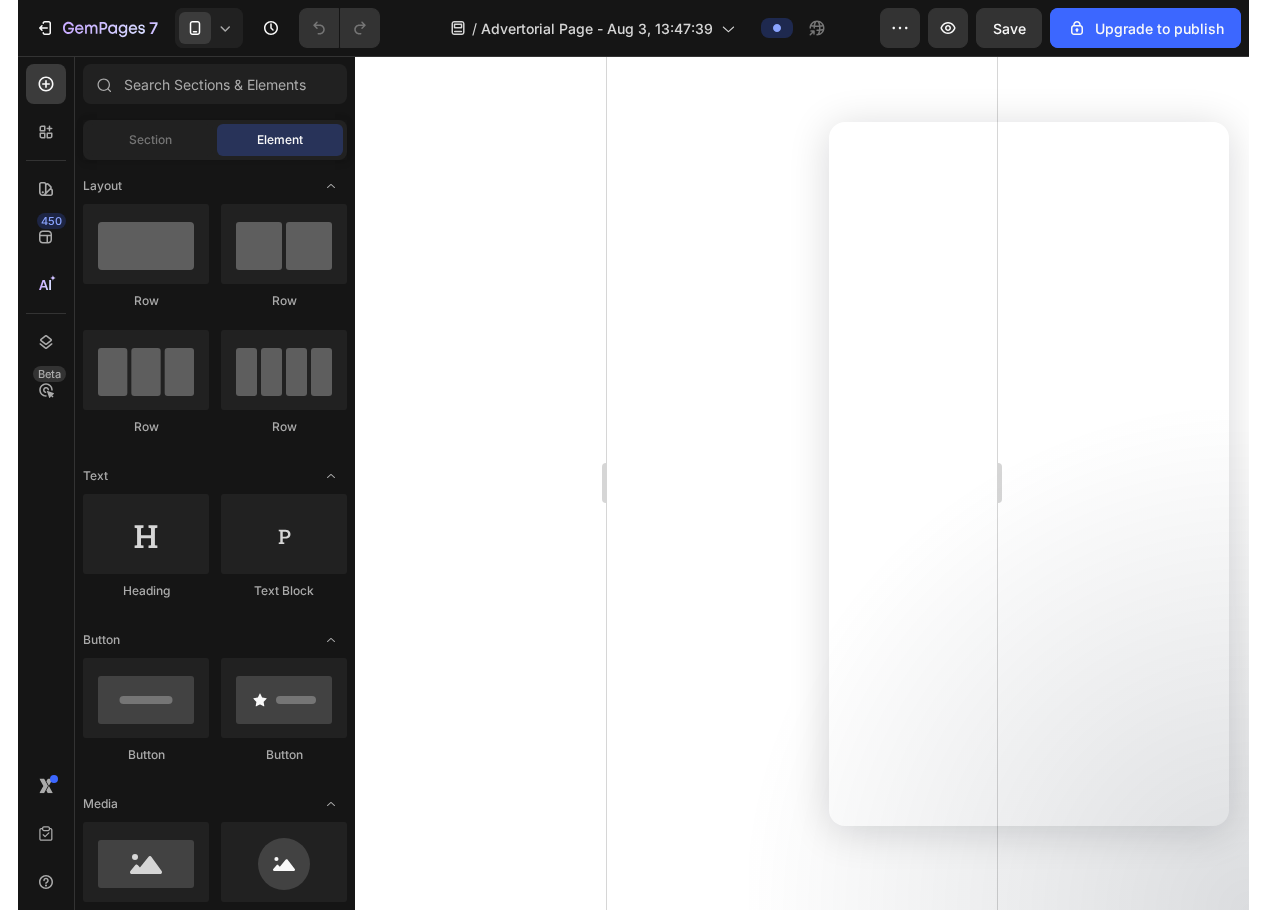 scroll, scrollTop: 0, scrollLeft: 0, axis: both 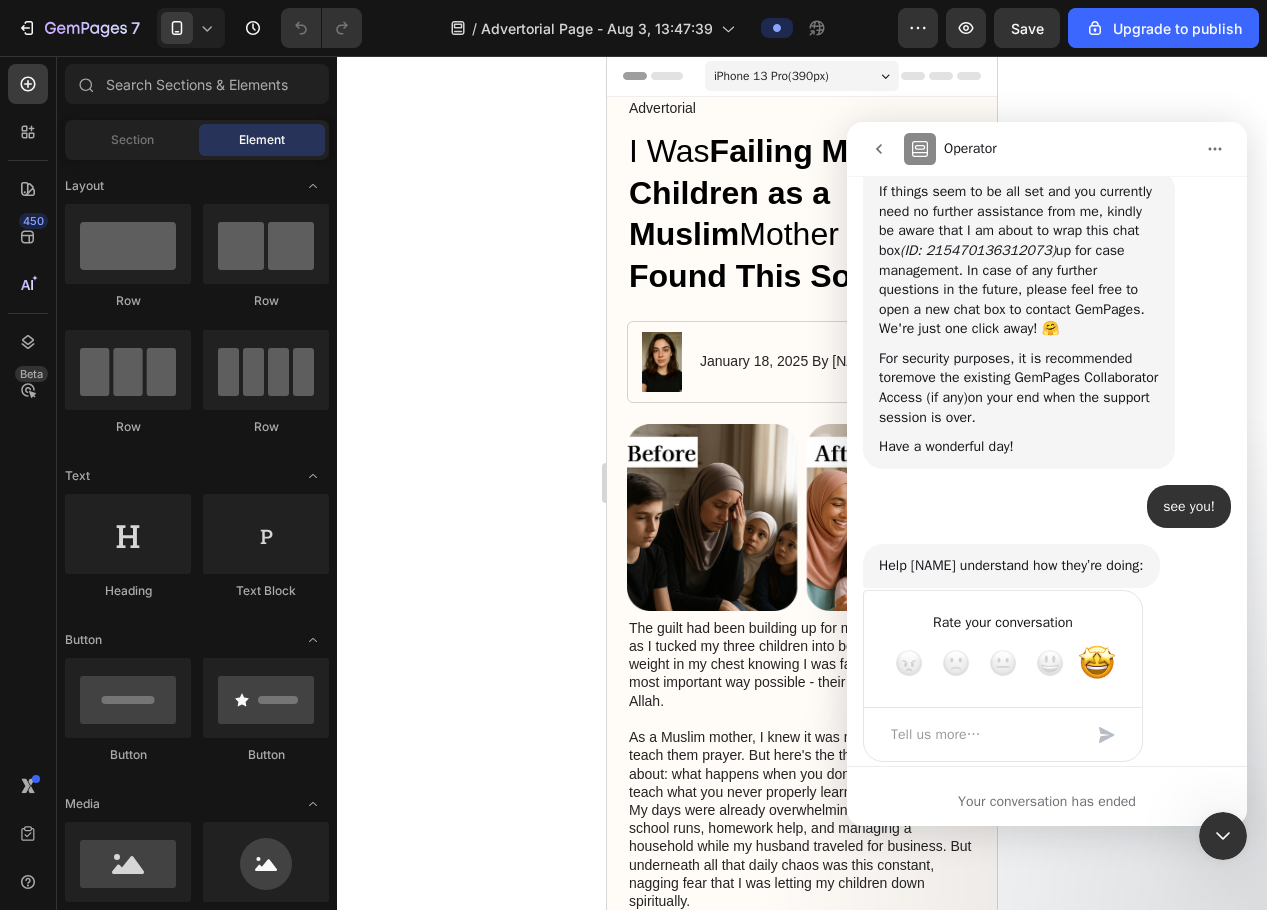 click at bounding box center [879, 149] 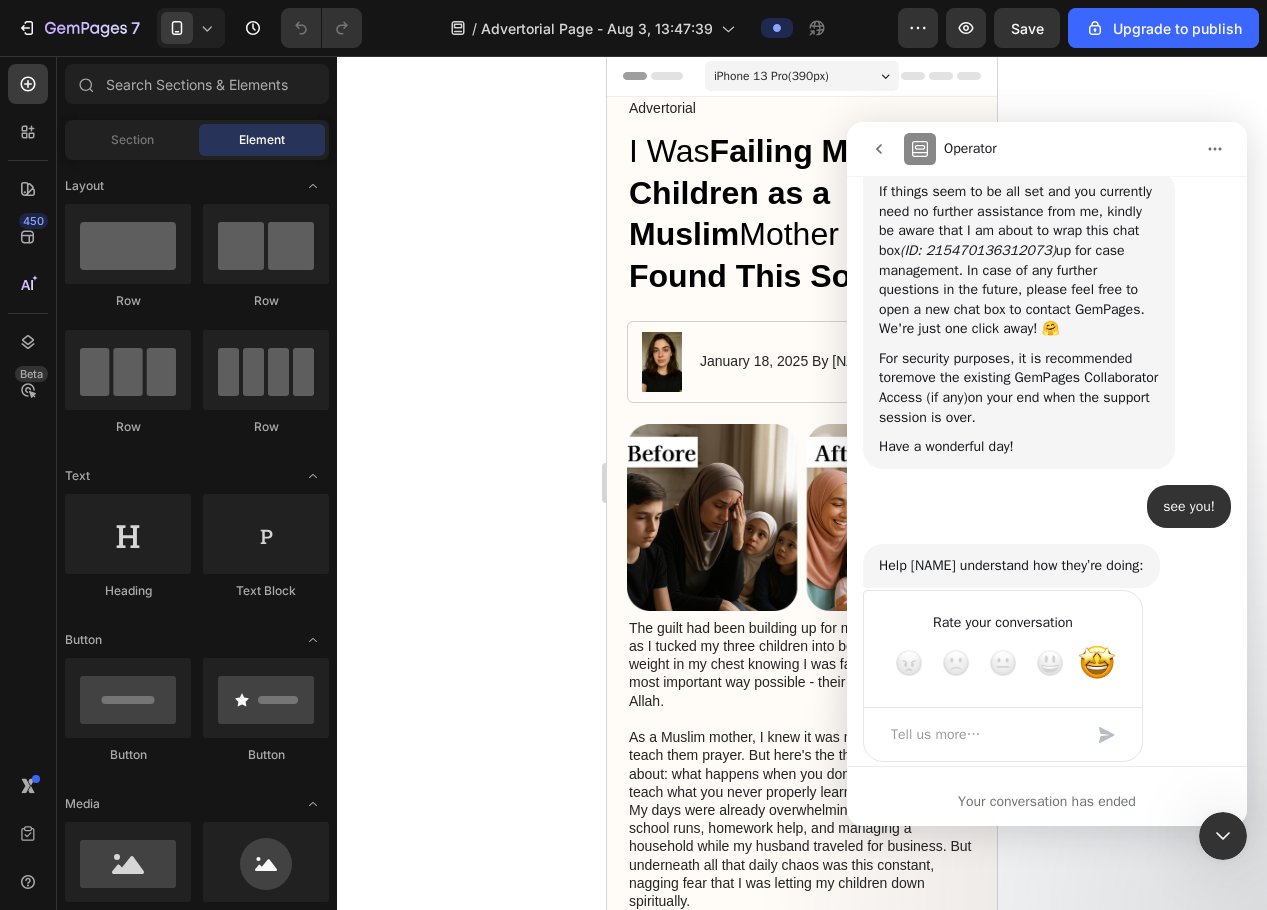 scroll, scrollTop: 0, scrollLeft: 0, axis: both 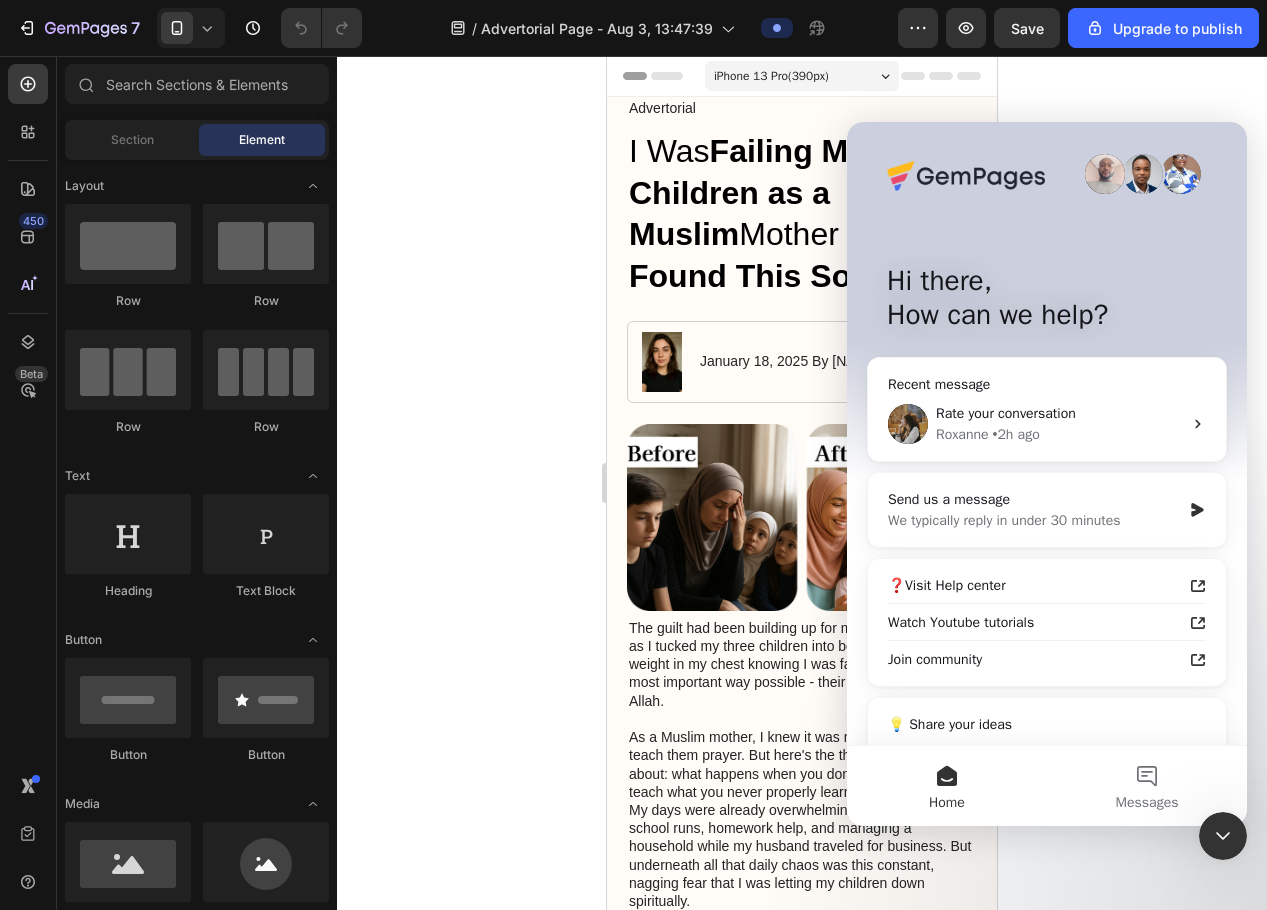 click at bounding box center (1223, 836) 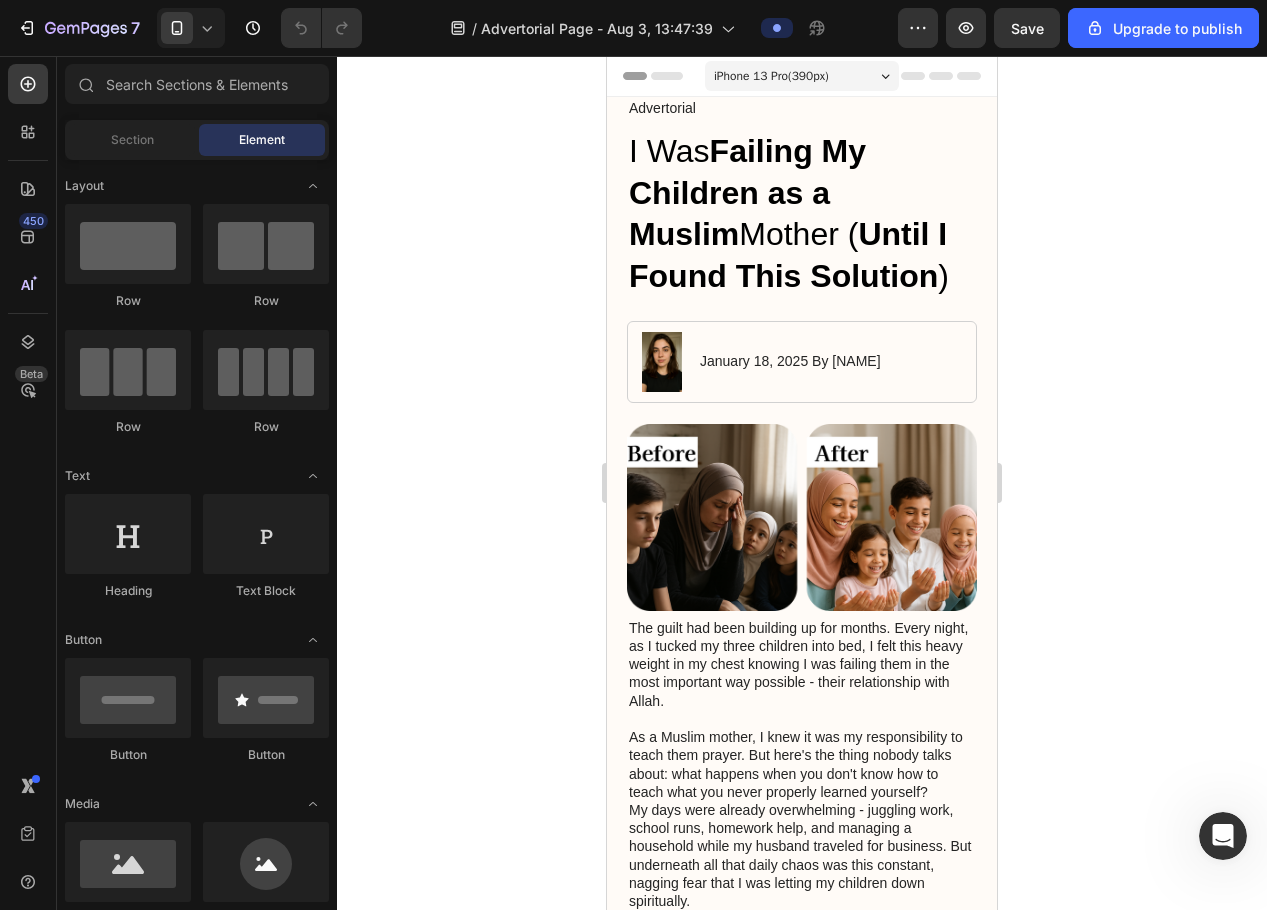 scroll, scrollTop: 0, scrollLeft: 0, axis: both 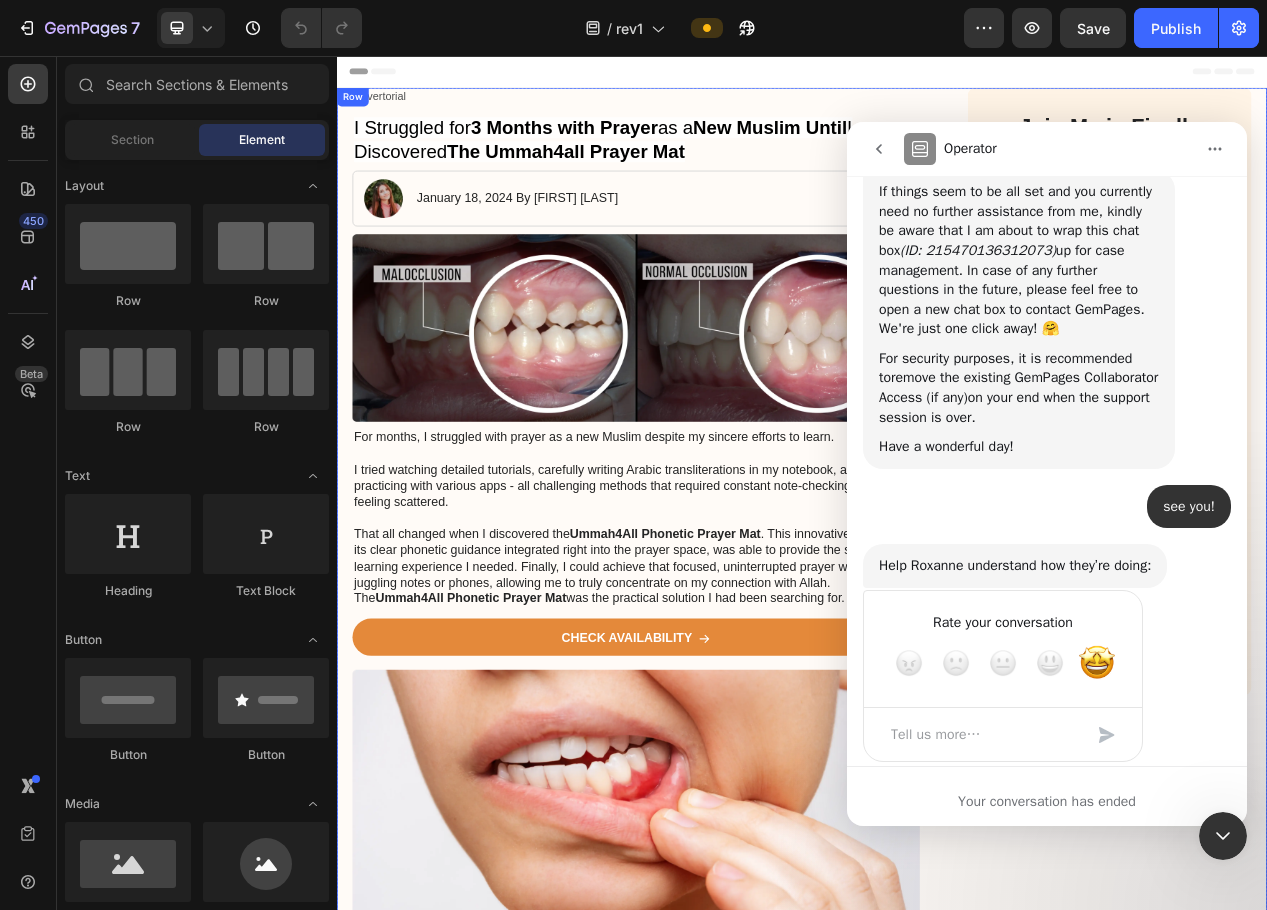 drag, startPoint x: 1239, startPoint y: 839, endPoint x: 1309, endPoint y: 1082, distance: 252.8814 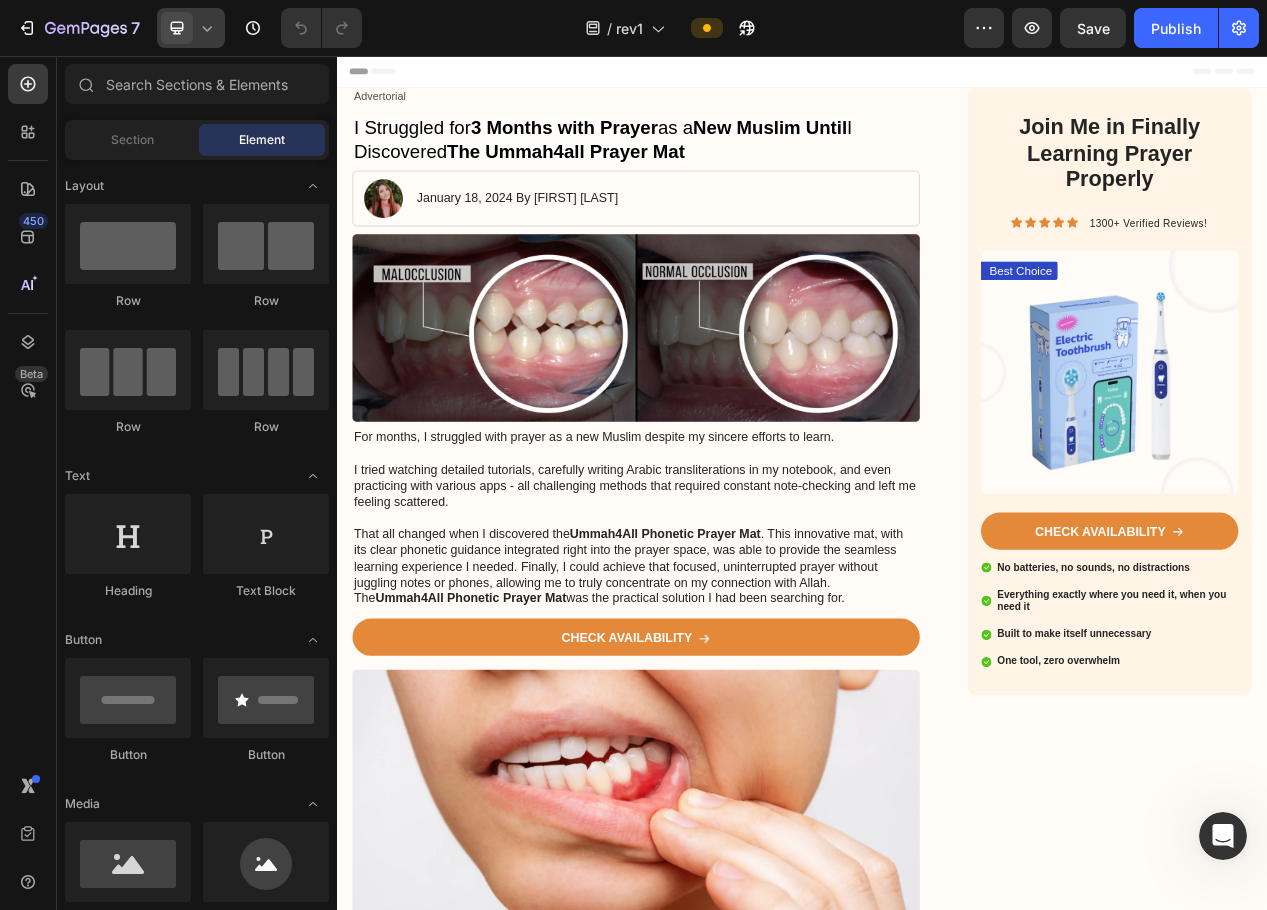 scroll, scrollTop: 0, scrollLeft: 0, axis: both 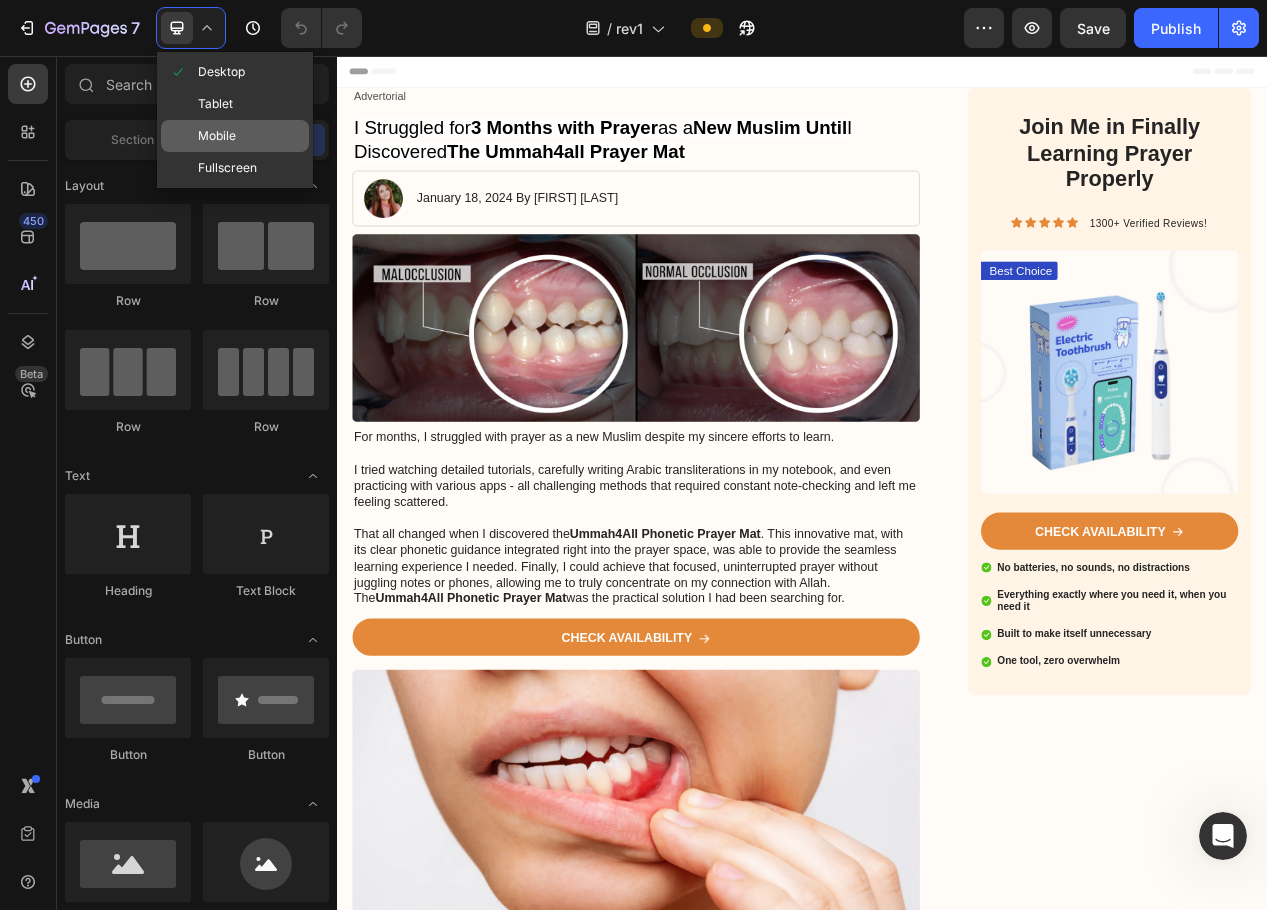 click on "Mobile" at bounding box center (217, 136) 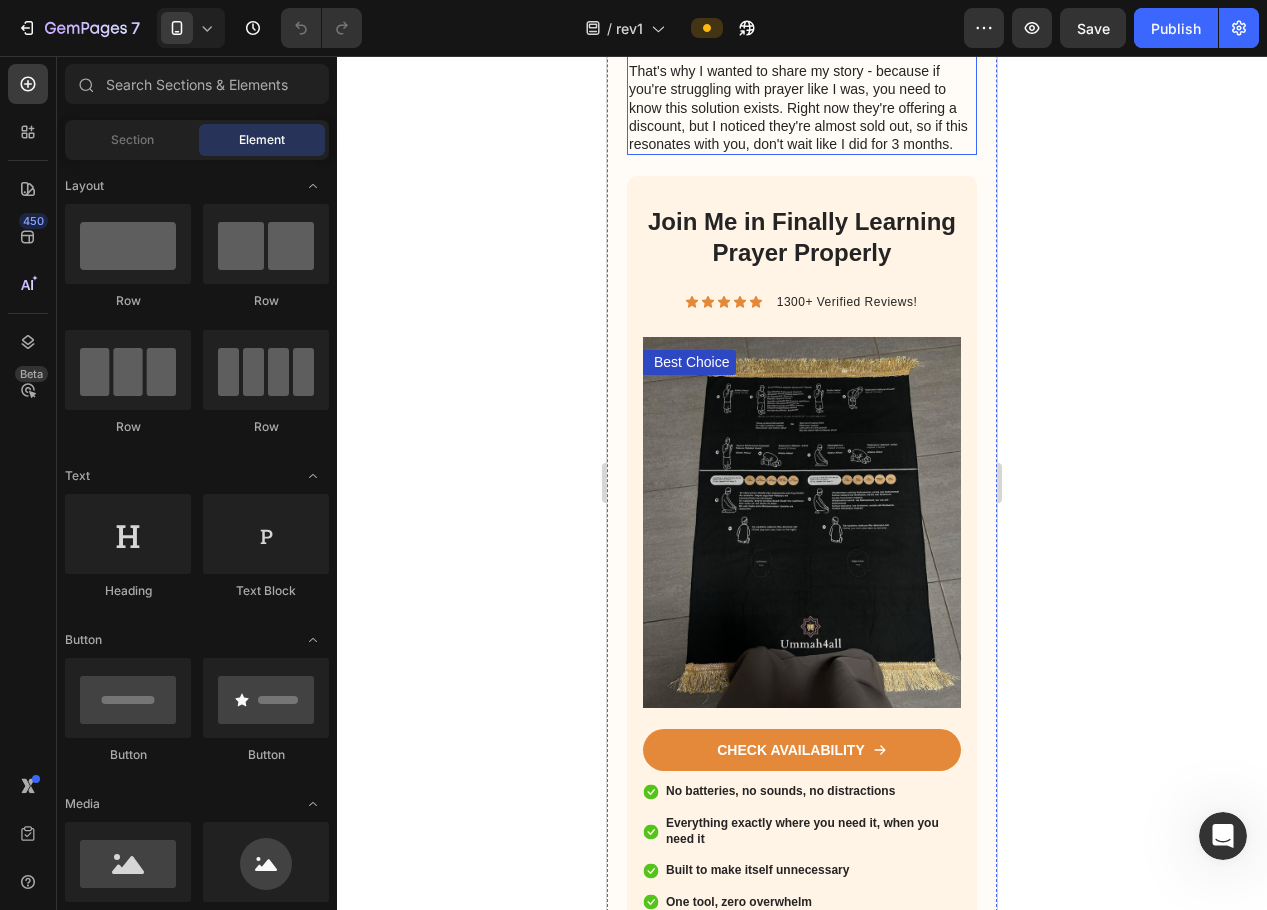 scroll, scrollTop: 3500, scrollLeft: 0, axis: vertical 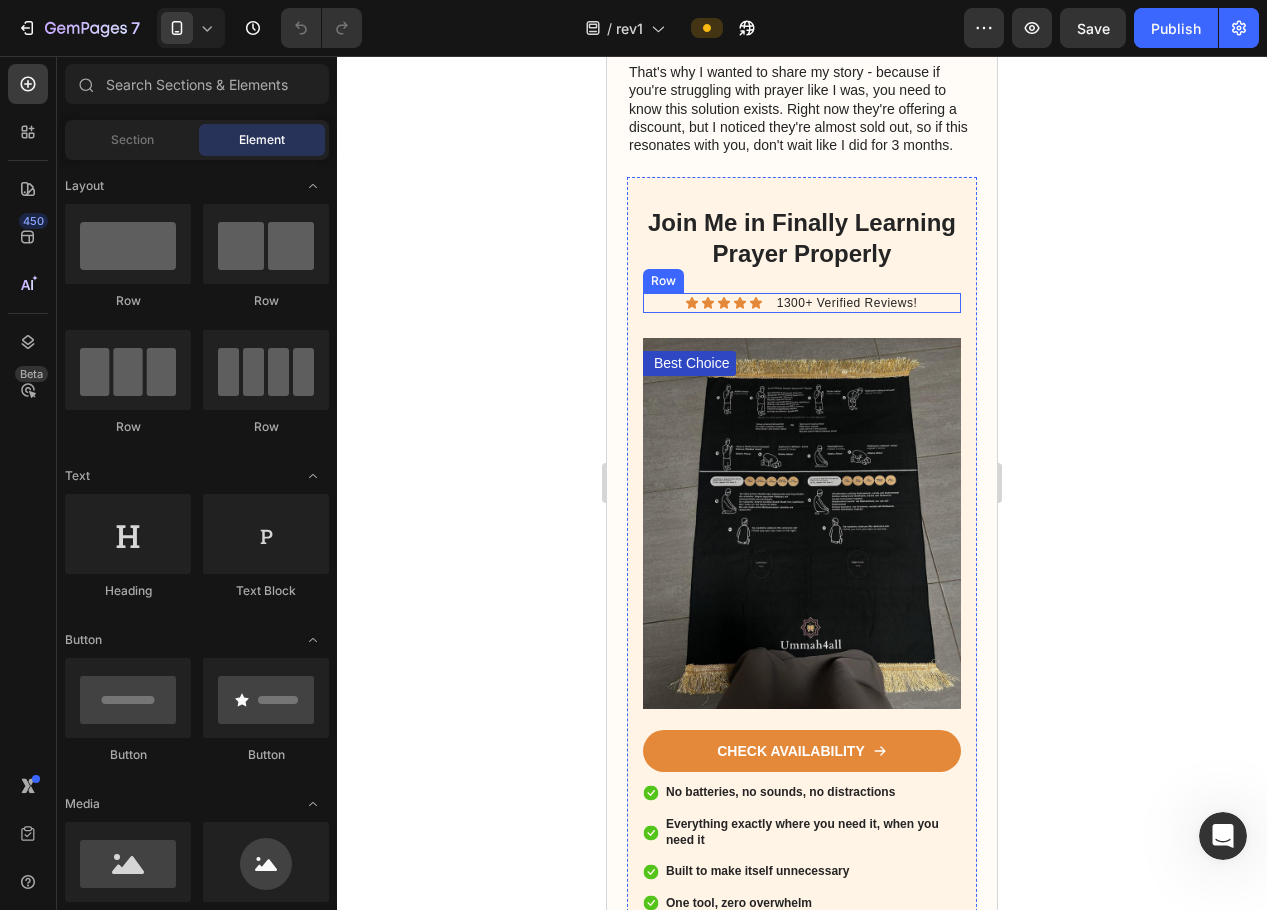 click on "Icon
Icon
Icon
Icon
Icon Icon List 1300+ Verified Reviews! Text Block Row" at bounding box center [802, 303] 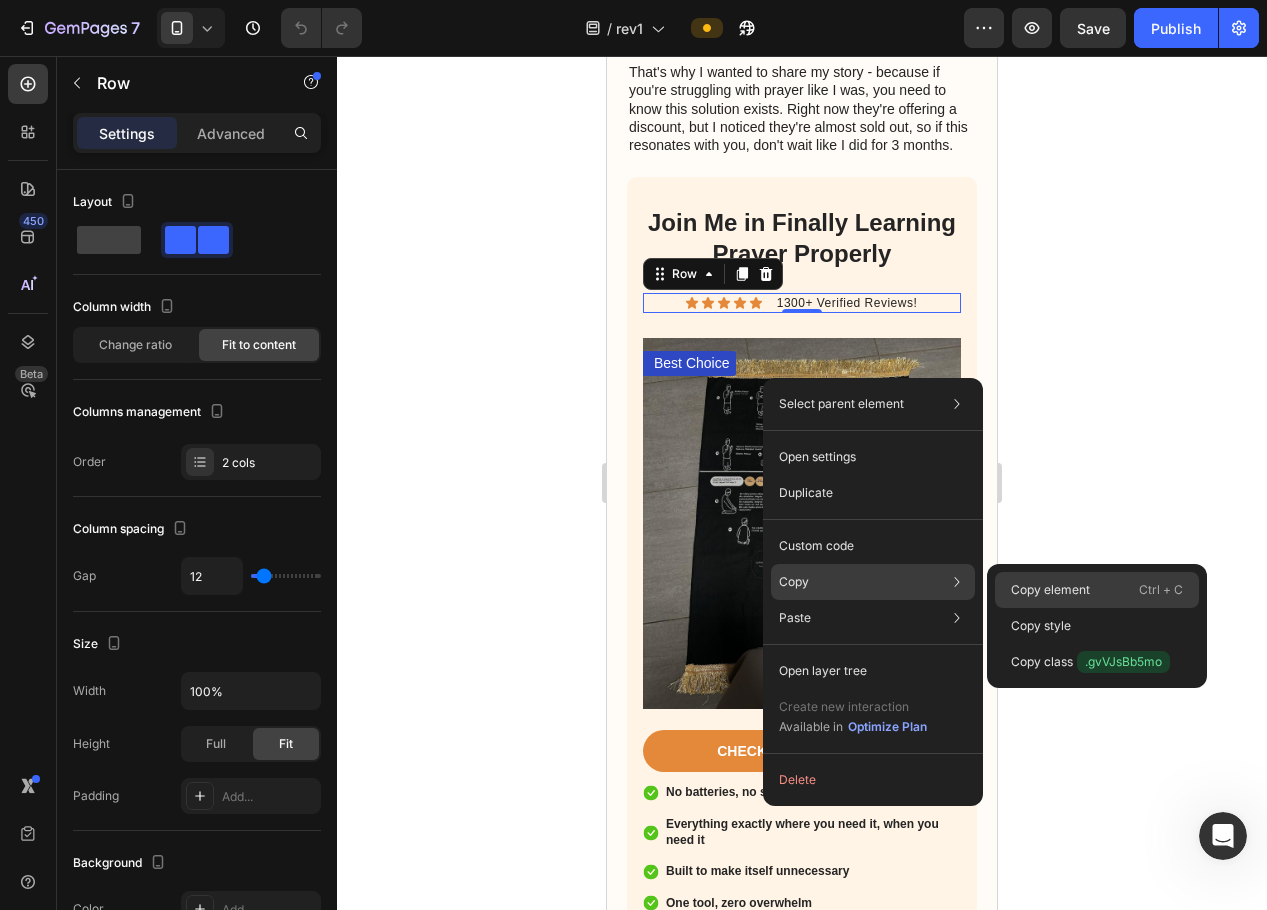 click on "Copy element" at bounding box center (1050, 590) 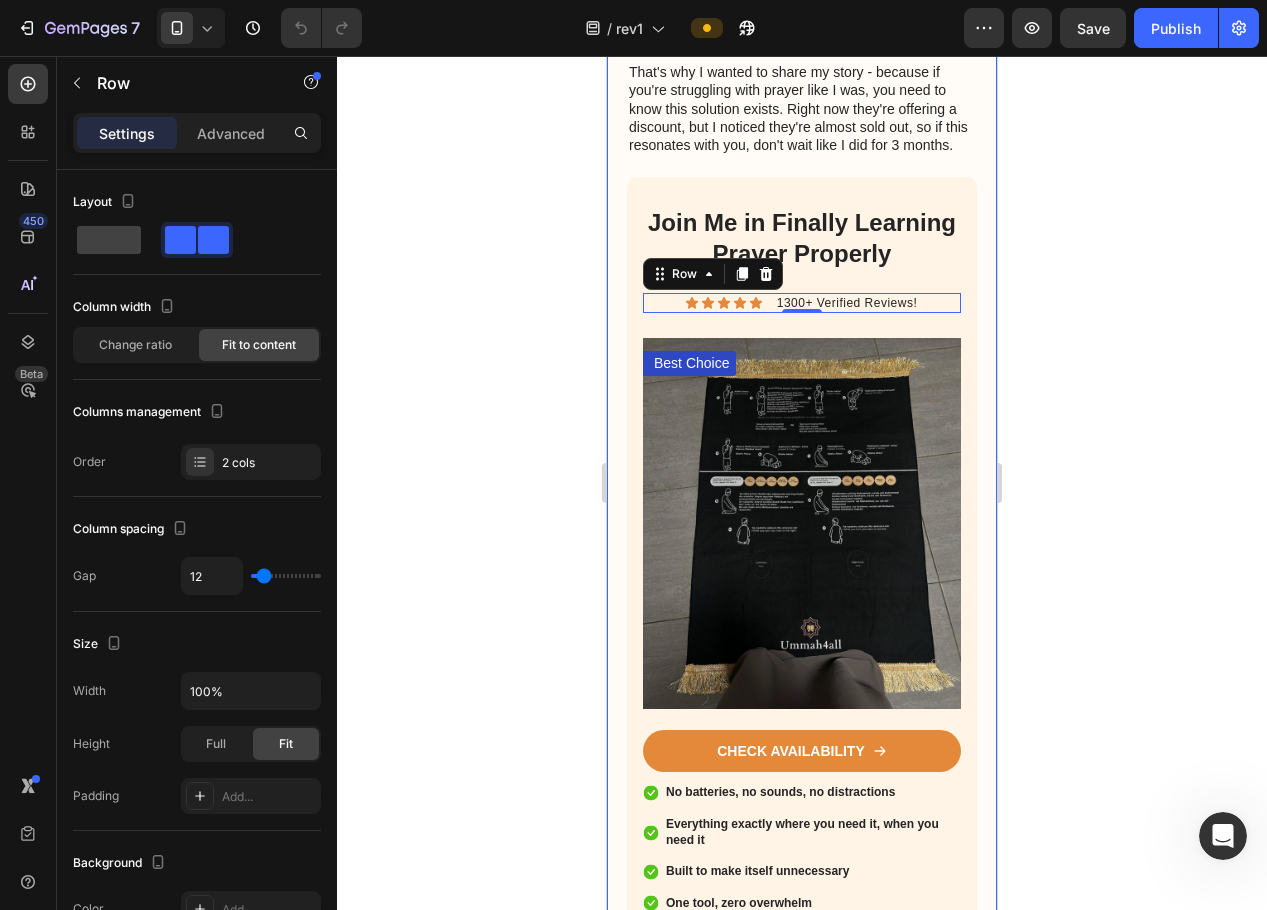 click on "Advertorial Text Block I Struggled for  3 Months with Prayer  as a  New Muslim Until  I Discovered  The Ummah4all Prayer Mat Heading Image January 18, 2024 By Maria Polat Text Block Row Image For months, I struggled with prayer as a new Muslim despite my sincere efforts to learn.    I tried watching detailed tutorials, carefully writing Arabic transliterations in my notebook, and even practicing with various apps - all challenging methods that required constant note-checking and left me feeling scattered.    That all changed when I discovered the  Ummah4All Phonetic Prayer Mat . This innovative mat, with its clear phonetic guidance integrated right into the prayer space, was able to provide the seamless learning experience I needed. Finally, I could achieve that focused, uninterrupted prayer without juggling notes or phones, allowing me to truly concentrate on my connection with Allah. The  Ummah4All Phonetic Prayer Mat  was the practical solution I had been searching for. Text Block
Image" at bounding box center (802, -1613) 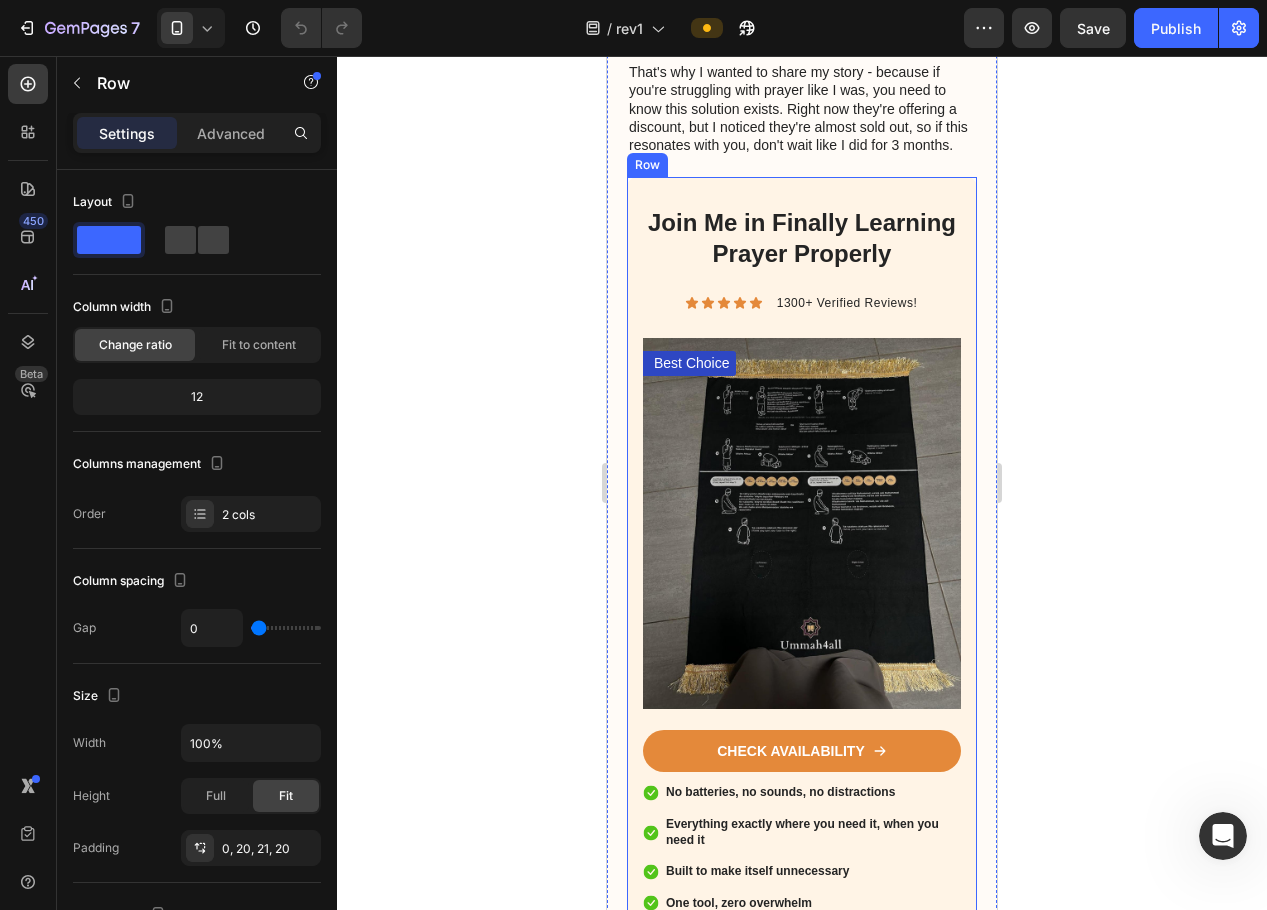 click on "Join Me in Finally Learning Prayer Properly Heading
Icon
Icon
Icon
Icon
Icon Icon List 1300+ Verified Reviews! Text Block Row Best Choice Text Block Image
CHECK AVAILABILITY Button
No batteries, no sounds, no distractions
Everything exactly where you need it, when you need it
Built to make itself unnecessary
One tool, zero overwhelm Item List Row" at bounding box center [802, 559] 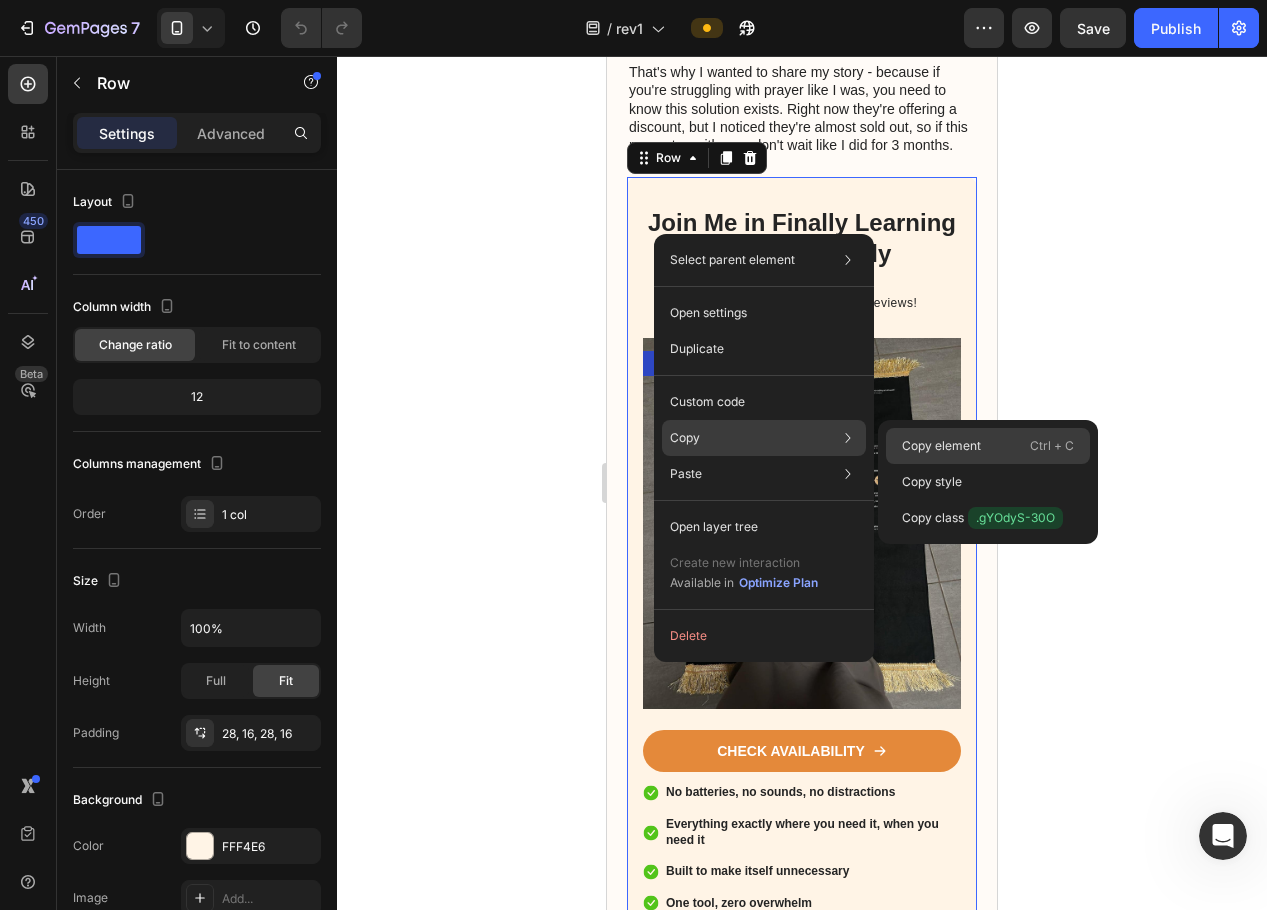 click on "Copy element" at bounding box center [941, 446] 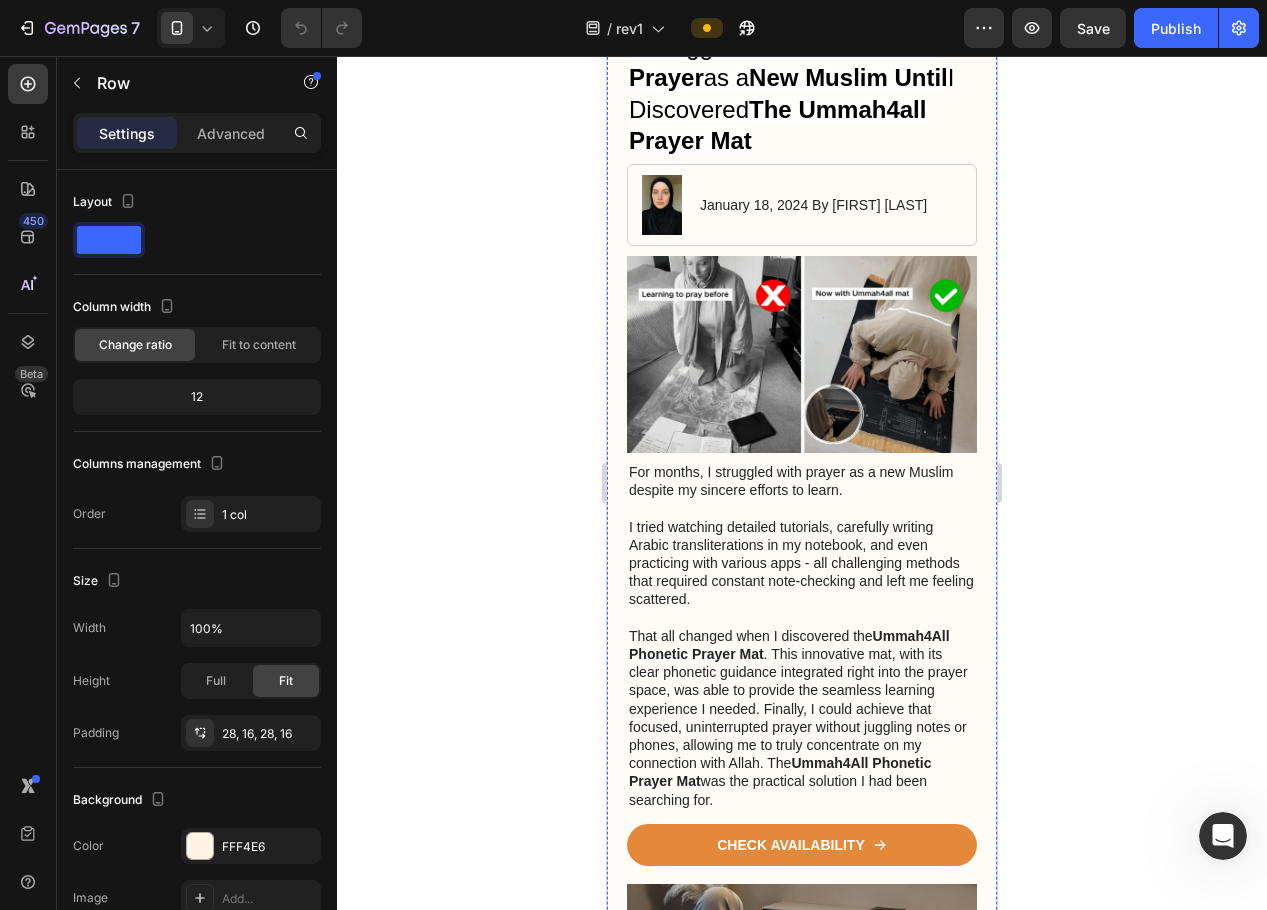 scroll, scrollTop: 0, scrollLeft: 0, axis: both 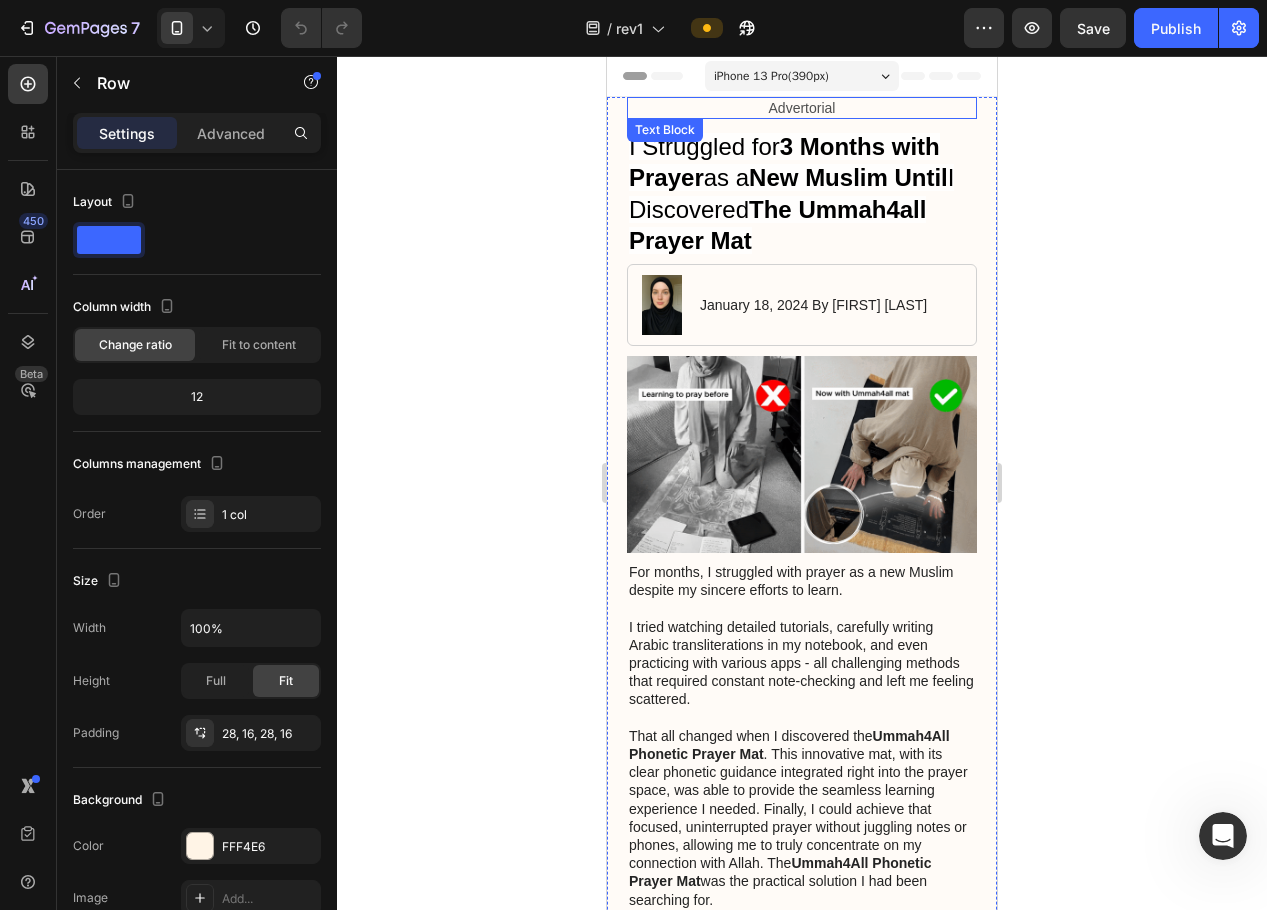 click on "Advertorial" at bounding box center (802, 108) 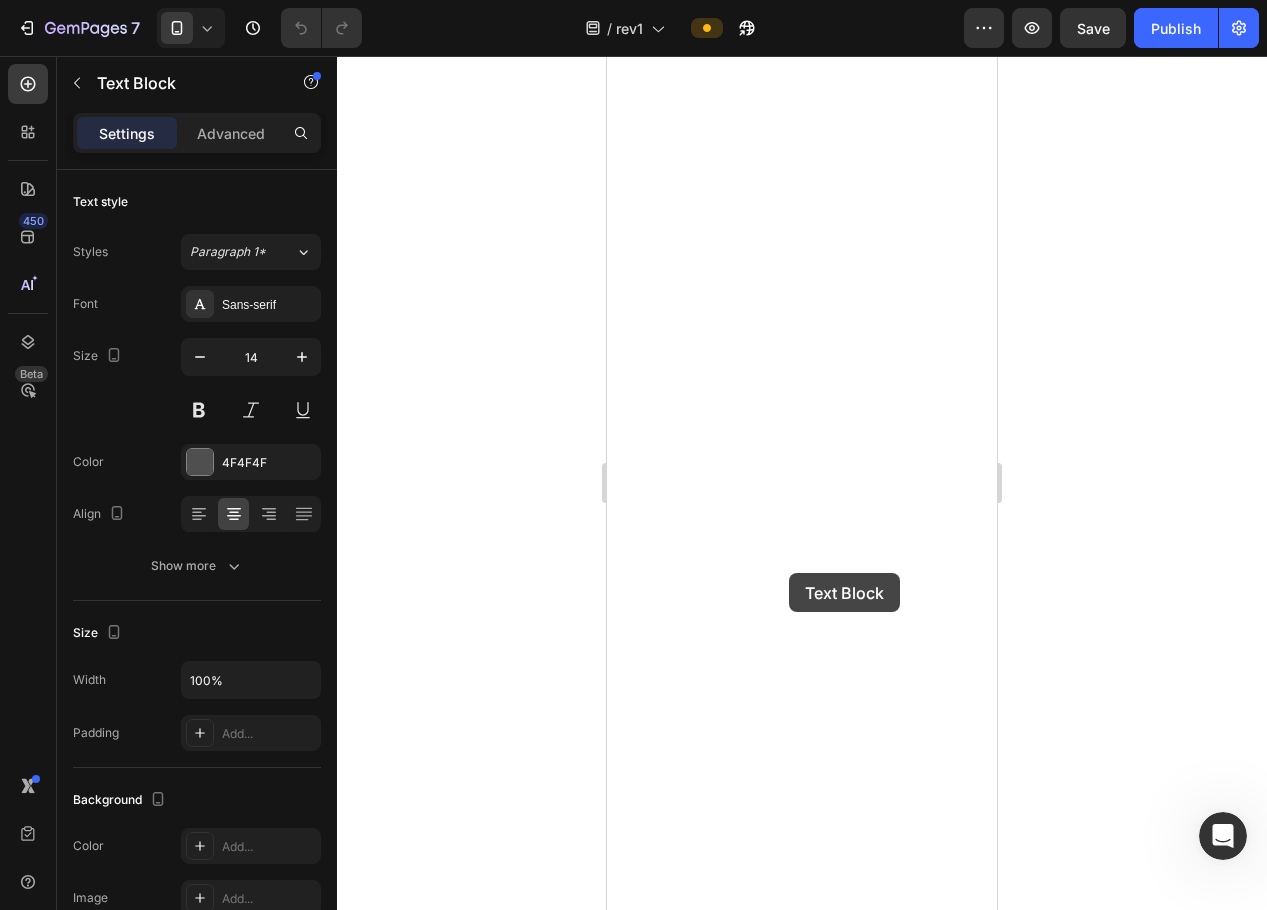 scroll, scrollTop: 6400, scrollLeft: 0, axis: vertical 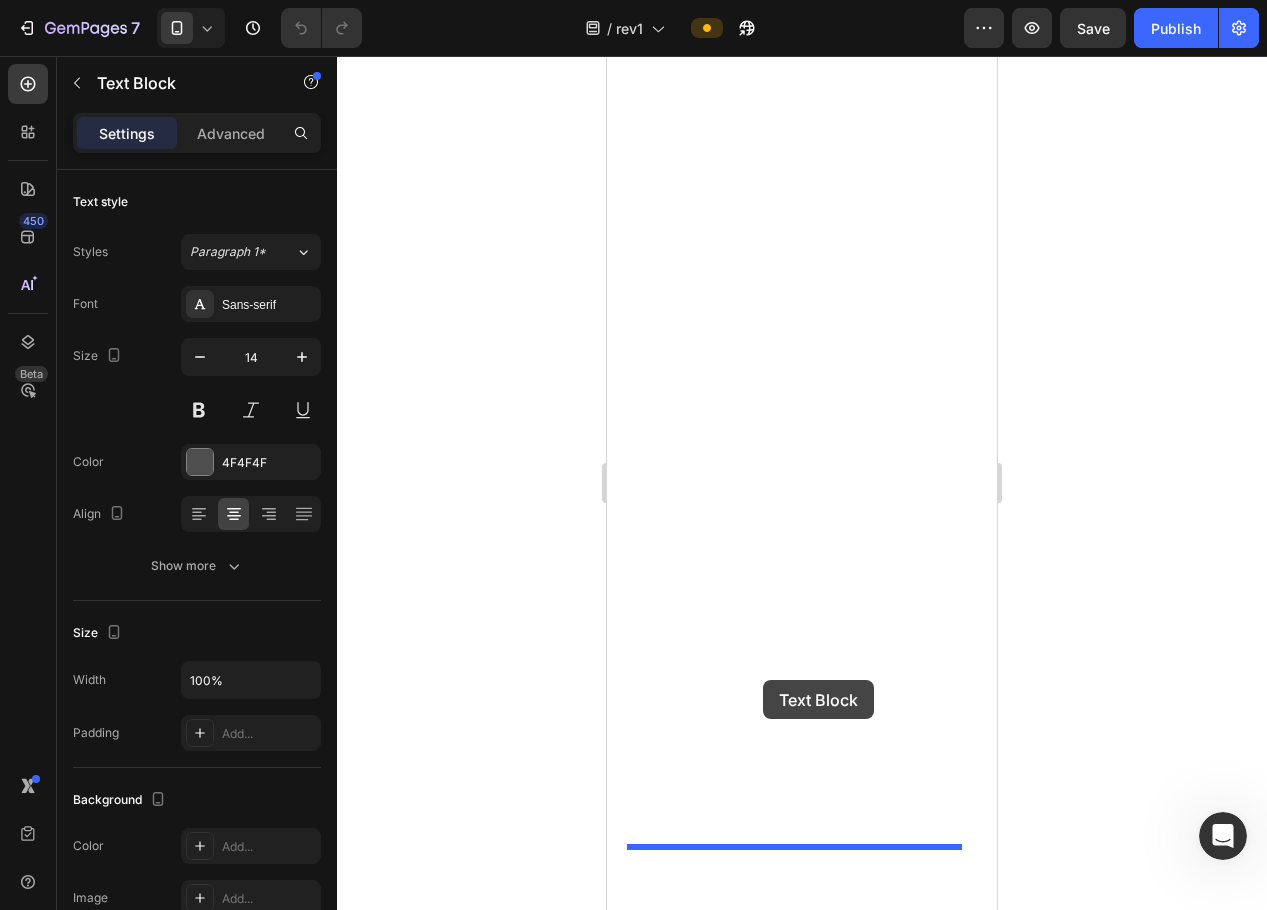 drag, startPoint x: 670, startPoint y: 132, endPoint x: 763, endPoint y: 680, distance: 555.8354 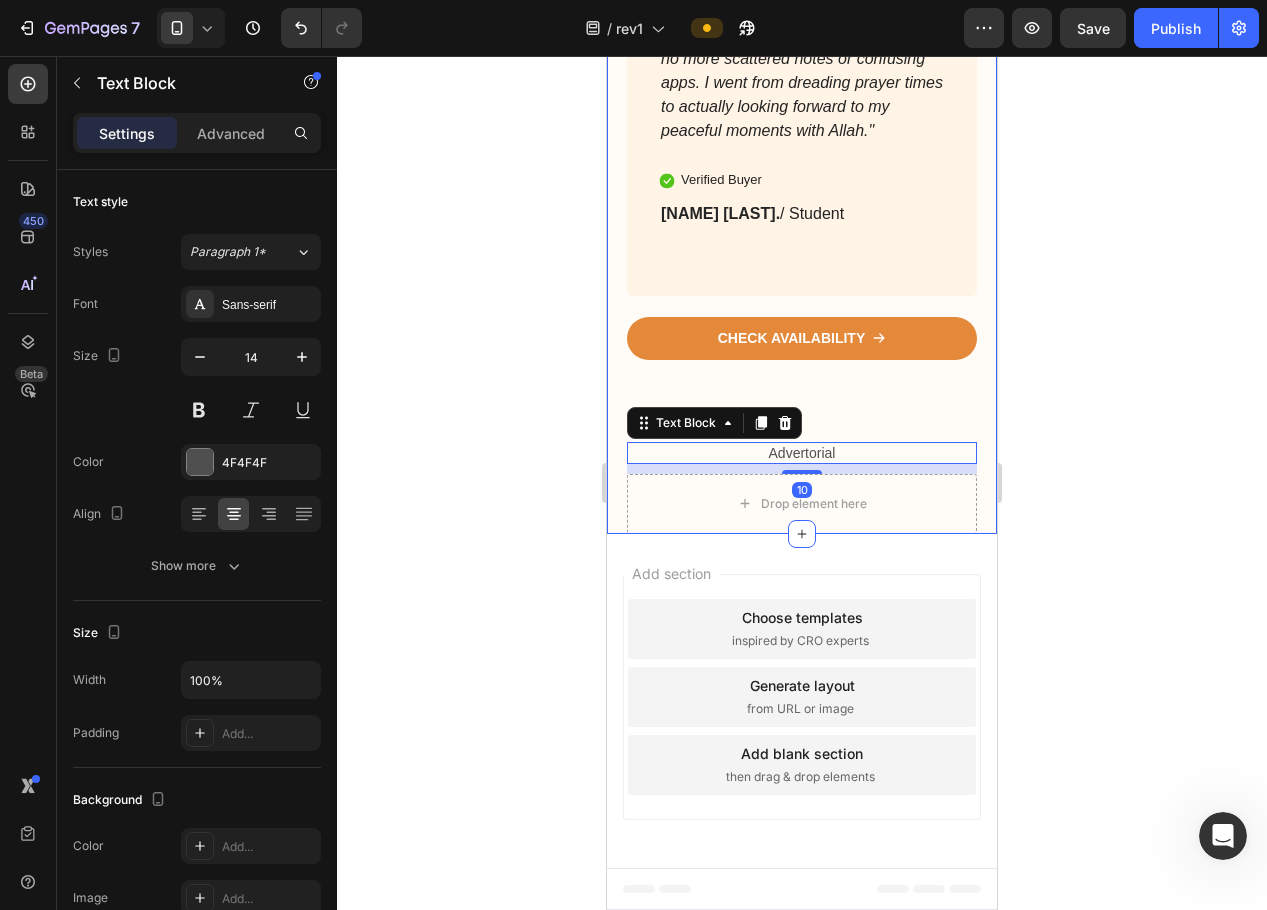 click 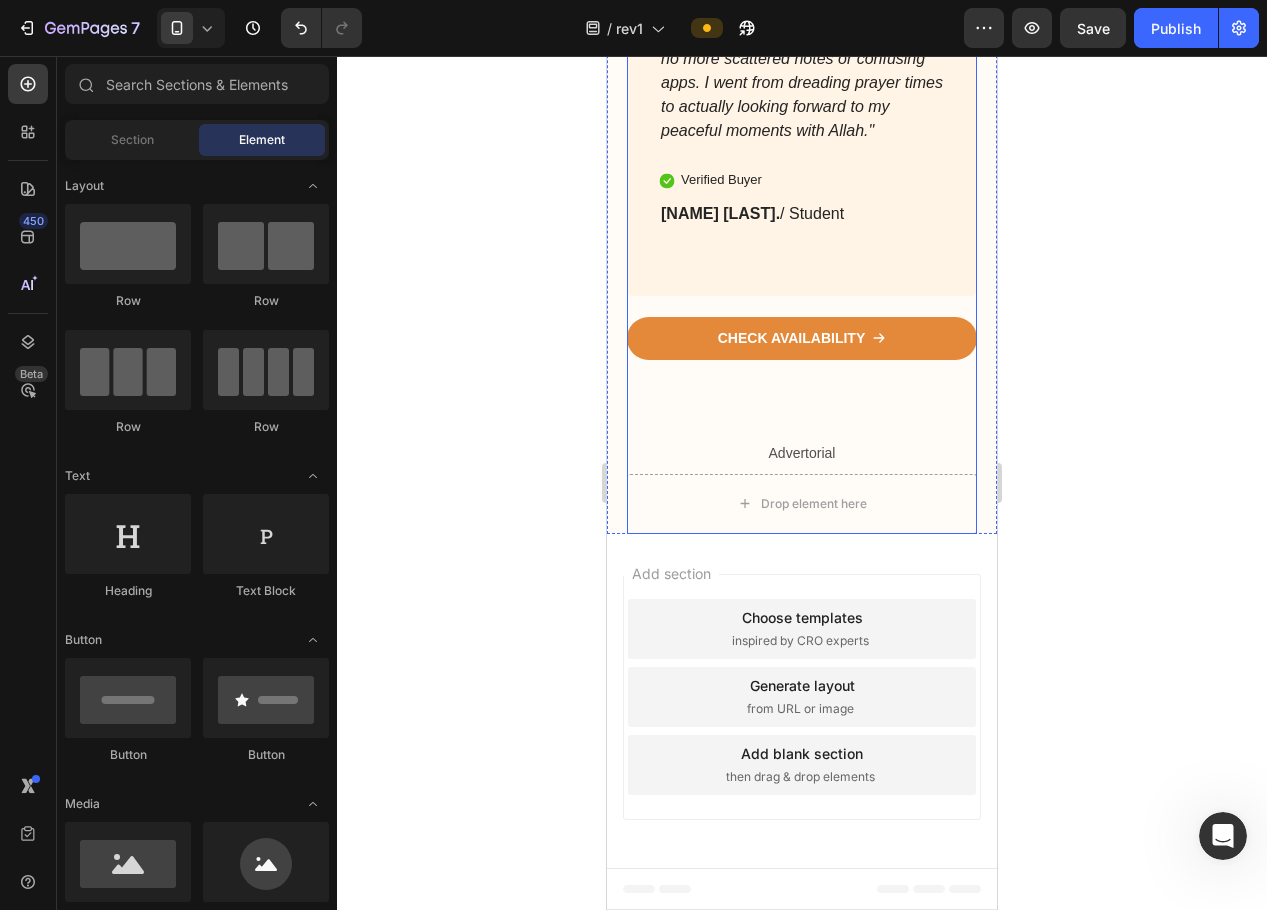 click on "CHECK AVAILABILITY Button" at bounding box center (802, 379) 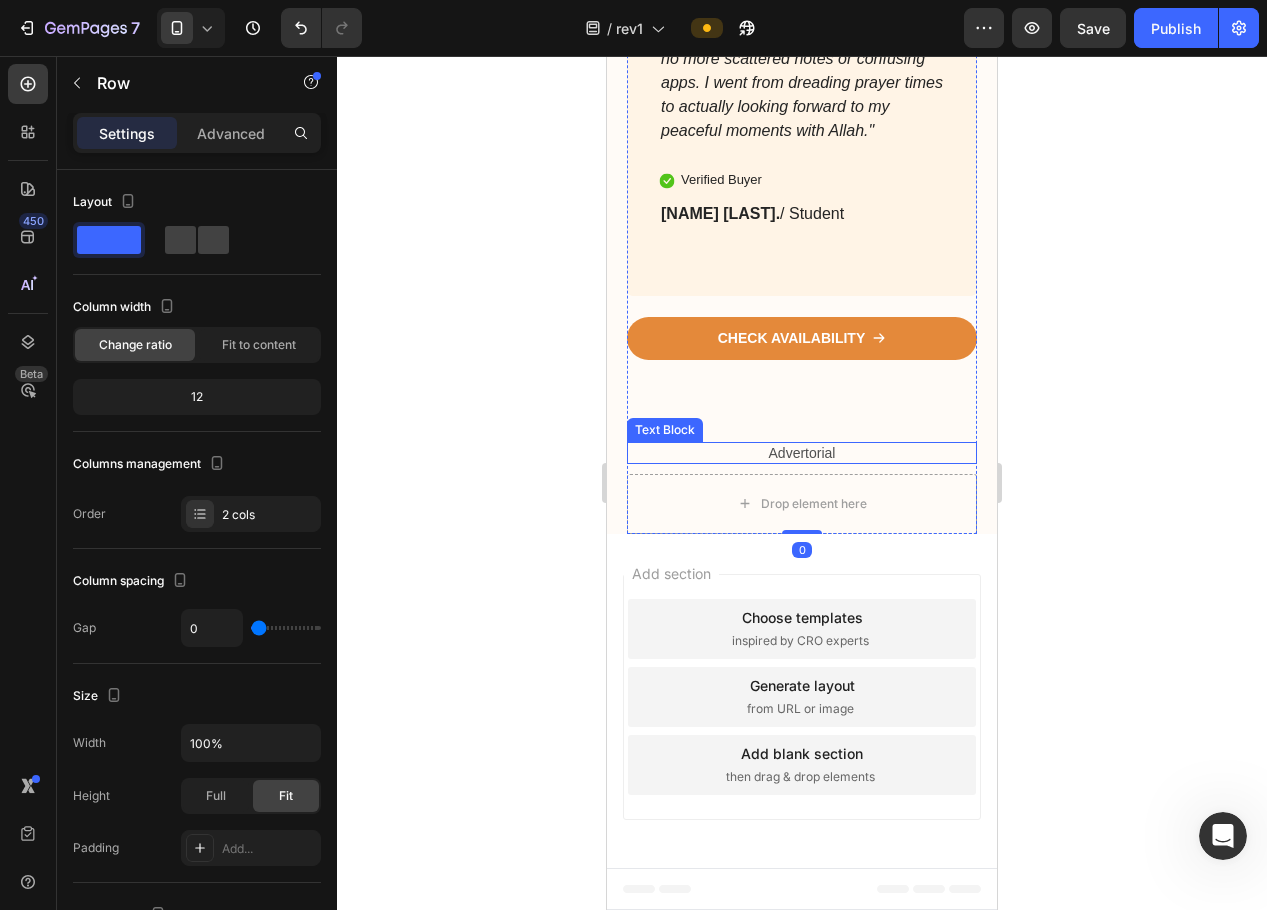 click on "Advertorial" at bounding box center [802, 453] 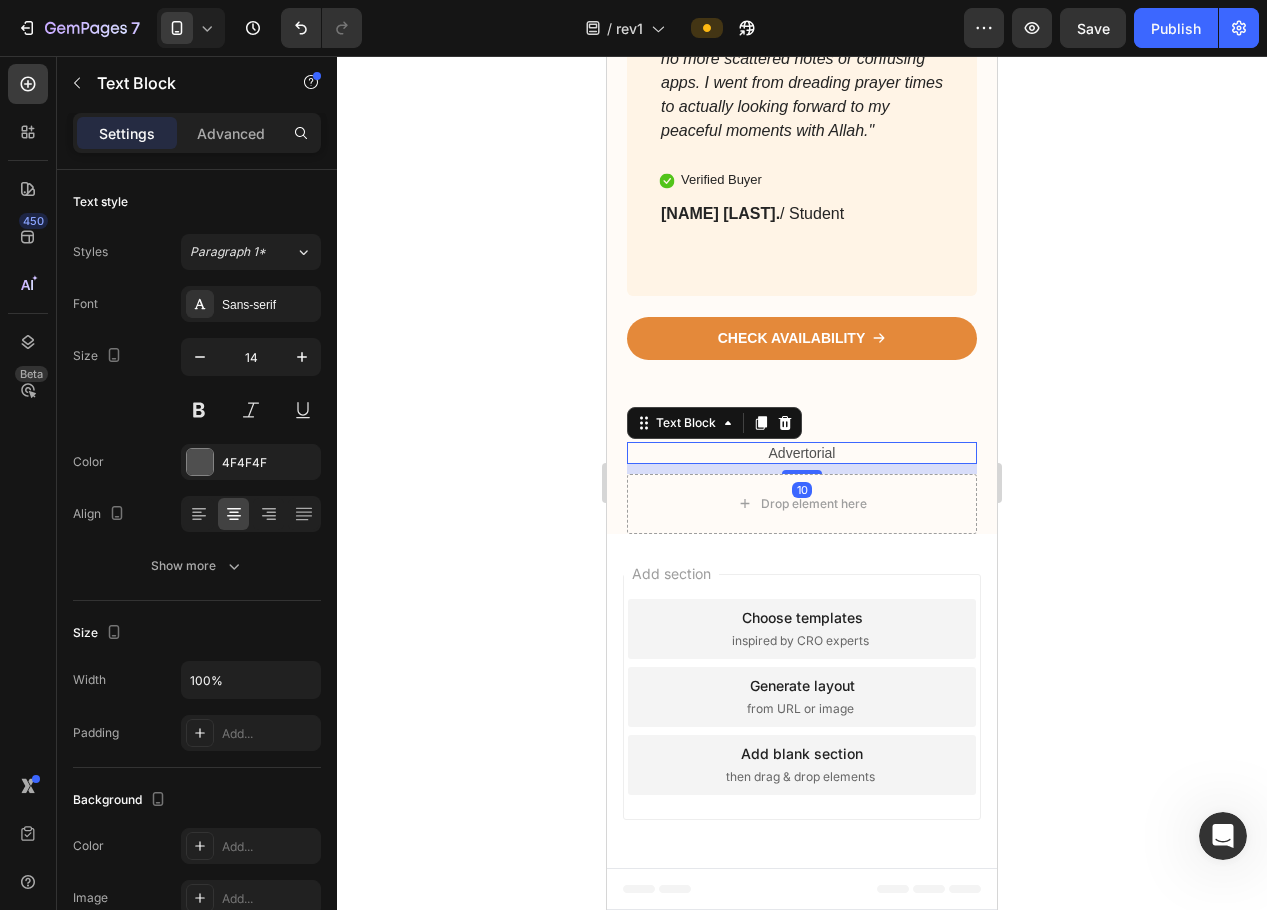 click on "Advertorial" at bounding box center (802, 453) 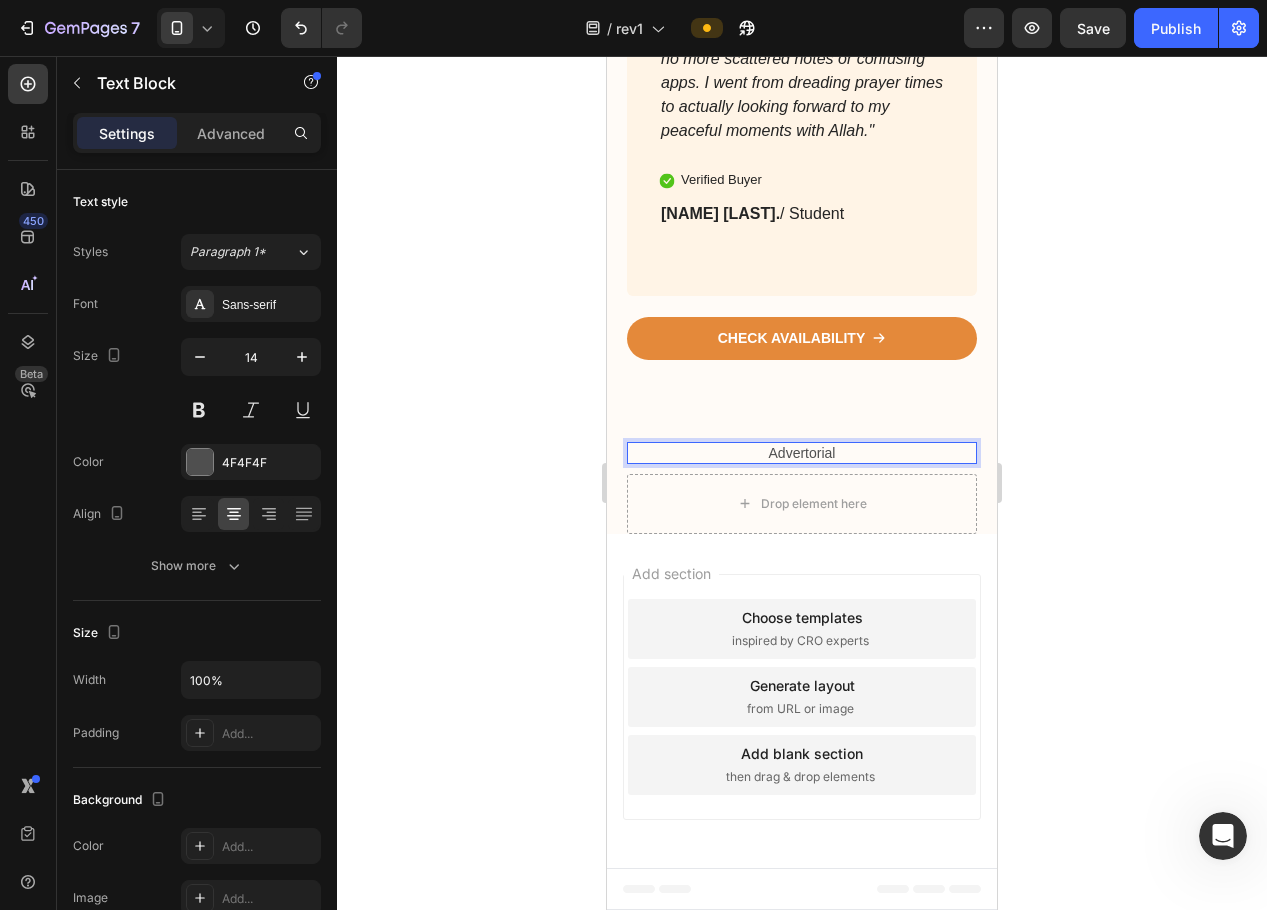 click on "Advertorial" at bounding box center (802, 453) 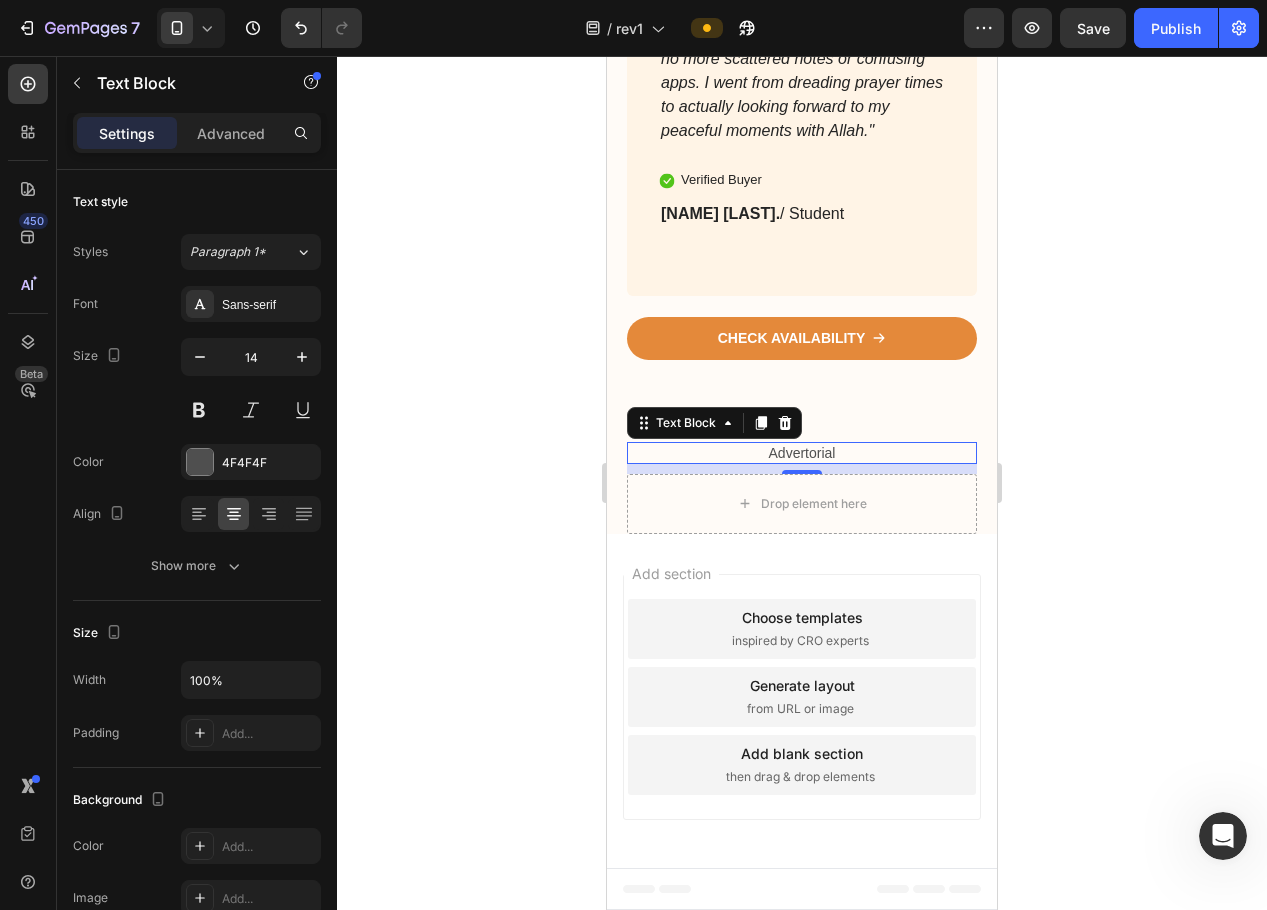 drag, startPoint x: 1072, startPoint y: 699, endPoint x: 1057, endPoint y: 696, distance: 15.297058 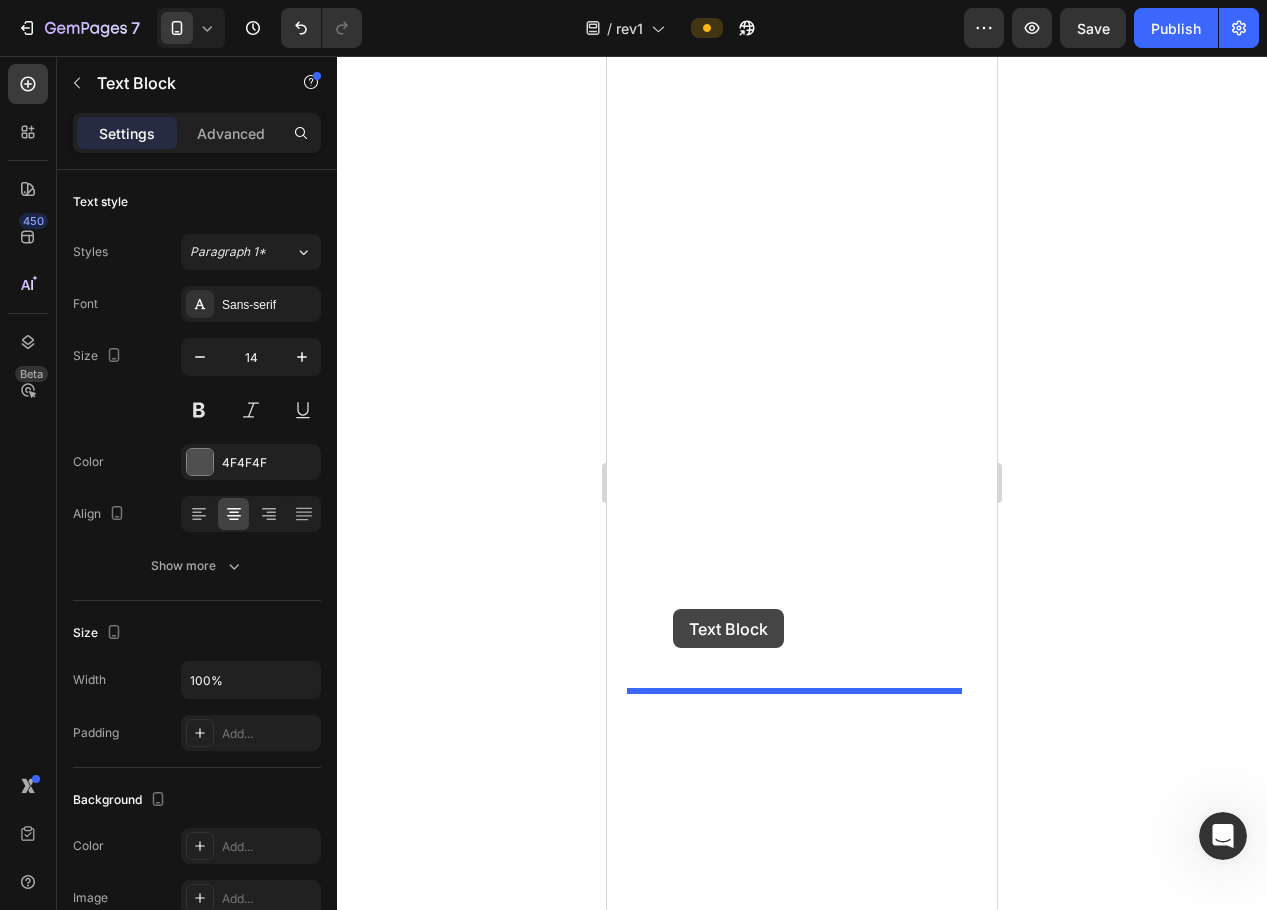drag, startPoint x: 665, startPoint y: 656, endPoint x: 673, endPoint y: 609, distance: 47.67599 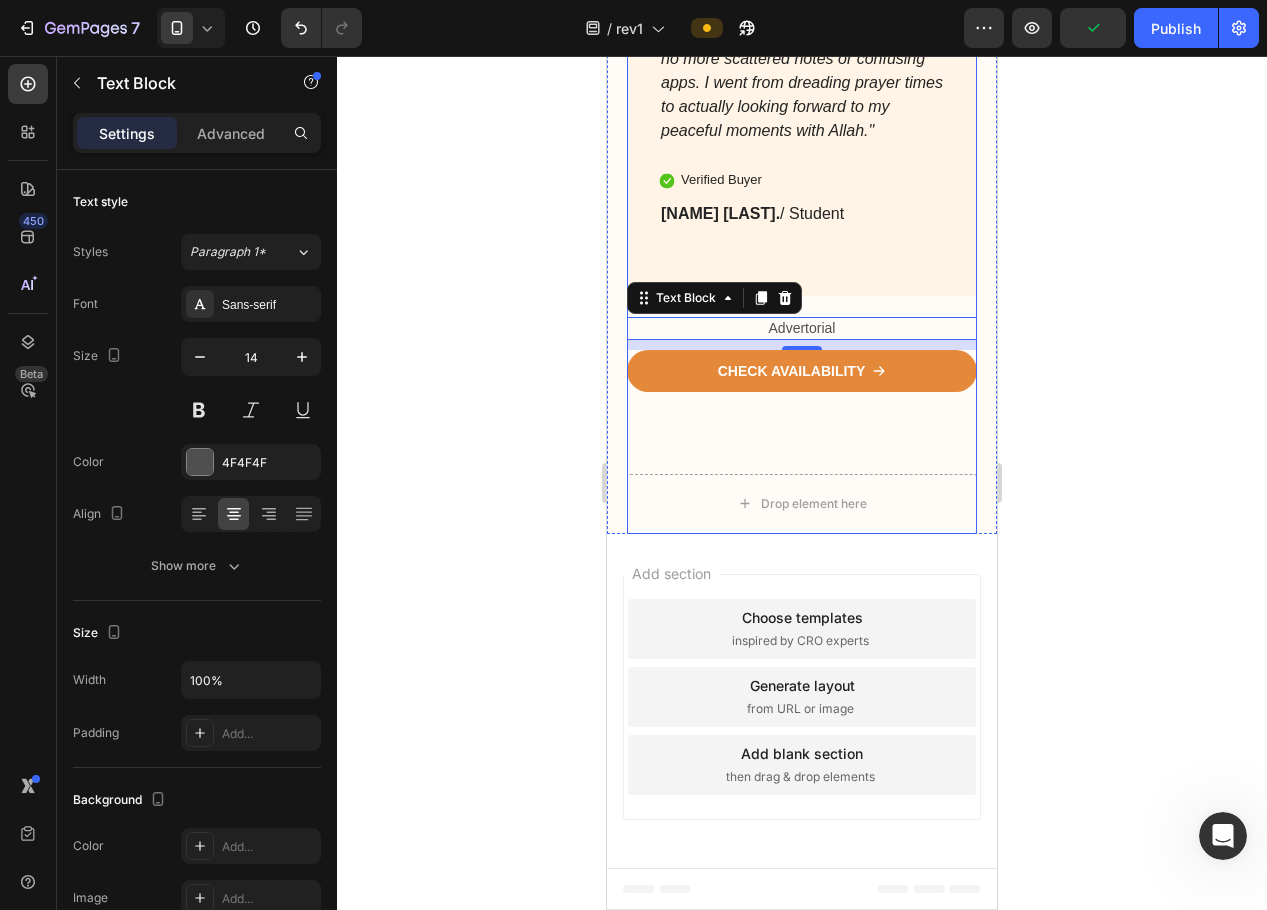 drag, startPoint x: 668, startPoint y: 547, endPoint x: 668, endPoint y: 667, distance: 120 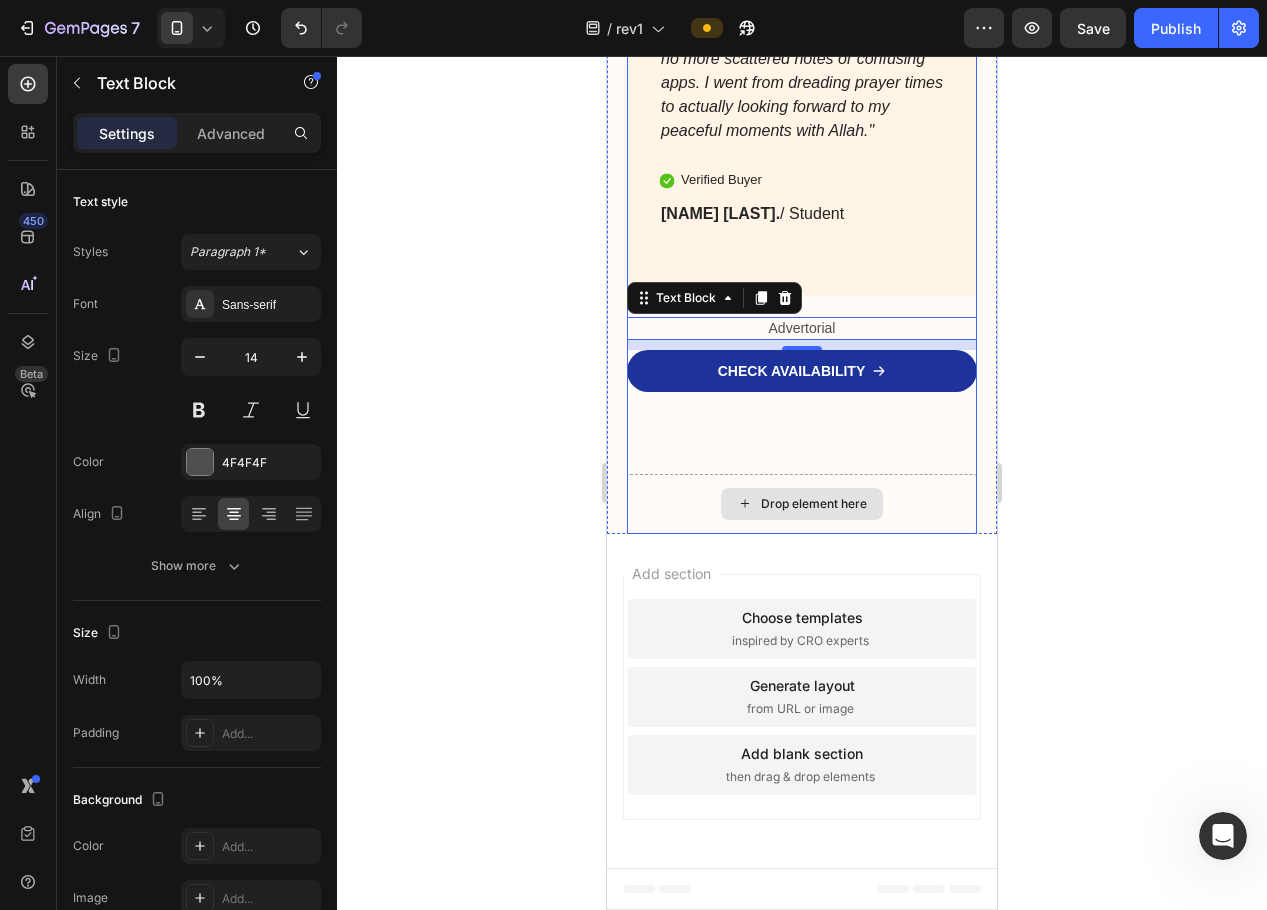 drag, startPoint x: 681, startPoint y: 547, endPoint x: 655, endPoint y: 626, distance: 83.1685 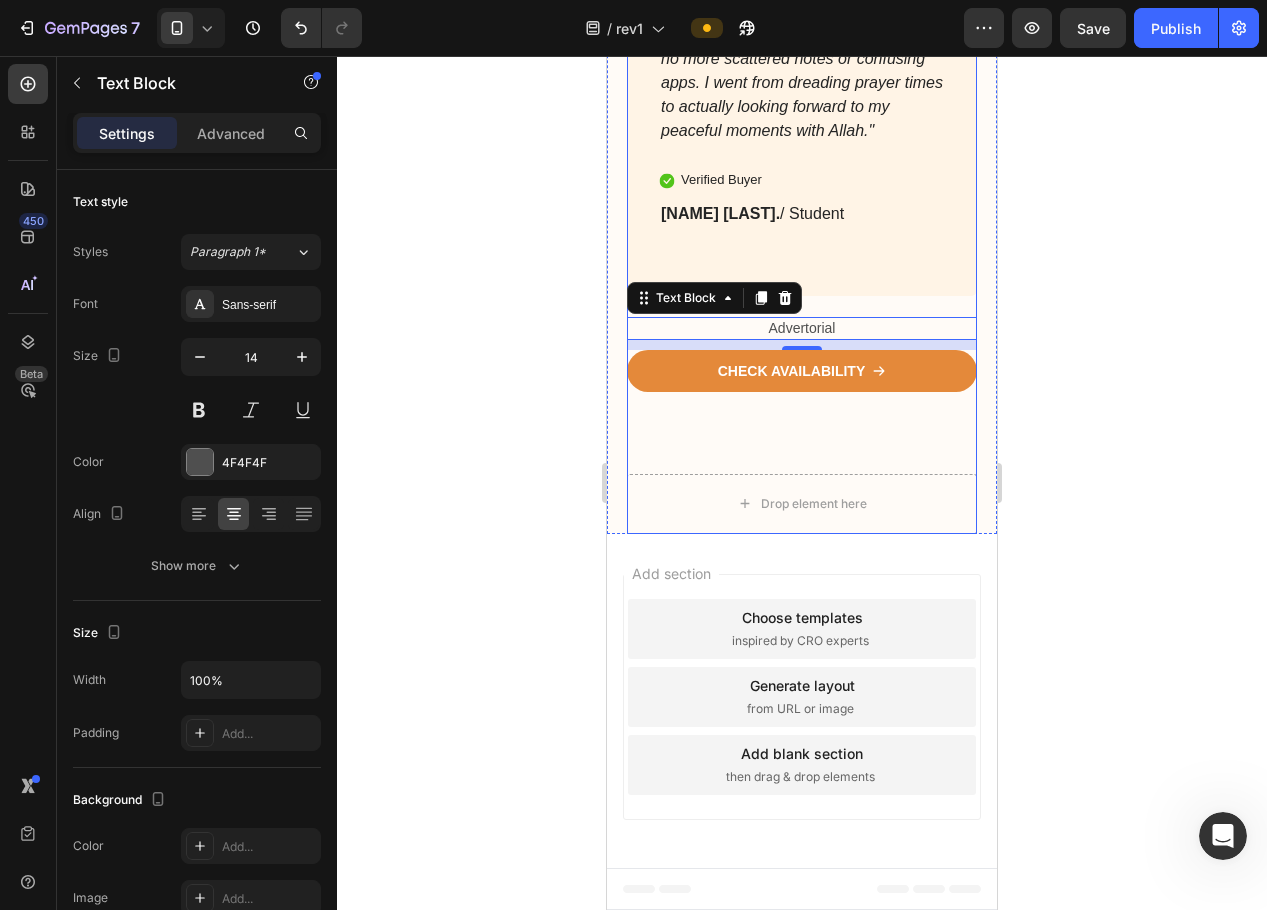 drag, startPoint x: 662, startPoint y: 547, endPoint x: 821, endPoint y: 668, distance: 199.8049 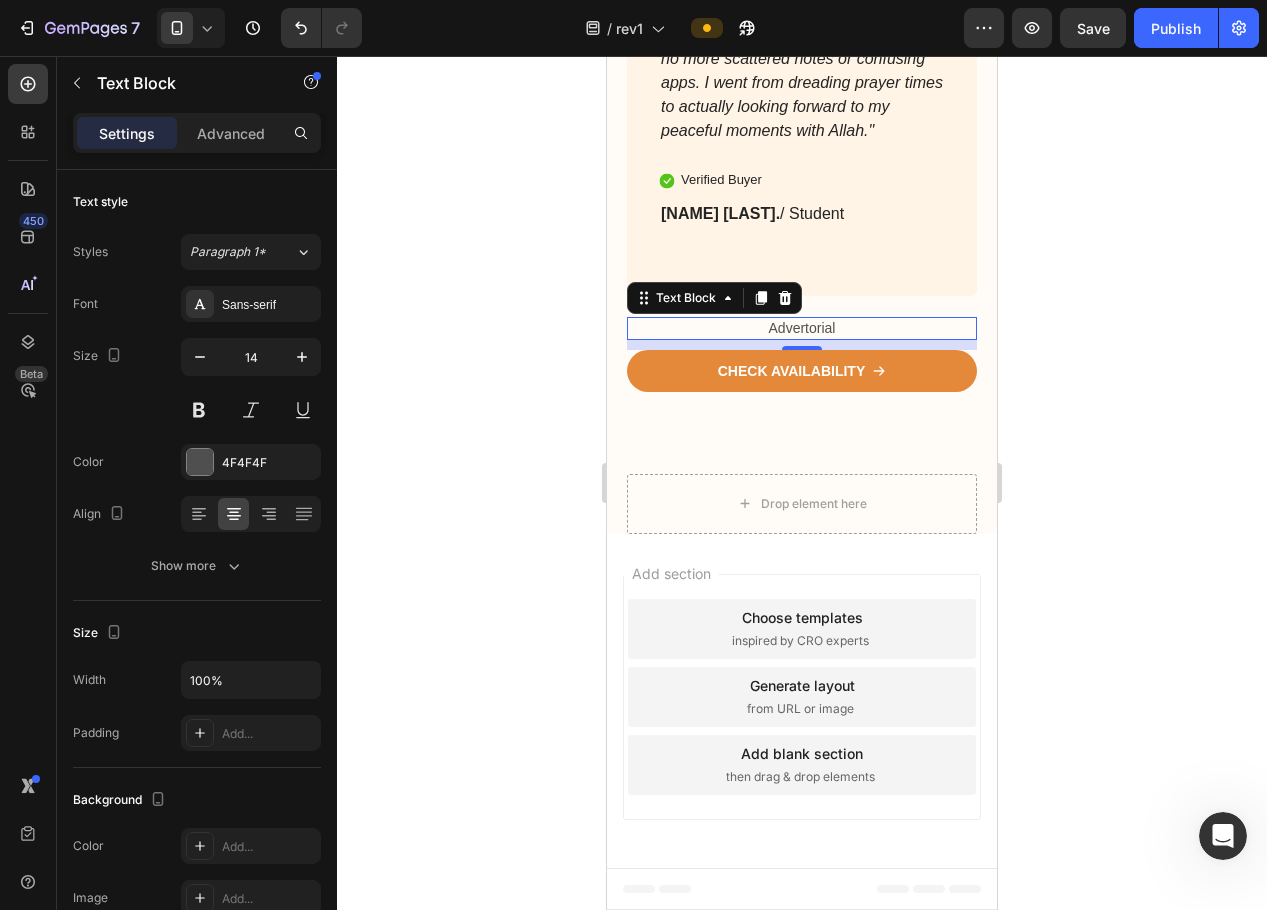 click 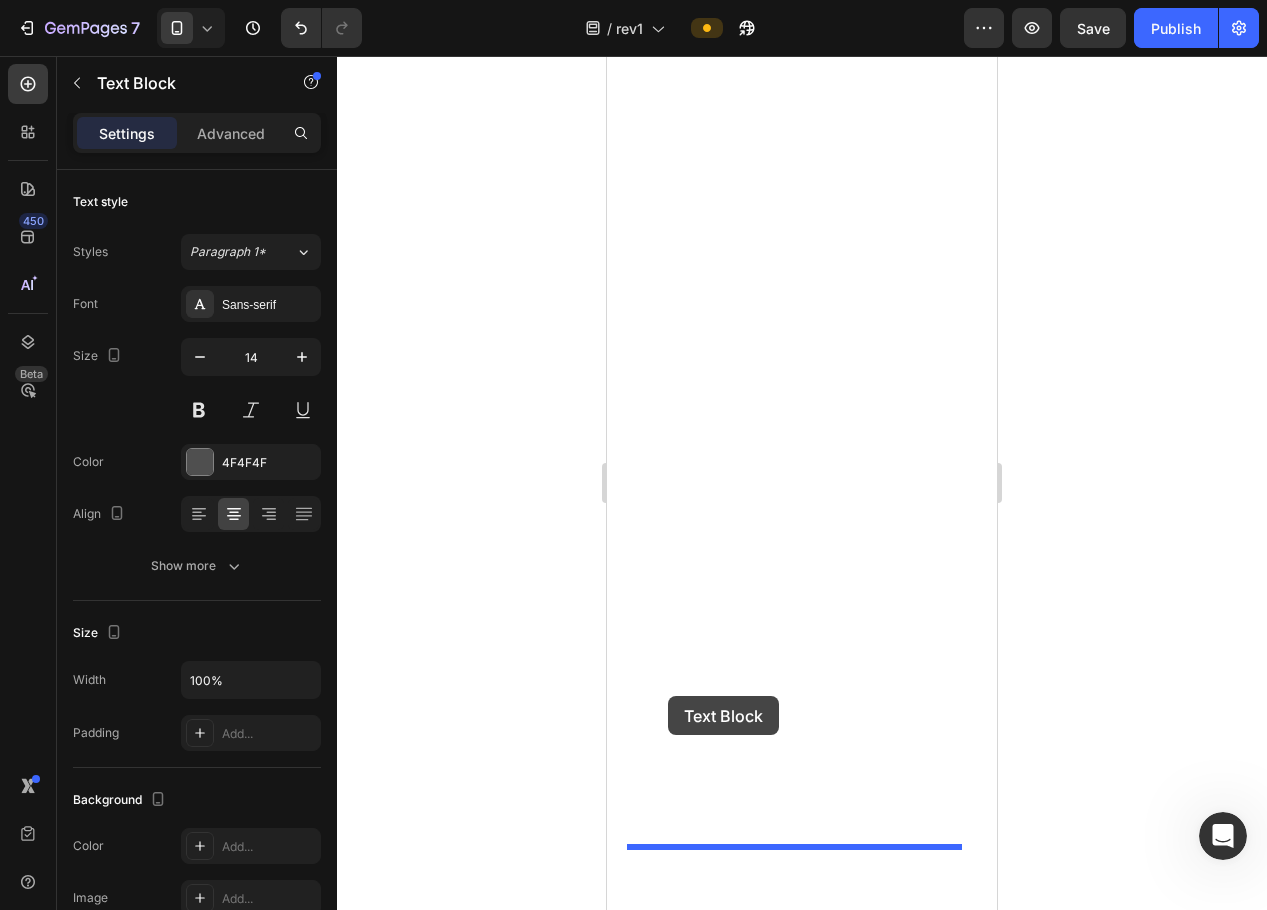 drag, startPoint x: 662, startPoint y: 556, endPoint x: 1611, endPoint y: 628, distance: 951.72736 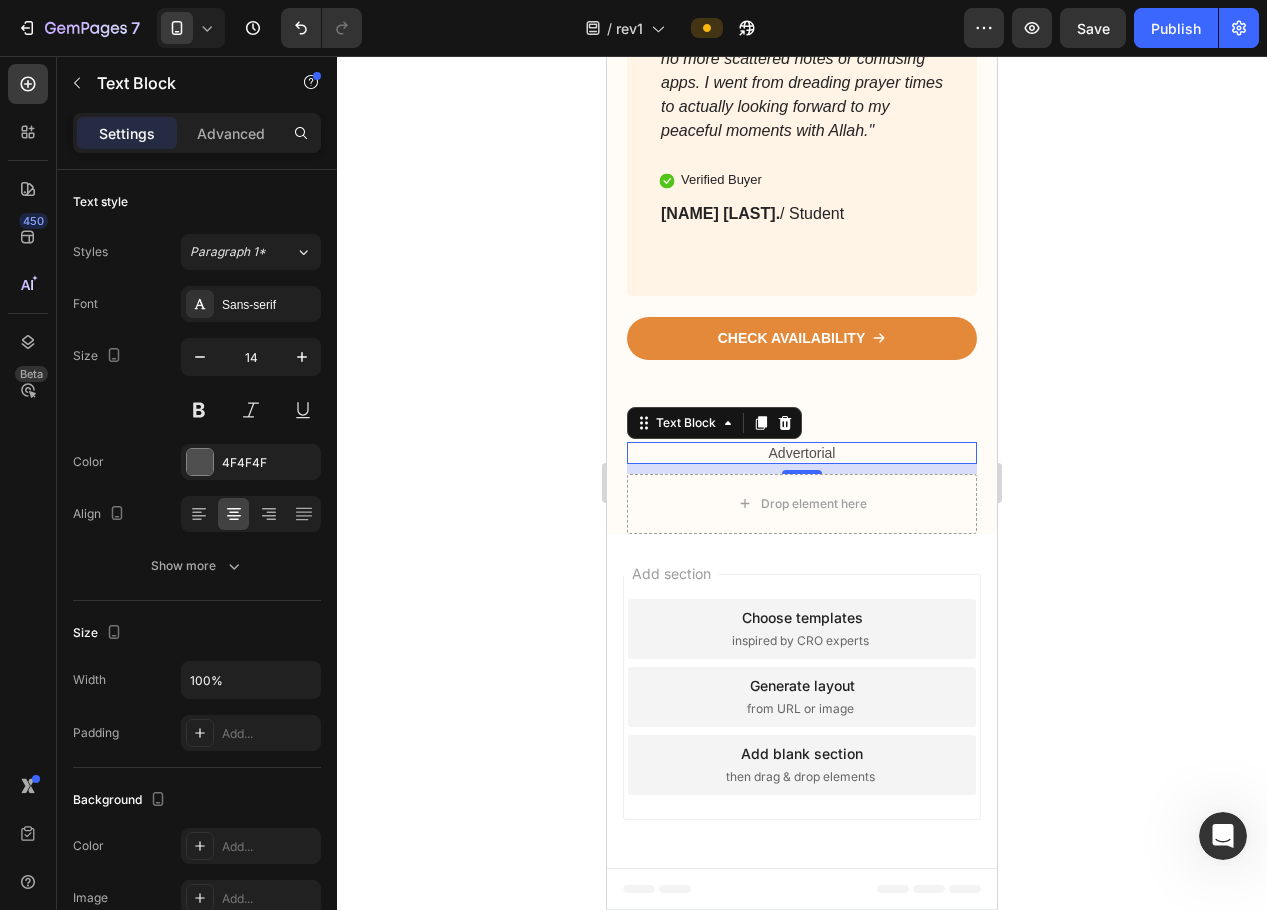 click 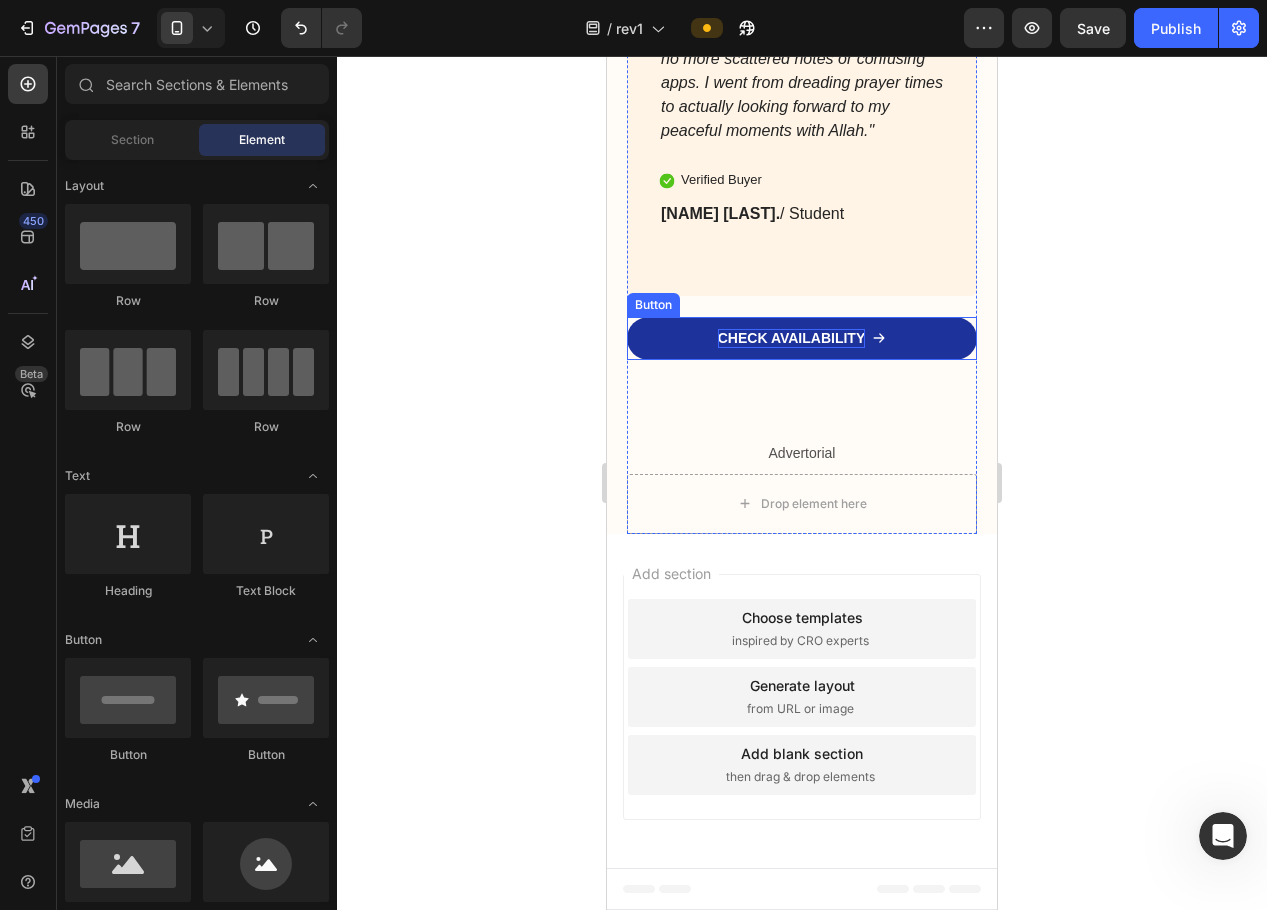 click on "CHECK AVAILABILITY" at bounding box center [792, 338] 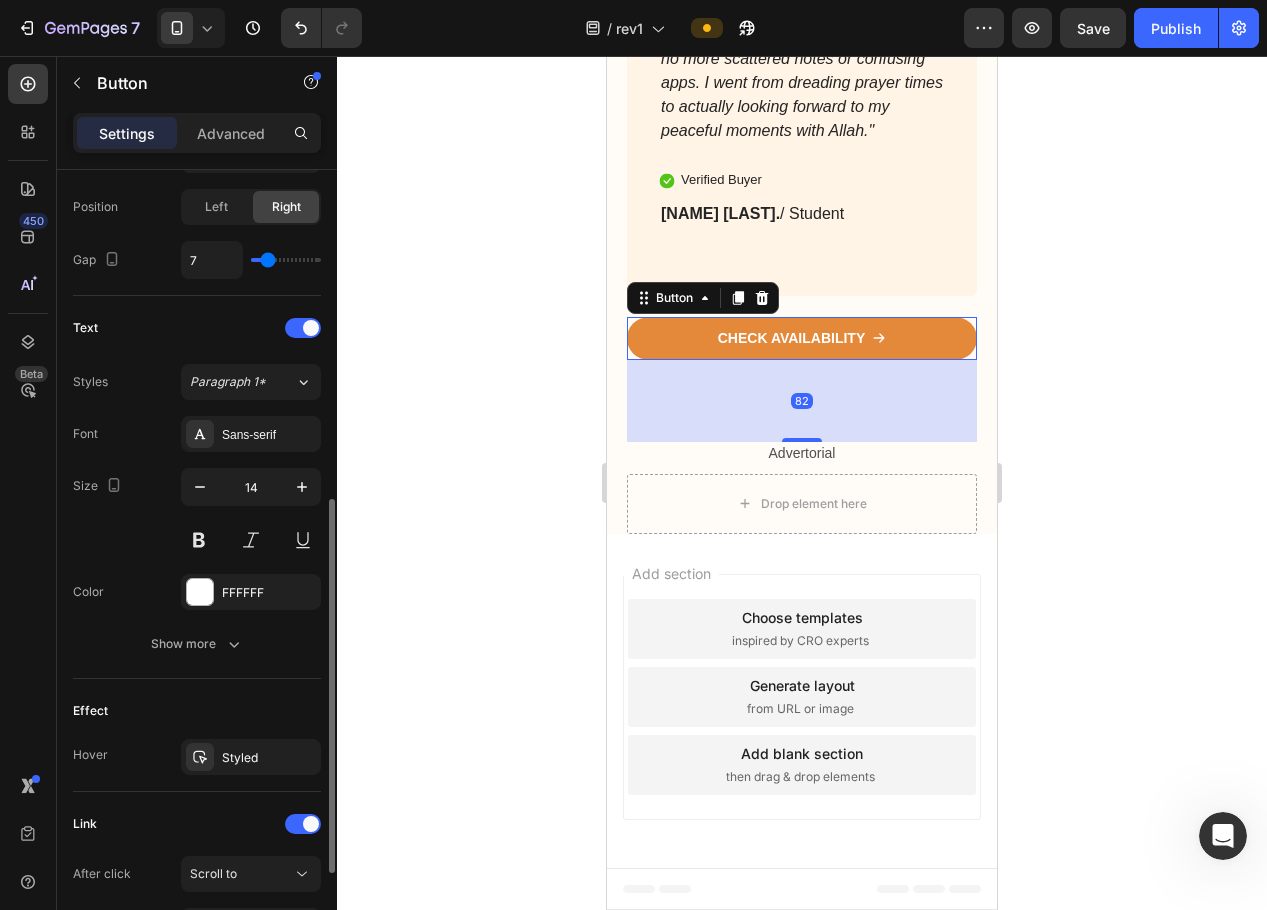 scroll, scrollTop: 899, scrollLeft: 0, axis: vertical 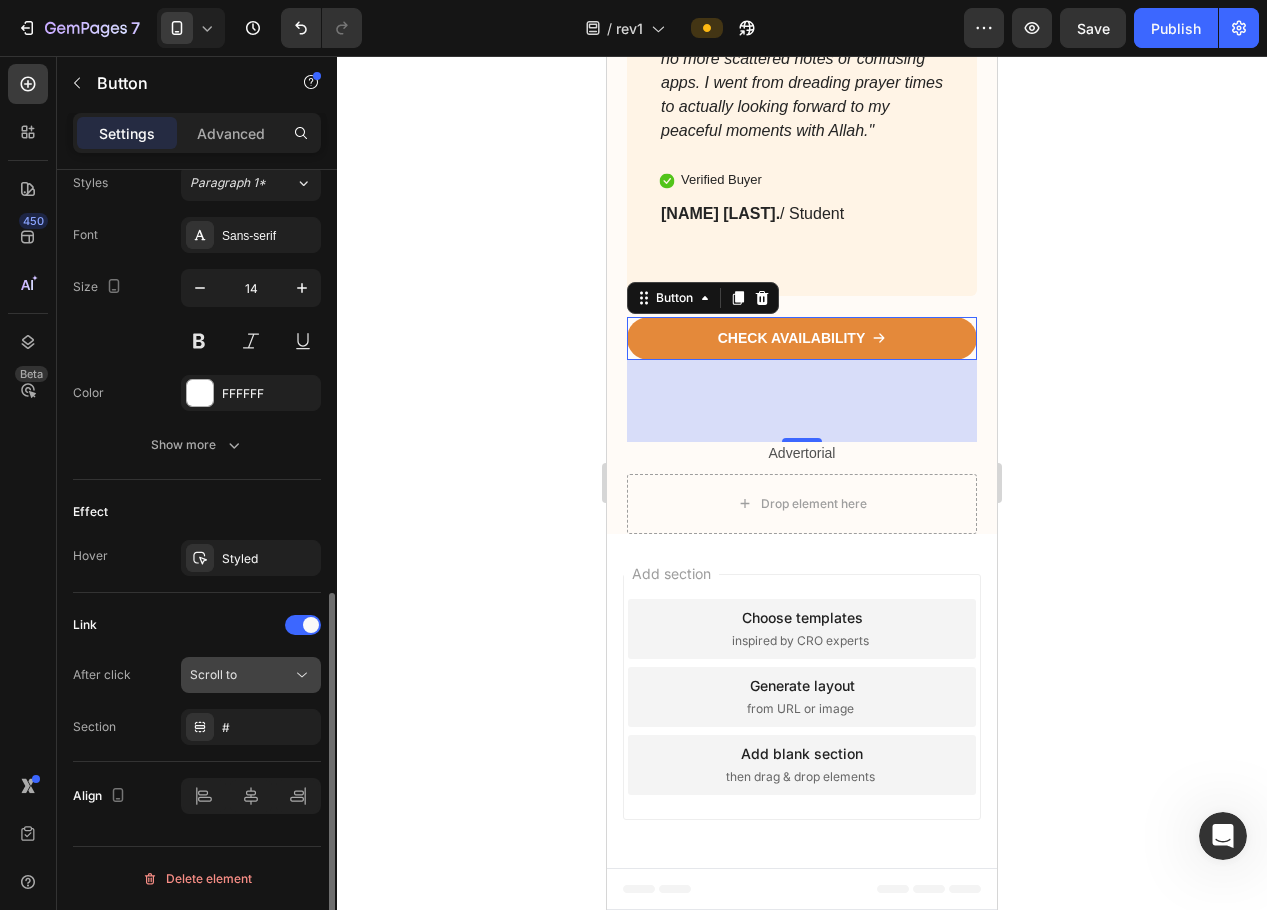 click on "Scroll to" at bounding box center (241, 675) 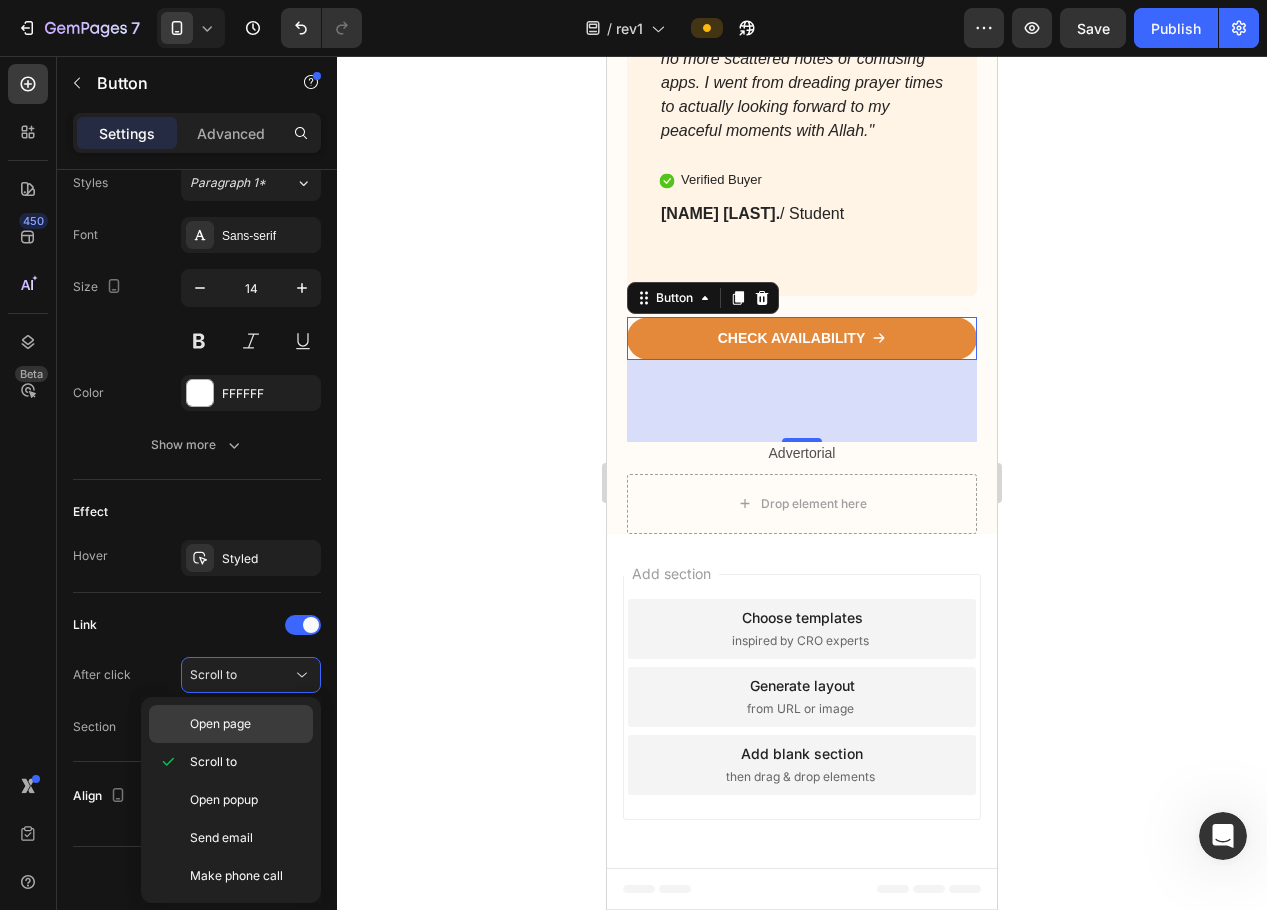 click on "Open page" 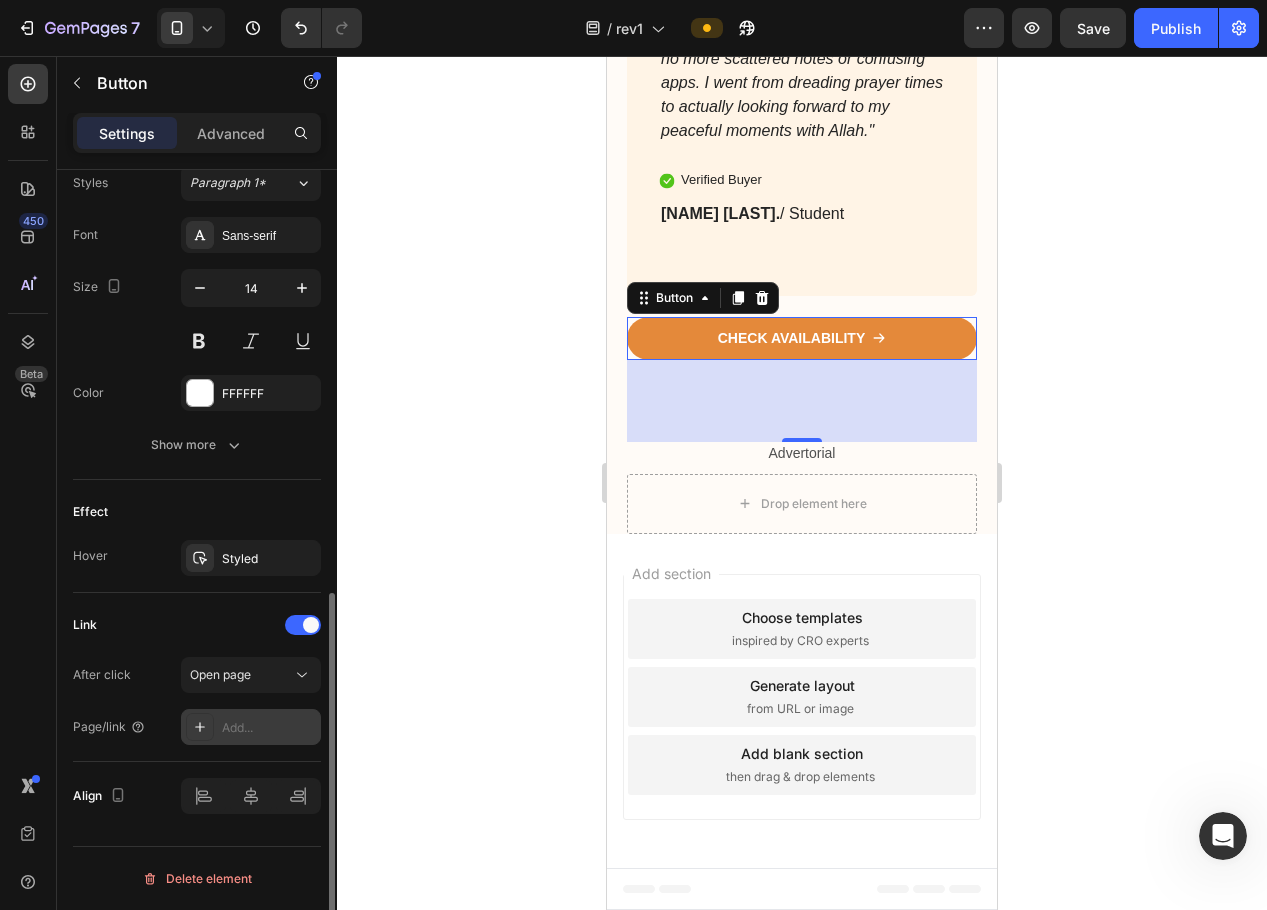 click on "Add..." at bounding box center (251, 727) 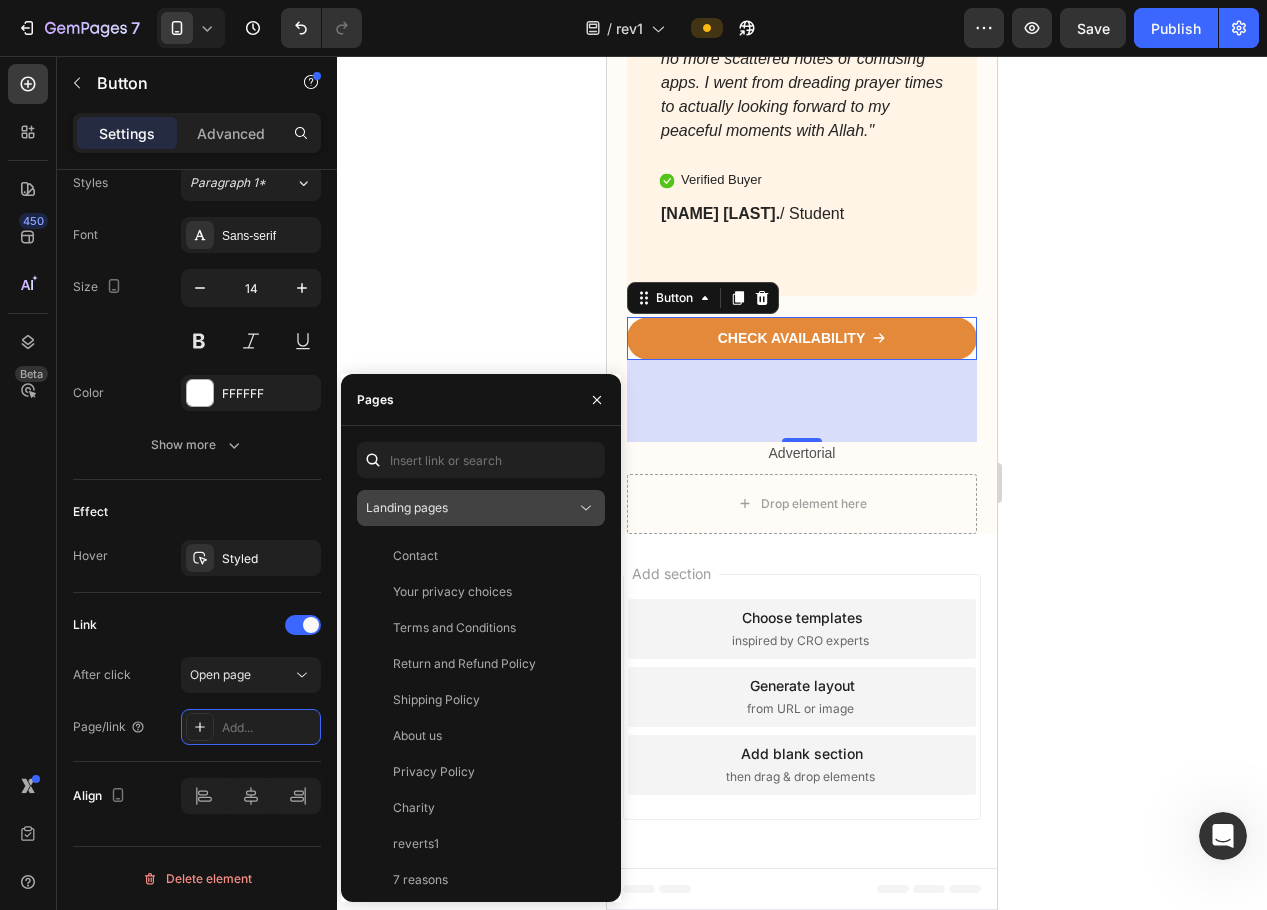 click on "Landing pages" at bounding box center [471, 508] 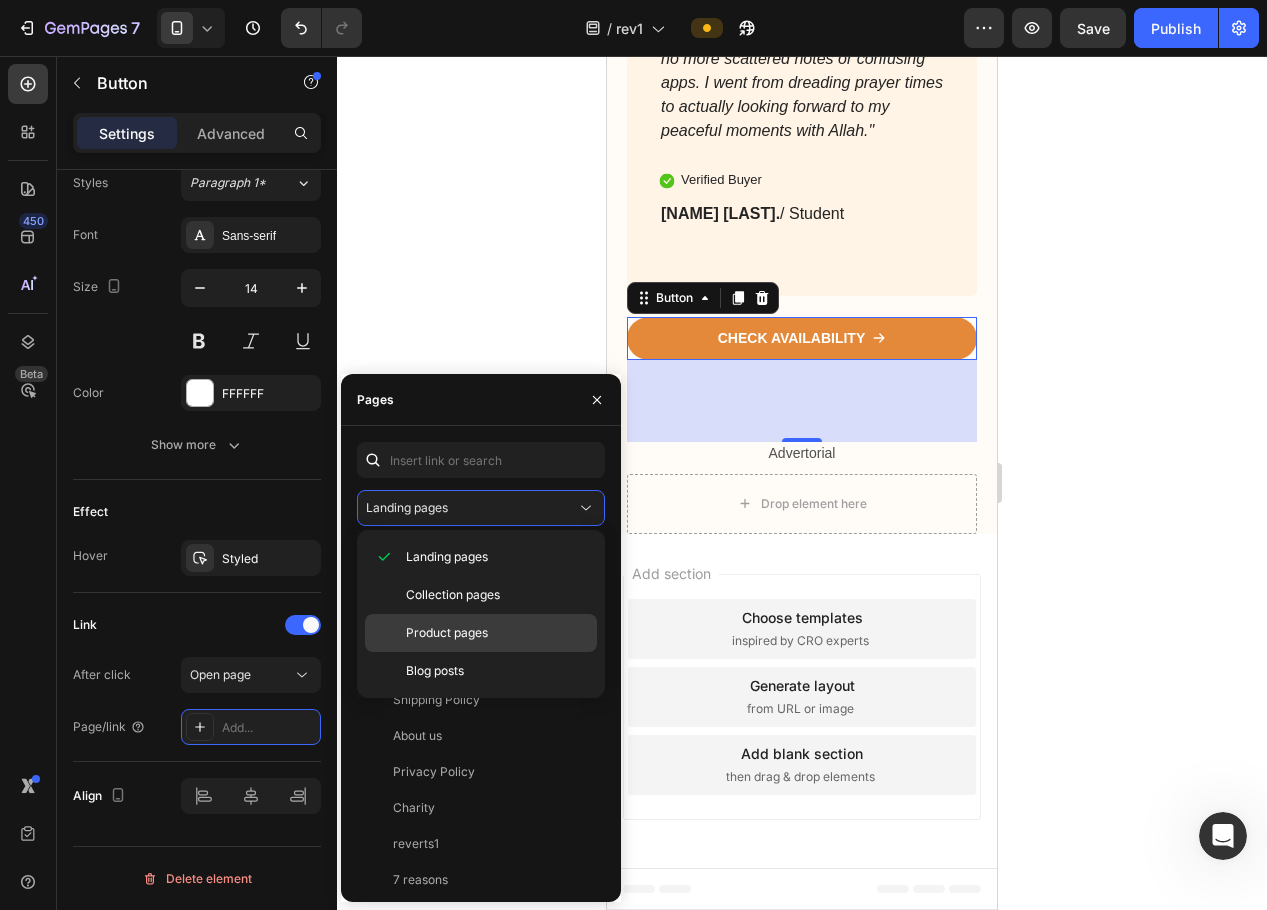 click on "Product pages" at bounding box center [447, 633] 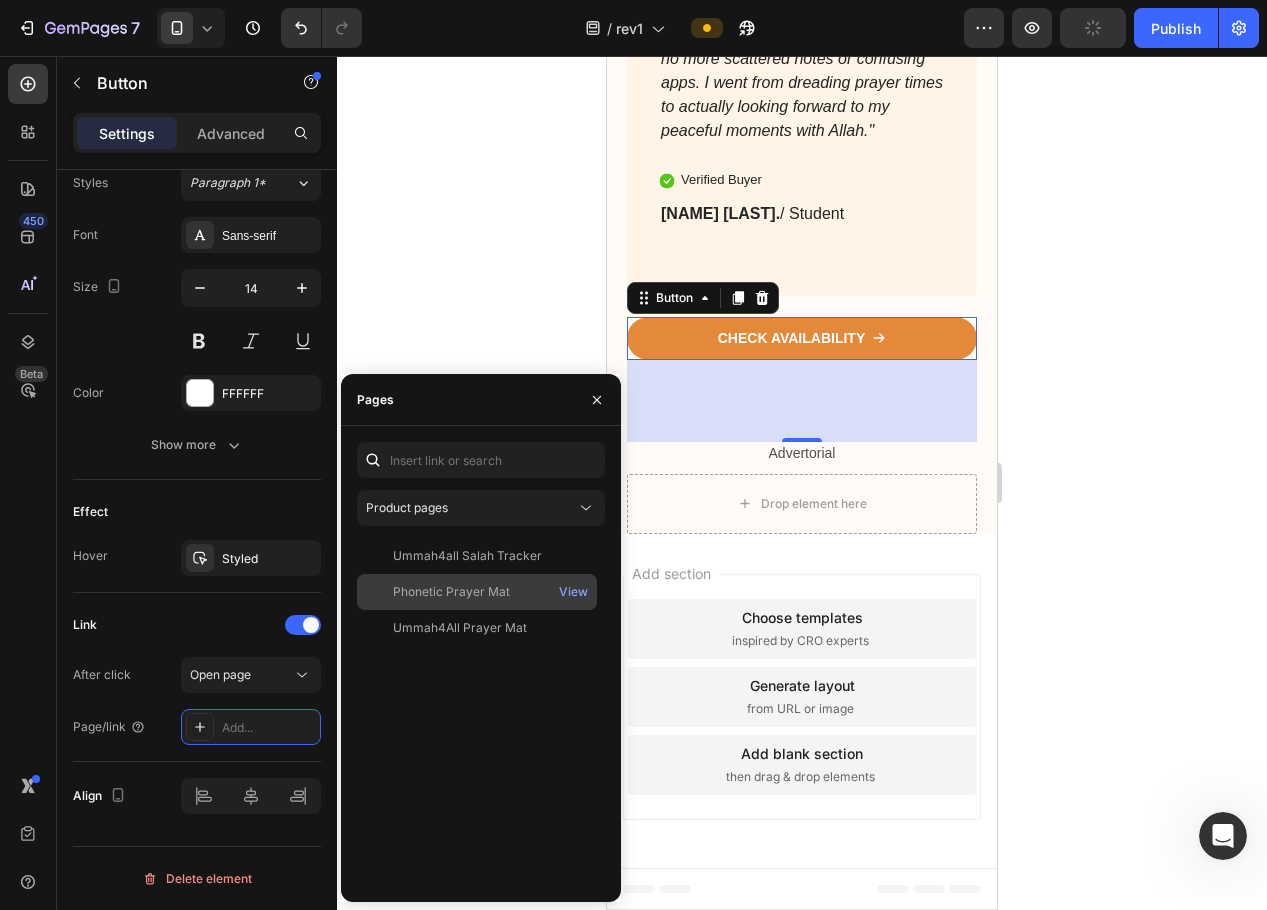 click on "Phonetic Prayer Mat" 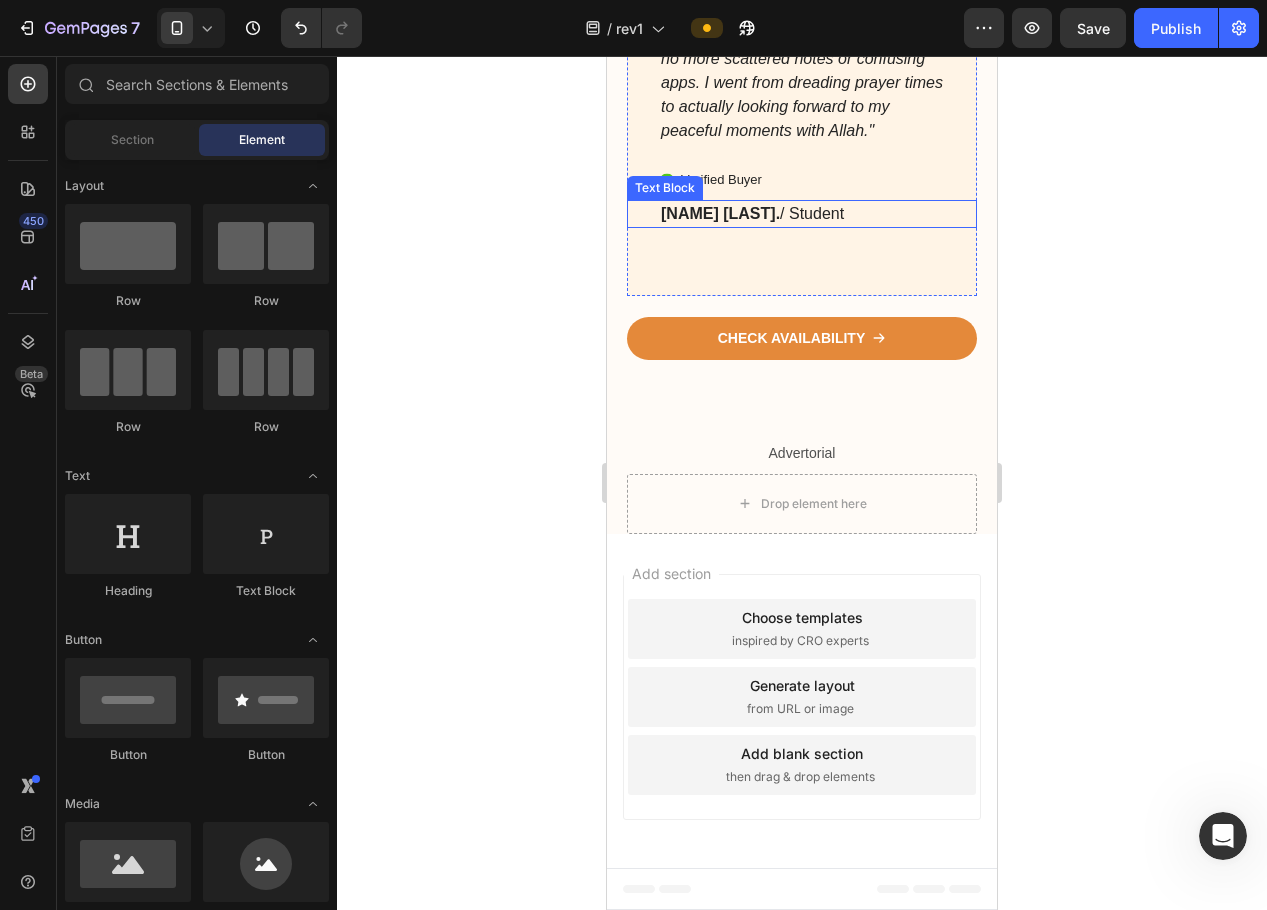scroll, scrollTop: 6648, scrollLeft: 0, axis: vertical 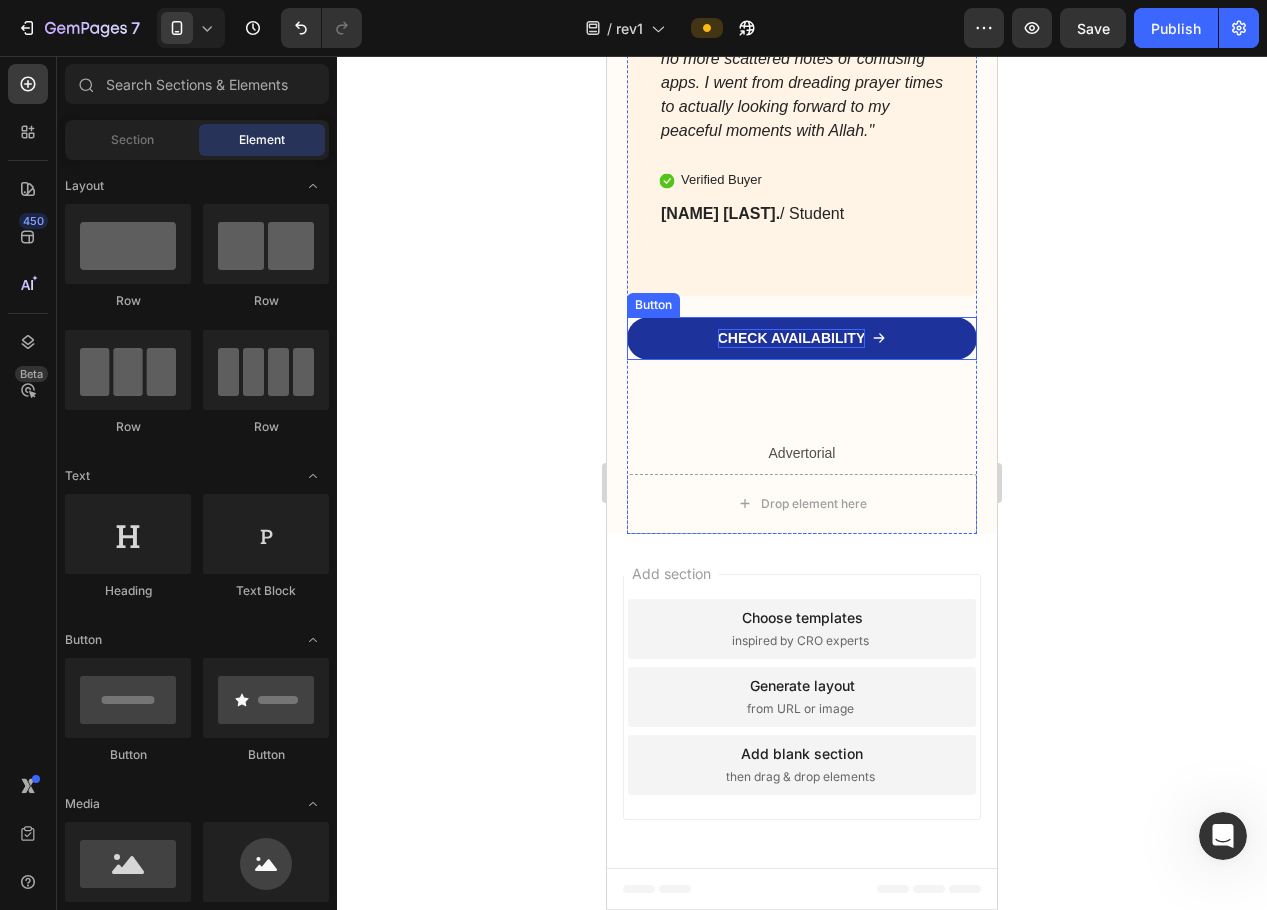 click on "CHECK AVAILABILITY" at bounding box center [792, 338] 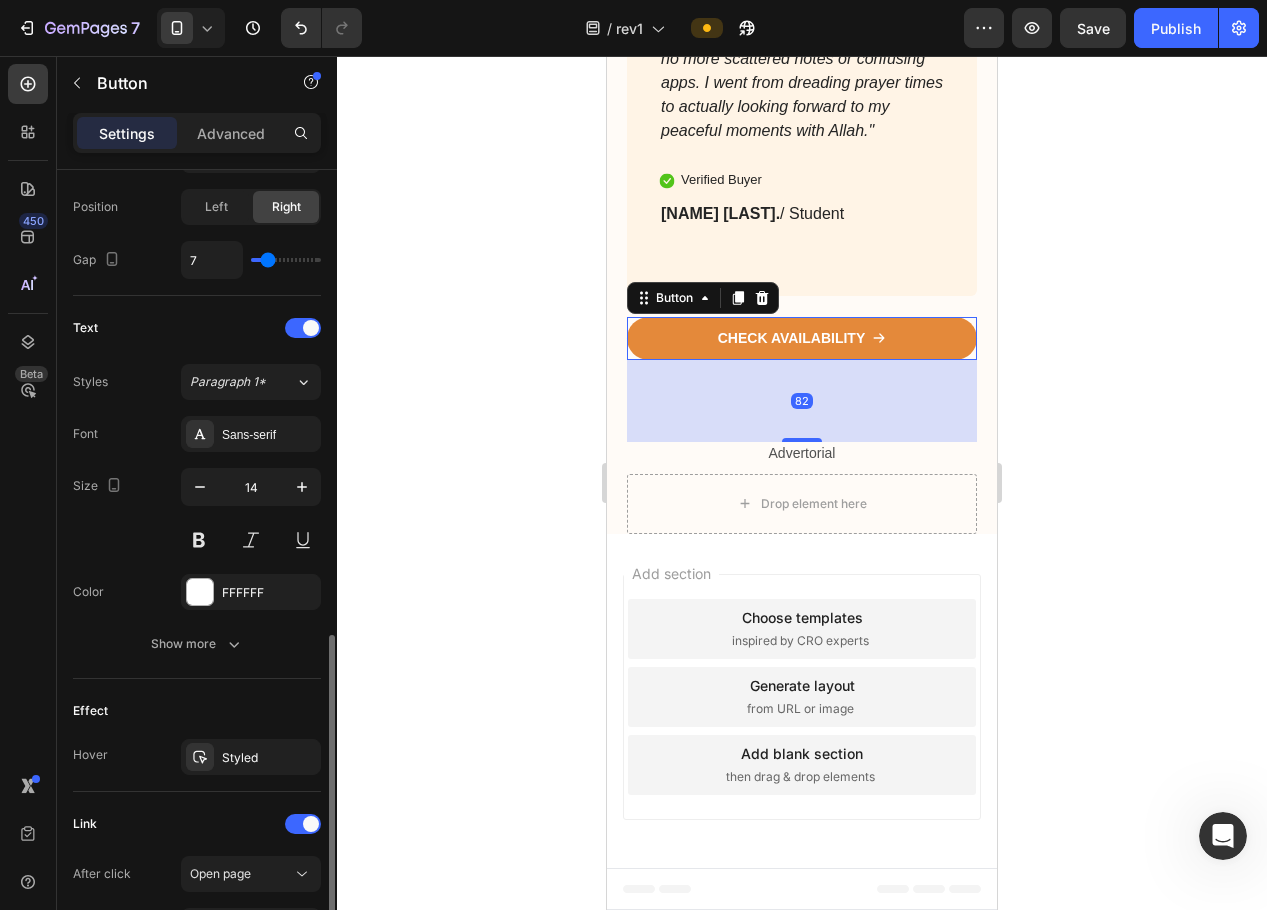 scroll, scrollTop: 951, scrollLeft: 0, axis: vertical 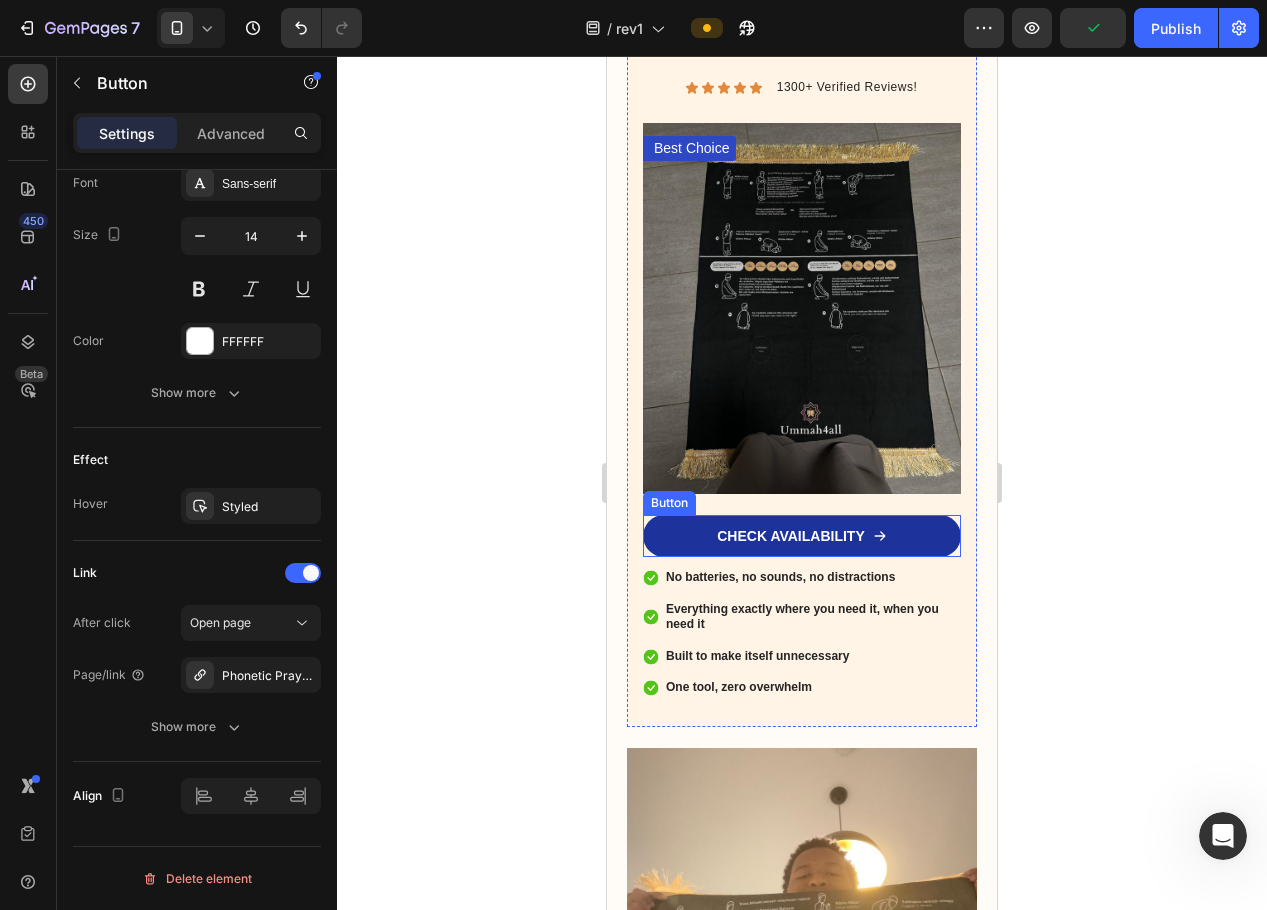 click on "CHECK AVAILABILITY" at bounding box center (802, 536) 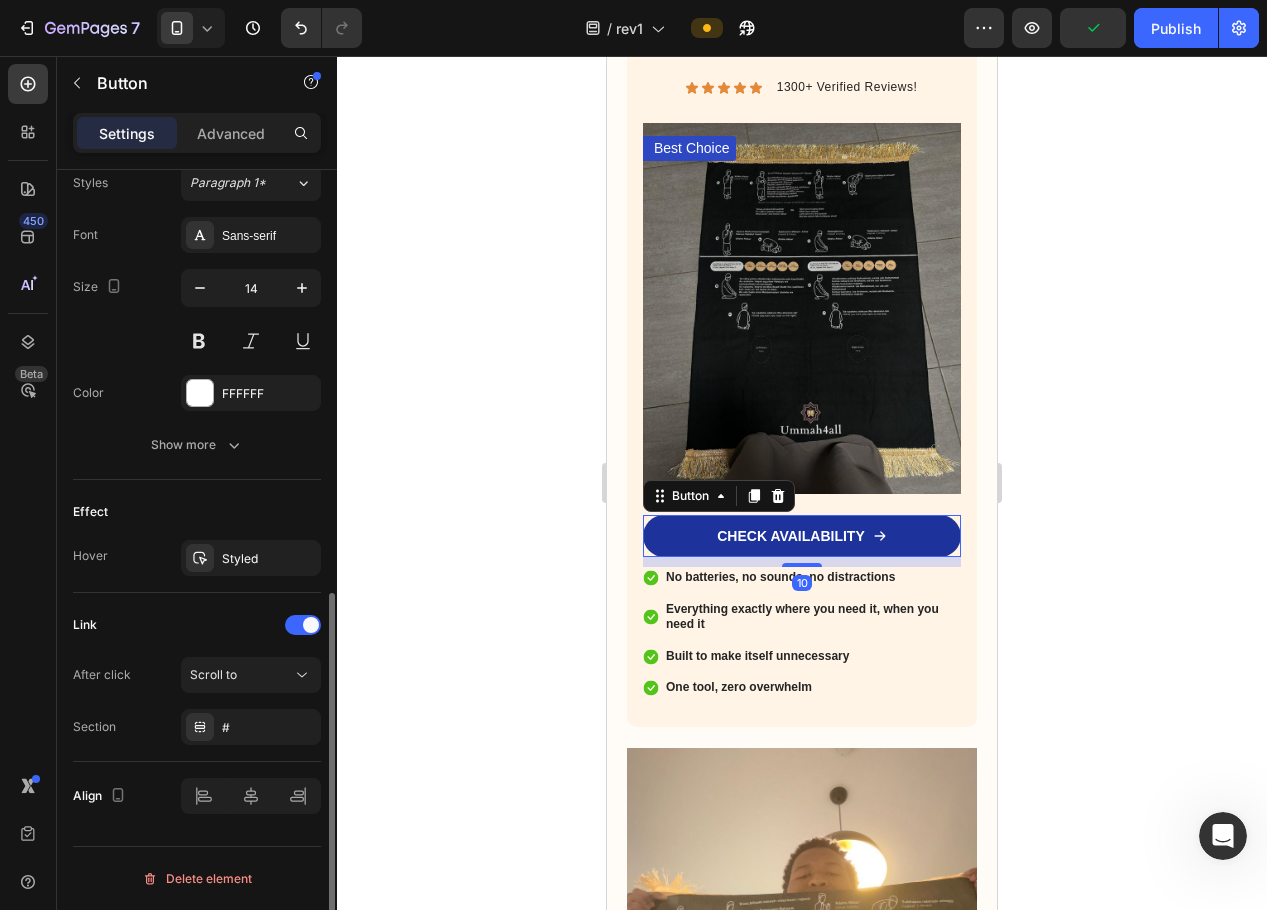 scroll, scrollTop: 899, scrollLeft: 0, axis: vertical 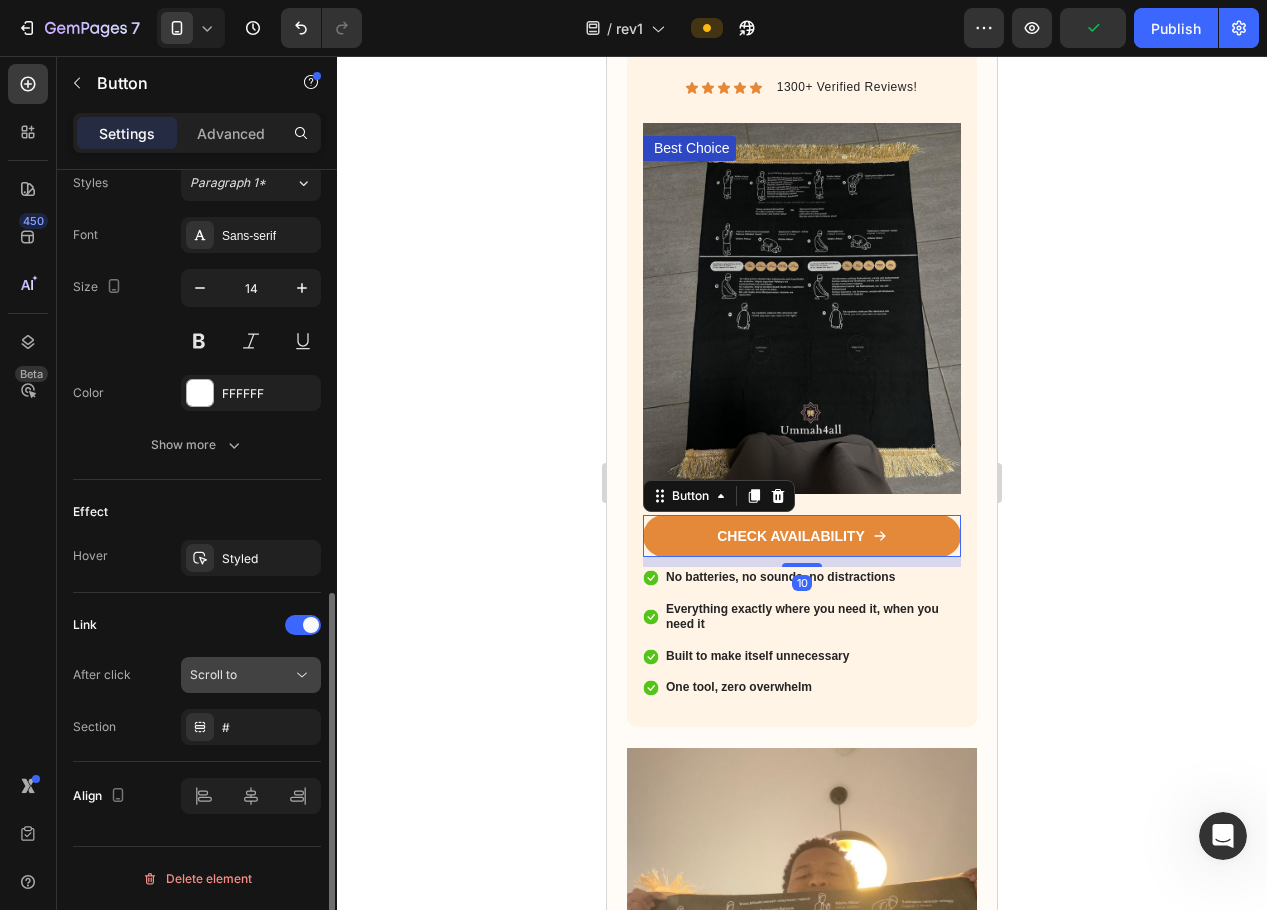 click on "Scroll to" at bounding box center [213, 674] 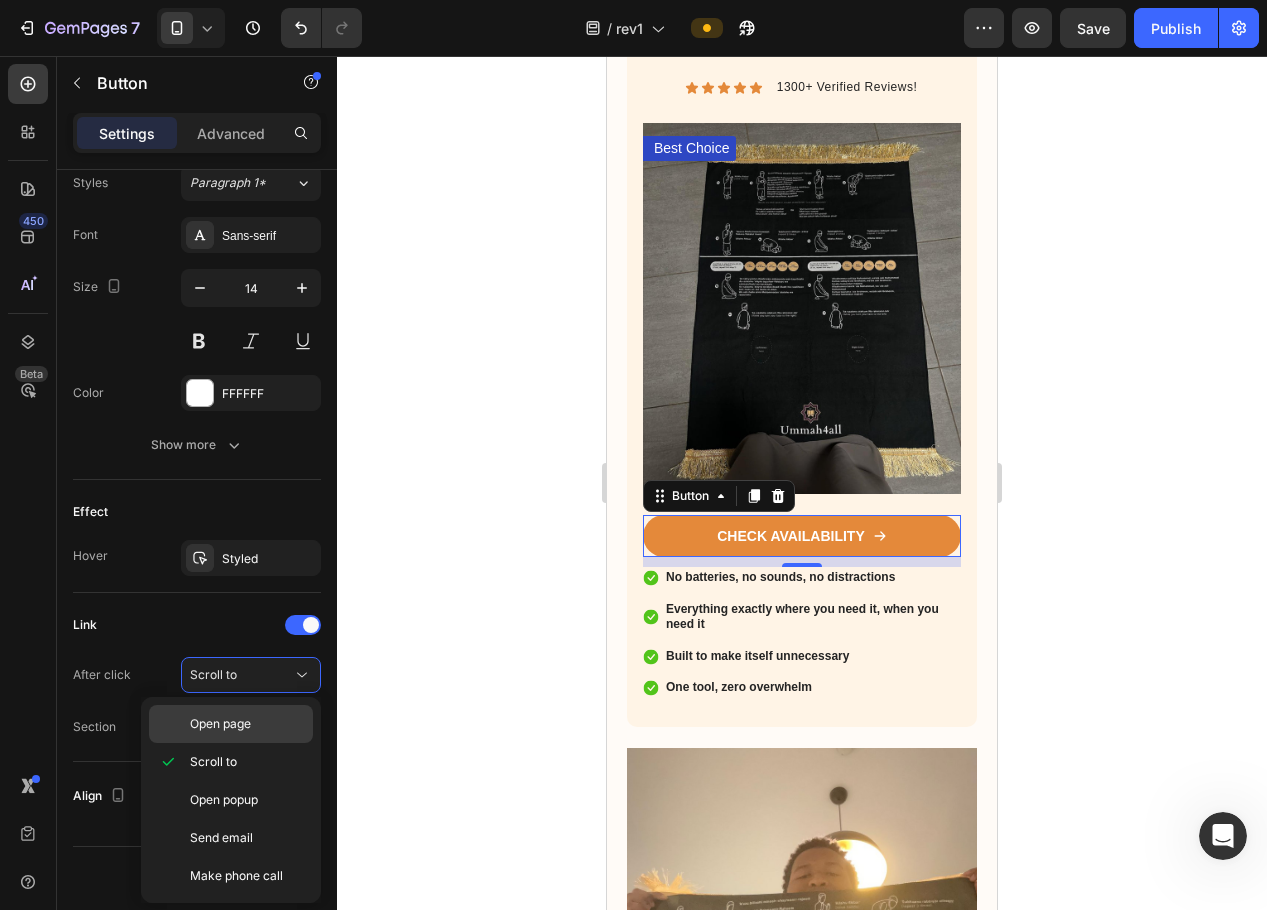 click on "Open page" at bounding box center (220, 724) 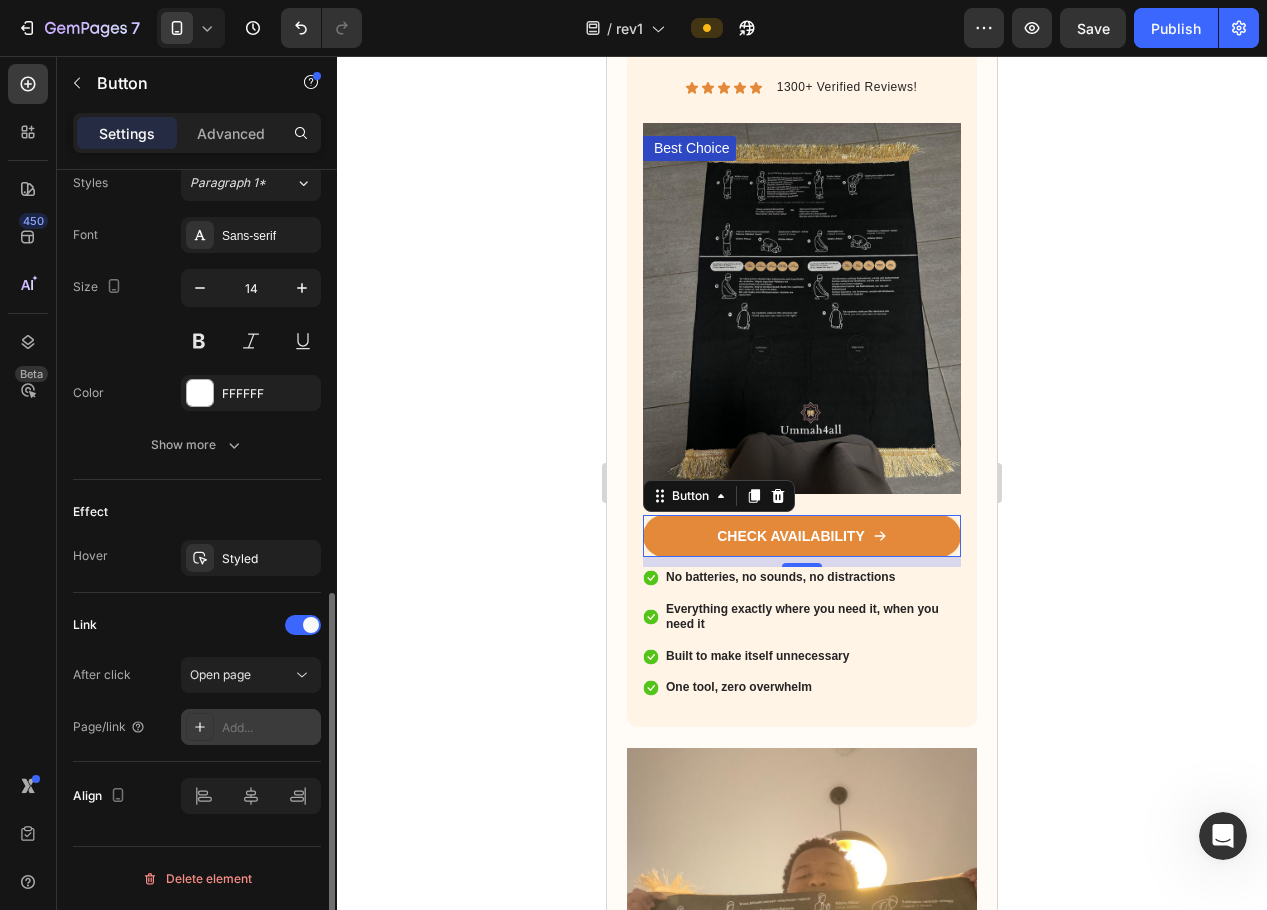 click on "Add..." at bounding box center [269, 728] 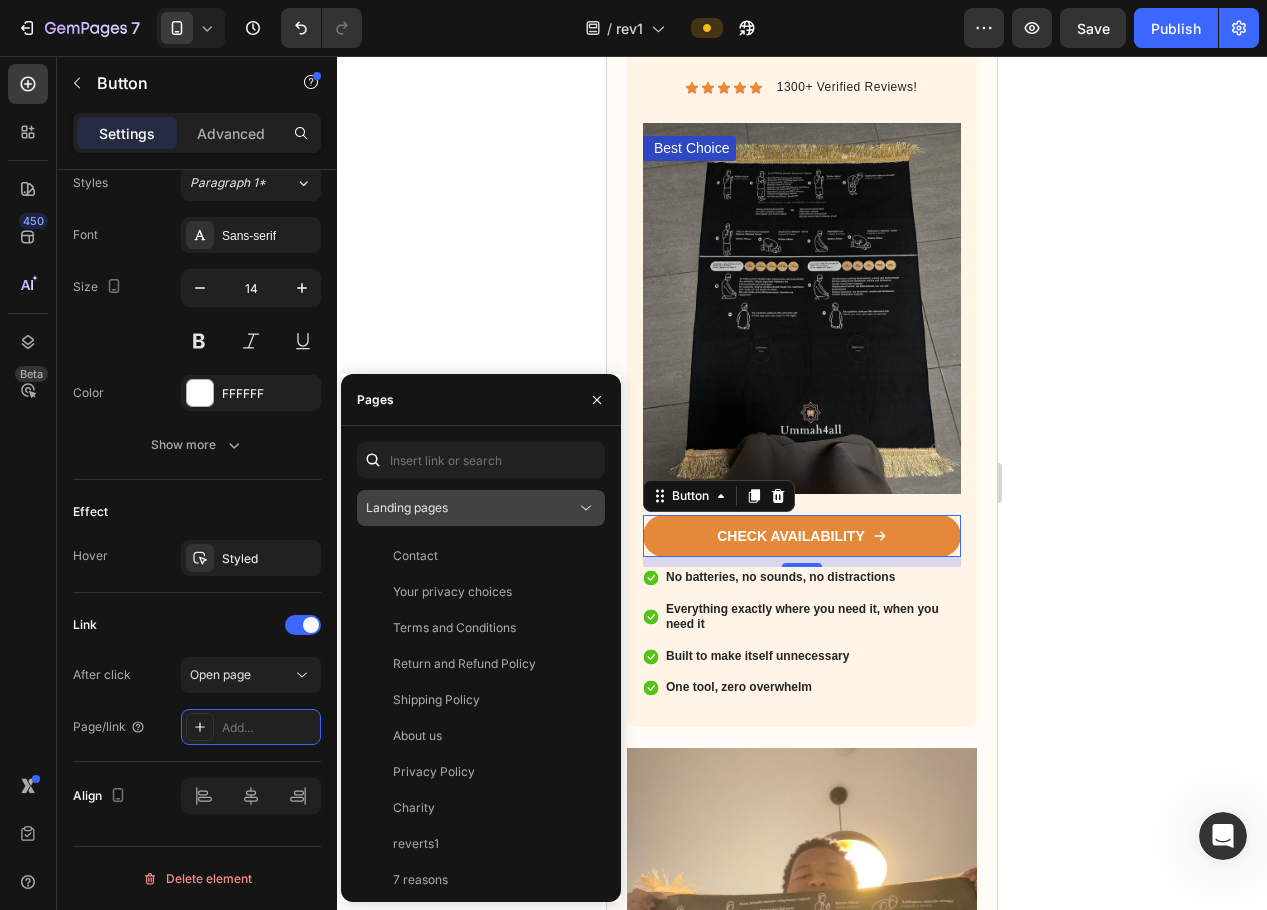 click on "Landing pages" at bounding box center [471, 508] 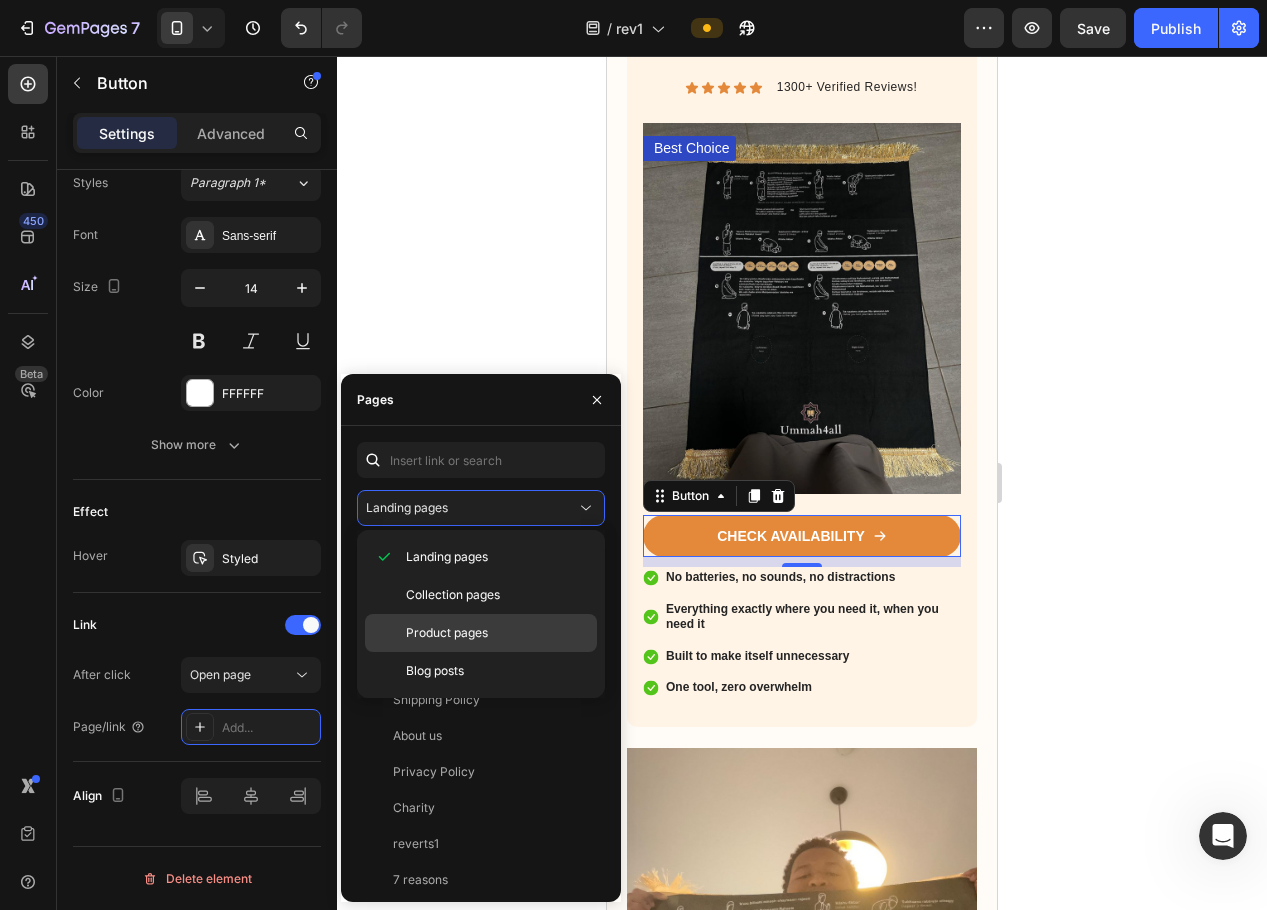 click on "Product pages" at bounding box center (447, 633) 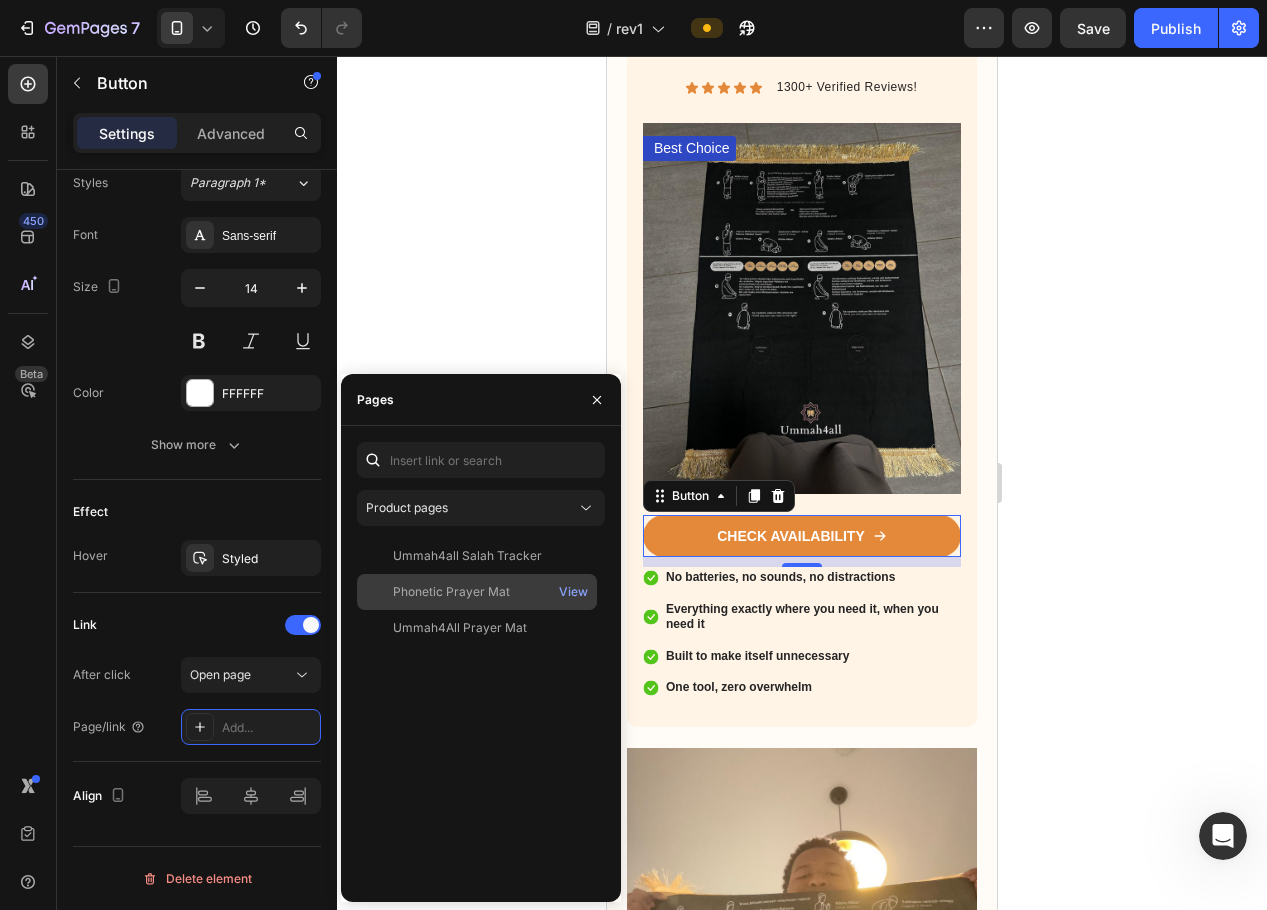 click on "Phonetic Prayer Mat" 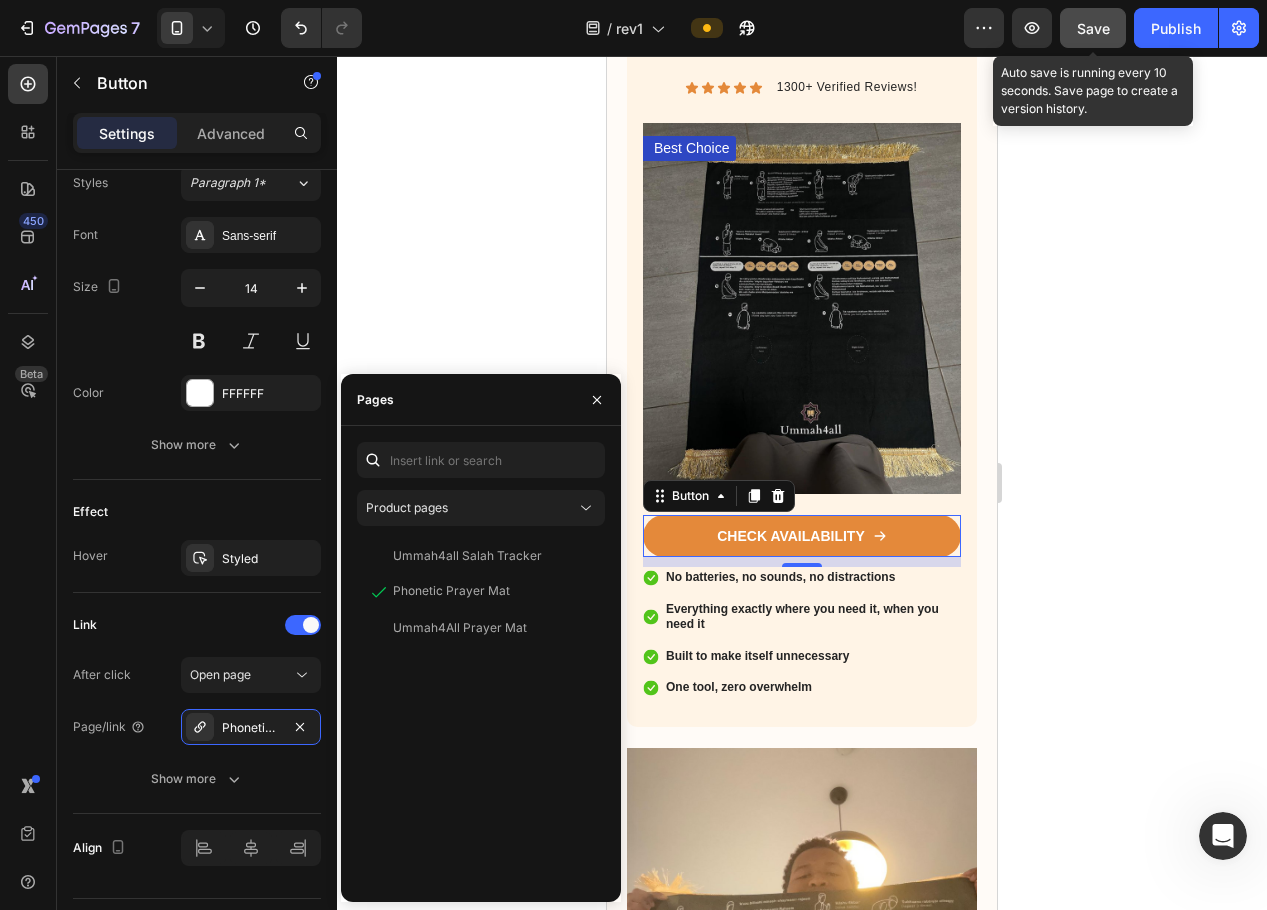 click on "Save" at bounding box center (1093, 28) 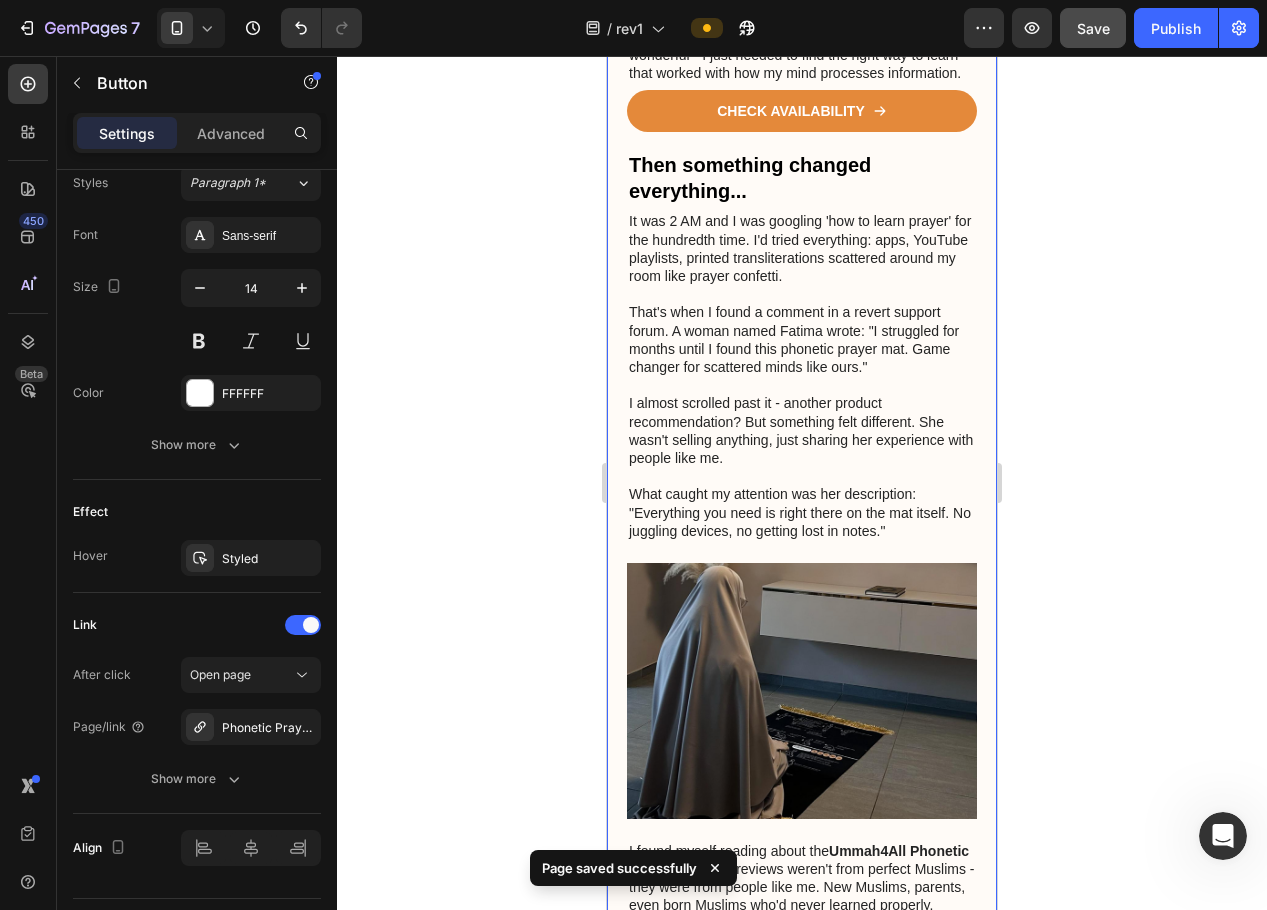 scroll, scrollTop: 1983, scrollLeft: 0, axis: vertical 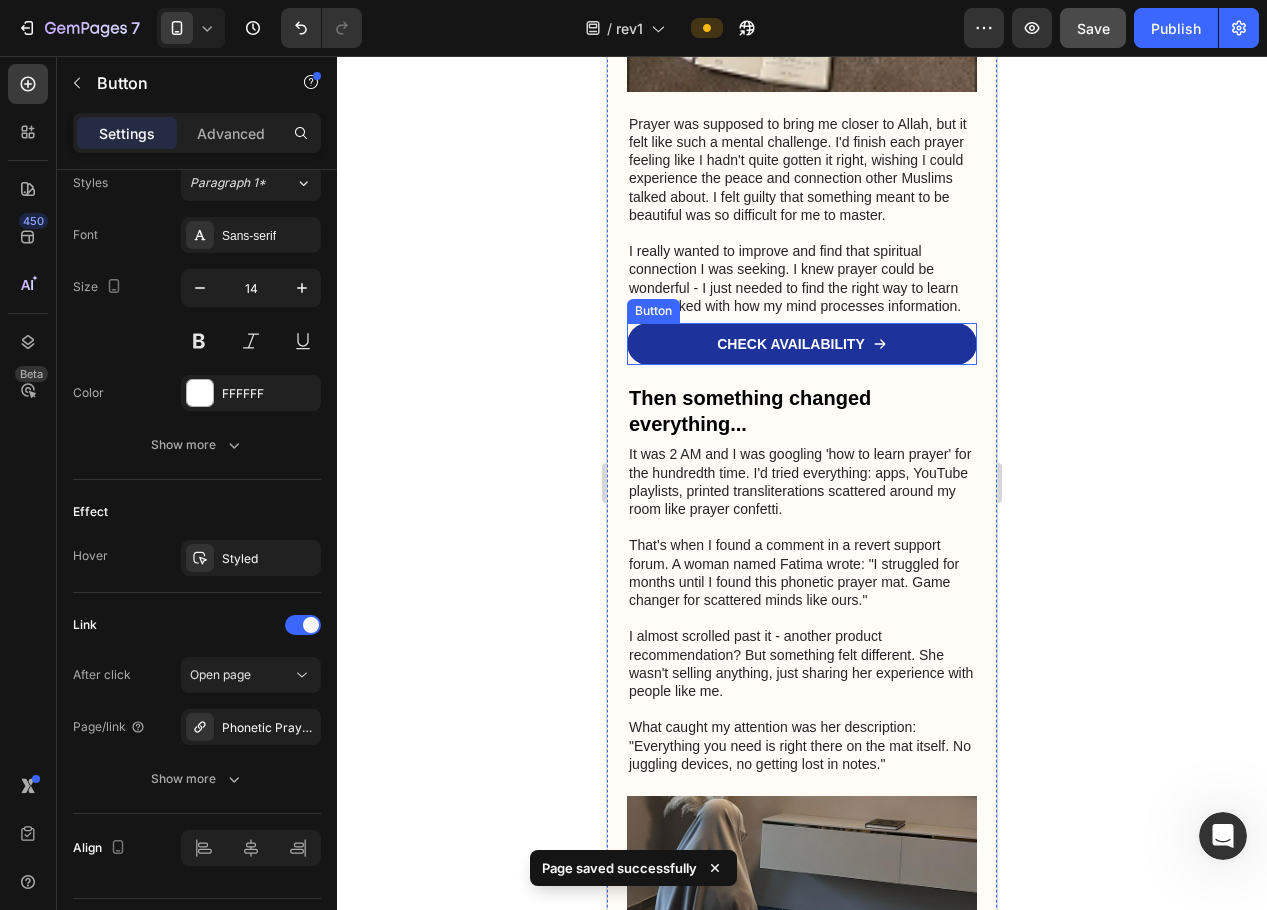click on "CHECK AVAILABILITY" at bounding box center (802, 344) 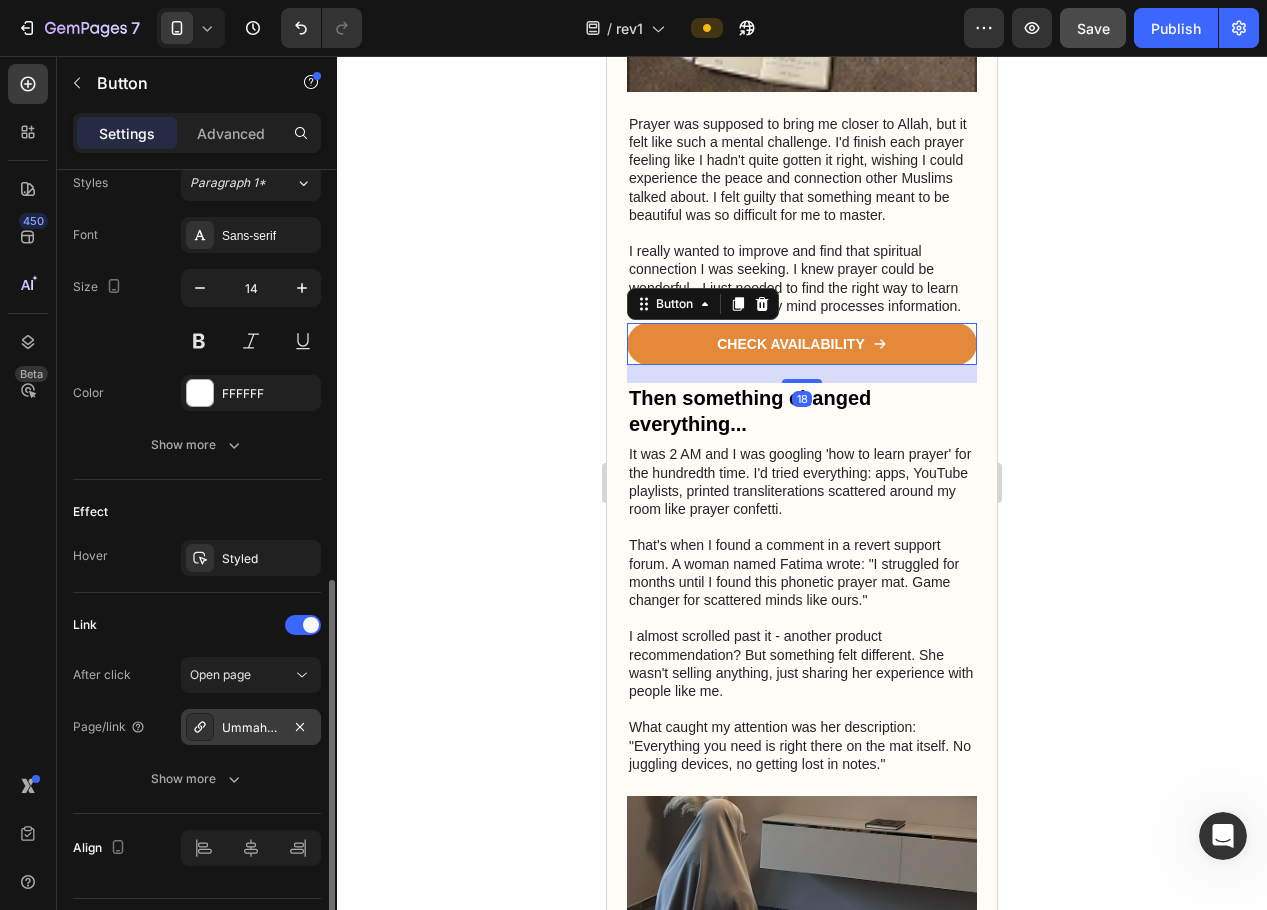click on "Ummah4All Prayer Mat" at bounding box center [251, 728] 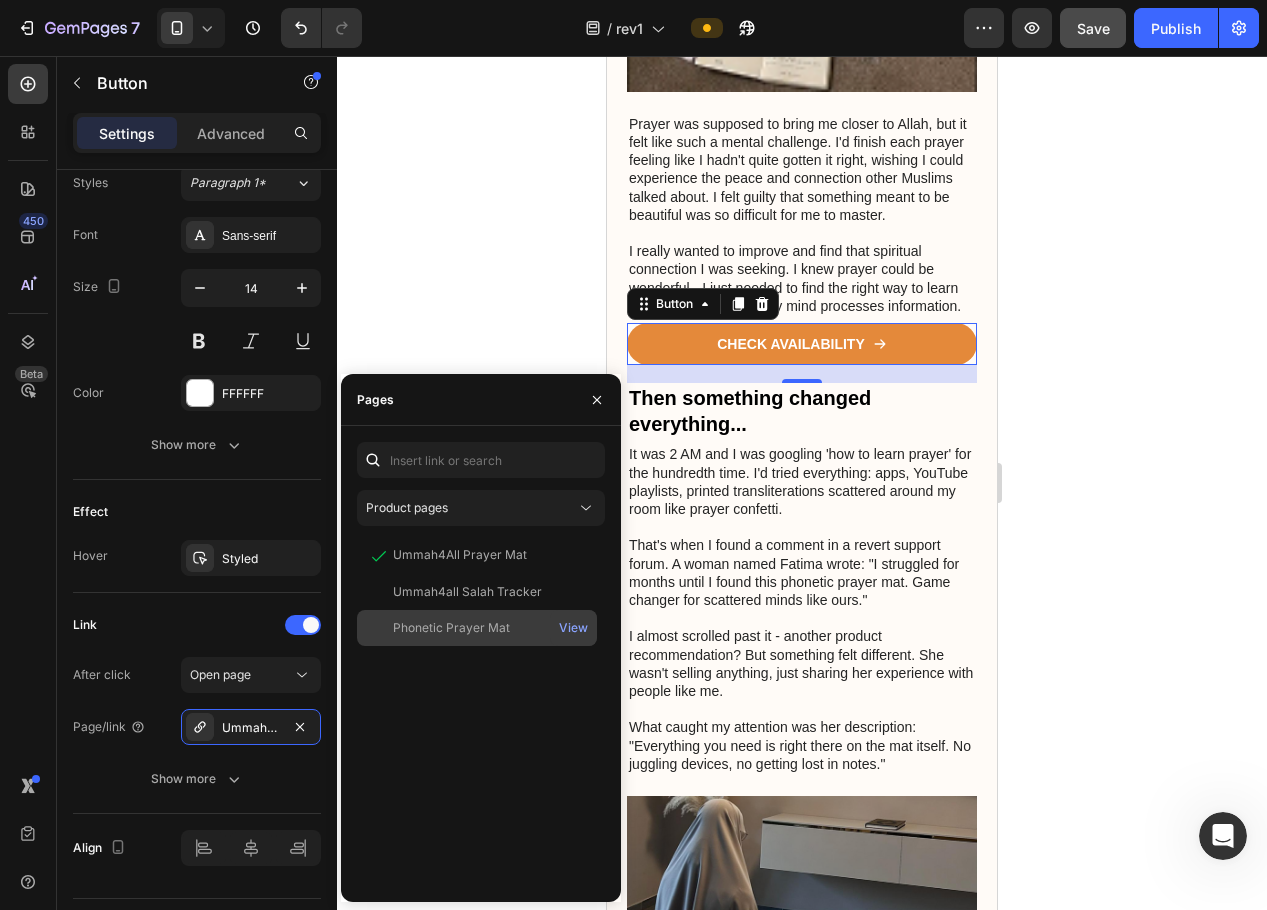 click on "Phonetic Prayer Mat" 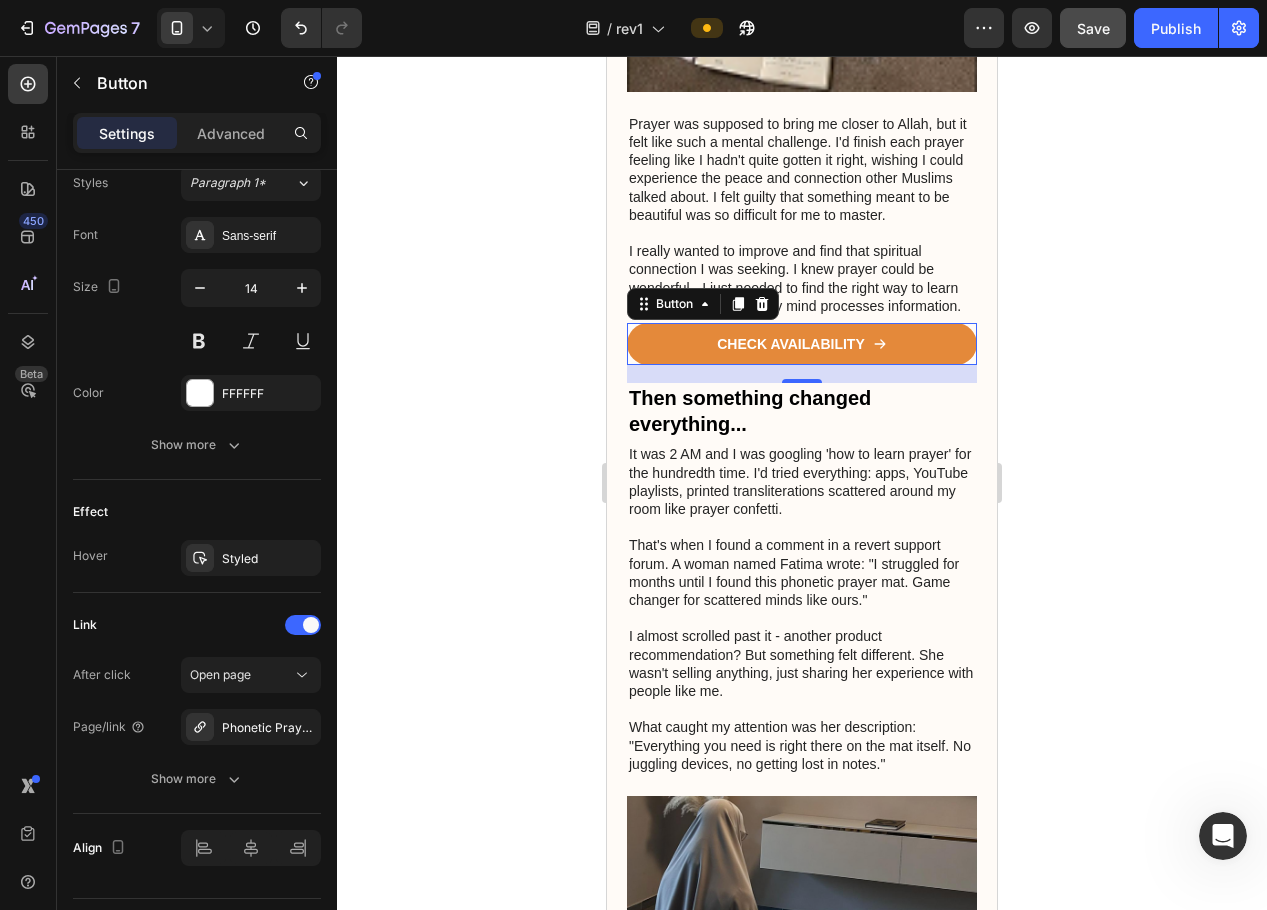 click 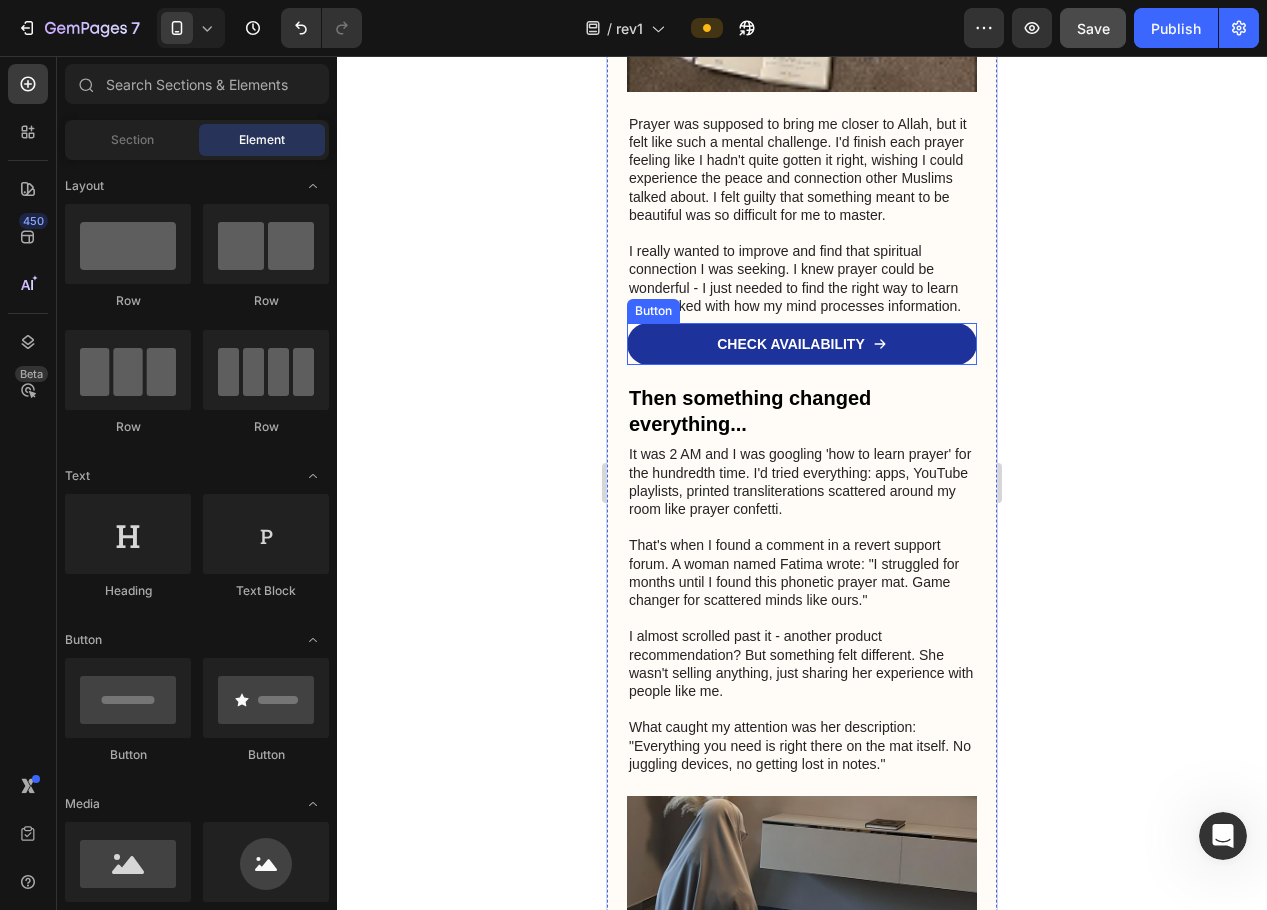 click on "CHECK AVAILABILITY" at bounding box center [802, 344] 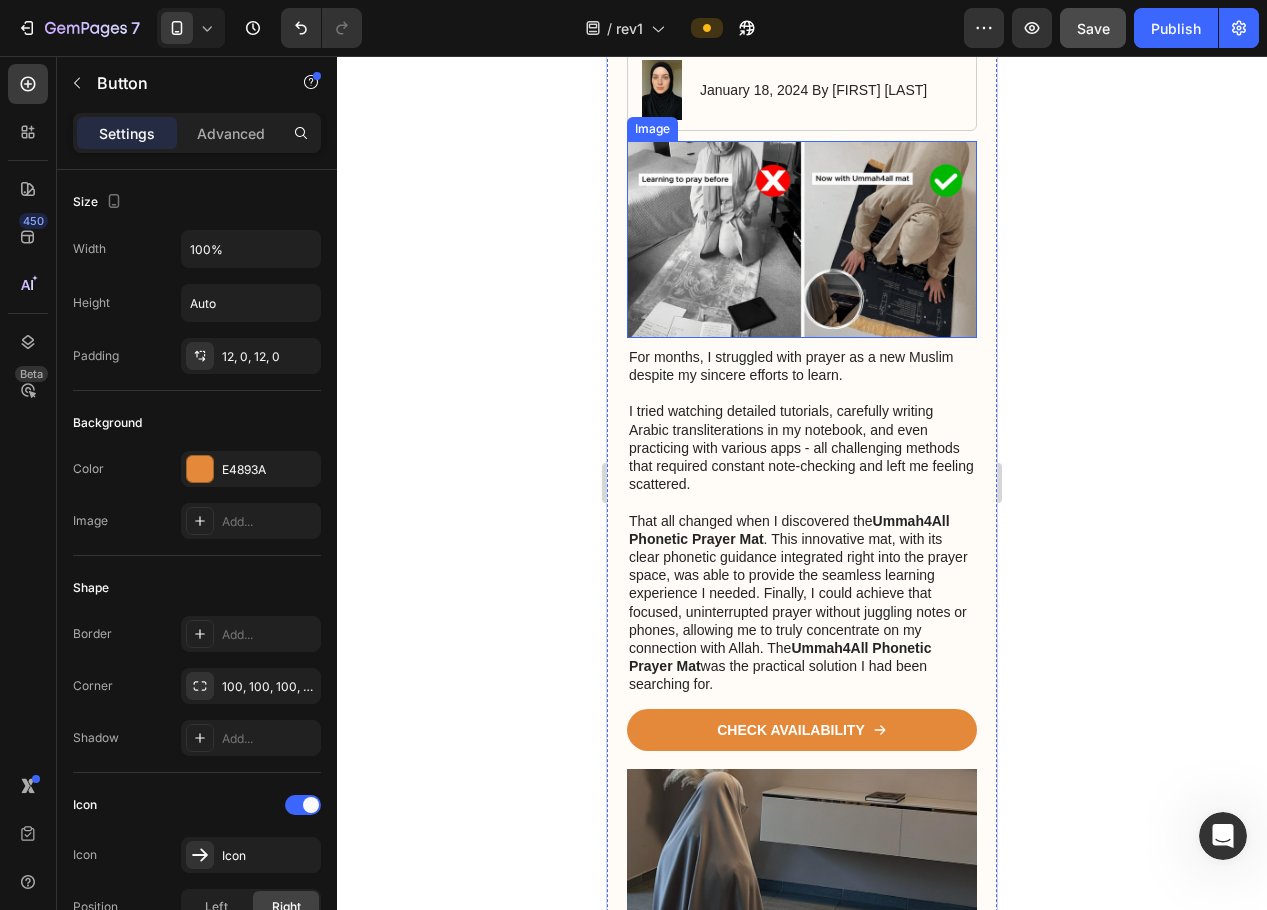 scroll, scrollTop: 300, scrollLeft: 0, axis: vertical 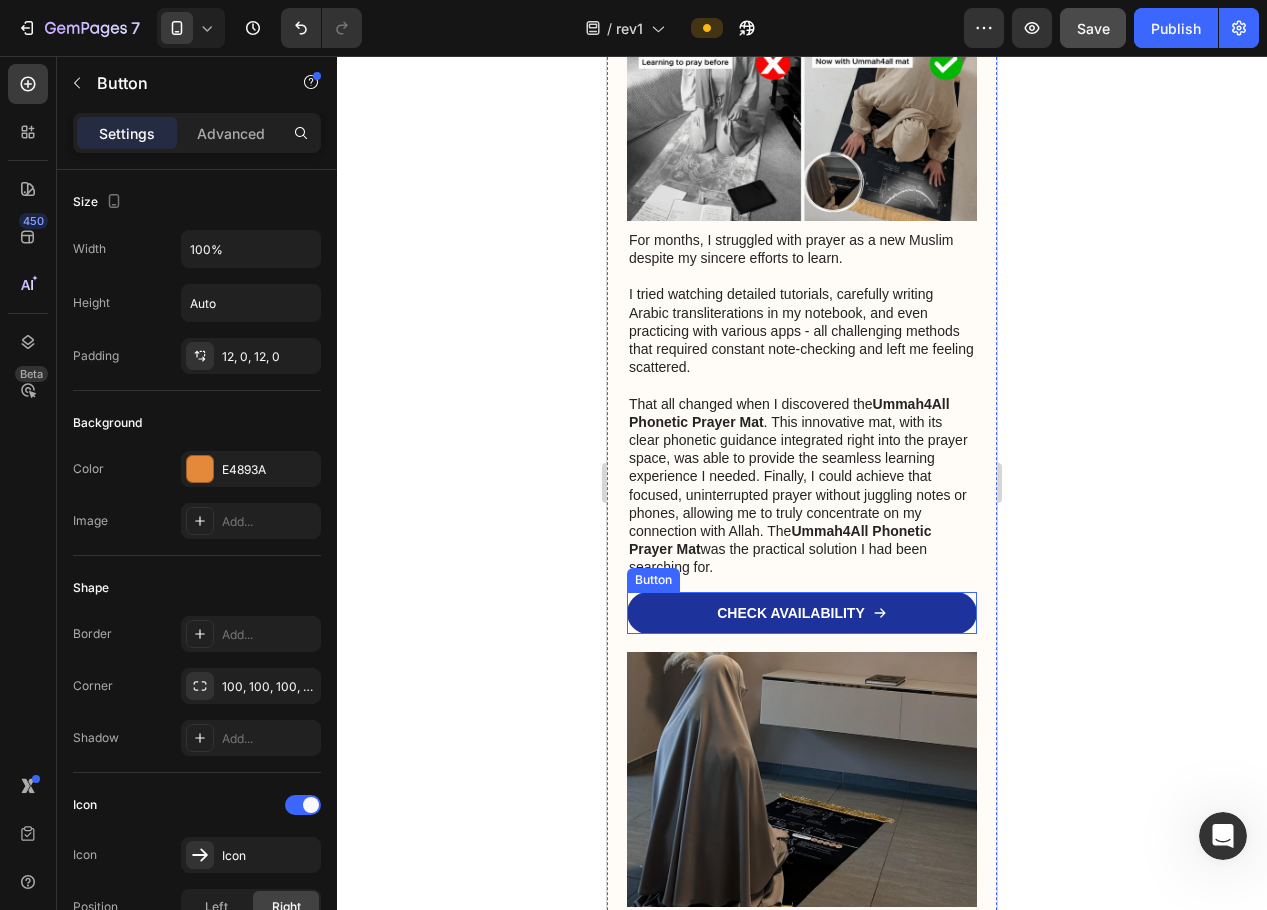 click on "CHECK AVAILABILITY" at bounding box center (802, 613) 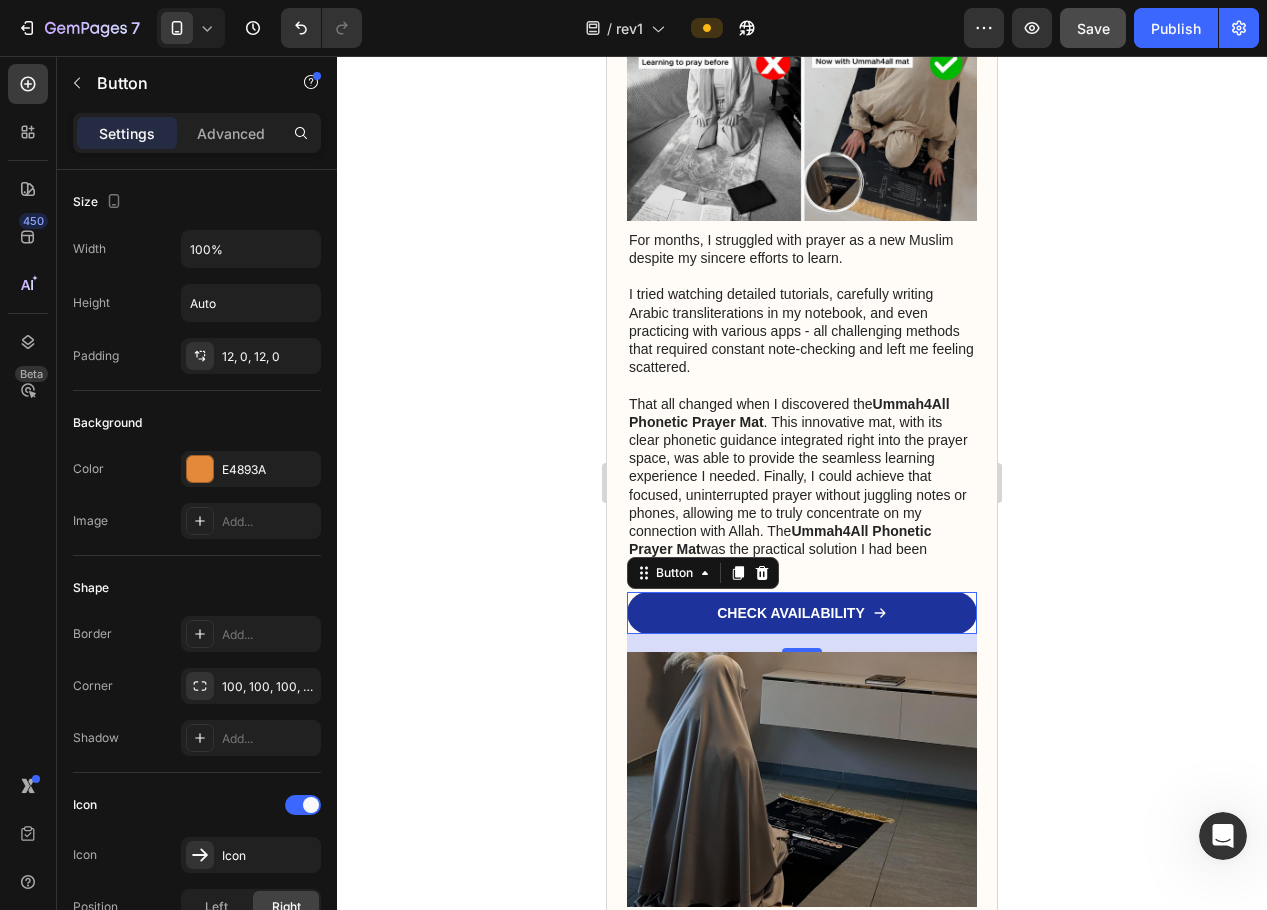 scroll, scrollTop: 899, scrollLeft: 0, axis: vertical 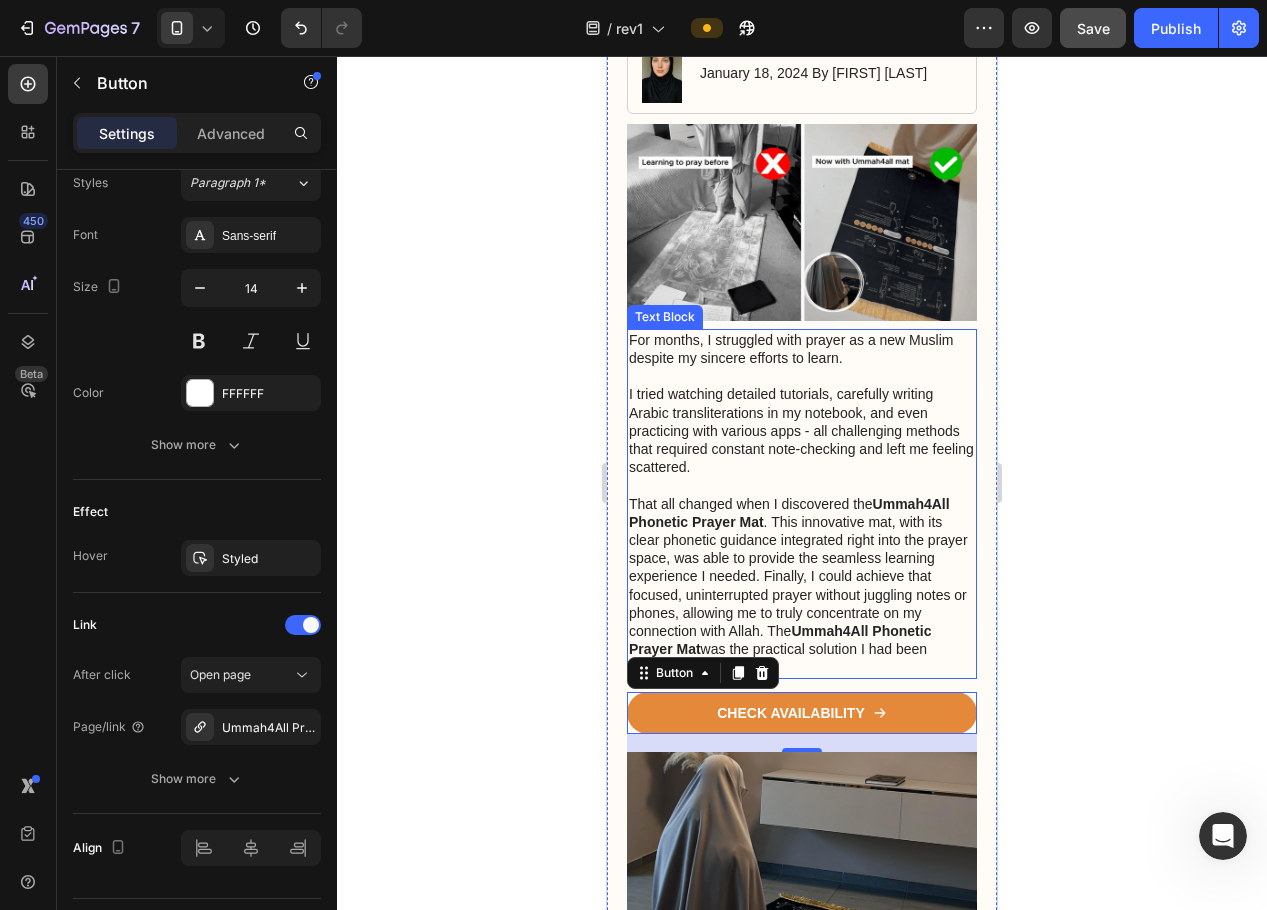 click on "That all changed when I discovered the  Ummah4All Phonetic Prayer Mat . This innovative mat, with its clear phonetic guidance integrated right into the prayer space, was able to provide the seamless learning experience I needed. Finally, I could achieve that focused, uninterrupted prayer without juggling notes or phones, allowing me to truly concentrate on my connection with Allah. The  Ummah4All Phonetic Prayer Mat  was the practical solution I had been searching for." at bounding box center [802, 586] 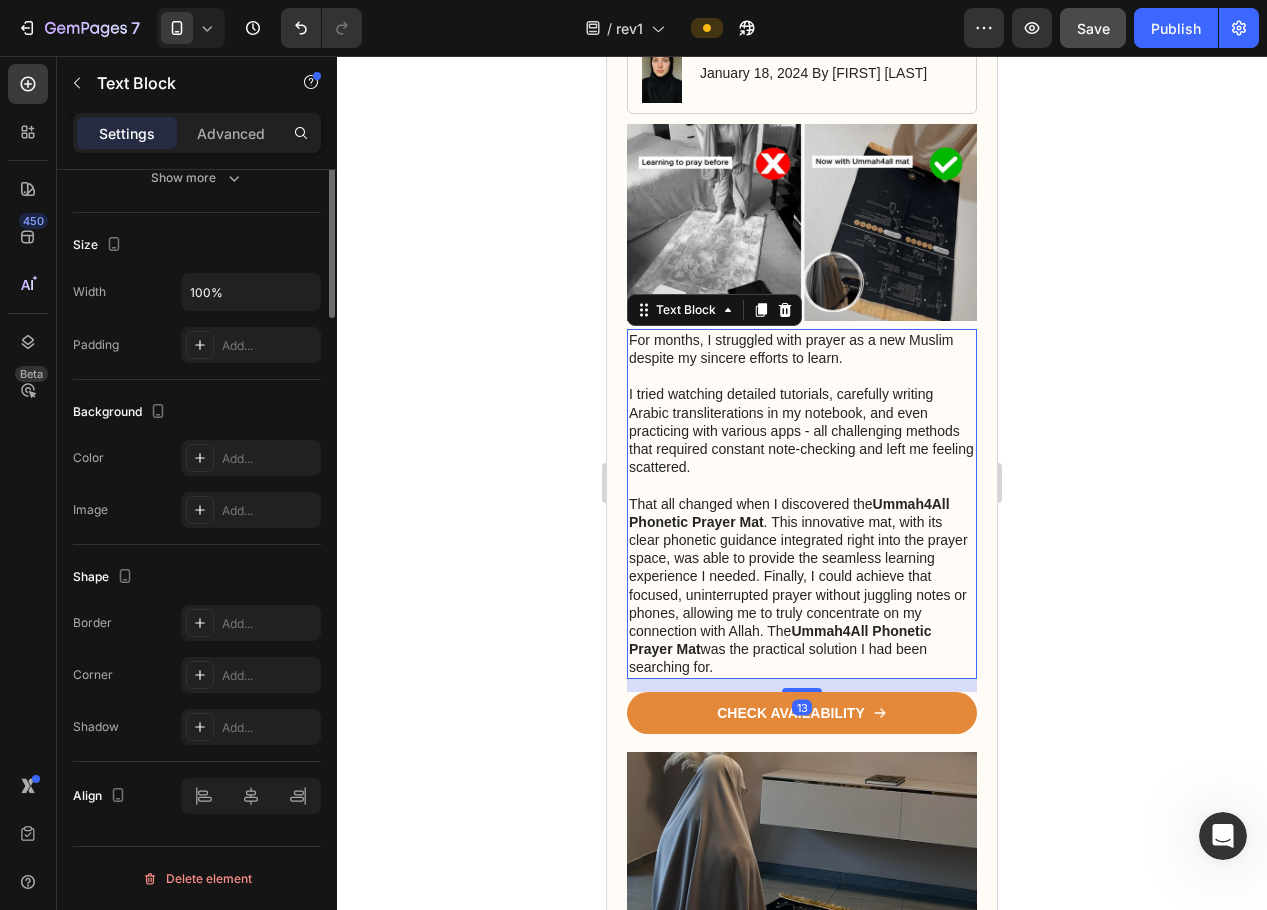 scroll, scrollTop: 0, scrollLeft: 0, axis: both 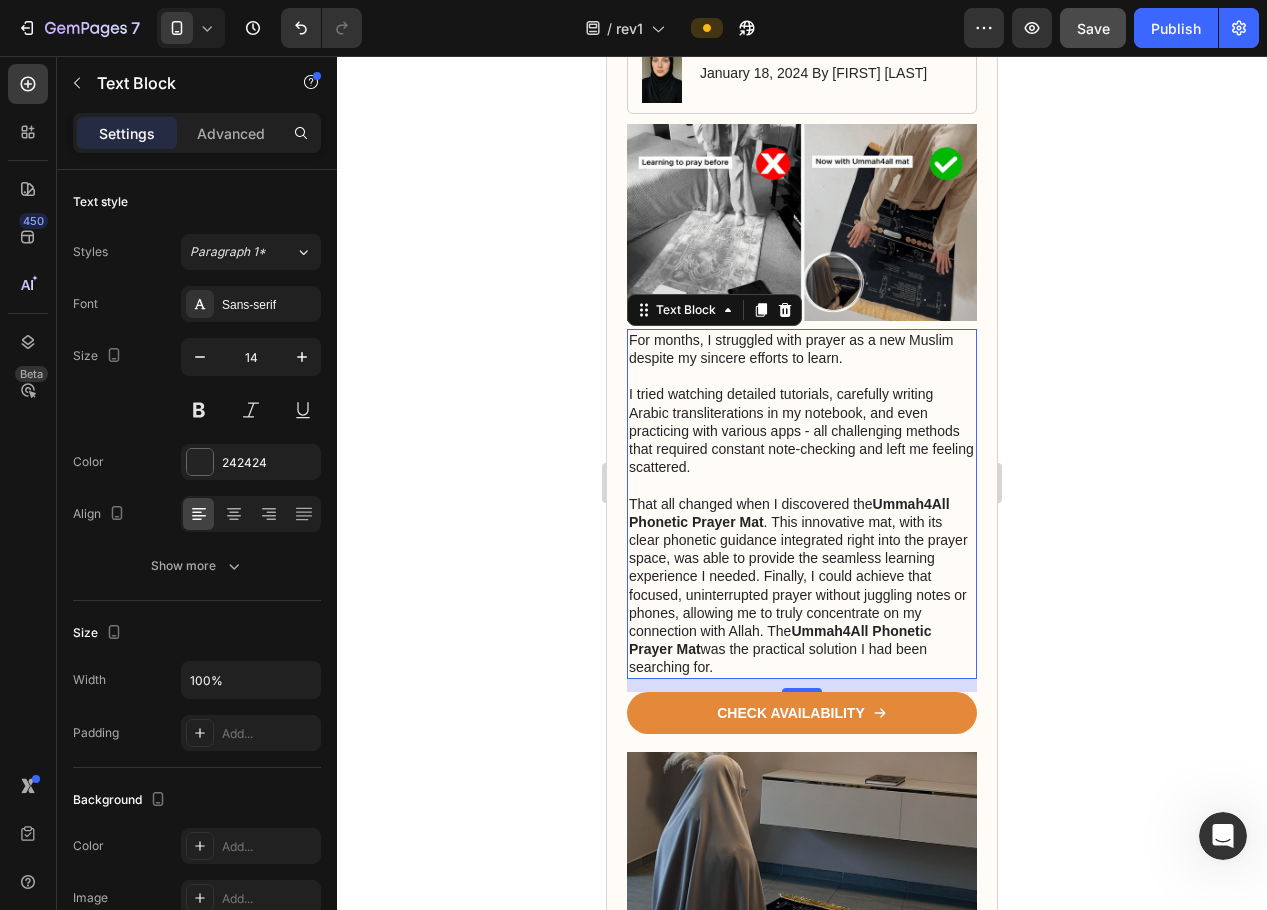click on "That all changed when I discovered the  Ummah4All Phonetic Prayer Mat . This innovative mat, with its clear phonetic guidance integrated right into the prayer space, was able to provide the seamless learning experience I needed. Finally, I could achieve that focused, uninterrupted prayer without juggling notes or phones, allowing me to truly concentrate on my connection with Allah. The  Ummah4All Phonetic Prayer Mat  was the practical solution I had been searching for." at bounding box center (802, 586) 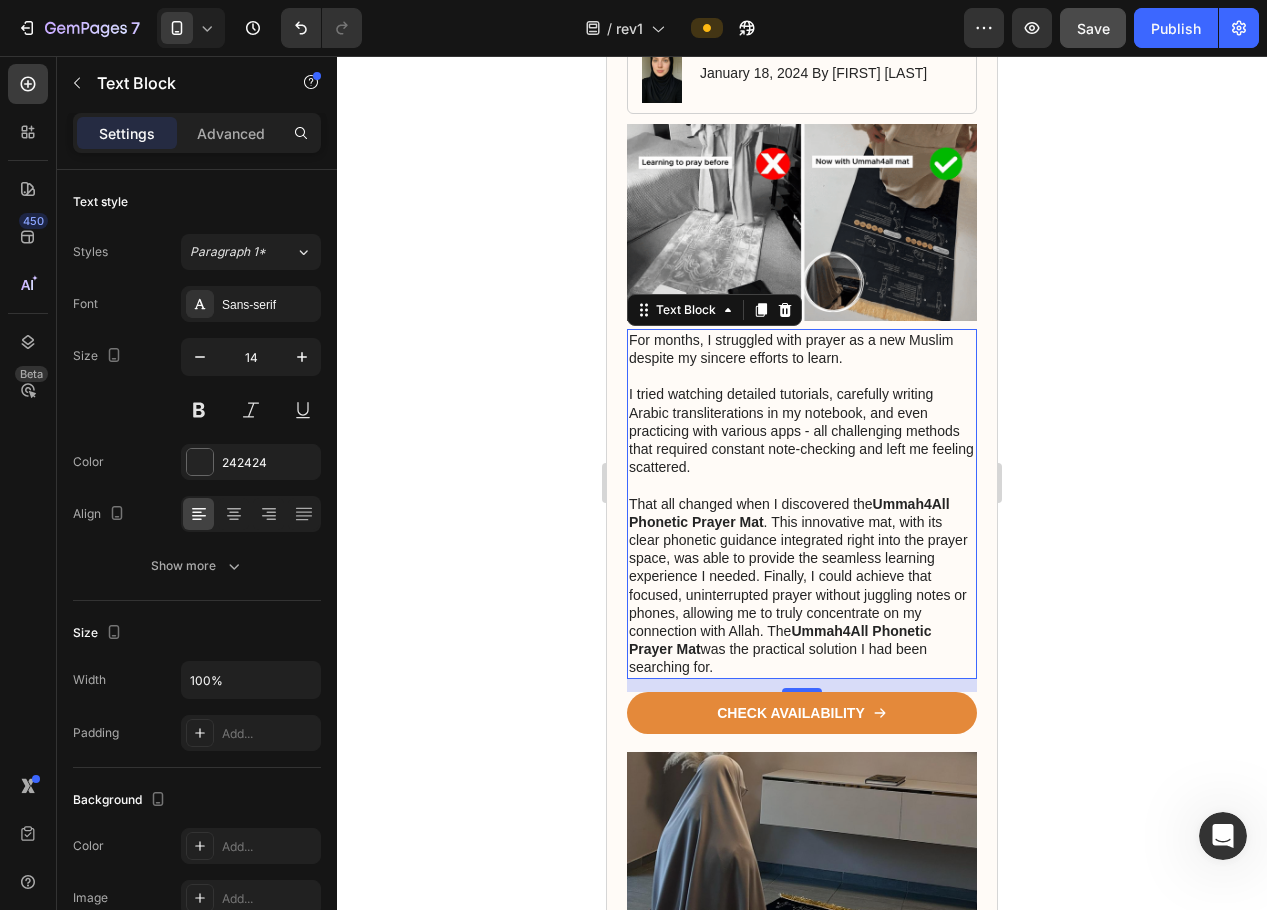 click on "That all changed when I discovered the  Ummah4All Phonetic Prayer Mat . This innovative mat, with its clear phonetic guidance integrated right into the prayer space, was able to provide the seamless learning experience I needed. Finally, I could achieve that focused, uninterrupted prayer without juggling notes or phones, allowing me to truly concentrate on my connection with Allah. The  Ummah4All Phonetic Prayer Mat  was the practical solution I had been searching for." at bounding box center [802, 586] 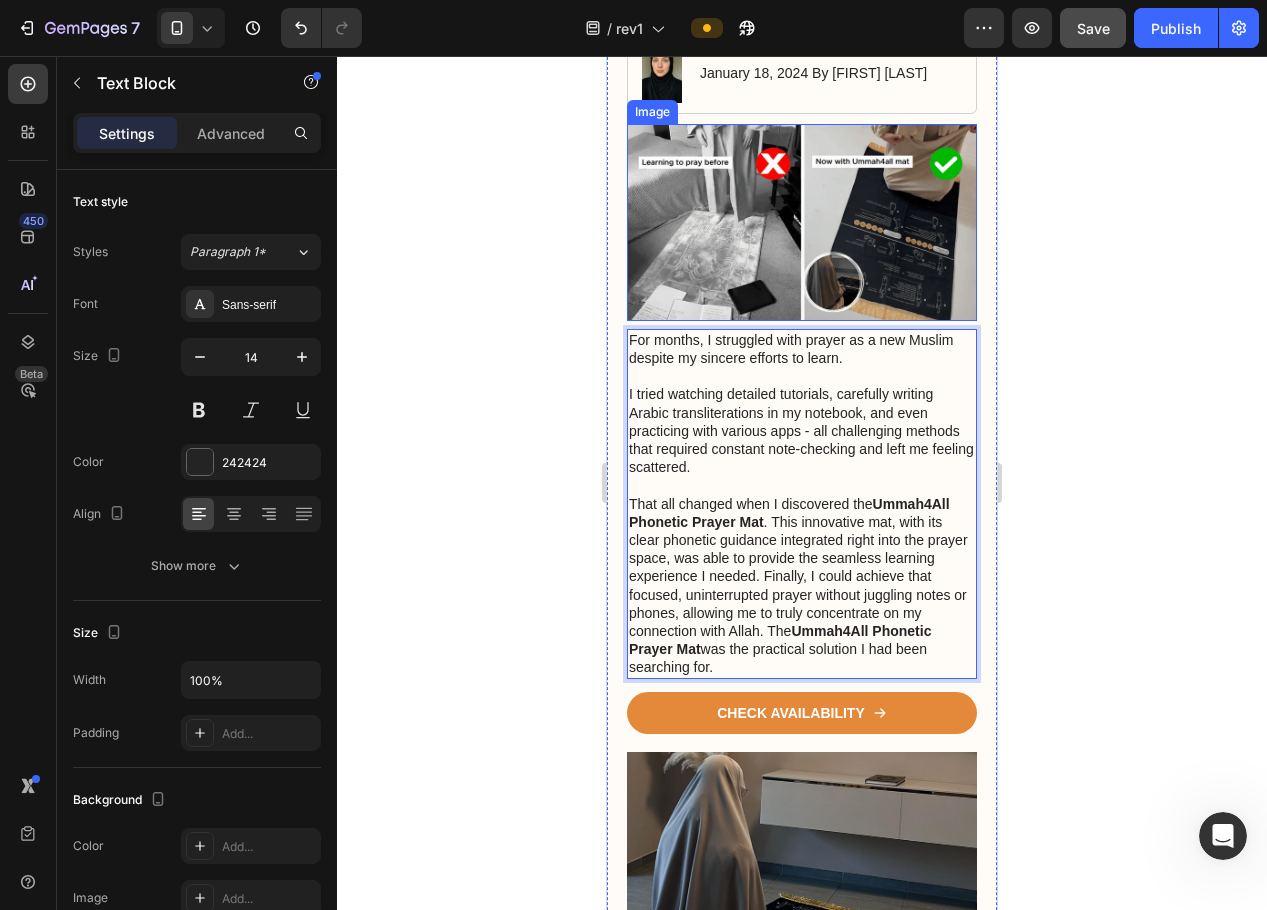 drag, startPoint x: 729, startPoint y: 653, endPoint x: 630, endPoint y: 309, distance: 357.96228 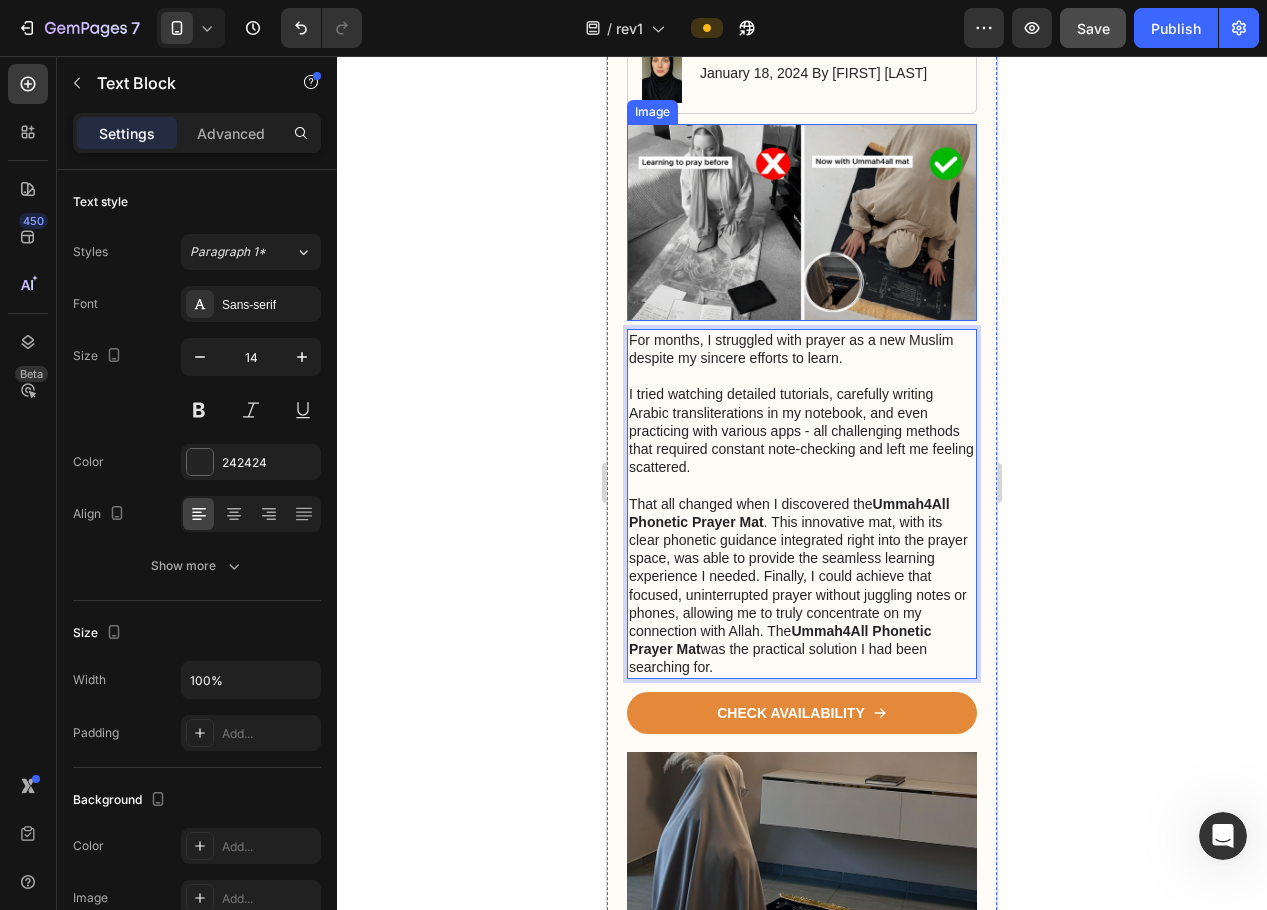 click on "I Struggled for  3 Months with Prayer  as a  New Muslim Until  I Discovered  The Ummah4all Prayer Mat Heading Image January 18, 2024 By Maria Polat Text Block Row Image For months, I struggled with prayer as a new Muslim despite my sincere efforts to learn.  I tried watching detailed tutorials, carefully writing Arabic transliterations in my notebook, and even practicing with various apps - all challenging methods that required constant note-checking and left me feeling scattered.  That all changed when I discovered the  Ummah4All Phonetic Prayer Mat . This innovative mat, with its clear phonetic guidance integrated right into the prayer space, was able to provide the seamless learning experience I needed. Finally, I could achieve that focused, uninterrupted prayer without juggling notes or phones, allowing me to truly concentrate on my connection with Allah. The  Ummah4All Phonetic Prayer Mat  was the practical solution I had been searching for. Text Block   13
CHECK AVAILABILITY Button" at bounding box center (802, 1671) 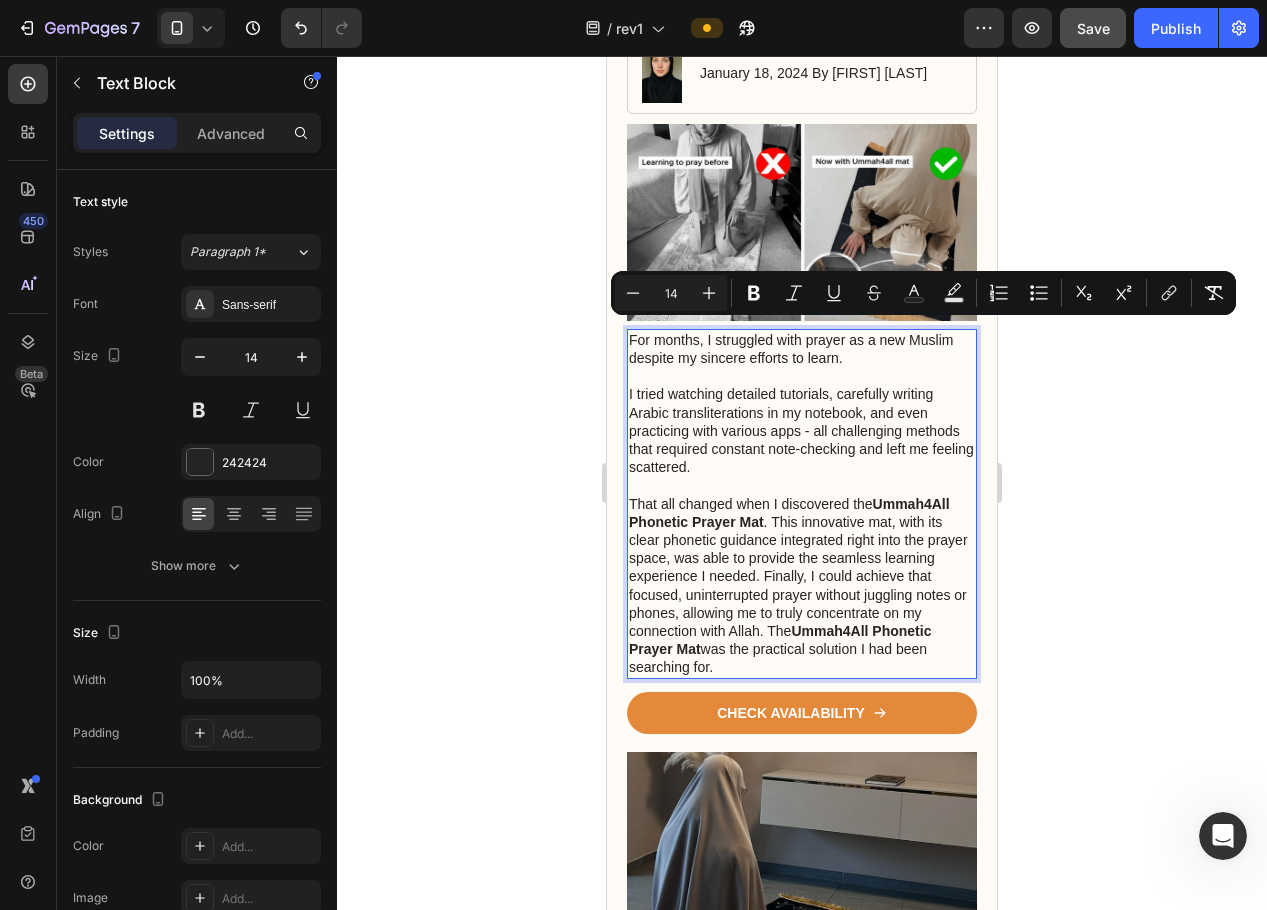 copy on "For months, I struggled with prayer as a new Muslim despite my sincere efforts to learn.  I tried watching detailed tutorials, carefully writing Arabic transliterations in my notebook, and even practicing with various apps - all challenging methods that required constant note-checking and left me feeling scattered.  That all changed when I discovered the  Ummah4All Phonetic Prayer Mat . This innovative mat, with its clear phonetic guidance integrated right into the prayer space, was able to provide the seamless learning experience I needed. Finally, I could achieve that focused, uninterrupted prayer without juggling notes or phones, allowing me to truly concentrate on my connection with Allah. The  Ummah4All Phonetic Prayer Mat  was the practical solution I had been searching for." 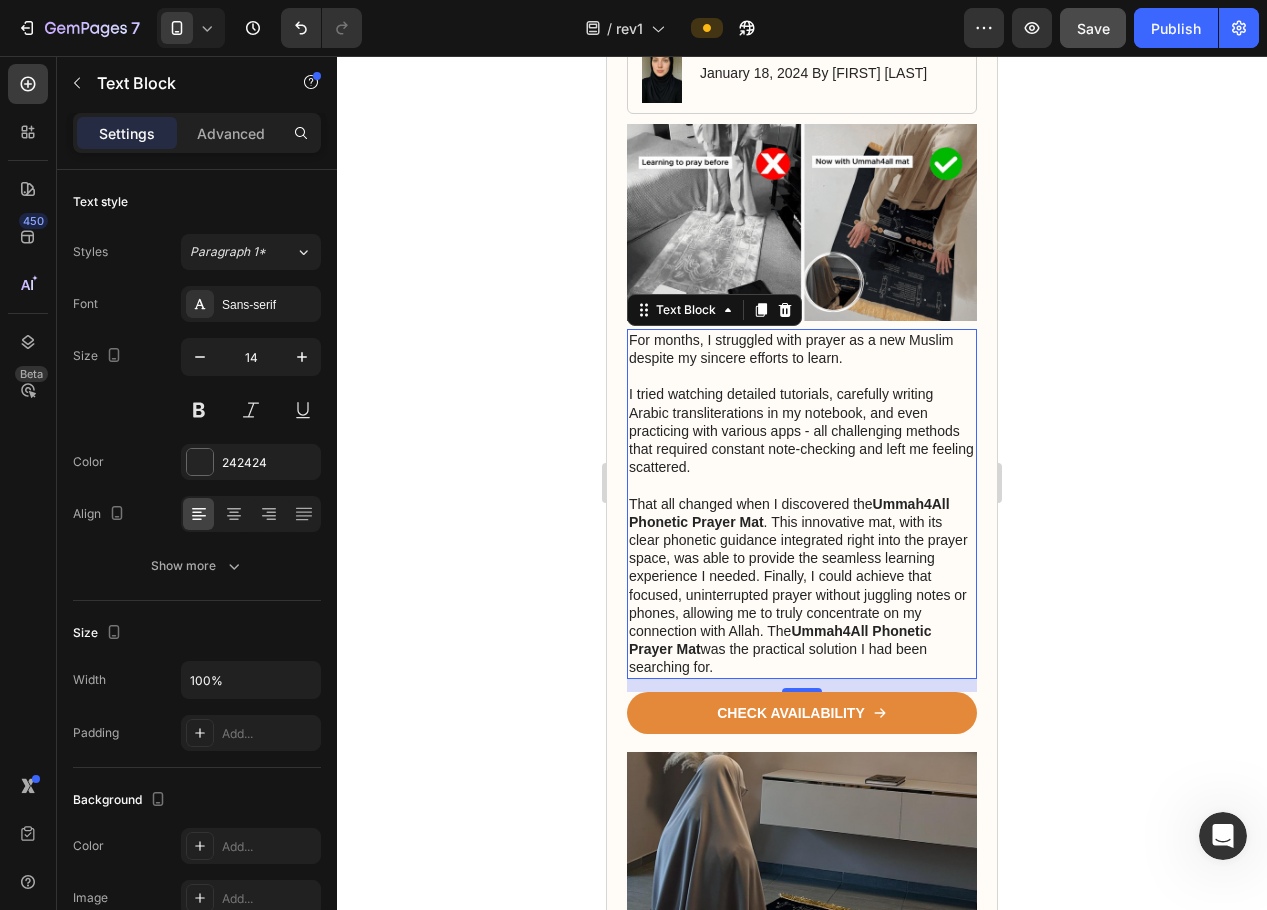 click on "I tried watching detailed tutorials, carefully writing Arabic transliterations in my notebook, and even practicing with various apps - all challenging methods that required constant note-checking and left me feeling scattered." at bounding box center (802, 430) 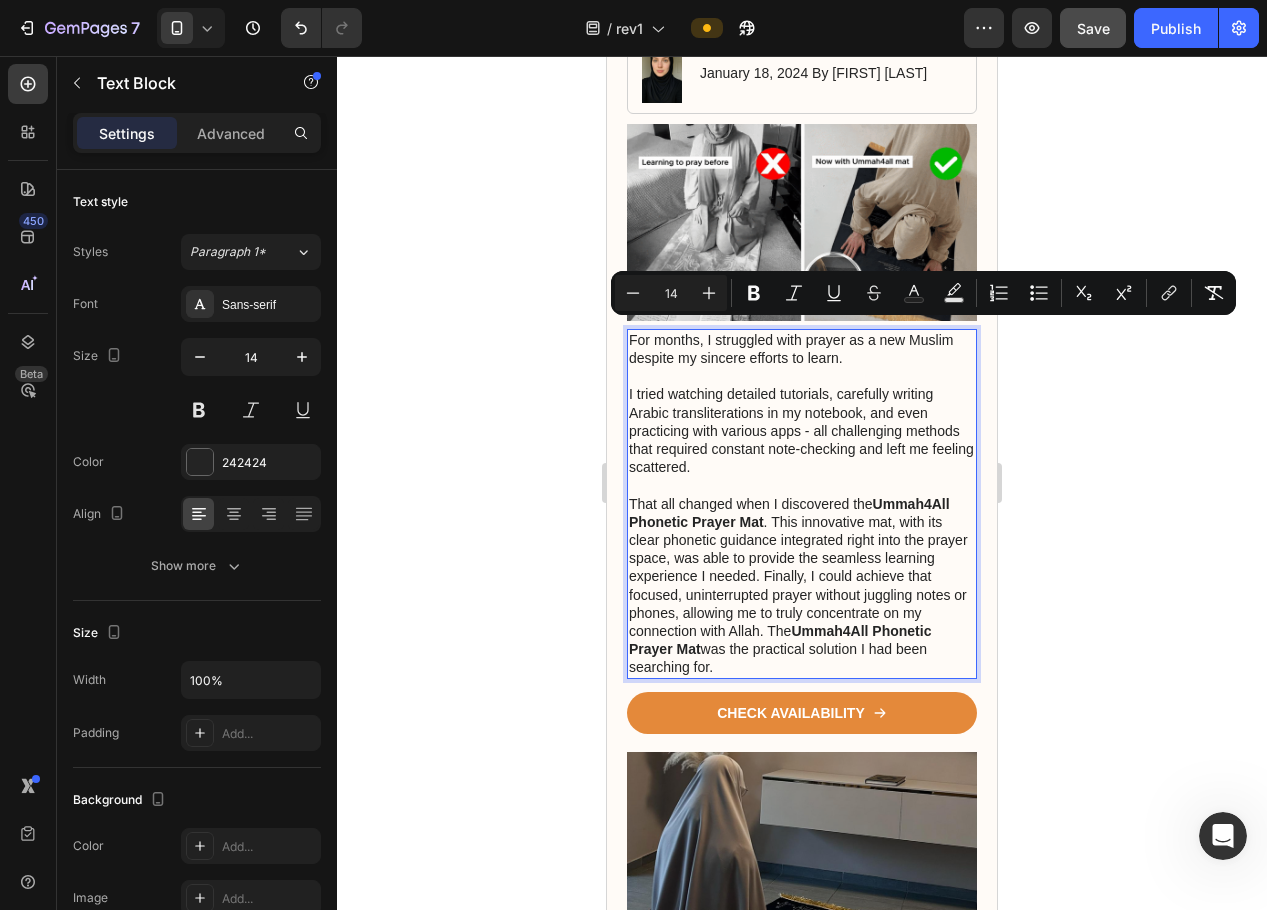 drag, startPoint x: 726, startPoint y: 660, endPoint x: 630, endPoint y: 337, distance: 336.9644 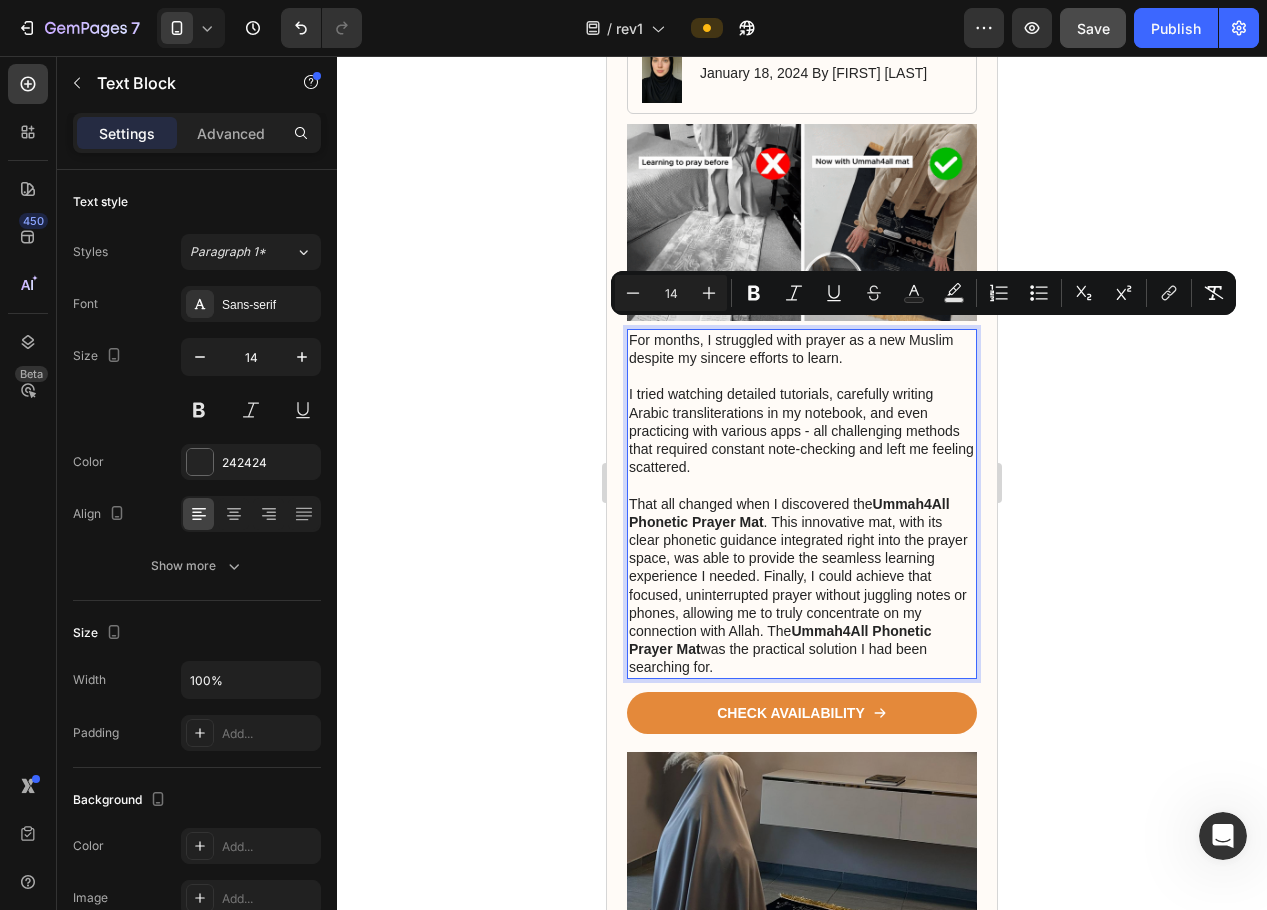 click on "For months, I struggled with prayer as a new Muslim despite my sincere efforts to learn.  I tried watching detailed tutorials, carefully writing Arabic transliterations in my notebook, and even practicing with various apps - all challenging methods that required constant note-checking and left me feeling scattered.  That all changed when I discovered the  Ummah4All Phonetic Prayer Mat . This innovative mat, with its clear phonetic guidance integrated right into the prayer space, was able to provide the seamless learning experience I needed. Finally, I could achieve that focused, uninterrupted prayer without juggling notes or phones, allowing me to truly concentrate on my connection with Allah. The  Ummah4All Phonetic Prayer Mat  was the practical solution I had been searching for." at bounding box center (802, 504) 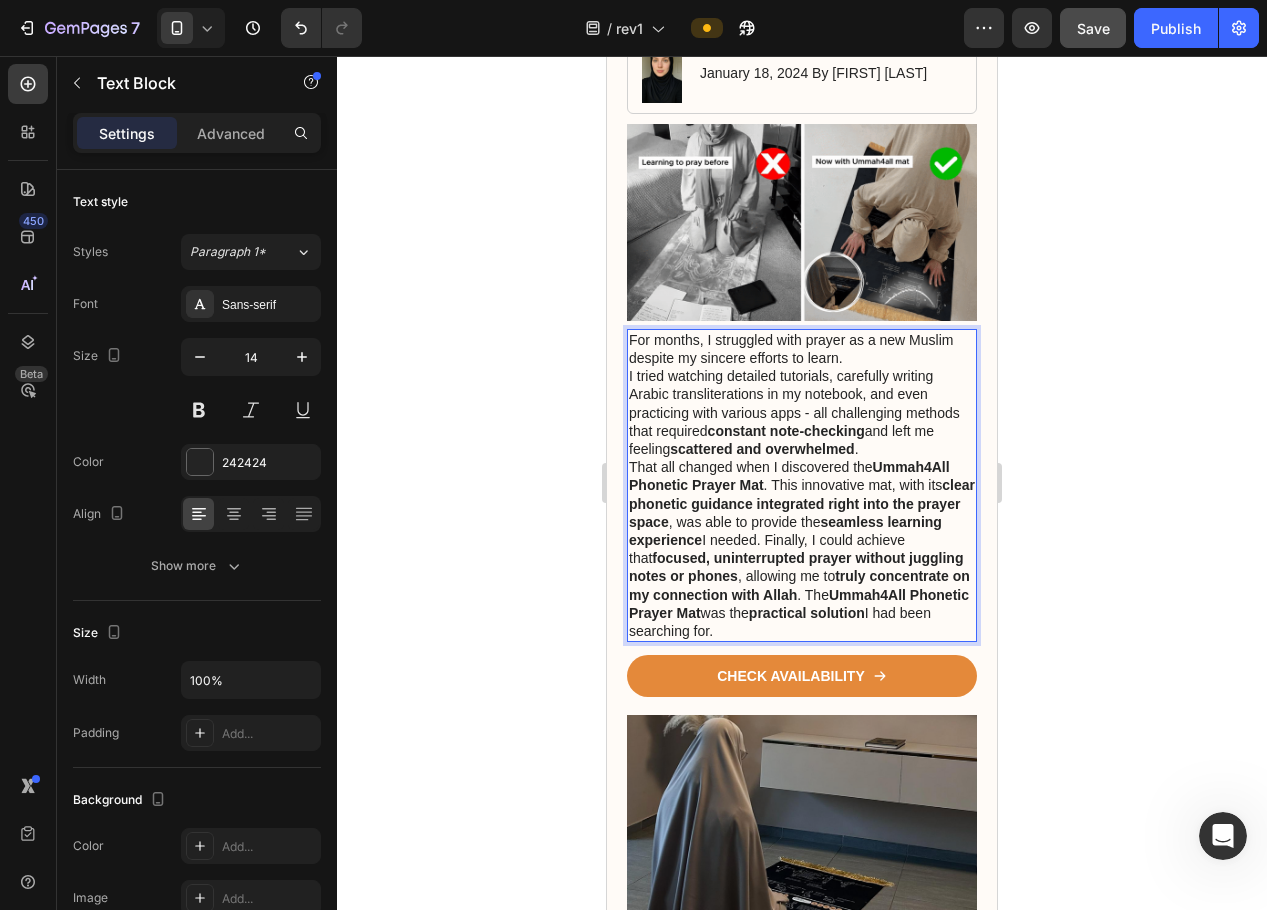 click on "For months, I struggled with prayer as a new Muslim despite my sincere efforts to learn." at bounding box center (802, 349) 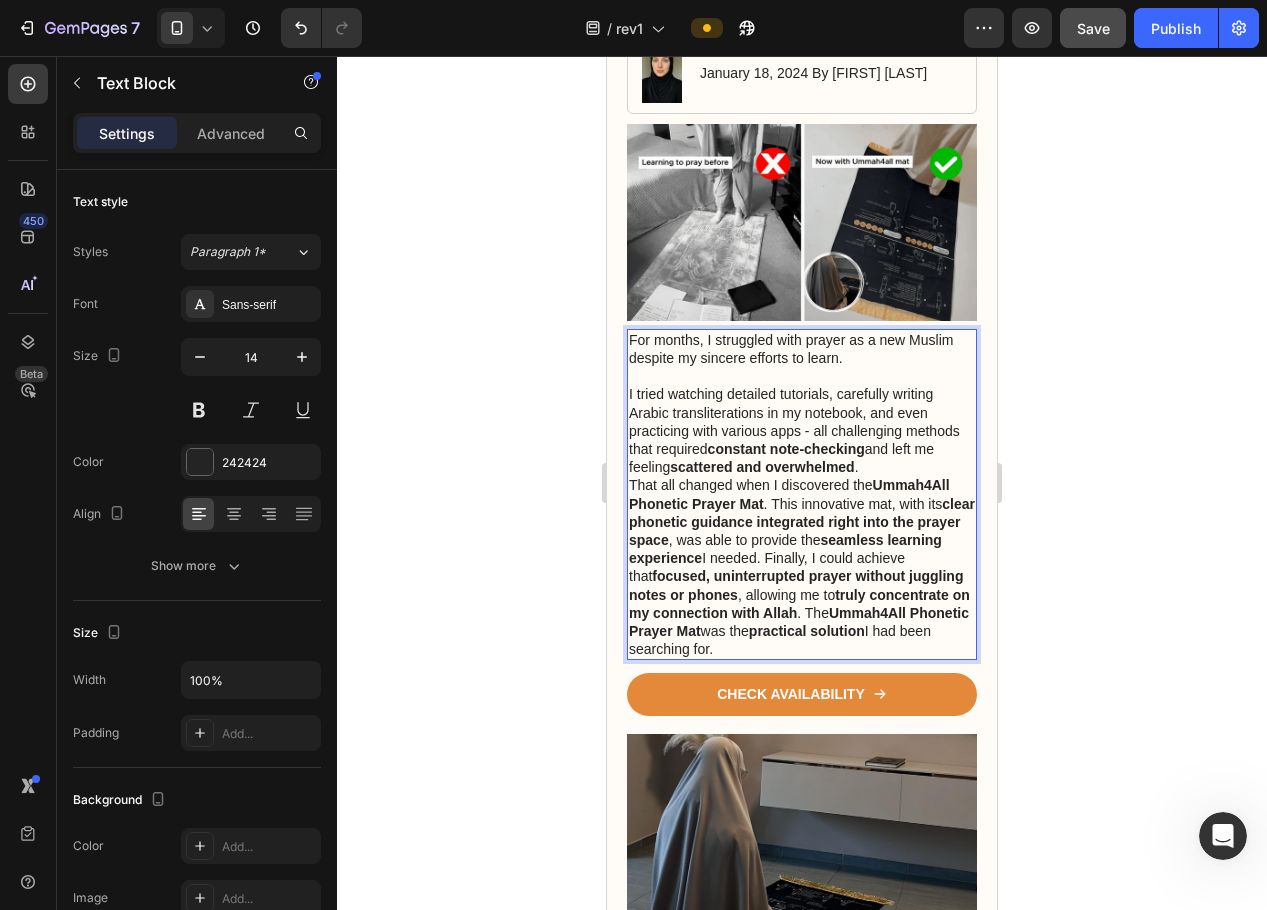 click on "I tried watching detailed tutorials, carefully writing Arabic transliterations in my notebook, and even practicing with various apps - all challenging methods that required  constant note-checking  and left me feeling  scattered and overwhelmed ." at bounding box center [802, 430] 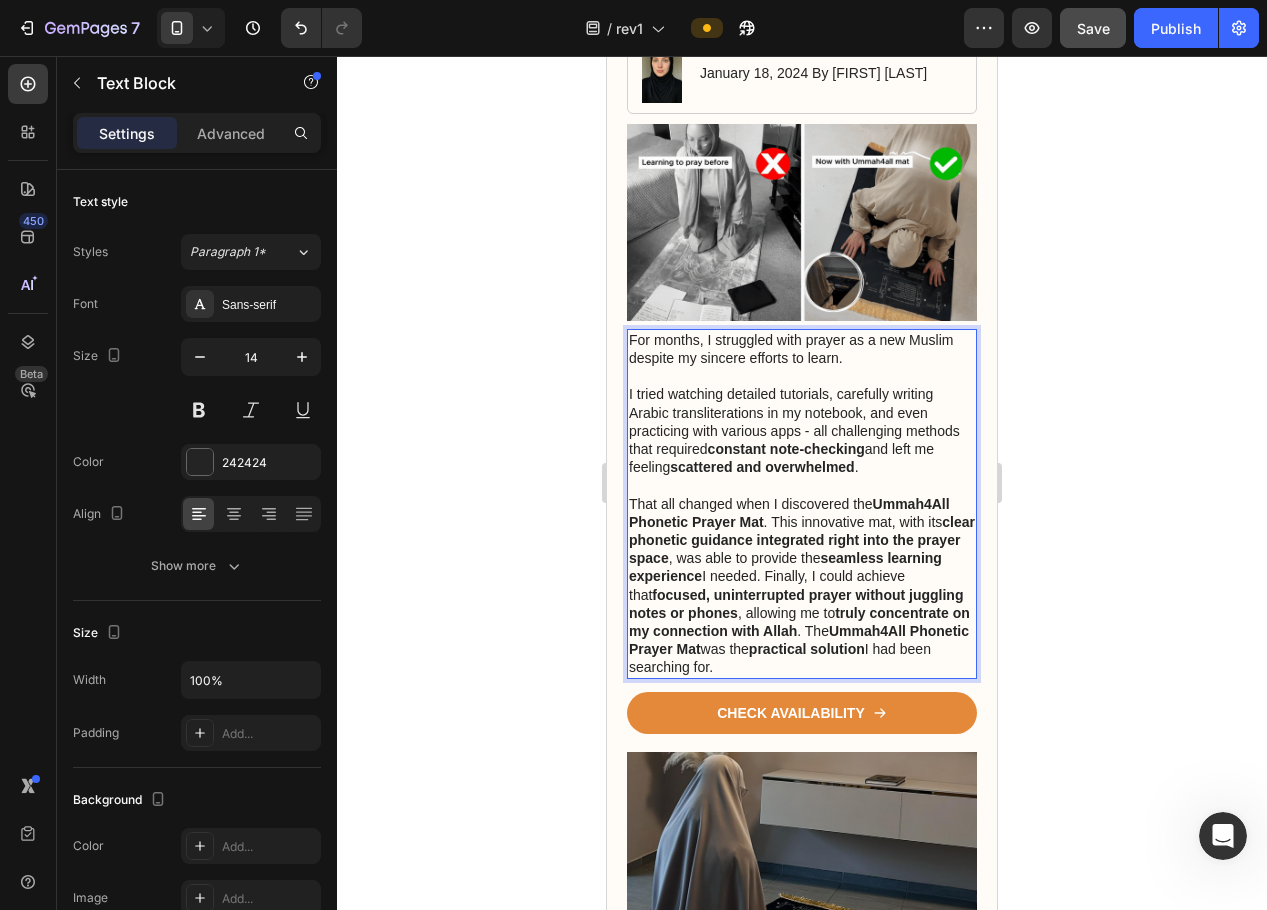 click on "That all changed when I discovered the  Ummah4All Phonetic Prayer Mat . This innovative mat, with its  clear phonetic guidance integrated right into the prayer space , was able to provide the  seamless learning experience  I needed. Finally, I could achieve that  focused, uninterrupted prayer without juggling notes or phones , allowing me to  truly concentrate on my connection with Allah . The  Ummah4All Phonetic Prayer Mat  was the  practical solution  I had been searching for." at bounding box center (802, 586) 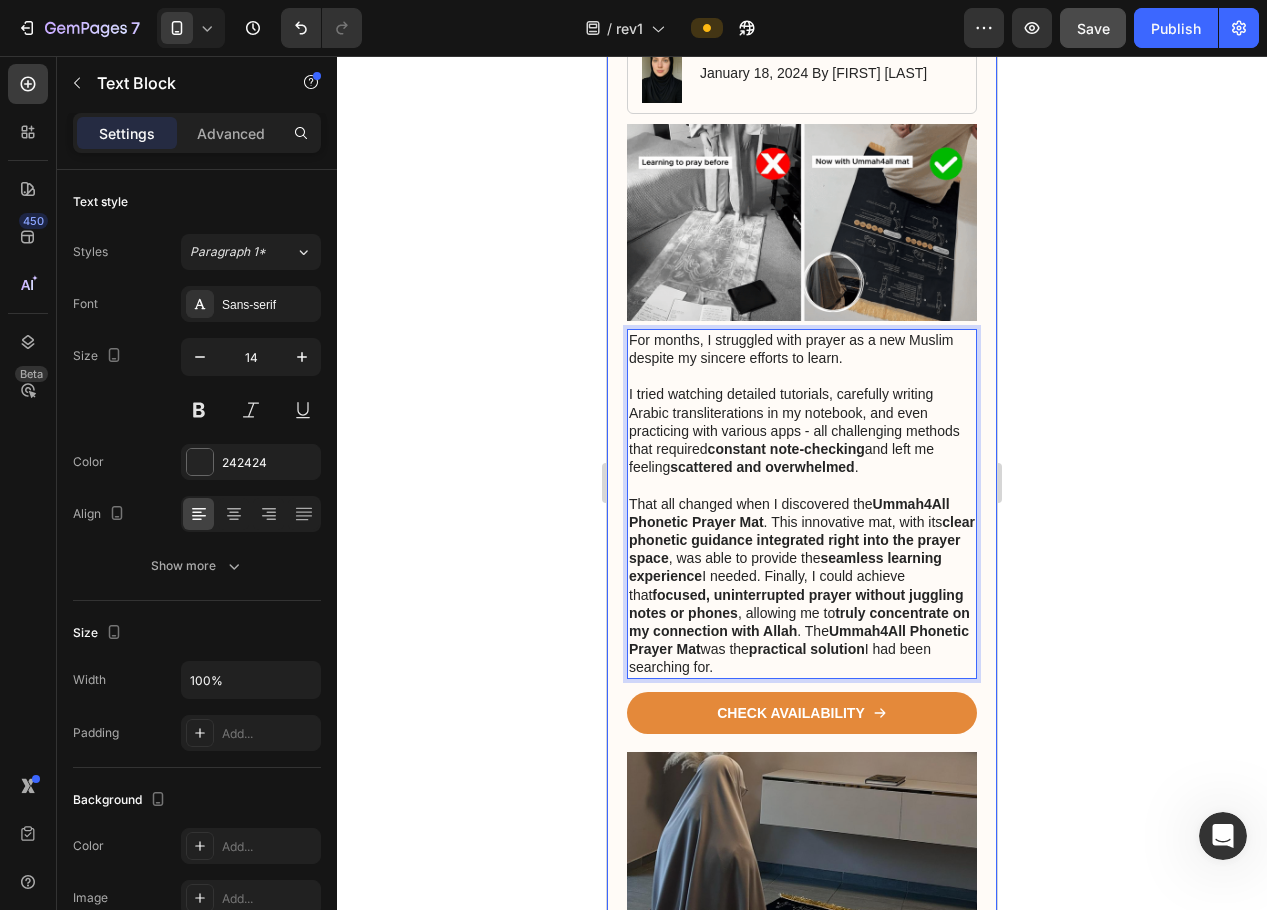 click 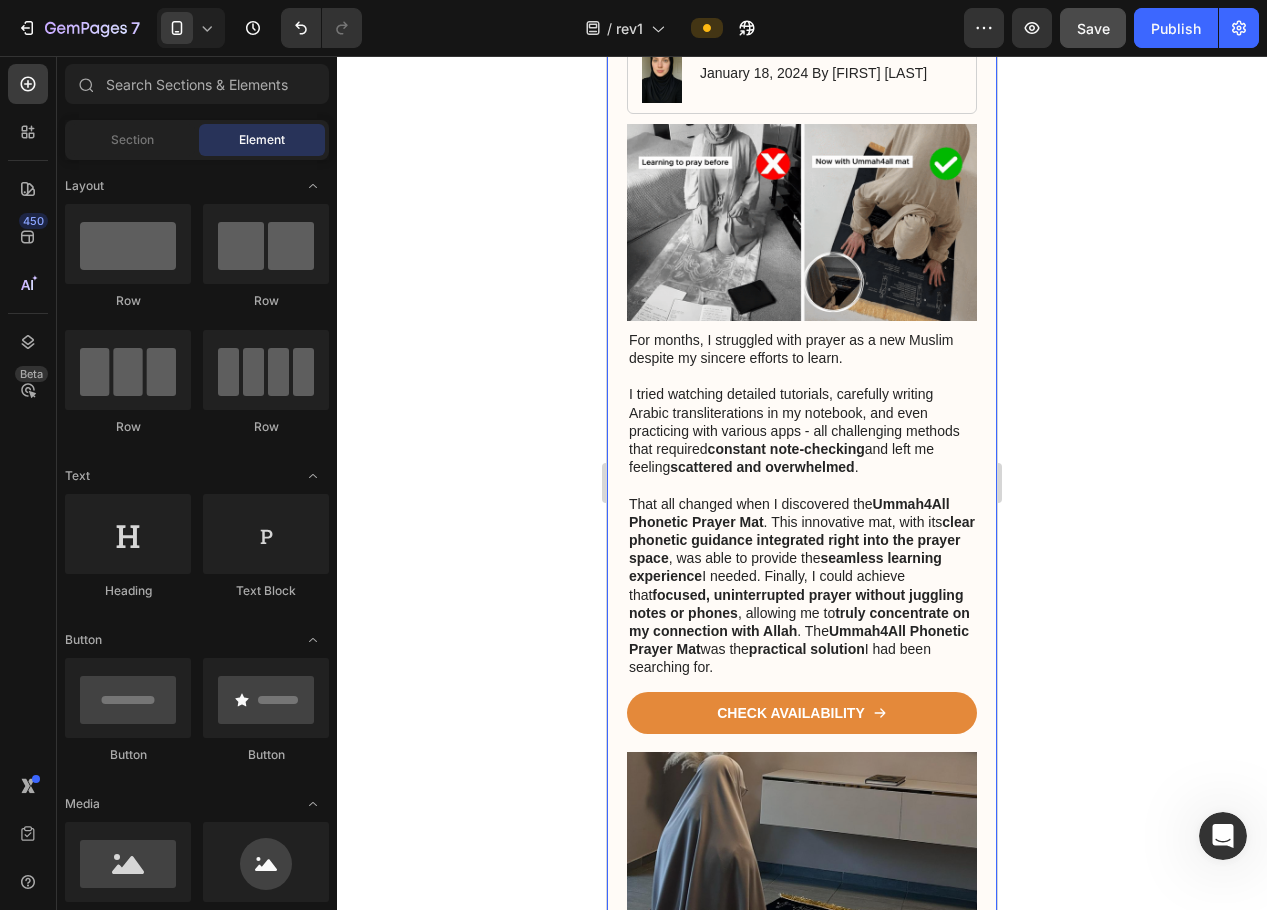 click 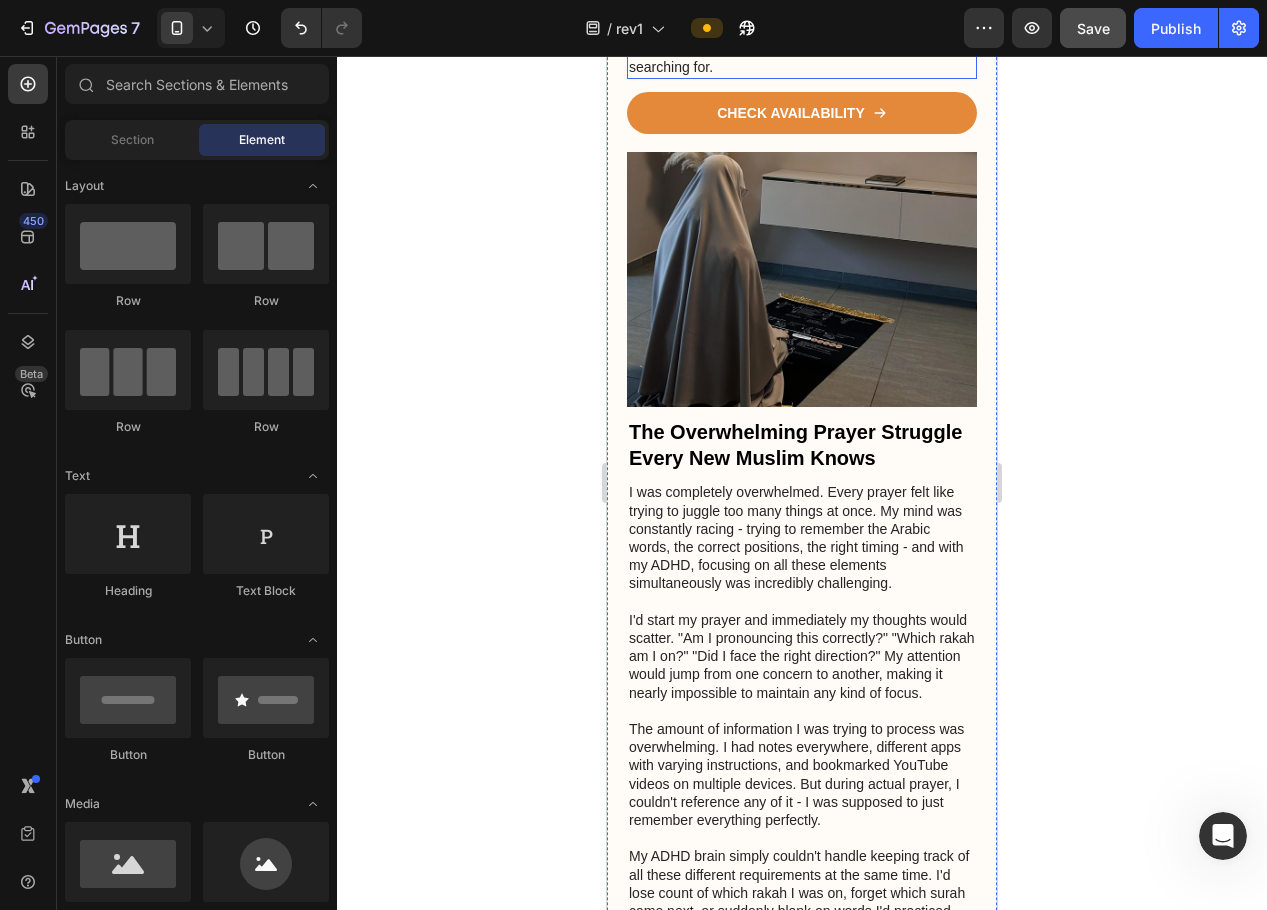 scroll, scrollTop: 1100, scrollLeft: 0, axis: vertical 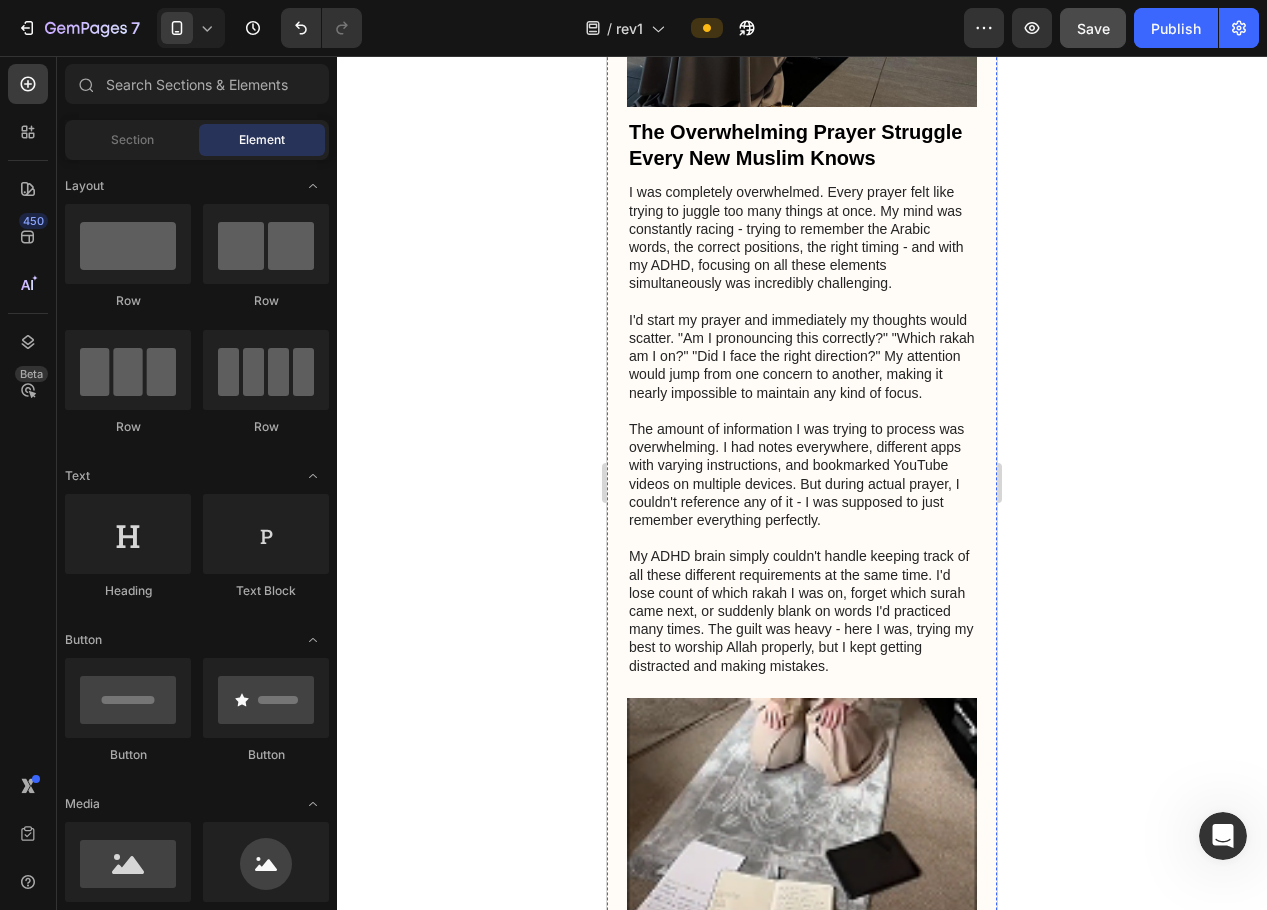 click on "My ADHD brain simply couldn't handle keeping track of all these different requirements at the same time. I'd lose count of which rakah I was on, forget which surah came next, or suddenly blank on words I'd practiced many times. The guilt was heavy - here I was, trying my best to worship Allah properly, but I kept getting distracted and making mistakes." at bounding box center (802, 610) 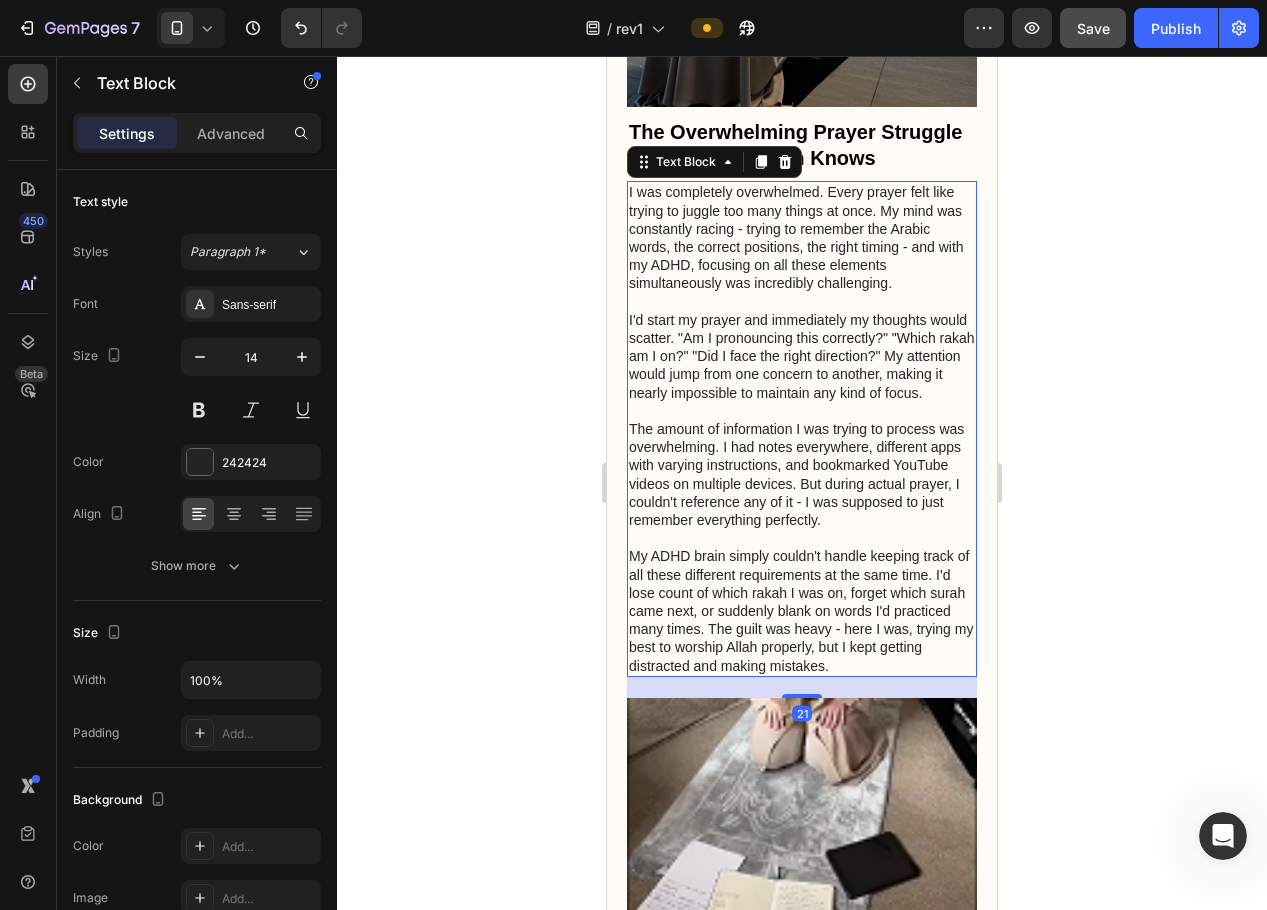 click on "My ADHD brain simply couldn't handle keeping track of all these different requirements at the same time. I'd lose count of which rakah I was on, forget which surah came next, or suddenly blank on words I'd practiced many times. The guilt was heavy - here I was, trying my best to worship Allah properly, but I kept getting distracted and making mistakes." at bounding box center (802, 610) 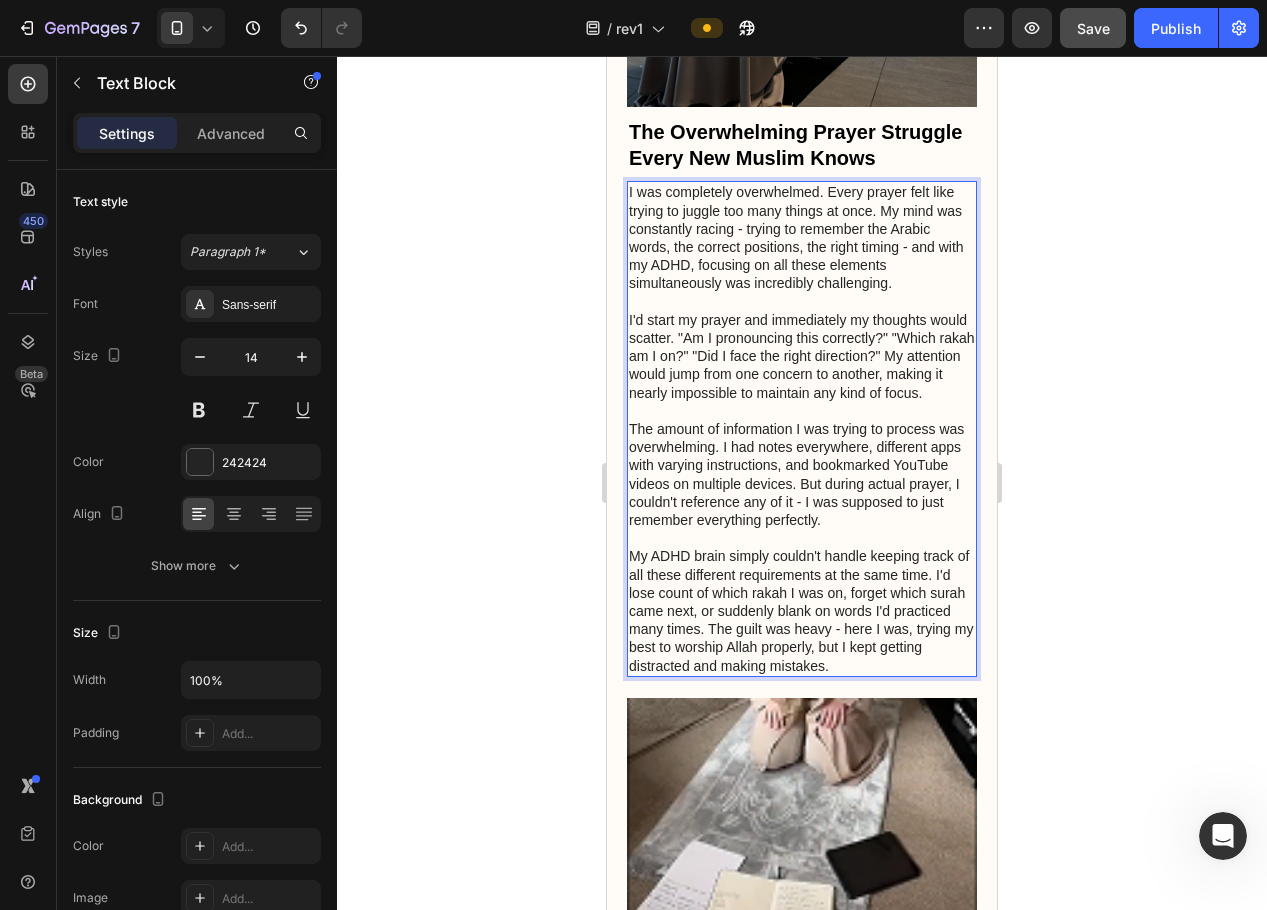 click on "My ADHD brain simply couldn't handle keeping track of all these different requirements at the same time. I'd lose count of which rakah I was on, forget which surah came next, or suddenly blank on words I'd practiced many times. The guilt was heavy - here I was, trying my best to worship Allah properly, but I kept getting distracted and making mistakes." at bounding box center (802, 610) 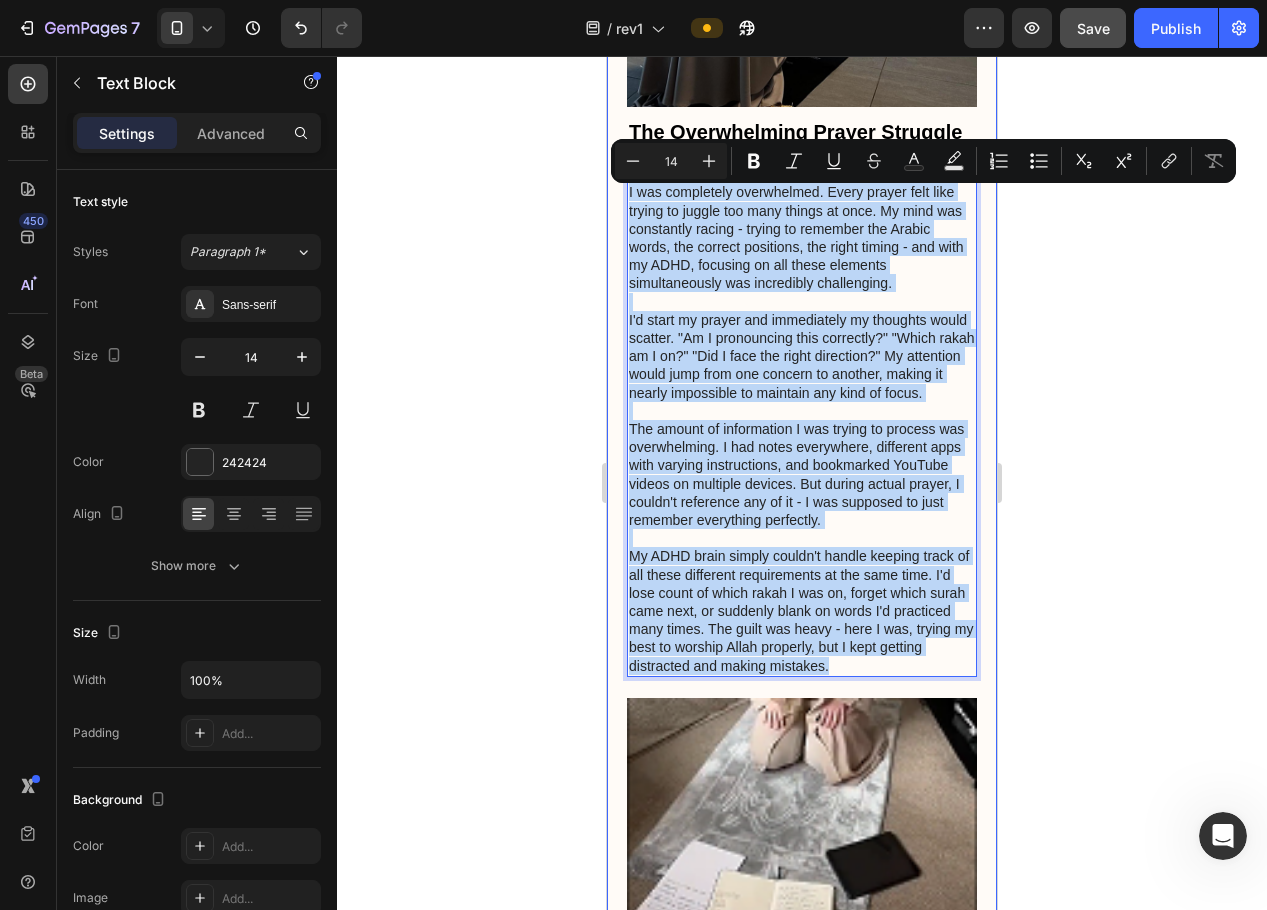 drag, startPoint x: 915, startPoint y: 692, endPoint x: 616, endPoint y: 196, distance: 579.152 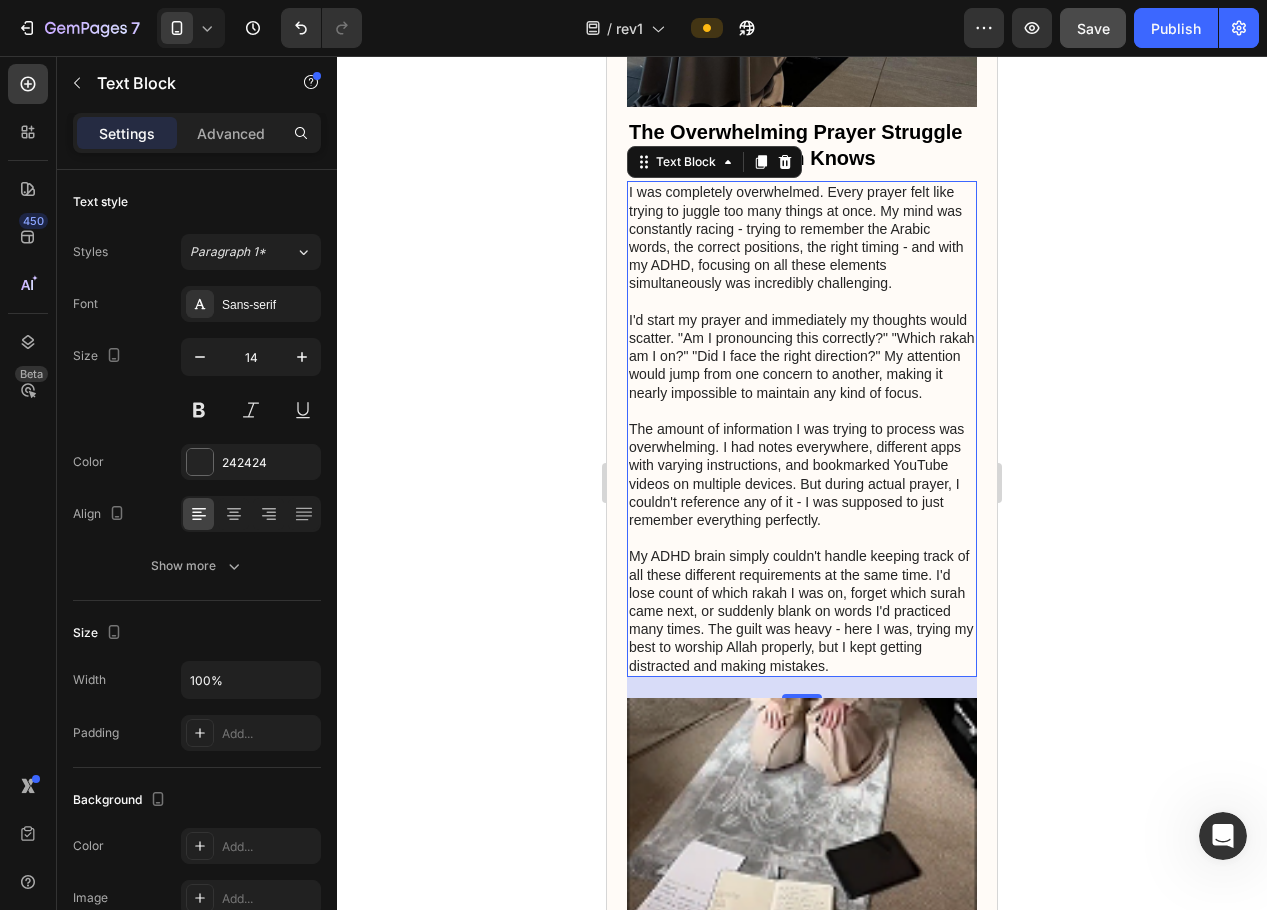 click on "My ADHD brain simply couldn't handle keeping track of all these different requirements at the same time. I'd lose count of which rakah I was on, forget which surah came next, or suddenly blank on words I'd practiced many times. The guilt was heavy - here I was, trying my best to worship Allah properly, but I kept getting distracted and making mistakes." at bounding box center (802, 610) 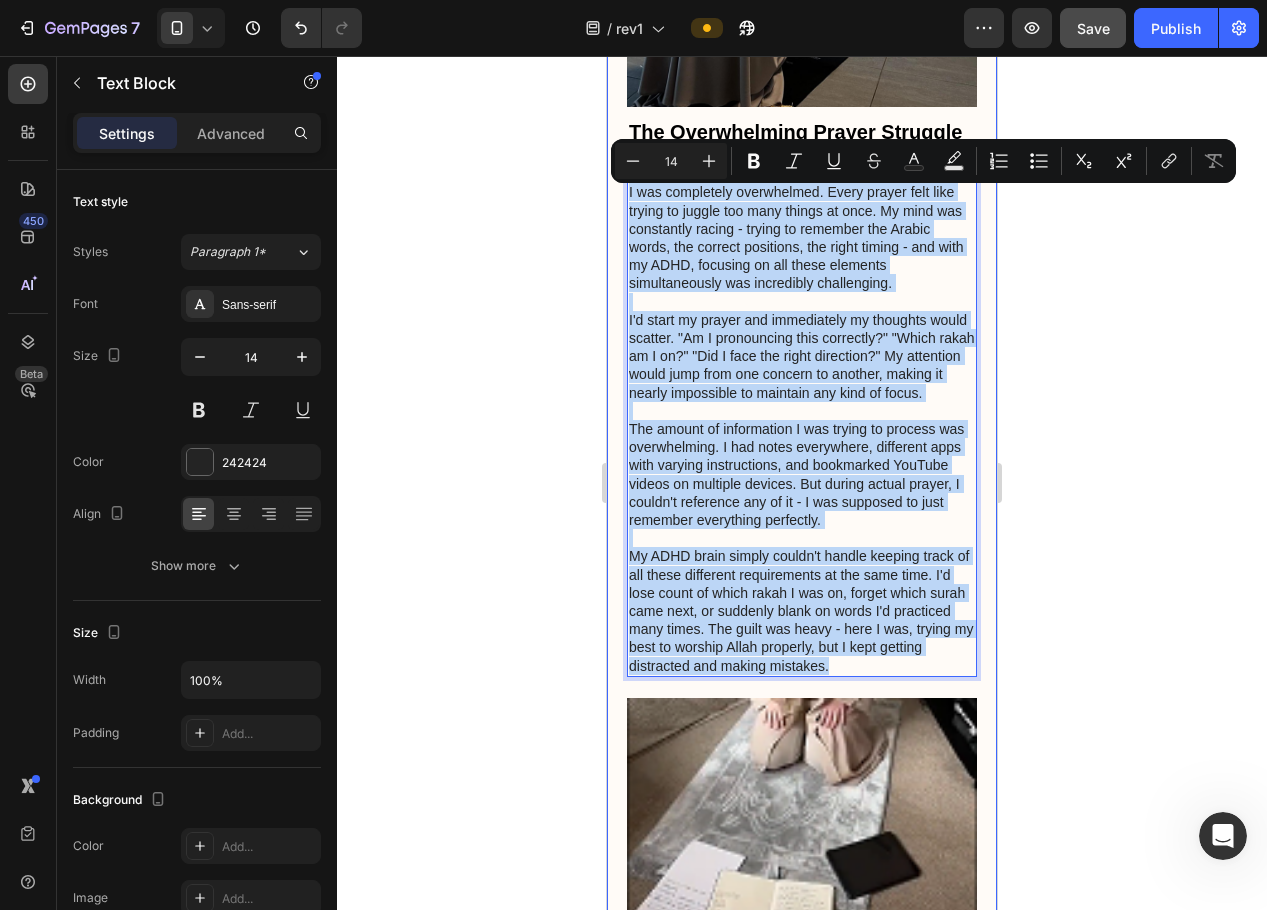 drag, startPoint x: 916, startPoint y: 695, endPoint x: 625, endPoint y: 196, distance: 577.65216 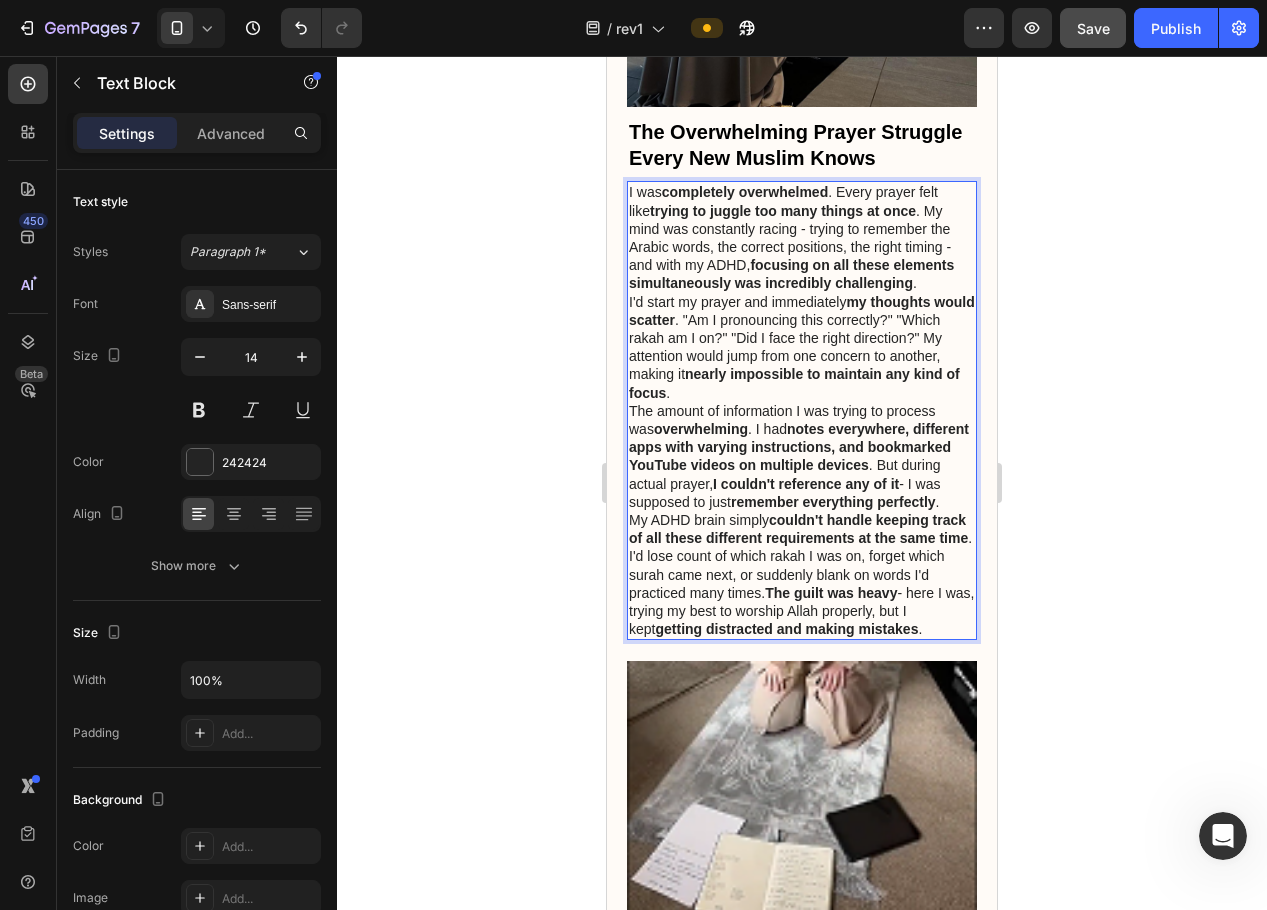 click on "I was  completely overwhelmed . Every prayer felt like  trying to juggle too many things at once . My mind was constantly racing - trying to remember the Arabic words, the correct positions, the right timing - and with my ADHD,  focusing on all these elements simultaneously was incredibly challenging ." at bounding box center (802, 237) 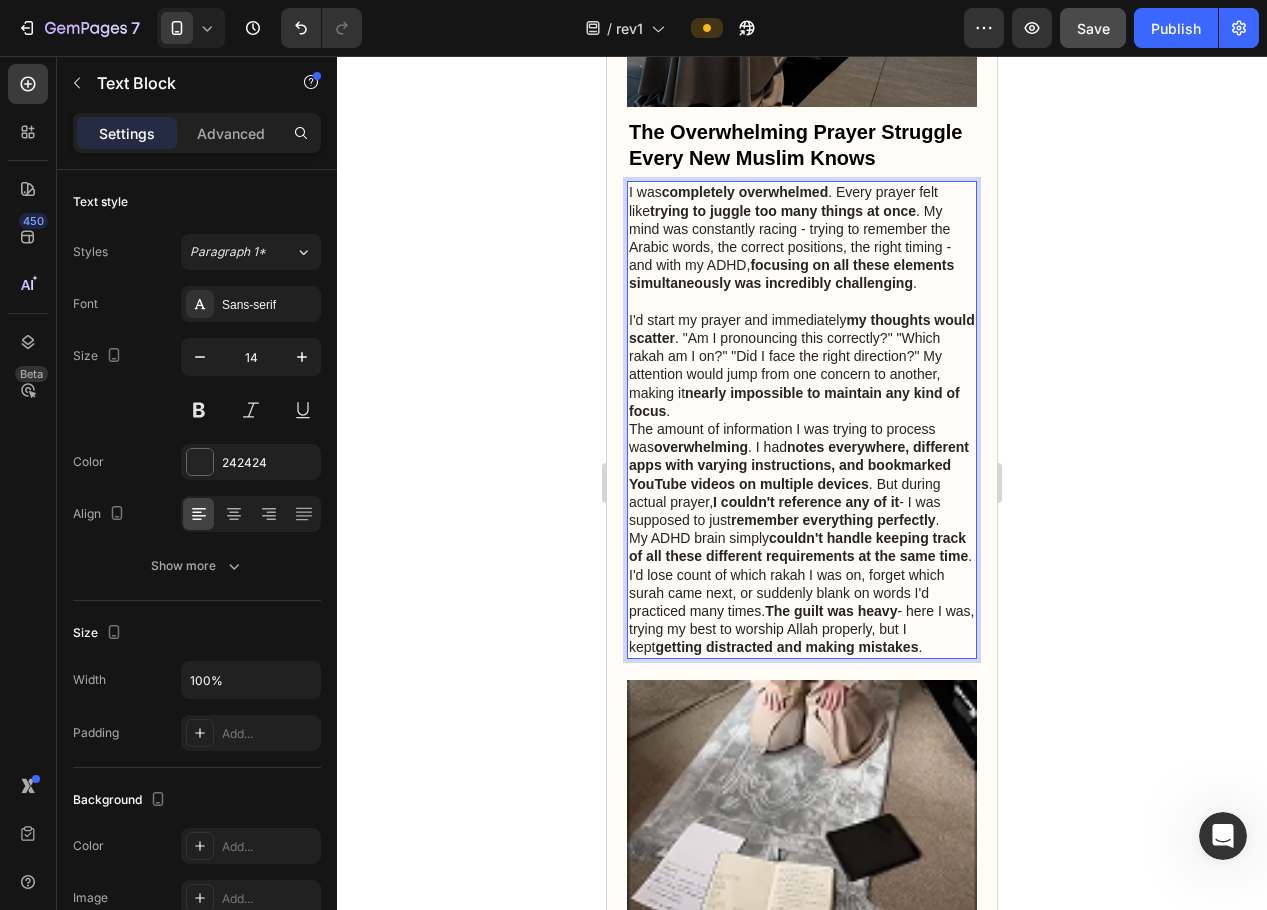 click on "I'd start my prayer and immediately  my thoughts would scatter . "Am I pronouncing this correctly?" "Which rakah am I on?" "Did I face the right direction?" My attention would jump from one concern to another, making it  nearly impossible to maintain any kind of focus ." at bounding box center (802, 365) 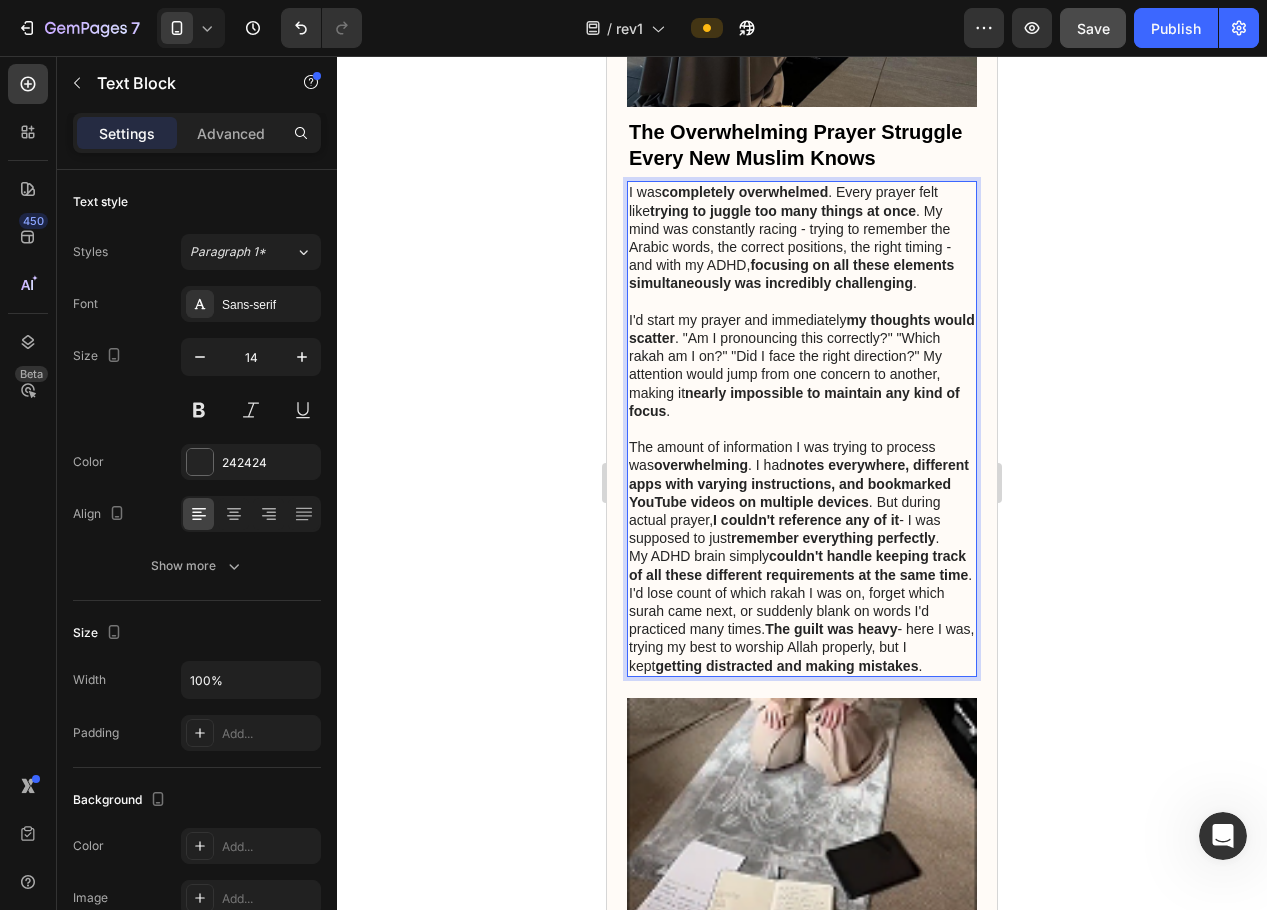 click on "The amount of information I was trying to process was  overwhelming . I had  notes everywhere, different apps with varying instructions, and bookmarked YouTube videos on multiple devices . But during actual prayer,  I couldn't reference any of it  - I was supposed to just  remember everything perfectly ." at bounding box center (802, 492) 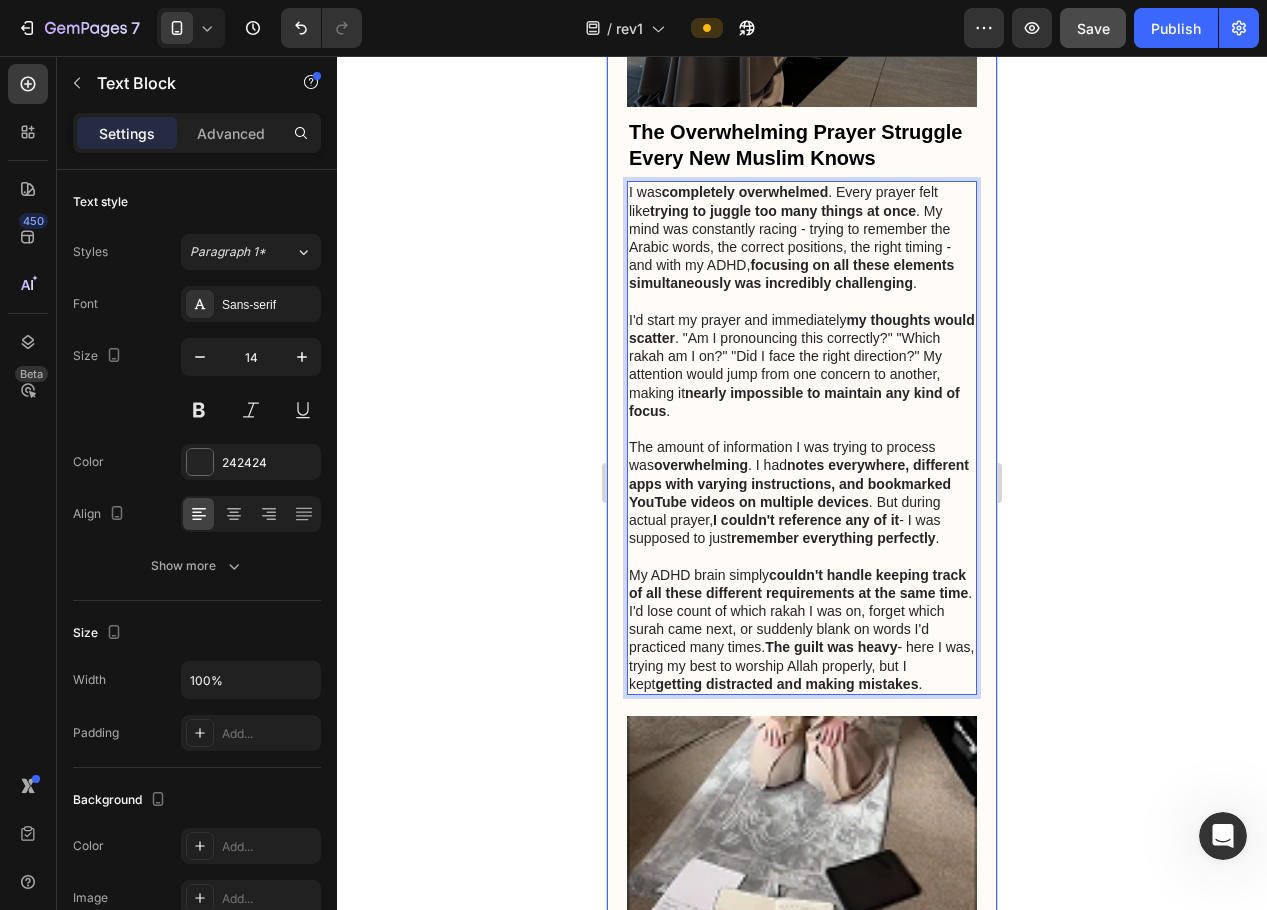 click 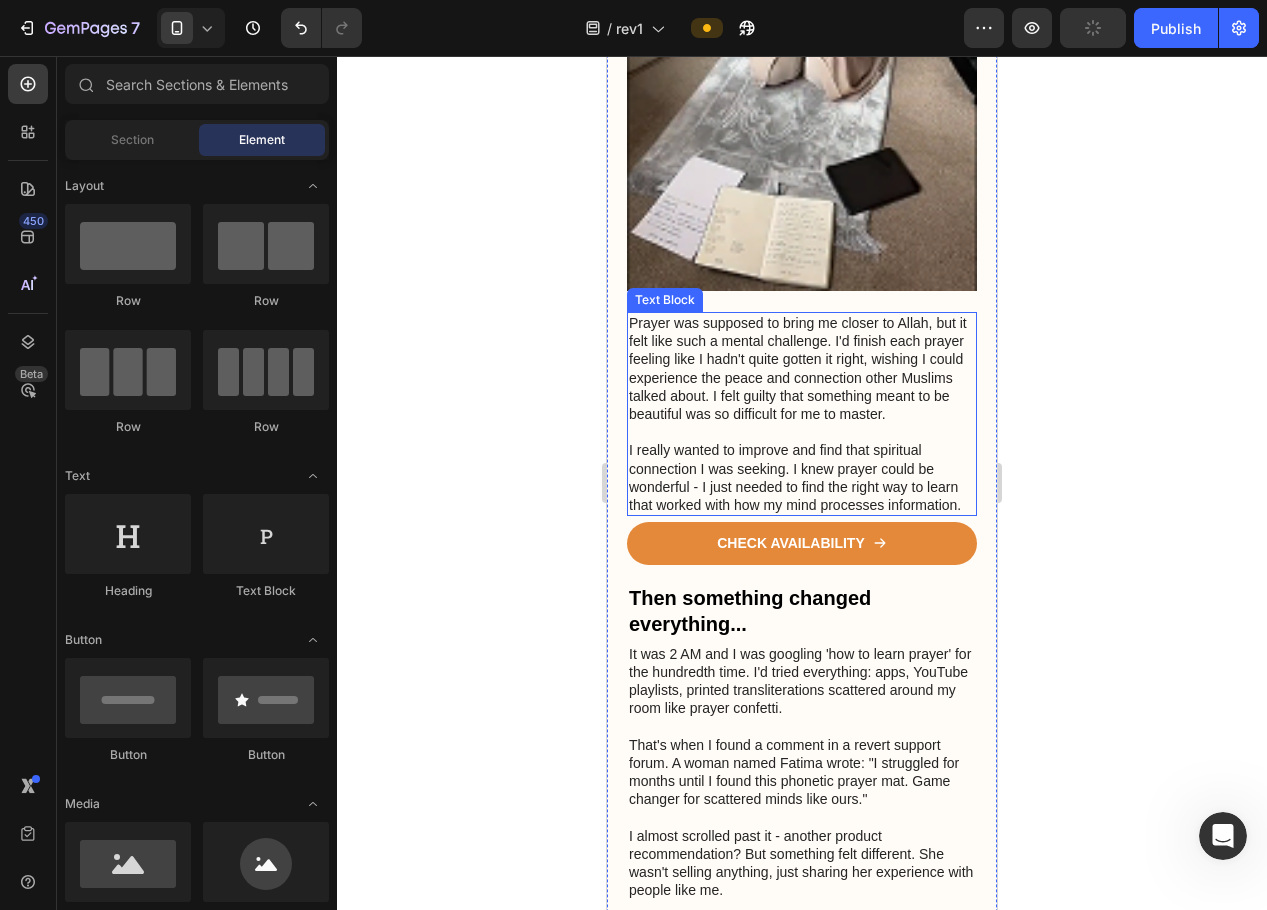 scroll, scrollTop: 1900, scrollLeft: 0, axis: vertical 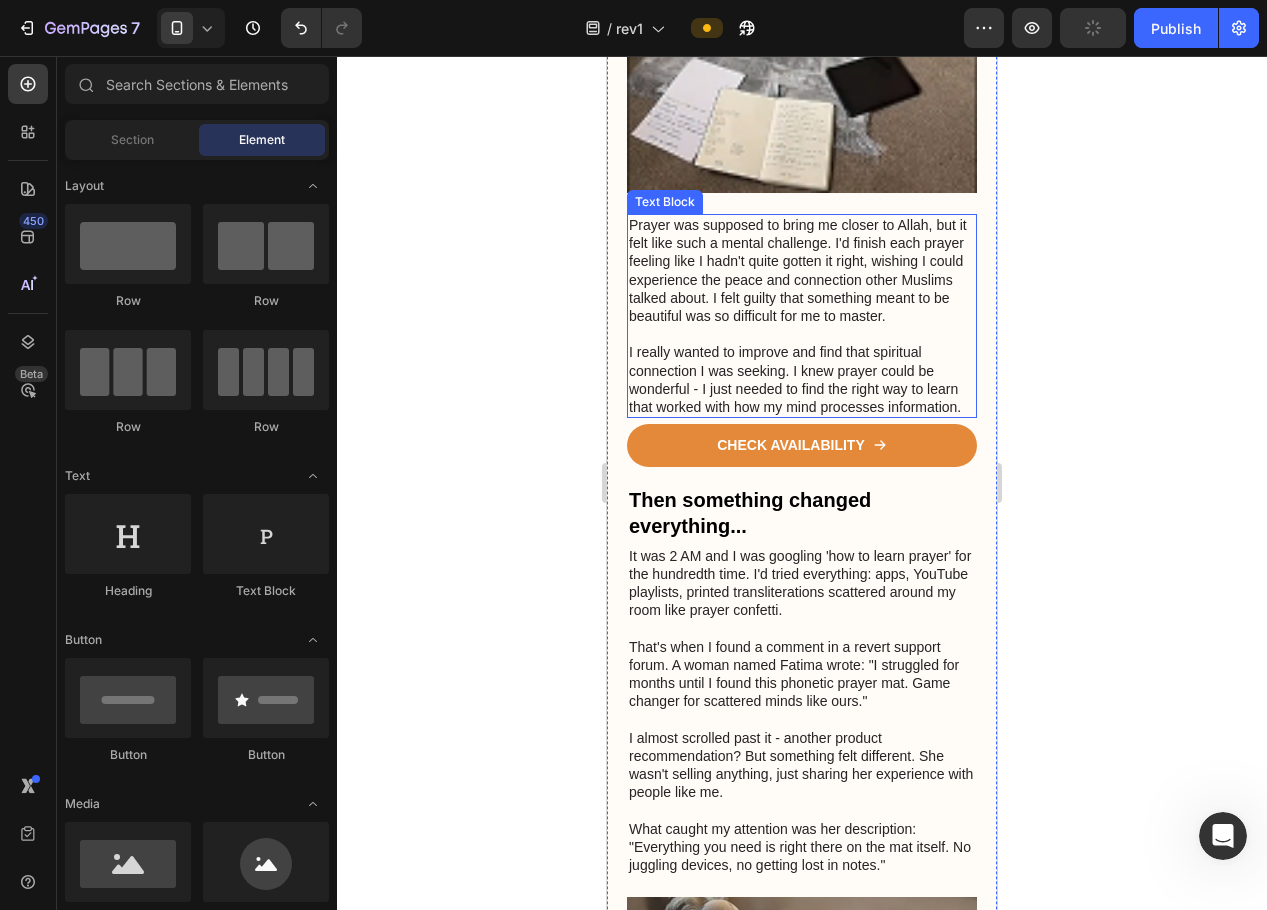 click on "I really wanted to improve and find that spiritual connection I was seeking. I knew prayer could be wonderful - I just needed to find the right way to learn that worked with how my mind processes information." at bounding box center (802, 379) 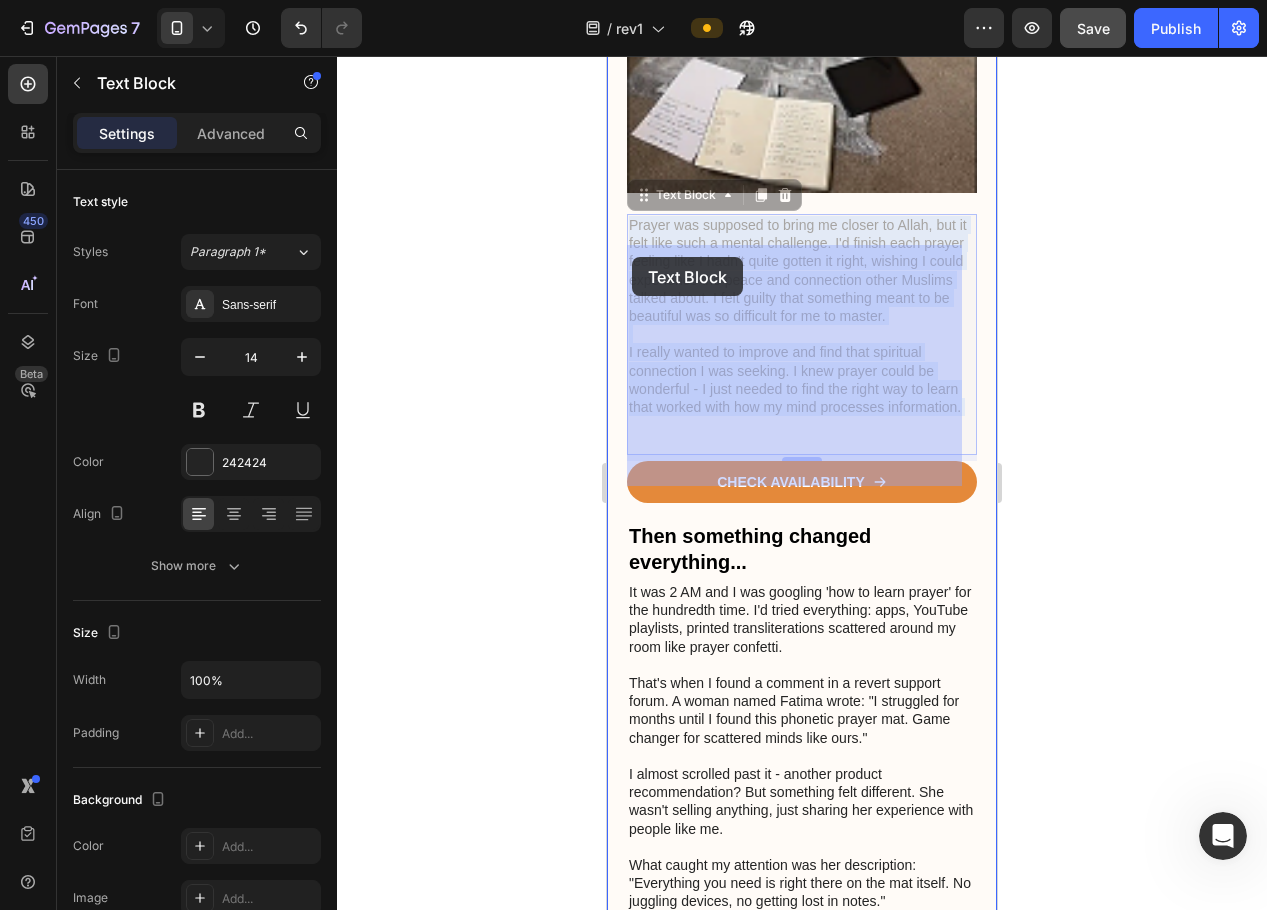 drag, startPoint x: 706, startPoint y: 473, endPoint x: 632, endPoint y: 257, distance: 228.32433 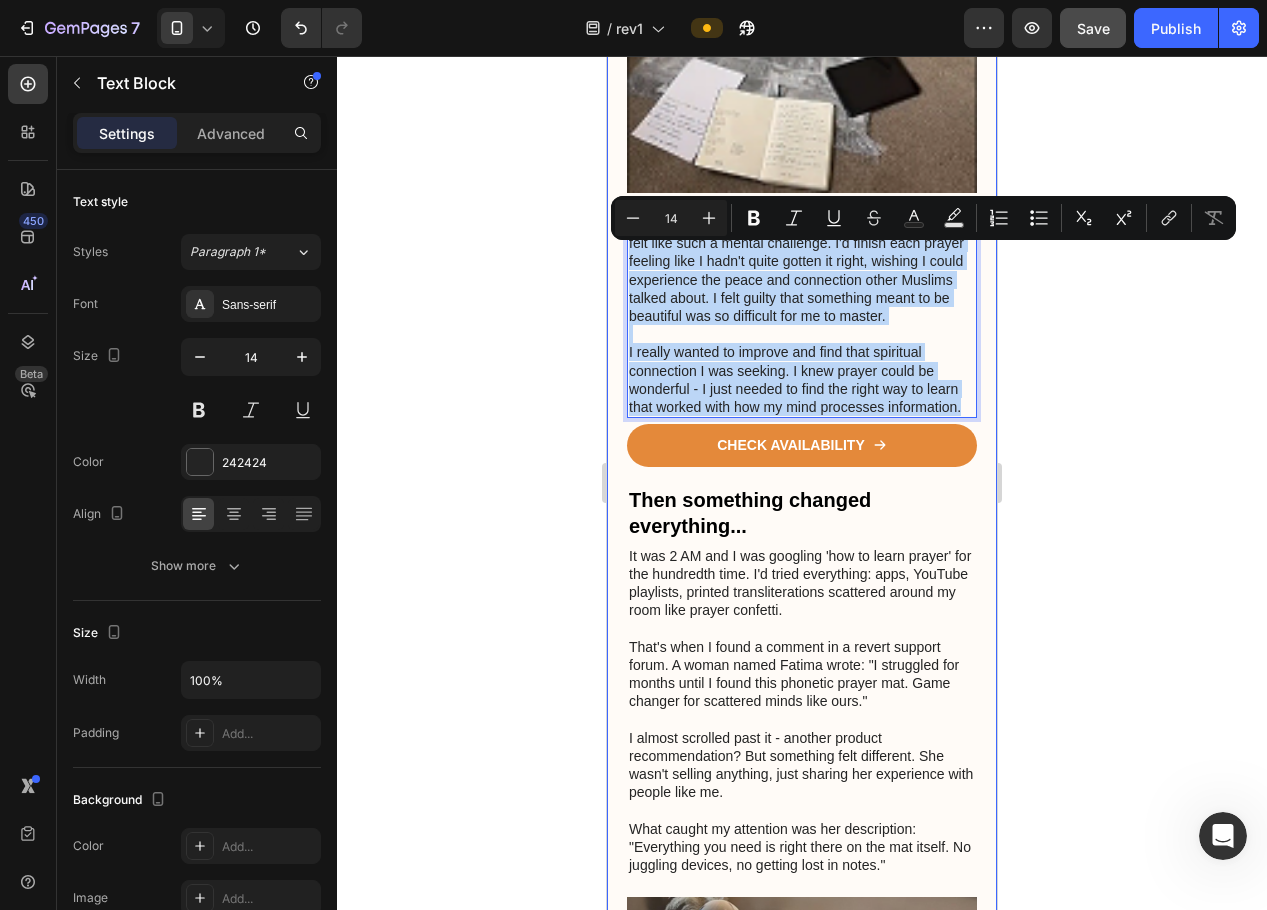 drag, startPoint x: 709, startPoint y: 478, endPoint x: 624, endPoint y: 264, distance: 230.2629 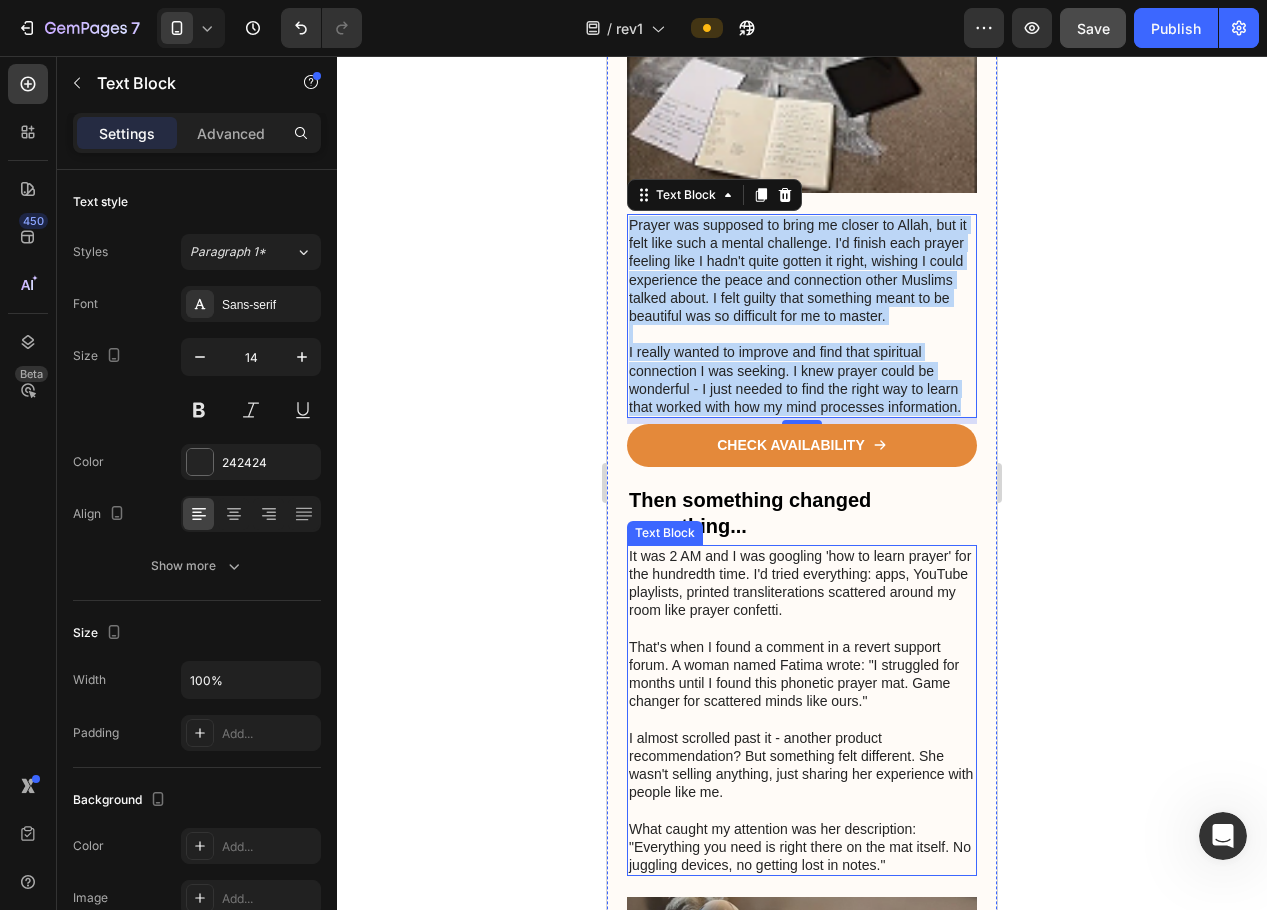 drag, startPoint x: 1616, startPoint y: 743, endPoint x: 860, endPoint y: 675, distance: 759.05206 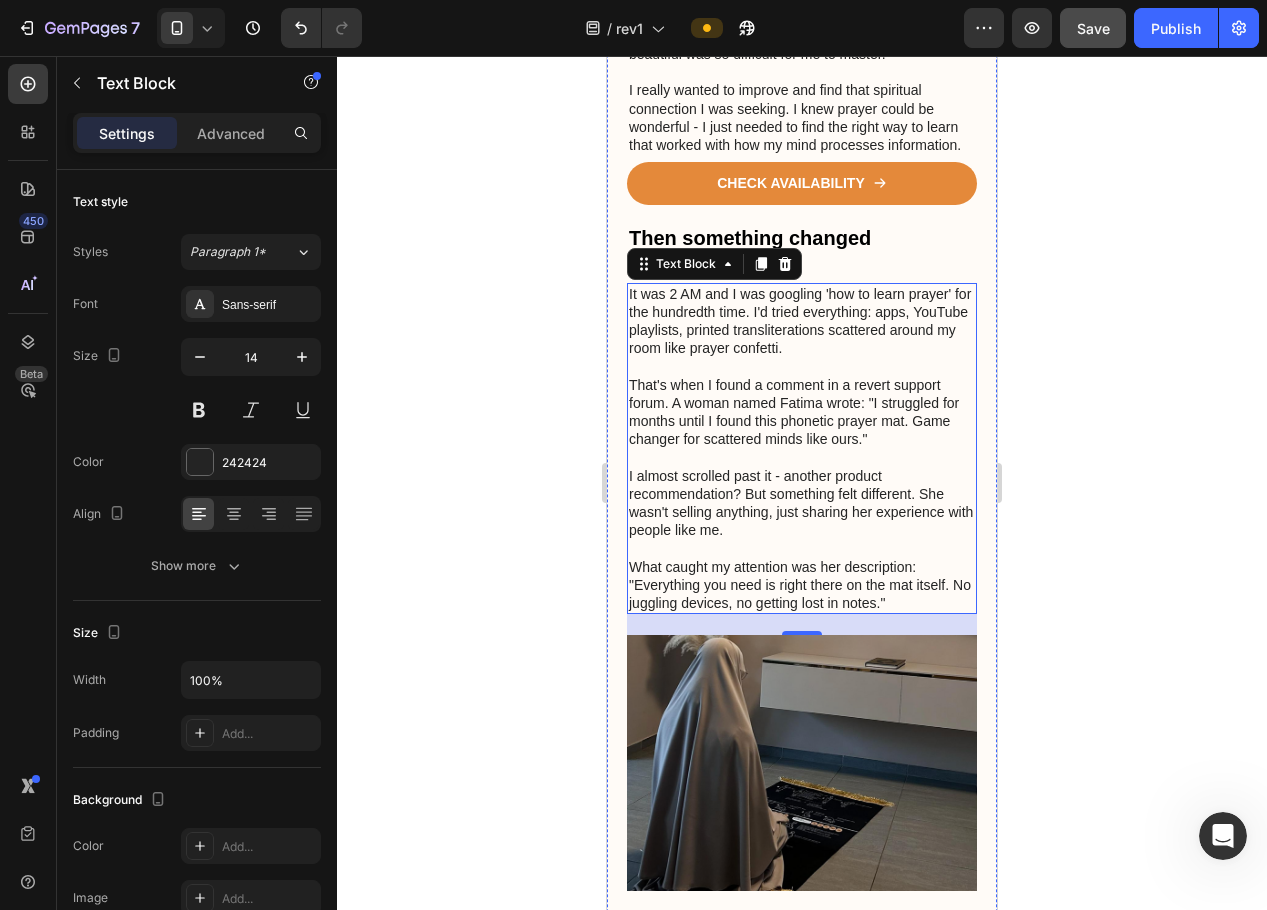 scroll, scrollTop: 2300, scrollLeft: 0, axis: vertical 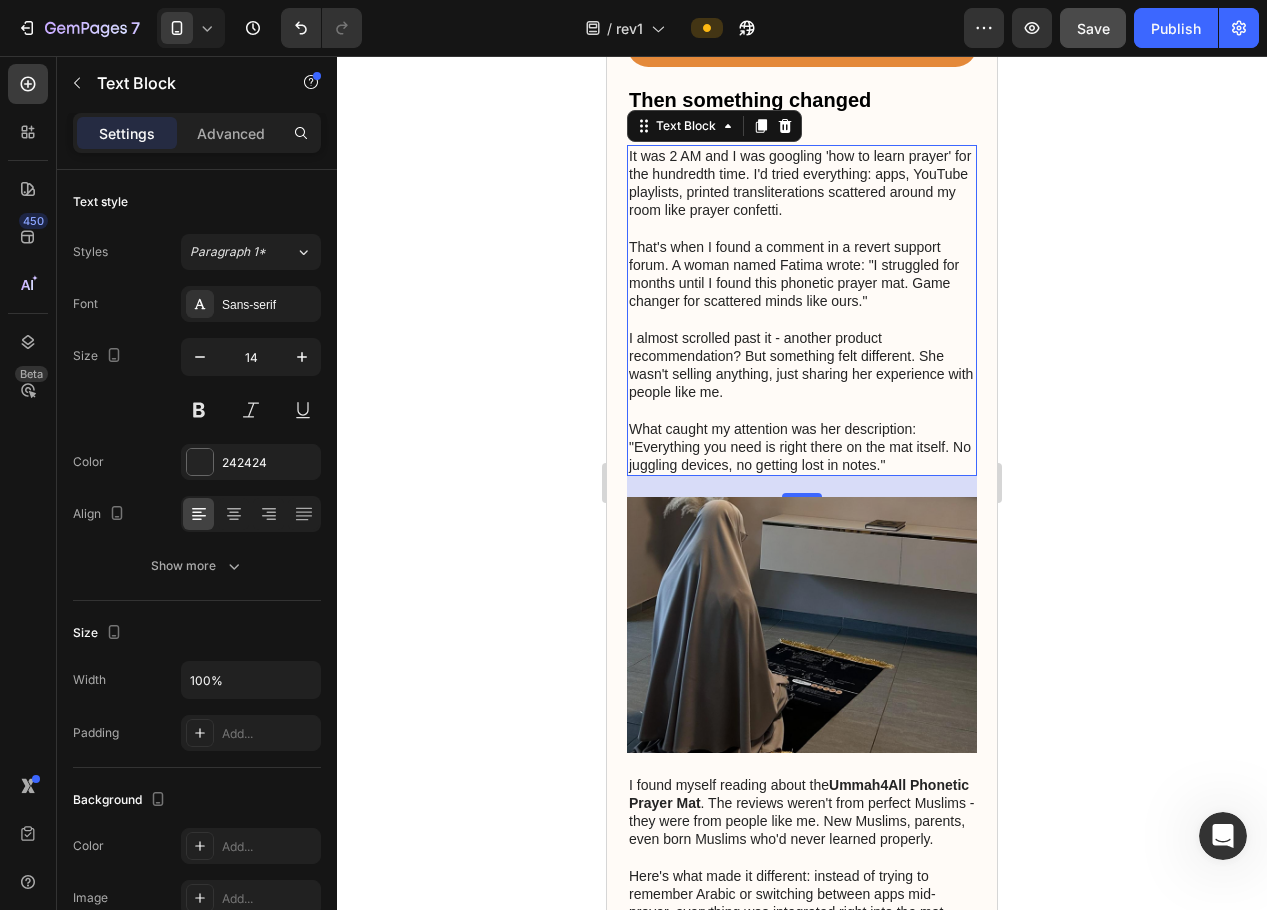 click on "I almost scrolled past it - another product recommendation? But something felt different. She wasn't selling anything, just sharing her experience with people like me." at bounding box center (802, 365) 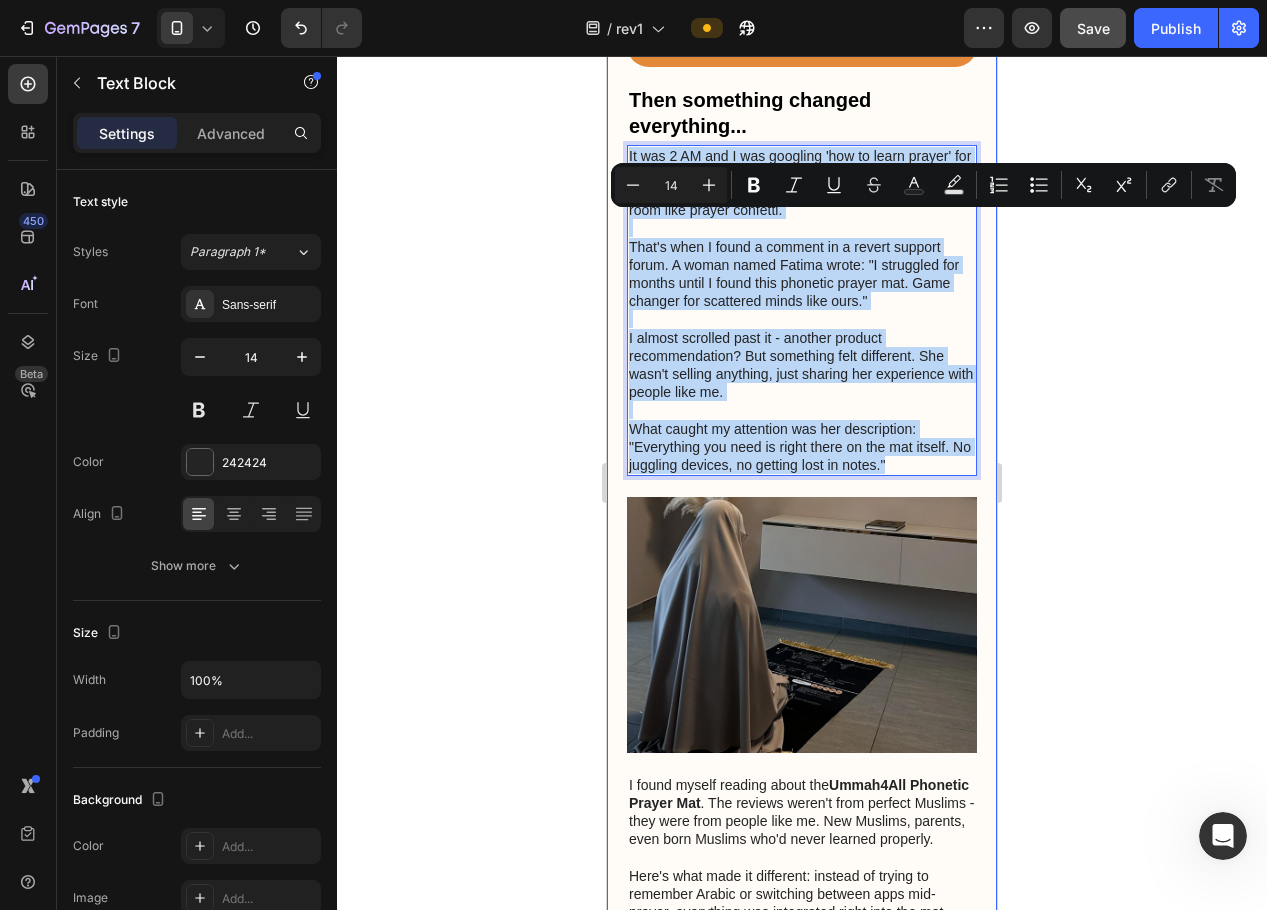 drag, startPoint x: 917, startPoint y: 529, endPoint x: 626, endPoint y: 217, distance: 426.6439 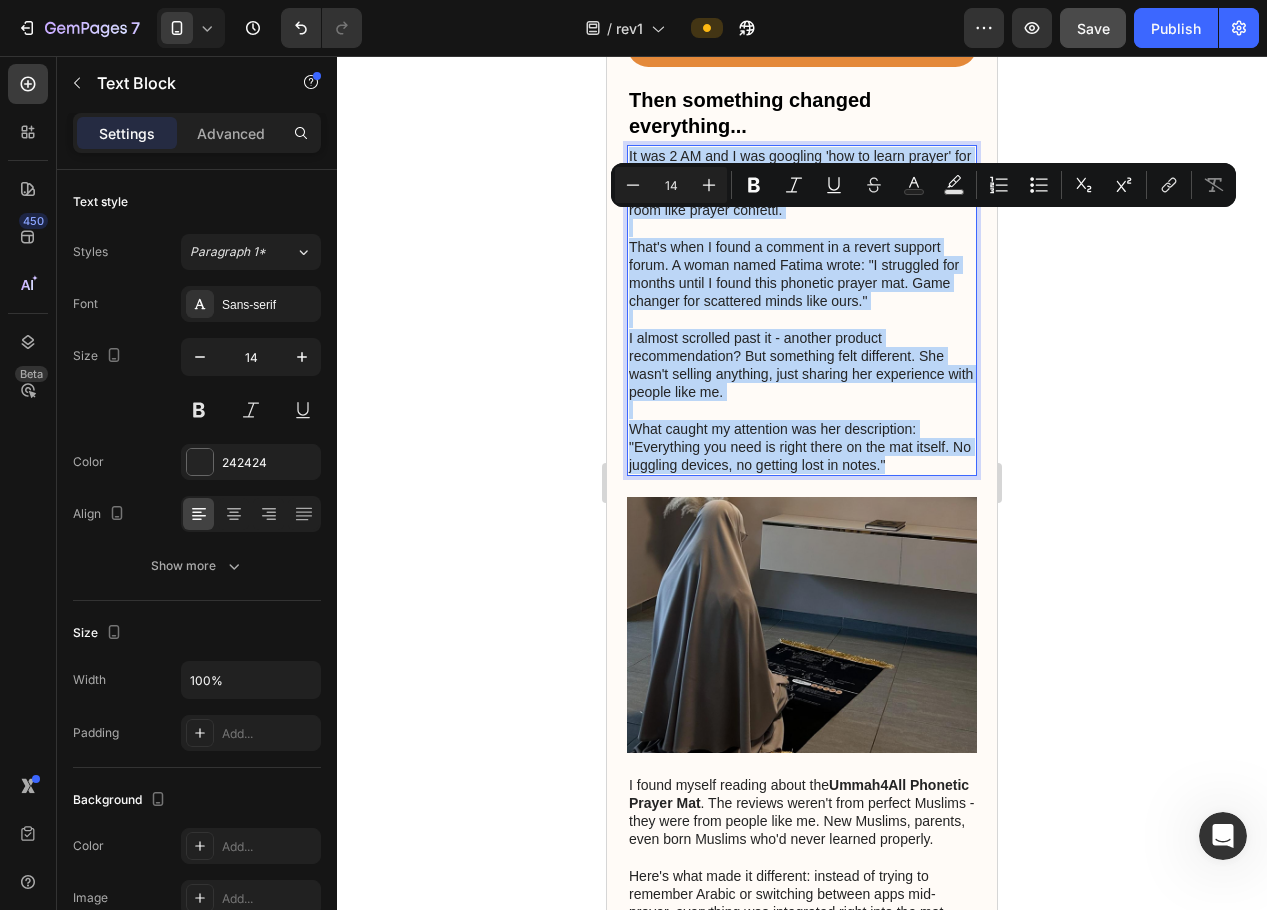 scroll, scrollTop: 2000, scrollLeft: 0, axis: vertical 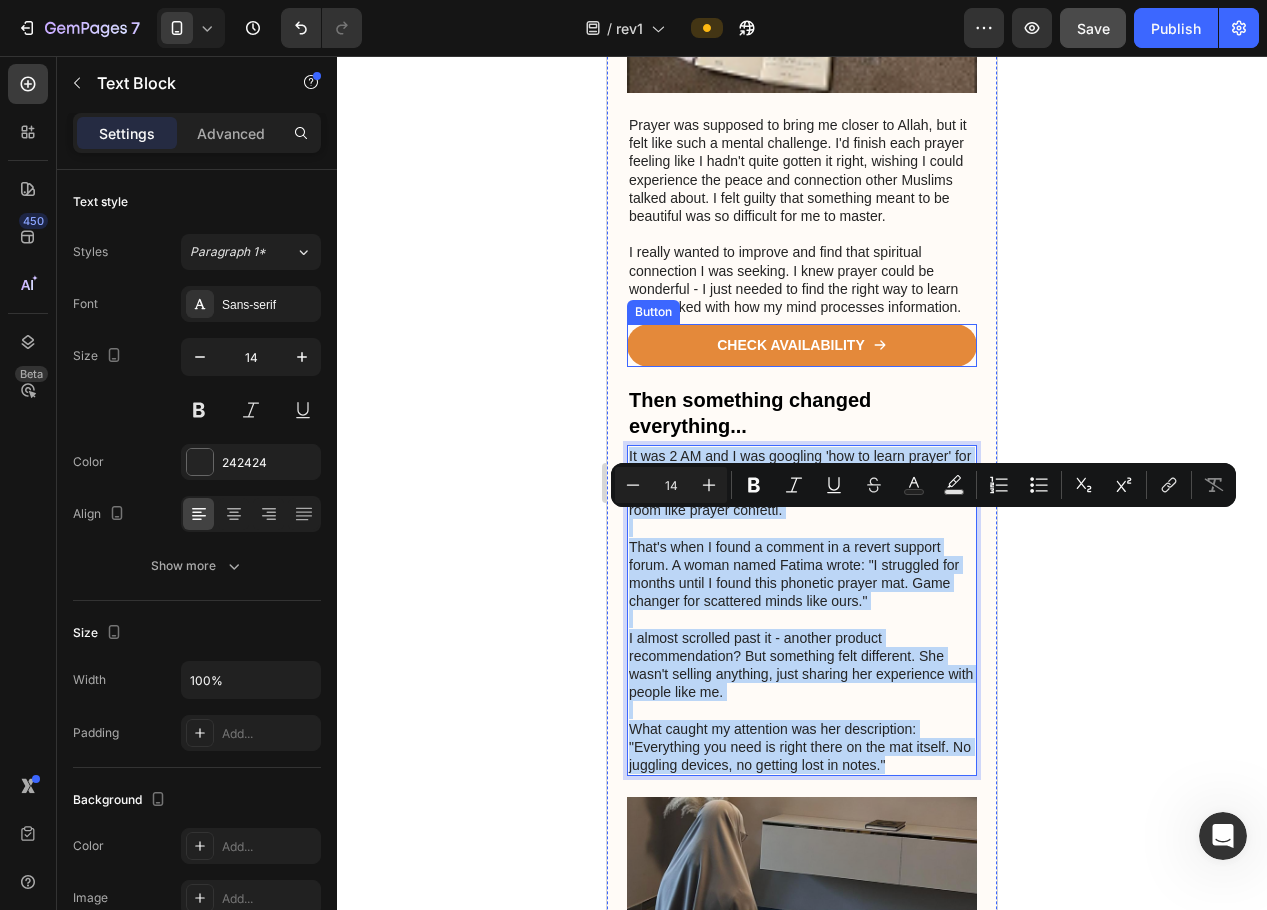 click on "I really wanted to improve and find that spiritual connection I was seeking. I knew prayer could be wonderful - I just needed to find the right way to learn that worked with how my mind processes information." at bounding box center [802, 279] 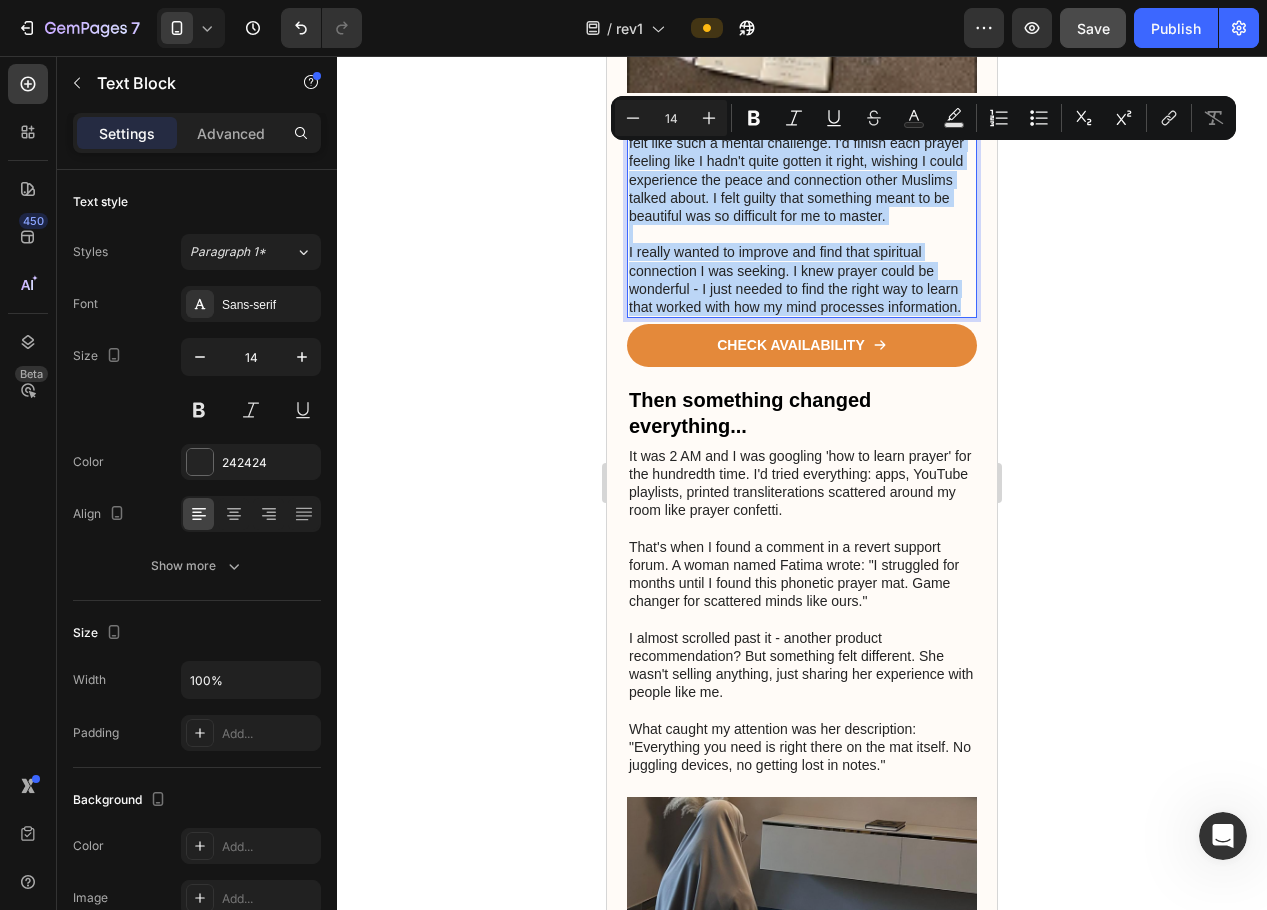 drag, startPoint x: 756, startPoint y: 373, endPoint x: 627, endPoint y: 163, distance: 246.4569 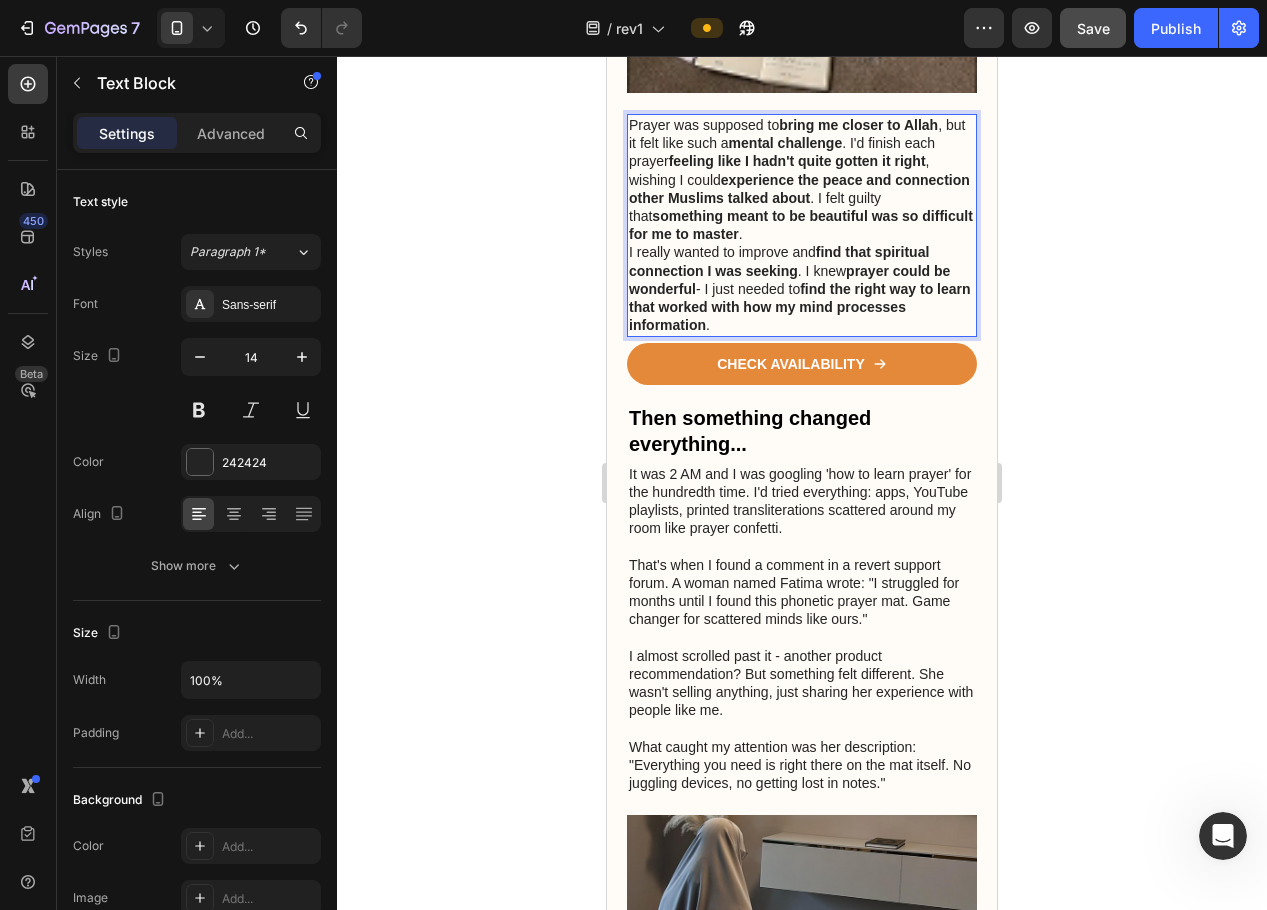 click on "Prayer was supposed to  bring me closer to Allah , but it felt like such a  mental challenge . I'd finish each prayer  feeling like I hadn't quite gotten it right , wishing I could  experience the peace and connection other Muslims talked about . I felt guilty that  something meant to be beautiful was so difficult for me to master ." at bounding box center [802, 179] 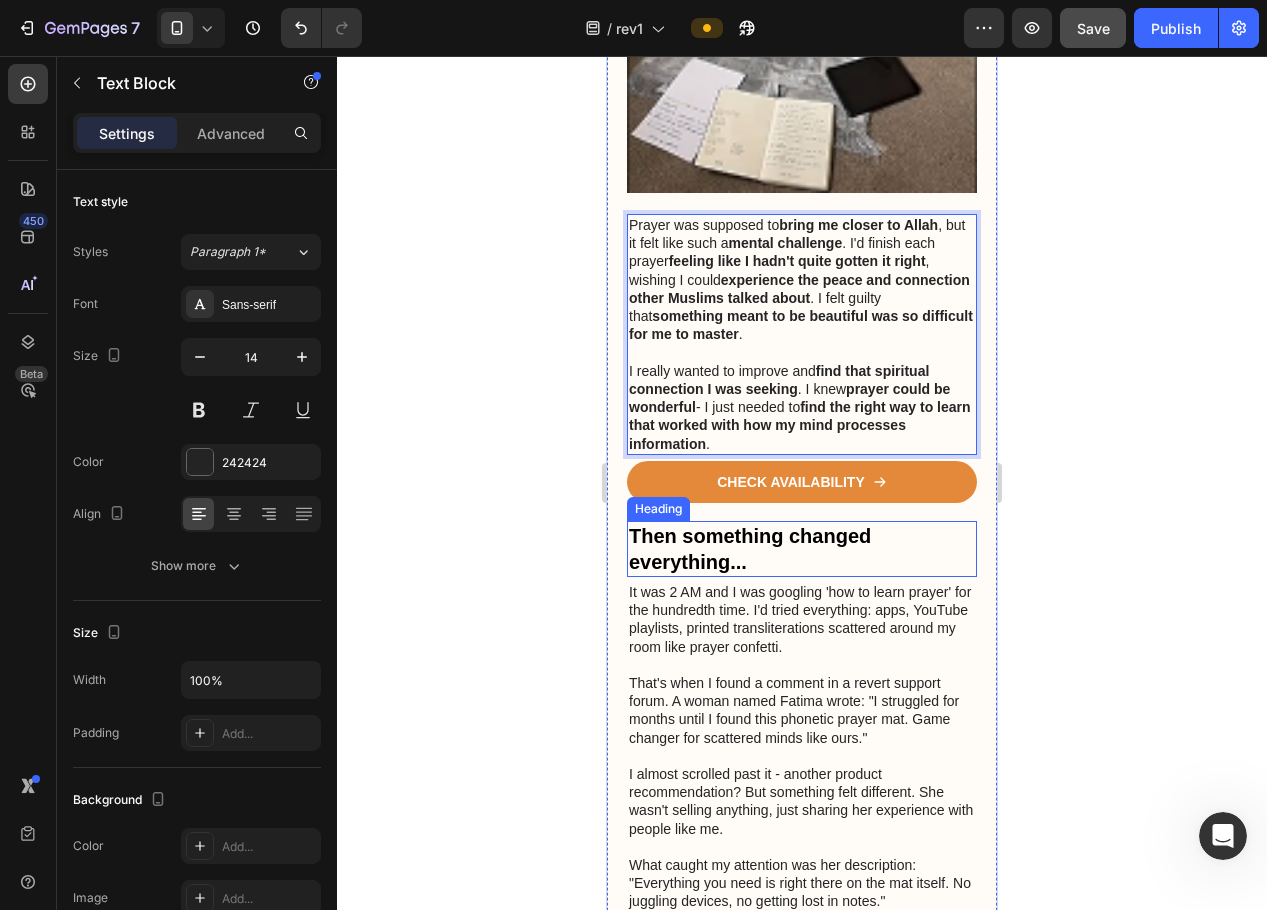 scroll, scrollTop: 2200, scrollLeft: 0, axis: vertical 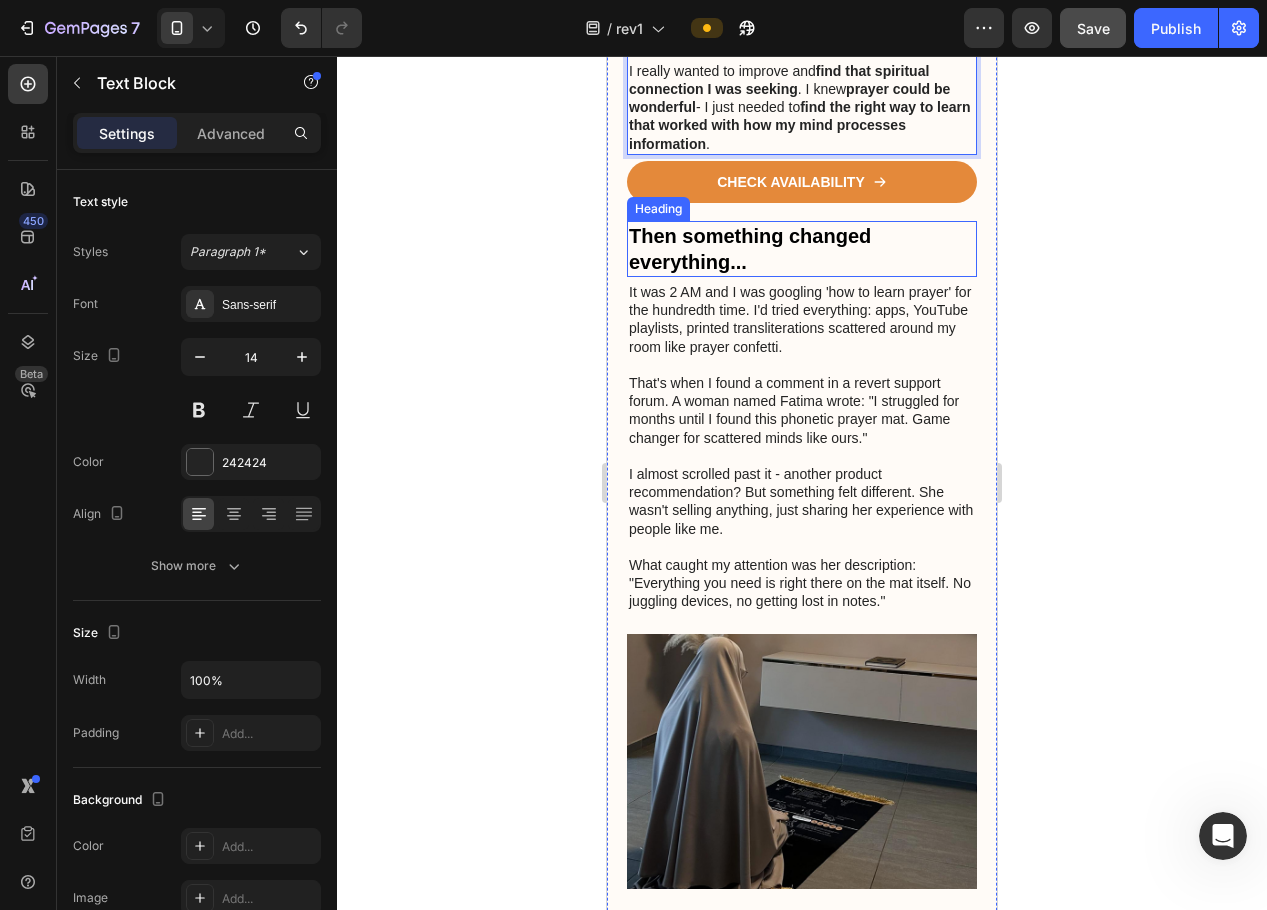 click on "That's when I found a comment in a revert support forum. A woman named Fatima wrote: "I struggled for months until I found this phonetic prayer mat. Game changer for scattered minds like ours."" at bounding box center [802, 410] 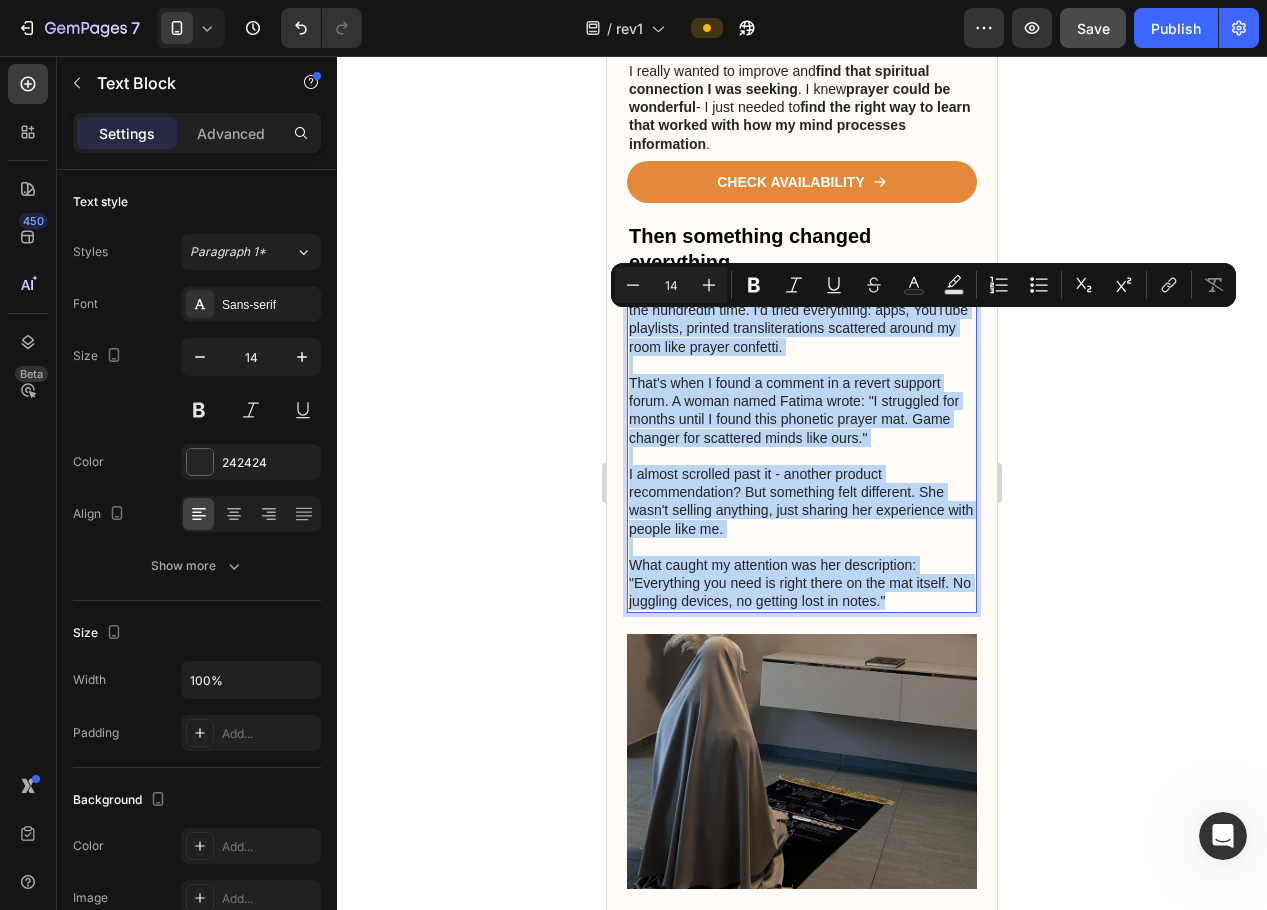 drag, startPoint x: 911, startPoint y: 635, endPoint x: 628, endPoint y: 326, distance: 419.01074 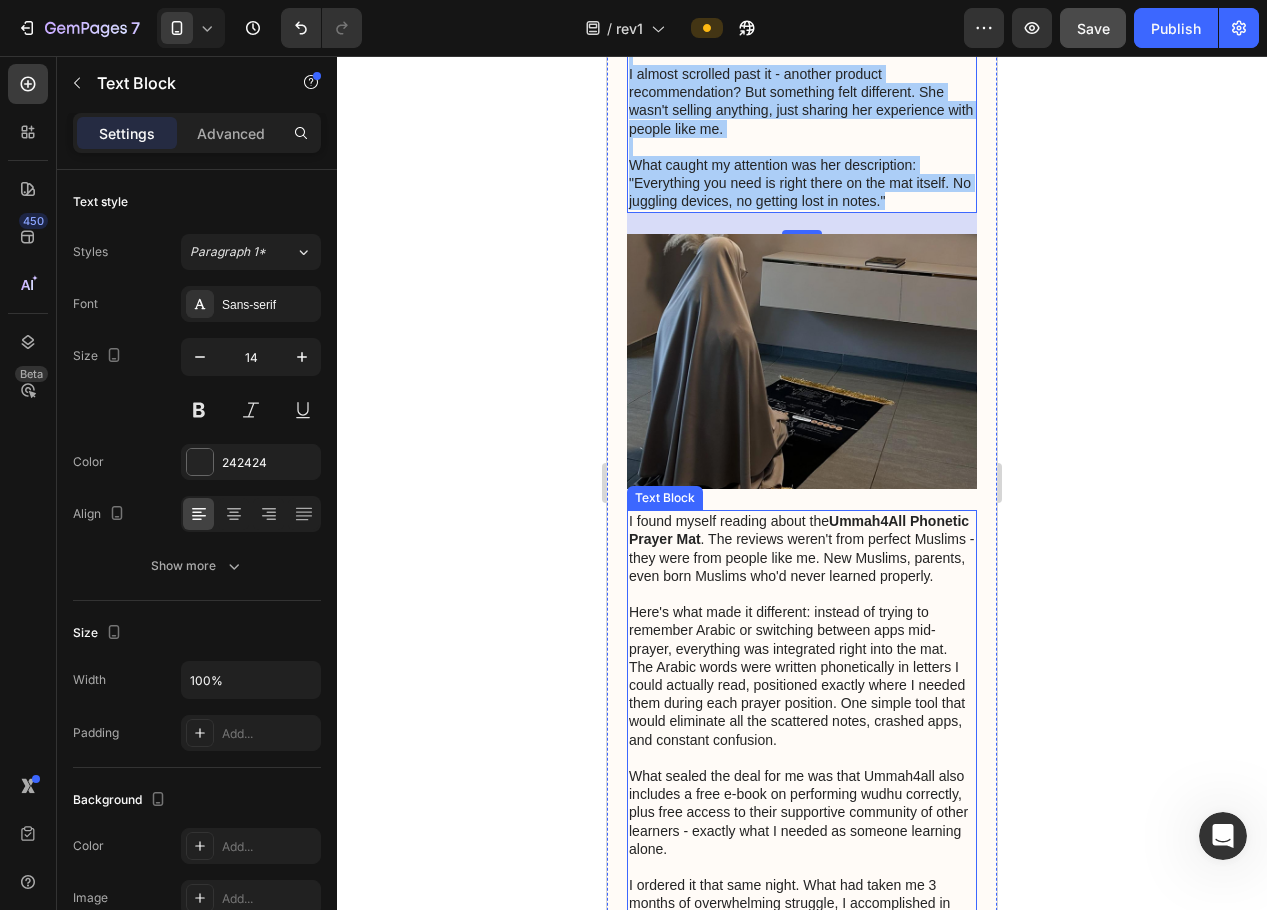 scroll, scrollTop: 2200, scrollLeft: 0, axis: vertical 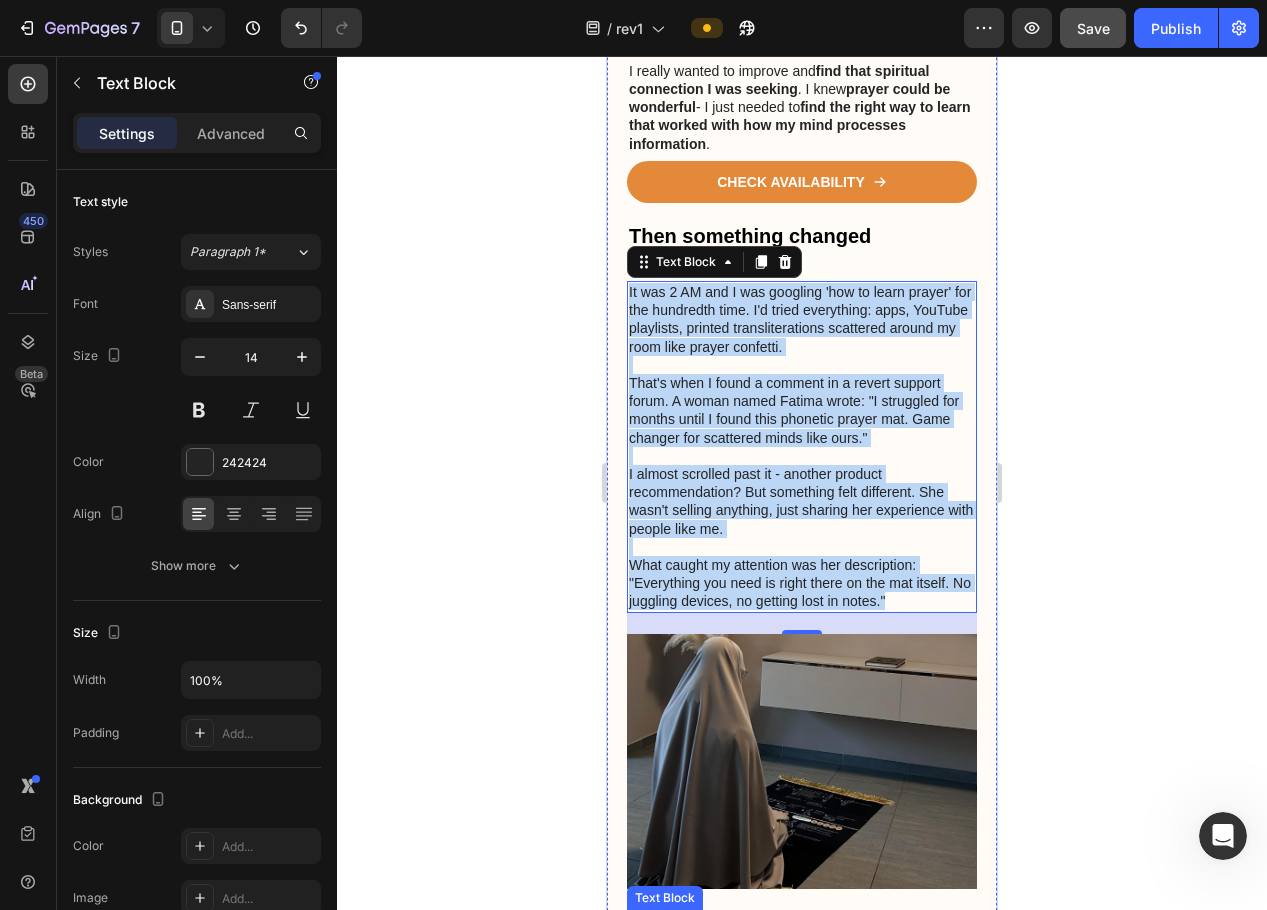 click on "I almost scrolled past it - another product recommendation? But something felt different. She wasn't selling anything, just sharing her experience with people like me." at bounding box center (802, 501) 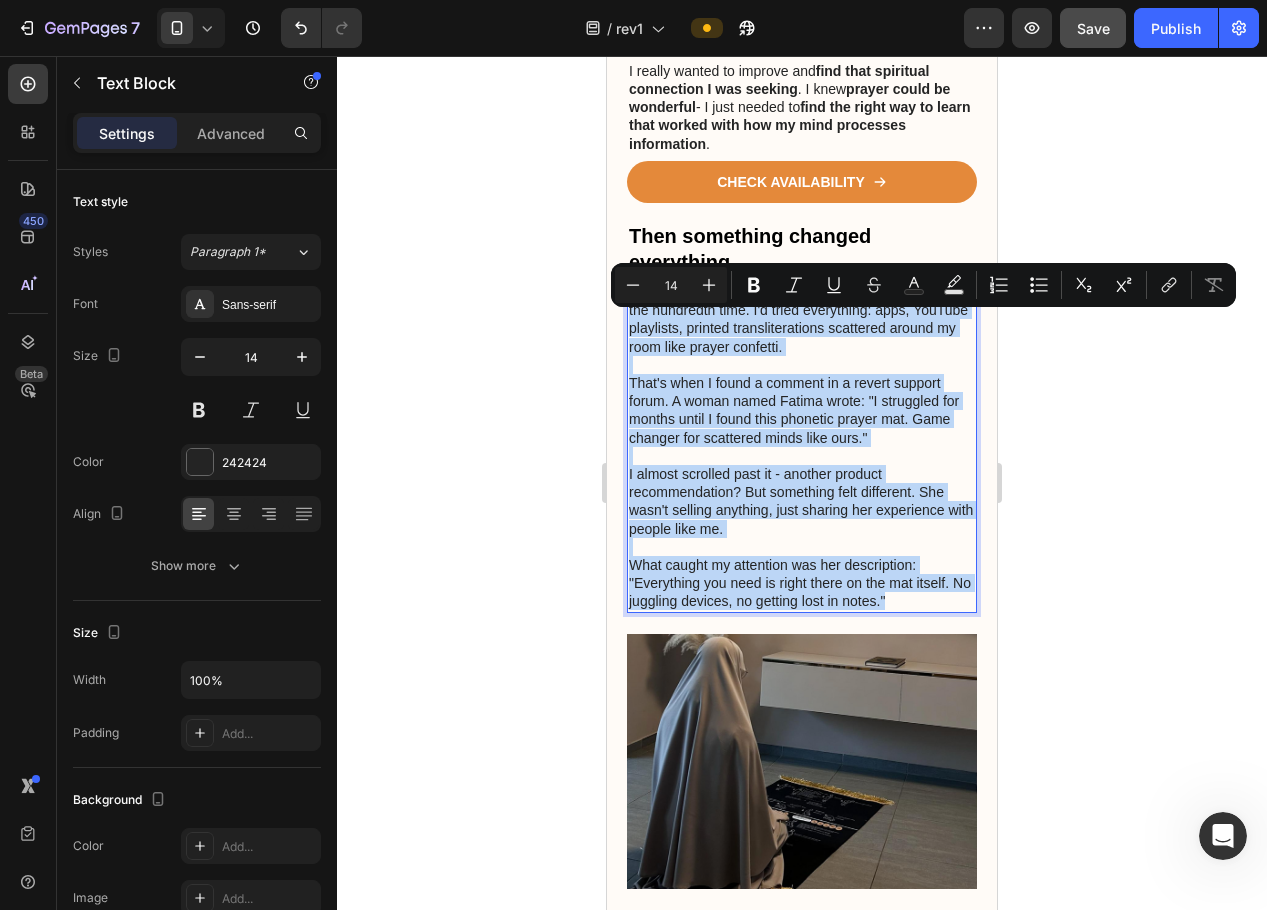 drag, startPoint x: 917, startPoint y: 630, endPoint x: 630, endPoint y: 329, distance: 415.89664 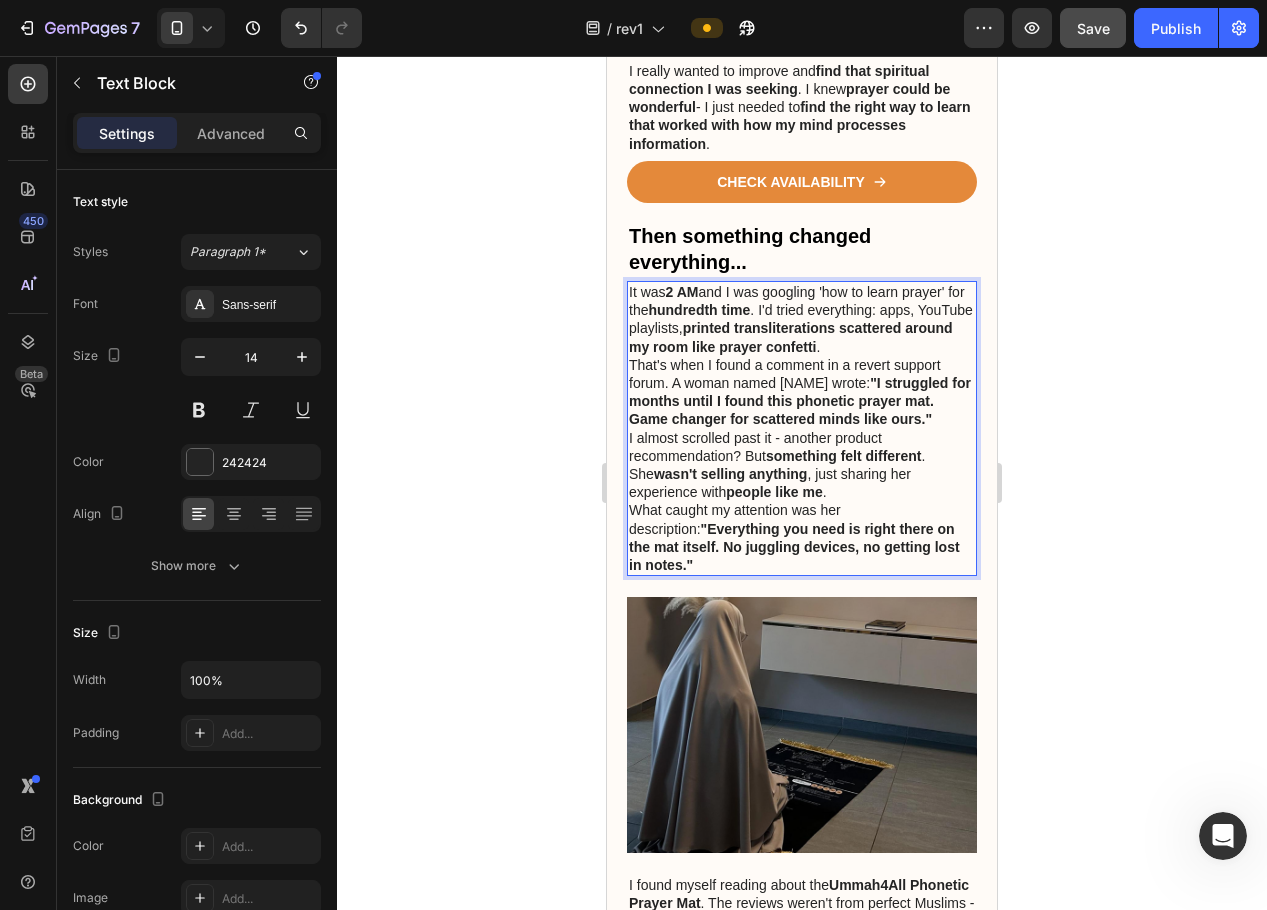 click on "It was  2 AM  and I was googling 'how to learn prayer' for the  hundredth time . I'd tried everything: apps, YouTube playlists,  printed transliterations scattered around my room like prayer confetti ." at bounding box center (802, 319) 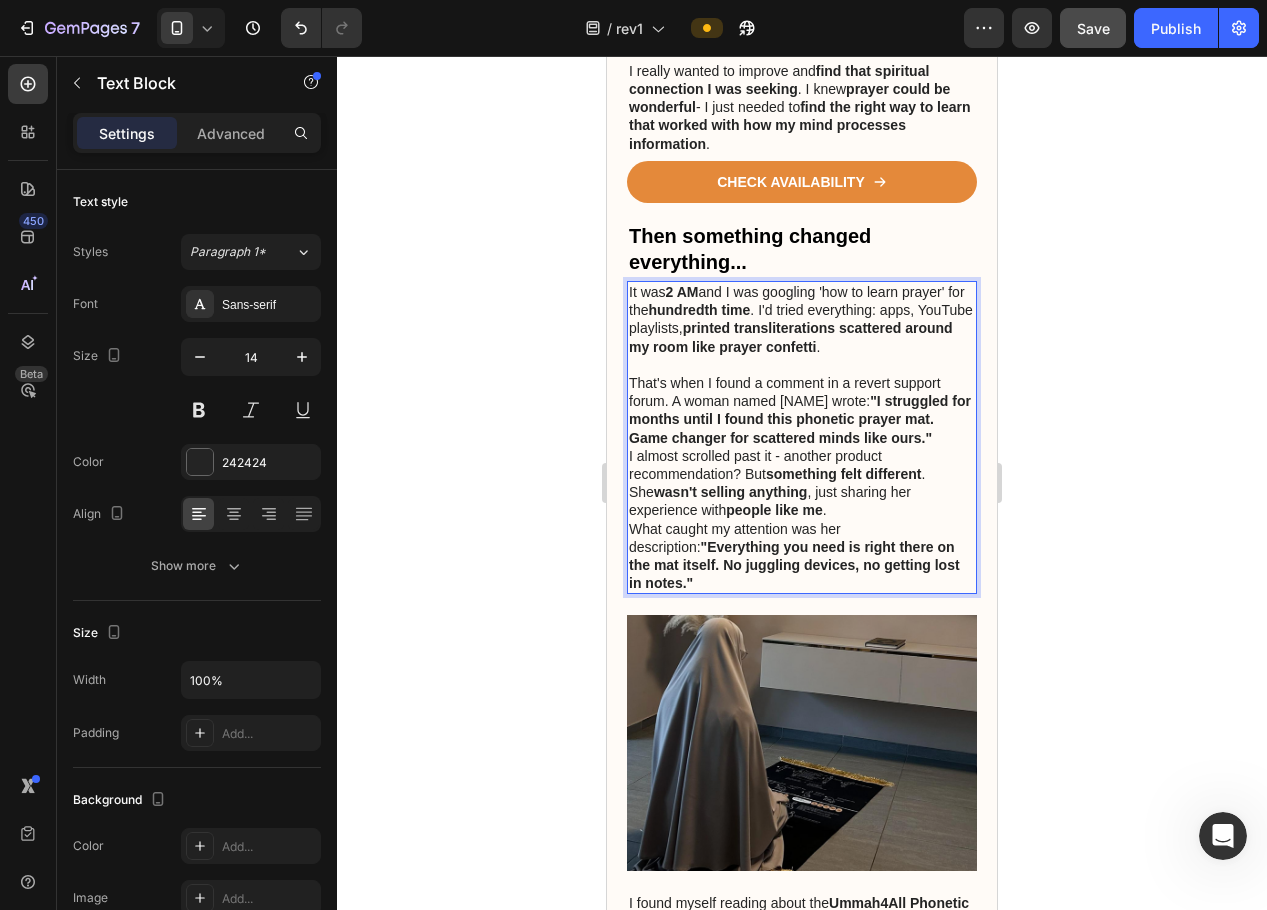 click on "That's when I found a comment in a revert support forum. A woman named Fatima wrote:  "I struggled for months until I found this phonetic prayer mat. Game changer for scattered minds like ours."" at bounding box center [802, 410] 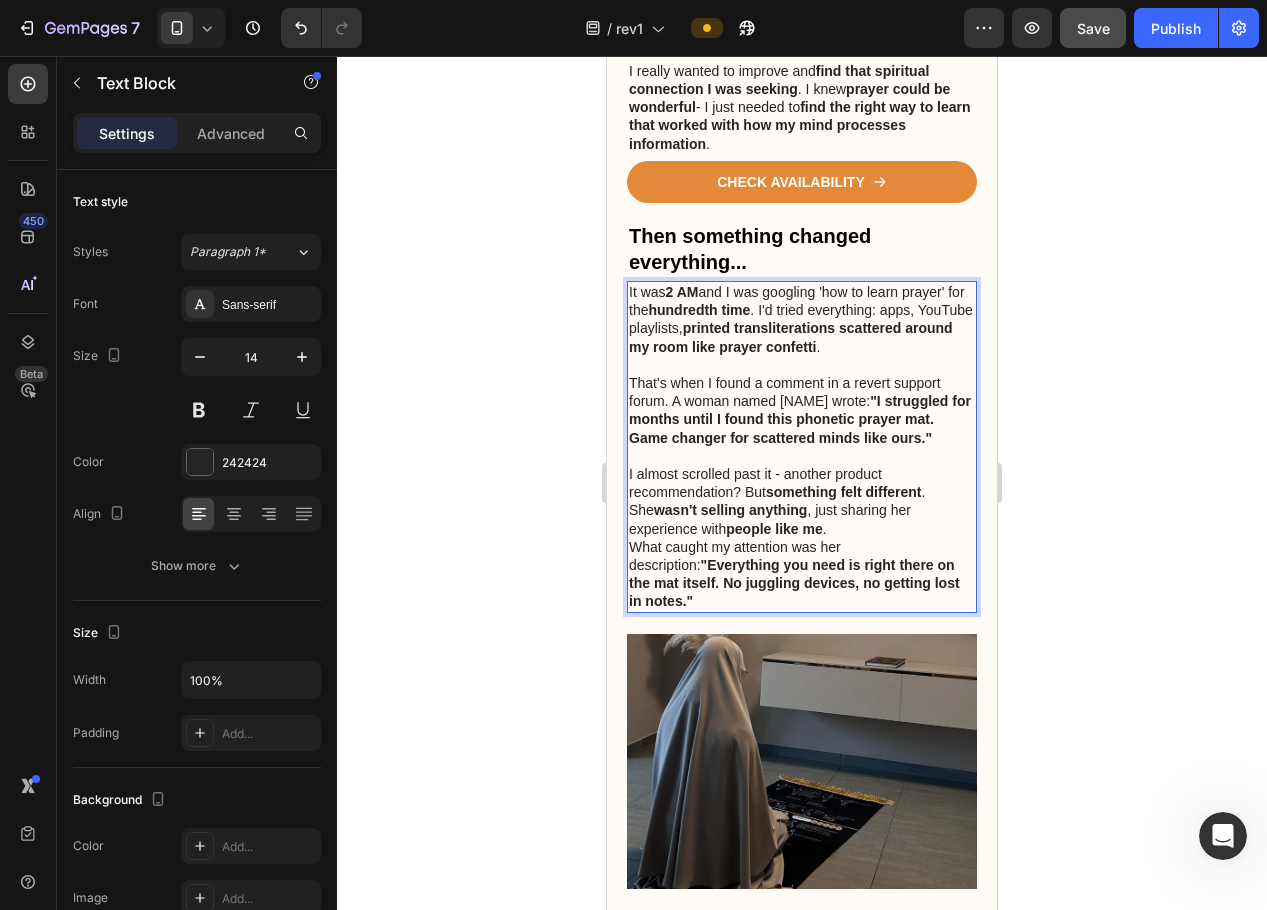 click on "I almost scrolled past it - another product recommendation? But  something felt different . She  wasn't selling anything , just sharing her experience with  people like me ." at bounding box center [802, 501] 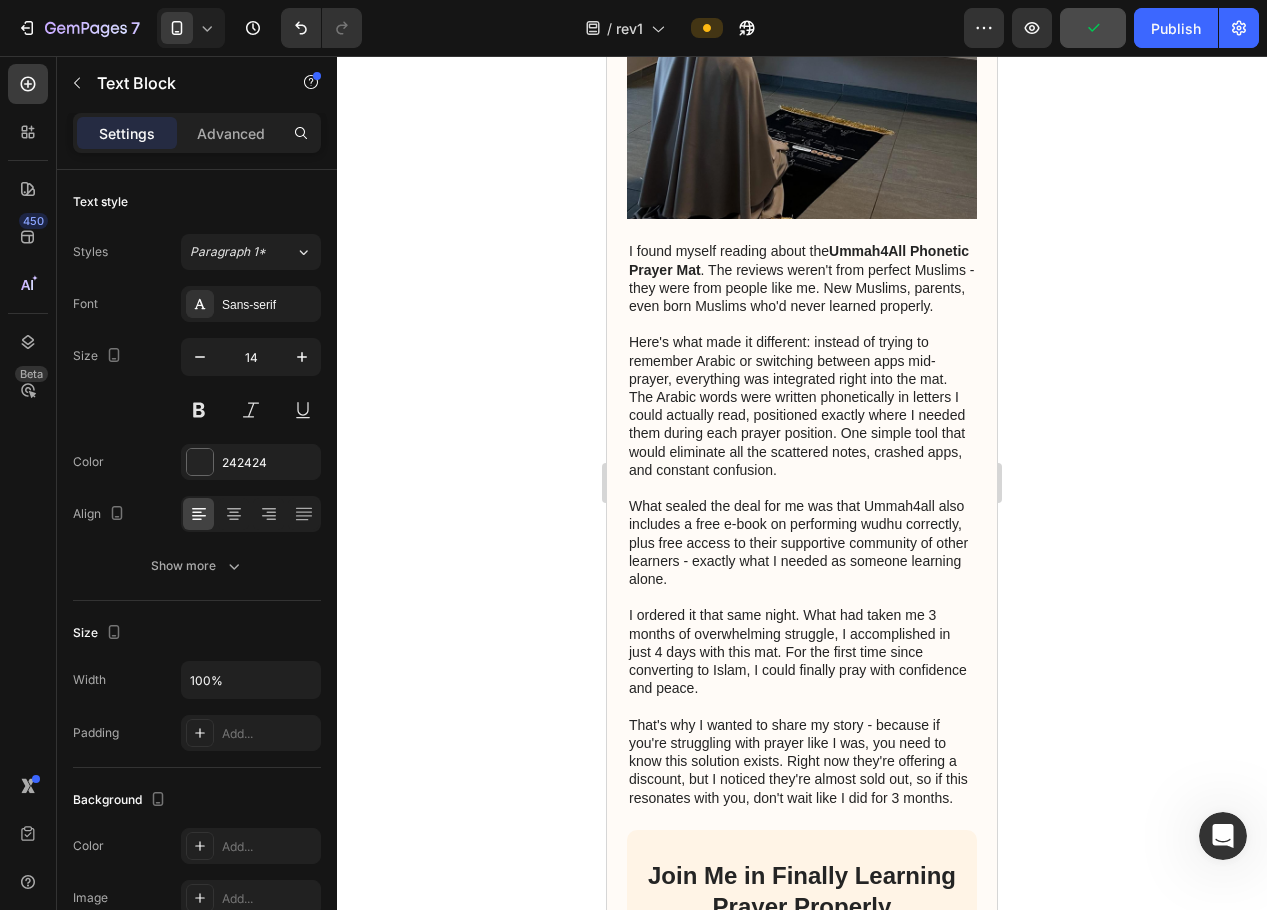 scroll, scrollTop: 2900, scrollLeft: 0, axis: vertical 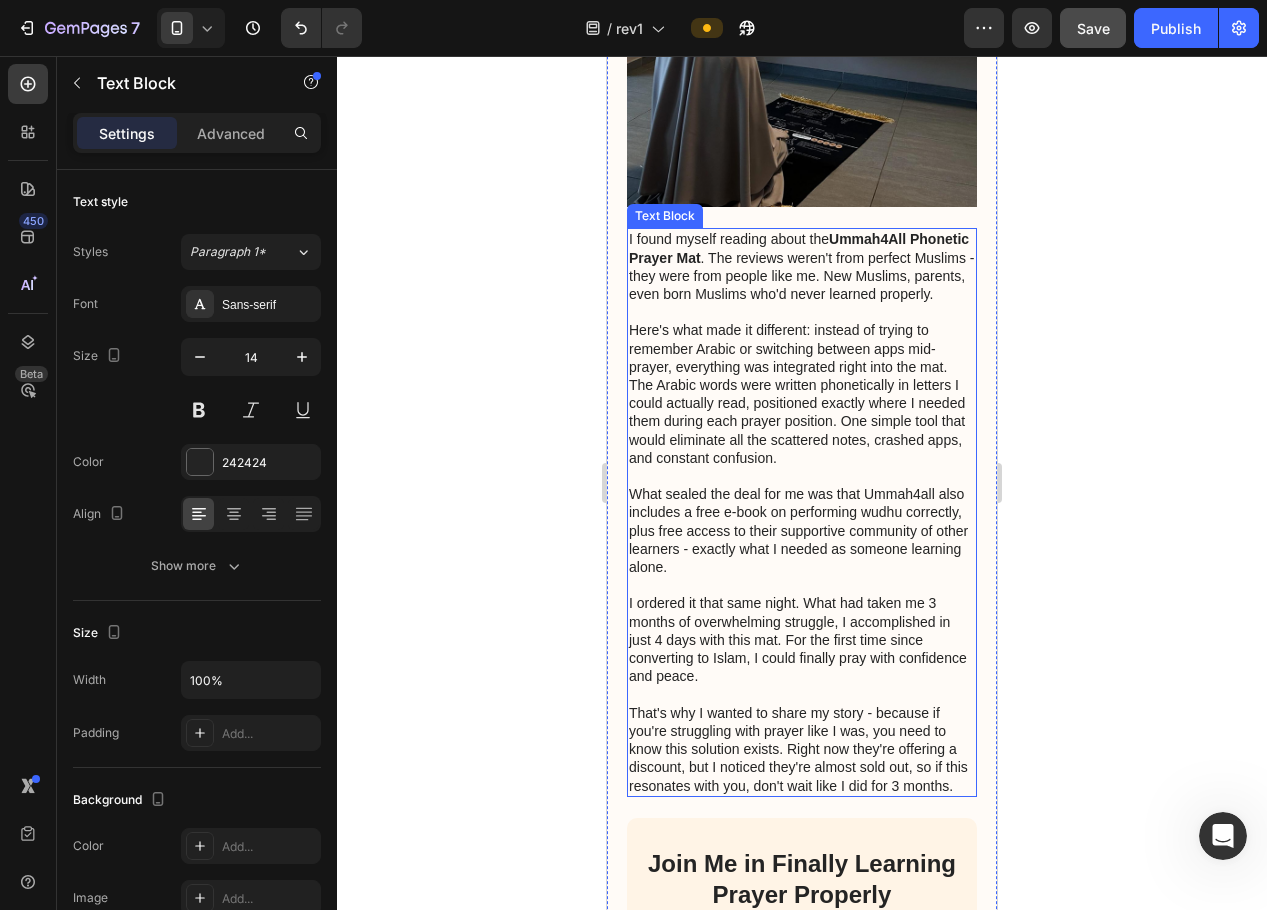 click on "What sealed the deal for me was that Ummah4all also includes a free e-book on performing wudhu correctly, plus free access to their supportive community of other learners - exactly what I needed as someone learning alone." at bounding box center (802, 530) 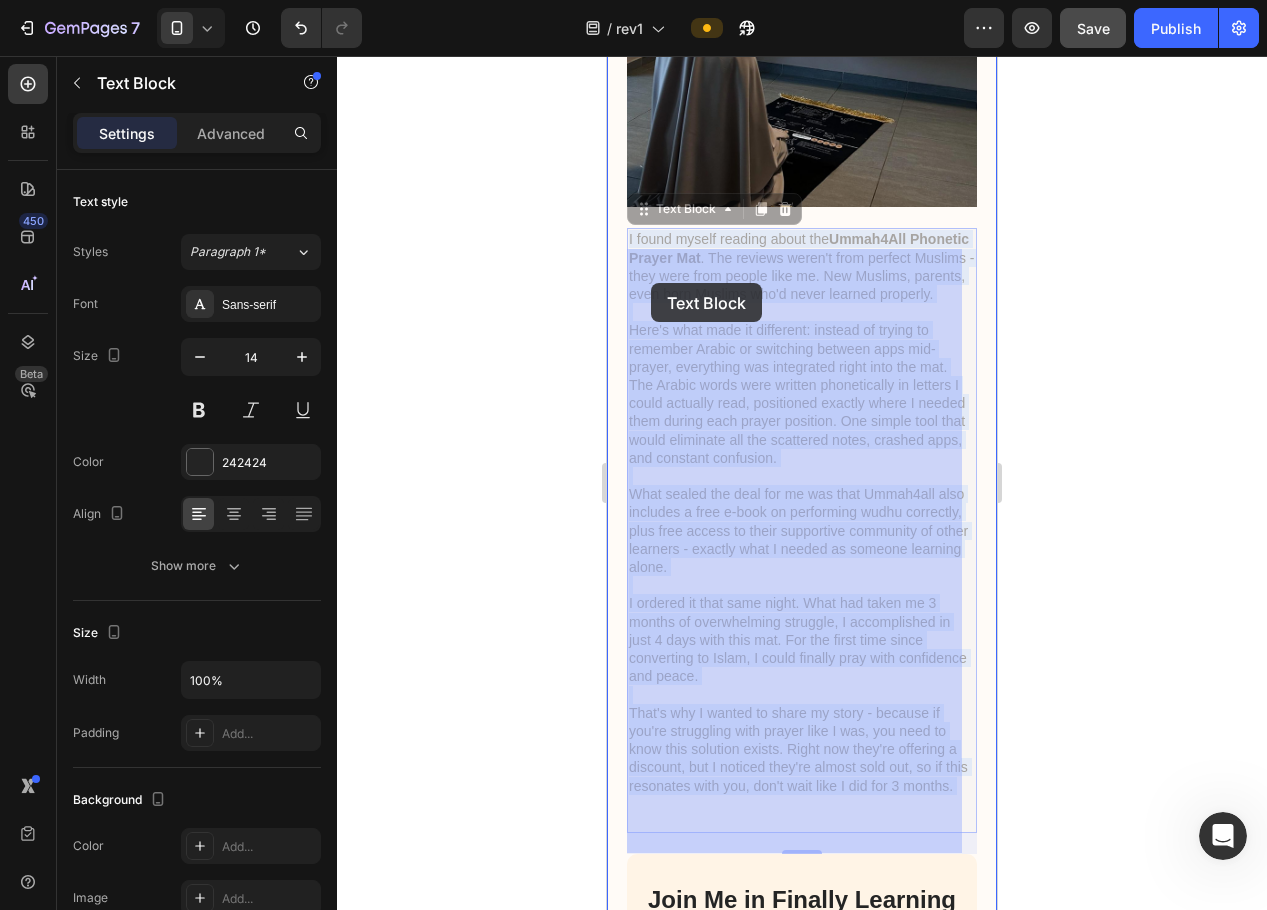 drag, startPoint x: 717, startPoint y: 844, endPoint x: 654, endPoint y: 298, distance: 549.6226 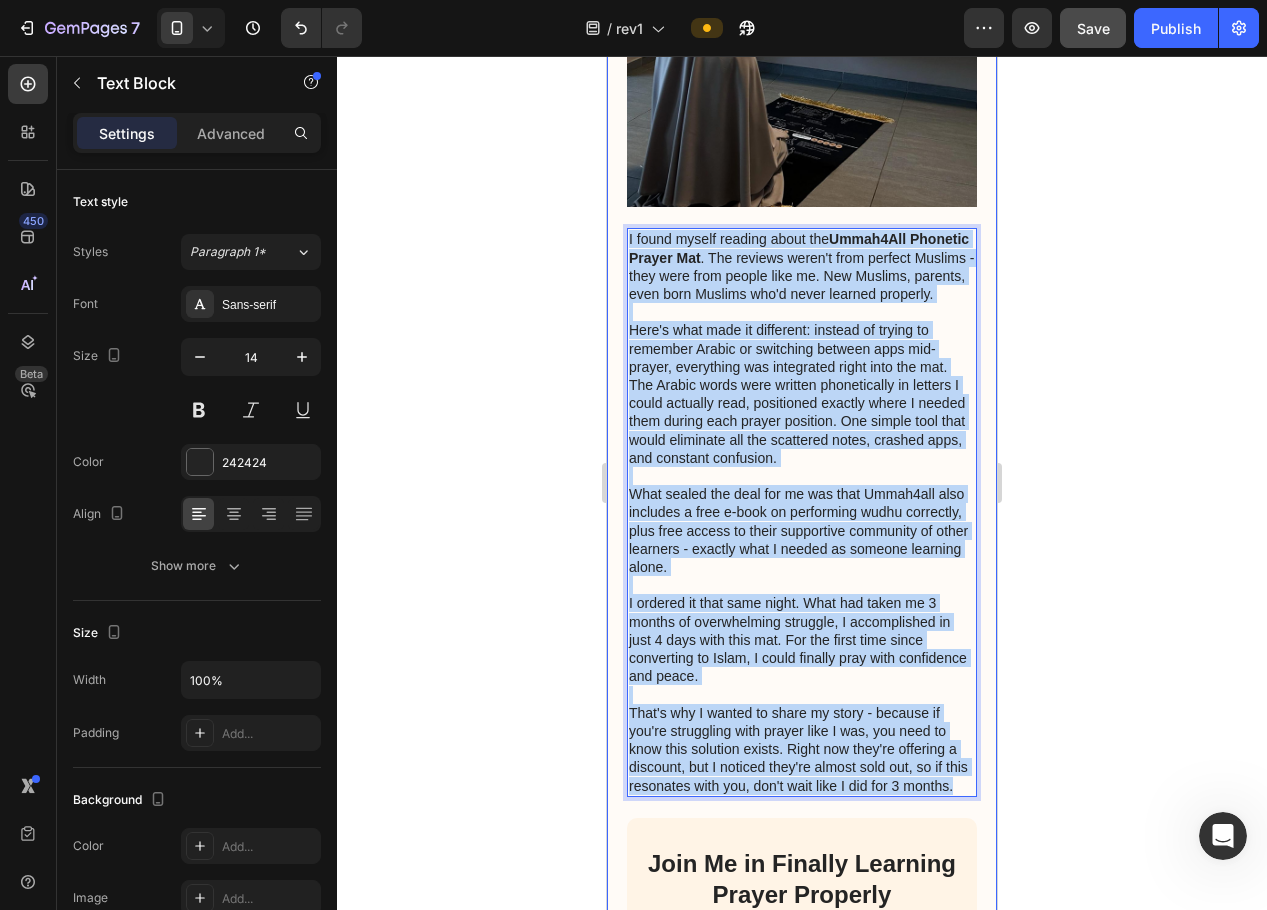 drag, startPoint x: 688, startPoint y: 827, endPoint x: 626, endPoint y: 255, distance: 575.35034 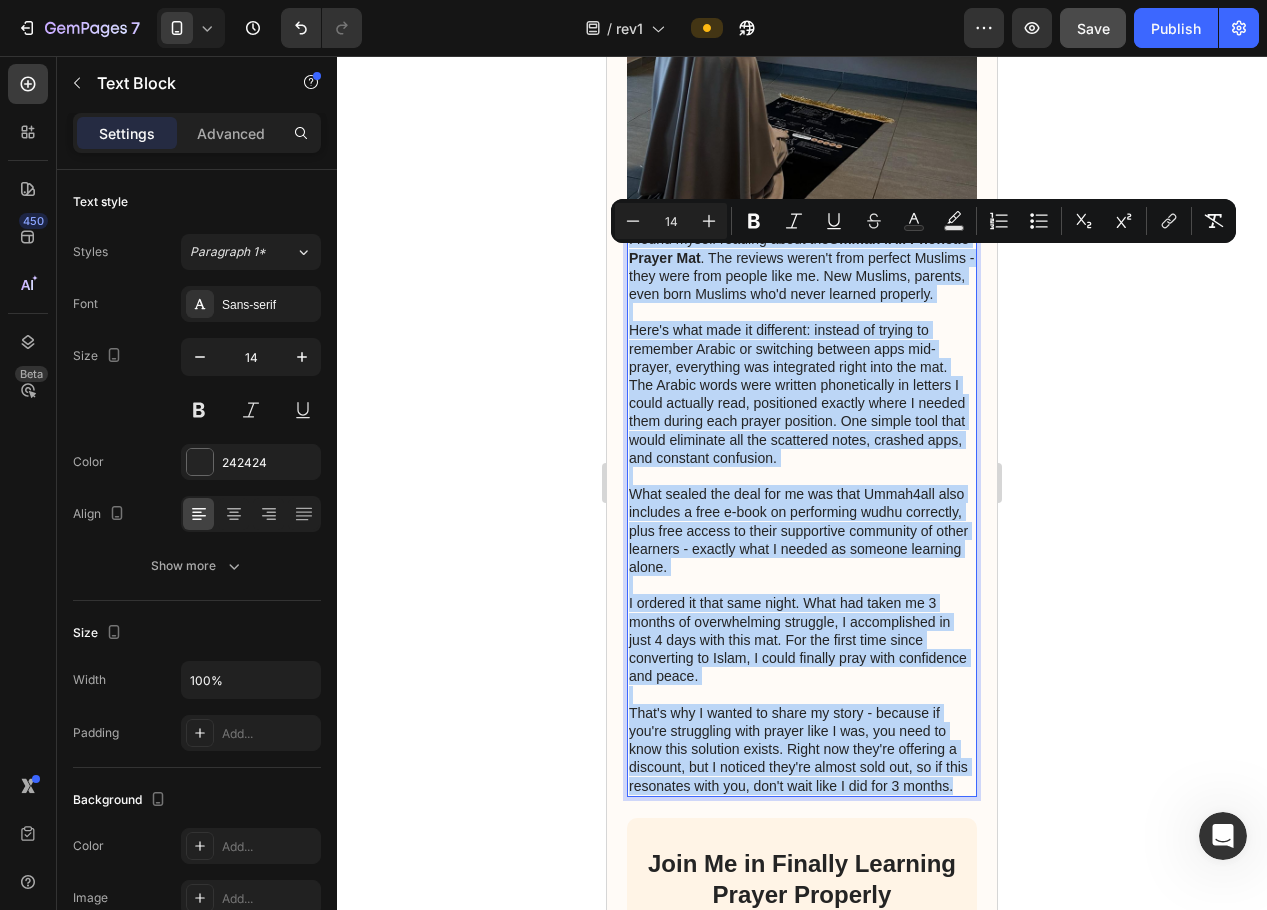 copy on "I found myself reading about the  Ummah4All Phonetic Prayer Mat . The reviews weren't from perfect Muslims - they were from people like me. New Muslims, parents, even born Muslims who'd never learned properly. Here's what made it different: instead of trying to remember Arabic or switching between apps mid-prayer, everything was integrated right into the mat. The Arabic words were written phonetically in letters I could actually read, positioned exactly where I needed them during each prayer position. One simple tool that would eliminate all the scattered notes, crashed apps, and constant confusion. What sealed the deal for me was that Ummah4all also includes a free e-book on performing wudhu correctly, plus free access to their supportive community of other learners - exactly what I needed as someone learning alone. I ordered it that same night. What had taken me 3 months of overwhelming struggle, I accomplished in just 4 days with this mat. For the first time since converting to Islam, I could finally pr..." 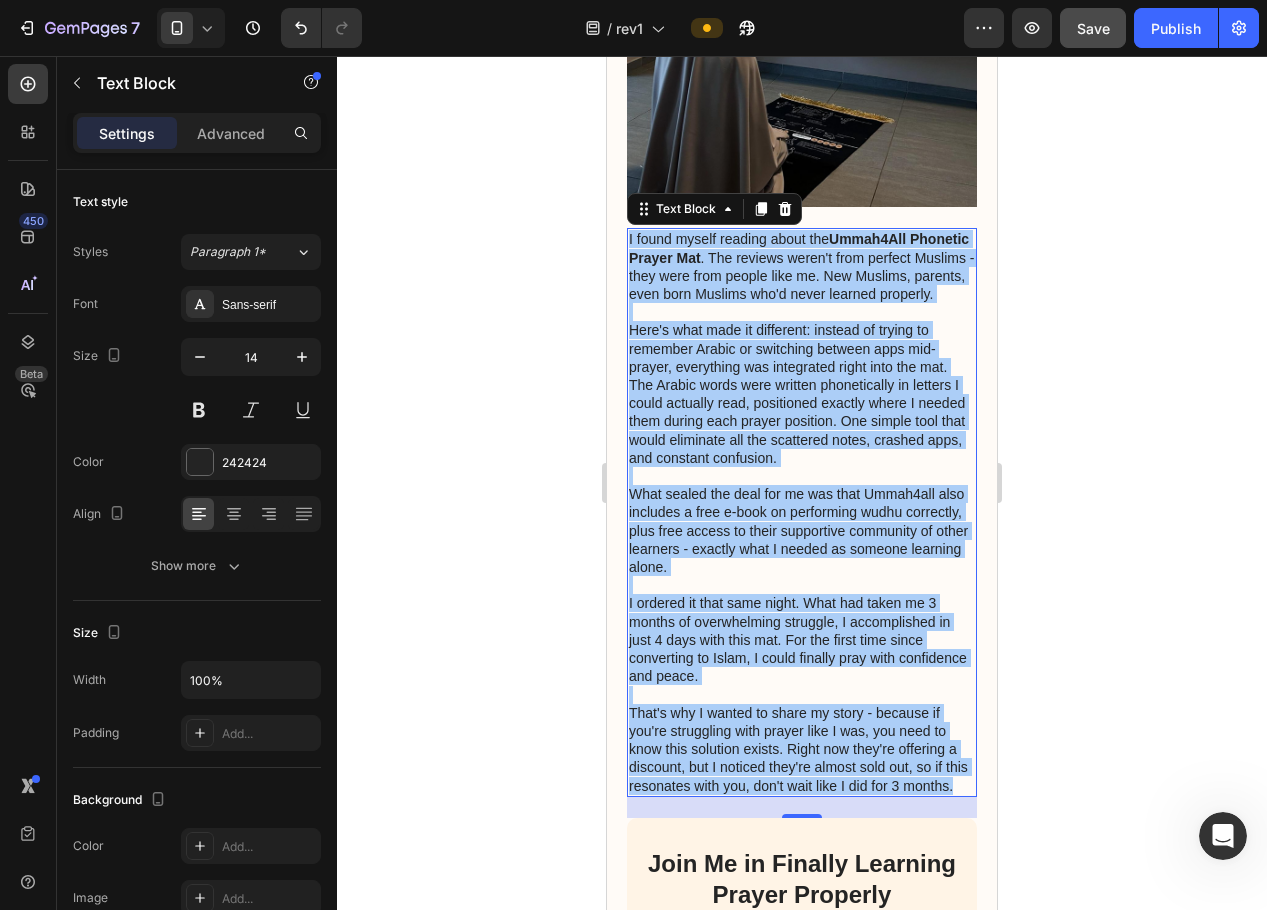 click 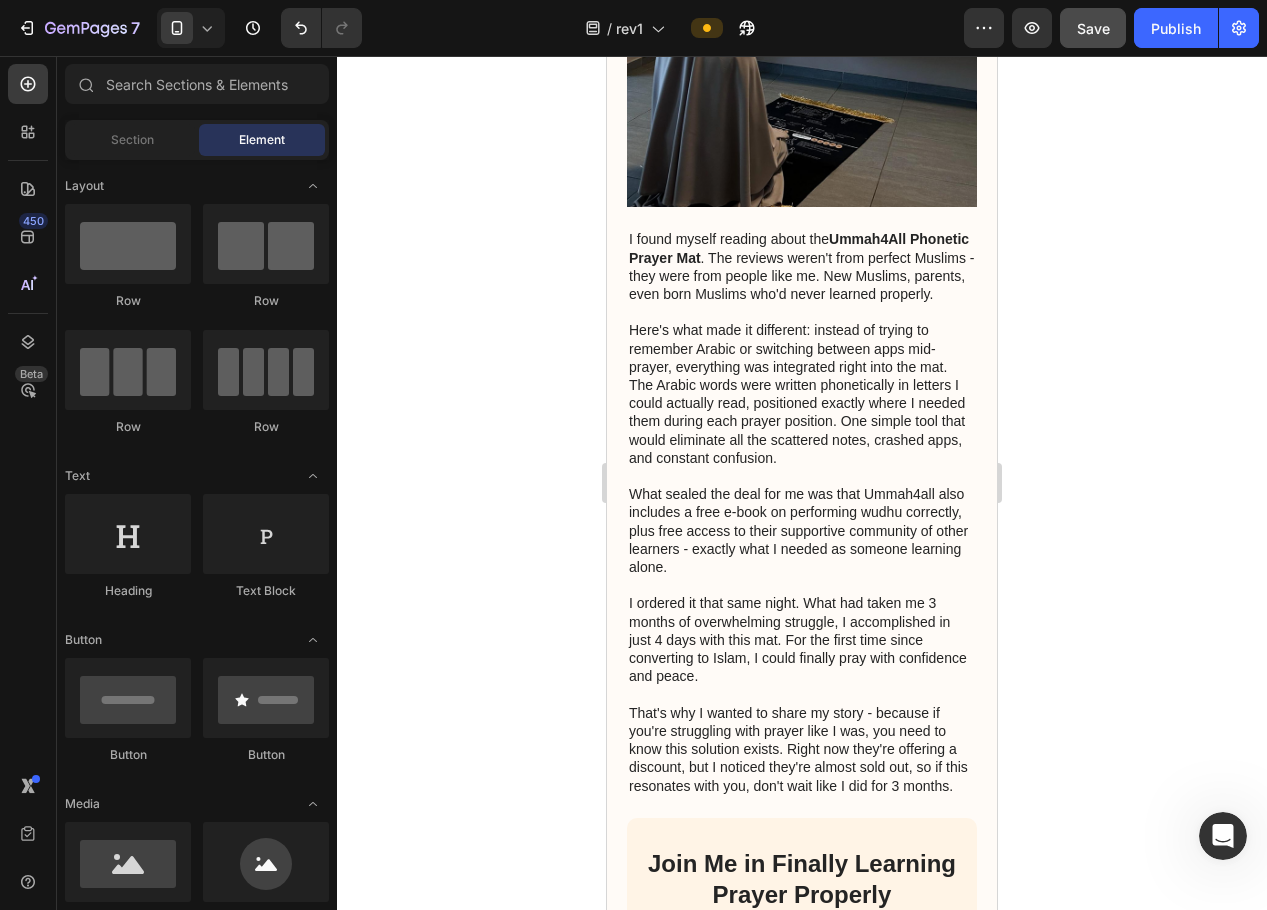 scroll, scrollTop: 2871, scrollLeft: 0, axis: vertical 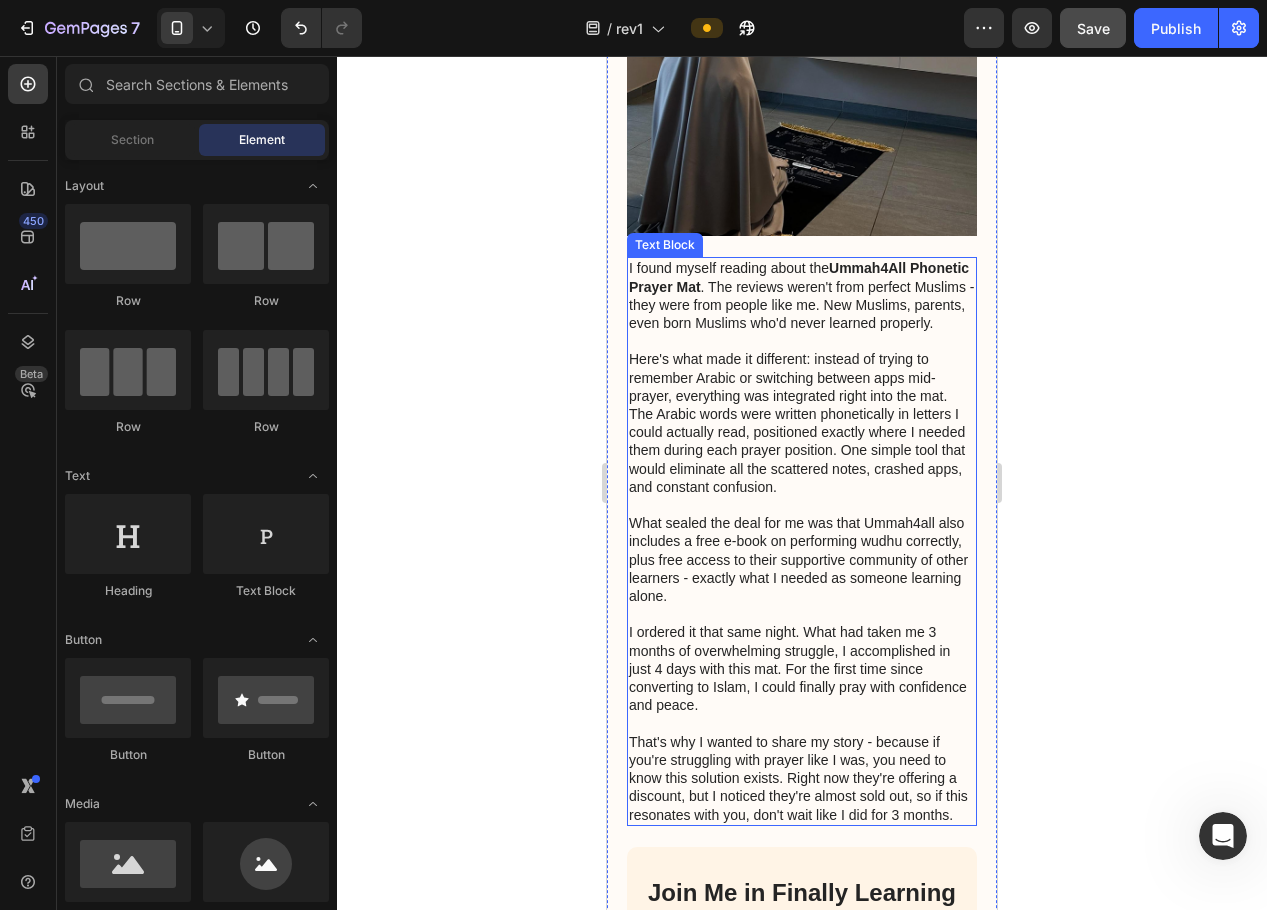 drag, startPoint x: 801, startPoint y: 472, endPoint x: 764, endPoint y: 778, distance: 308.22882 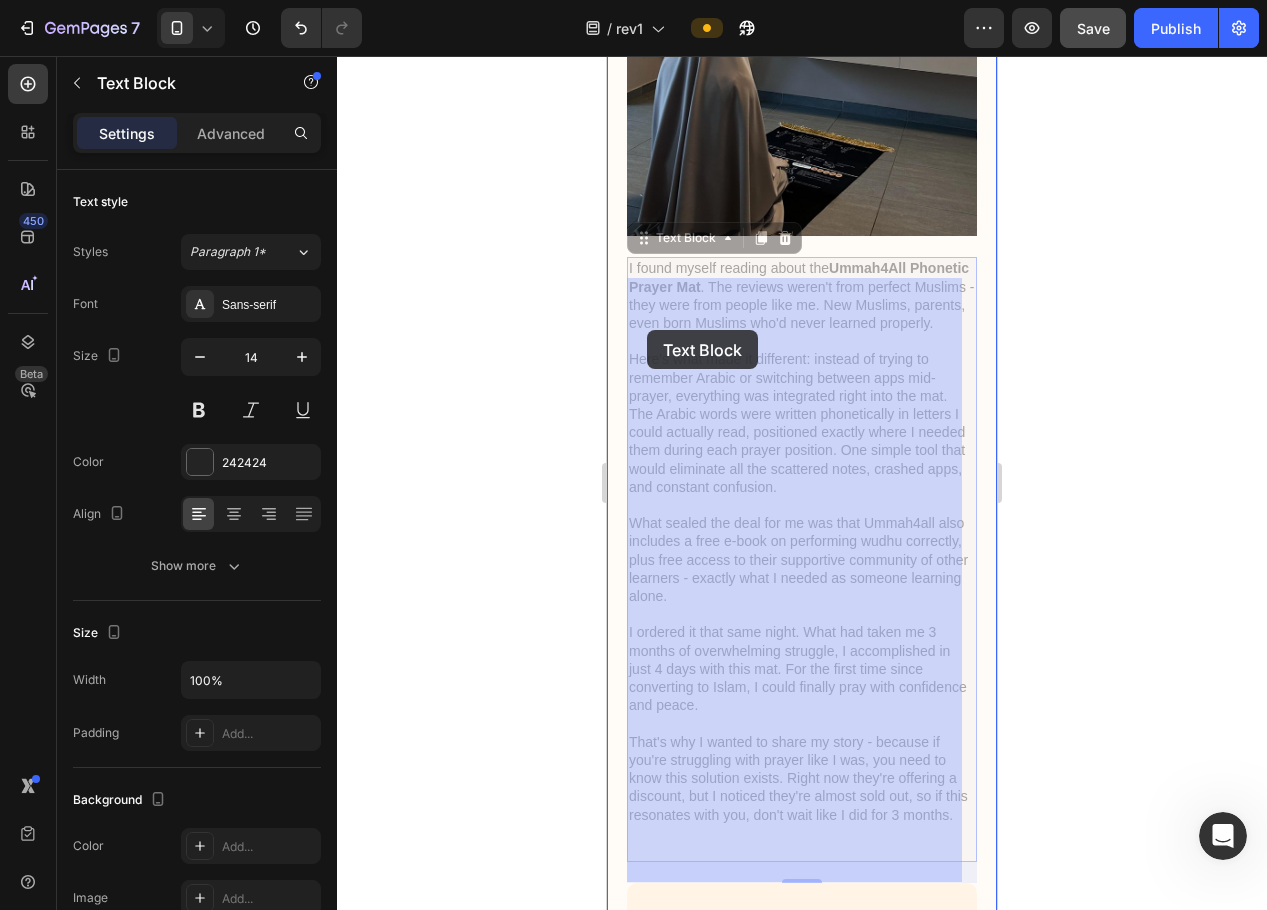 scroll, scrollTop: 2948, scrollLeft: 0, axis: vertical 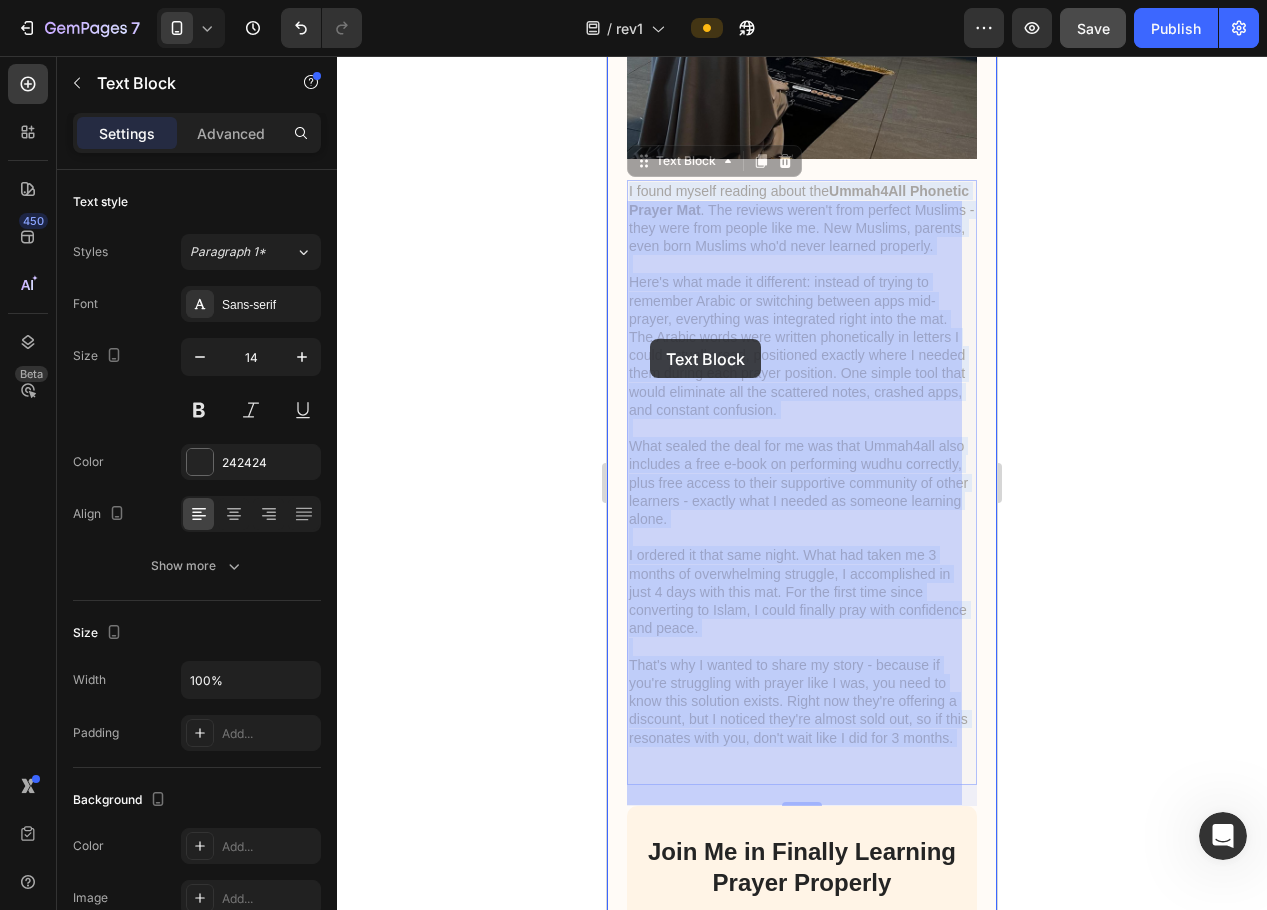 drag, startPoint x: 690, startPoint y: 870, endPoint x: 781, endPoint y: 420, distance: 459.10892 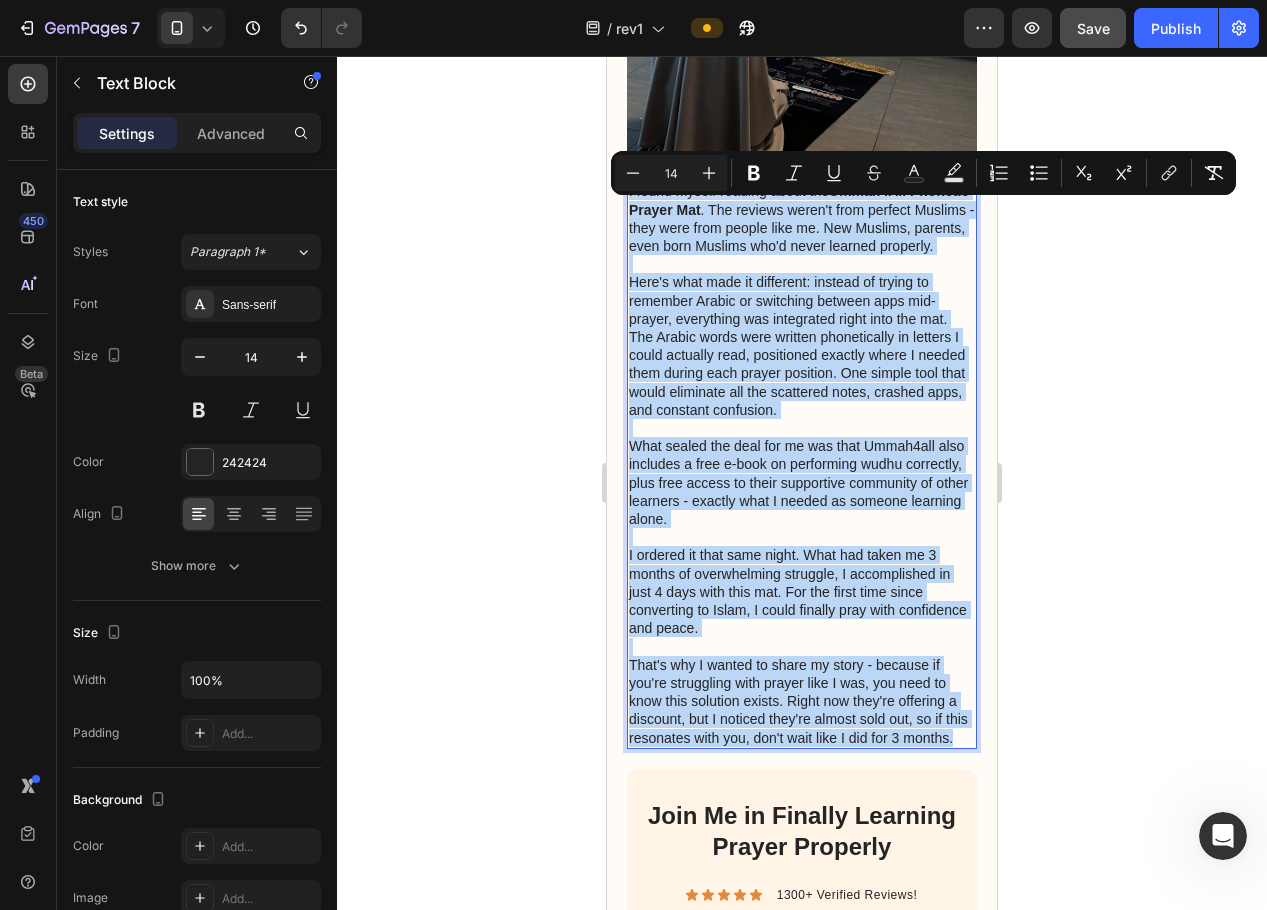 drag, startPoint x: 688, startPoint y: 794, endPoint x: 627, endPoint y: 217, distance: 580.21545 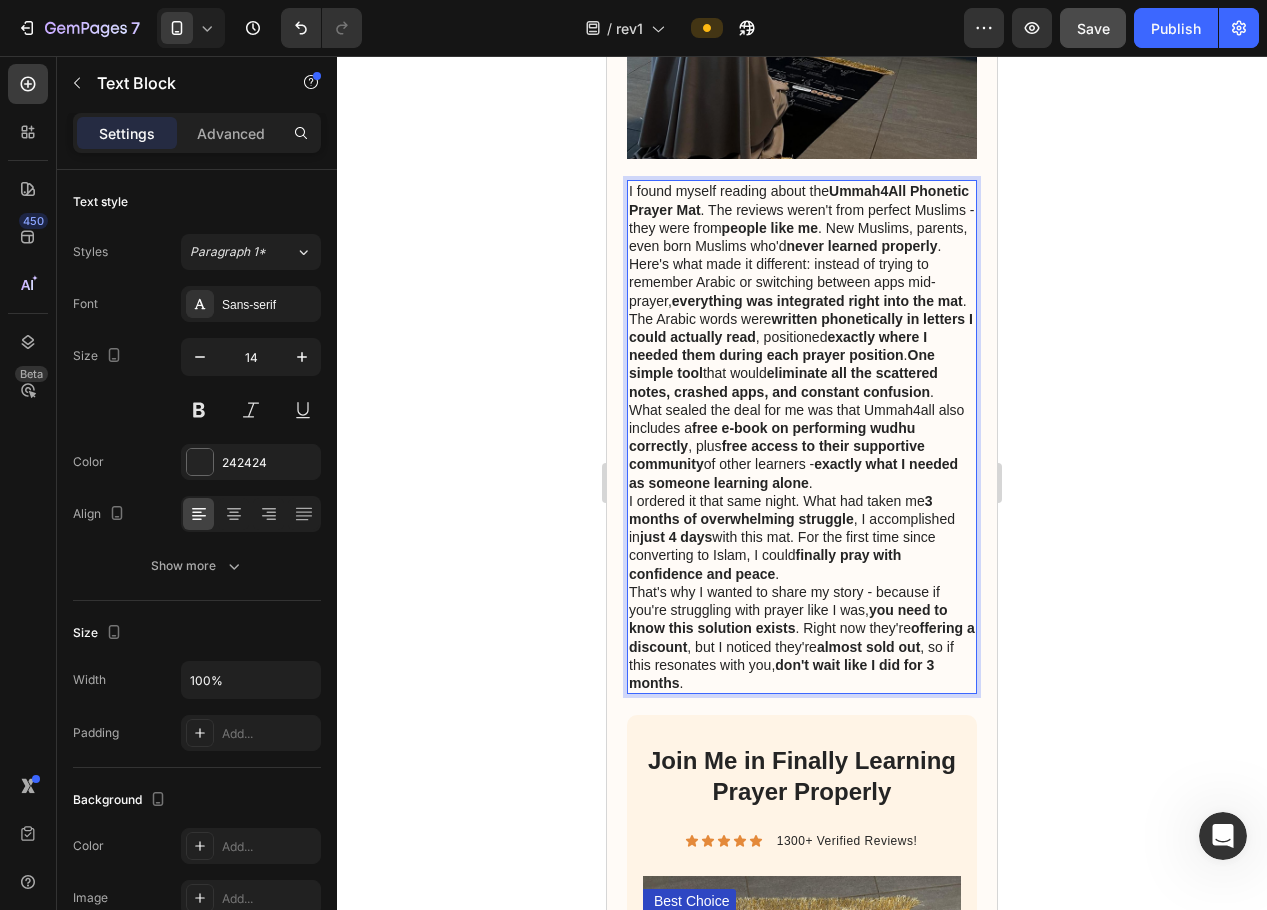 click on "I found myself reading about the  Ummah4All Phonetic Prayer Mat . The reviews weren't from perfect Muslims - they were from  people like me . New Muslims, parents, even born Muslims who'd  never learned properly ." at bounding box center [802, 218] 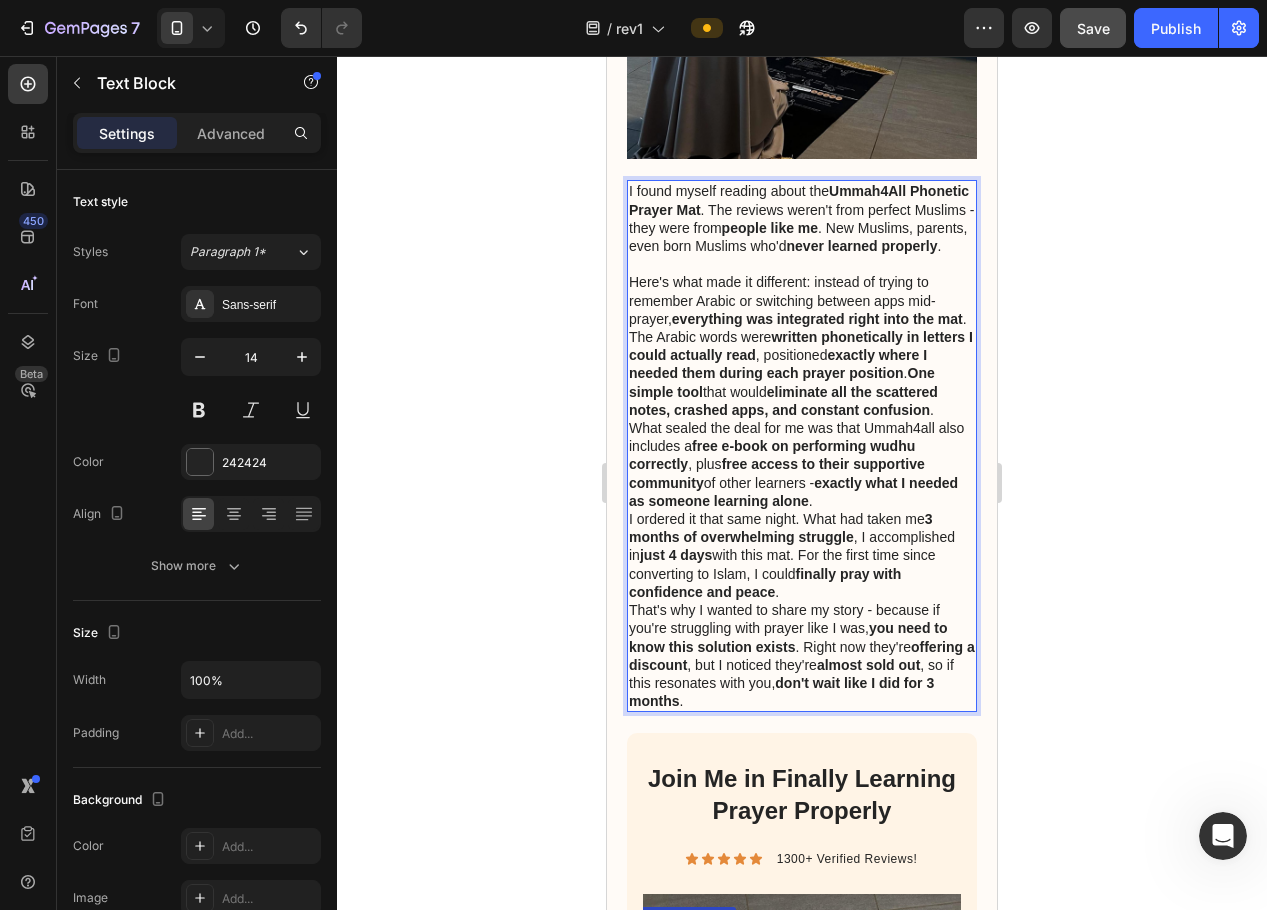 click on "Here's what made it different: instead of trying to remember Arabic or switching between apps mid-prayer,  everything was integrated right into the mat . The Arabic words were  written phonetically in letters I could actually read , positioned  exactly where I needed them during each prayer position .  One simple tool  that would  eliminate all the scattered notes, crashed apps, and constant confusion ." at bounding box center [802, 346] 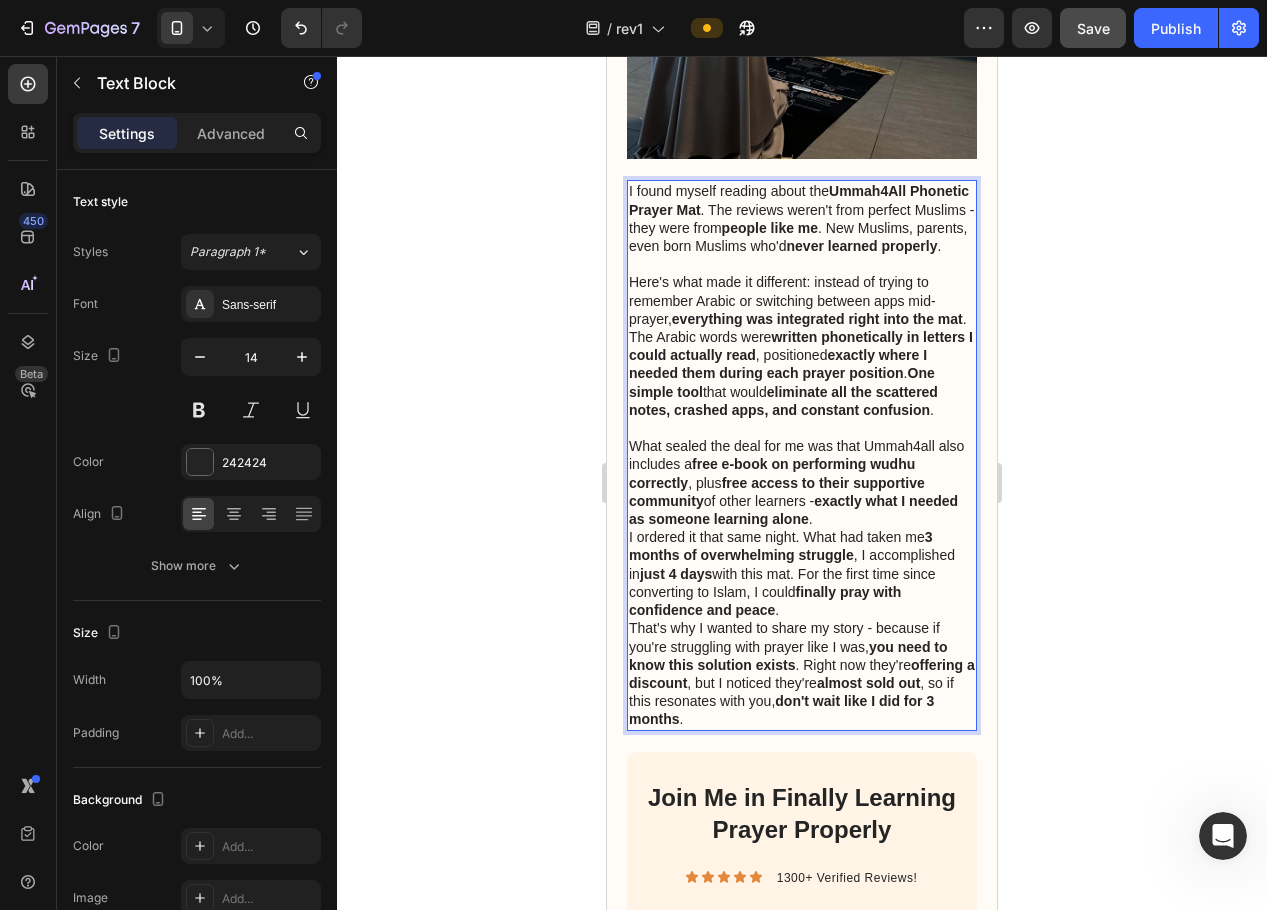 click on "What sealed the deal for me was that Ummah4all also includes a  free e-book on performing wudhu correctly , plus  free access to their supportive community  of other learners -  exactly what I needed as someone learning alone ." at bounding box center [802, 482] 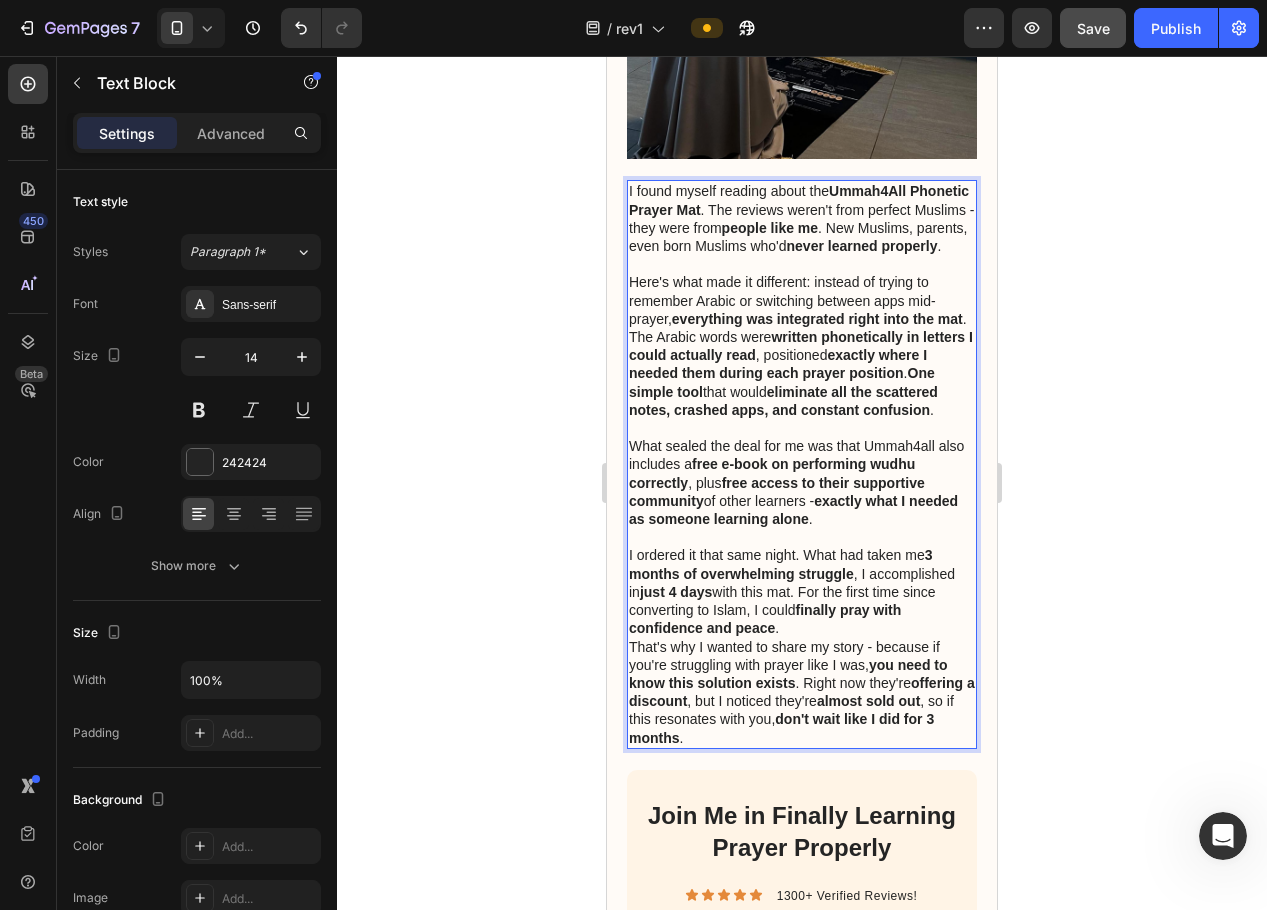 click on "I ordered it that same night. What had taken me  3 months of overwhelming struggle , I accomplished in  just 4 days  with this mat. For the first time since converting to Islam, I could  finally pray with confidence and peace ." at bounding box center (802, 591) 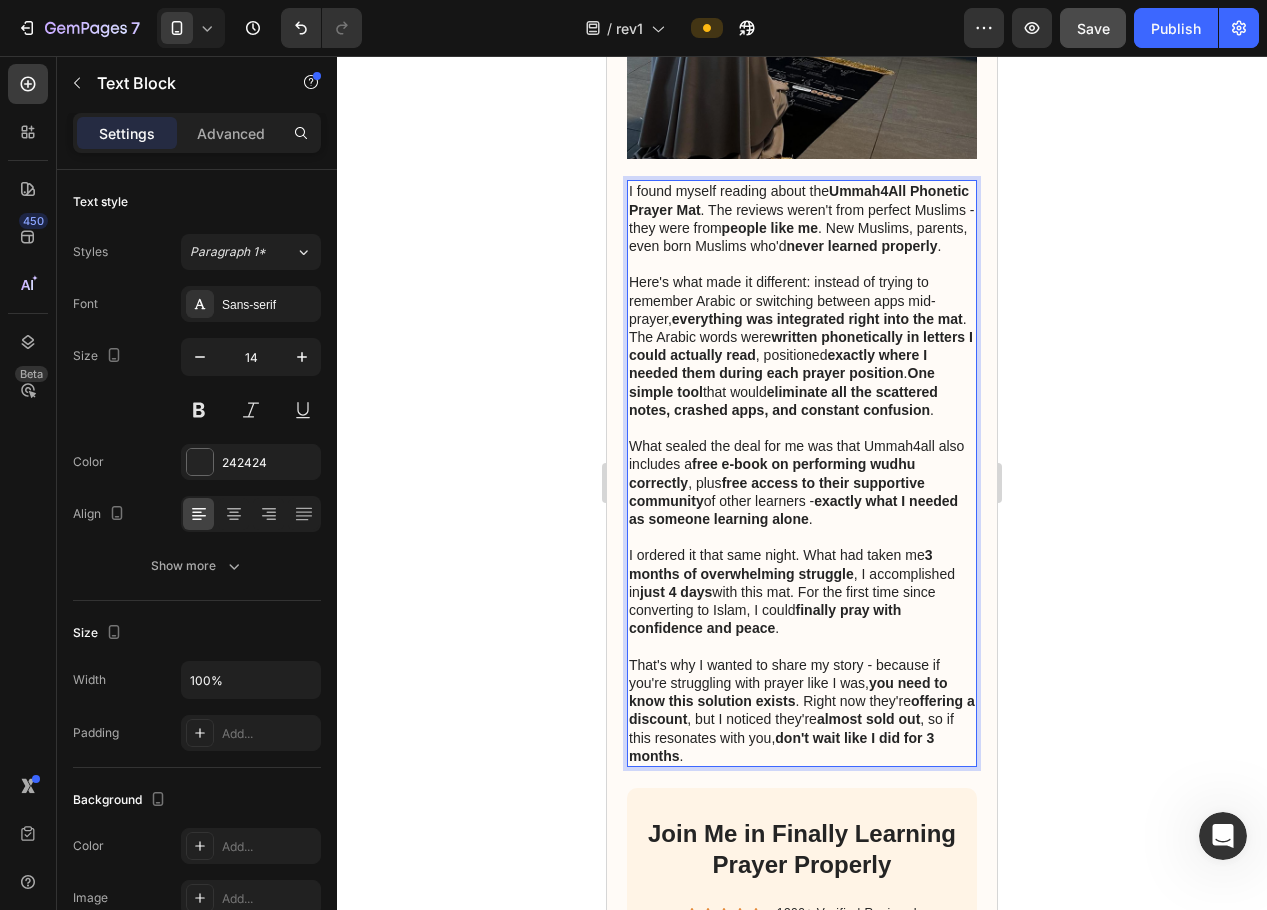 click 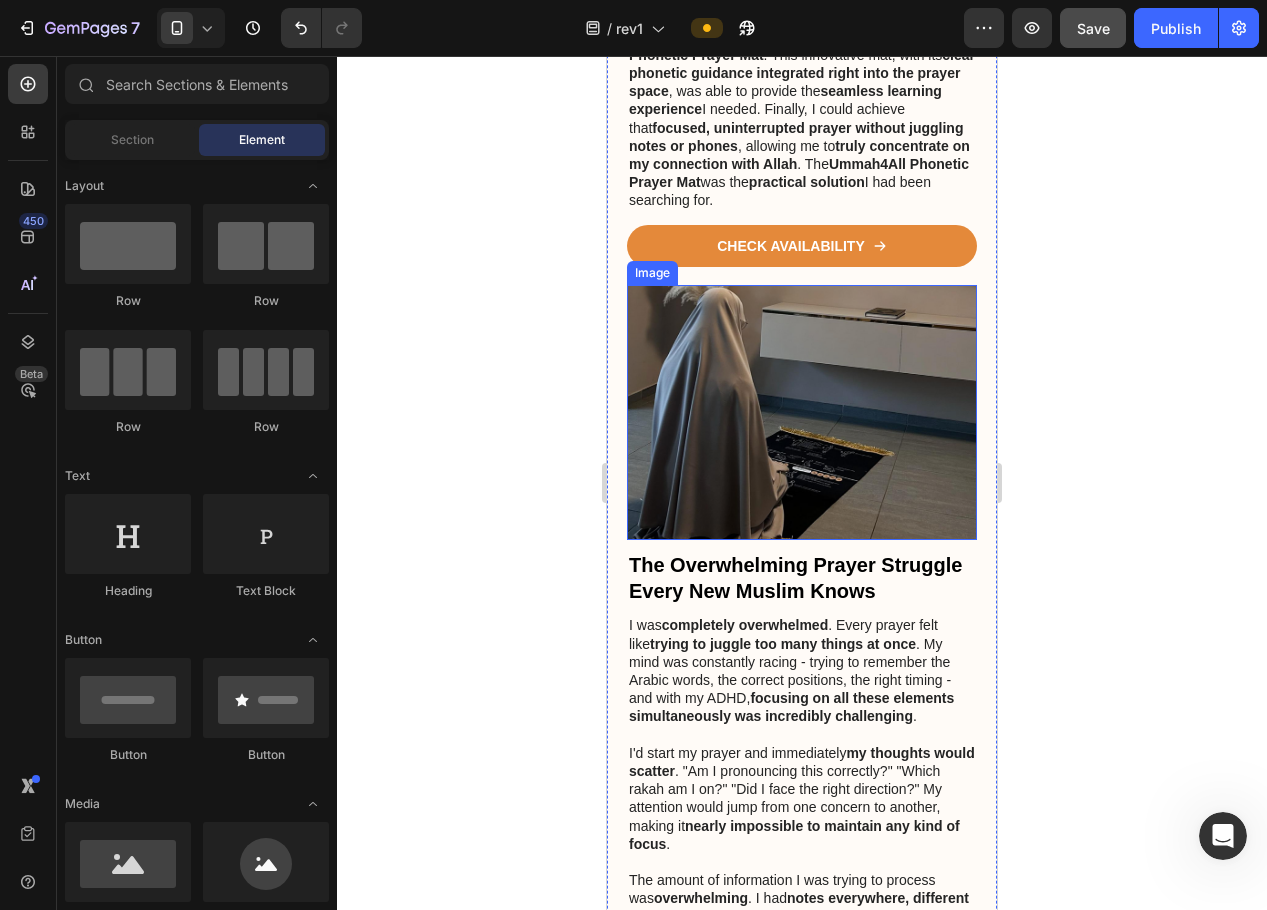 scroll, scrollTop: 400, scrollLeft: 0, axis: vertical 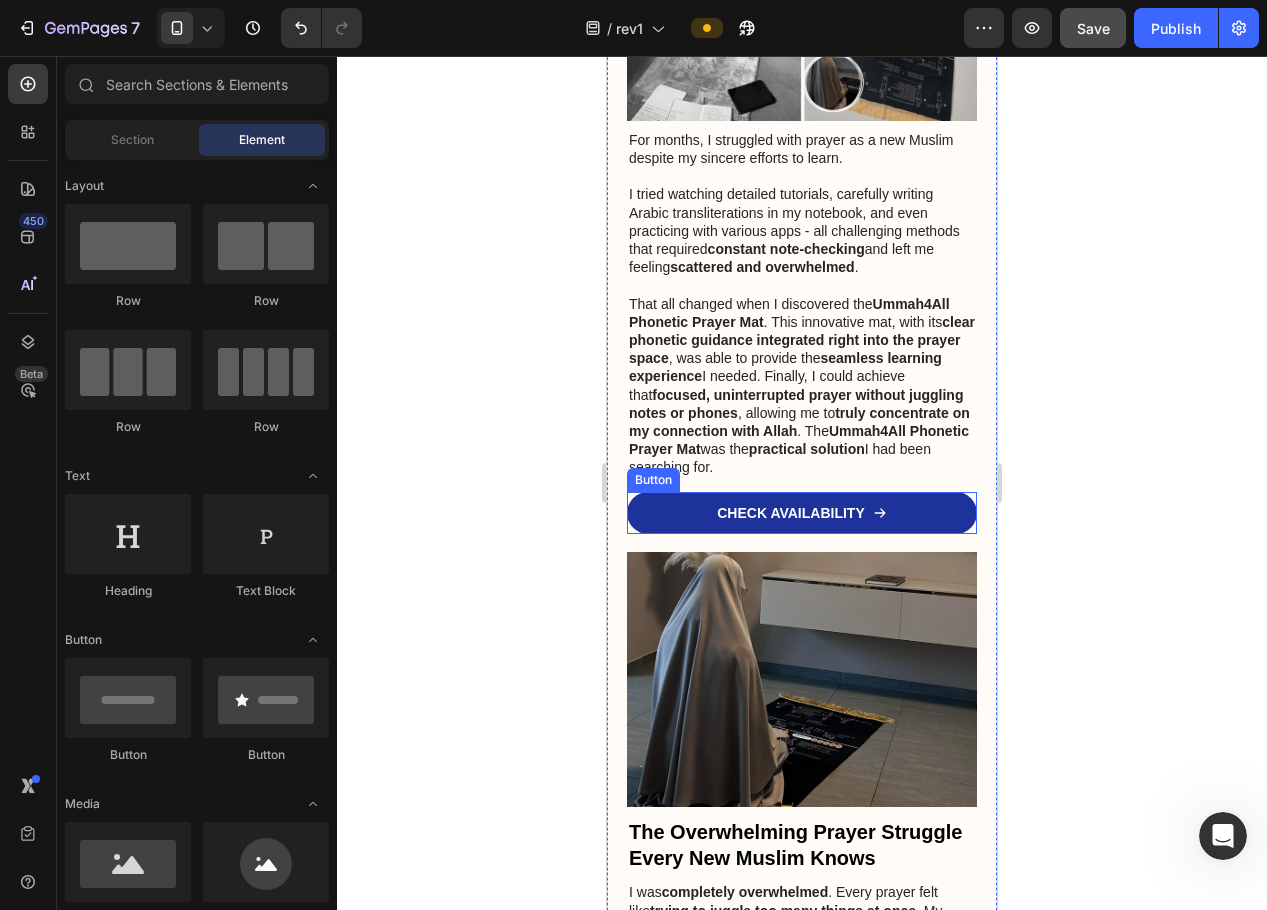 click on "CHECK AVAILABILITY" at bounding box center (802, 513) 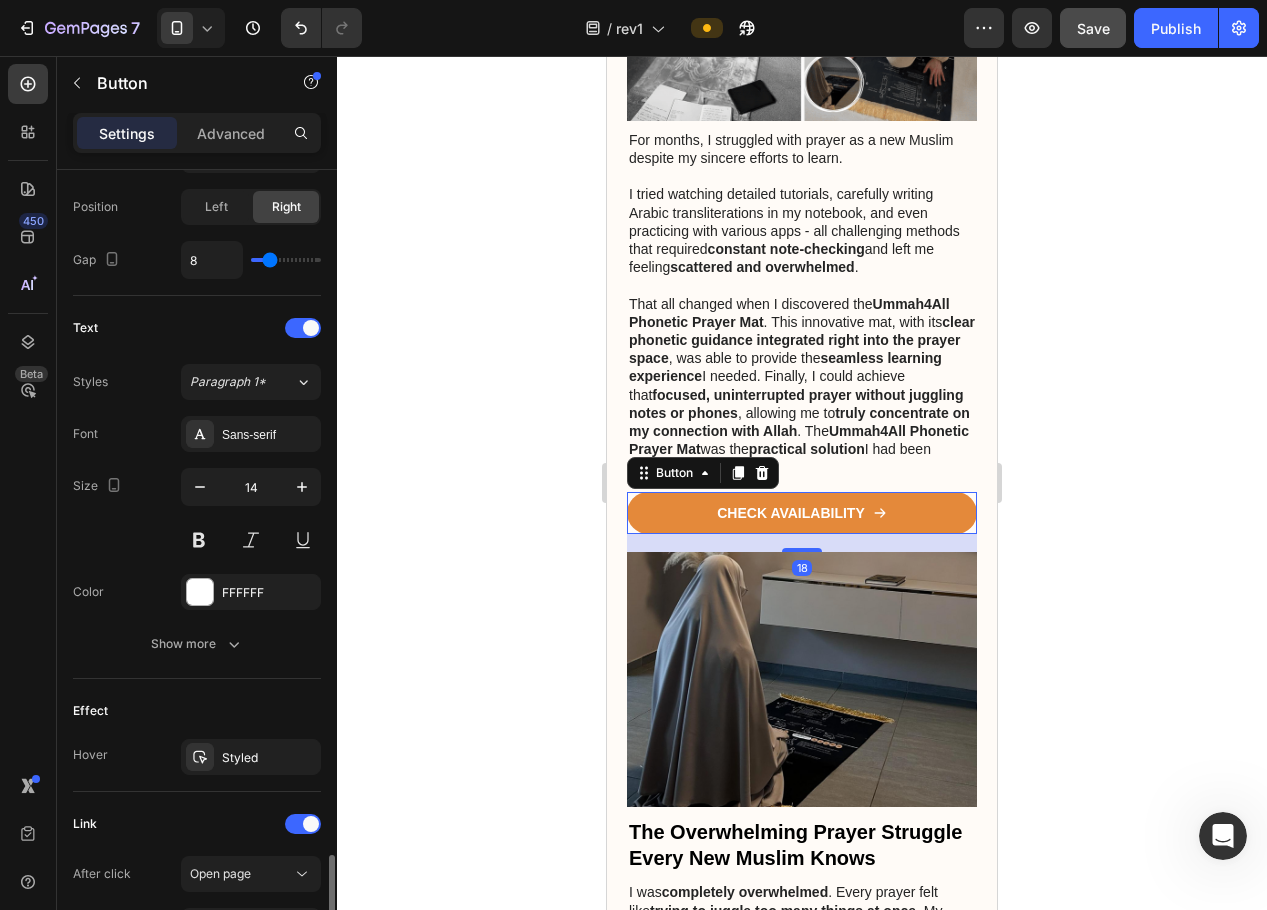 scroll, scrollTop: 951, scrollLeft: 0, axis: vertical 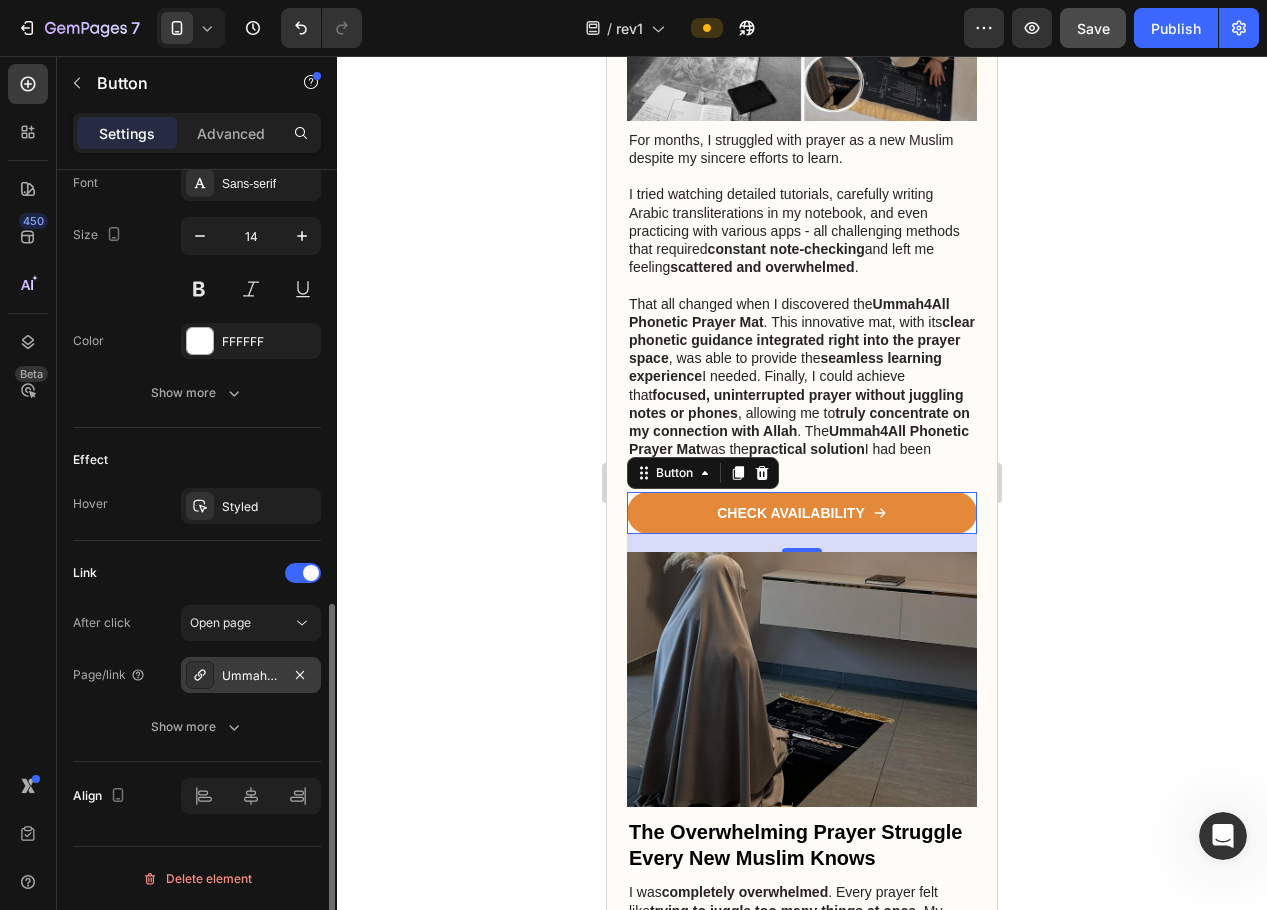 click on "Ummah4All Prayer Mat" at bounding box center (251, 676) 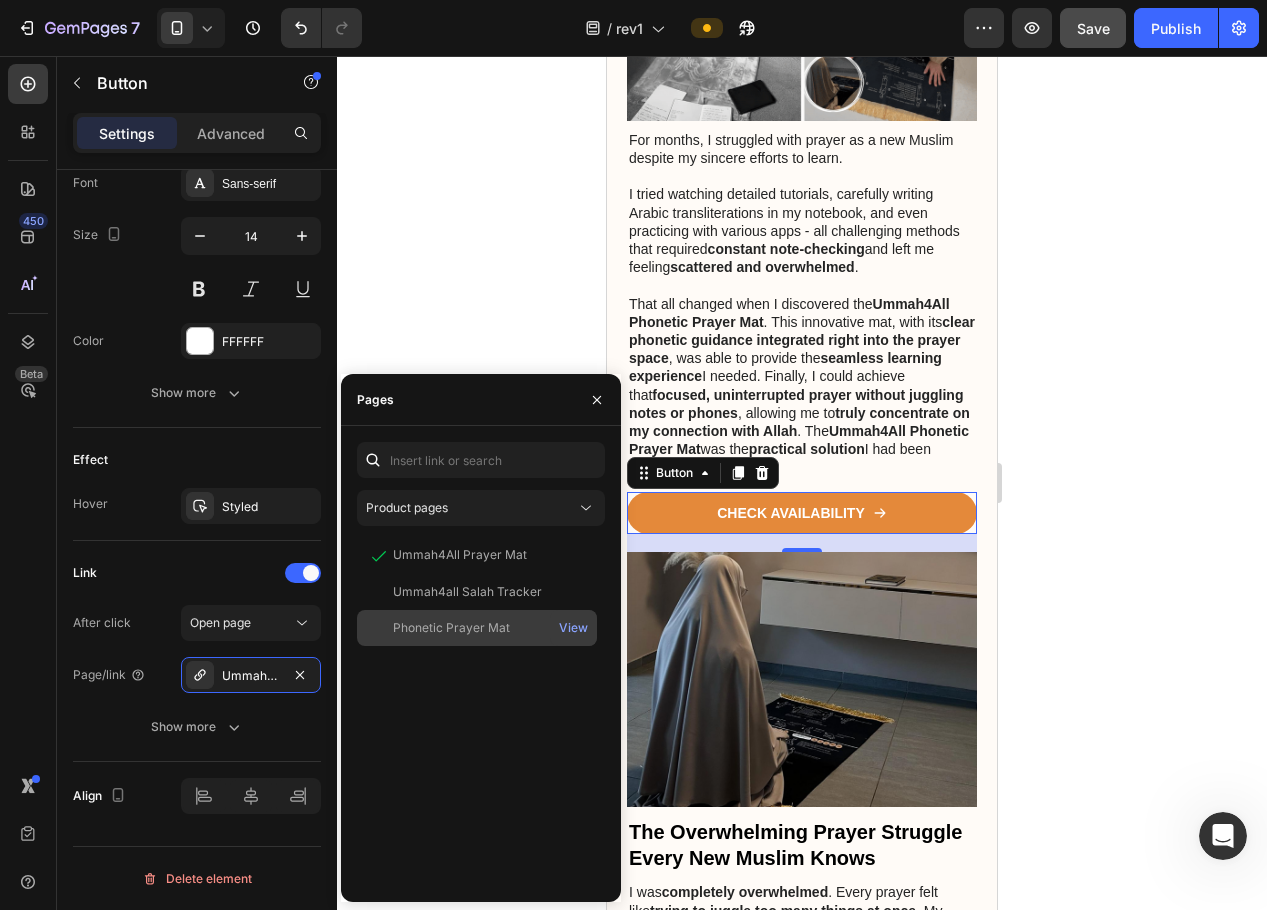 click on "Phonetic Prayer Mat" 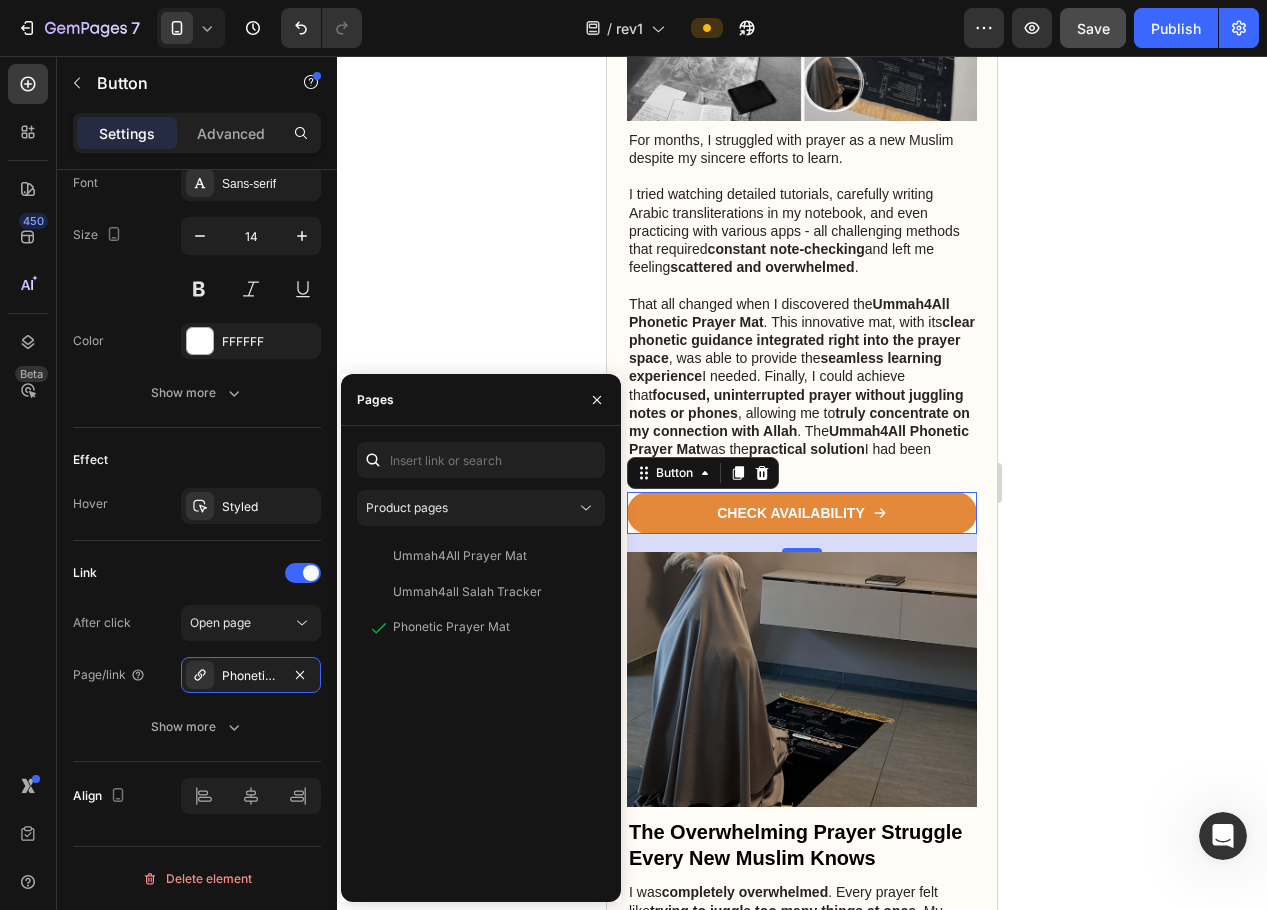 click 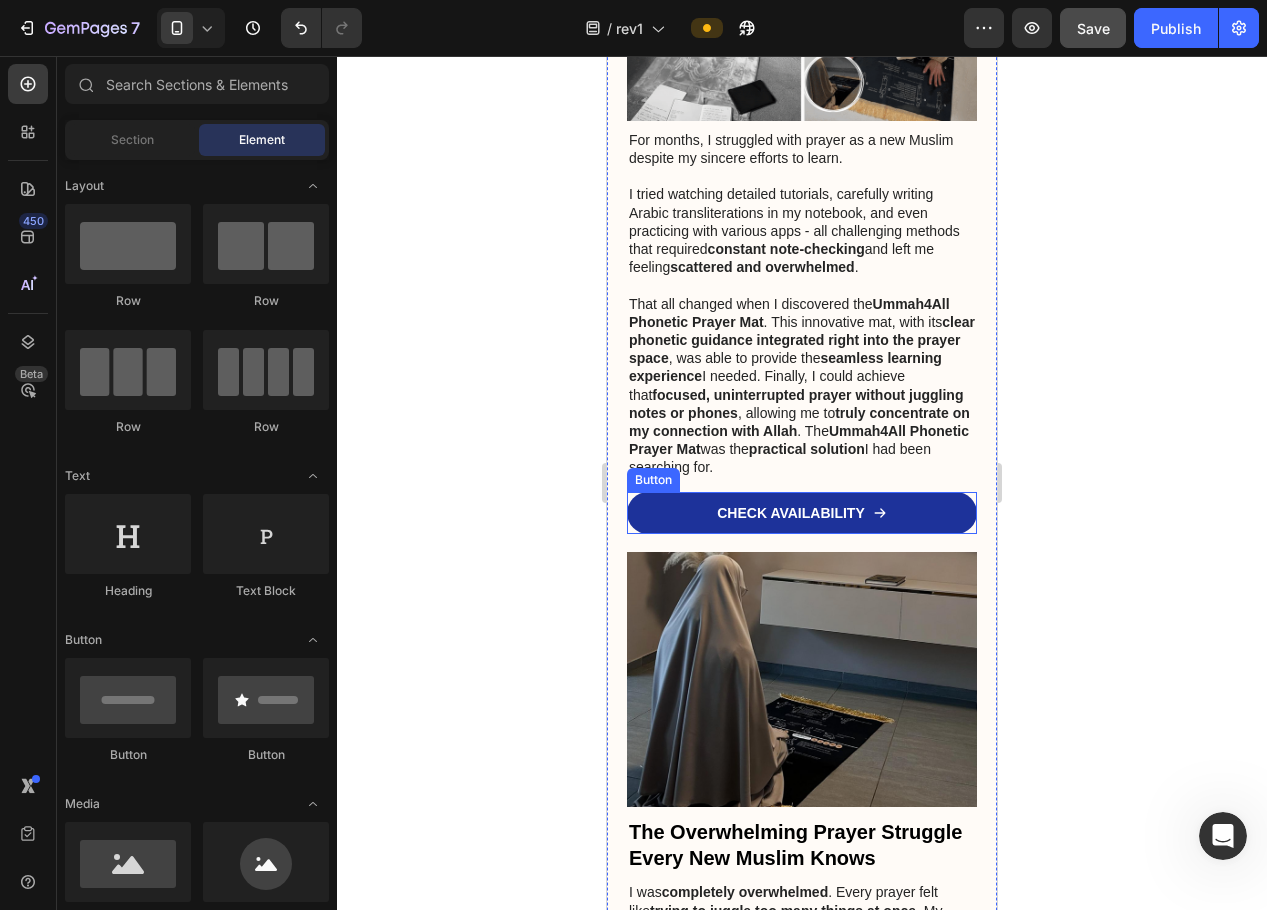 click on "CHECK AVAILABILITY" at bounding box center [802, 513] 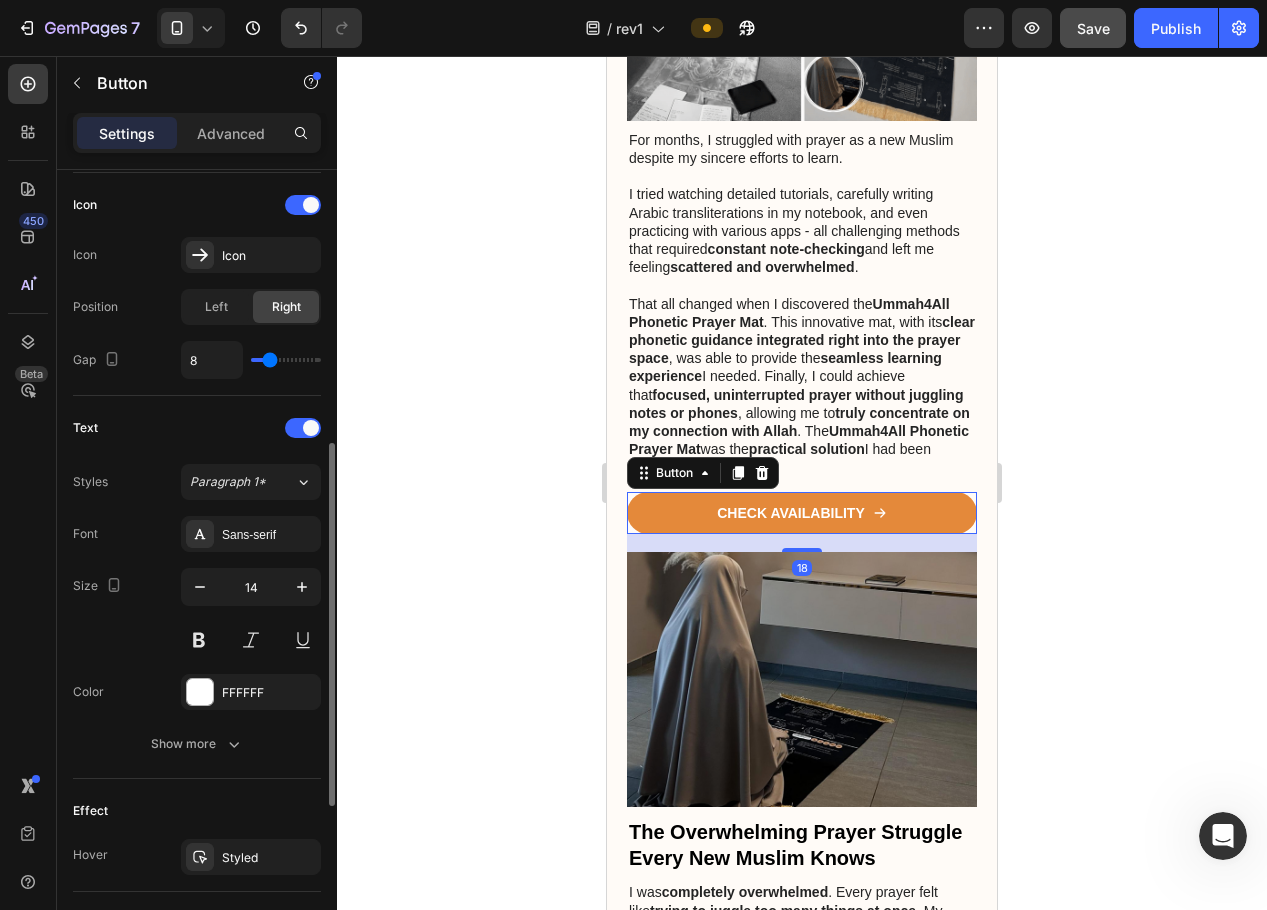 scroll, scrollTop: 951, scrollLeft: 0, axis: vertical 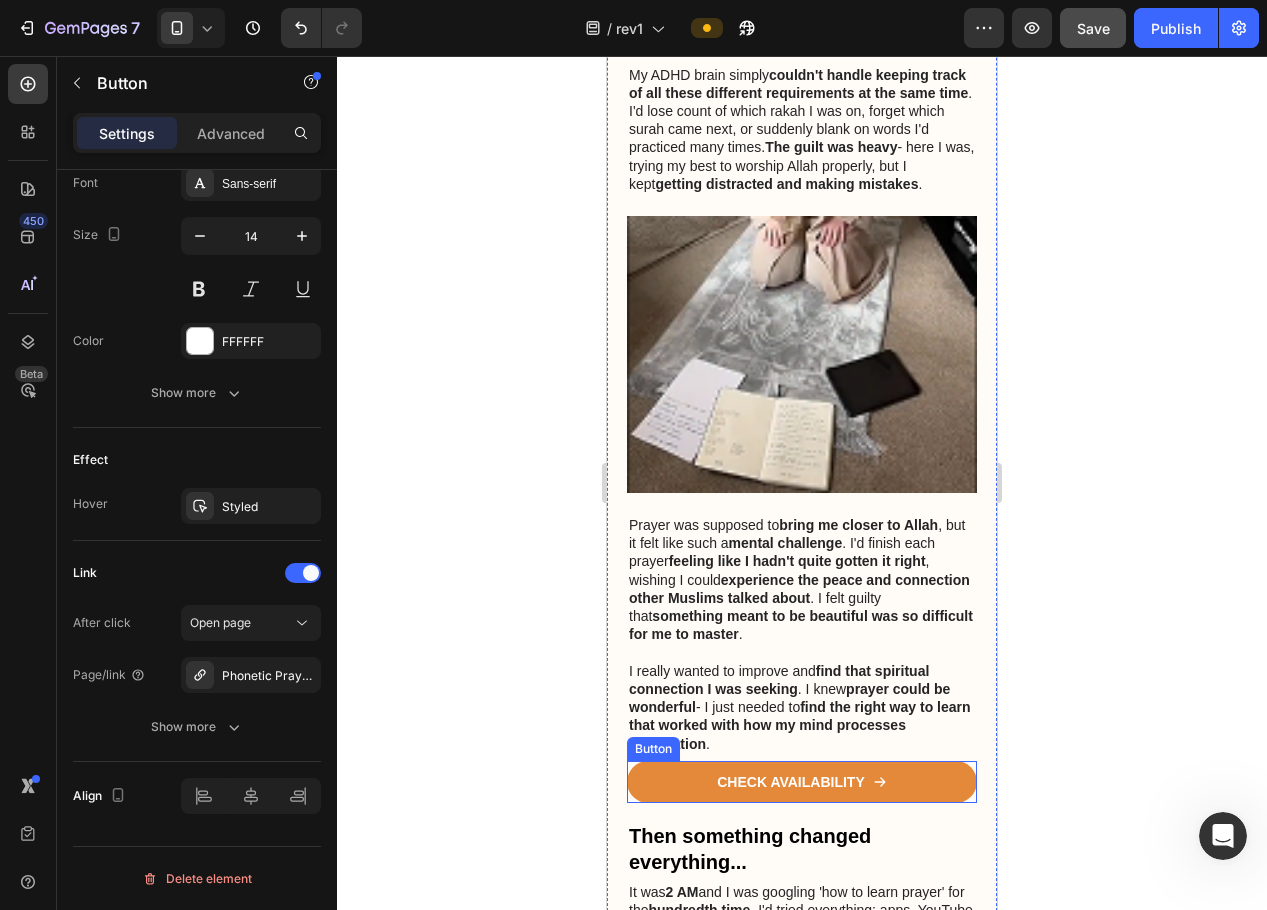 click on "CHECK AVAILABILITY" at bounding box center [802, 782] 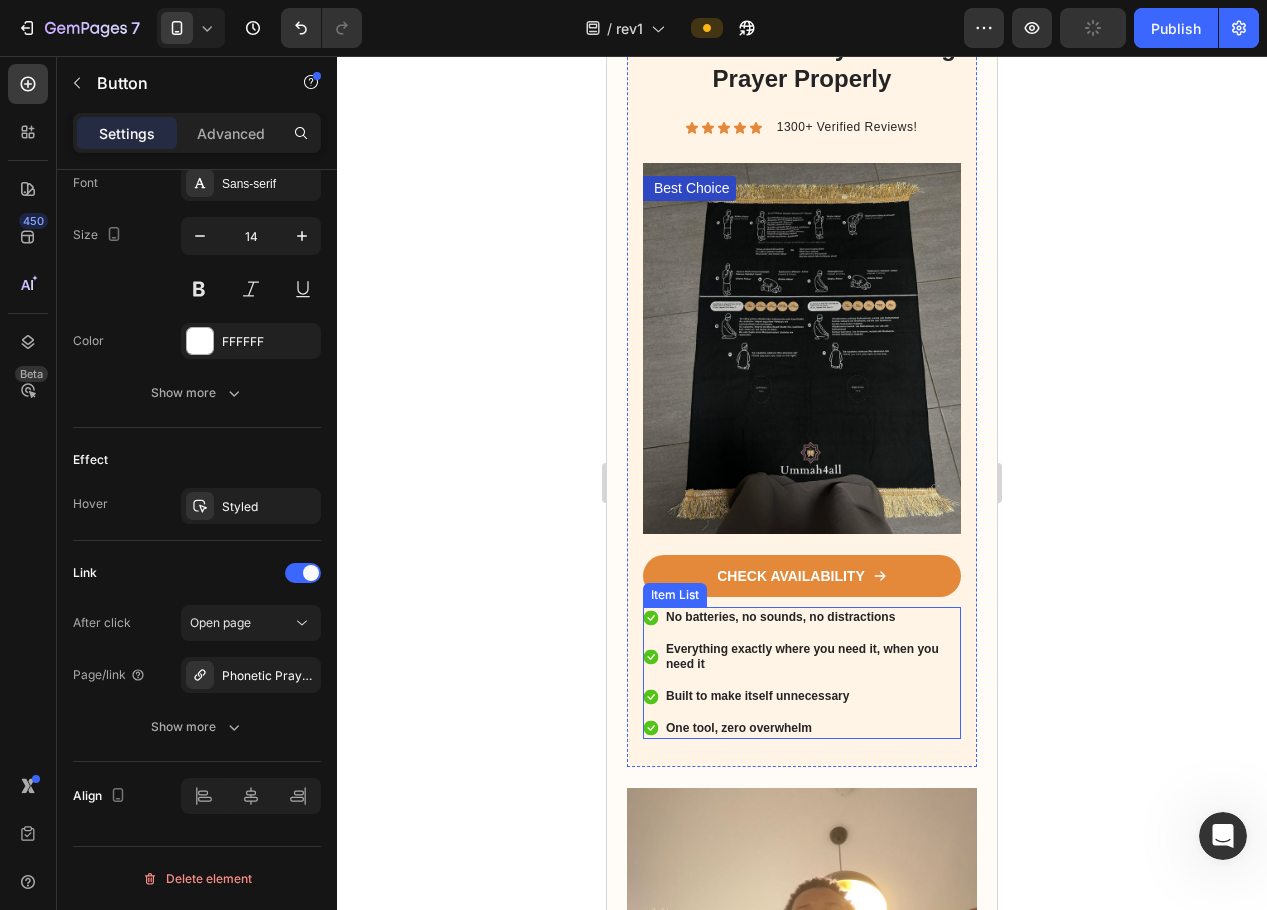 click at bounding box center [802, 1014] 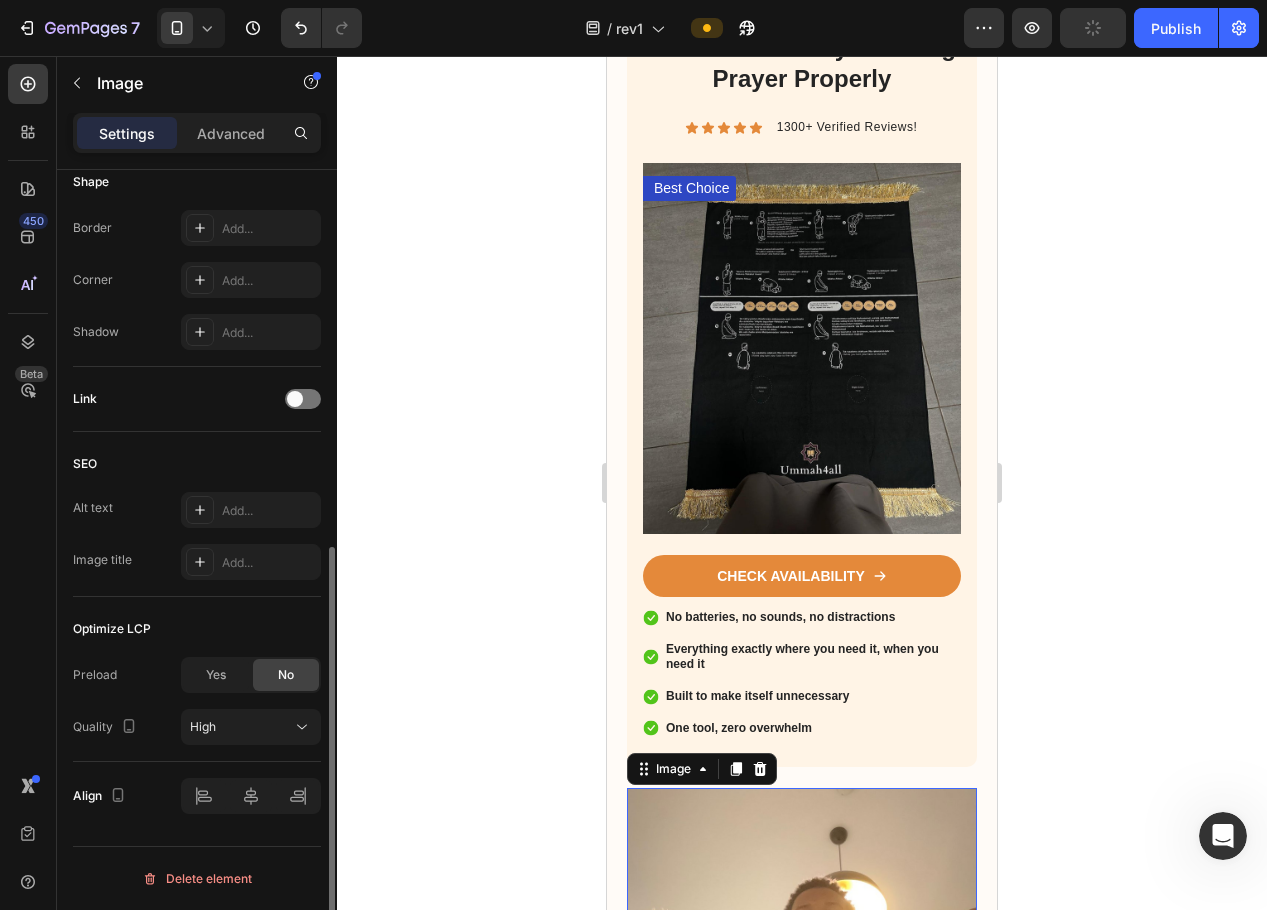 scroll, scrollTop: 4000, scrollLeft: 0, axis: vertical 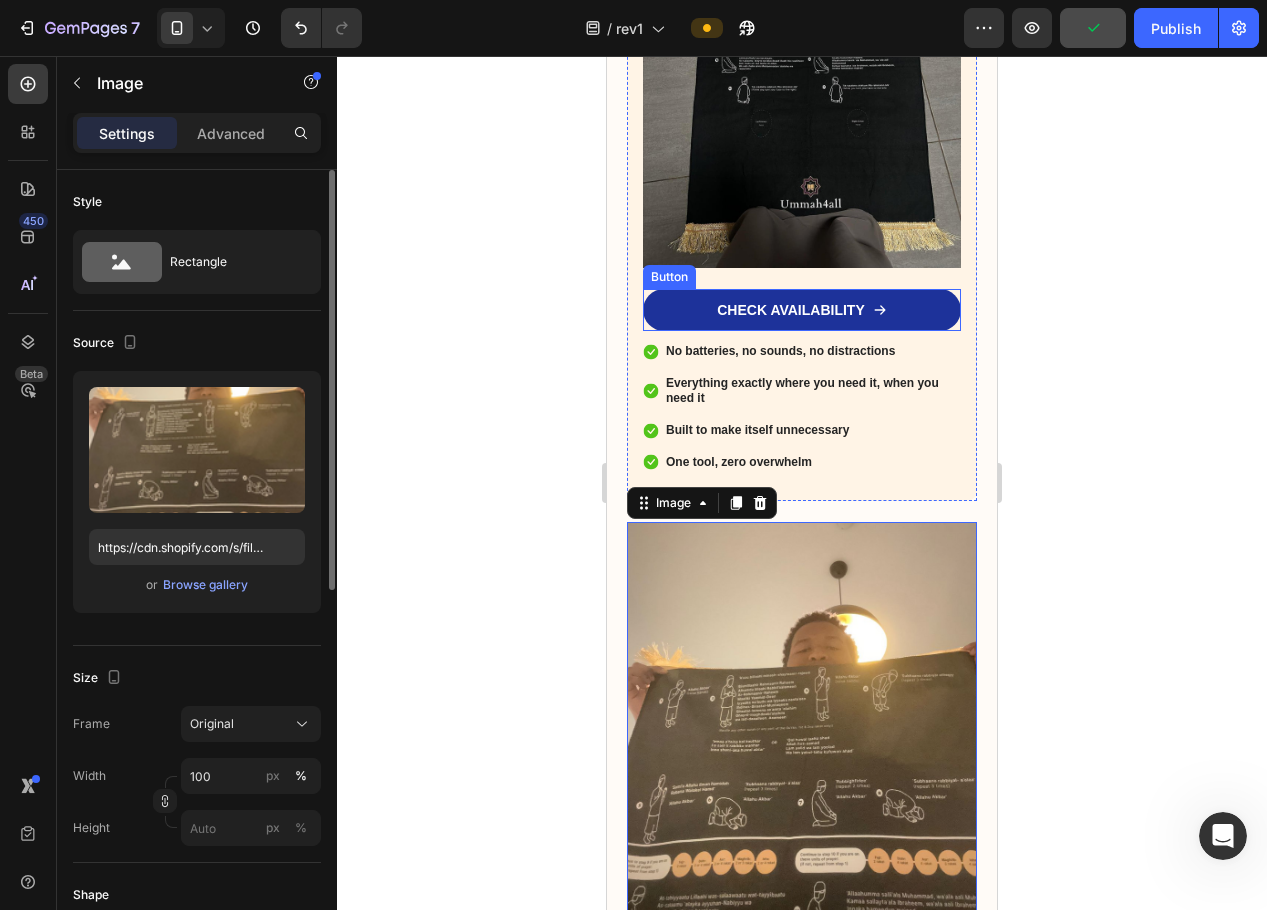click 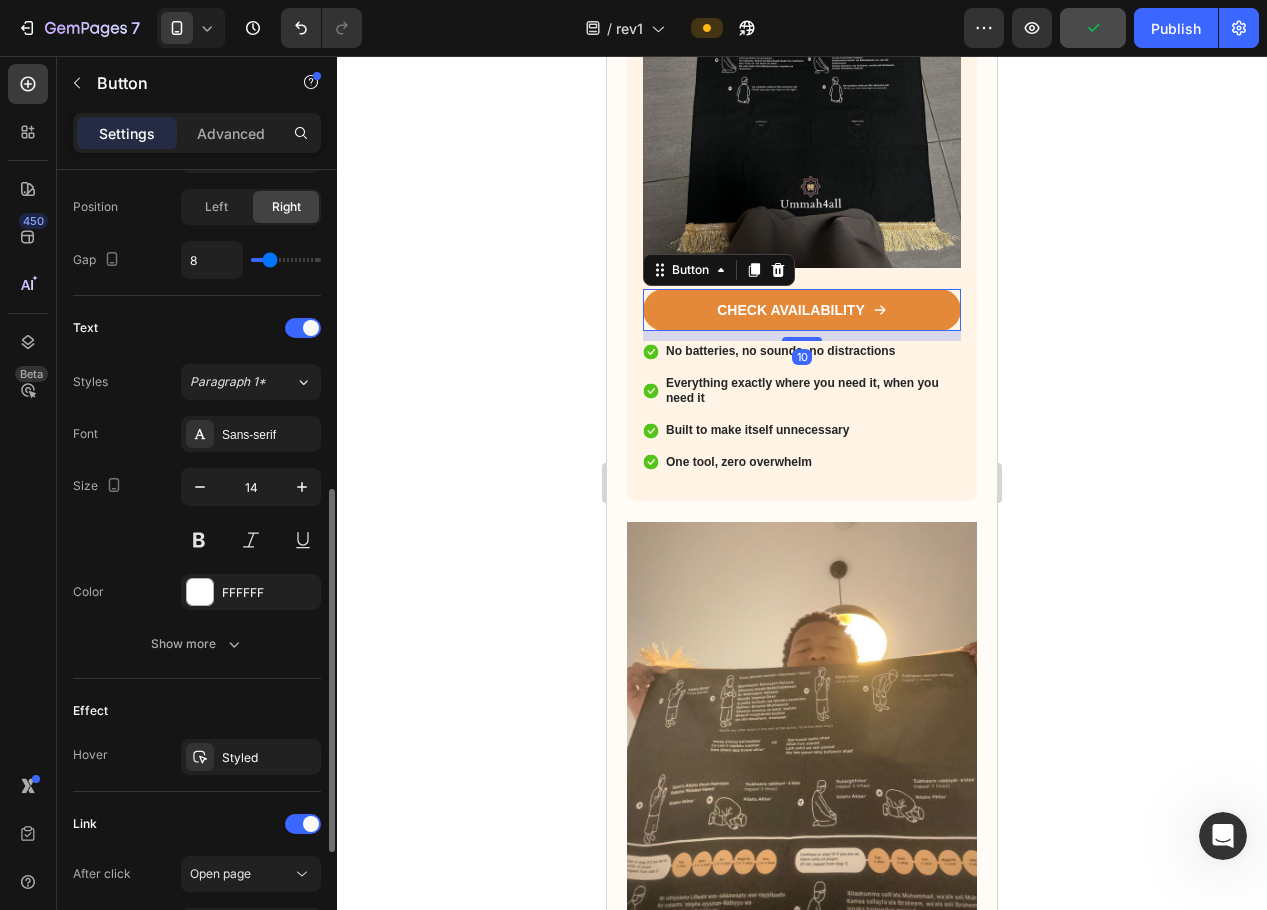 scroll, scrollTop: 951, scrollLeft: 0, axis: vertical 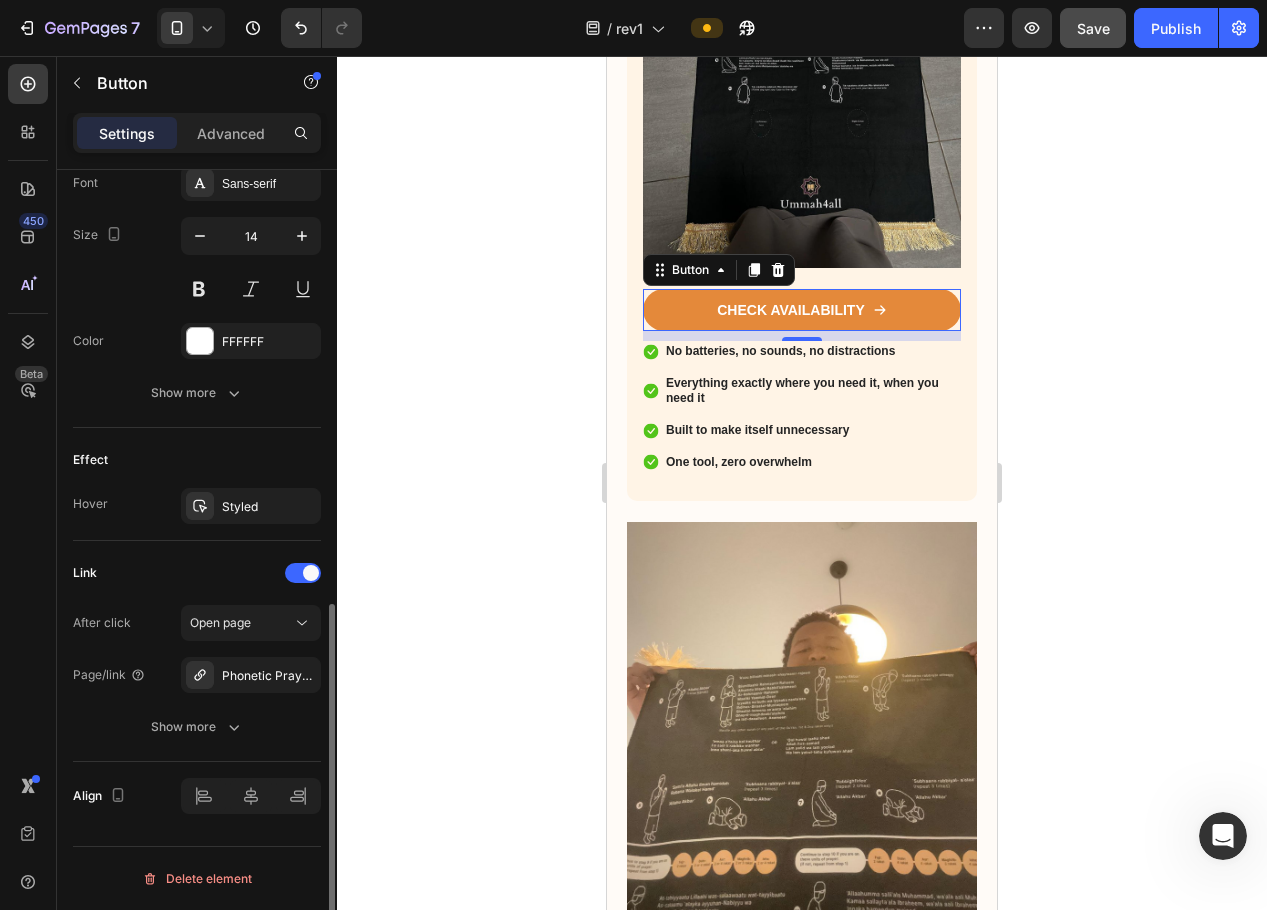 click 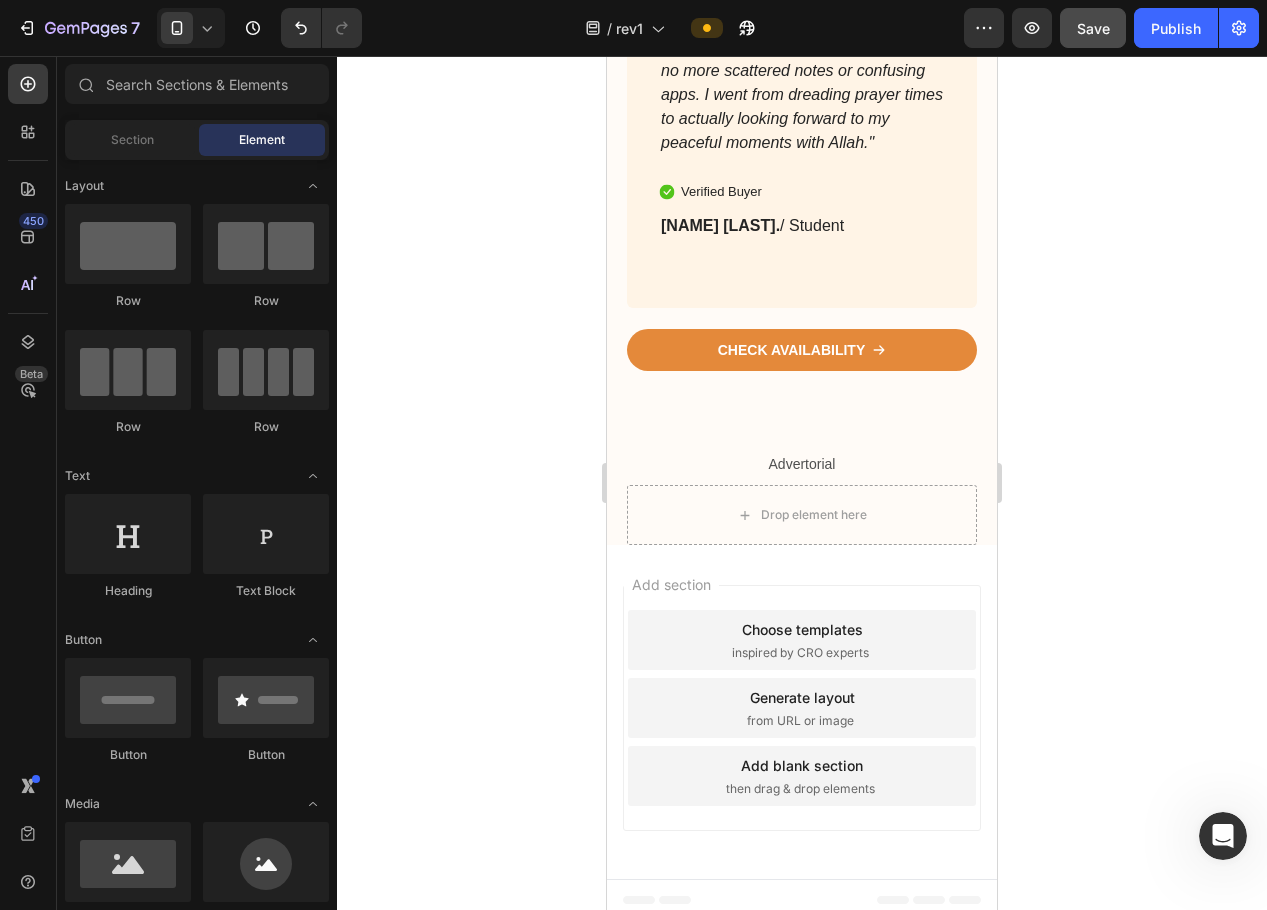 scroll, scrollTop: 6489, scrollLeft: 0, axis: vertical 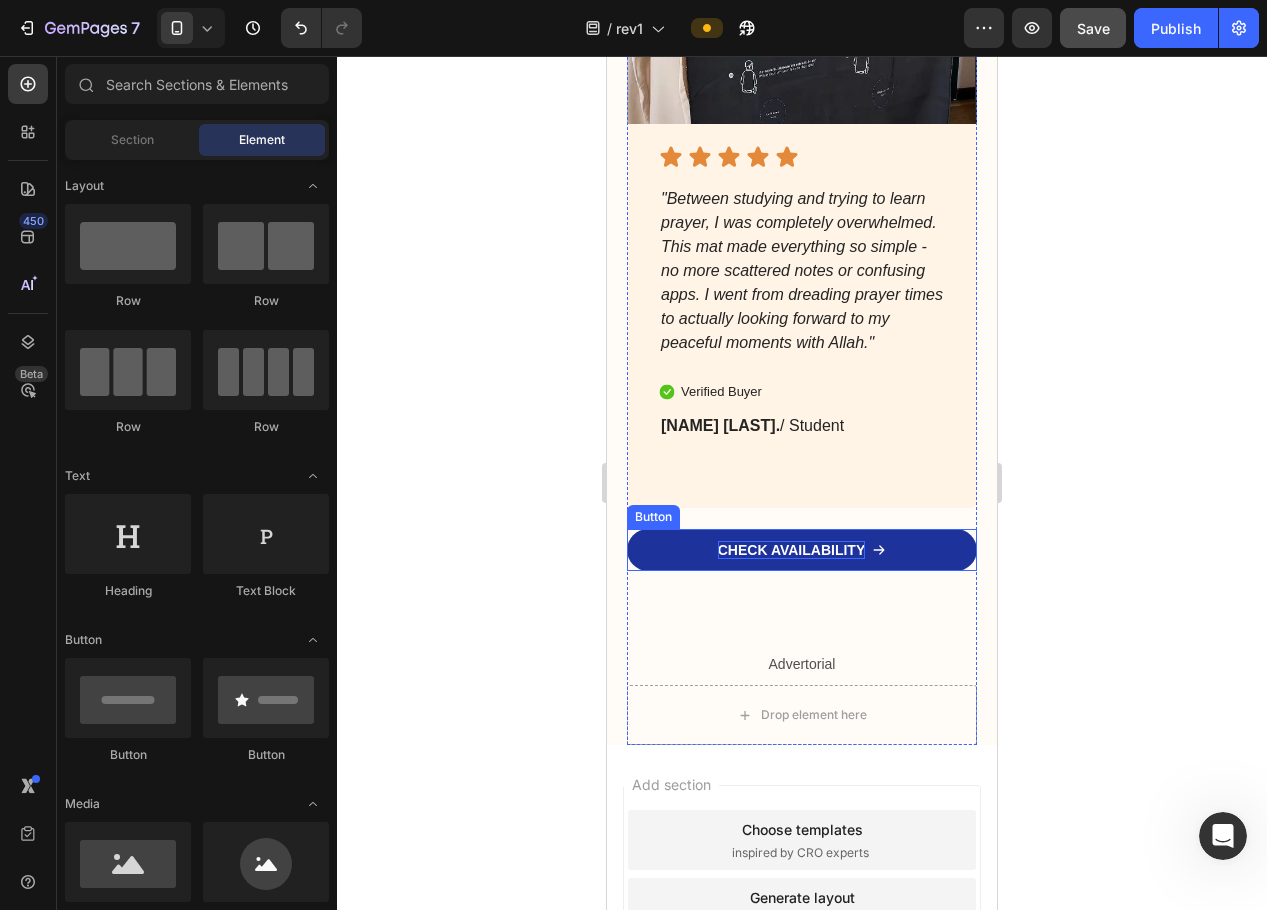 click on "CHECK AVAILABILITY" at bounding box center (792, 550) 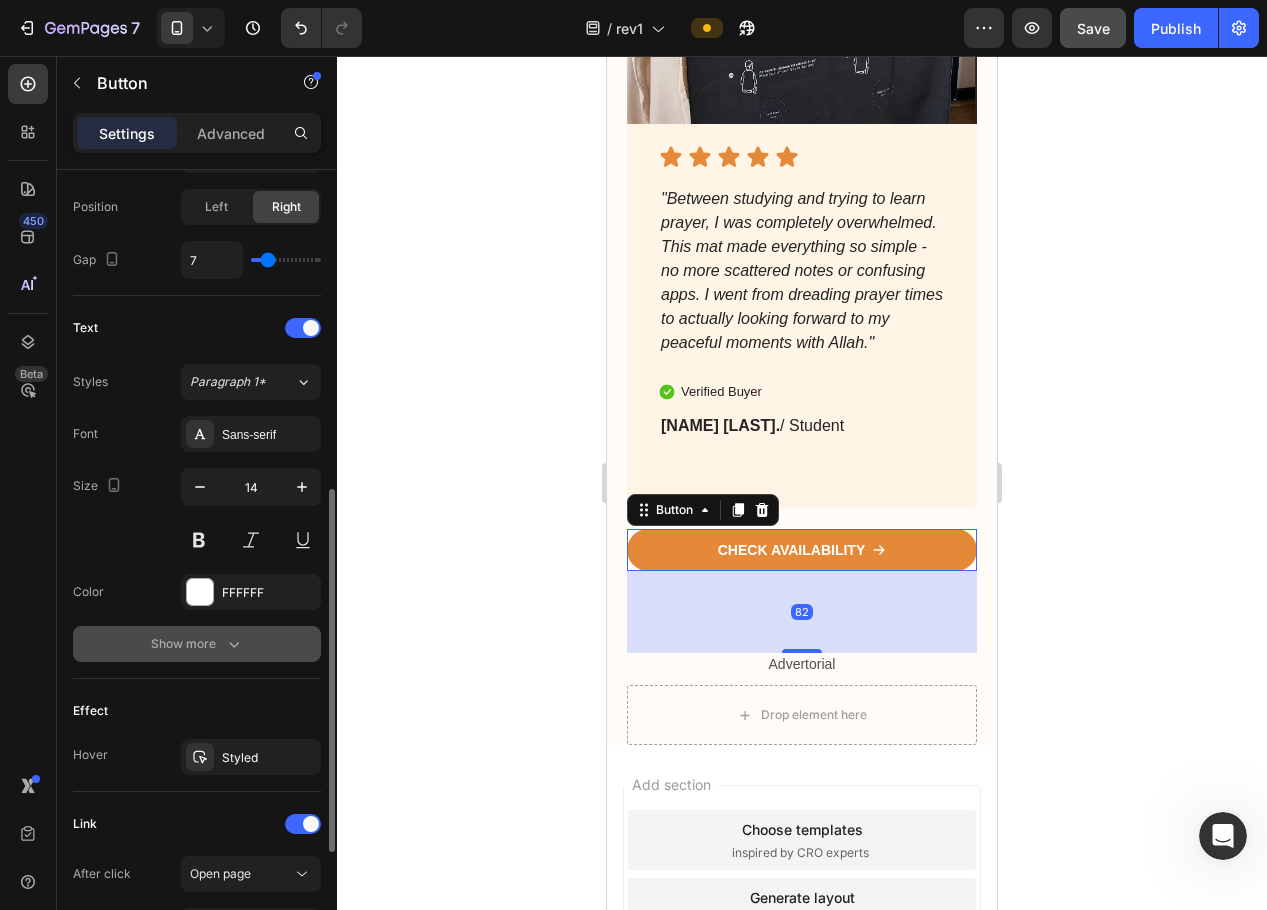 scroll, scrollTop: 951, scrollLeft: 0, axis: vertical 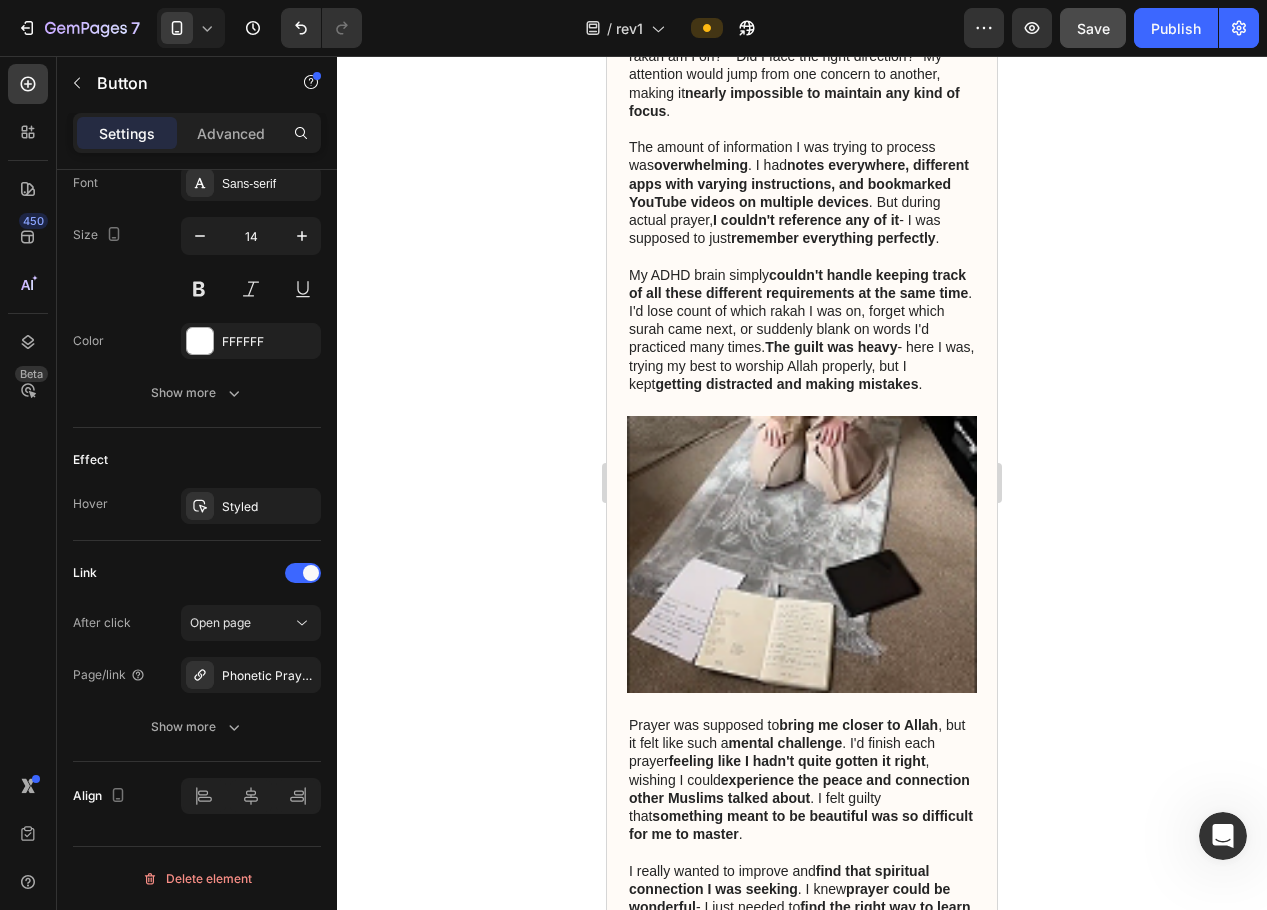 click at bounding box center (802, 554) 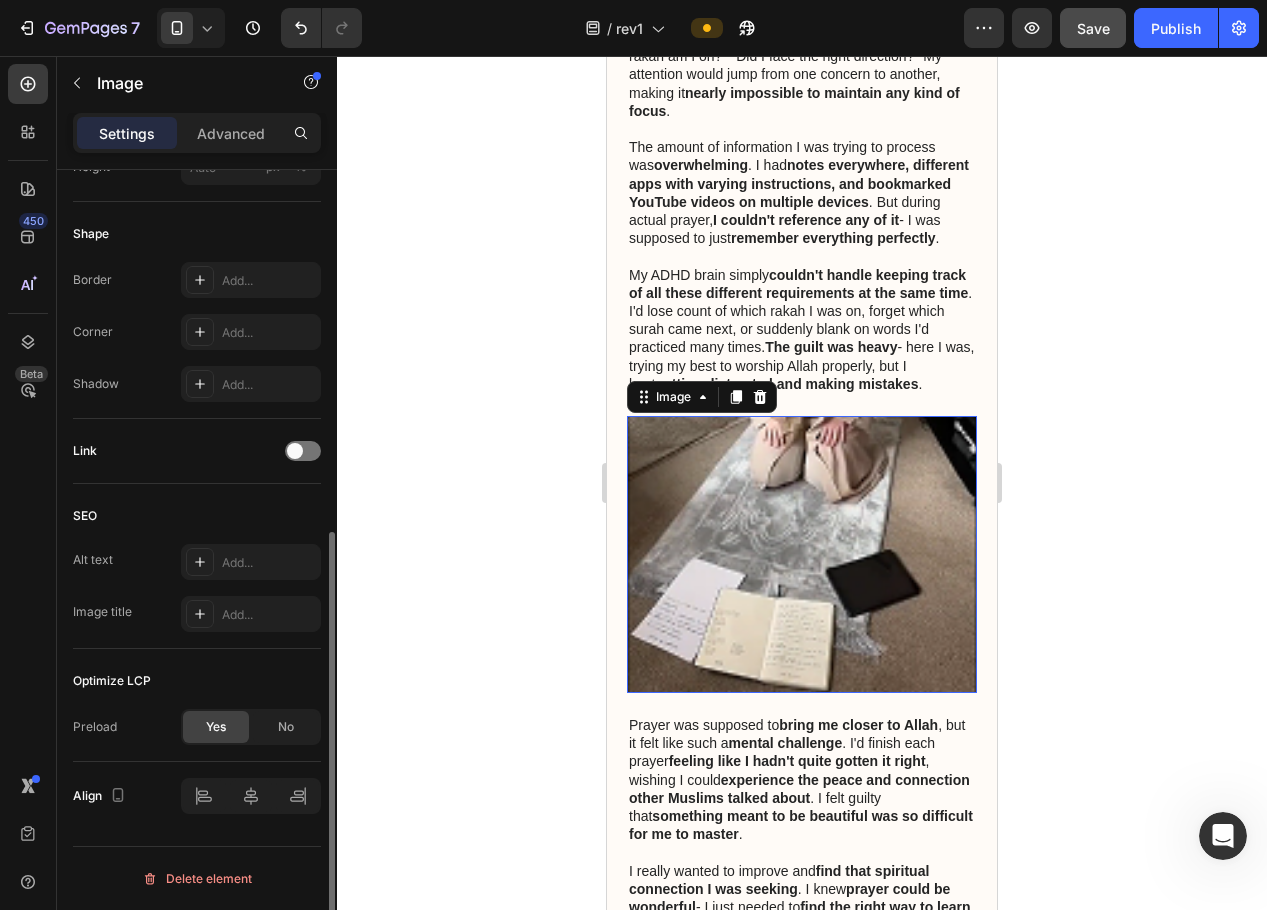 scroll, scrollTop: 0, scrollLeft: 0, axis: both 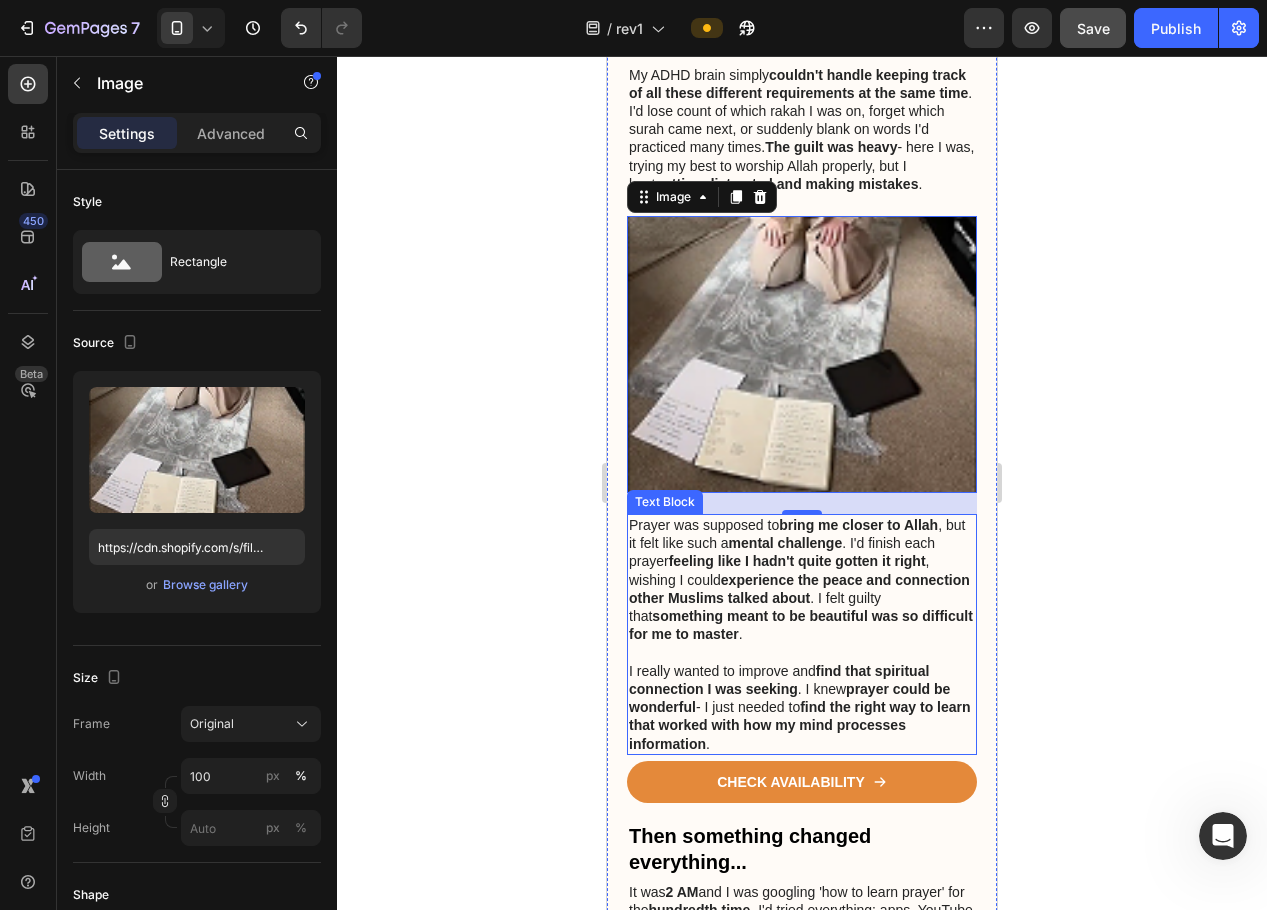 click 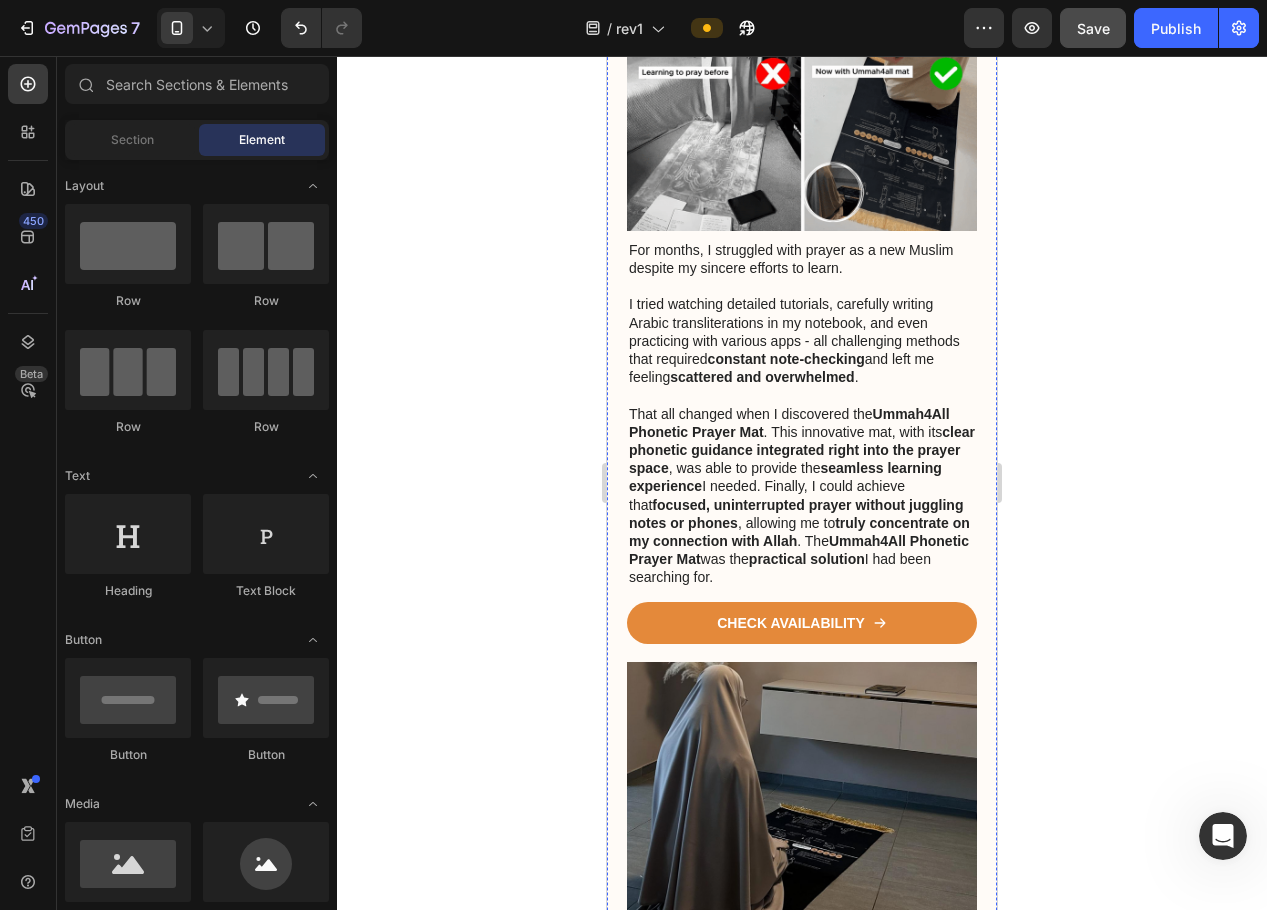 scroll, scrollTop: 500, scrollLeft: 0, axis: vertical 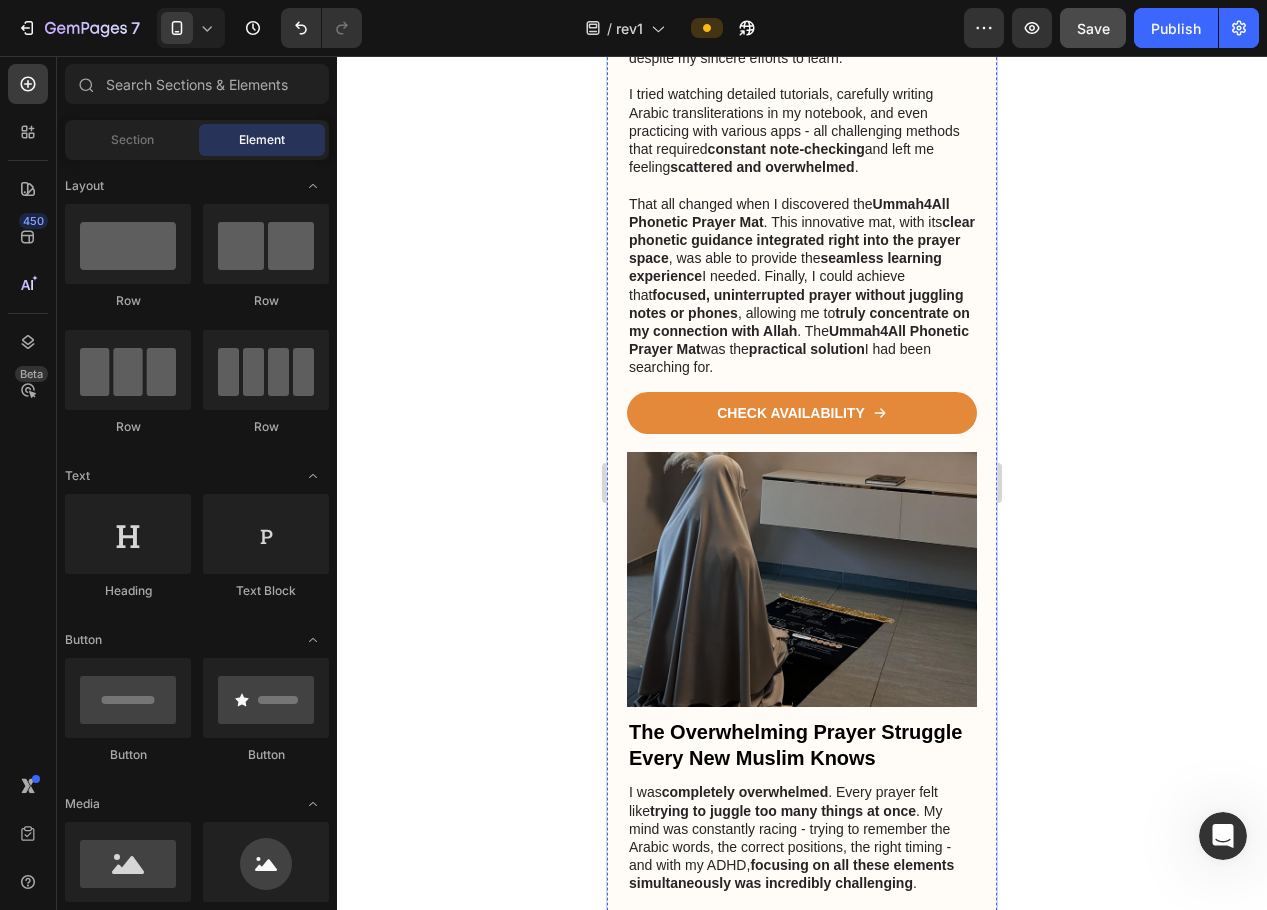 click at bounding box center (802, 580) 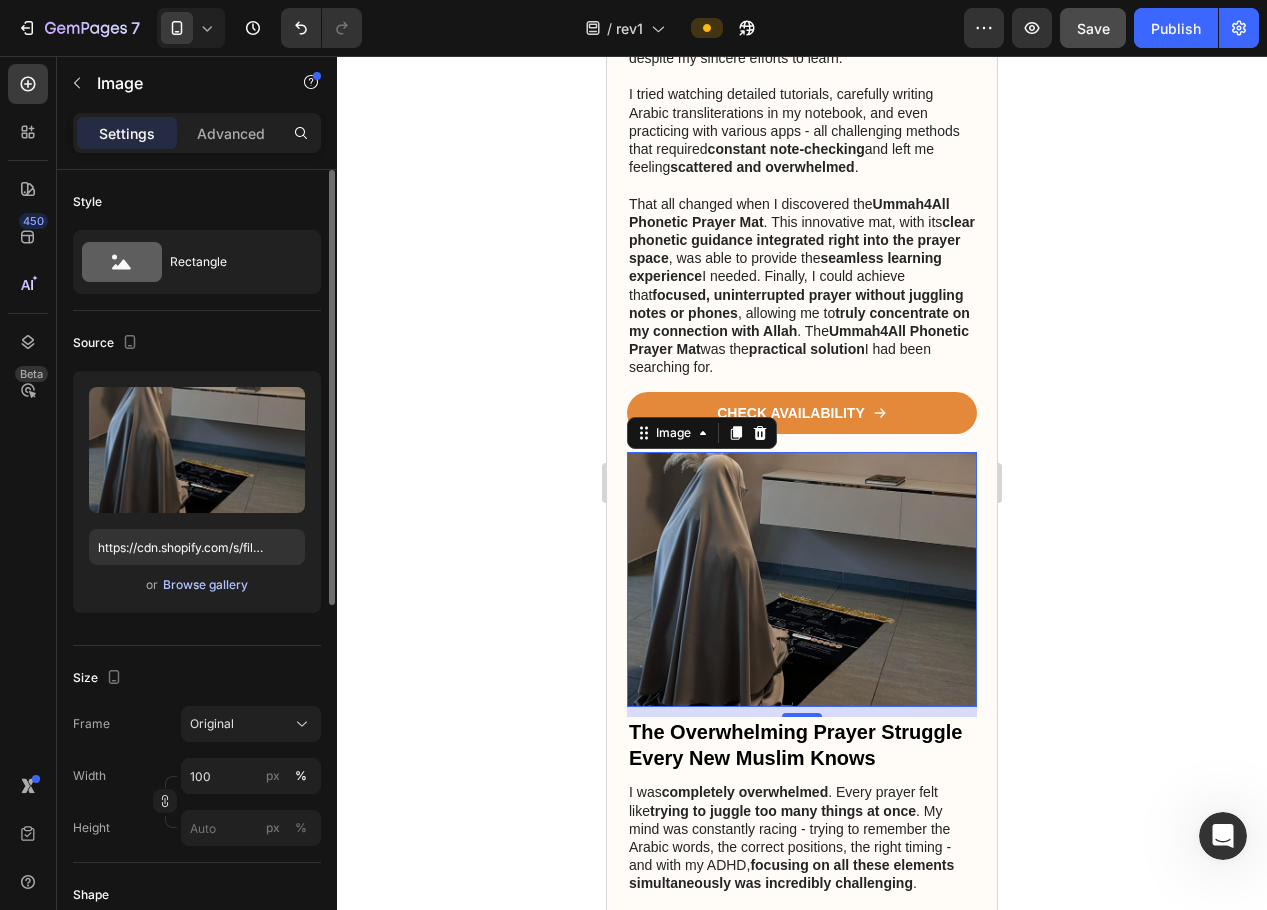click on "Browse gallery" at bounding box center [205, 585] 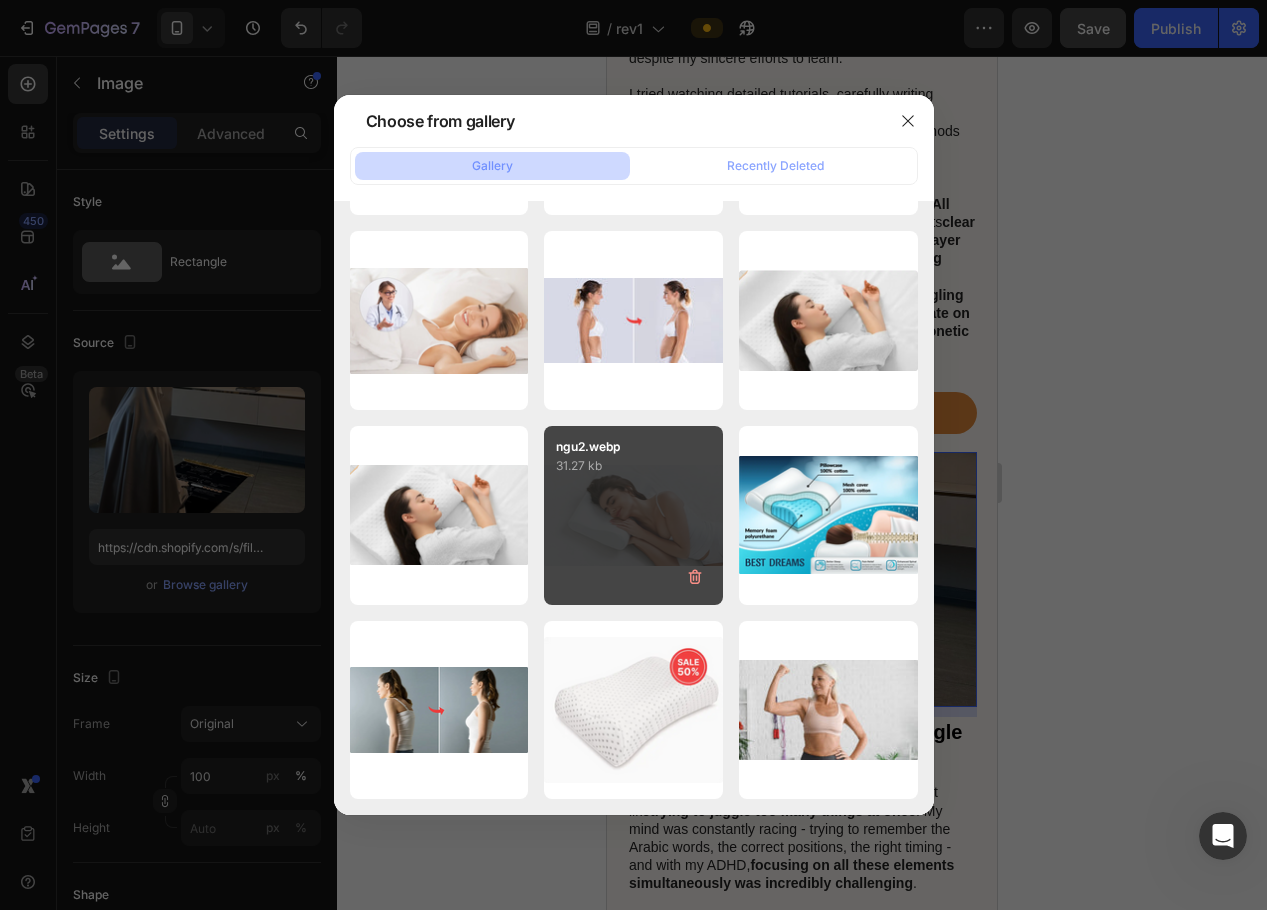 scroll, scrollTop: 2043, scrollLeft: 0, axis: vertical 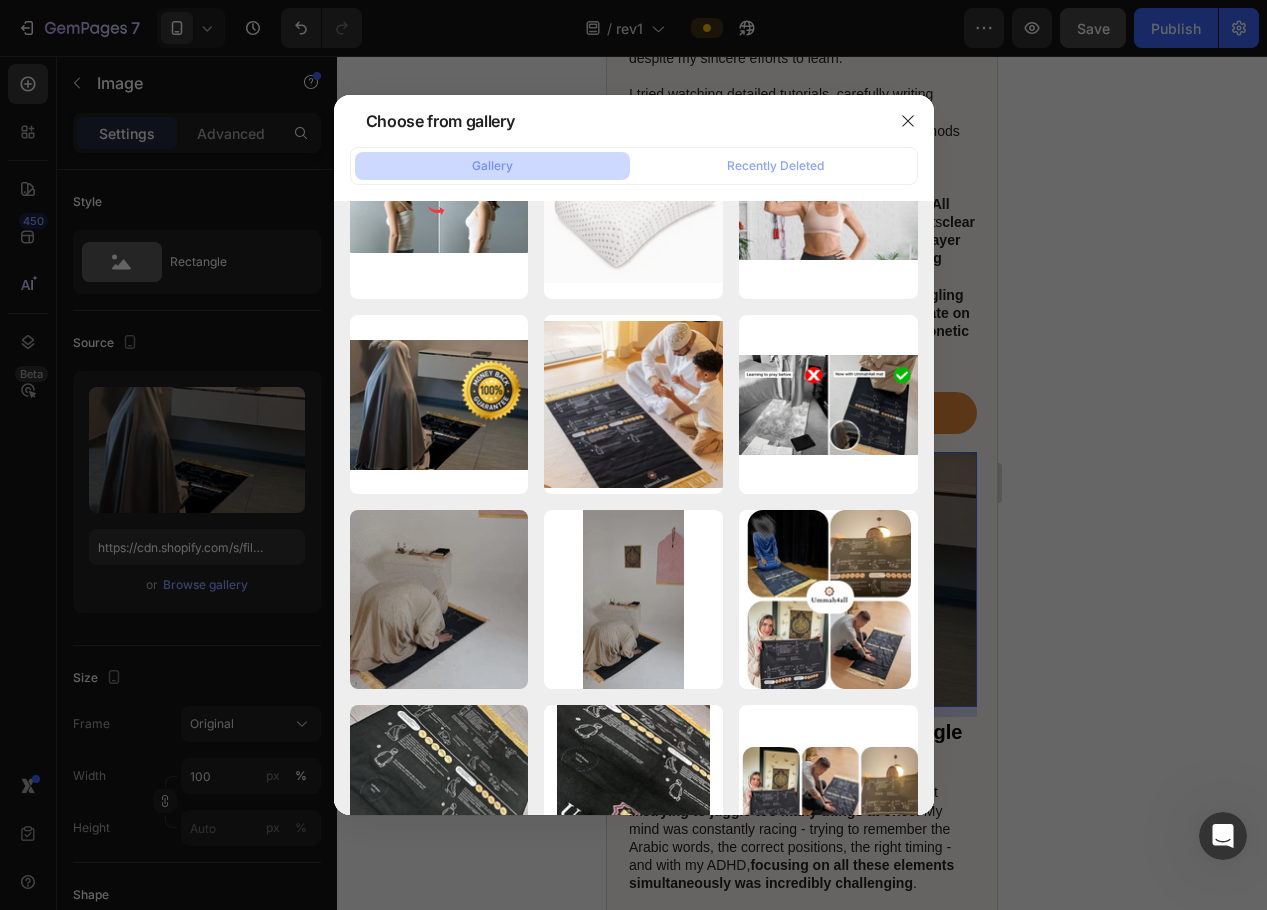 click at bounding box center [633, 455] 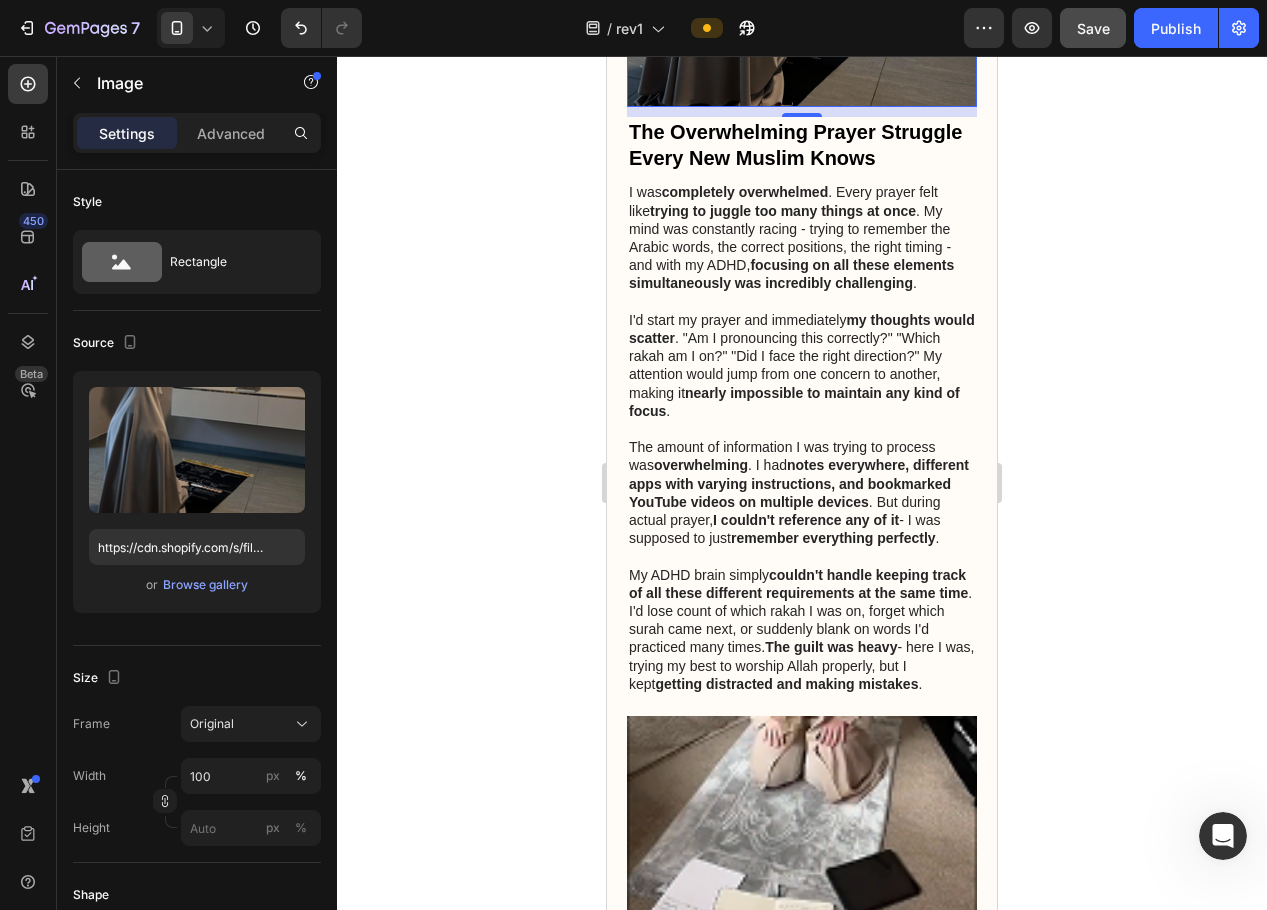scroll, scrollTop: 700, scrollLeft: 0, axis: vertical 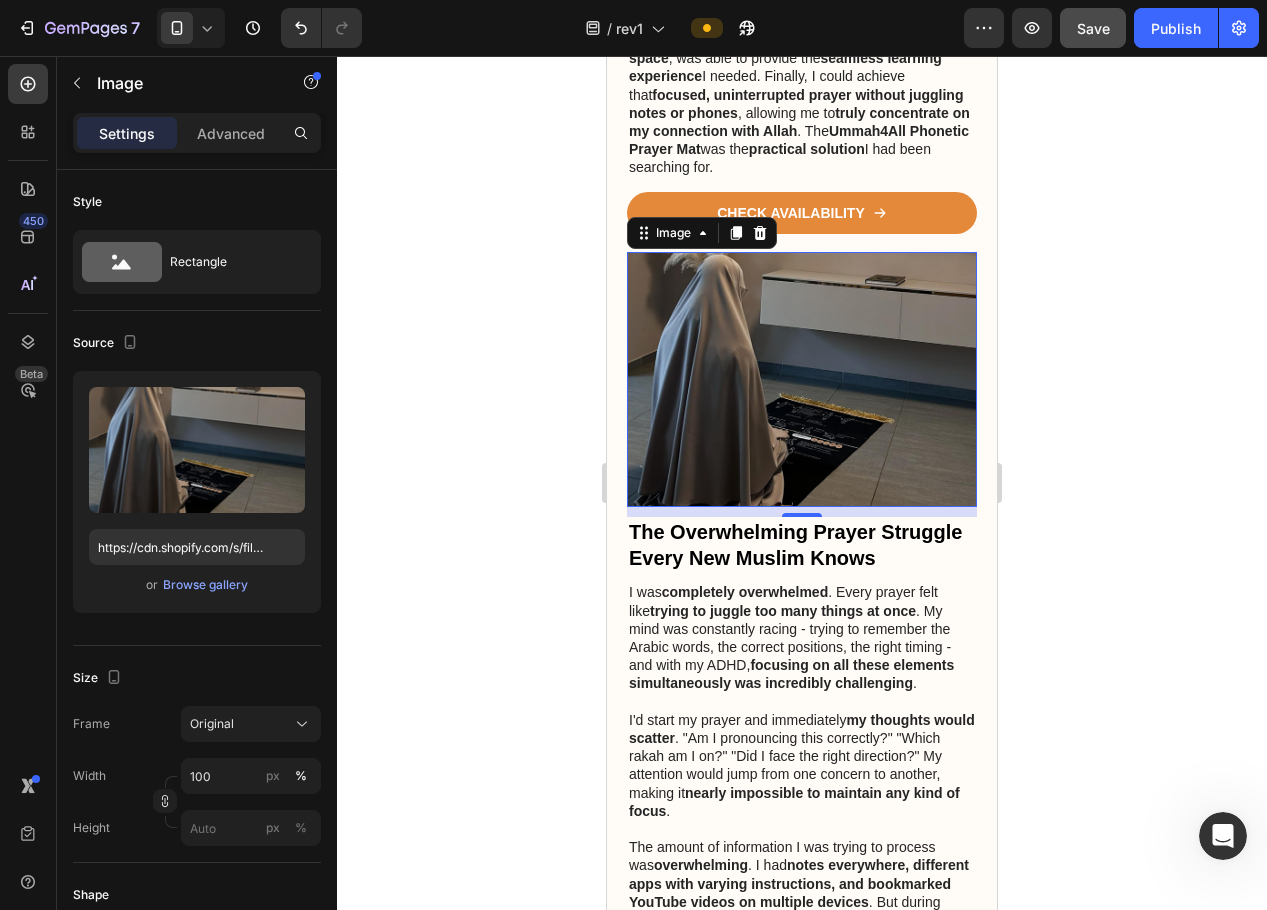 click at bounding box center (802, 380) 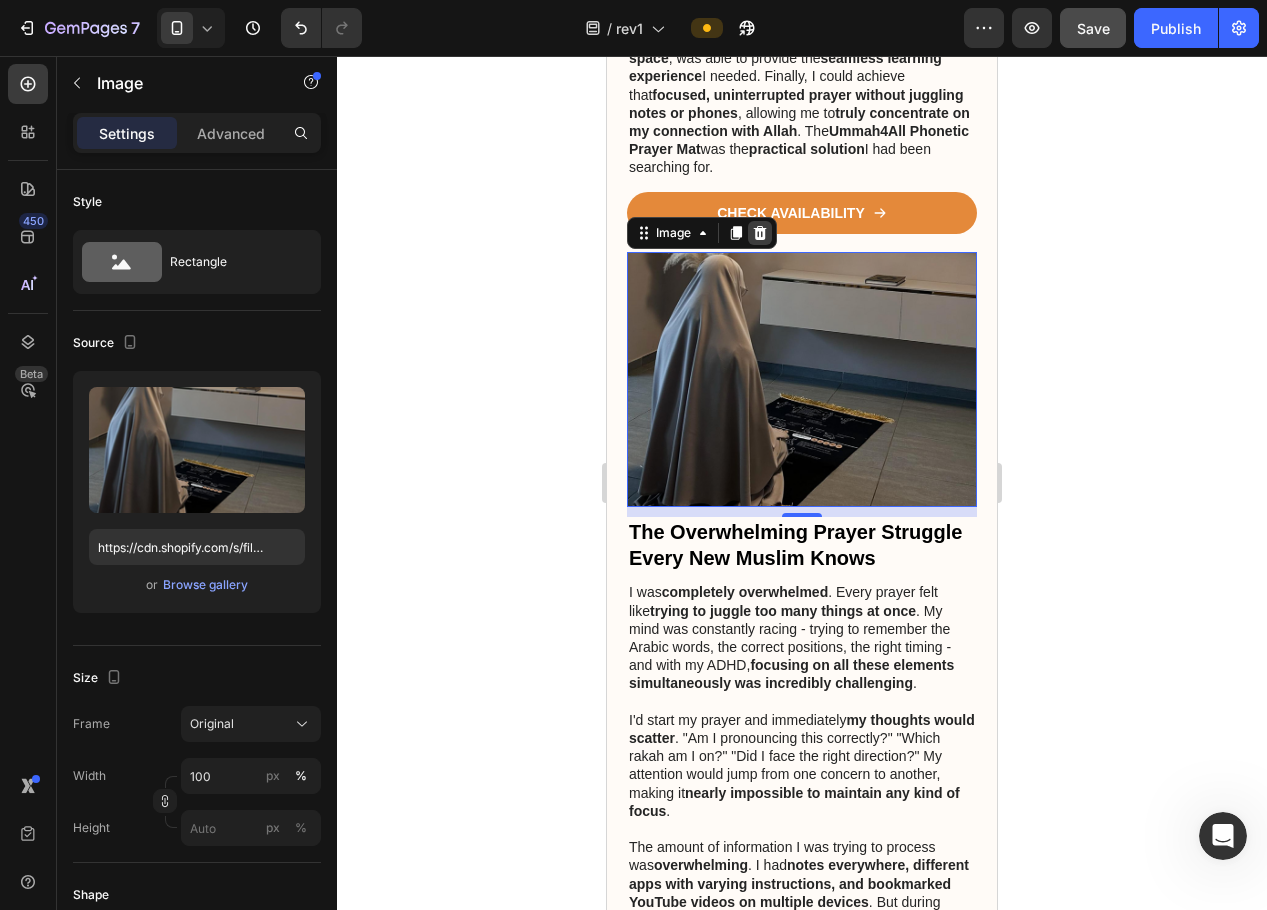 click 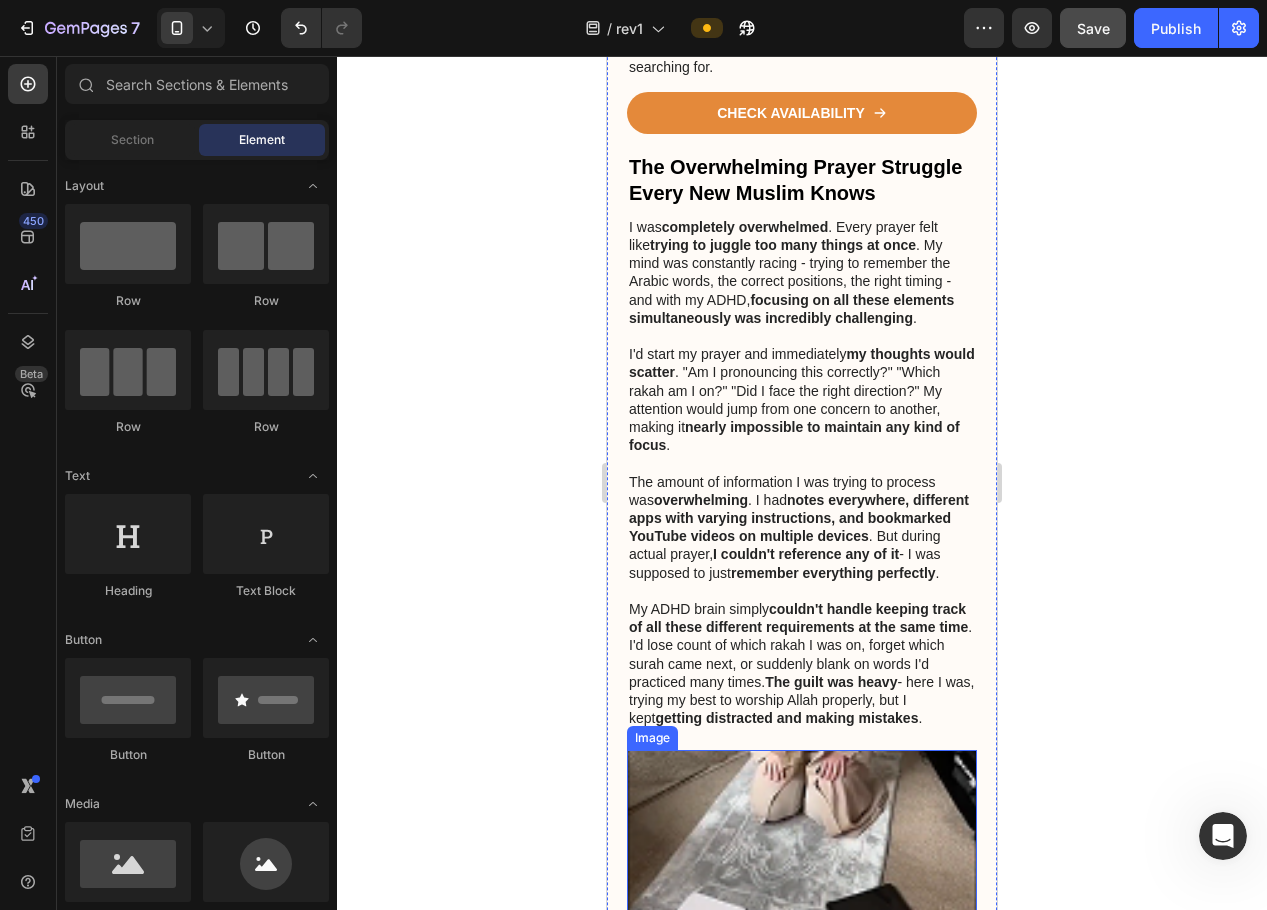 scroll, scrollTop: 900, scrollLeft: 0, axis: vertical 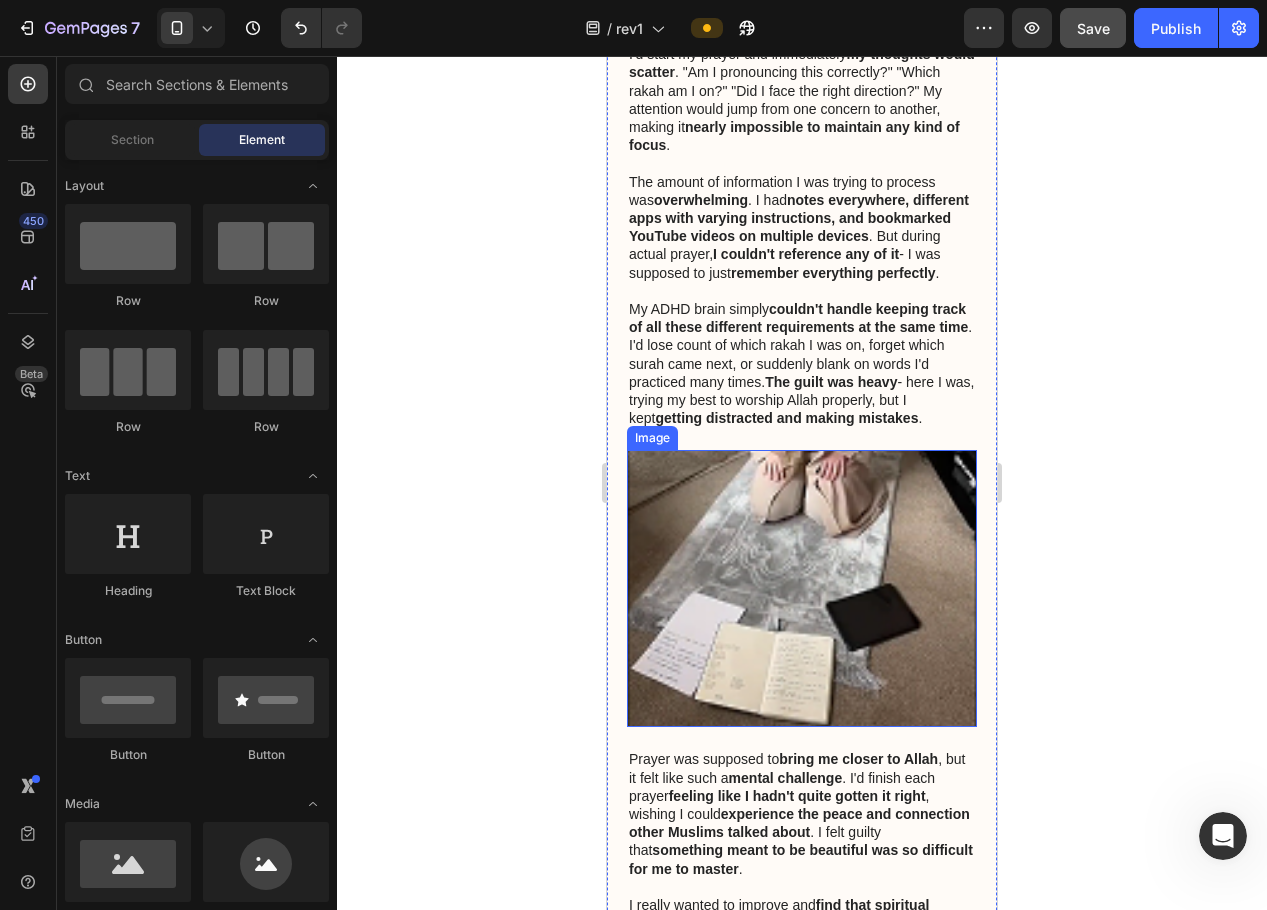 click at bounding box center [802, 588] 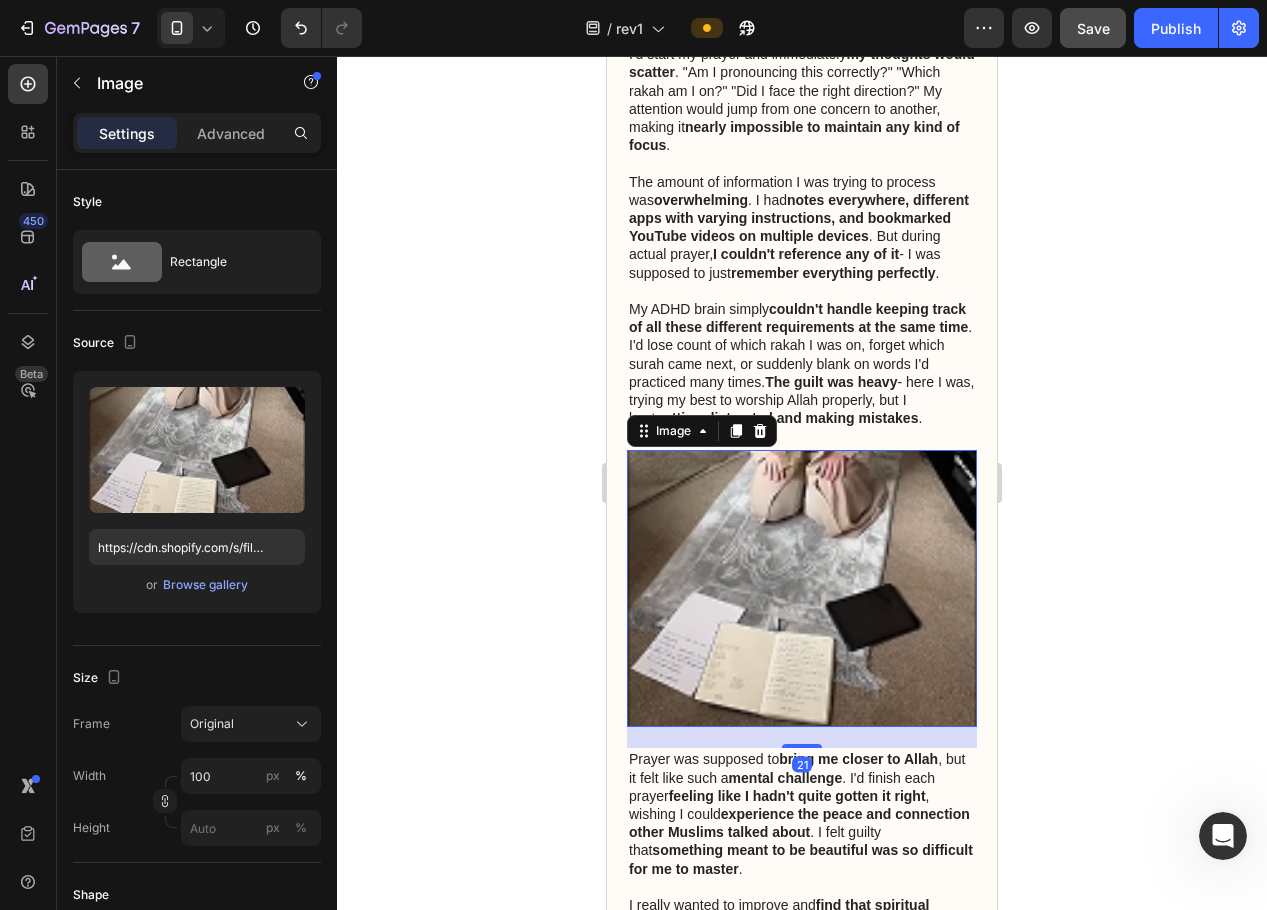 scroll, scrollTop: 1300, scrollLeft: 0, axis: vertical 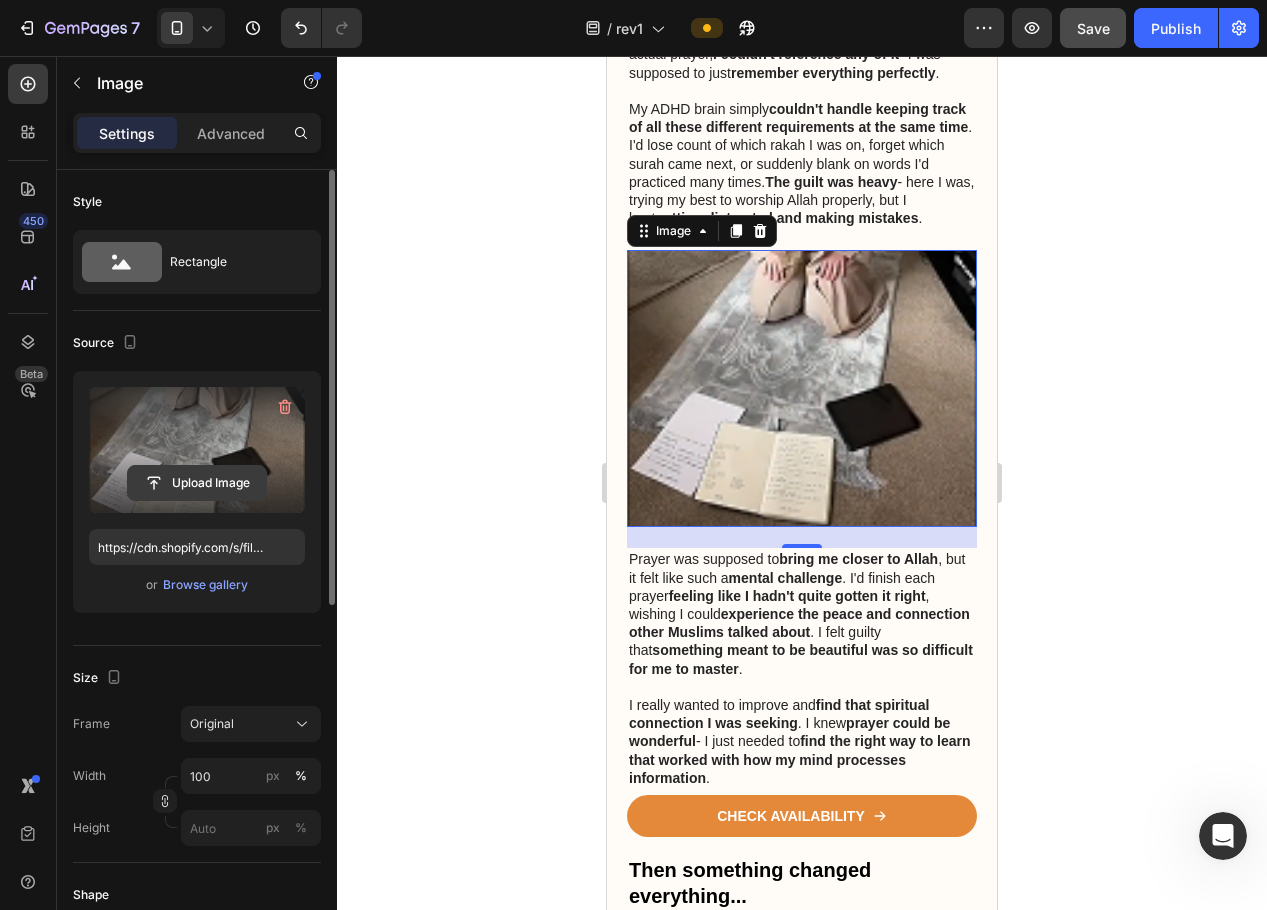 click 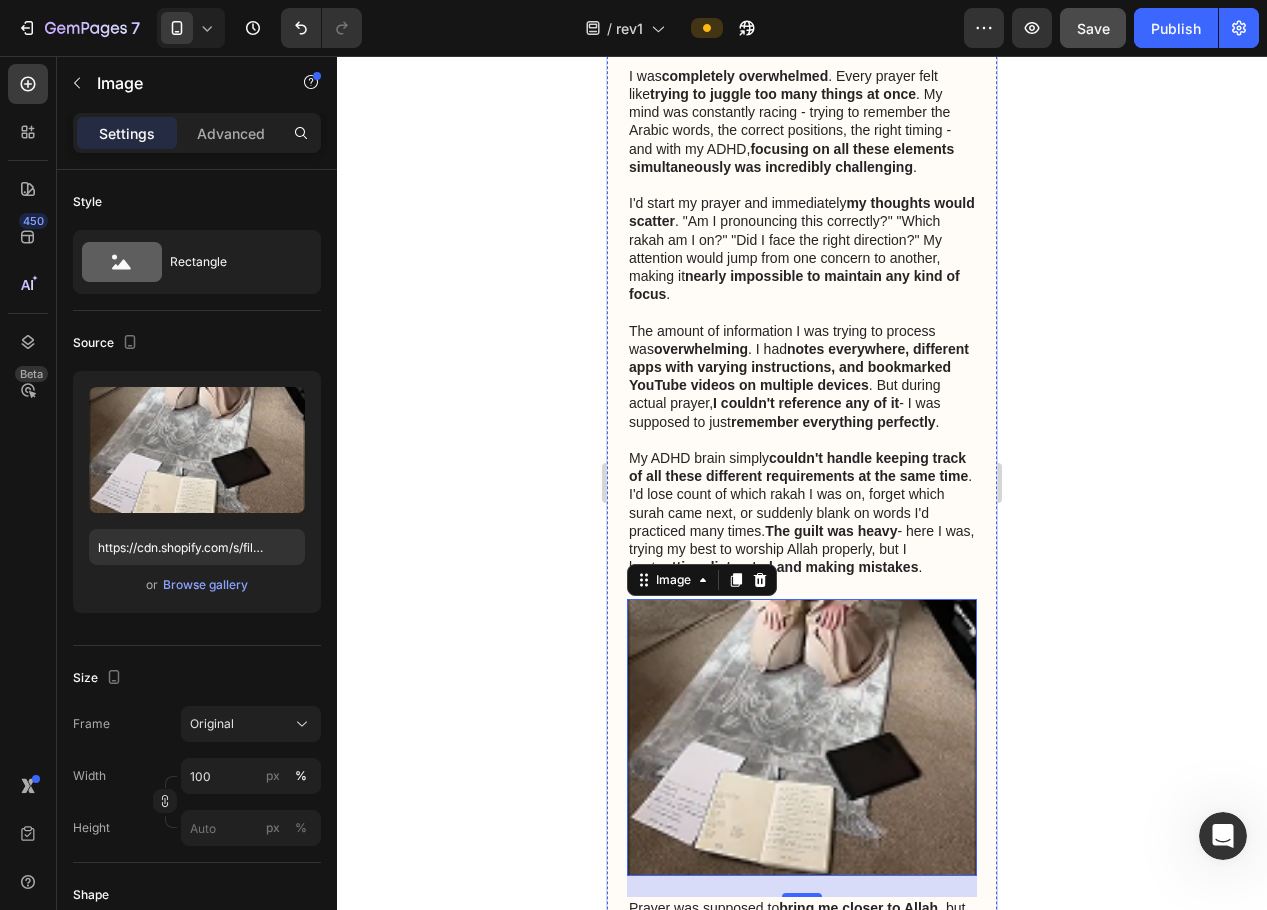 scroll, scrollTop: 1200, scrollLeft: 0, axis: vertical 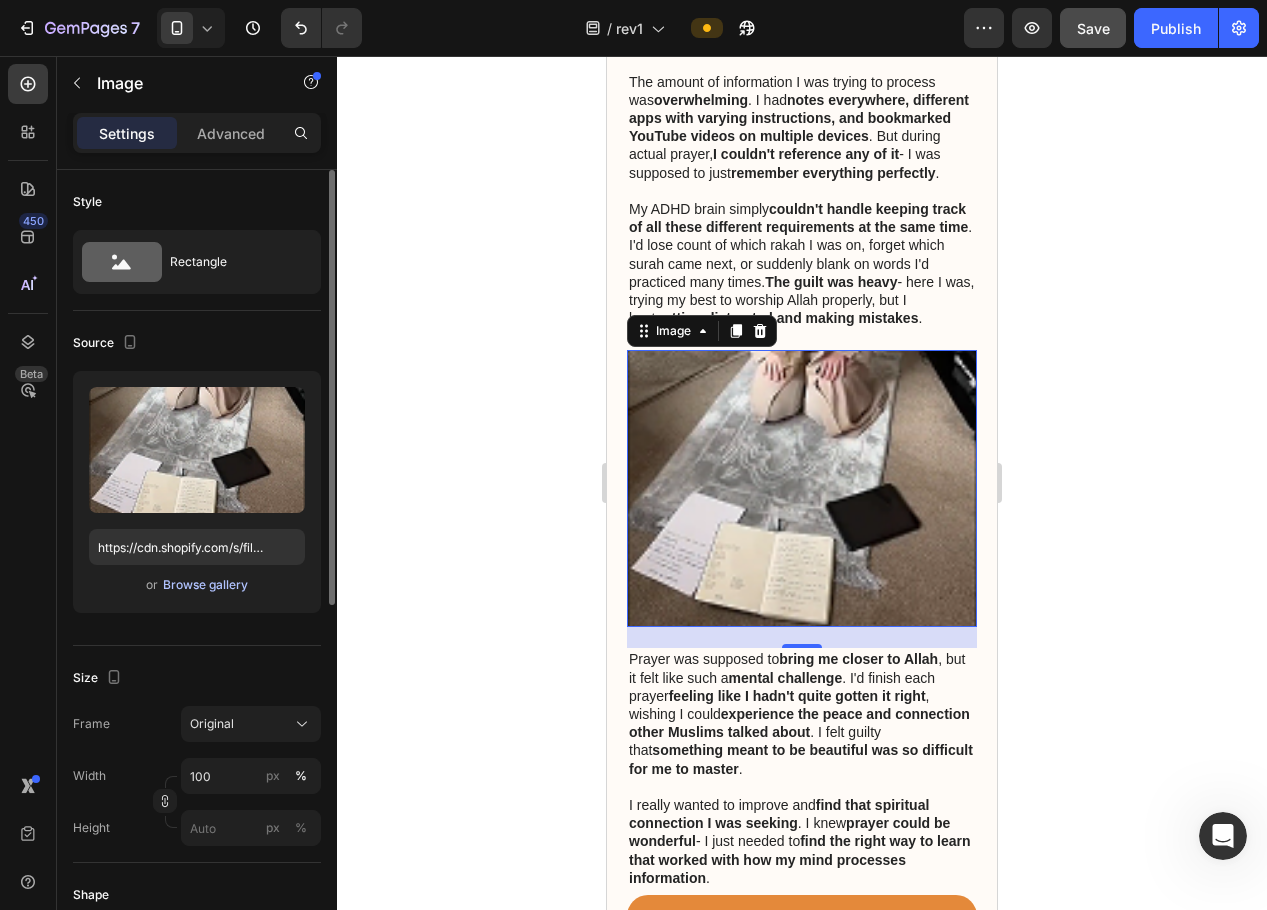 click on "Browse gallery" at bounding box center (205, 585) 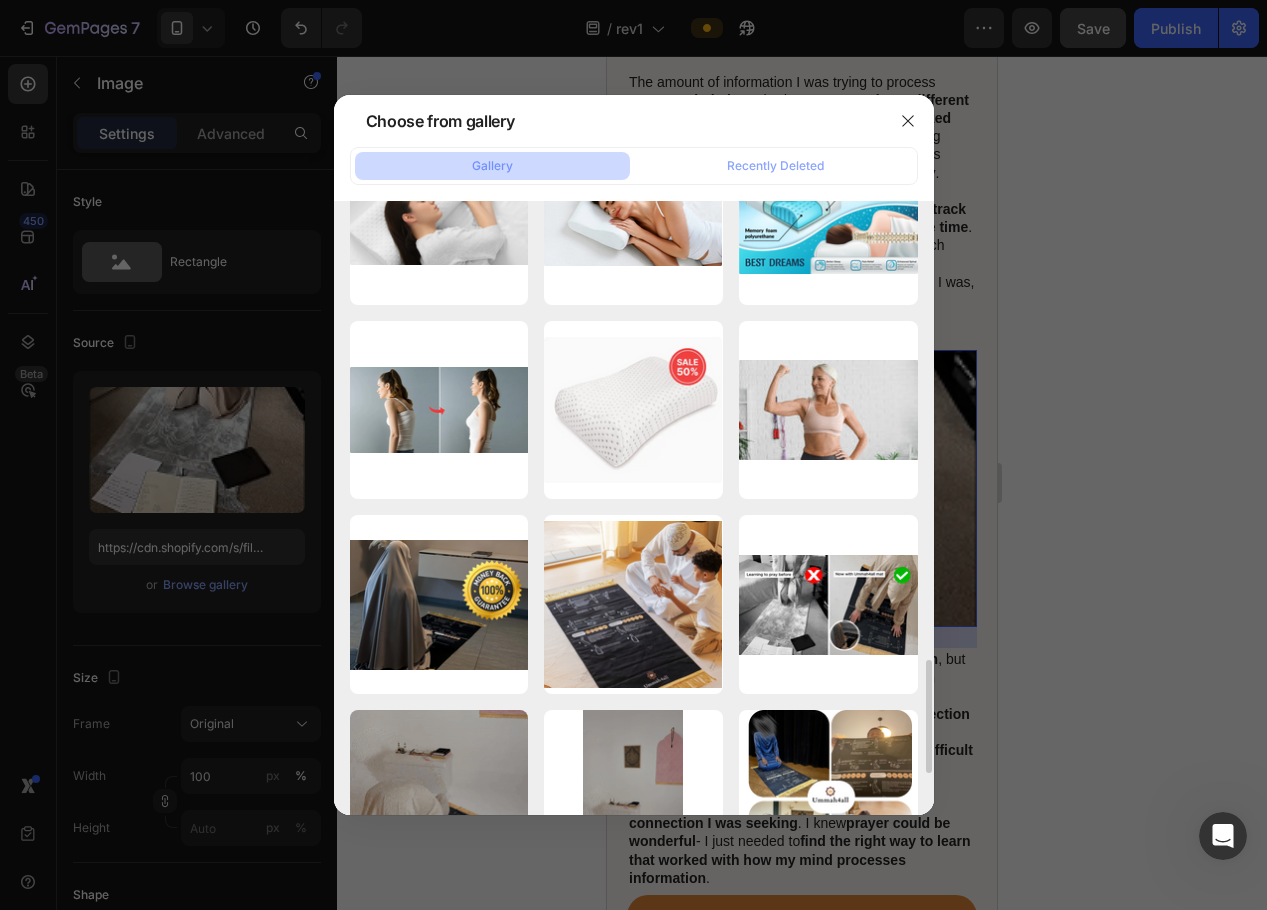 scroll, scrollTop: 2043, scrollLeft: 0, axis: vertical 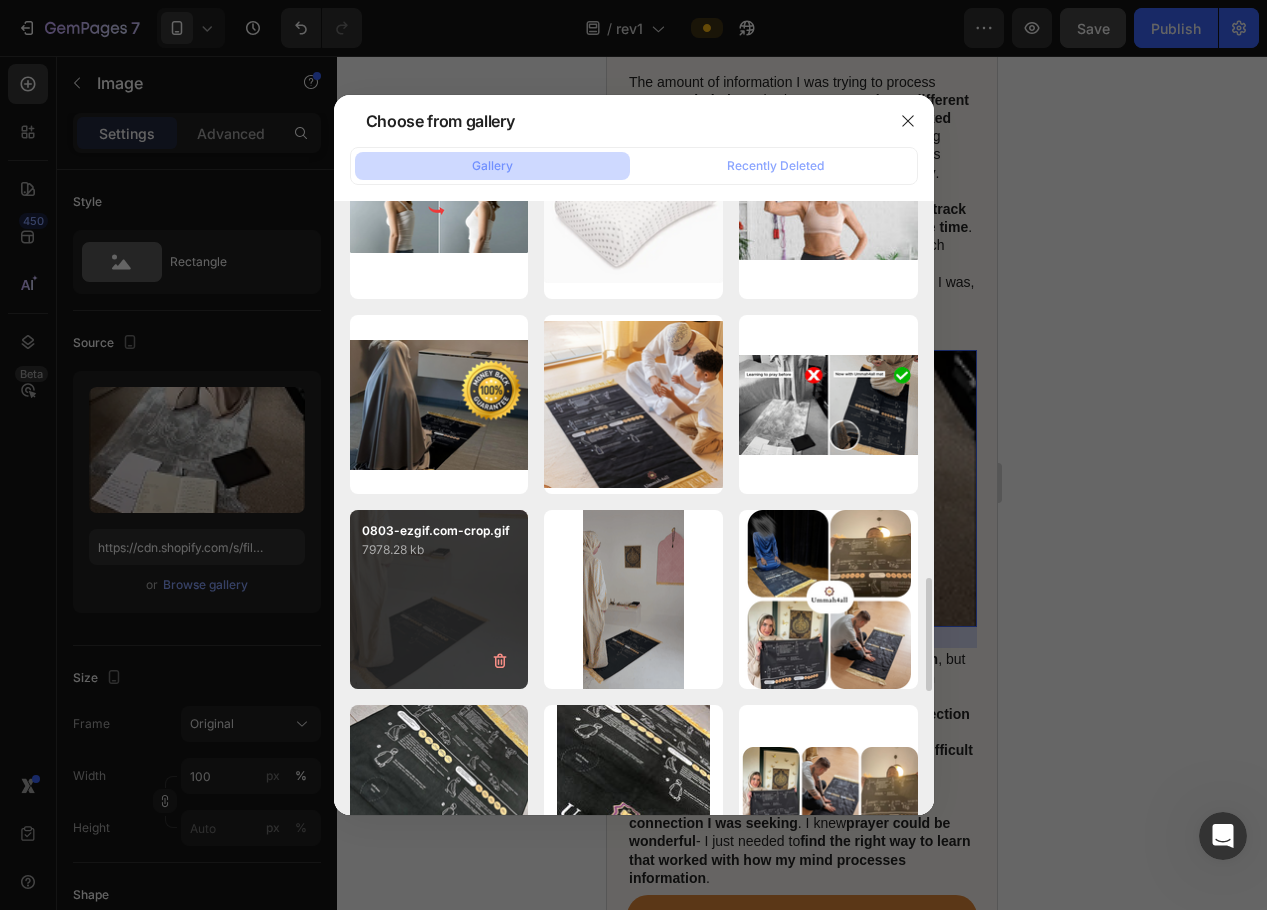 click on "0803-ezgif.com-crop.gif 7978.28 kb" at bounding box center (439, 599) 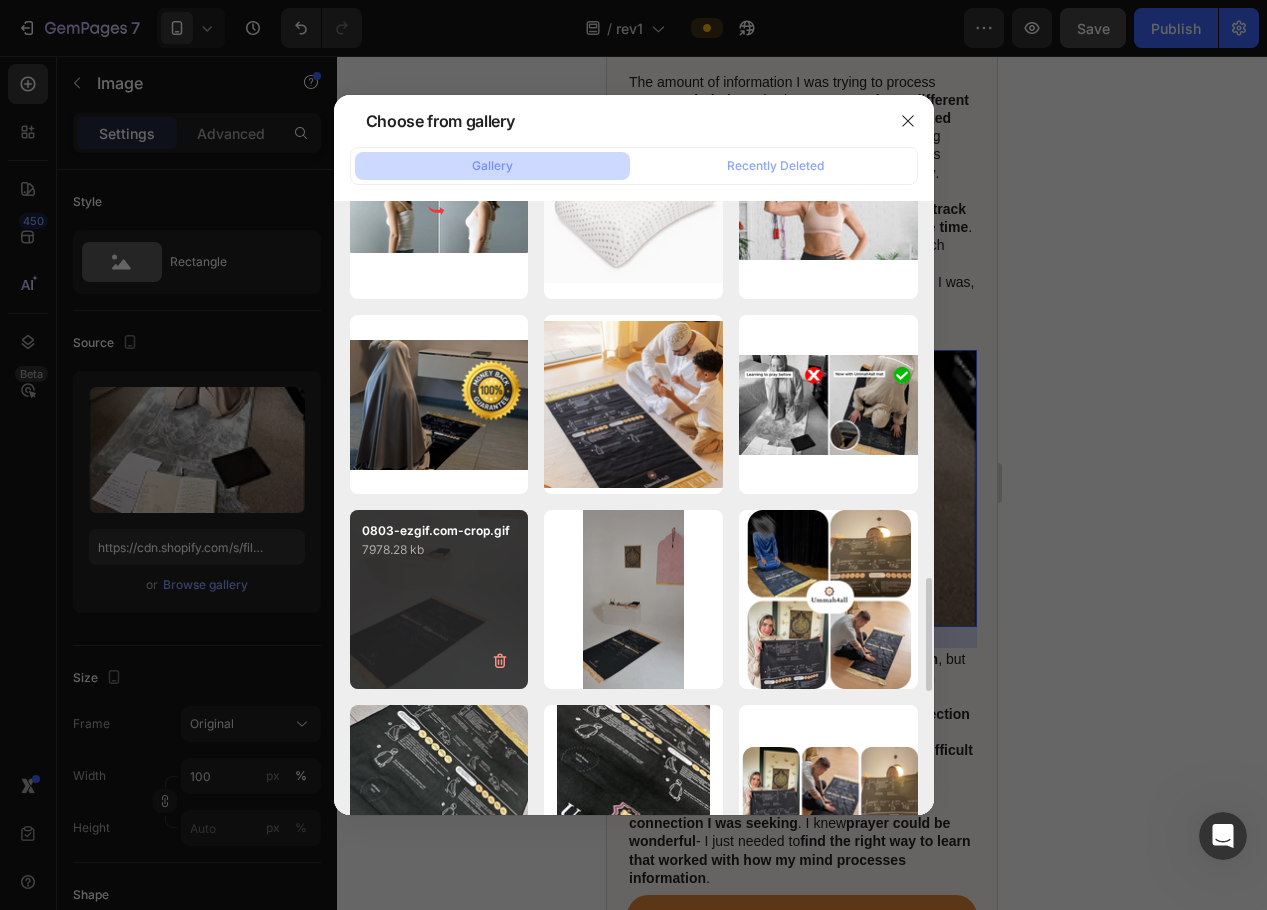 type on "https://cdn.shopify.com/s/files/1/0870/9075/7980/files/gempages_570040103099958424-4ca88428-254f-4b91-91c0-a90283680d46.gif" 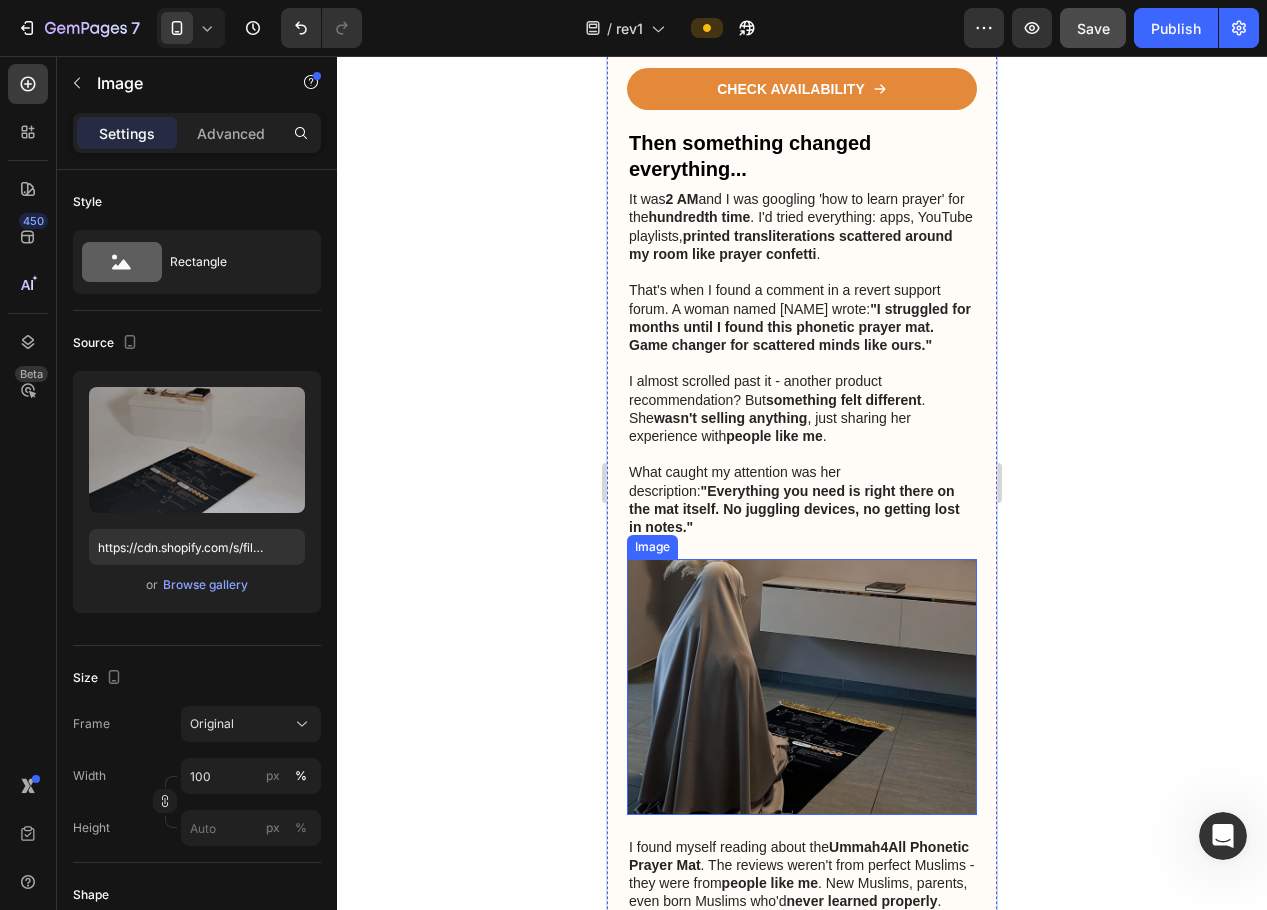 scroll, scrollTop: 2200, scrollLeft: 0, axis: vertical 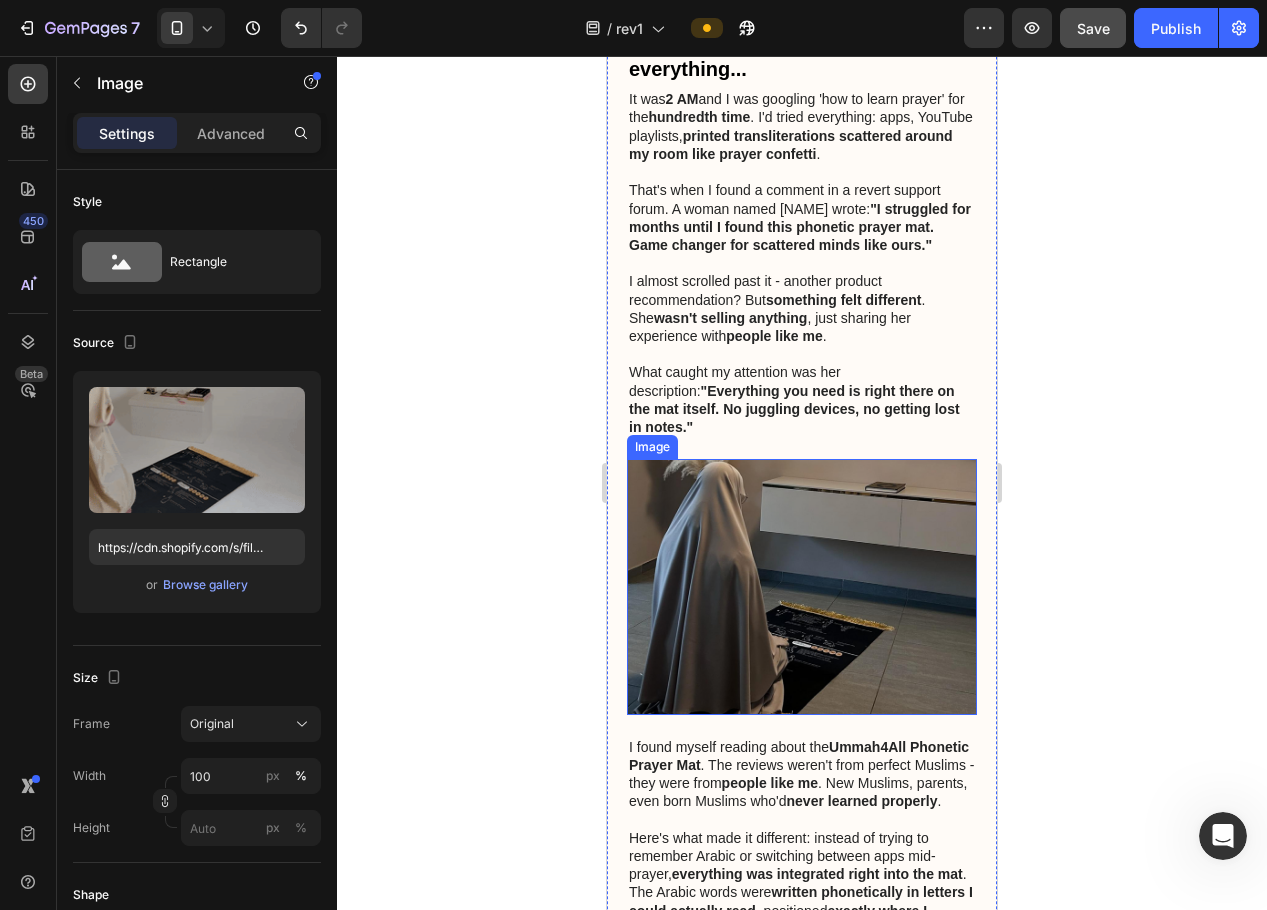 click at bounding box center (802, 587) 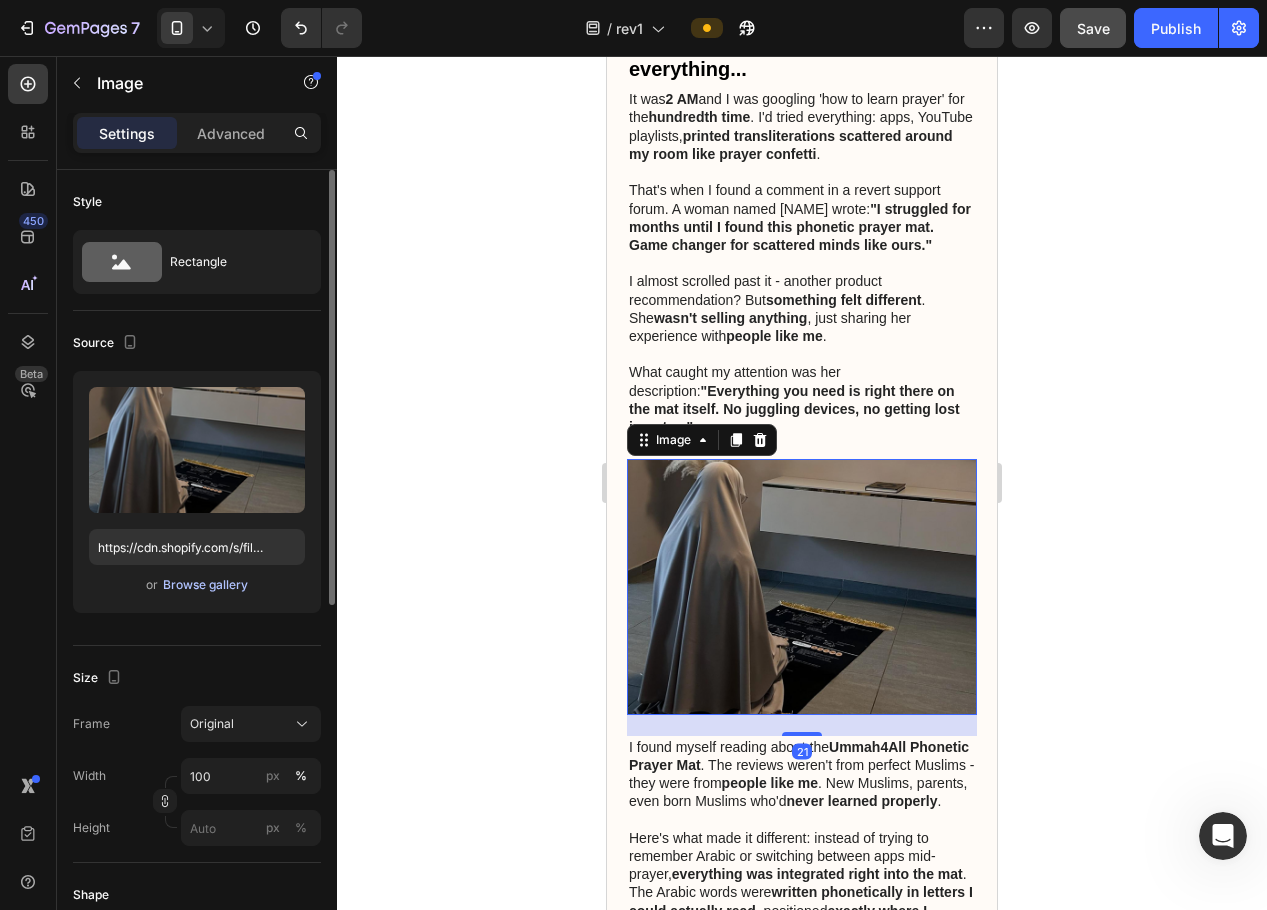 click on "Browse gallery" at bounding box center [205, 585] 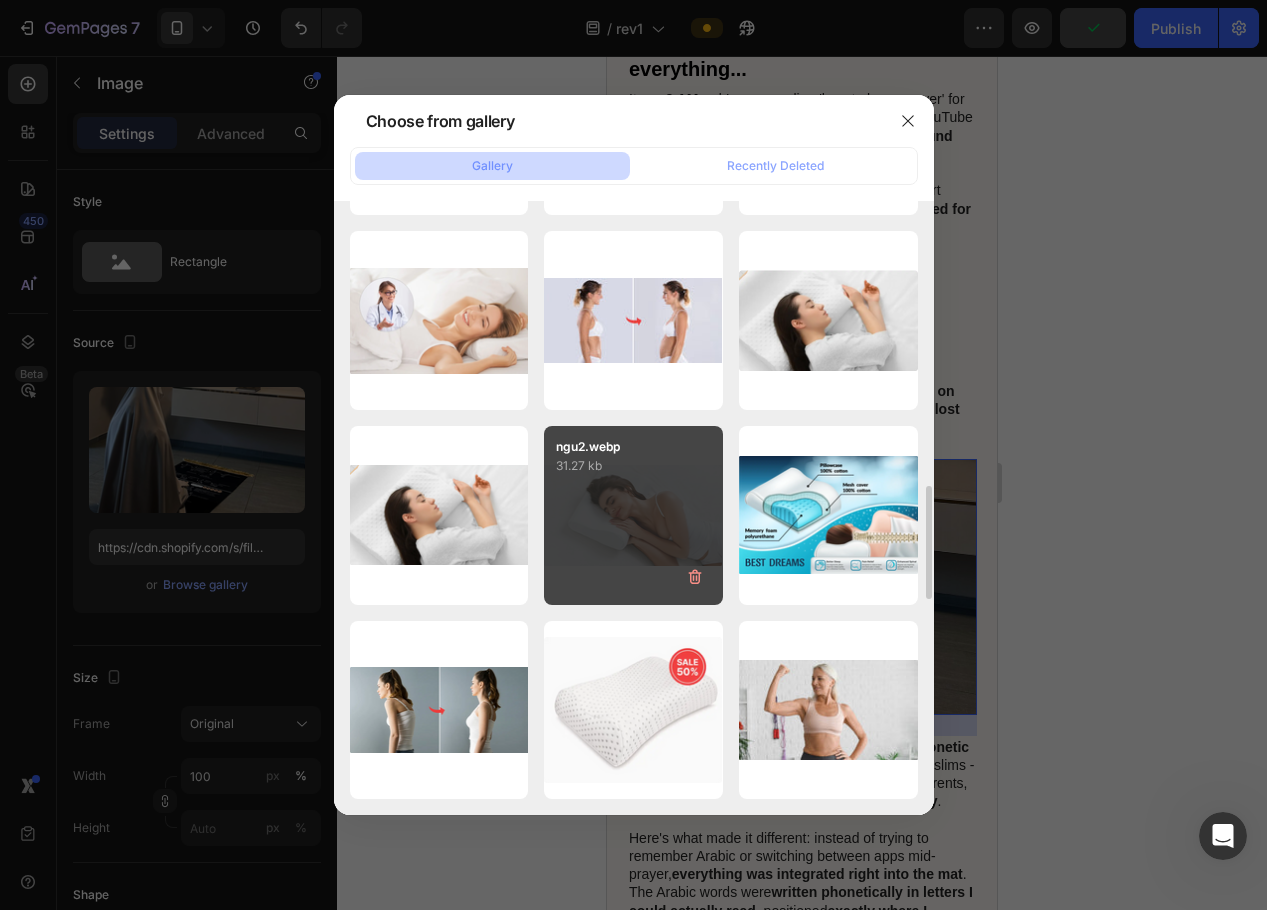 scroll, scrollTop: 1943, scrollLeft: 0, axis: vertical 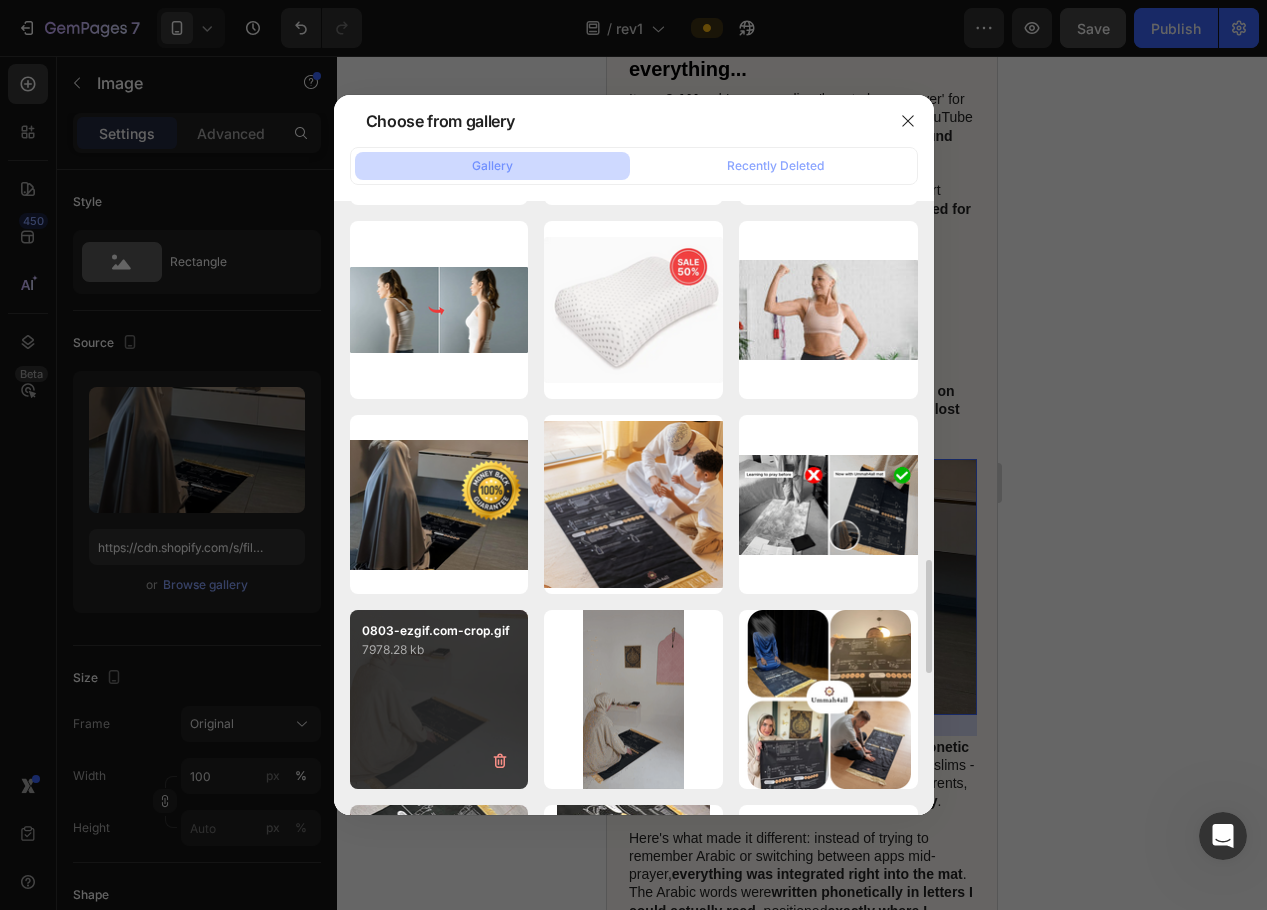 click on "0803-ezgif.com-crop.gif 7978.28 kb" at bounding box center (439, 699) 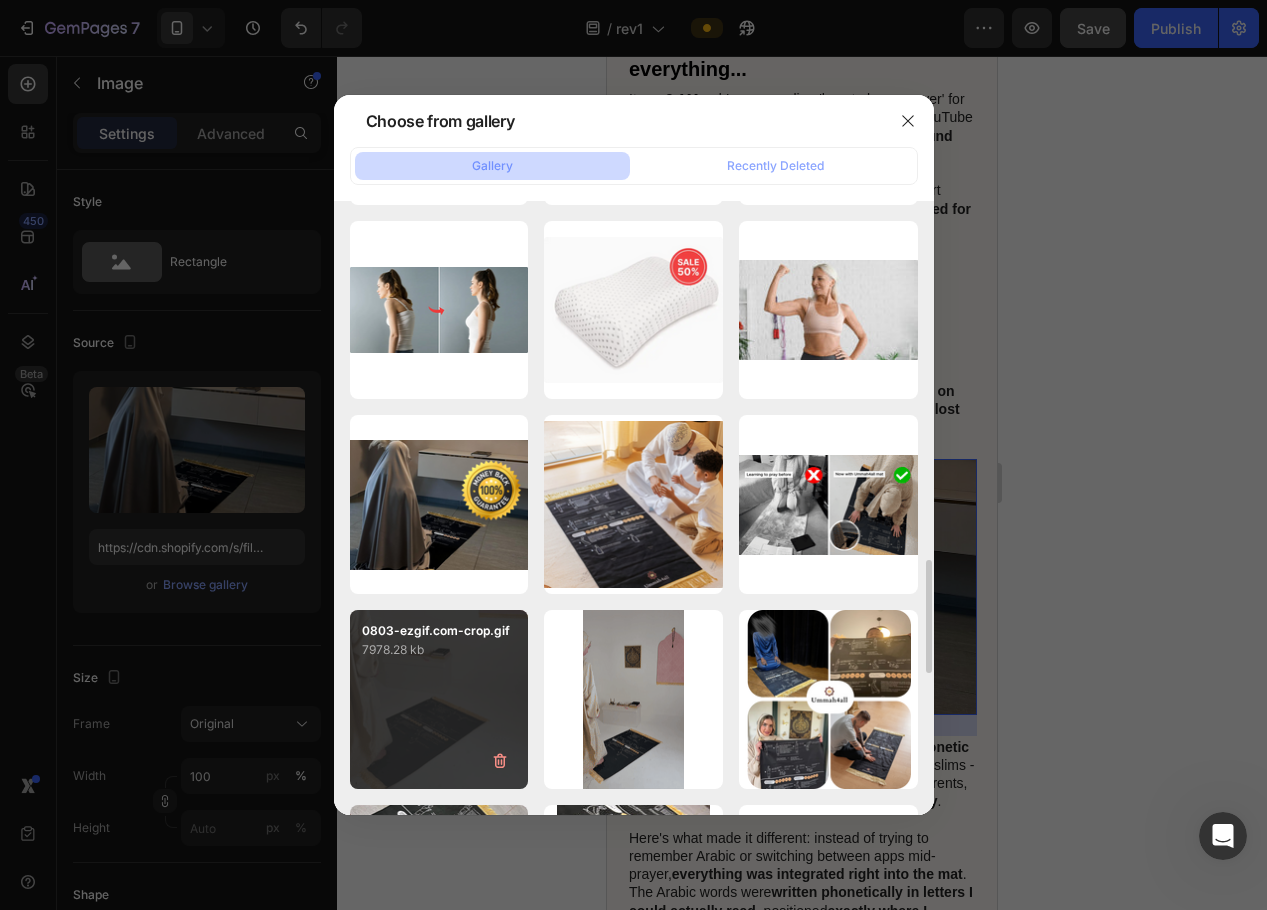 type on "https://cdn.shopify.com/s/files/1/0870/9075/7980/files/gempages_570040103099958424-4ca88428-254f-4b91-91c0-a90283680d46.gif" 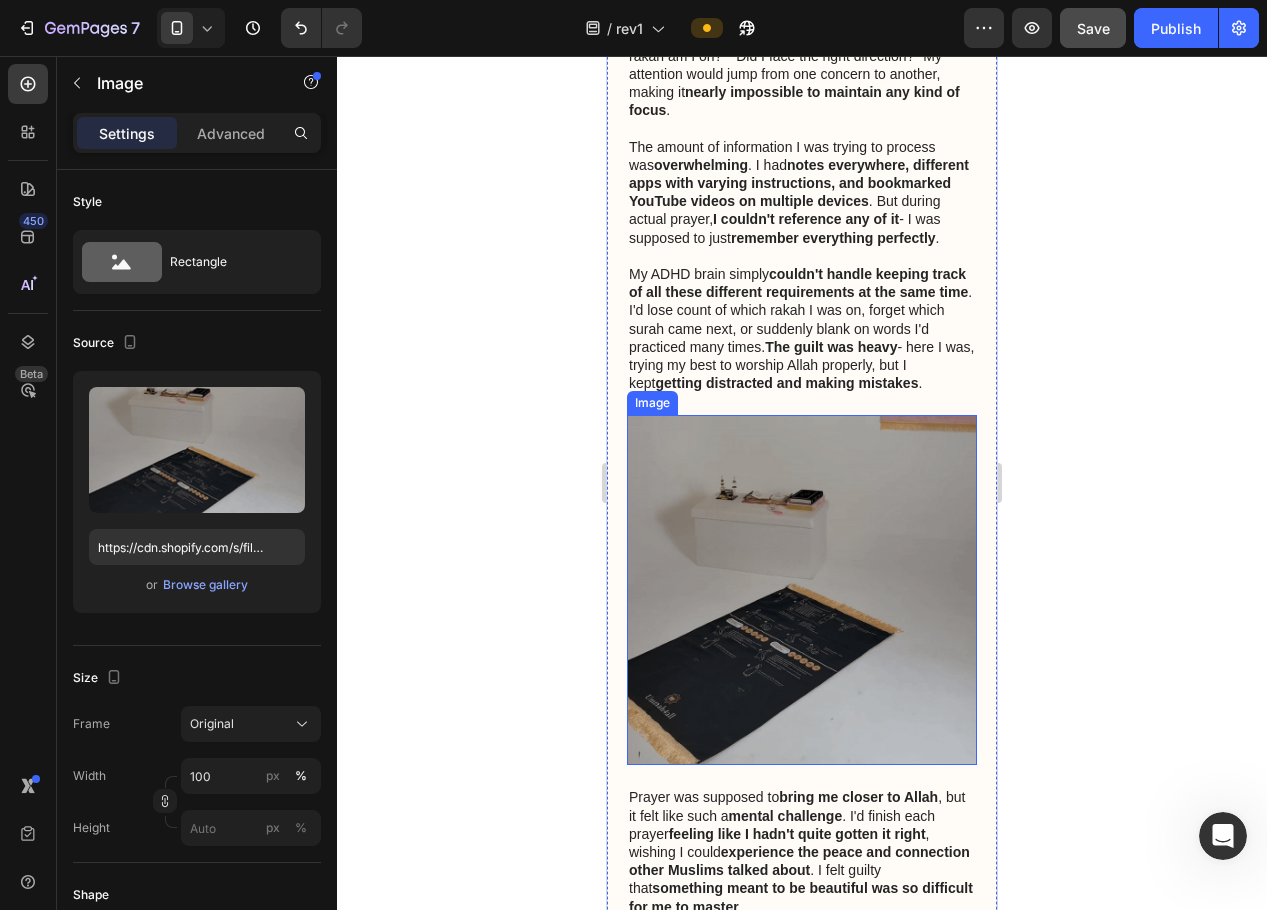 scroll, scrollTop: 1136, scrollLeft: 0, axis: vertical 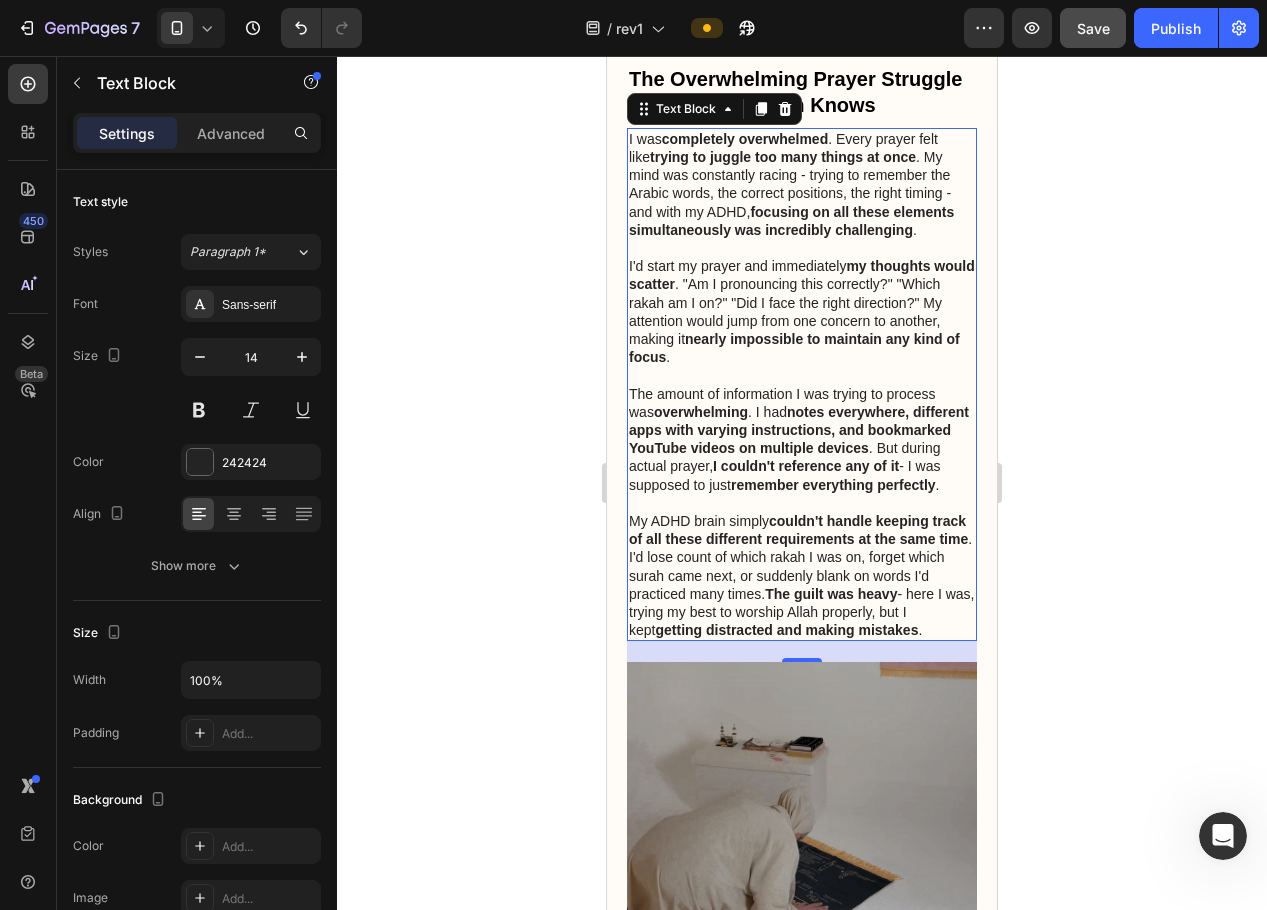 click on "My ADHD brain simply  couldn't handle keeping track of all these different requirements at the same time . I'd lose count of which rakah I was on, forget which surah came next, or suddenly blank on words I'd practiced many times.  The guilt was heavy  - here I was, trying my best to worship Allah properly, but I kept  getting distracted and making mistakes ." at bounding box center (802, 575) 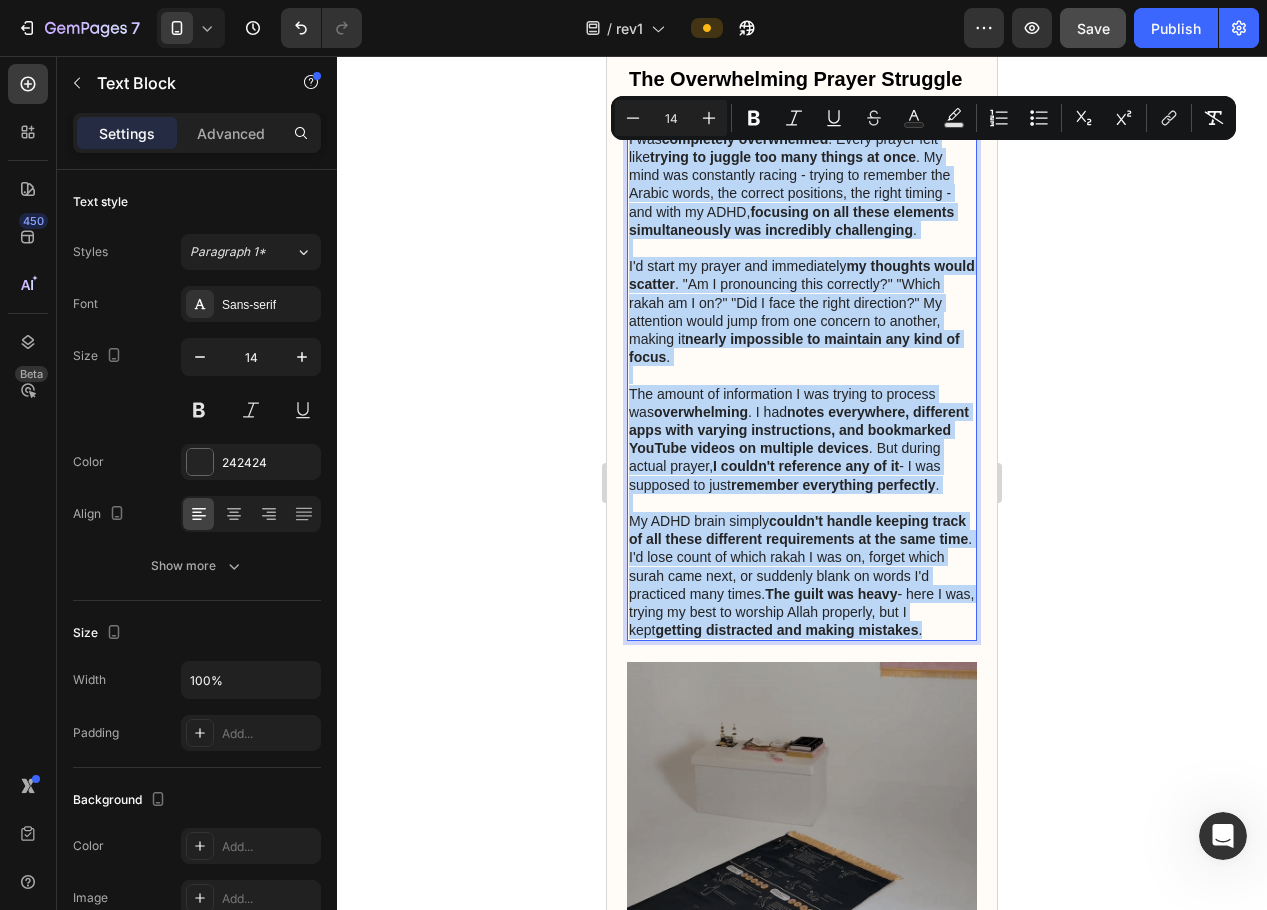 drag, startPoint x: 704, startPoint y: 683, endPoint x: 627, endPoint y: 164, distance: 524.68085 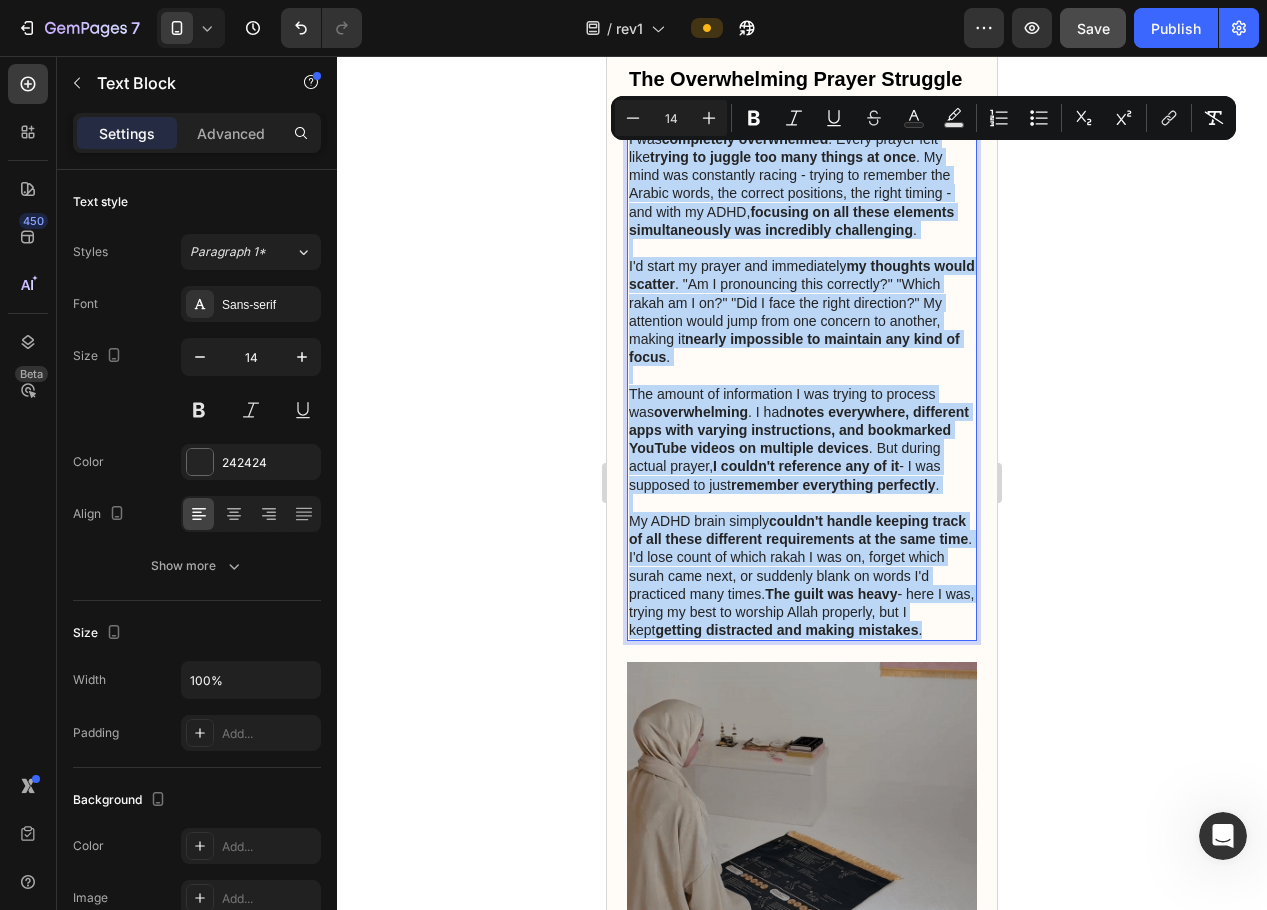 click on "I was  completely overwhelmed . Every prayer felt like  trying to juggle too many things at once . My mind was constantly racing - trying to remember the Arabic words, the correct positions, the right timing - and with my ADHD,  focusing on all these elements simultaneously was incredibly challenging . I'd start my prayer and immediately  my thoughts would scatter . "Am I pronouncing this correctly?" "Which rakah am I on?" "Did I face the right direction?" My attention would jump from one concern to another, making it  nearly impossible to maintain any kind of focus . The amount of information I was trying to process was  overwhelming . I had  notes everywhere, different apps with varying instructions, and bookmarked YouTube videos on multiple devices . But during actual prayer,  I couldn't reference any of it  - I was supposed to just  remember everything perfectly . My ADHD brain simply  couldn't handle keeping track of all these different requirements at the same time The guilt was heavy ." at bounding box center (802, 385) 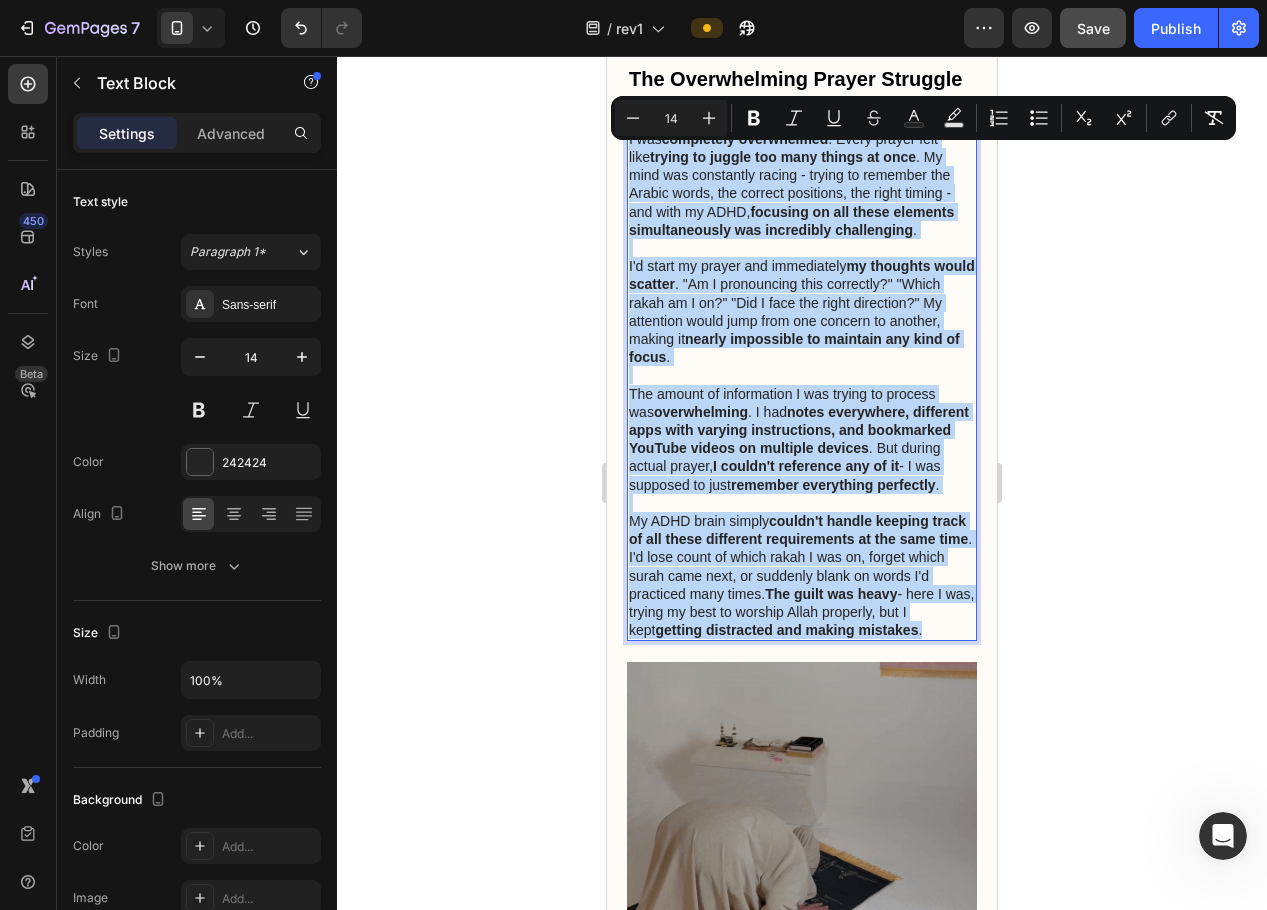 copy on "I was  completely overwhelmed . Every prayer felt like  trying to juggle too many things at once . My mind was constantly racing - trying to remember the Arabic words, the correct positions, the right timing - and with my ADHD,  focusing on all these elements simultaneously was incredibly challenging . I'd start my prayer and immediately  my thoughts would scatter . "Am I pronouncing this correctly?" "Which rakah am I on?" "Did I face the right direction?" My attention would jump from one concern to another, making it  nearly impossible to maintain any kind of focus . The amount of information I was trying to process was  overwhelming . I had  notes everywhere, different apps with varying instructions, and bookmarked YouTube videos on multiple devices . But during actual prayer,  I couldn't reference any of it  - I was supposed to just  remember everything perfectly . My ADHD brain simply  couldn't handle keeping track of all these different requirements at the same time . I'd lose count of which rakah I w..." 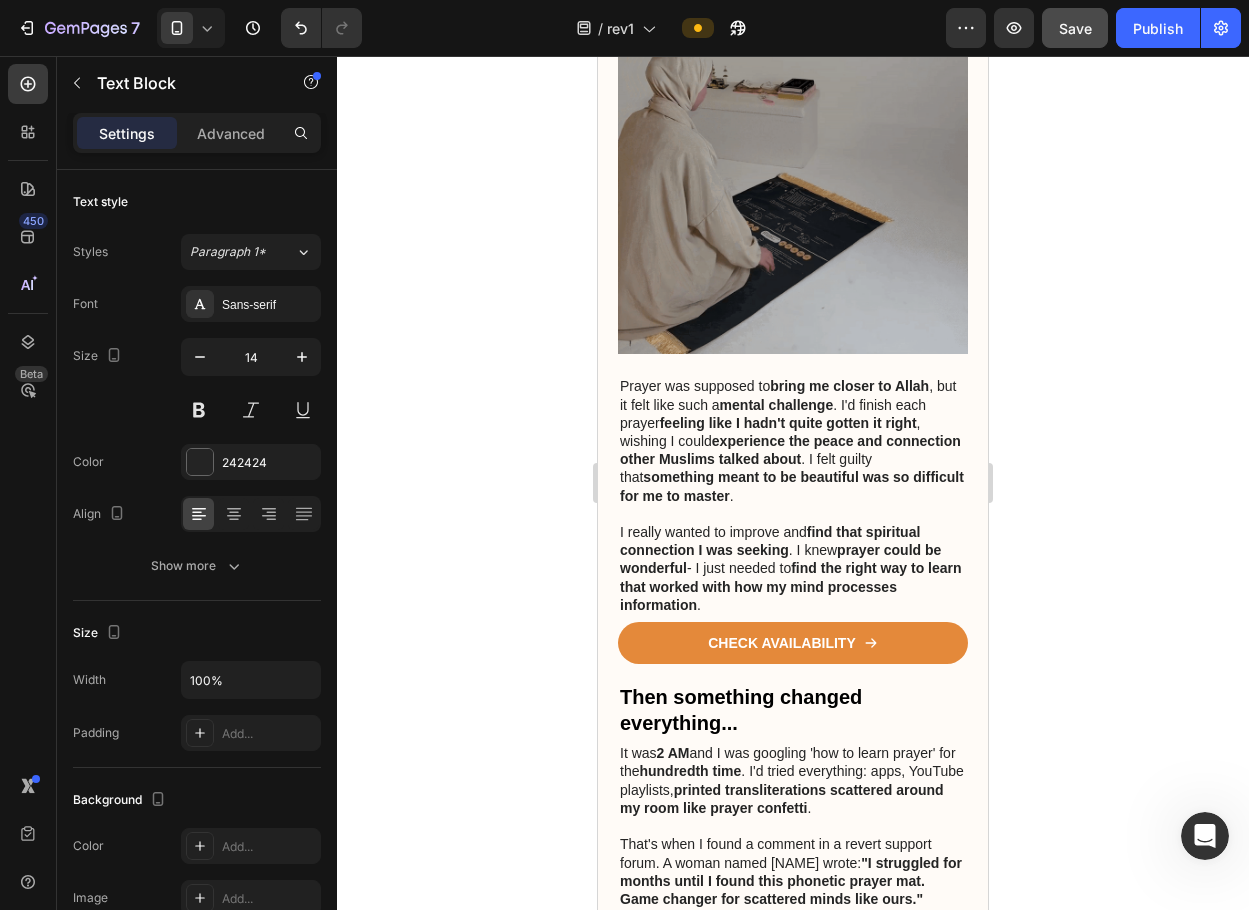 scroll, scrollTop: 1388, scrollLeft: 0, axis: vertical 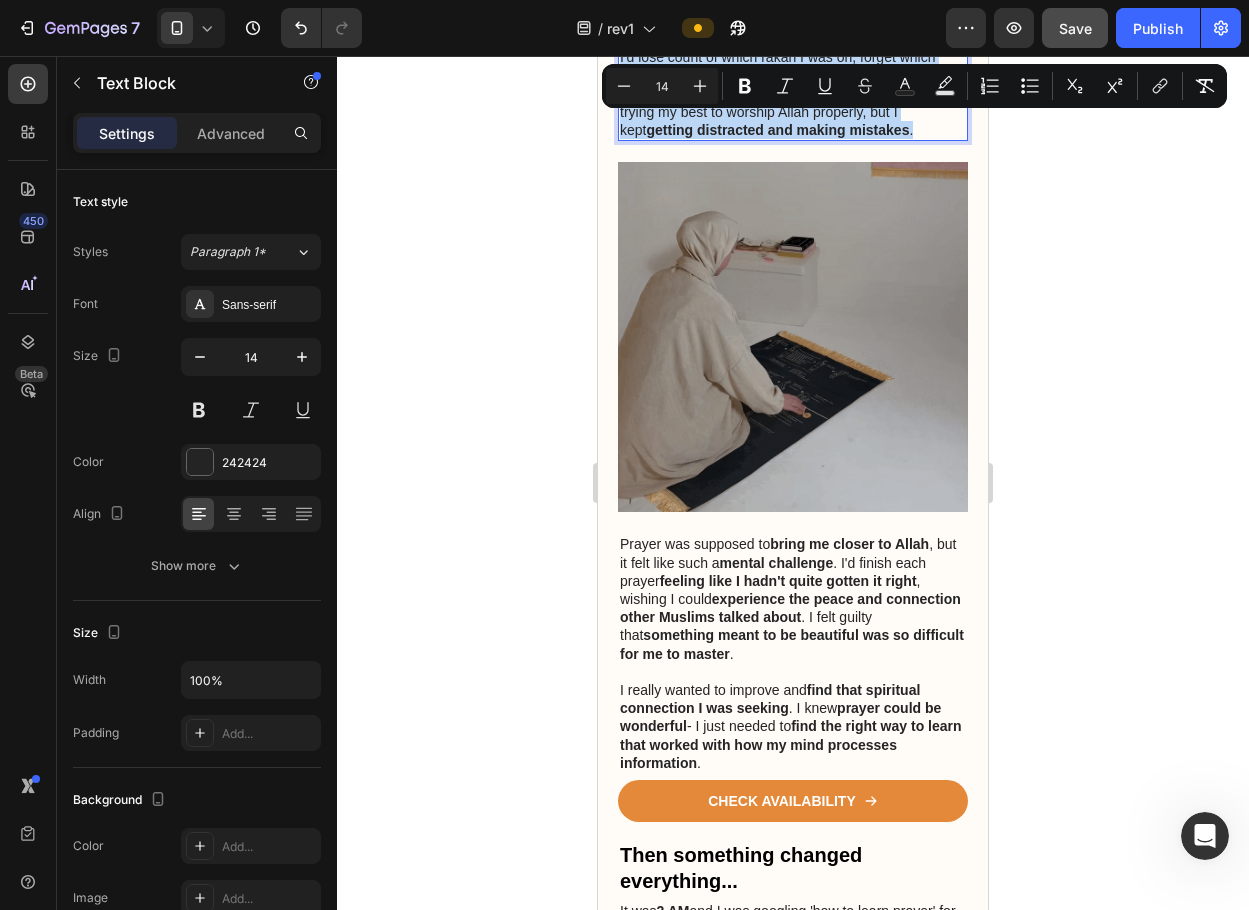 click at bounding box center [793, 337] 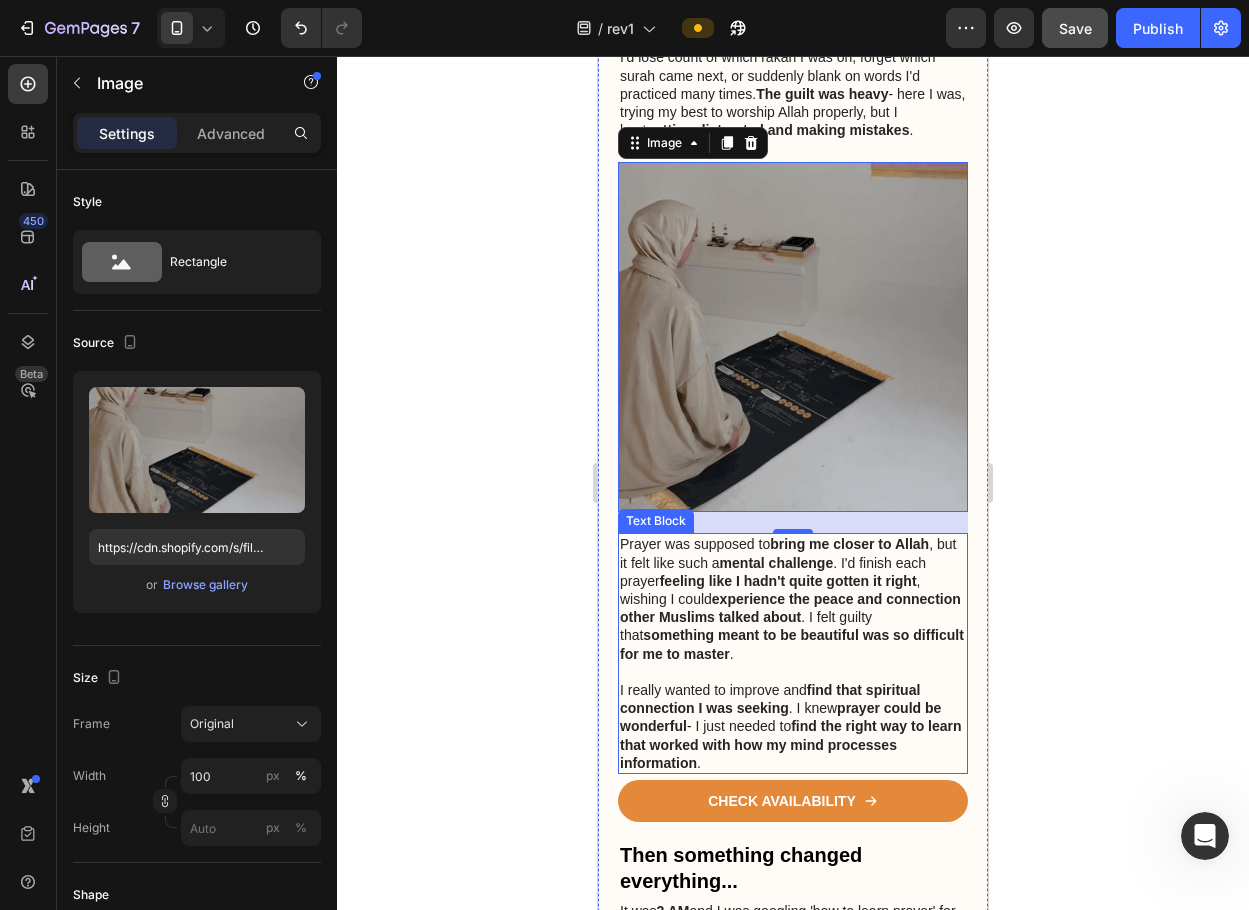 click on "prayer could be wonderful" at bounding box center [780, 717] 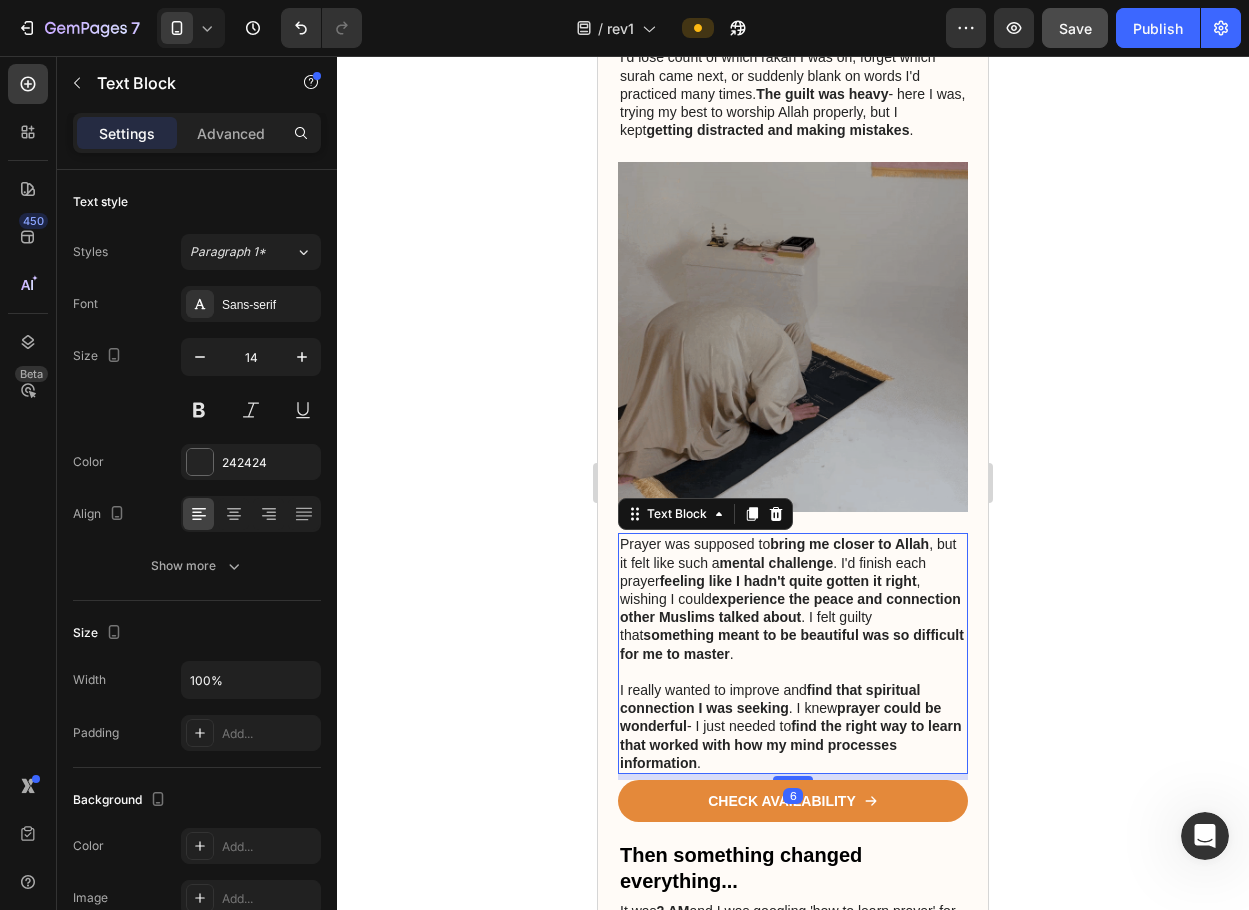 click on "prayer could be wonderful" at bounding box center (780, 717) 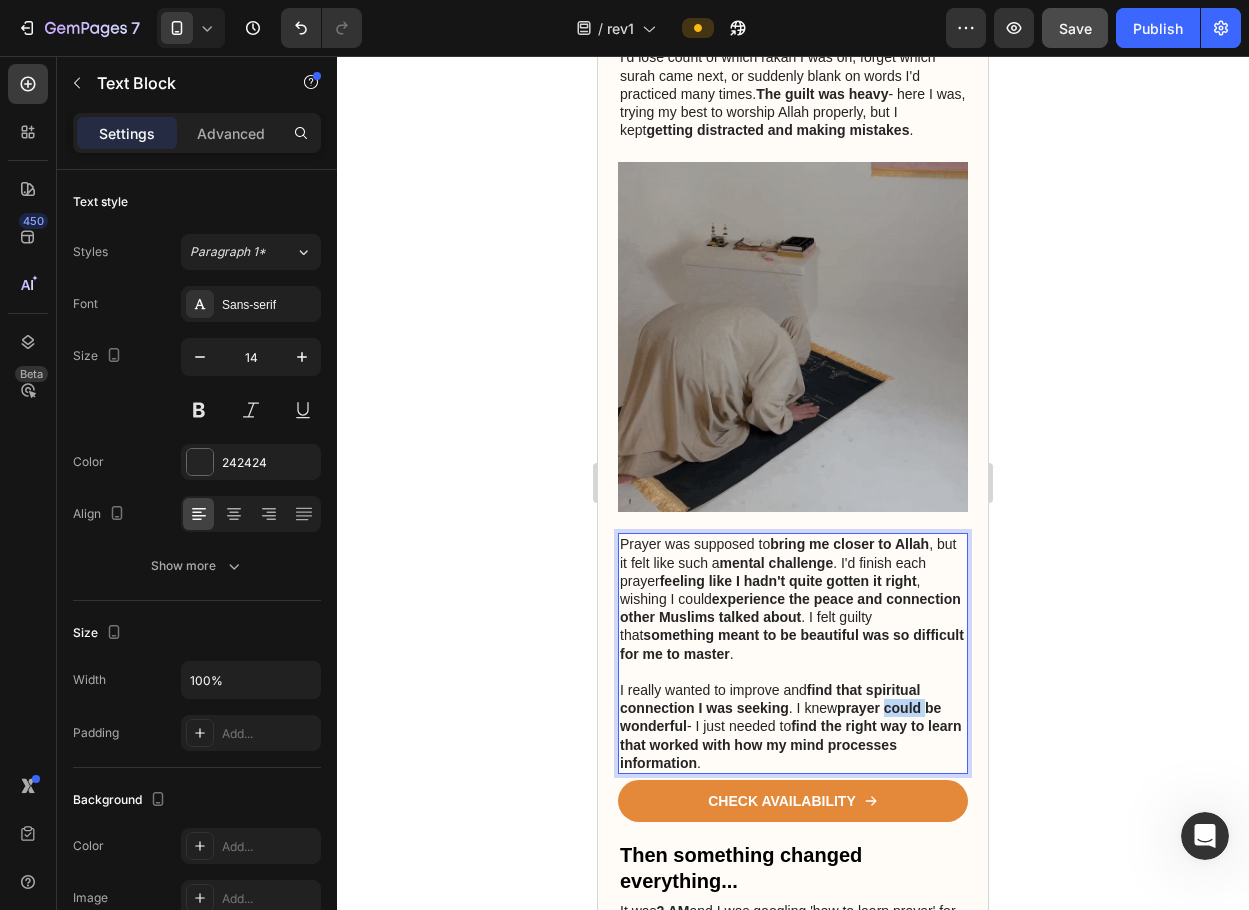 click on "prayer could be wonderful" at bounding box center [780, 717] 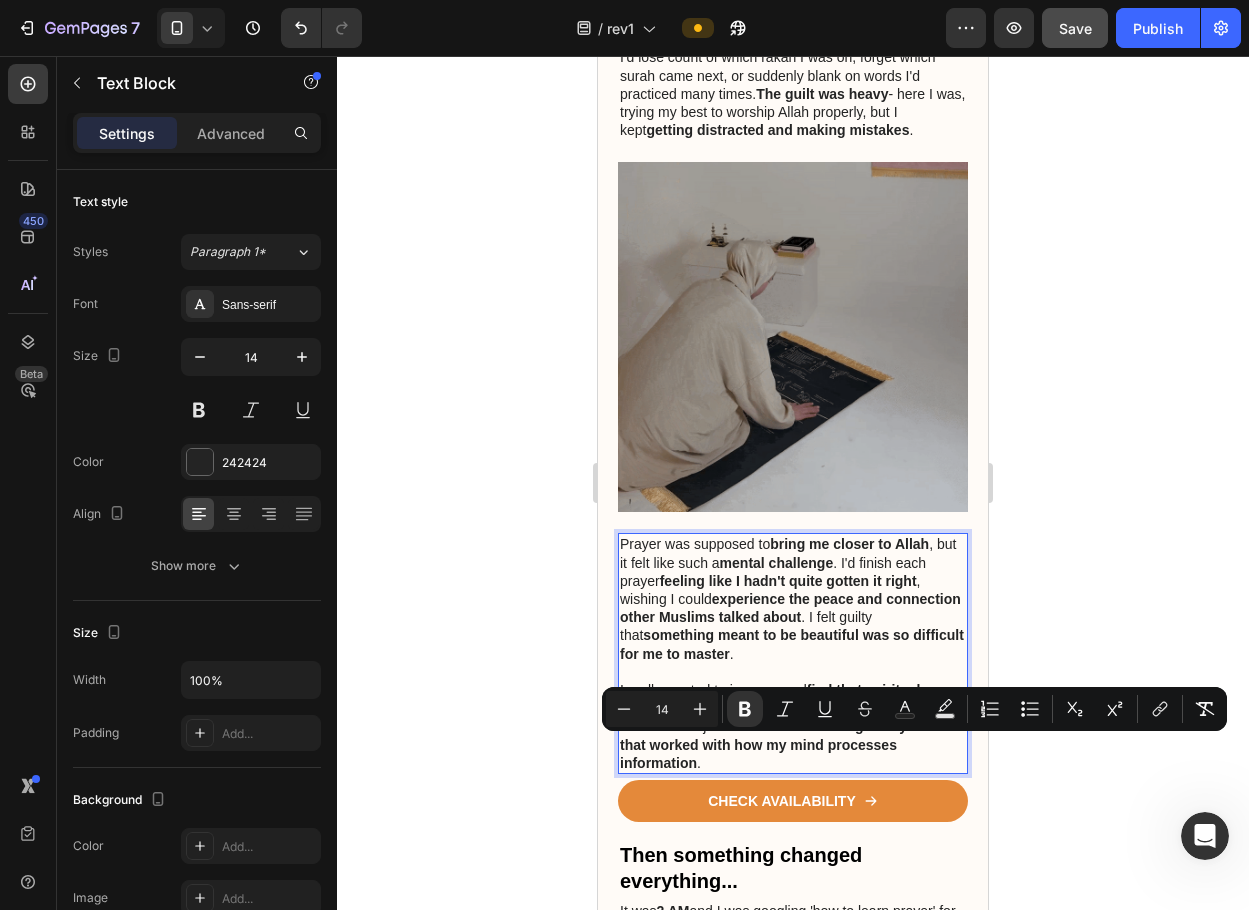 click on "prayer could be wonderful" at bounding box center [780, 717] 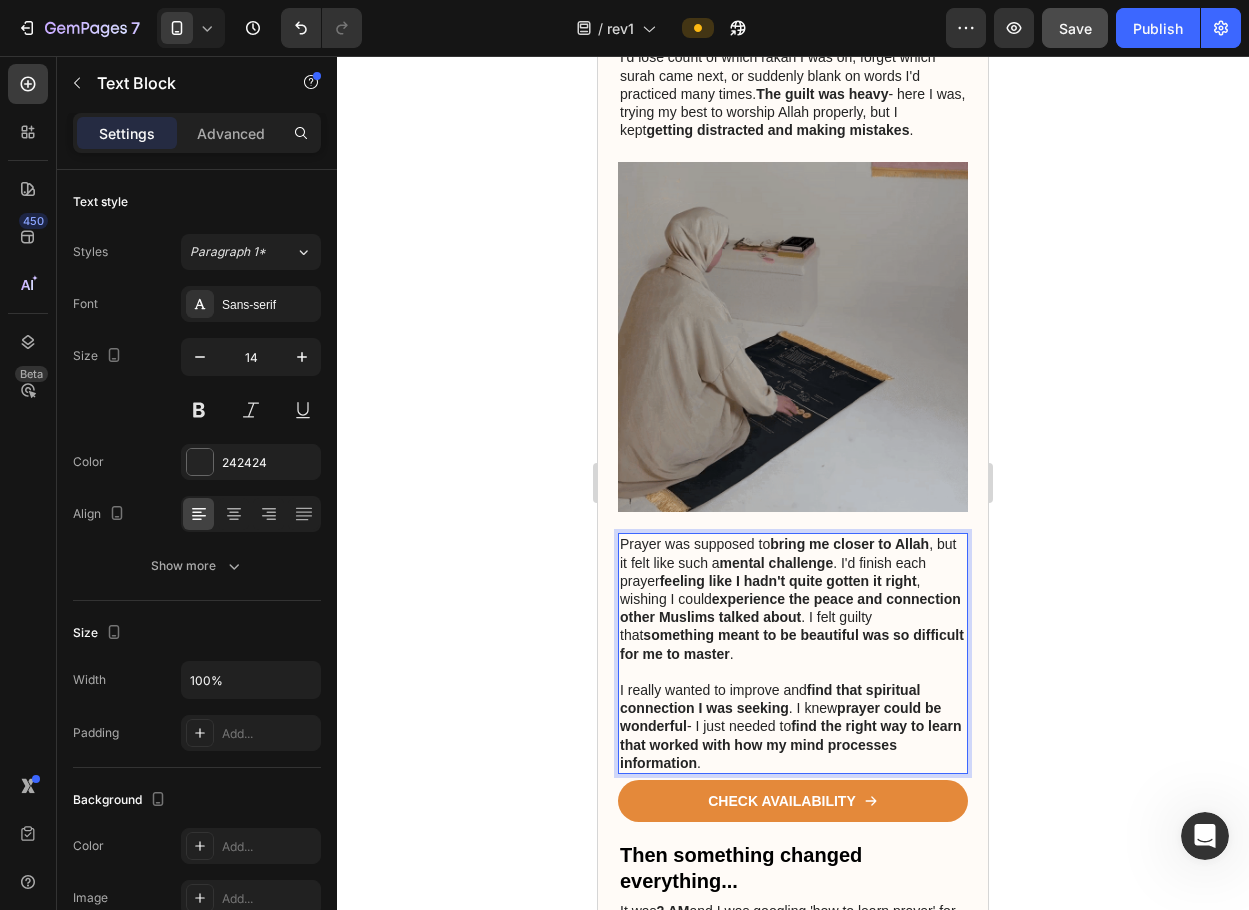click on "prayer could be wonderful" at bounding box center [780, 717] 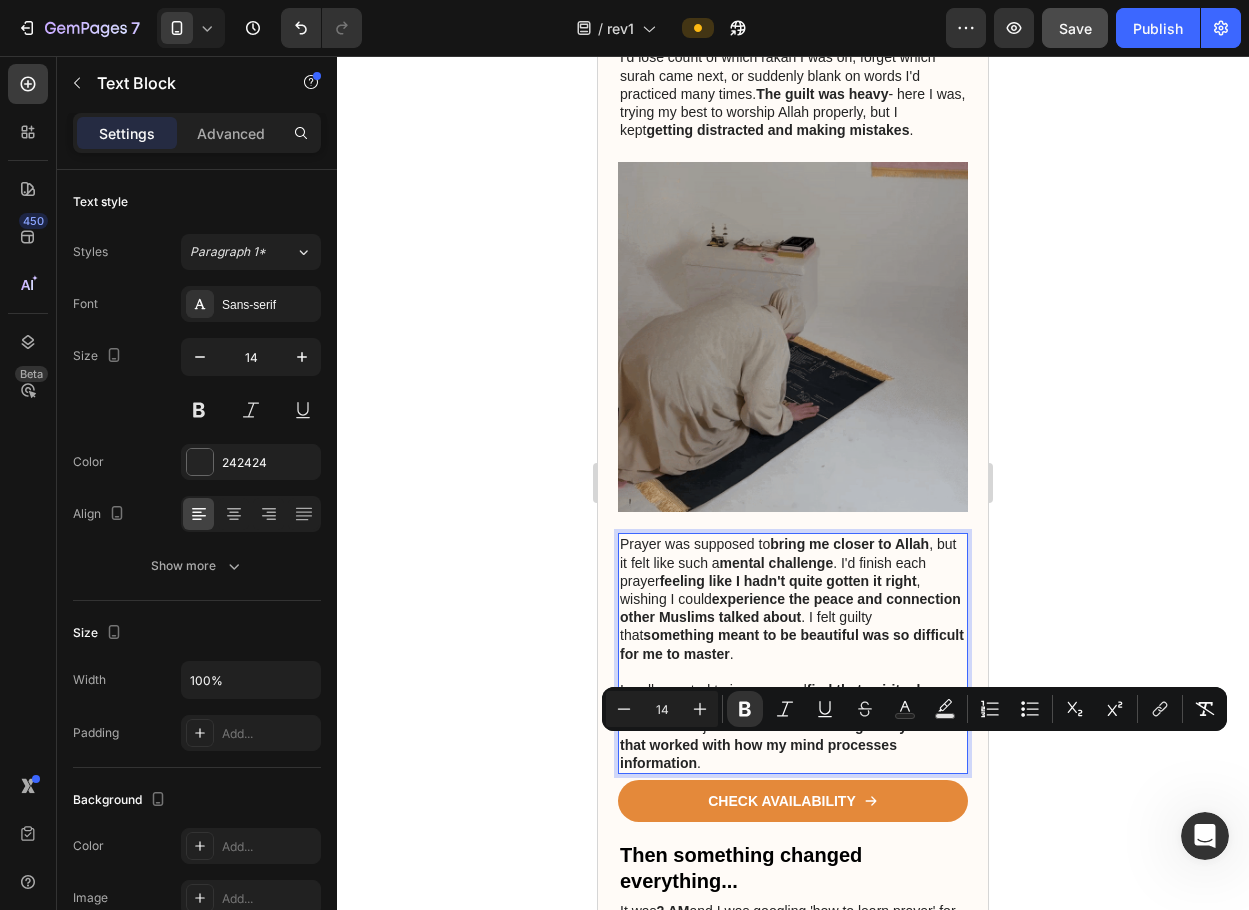 drag, startPoint x: 942, startPoint y: 745, endPoint x: 888, endPoint y: 755, distance: 54.91812 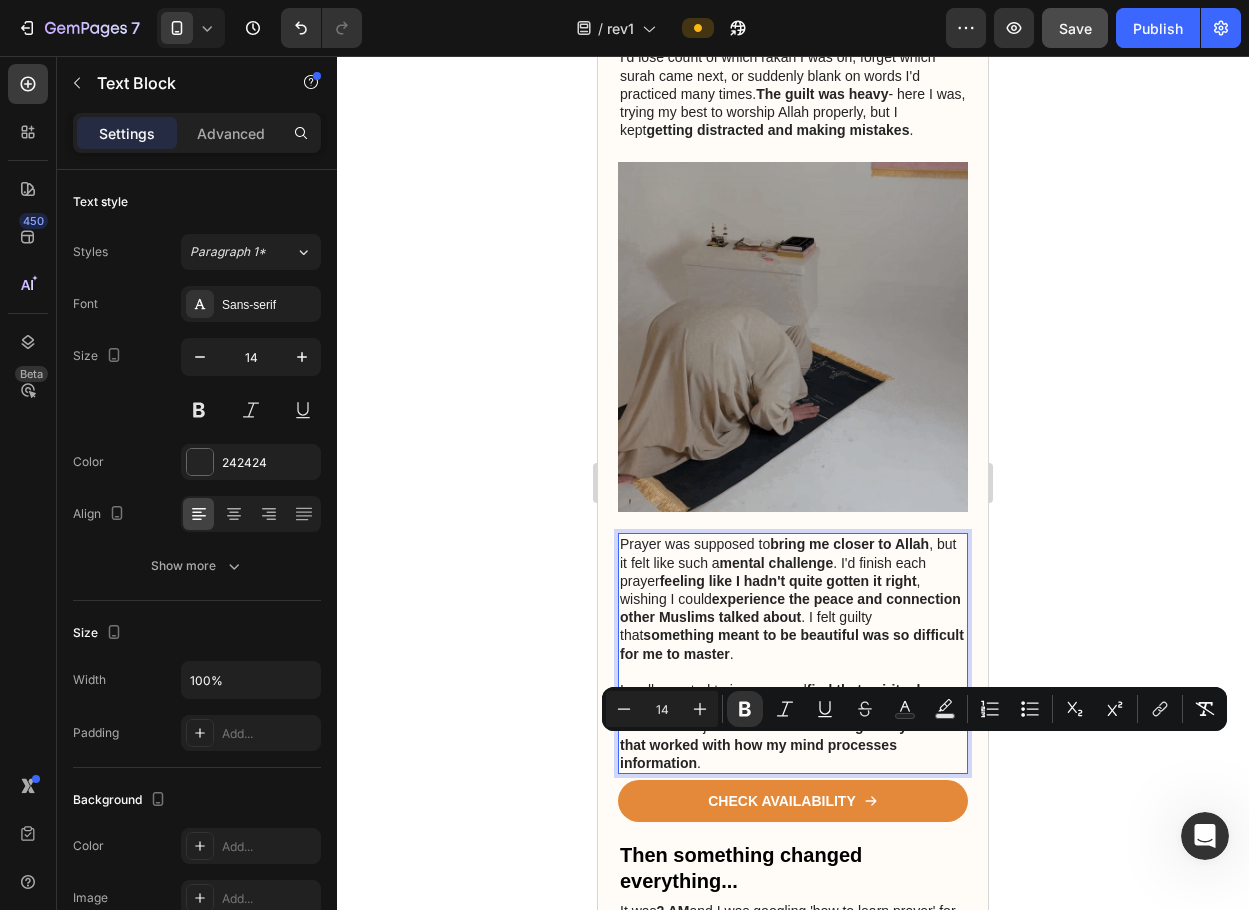 click on "prayer could be wonderful" at bounding box center (780, 717) 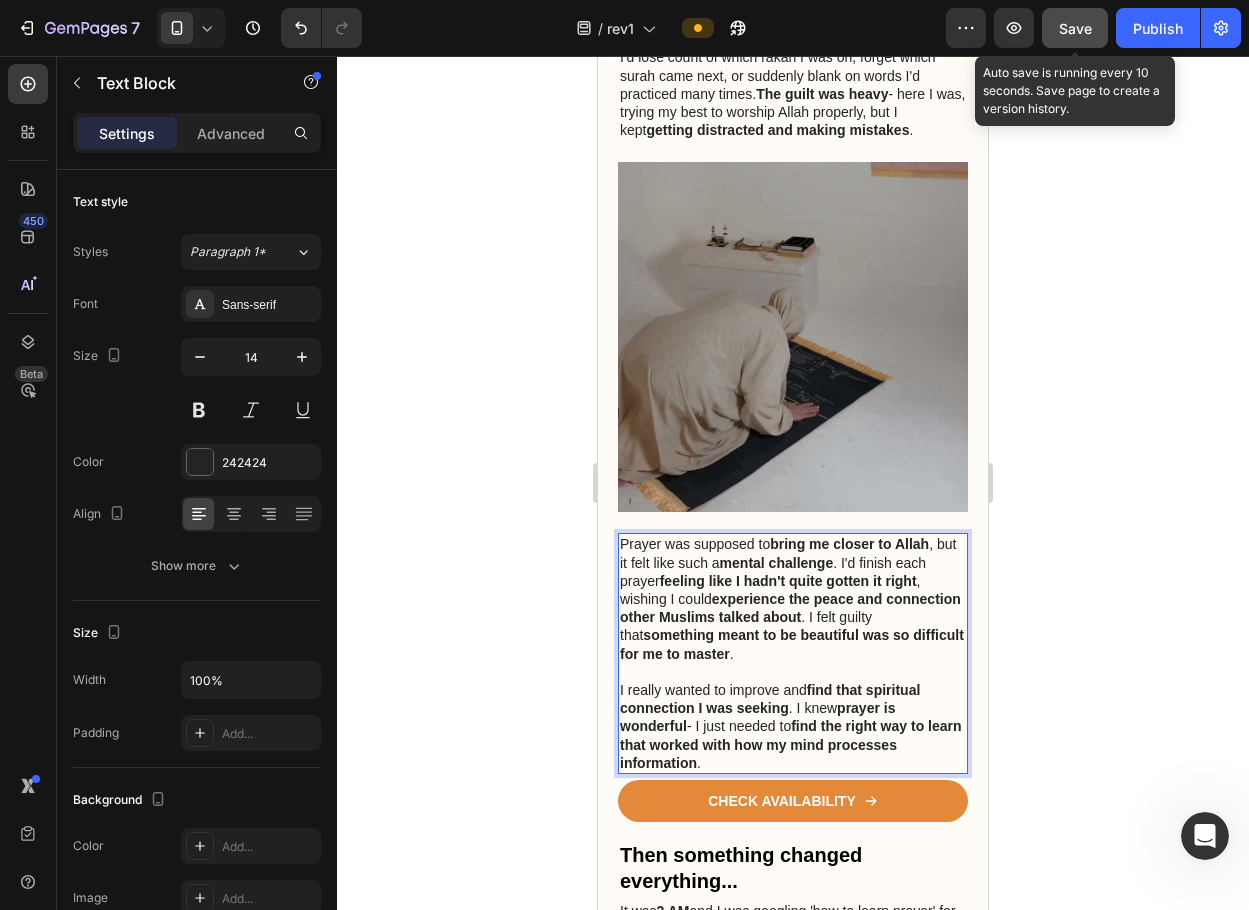 click on "Save" at bounding box center [1075, 28] 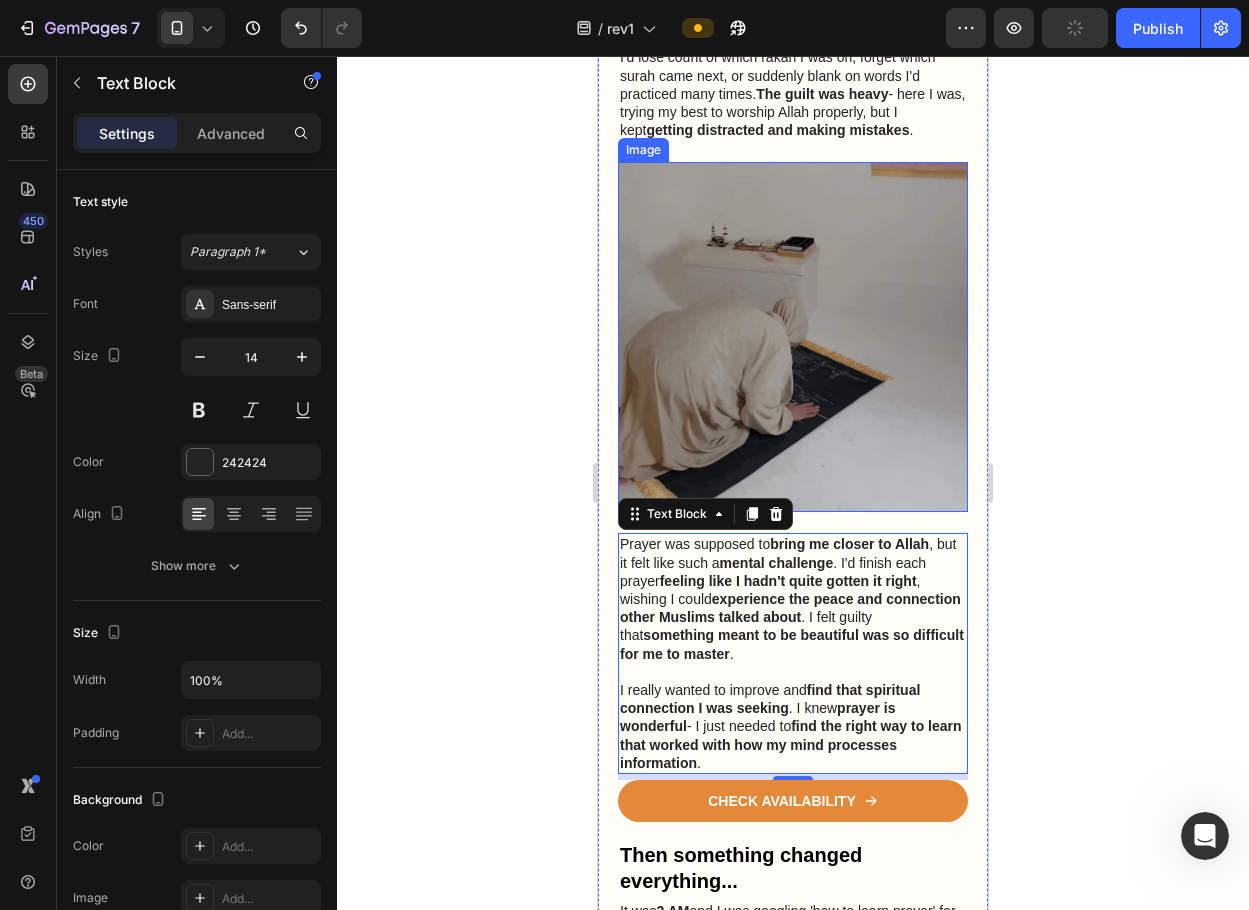 click at bounding box center (793, 337) 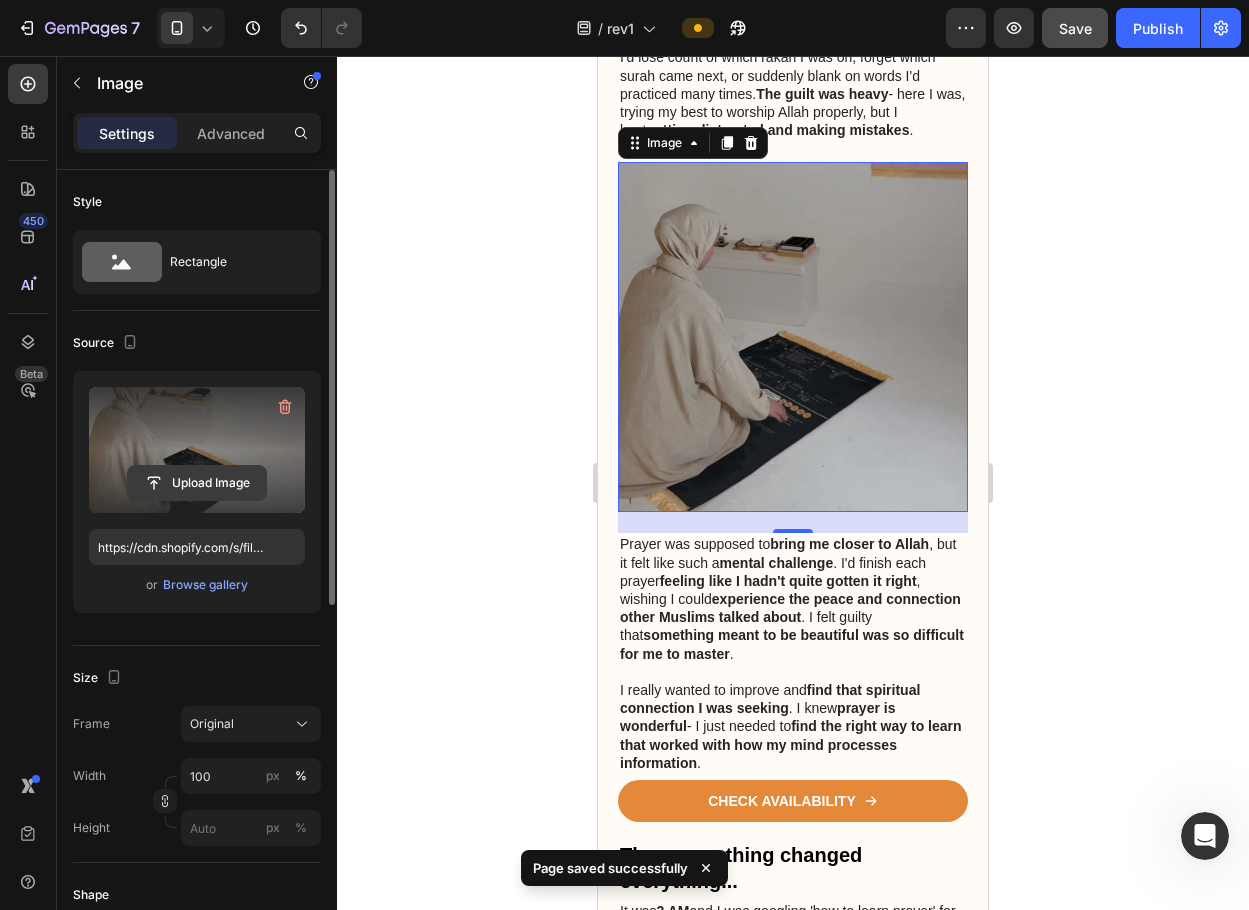 click 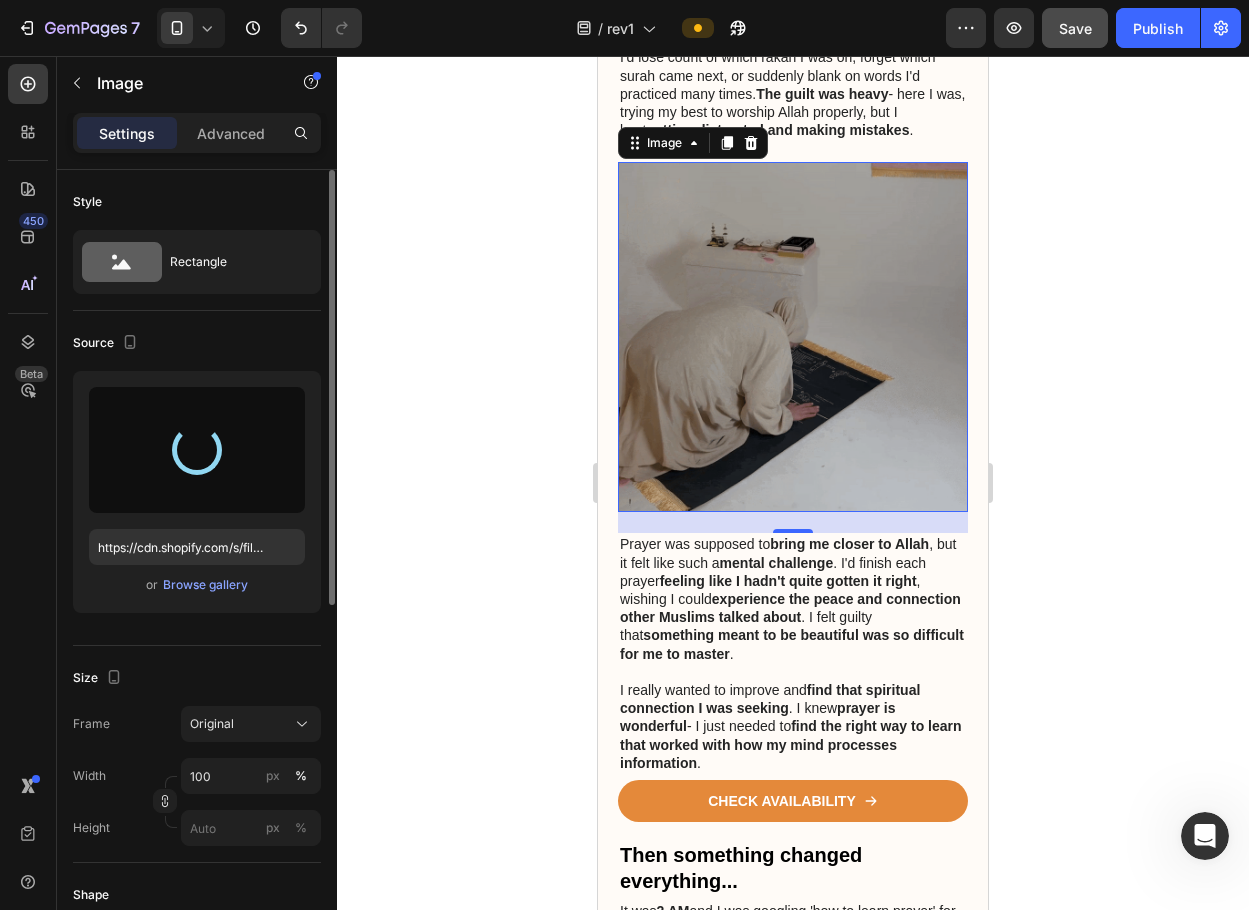 type on "https://cdn.shopify.com/s/files/1/0870/9075/7980/files/gempages_570040103099958424-a0fed2ff-cb31-4de6-bdf0-34a8270c0071.png" 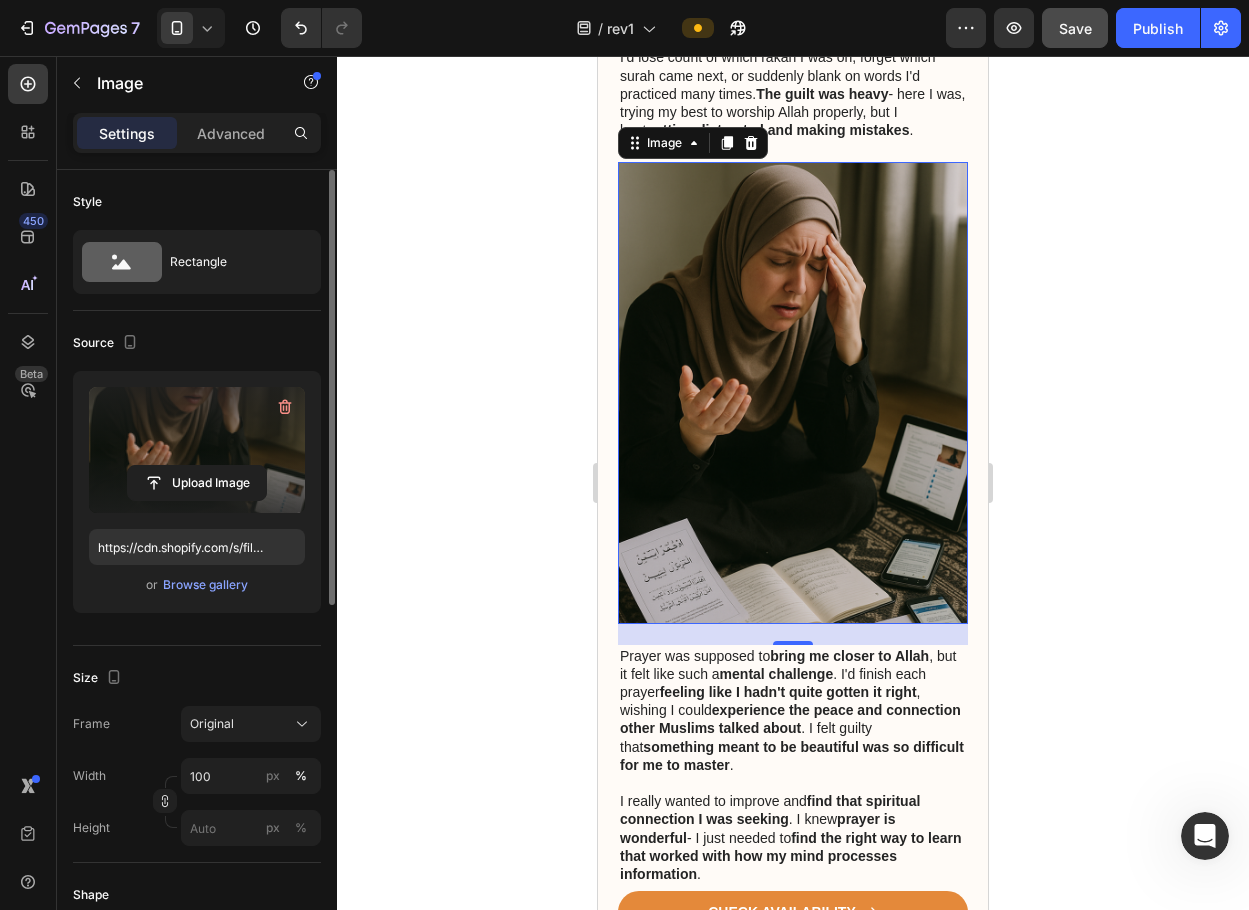 click 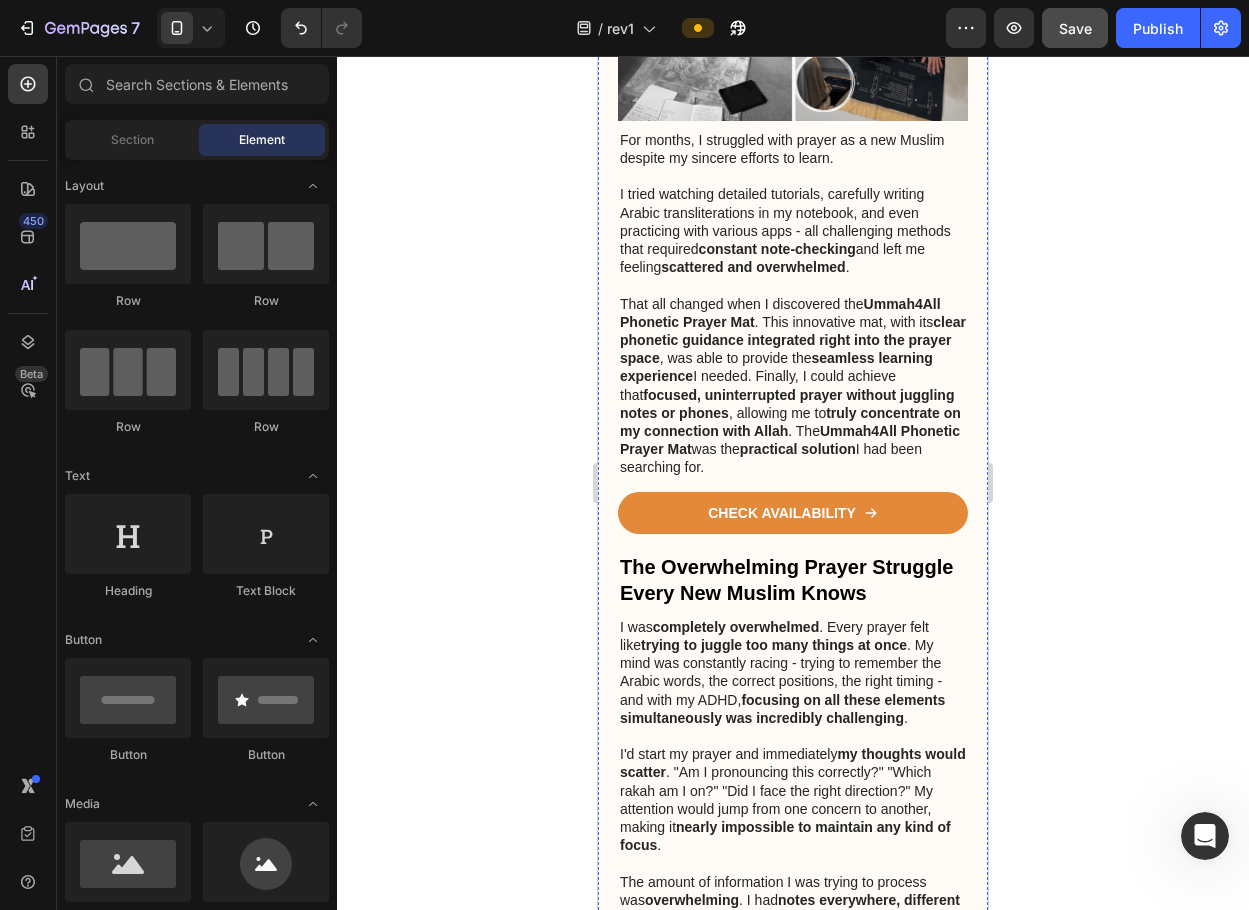 scroll, scrollTop: 0, scrollLeft: 0, axis: both 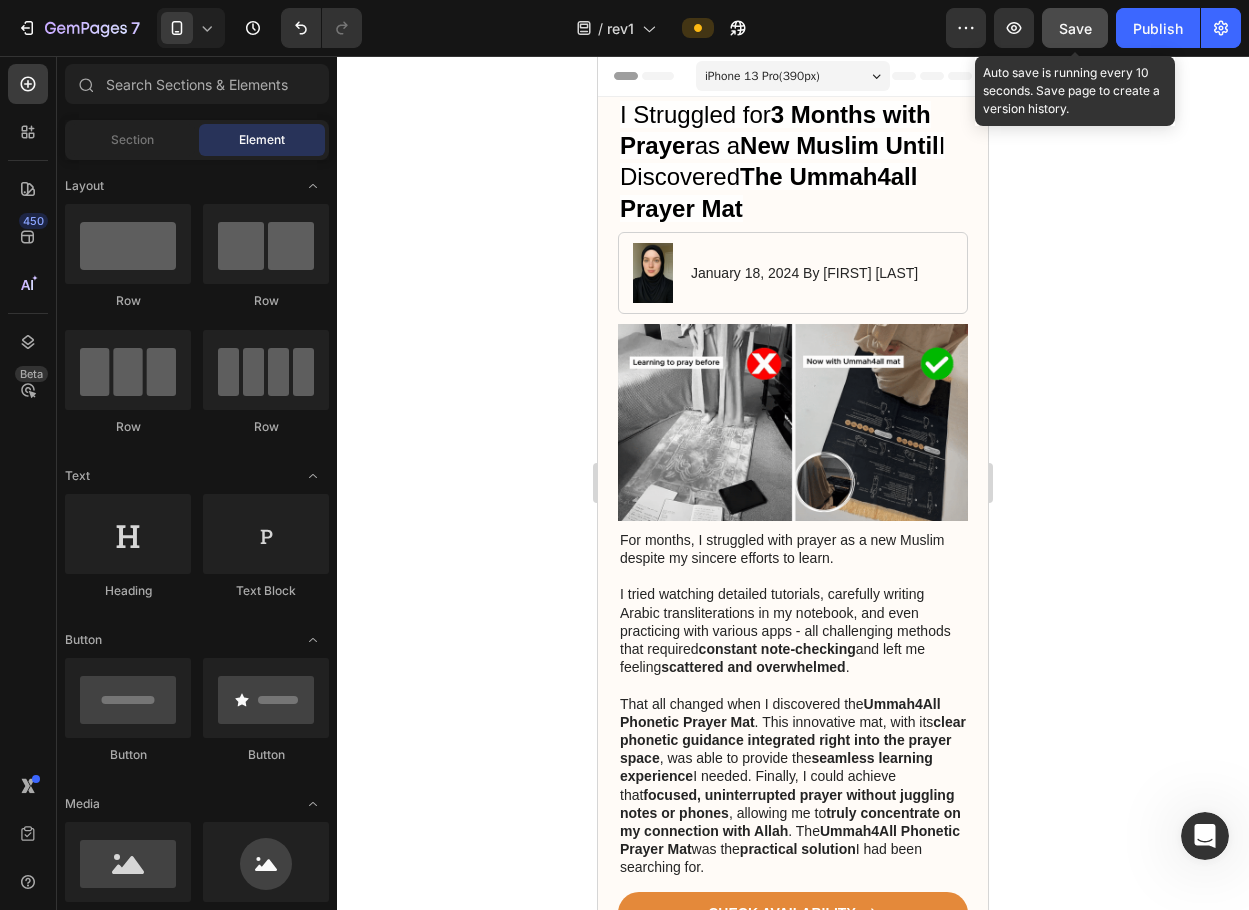 click on "Save" at bounding box center [1075, 28] 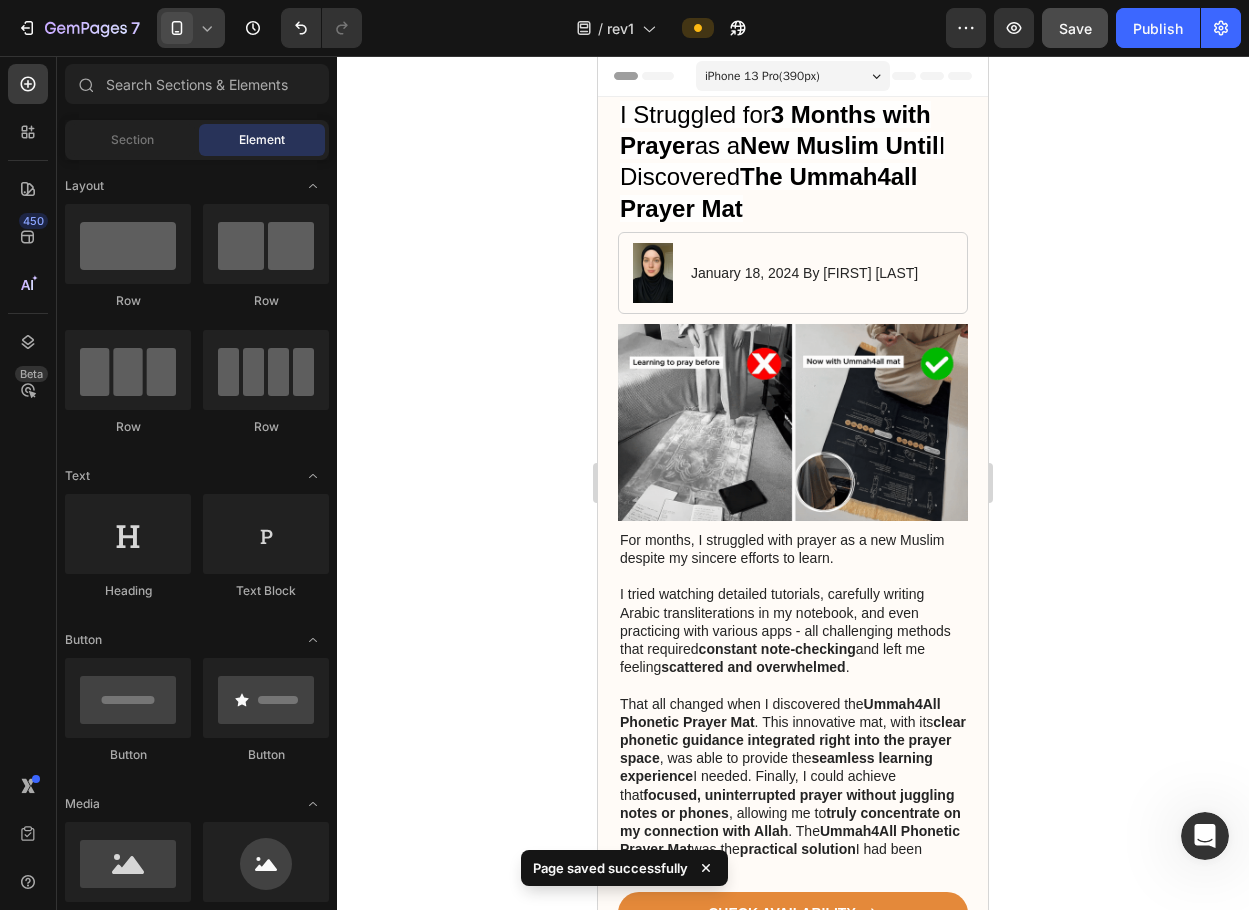 click 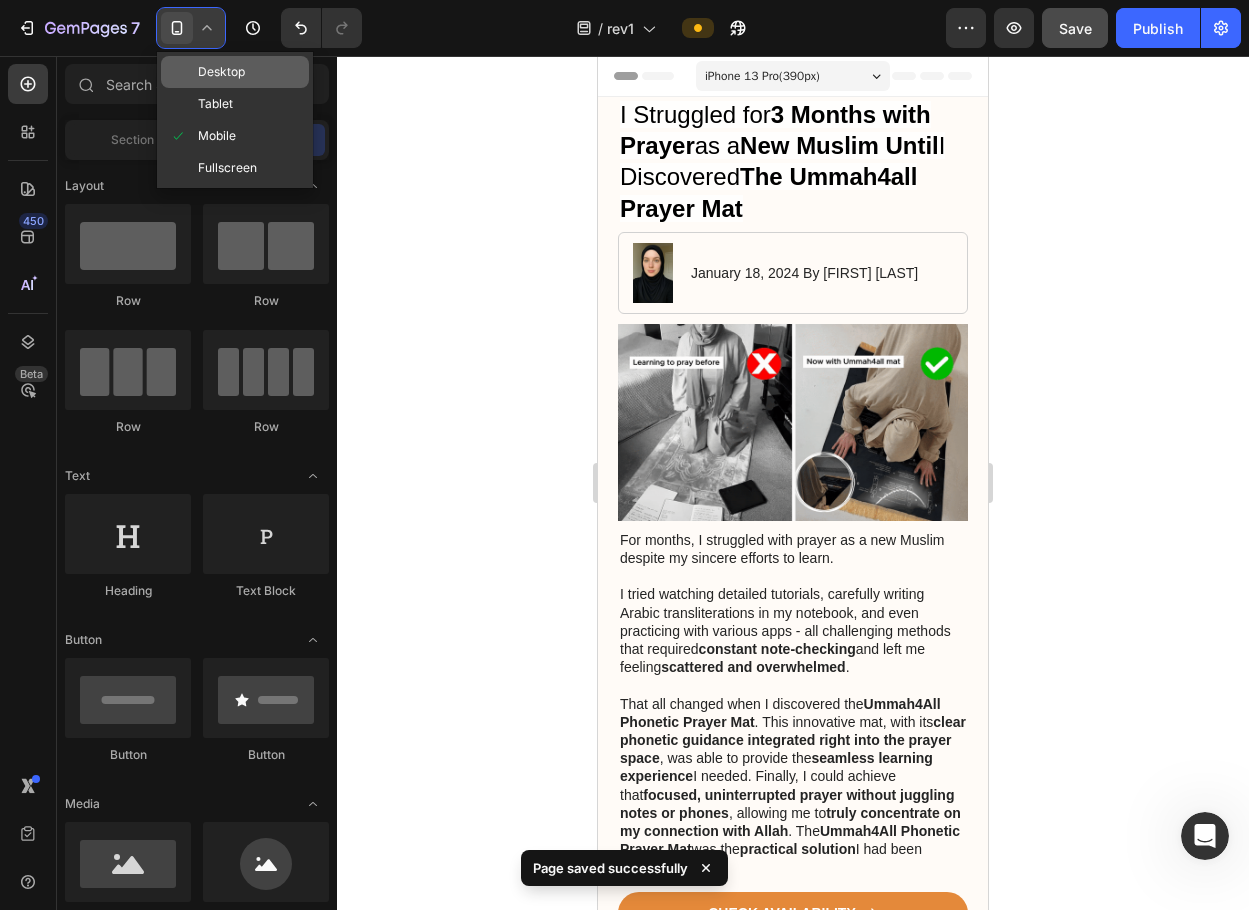 click on "Desktop" at bounding box center (221, 72) 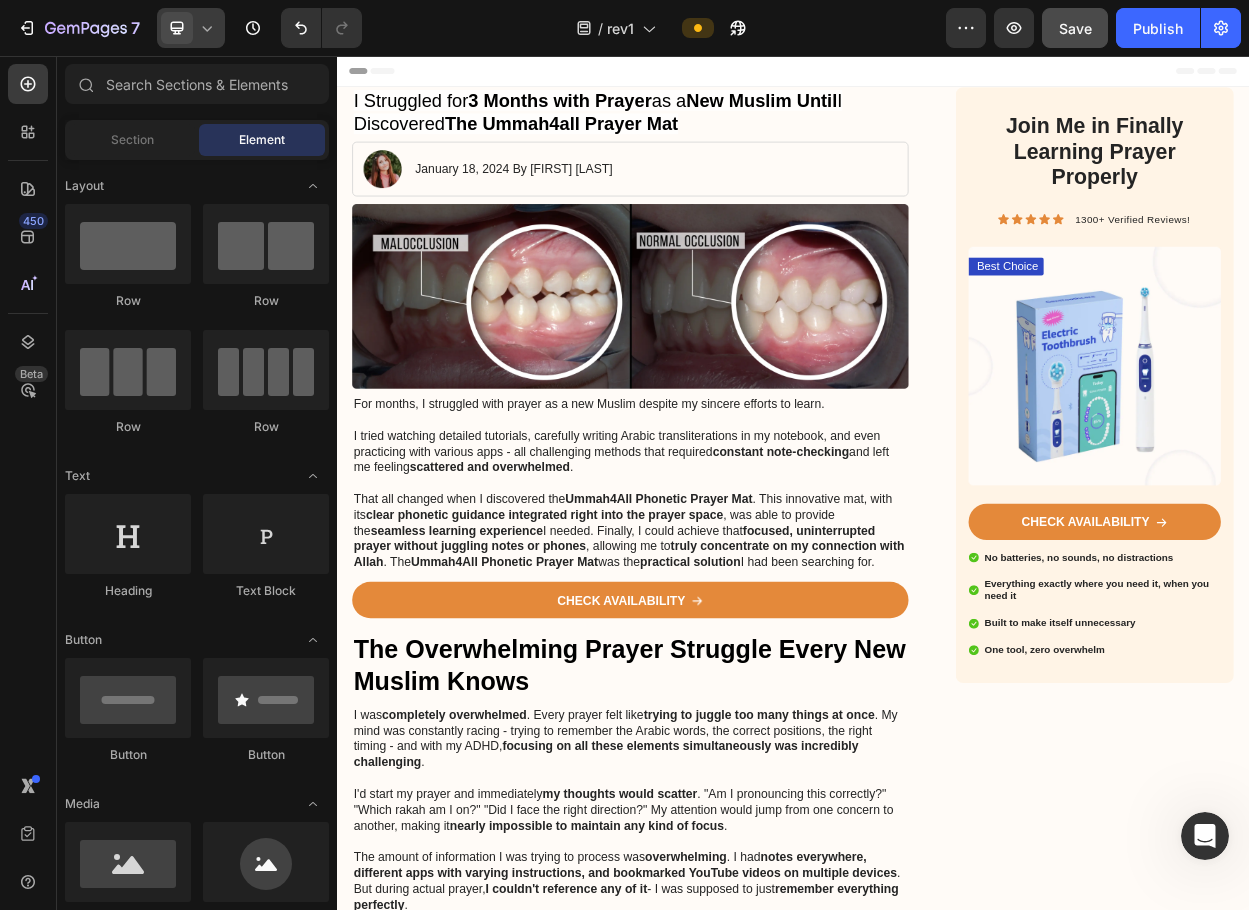 click 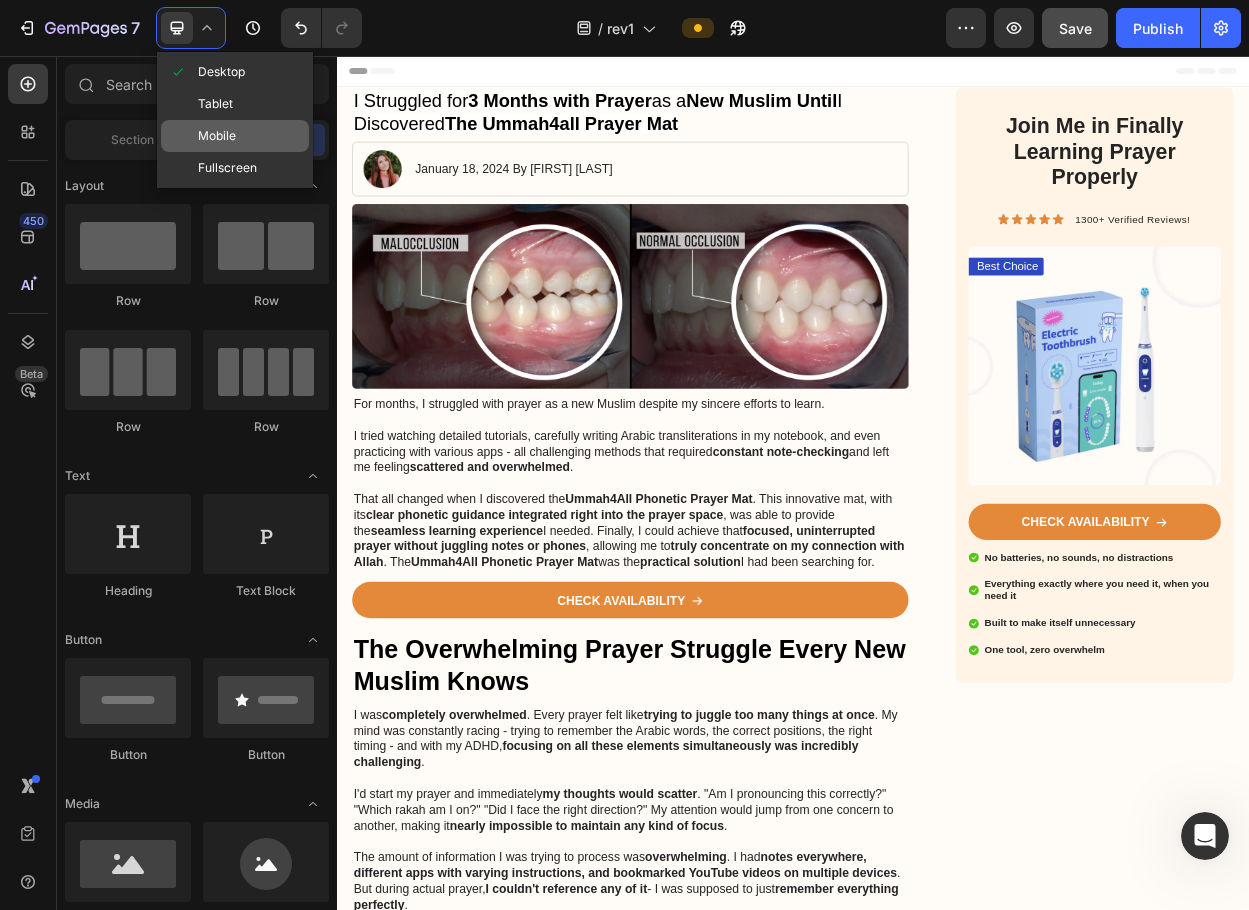 click on "Mobile" 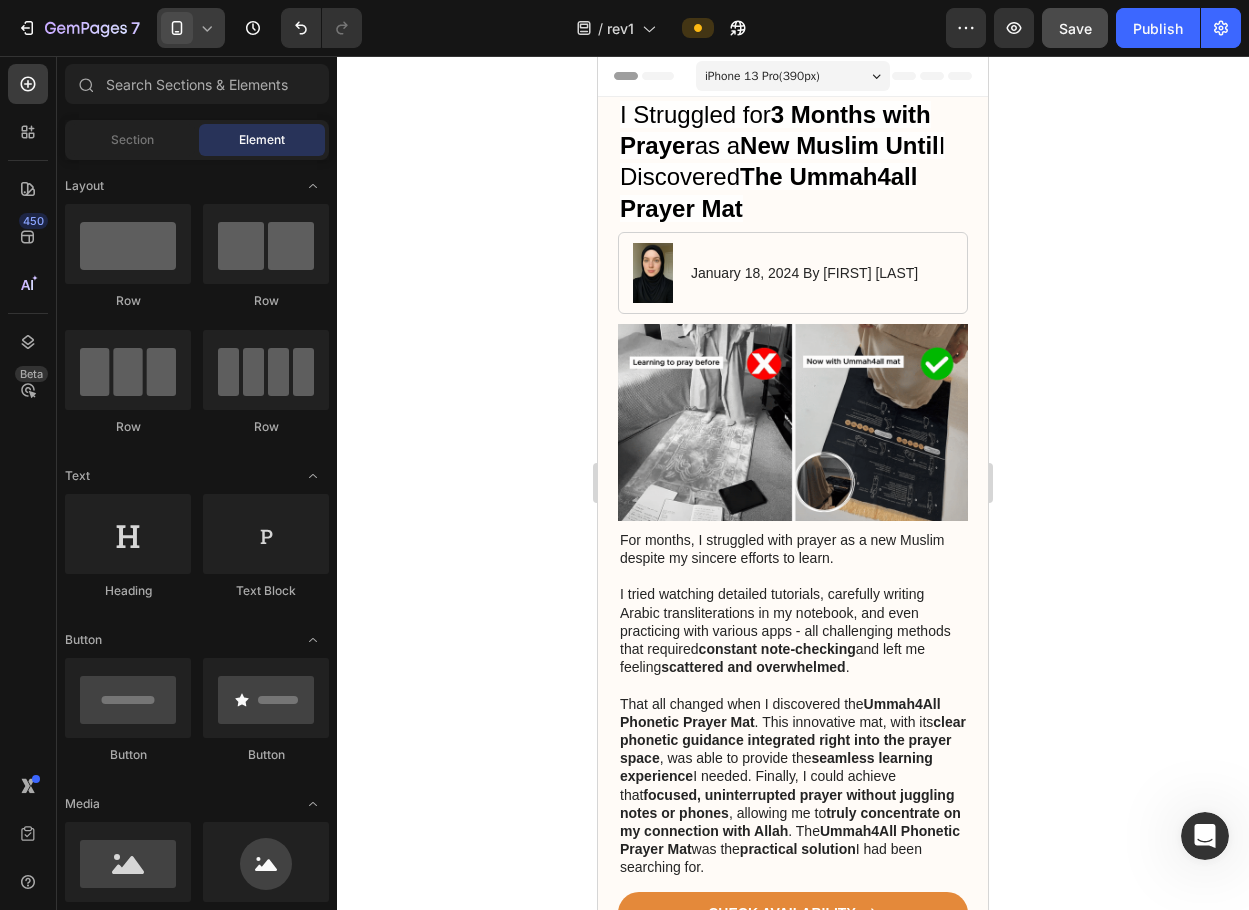 click at bounding box center [177, 28] 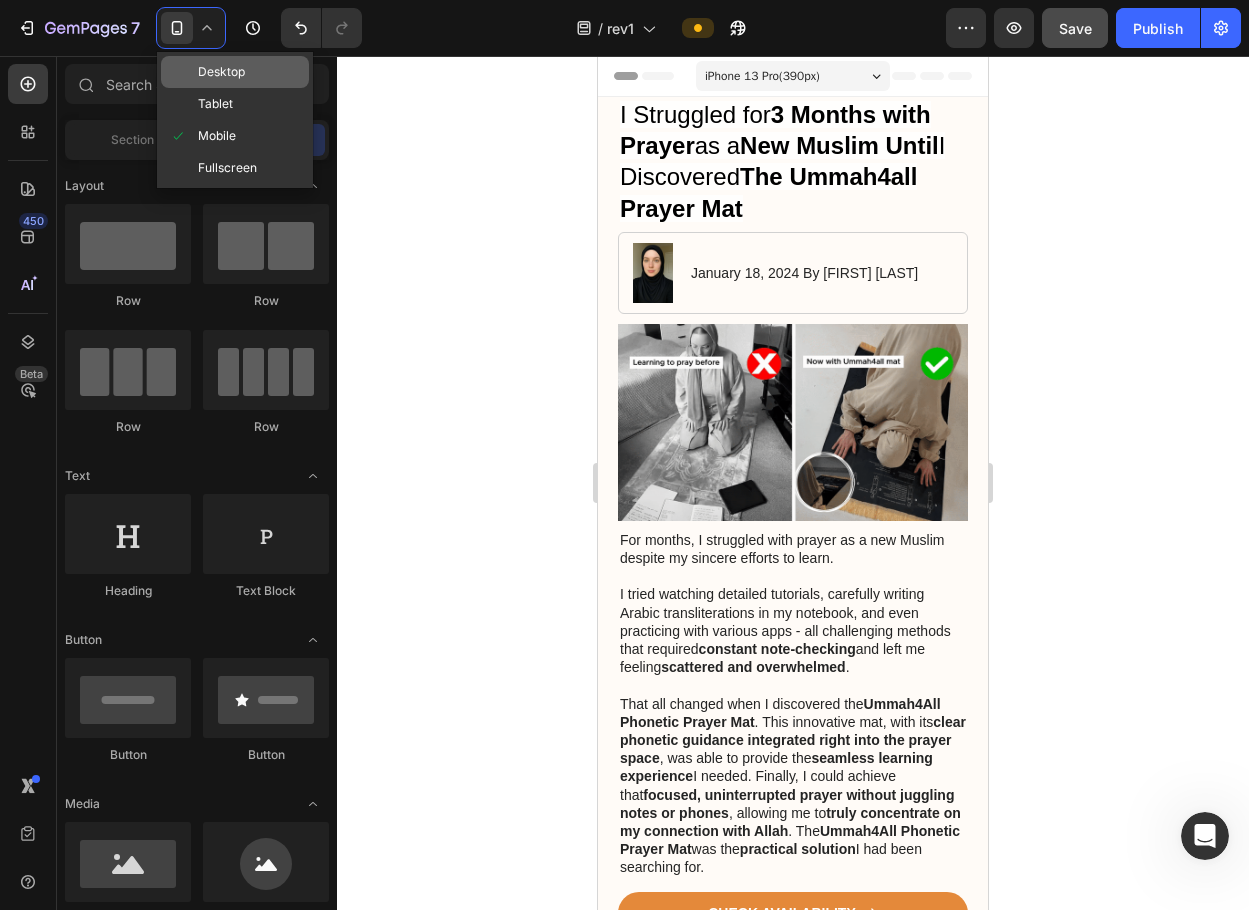 click on "Desktop" at bounding box center [221, 72] 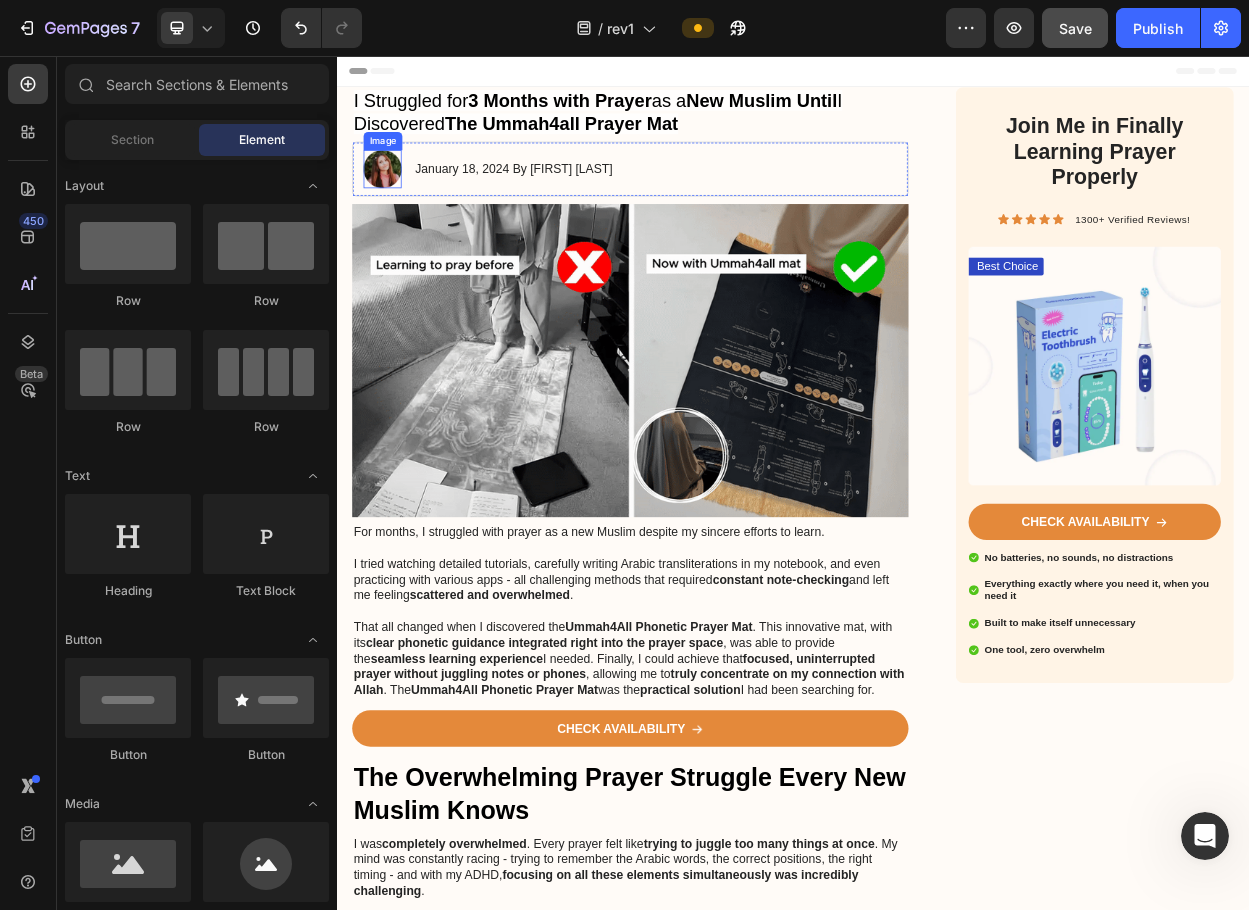 click at bounding box center [397, 205] 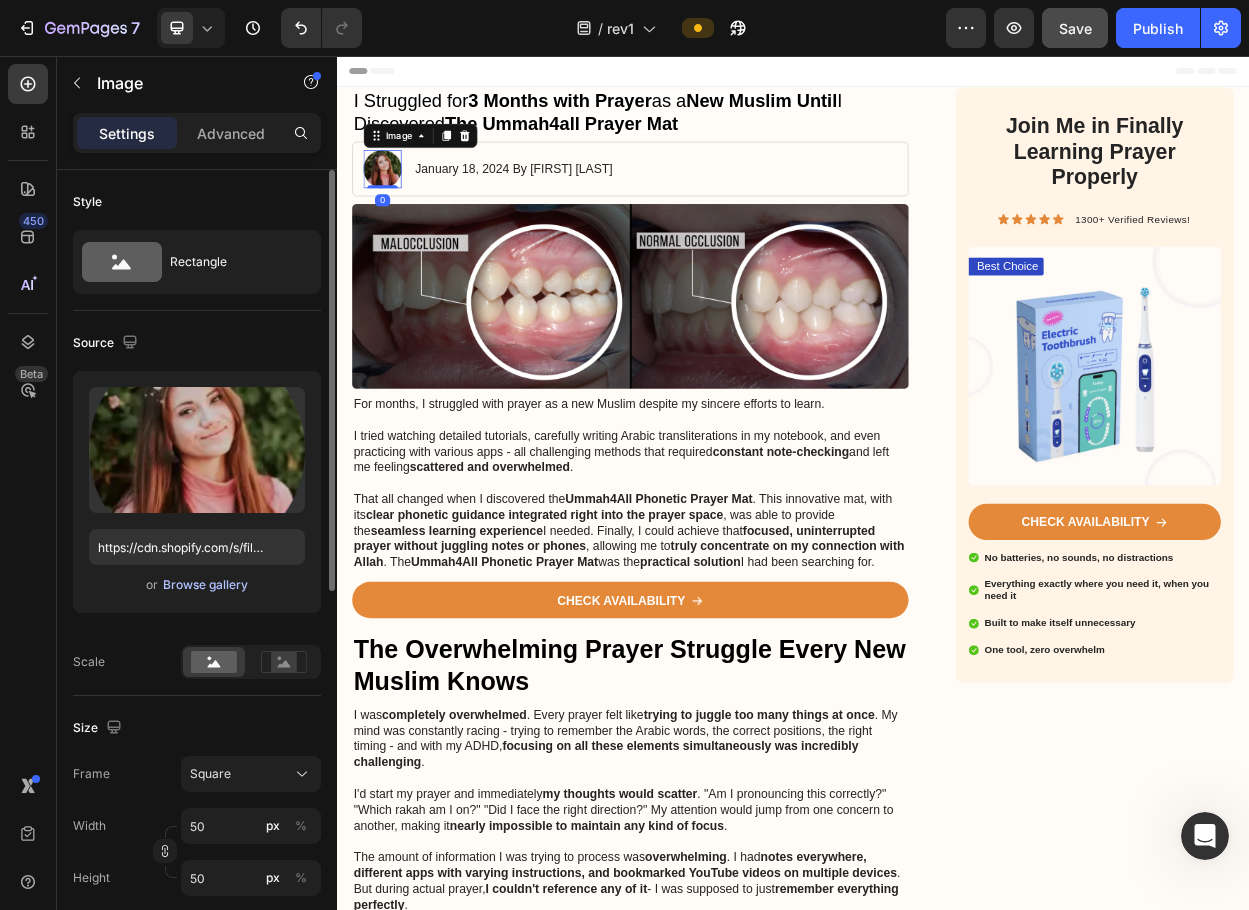 click on "Browse gallery" at bounding box center [205, 585] 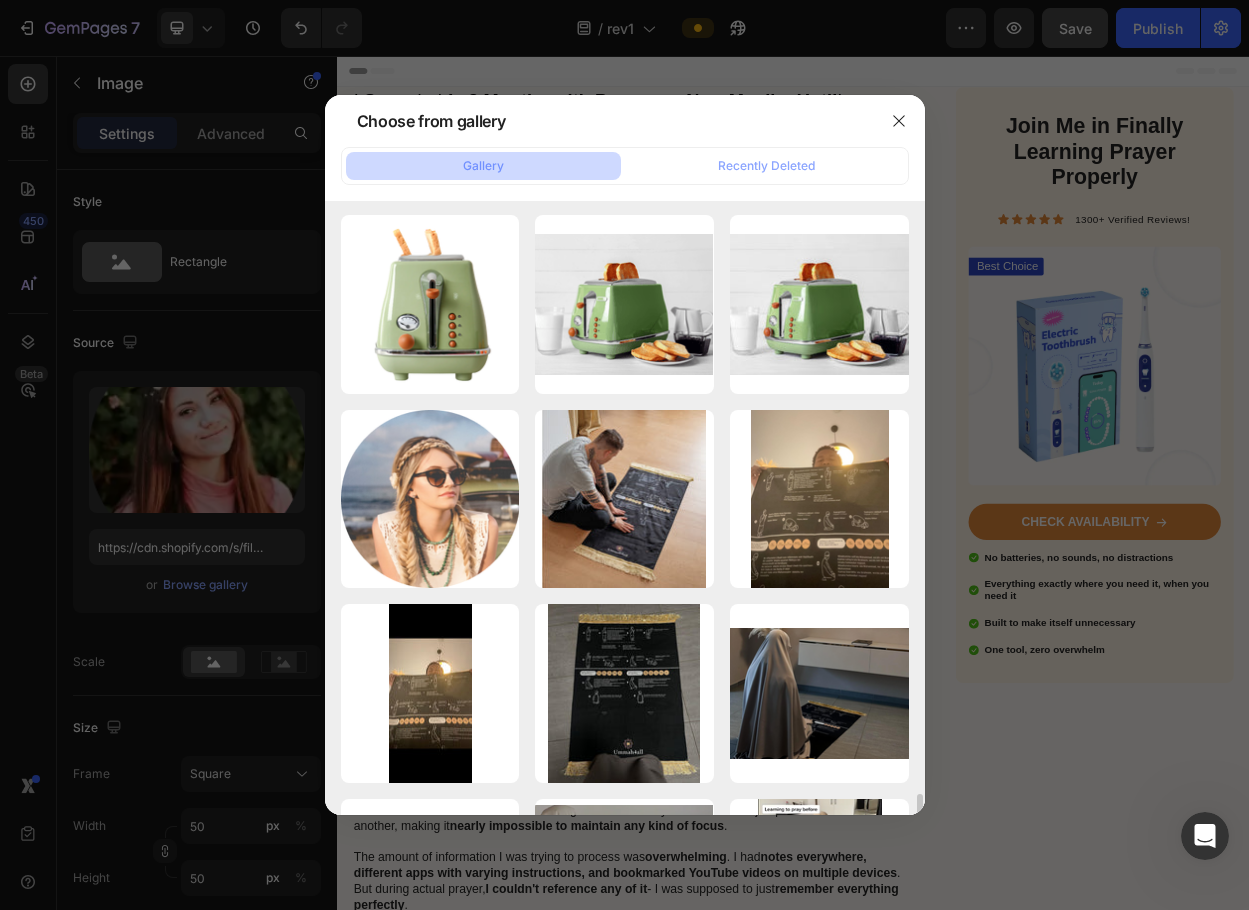 scroll, scrollTop: 3879, scrollLeft: 0, axis: vertical 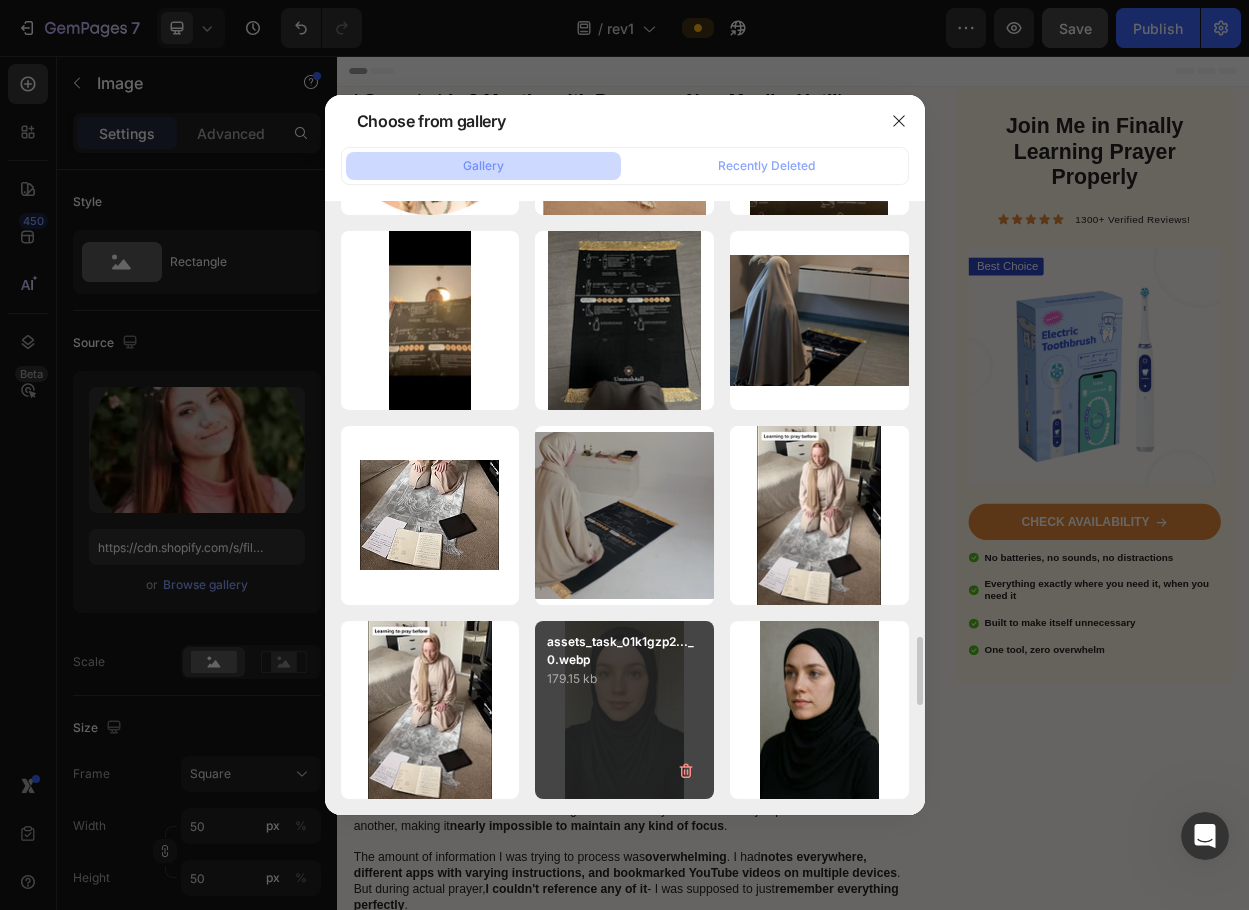 click on "assets_task_01k1gzp2..._0.webp 179.15 kb" at bounding box center [624, 710] 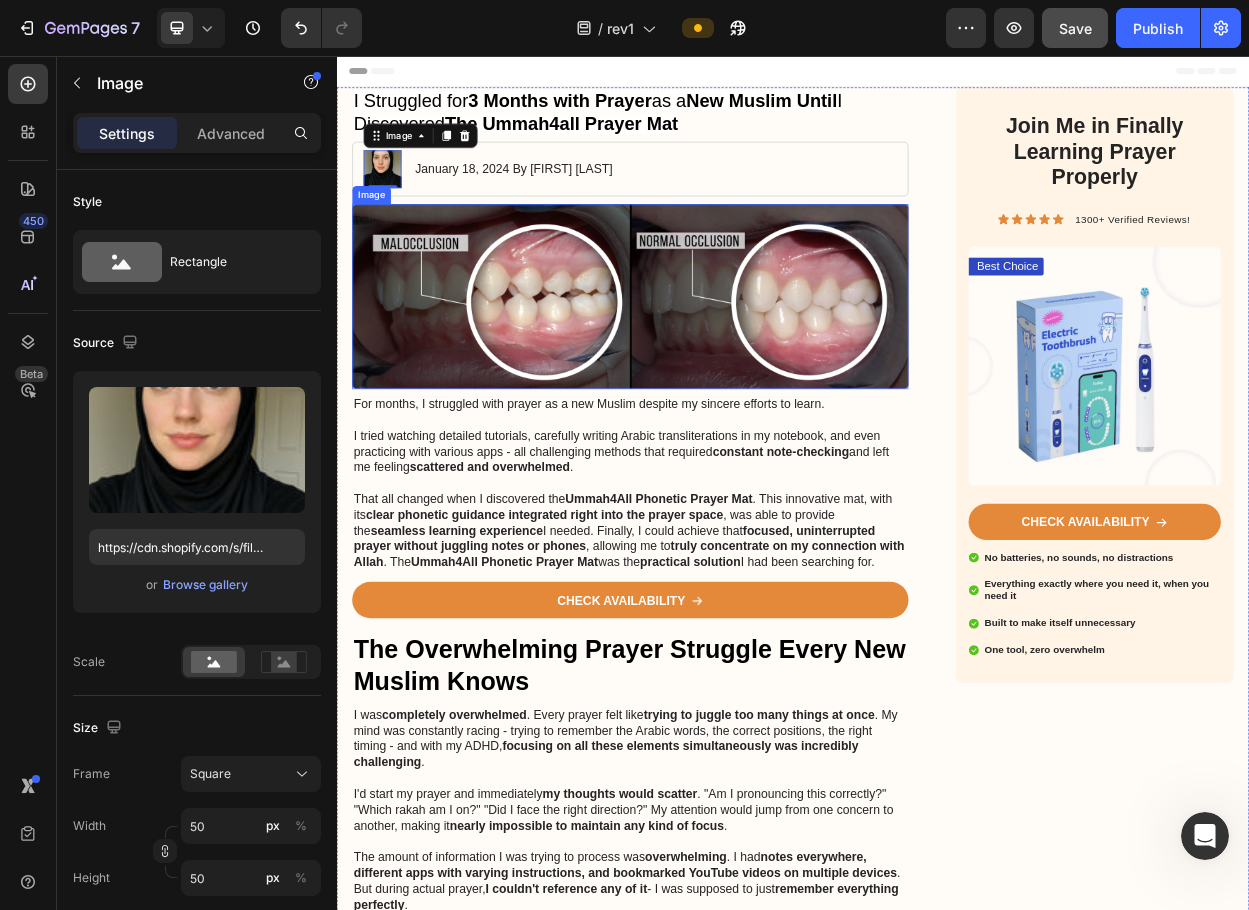 click at bounding box center (723, 372) 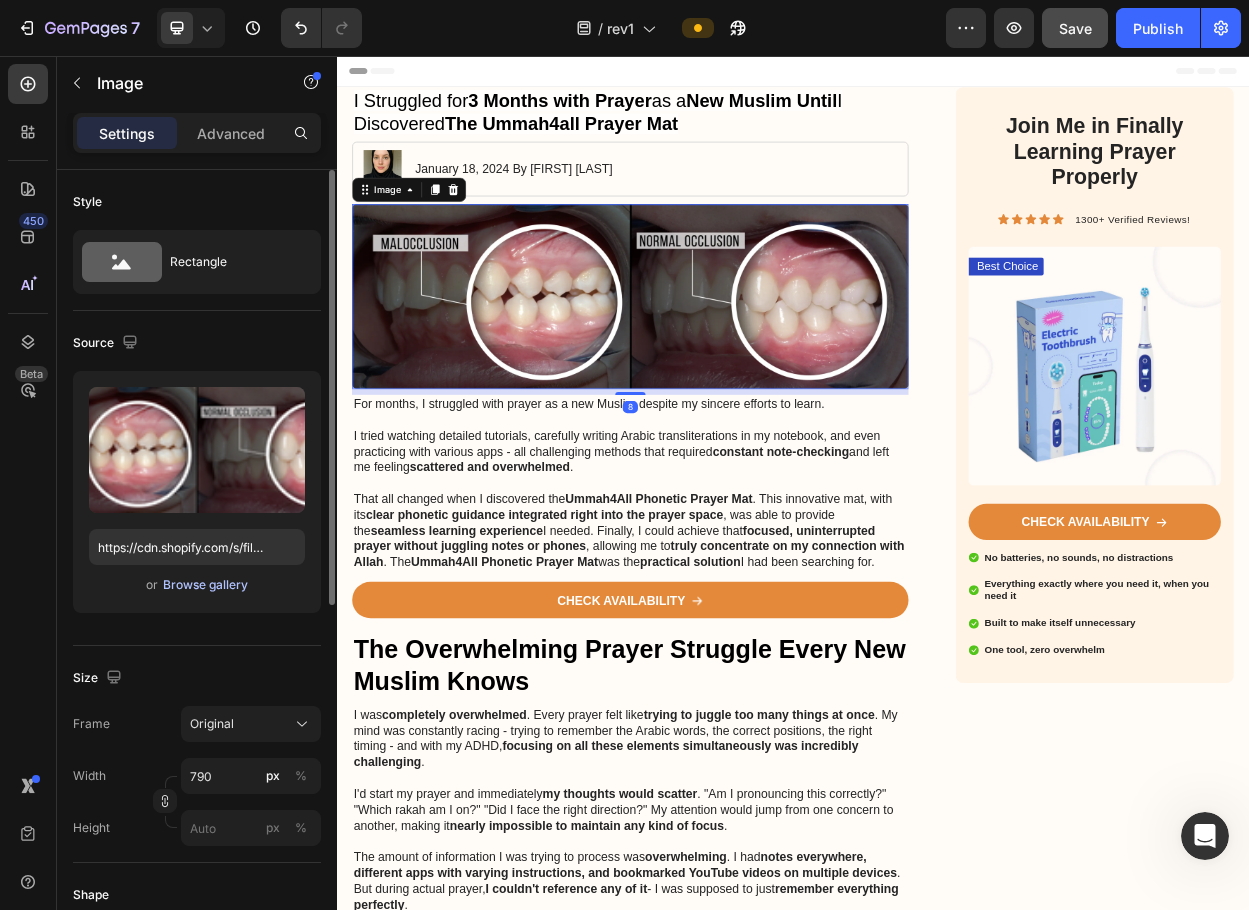 click on "Browse gallery" at bounding box center (205, 585) 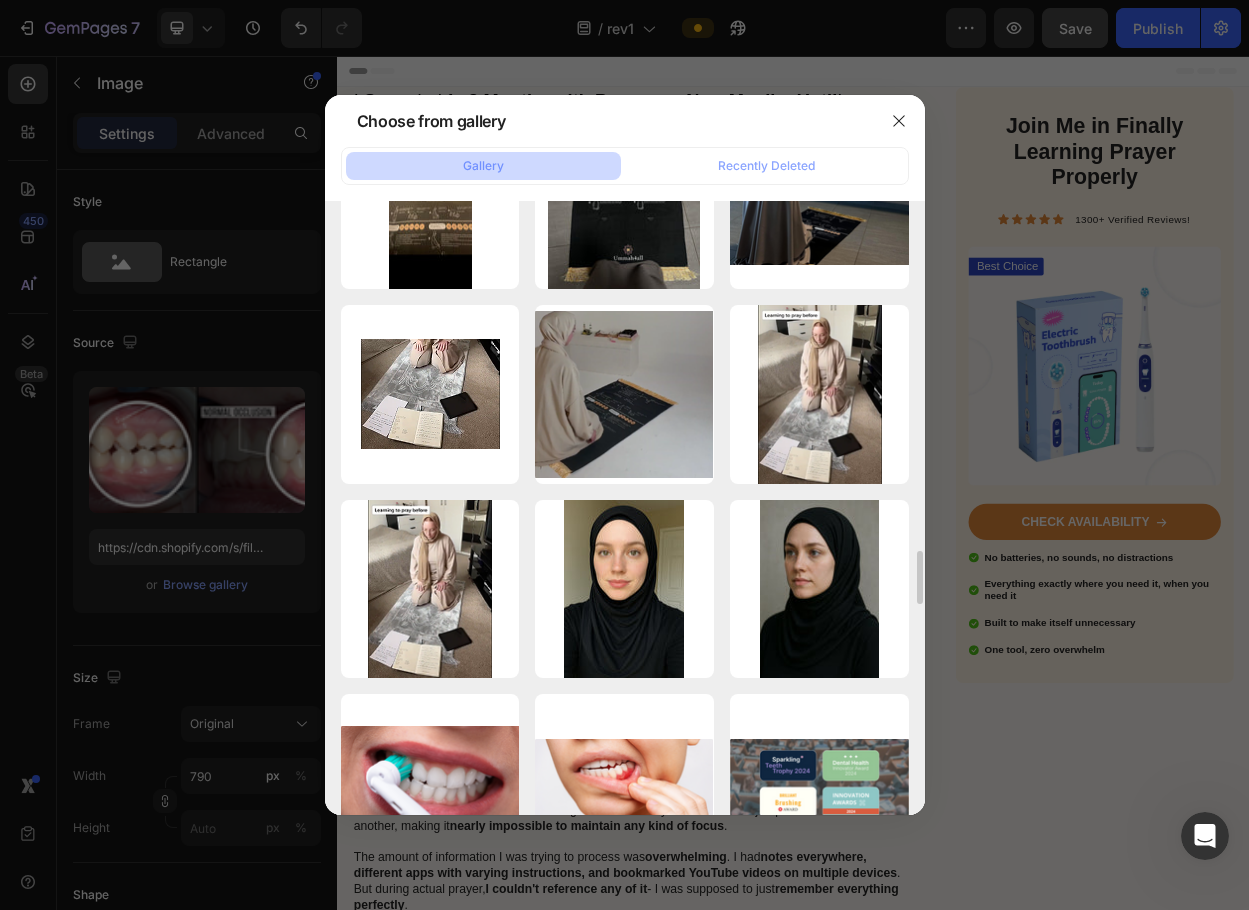 scroll, scrollTop: 4100, scrollLeft: 0, axis: vertical 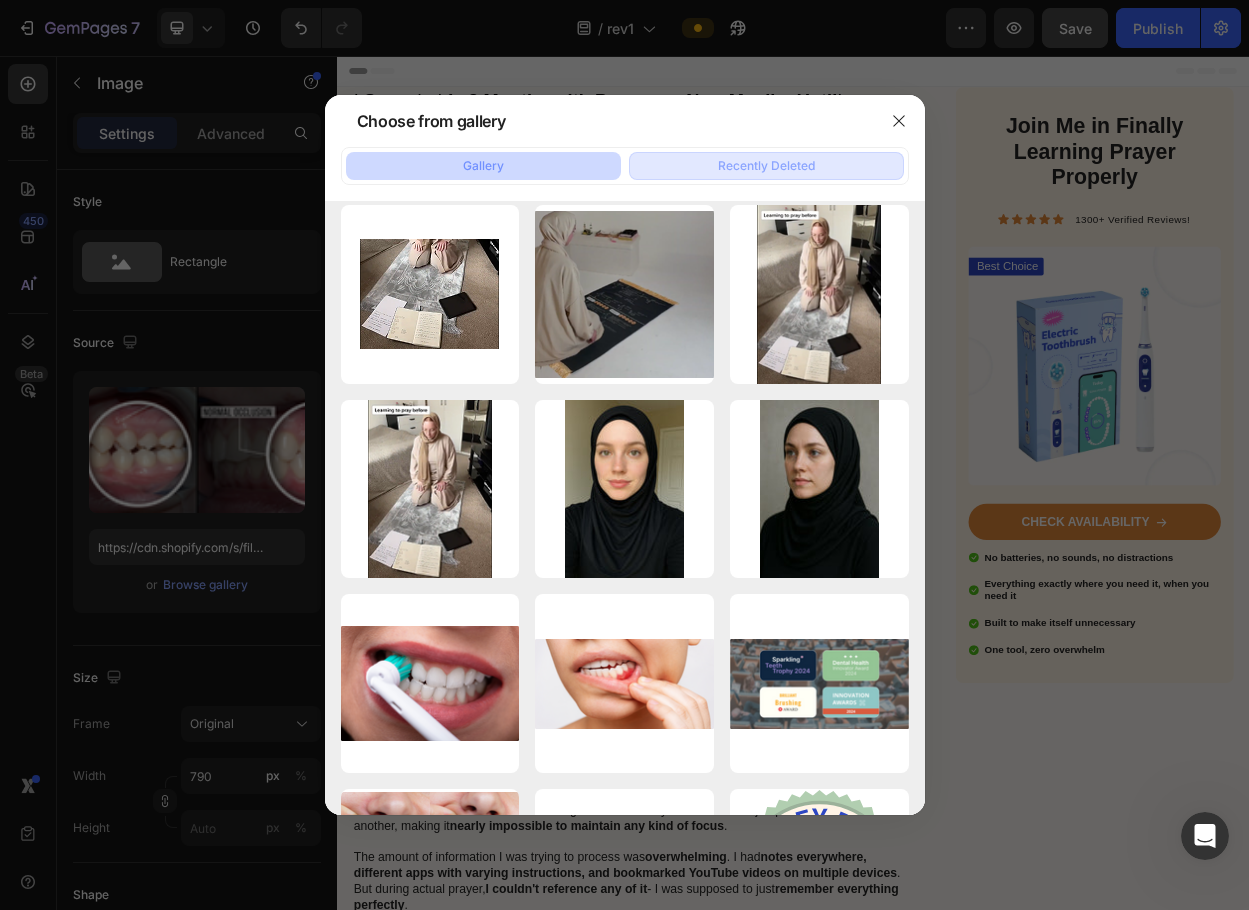 click on "Recently Deleted" at bounding box center (766, 166) 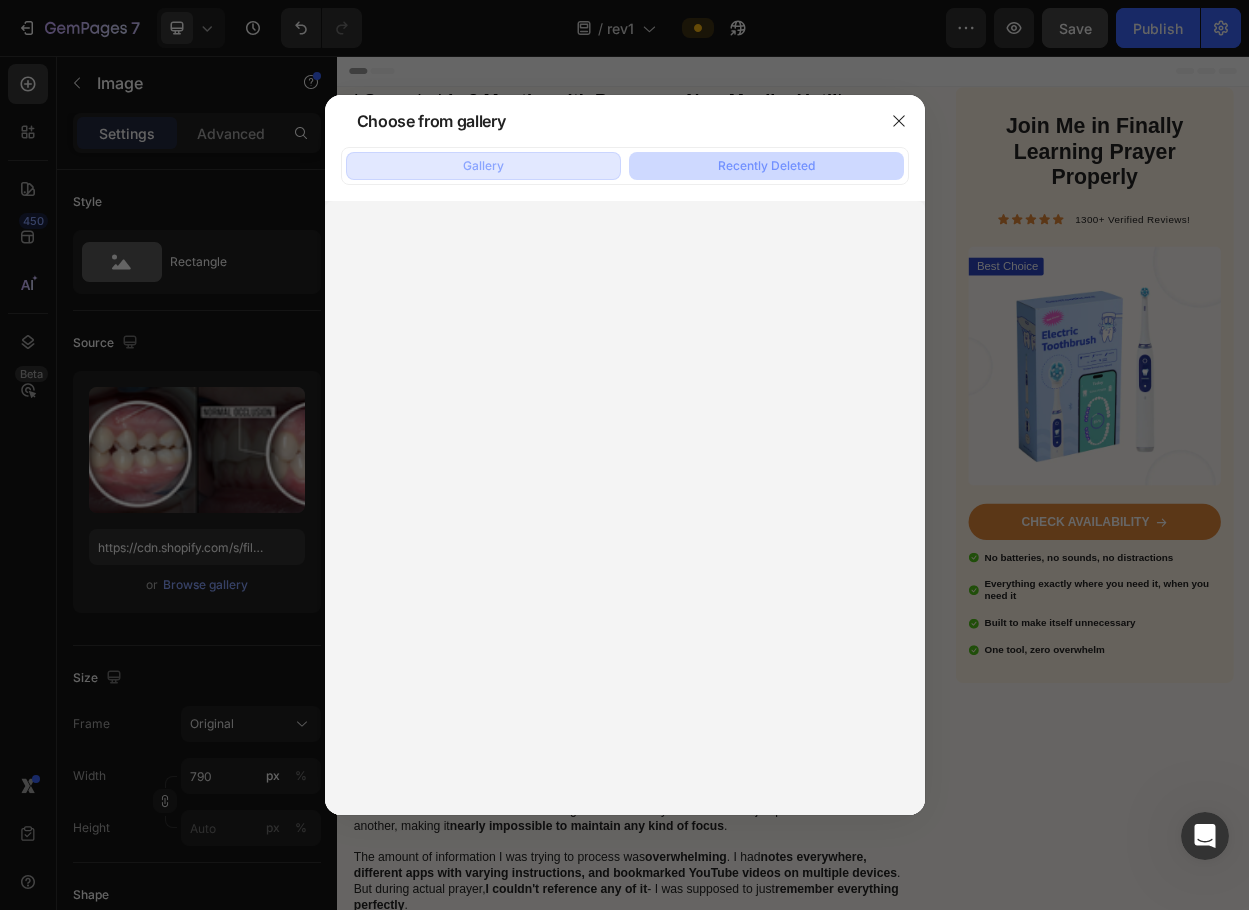click on "Gallery" 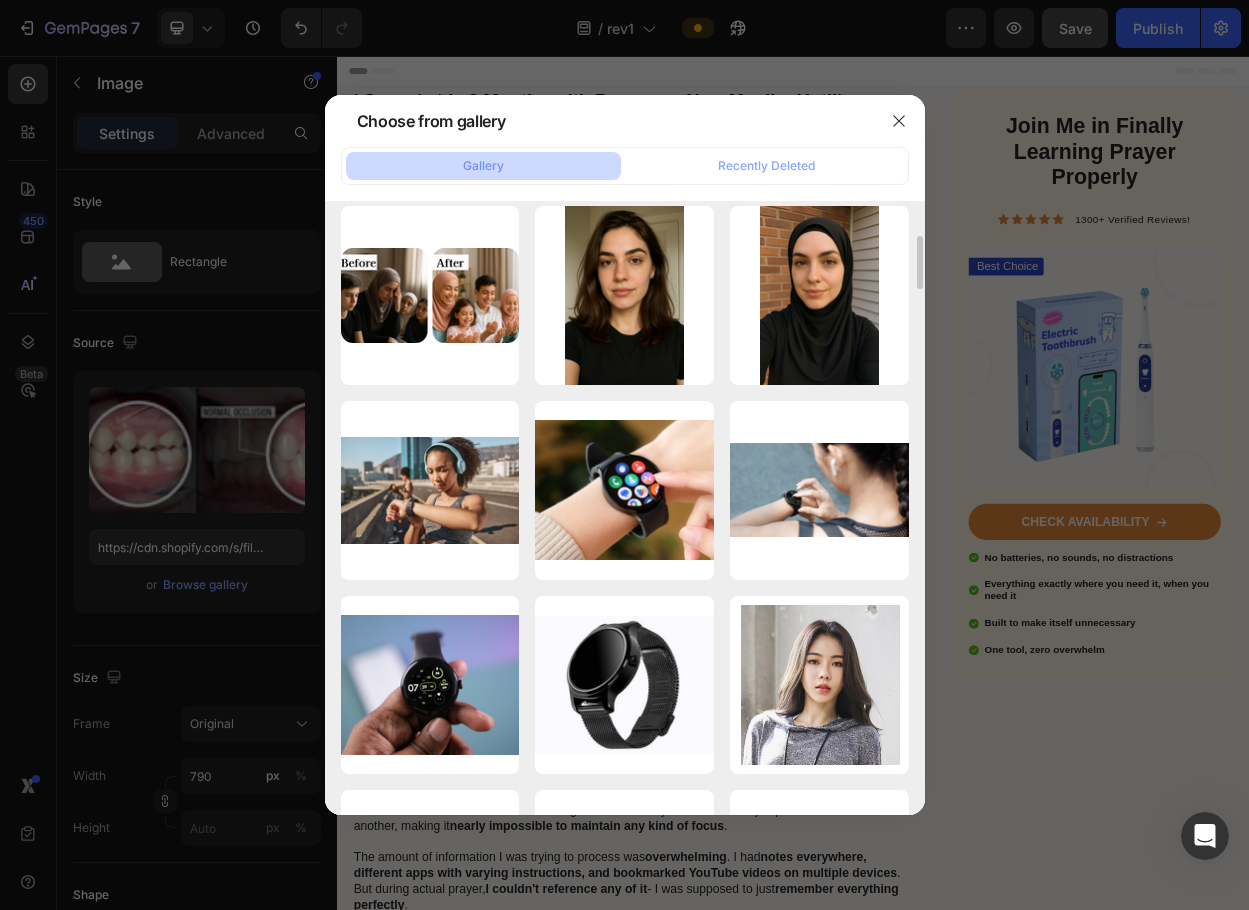 scroll, scrollTop: 800, scrollLeft: 0, axis: vertical 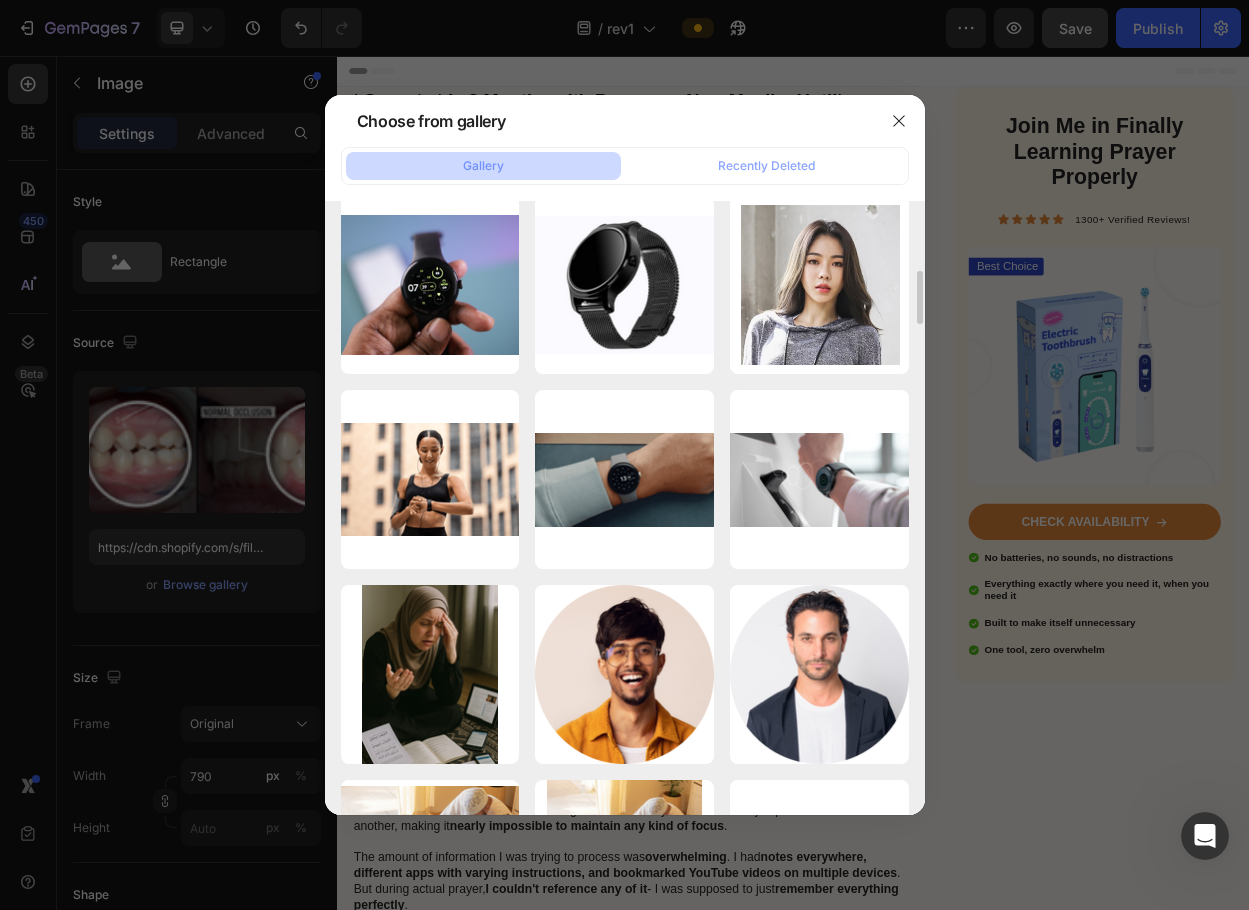 click at bounding box center (624, 455) 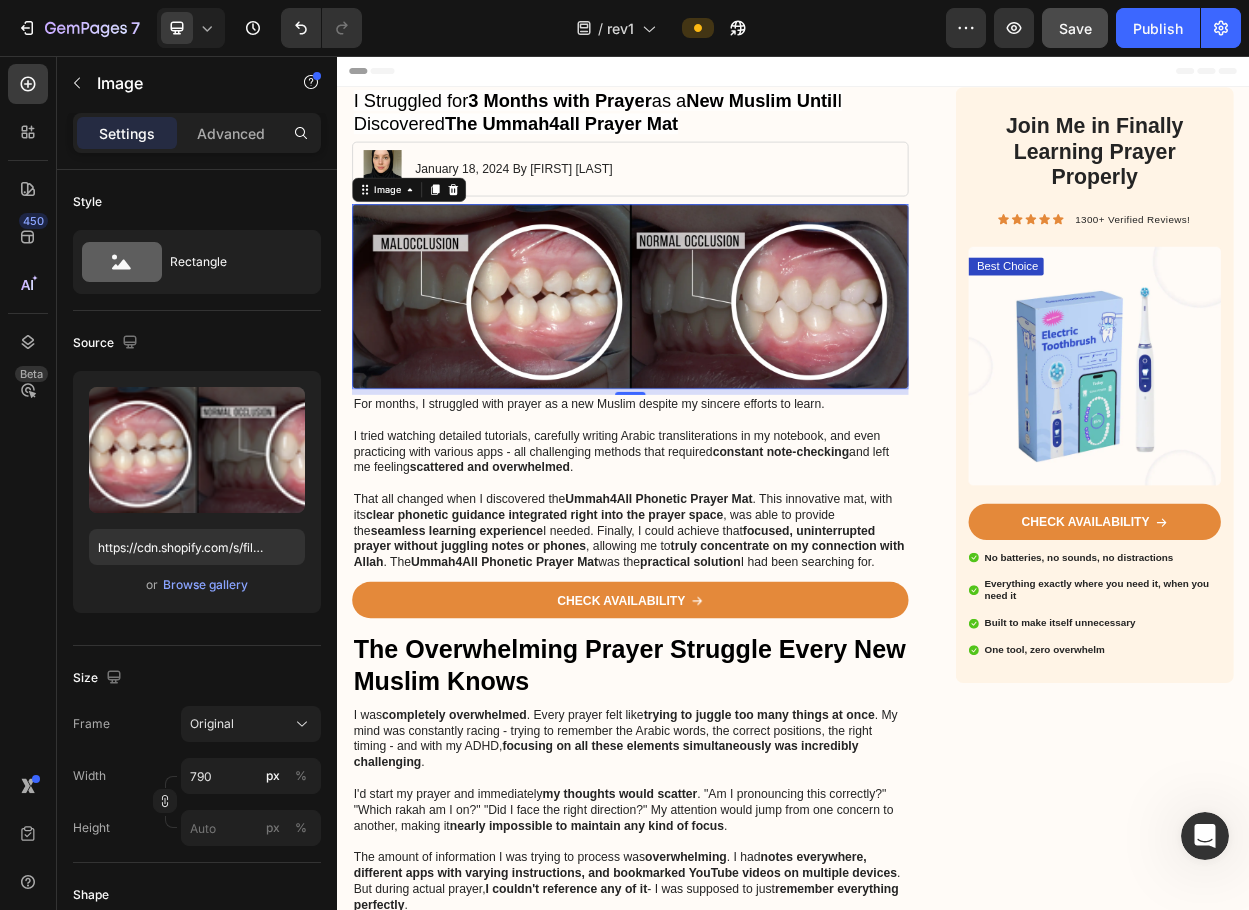 click at bounding box center [723, 372] 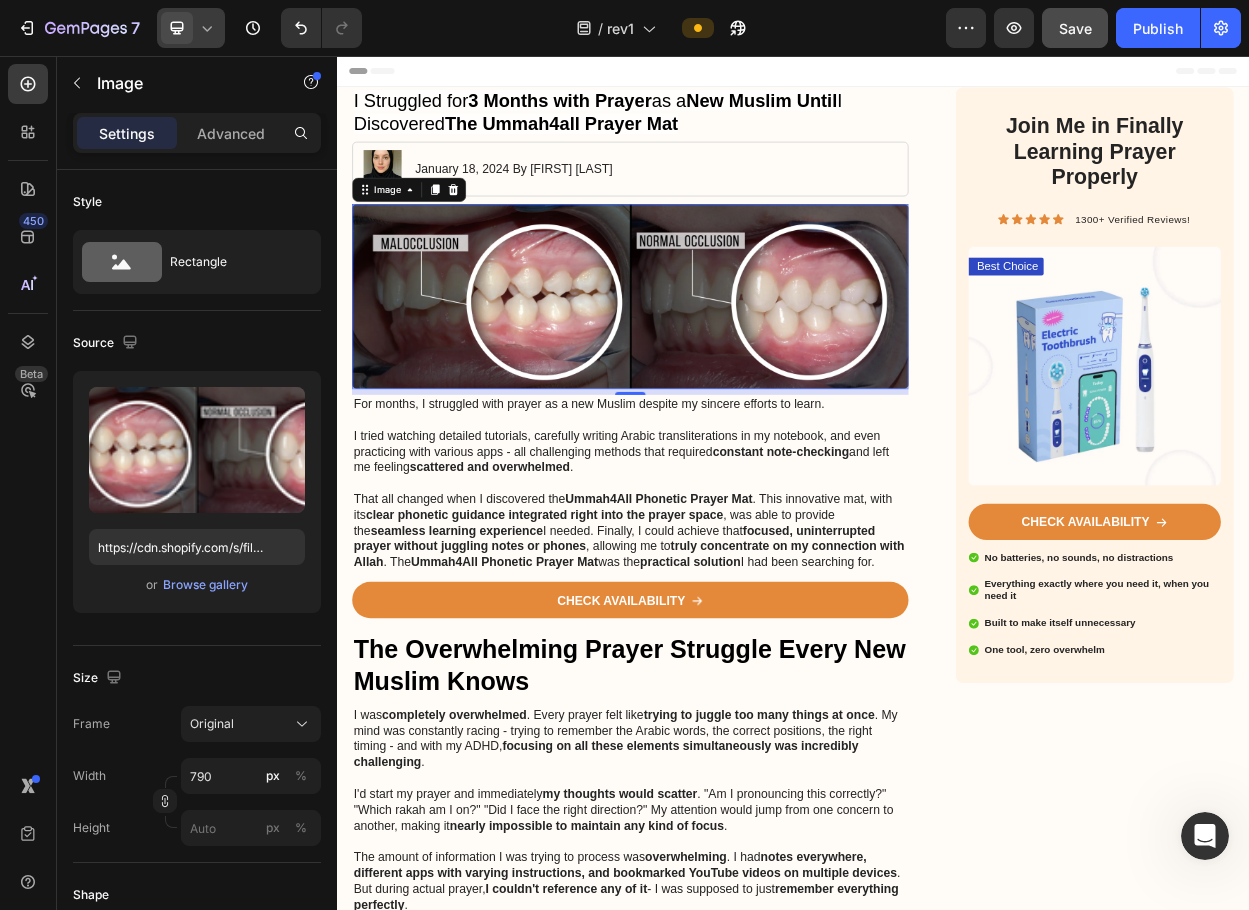 click 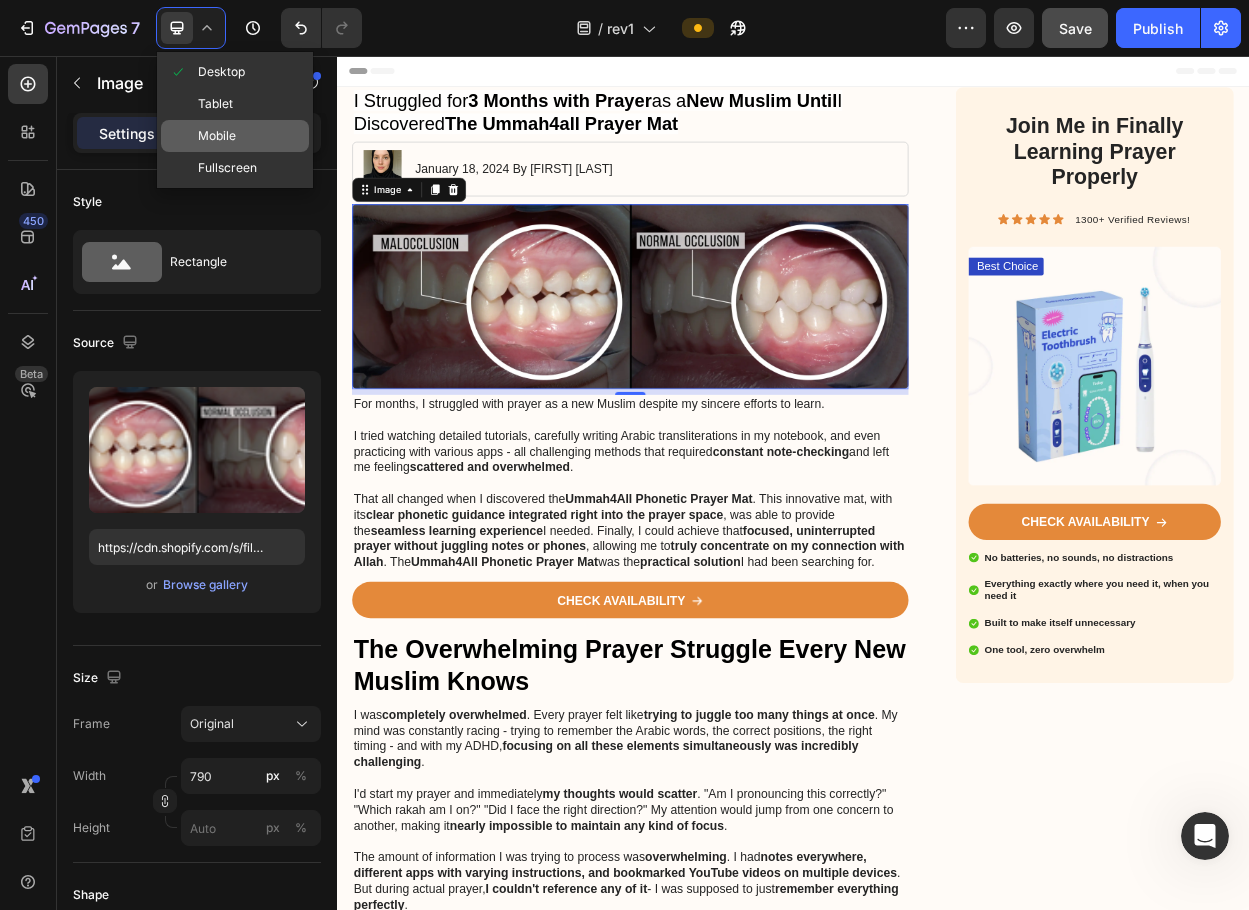 click on "Mobile" 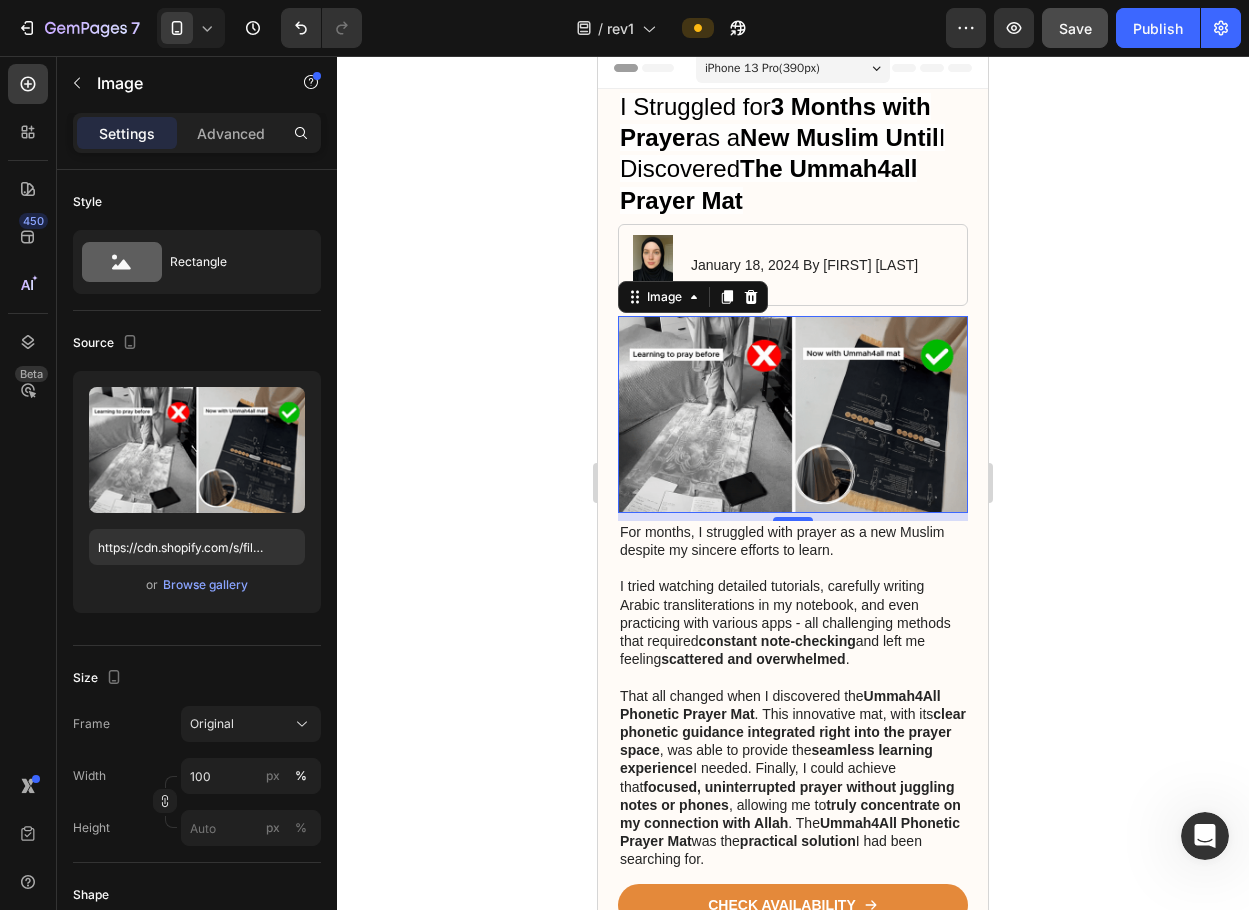 scroll, scrollTop: 0, scrollLeft: 0, axis: both 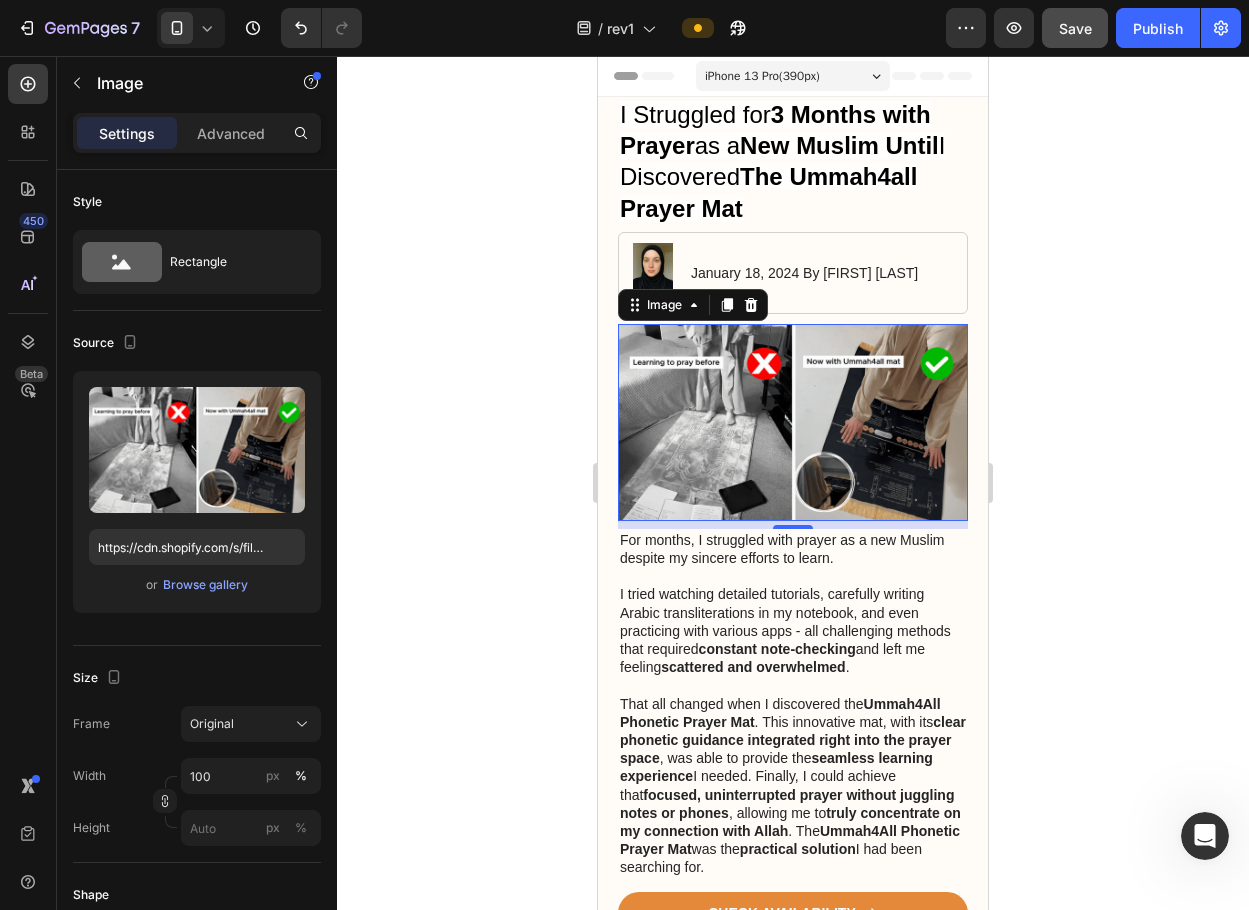 click at bounding box center [793, 422] 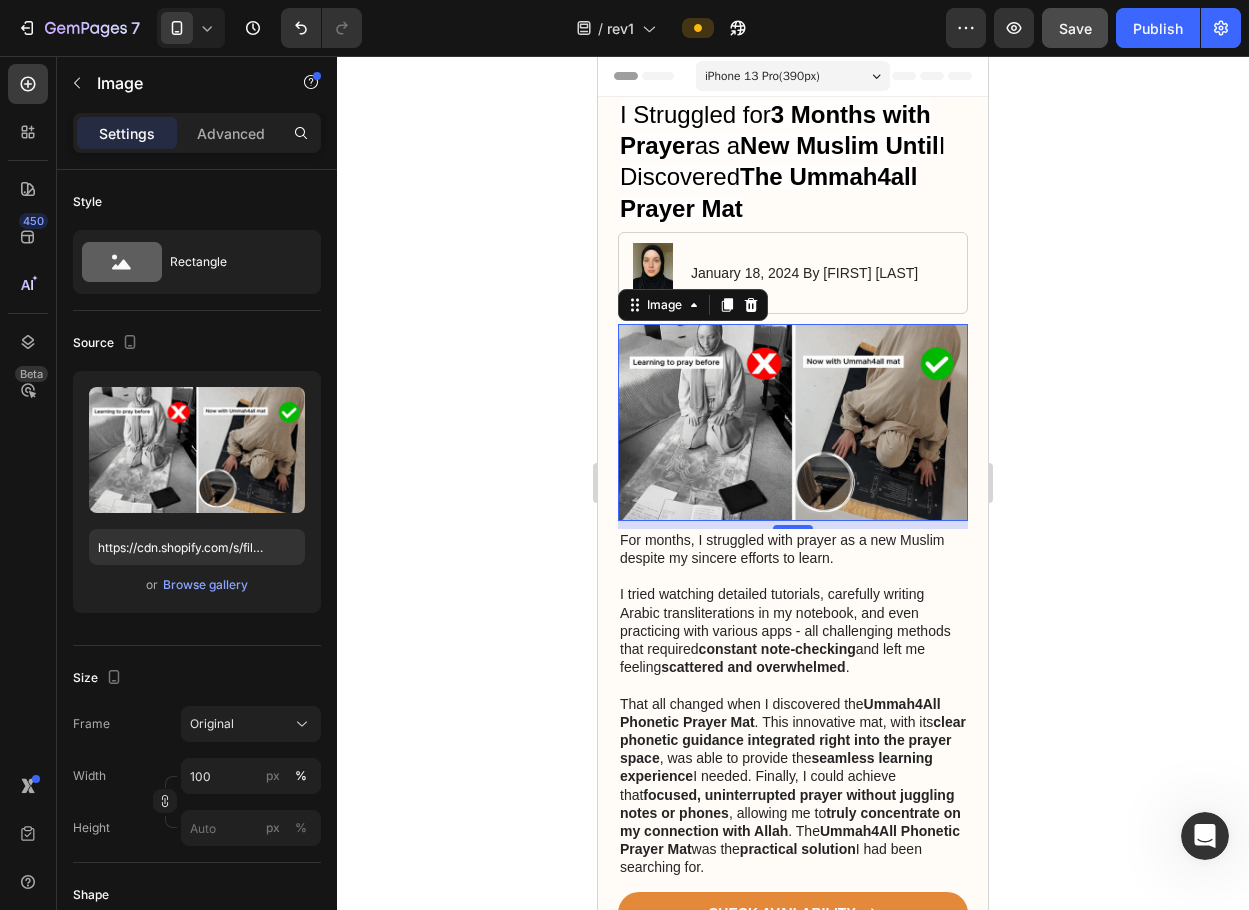 click 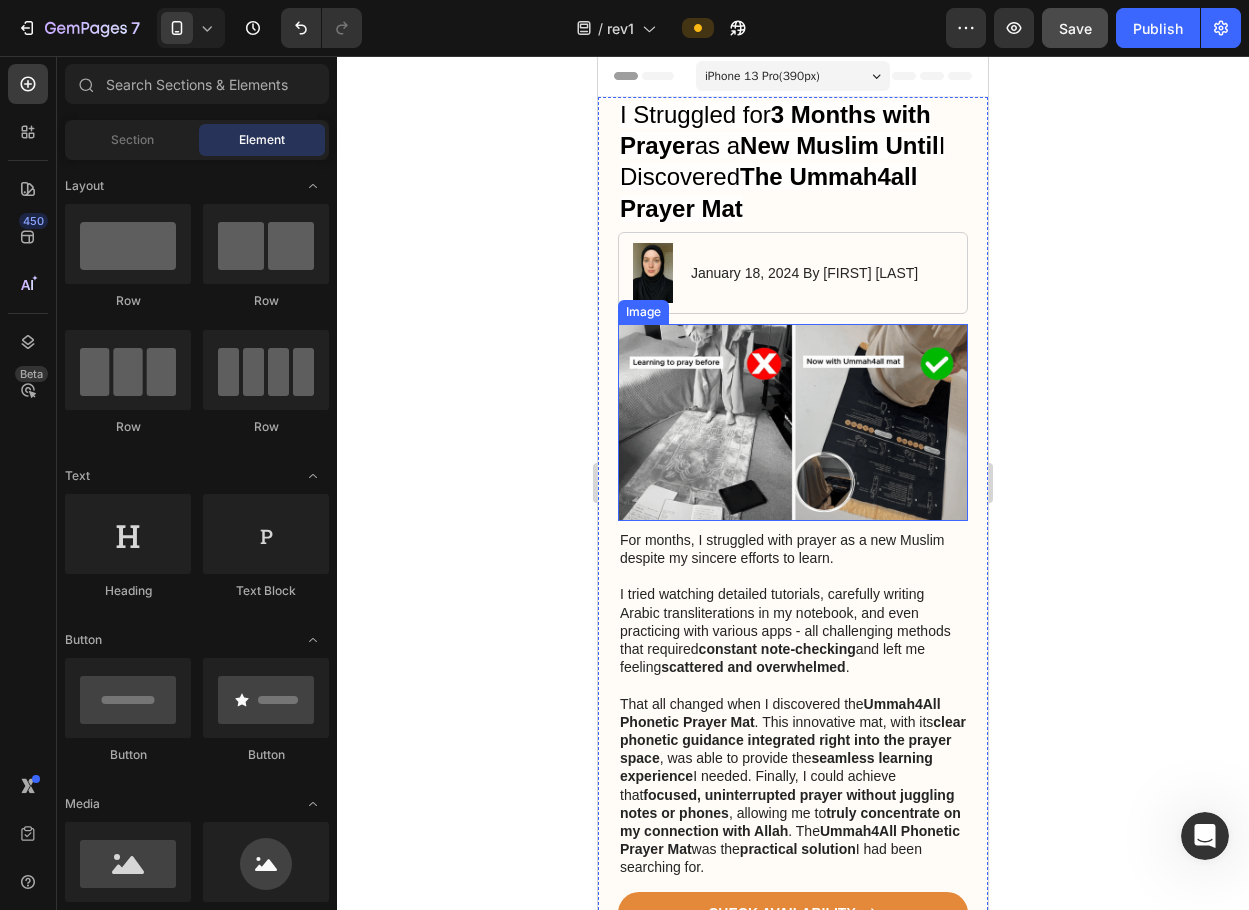 click at bounding box center (793, 422) 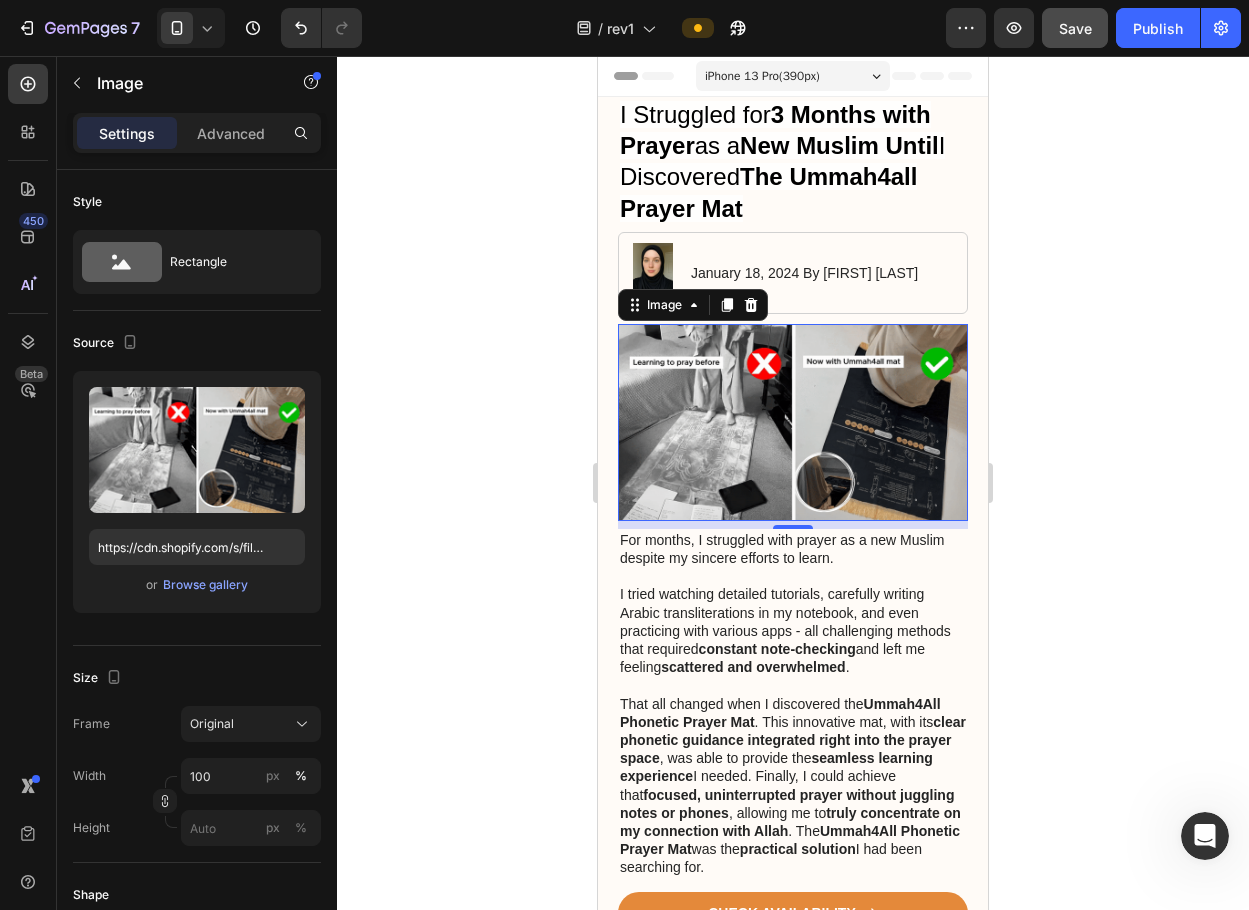 click 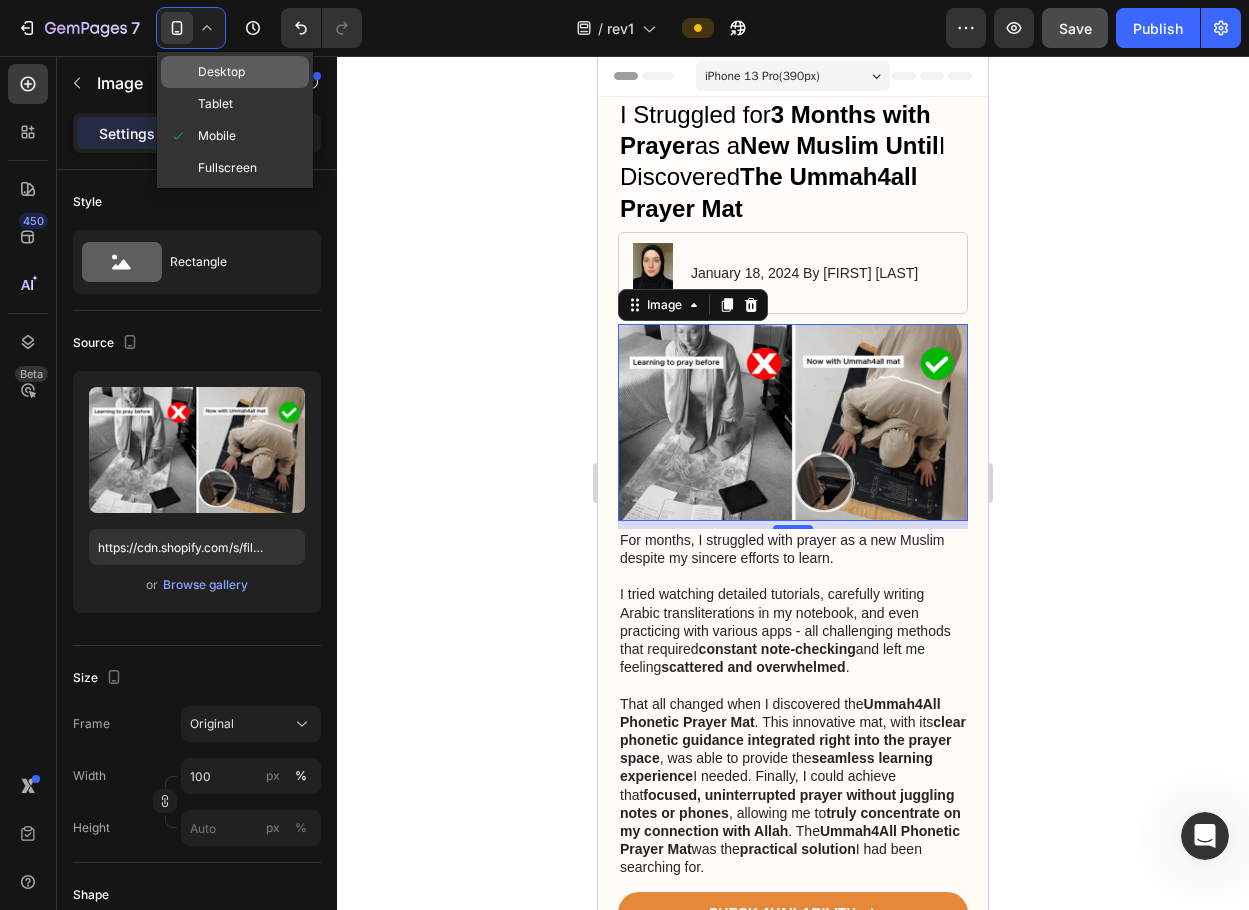click on "Desktop" 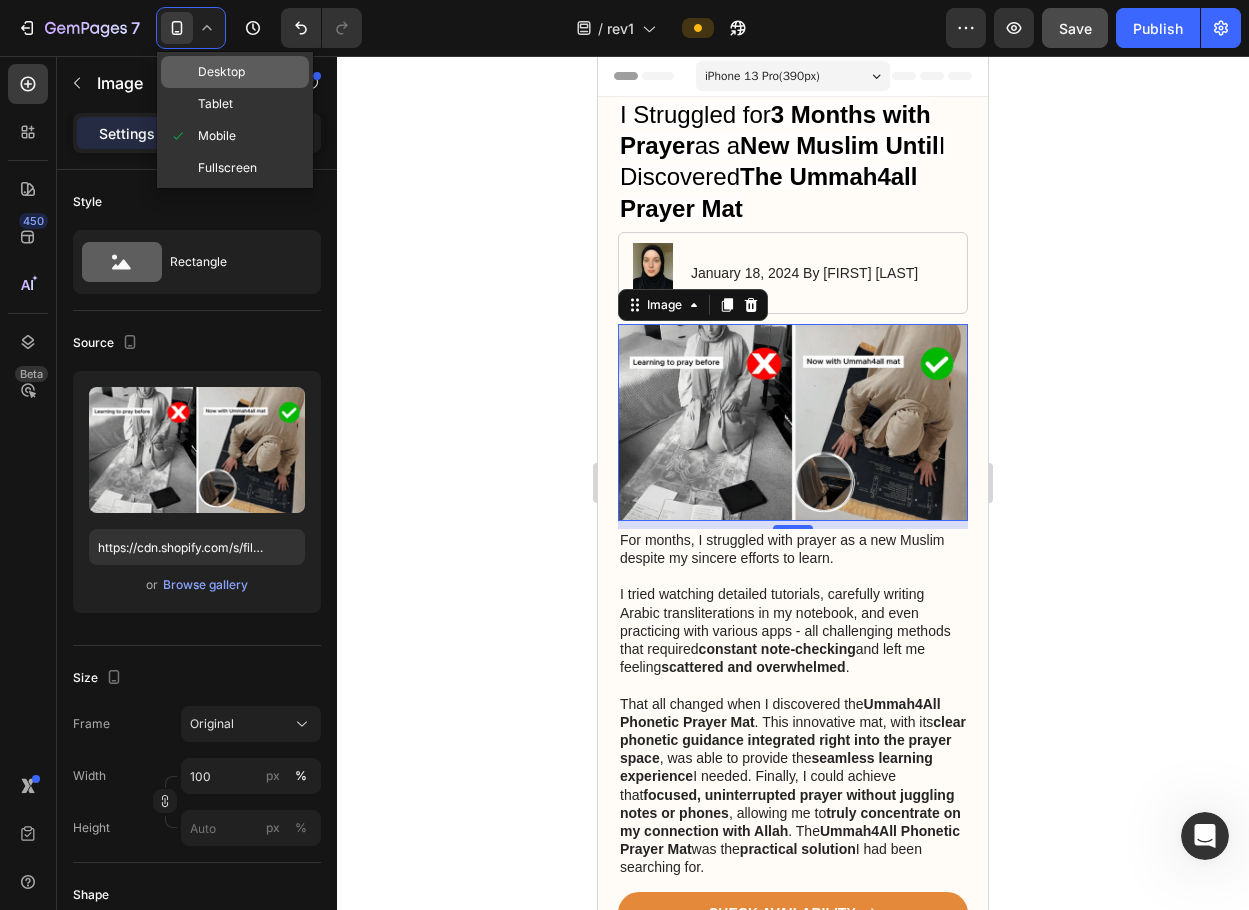 type on "https://cdn.shopify.com/s/files/1/0870/9075/7980/files/gempages_570040103099958424-fa66f25d-eeab-4d3b-b260-9f65cb22bfc7.webp" 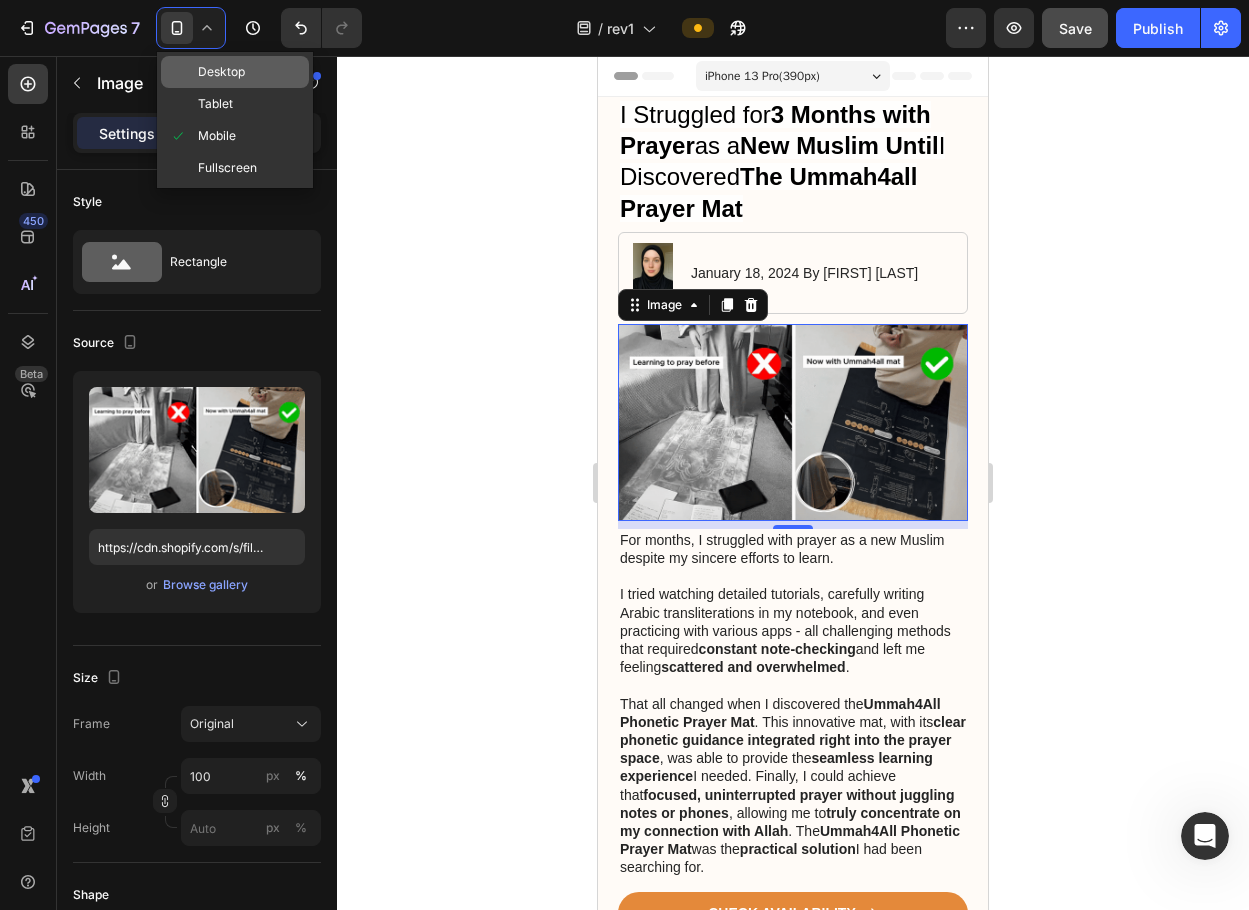type on "790" 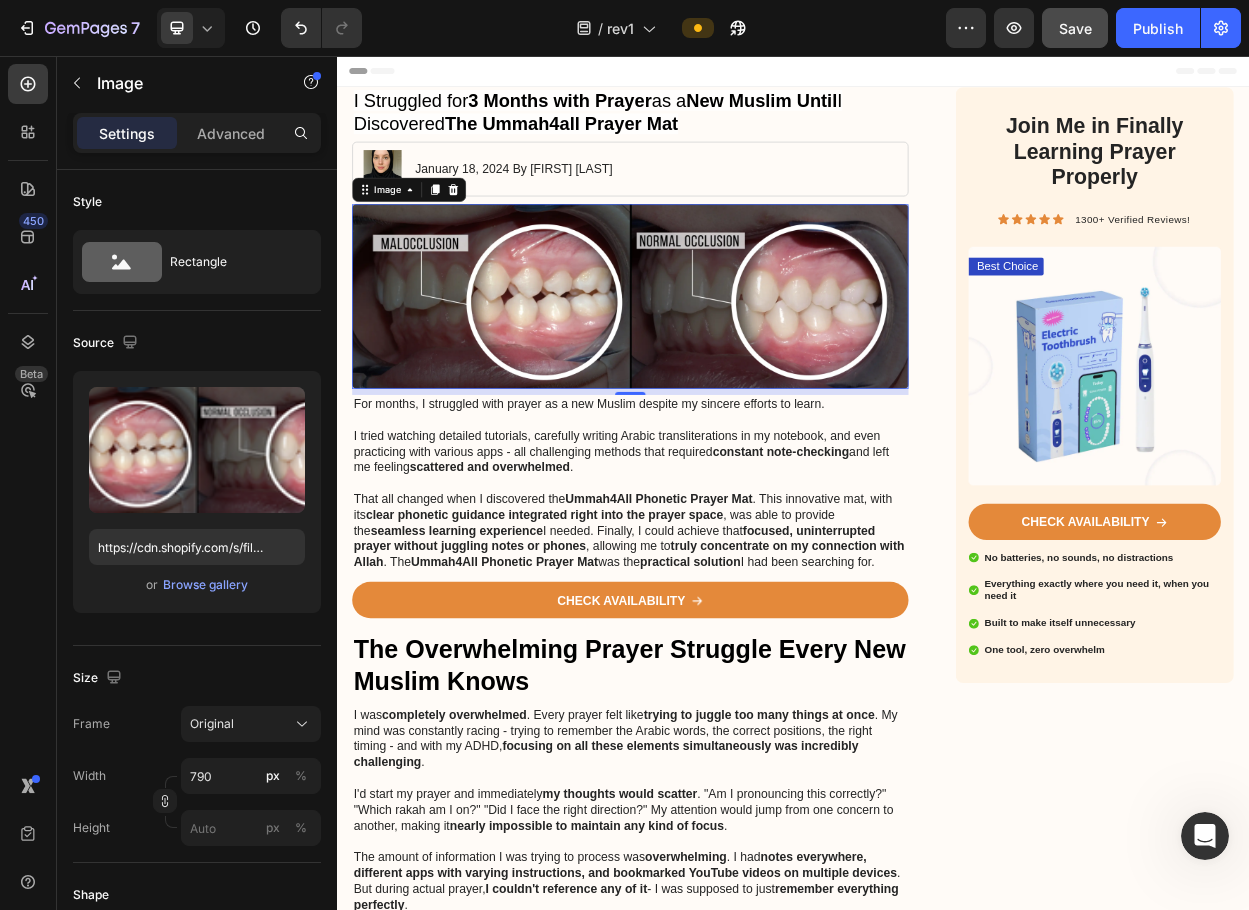 scroll, scrollTop: 125, scrollLeft: 0, axis: vertical 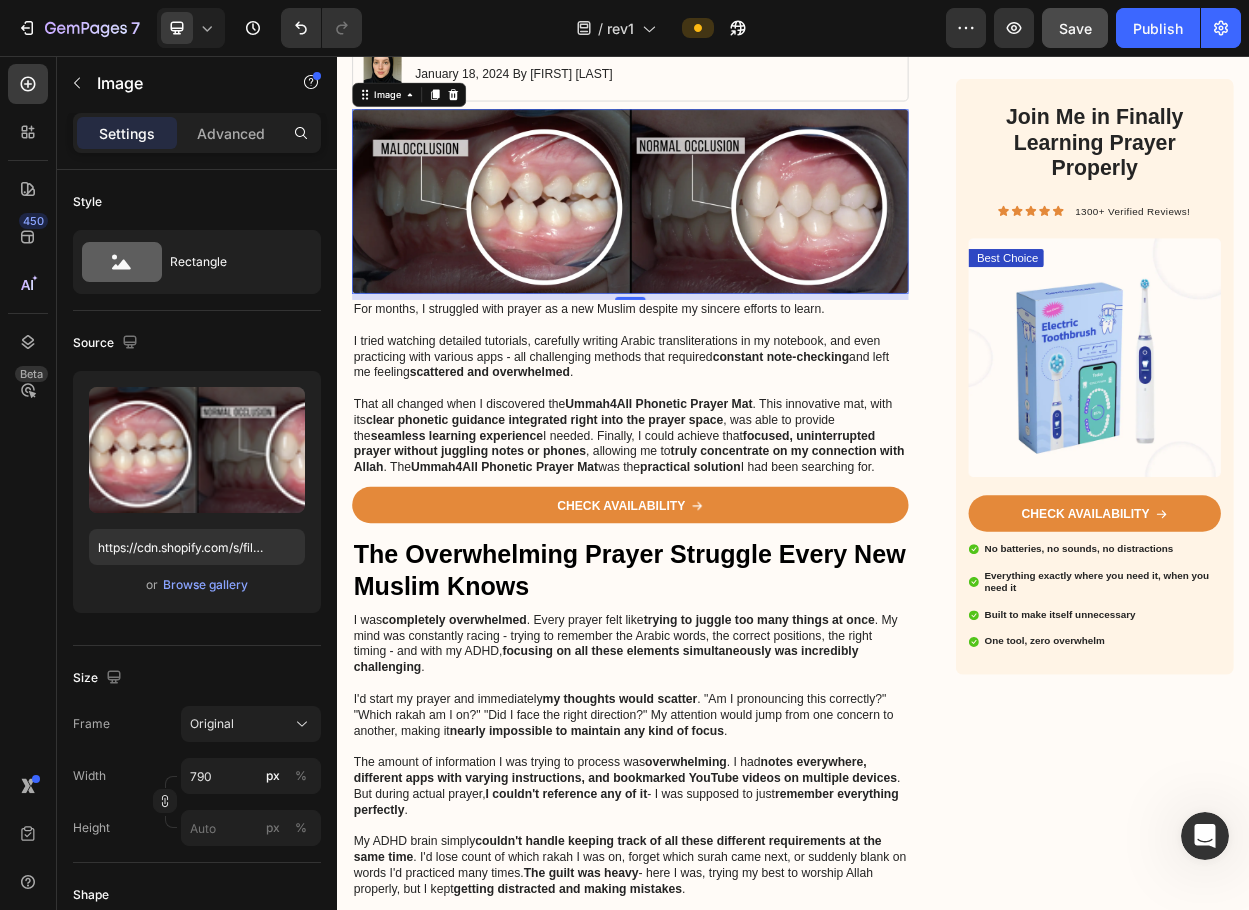 click on "Image   8" at bounding box center (723, 247) 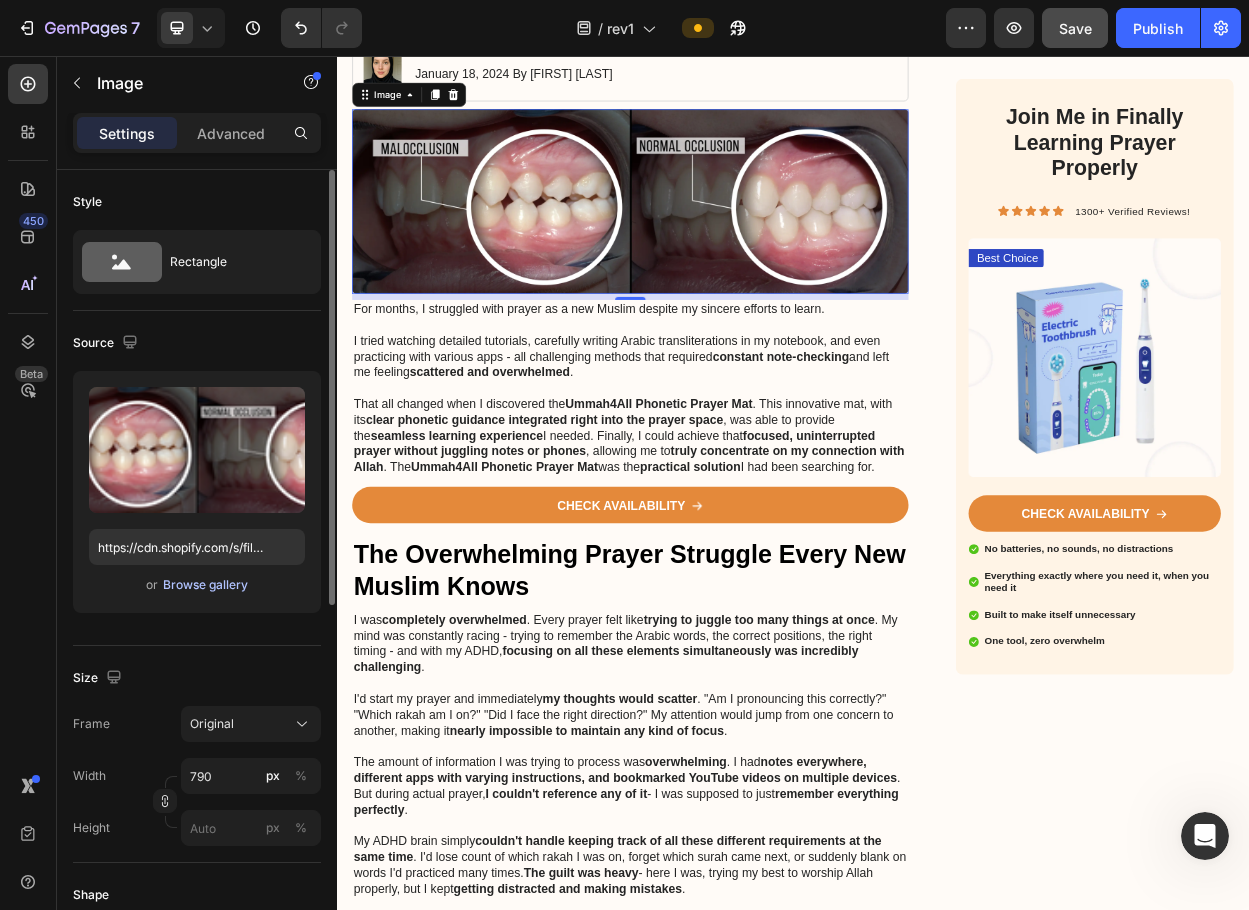 click on "Browse gallery" at bounding box center [205, 585] 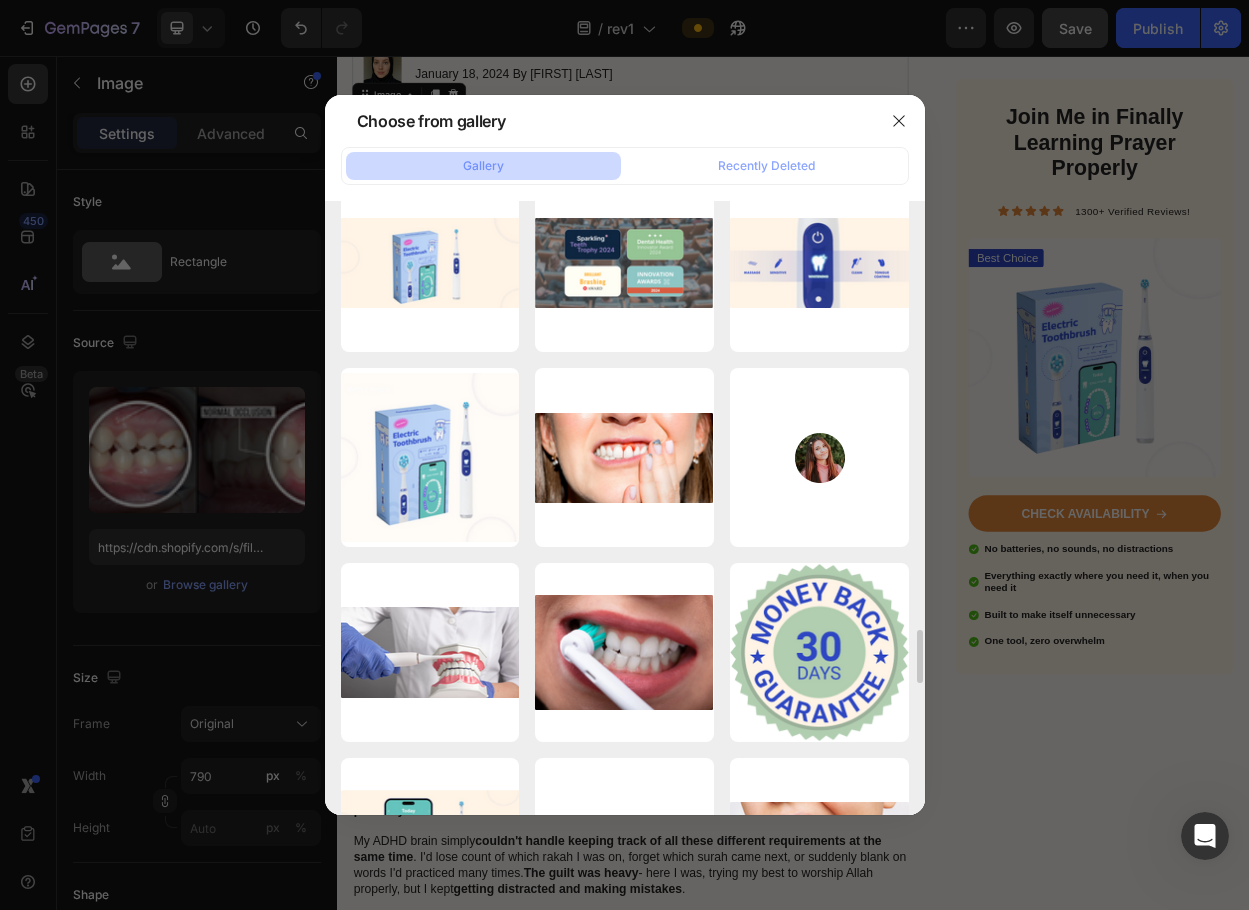 scroll, scrollTop: 4510, scrollLeft: 0, axis: vertical 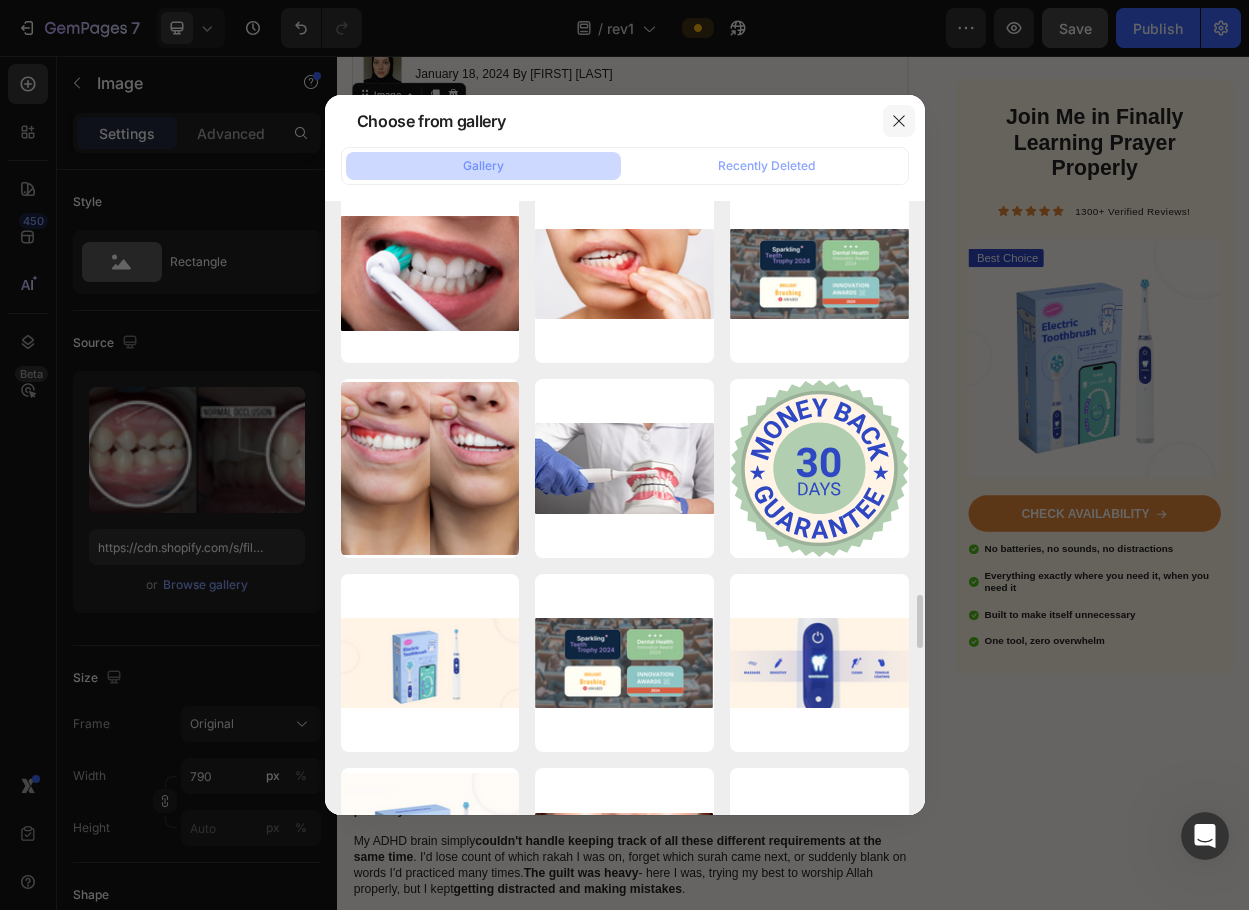 click 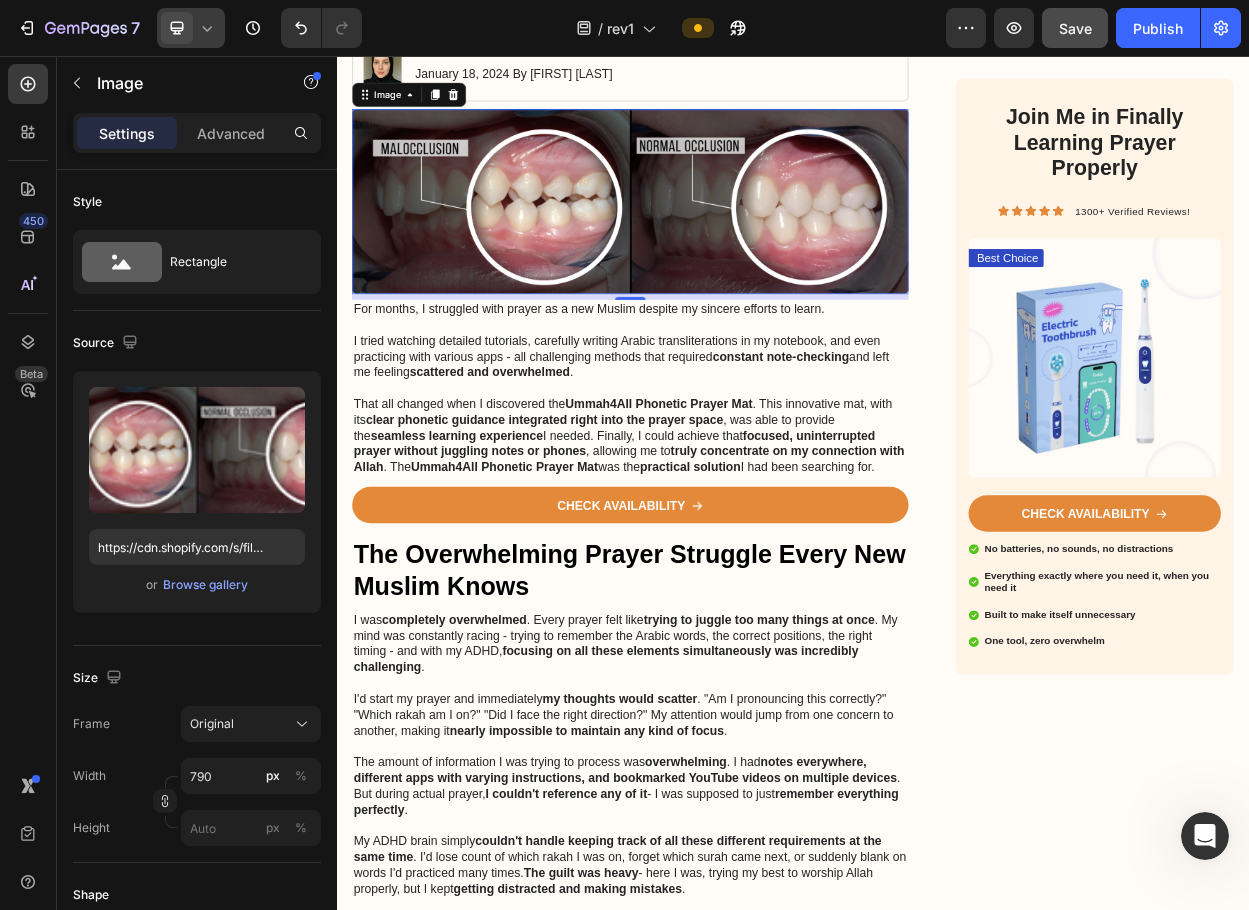 click at bounding box center (177, 28) 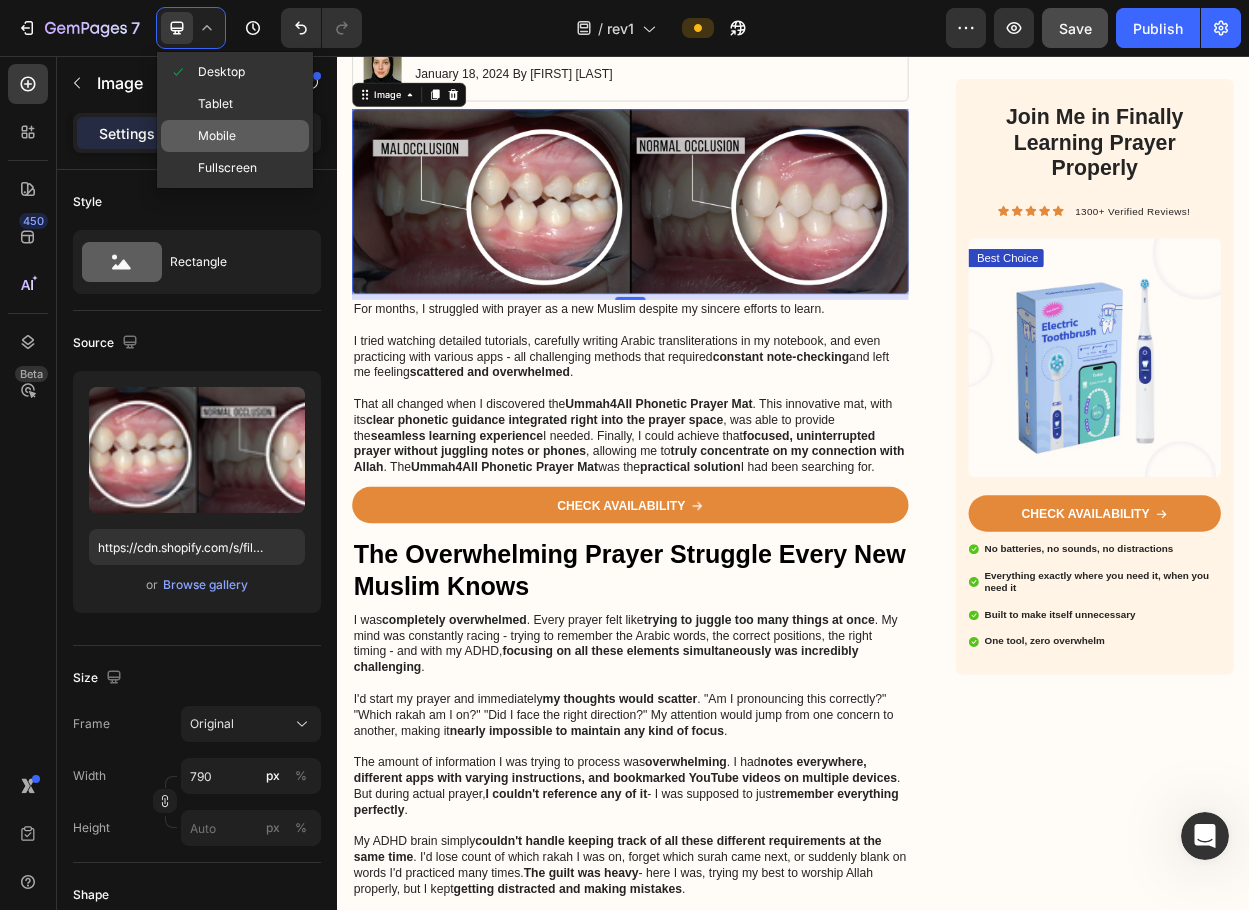 click on "Mobile" 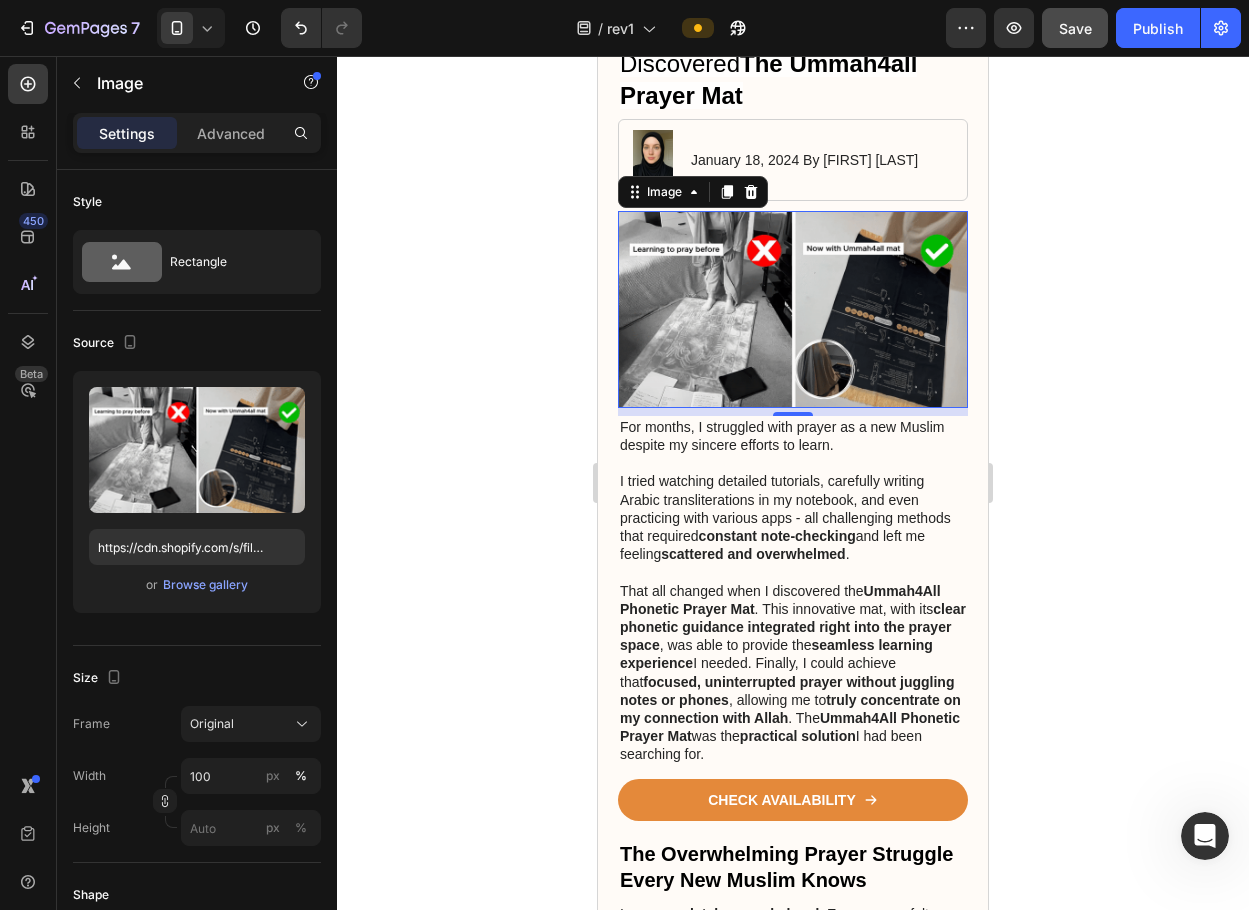 scroll, scrollTop: 0, scrollLeft: 0, axis: both 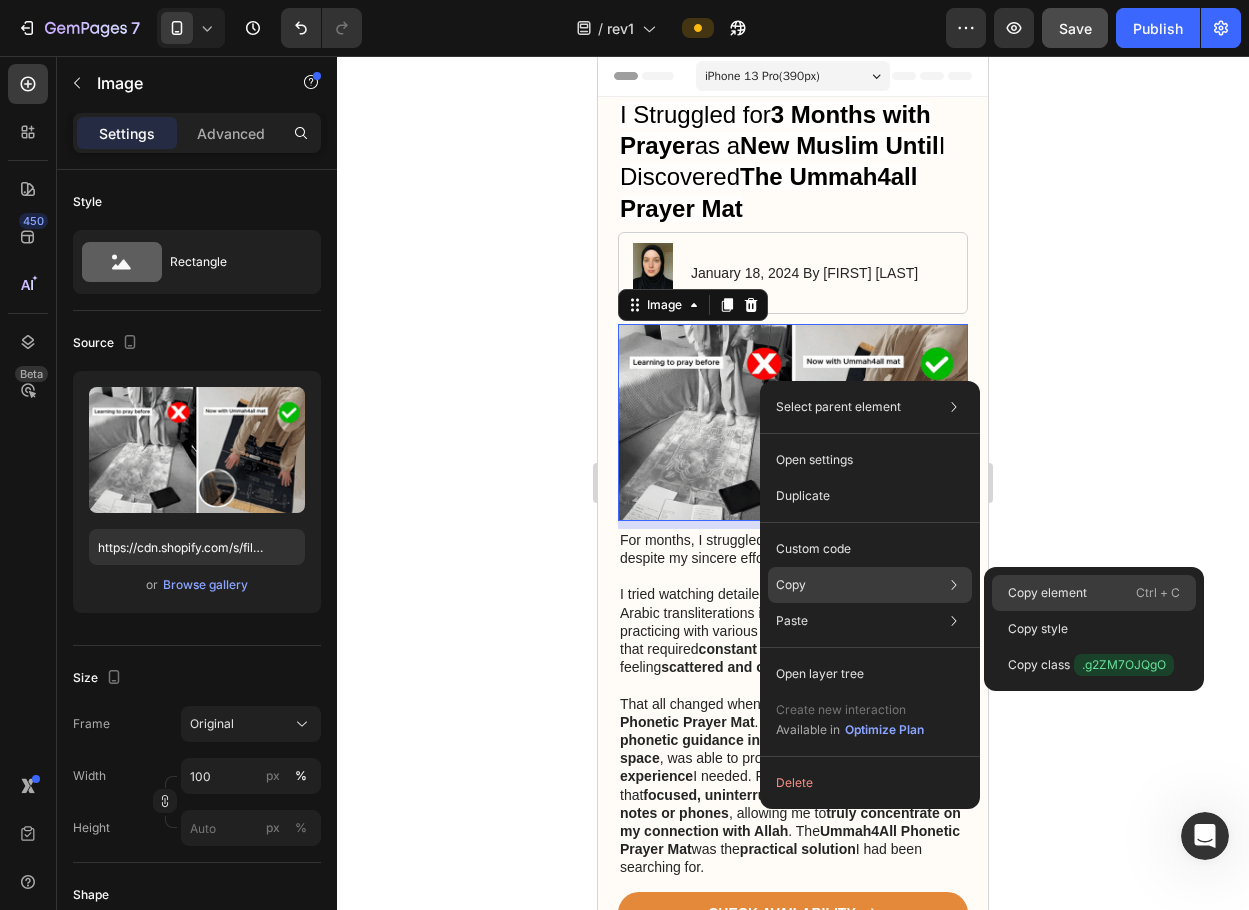 click on "Copy element" at bounding box center (1047, 593) 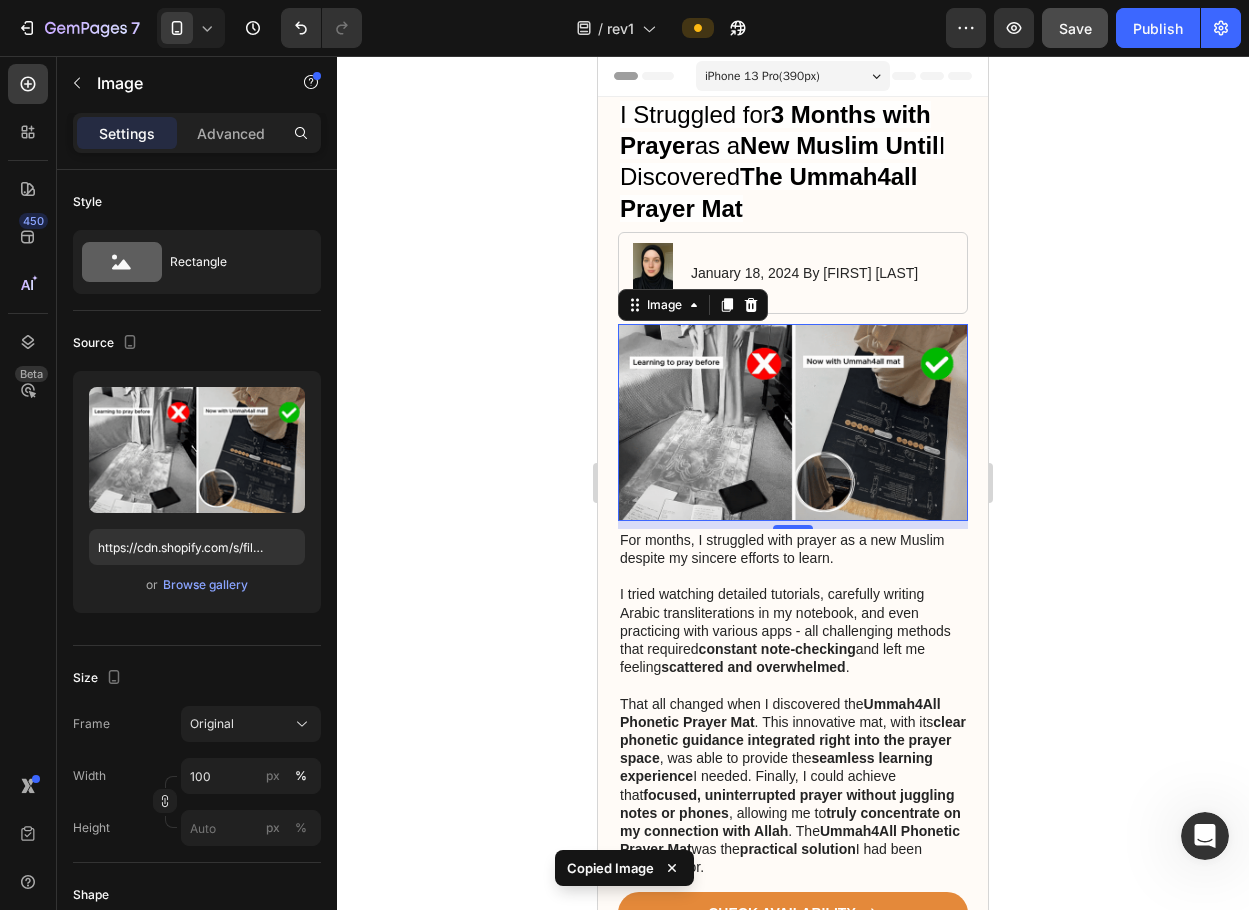 click 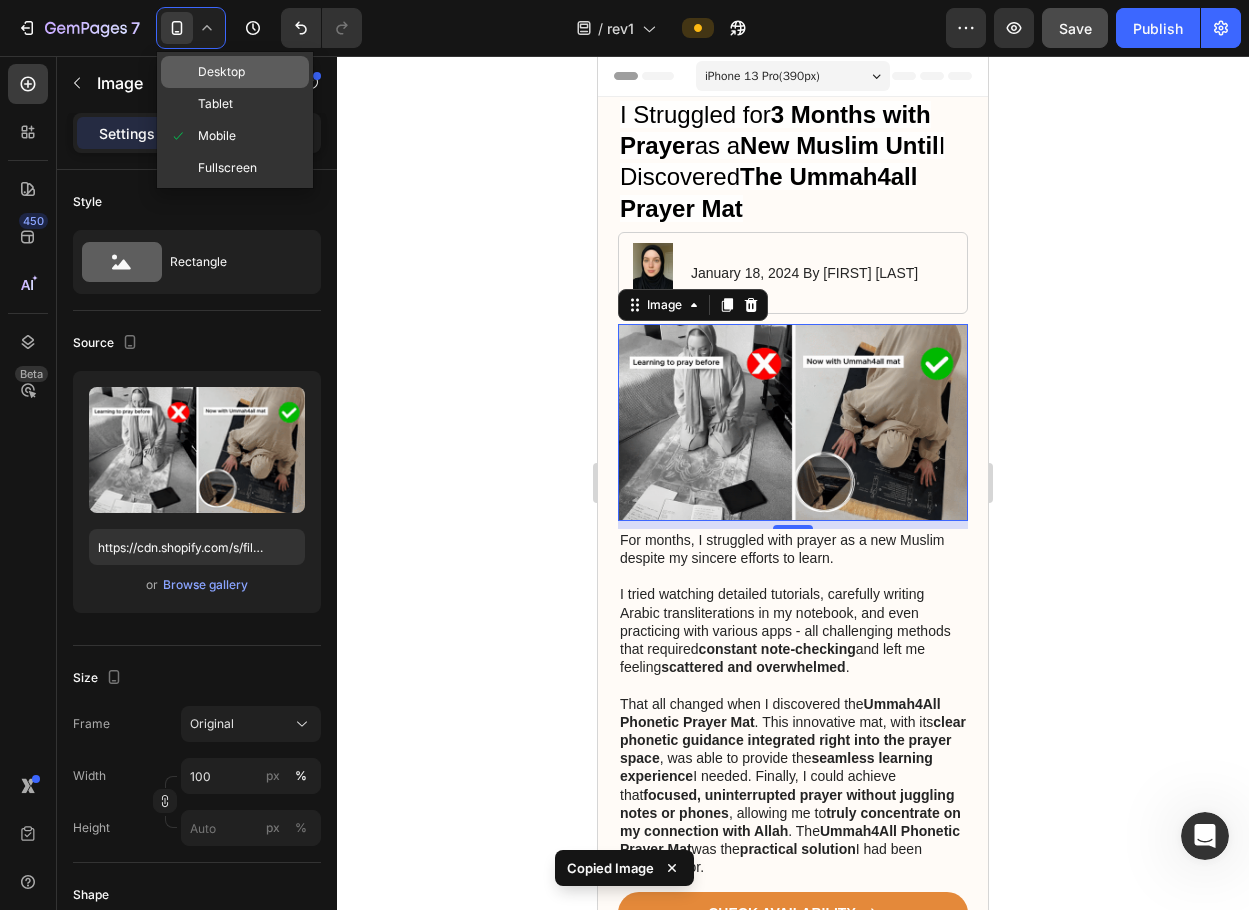 click on "Desktop" at bounding box center [221, 72] 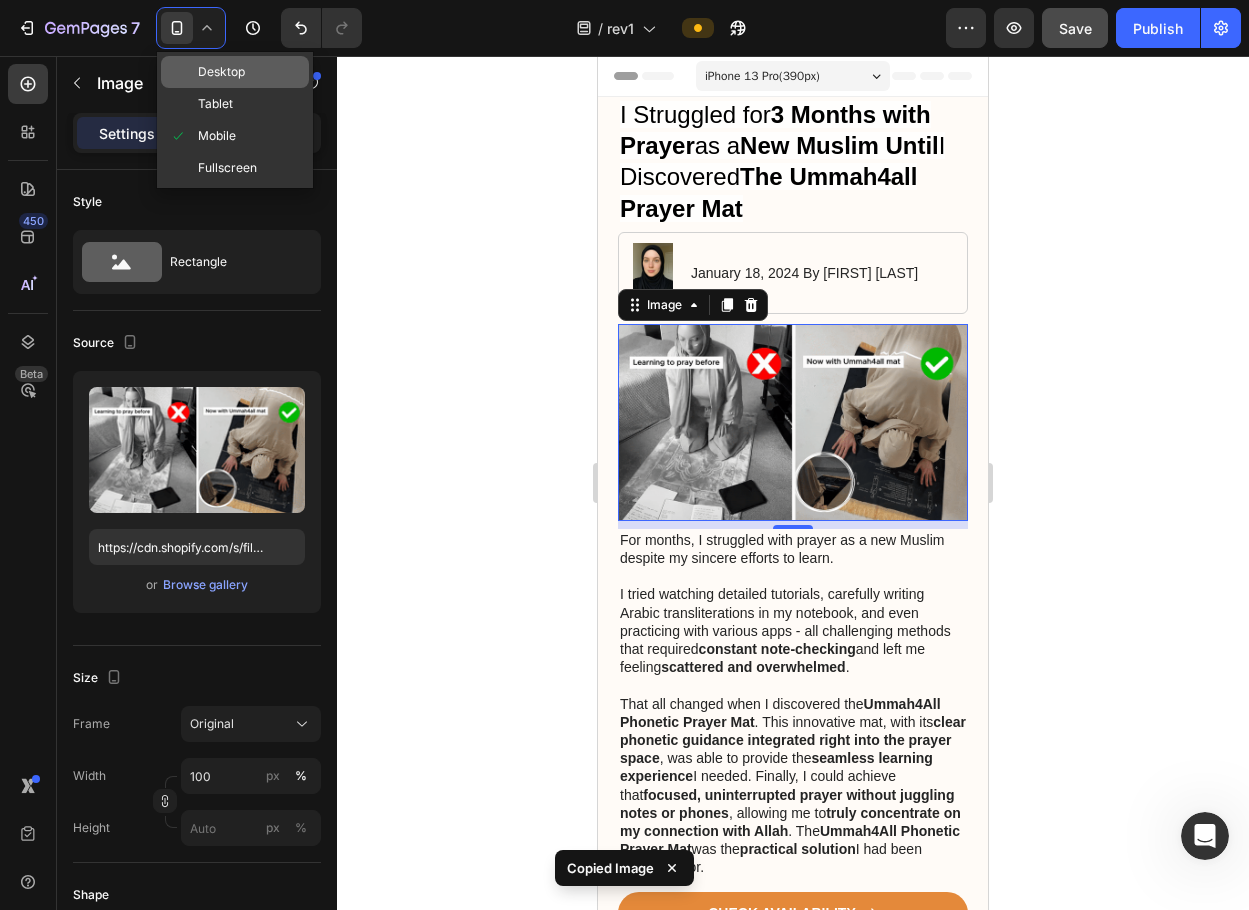 type on "https://cdn.shopify.com/s/files/1/0870/9075/7980/files/gempages_570040103099958424-fa66f25d-eeab-4d3b-b260-9f65cb22bfc7.webp" 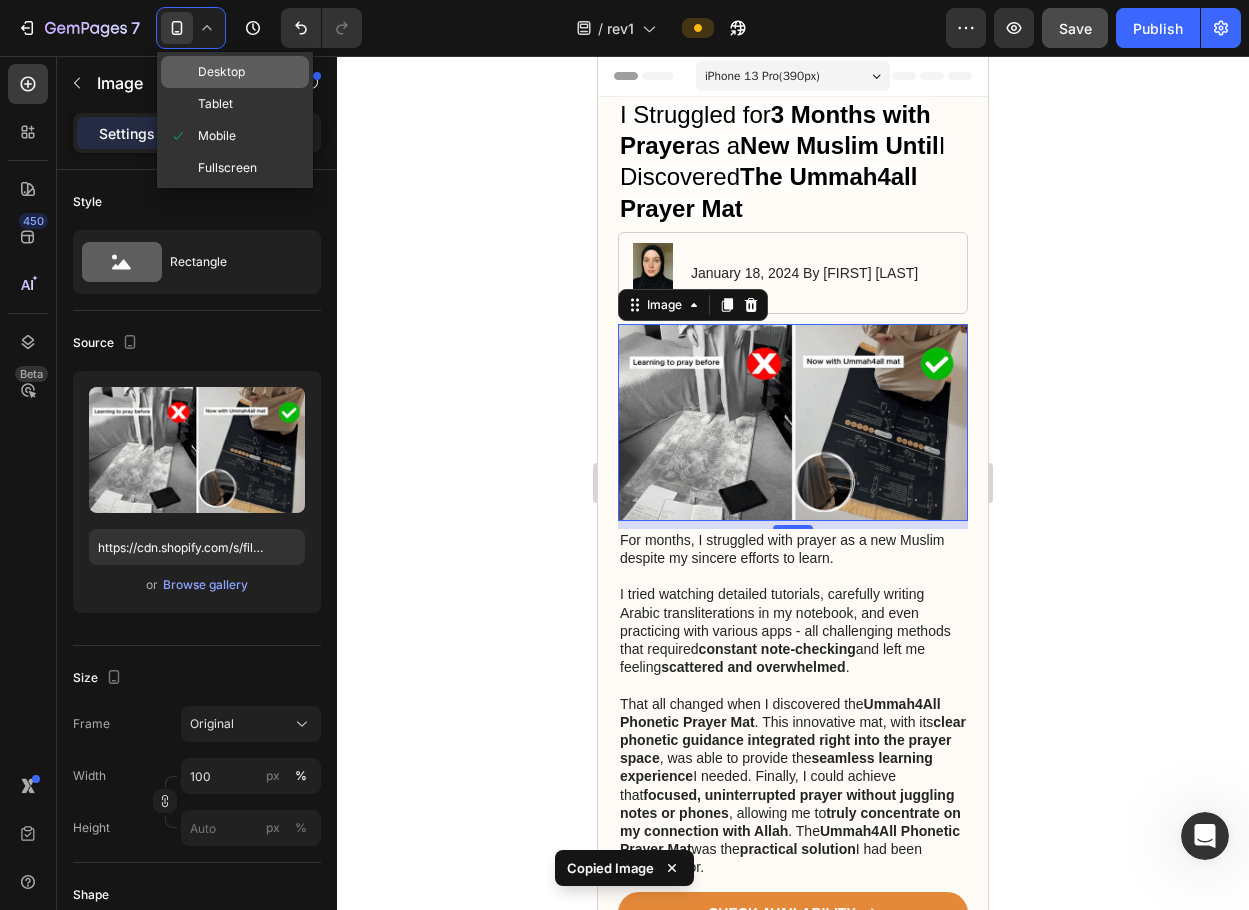 type on "790" 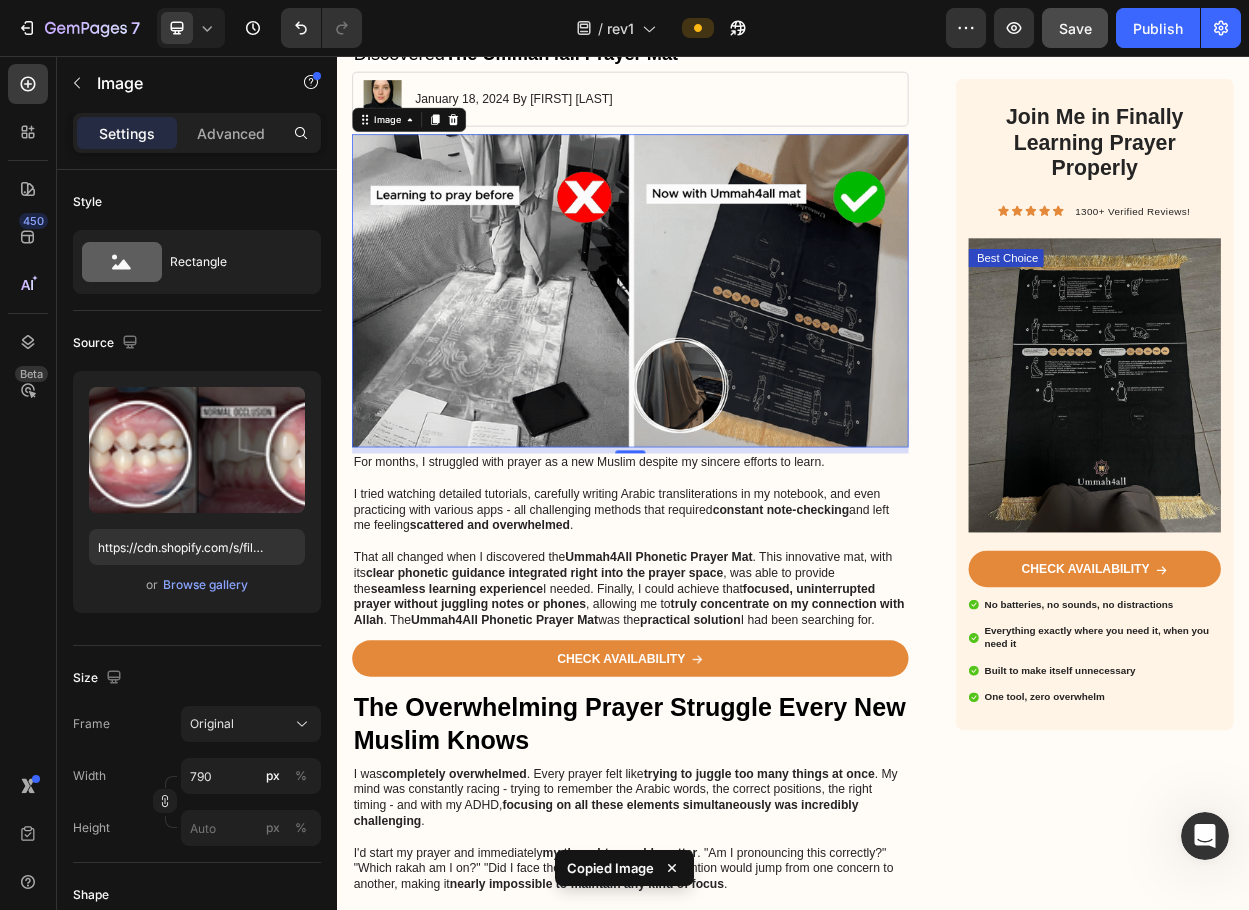 scroll, scrollTop: 125, scrollLeft: 0, axis: vertical 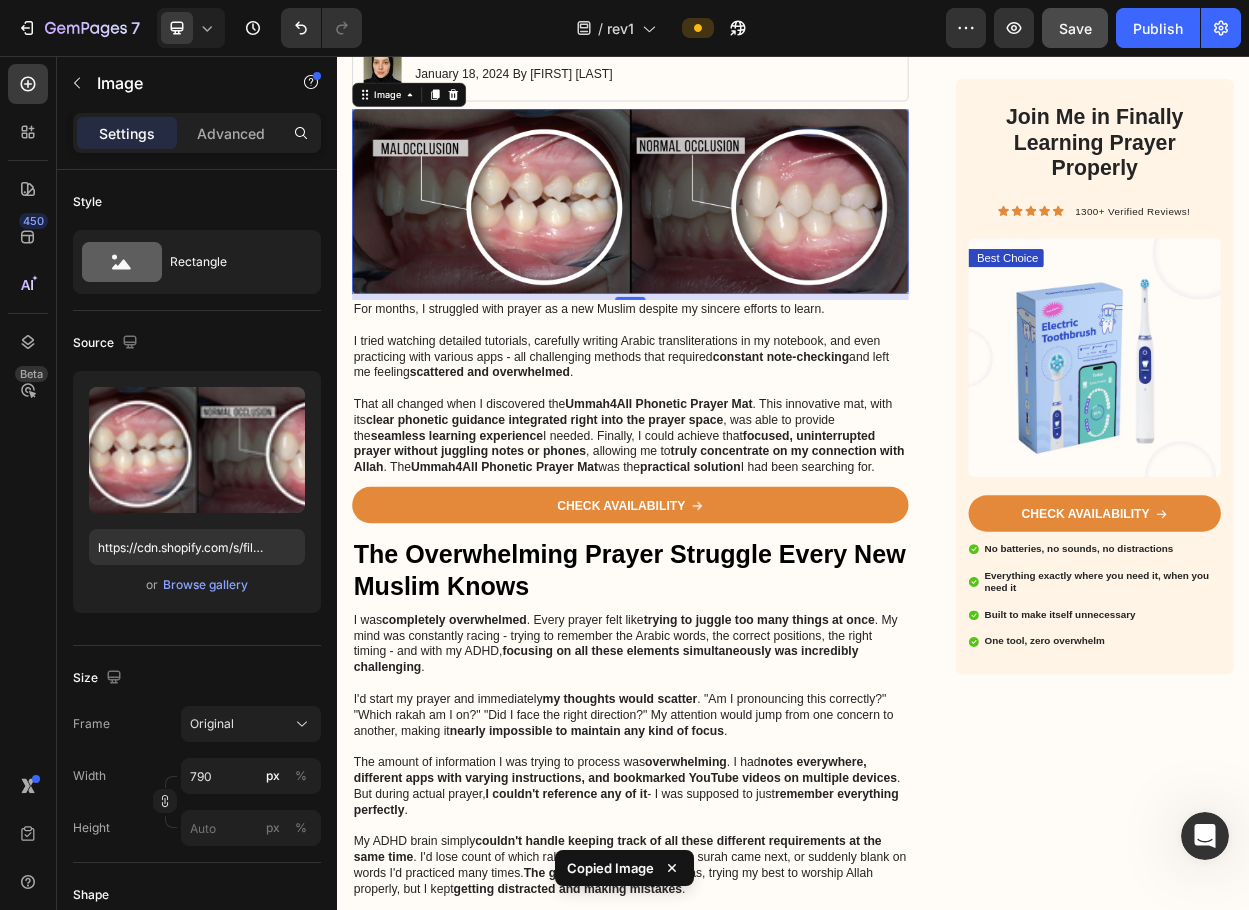 click at bounding box center (723, 247) 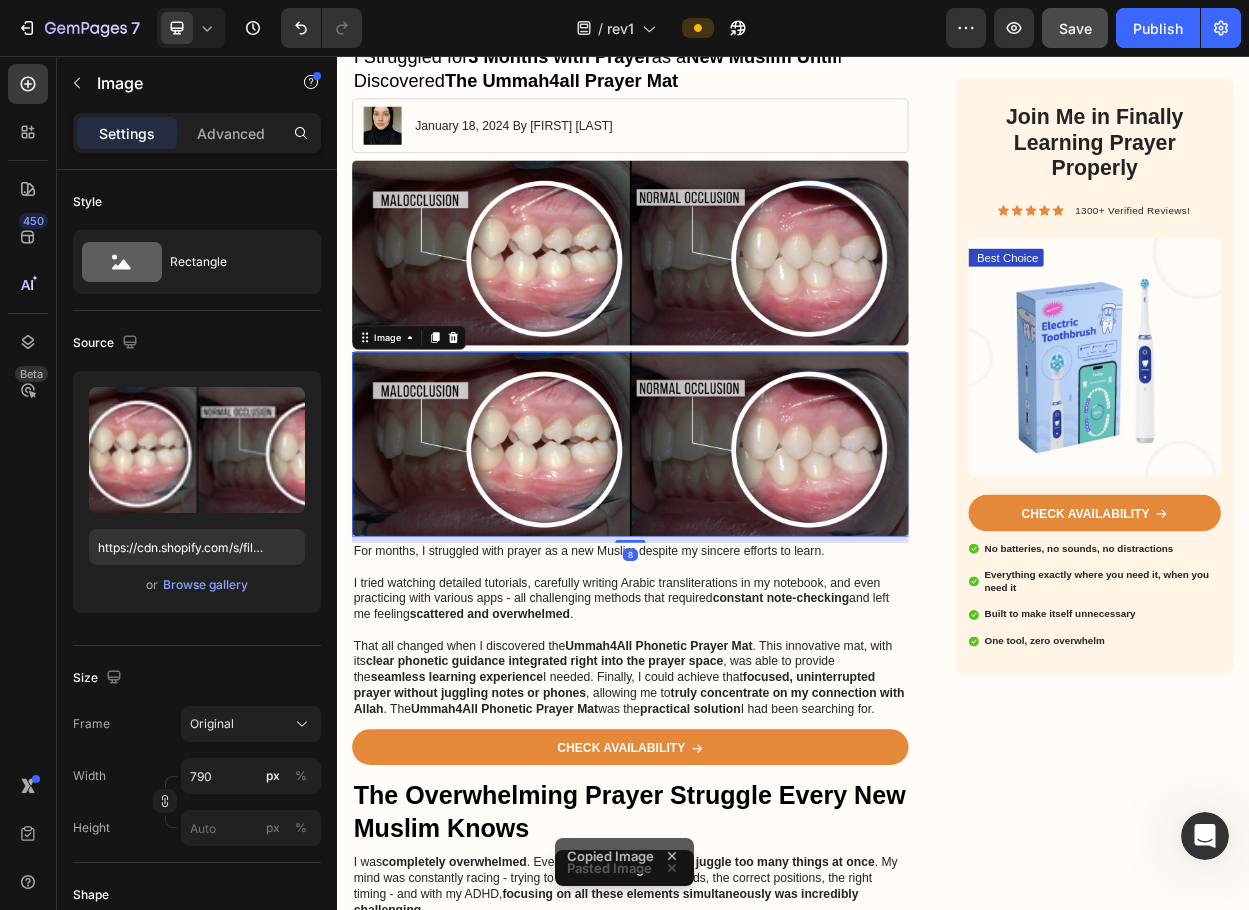 scroll, scrollTop: 25, scrollLeft: 0, axis: vertical 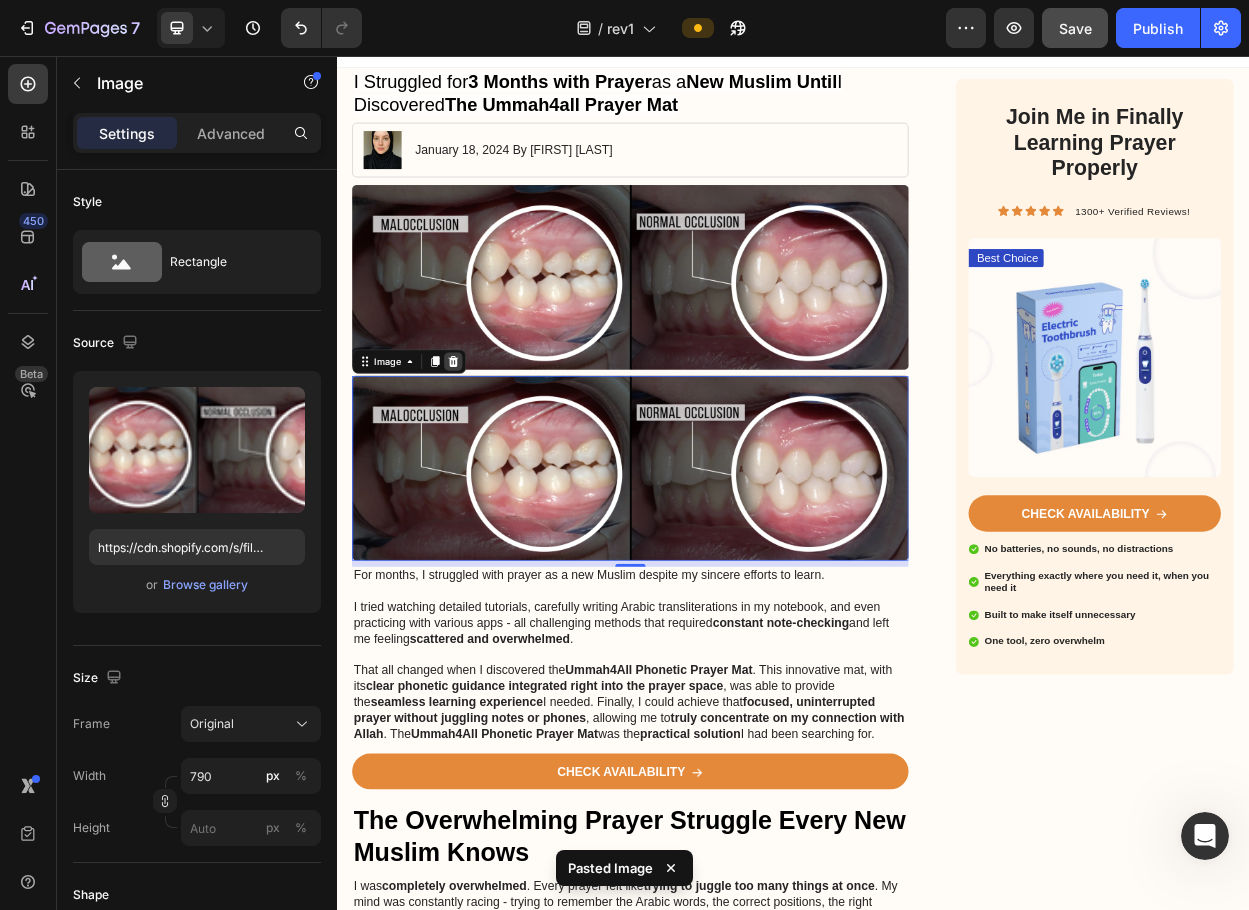click at bounding box center (490, 458) 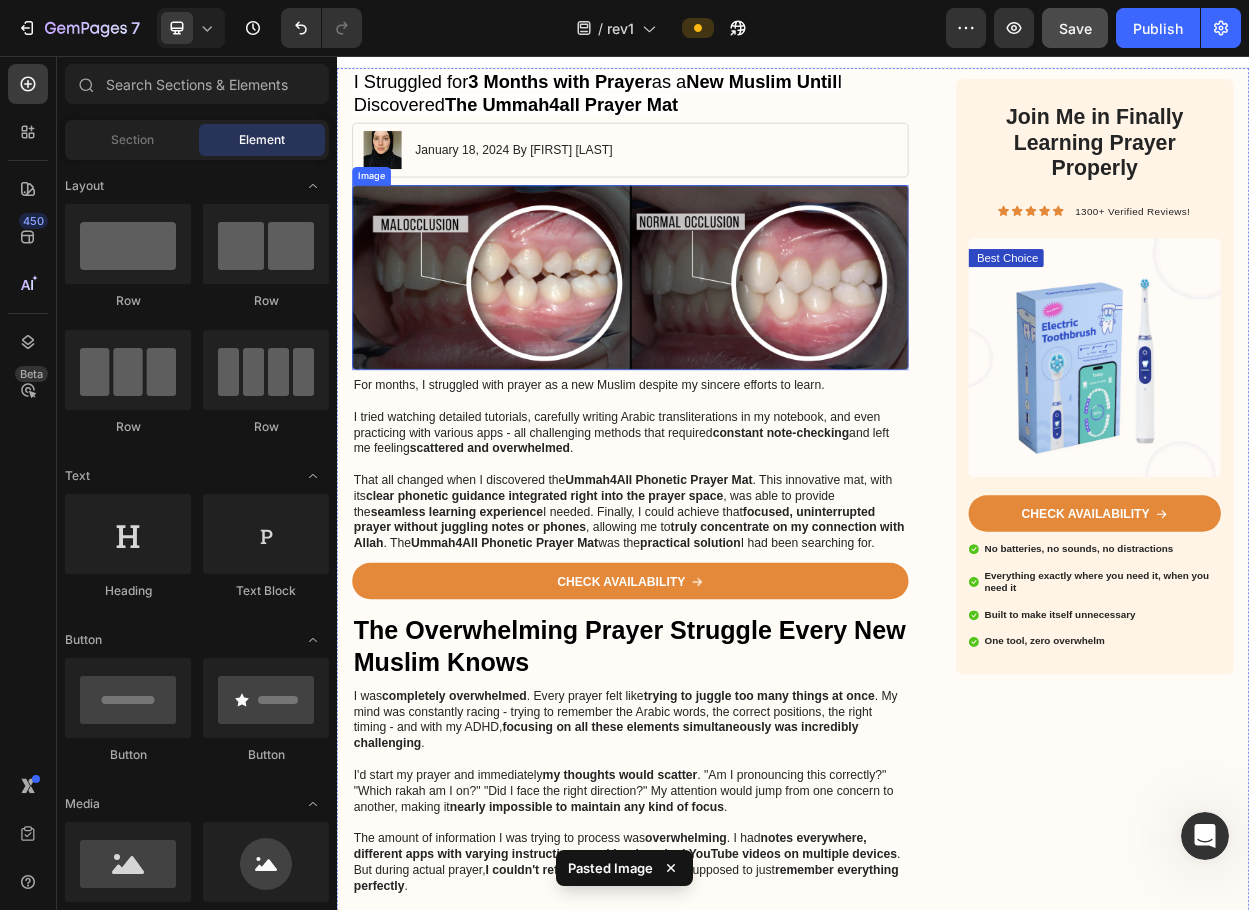 click at bounding box center [723, 347] 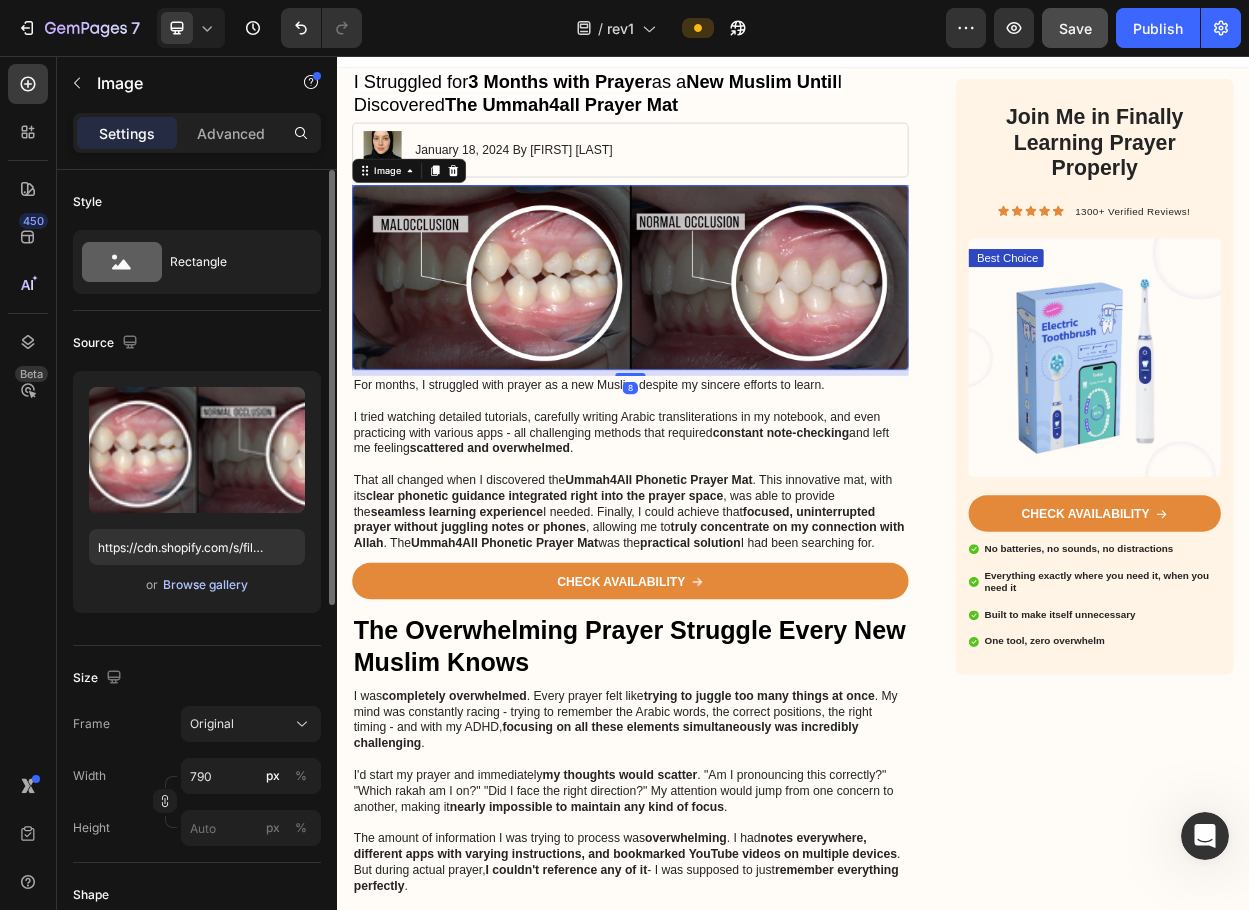 click on "Browse gallery" at bounding box center (205, 585) 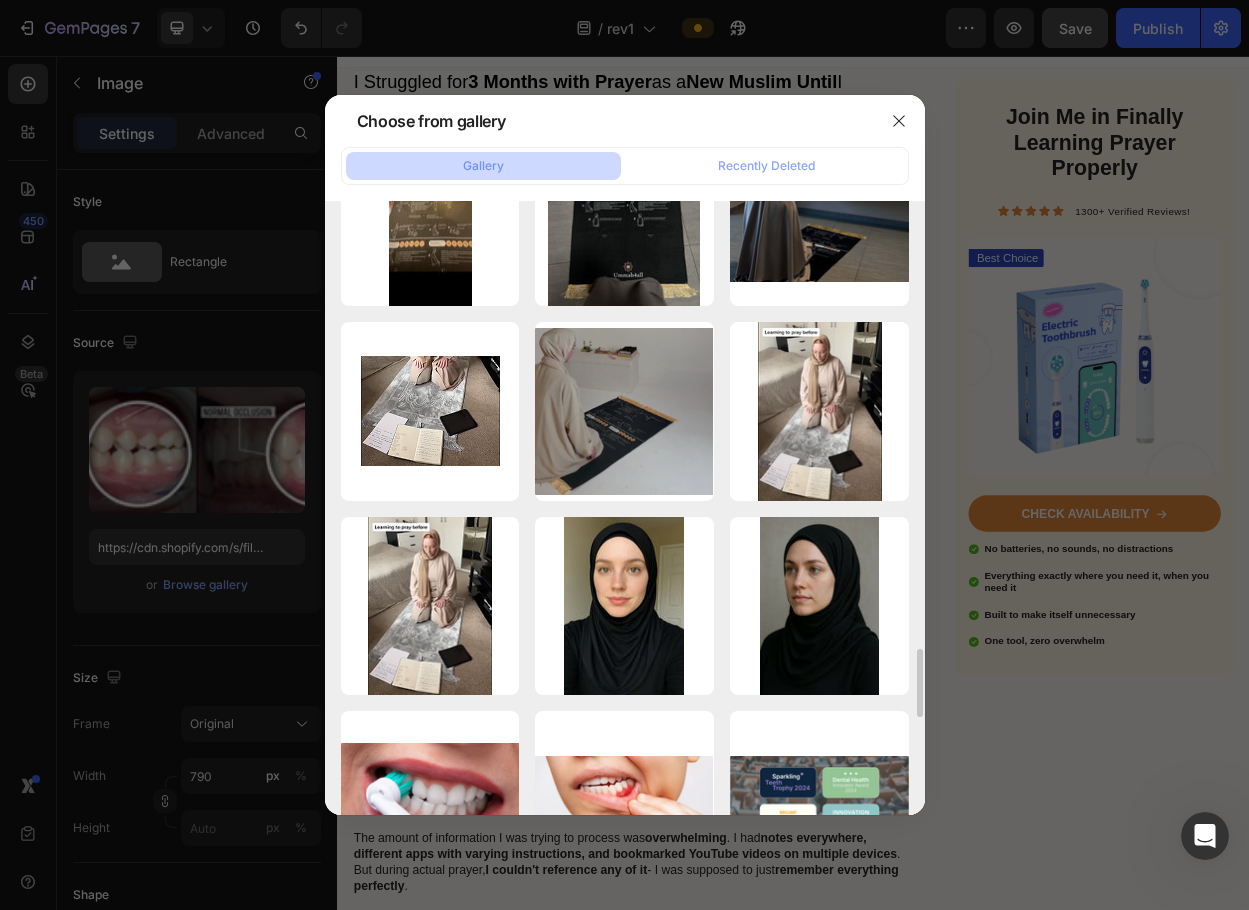 scroll, scrollTop: 3982, scrollLeft: 0, axis: vertical 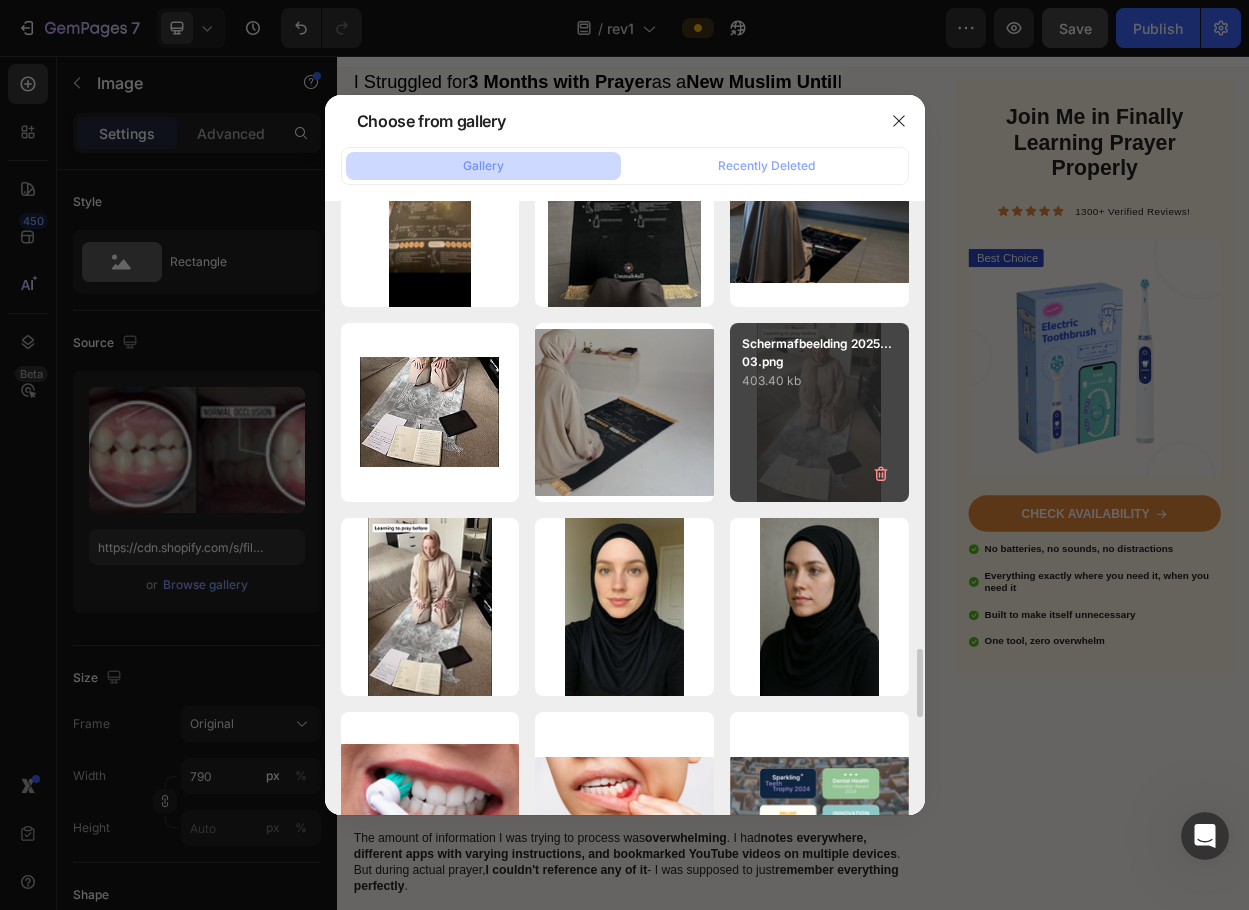 click on "Schermafbeelding 2025...03.png 403.40 kb" at bounding box center (819, 412) 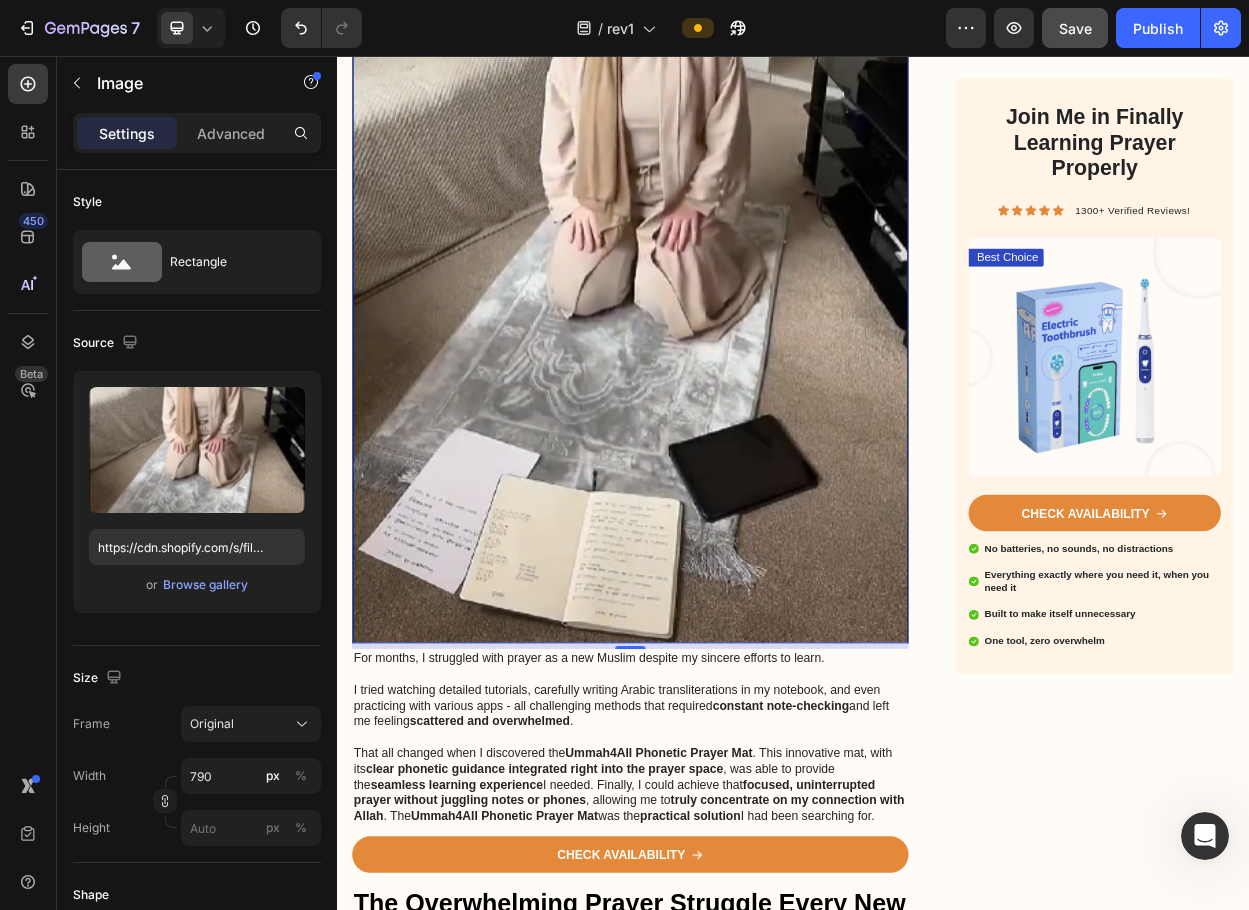 scroll, scrollTop: 340, scrollLeft: 0, axis: vertical 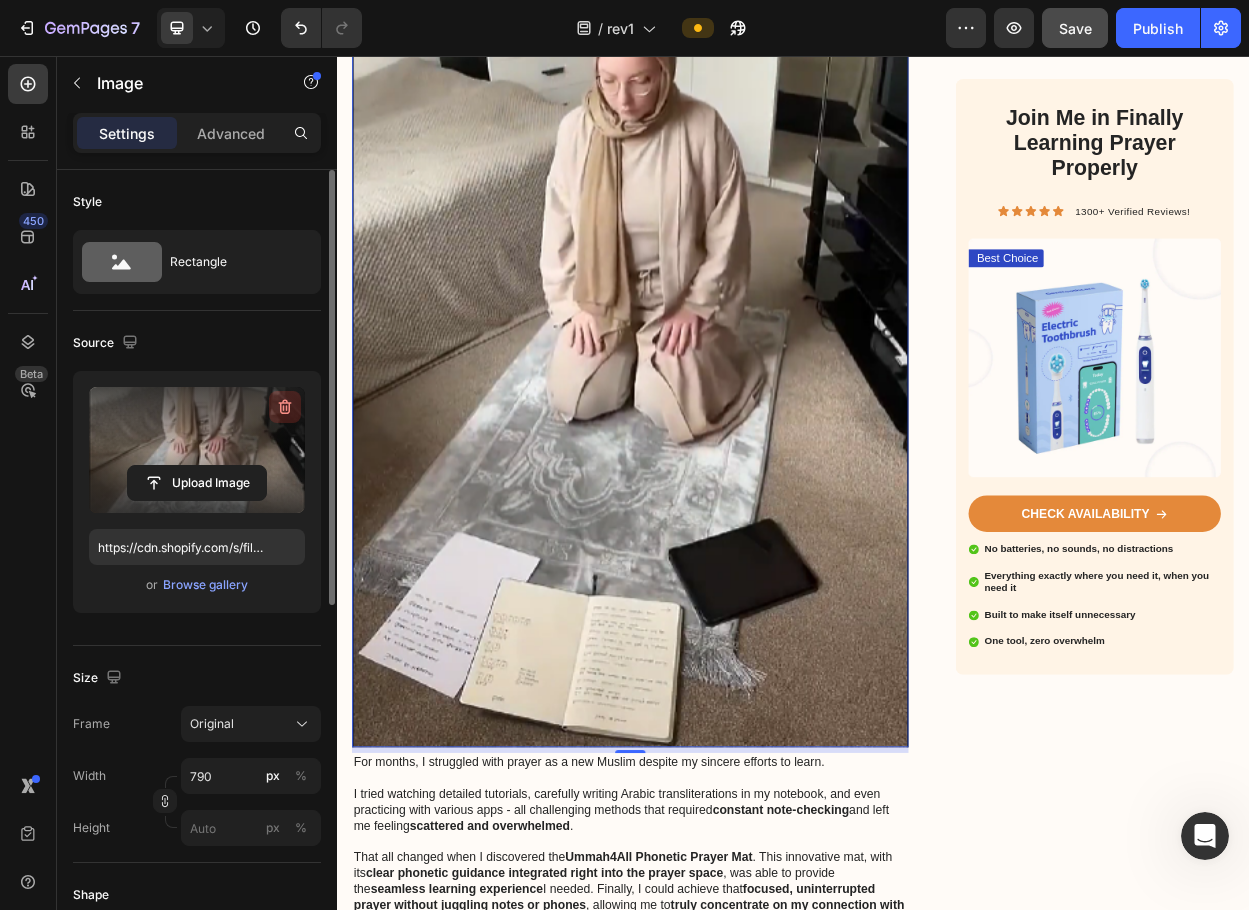 click 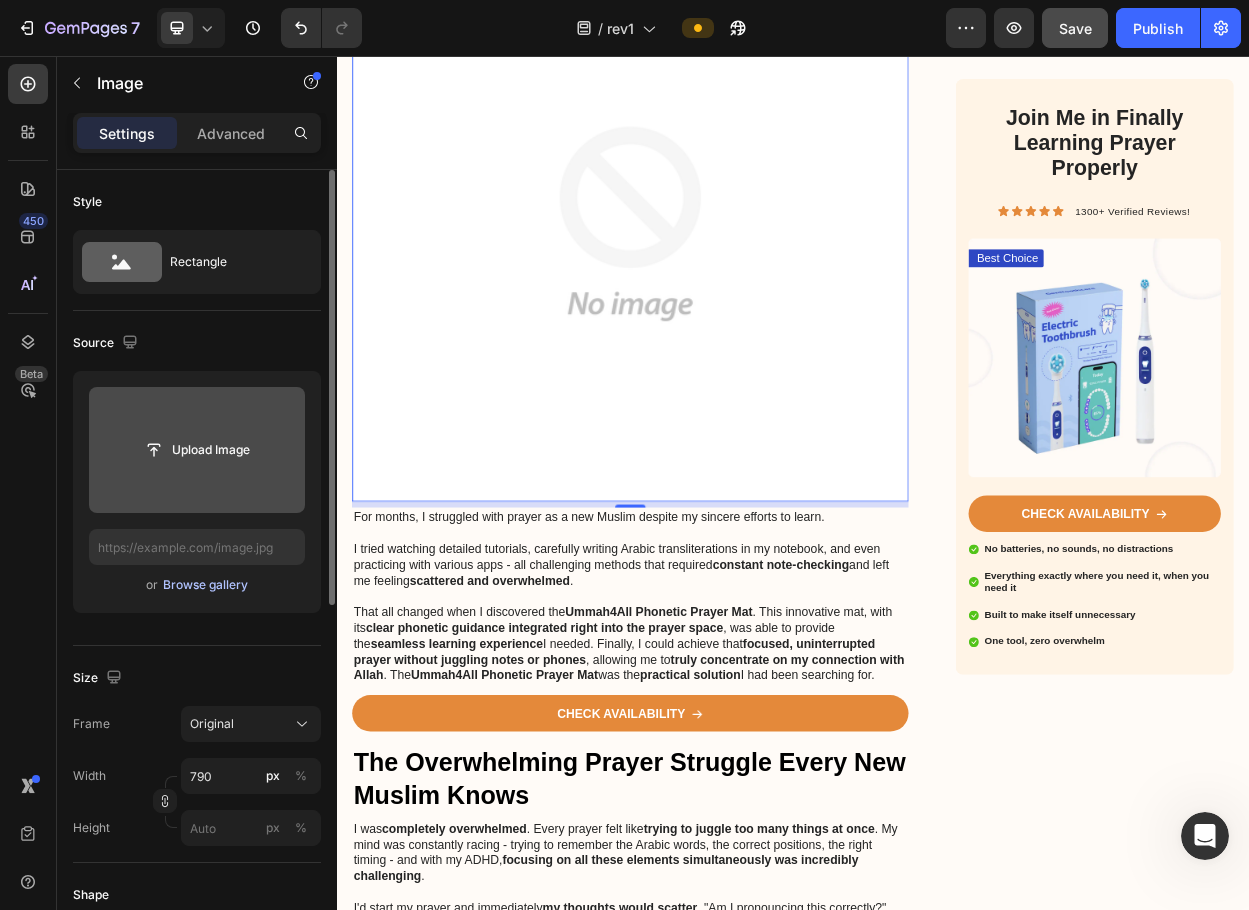 click on "Browse gallery" at bounding box center [205, 585] 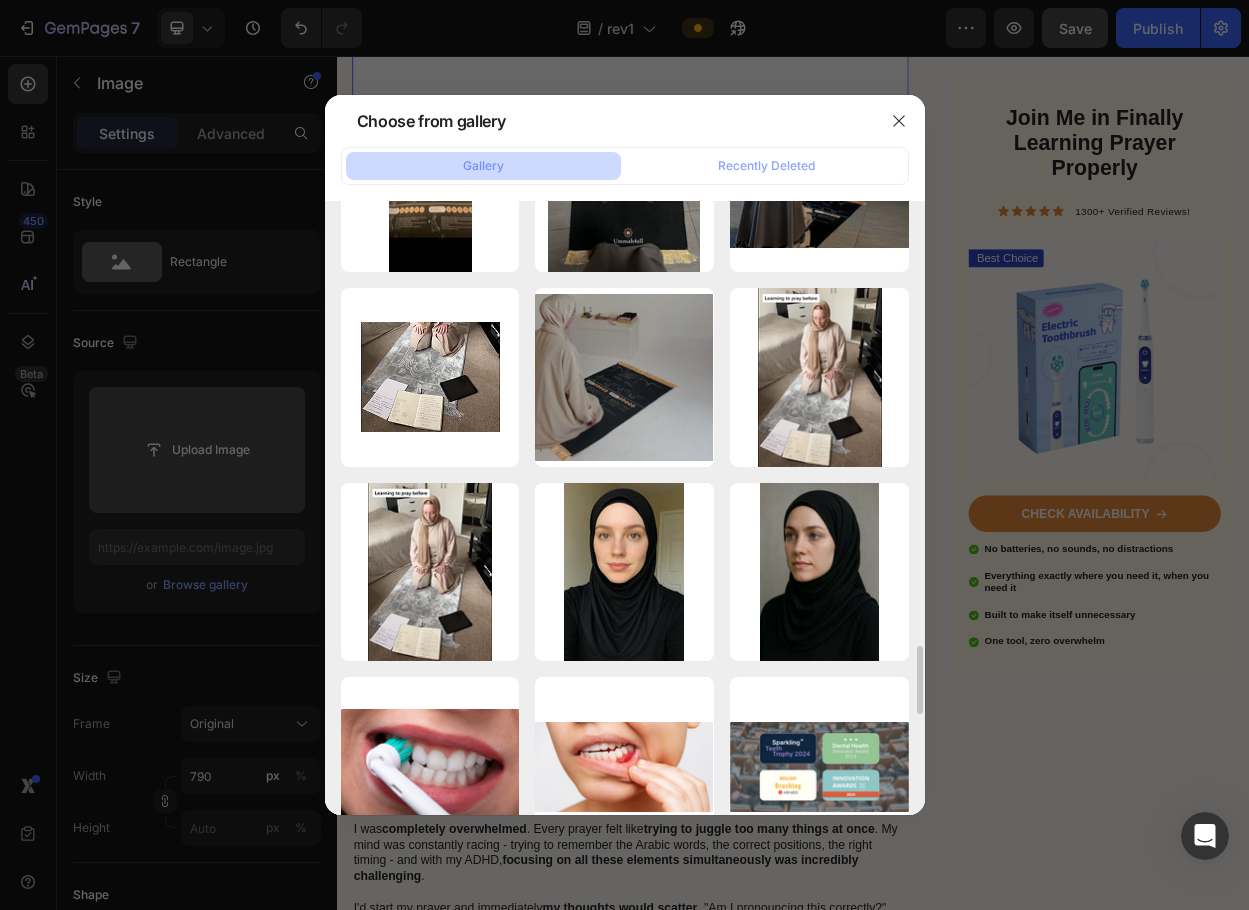 scroll, scrollTop: 4007, scrollLeft: 0, axis: vertical 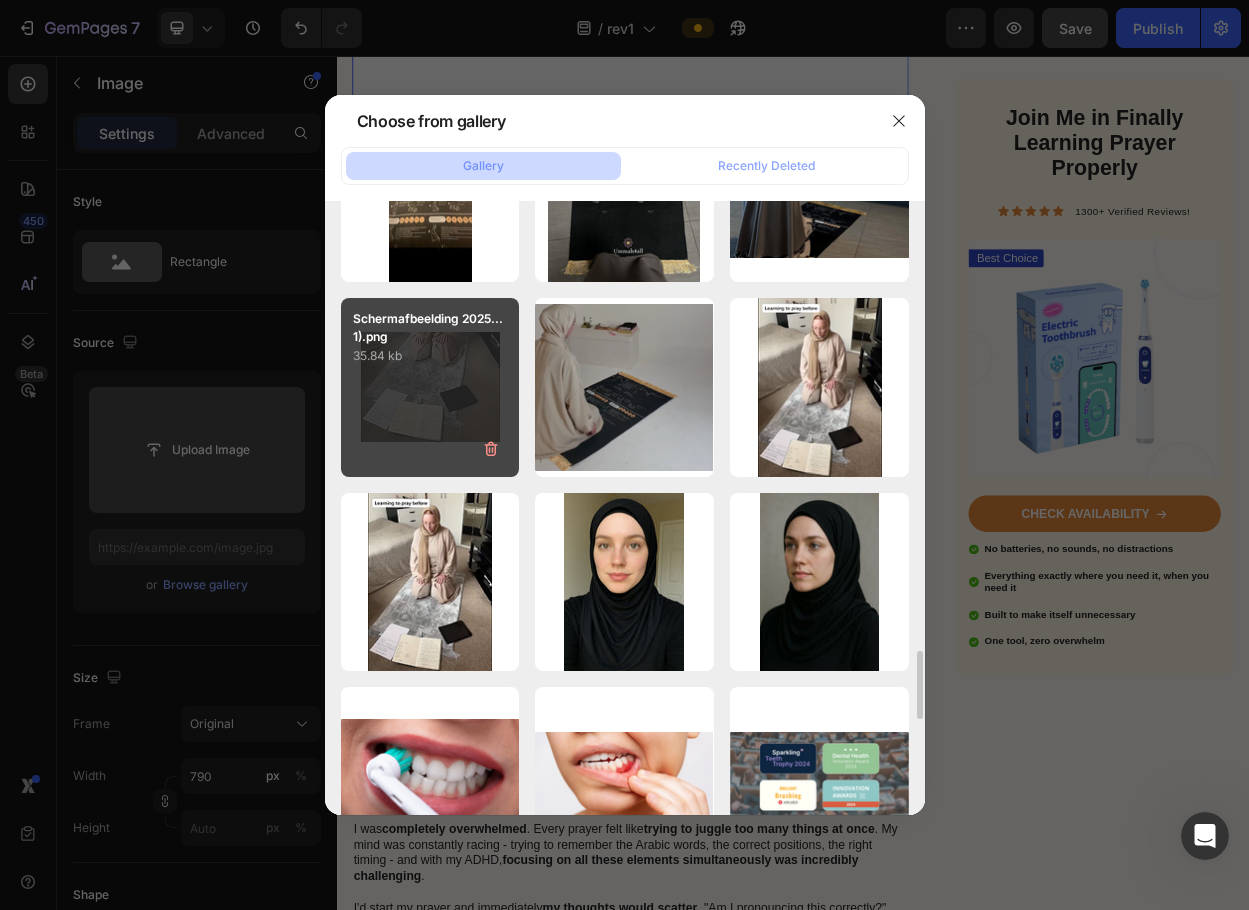 click on "35.84 kb" at bounding box center [430, 356] 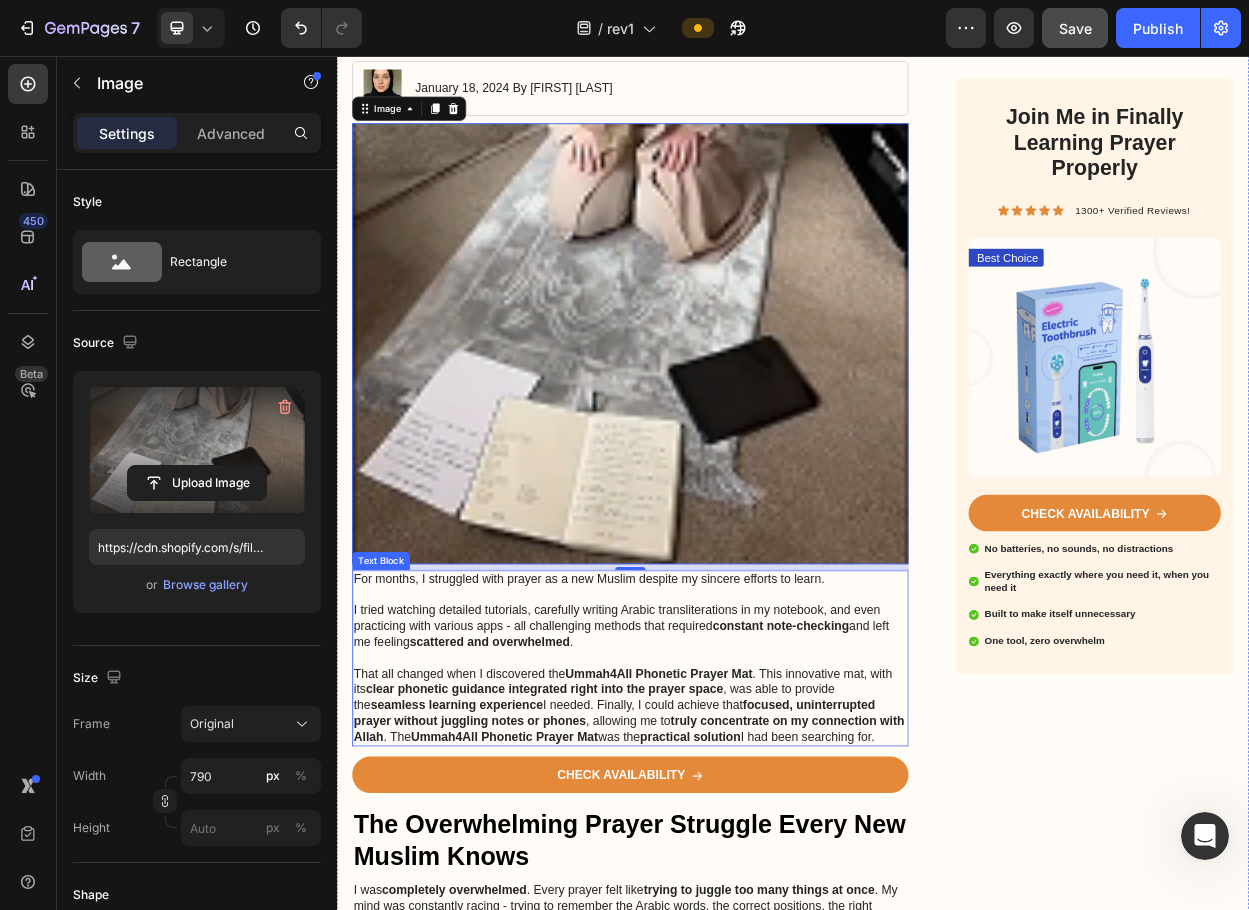 scroll, scrollTop: 111, scrollLeft: 0, axis: vertical 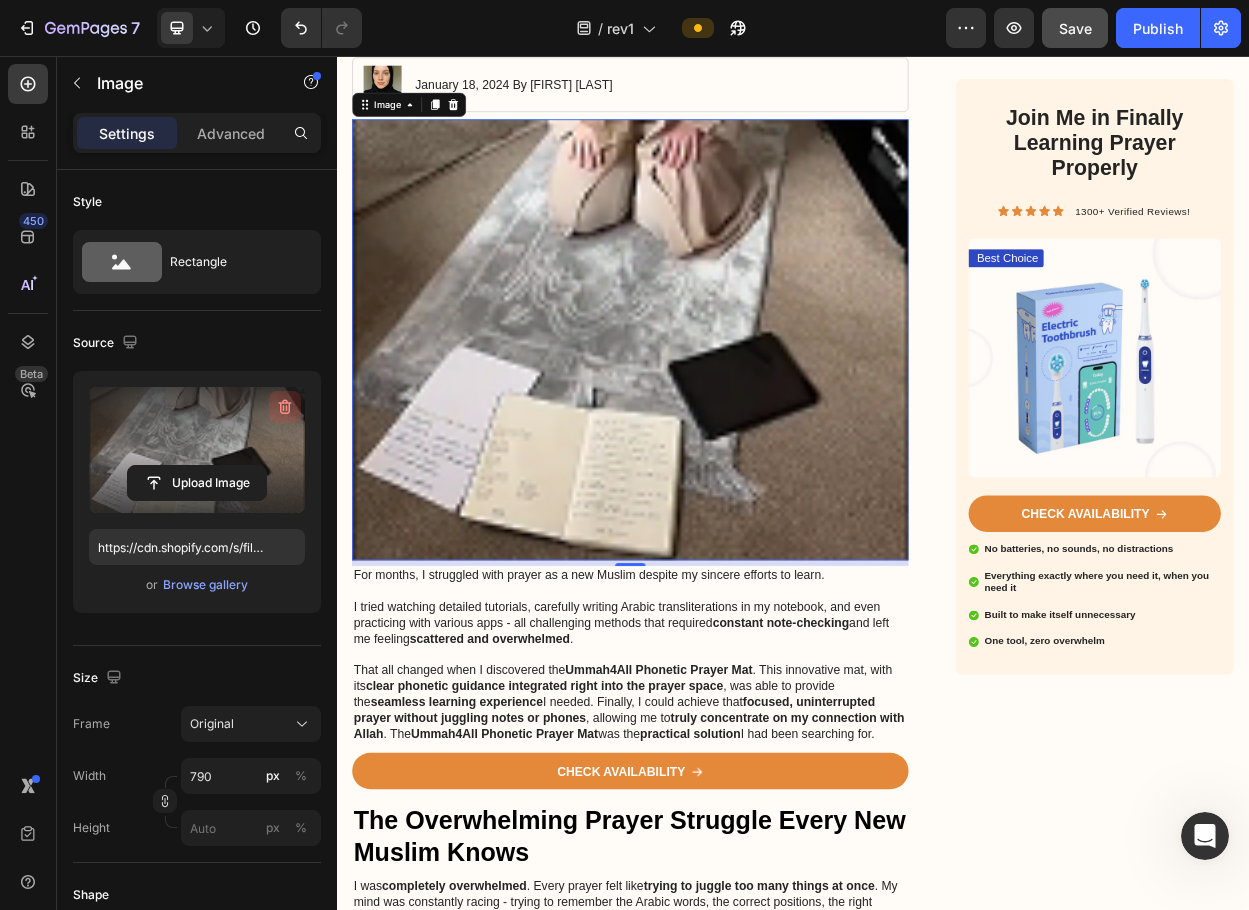 click 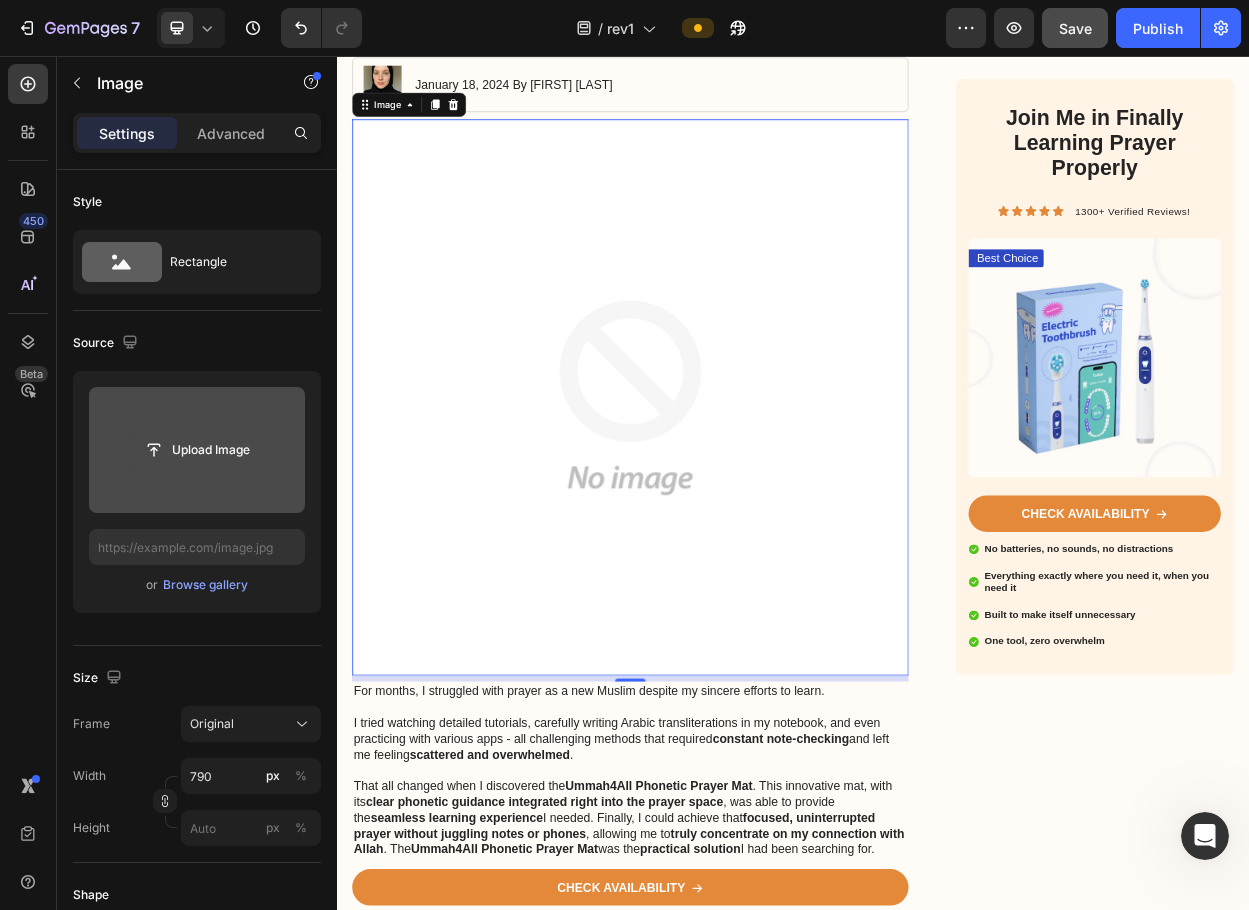 click 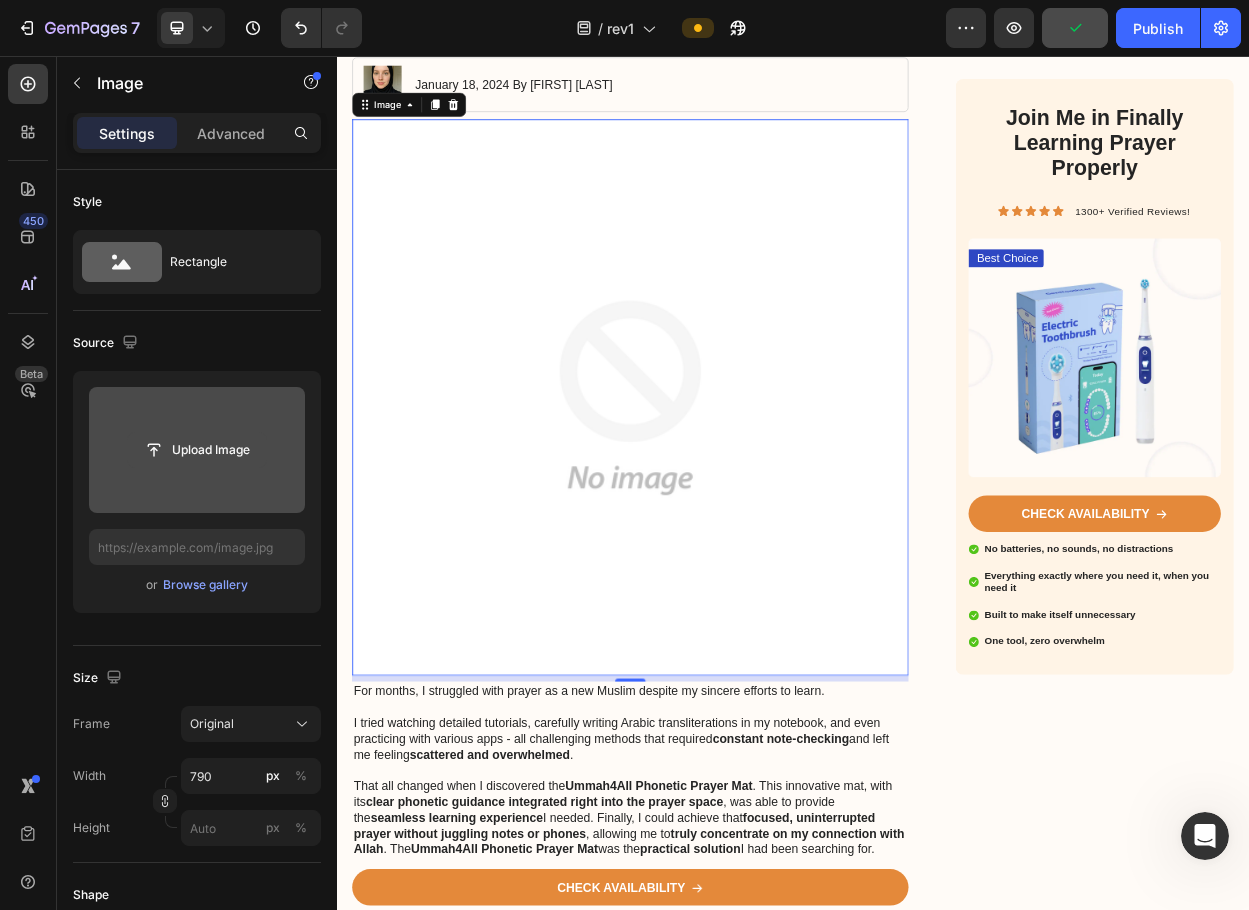 click 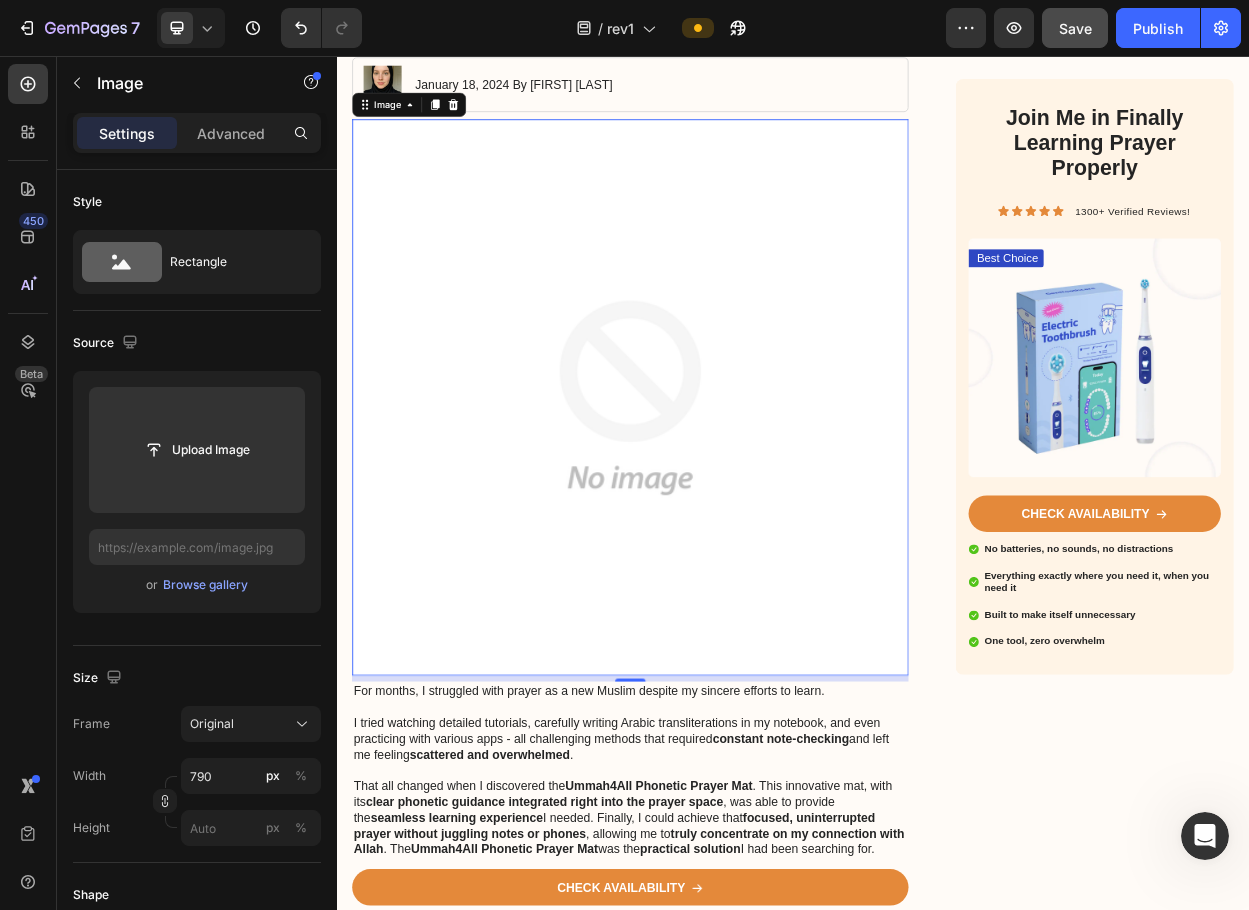 click 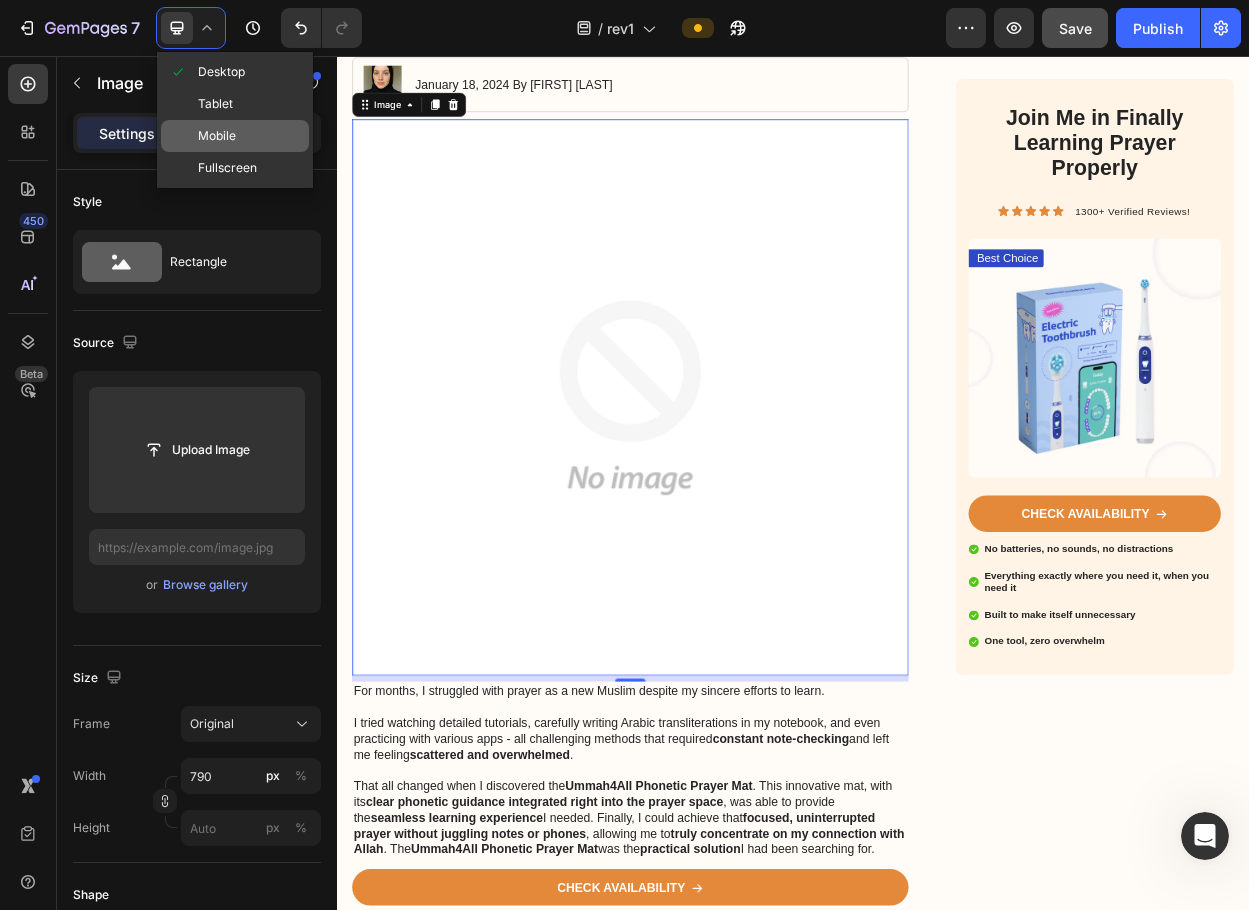 click on "Mobile" at bounding box center [217, 136] 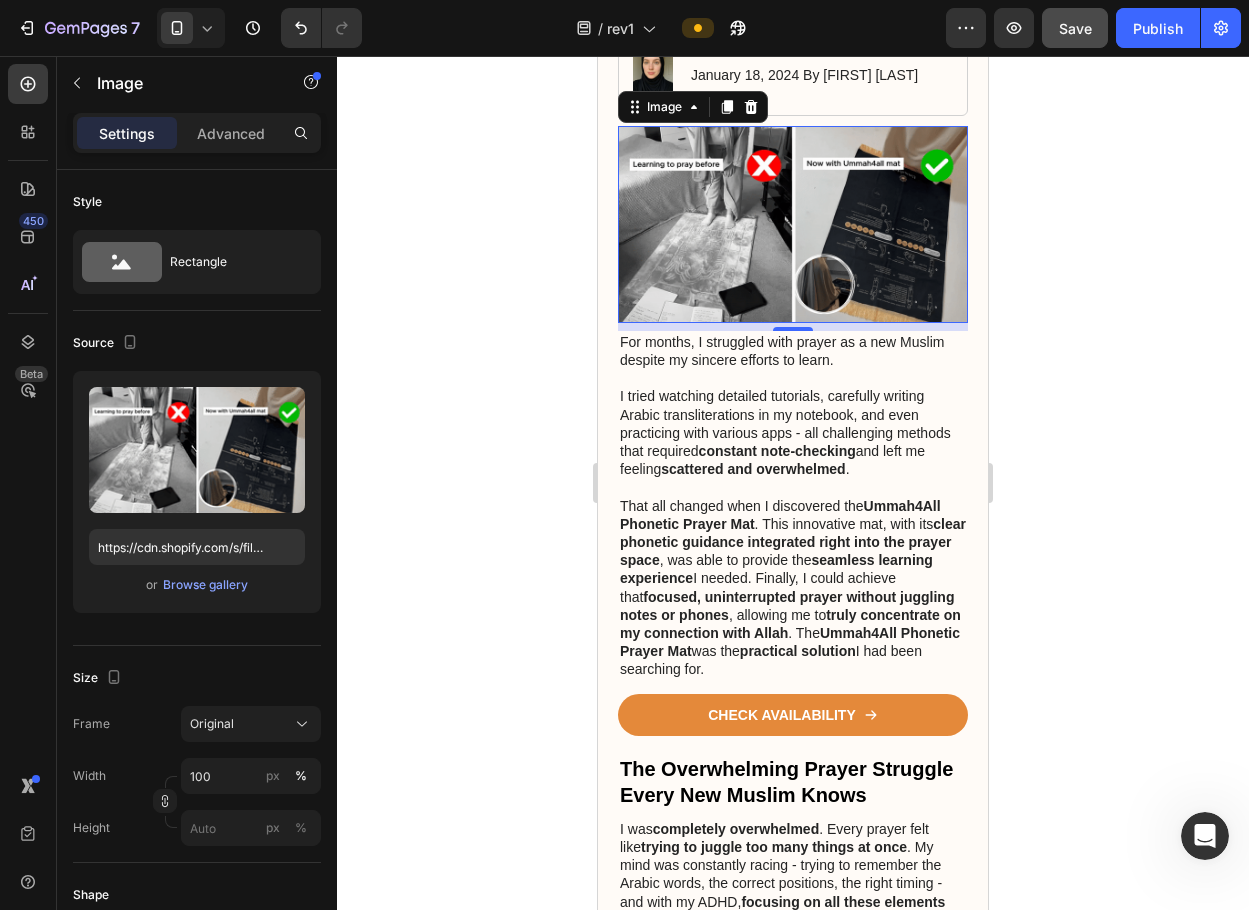 scroll, scrollTop: 123, scrollLeft: 0, axis: vertical 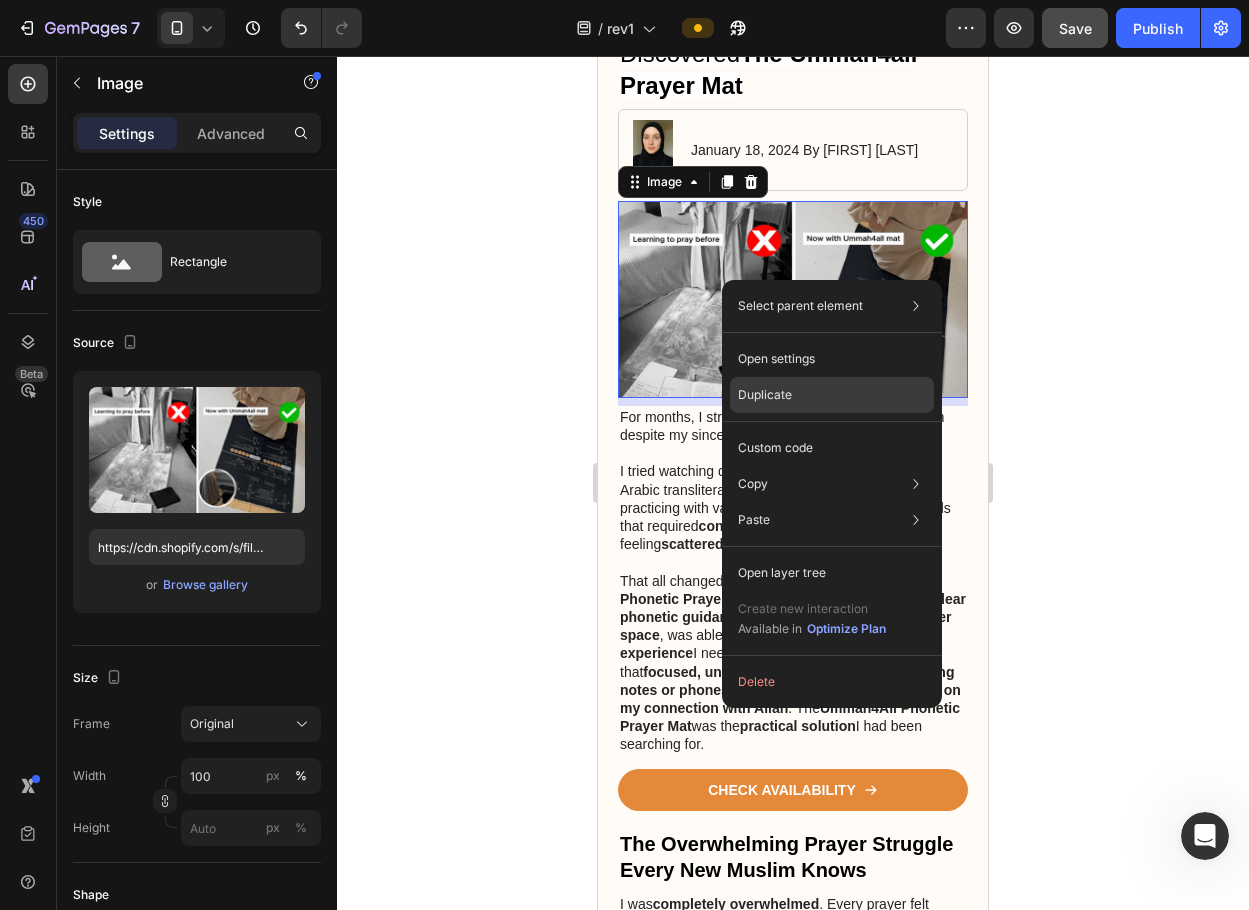 click on "Duplicate" 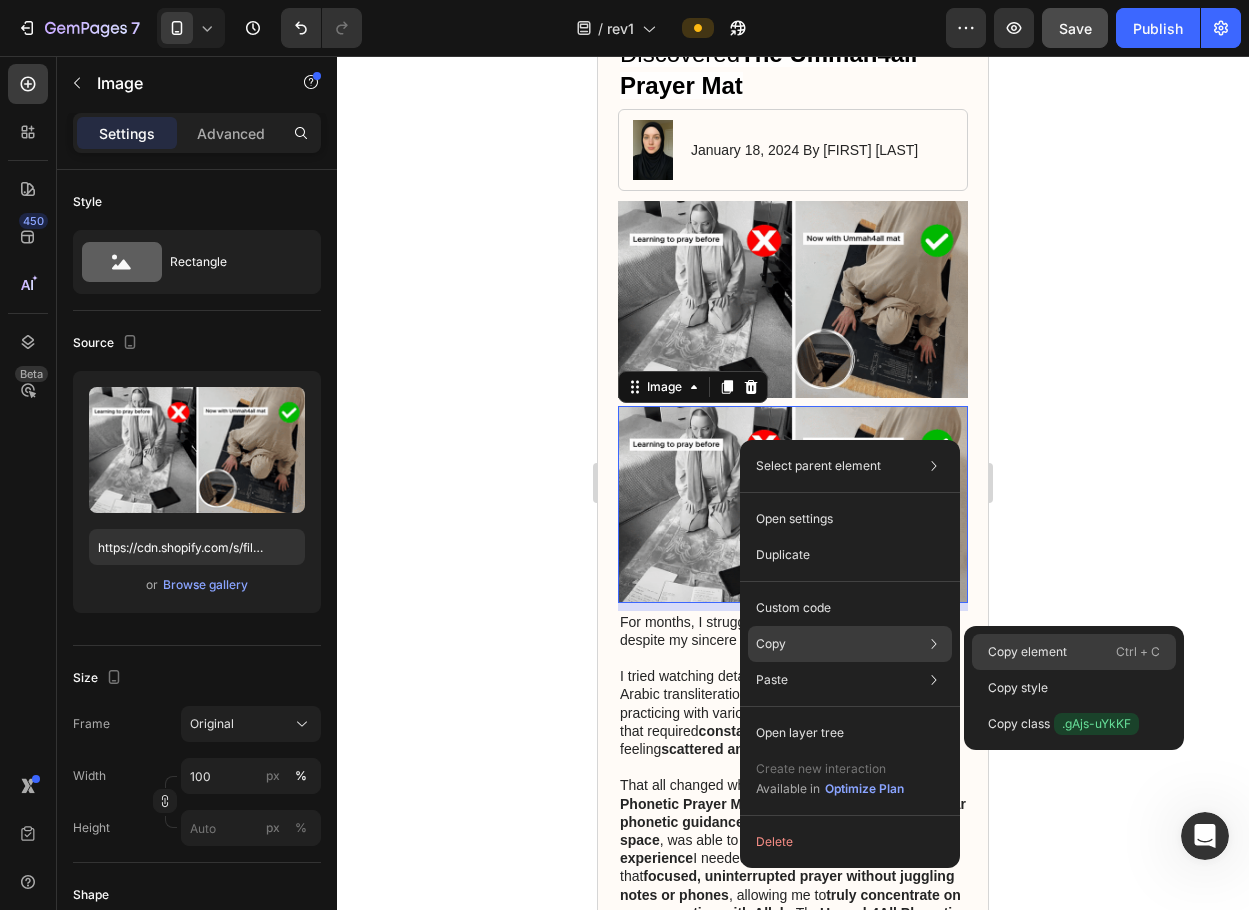 click on "Copy element" at bounding box center [1027, 652] 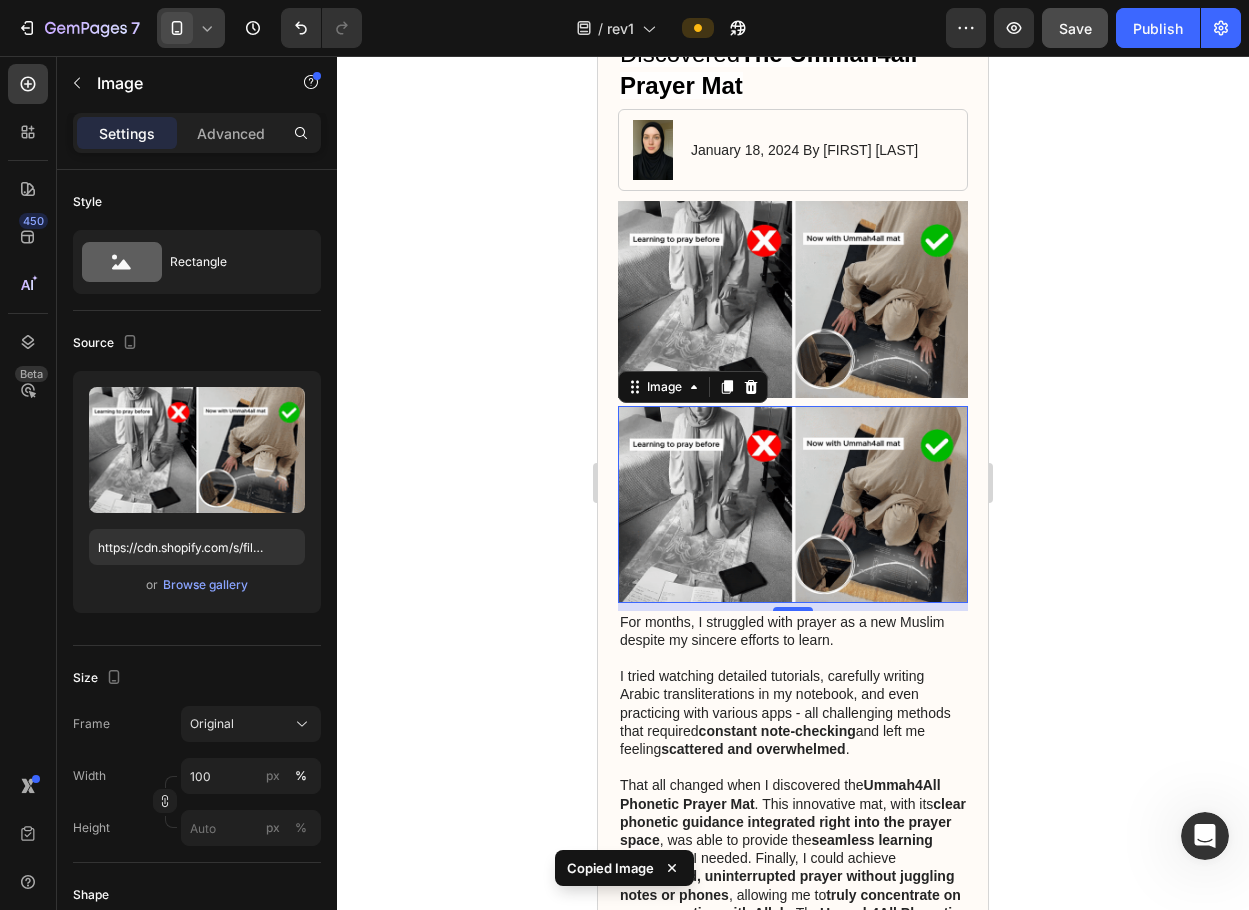 click 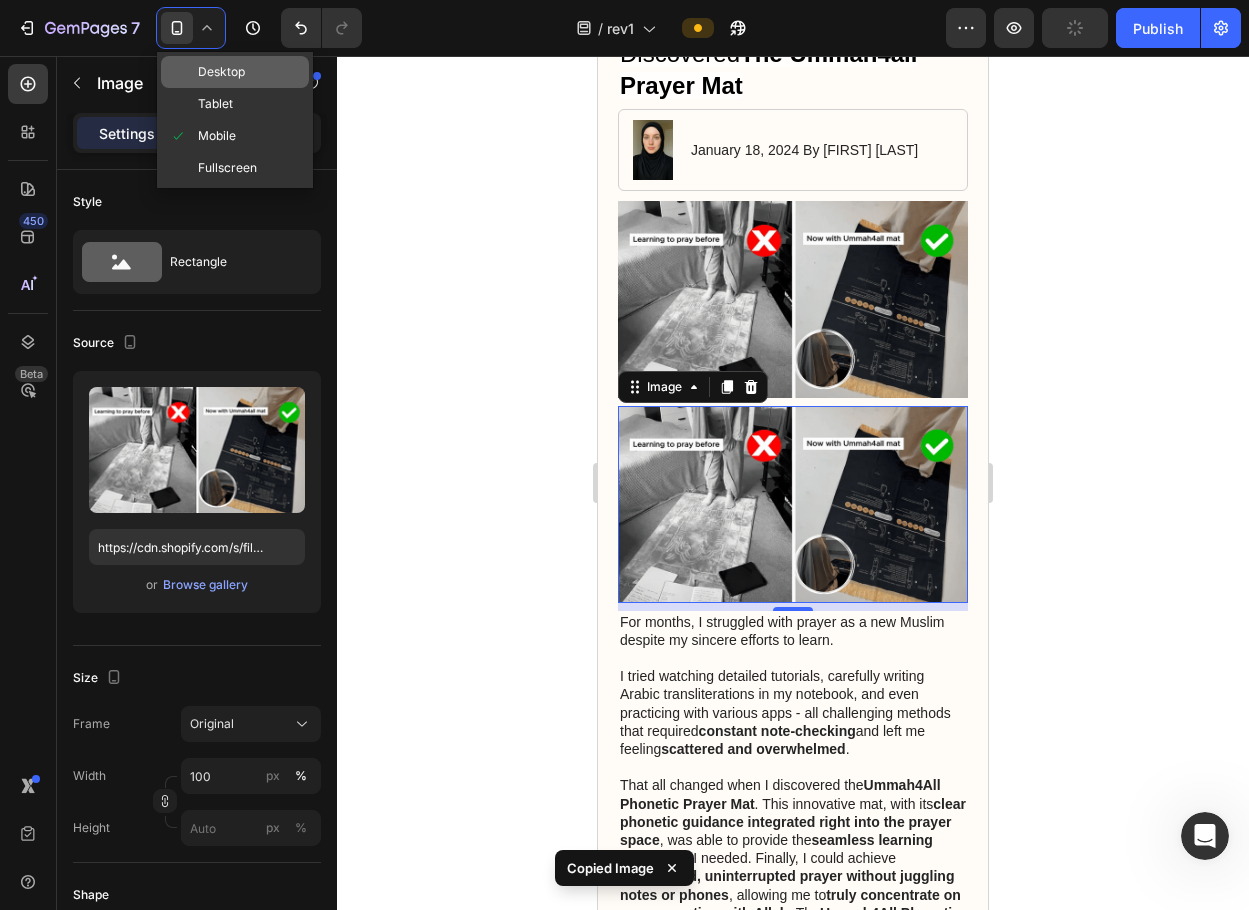 click on "Desktop" at bounding box center [221, 72] 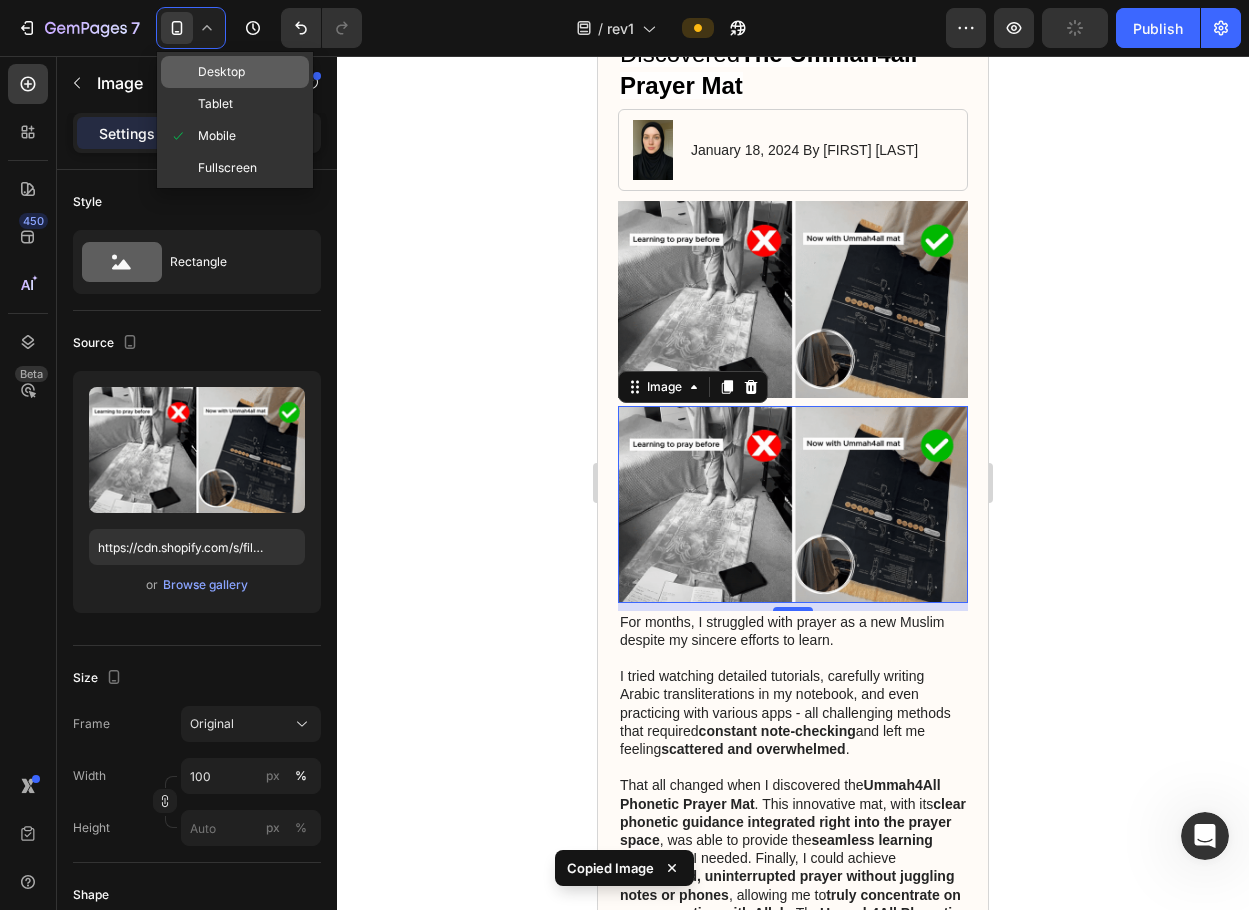 type 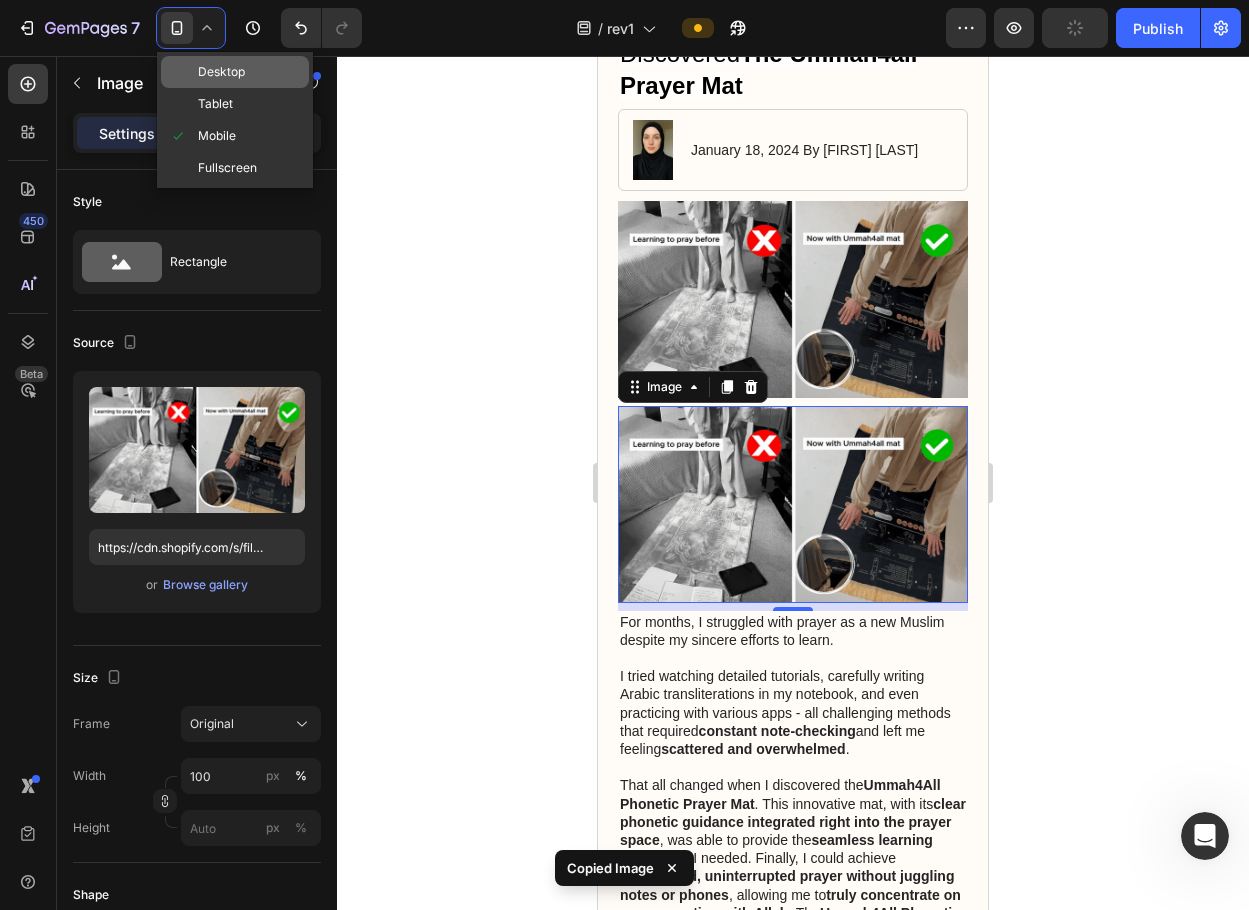type on "790" 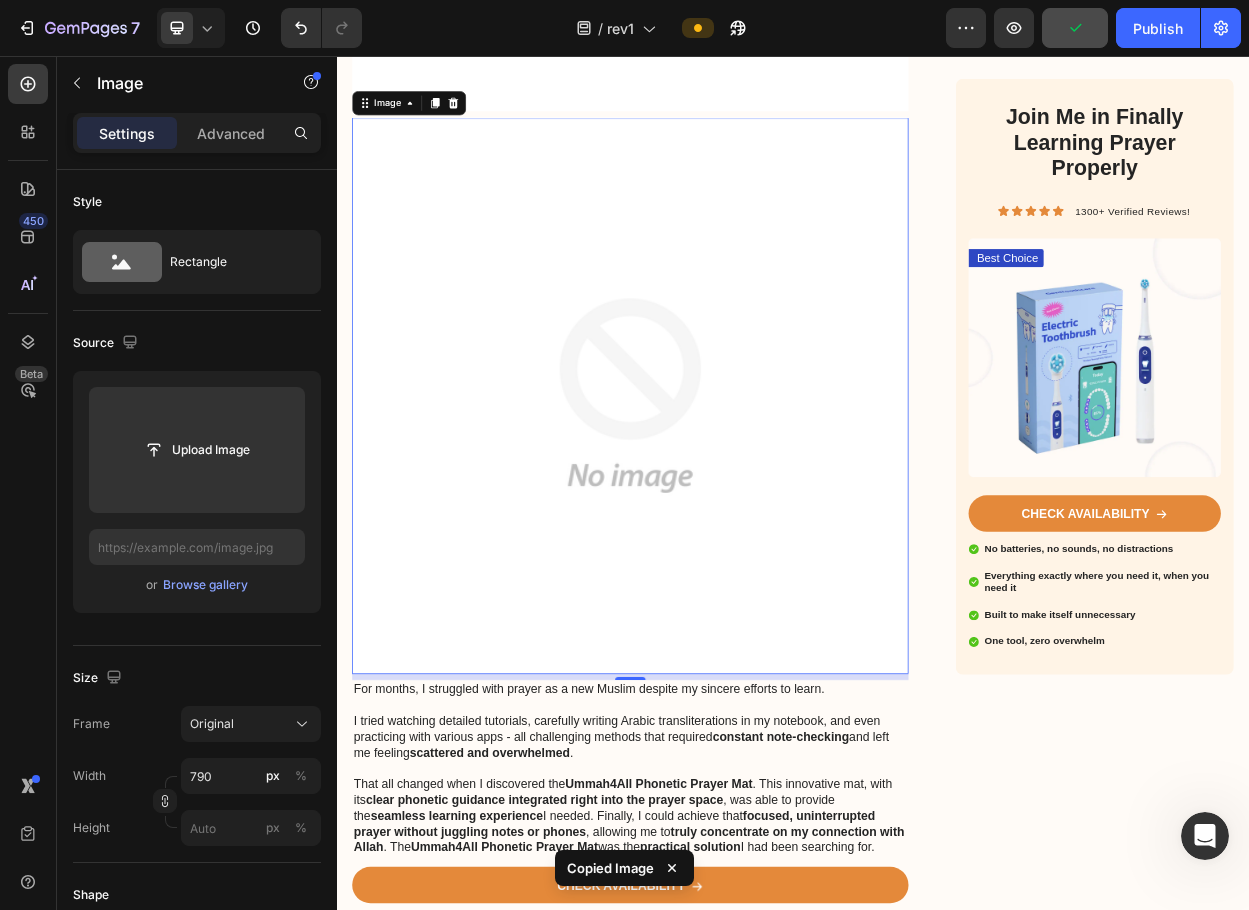 scroll, scrollTop: 855, scrollLeft: 0, axis: vertical 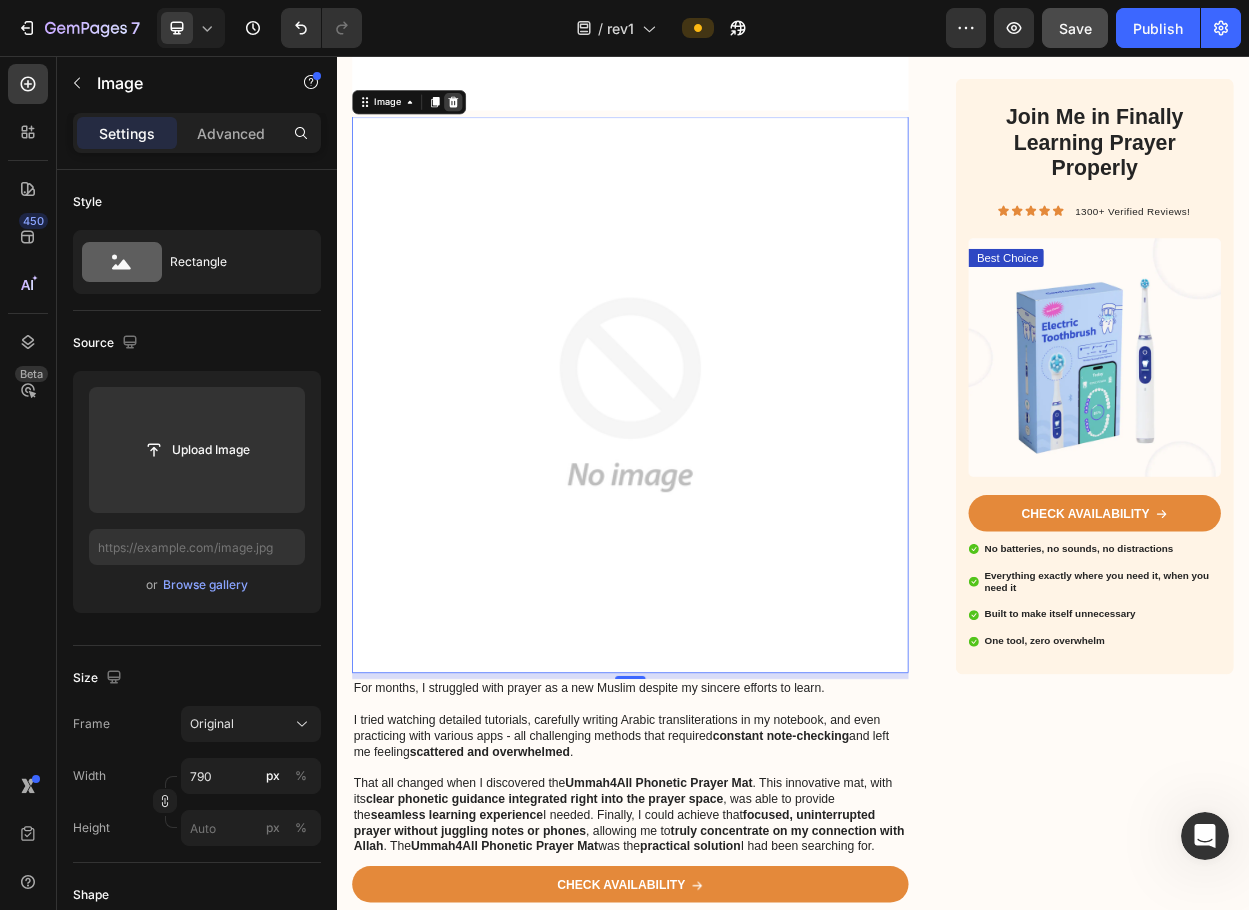 click 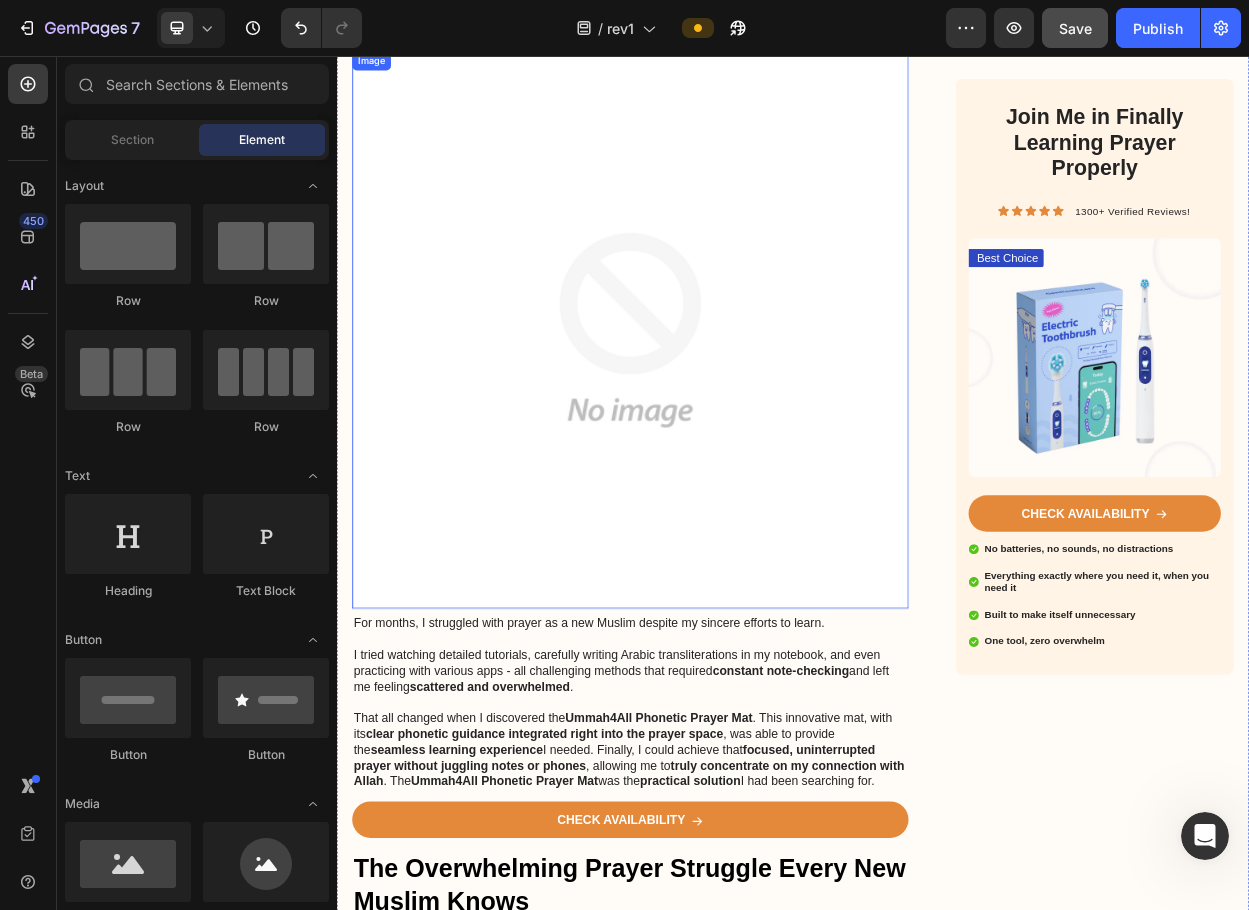 scroll, scrollTop: 0, scrollLeft: 0, axis: both 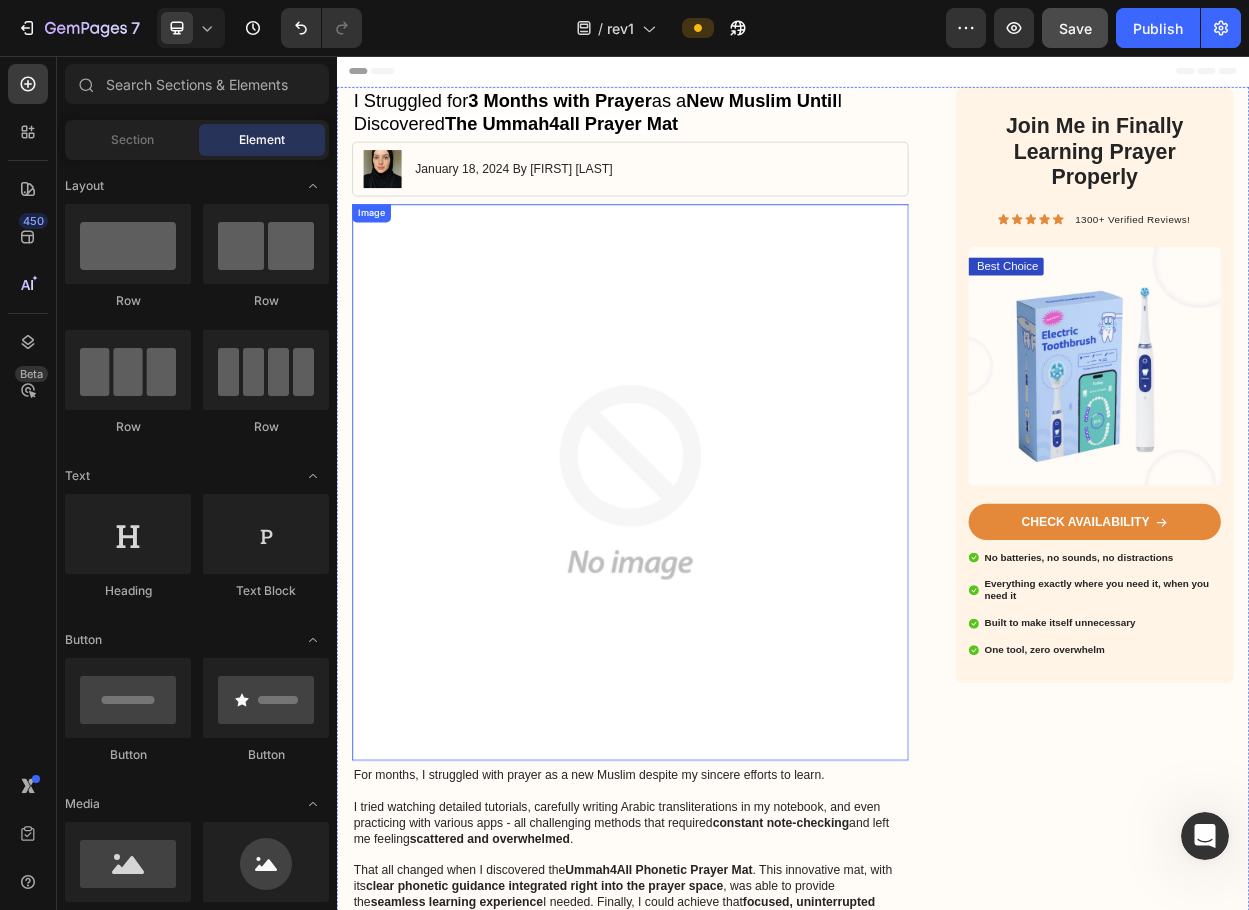 click at bounding box center (723, 617) 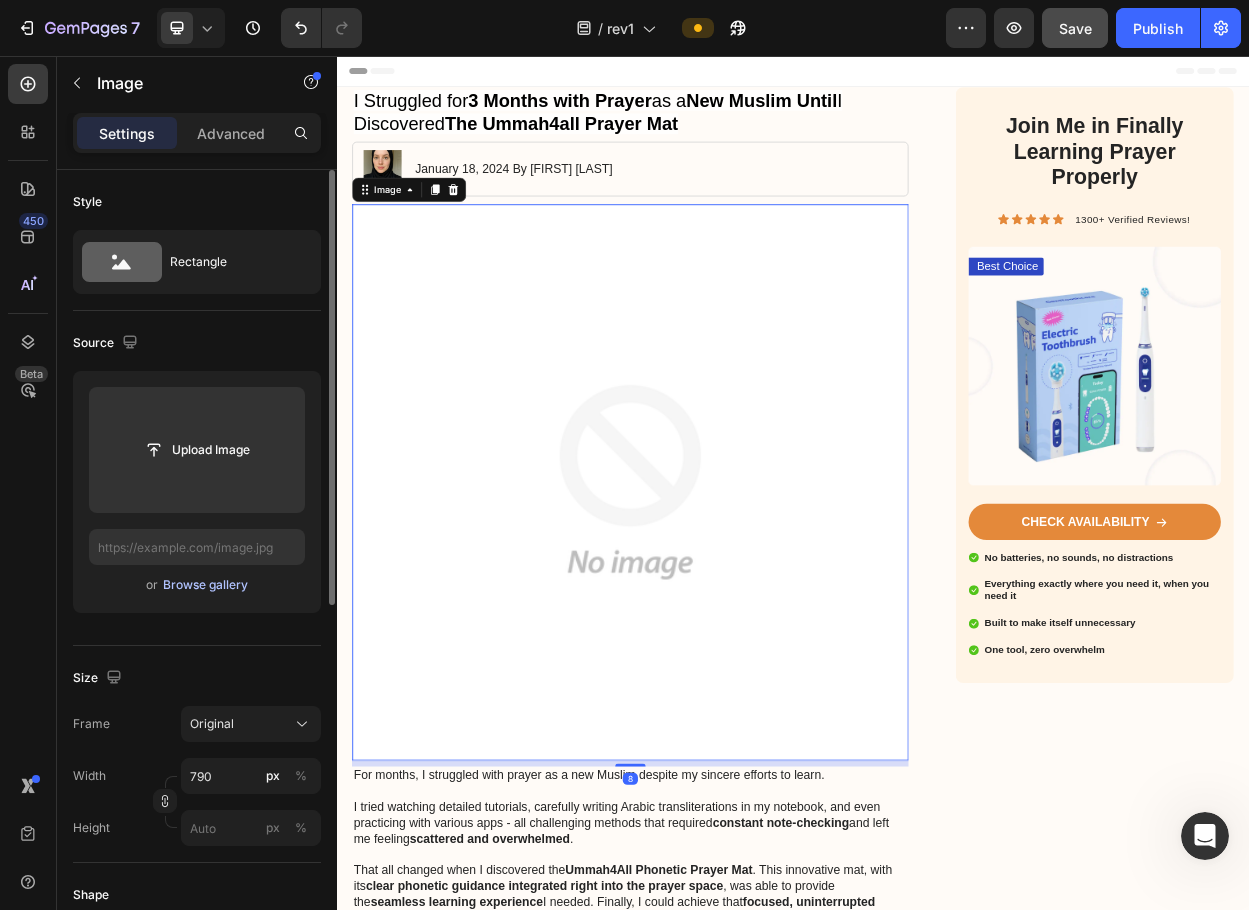 click on "Browse gallery" at bounding box center [205, 585] 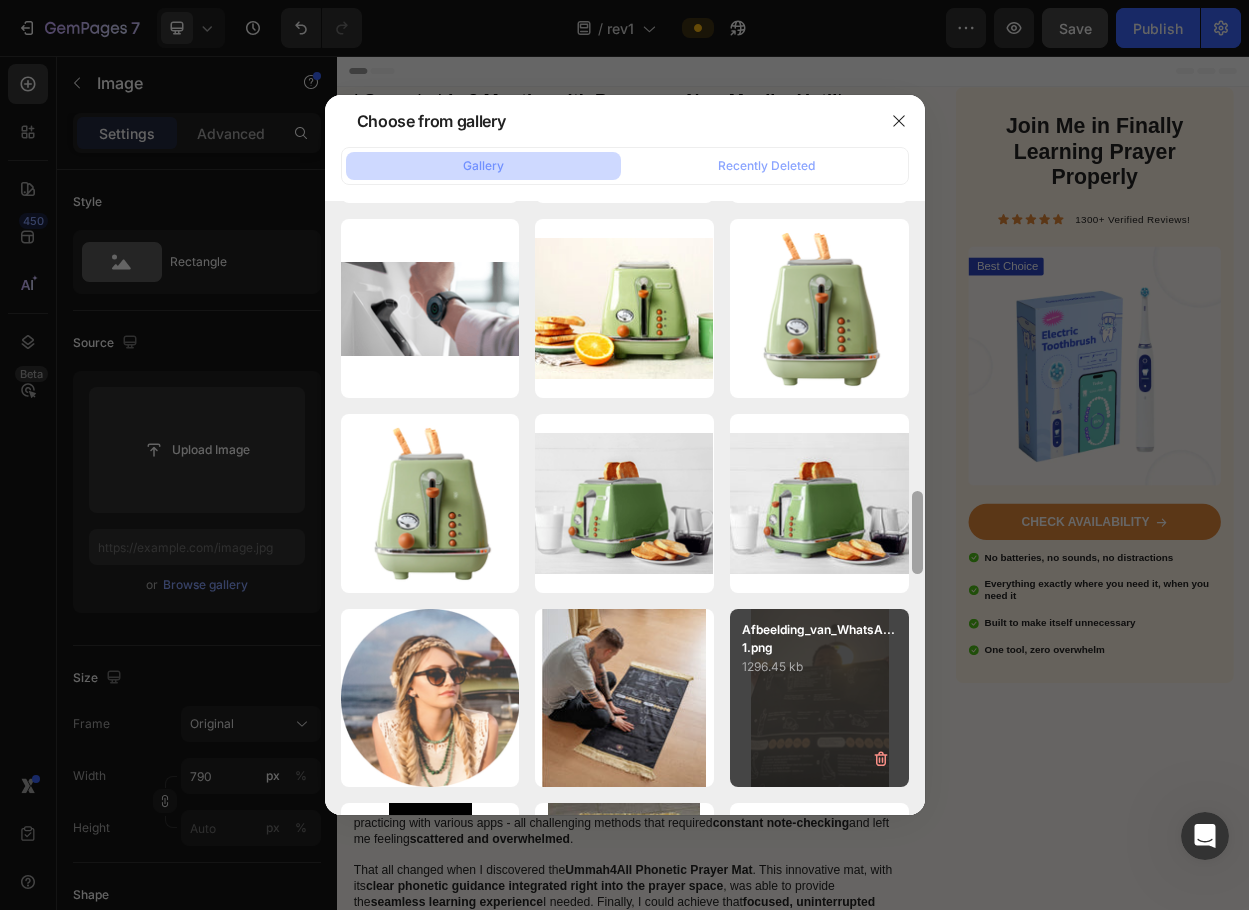 drag, startPoint x: 920, startPoint y: 571, endPoint x: 871, endPoint y: 798, distance: 232.22833 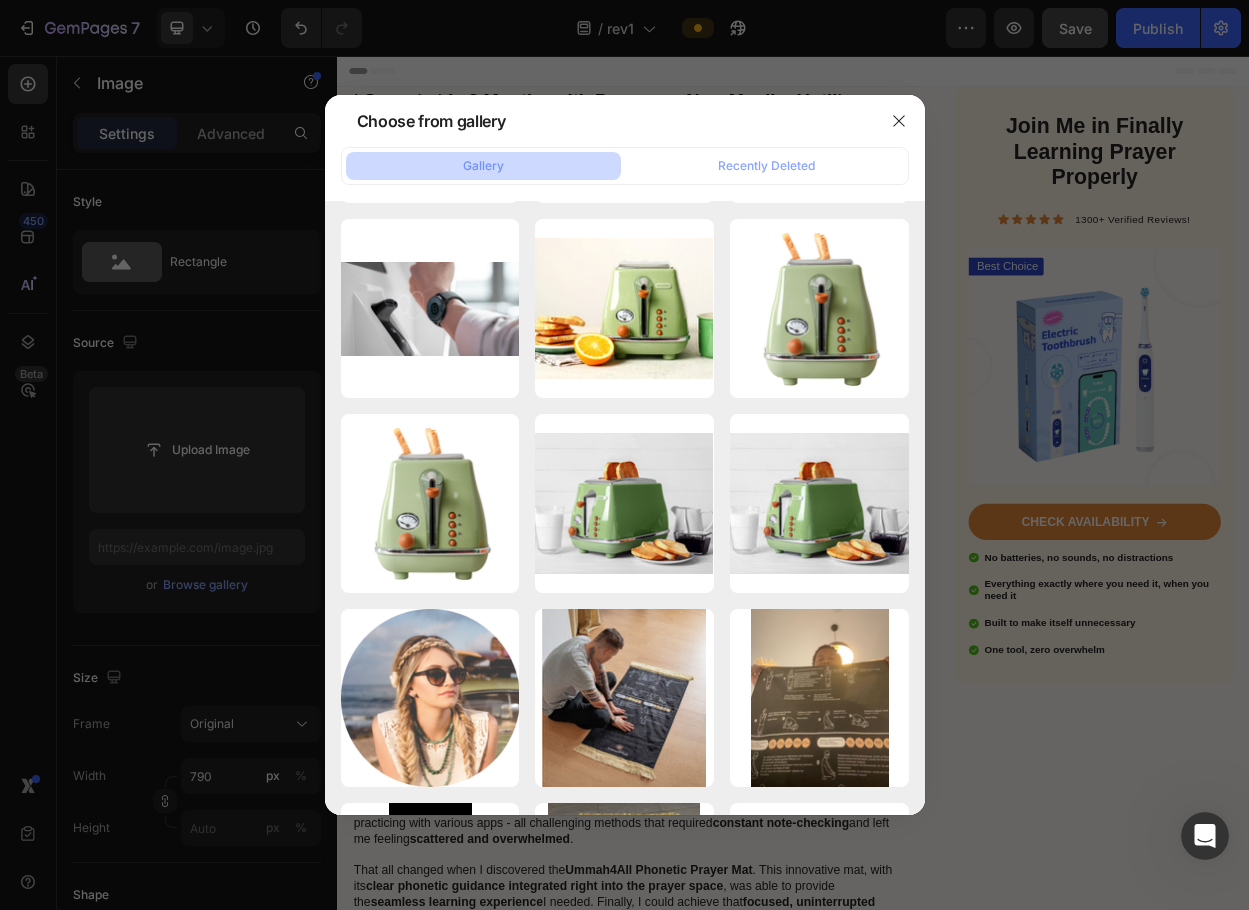scroll, scrollTop: 3979, scrollLeft: 0, axis: vertical 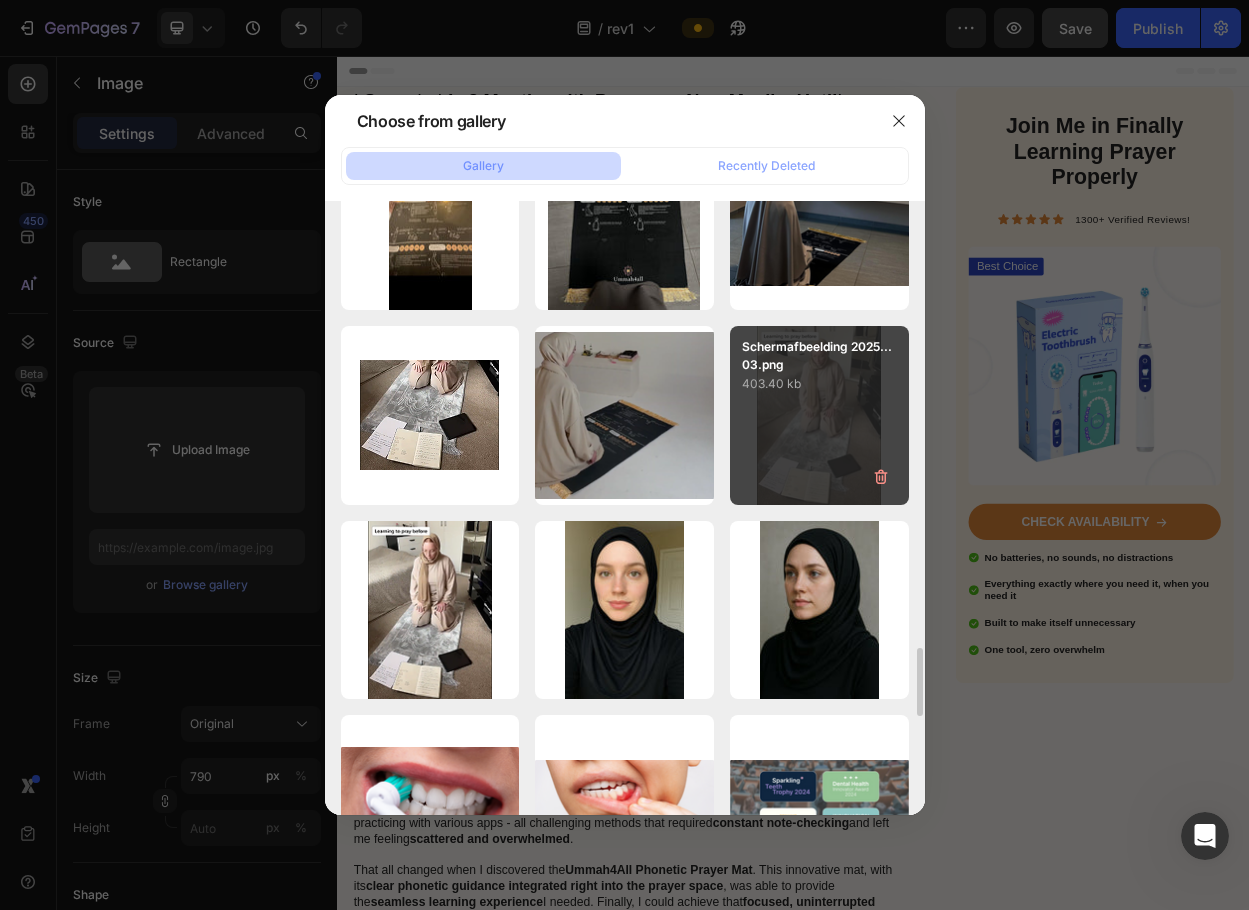 click on "Schermafbeelding 2025...03.png 403.40 kb" at bounding box center (819, 415) 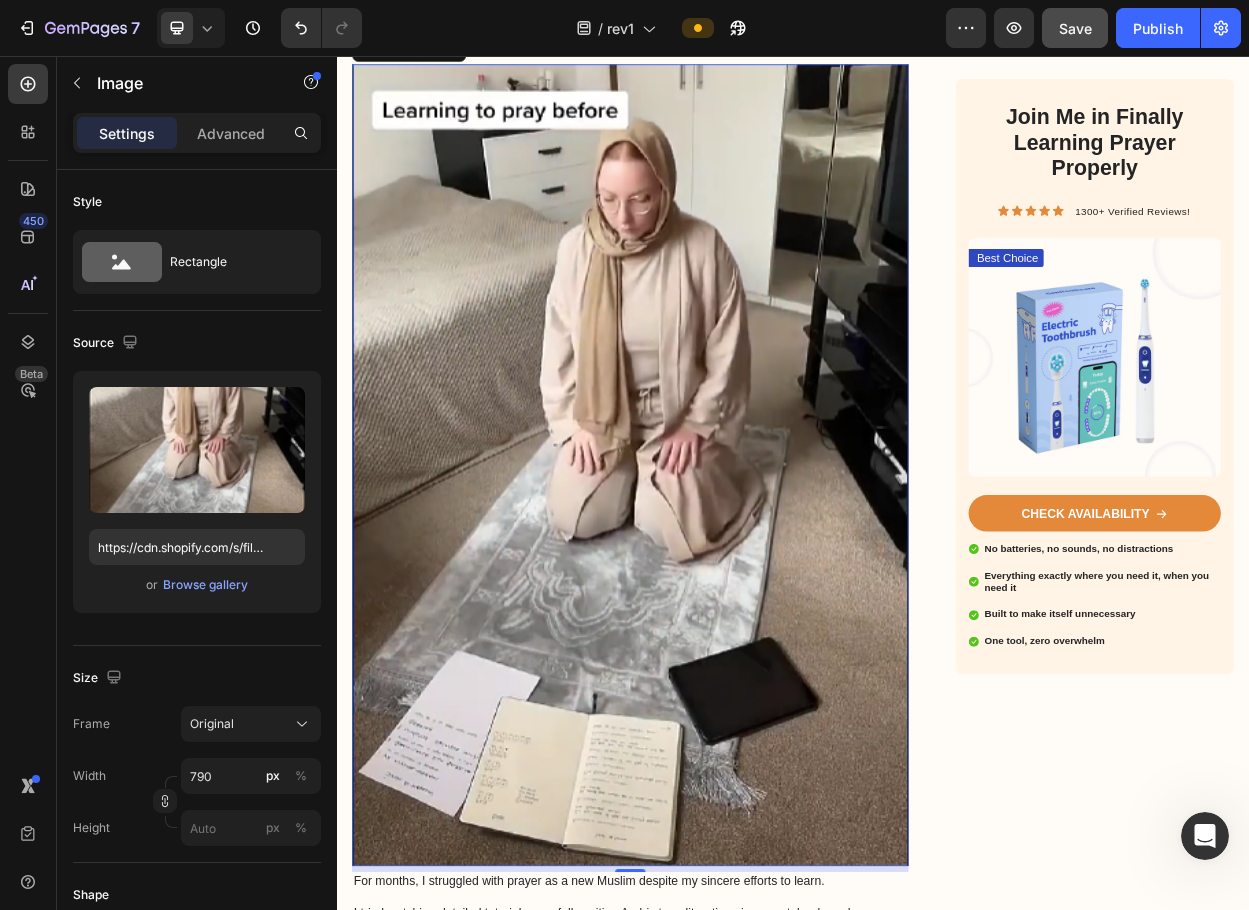 scroll, scrollTop: 300, scrollLeft: 0, axis: vertical 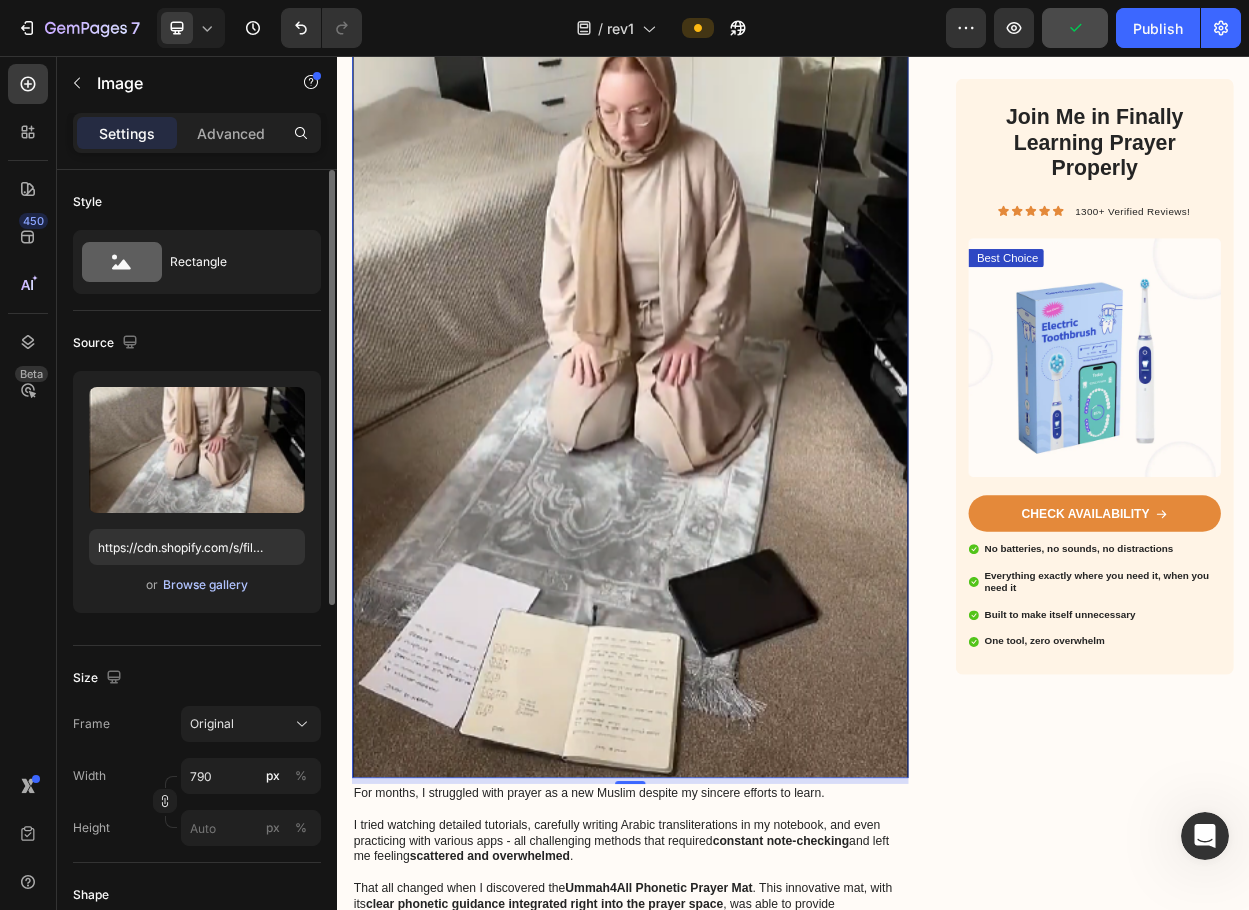 click on "Browse gallery" at bounding box center [205, 585] 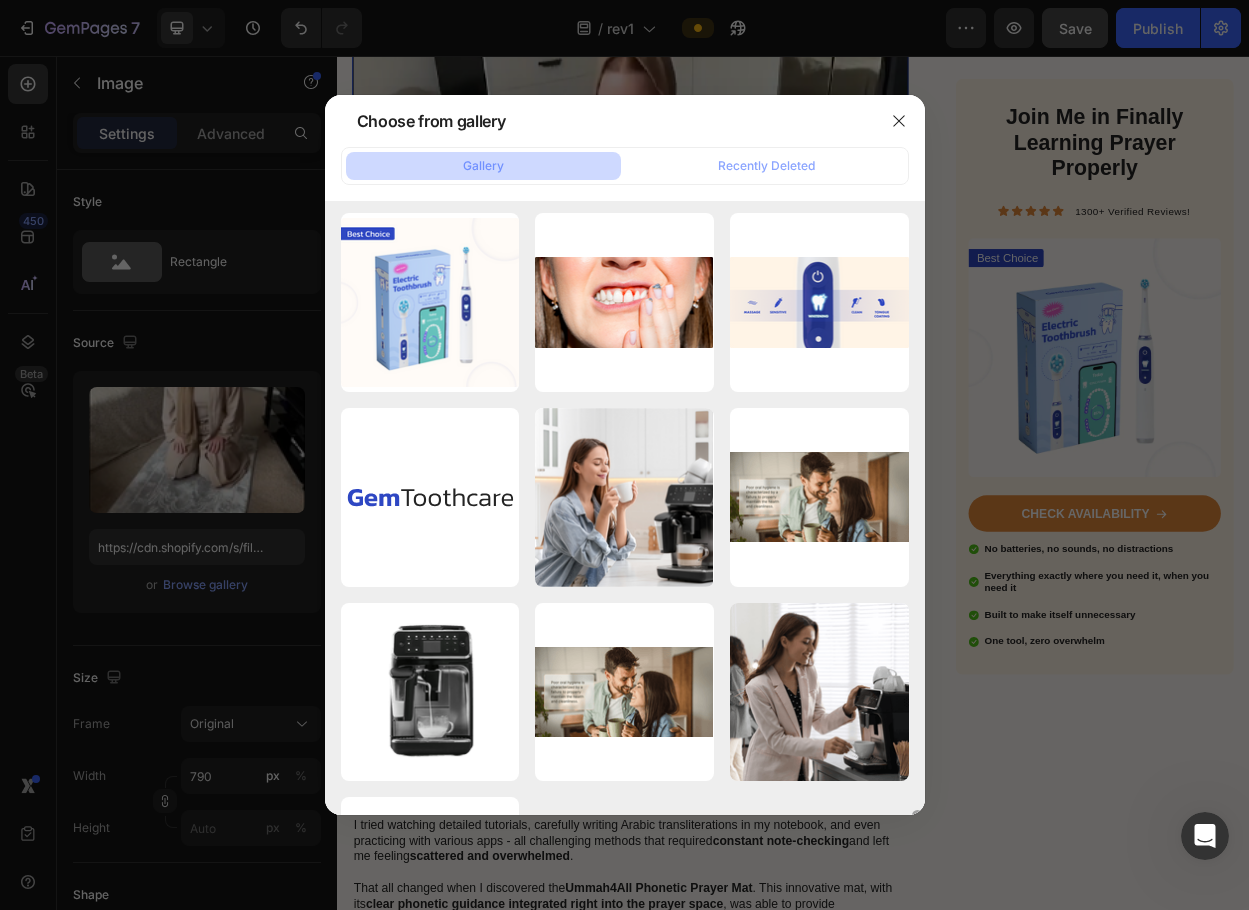 drag, startPoint x: 921, startPoint y: 297, endPoint x: 971, endPoint y: 894, distance: 599.09015 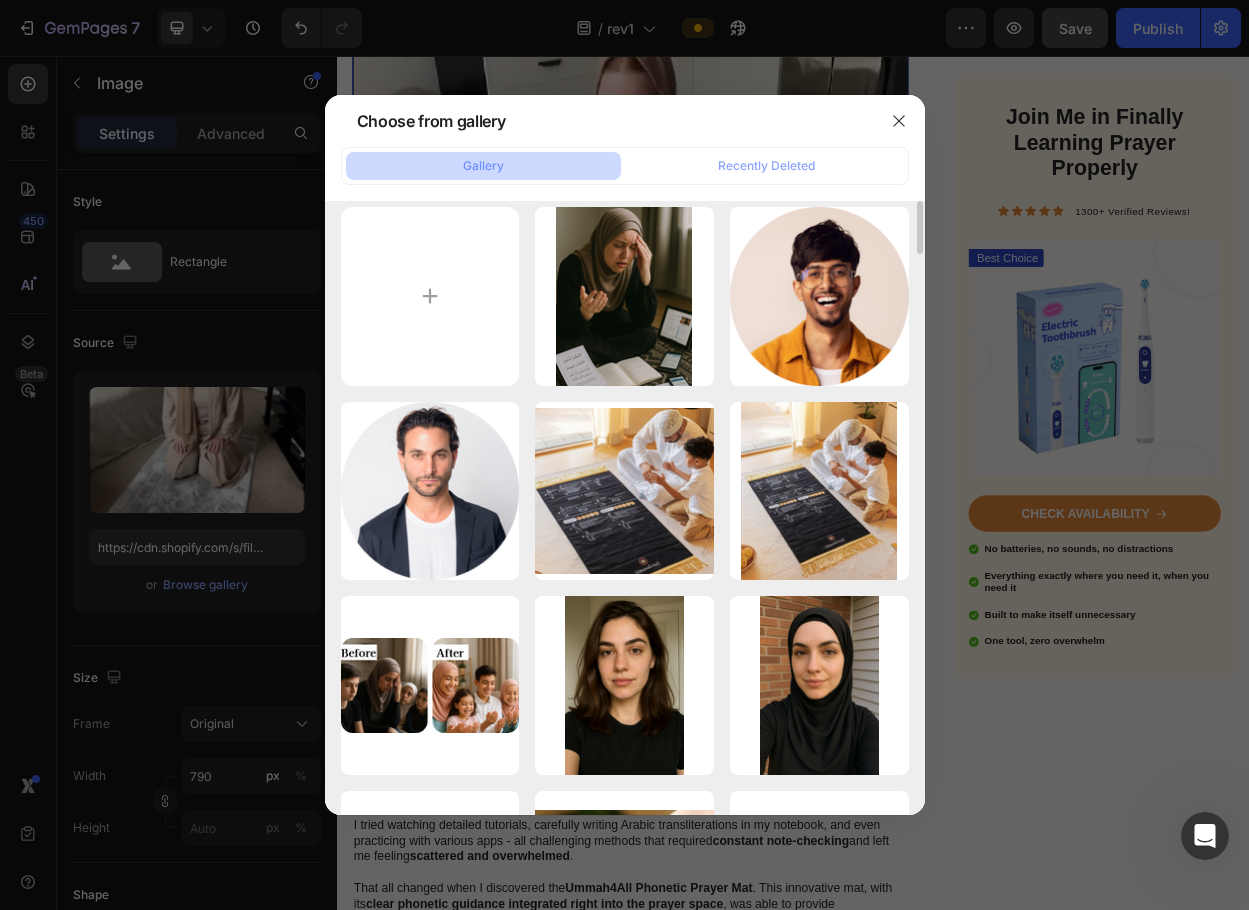 scroll, scrollTop: 0, scrollLeft: 0, axis: both 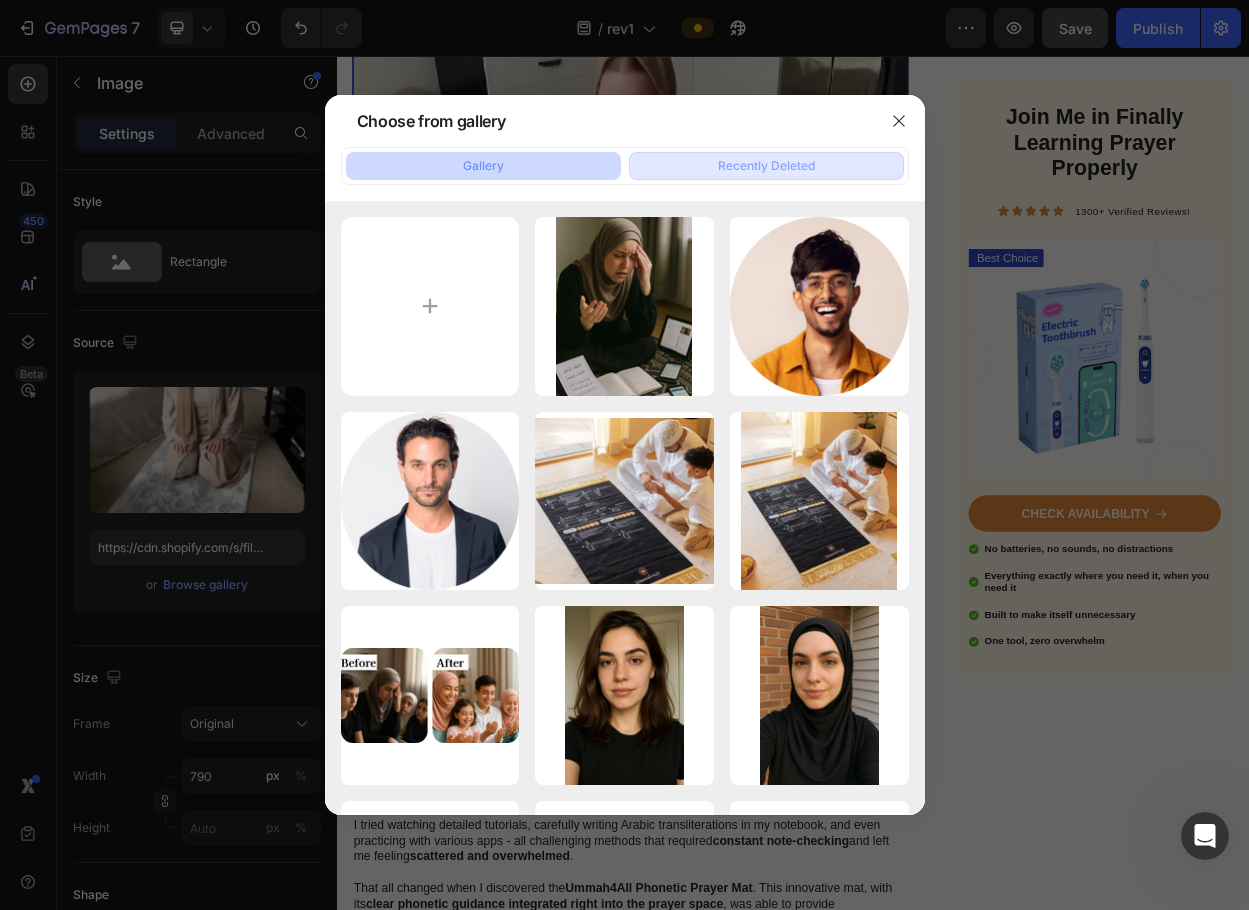 click on "Recently Deleted" 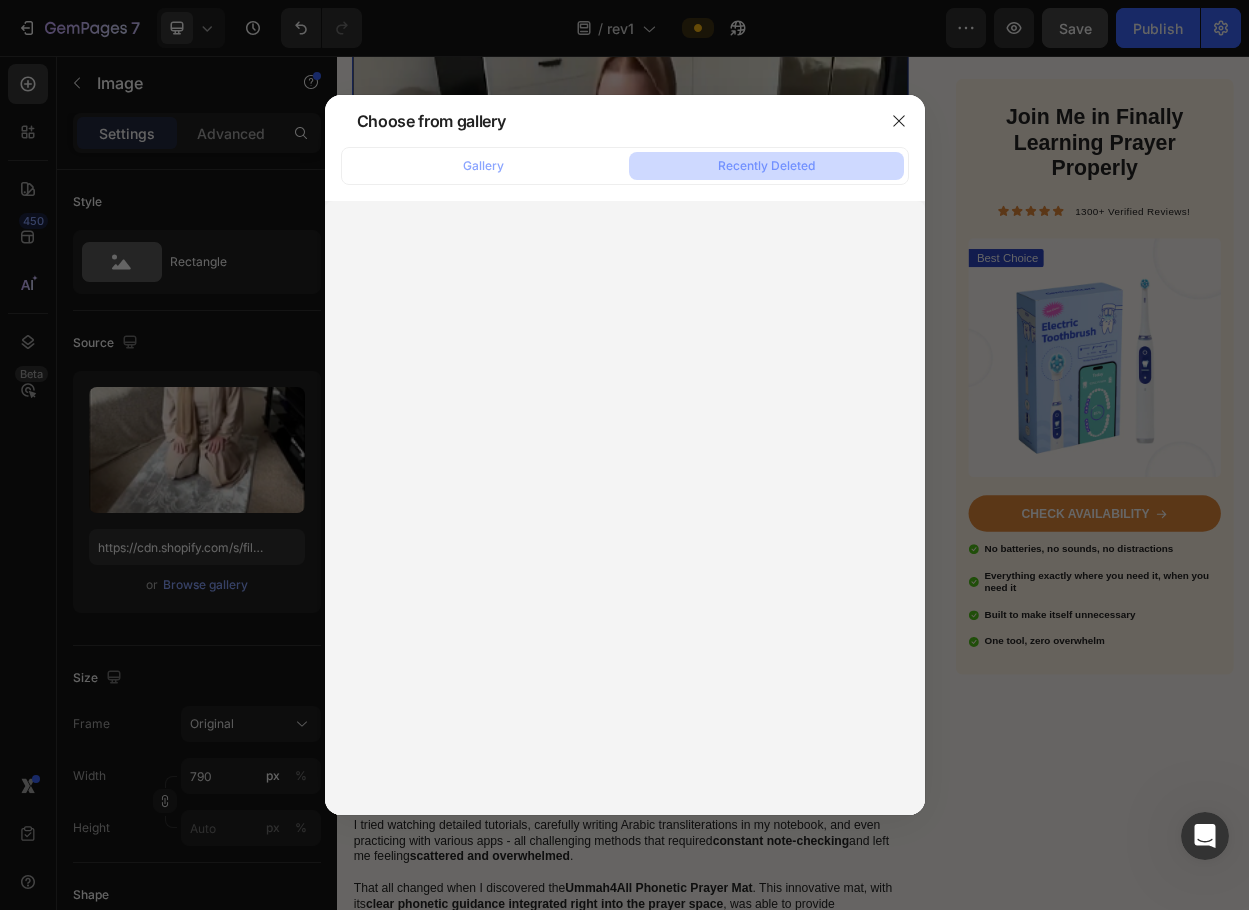 click at bounding box center (624, 455) 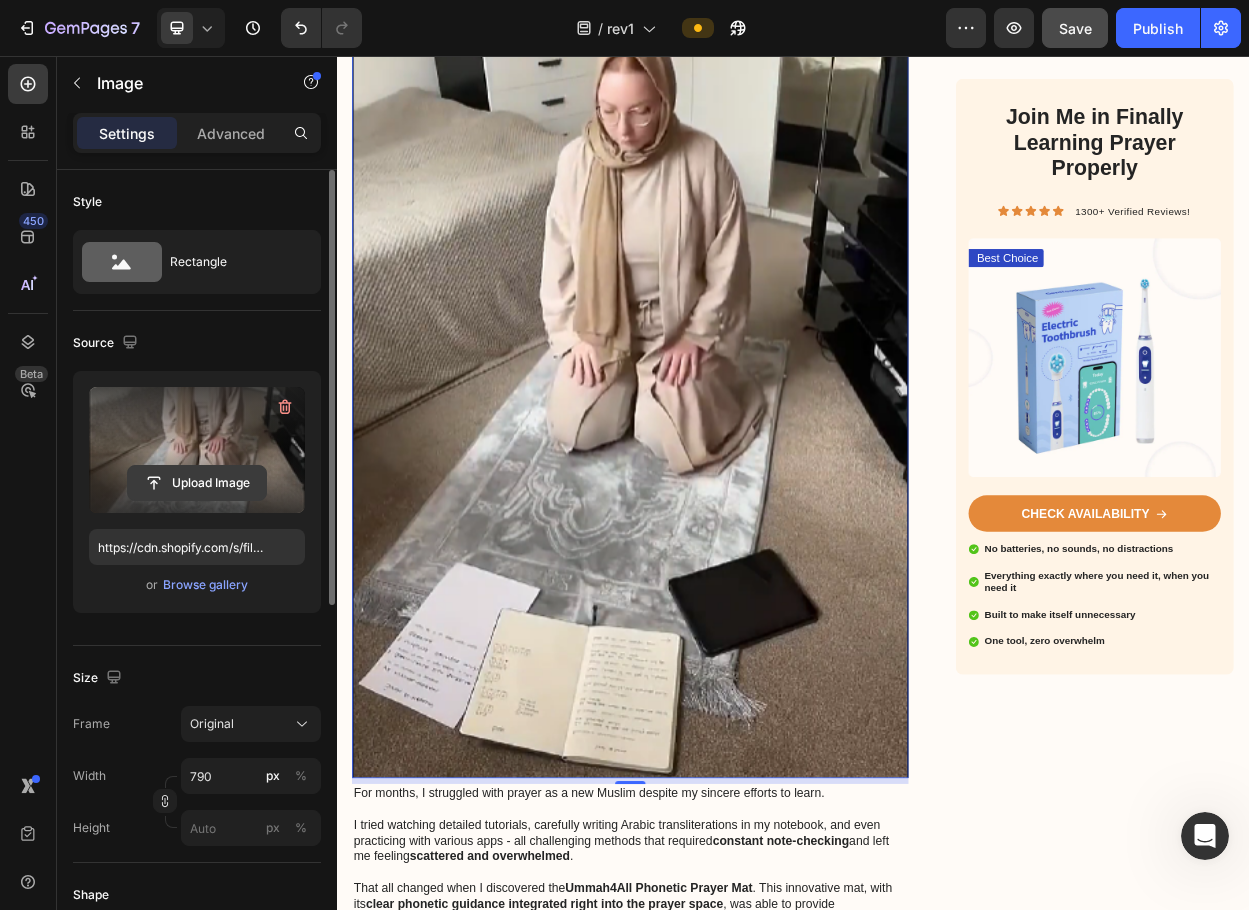 click 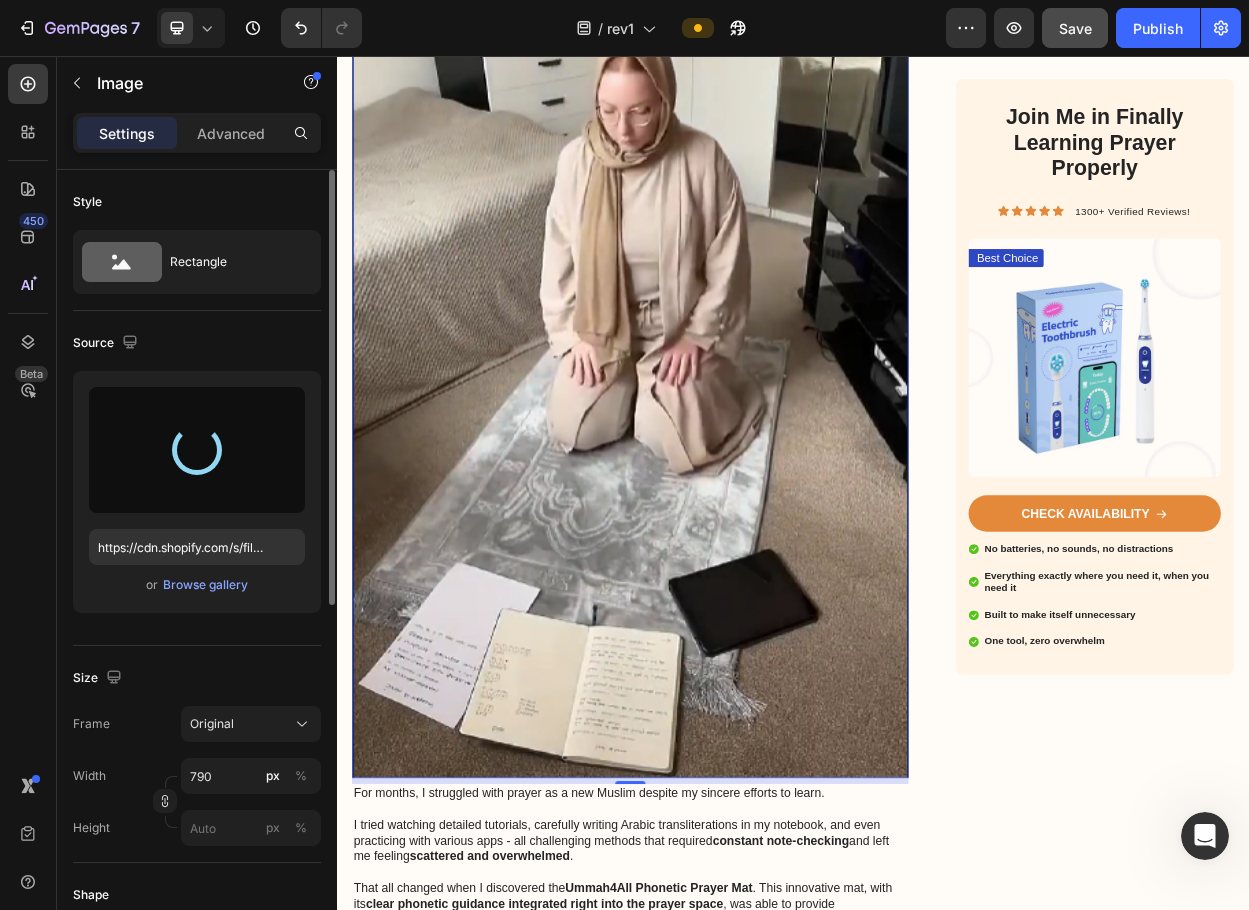 type on "https://cdn.shopify.com/s/files/1/0870/9075/7980/files/gempages_570040103099958424-fe3874c7-3c9c-46a0-980a-4af85067d8de.gif" 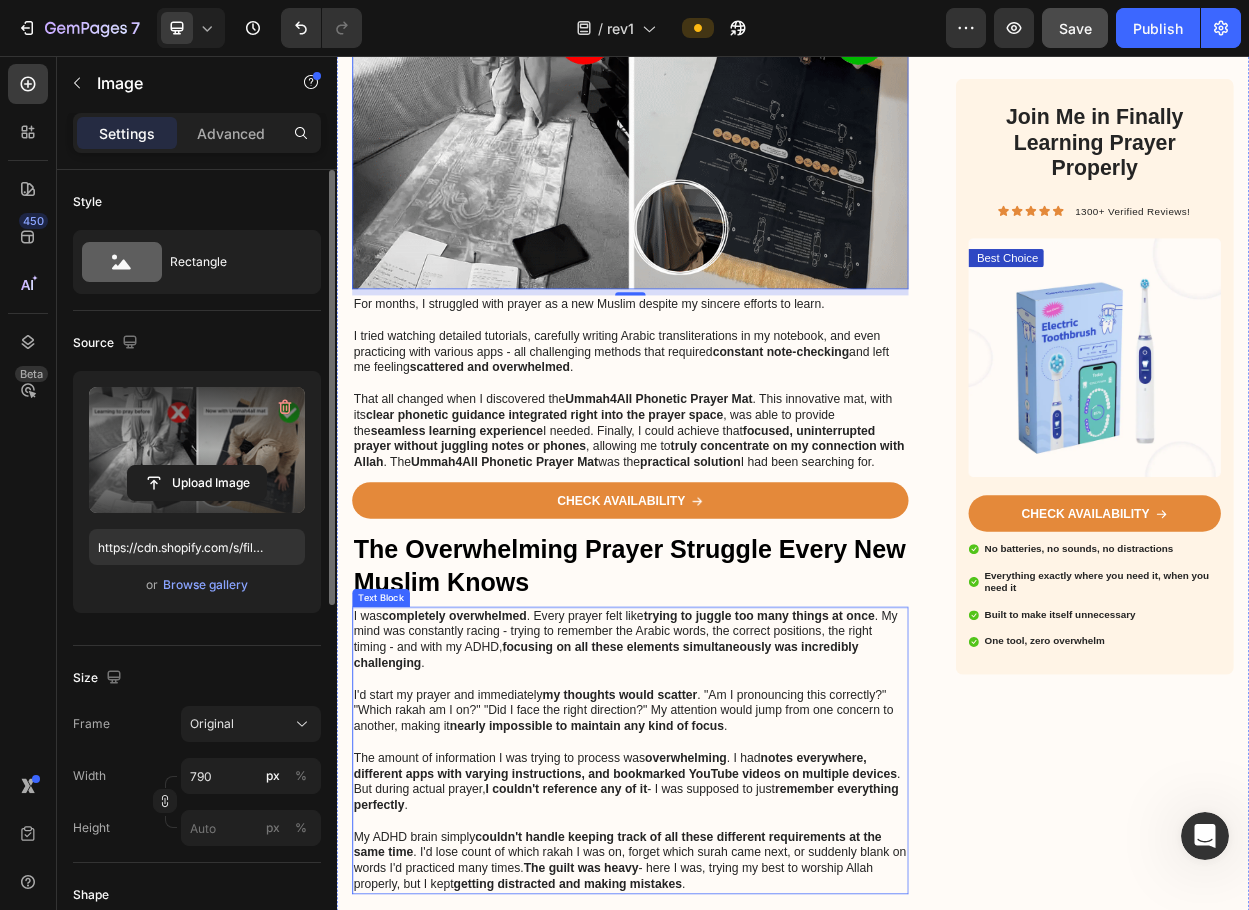 scroll, scrollTop: 0, scrollLeft: 0, axis: both 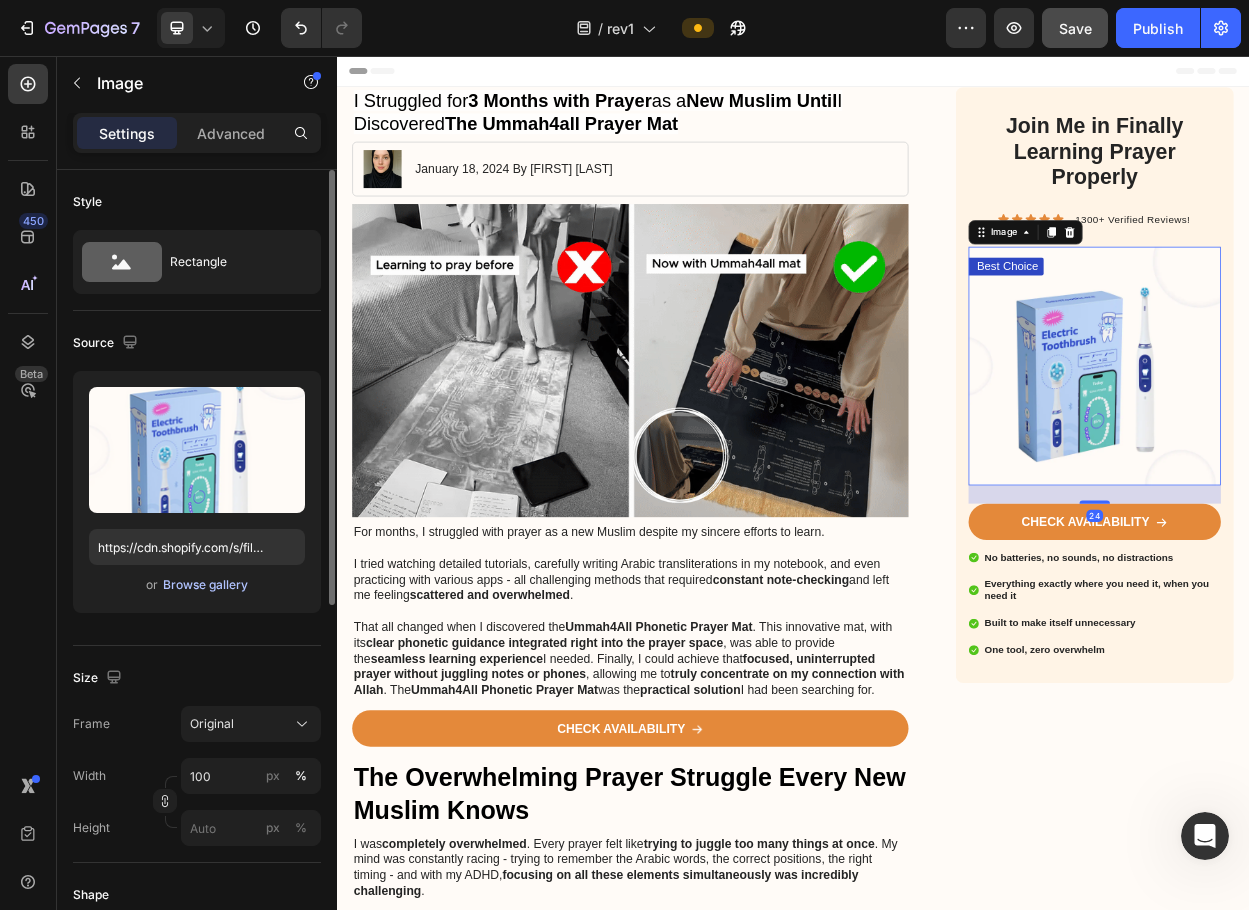 click on "Browse gallery" at bounding box center (205, 585) 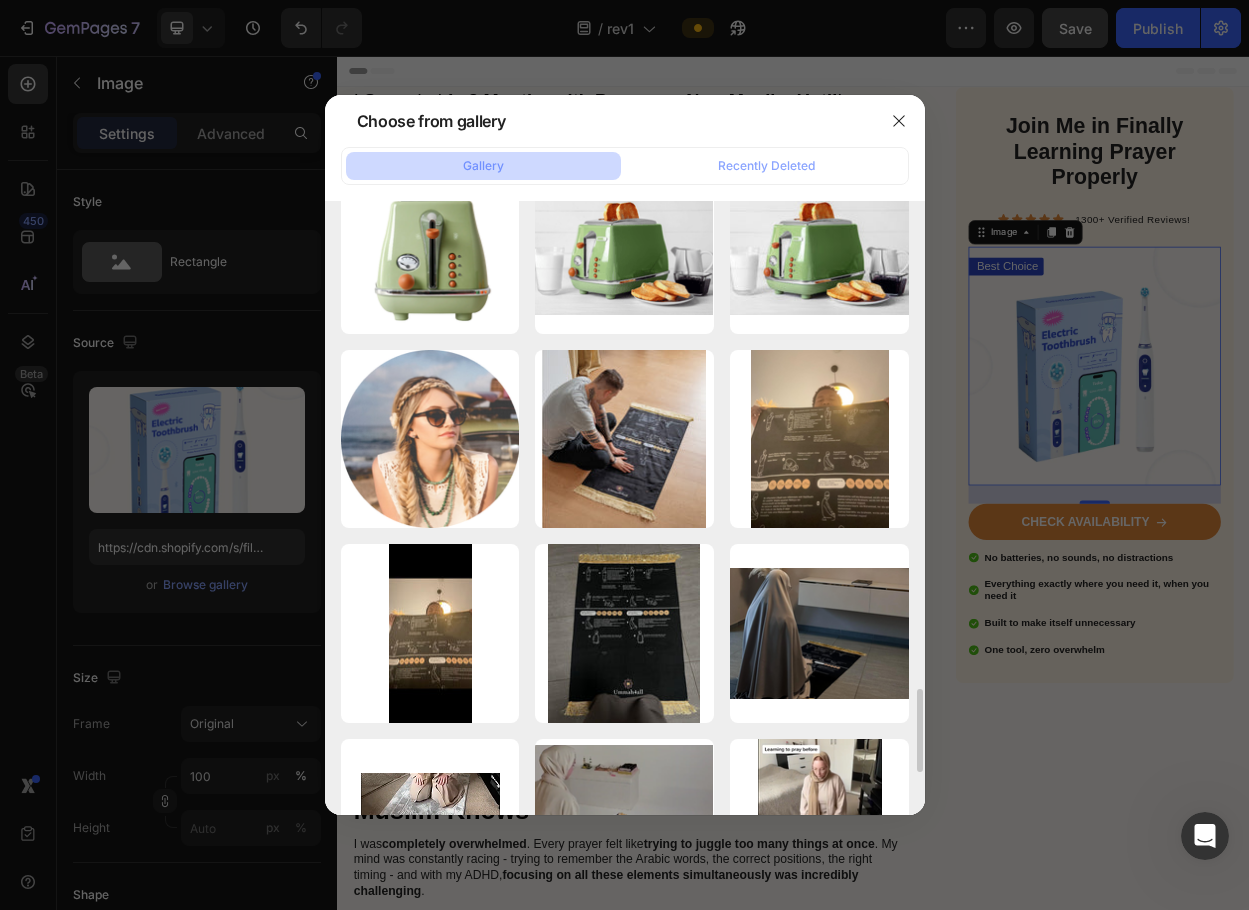 scroll, scrollTop: 3681, scrollLeft: 0, axis: vertical 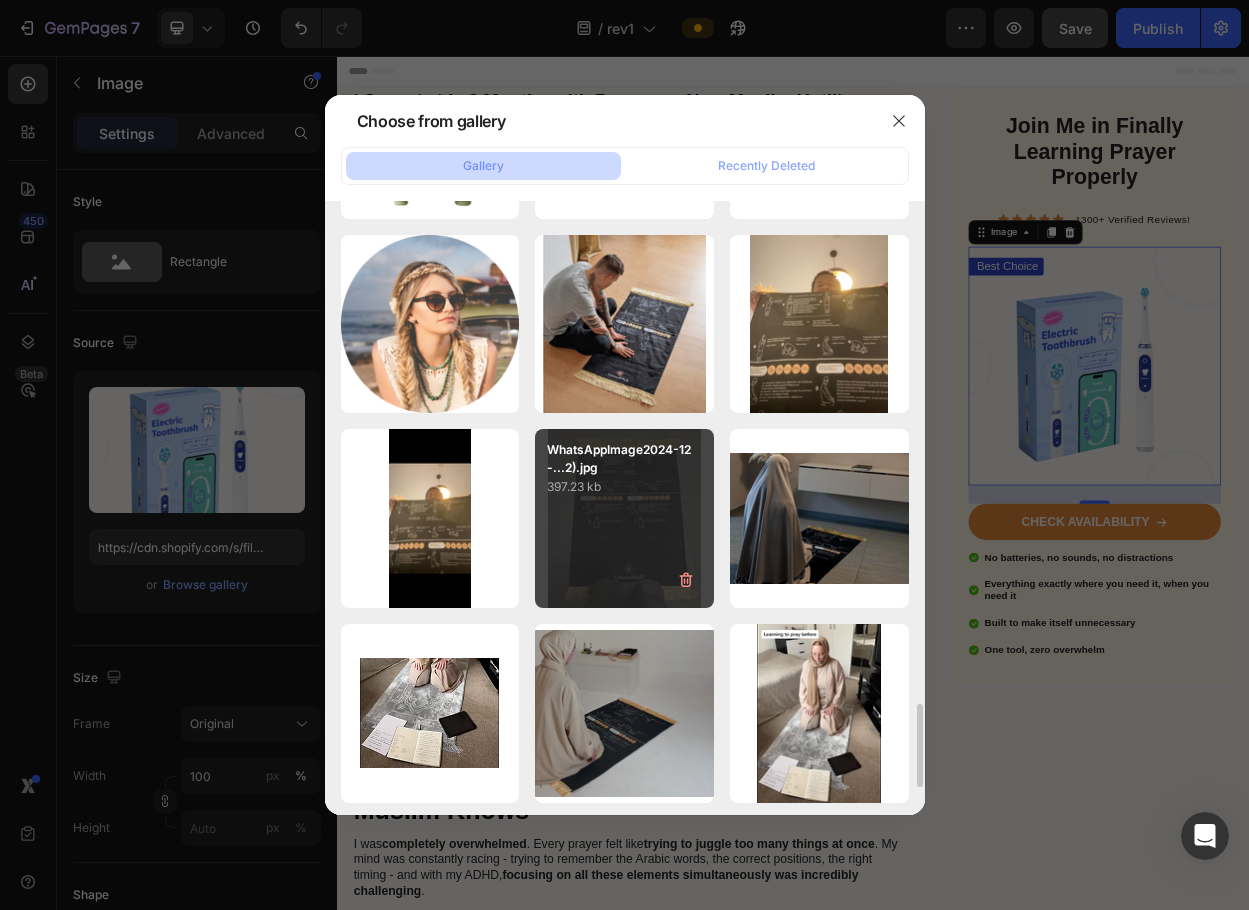 click on "WhatsAppImage2024-12-...2).jpg 397.23 kb" at bounding box center [624, 518] 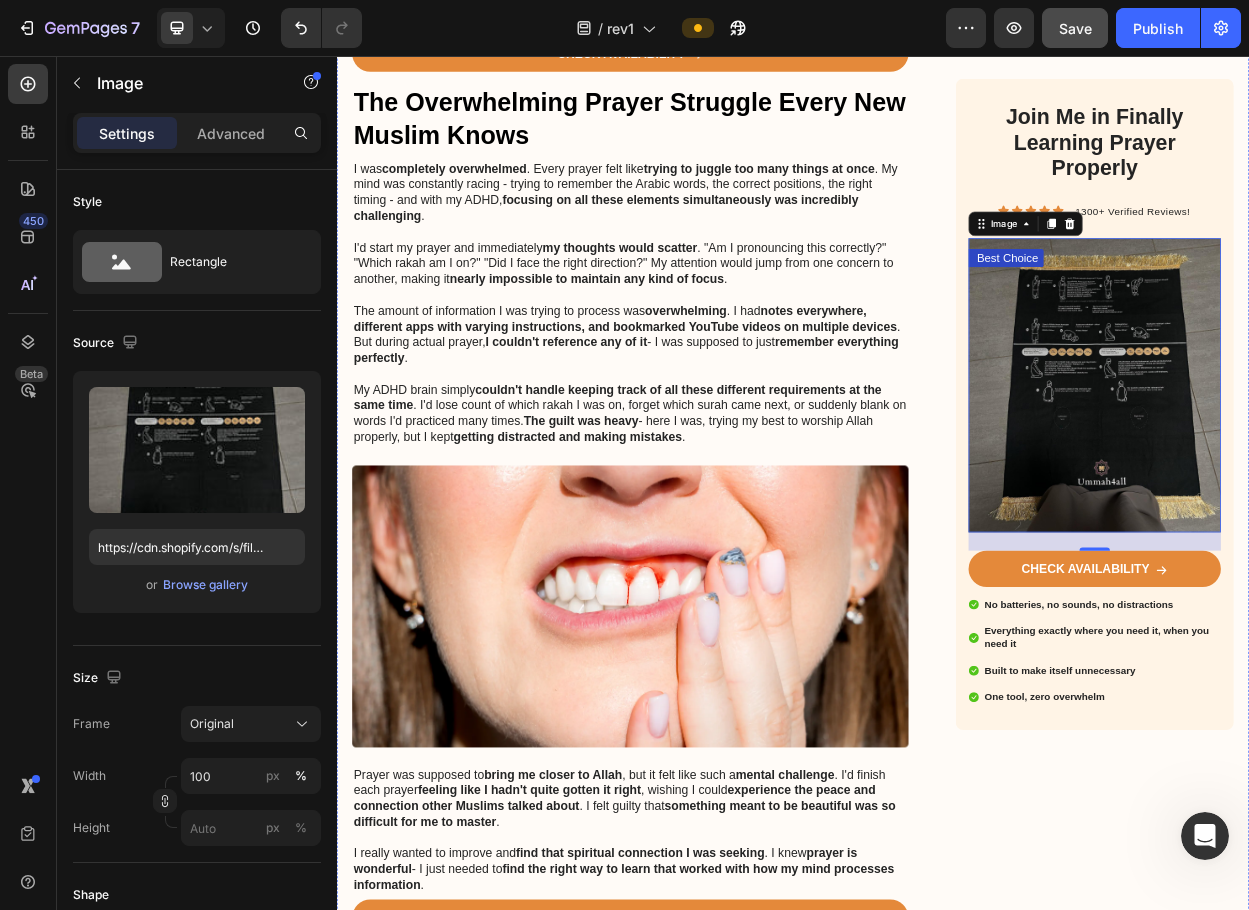 scroll, scrollTop: 889, scrollLeft: 0, axis: vertical 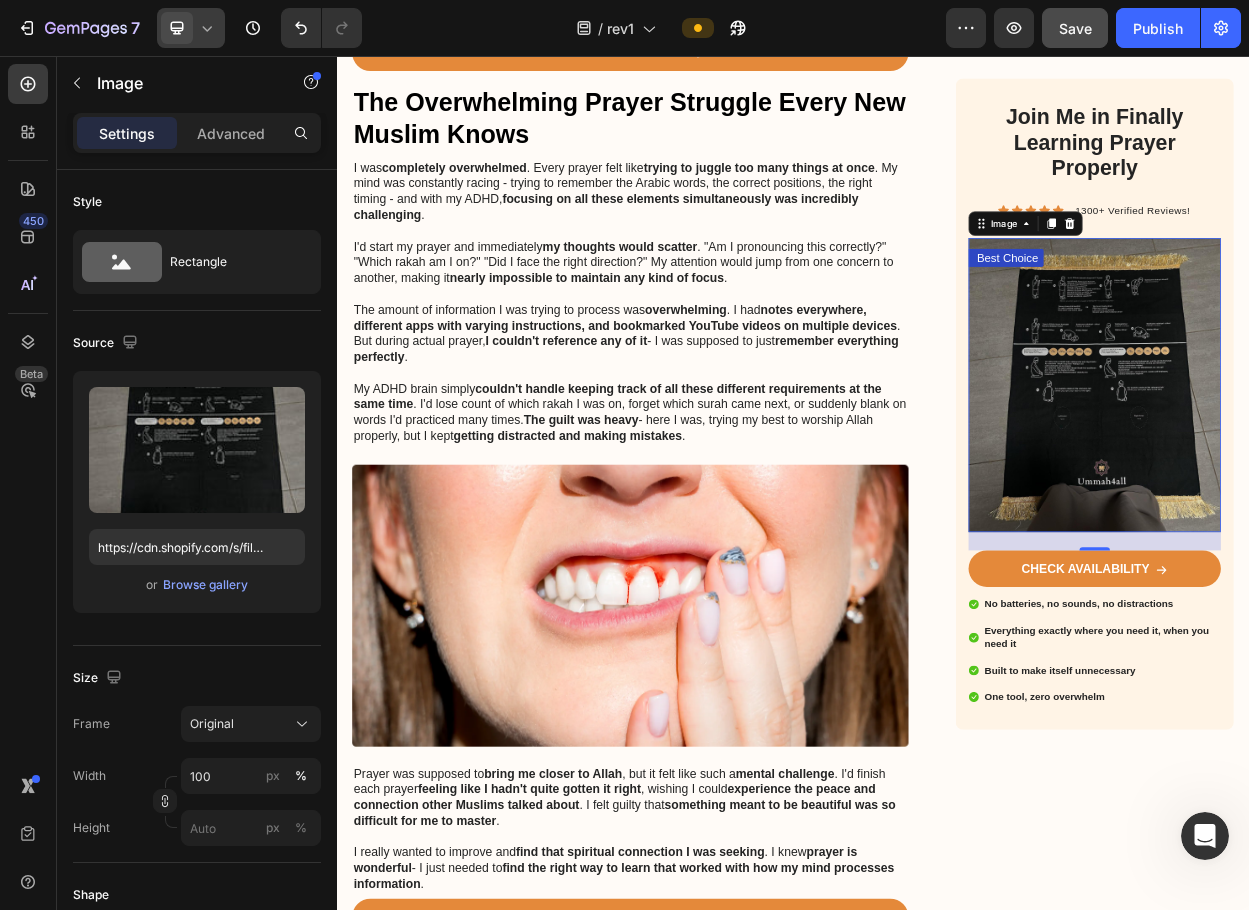 click 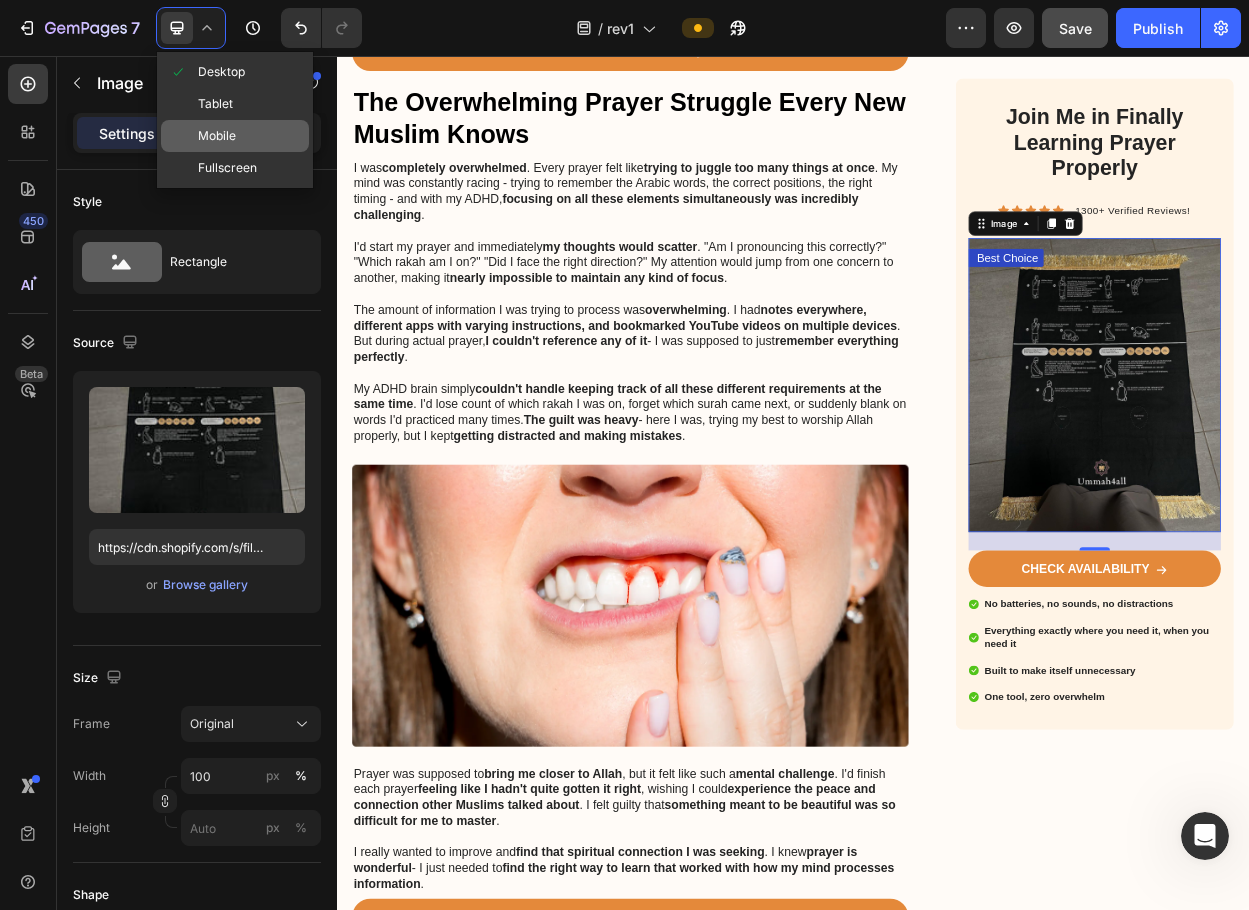 click on "Mobile" 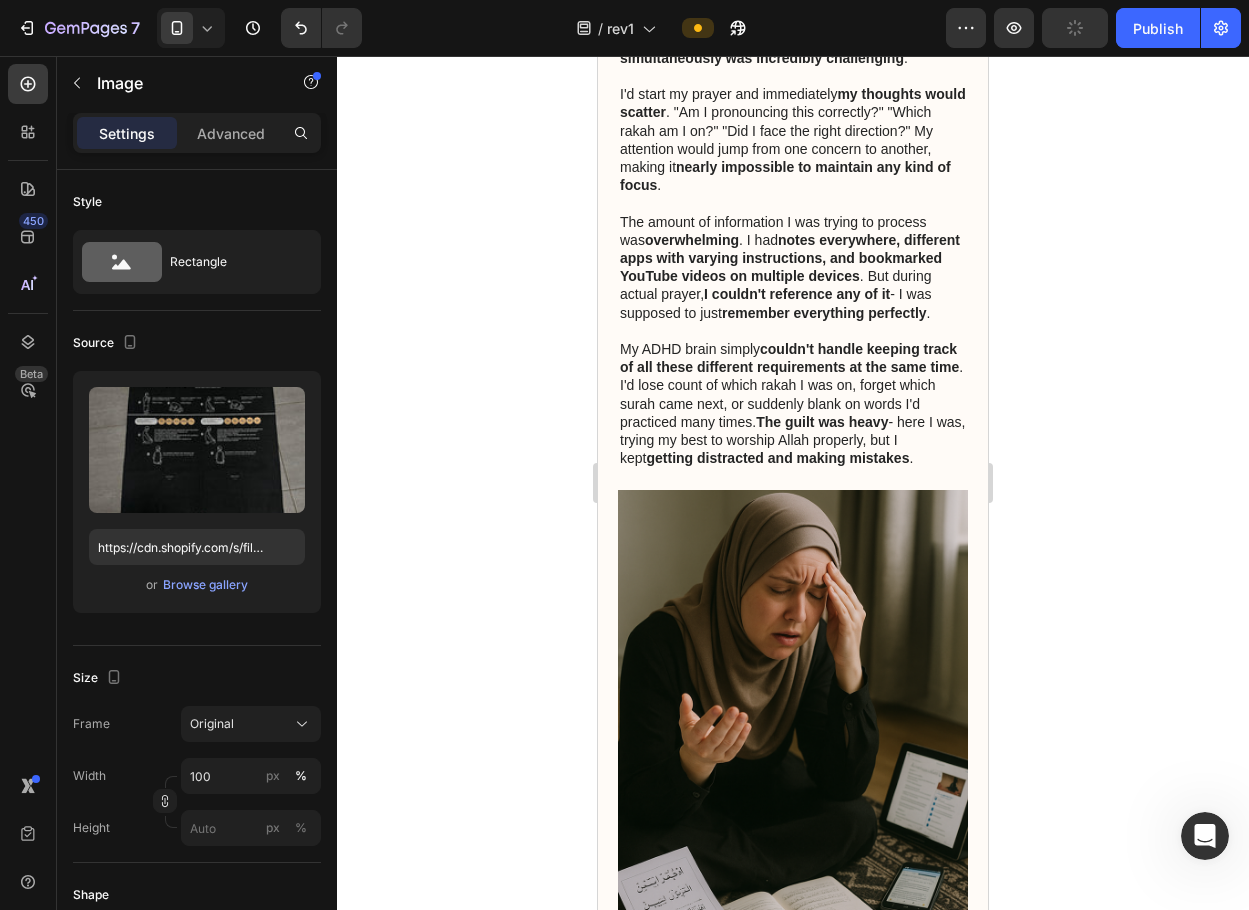 scroll, scrollTop: 1394, scrollLeft: 0, axis: vertical 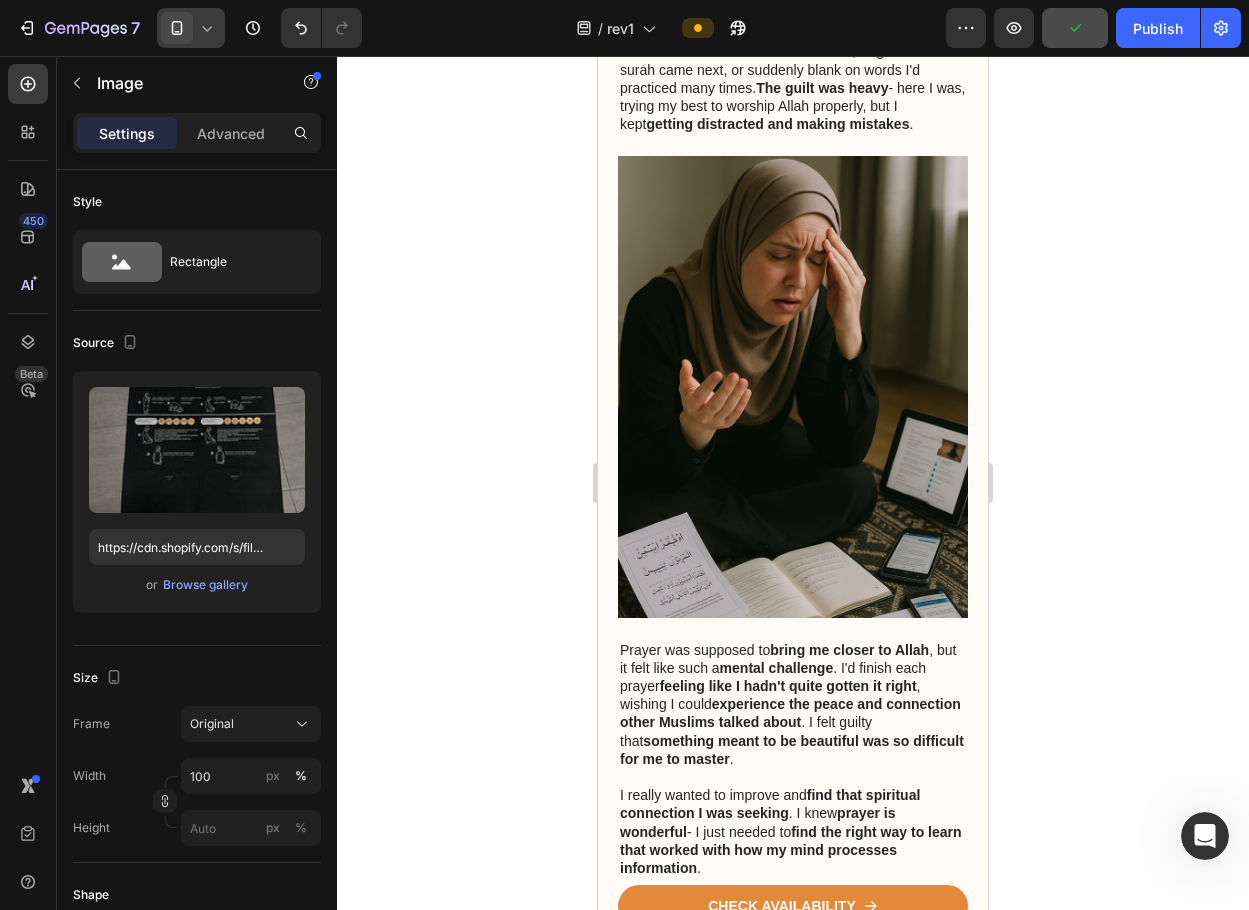 click 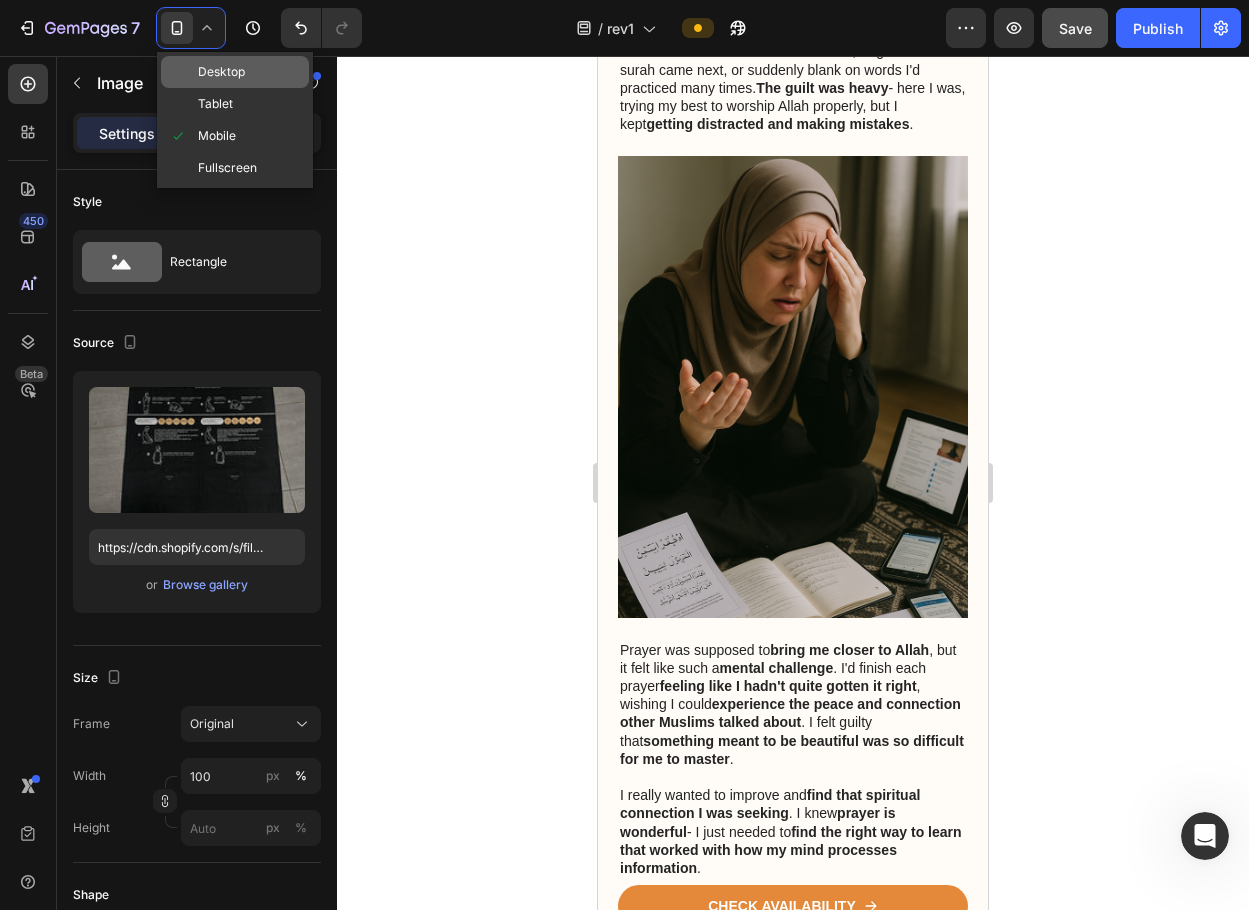 click on "Desktop" 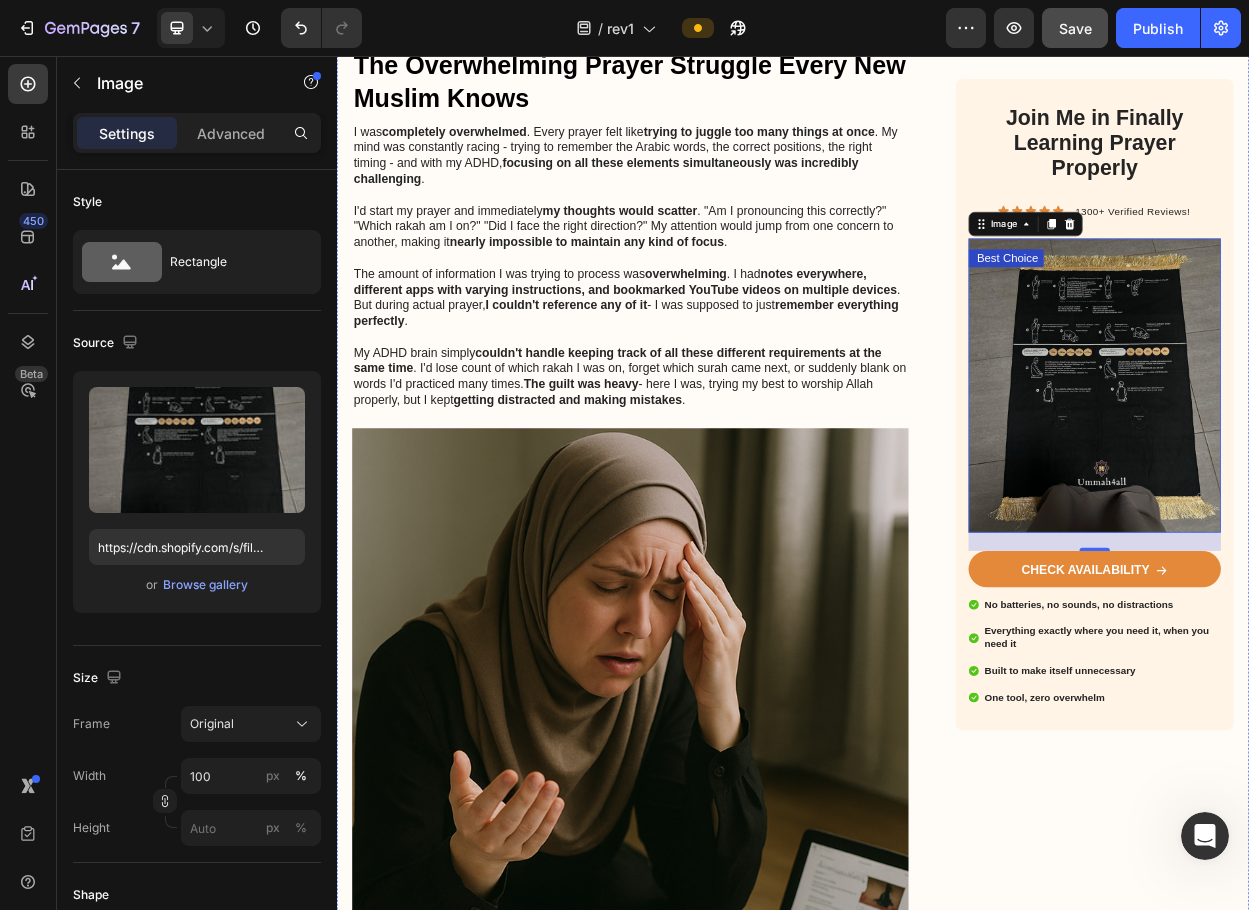 scroll, scrollTop: 938, scrollLeft: 0, axis: vertical 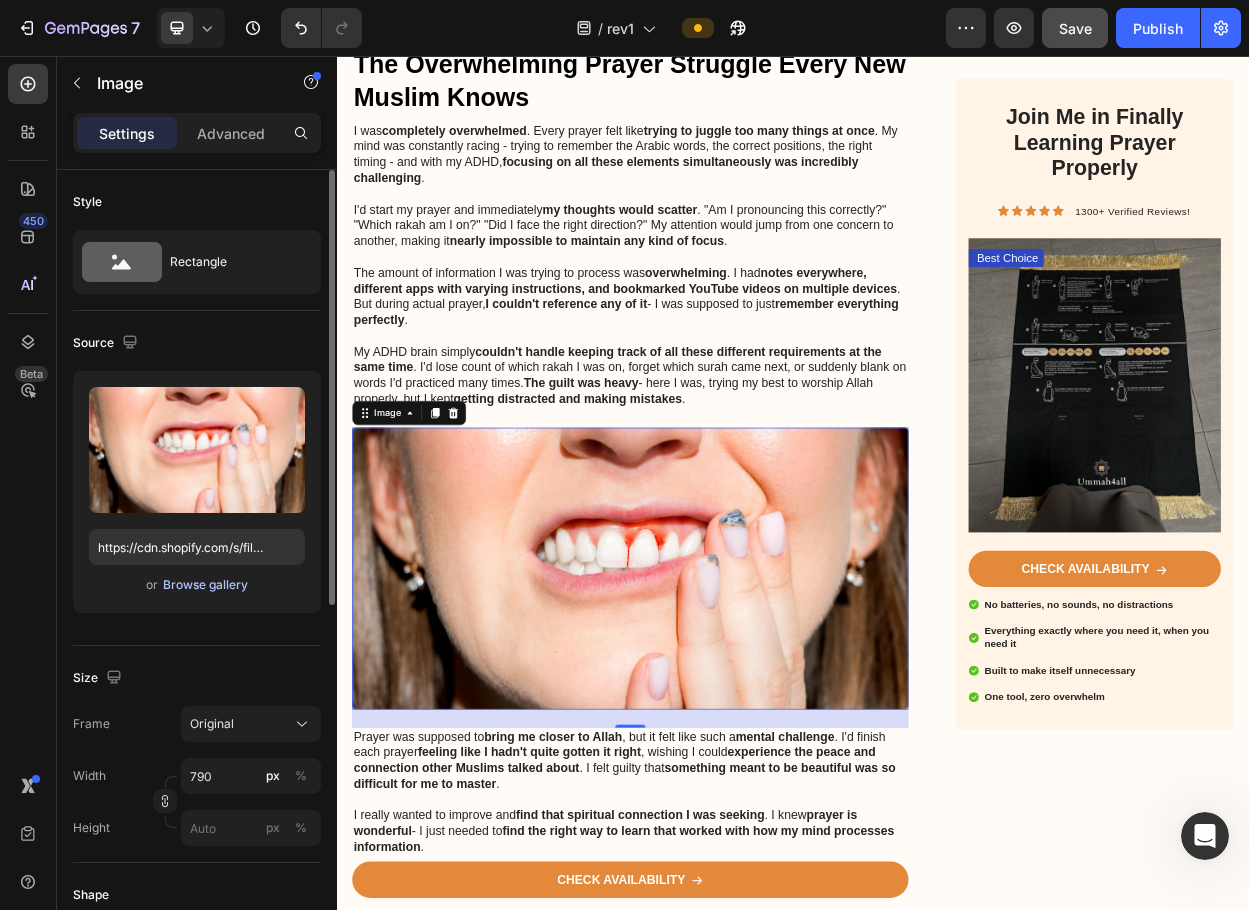 click on "Browse gallery" at bounding box center (205, 585) 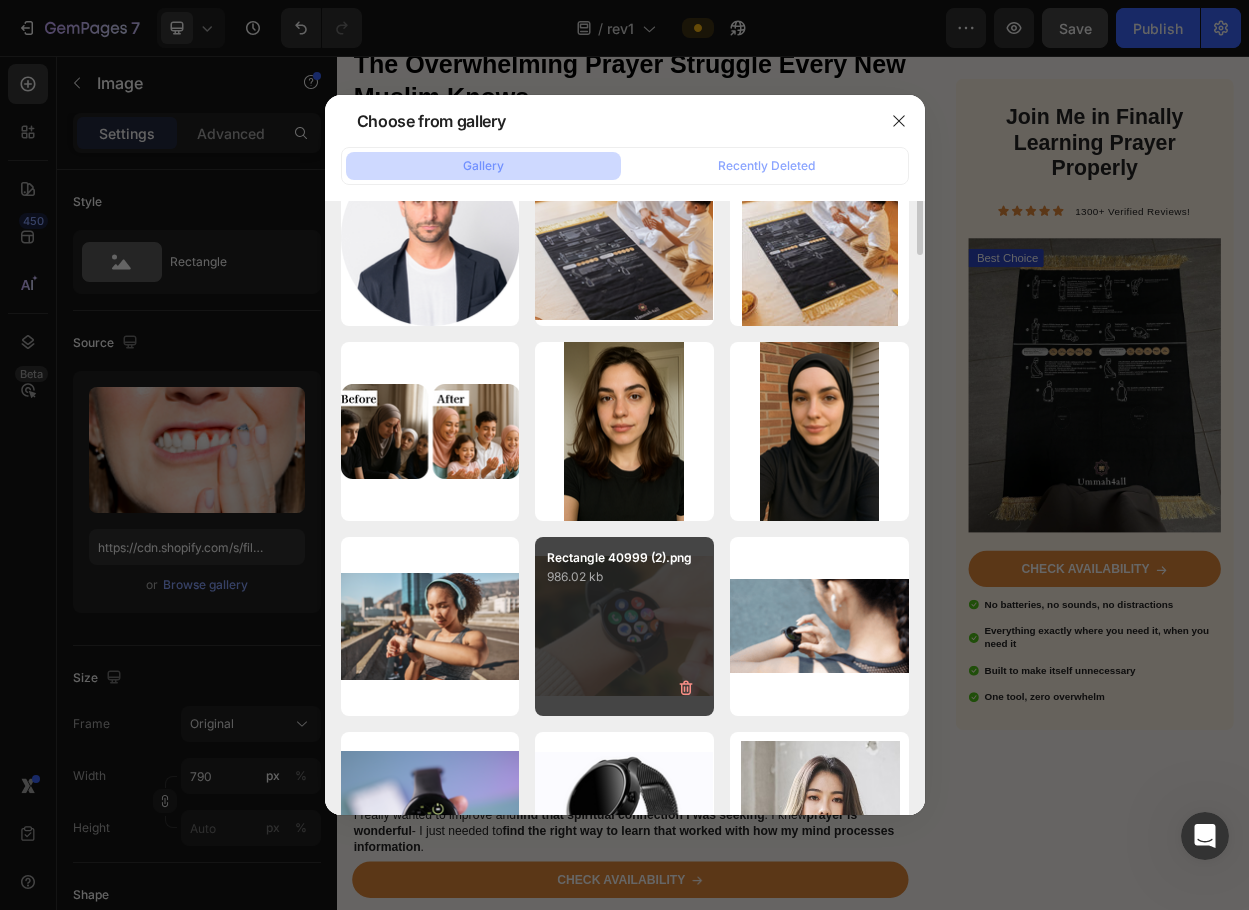 scroll, scrollTop: 0, scrollLeft: 0, axis: both 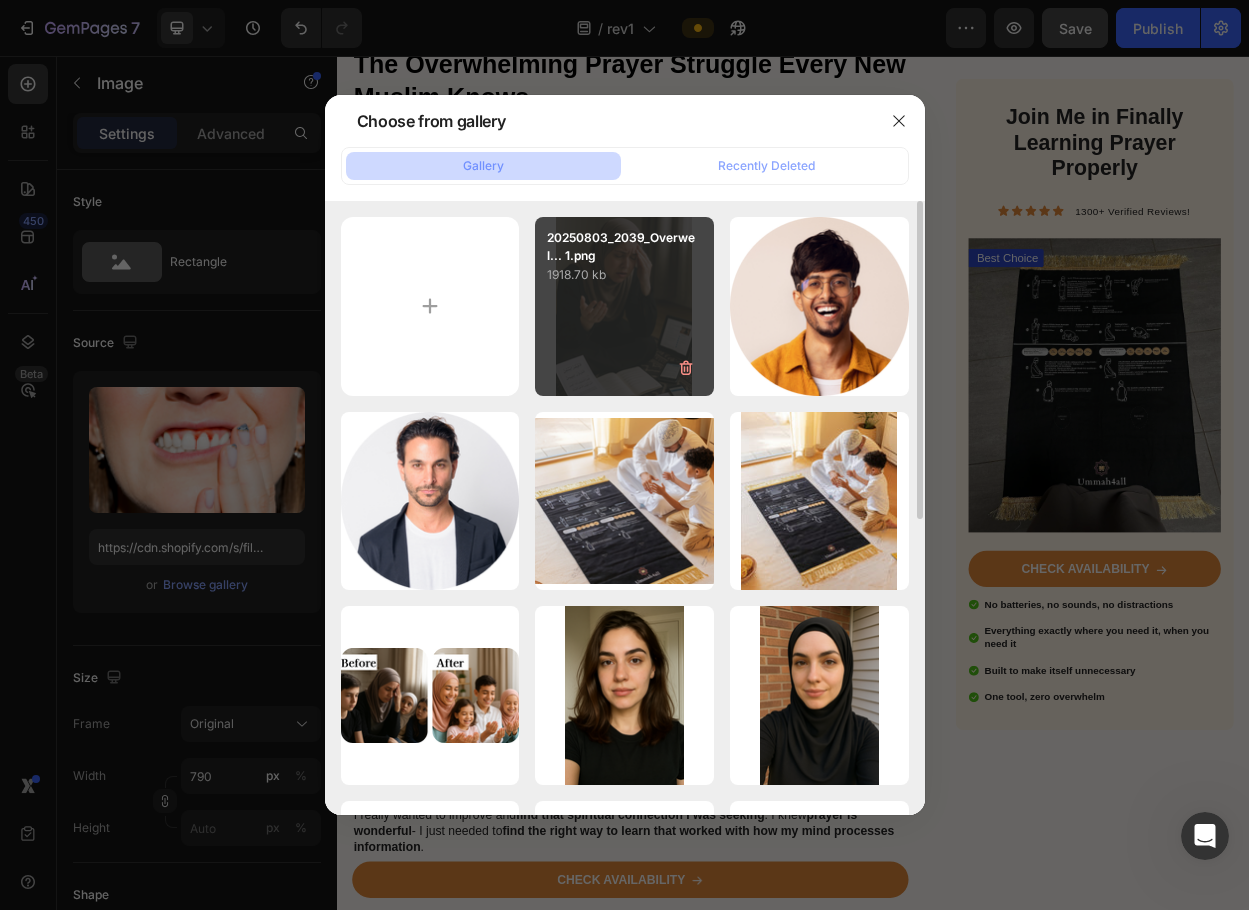 click on "20250803_2039_Overwel... 1.png 1918.70 kb" at bounding box center [624, 306] 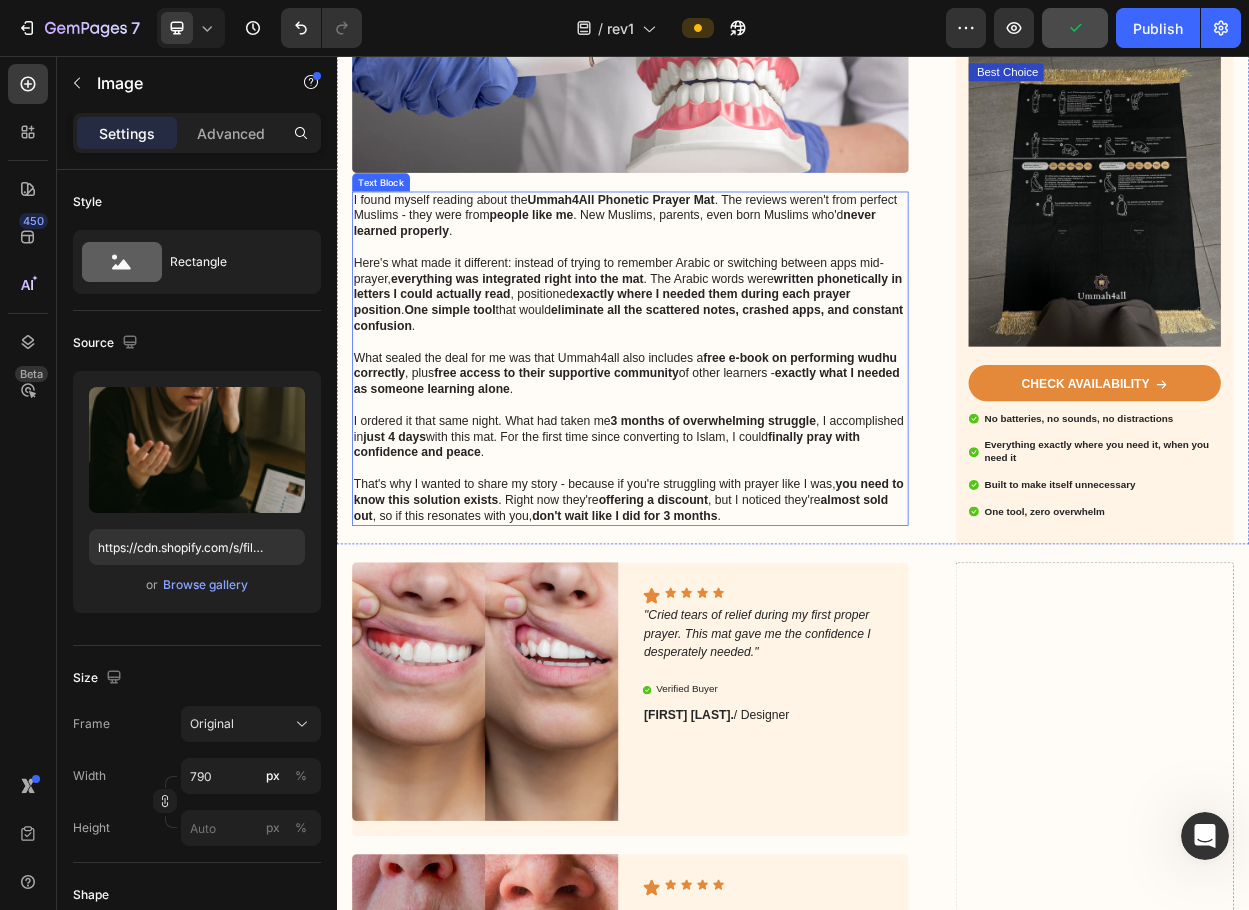 scroll, scrollTop: 2882, scrollLeft: 0, axis: vertical 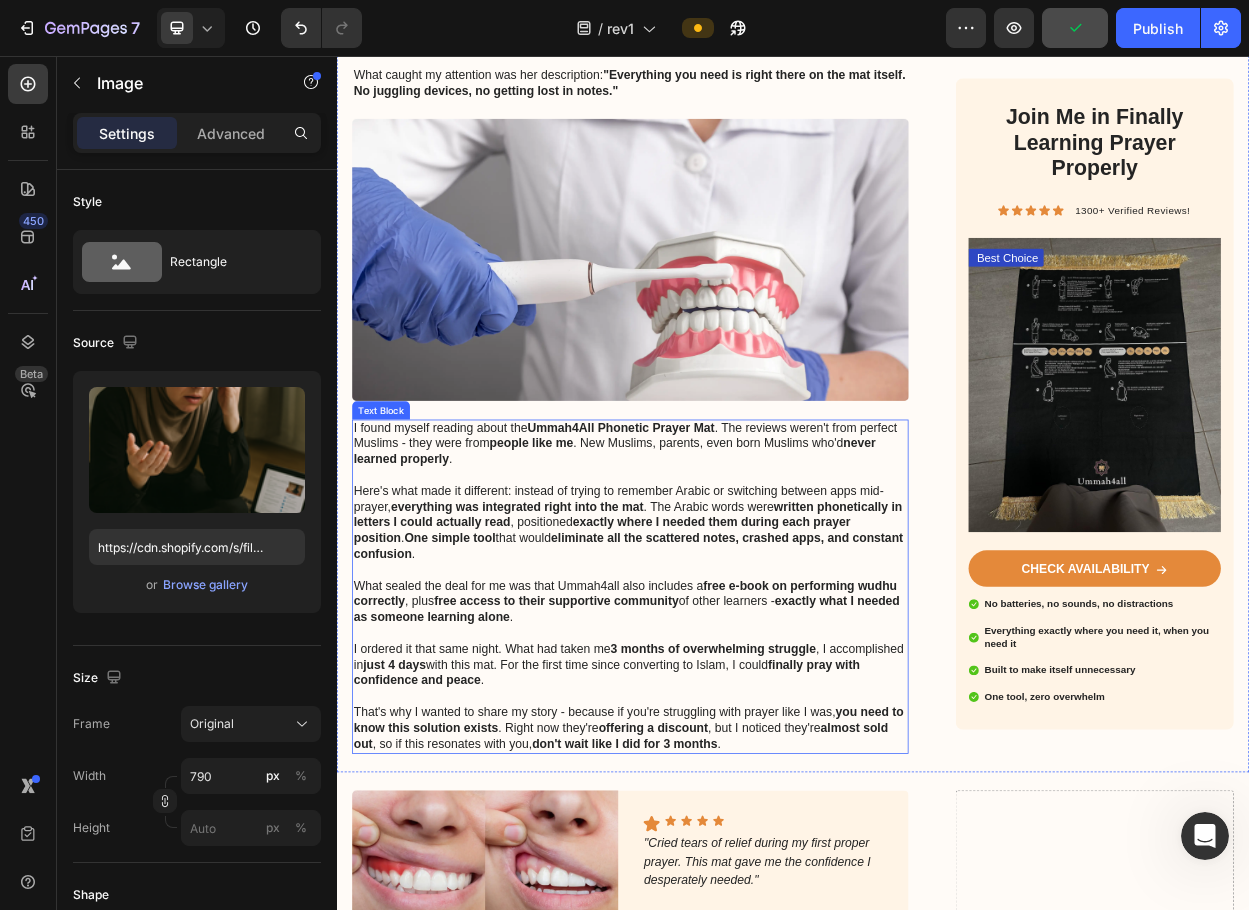 click at bounding box center (723, 324) 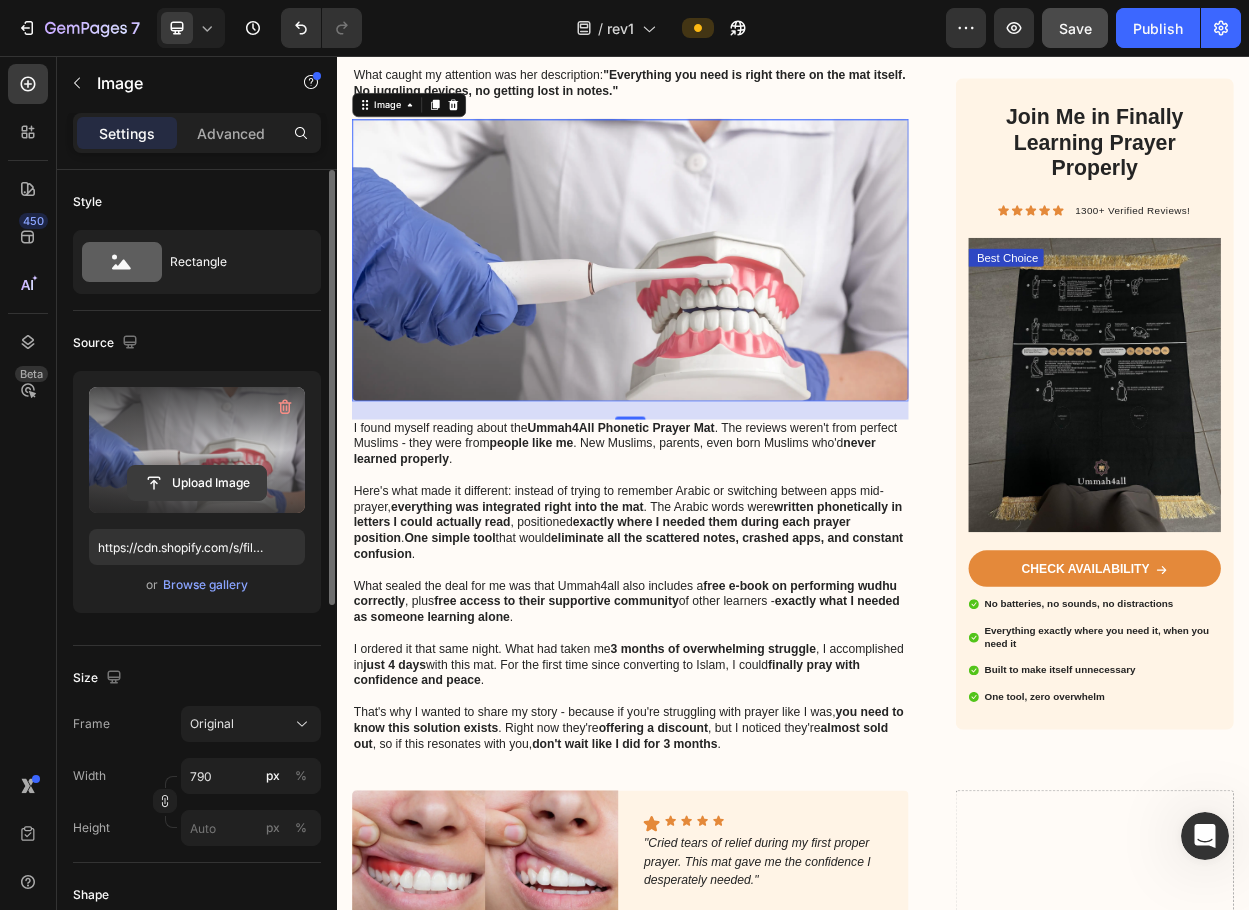 click 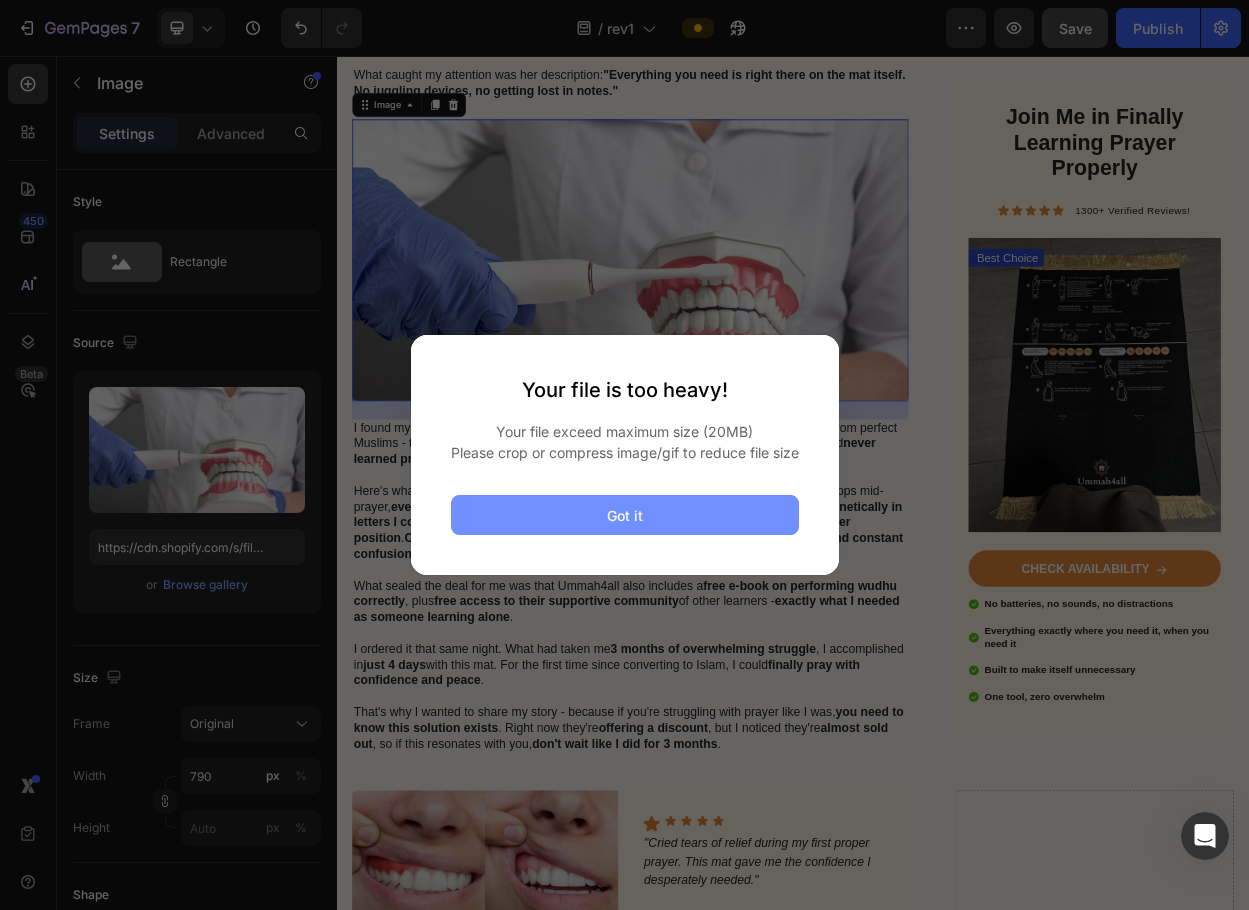 click on "Got it" at bounding box center [625, 515] 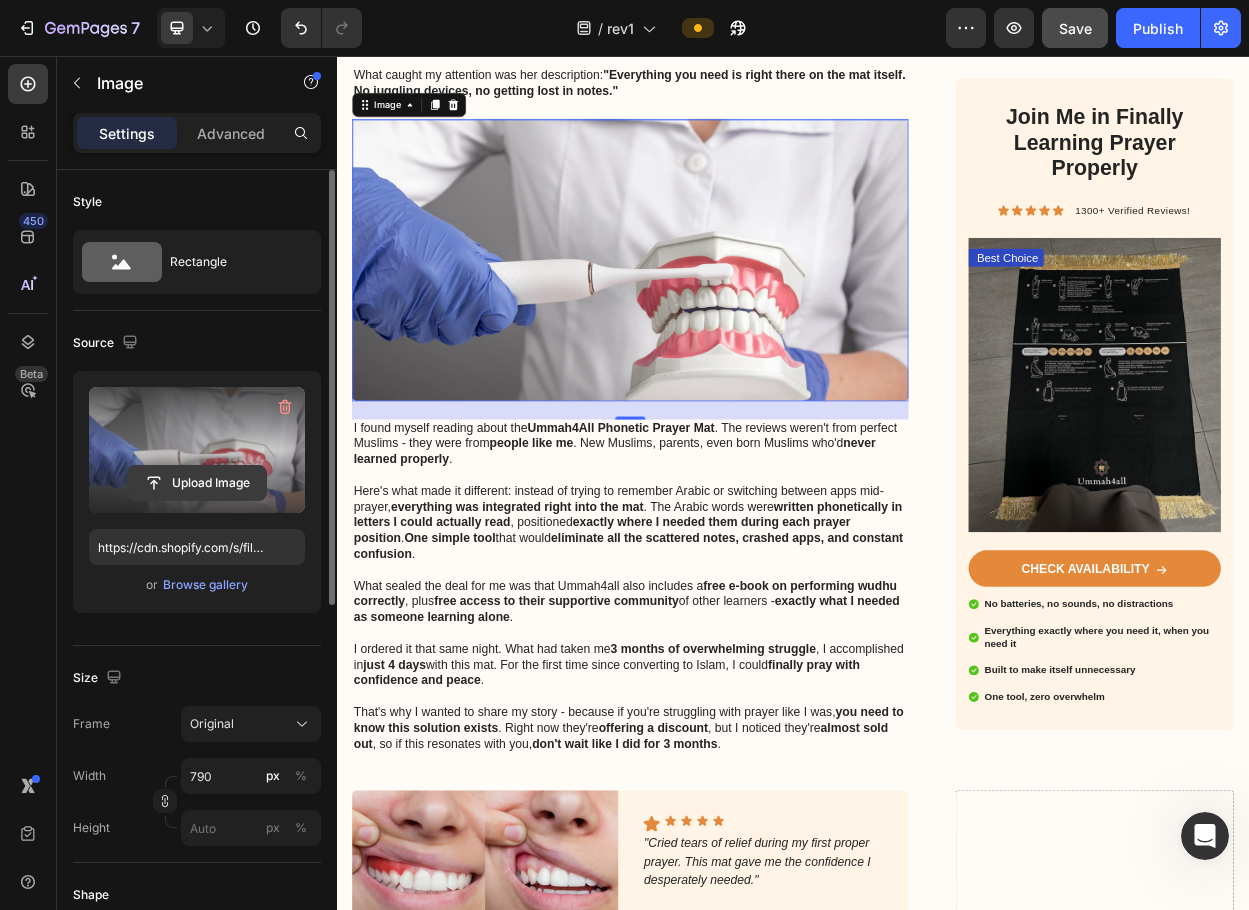 click 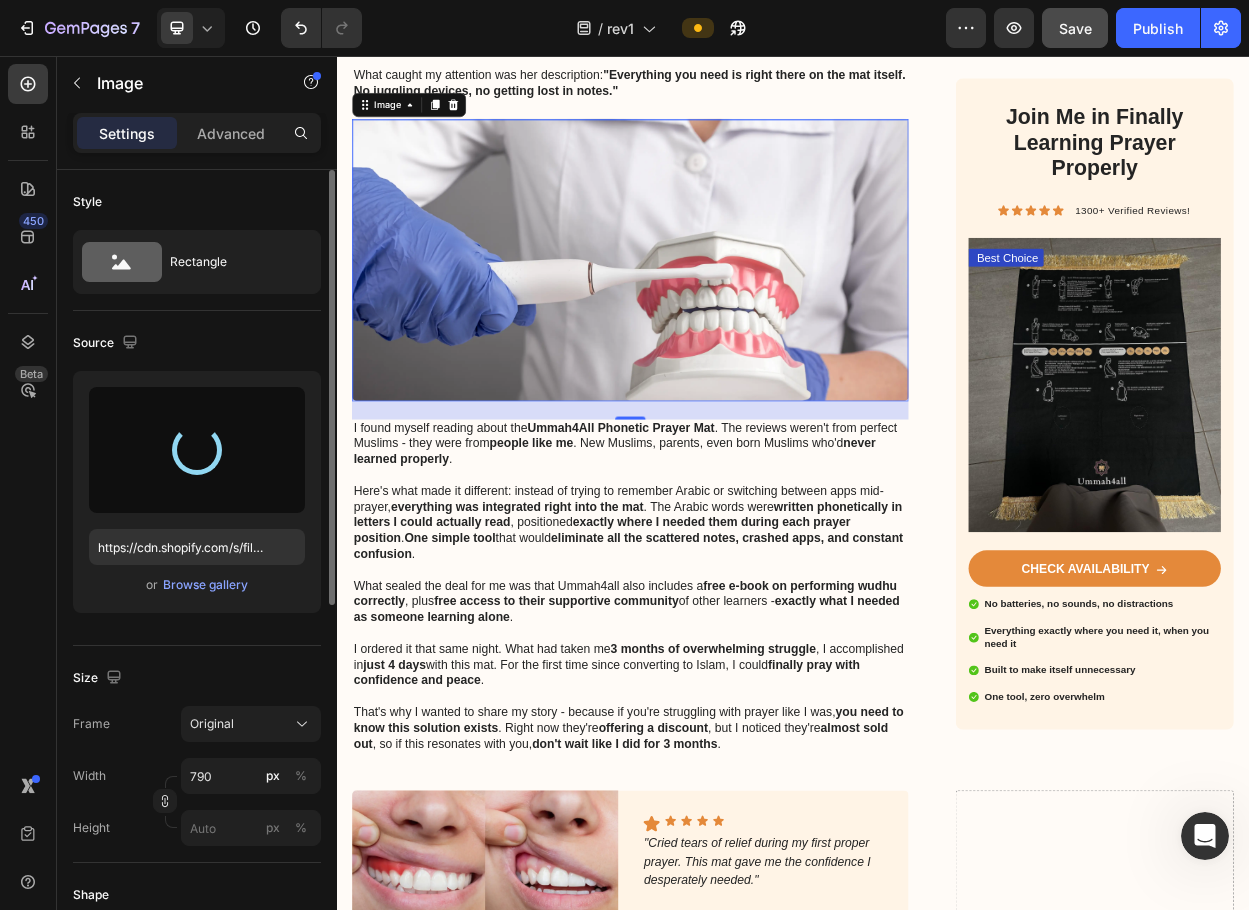 type on "https://cdn.shopify.com/s/files/1/0870/9075/7980/files/gempages_570040103099958424-4ca88428-254f-4b91-91c0-a90283680d46.gif" 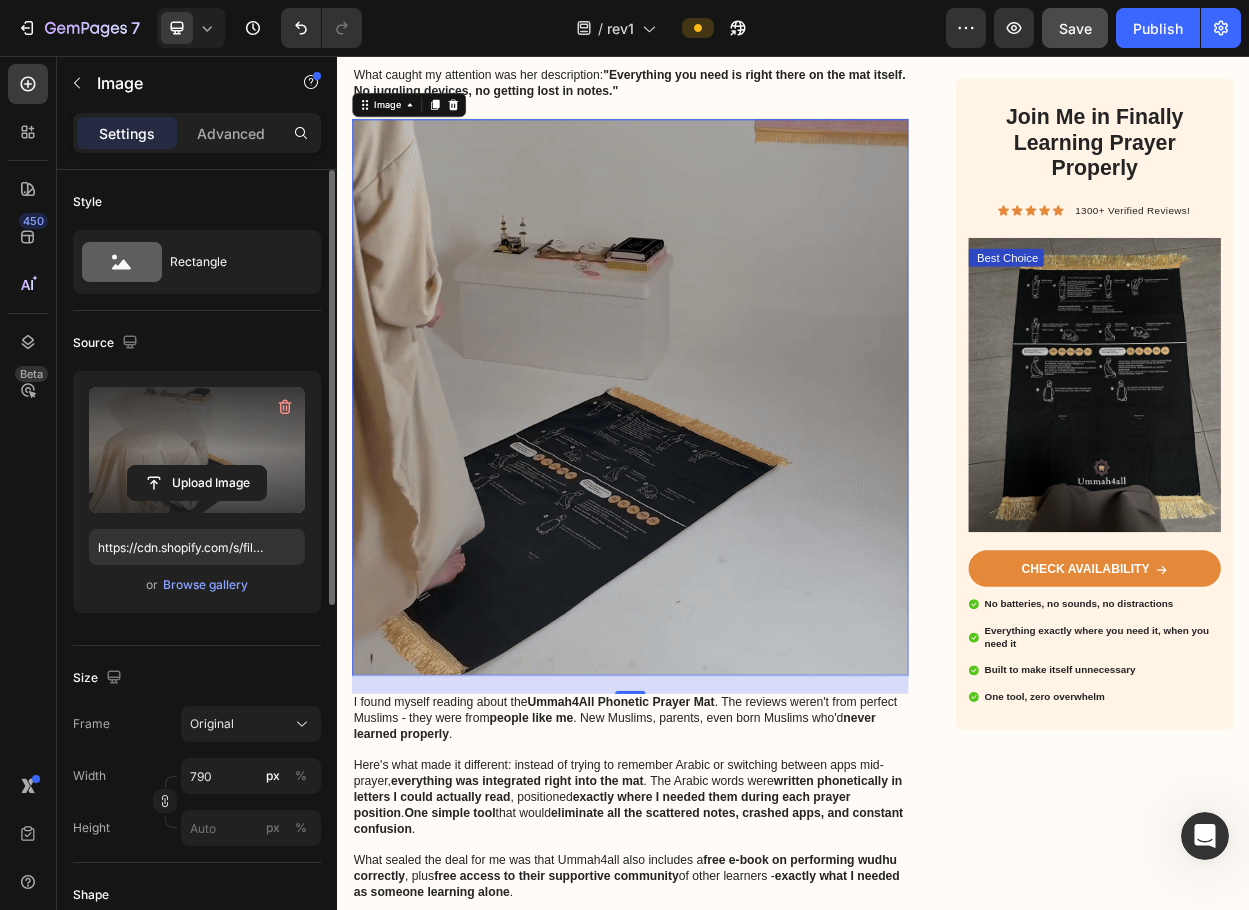 click 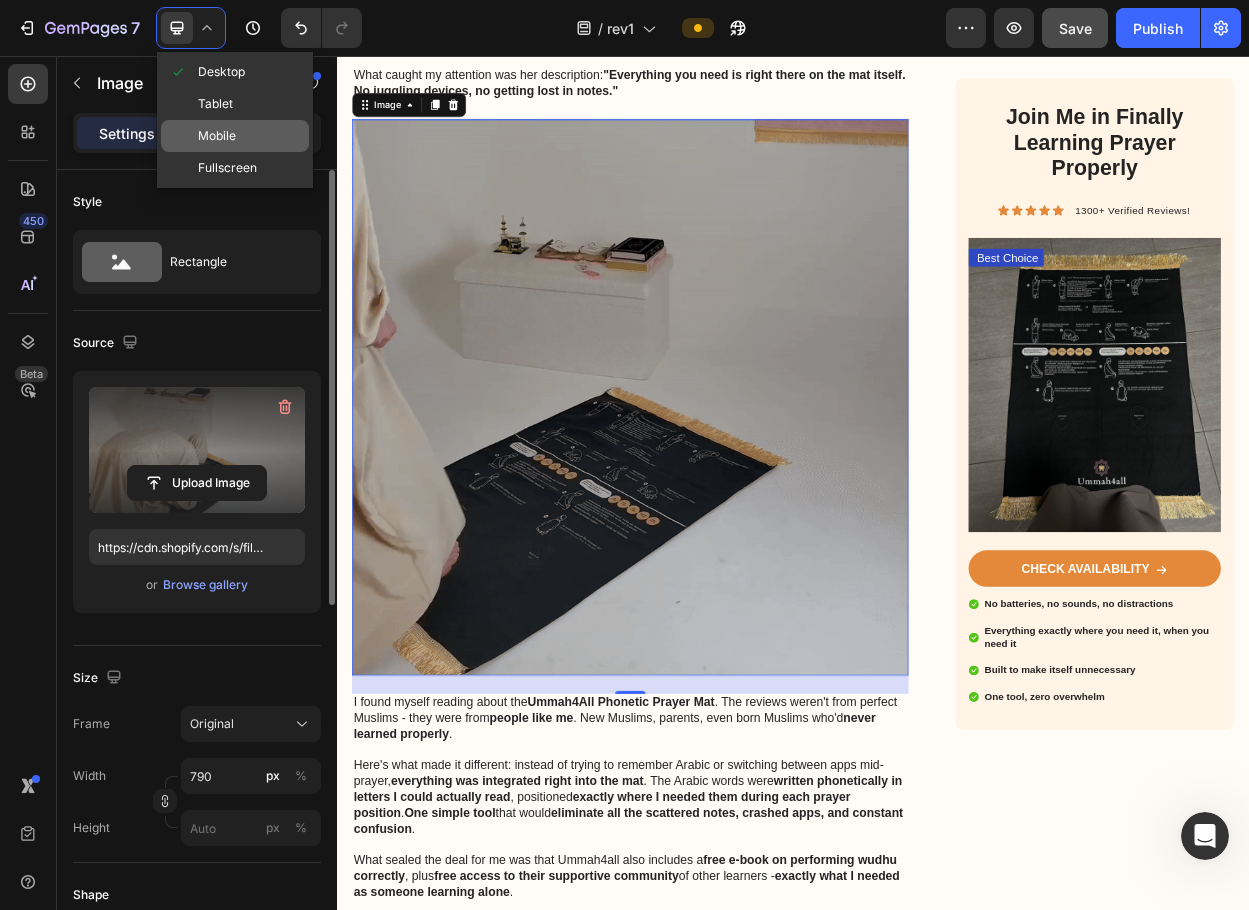 click on "Mobile" 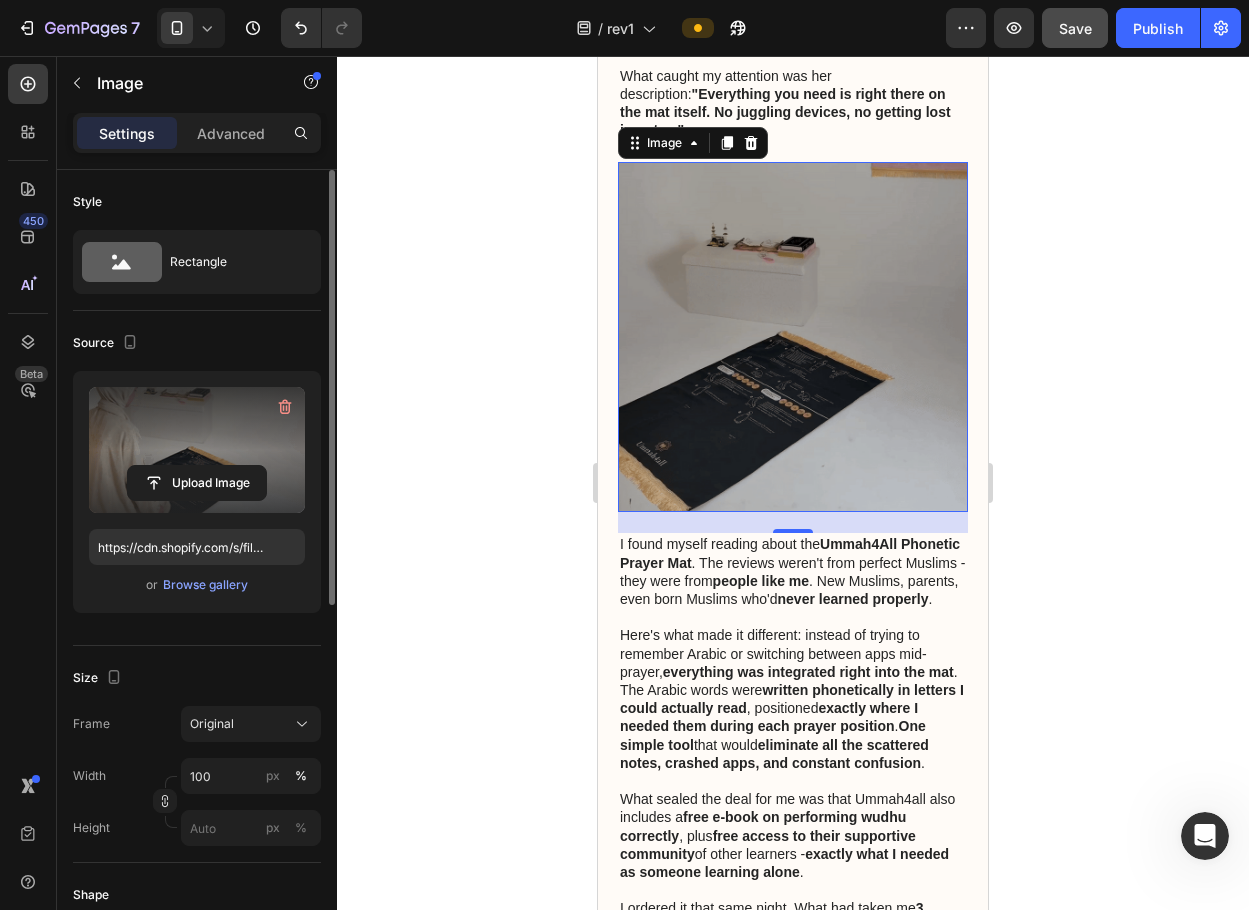 scroll, scrollTop: 2579, scrollLeft: 0, axis: vertical 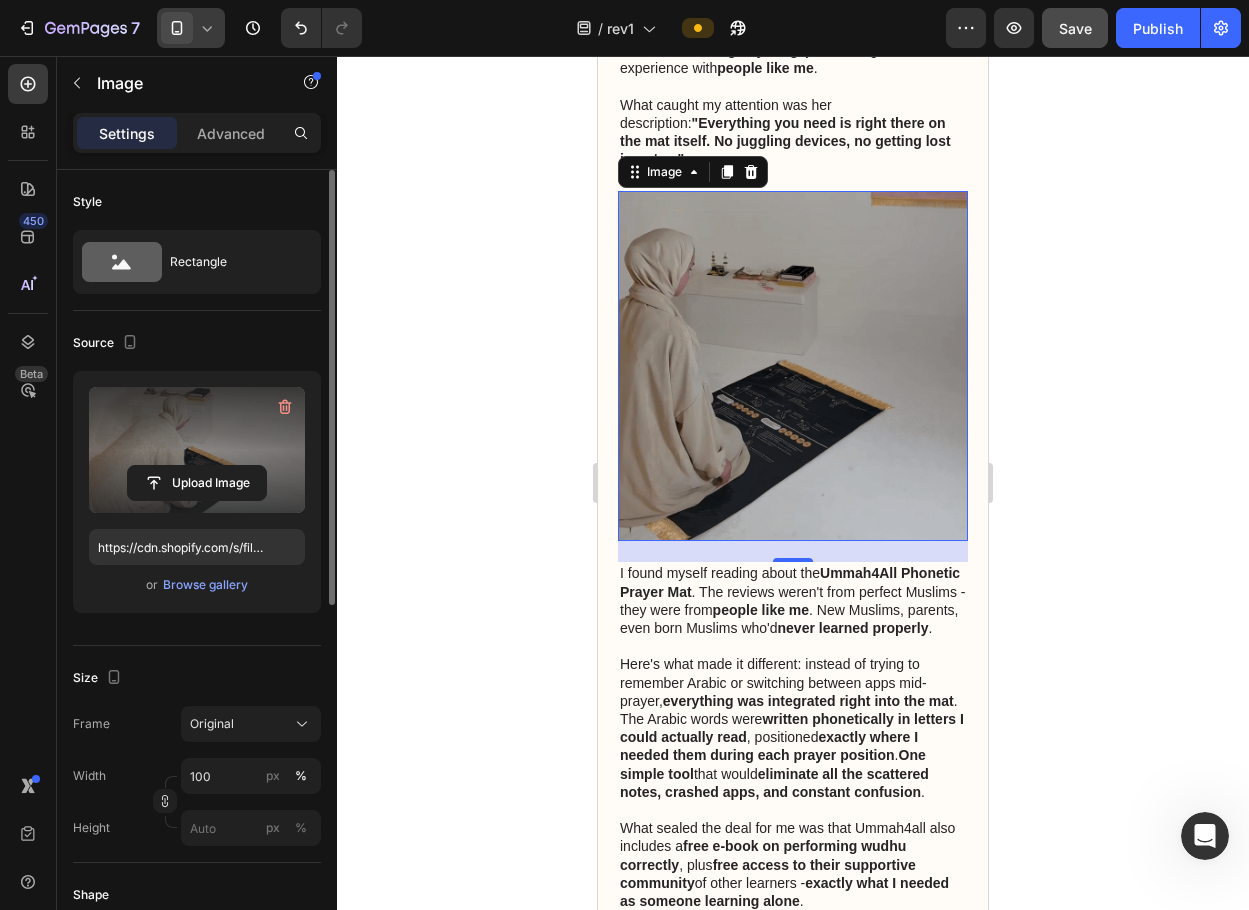 click 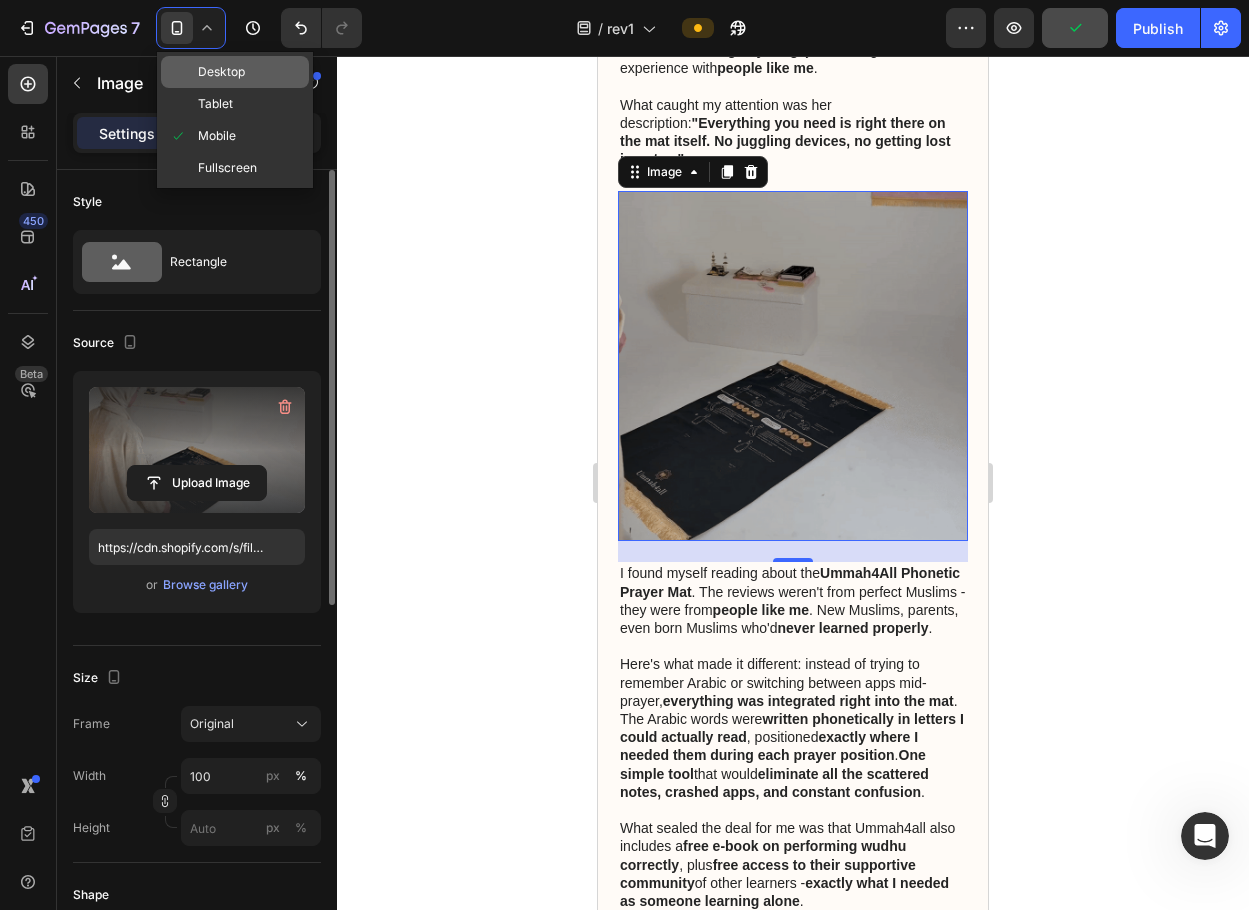 click on "Desktop" at bounding box center [221, 72] 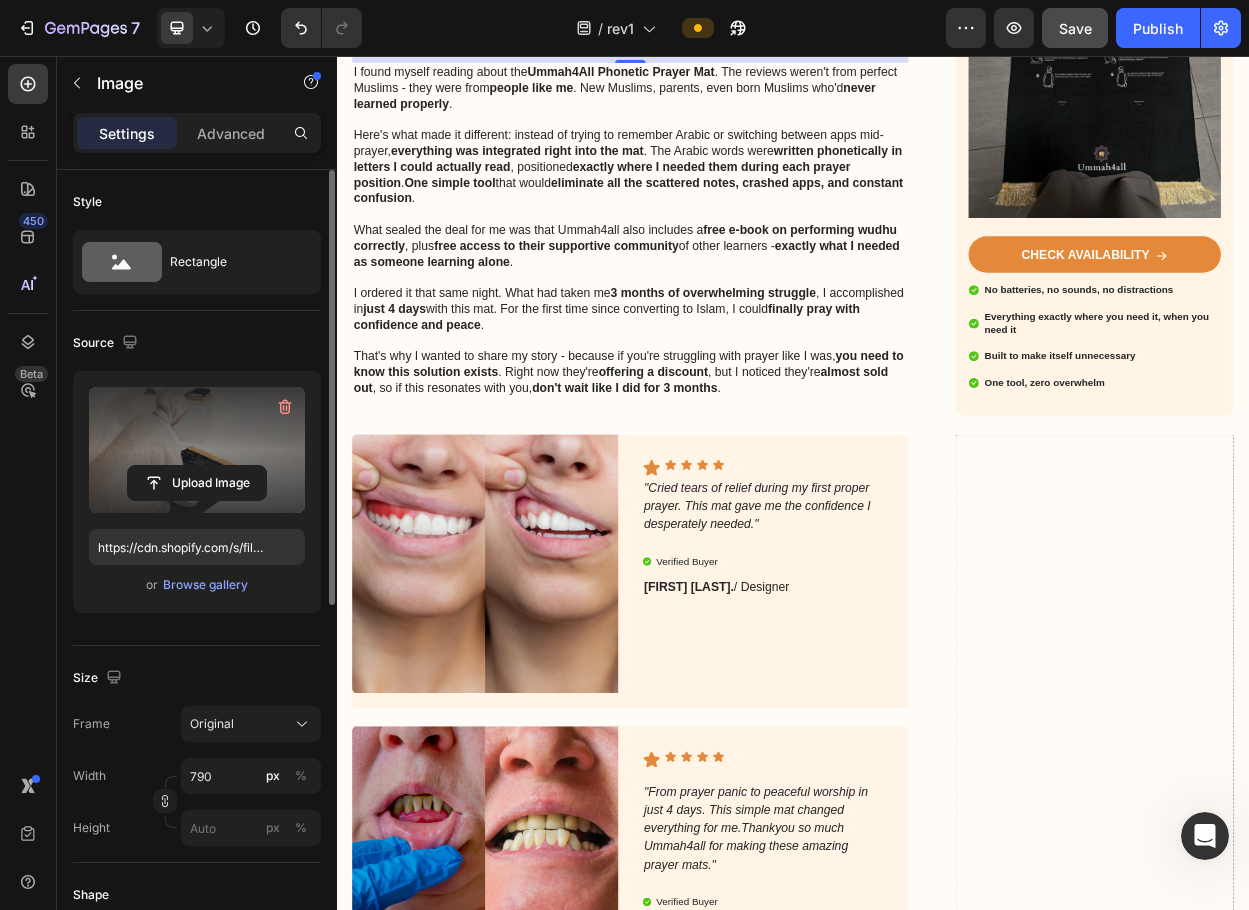 scroll, scrollTop: 3718, scrollLeft: 0, axis: vertical 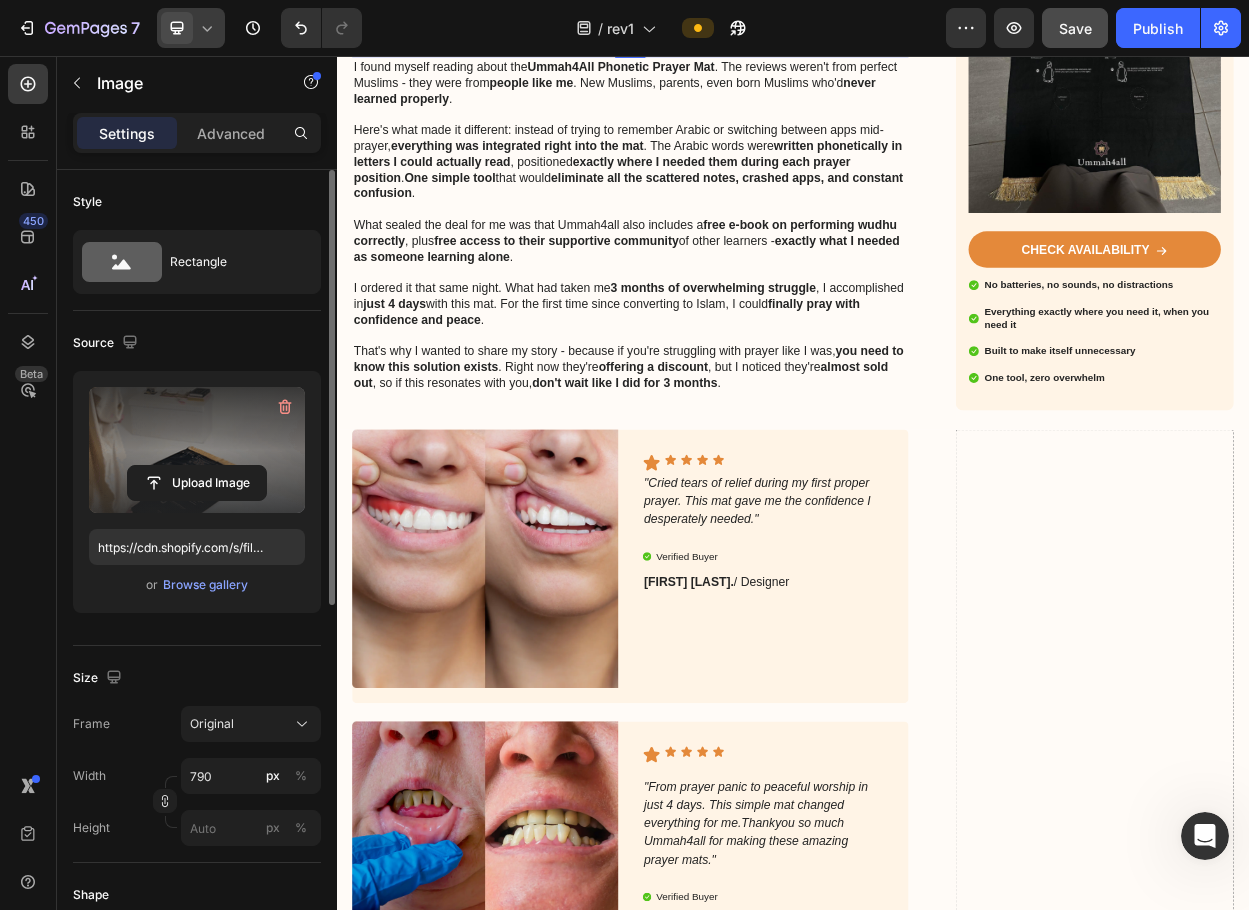click 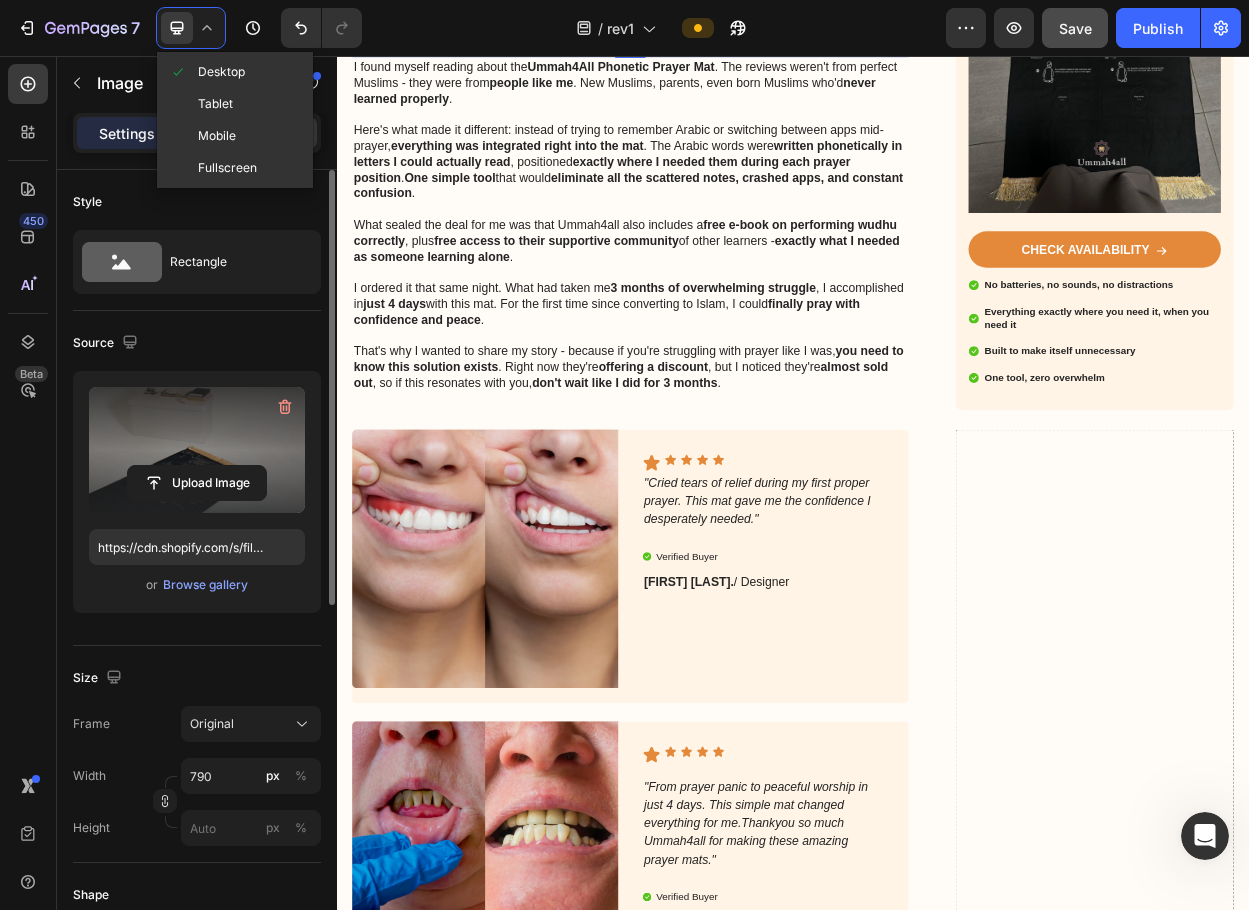 click on "Mobile" 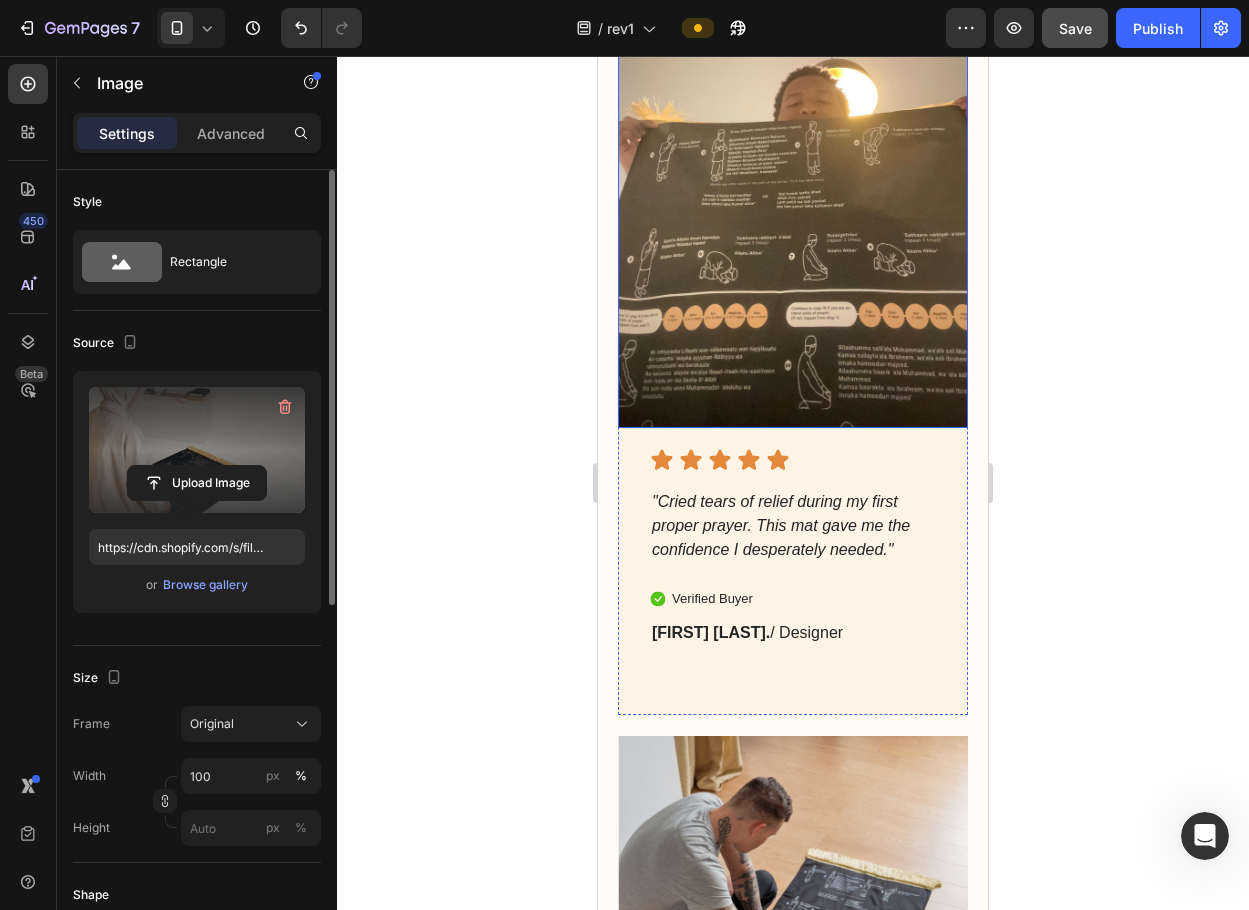 scroll, scrollTop: 4601, scrollLeft: 0, axis: vertical 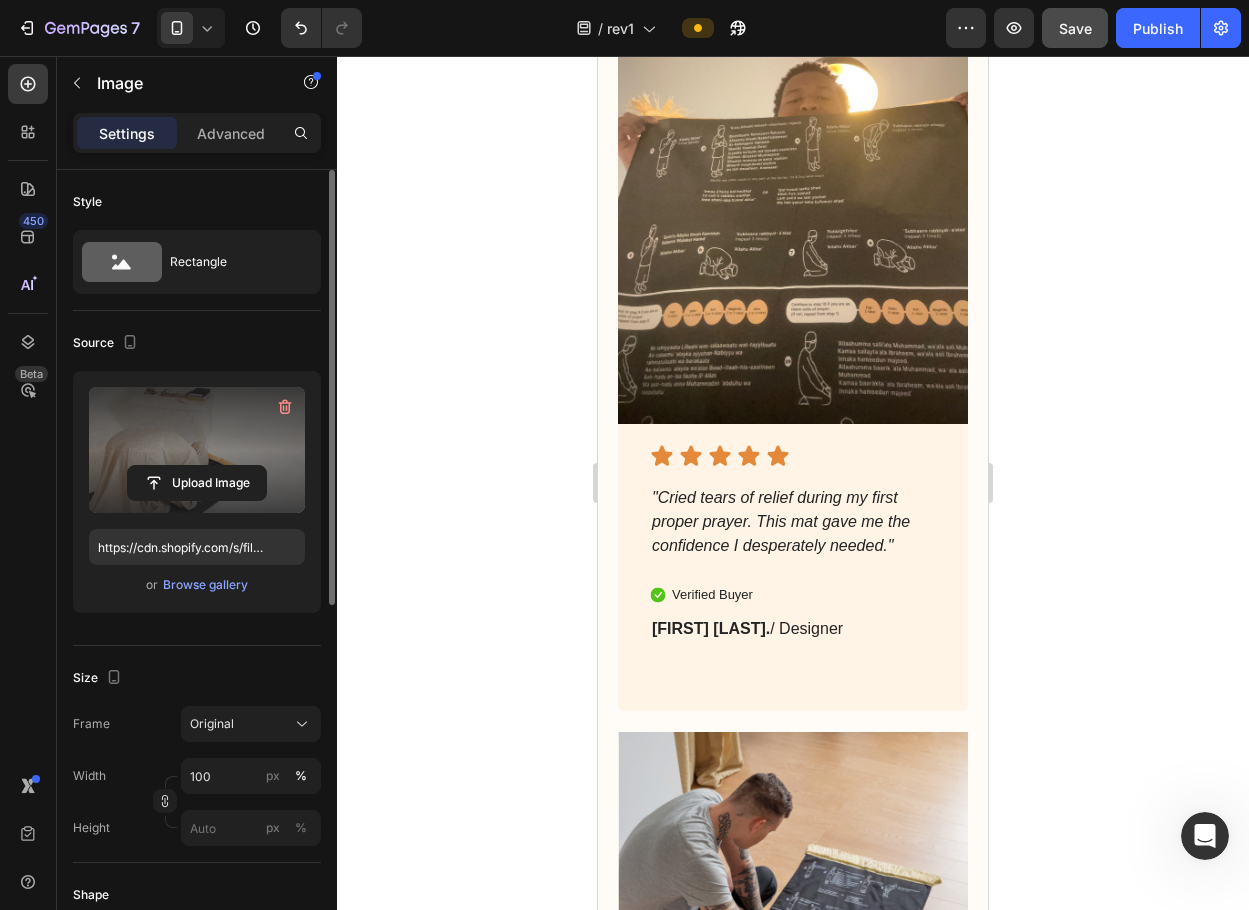 click 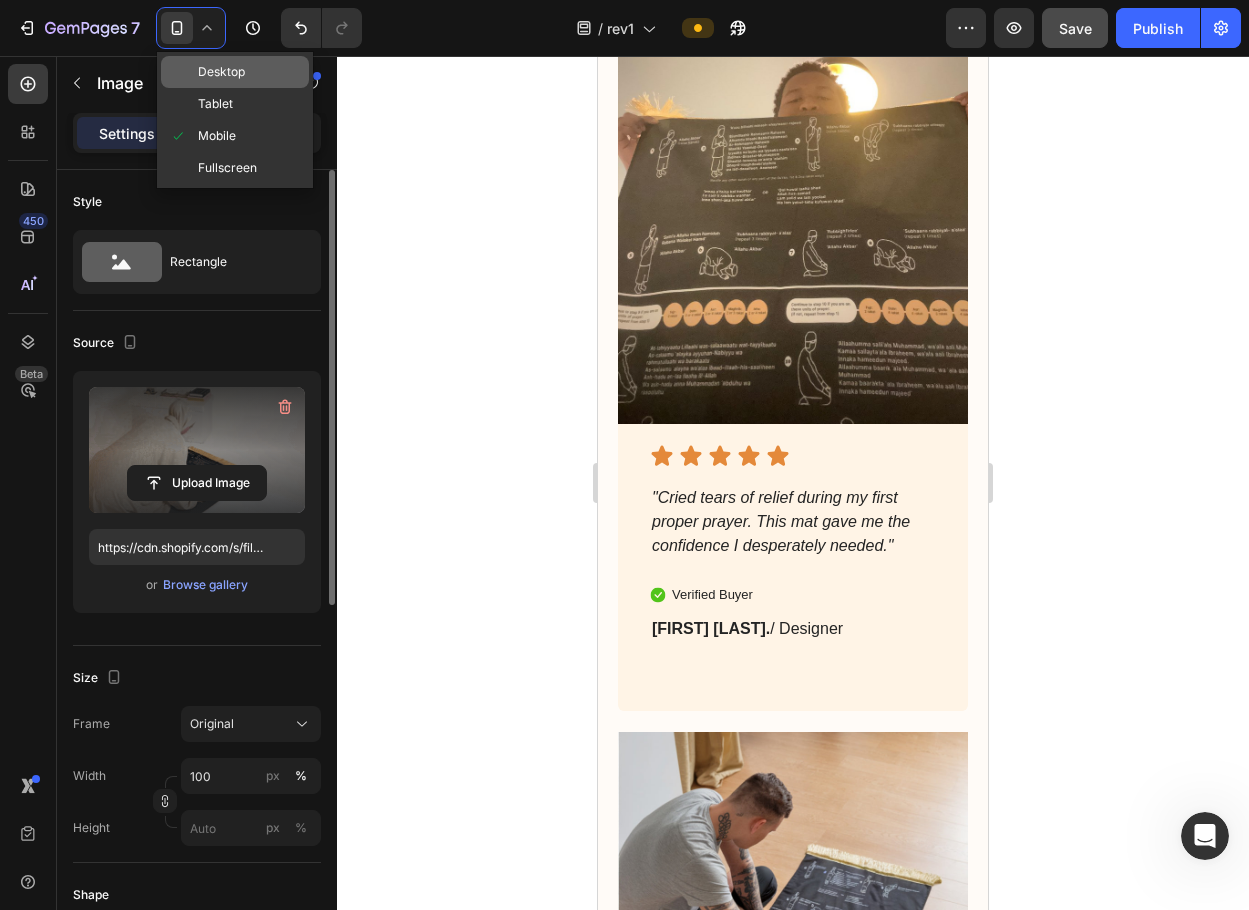 click on "Desktop" at bounding box center [221, 72] 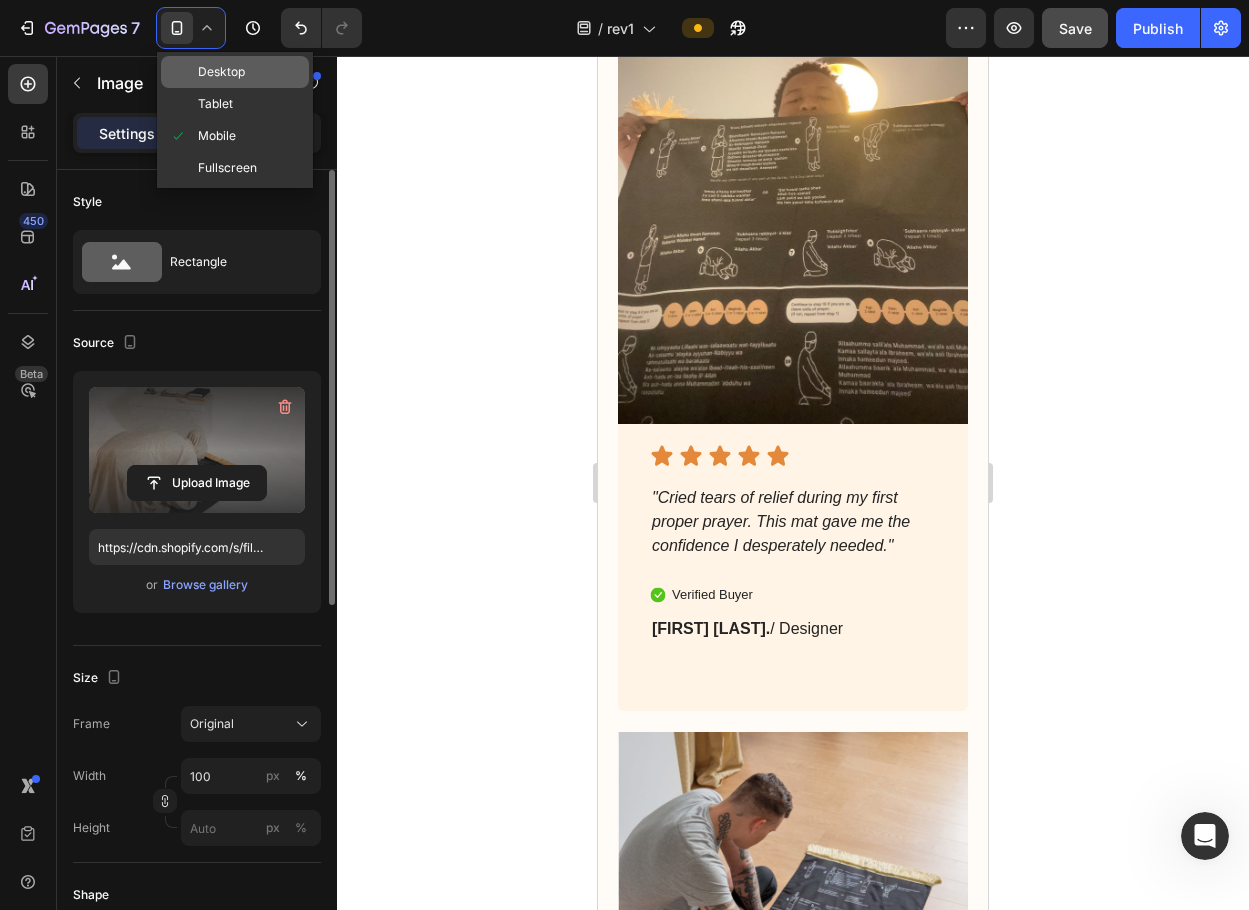 type on "790" 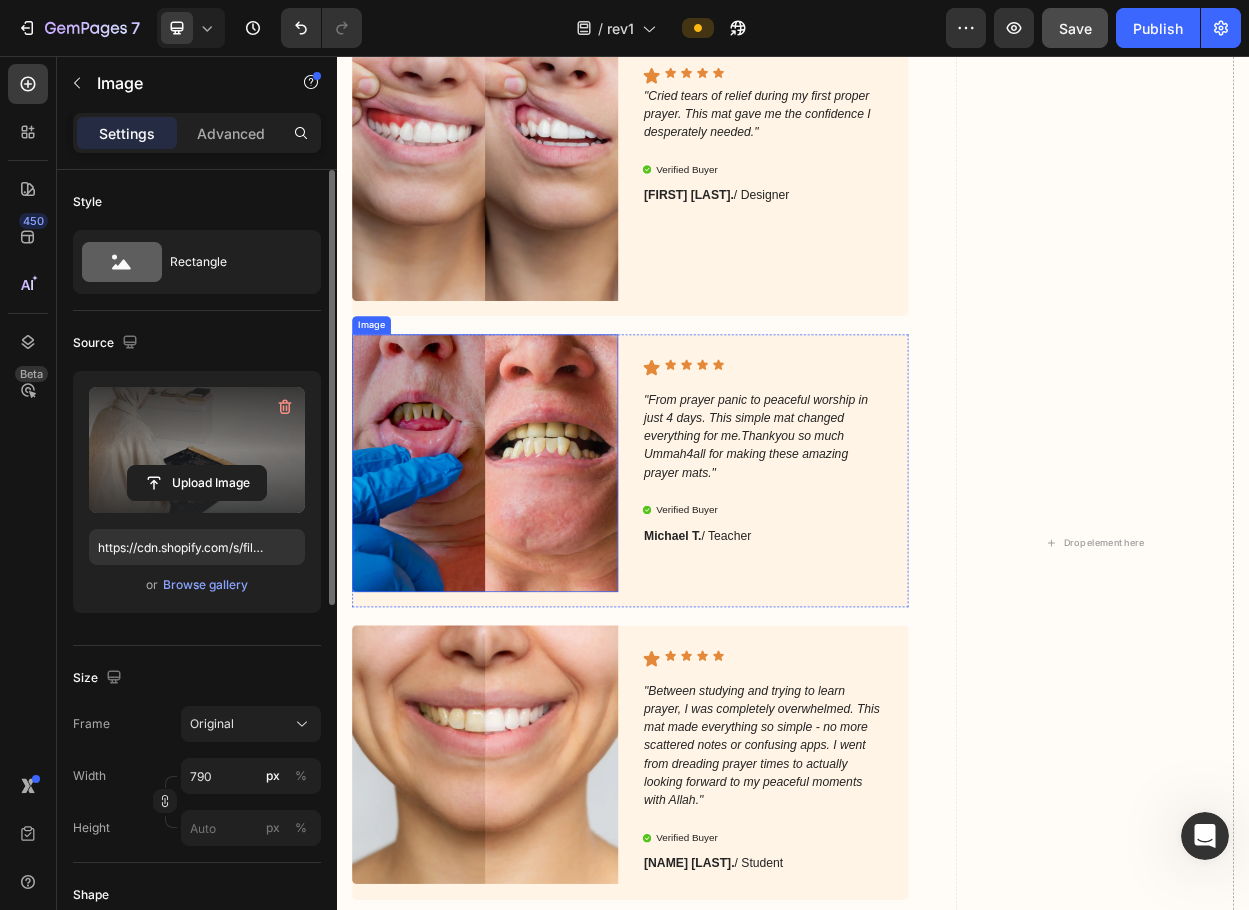 scroll, scrollTop: 3901, scrollLeft: 0, axis: vertical 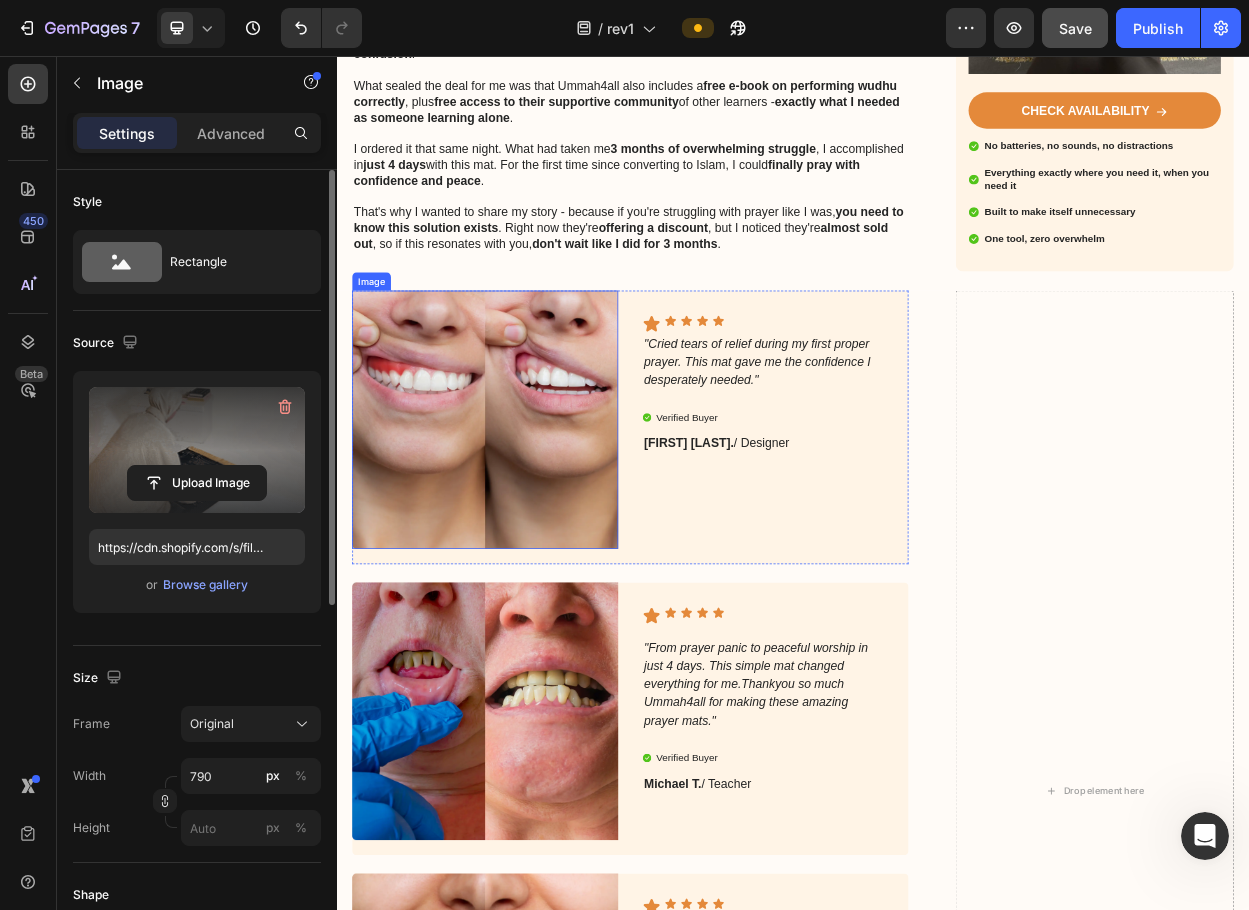 click at bounding box center [532, 535] 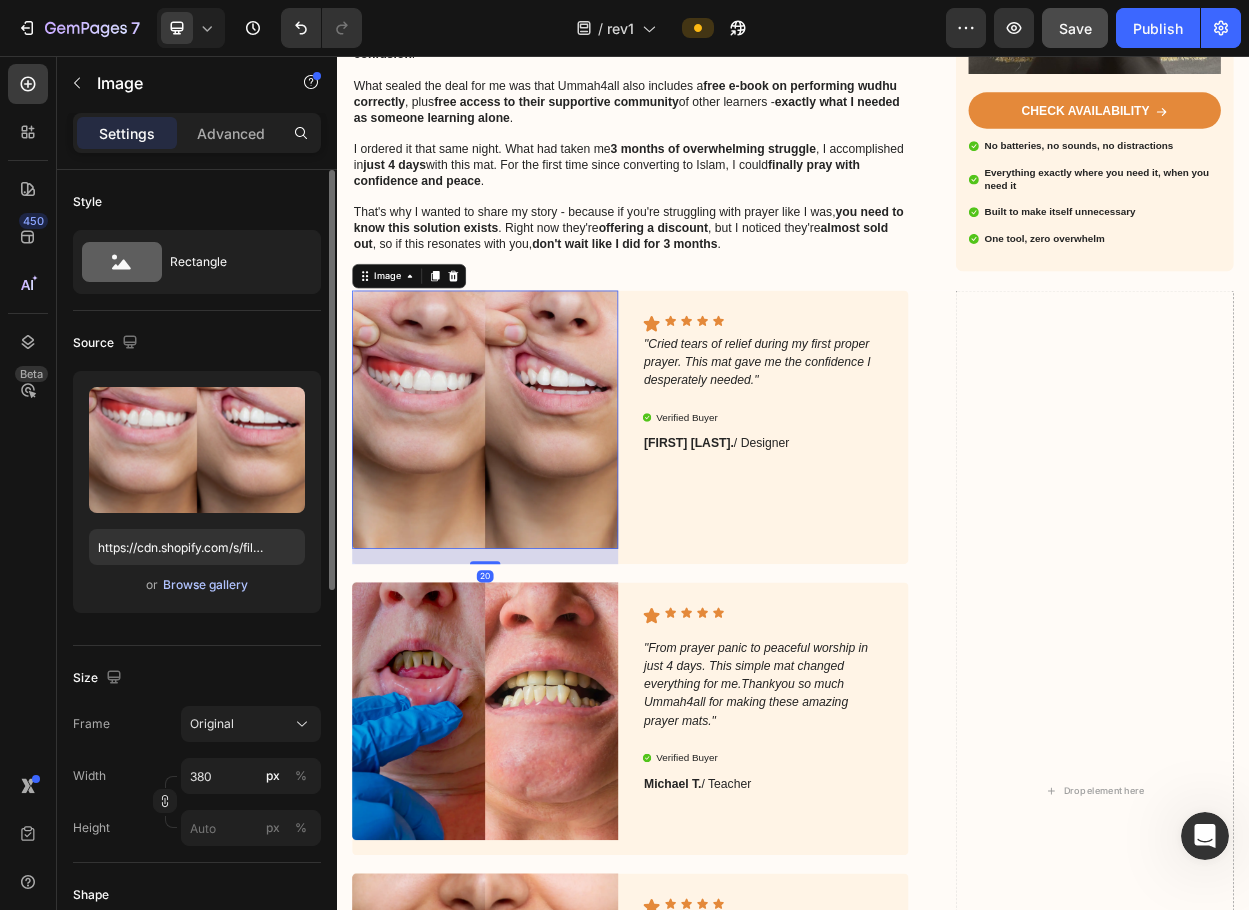 click on "Browse gallery" at bounding box center [205, 585] 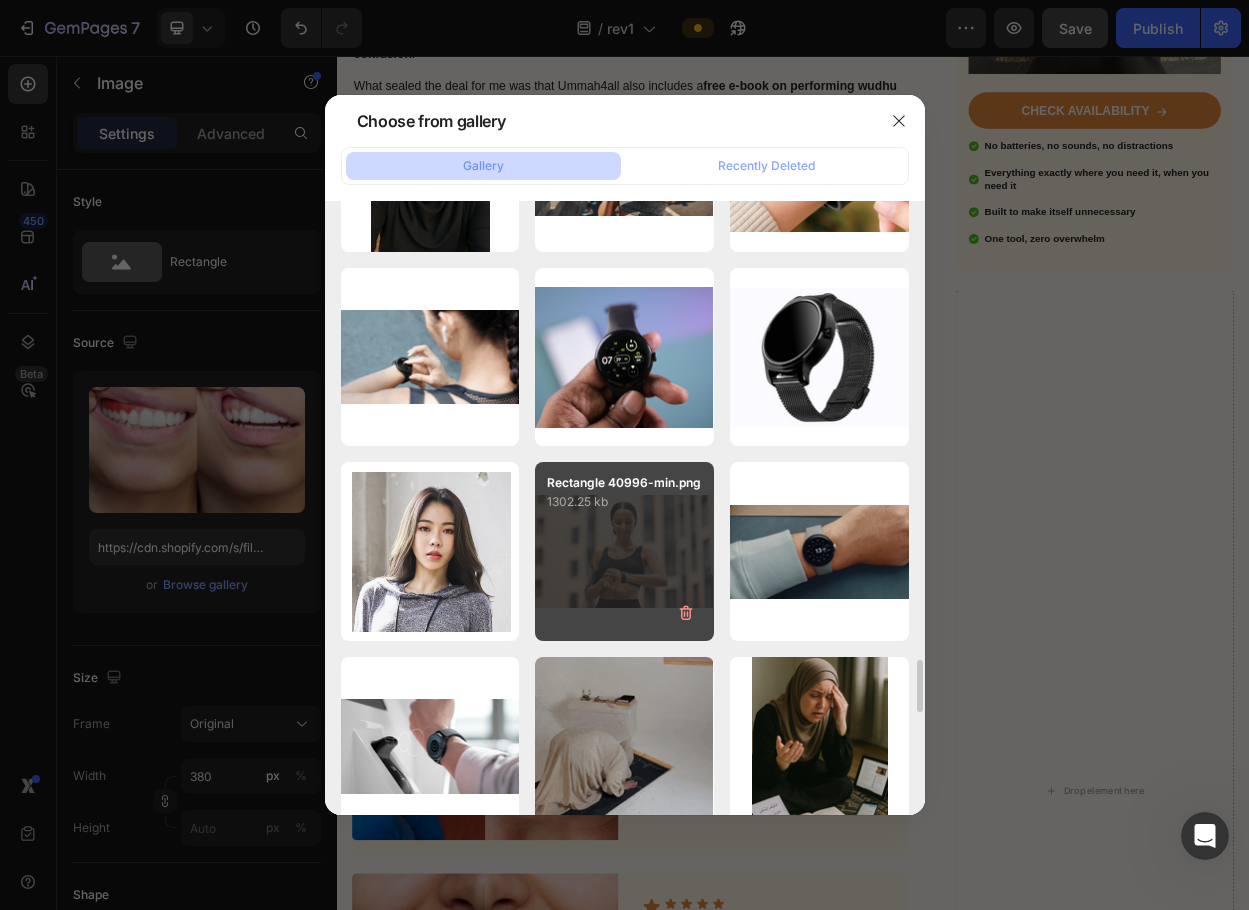 scroll, scrollTop: 5900, scrollLeft: 0, axis: vertical 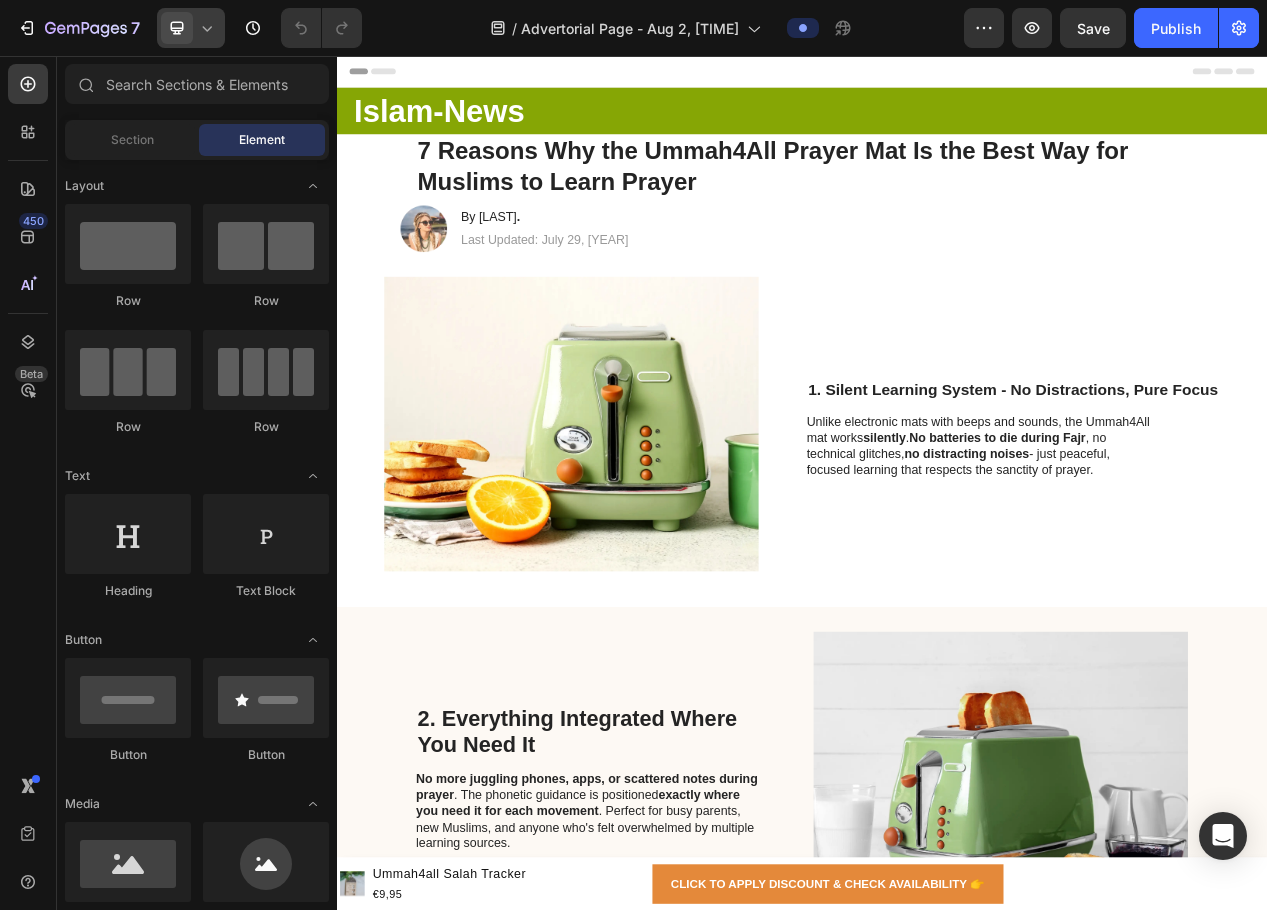 click 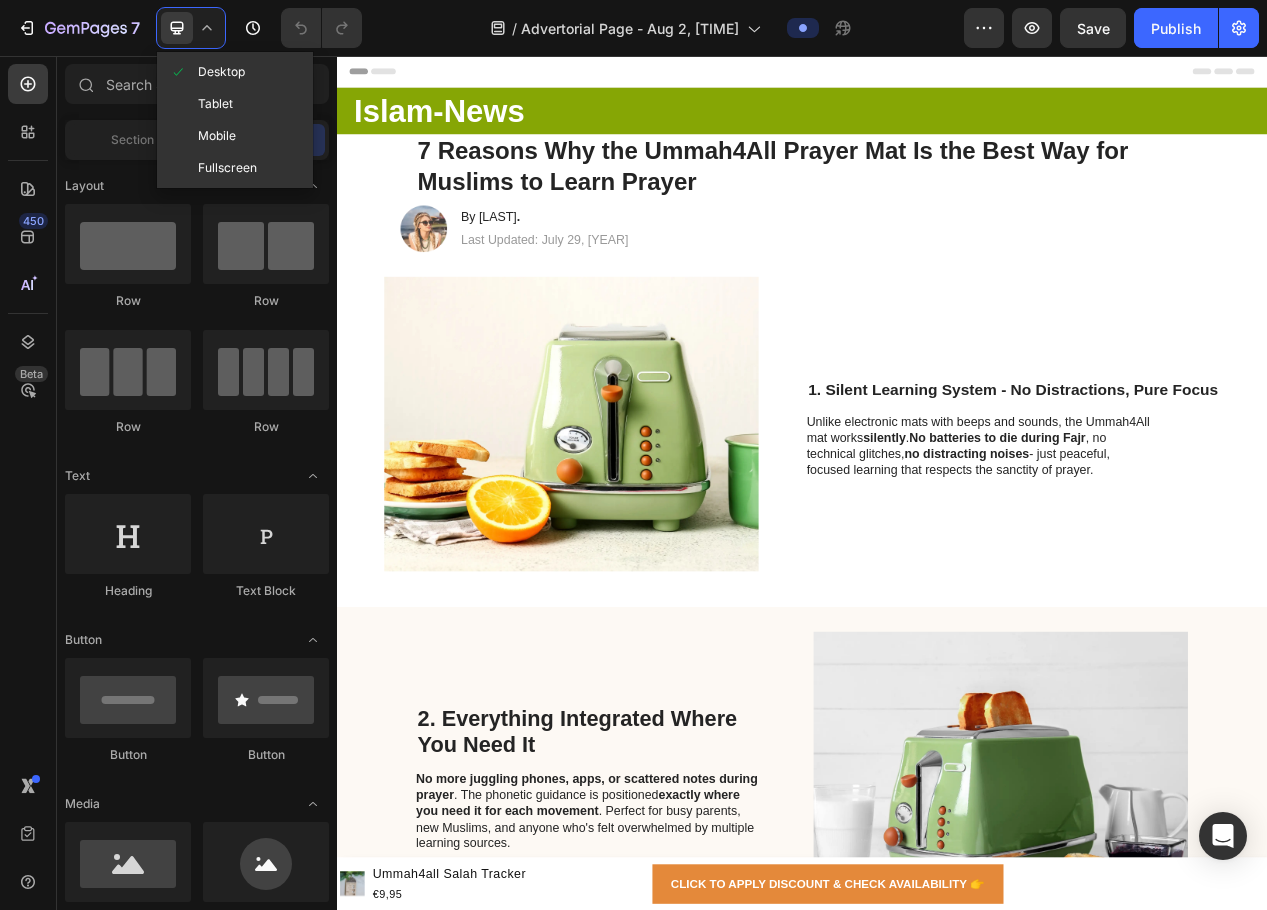 click on "Mobile" 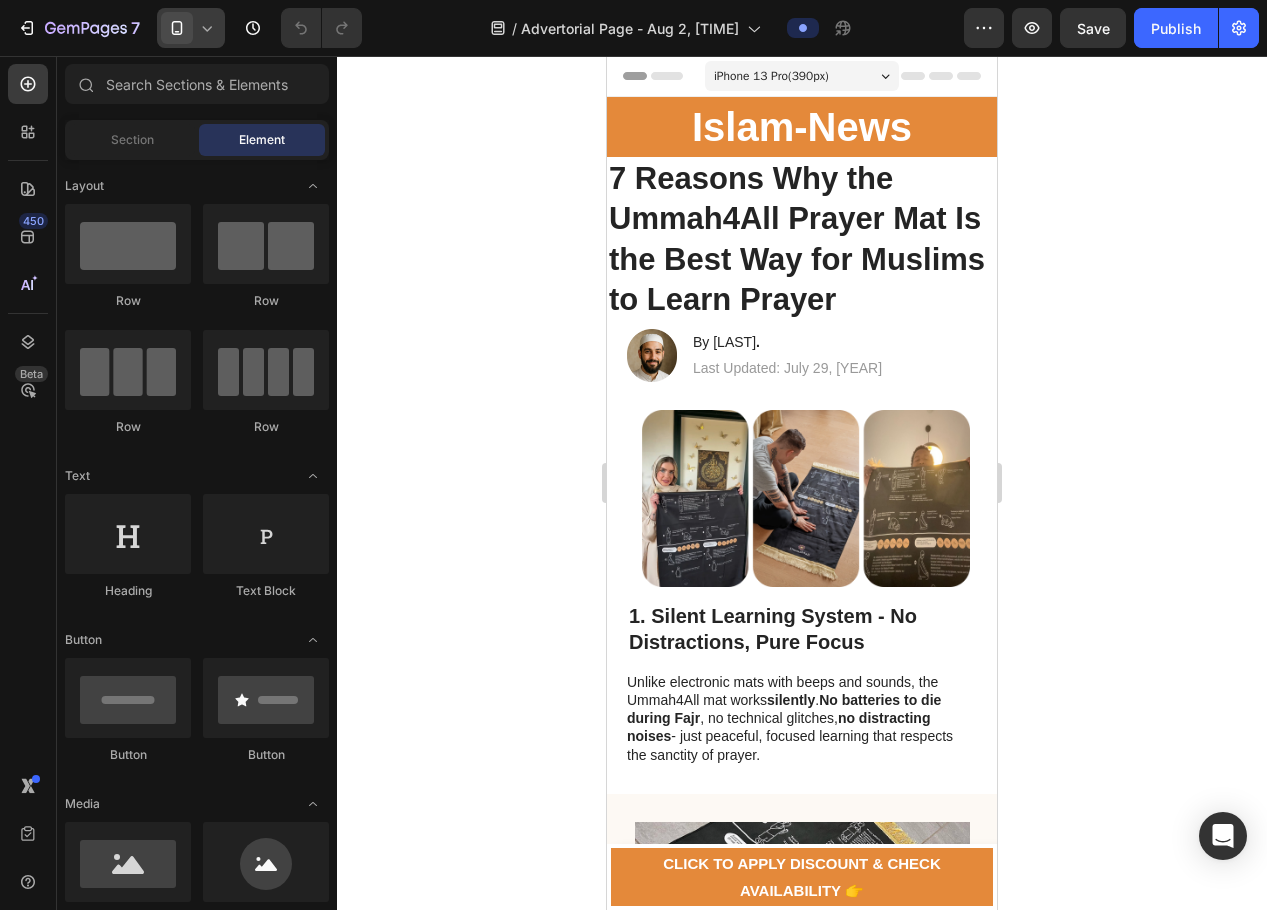 click 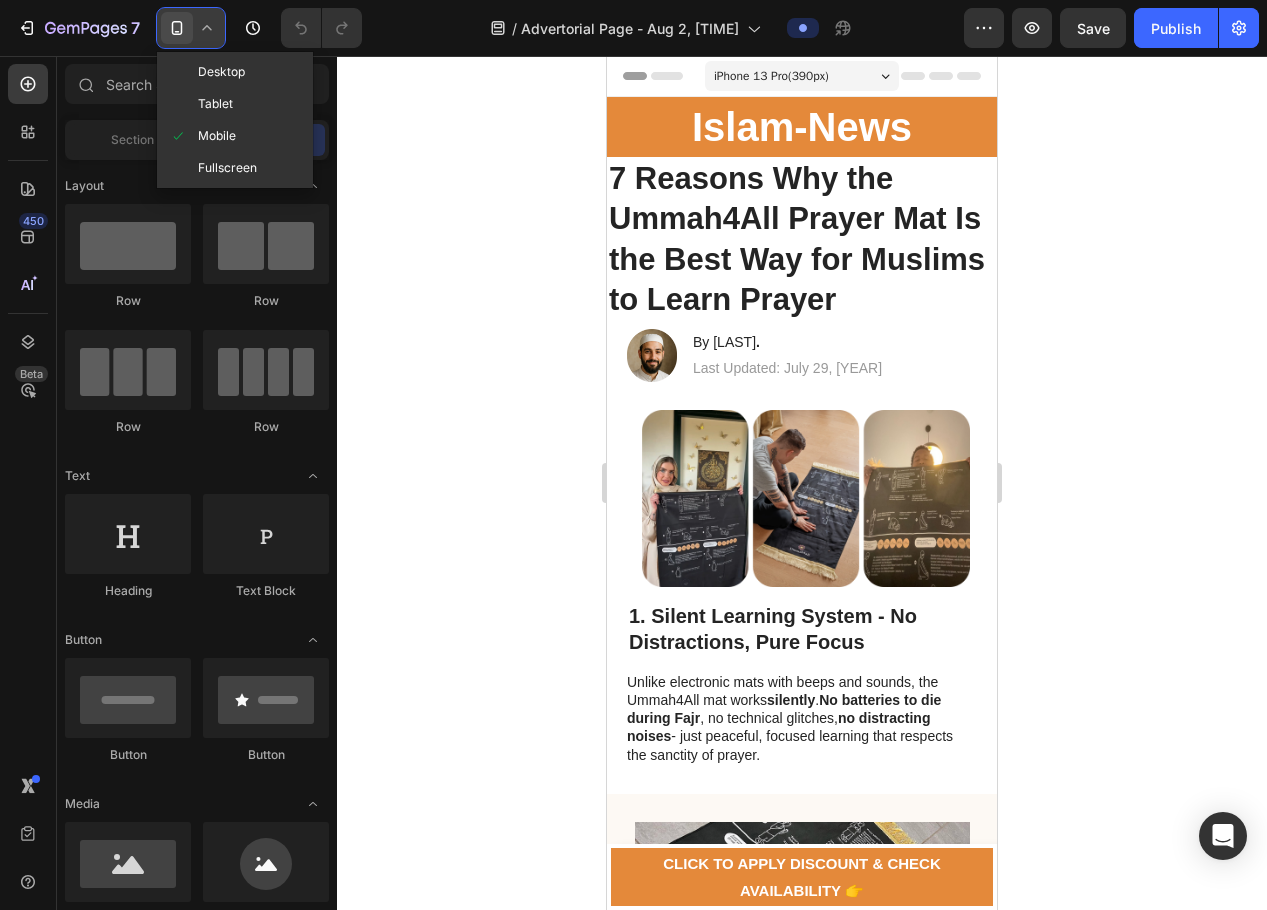 click 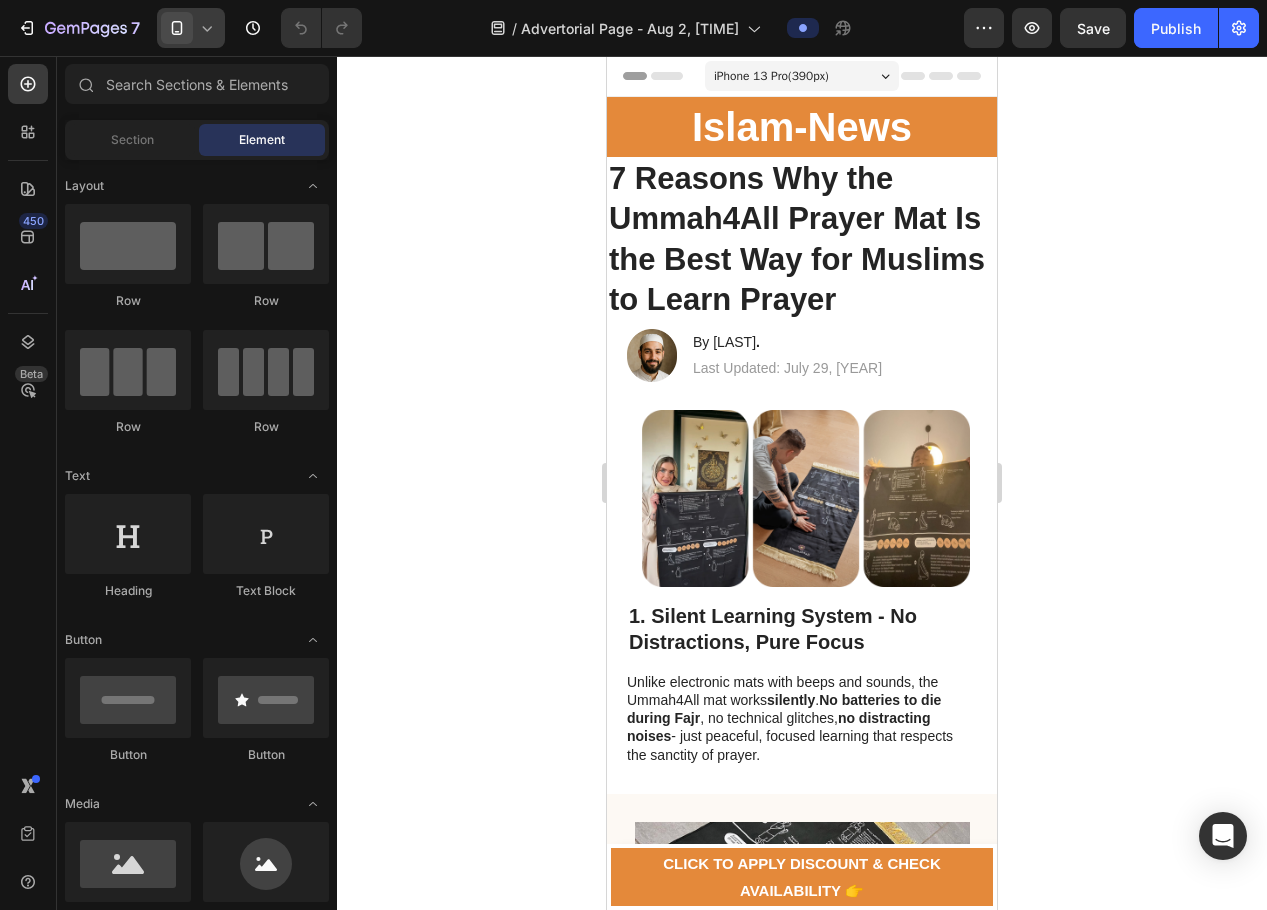 click 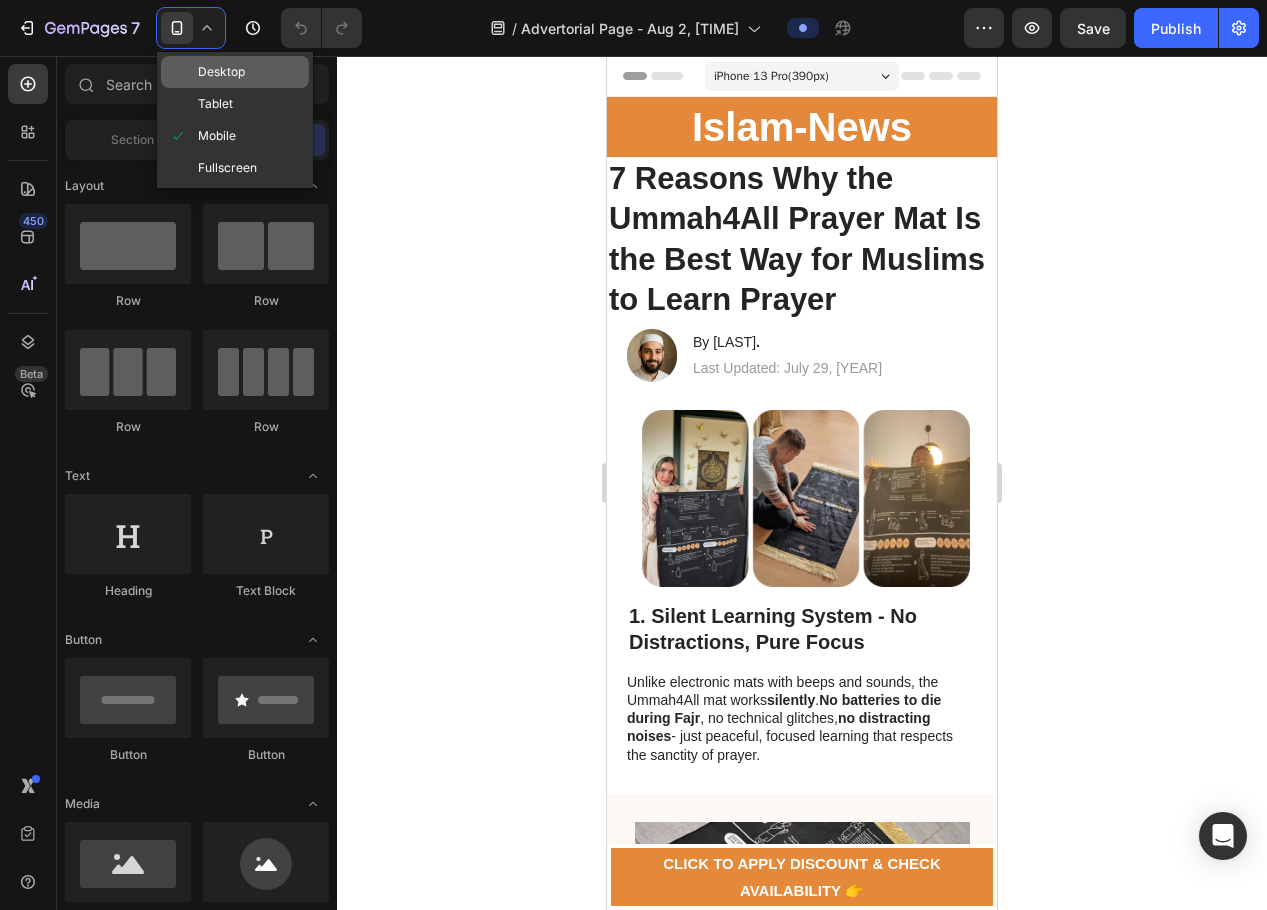 click on "Desktop" at bounding box center [221, 72] 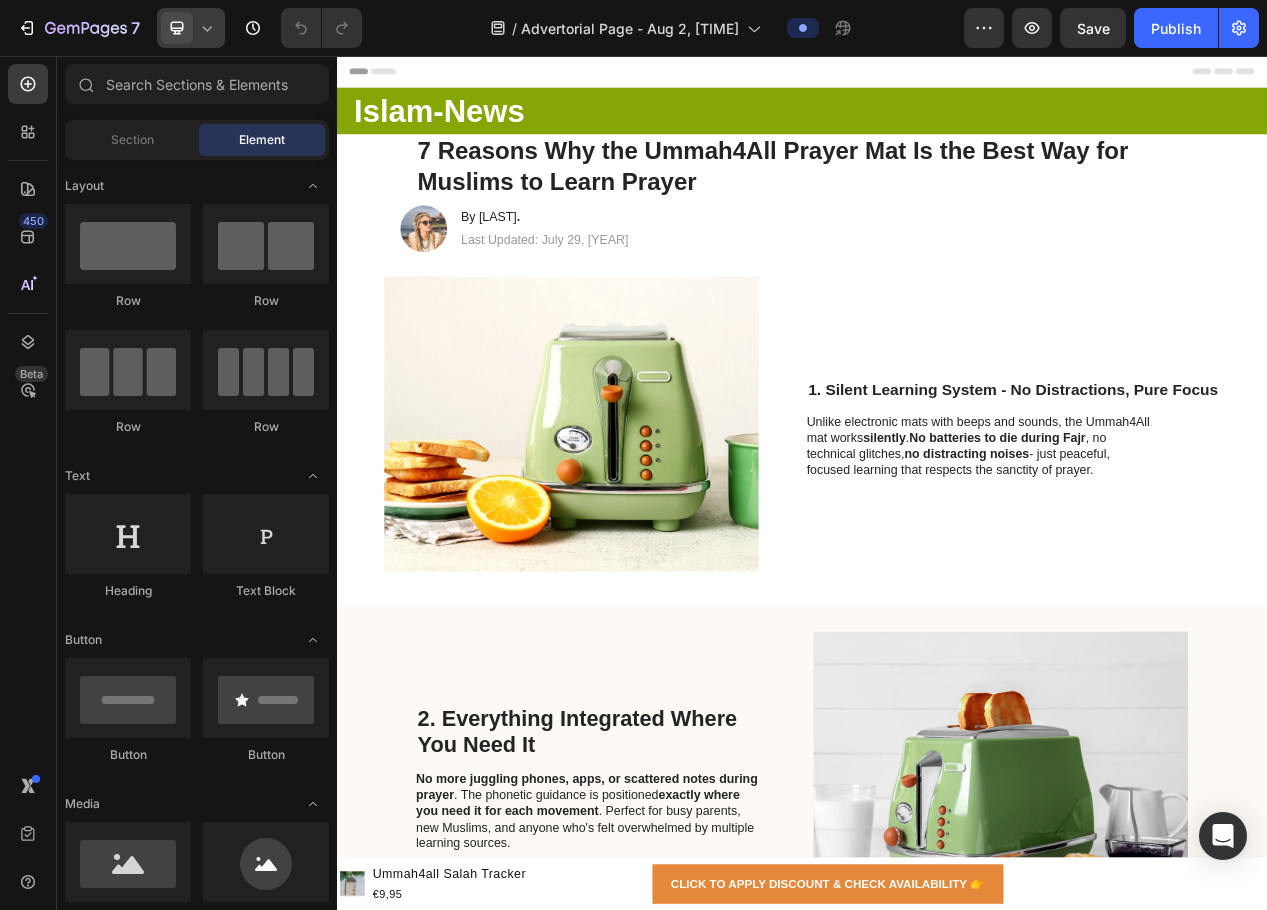 click 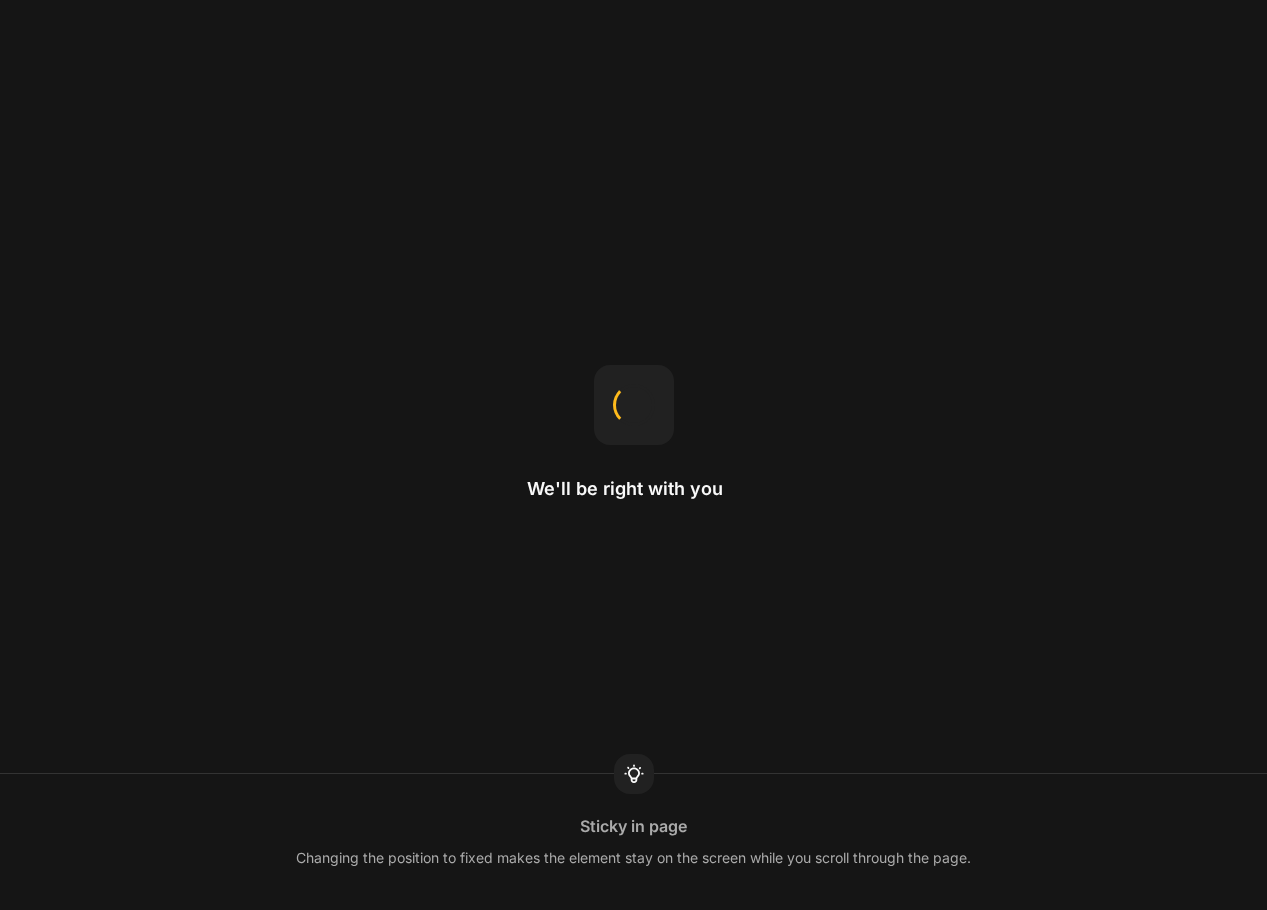 scroll, scrollTop: 0, scrollLeft: 0, axis: both 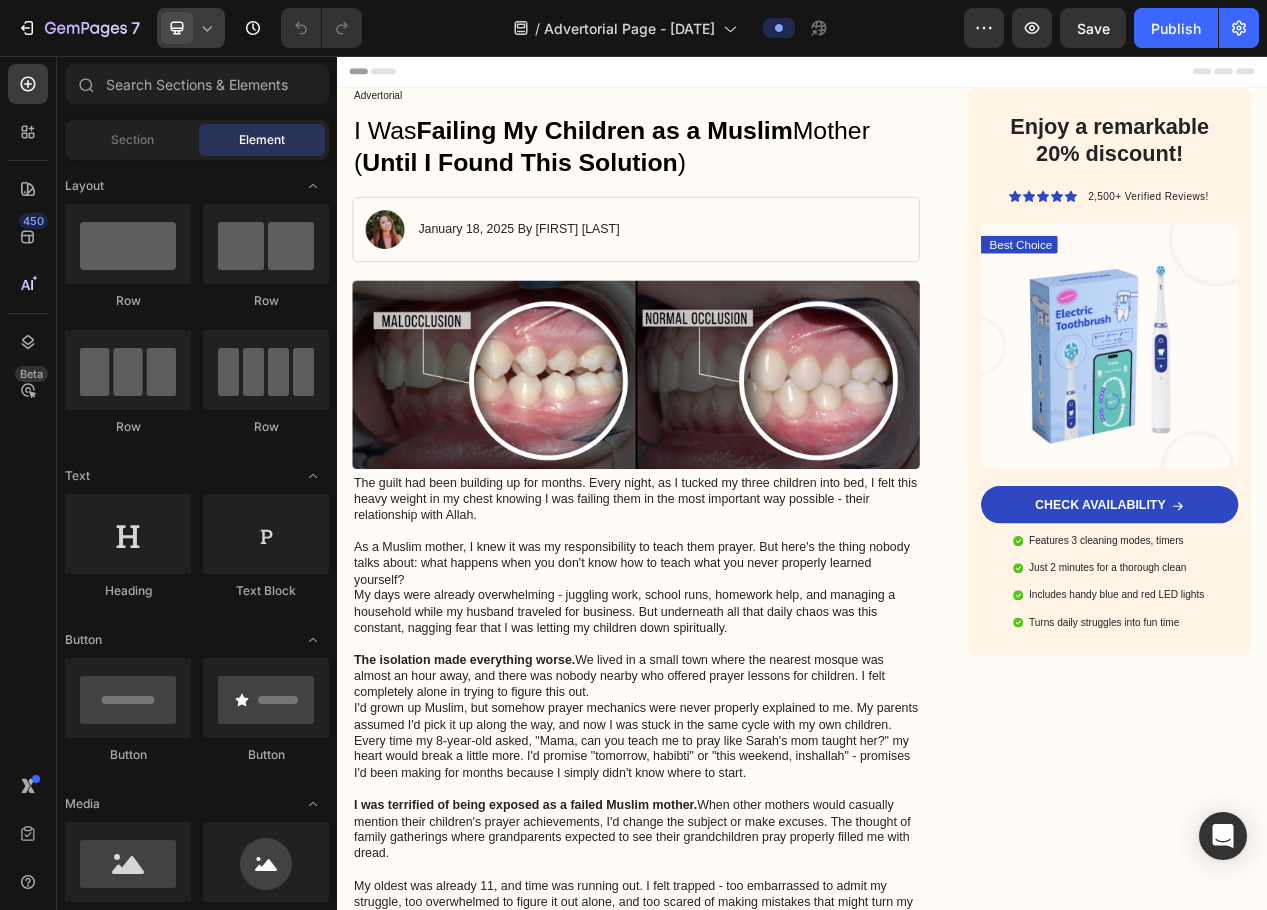 click 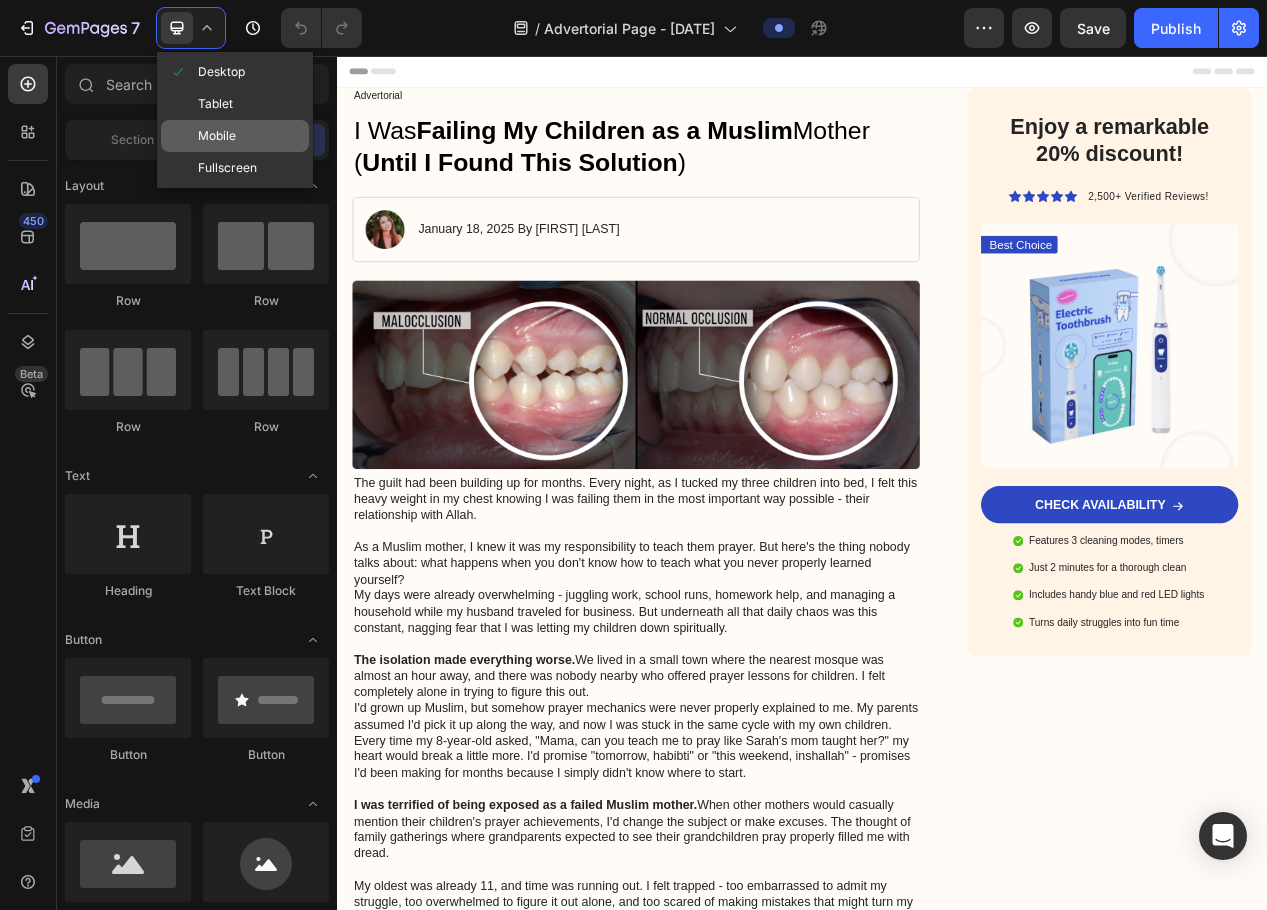 click on "Mobile" 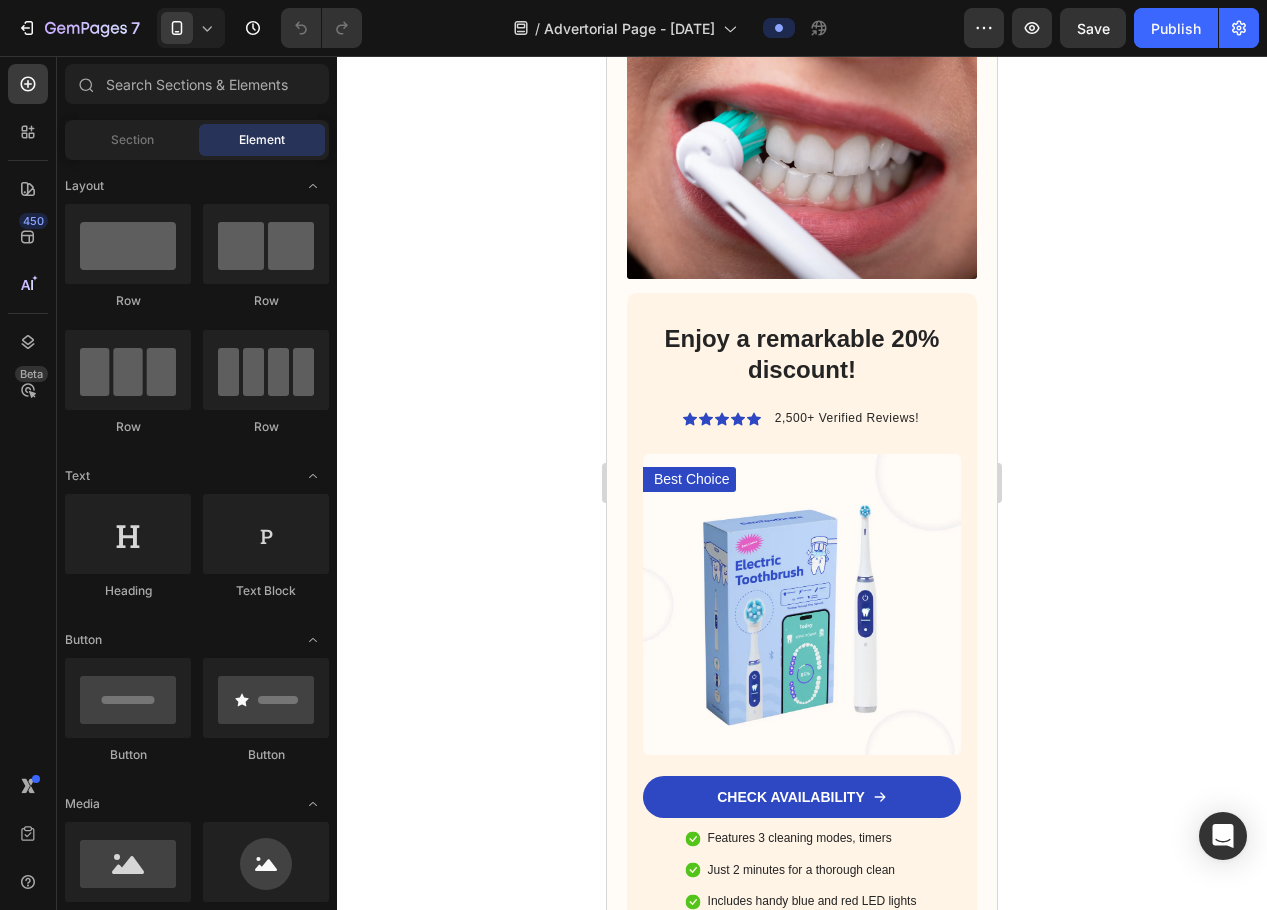 scroll, scrollTop: 3300, scrollLeft: 0, axis: vertical 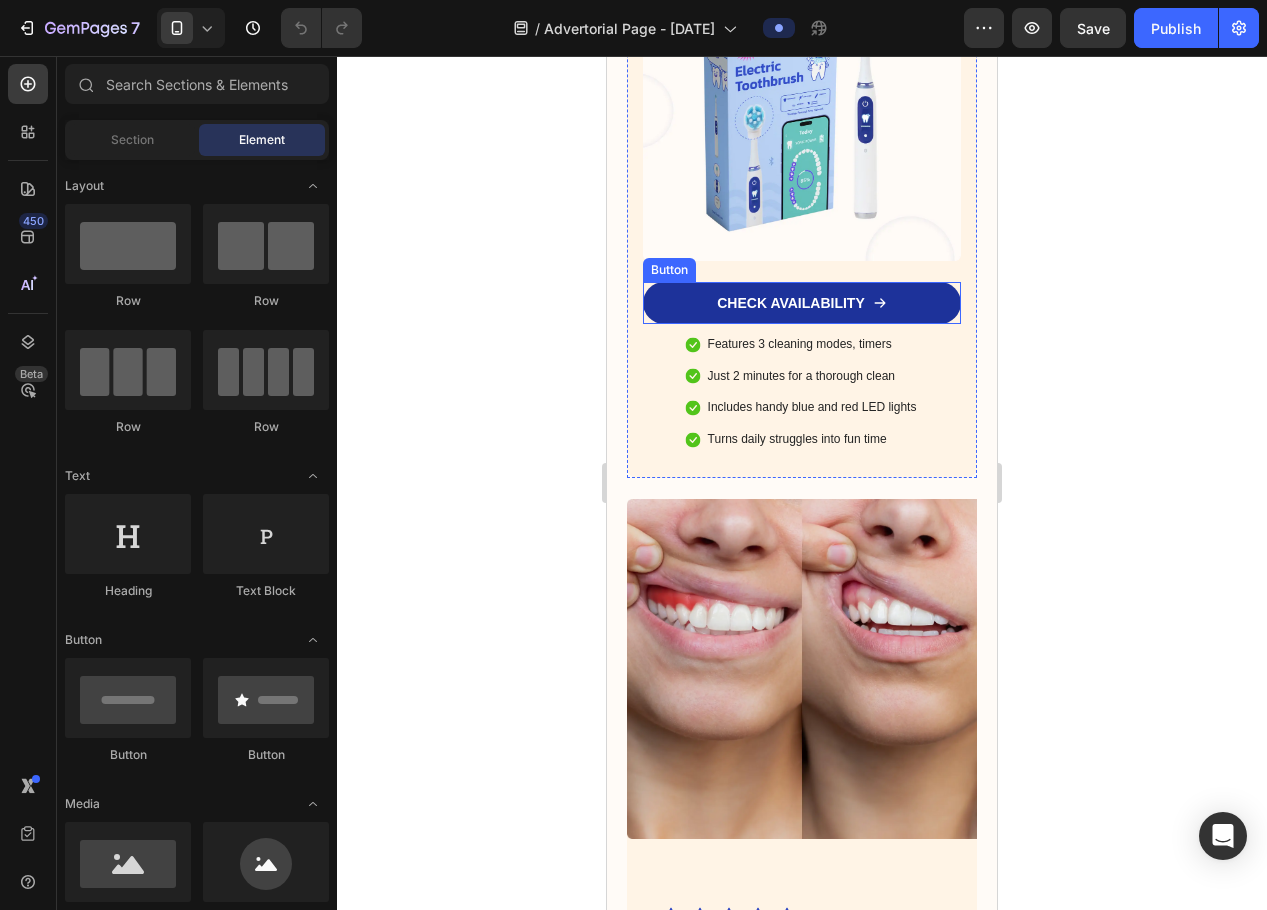 click on "CHECK AVAILABILITY" at bounding box center (802, 303) 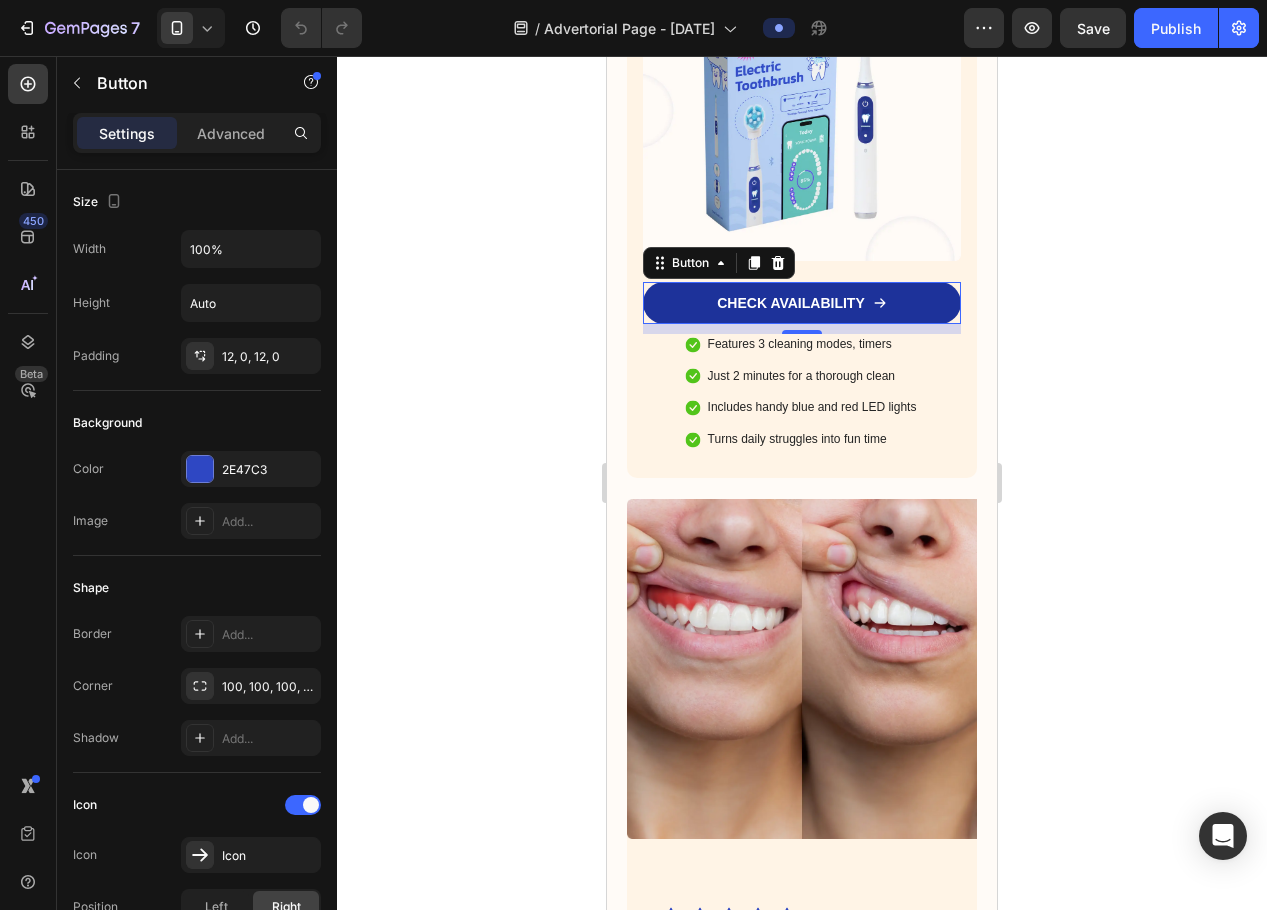 click on "CHECK AVAILABILITY" at bounding box center (802, 303) 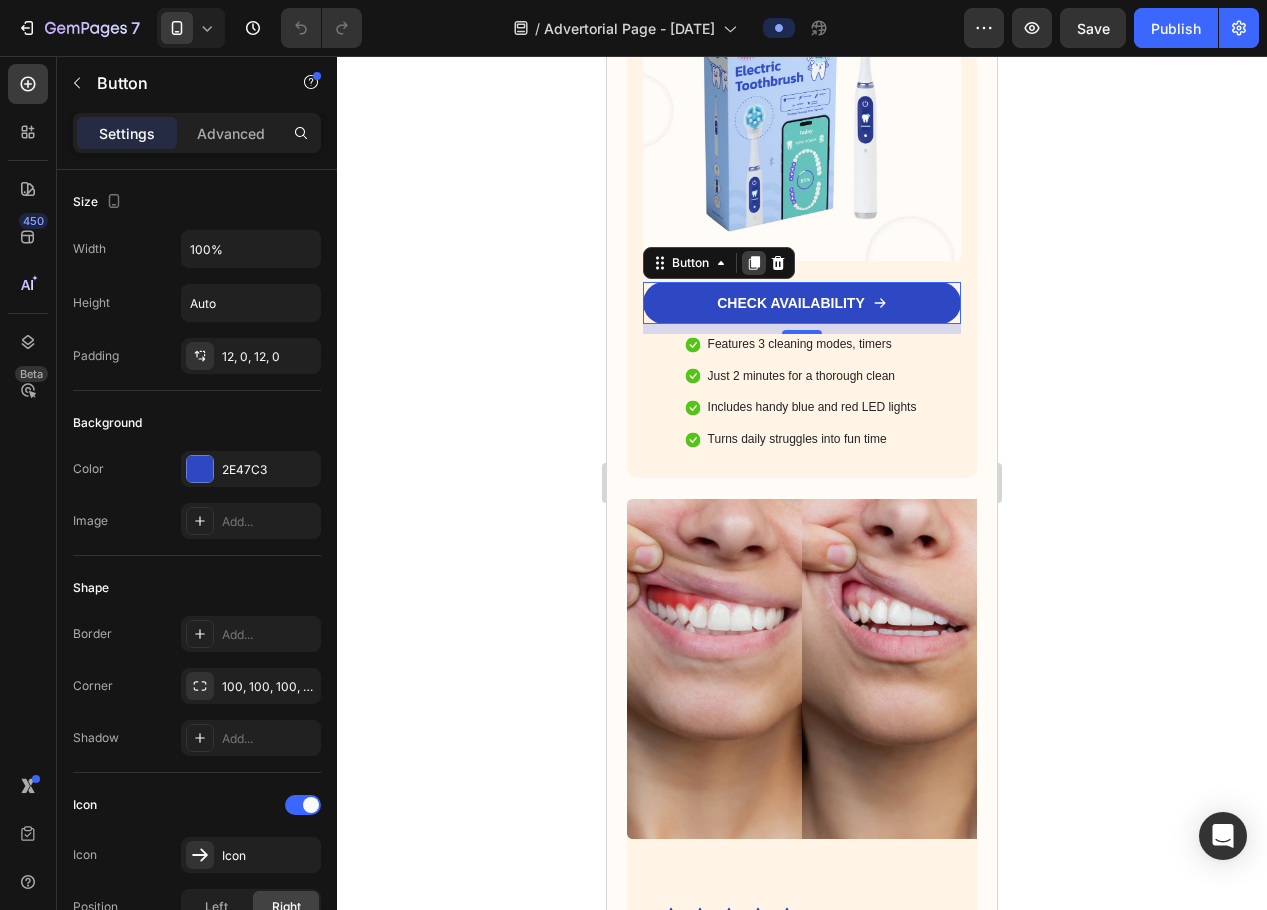click 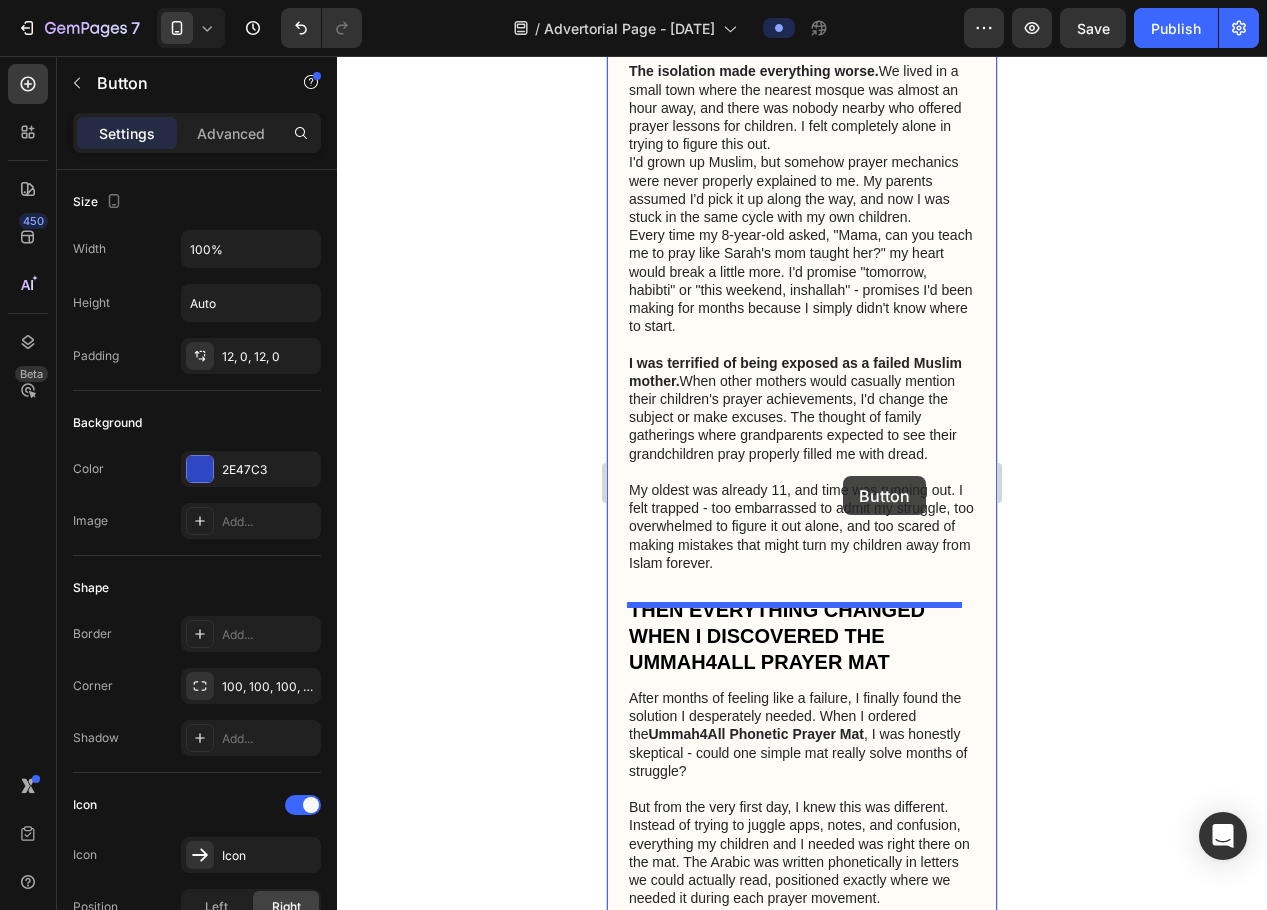 scroll, scrollTop: 1200, scrollLeft: 0, axis: vertical 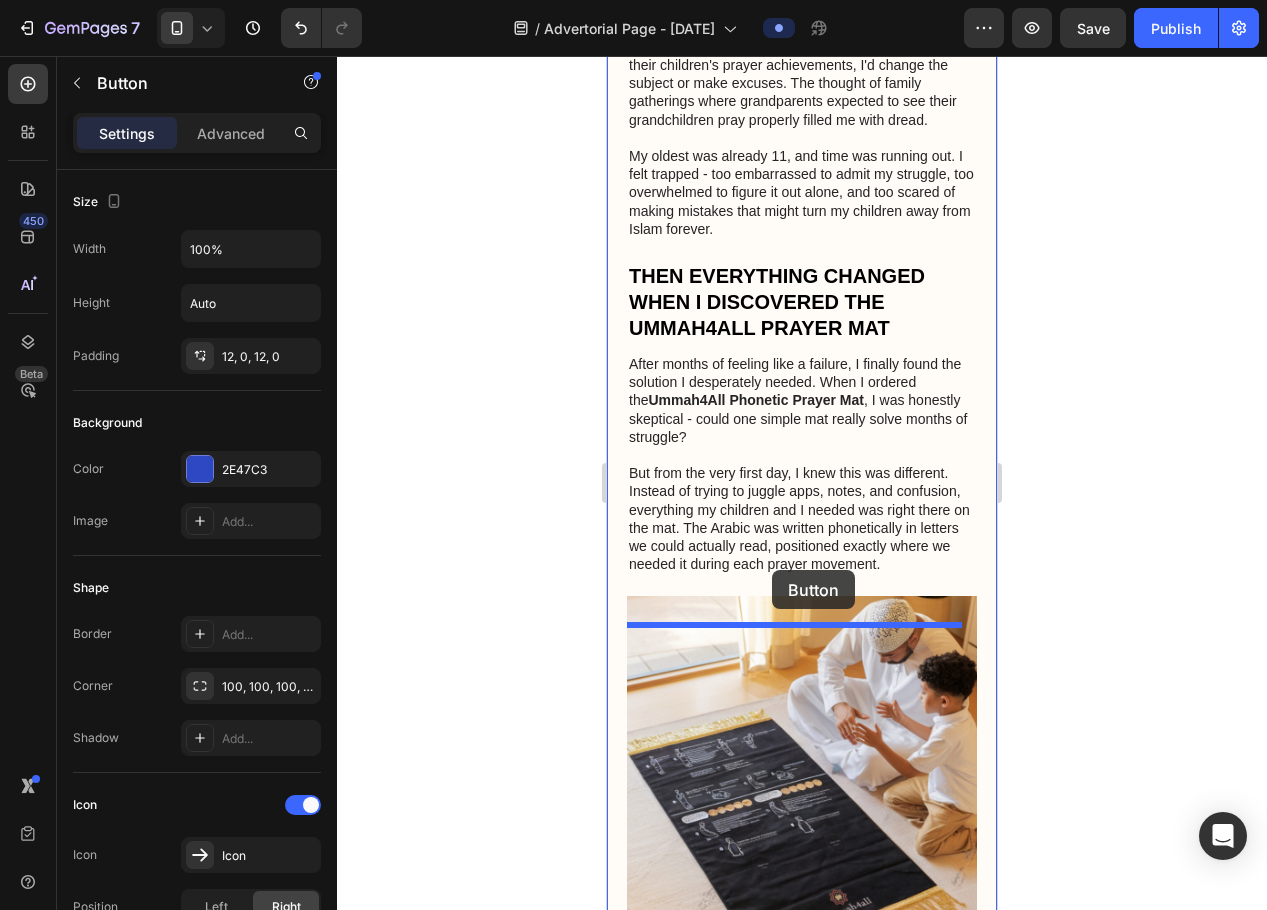 drag, startPoint x: 909, startPoint y: 439, endPoint x: 772, endPoint y: 570, distance: 189.55211 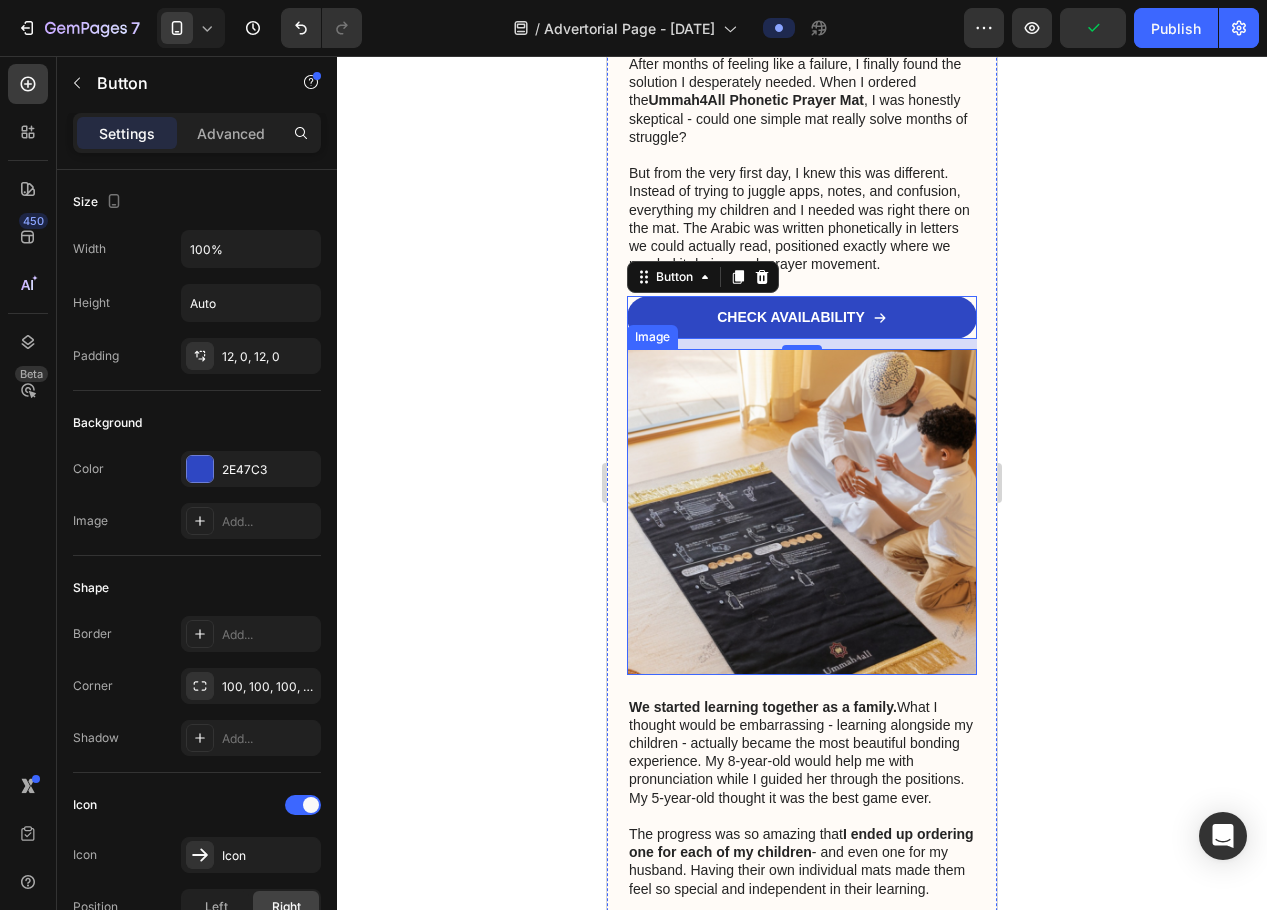 scroll, scrollTop: 1400, scrollLeft: 0, axis: vertical 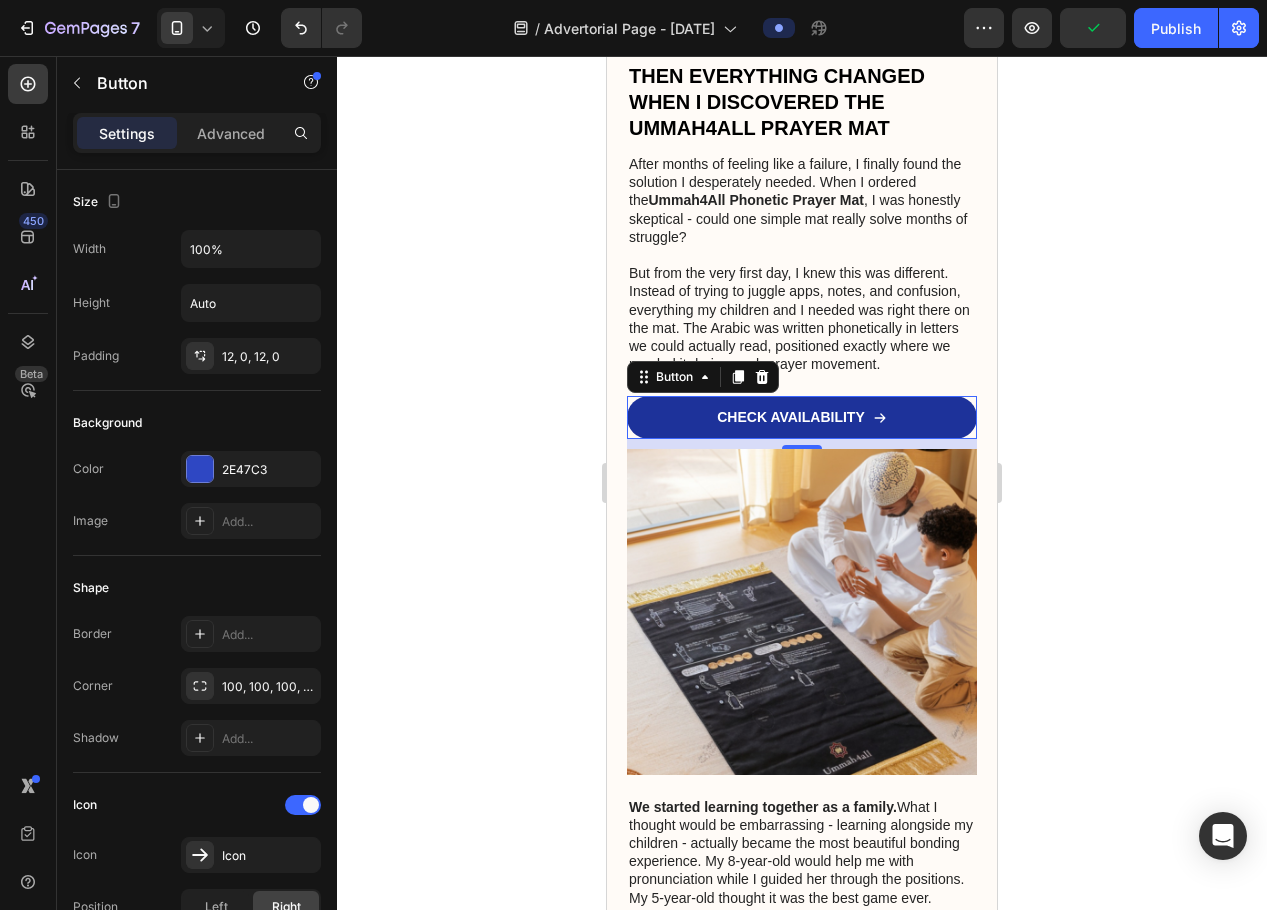 click on "CHECK AVAILABILITY" at bounding box center (802, 417) 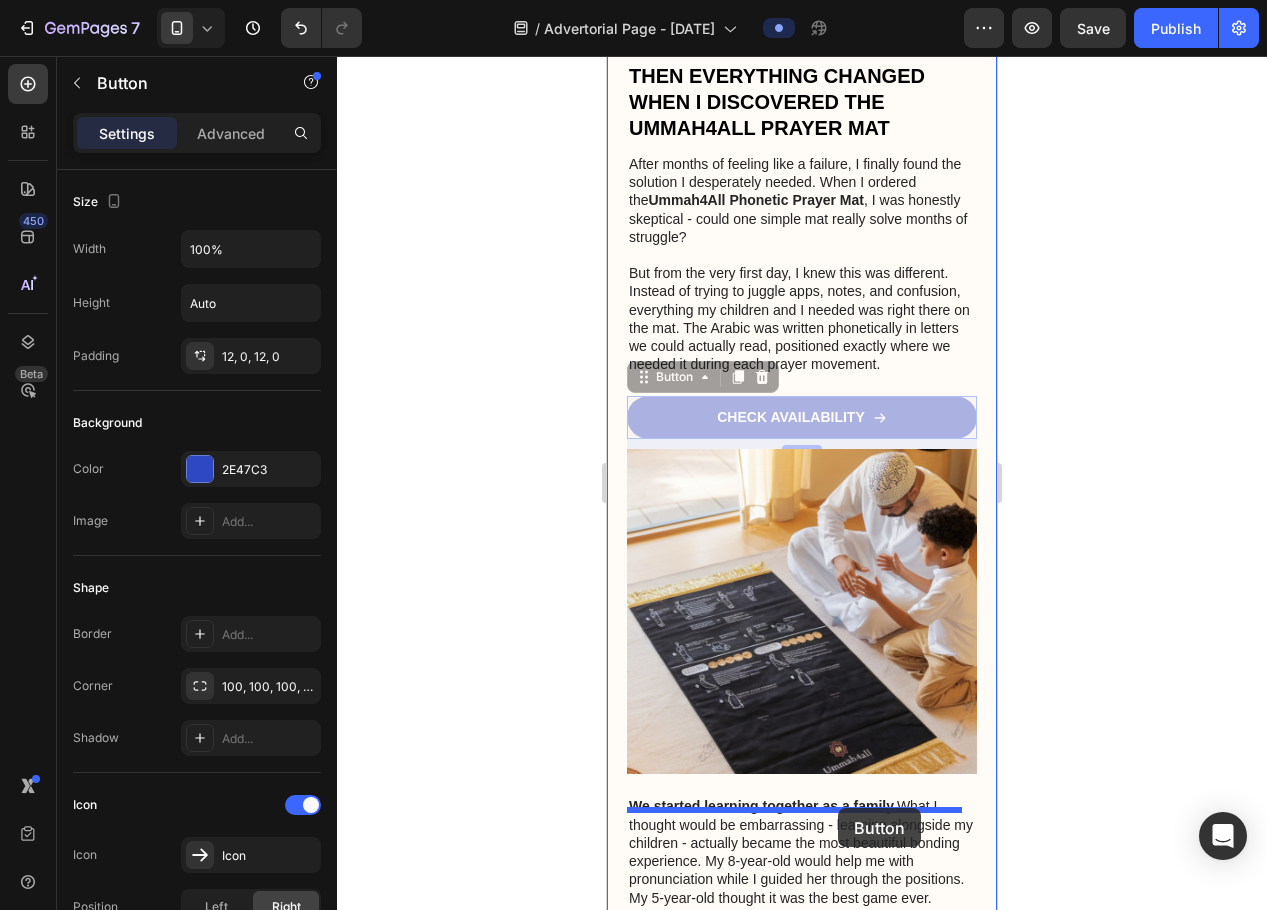 drag, startPoint x: 917, startPoint y: 443, endPoint x: 838, endPoint y: 808, distance: 373.45148 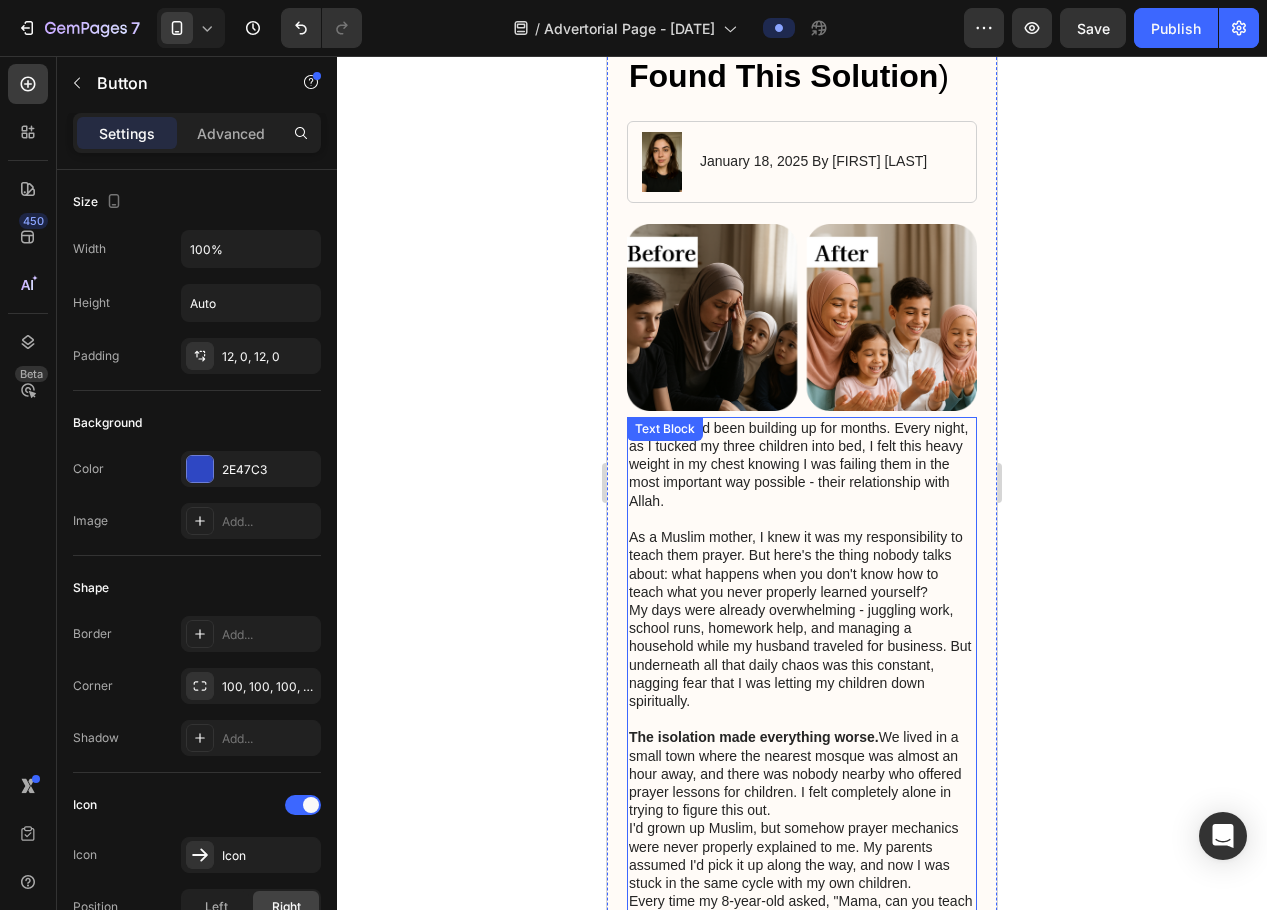 scroll, scrollTop: 0, scrollLeft: 0, axis: both 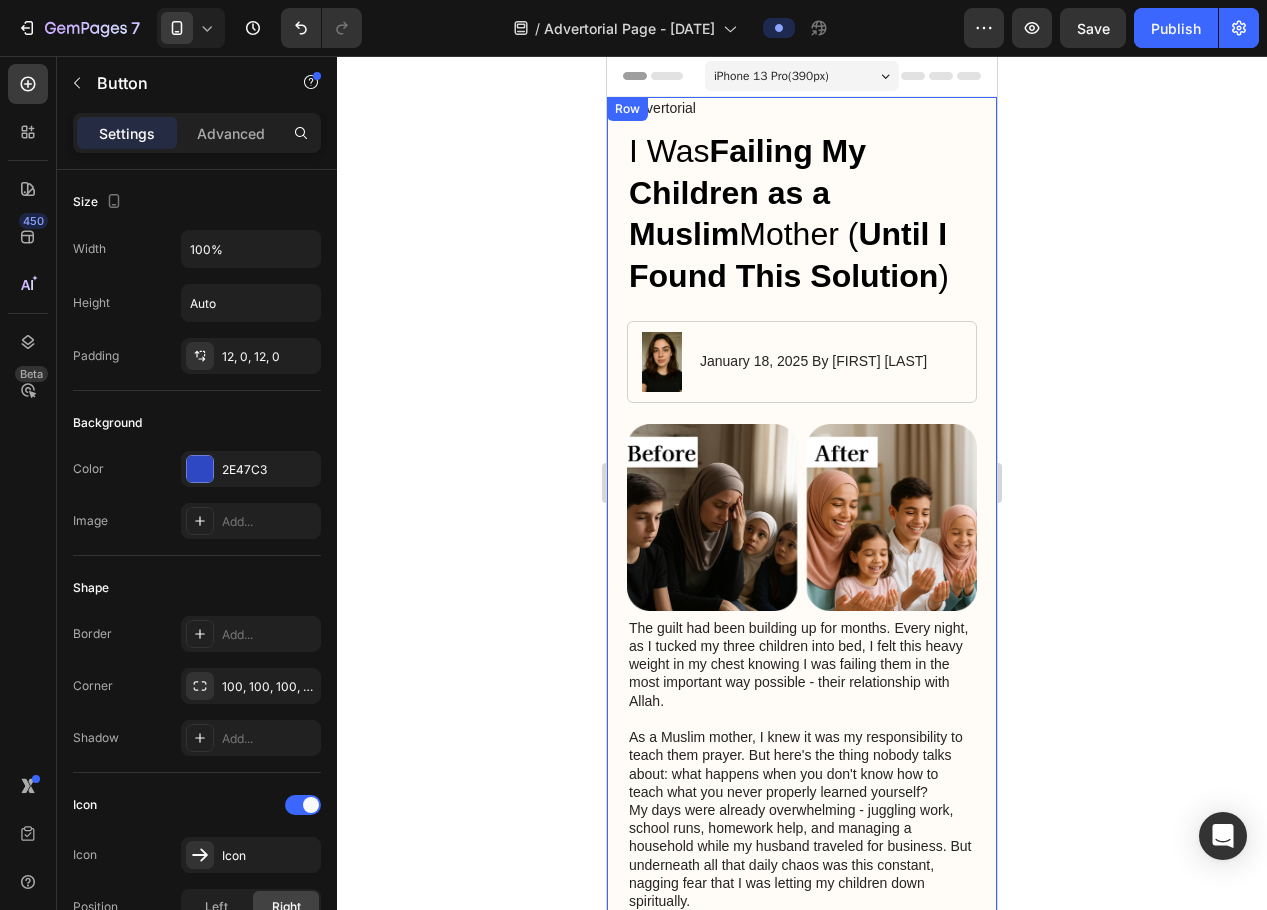click 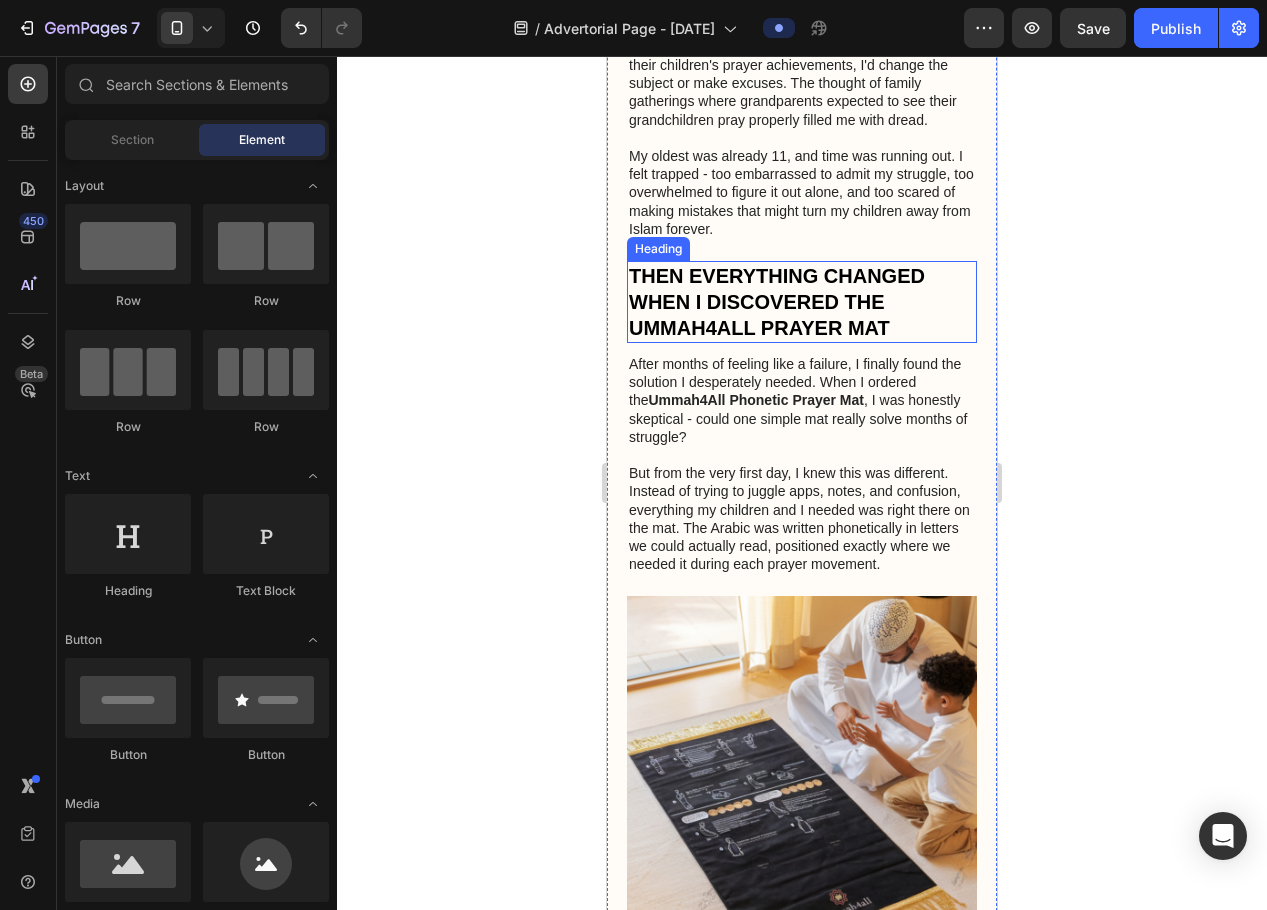 scroll, scrollTop: 800, scrollLeft: 0, axis: vertical 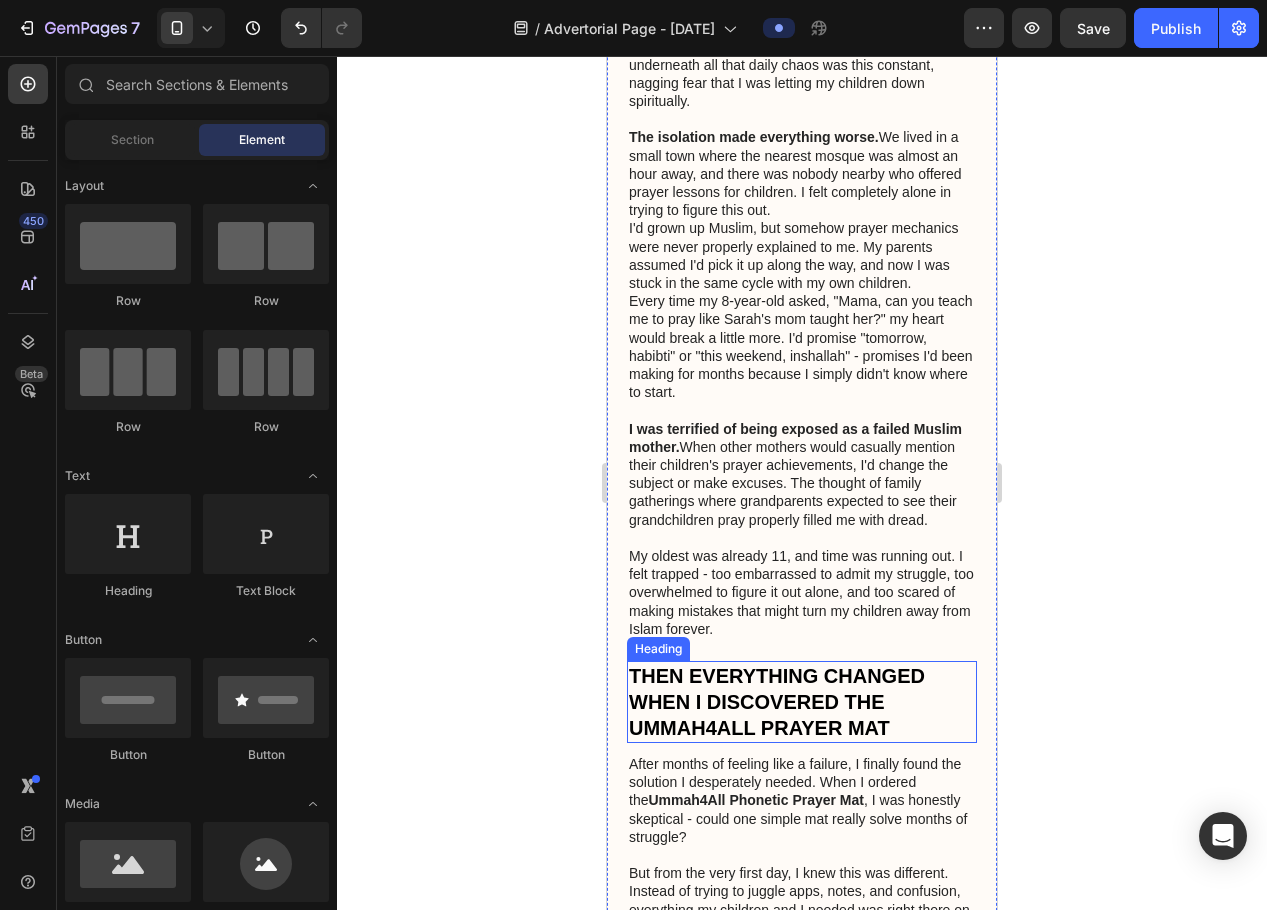 click on "Every time my 8-year-old asked, "Mama, can you teach me to pray like Sarah's mom taught her?" my heart would break a little more. I'd promise "tomorrow, habibti" or "this weekend, inshallah" - promises I'd been making for months because I simply didn't know where to start." at bounding box center [802, 346] 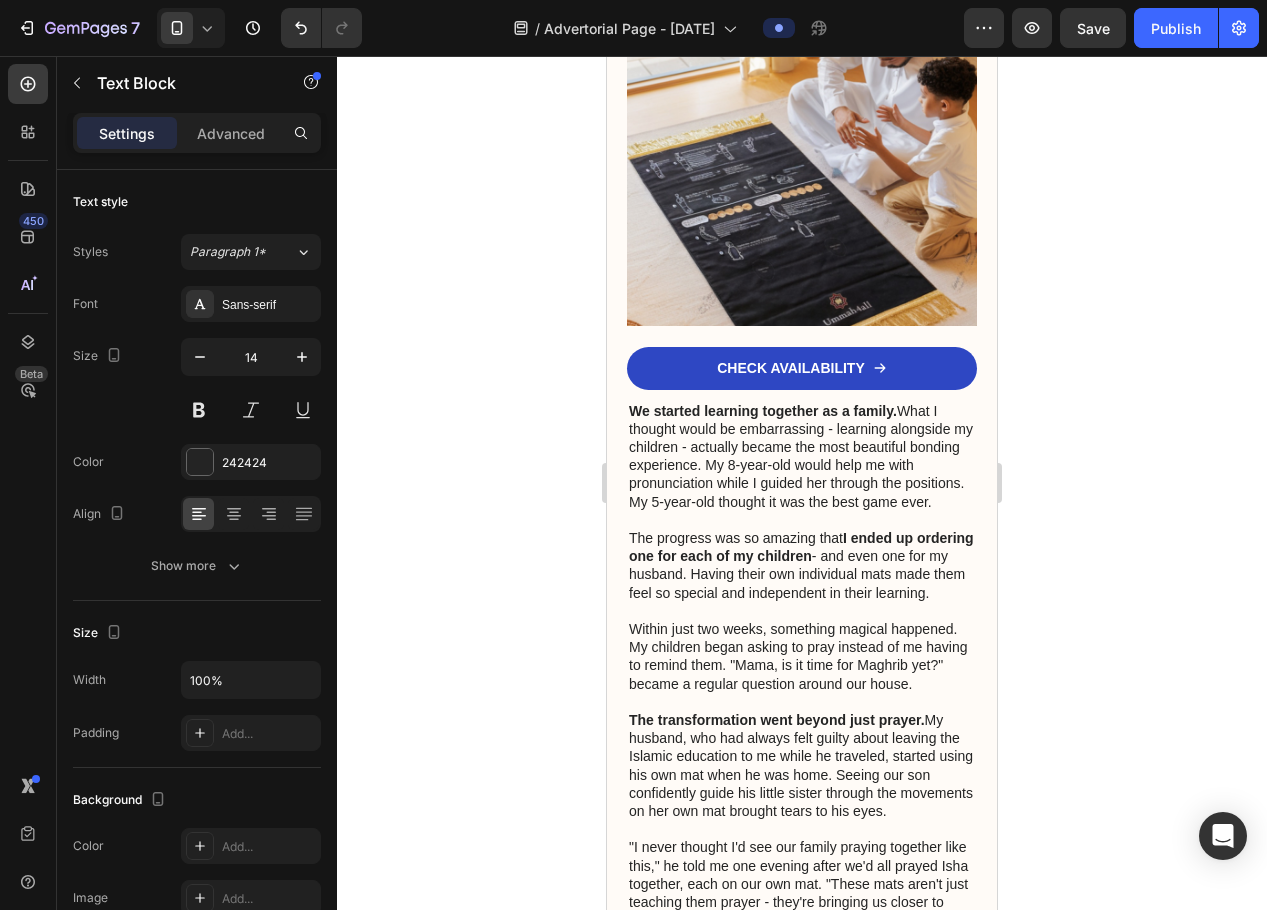 scroll, scrollTop: 1800, scrollLeft: 0, axis: vertical 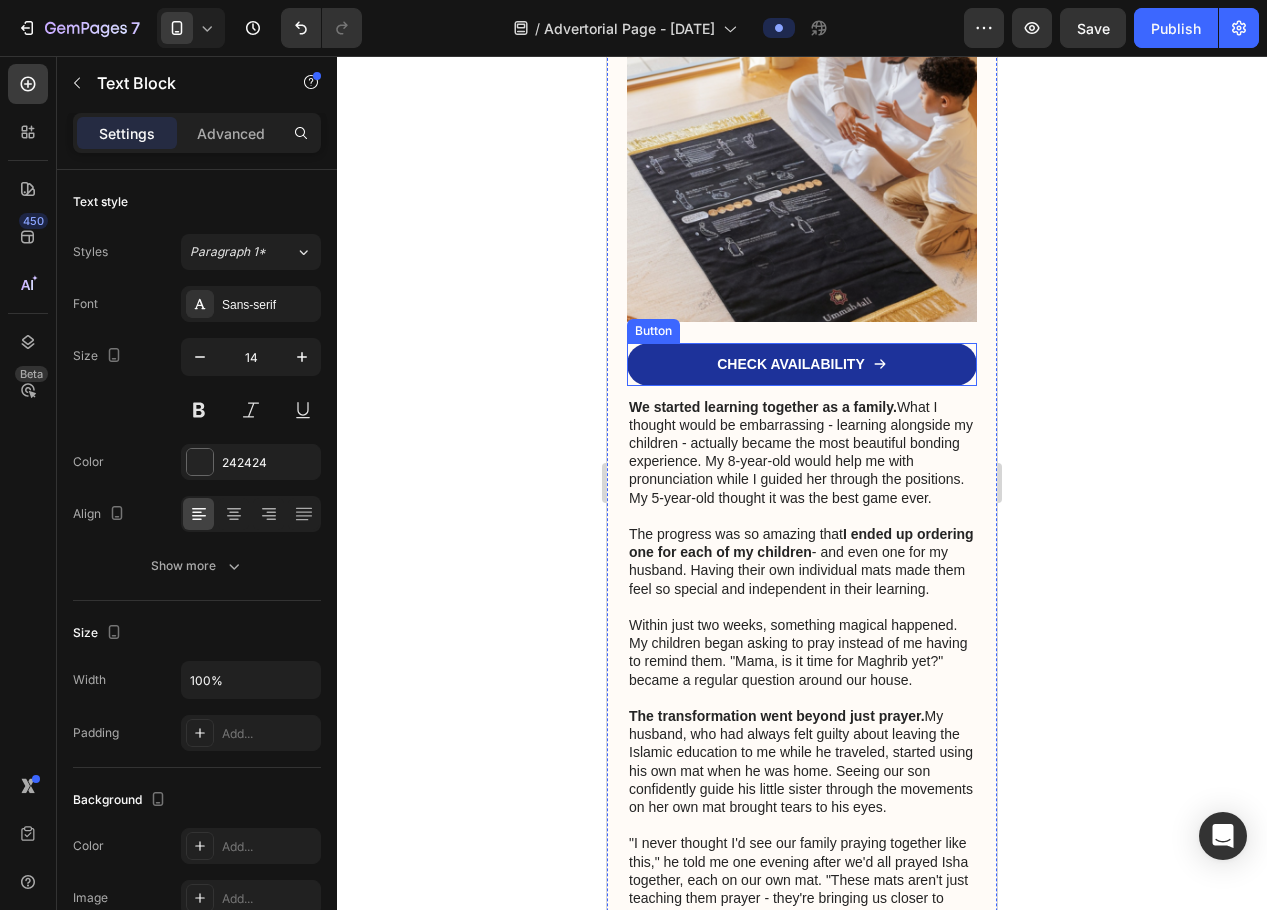 click on "CHECK AVAILABILITY" at bounding box center (802, 364) 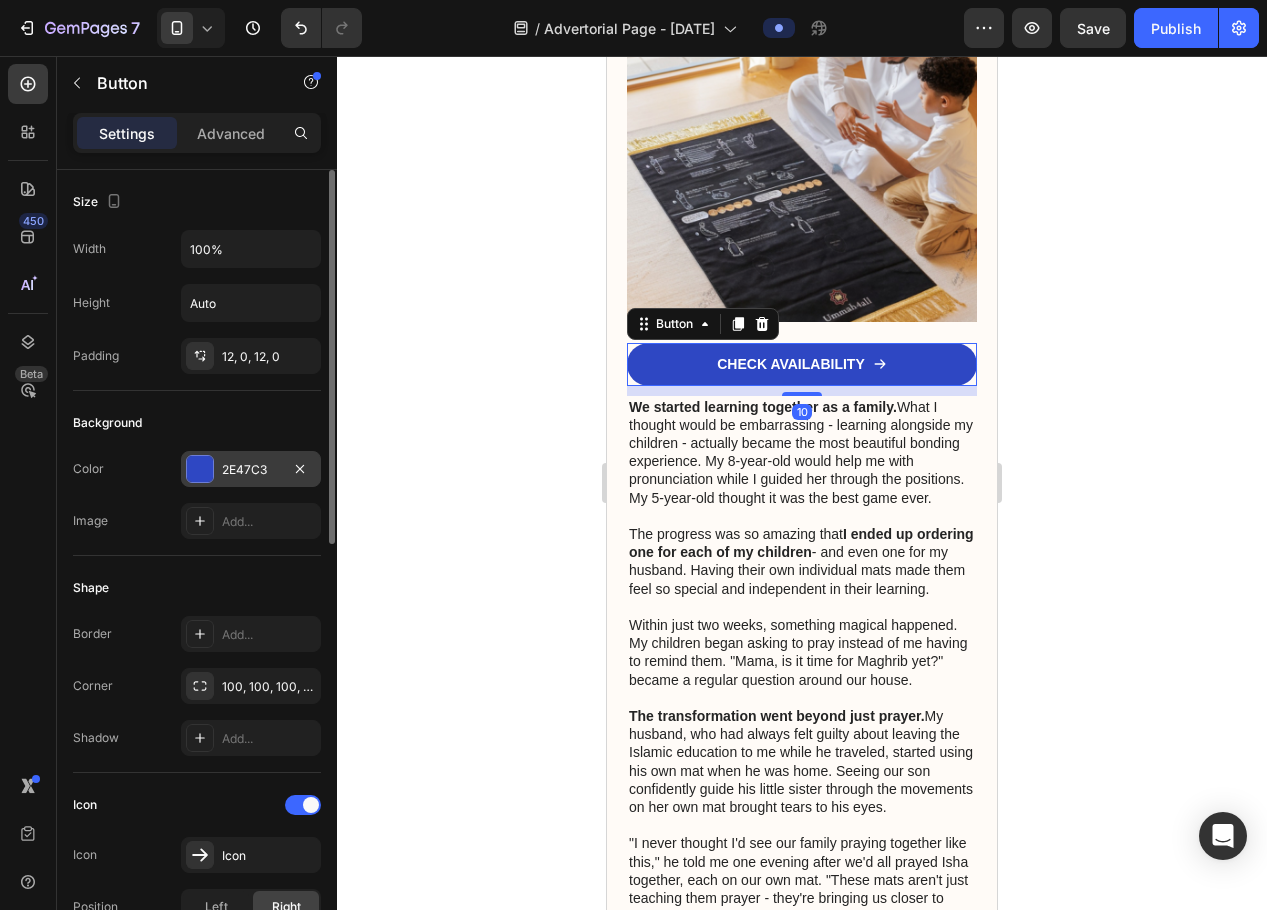 click at bounding box center (200, 469) 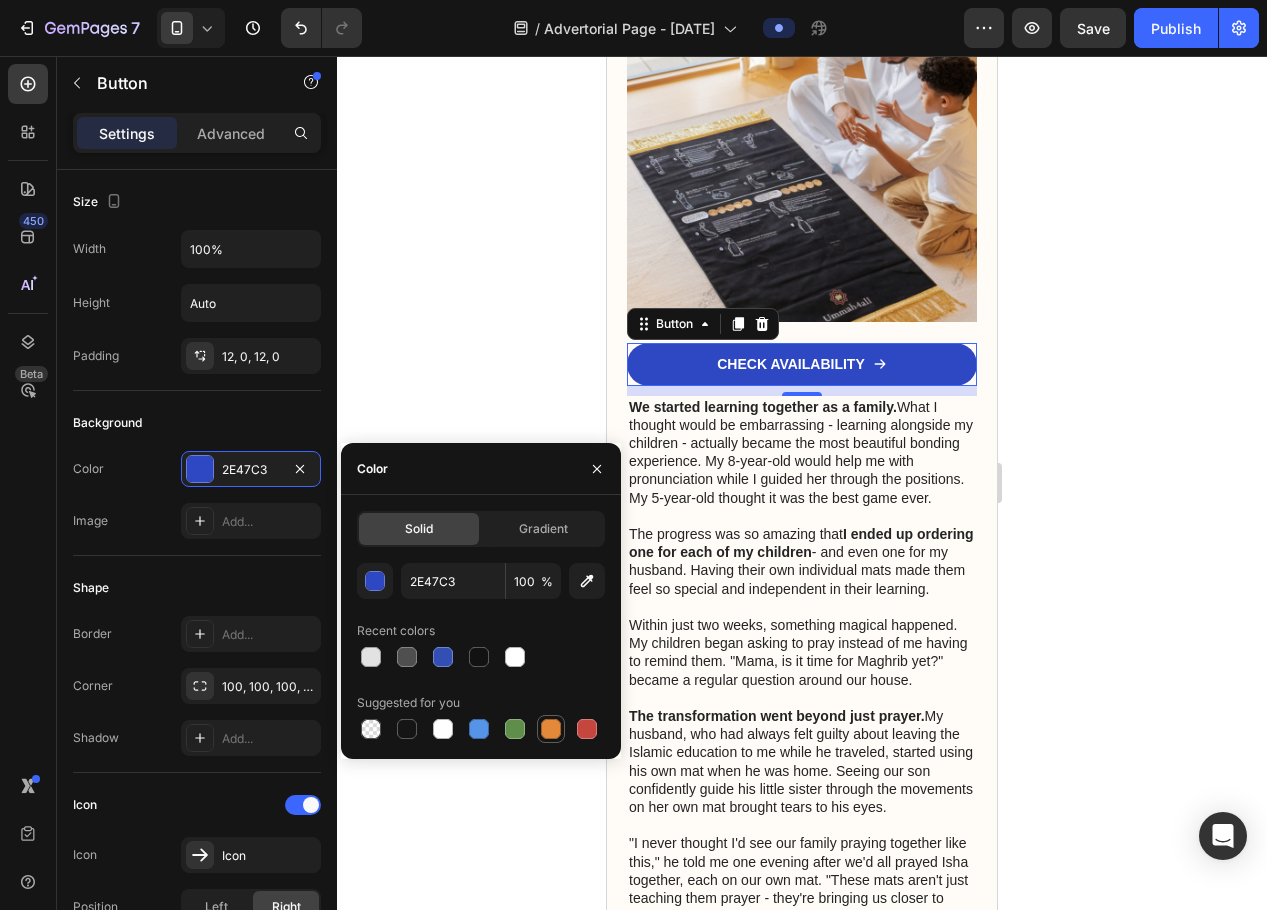drag, startPoint x: 549, startPoint y: 721, endPoint x: 375, endPoint y: 264, distance: 489.0041 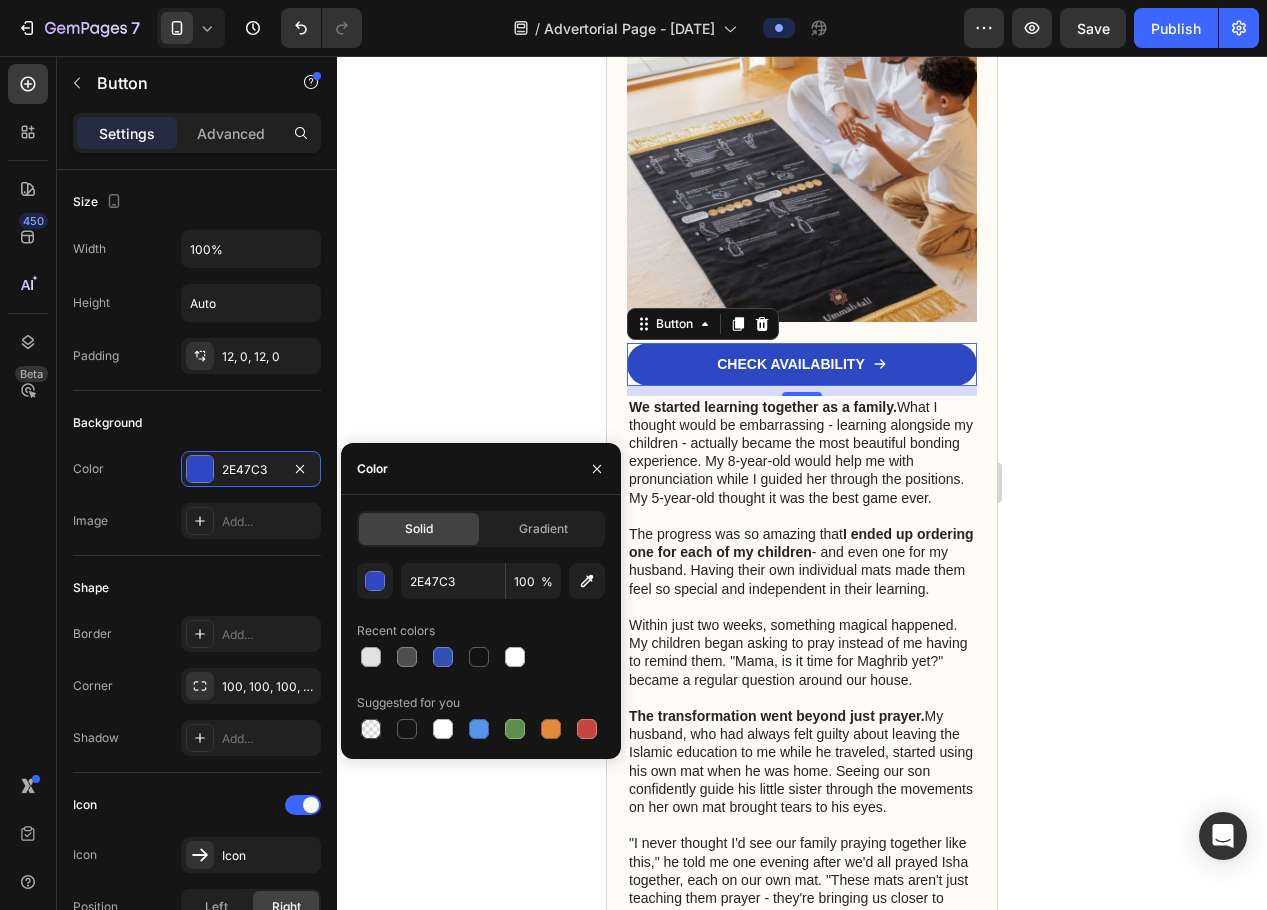 type on "E4893A" 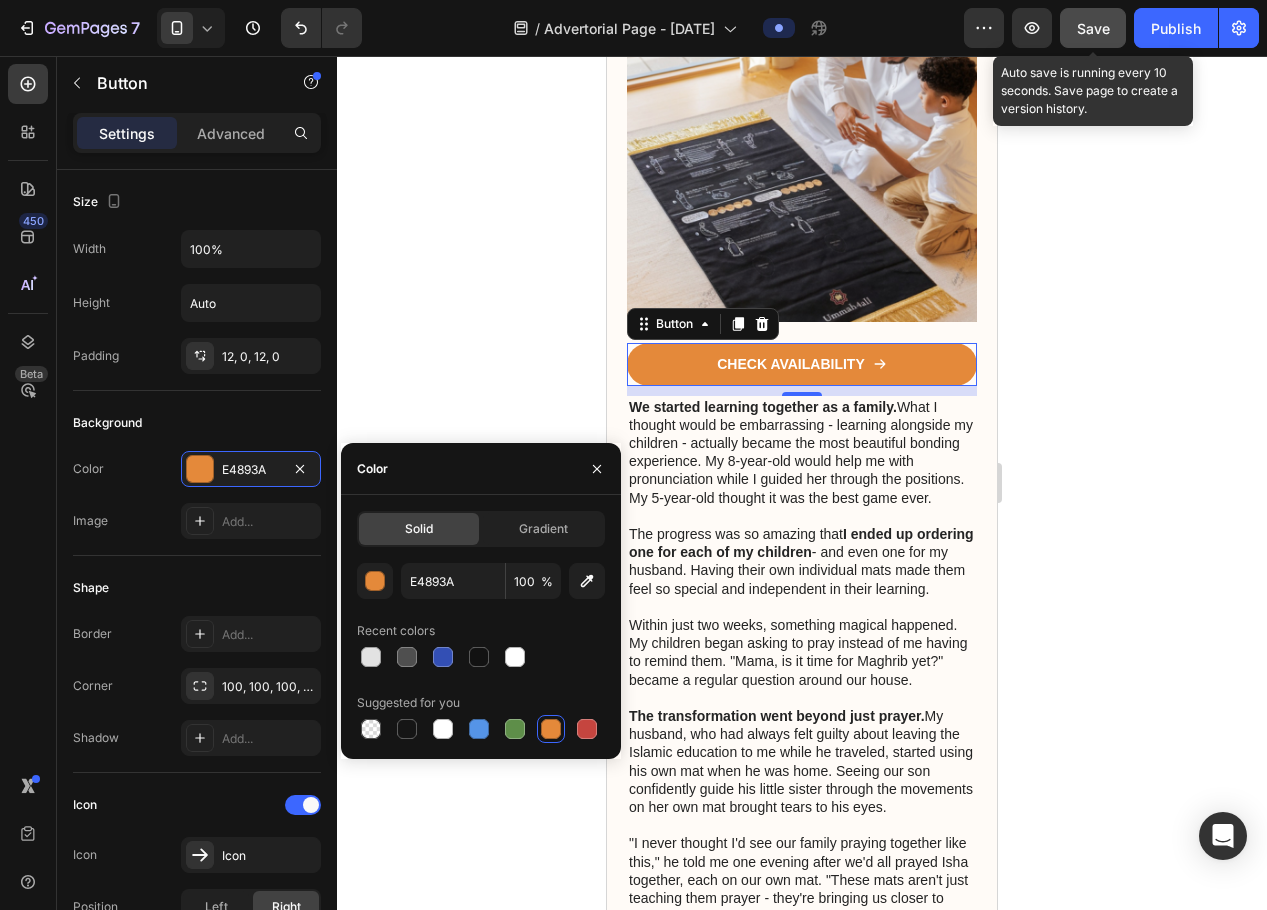 click on "Save" 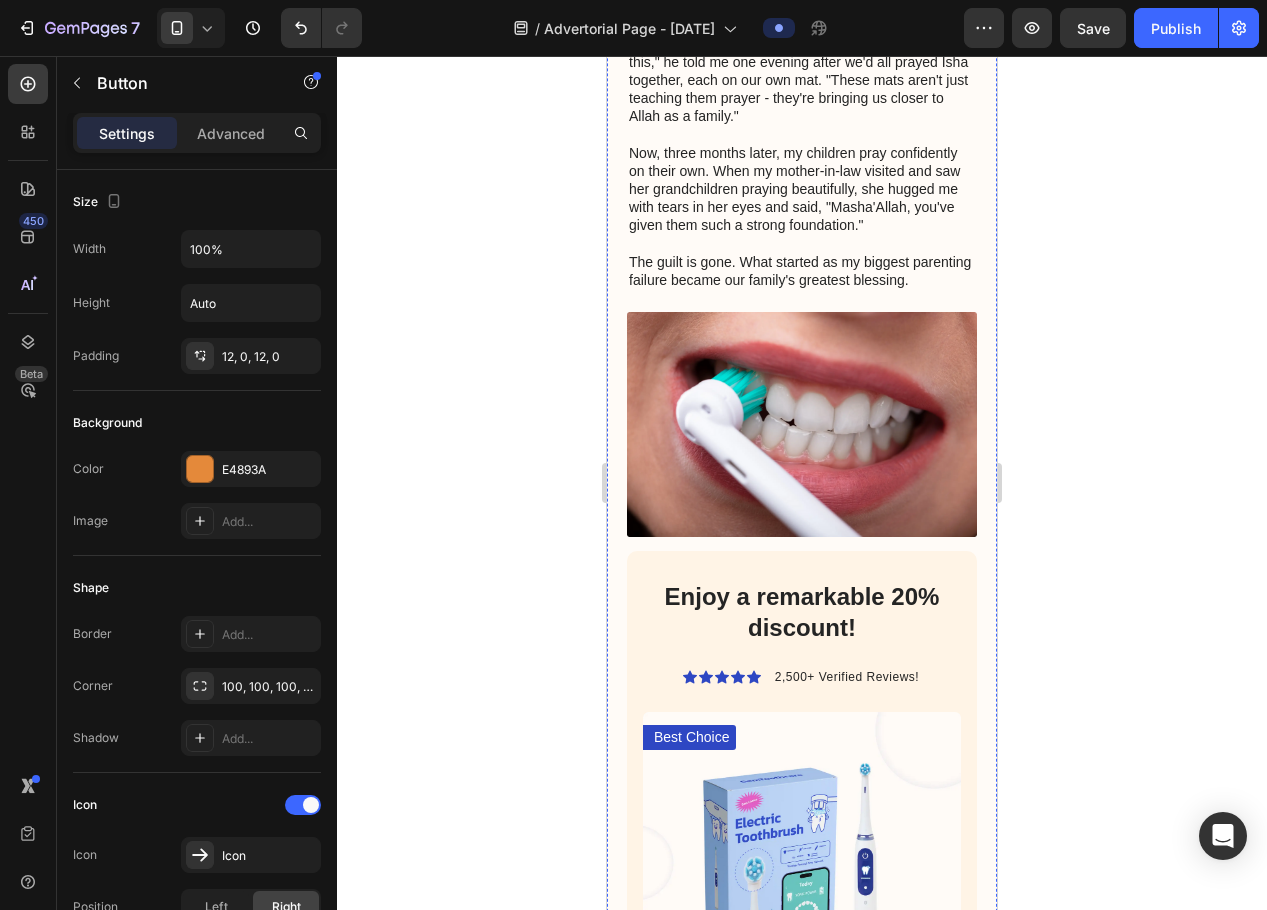 scroll, scrollTop: 2800, scrollLeft: 0, axis: vertical 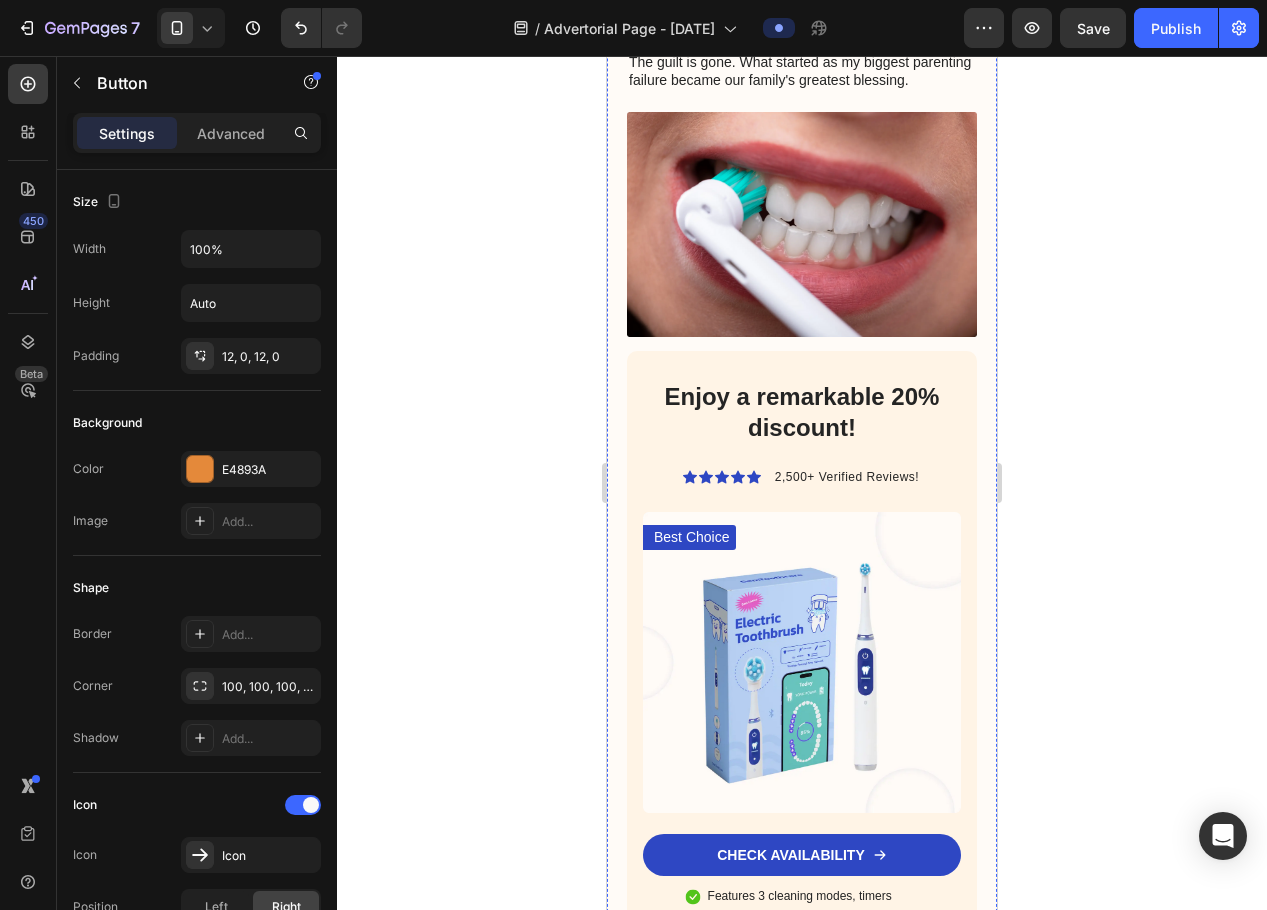 click at bounding box center (802, 224) 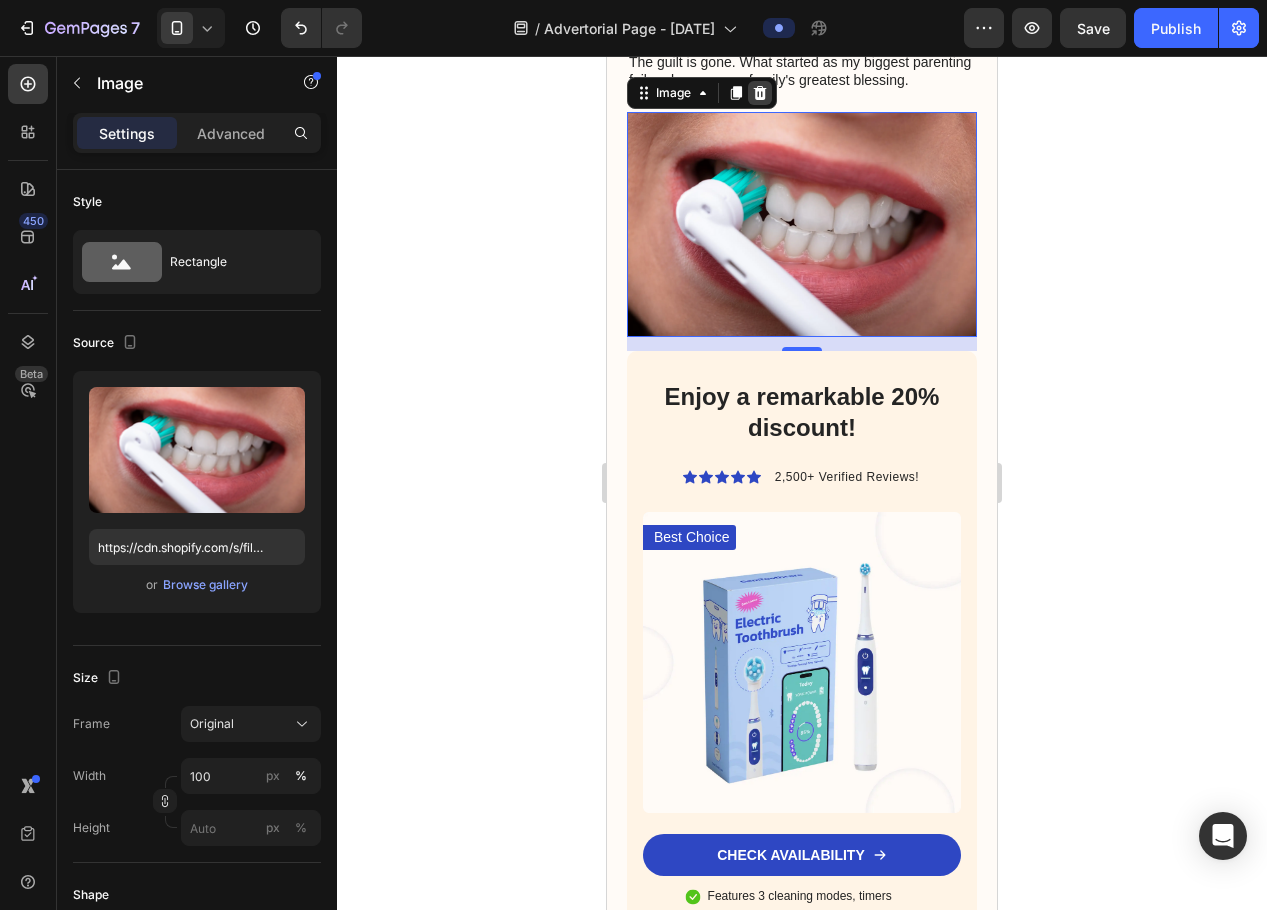 click 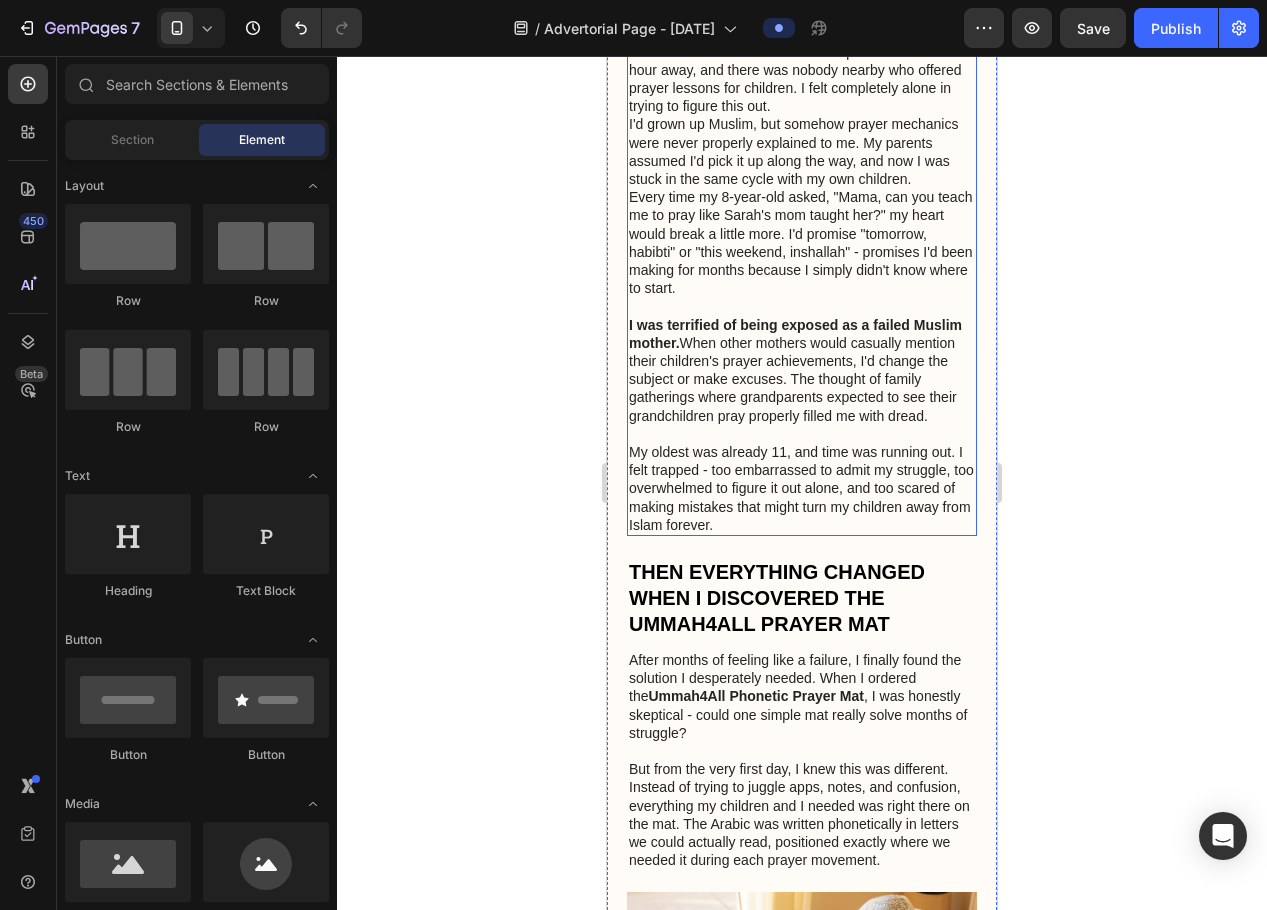 scroll, scrollTop: 700, scrollLeft: 0, axis: vertical 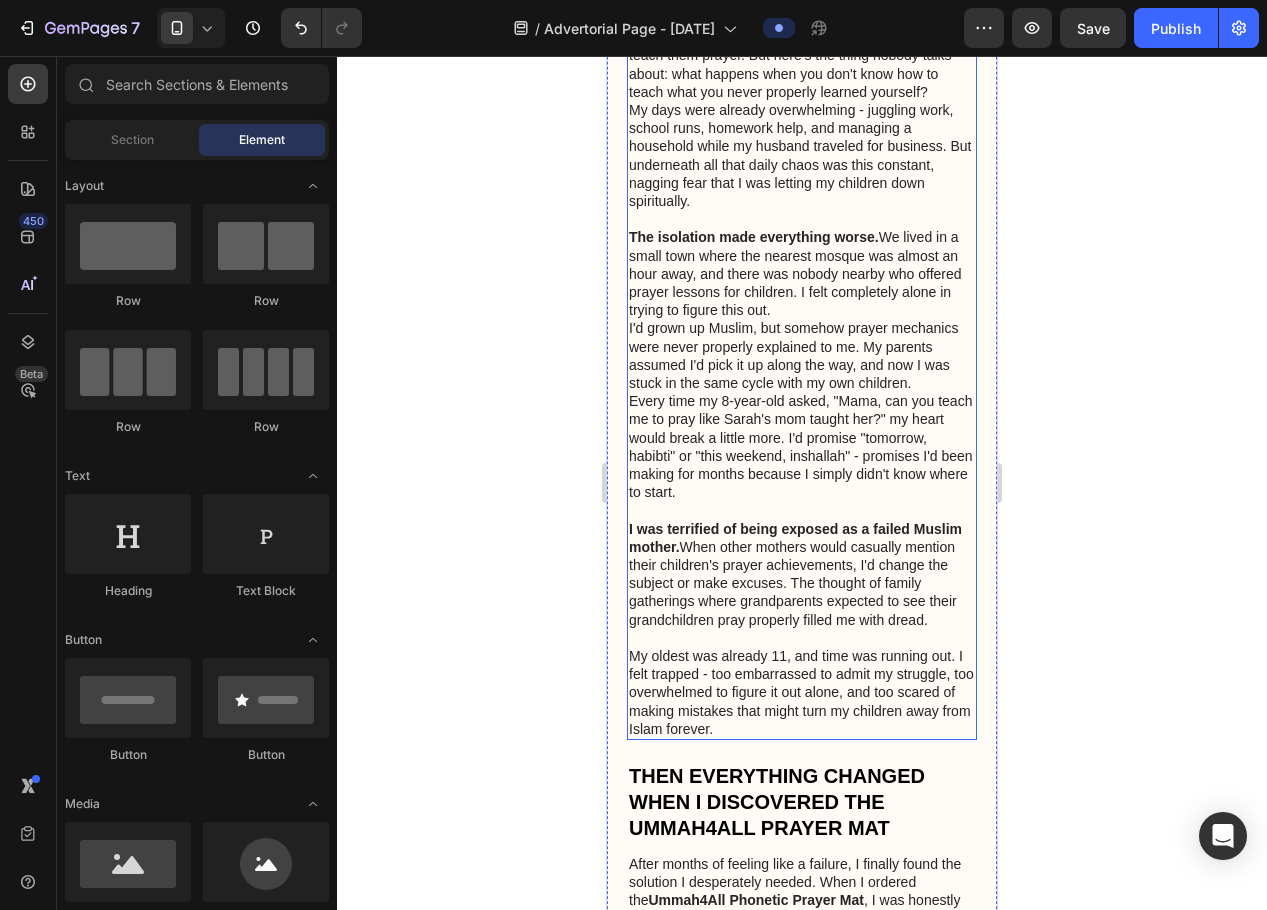click on "I'd grown up Muslim, but somehow prayer mechanics were never properly explained to me. My parents assumed I'd pick it up along the way, and now I was stuck in the same cycle with my own children." at bounding box center (802, 355) 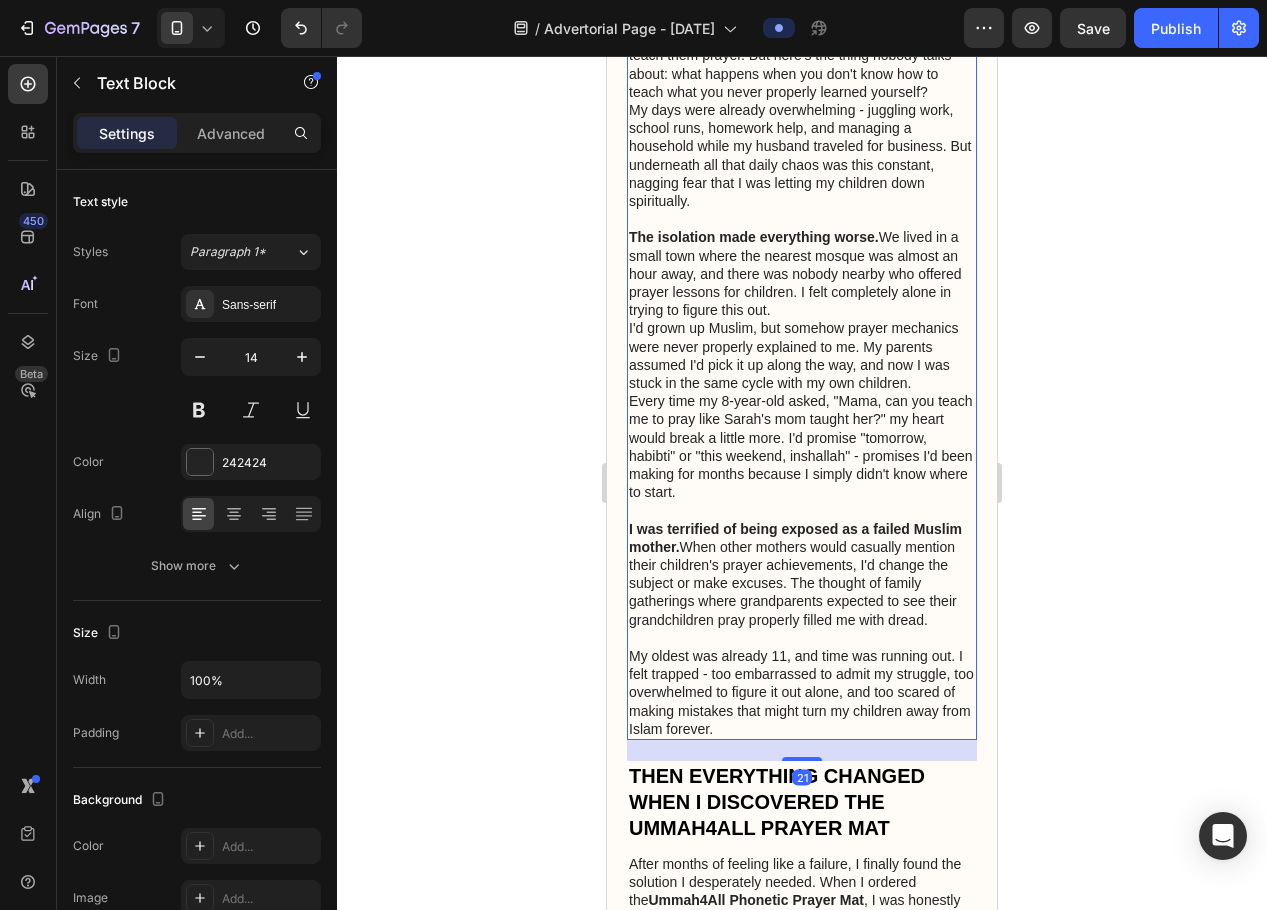 click on "I'd grown up Muslim, but somehow prayer mechanics were never properly explained to me. My parents assumed I'd pick it up along the way, and now I was stuck in the same cycle with my own children." at bounding box center (802, 355) 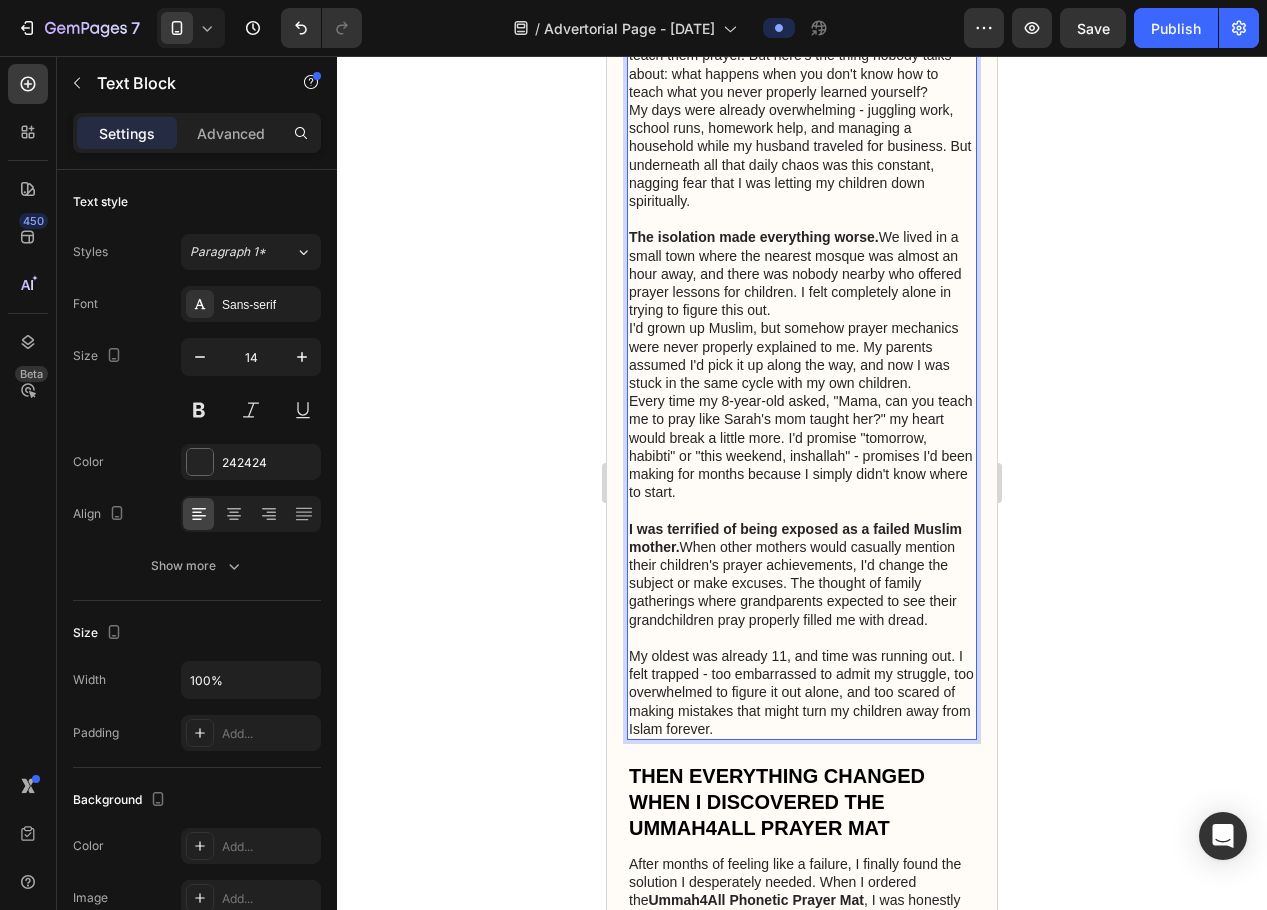 click on "My oldest was already 11, and time was running out. I felt trapped - too embarrassed to admit my struggle, too overwhelmed to figure it out alone, and too scared of making mistakes that might turn my children away from Islam forever." at bounding box center (802, 692) 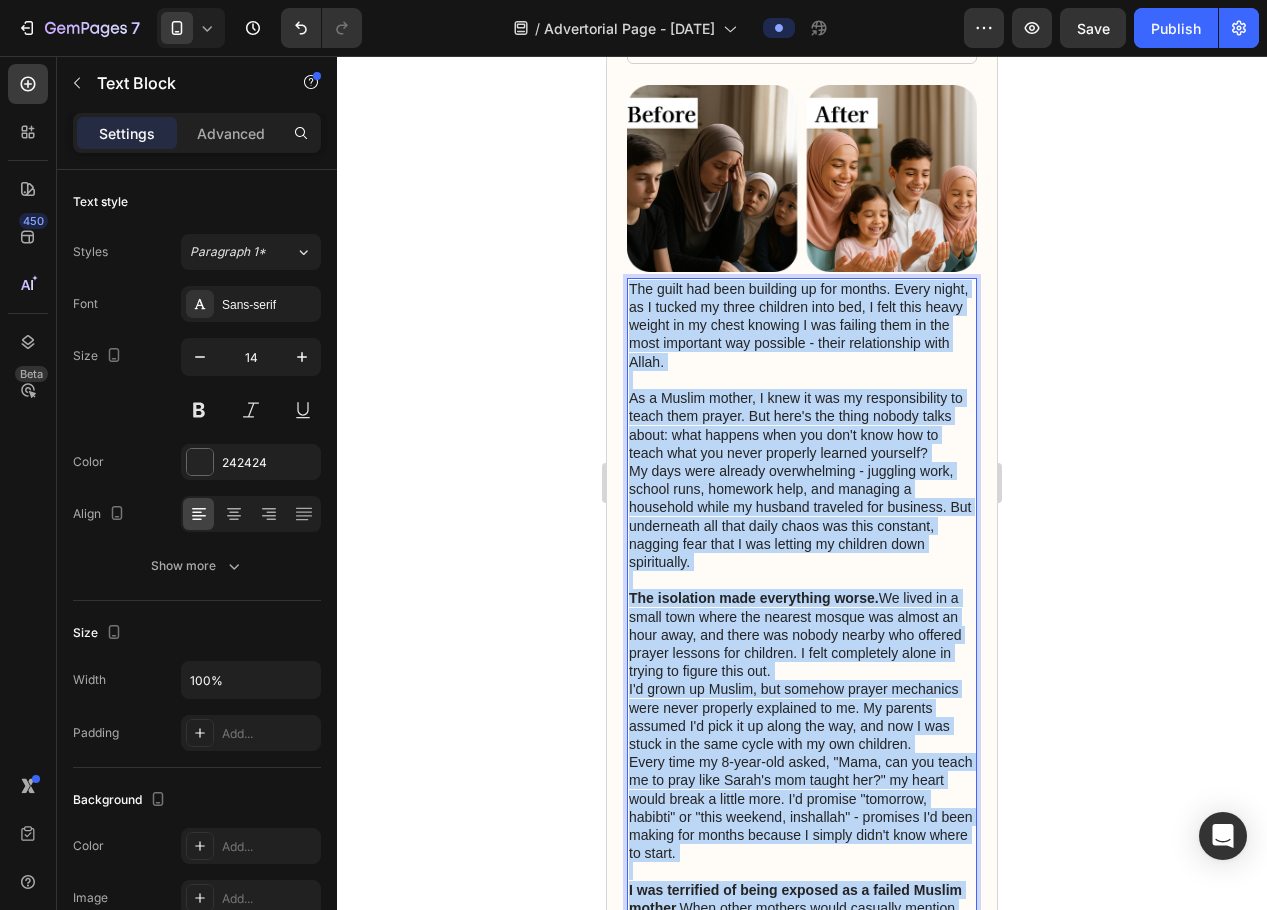 scroll, scrollTop: 0, scrollLeft: 0, axis: both 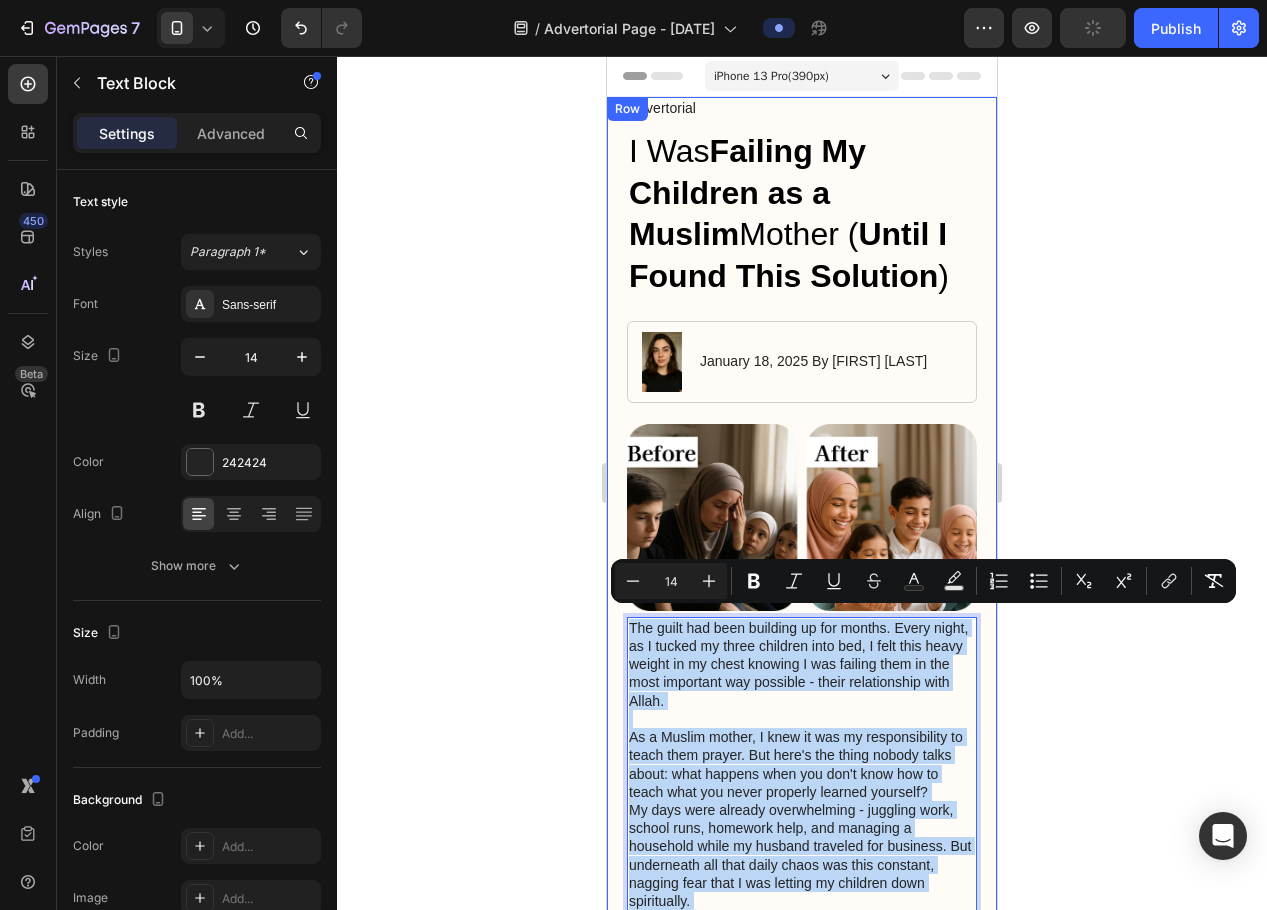 drag, startPoint x: 848, startPoint y: 738, endPoint x: 625, endPoint y: 601, distance: 261.72122 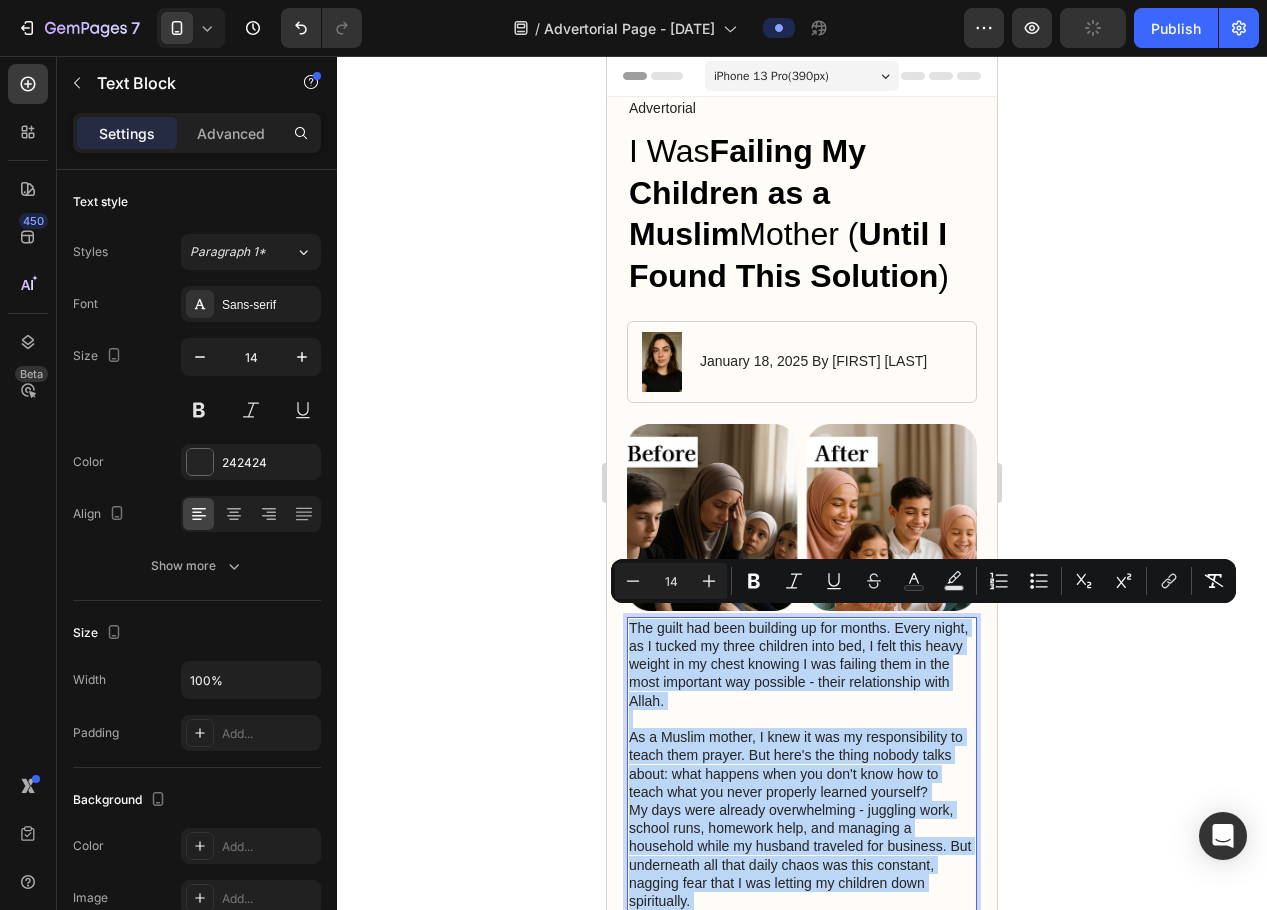 copy on "The guilt had been building up for months. Every night, as I tucked my three children into bed, I felt this heavy weight in my chest knowing I was failing them in the most important way possible - their relationship with Allah. As a Muslim mother, I knew it was my responsibility to teach them prayer. But here's the thing nobody talks about: what happens when you don't know how to teach what you never properly learned yourself? My days were already overwhelming - juggling work, school runs, homework help, and managing a household while my husband traveled for business. But underneath all that daily chaos was this constant, nagging fear that I was letting my children down spiritually. The isolation made everything worse.  We lived in a small town where the nearest mosque was almost an hour away, and there was nobody nearby who offered prayer lessons for children. I felt completely alone in trying to figure this out. I'd grown up Muslim, but somehow prayer mechanics were never properly explained to me. My par..." 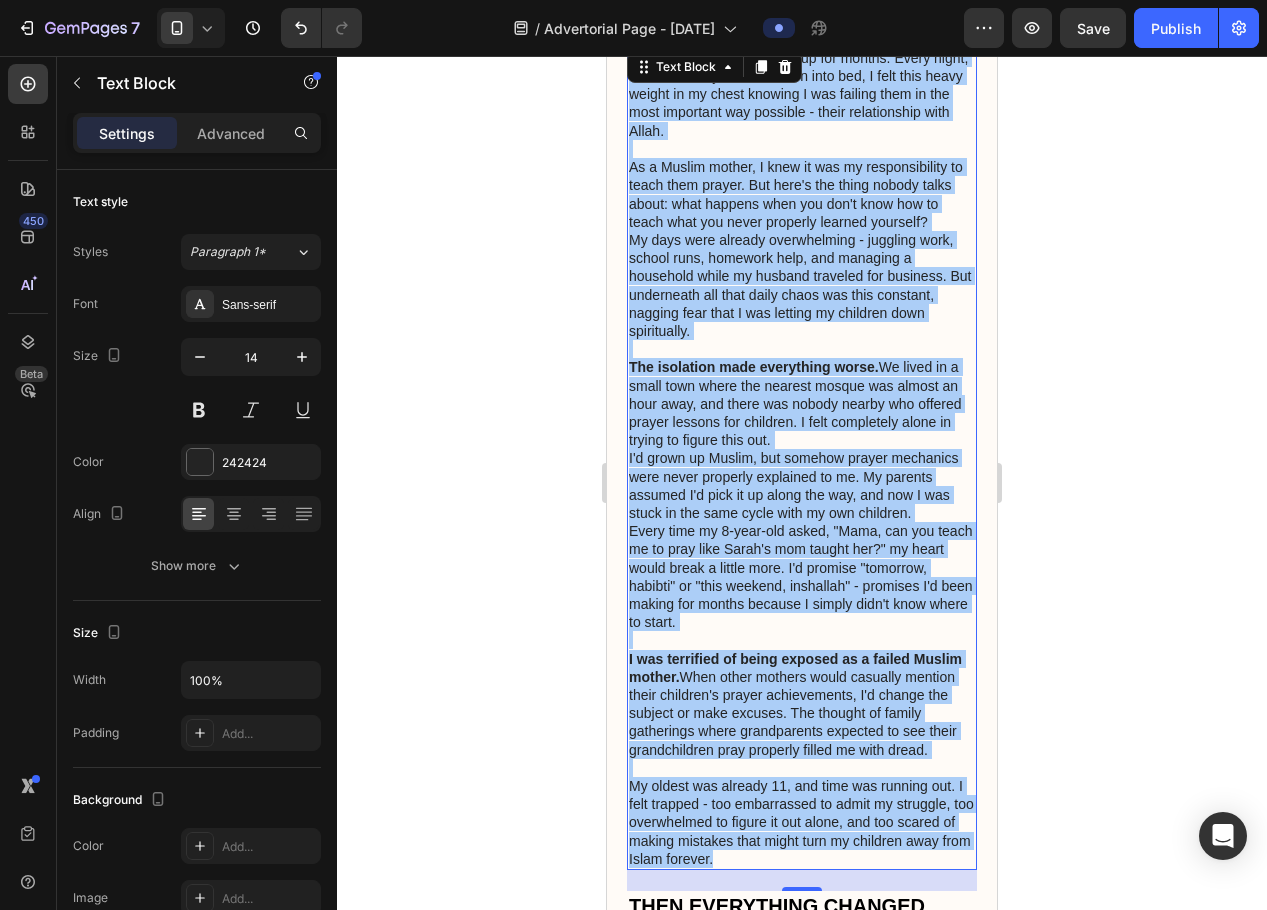 scroll, scrollTop: 582, scrollLeft: 0, axis: vertical 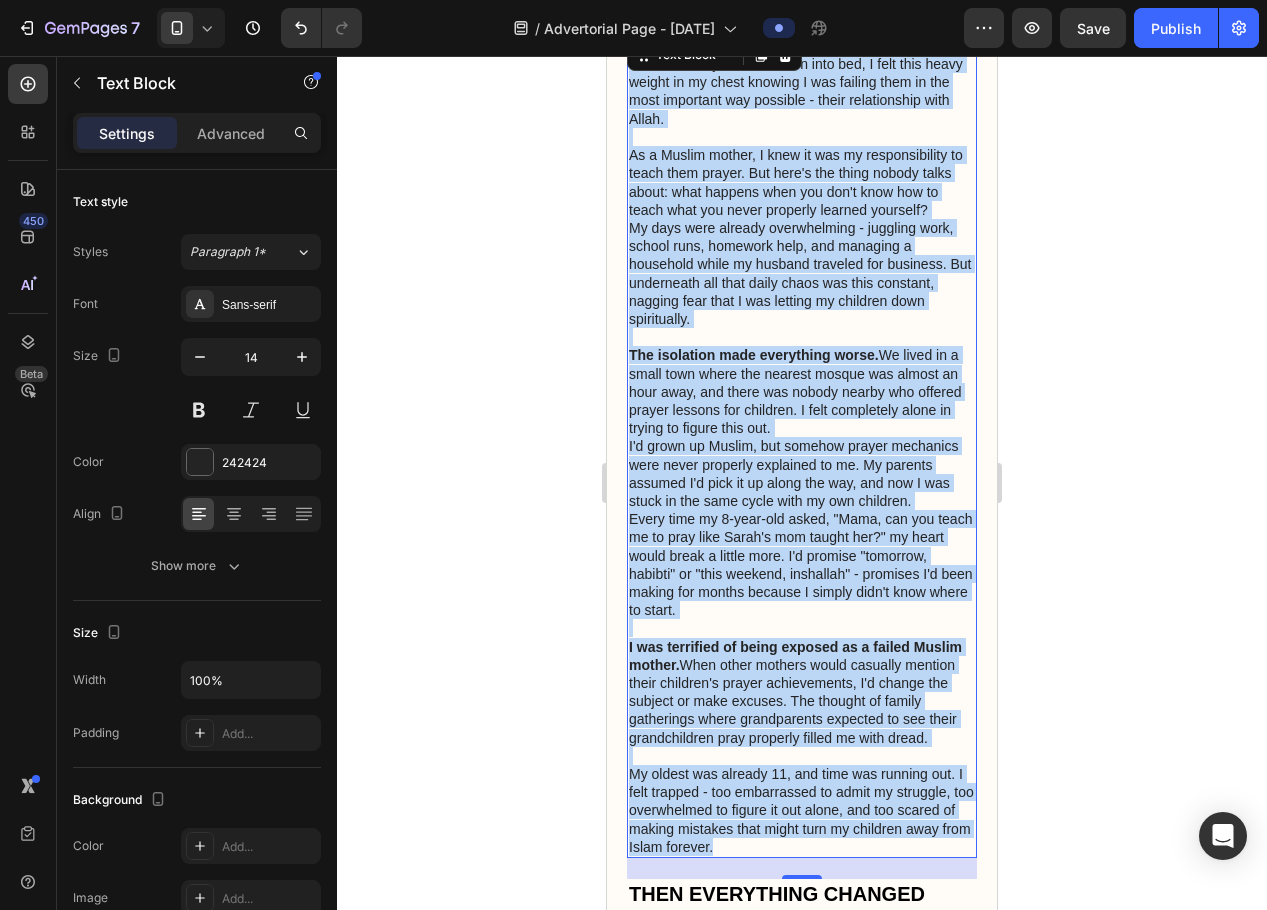 click on "Every time my 8-year-old asked, "Mama, can you teach me to pray like Sarah's mom taught her?" my heart would break a little more. I'd promise "tomorrow, habibti" or "this weekend, inshallah" - promises I'd been making for months because I simply didn't know where to start." at bounding box center [802, 564] 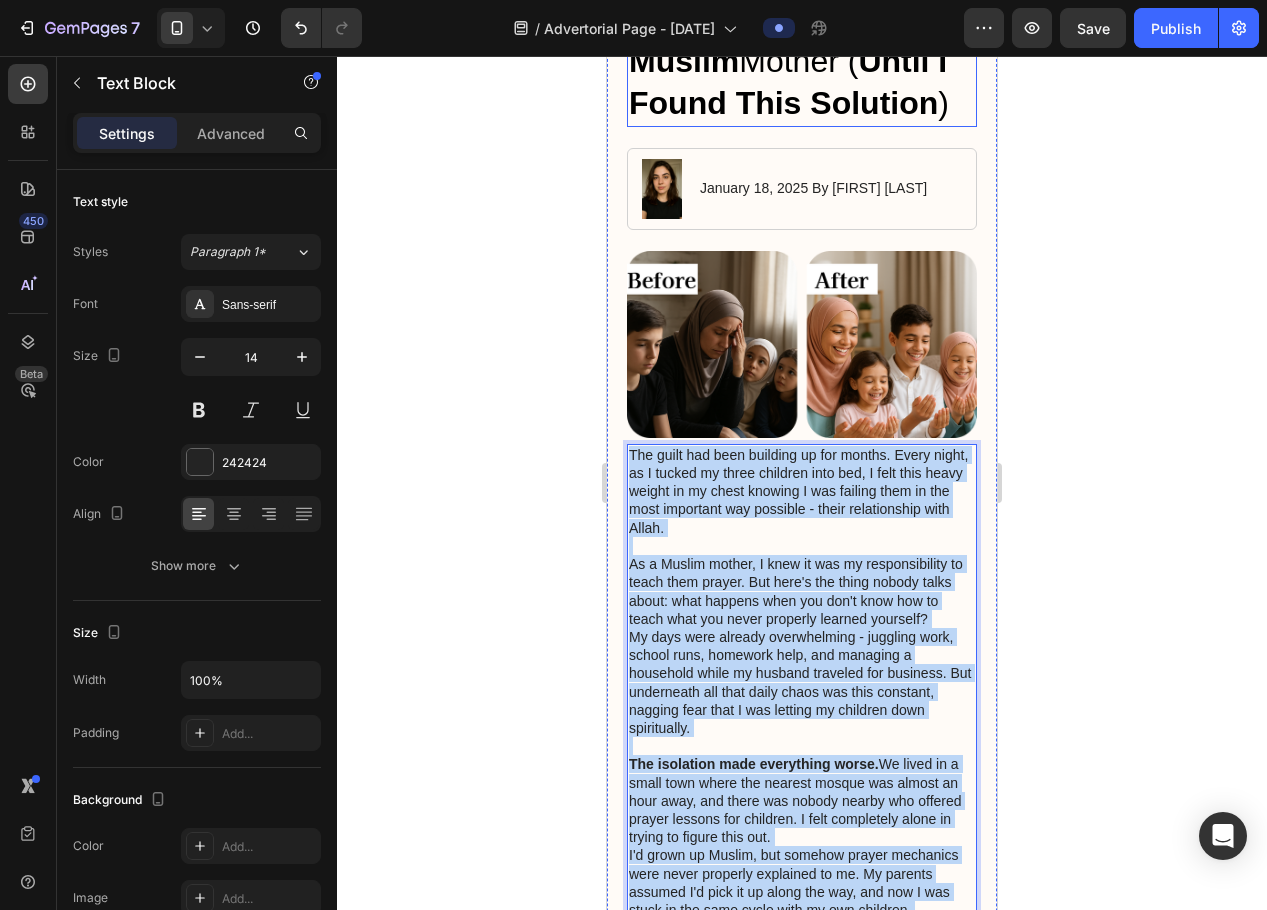 scroll, scrollTop: 59, scrollLeft: 0, axis: vertical 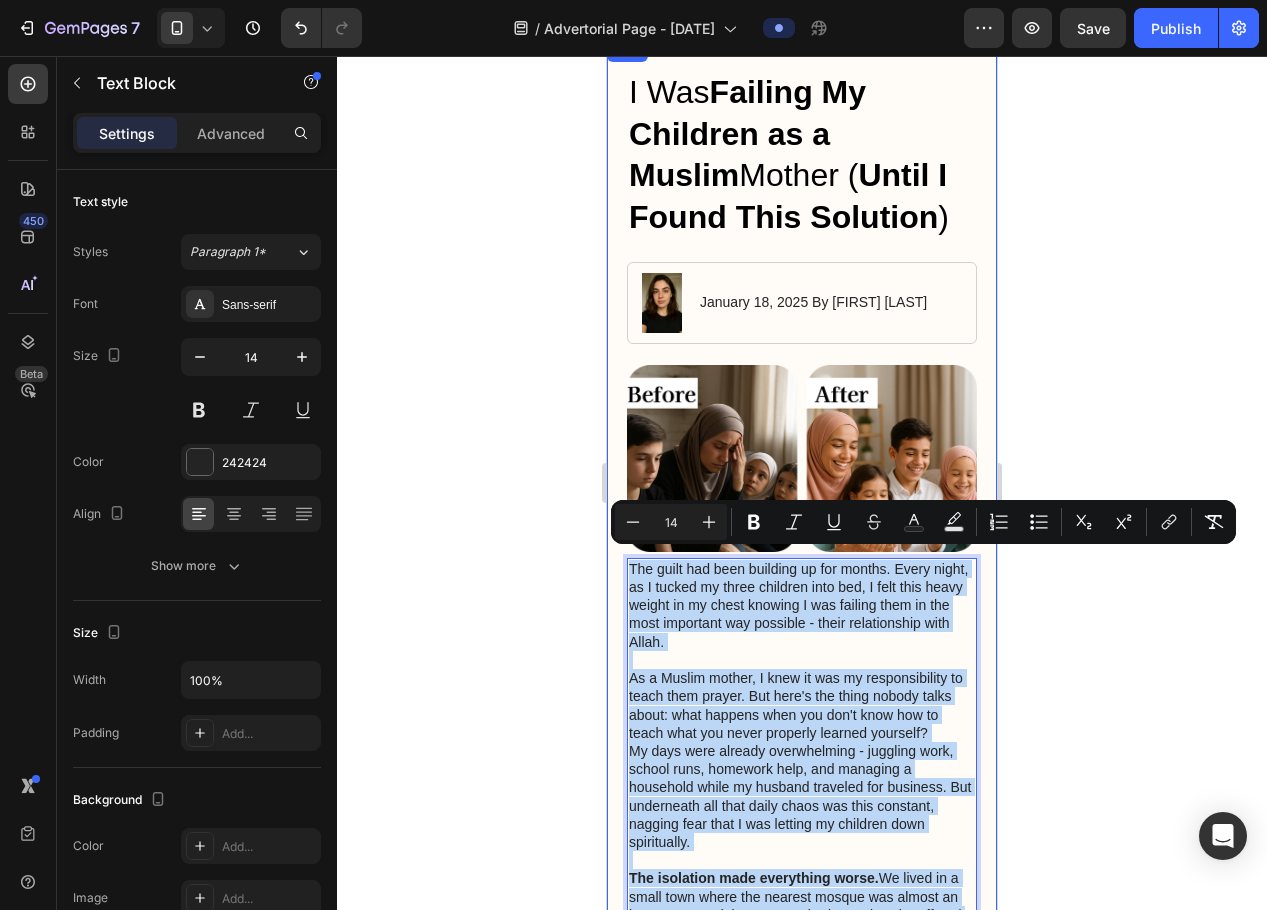 drag, startPoint x: 850, startPoint y: 860, endPoint x: 624, endPoint y: 507, distance: 419.14795 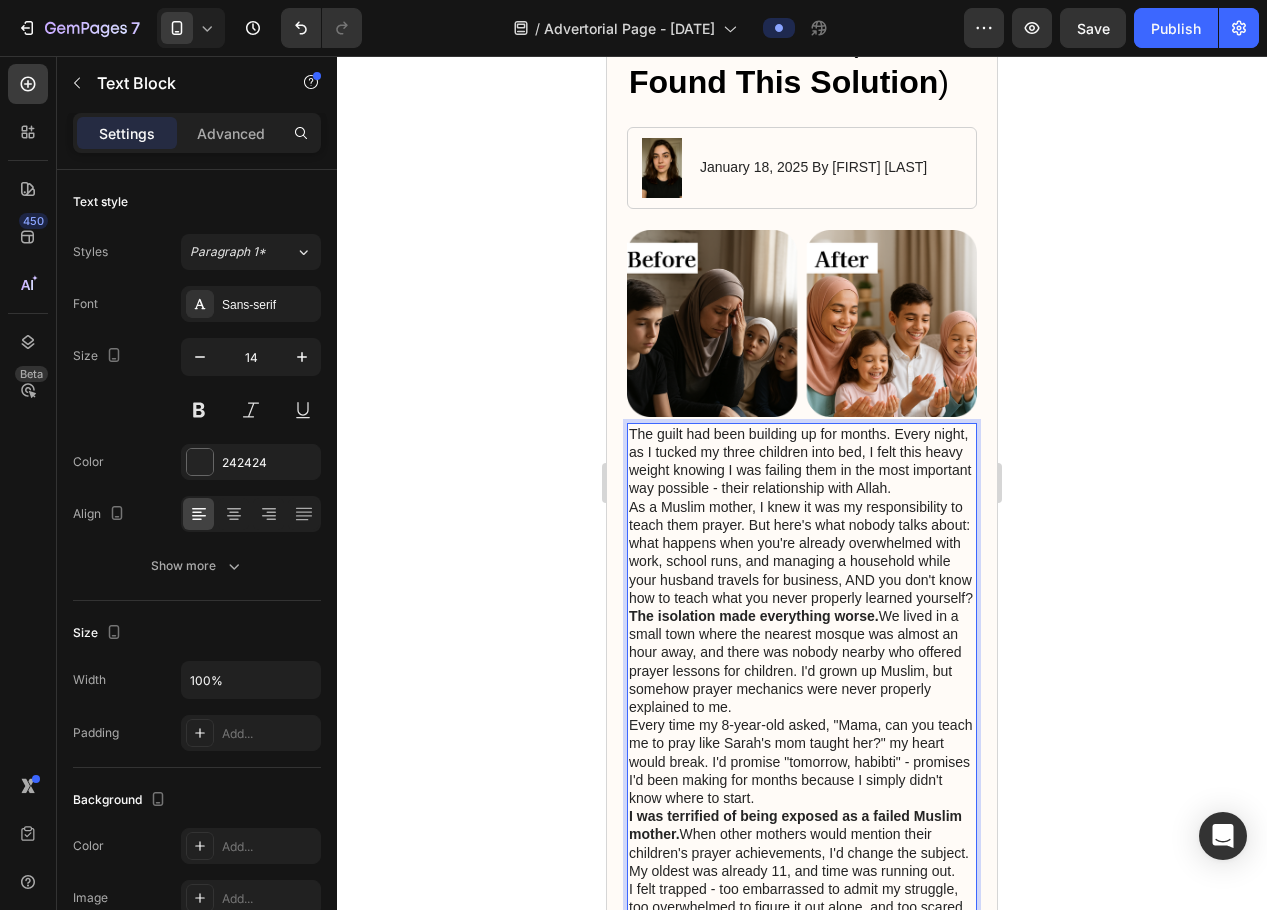 scroll, scrollTop: 284, scrollLeft: 0, axis: vertical 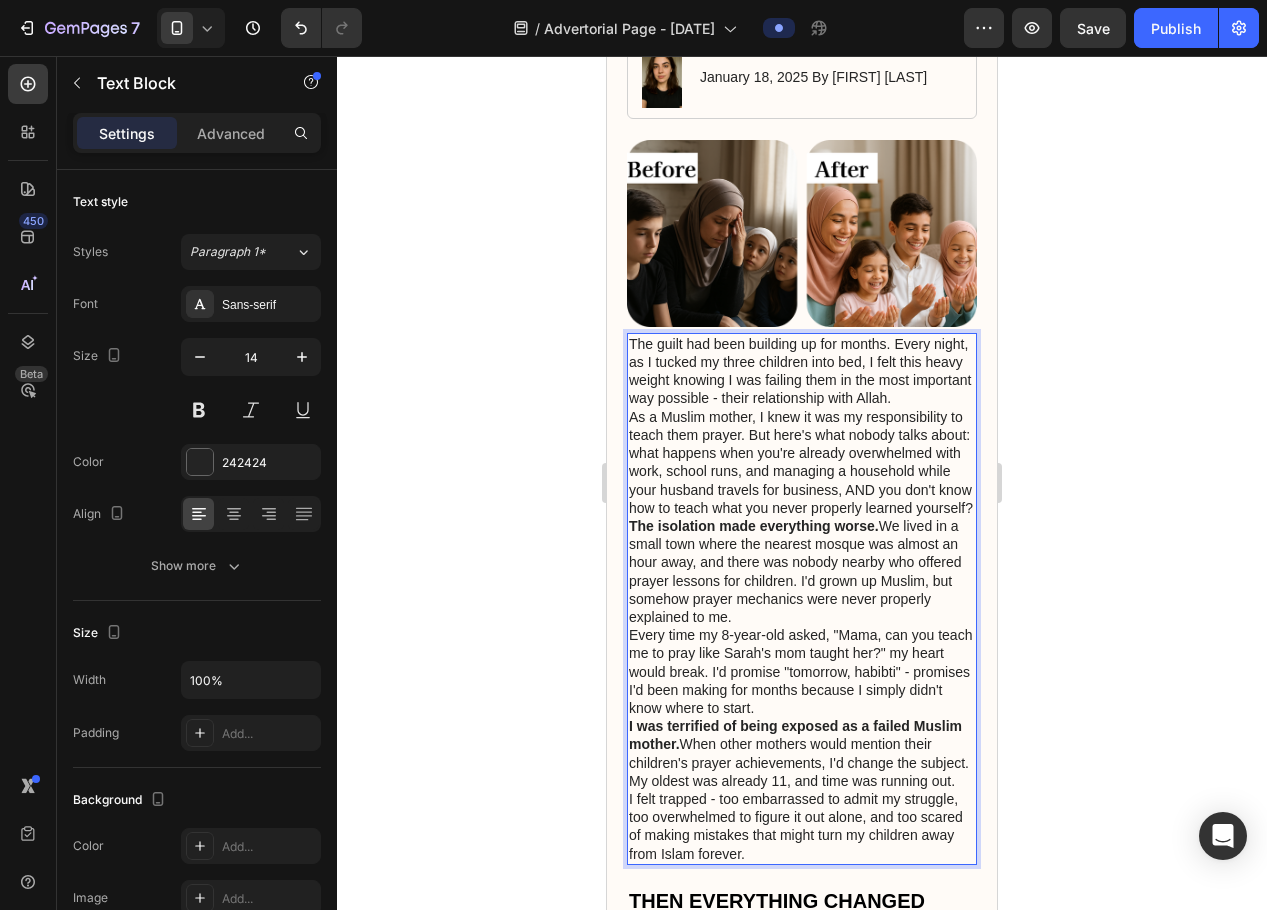 click on "As a Muslim mother, I knew it was my responsibility to teach them prayer. But here's what nobody talks about: what happens when you're already overwhelmed with work, school runs, and managing a household while your husband travels for business, AND you don't know how to teach what you never properly learned yourself?" at bounding box center [802, 462] 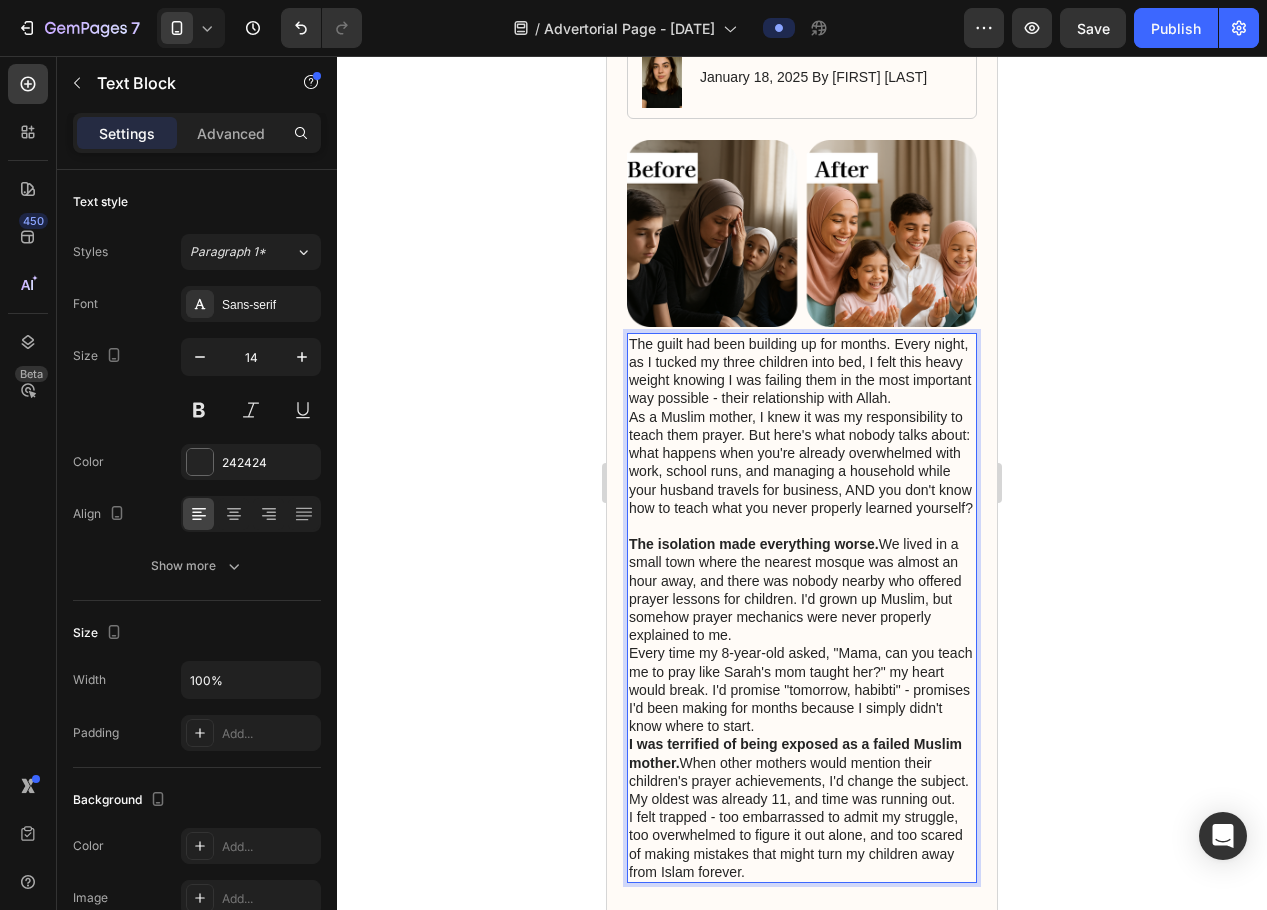 click on "The guilt had been building up for months. Every night, as I tucked my three children into bed, I felt this heavy weight knowing I was failing them in the most important way possible - their relationship with Allah." at bounding box center [802, 371] 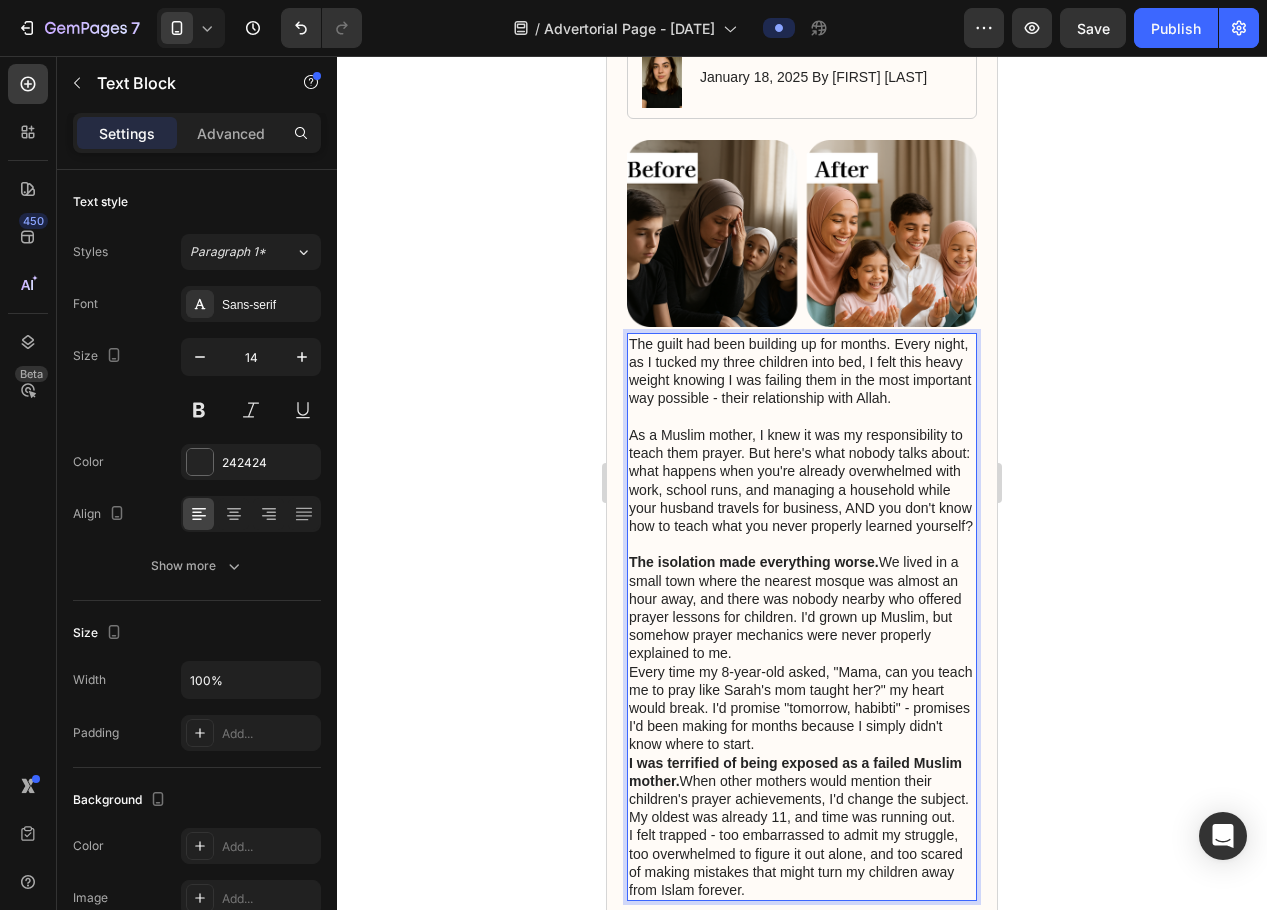 click on "The isolation made everything worse.  We lived in a small town where the nearest mosque was almost an hour away, and there was nobody nearby who offered prayer lessons for children. I'd grown up Muslim, but somehow prayer mechanics were never properly explained to me." at bounding box center [802, 607] 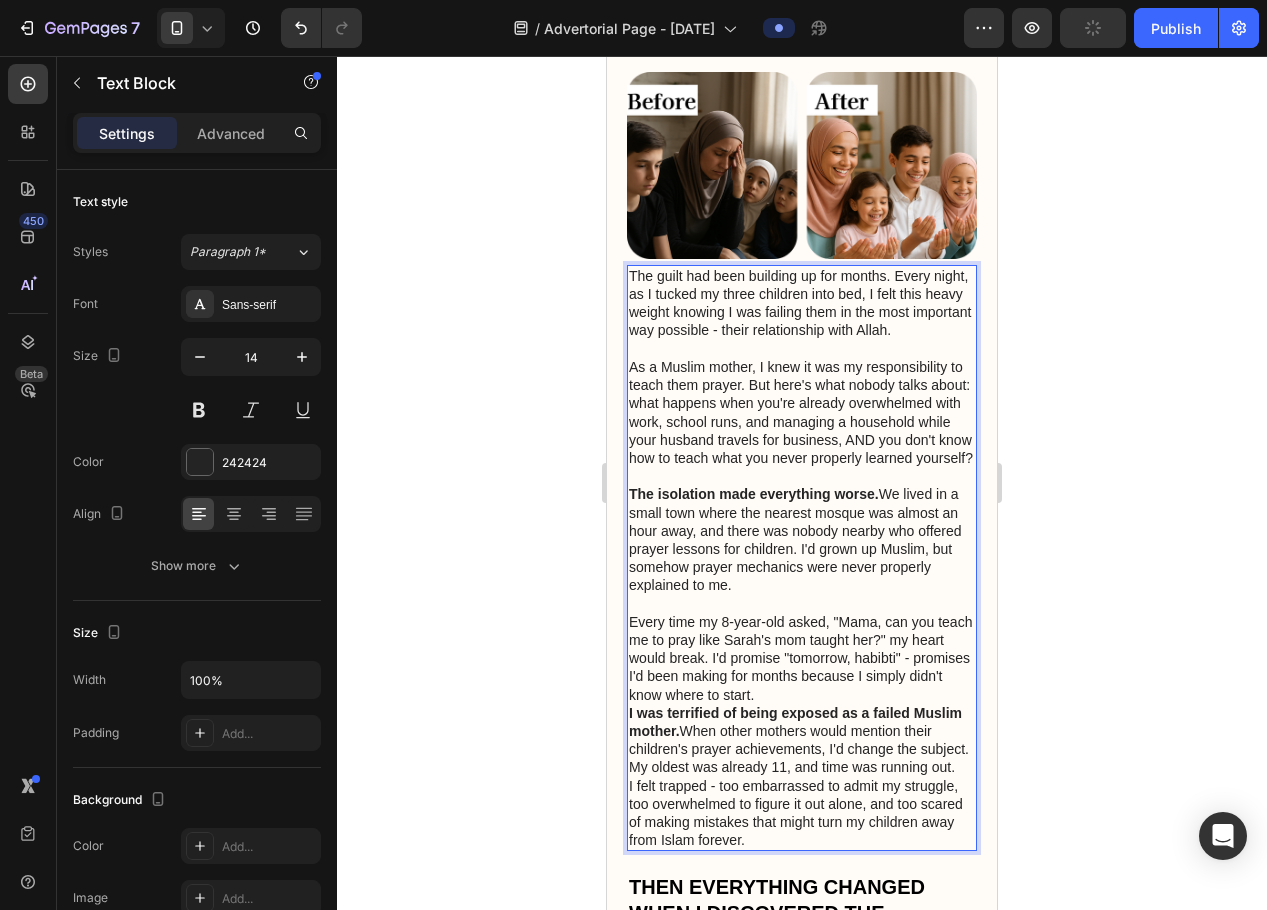 scroll, scrollTop: 384, scrollLeft: 0, axis: vertical 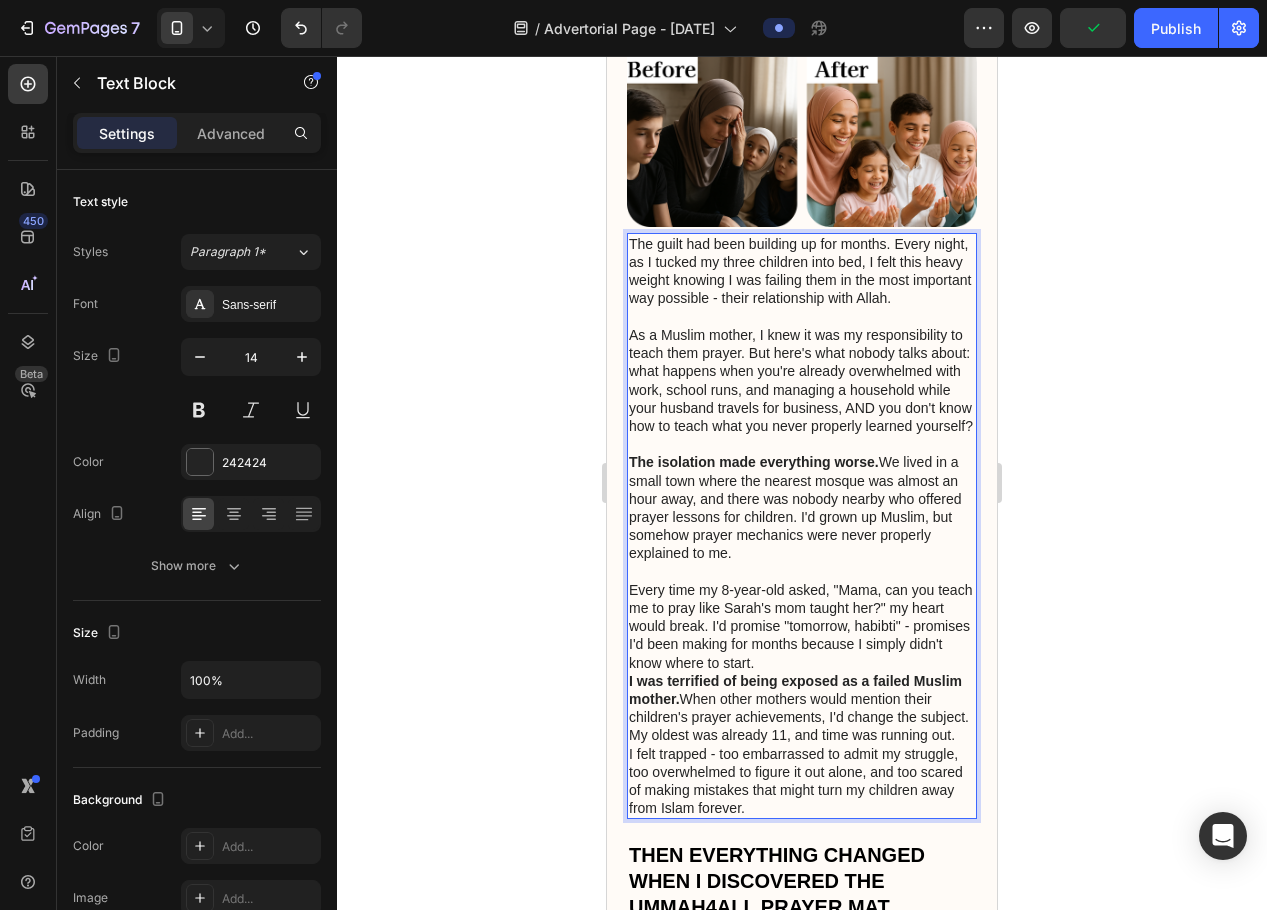 click on "Every time my 8-year-old asked, "Mama, can you teach me to pray like Sarah's mom taught her?" my heart would break. I'd promise "tomorrow, habibti" - promises I'd been making for months because I simply didn't know where to start." at bounding box center (802, 626) 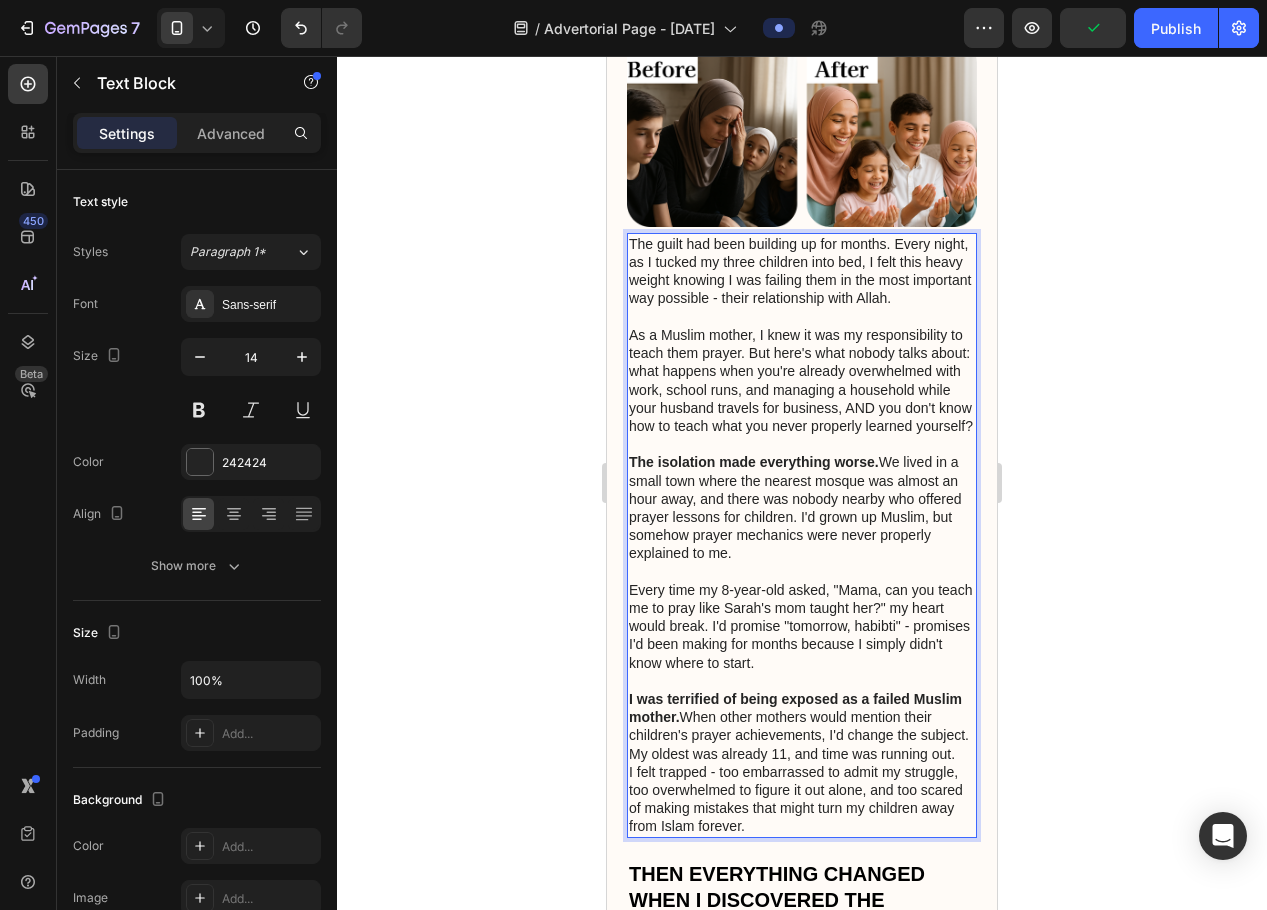 scroll, scrollTop: 484, scrollLeft: 0, axis: vertical 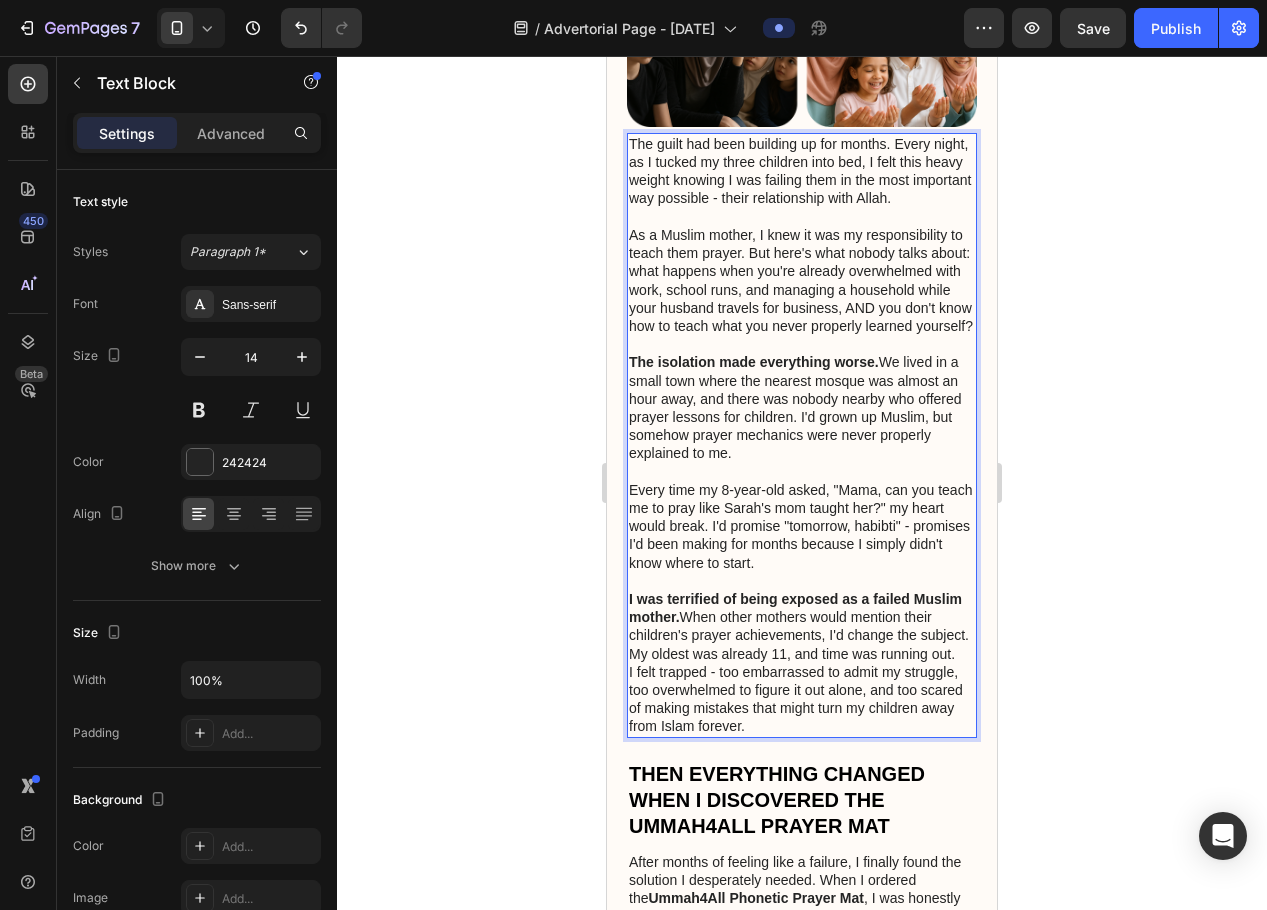 click on "I was terrified of being exposed as a failed Muslim mother.  When other mothers would mention their children's prayer achievements, I'd change the subject. My oldest was already 11, and time was running out." at bounding box center (802, 626) 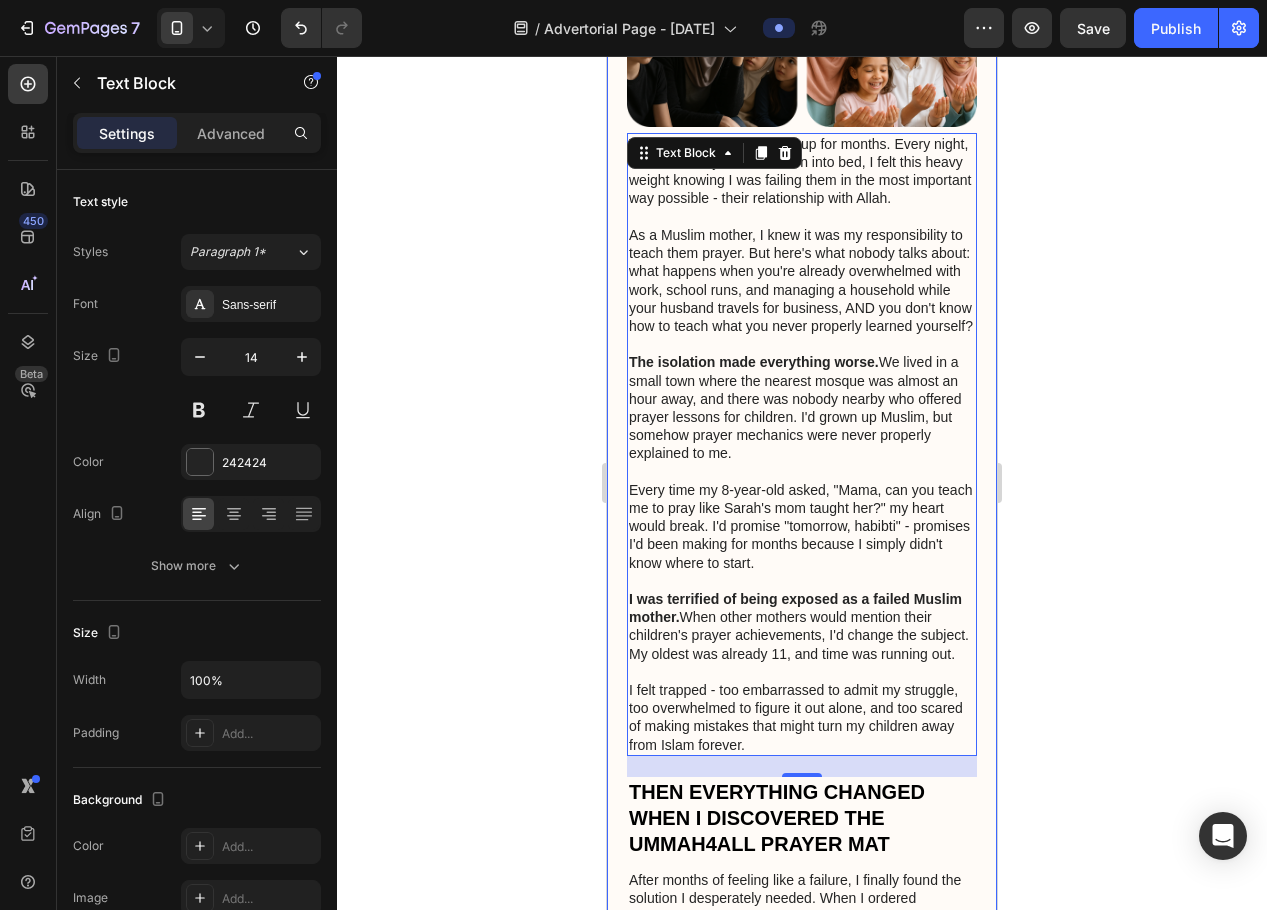 click 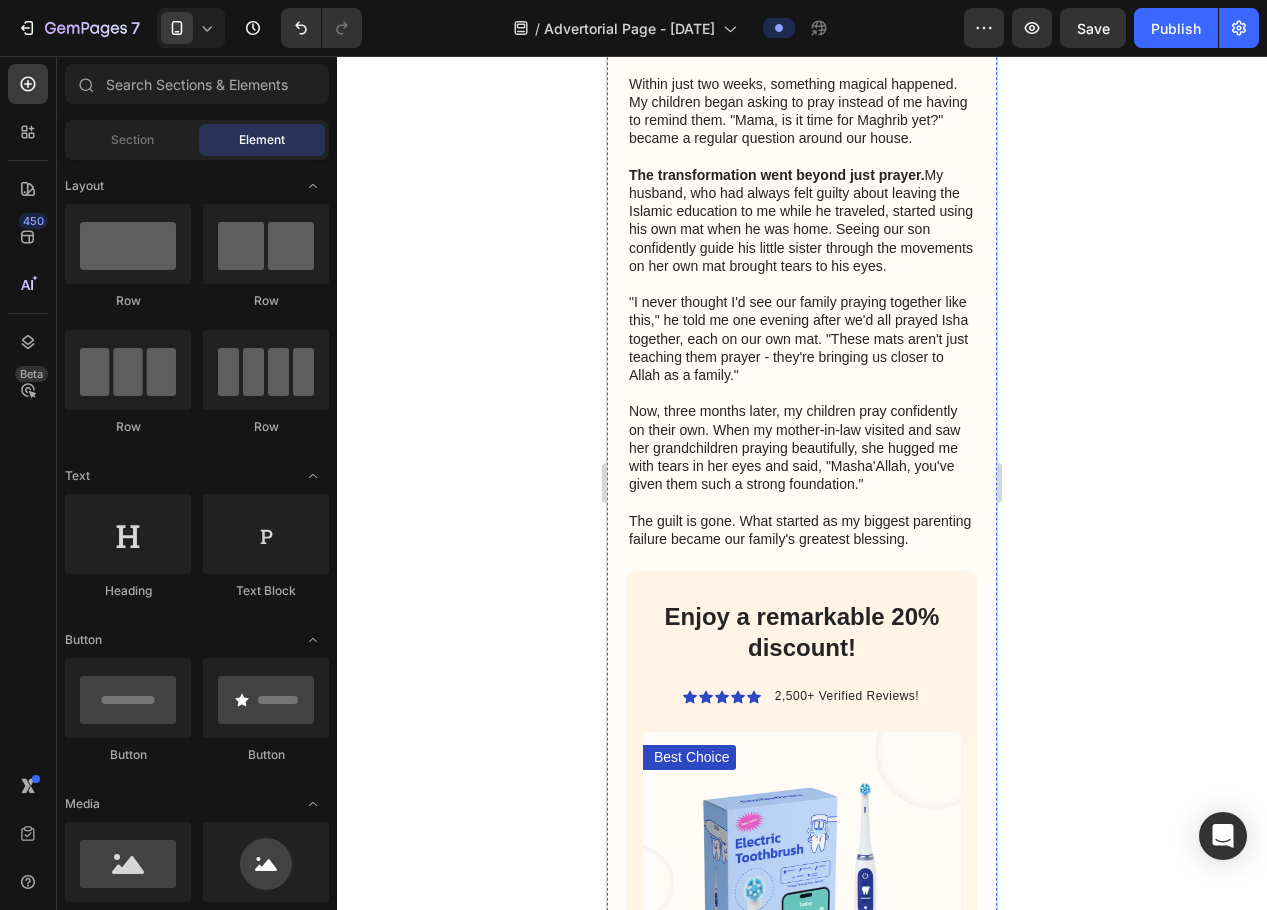 scroll, scrollTop: 2144, scrollLeft: 0, axis: vertical 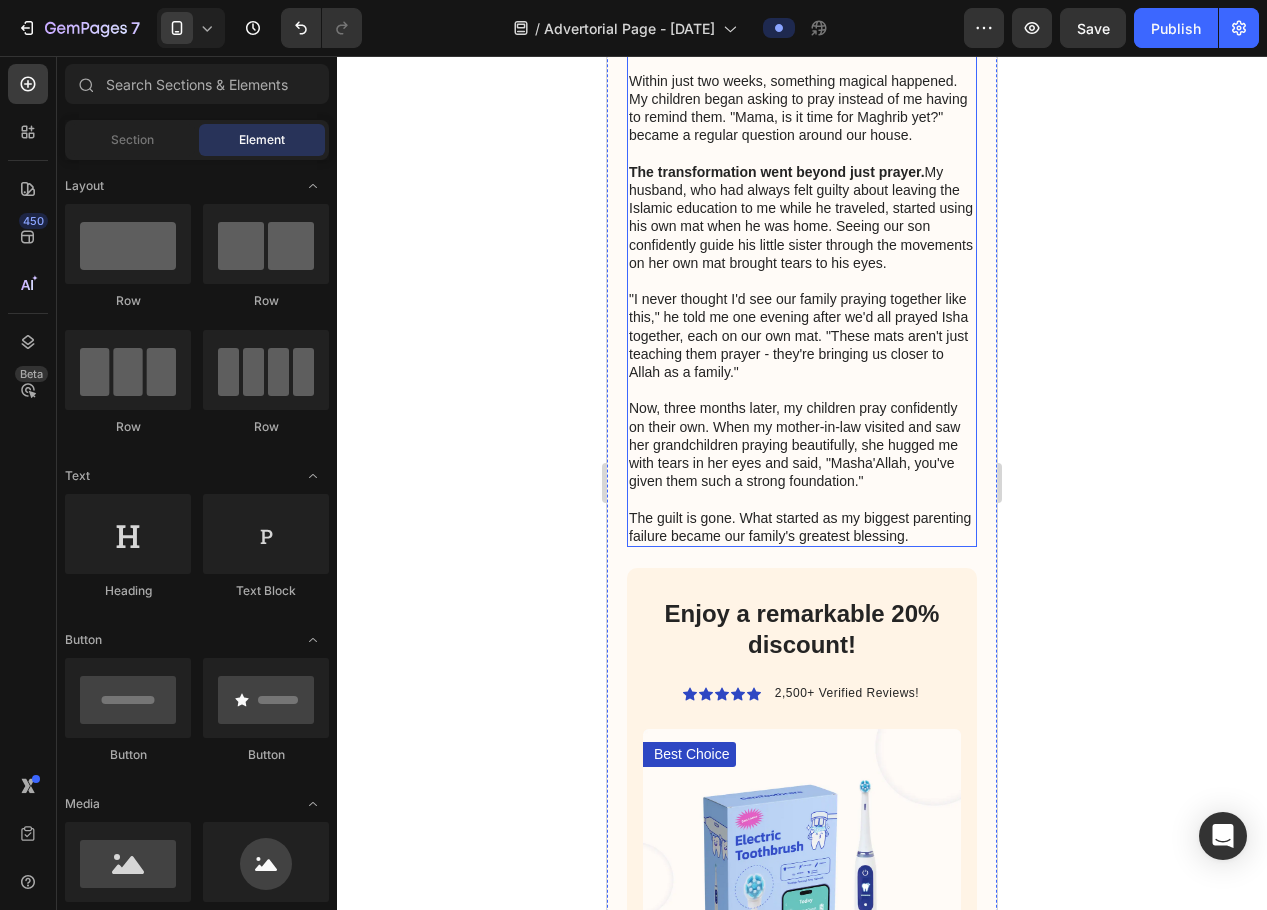 click on "The guilt is gone. What started as my biggest parenting failure became our family's greatest blessing." at bounding box center [802, 527] 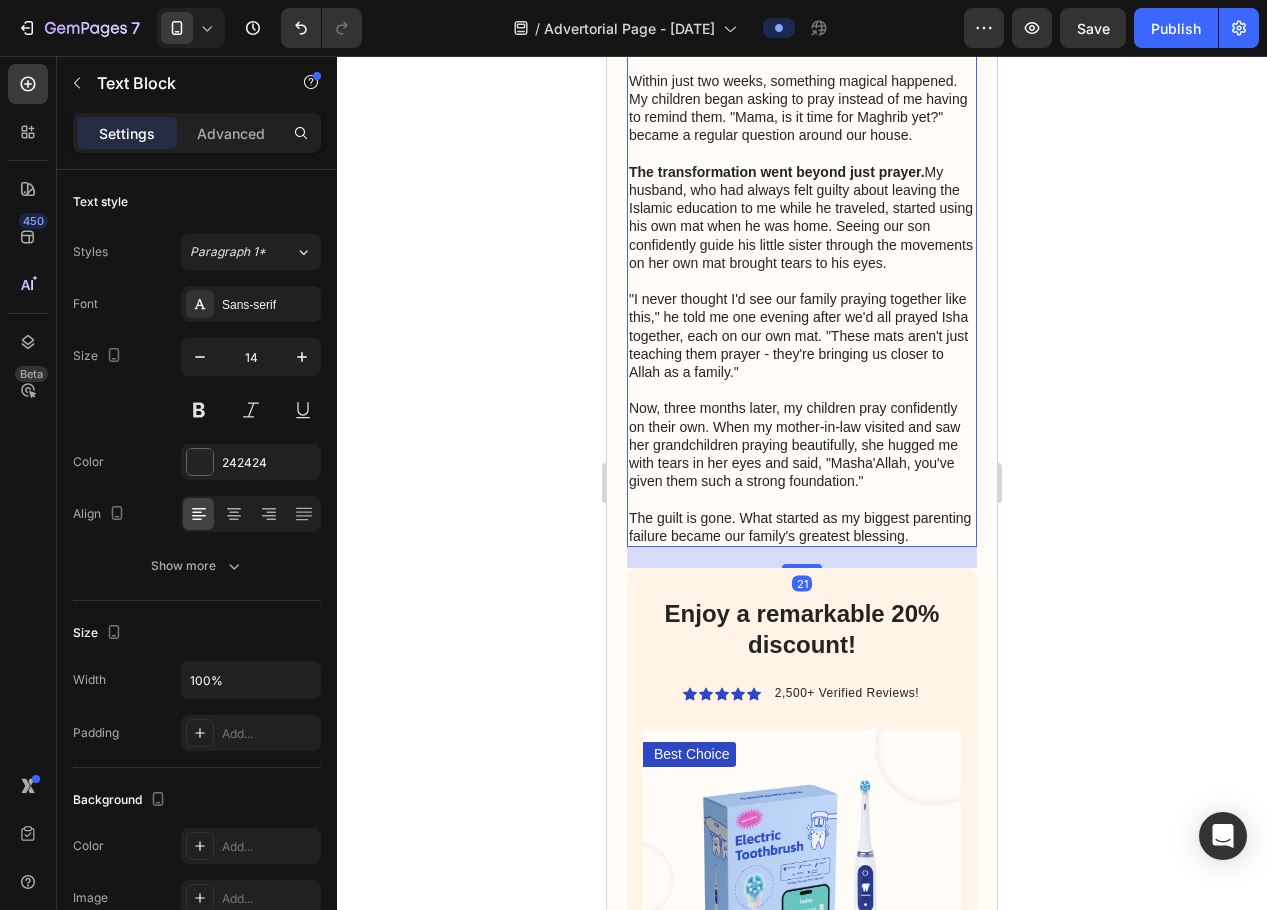 click on "The guilt is gone. What started as my biggest parenting failure became our family's greatest blessing." at bounding box center (802, 527) 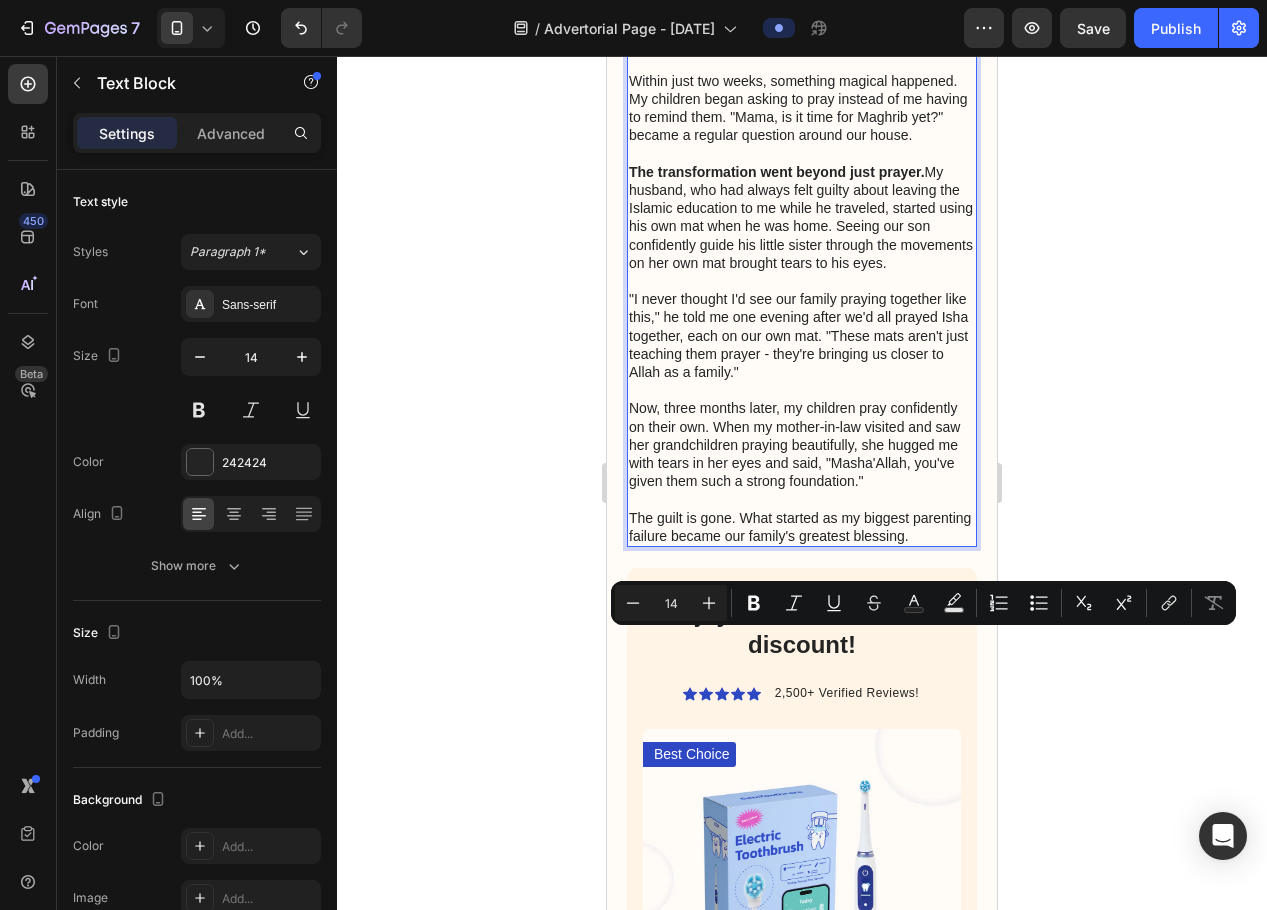 click on "The guilt is gone. What started as my biggest parenting failure became our family's greatest blessing." at bounding box center [802, 527] 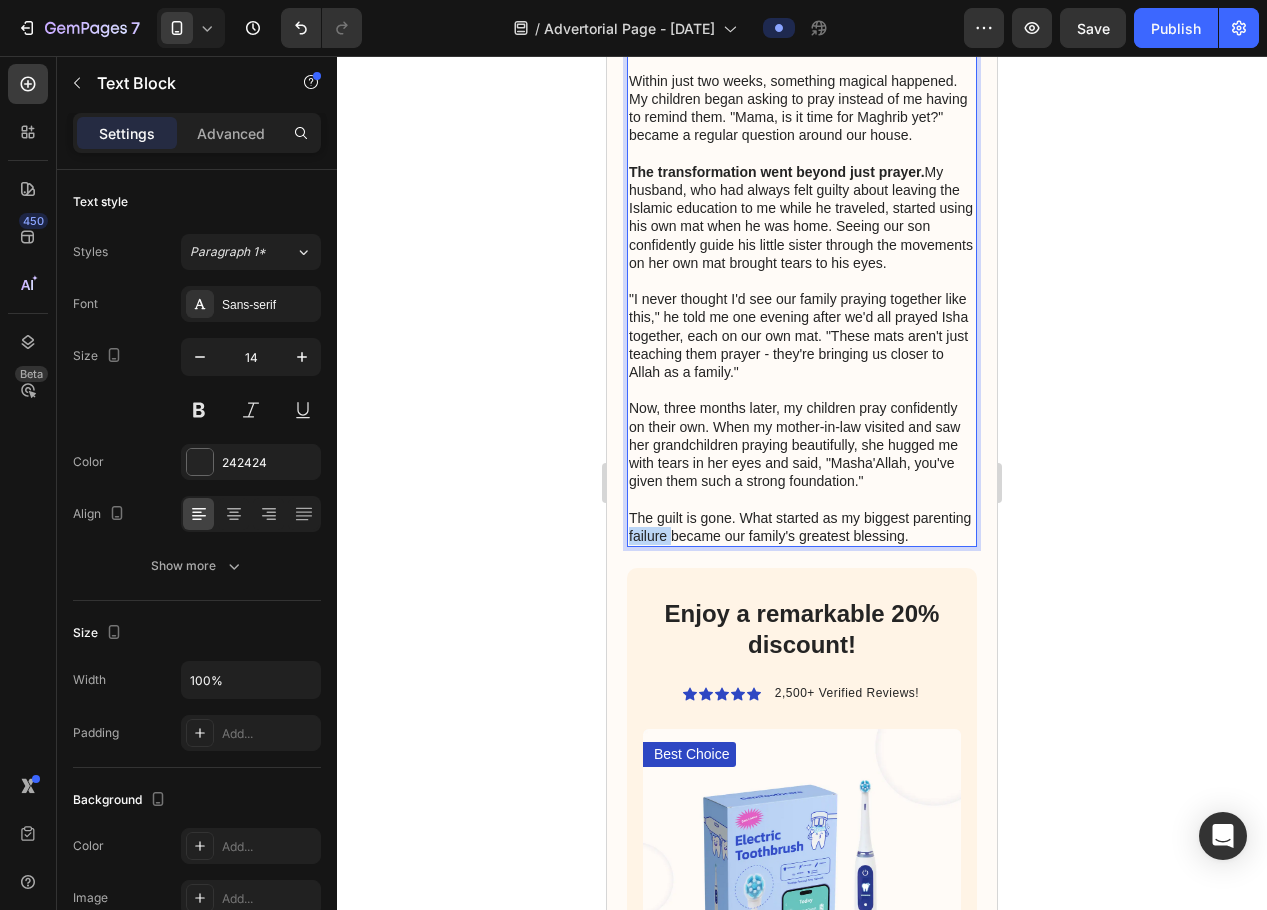 click on "The guilt is gone. What started as my biggest parenting failure became our family's greatest blessing." at bounding box center (802, 527) 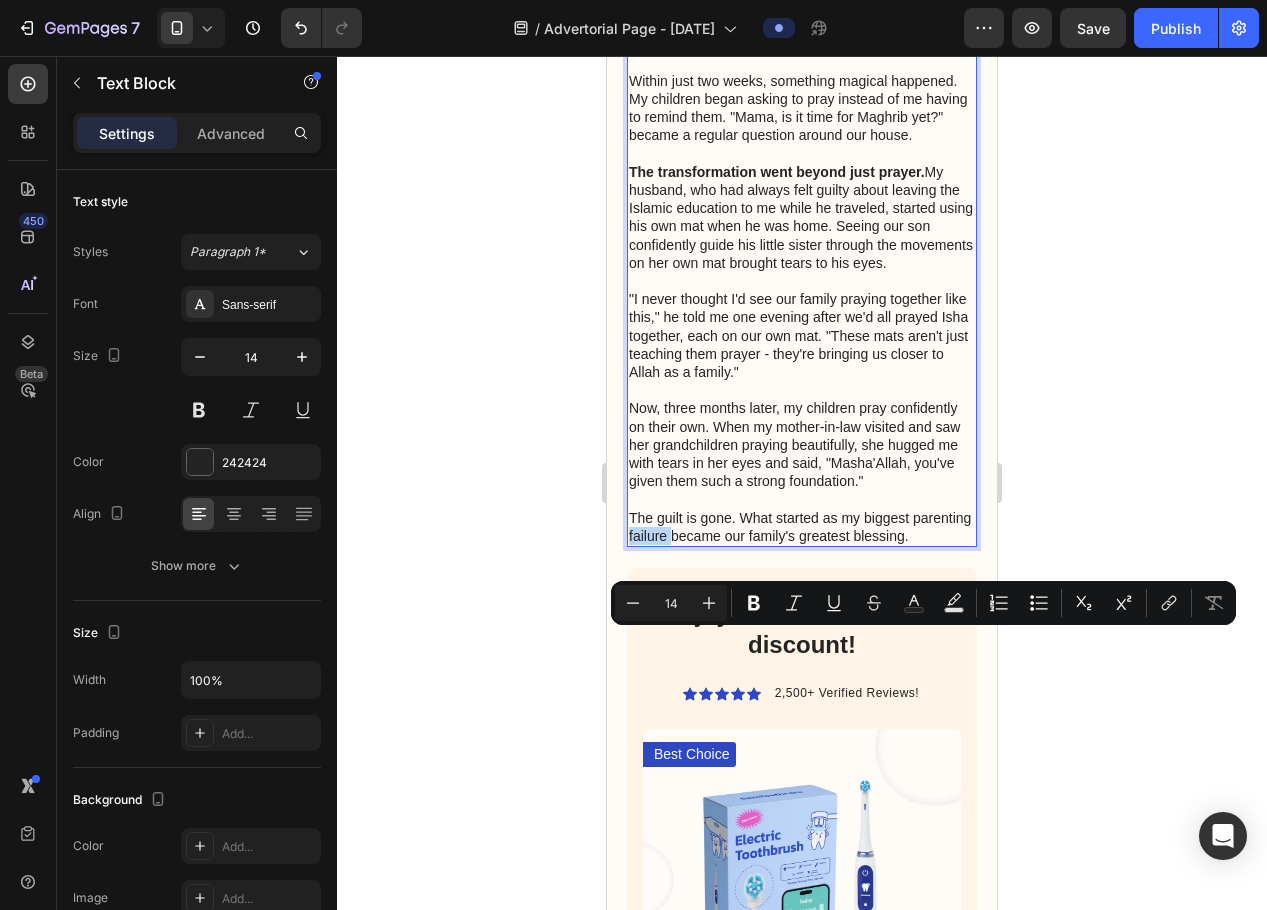 click on "The guilt is gone. What started as my biggest parenting failure became our family's greatest blessing." at bounding box center (802, 527) 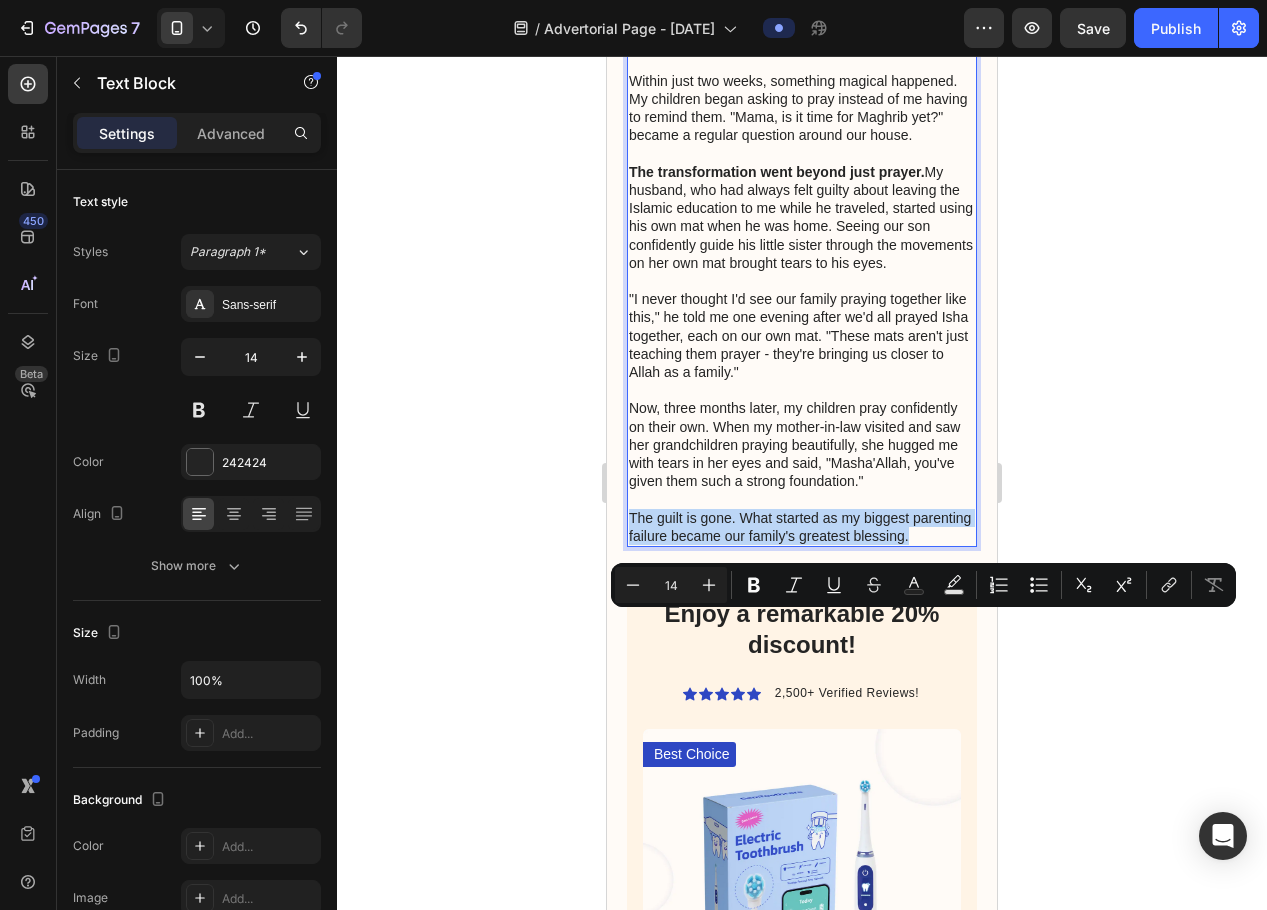drag, startPoint x: 699, startPoint y: 662, endPoint x: 632, endPoint y: 628, distance: 75.13322 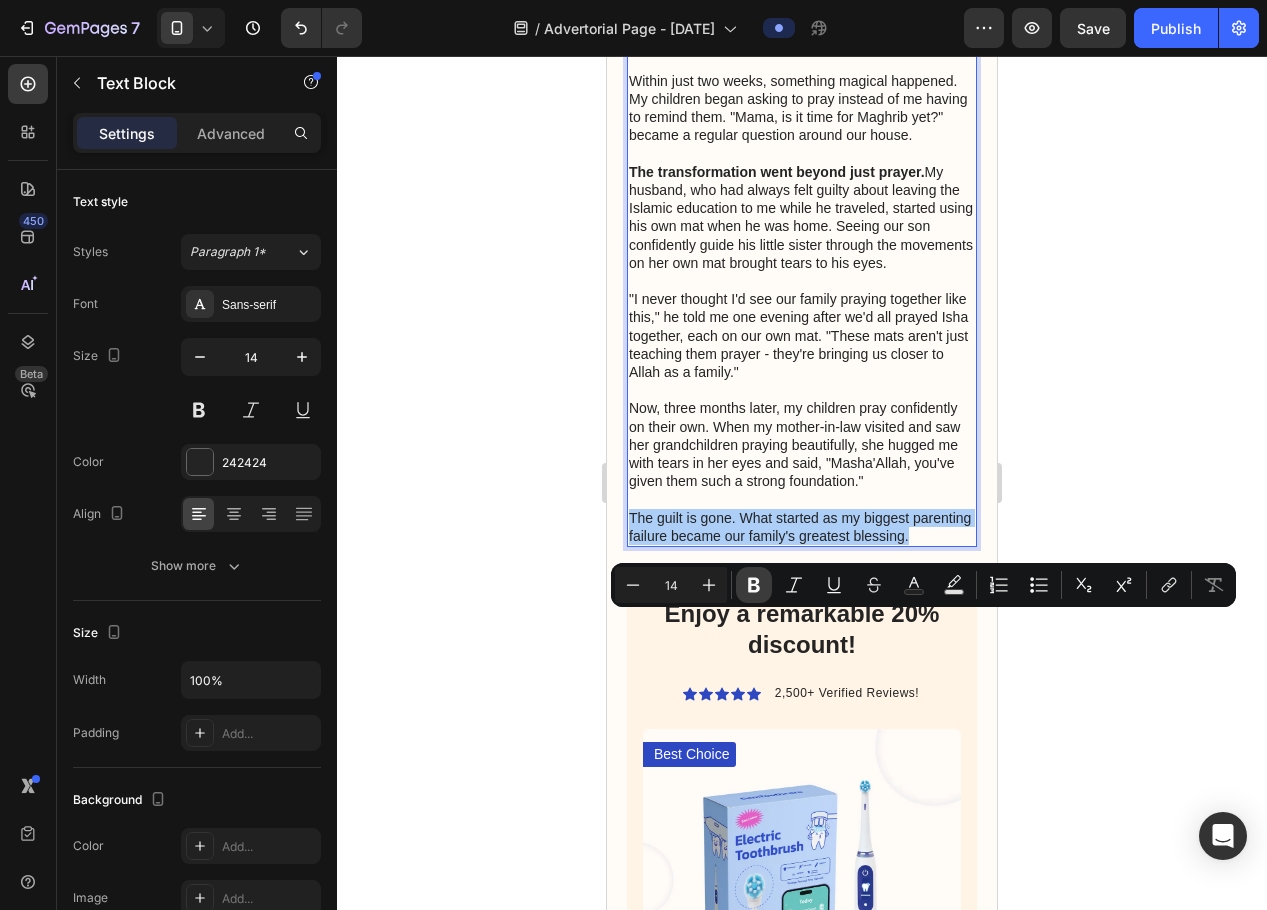 click 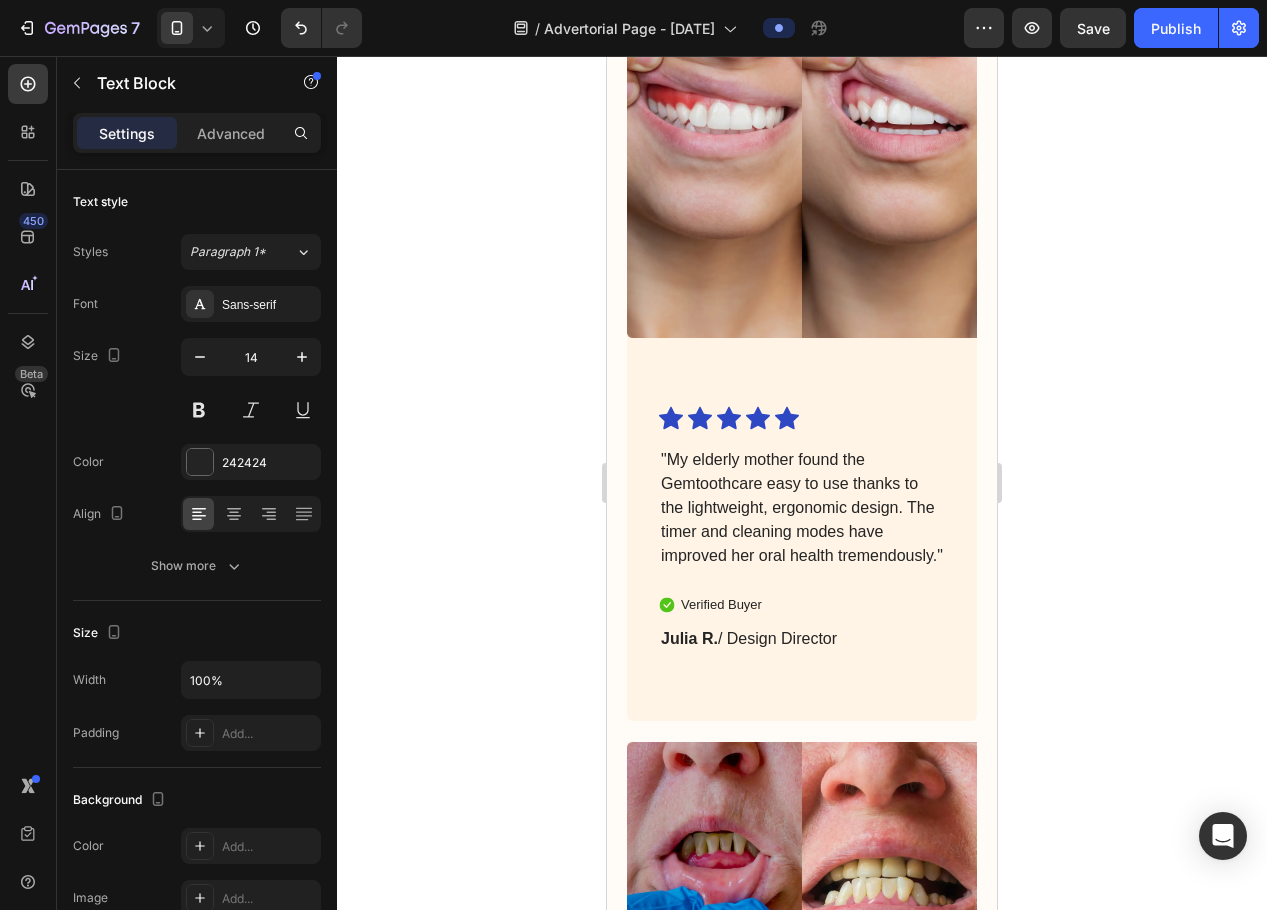 scroll, scrollTop: 3525, scrollLeft: 0, axis: vertical 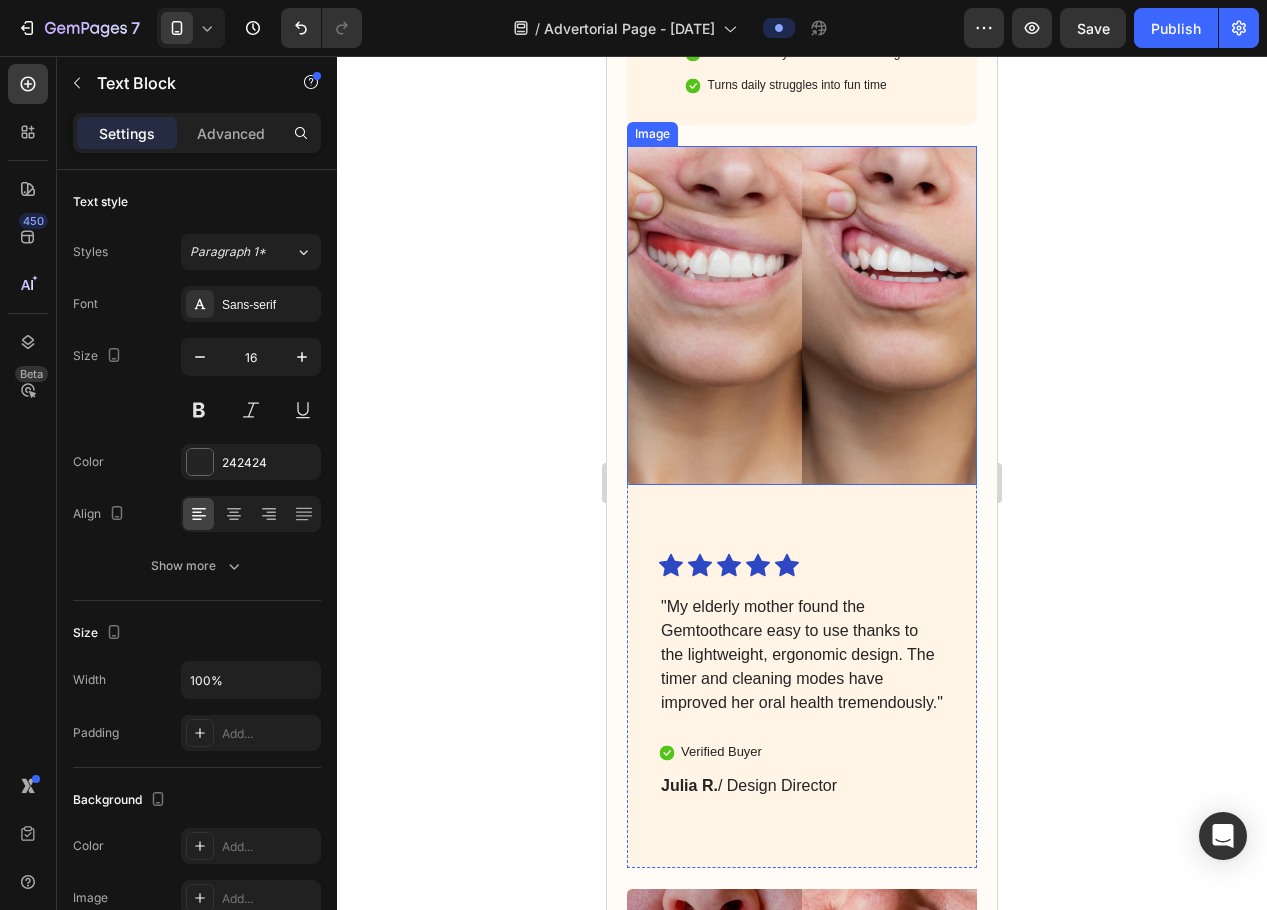 click at bounding box center (802, 316) 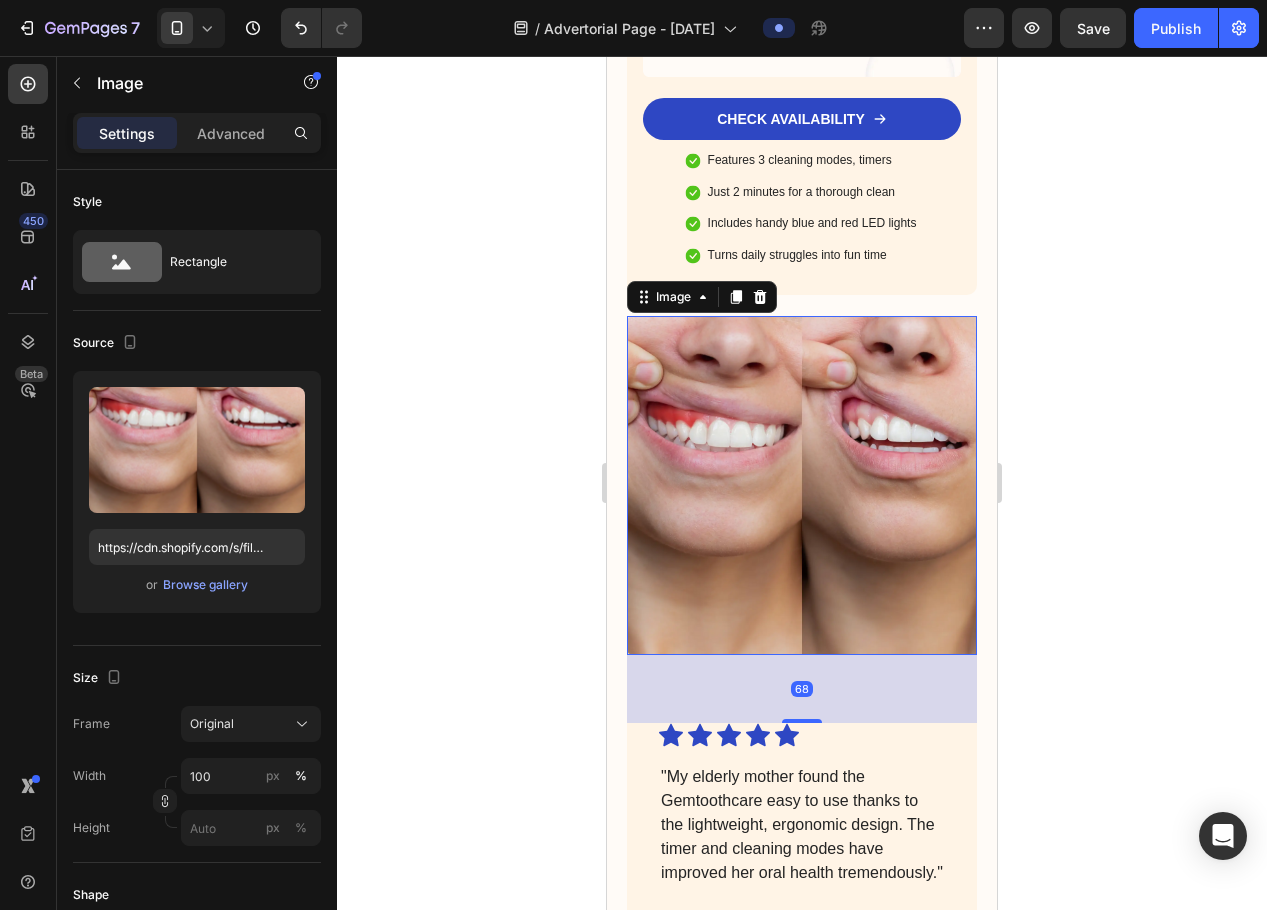 scroll, scrollTop: 3185, scrollLeft: 0, axis: vertical 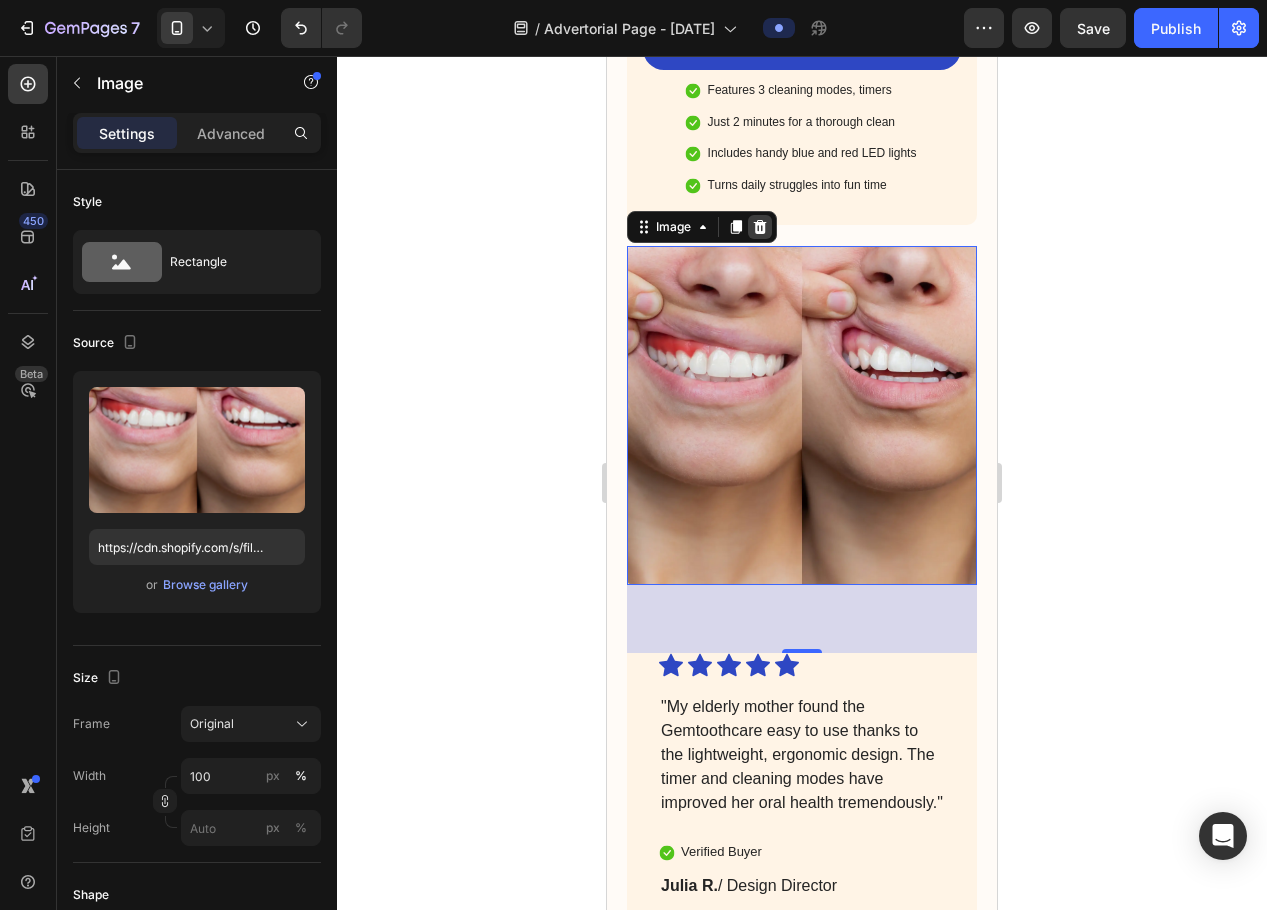 click 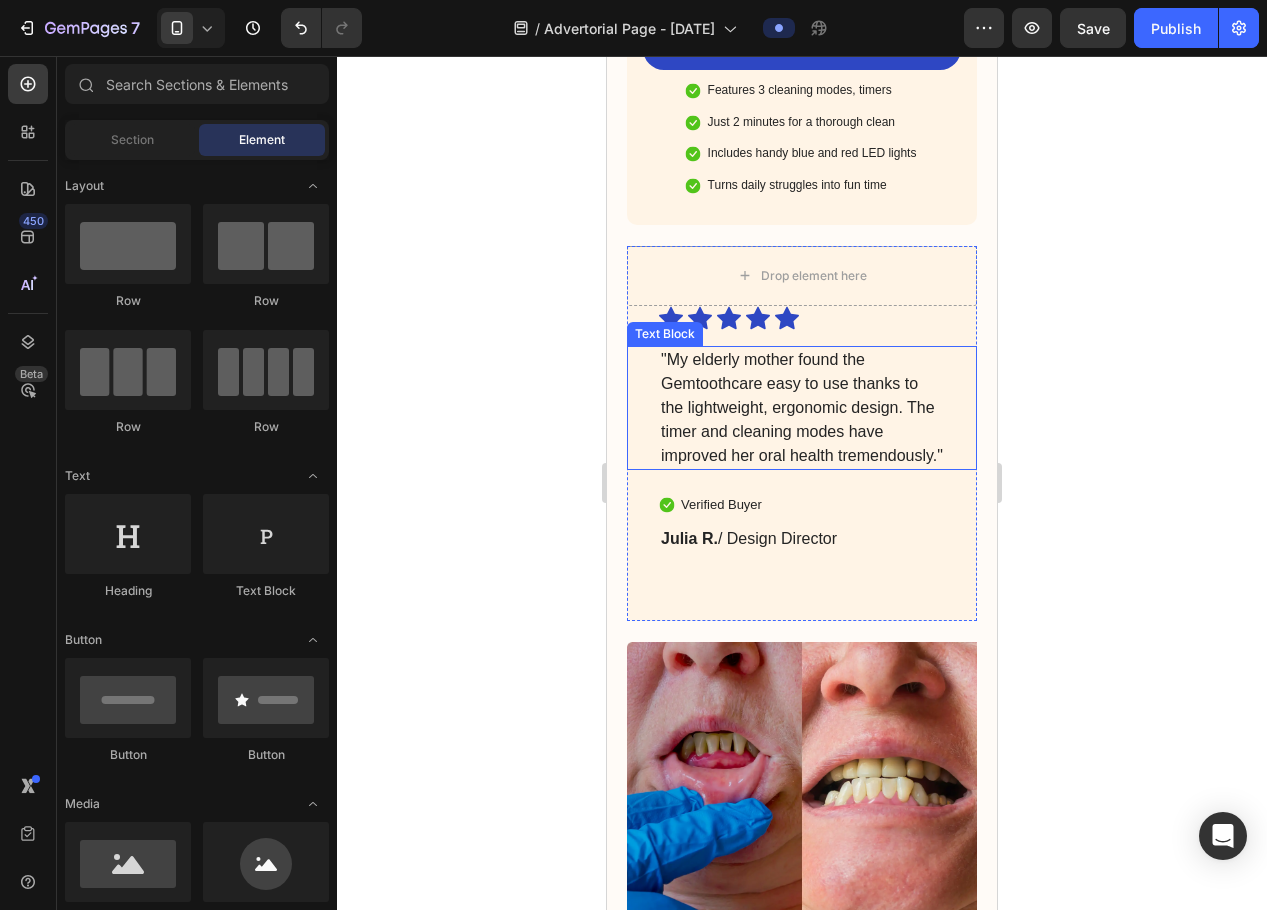 click on ""My elderly mother found the Gemtoothcare easy to use thanks to the lightweight, ergonomic design. The timer and cleaning modes have improved her oral health tremendously."" at bounding box center (802, 408) 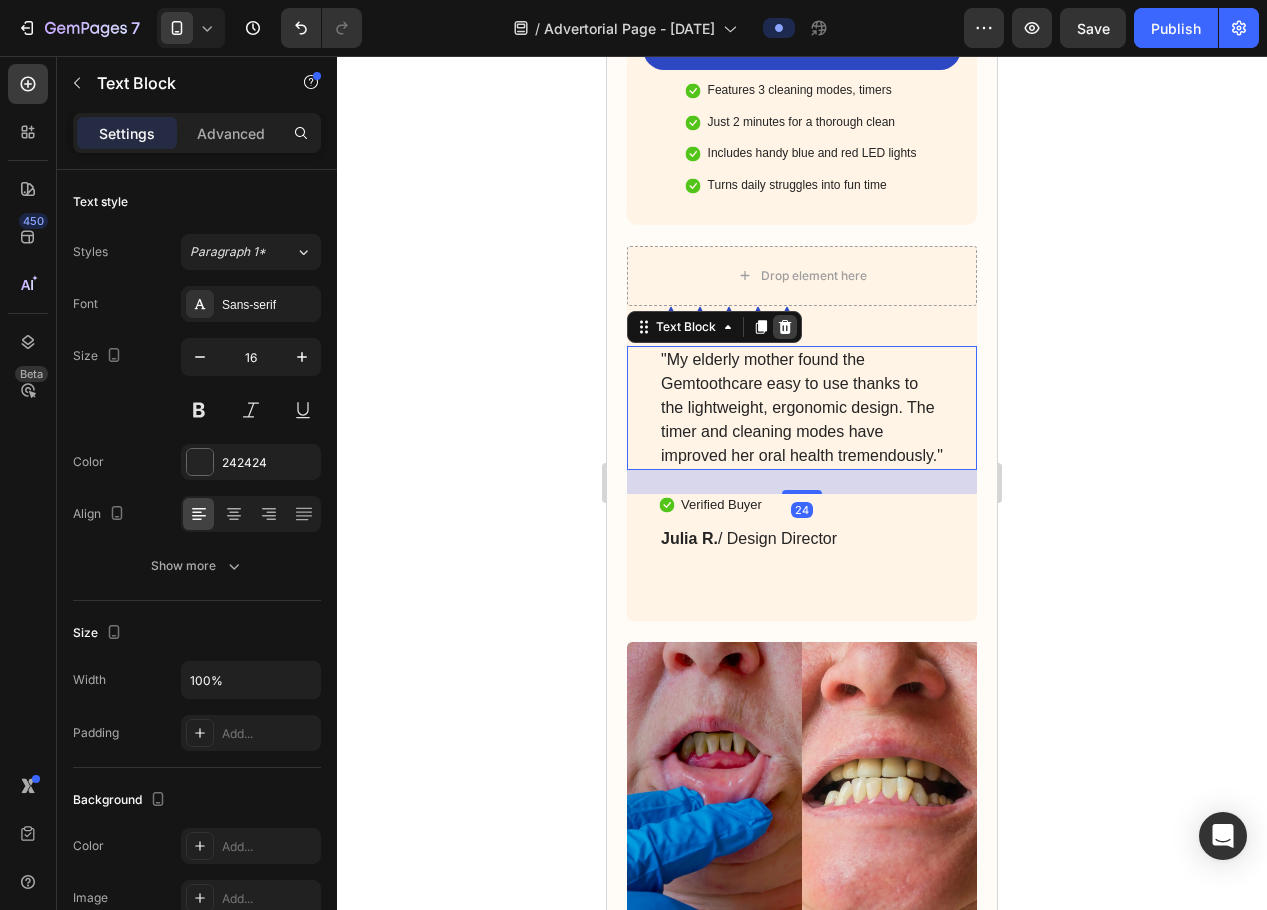 click 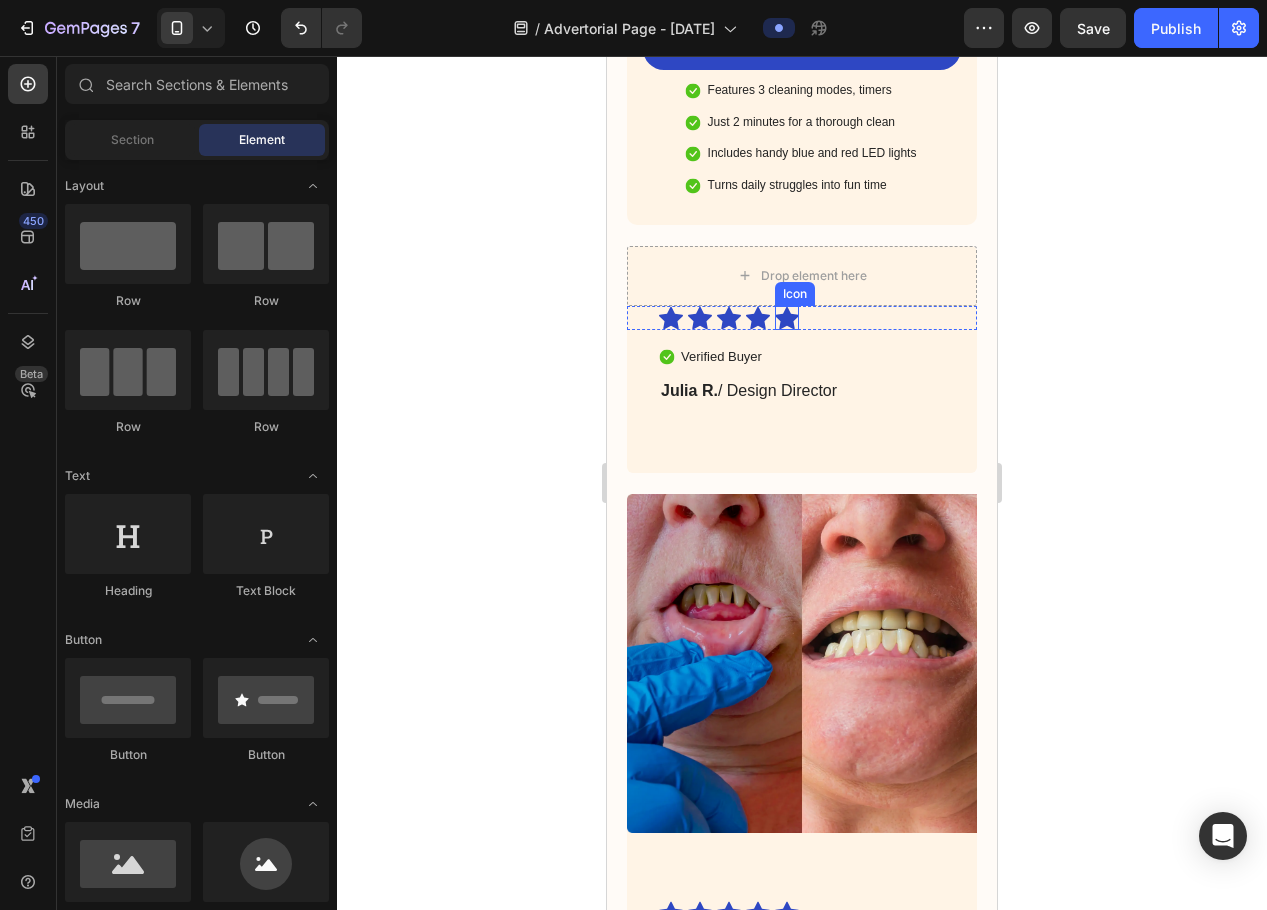 click on "Icon
Icon
Icon
Icon
Icon" at bounding box center (802, 318) 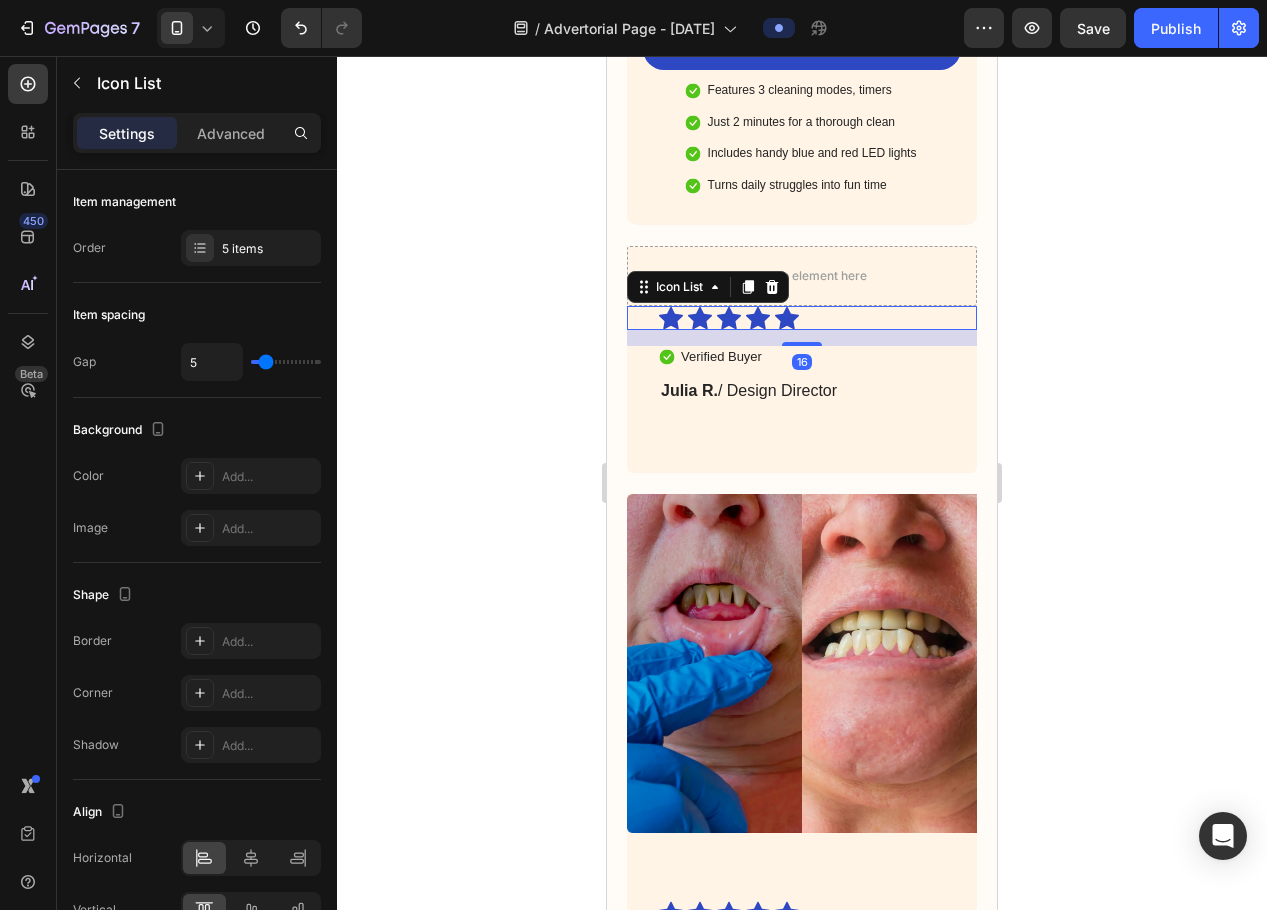 click 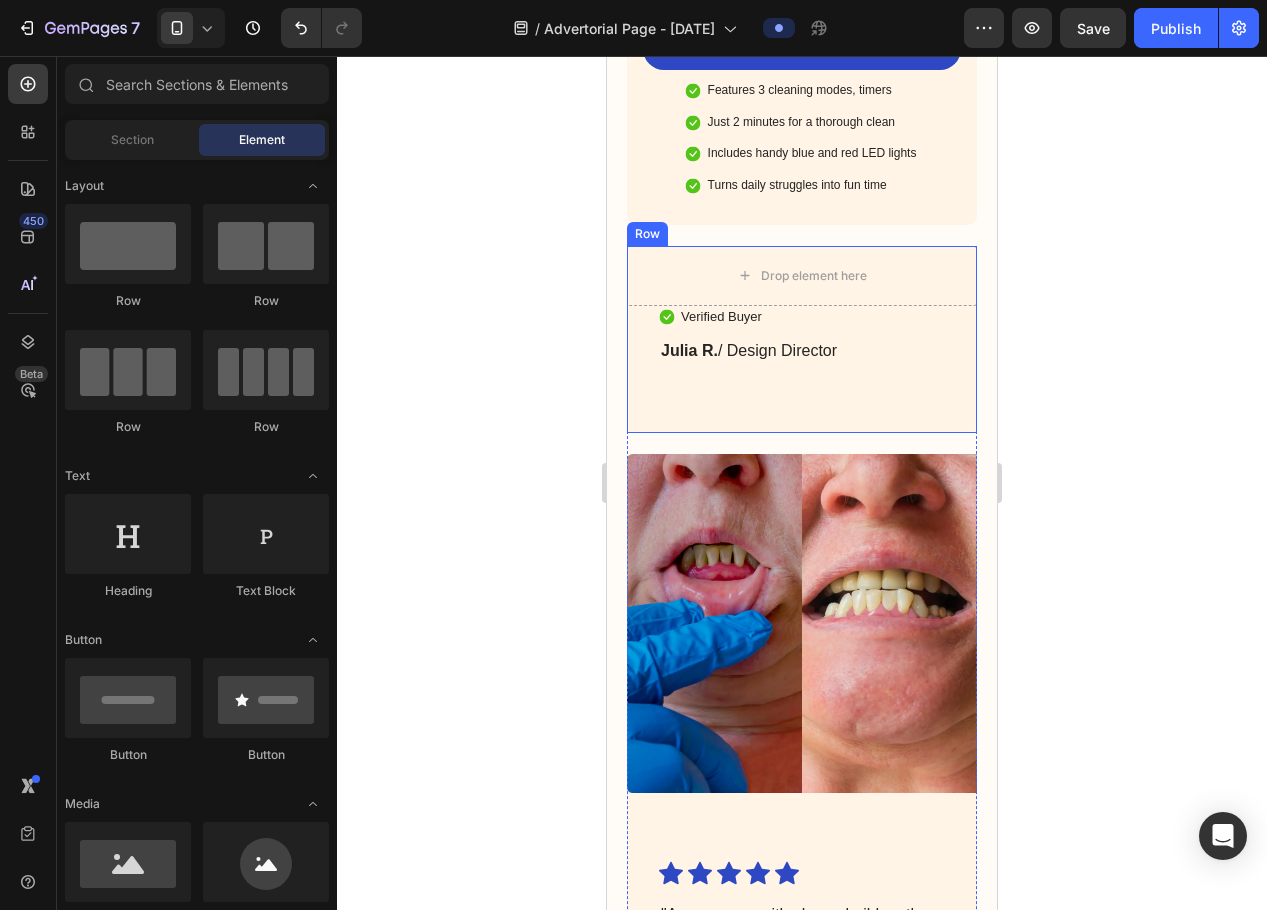 click on "Verified Buyer Item List Julia R.  / Design Director Text Block" at bounding box center [802, 369] 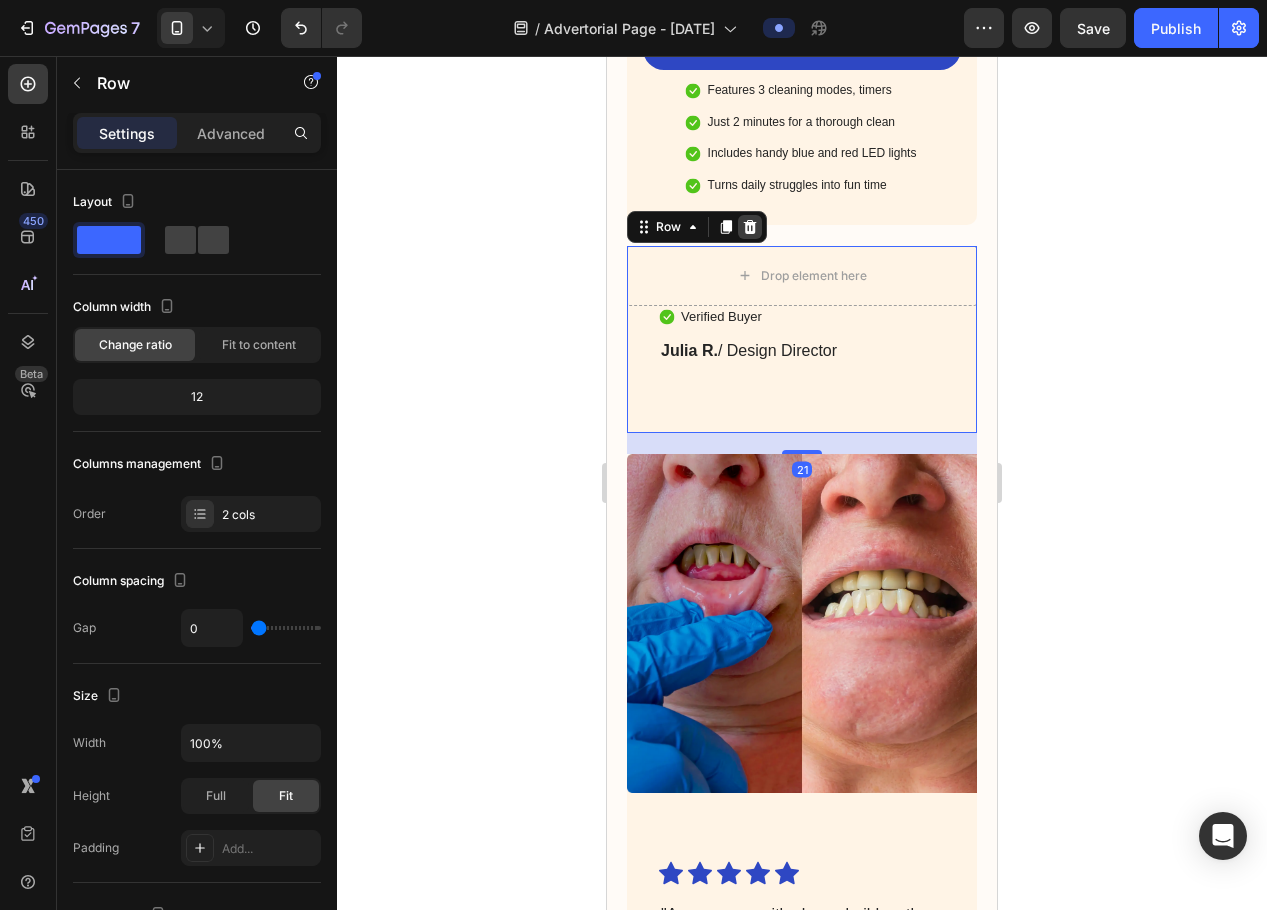 click 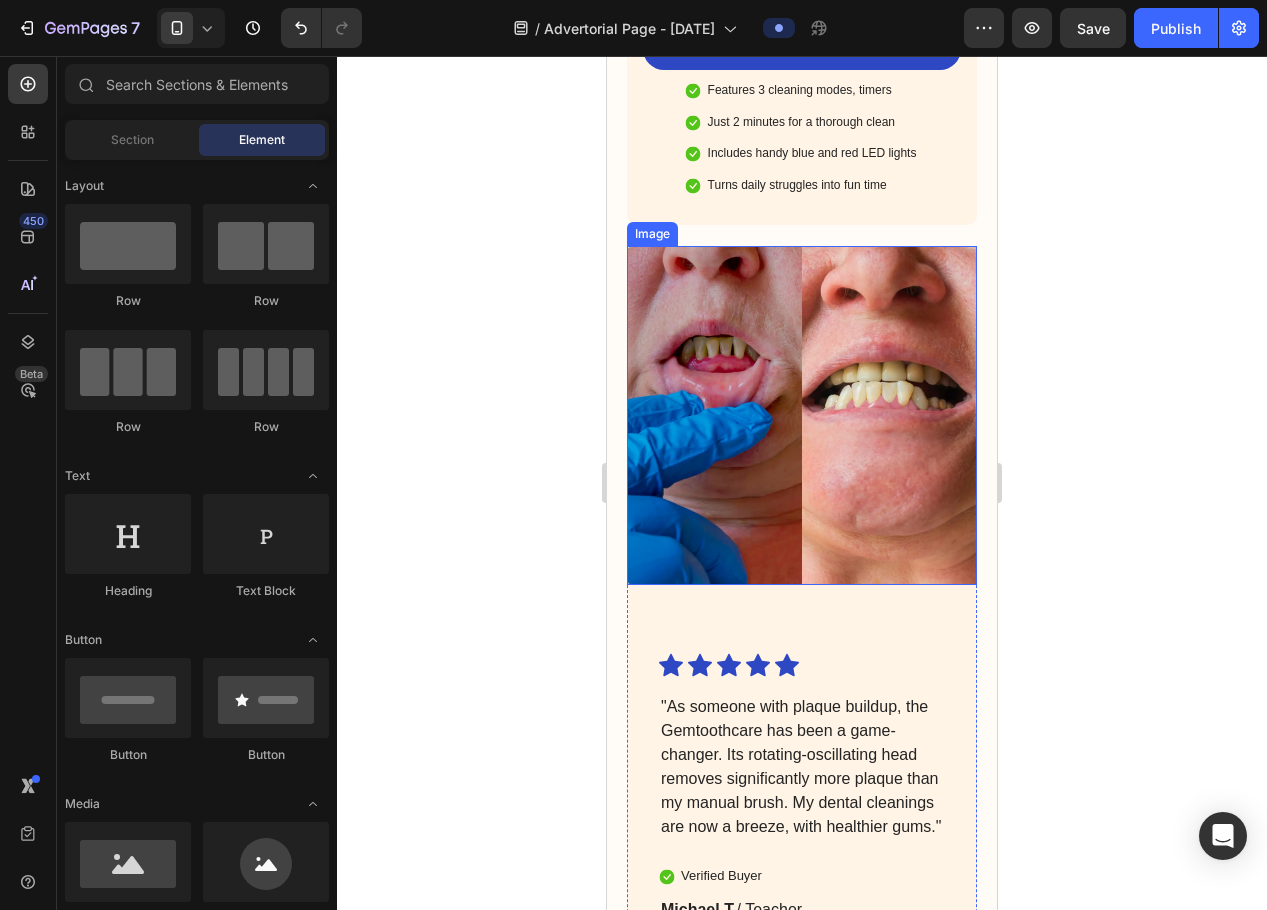 click at bounding box center [802, 416] 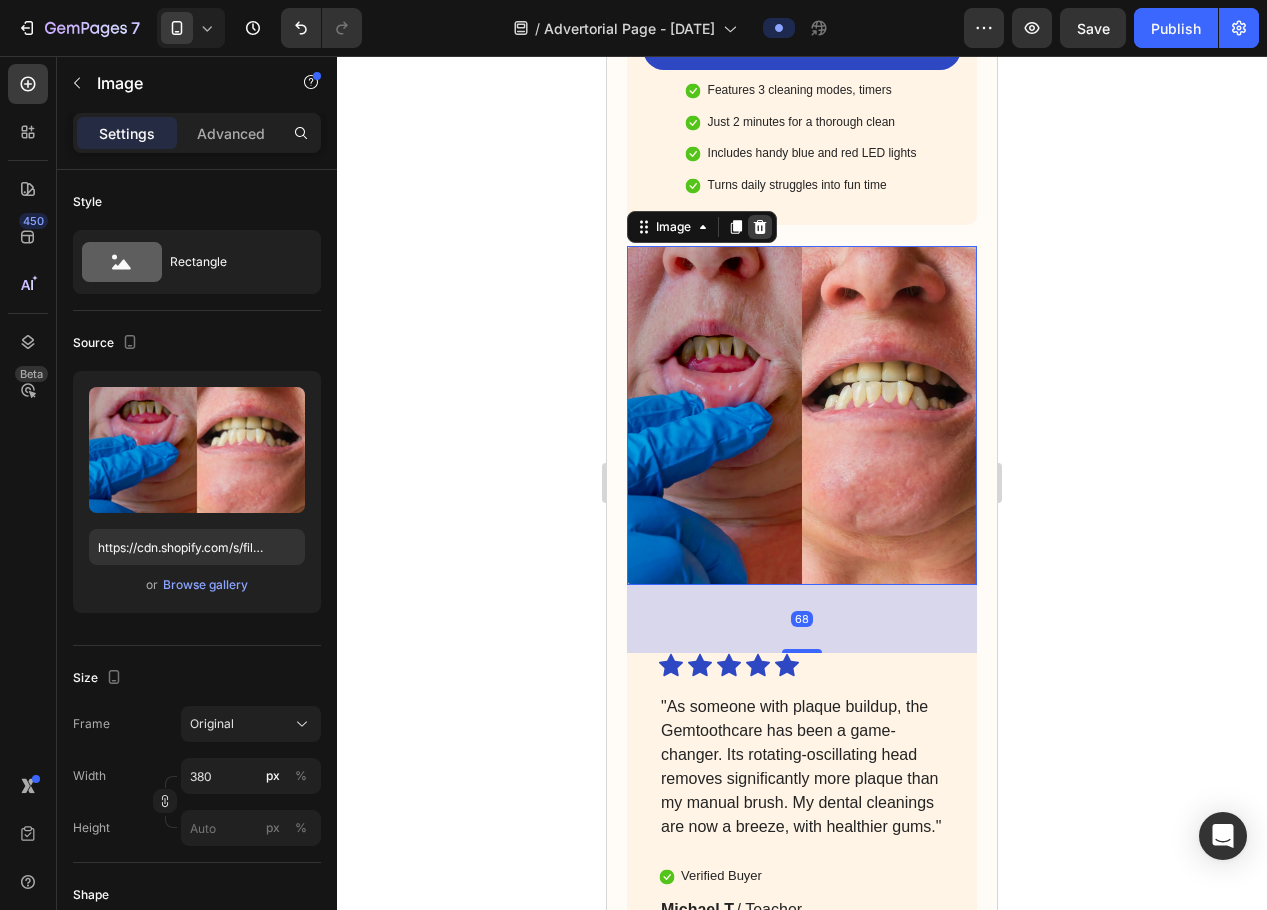 click at bounding box center [760, 227] 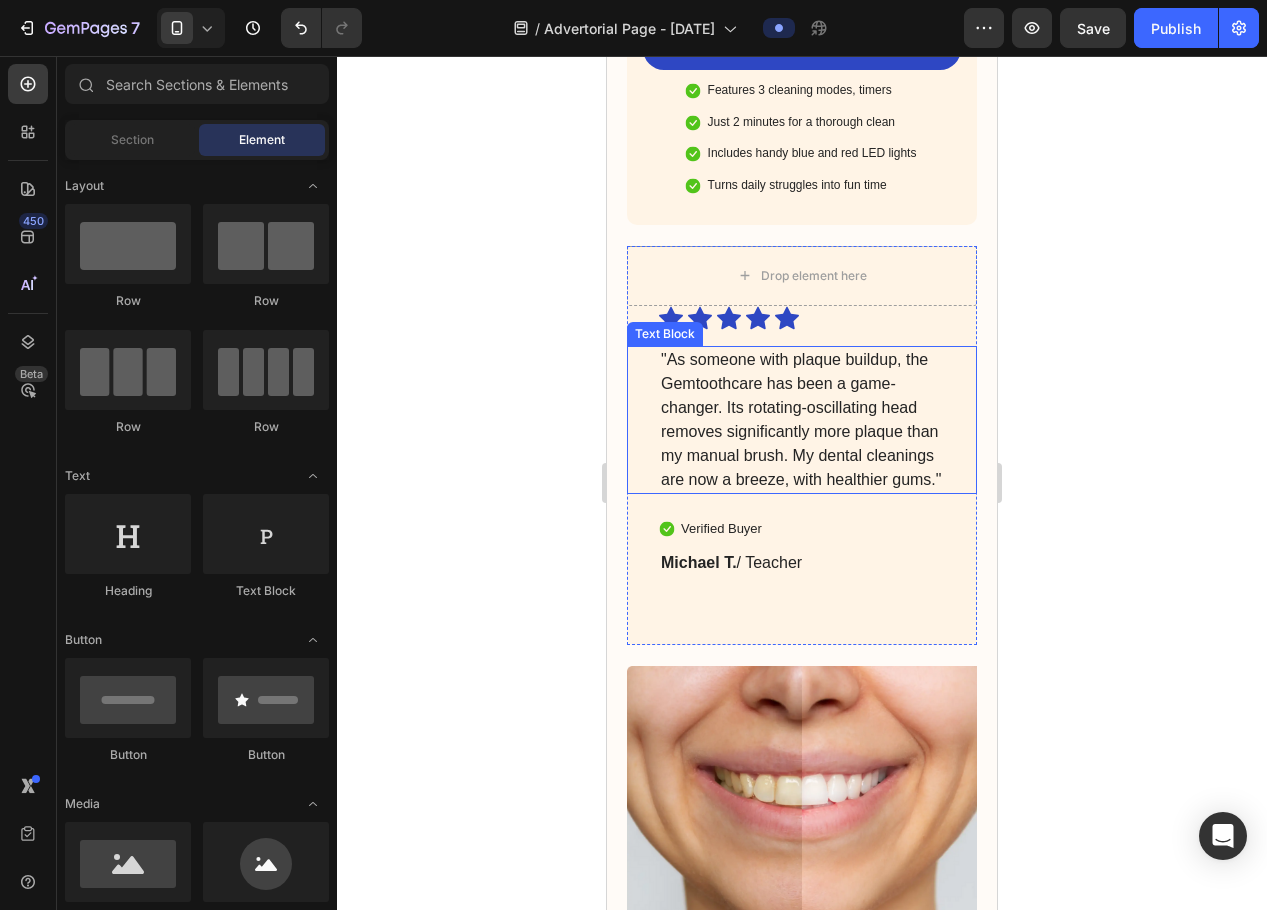 click on "Verified Buyer" at bounding box center (802, 529) 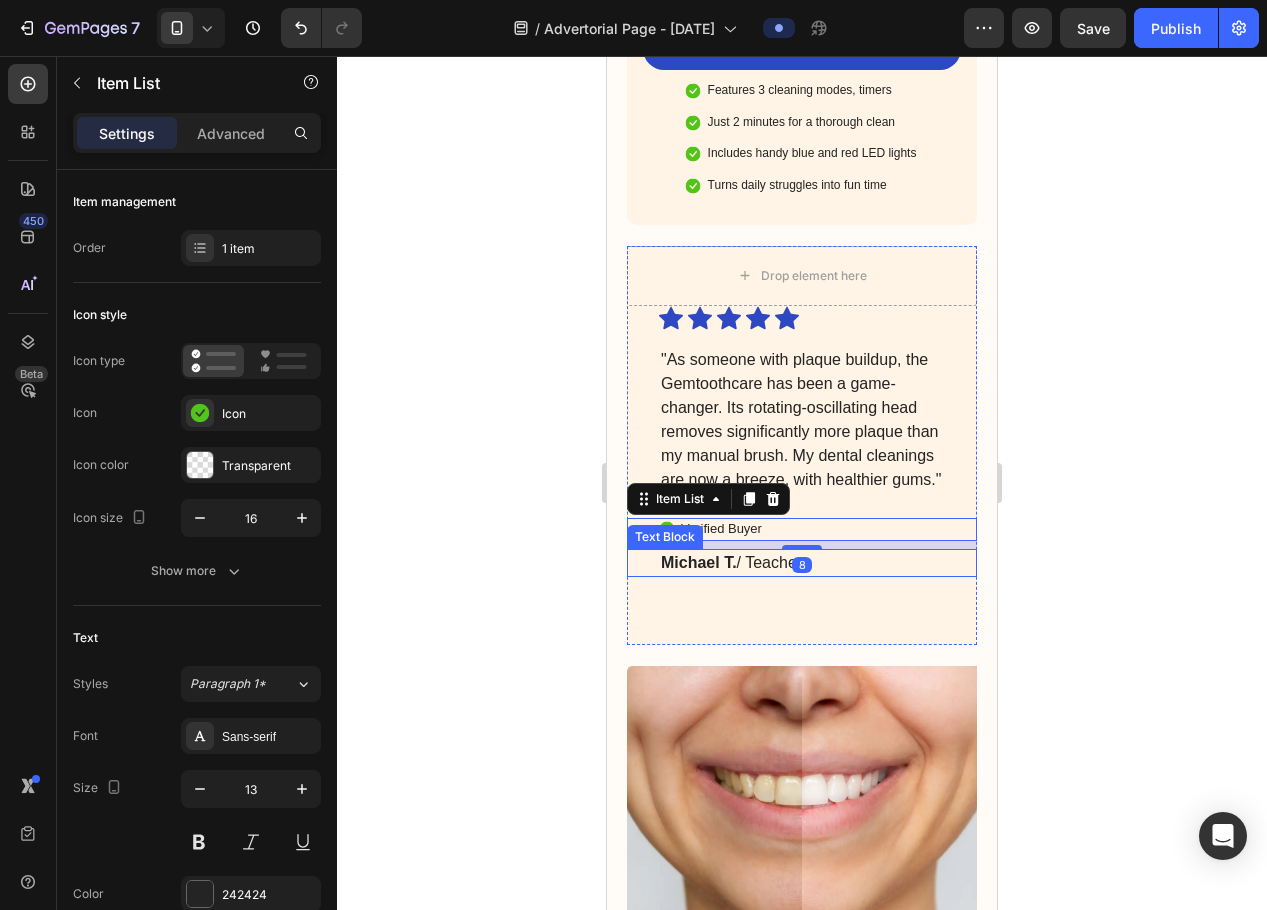 click on "Michael T.  / Teacher" at bounding box center [802, 563] 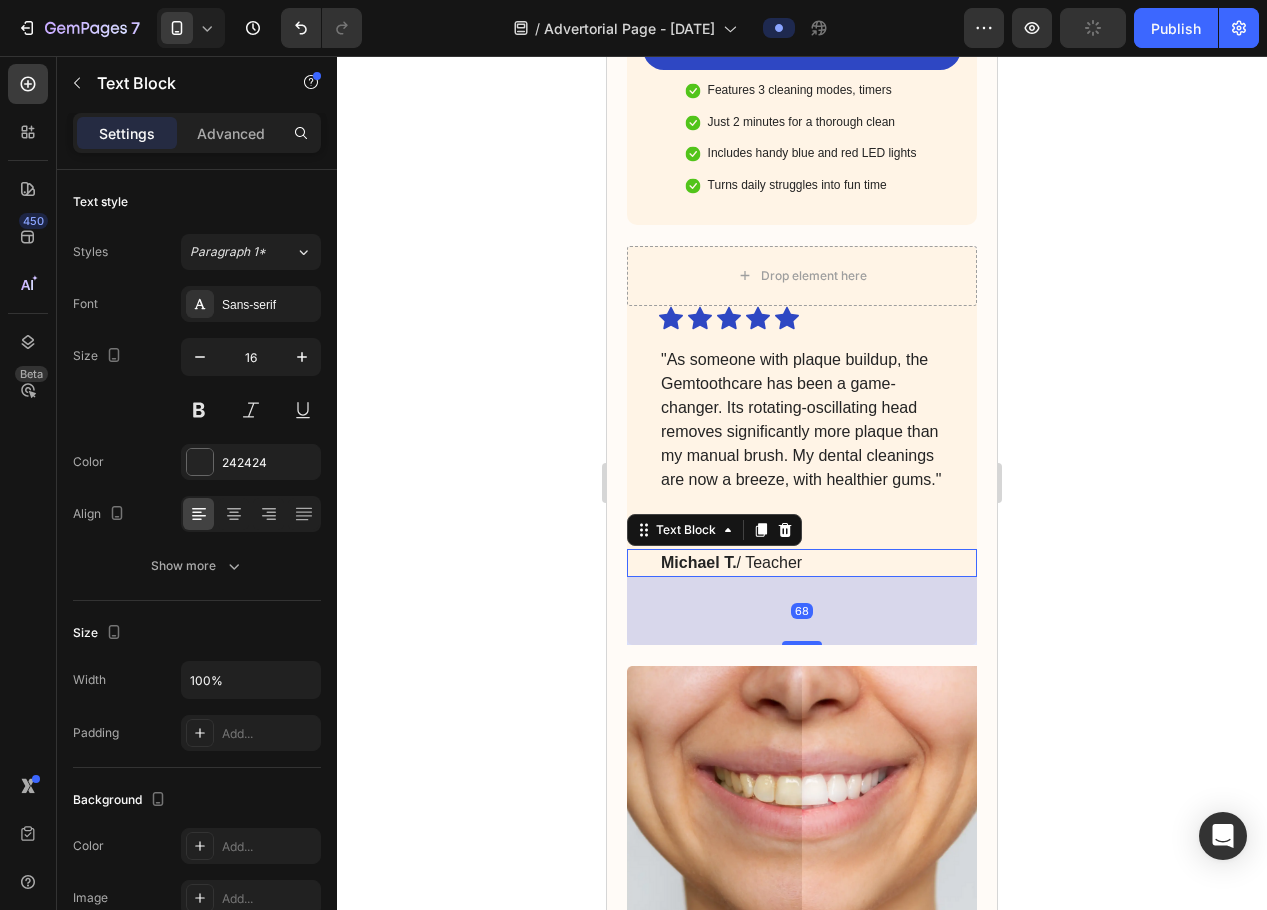 click on "68" at bounding box center (802, 611) 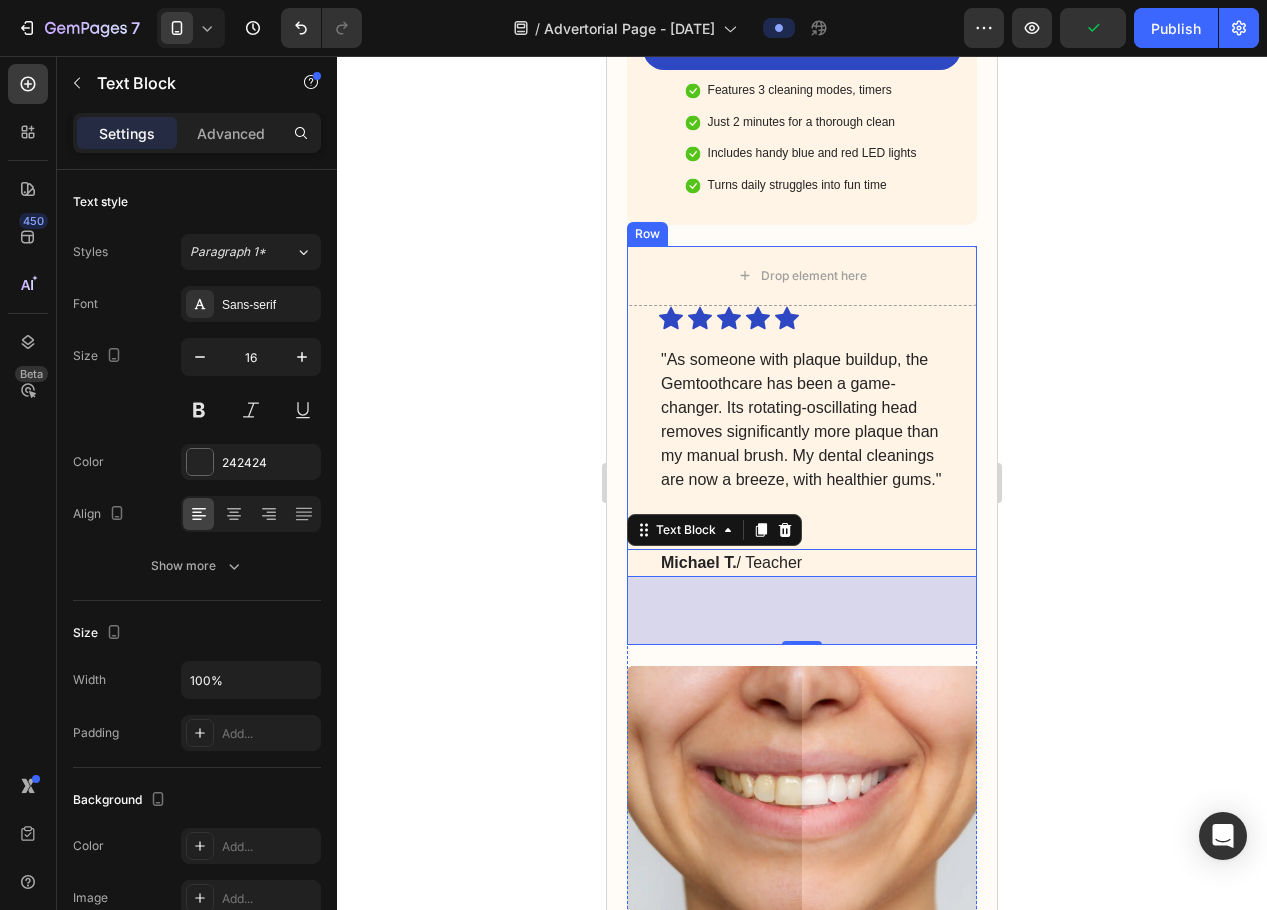 click on "Row" at bounding box center [647, 234] 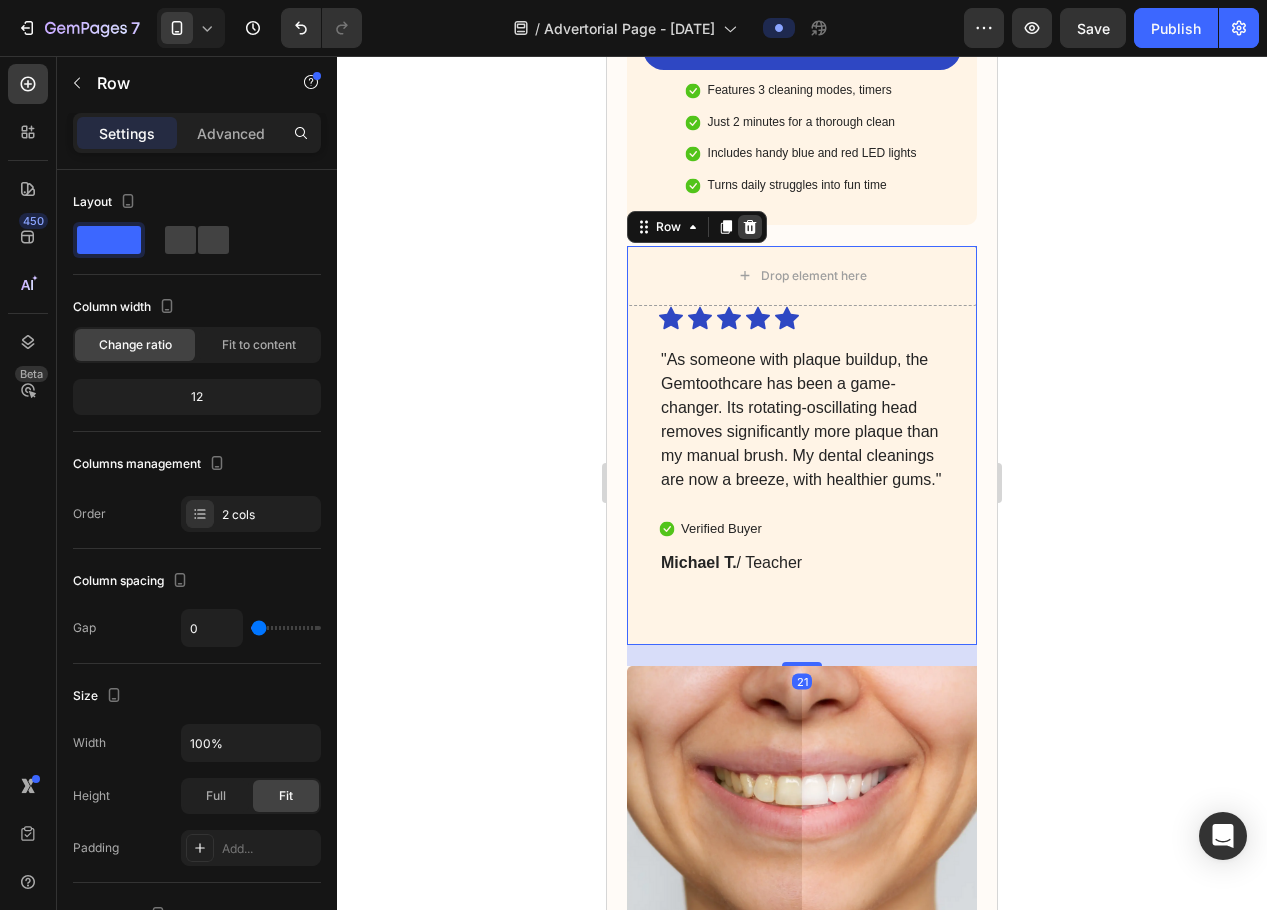 click 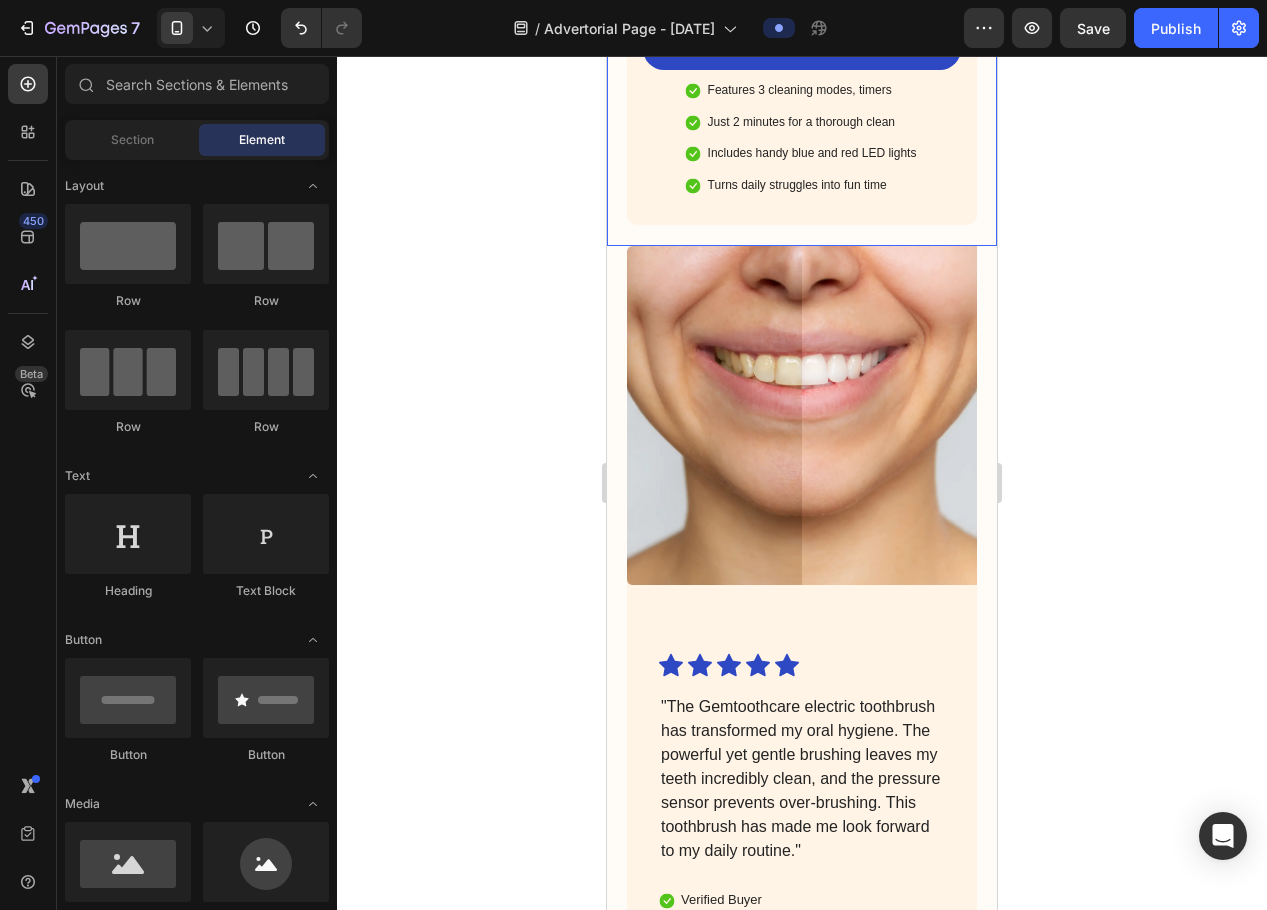 click at bounding box center (802, 416) 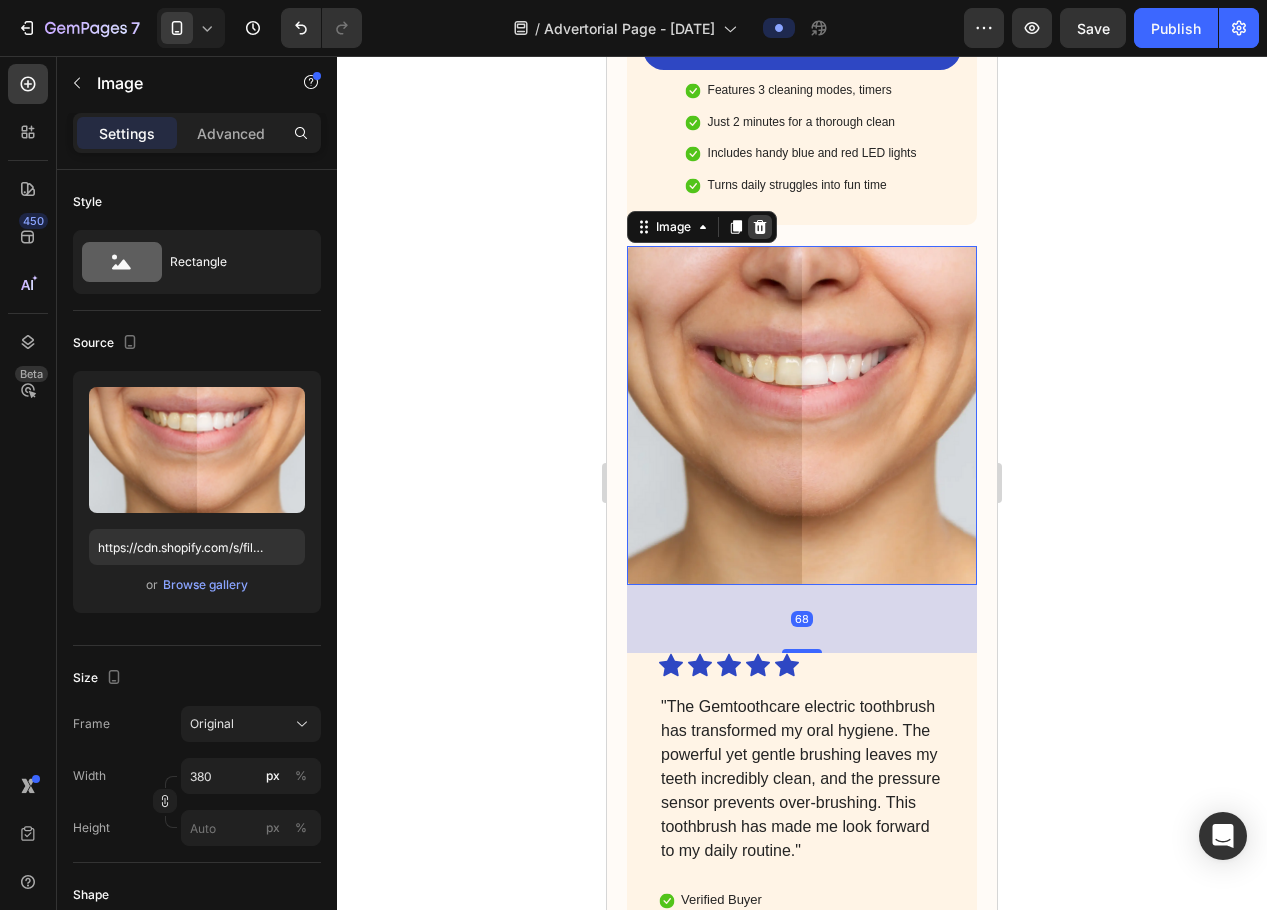 click 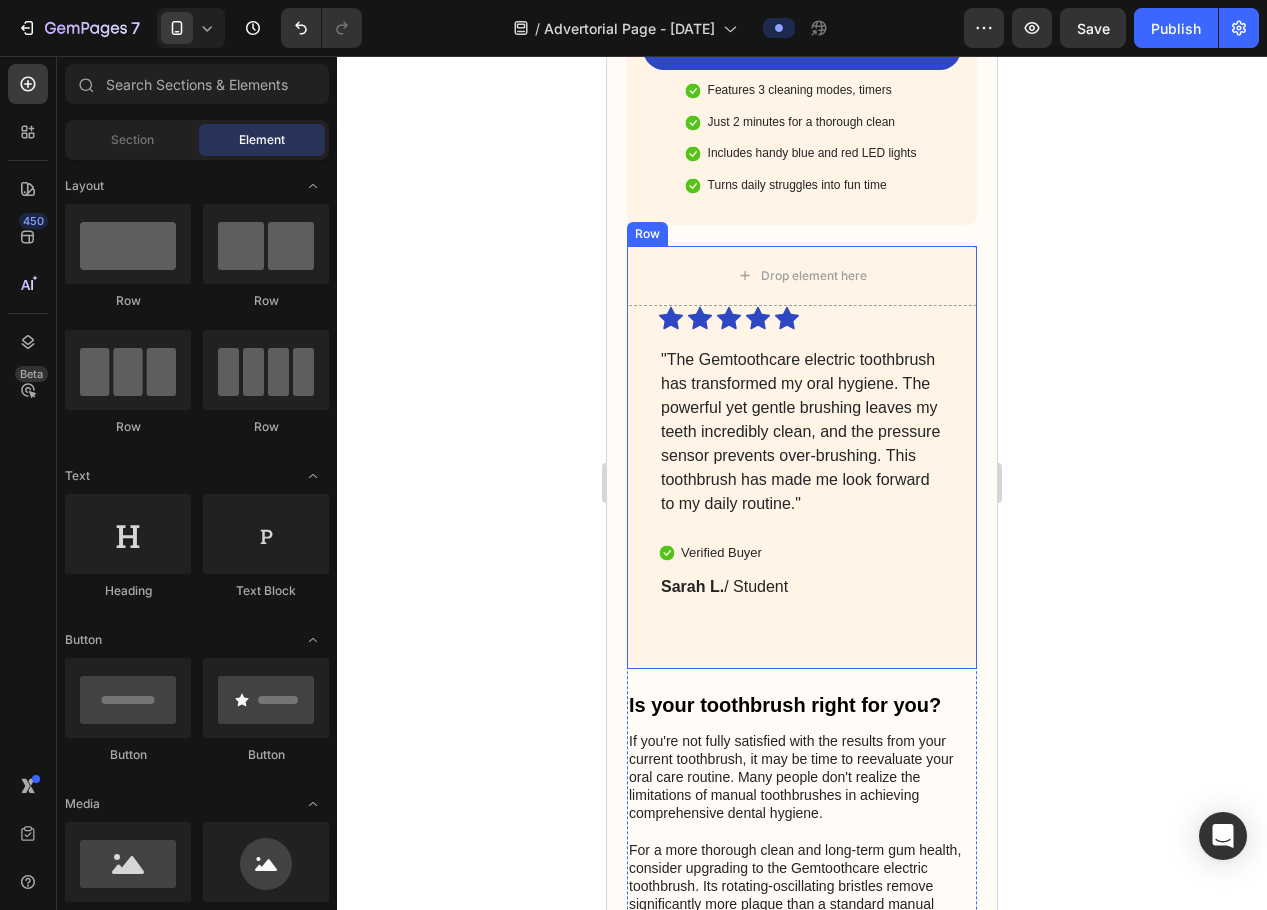 click on "Row" at bounding box center [647, 234] 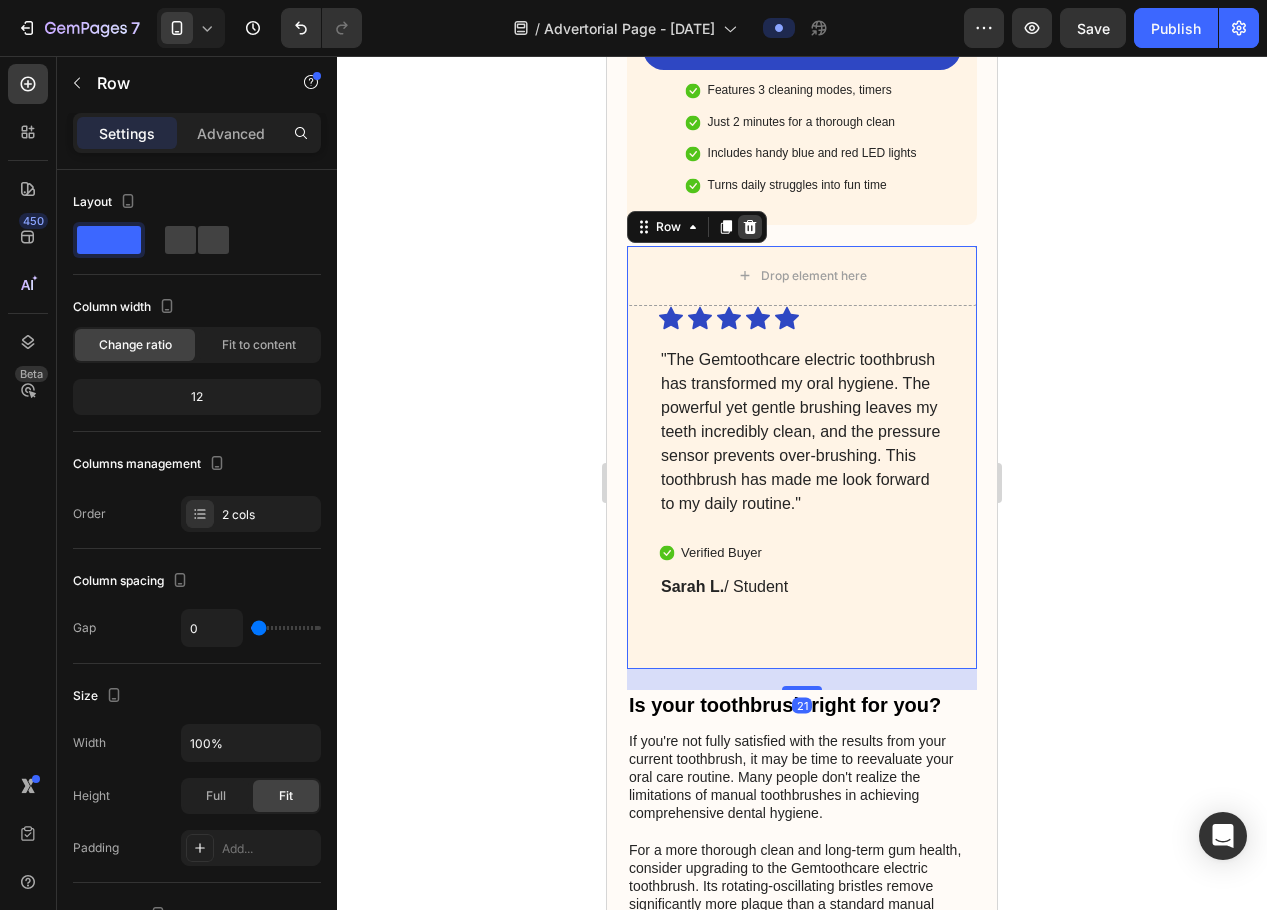click 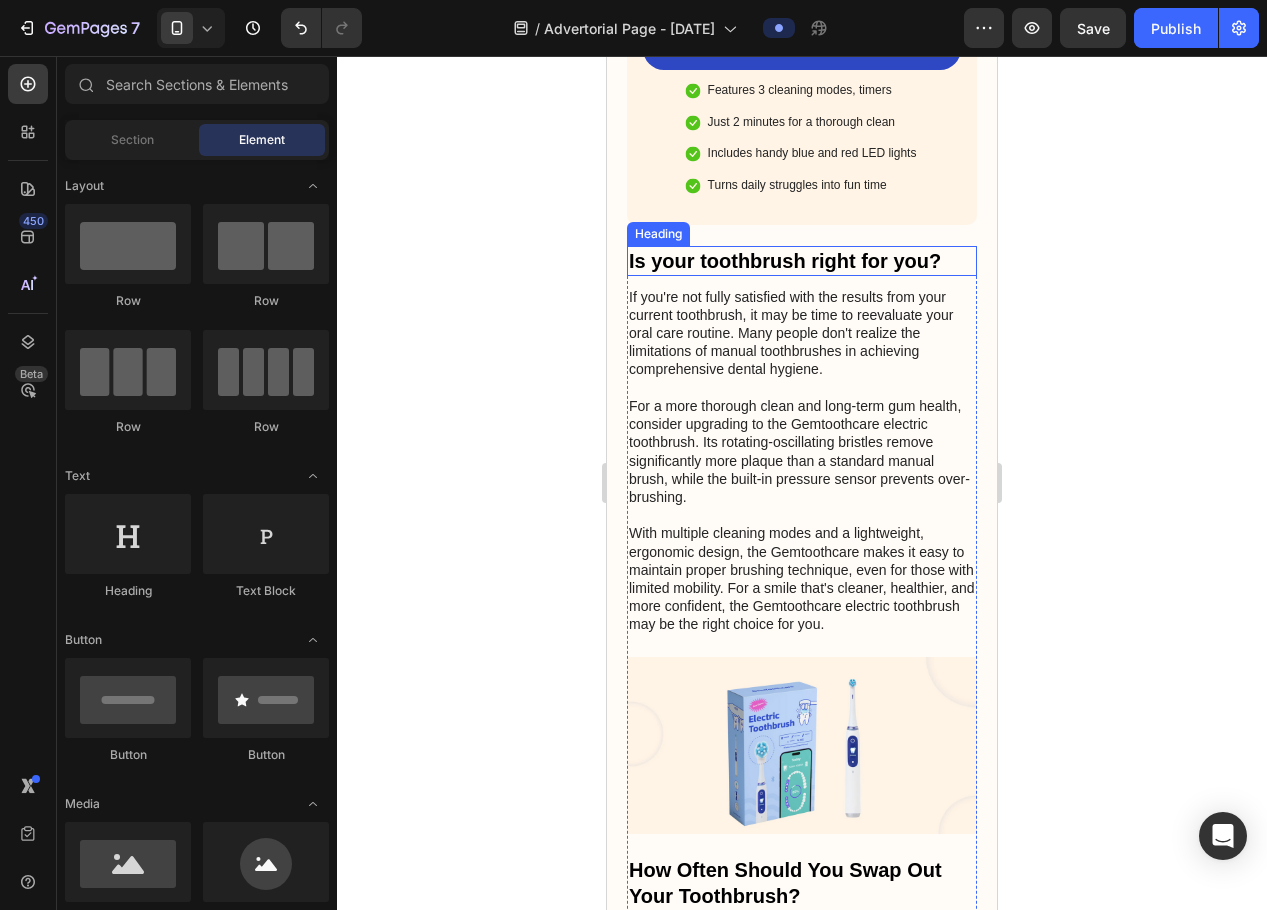click on "Is your toothbrush right for you?" at bounding box center (802, 261) 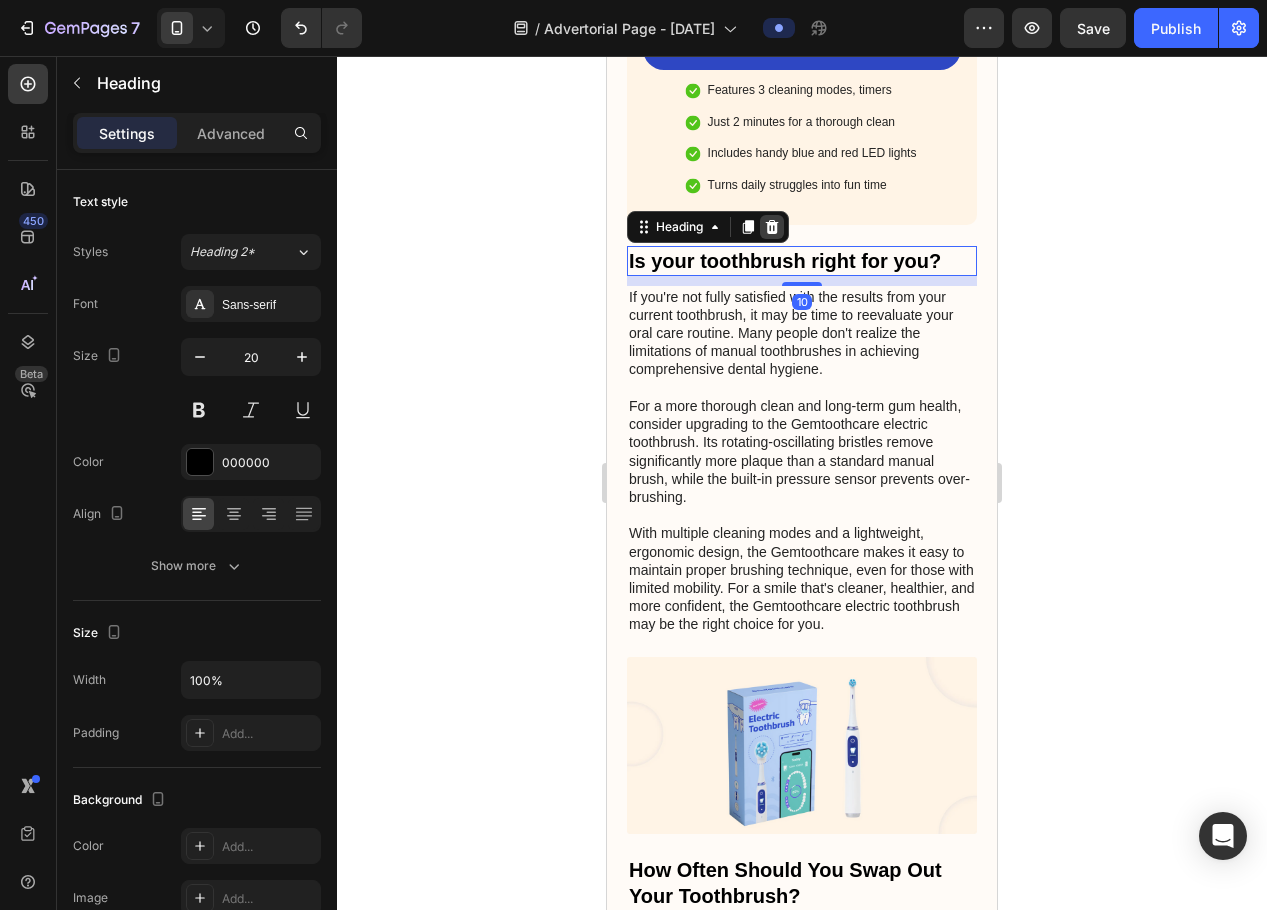 click 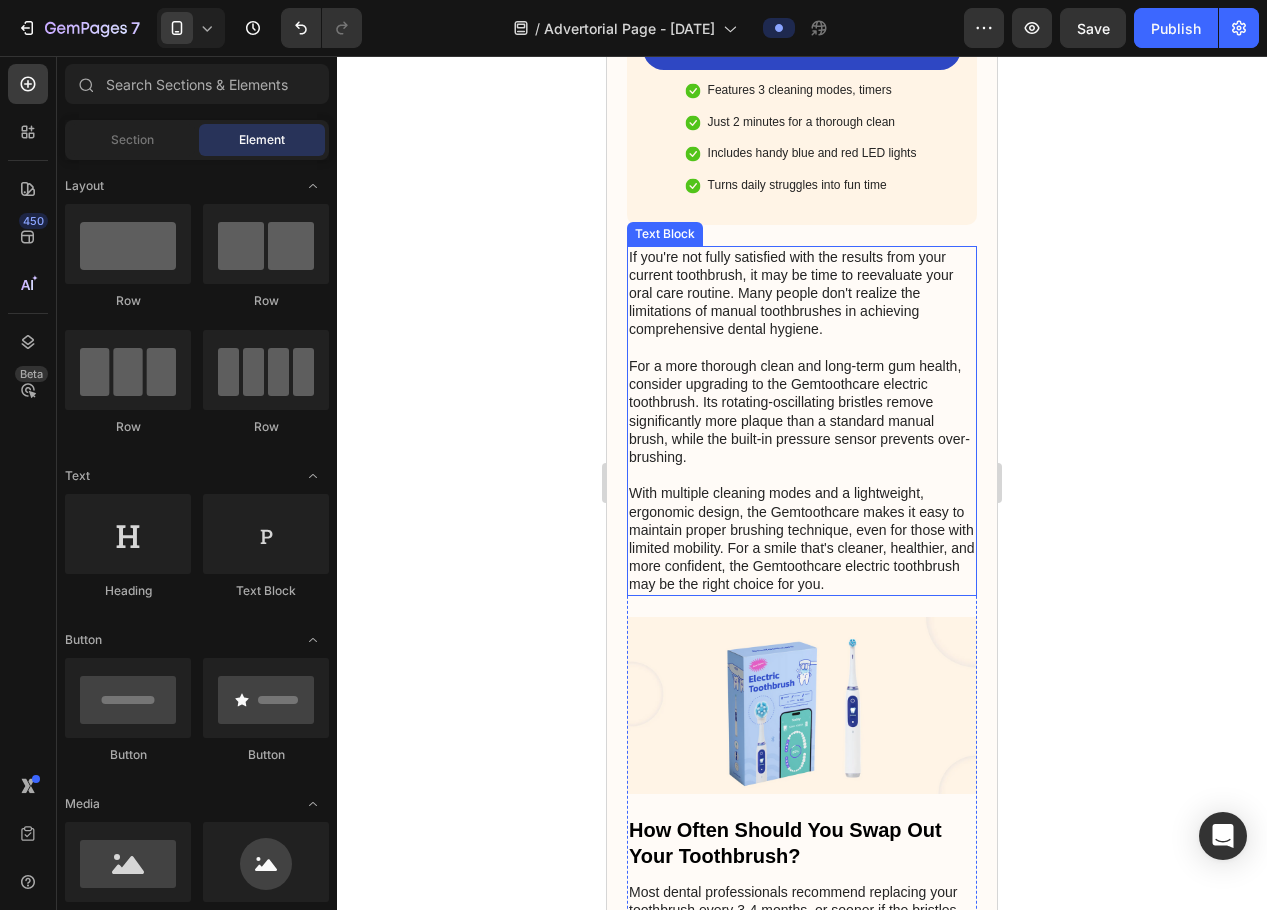 click on "If you're not fully satisfied with the results from your current toothbrush, it may be time to reevaluate your oral care routine. Many people don't realize the limitations of manual toothbrushes in achieving comprehensive dental hygiene.  For a more thorough clean and long-term gum health, consider upgrading to the Gemtoothcare electric toothbrush. Its rotating-oscillating bristles remove significantly more plaque than a standard manual brush, while the built-in pressure sensor prevents over-brushing.  With multiple cleaning modes and a lightweight, ergonomic design, the Gemtoothcare makes it easy to maintain proper brushing technique, even for those with limited mobility. For a smile that's cleaner, healthier, and more confident, the Gemtoothcare electric toothbrush may be the right choice for you." at bounding box center (802, 421) 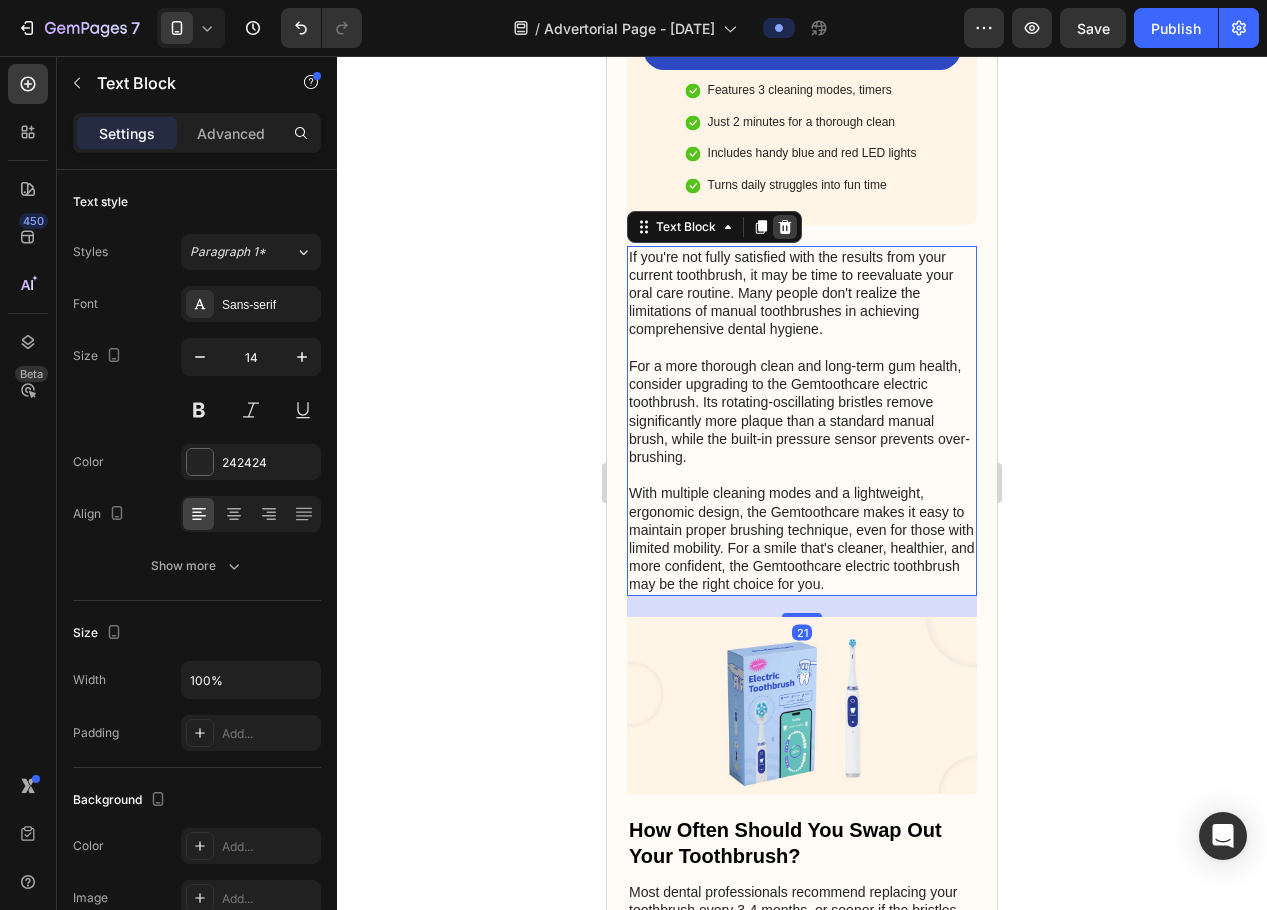 click 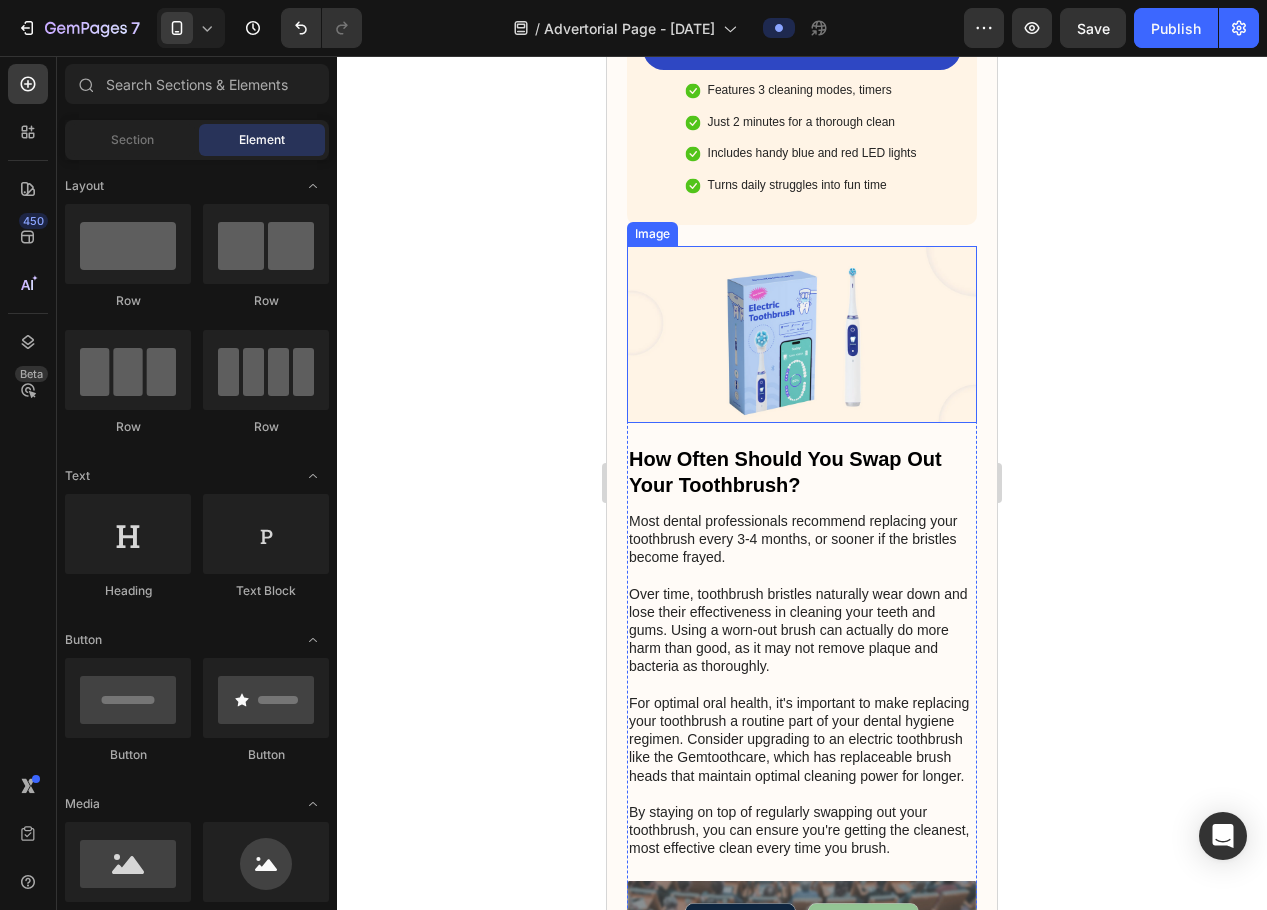 click at bounding box center (802, 334) 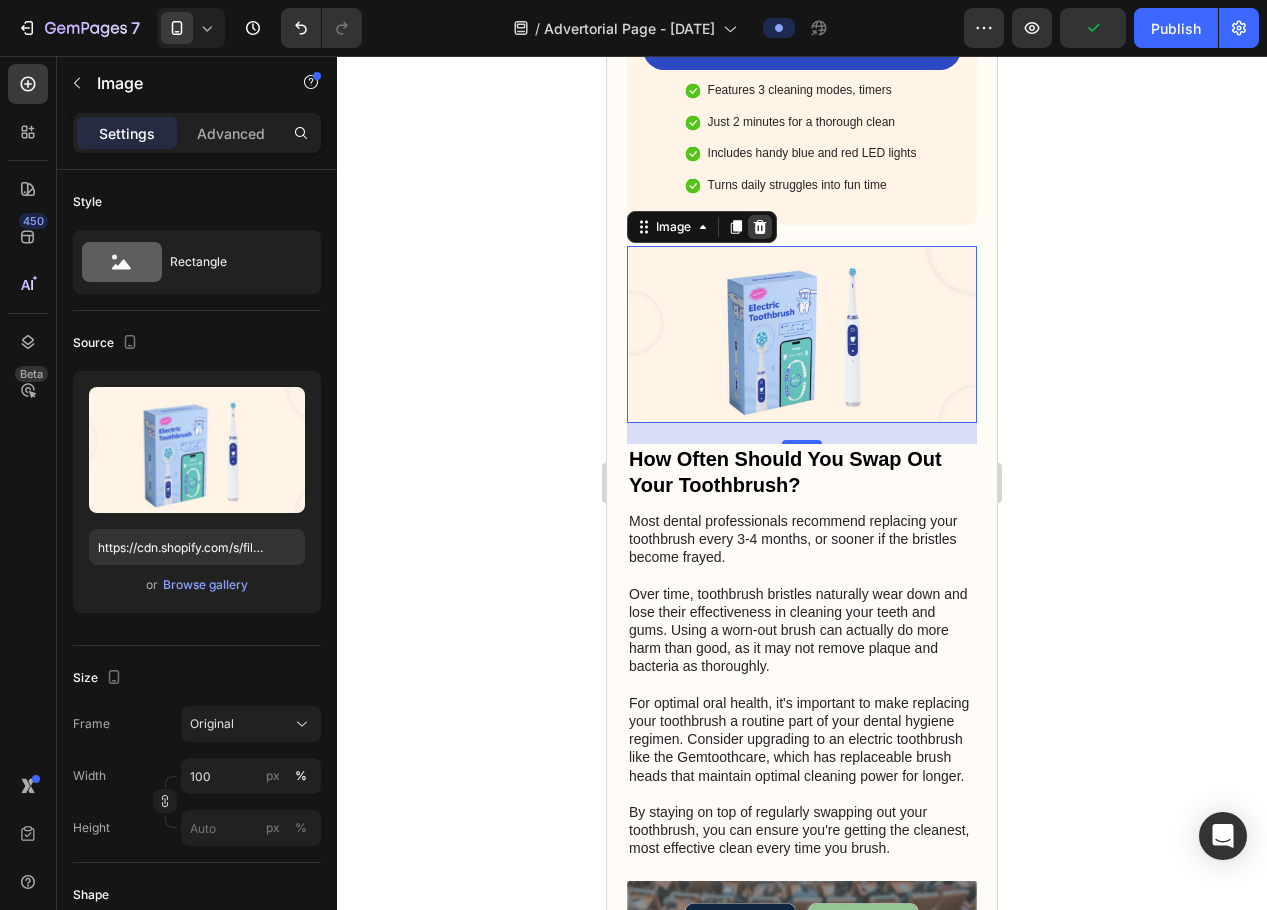 click 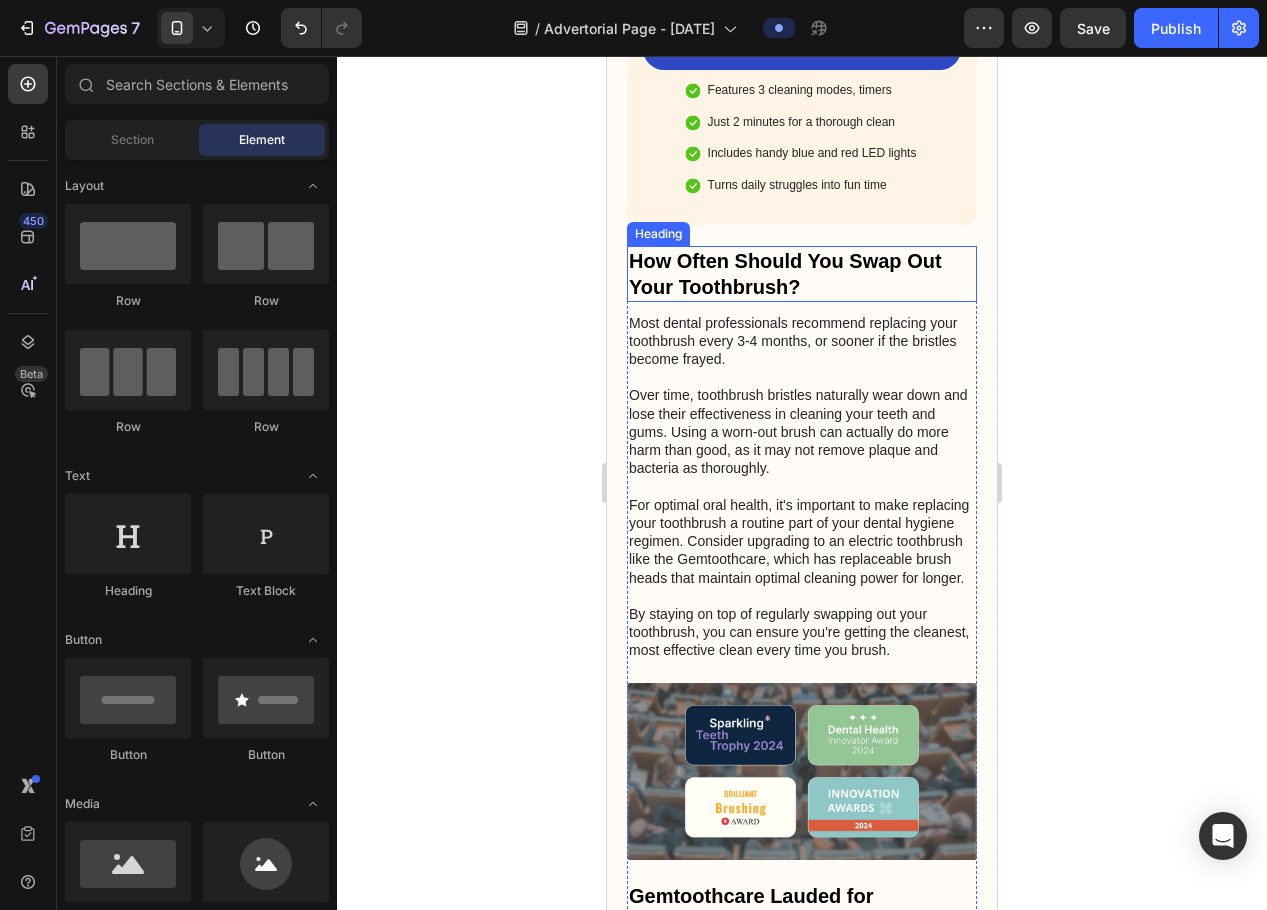 click on "Heading" at bounding box center [658, 234] 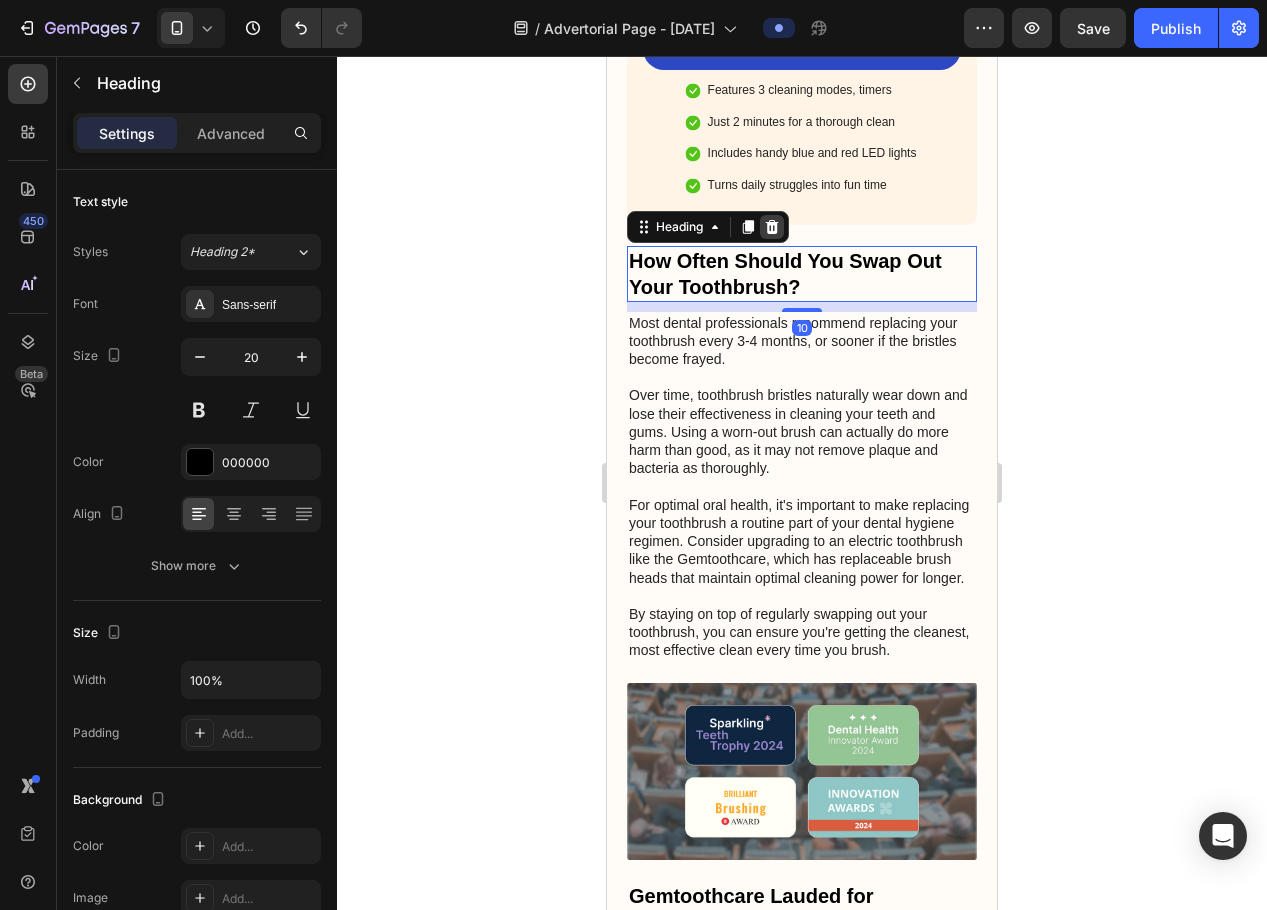 click 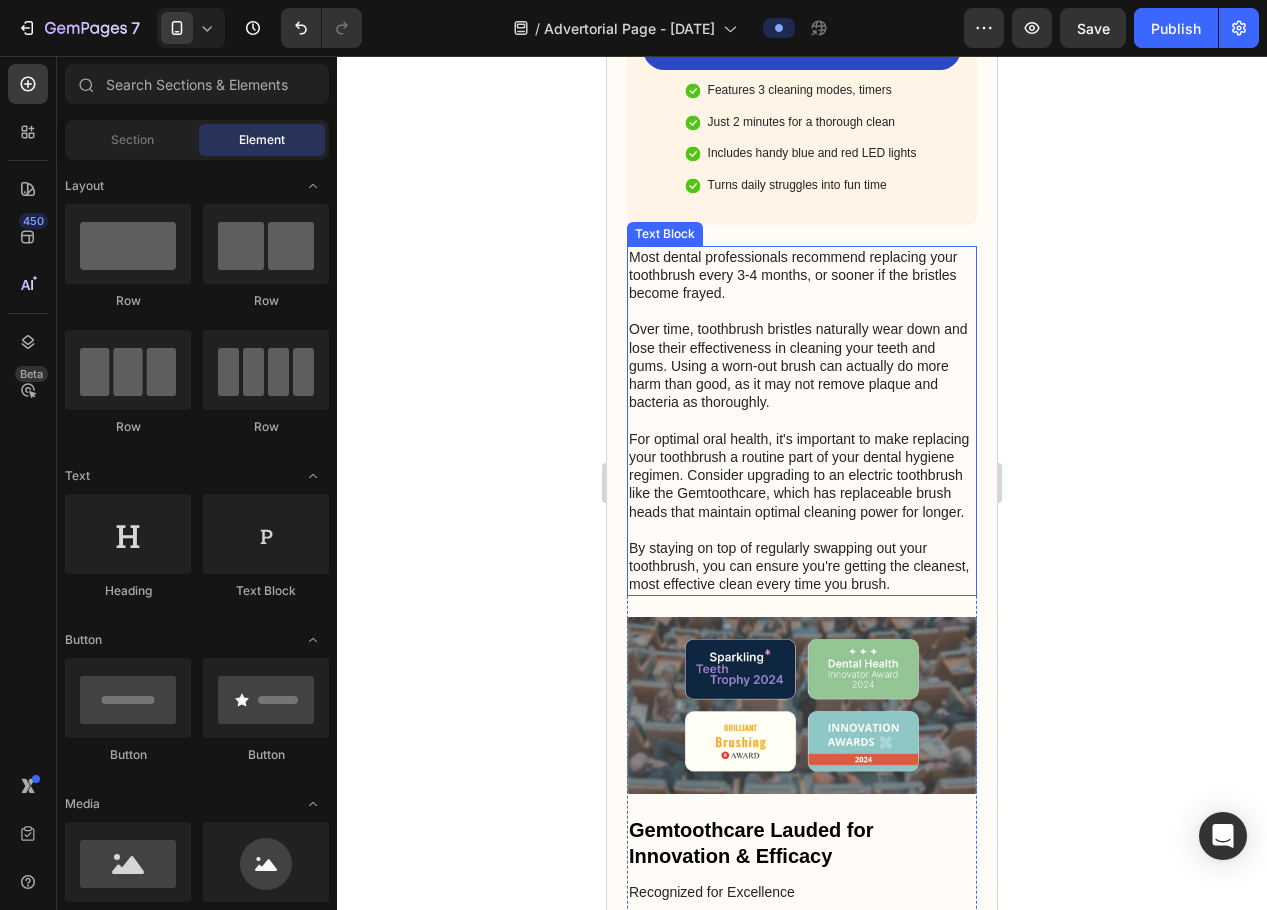 click on "Most dental professionals recommend replacing your toothbrush every 3-4 months, or sooner if the bristles become frayed.  Over time, toothbrush bristles naturally wear down and lose their effectiveness in cleaning your teeth and gums. Using a worn-out brush can actually do more harm than good, as it may not remove plaque and bacteria as thoroughly.  For optimal oral health, it's important to make replacing your toothbrush a routine part of your dental hygiene regimen. Consider upgrading to an electric toothbrush like the Gemtoothcare, which has replaceable brush heads that maintain optimal cleaning power for longer.  By staying on top of regularly swapping out your toothbrush, you can ensure you're getting the cleanest, most effective clean every time you brush." at bounding box center (802, 421) 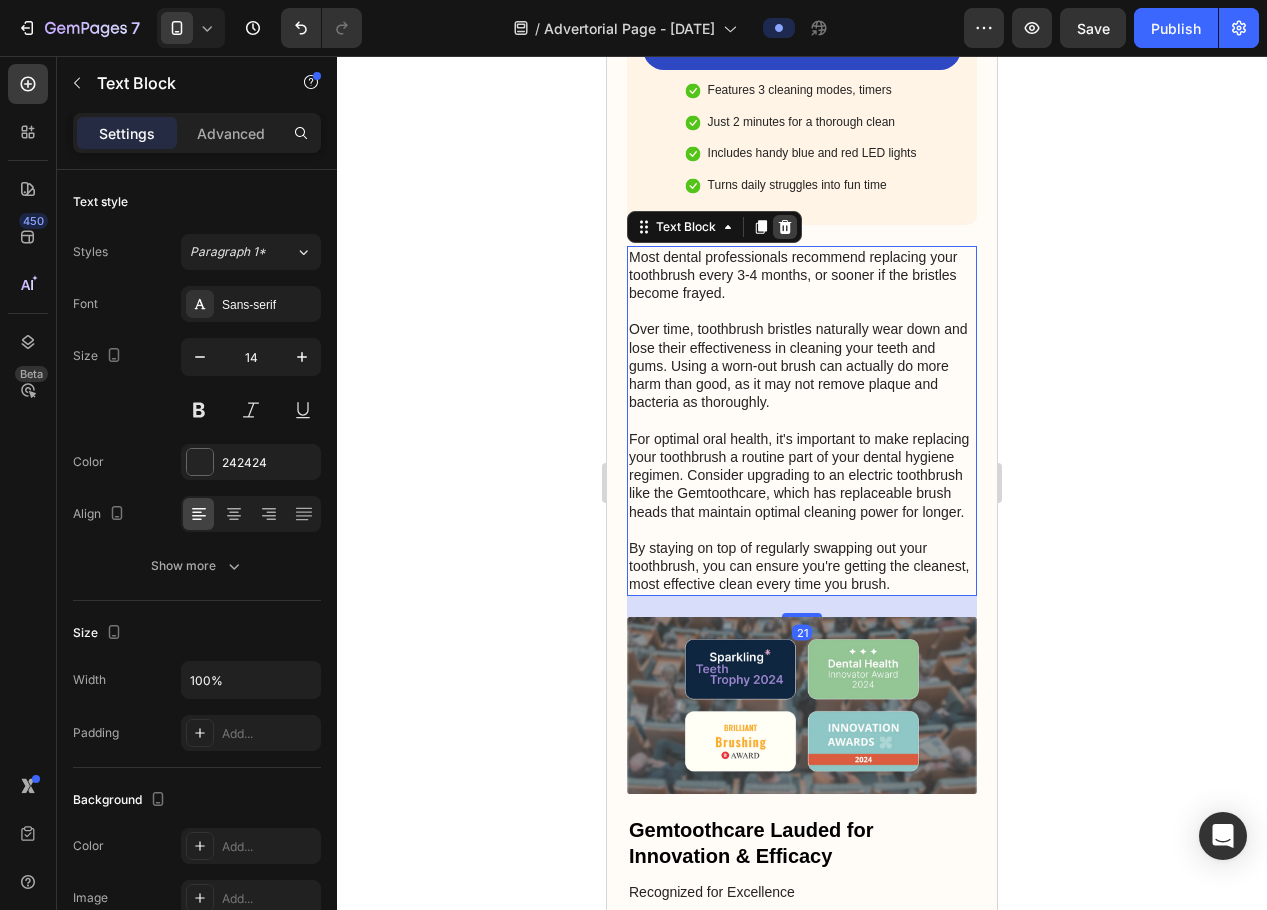 click 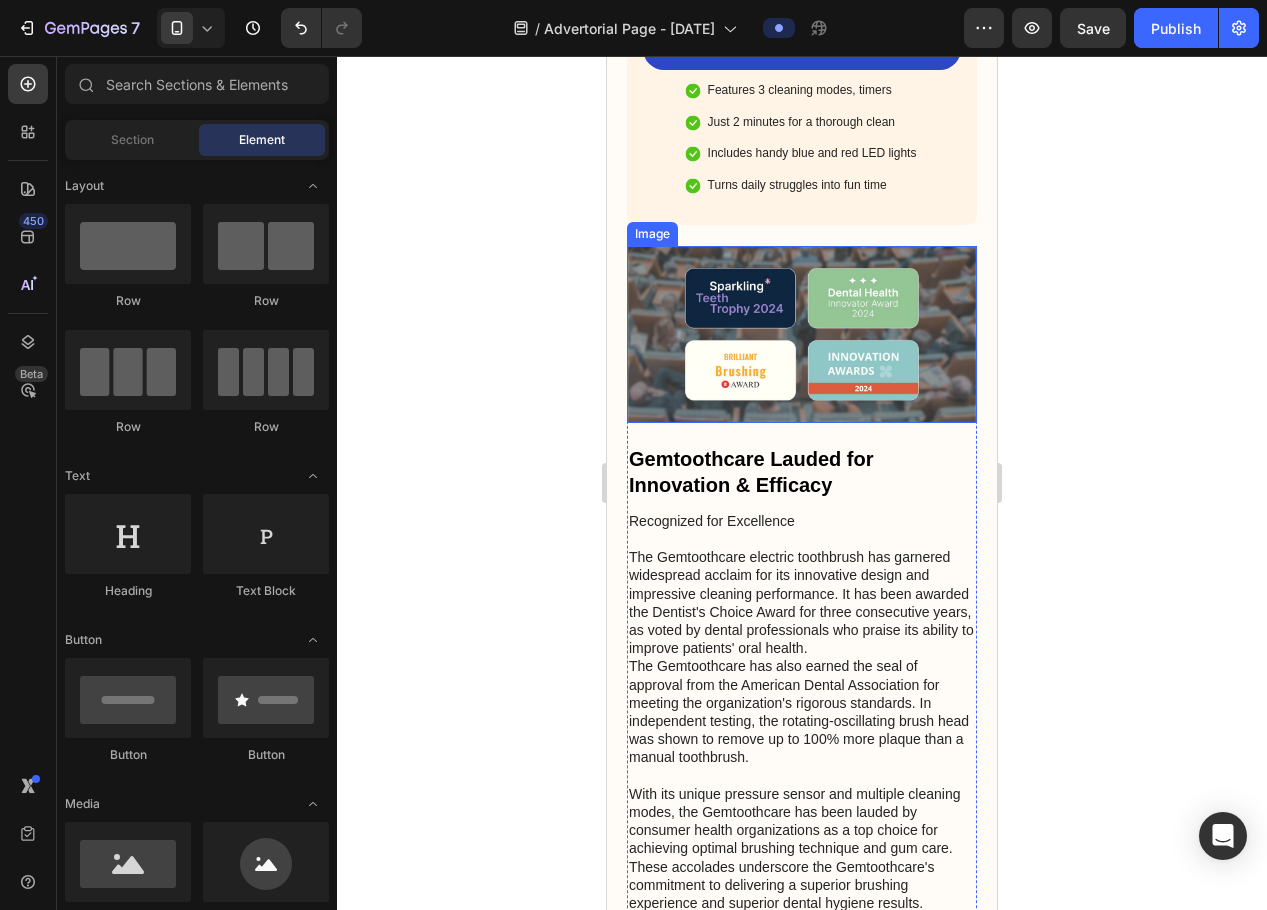 click at bounding box center (802, 334) 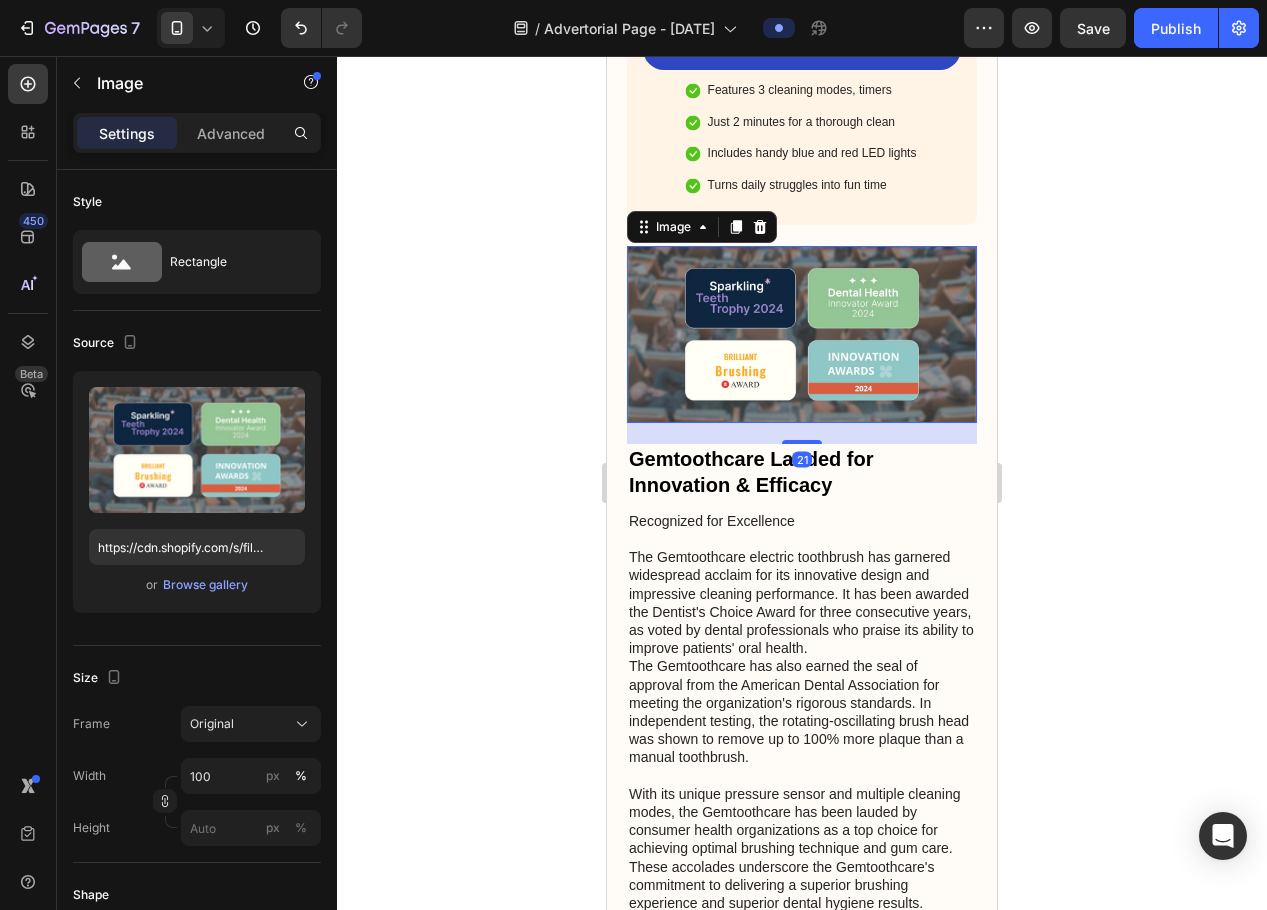 click 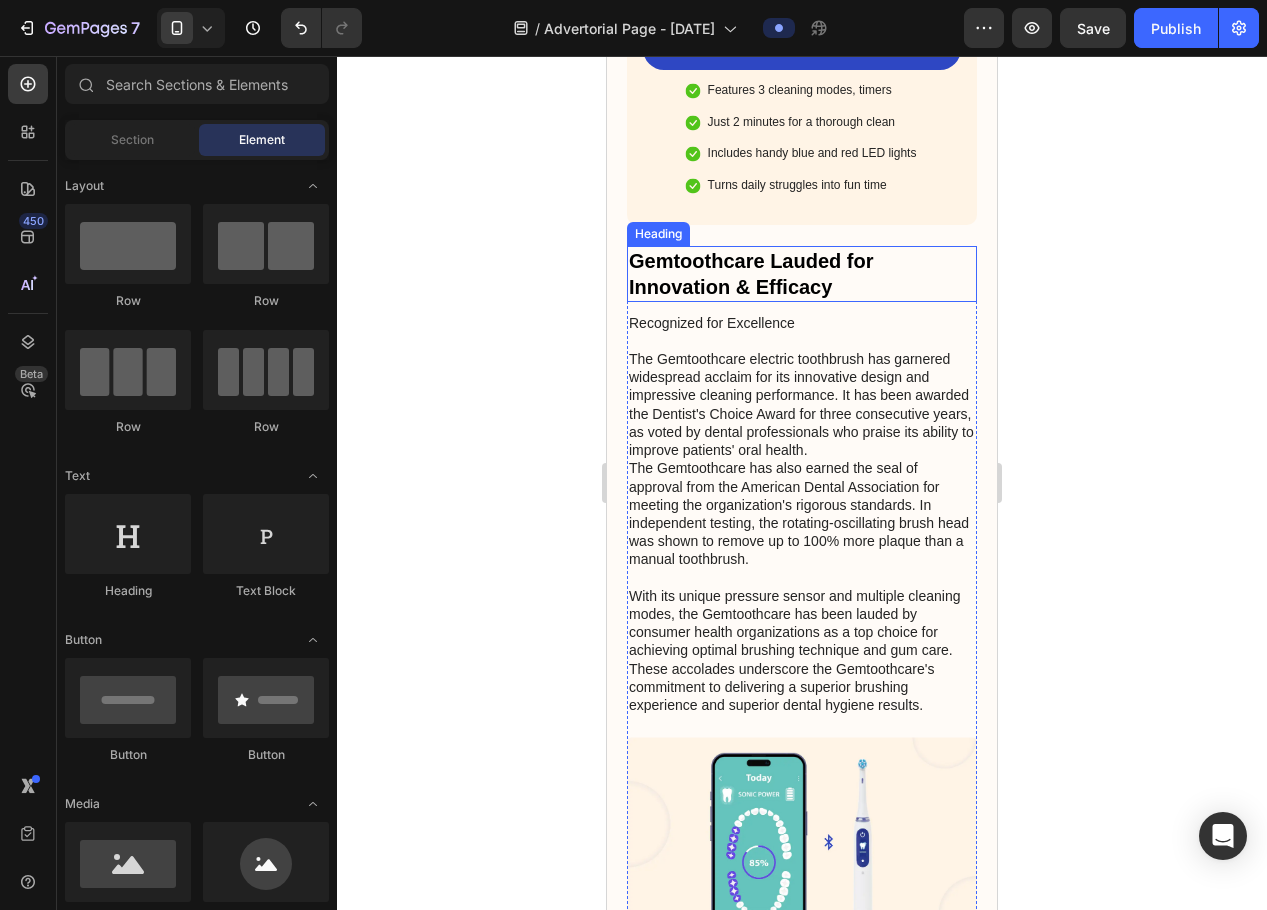 click on "Gemtoothcare Lauded for Innovation & Efficacy" at bounding box center (802, 274) 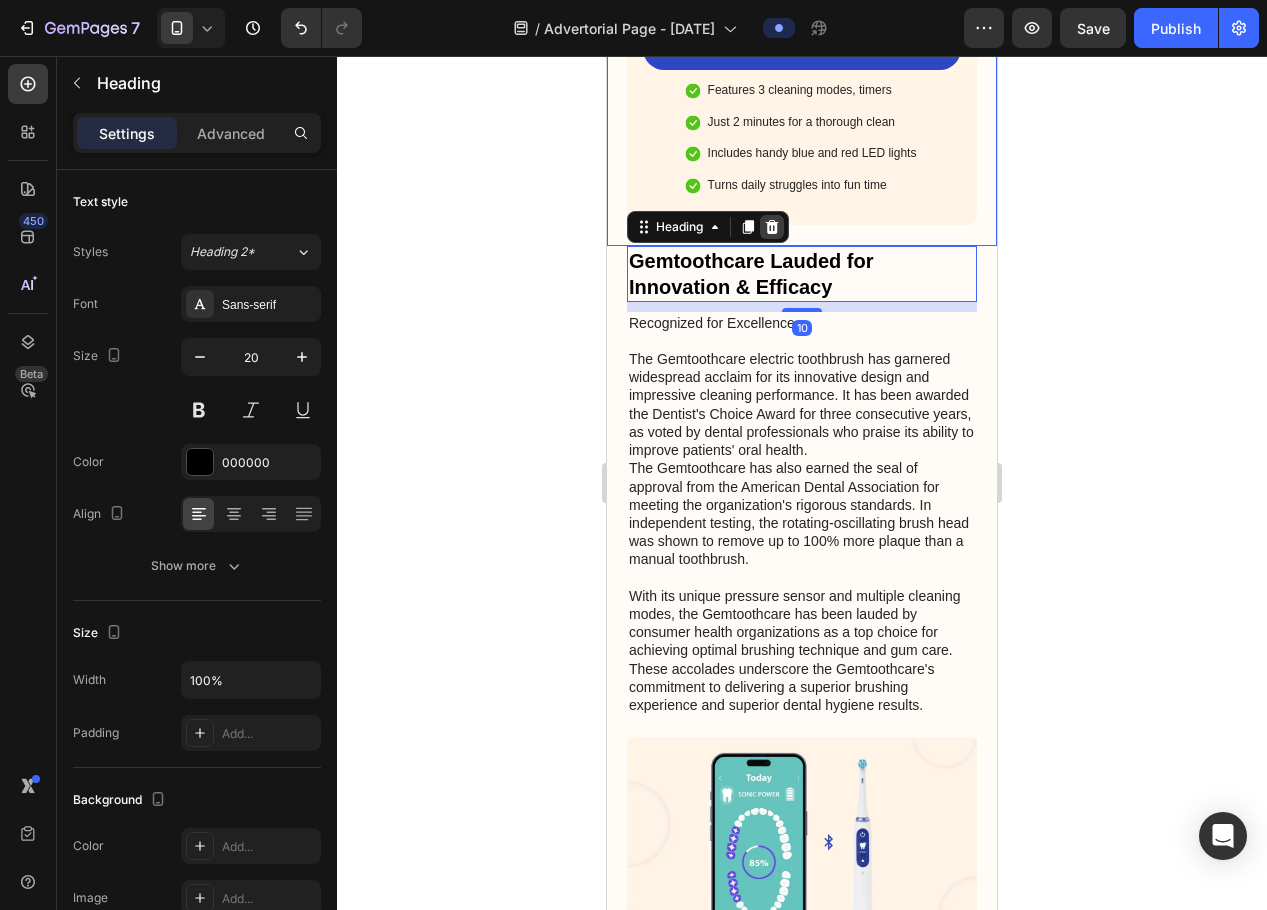 click at bounding box center [772, 227] 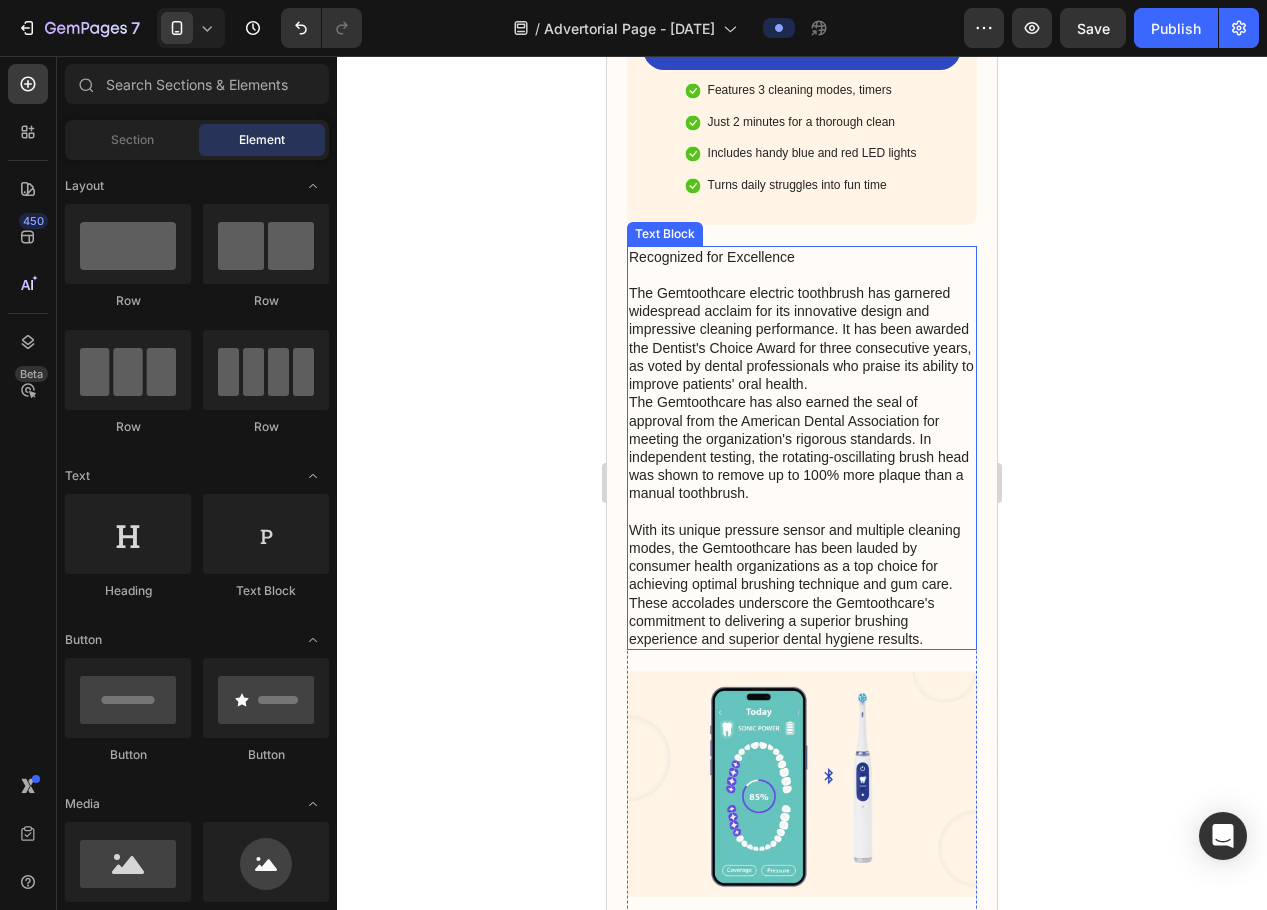 click on "Recognized for Excellence The Gemtoothcare electric toothbrush has garnered widespread acclaim for its innovative design and impressive cleaning performance. It has been awarded the Dentist's Choice Award for three consecutive years, as voted by dental professionals who praise its ability to improve patients' oral health.  The Gemtoothcare has also earned the seal of approval from the American Dental Association for meeting the organization's rigorous standards. In independent testing, the rotating-oscillating brush head was shown to remove up to 100% more plaque than a manual toothbrush.  With its unique pressure sensor and multiple cleaning modes, the Gemtoothcare has been lauded by consumer health organizations as a top choice for achieving optimal brushing technique and gum care. These accolades underscore the Gemtoothcare's commitment to delivering a superior brushing experience and superior dental hygiene results." at bounding box center [802, 448] 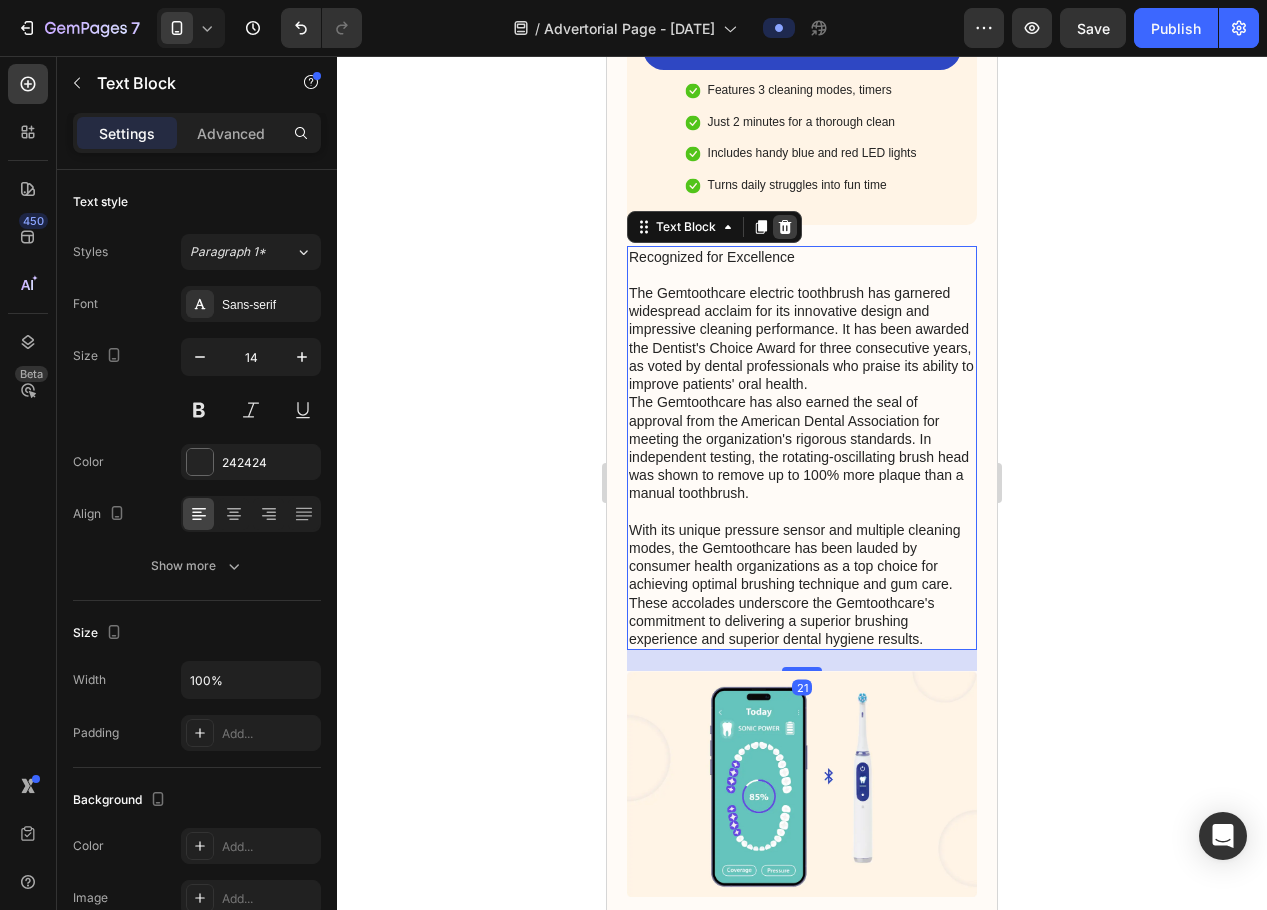 click 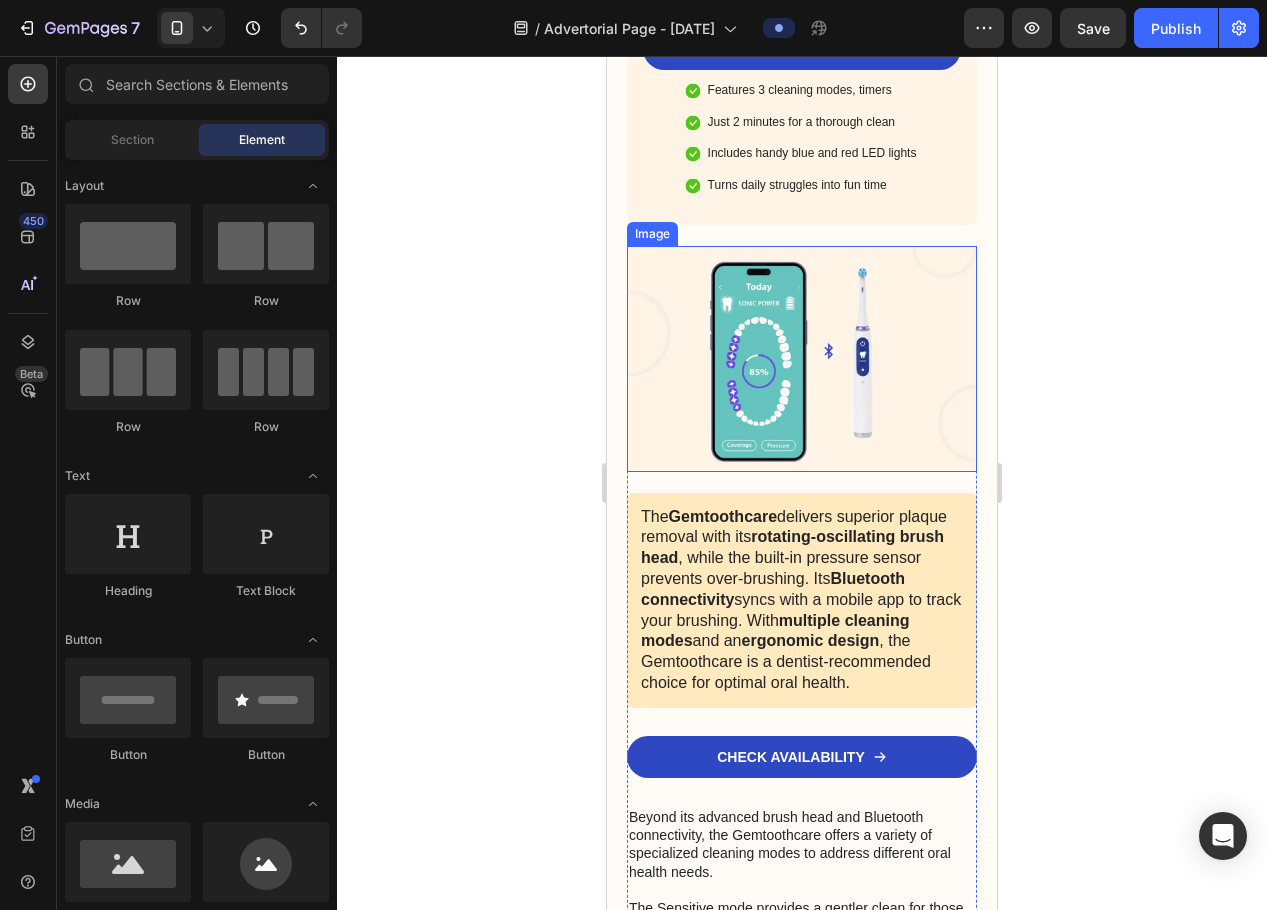 click at bounding box center [802, 359] 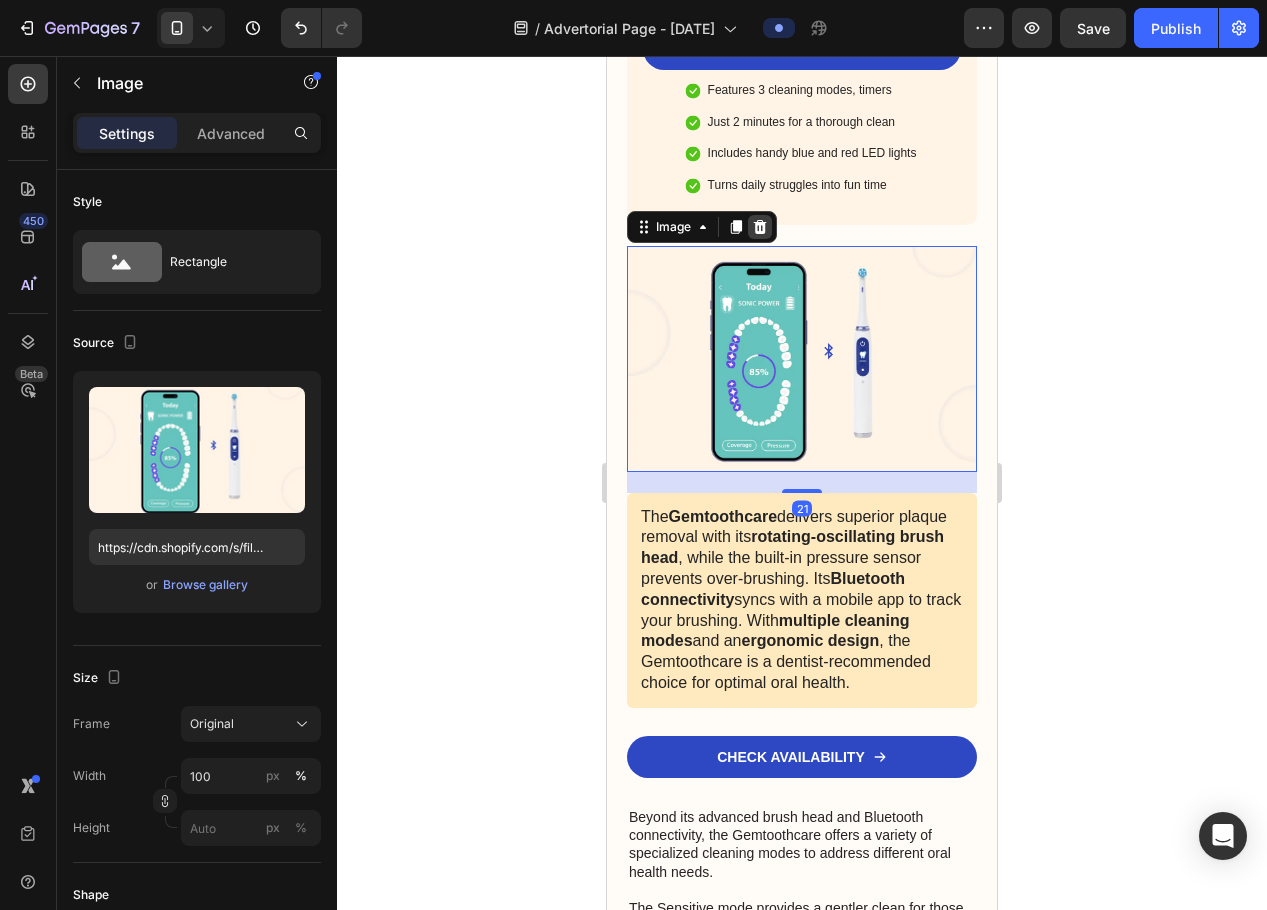 click 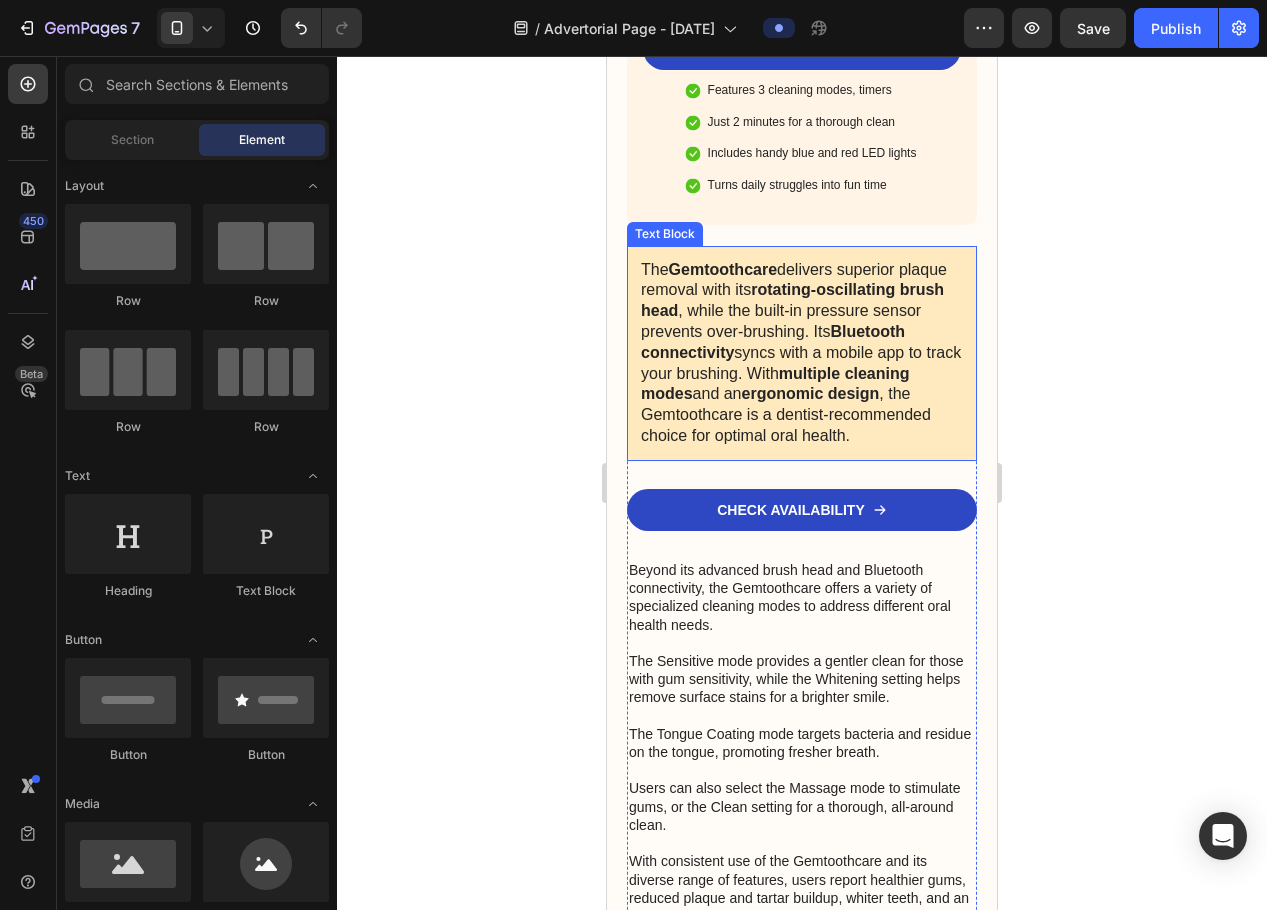 click on "rotating-oscillating brush head" at bounding box center [792, 300] 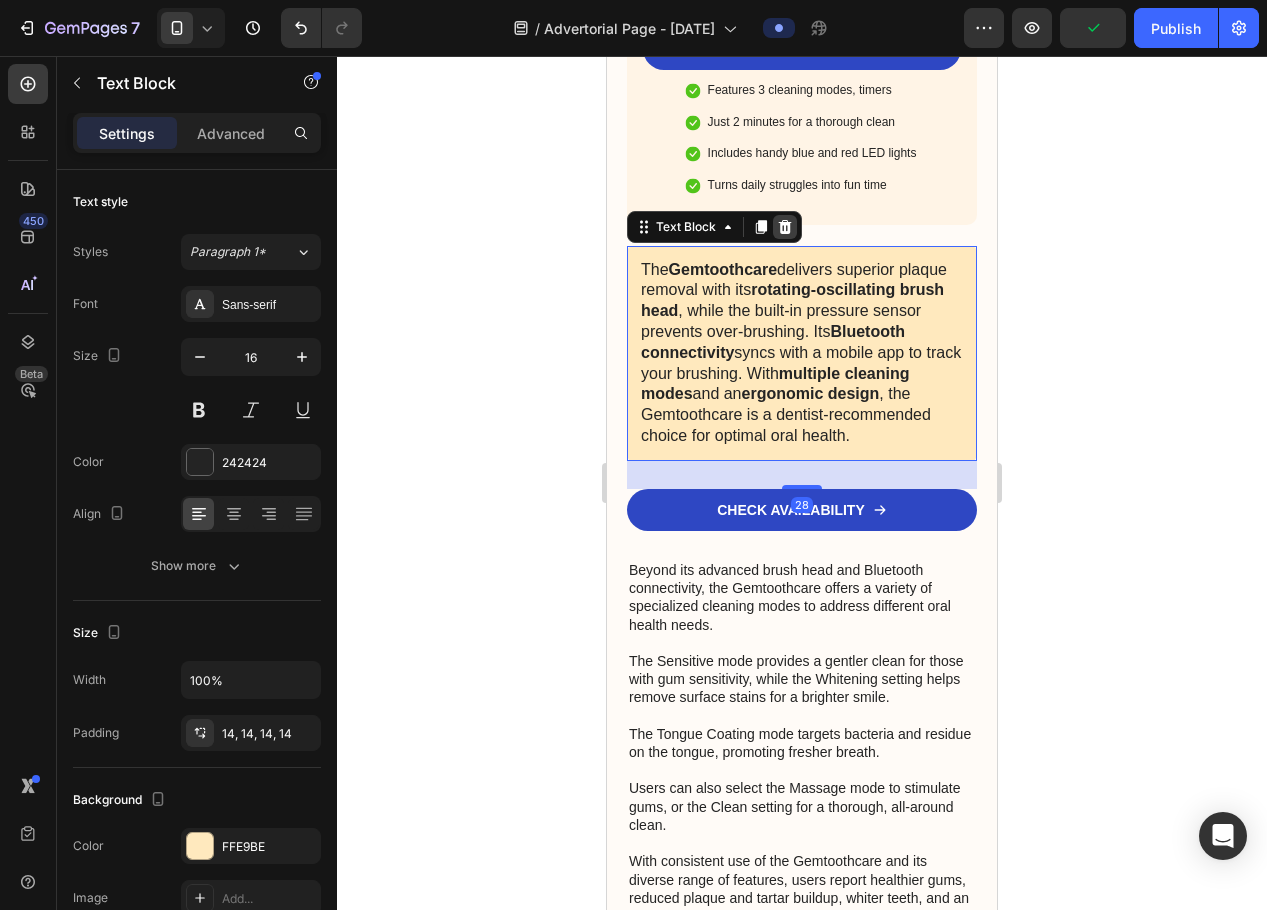 click 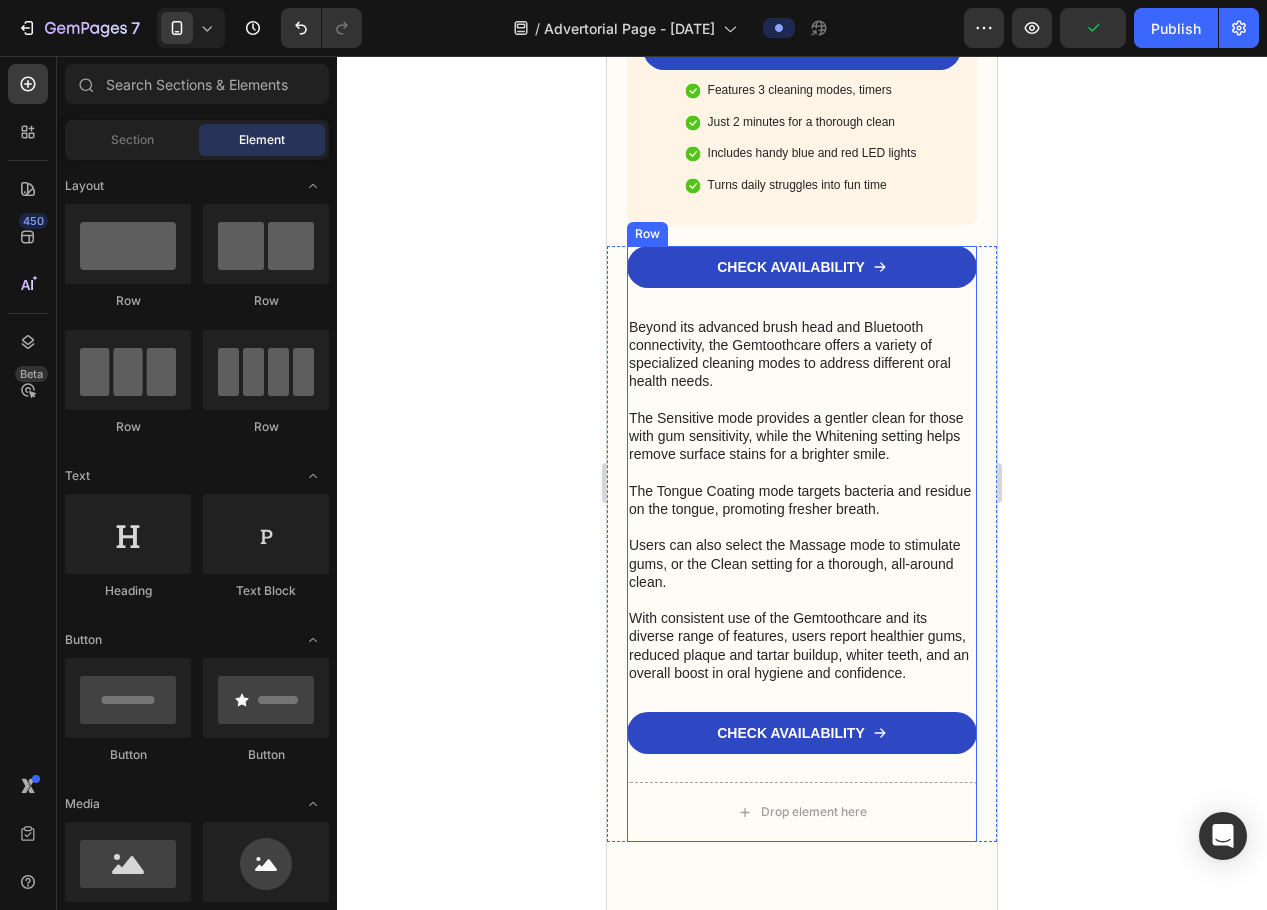 click on "CHECK AVAILABILITY Button" at bounding box center [802, 281] 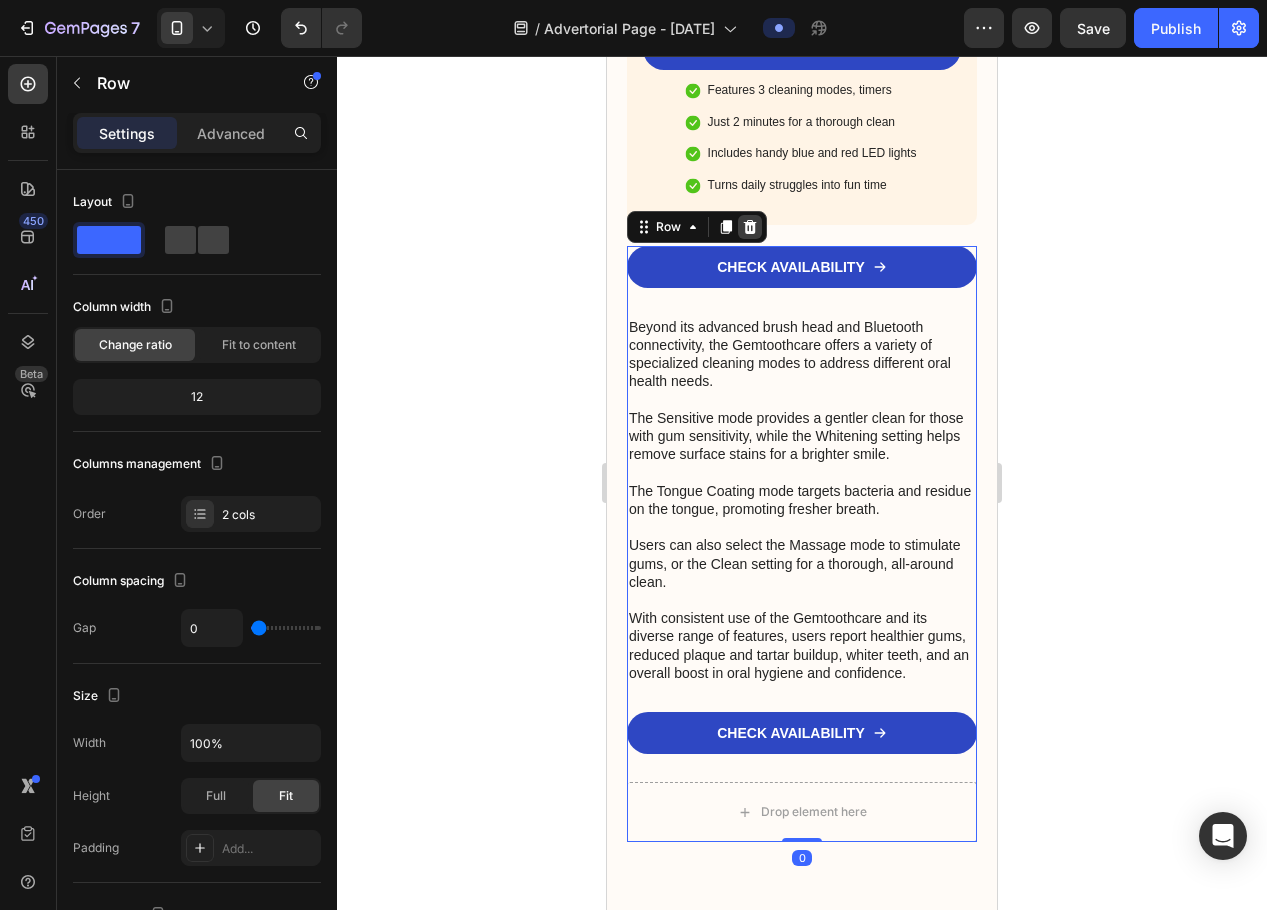 click 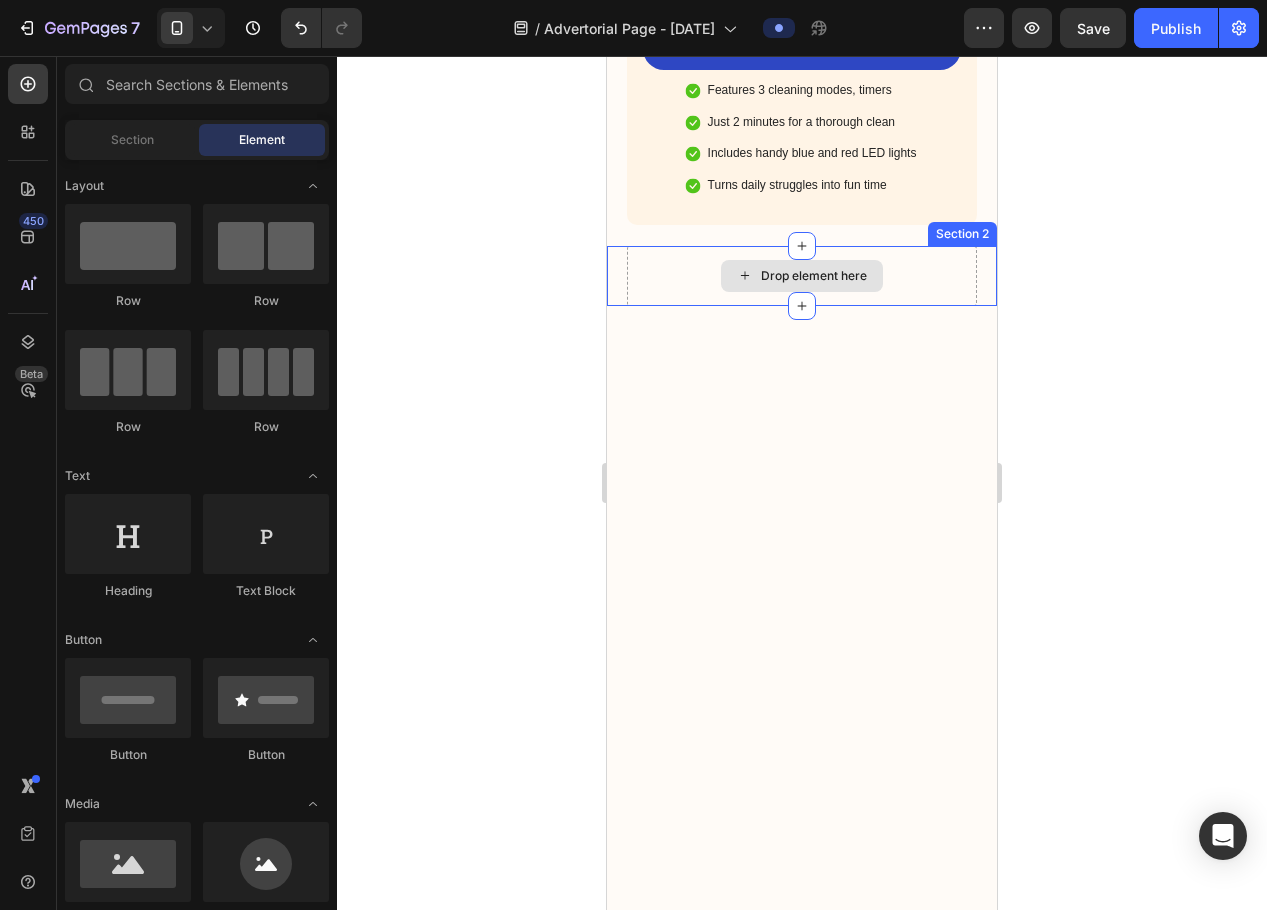 click on "Drop element here" at bounding box center [802, 276] 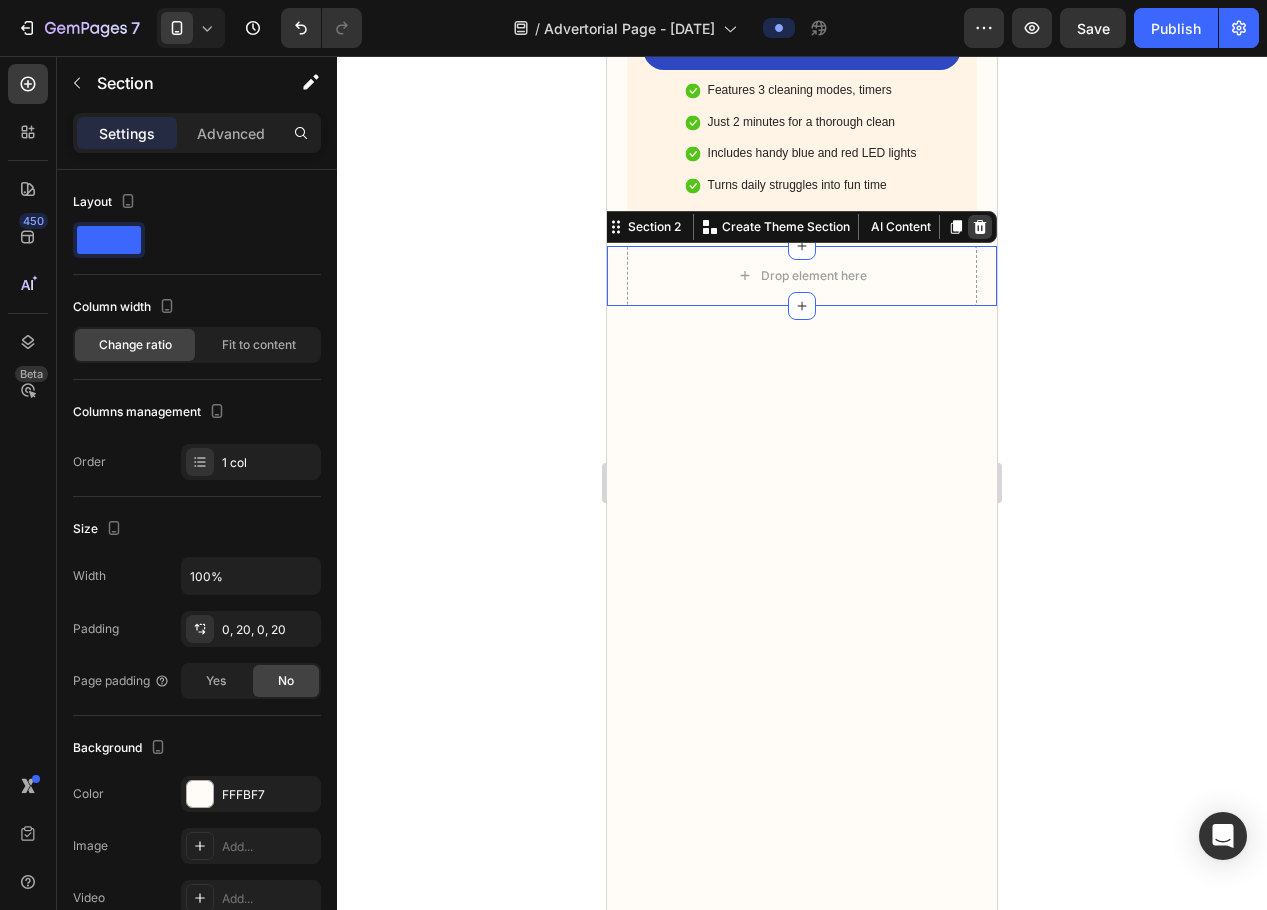 click 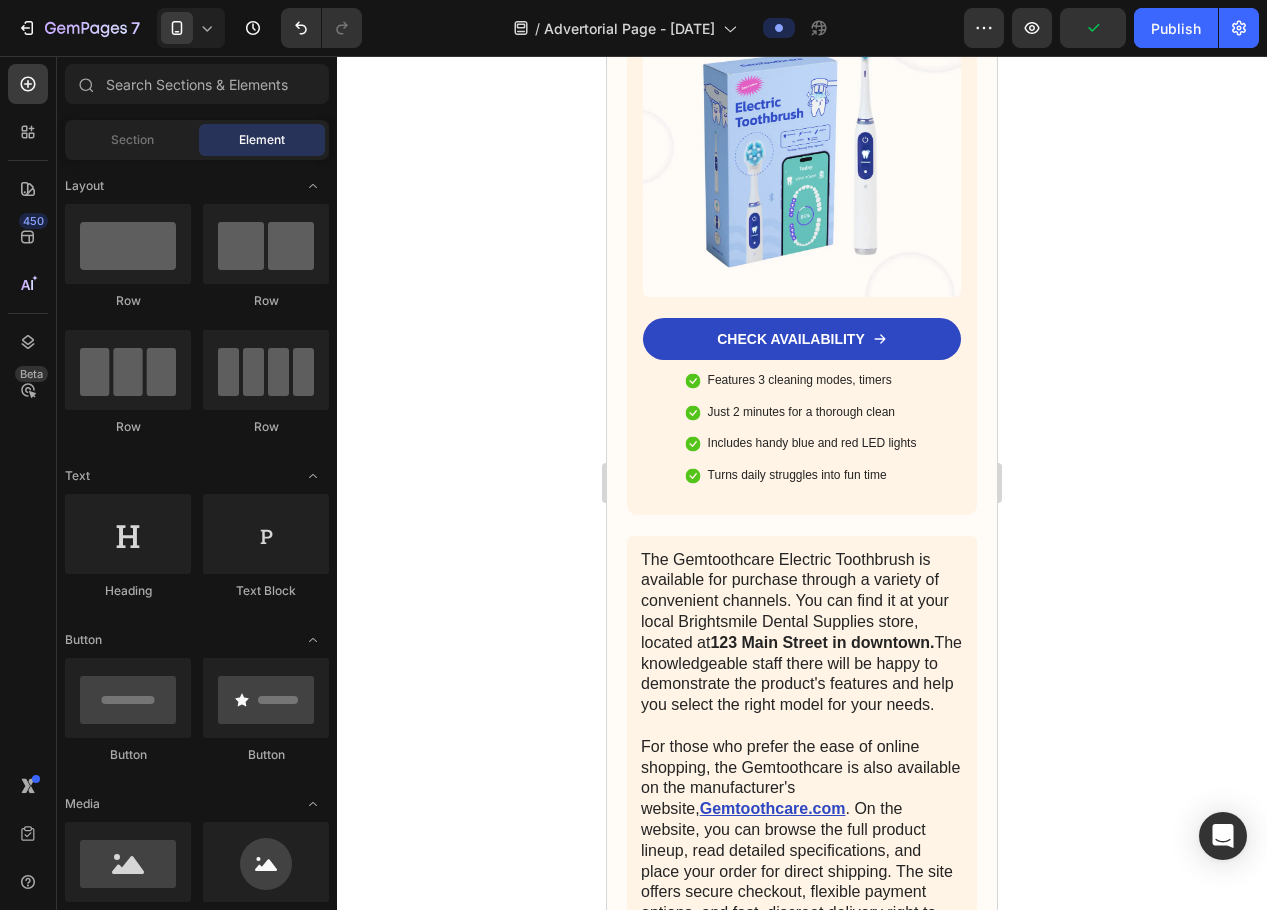 scroll, scrollTop: 2985, scrollLeft: 0, axis: vertical 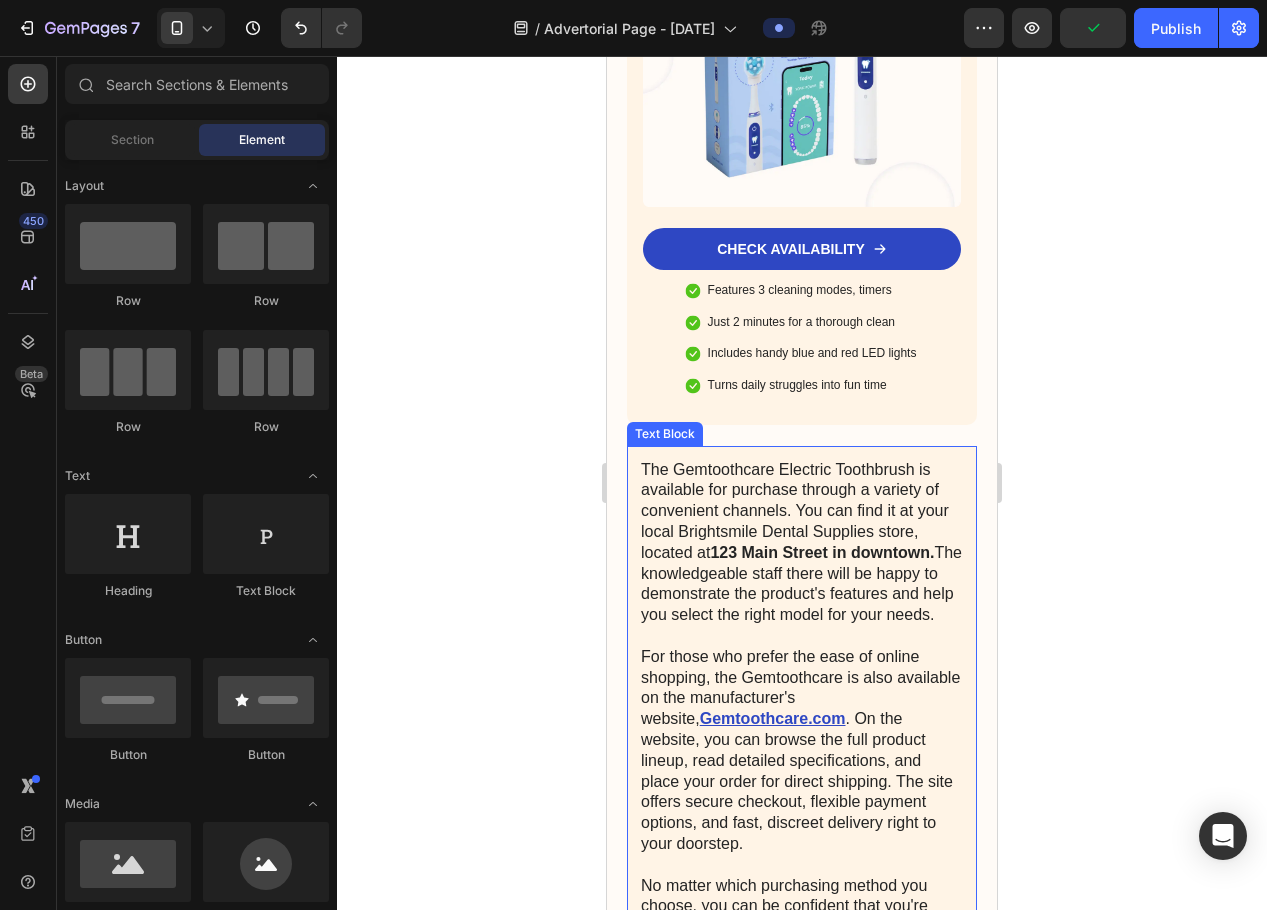click on "The Gemtoothcare Electric Toothbrush is available for purchase through a variety of convenient channels. You can find it at your local Brightsmile Dental Supplies store, located at  123 Main Street in downtown.  The knowledgeable staff there will be happy to demonstrate the product's features and help you select the right model for your needs. For those who prefer the ease of online shopping, the Gemtoothcare is also available on the manufacturer's website,  Gemtoothcare.com . On the website, you can browse the full product lineup, read detailed specifications, and place your order for direct shipping. The site offers secure checkout, flexible payment options, and fast, discreet delivery right to your doorstep. No matter which purchasing method you choose, you can be confident that you're investing in a superior oral care product that is recommended by dental professionals and backed by  the American Dental Association." at bounding box center [802, 761] 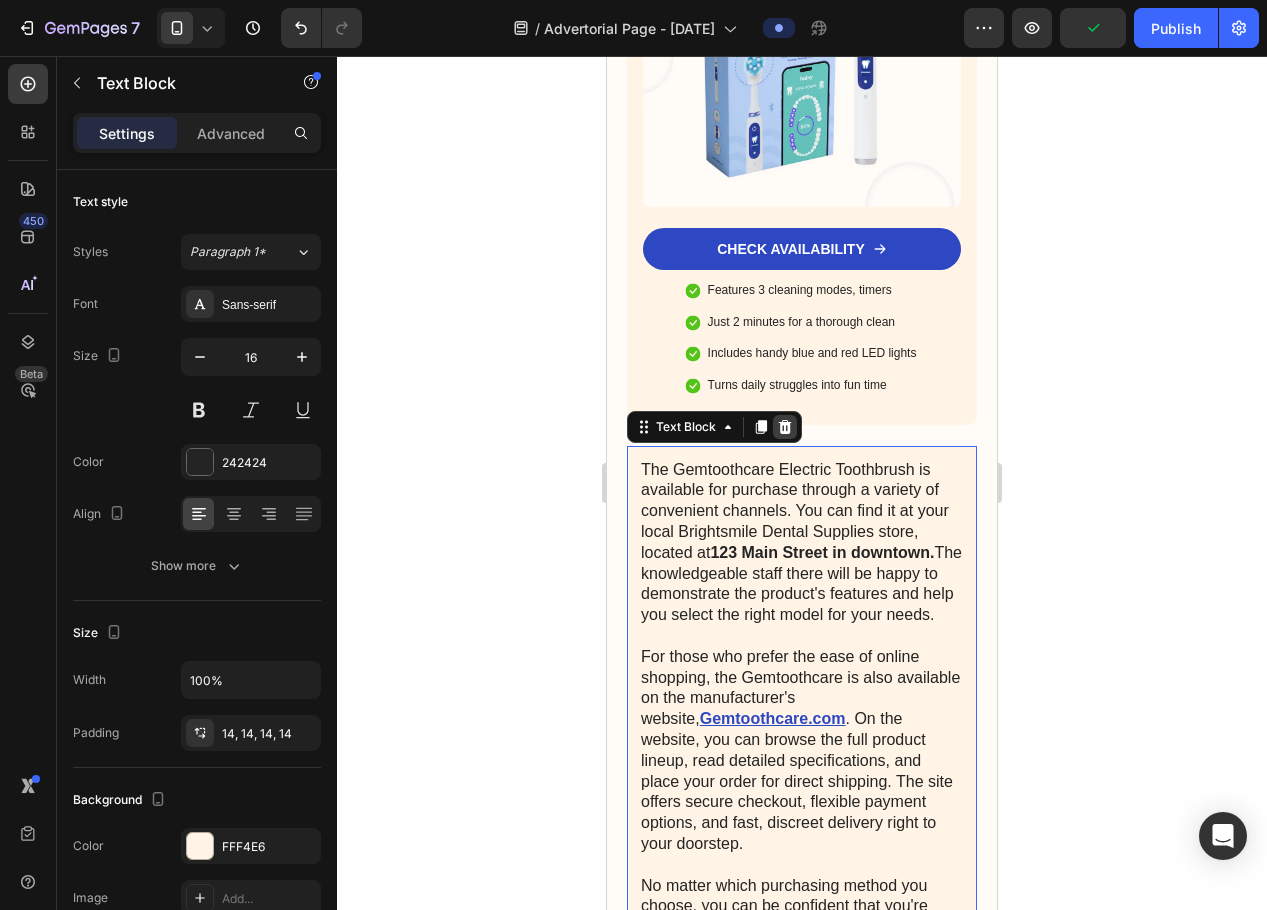 click 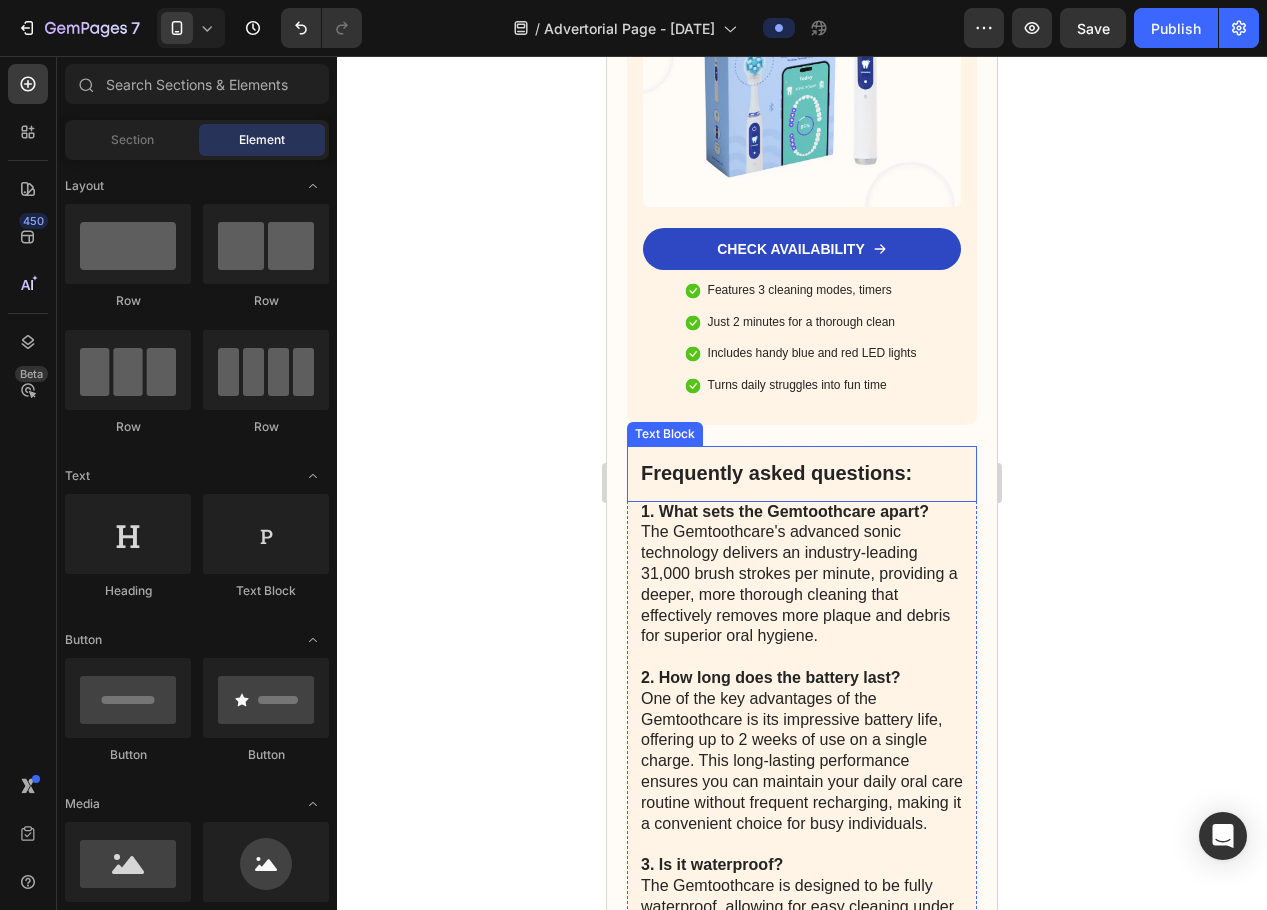 click on "Frequently asked questions:" at bounding box center (802, 473) 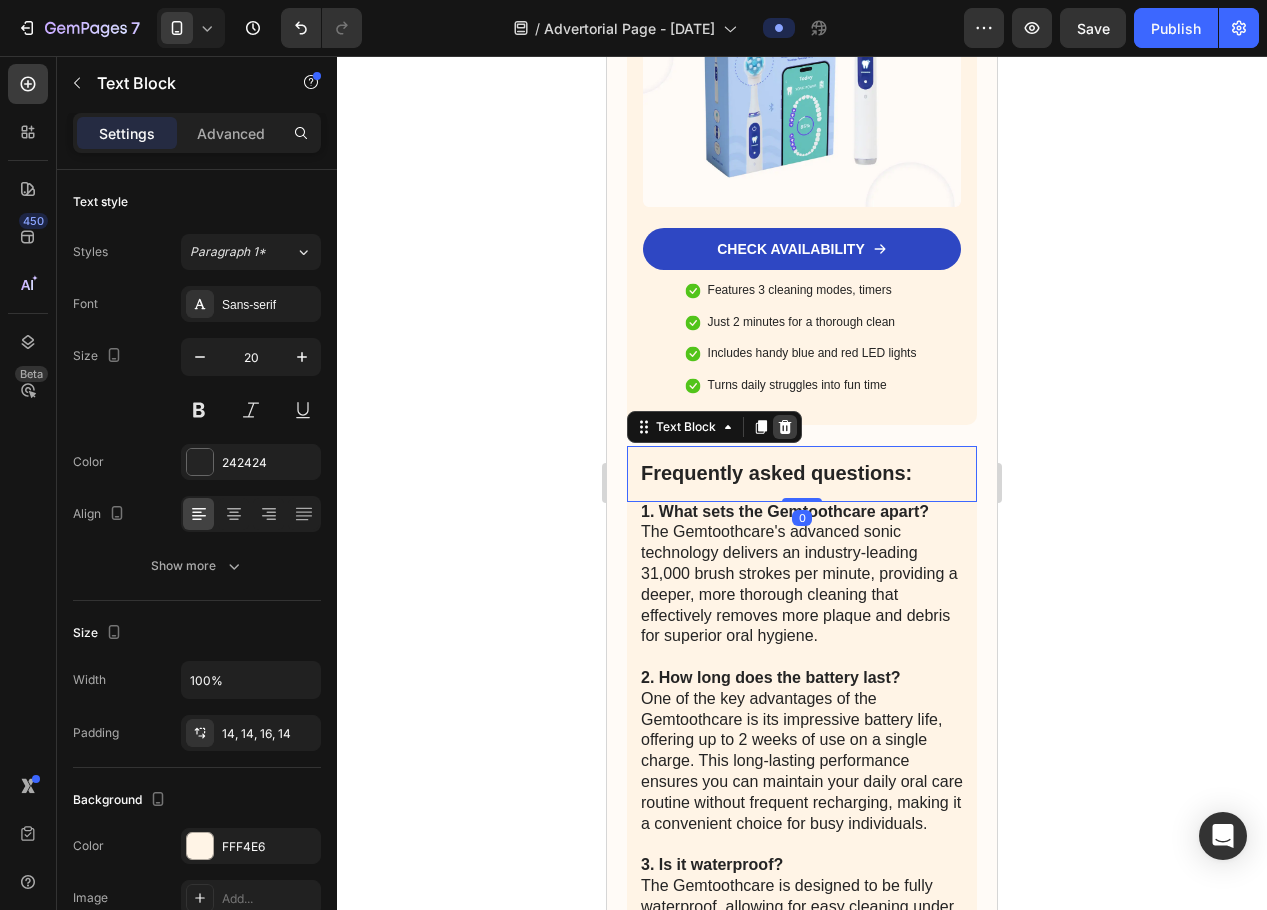 click 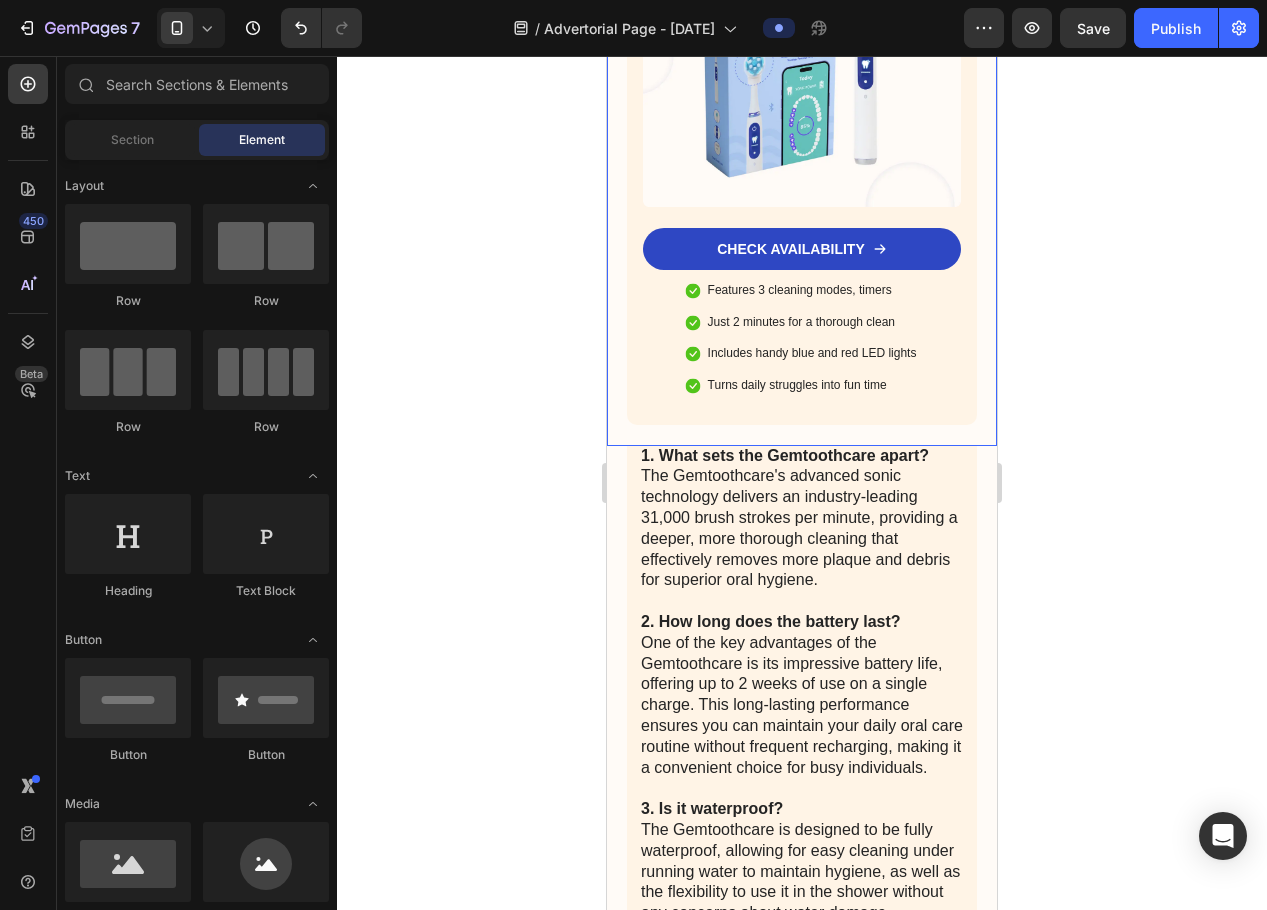 click on "1. What sets the Gemtoothcare apart? The Gemtoothcare's advanced sonic technology delivers an industry-leading 31,000 brush strokes per minute, providing a deeper, more thorough cleaning that effectively removes more plaque and debris for superior oral hygiene. 2. How long does the battery last? One of the key advantages of the Gemtoothcare is its impressive battery life, offering up to 2 weeks of use on a single charge. This long-lasting performance ensures you can maintain your daily oral care routine without frequent recharging, making it a convenient choice for busy individuals. 3. Is it waterproof? The Gemtoothcare is designed to be fully waterproof, allowing for easy cleaning under running water to maintain hygiene, as well as the flexibility to use it in the shower without any concerns about water damage. 4. What cleaning modes are available? 5. Does it have a warranty?" at bounding box center (802, 841) 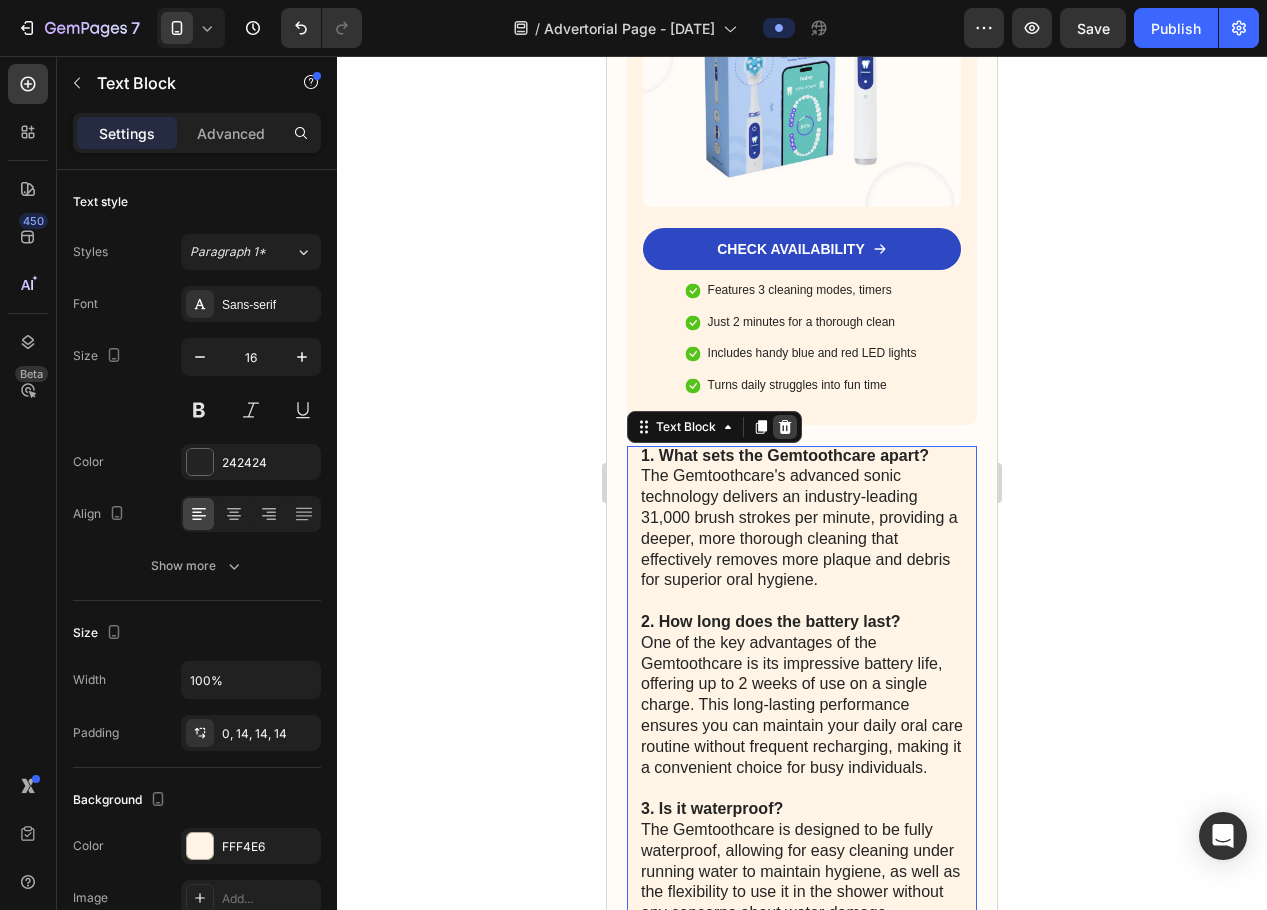 click 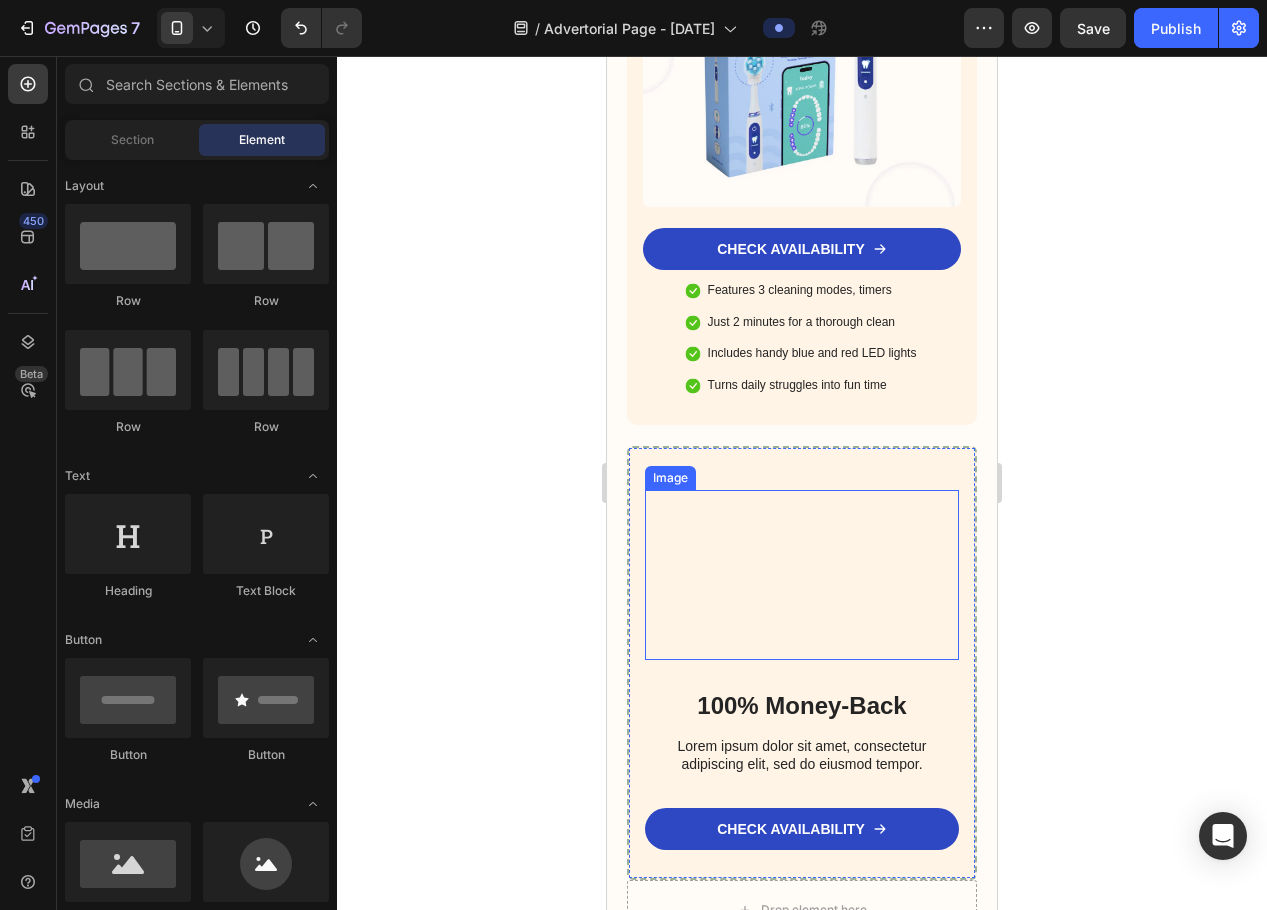 click at bounding box center [802, 575] 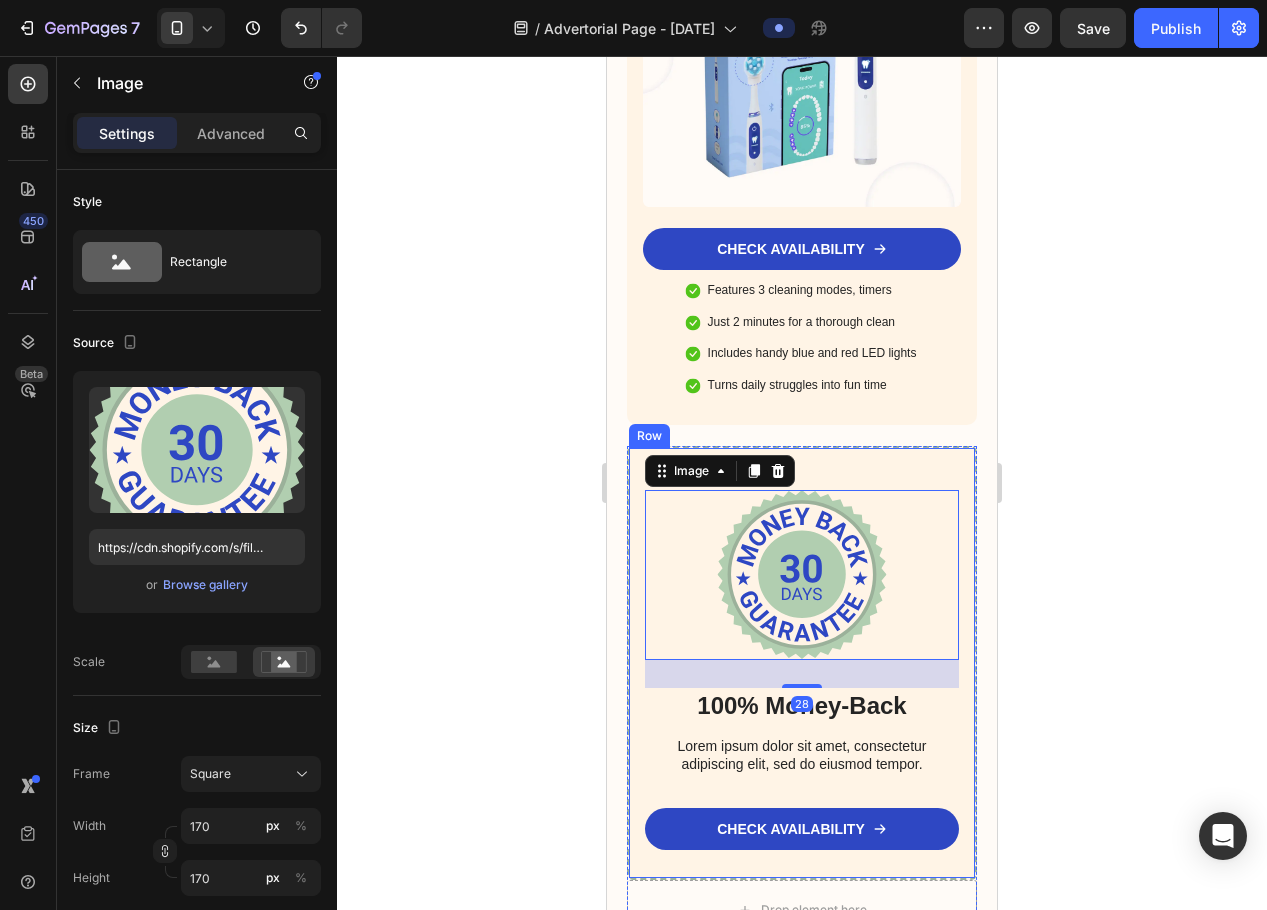 click on "Image   28 100% Money-Back Heading Lorem ipsum dolor sit amet, consectetur adipiscing elit, sed do eiusmod tempor. Text Block
CHECK AVAILABILITY Button Row" at bounding box center [802, 663] 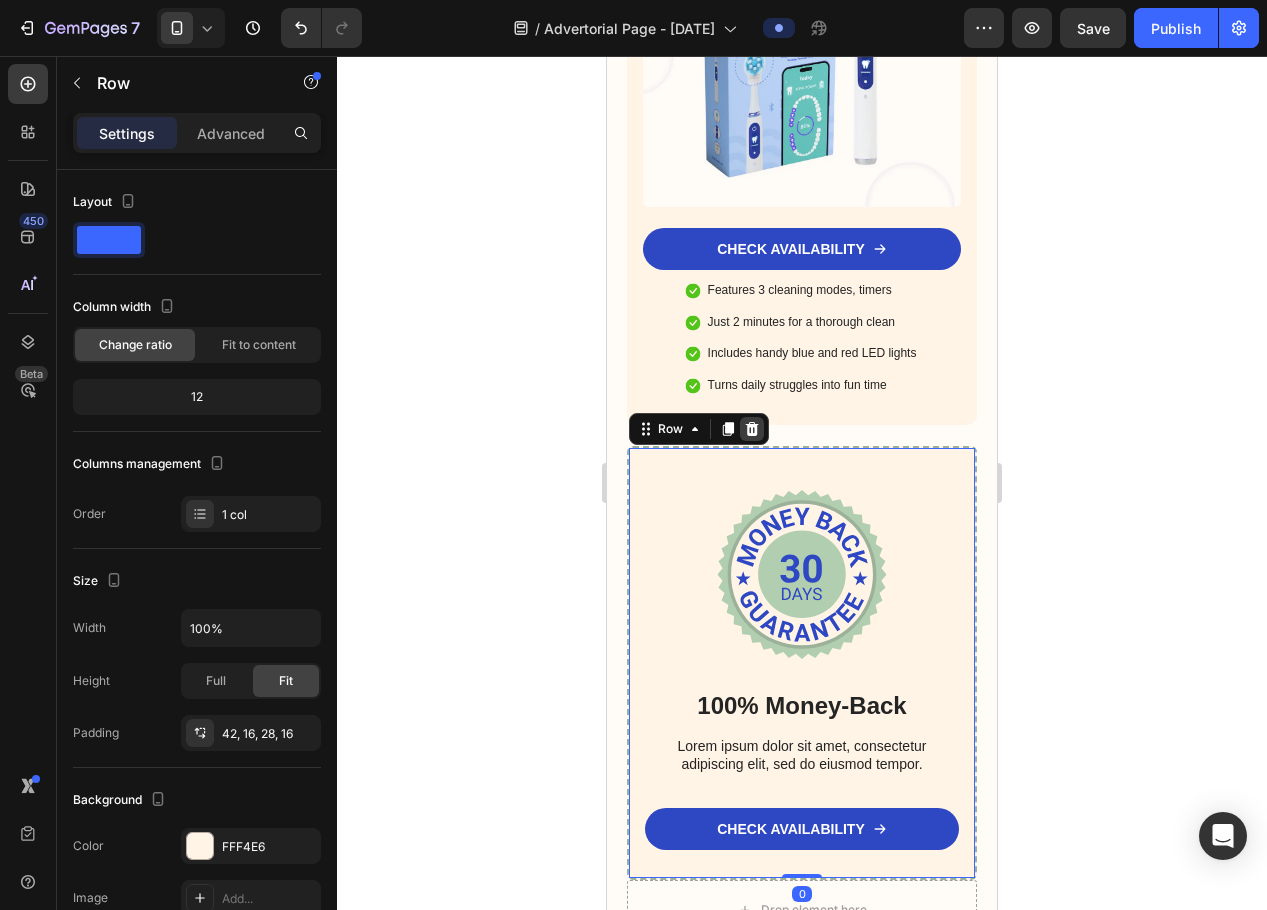 click 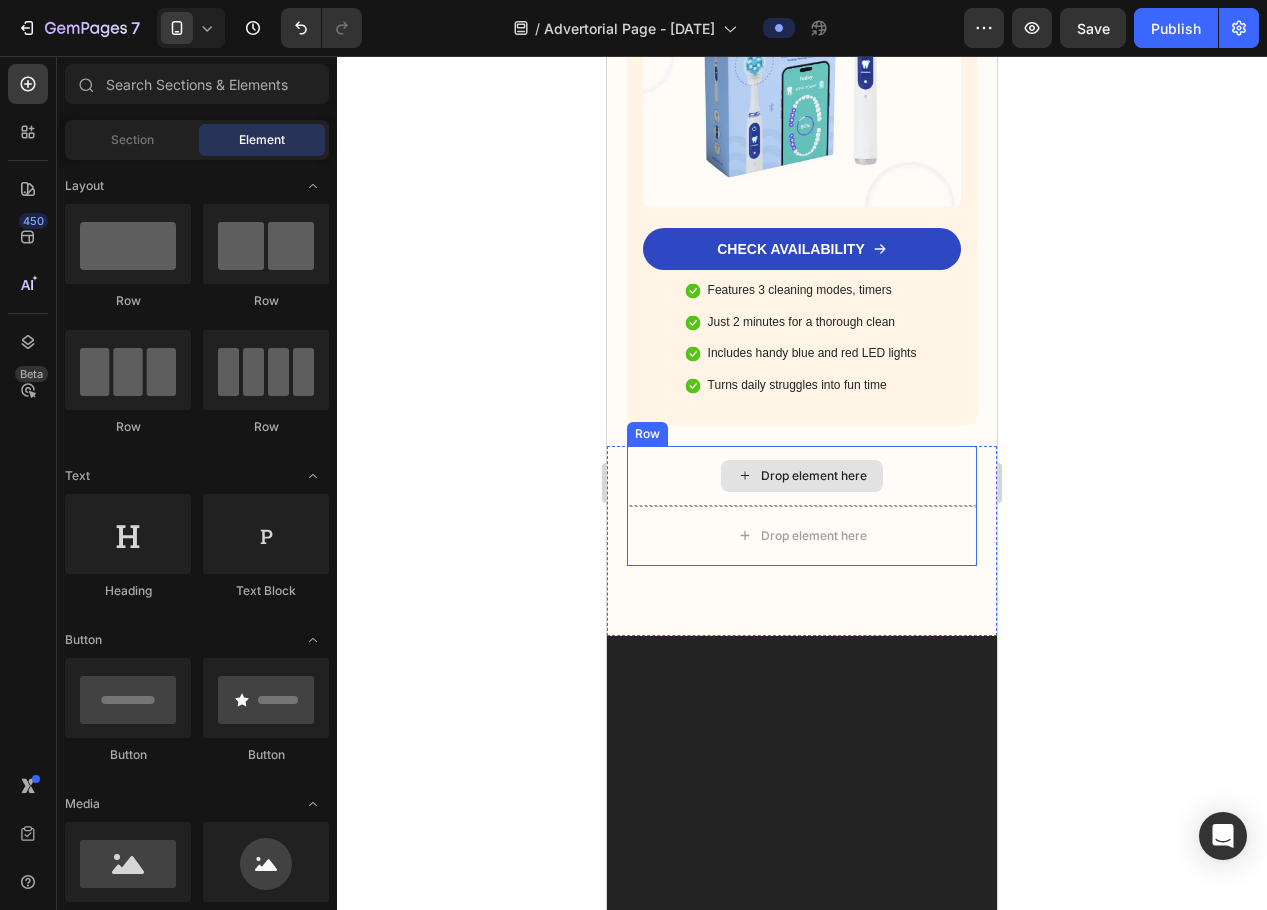click on "Drop element here" at bounding box center [802, 476] 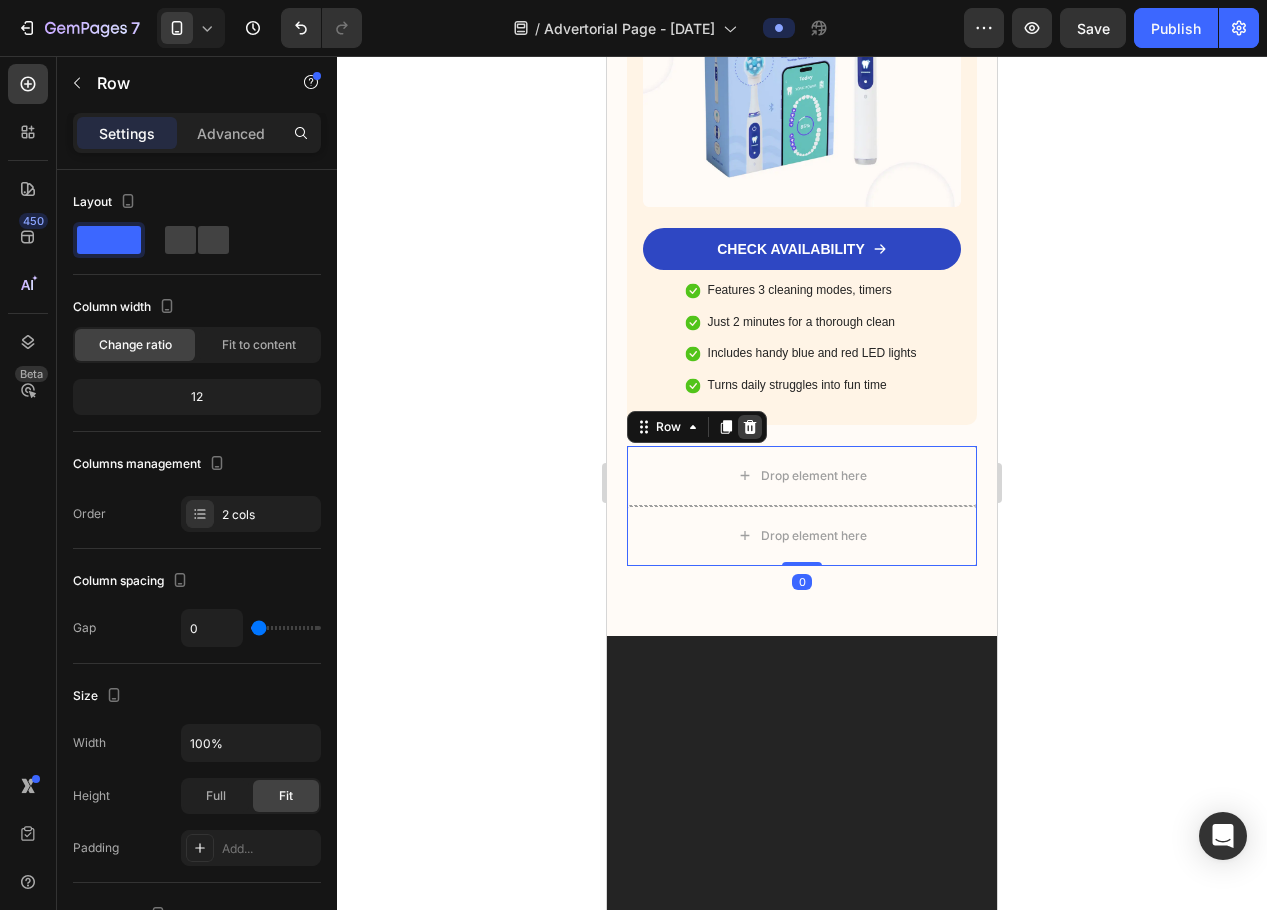 click 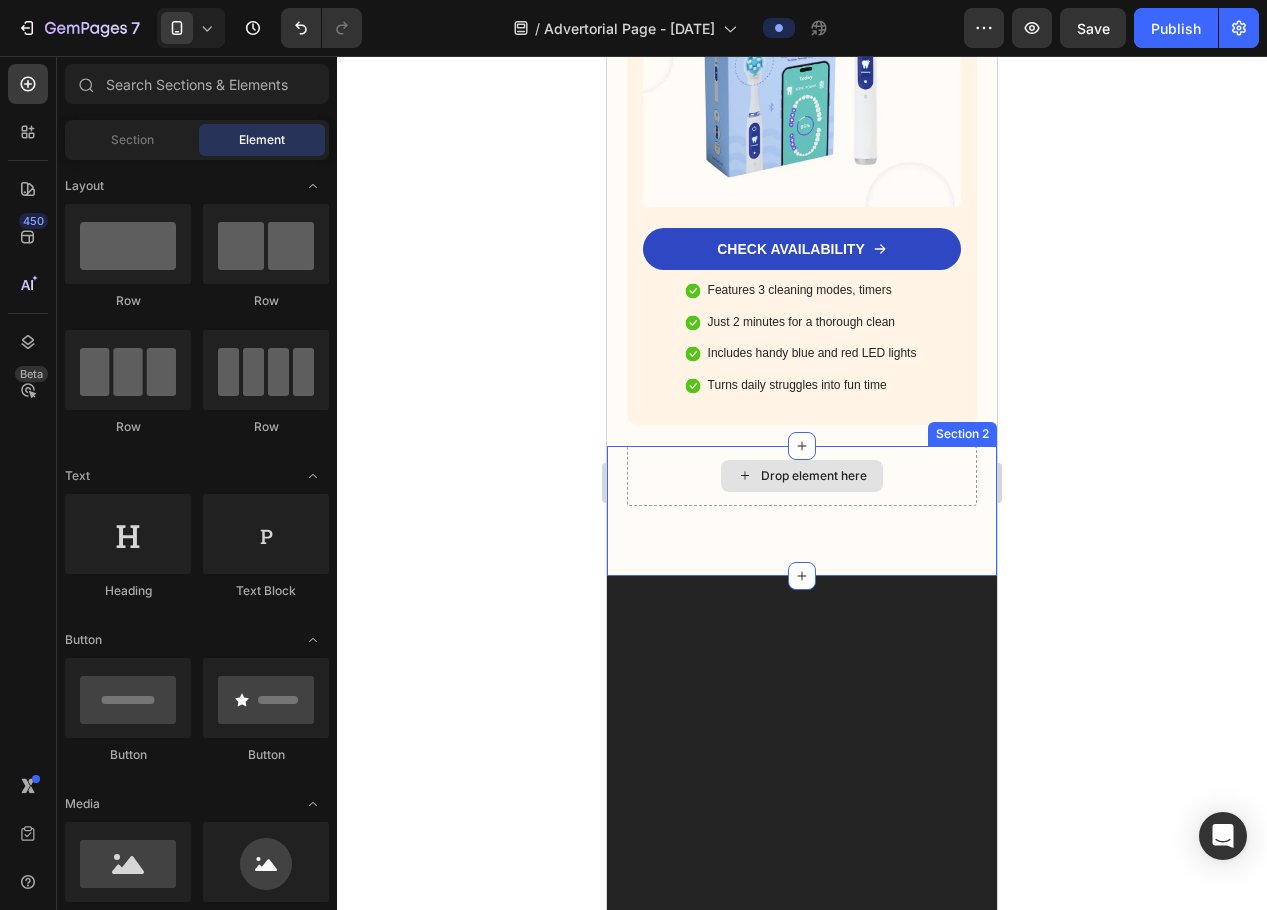 click on "Drop element here Section 2" at bounding box center [802, 511] 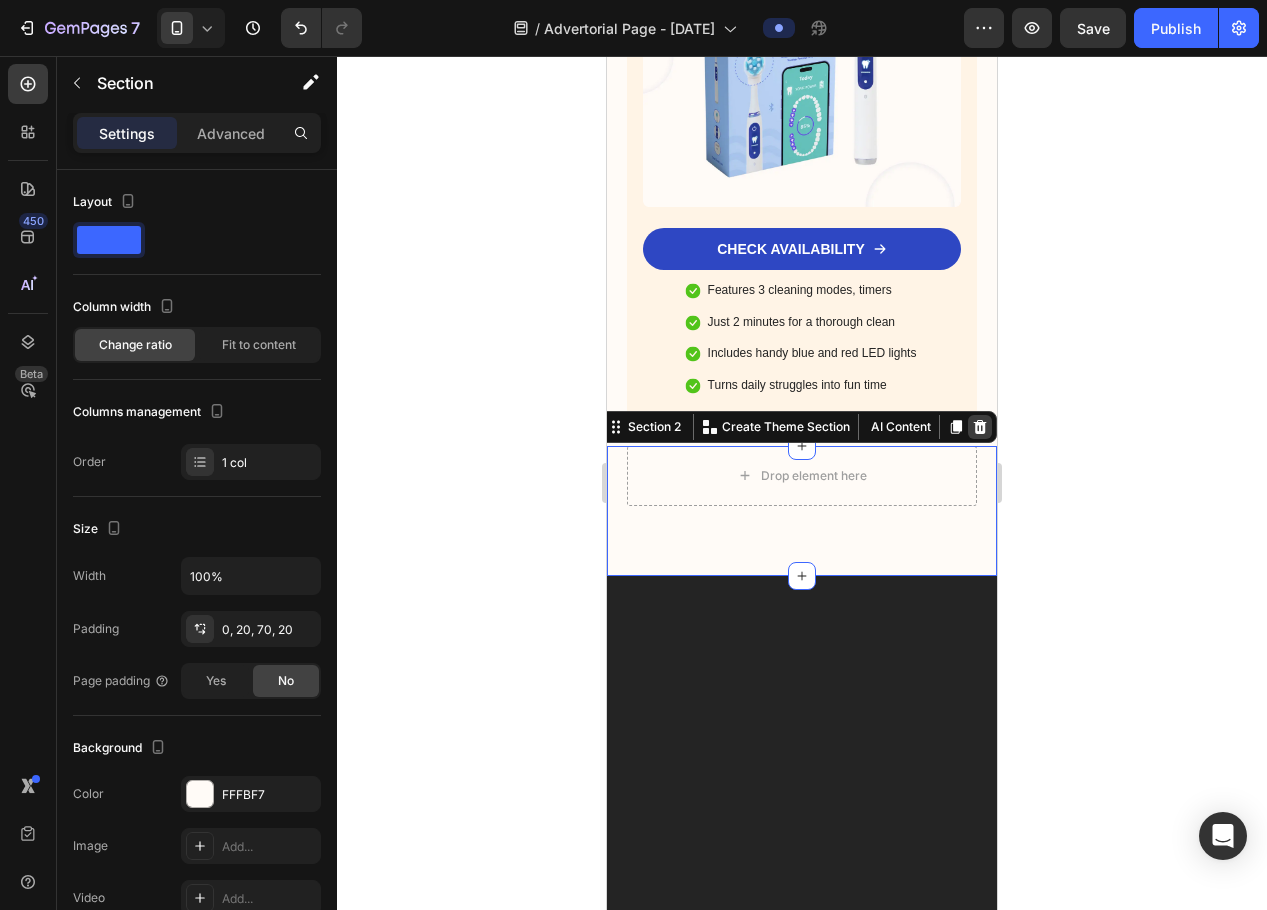 click 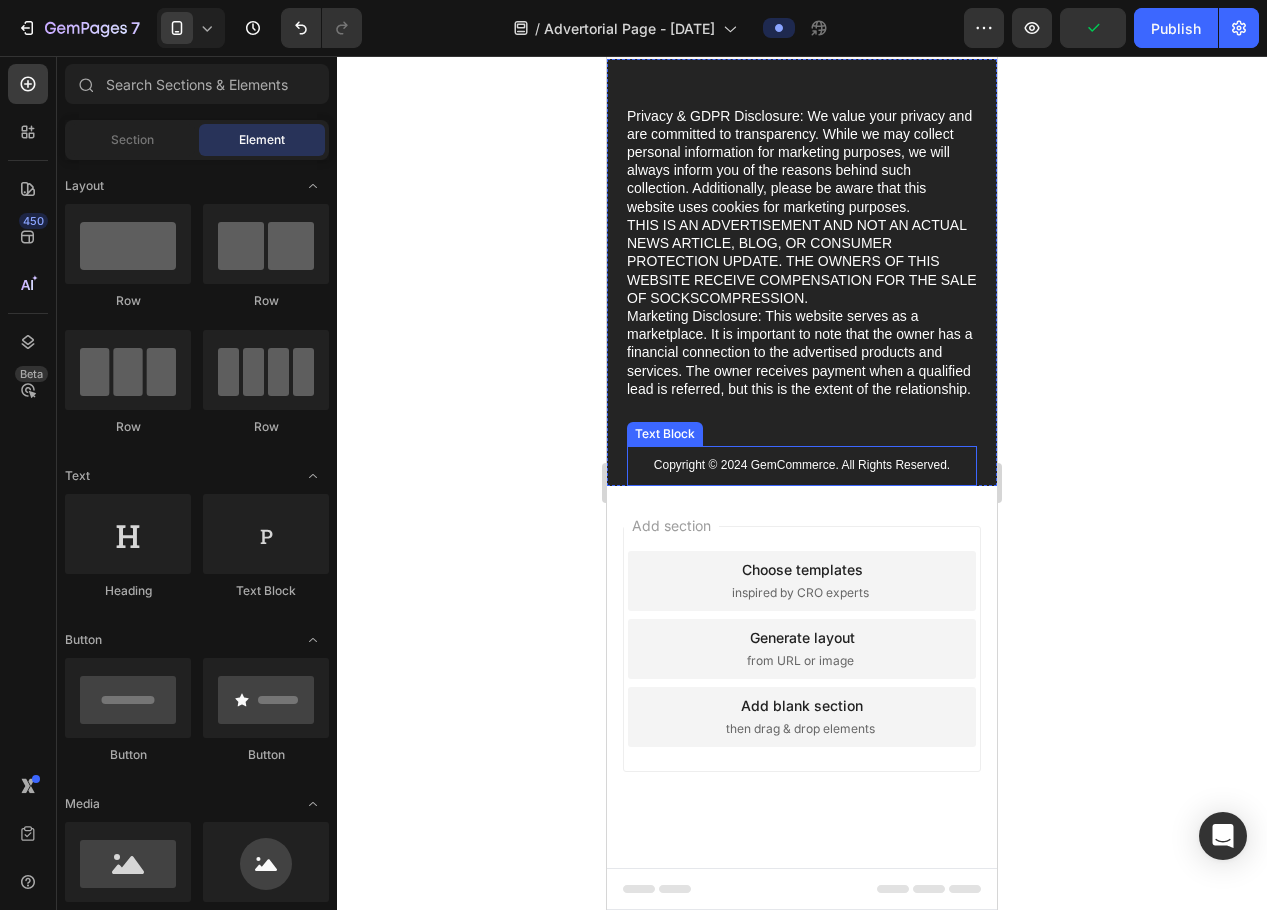 scroll, scrollTop: 3181, scrollLeft: 0, axis: vertical 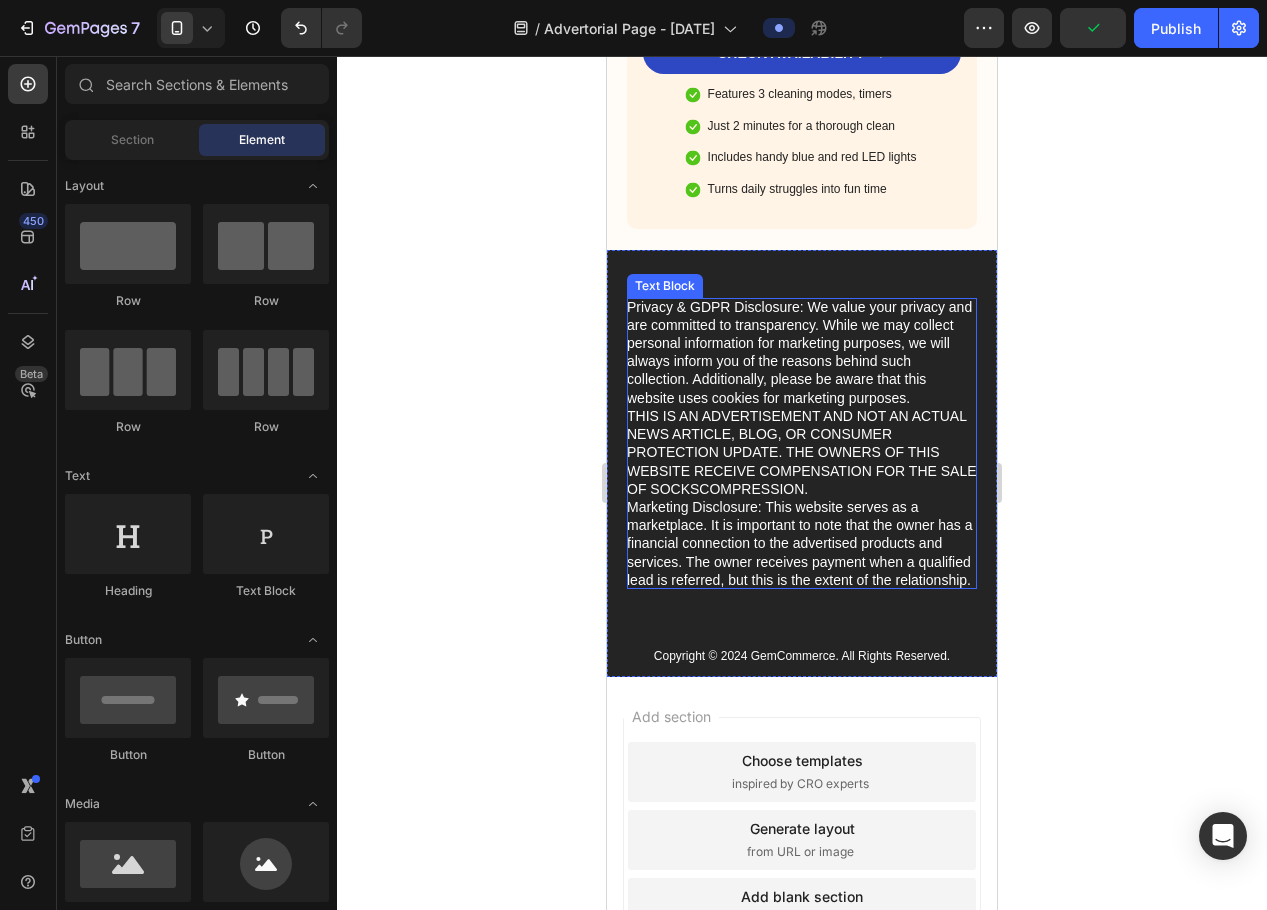 click on "Privacy & GDPR Disclosure: We value your privacy and are committed to transparency. While we may collect personal information for marketing purposes, we will always inform you of the reasons behind such collection. Additionally, please be aware that this website uses cookies for marketing purposes. THIS IS AN ADVERTISEMENT AND NOT AN ACTUAL NEWS ARTICLE, BLOG, OR CONSUMER PROTECTION UPDATE. THE OWNERS OF THIS WEBSITE RECEIVE COMPENSATION FOR THE SALE OF SOCKSCOMPRESSION. Marketing Disclosure: This website serves as a marketplace. It is important to note that the owner has a financial connection to the advertised products and services. The owner receives payment when a qualified lead is referred, but this is the extent of the relationship." at bounding box center (802, 443) 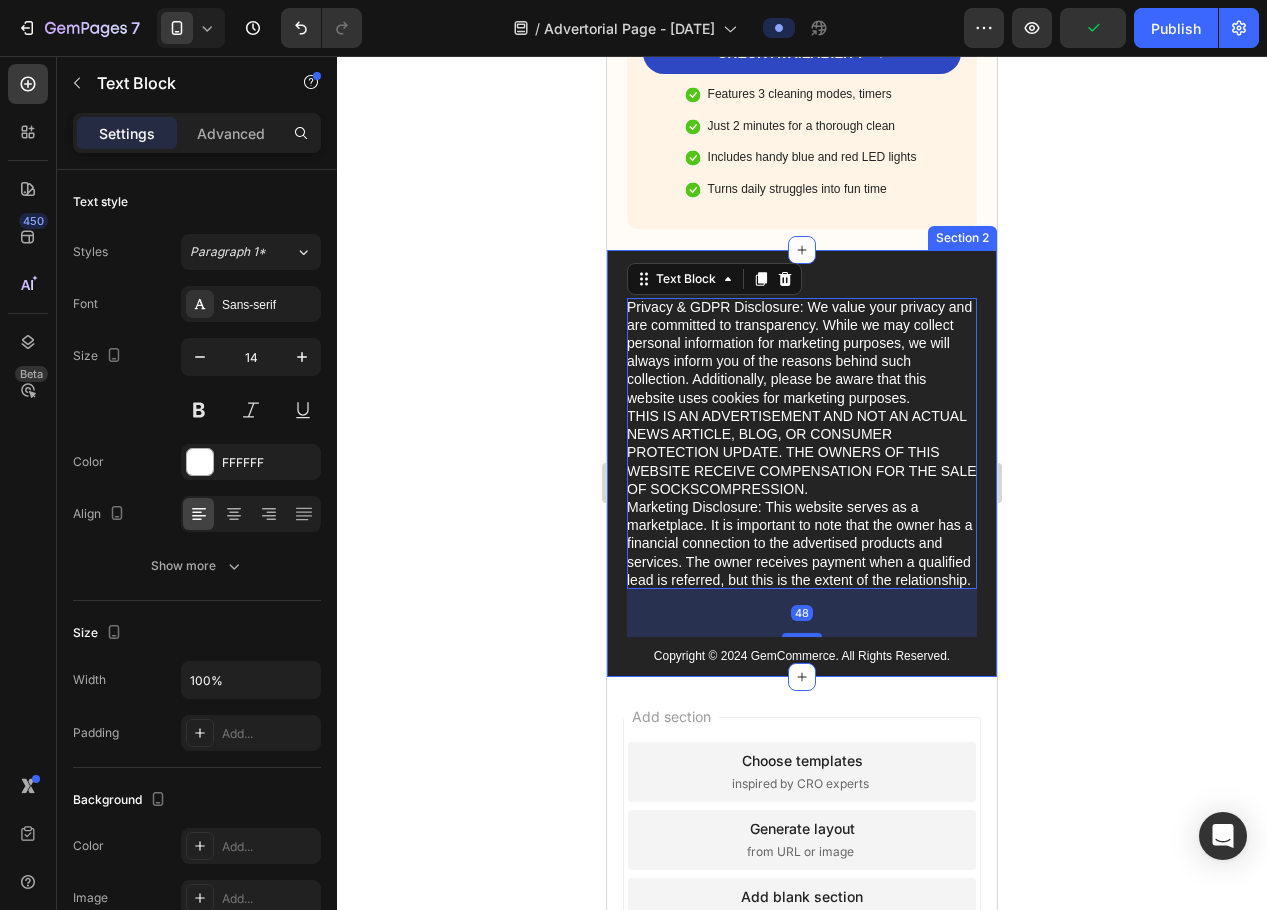 click on "Privacy & GDPR Disclosure: We value your privacy and are committed to transparency. While we may collect personal information for marketing purposes, we will always inform you of the reasons behind such collection. Additionally, please be aware that this website uses cookies for marketing purposes. THIS IS AN ADVERTISEMENT AND NOT AN ACTUAL NEWS ARTICLE, BLOG, OR CONSUMER PROTECTION UPDATE. THE OWNERS OF THIS WEBSITE RECEIVE COMPENSATION FOR THE SALE OF SOCKSCOMPRESSION. Marketing Disclosure: This website serves as a marketplace. It is important to note that the owner has a financial connection to the advertised products and services. The owner receives payment when a qualified lead is referred, but this is the extent of the relationship. Text Block   48 Copyright © 2024 GemCommerce. All Rights Reserved. Text Block Section 2" at bounding box center (802, 463) 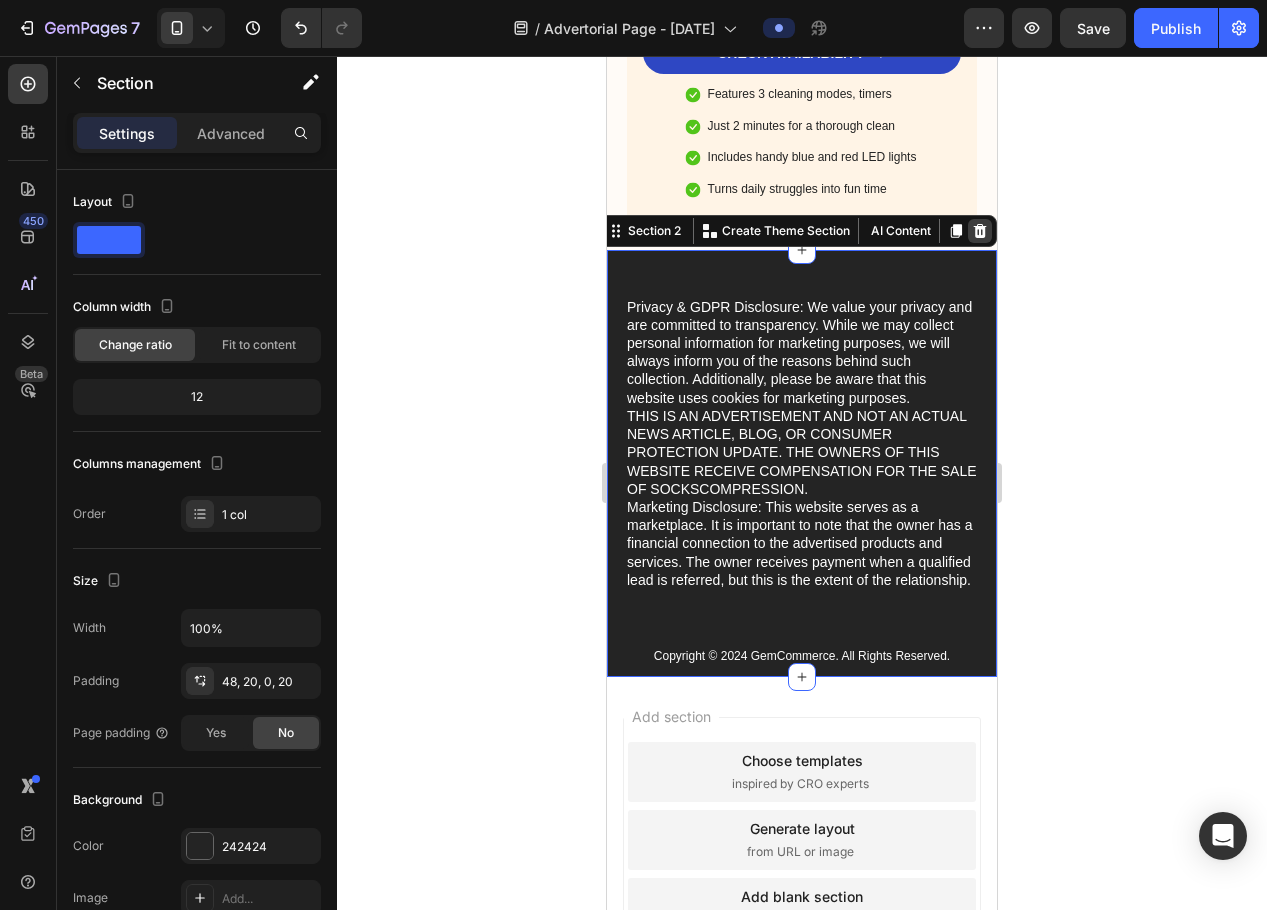 click 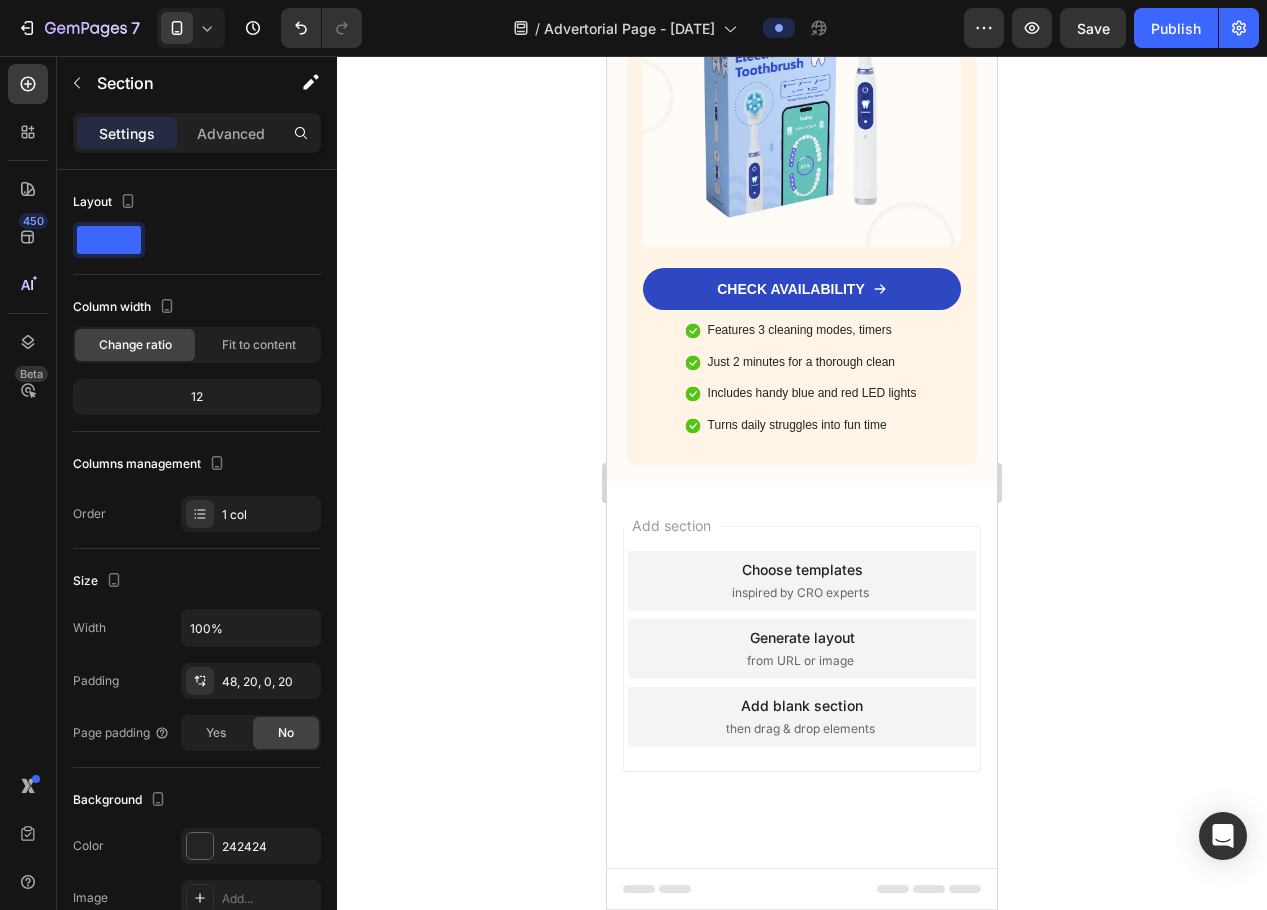 scroll, scrollTop: 3036, scrollLeft: 0, axis: vertical 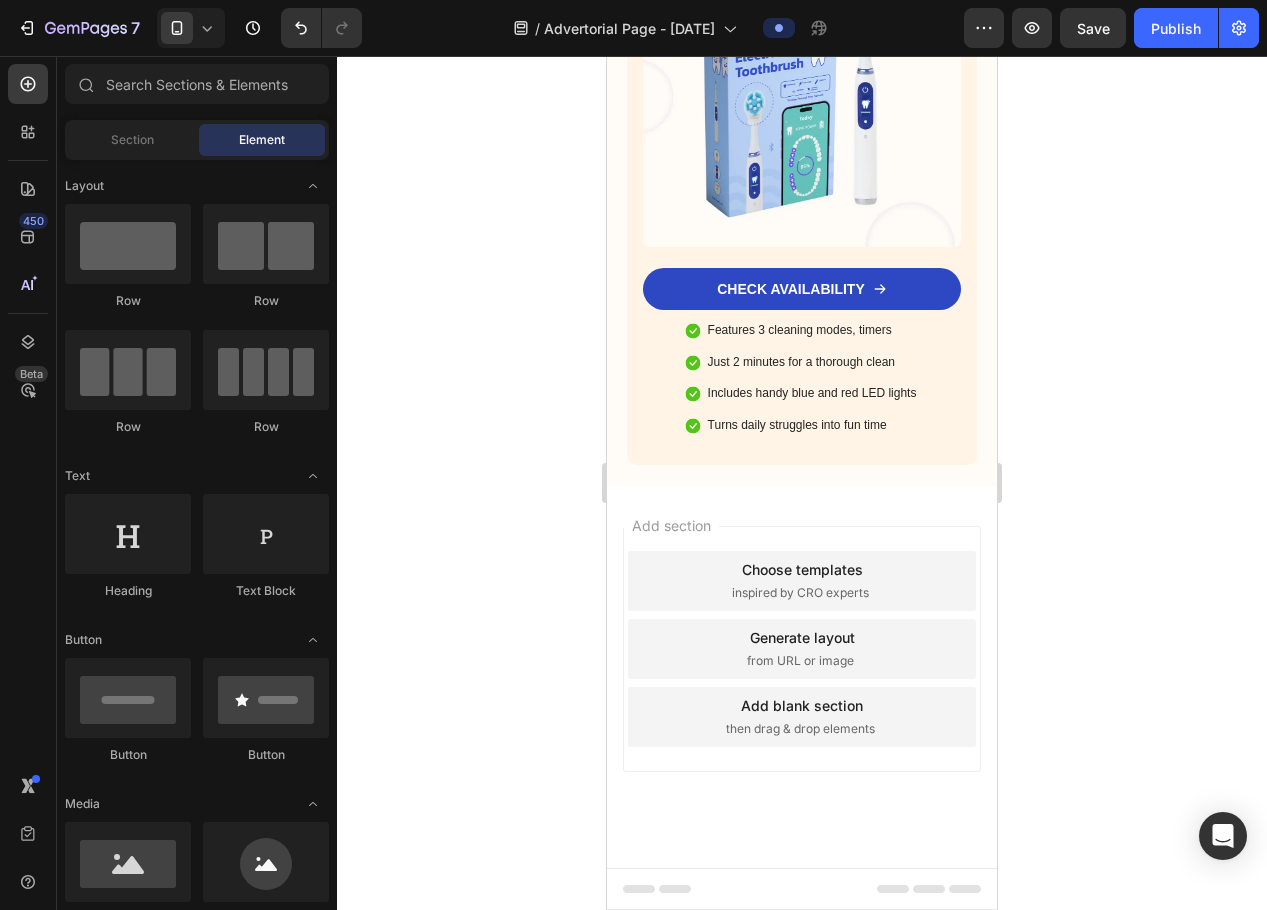 click on "Add section Choose templates inspired by CRO experts Generate layout from URL or image Add blank section then drag & drop elements" at bounding box center [802, 677] 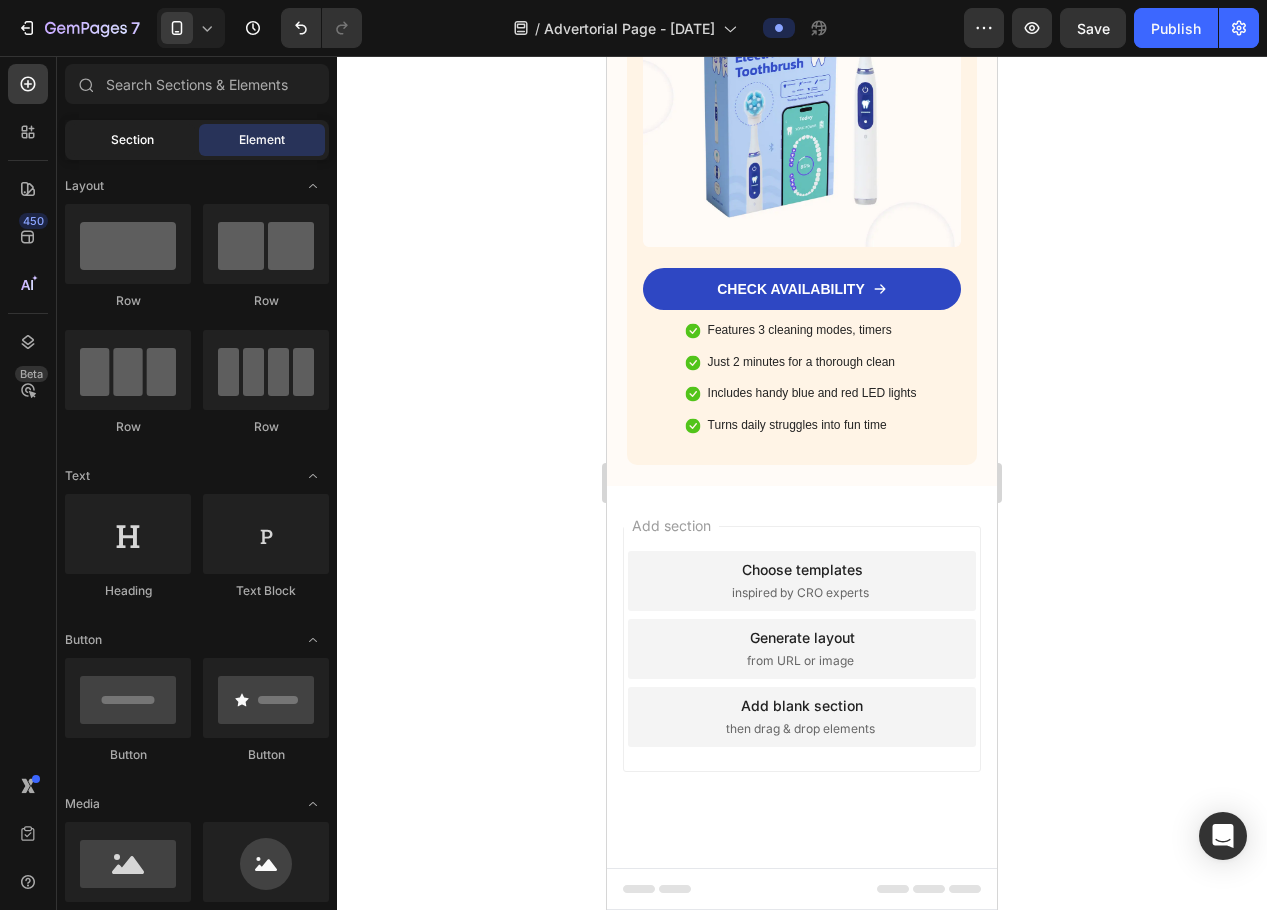 click on "Section" at bounding box center [132, 140] 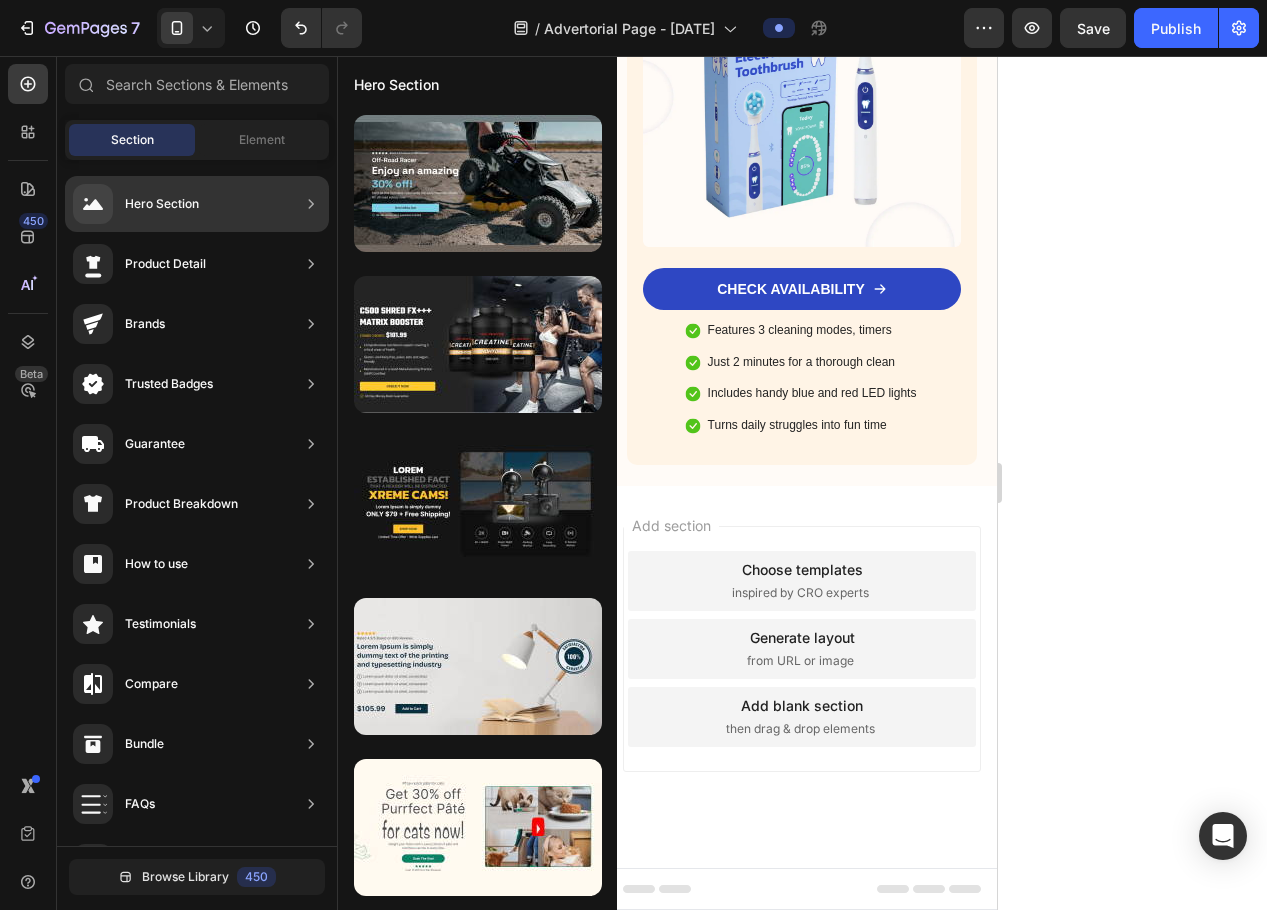 scroll, scrollTop: 100, scrollLeft: 0, axis: vertical 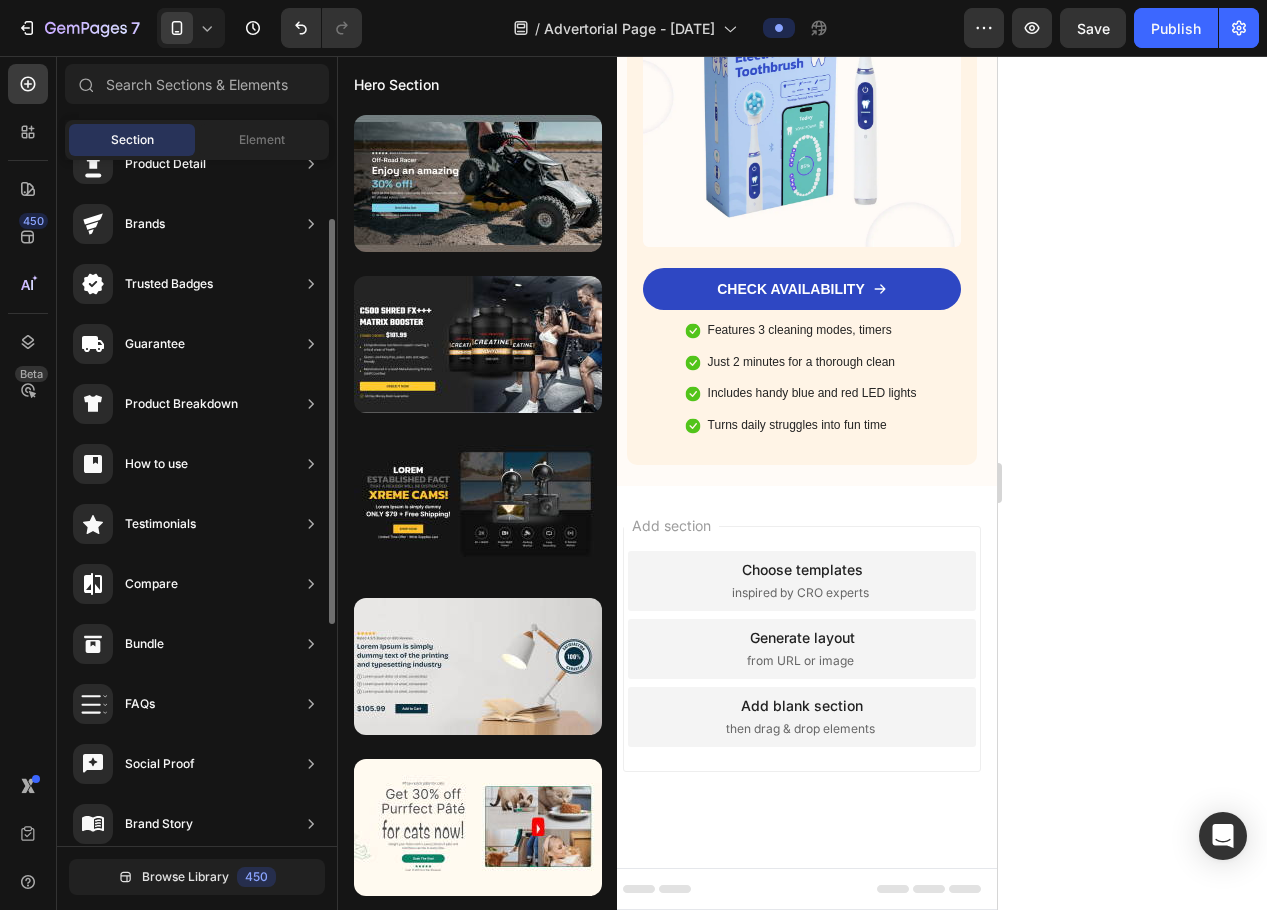 click on "Trusted Badges" 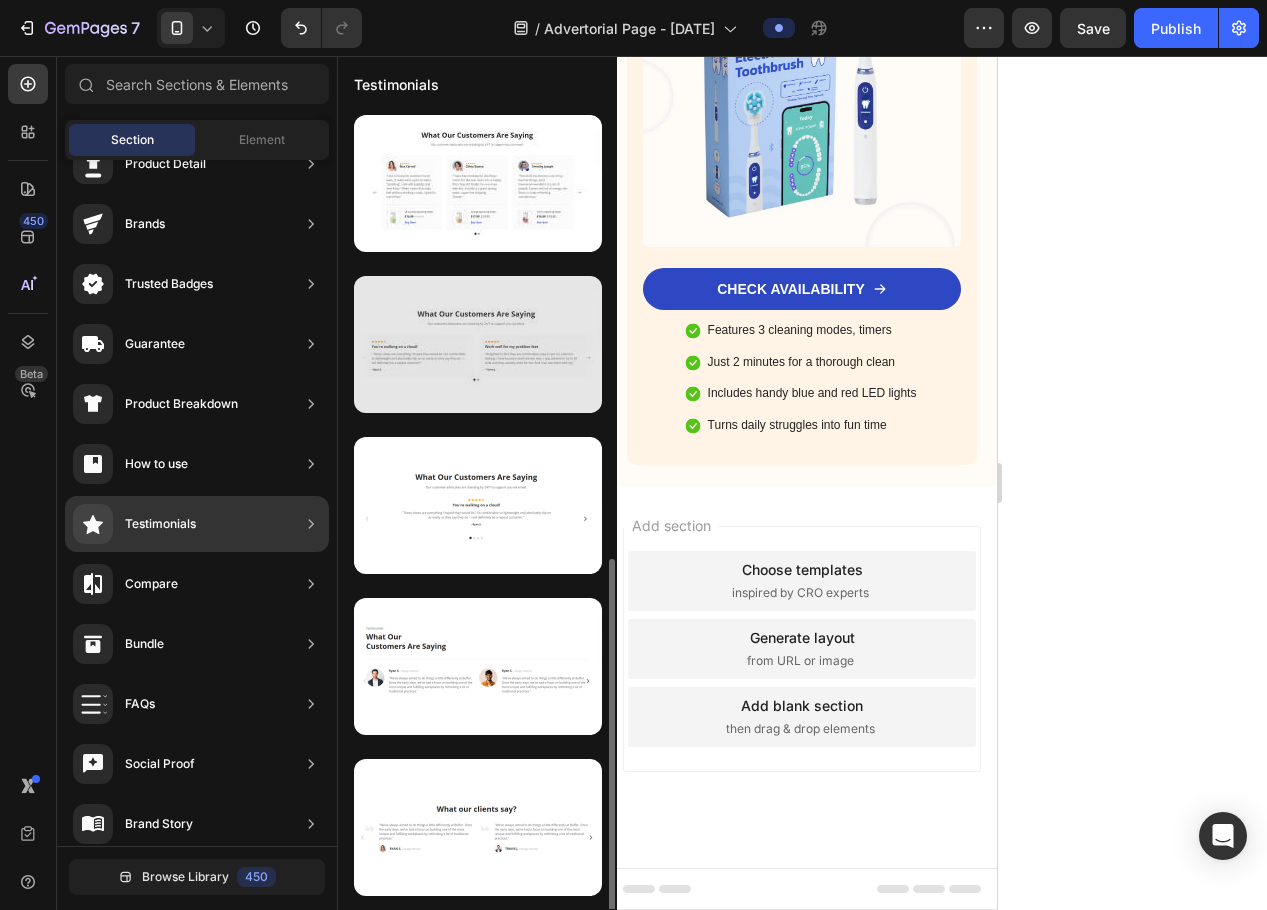 scroll, scrollTop: 300, scrollLeft: 0, axis: vertical 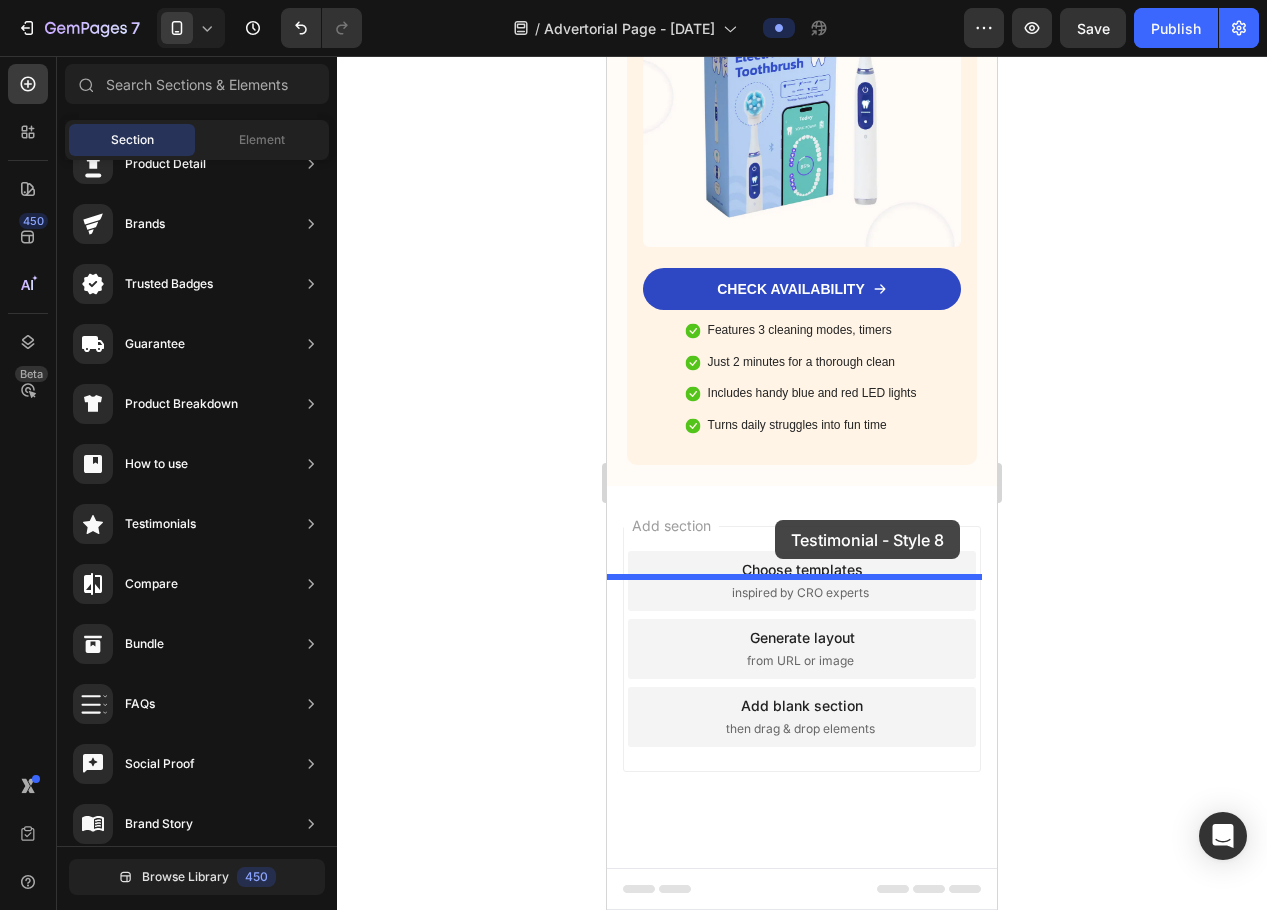 drag, startPoint x: 1107, startPoint y: 442, endPoint x: 767, endPoint y: 538, distance: 353.2931 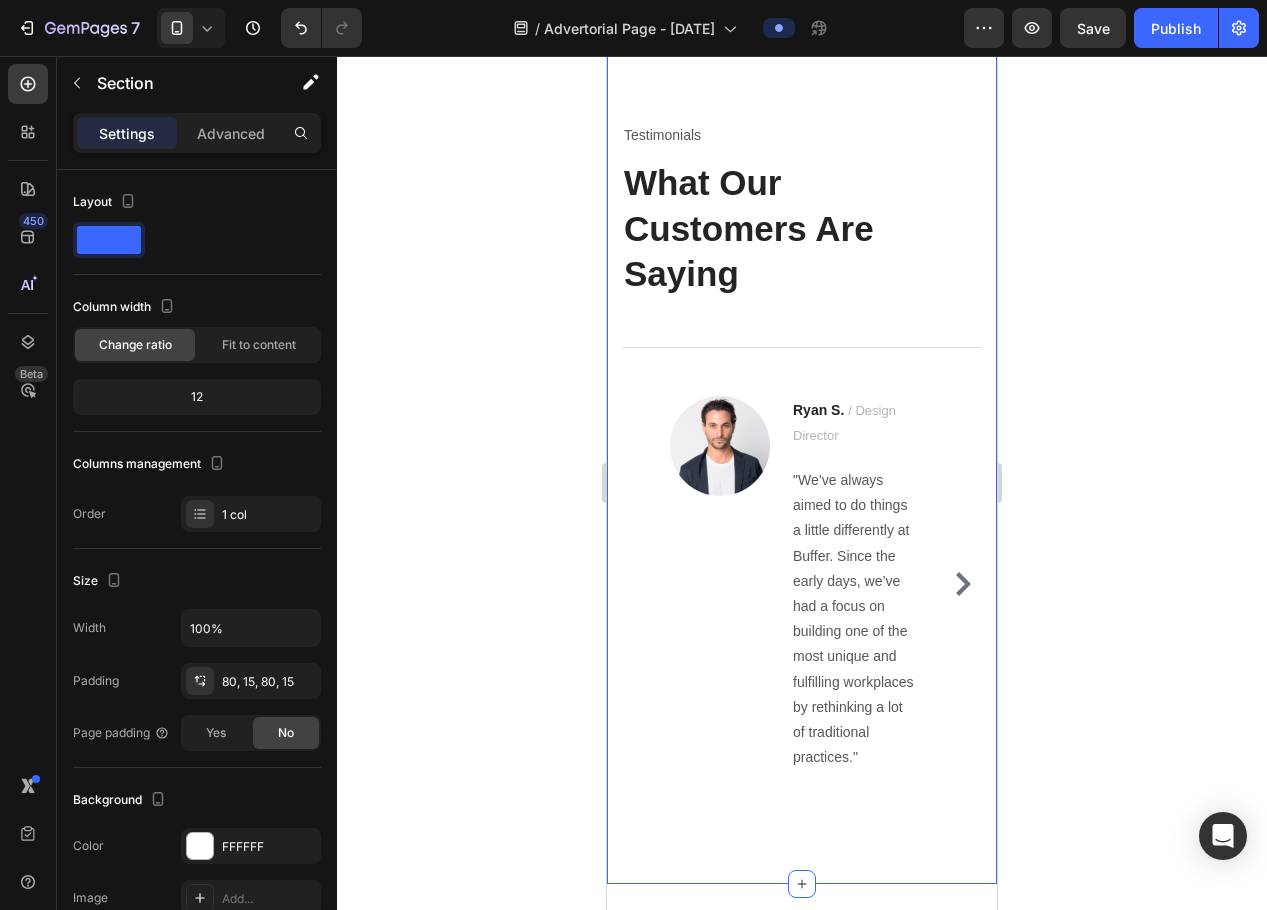 scroll, scrollTop: 3479, scrollLeft: 0, axis: vertical 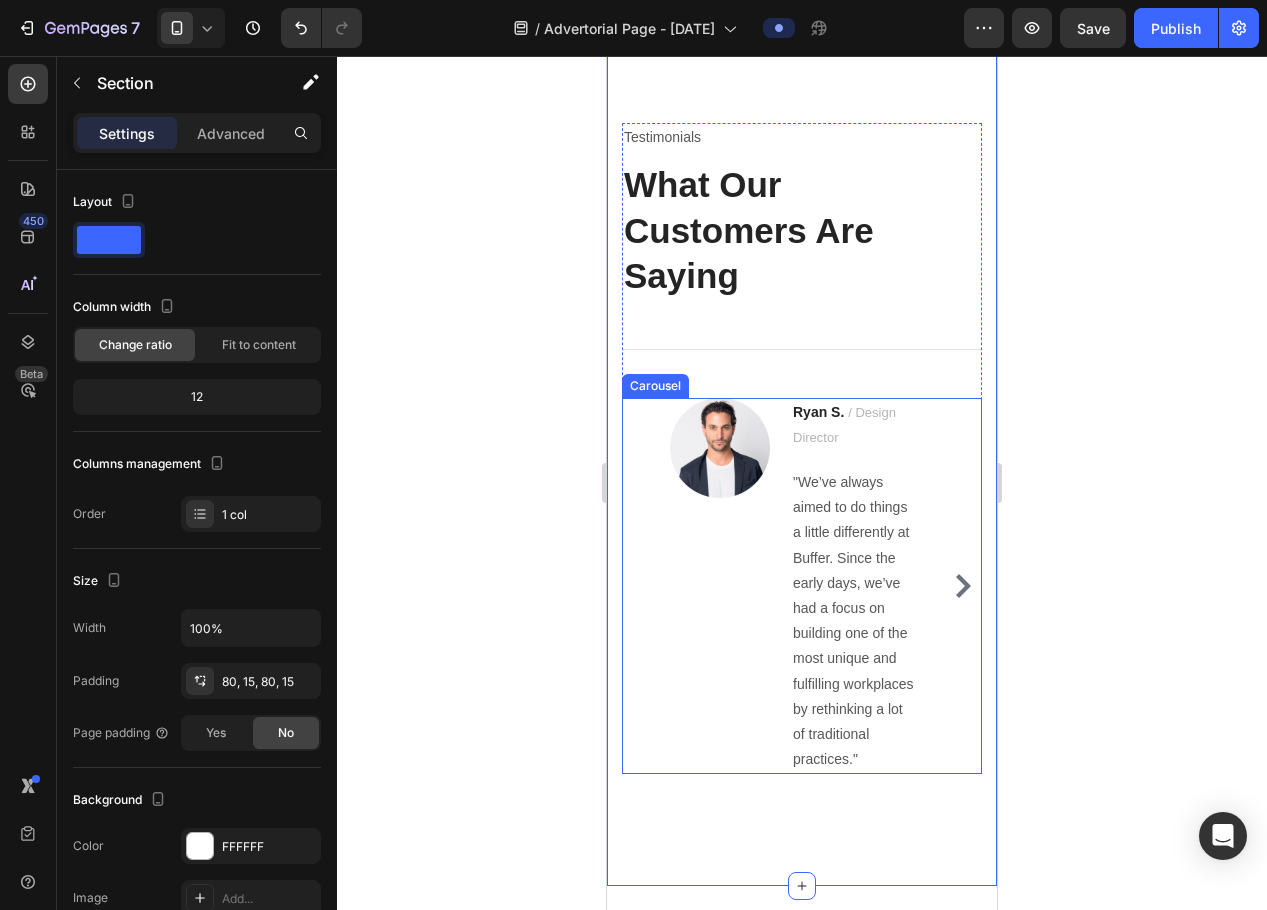 click 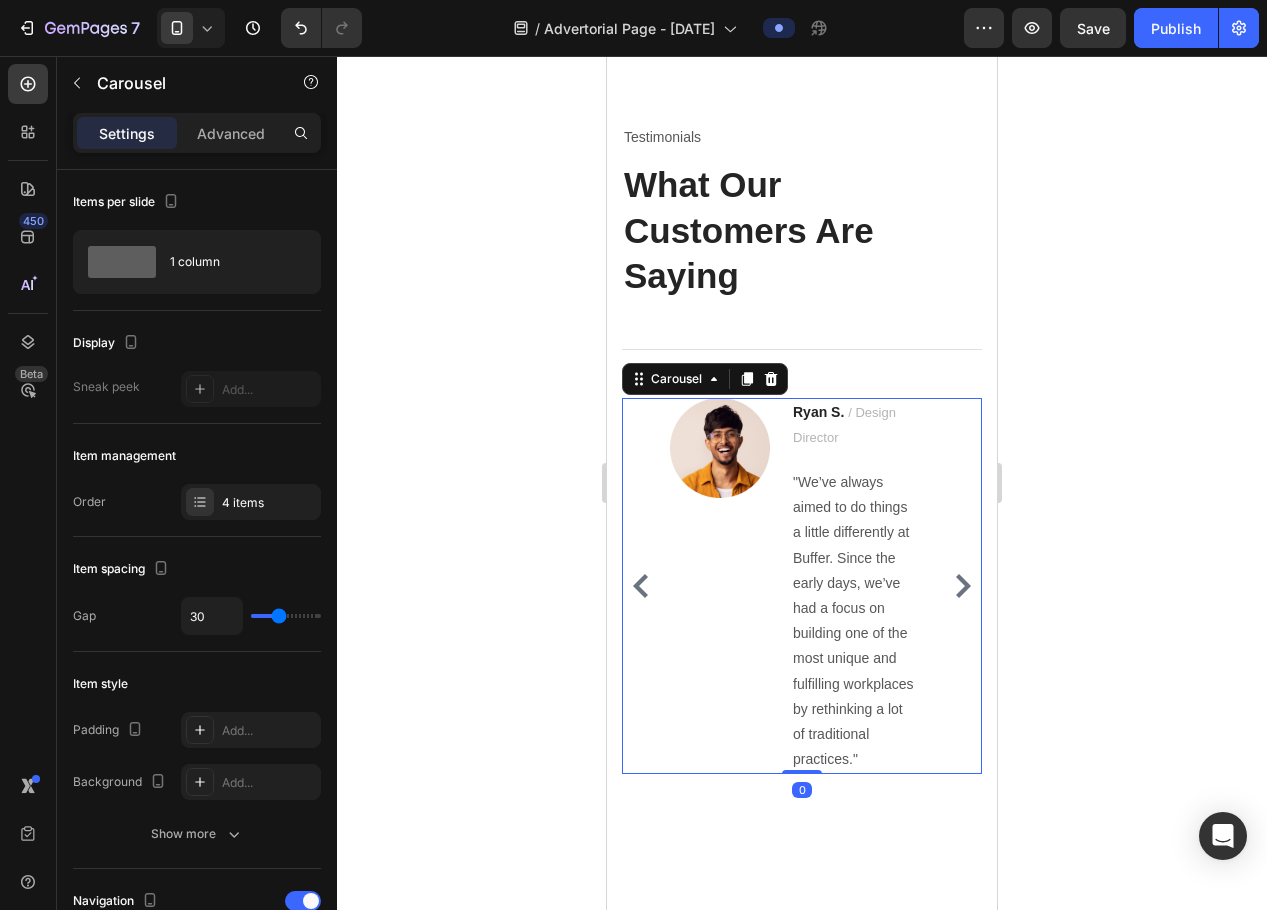 click 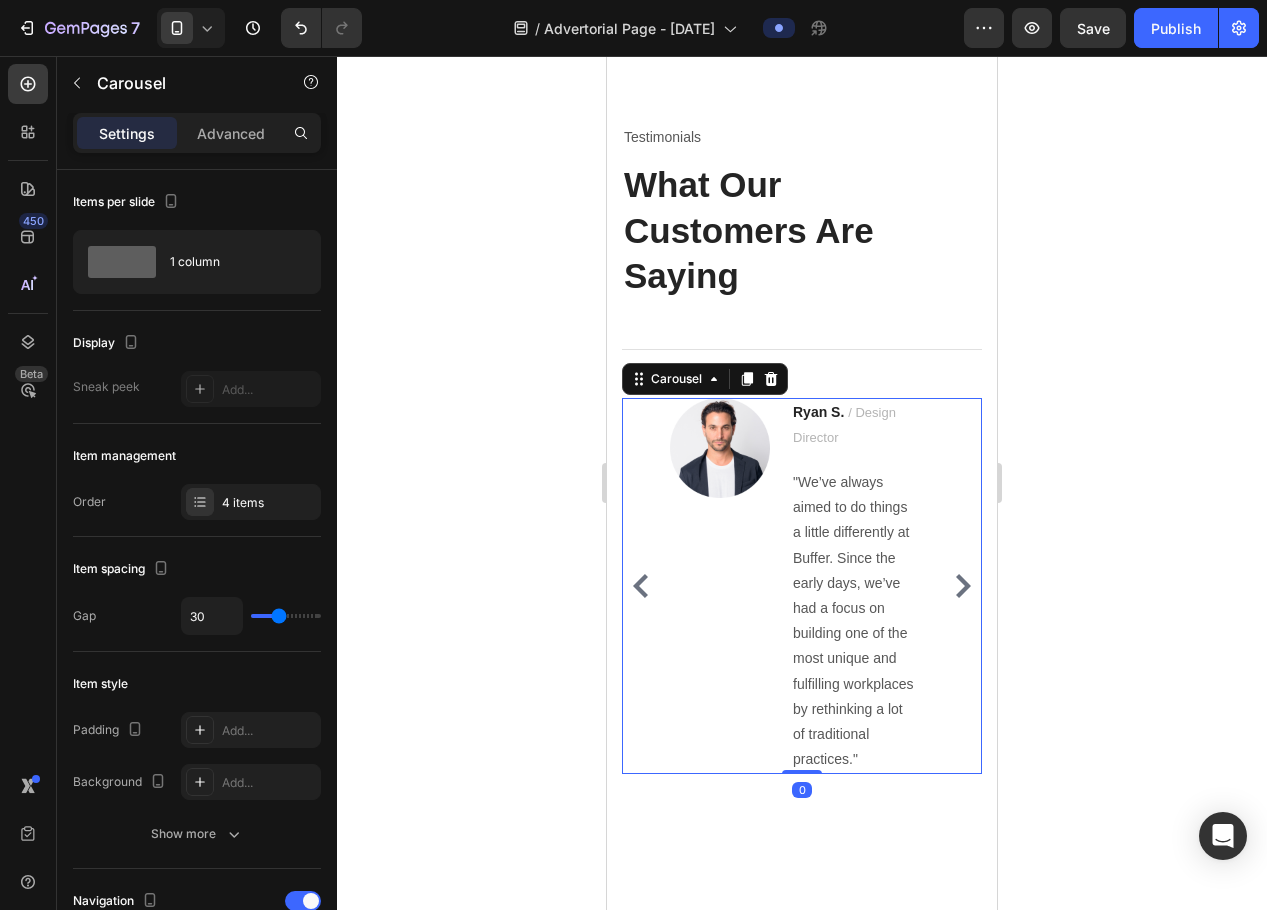 click 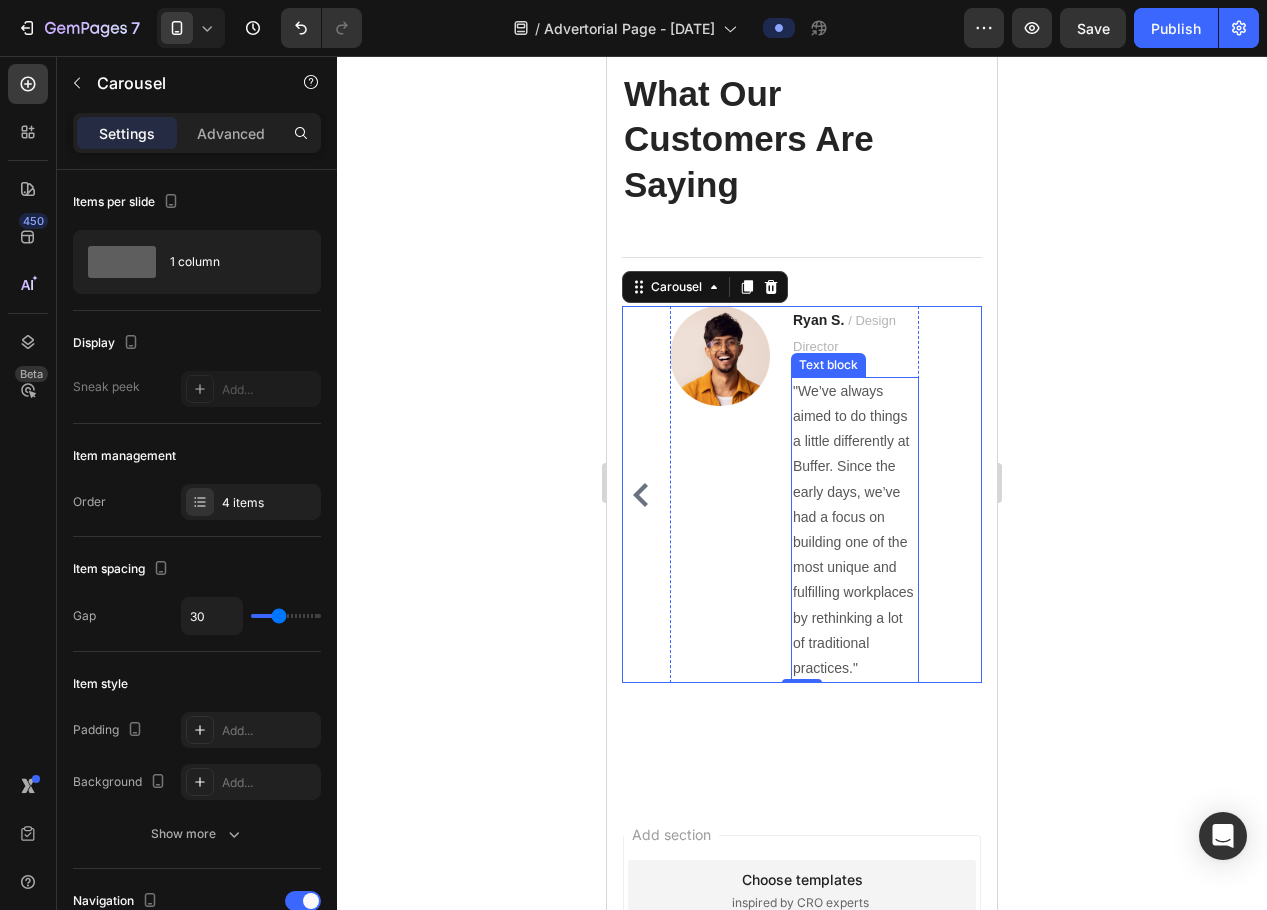 scroll, scrollTop: 3279, scrollLeft: 0, axis: vertical 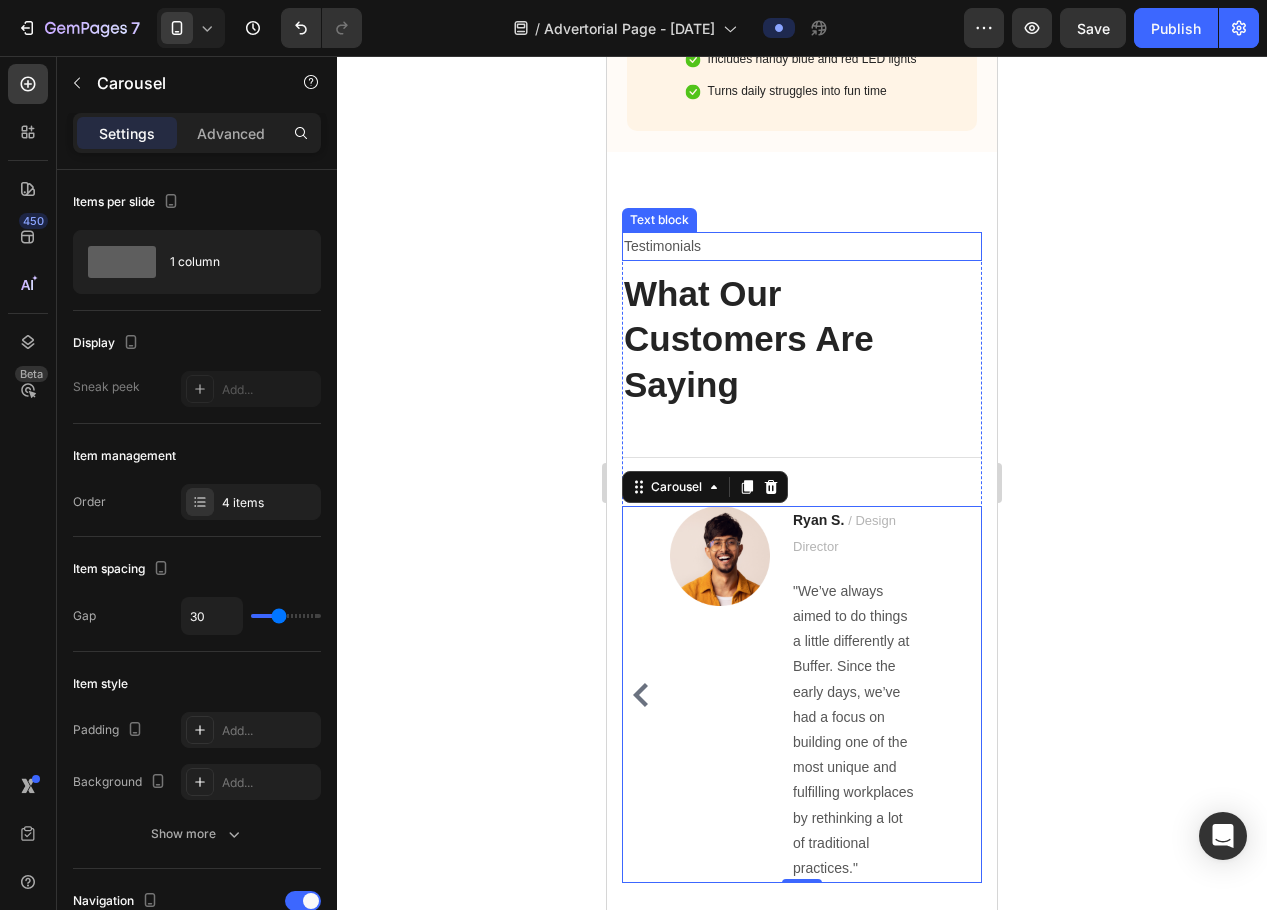 click on "Testimonials" at bounding box center [802, 246] 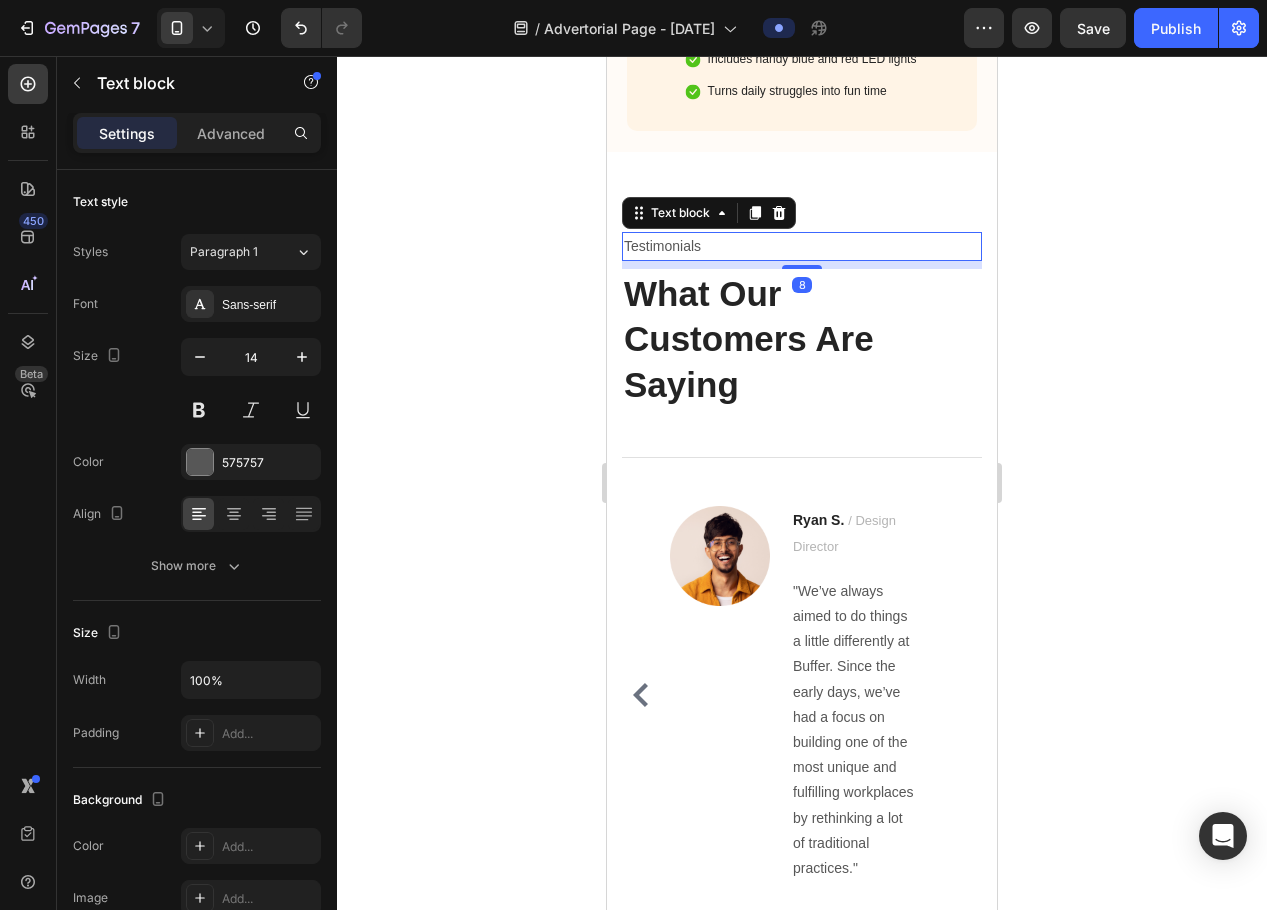 click on "Testimonials" at bounding box center [802, 246] 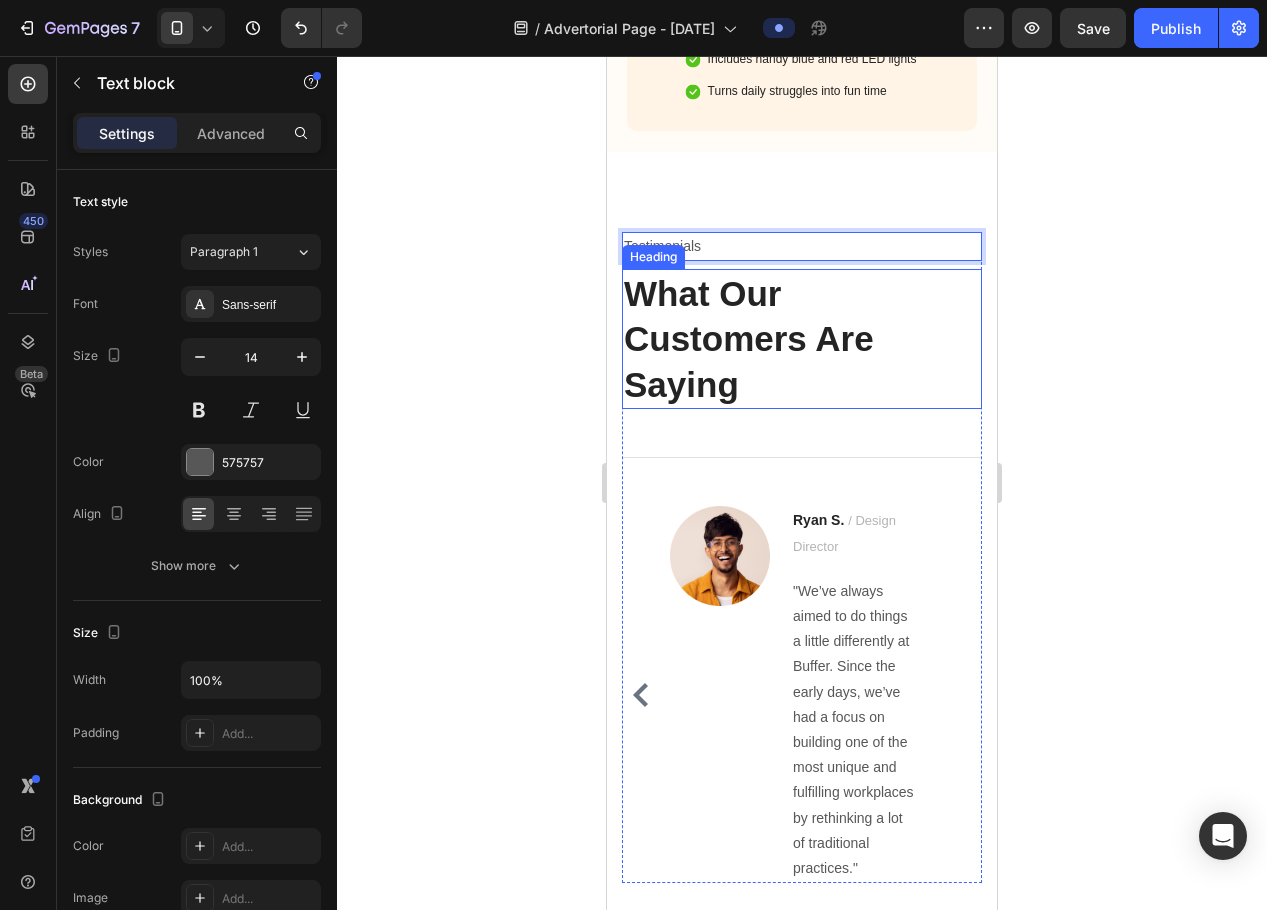 click 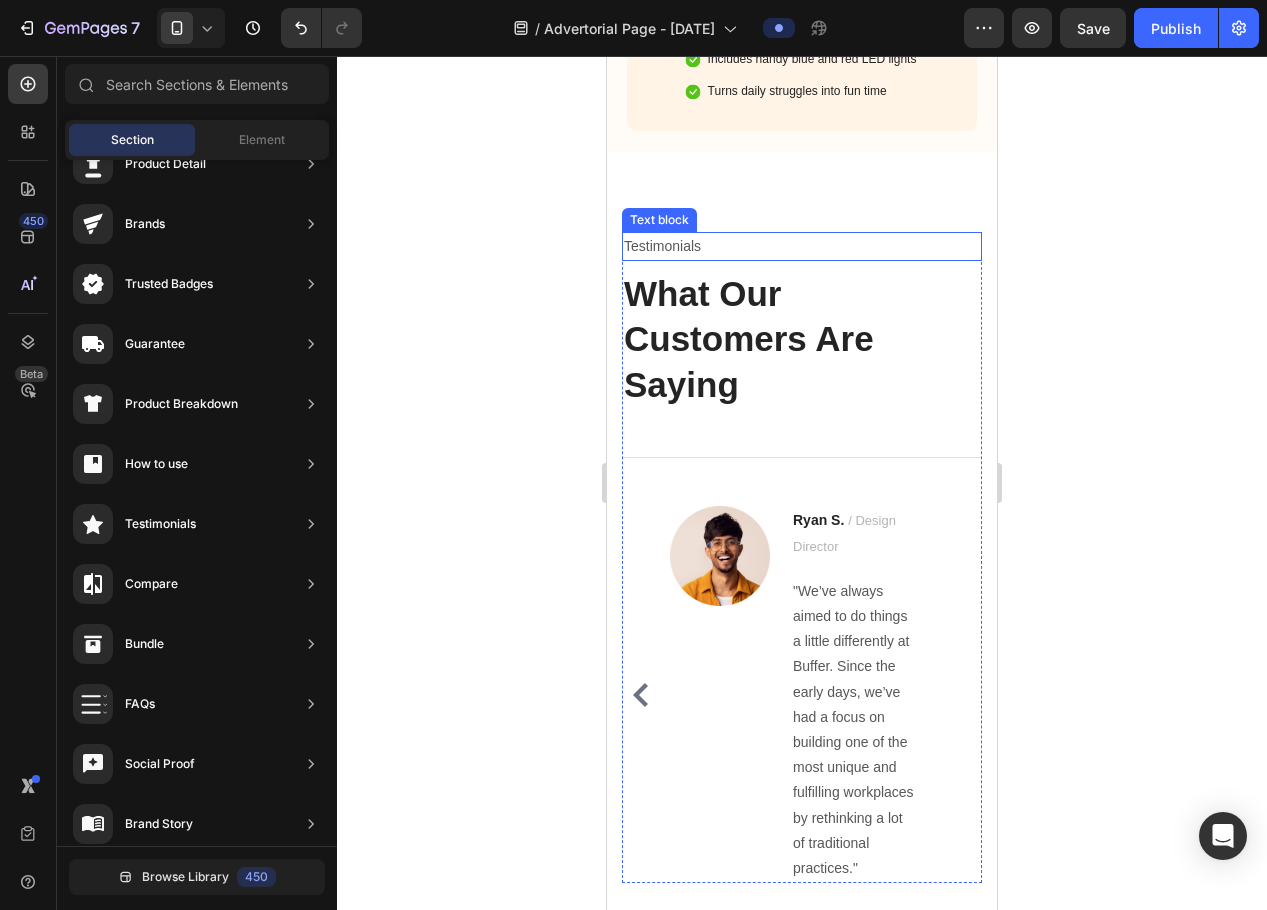 click on "Testimonials" at bounding box center (802, 246) 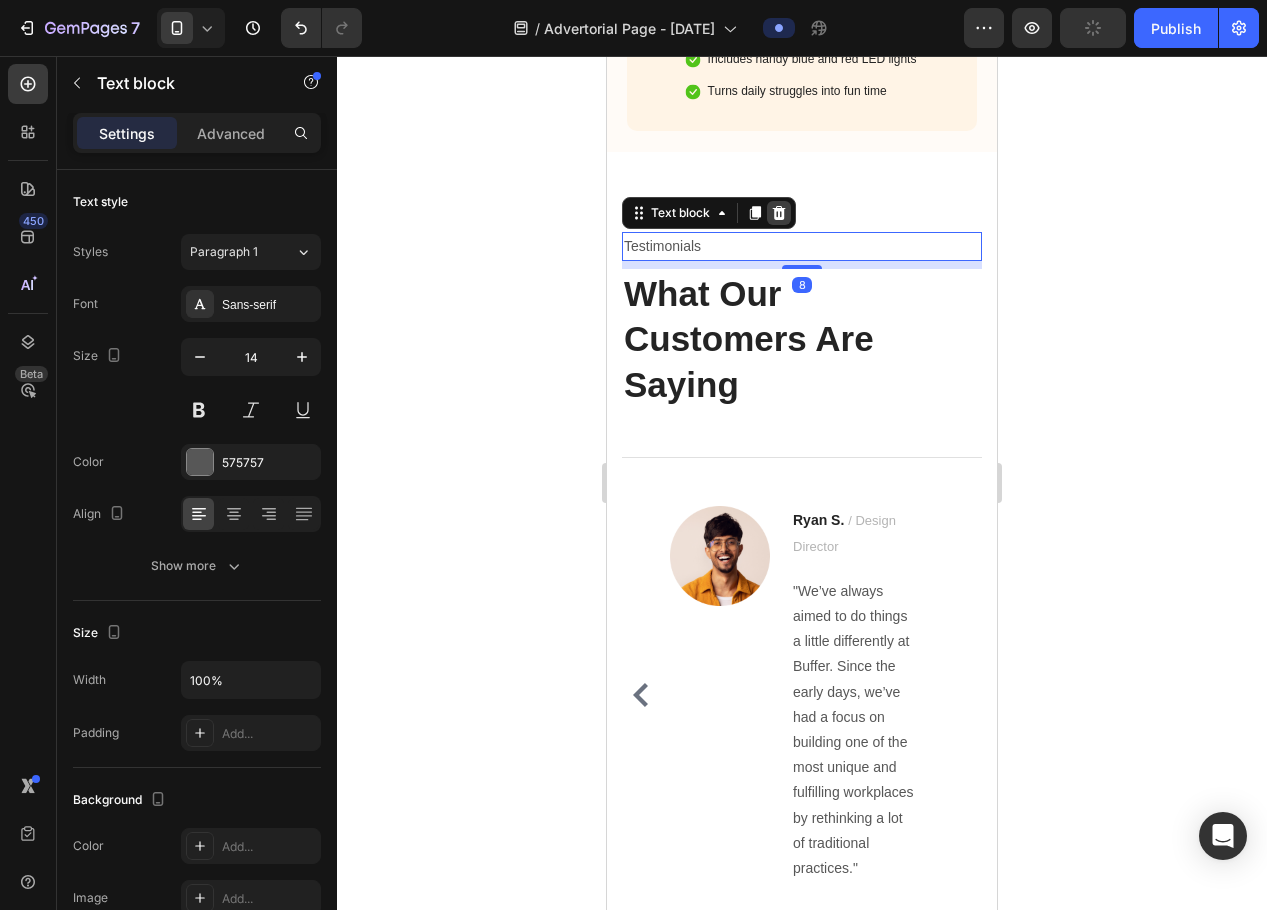 click at bounding box center (779, 213) 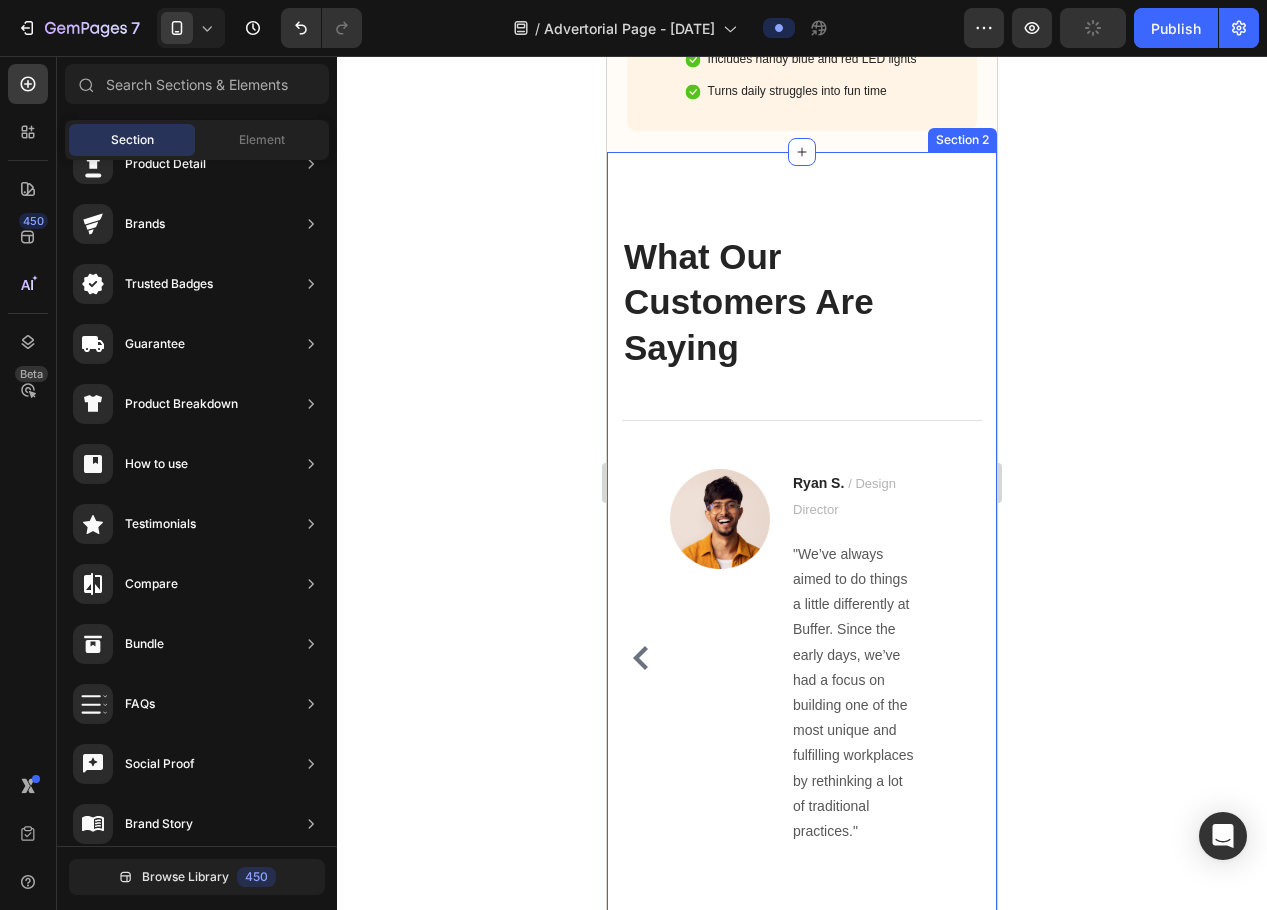 click on "What Our  Customers Are Saying Heading                Title Line Image Ryan S.   / Design Director Text block "We’ve always aimed to do things a little differently at Buffer. Since the early days, we’ve had a focus on building one of the most unique and fulfilling workplaces by rethinking a lot of traditional practices." Text block Row Image Ryan S.   / Design Director Text block "We’ve always aimed to do things a little differently at Buffer. Since the early days, we’ve had a focus on building one of the most unique and fulfilling workplaces by rethinking a lot of traditional practices." Text block Row Image Ryan S.   / Design Director Text block "We’ve always aimed to do things a little differently at Buffer. Since the early days, we’ve had a focus on building one of the most unique and fulfilling workplaces by rethinking a lot of traditional practices." Text block Row Image Ryan S.   / Design Director Text block Text block Row Carousel Row Section 2" at bounding box center [802, 555] 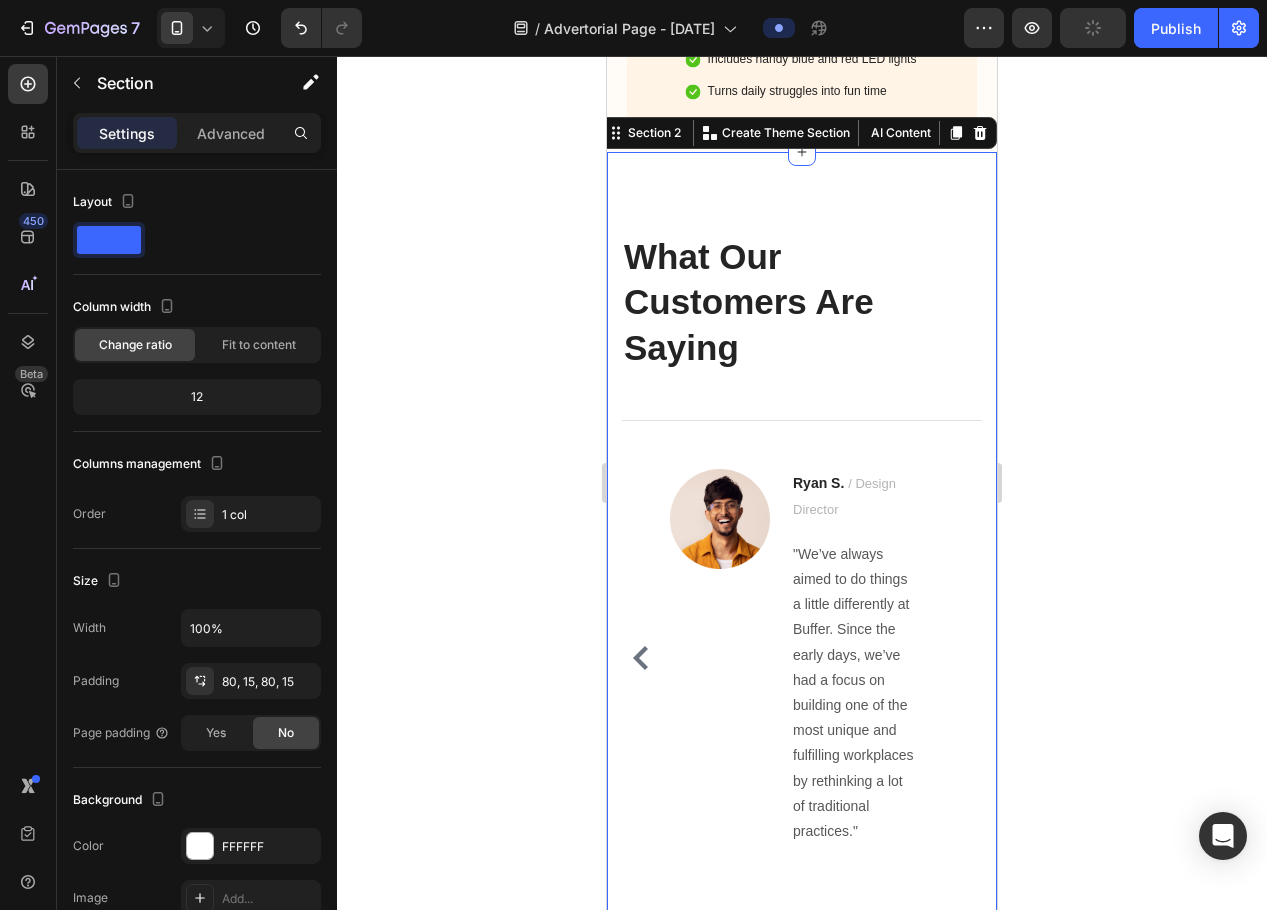 click on "What Our  Customers Are Saying Heading                Title Line Image Ryan S.   / Design Director Text block "We’ve always aimed to do things a little differently at Buffer. Since the early days, we’ve had a focus on building one of the most unique and fulfilling workplaces by rethinking a lot of traditional practices." Text block Row Image Ryan S.   / Design Director Text block "We’ve always aimed to do things a little differently at Buffer. Since the early days, we’ve had a focus on building one of the most unique and fulfilling workplaces by rethinking a lot of traditional practices." Text block Row Image Ryan S.   / Design Director Text block "We’ve always aimed to do things a little differently at Buffer. Since the early days, we’ve had a focus on building one of the most unique and fulfilling workplaces by rethinking a lot of traditional practices." Text block Row Image Ryan S.   / Design Director Text block Text block Row Carousel Row Section 2   You can create reusable sections Product" at bounding box center (802, 555) 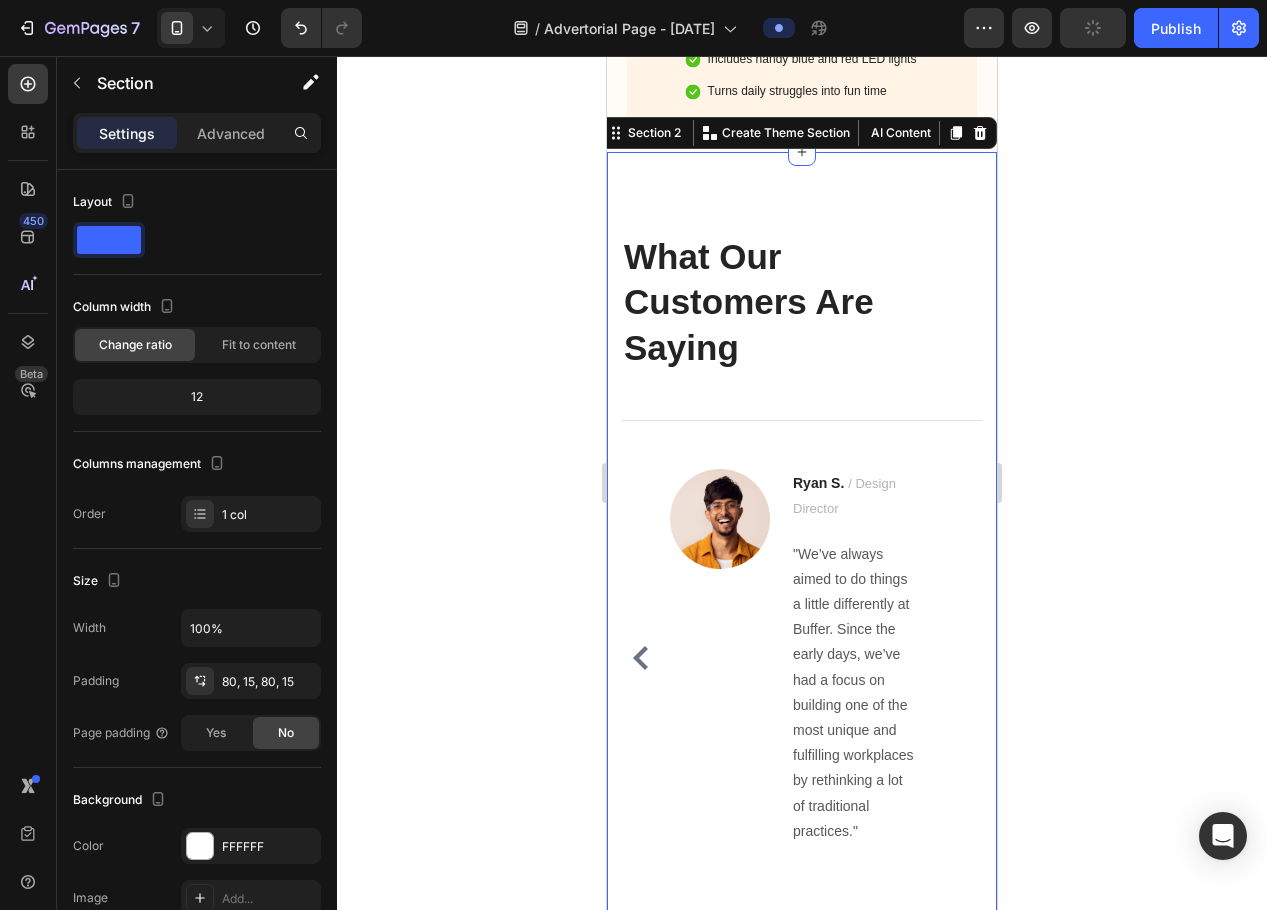 click on "What Our  Customers Are Saying Heading                Title Line Image Ryan S.   / Design Director Text block "We’ve always aimed to do things a little differently at Buffer. Since the early days, we’ve had a focus on building one of the most unique and fulfilling workplaces by rethinking a lot of traditional practices." Text block Row Image Ryan S.   / Design Director Text block "We’ve always aimed to do things a little differently at Buffer. Since the early days, we’ve had a focus on building one of the most unique and fulfilling workplaces by rethinking a lot of traditional practices." Text block Row Image Ryan S.   / Design Director Text block "We’ve always aimed to do things a little differently at Buffer. Since the early days, we’ve had a focus on building one of the most unique and fulfilling workplaces by rethinking a lot of traditional practices." Text block Row Image Ryan S.   / Design Director Text block Text block Row Carousel Row Section 2   You can create reusable sections Product" at bounding box center [802, 555] 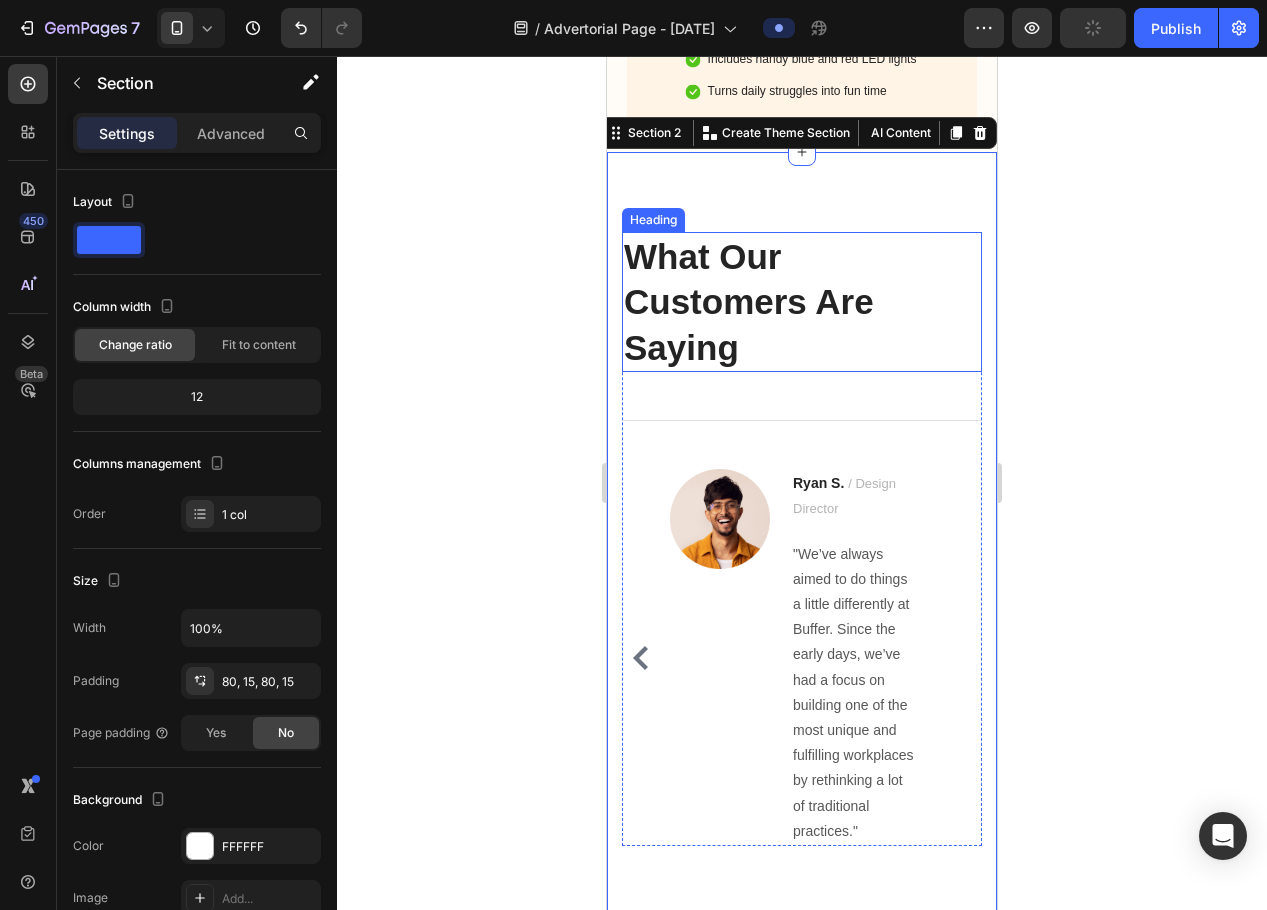 click on "What Our  Customers Are Saying" at bounding box center (802, 302) 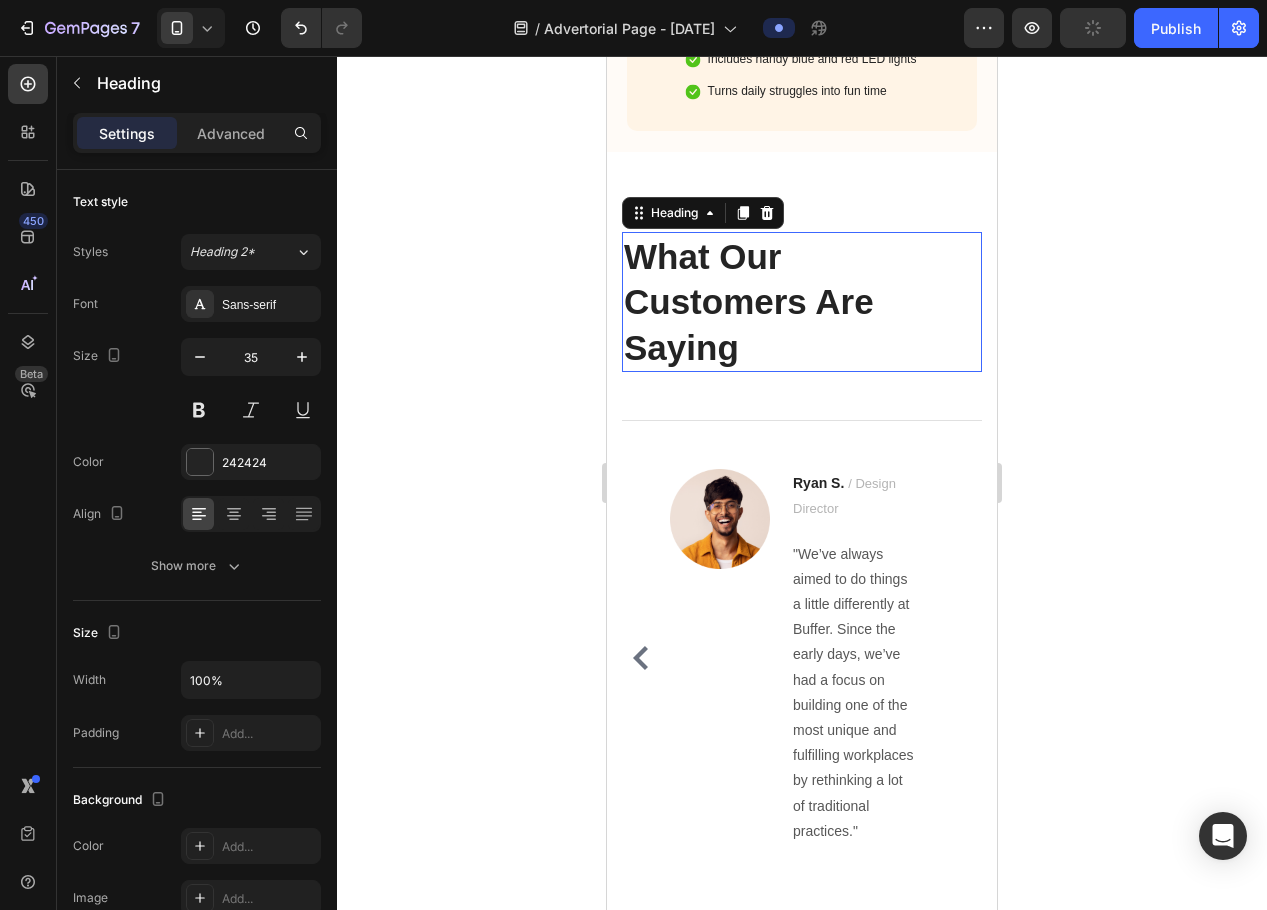 click on "What Our  Customers Are Saying" at bounding box center [802, 302] 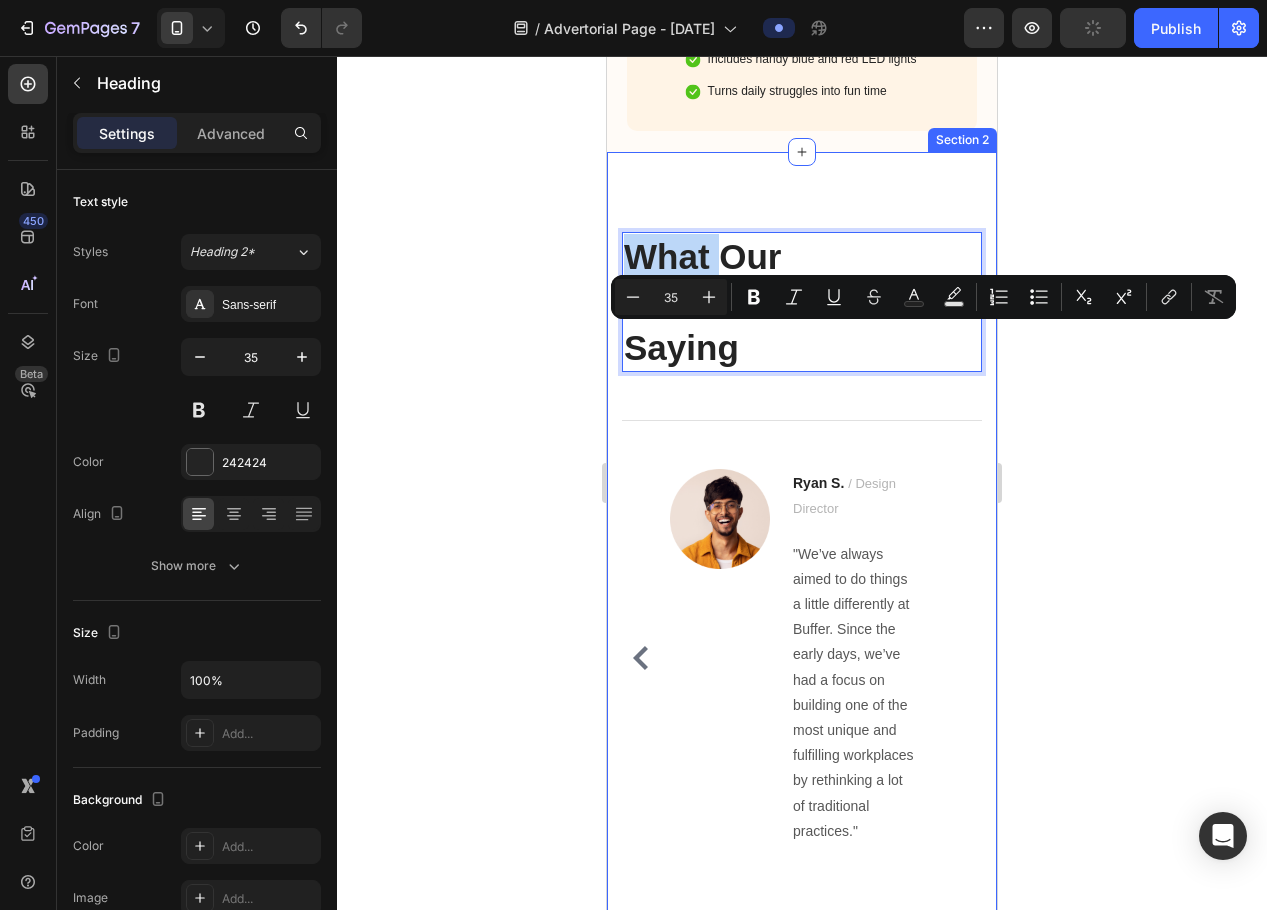 click on "What Our  Customers Are Saying Heading   0                Title Line Image Ryan S.   / Design Director Text block "We’ve always aimed to do things a little differently at Buffer. Since the early days, we’ve had a focus on building one of the most unique and fulfilling workplaces by rethinking a lot of traditional practices." Text block Row Image Ryan S.   / Design Director Text block "We’ve always aimed to do things a little differently at Buffer. Since the early days, we’ve had a focus on building one of the most unique and fulfilling workplaces by rethinking a lot of traditional practices." Text block Row Image Ryan S.   / Design Director Text block "We’ve always aimed to do things a little differently at Buffer. Since the early days, we’ve had a focus on building one of the most unique and fulfilling workplaces by rethinking a lot of traditional practices." Text block Row Image Ryan S.   / Design Director Text block Text block Row Carousel Row Section 2" at bounding box center [802, 555] 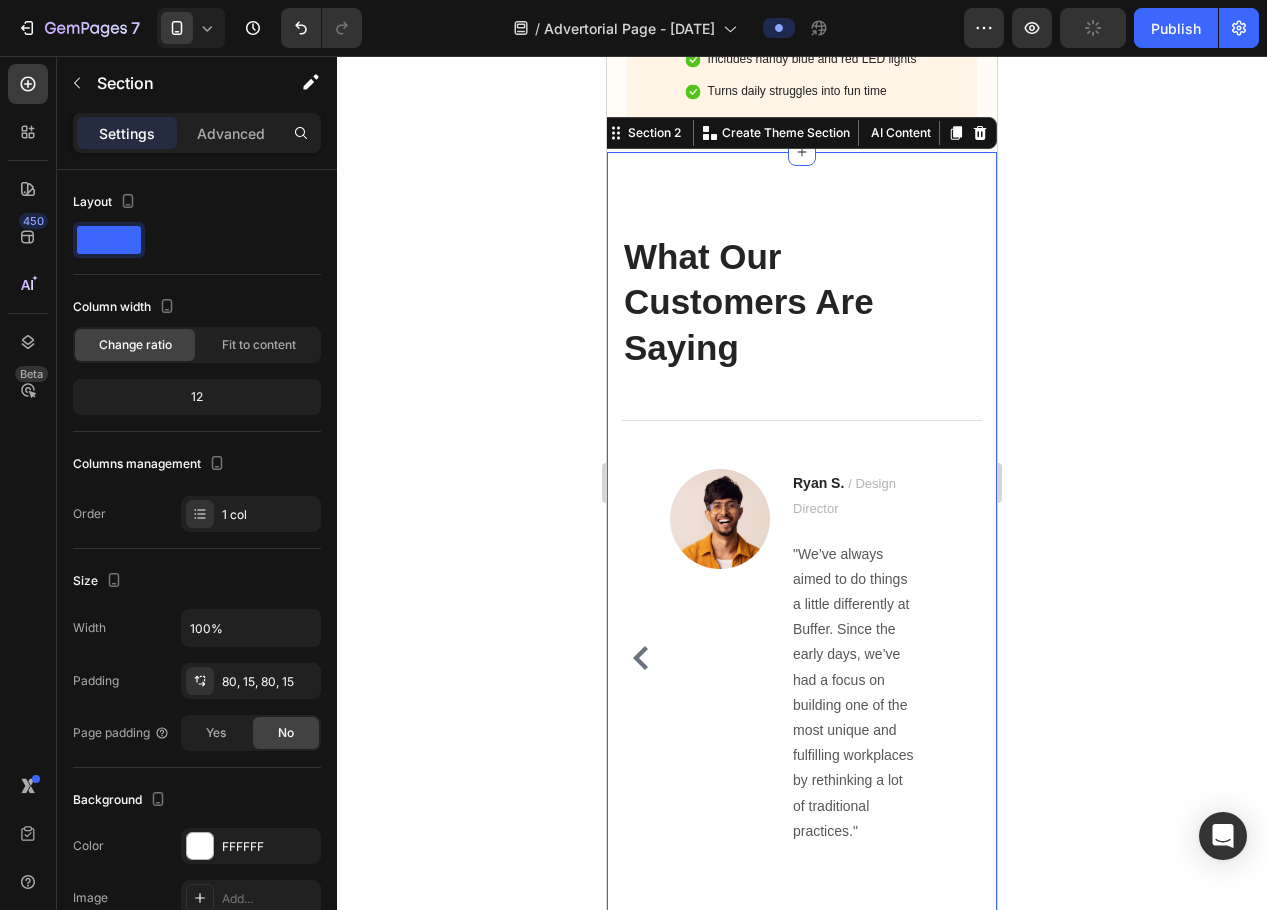 click 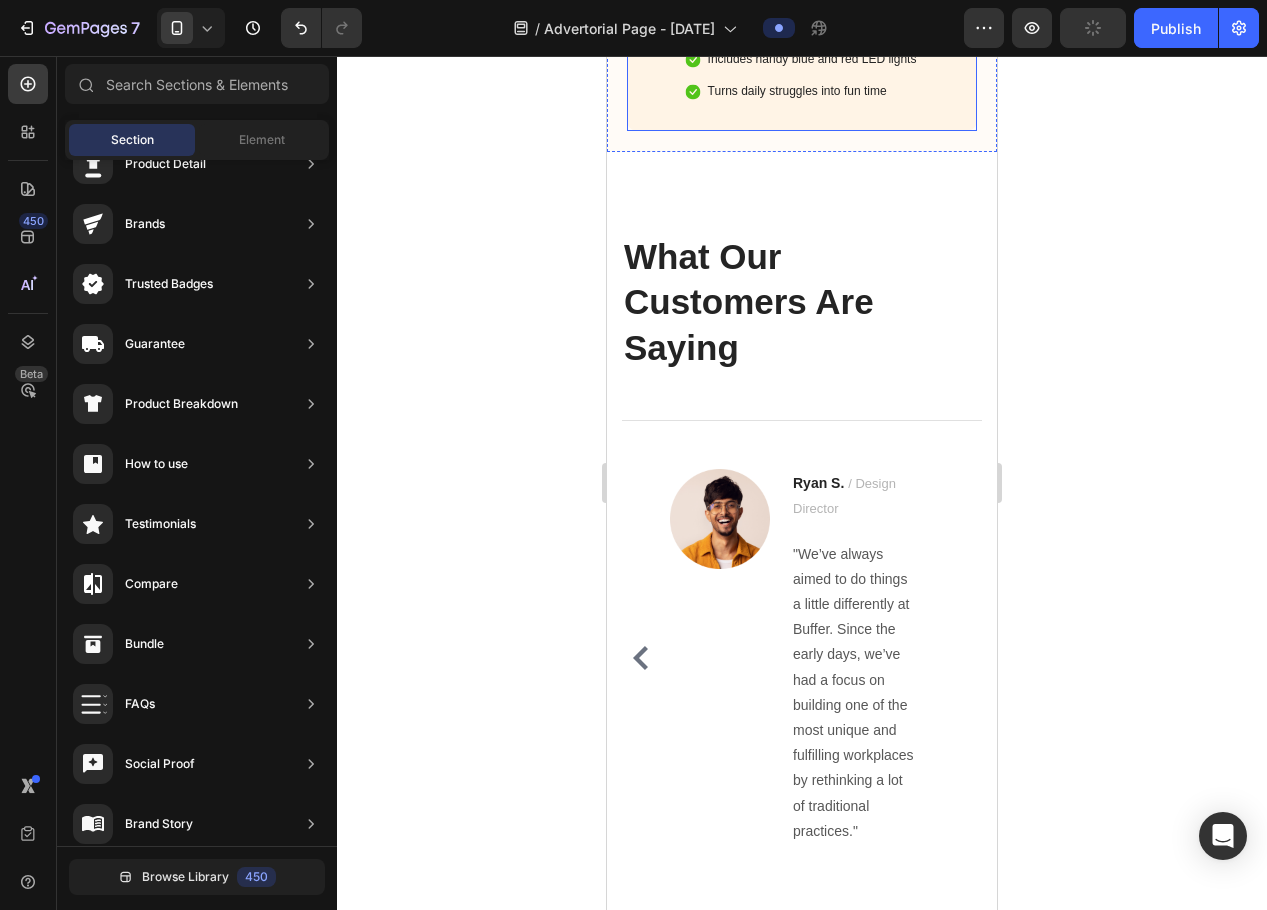 click on "Enjoy a remarkable 20% discount! Heading
Icon
Icon
Icon
Icon
Icon Icon List 2,500+ Verified Reviews! Text Block Row Best Choice Text Block Image
CHECK AVAILABILITY Button
Features 3 cleaning modes, timers
Just 2 minutes for a thorough clean
Includes handy blue and red LED lights
Turns daily struggles into fun time Item List Row" at bounding box center [802, -210] 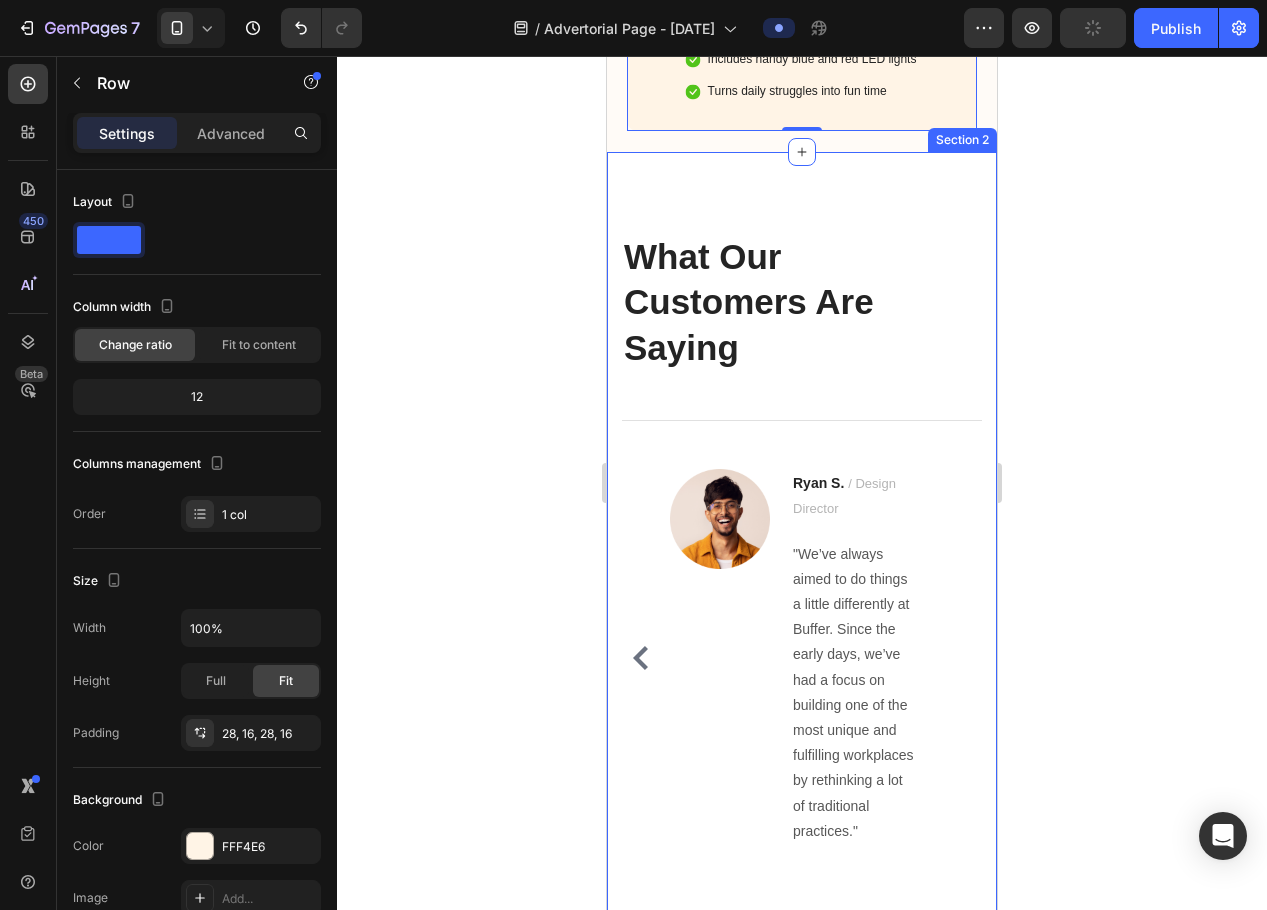 click on "What Our  Customers Are Saying Heading                Title Line Image Ryan S.   / Design Director Text block "We’ve always aimed to do things a little differently at Buffer. Since the early days, we’ve had a focus on building one of the most unique and fulfilling workplaces by rethinking a lot of traditional practices." Text block Row Image Ryan S.   / Design Director Text block "We’ve always aimed to do things a little differently at Buffer. Since the early days, we’ve had a focus on building one of the most unique and fulfilling workplaces by rethinking a lot of traditional practices." Text block Row Image Ryan S.   / Design Director Text block "We’ve always aimed to do things a little differently at Buffer. Since the early days, we’ve had a focus on building one of the most unique and fulfilling workplaces by rethinking a lot of traditional practices." Text block Row Image Ryan S.   / Design Director Text block Text block Row Carousel Row Section 2" at bounding box center [802, 555] 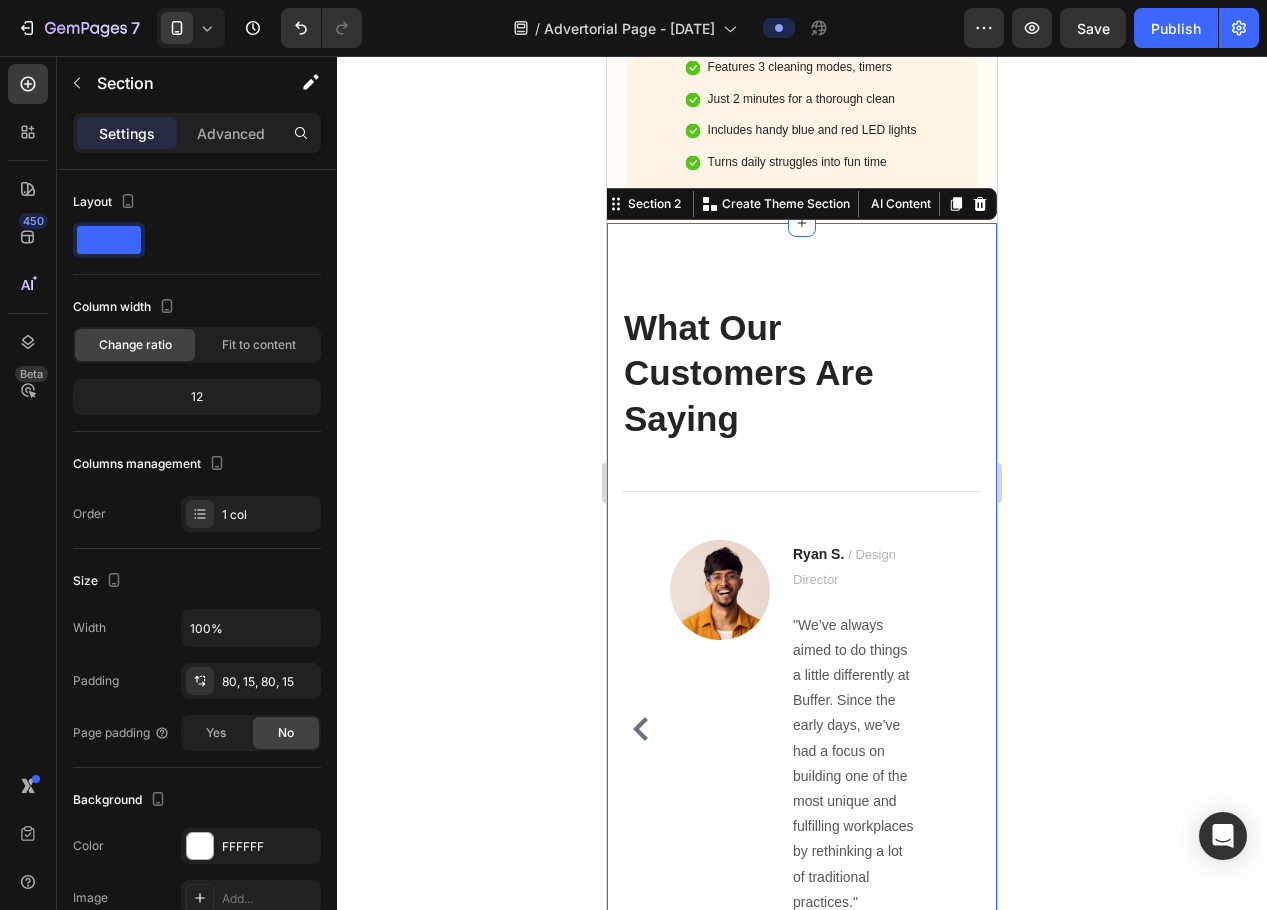 scroll, scrollTop: 3179, scrollLeft: 0, axis: vertical 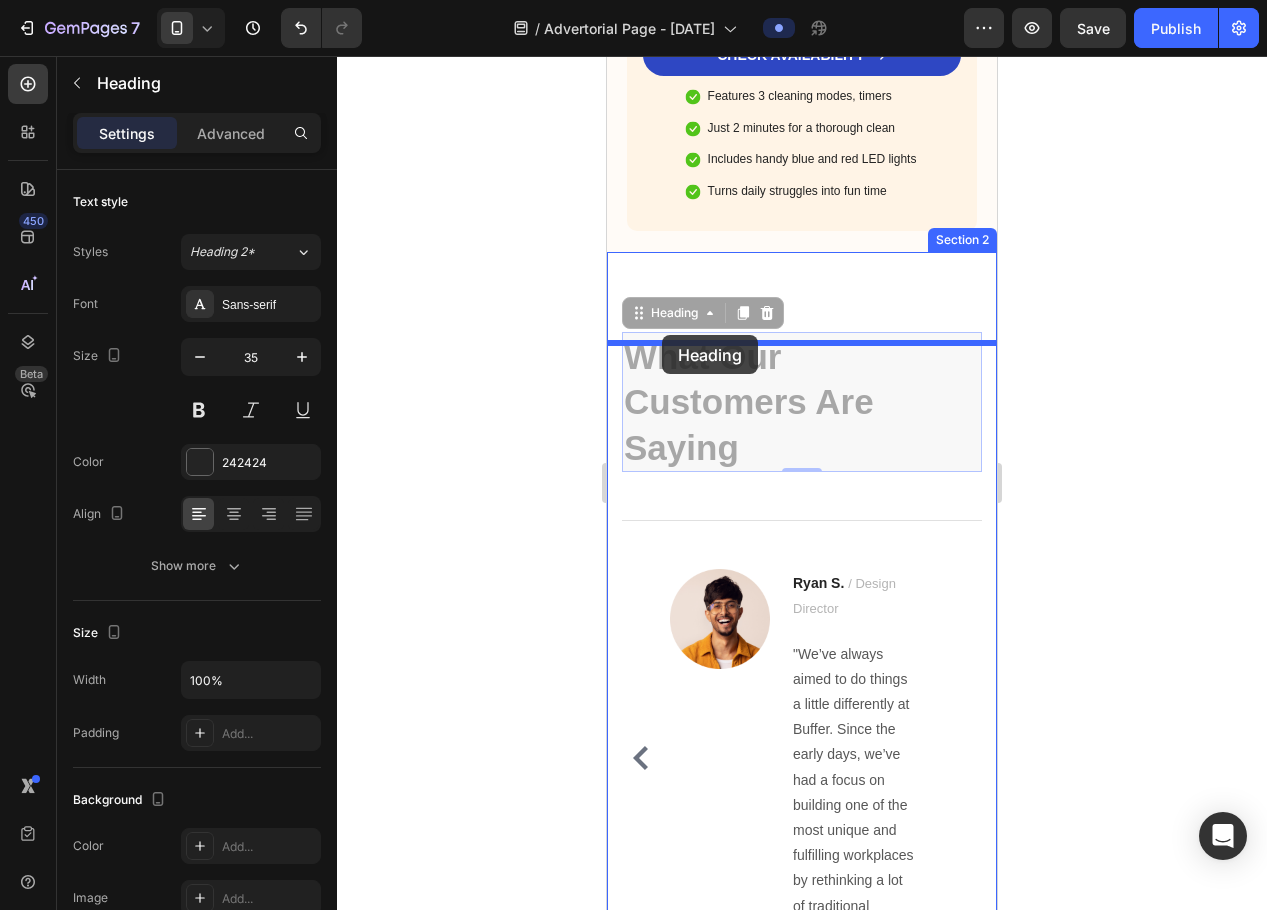 drag, startPoint x: 667, startPoint y: 384, endPoint x: 662, endPoint y: 335, distance: 49.25444 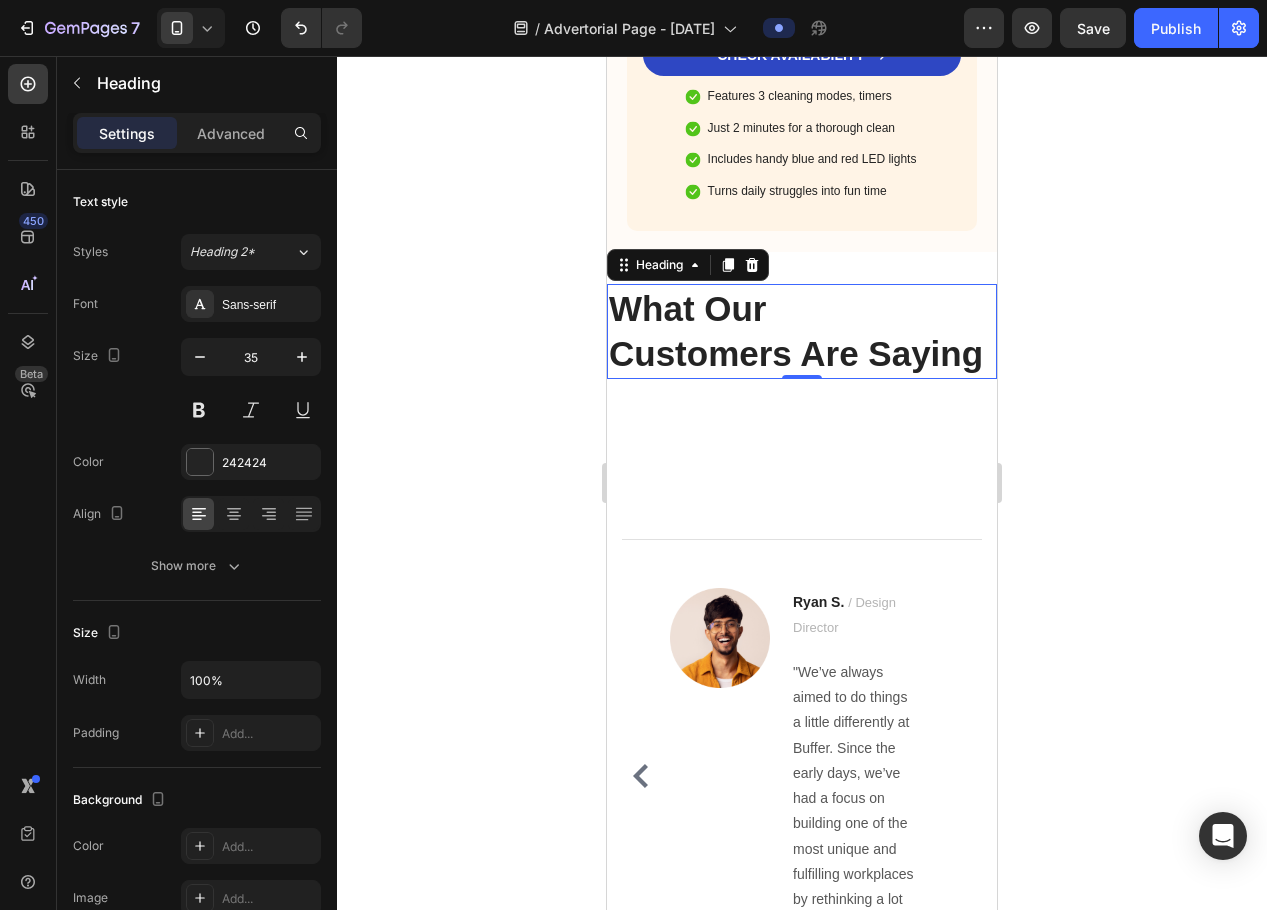 click 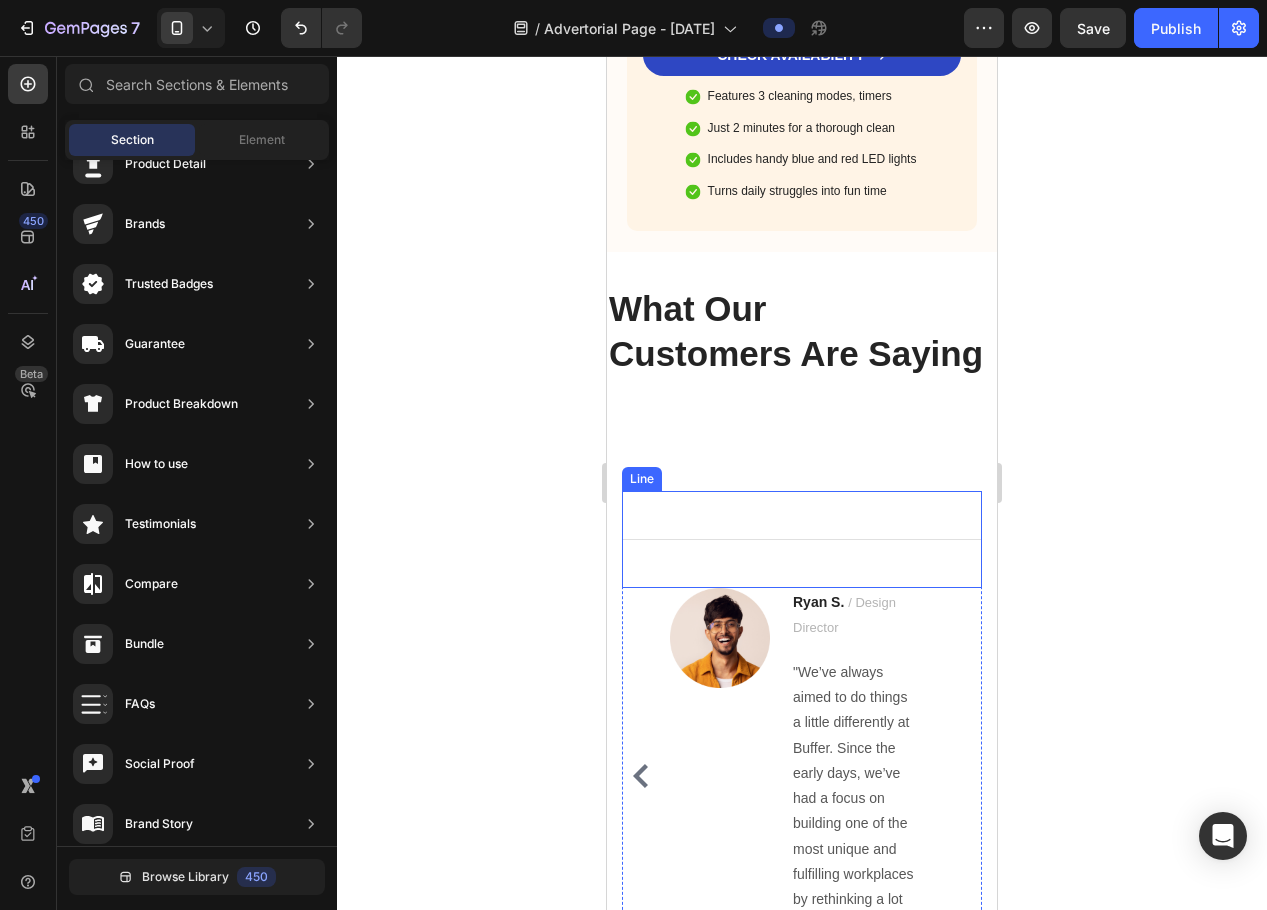 click on "Title Line" at bounding box center [802, 539] 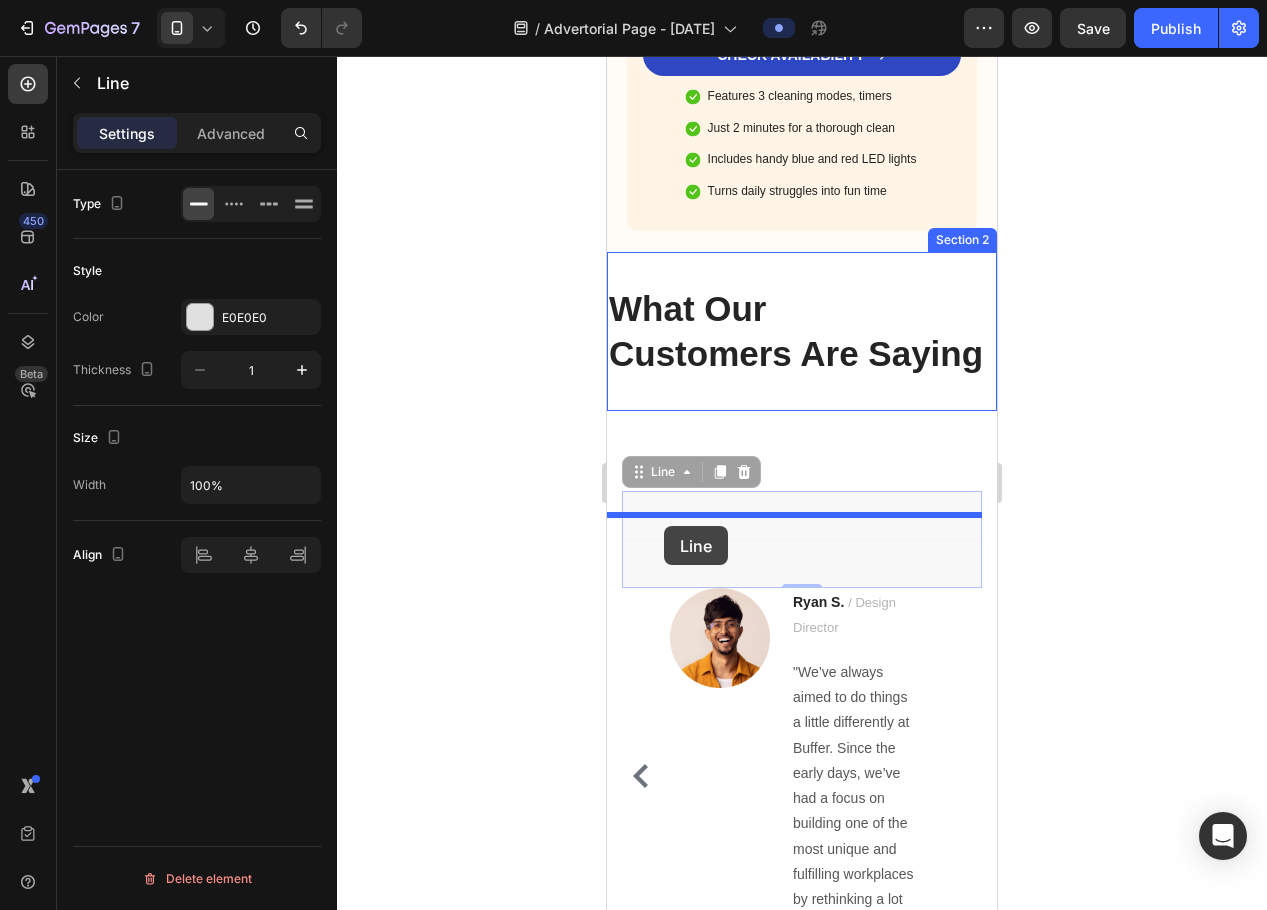 drag, startPoint x: 662, startPoint y: 610, endPoint x: 664, endPoint y: 526, distance: 84.0238 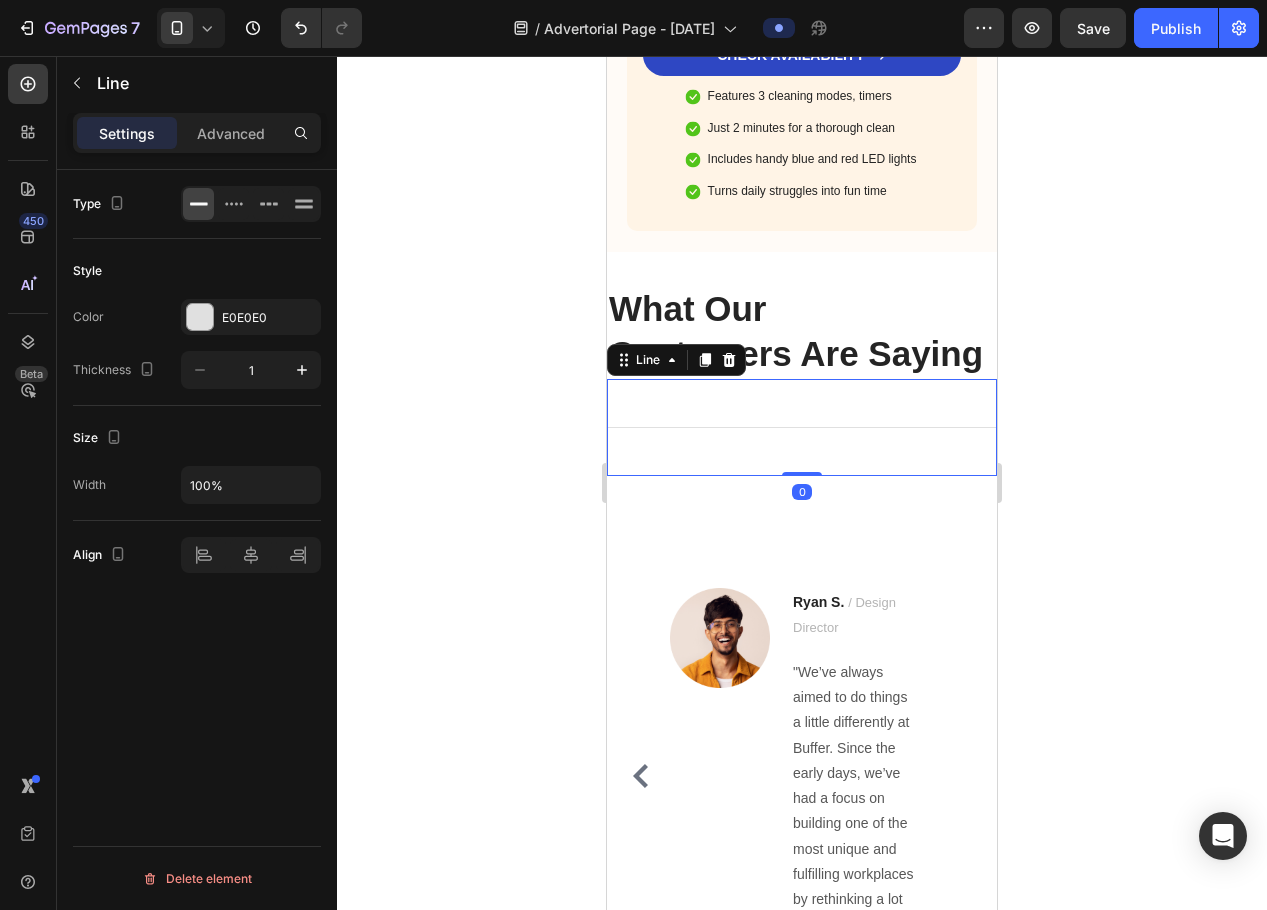 click on "Title Line   0" at bounding box center [802, 427] 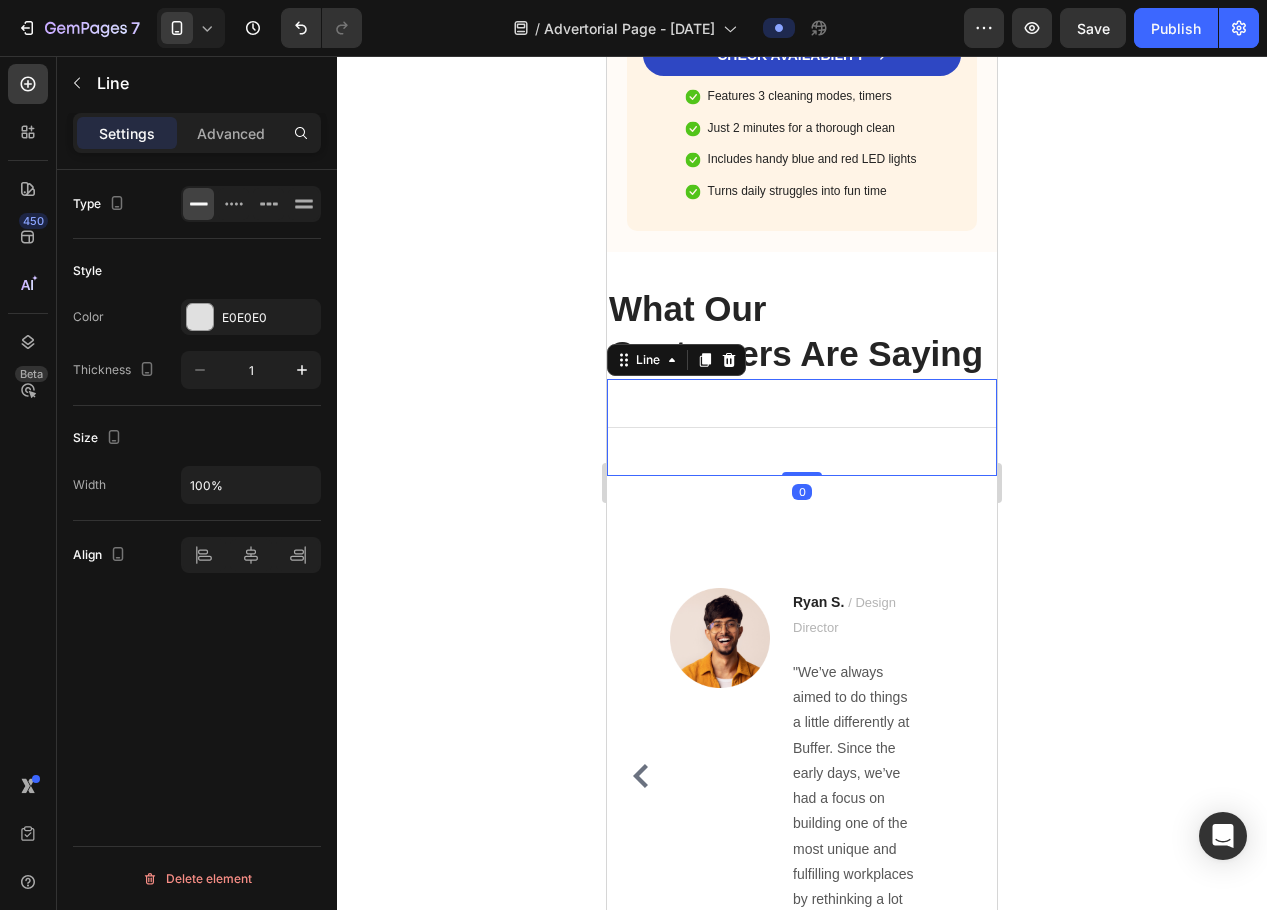 click 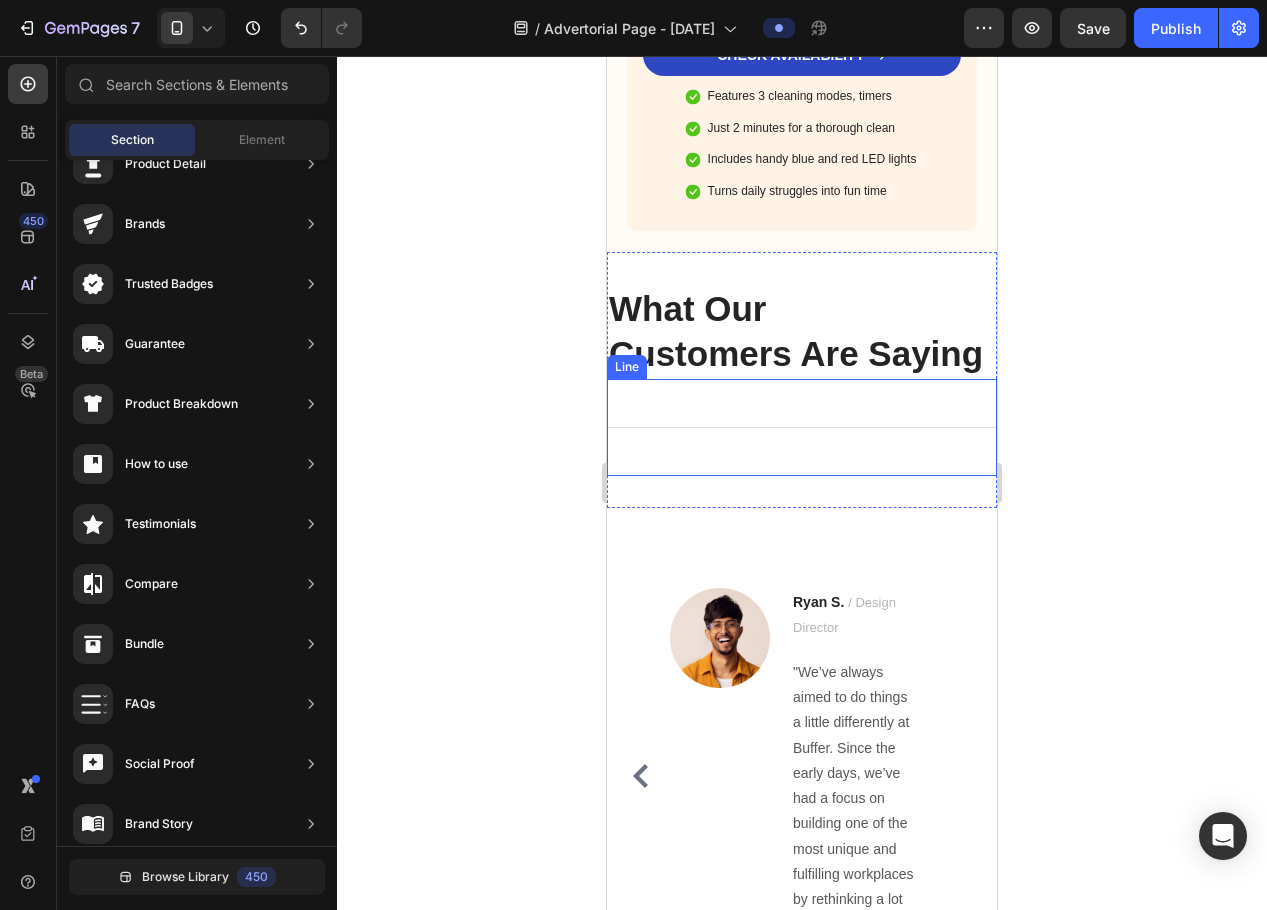 click at bounding box center [802, 427] 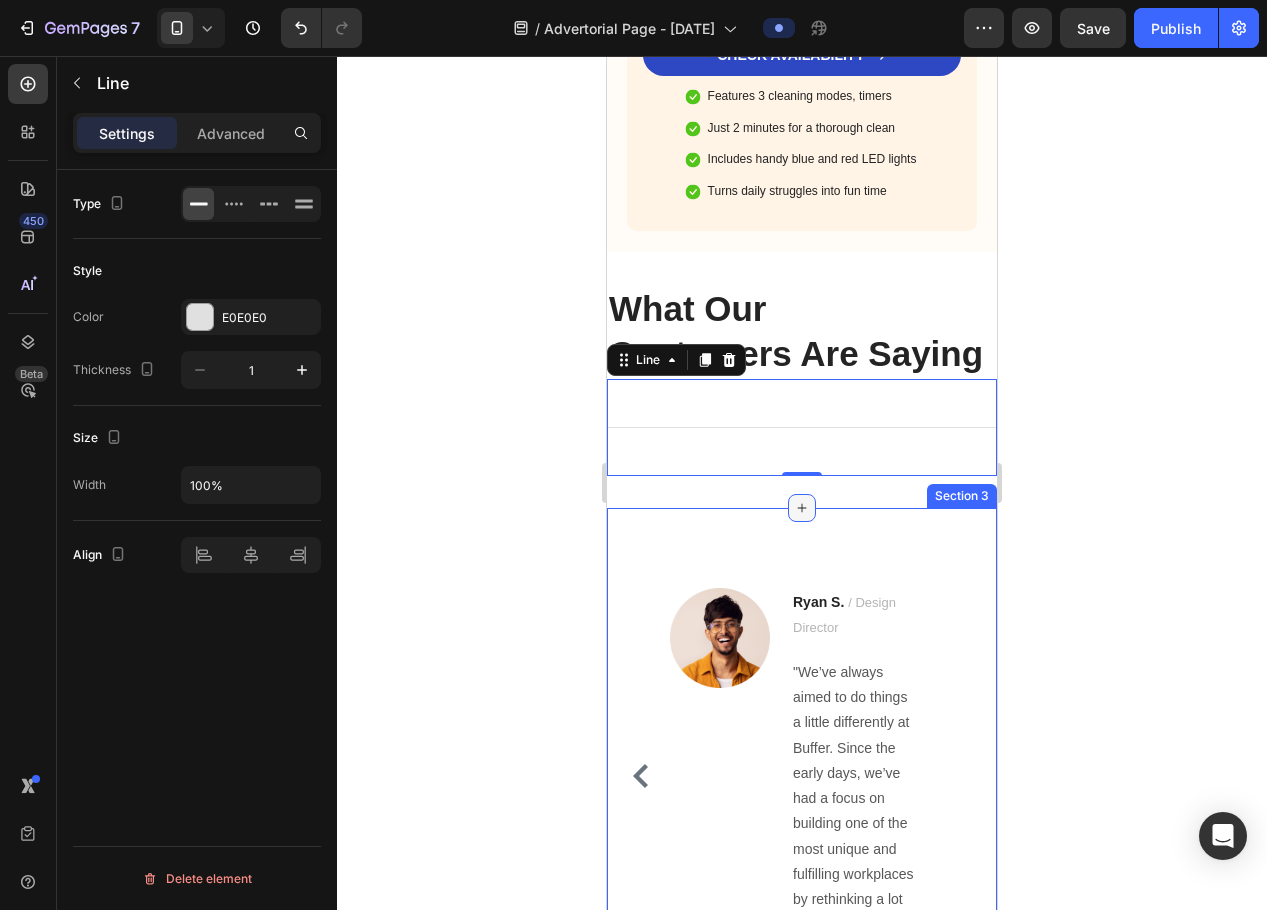 click at bounding box center (802, 508) 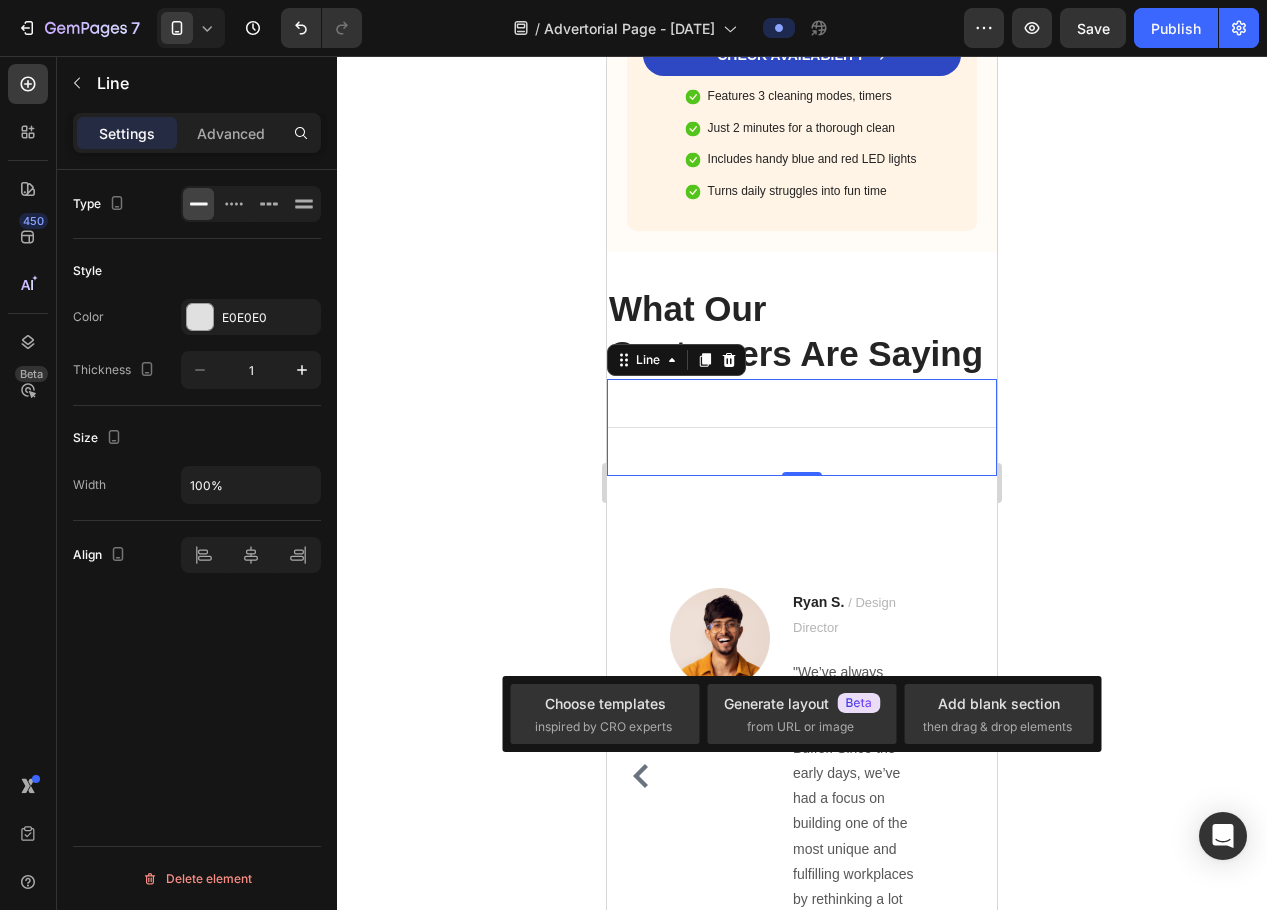 click on "Title Line   0" at bounding box center [802, 427] 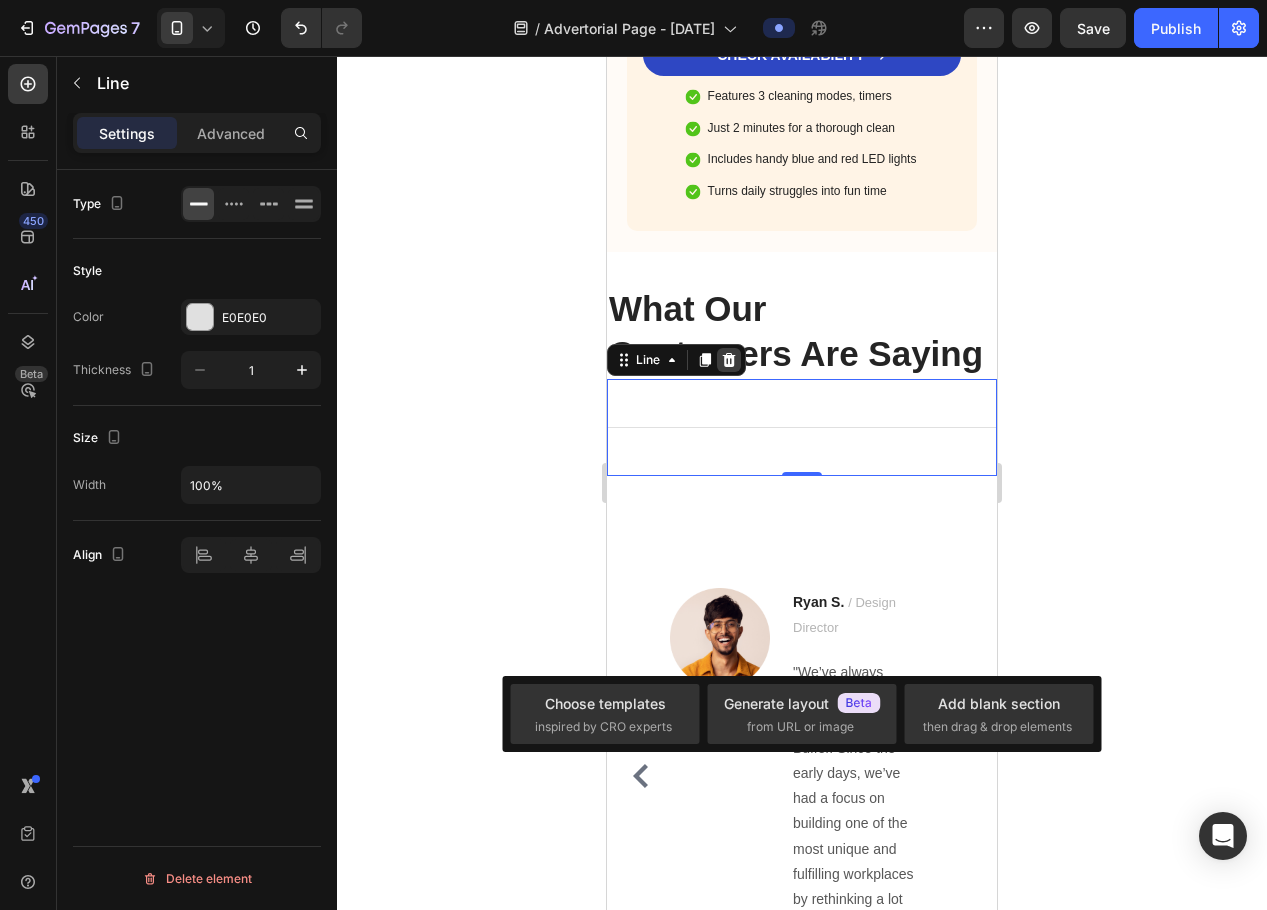 click 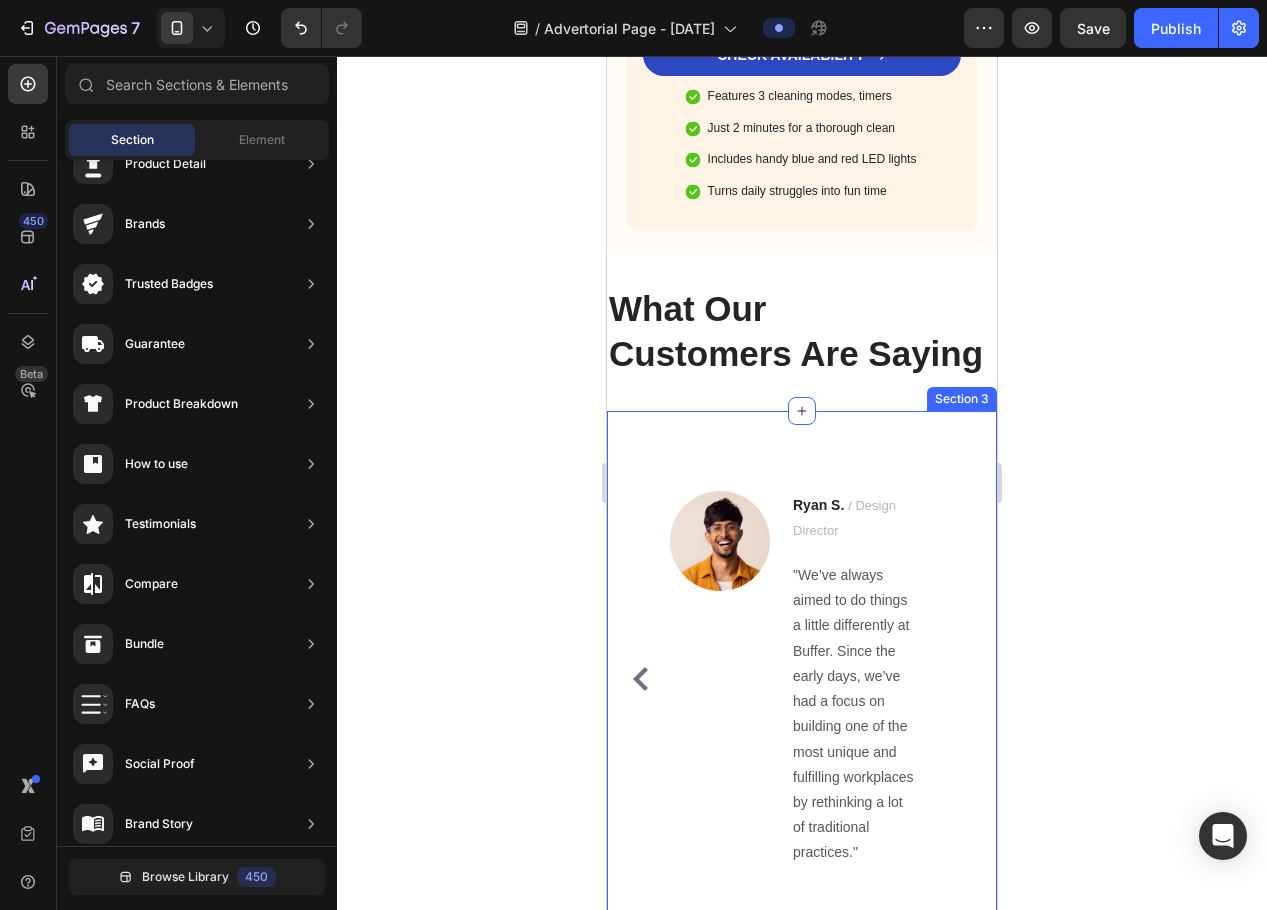 click on "Image Ryan S.   / Design Director Text block "We’ve always aimed to do things a little differently at Buffer. Since the early days, we’ve had a focus on building one of the most unique and fulfilling workplaces by rethinking a lot of traditional practices." Text block Row Image Ryan S.   / Design Director Text block "We’ve always aimed to do things a little differently at Buffer. Since the early days, we’ve had a focus on building one of the most unique and fulfilling workplaces by rethinking a lot of traditional practices." Text block Row Image Ryan S.   / Design Director Text block "We’ve always aimed to do things a little differently at Buffer. Since the early days, we’ve had a focus on building one of the most unique and fulfilling workplaces by rethinking a lot of traditional practices." Text block Row Image Ryan S.   / Design Director Text block Text block Row Carousel Row Section 3" at bounding box center [802, 695] 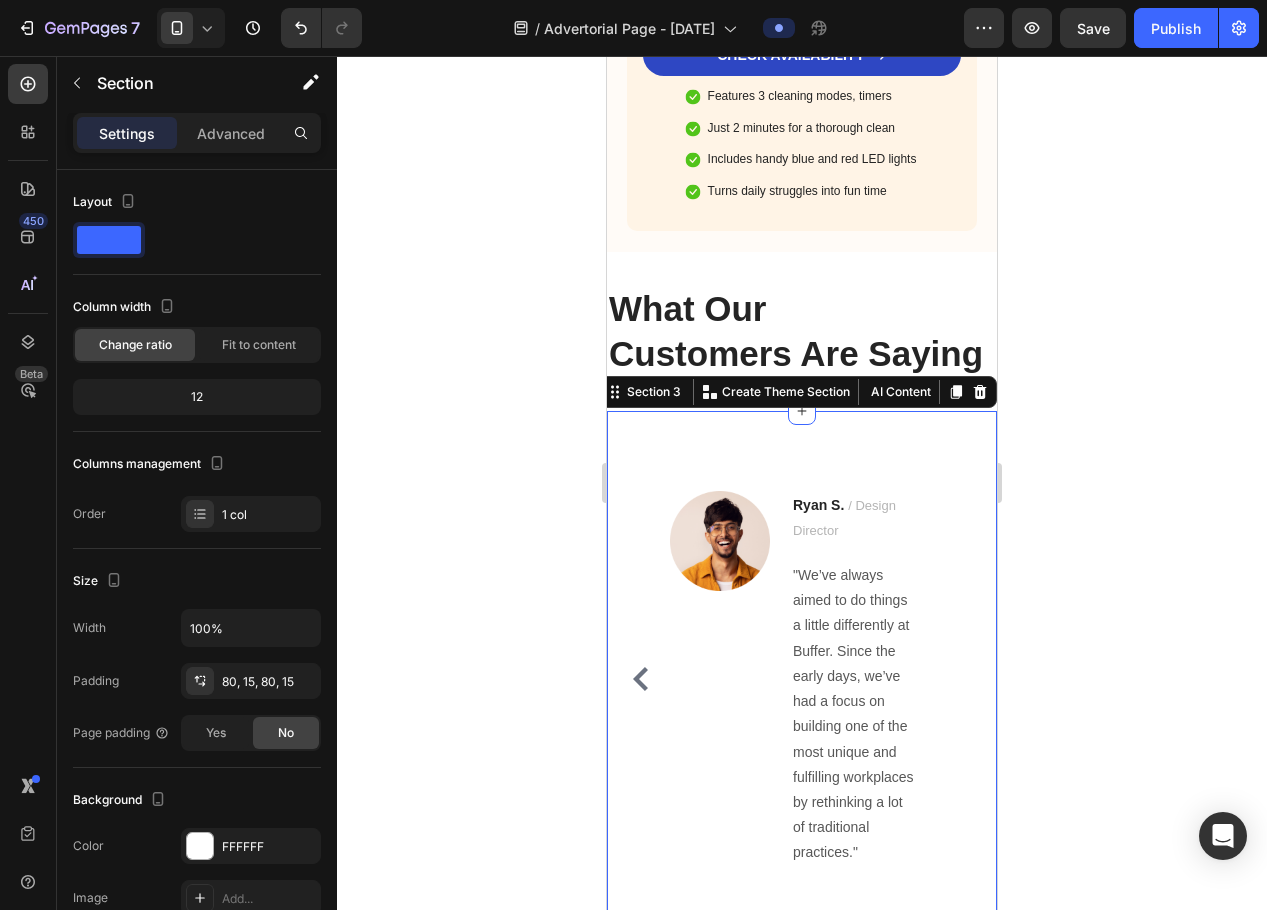 click 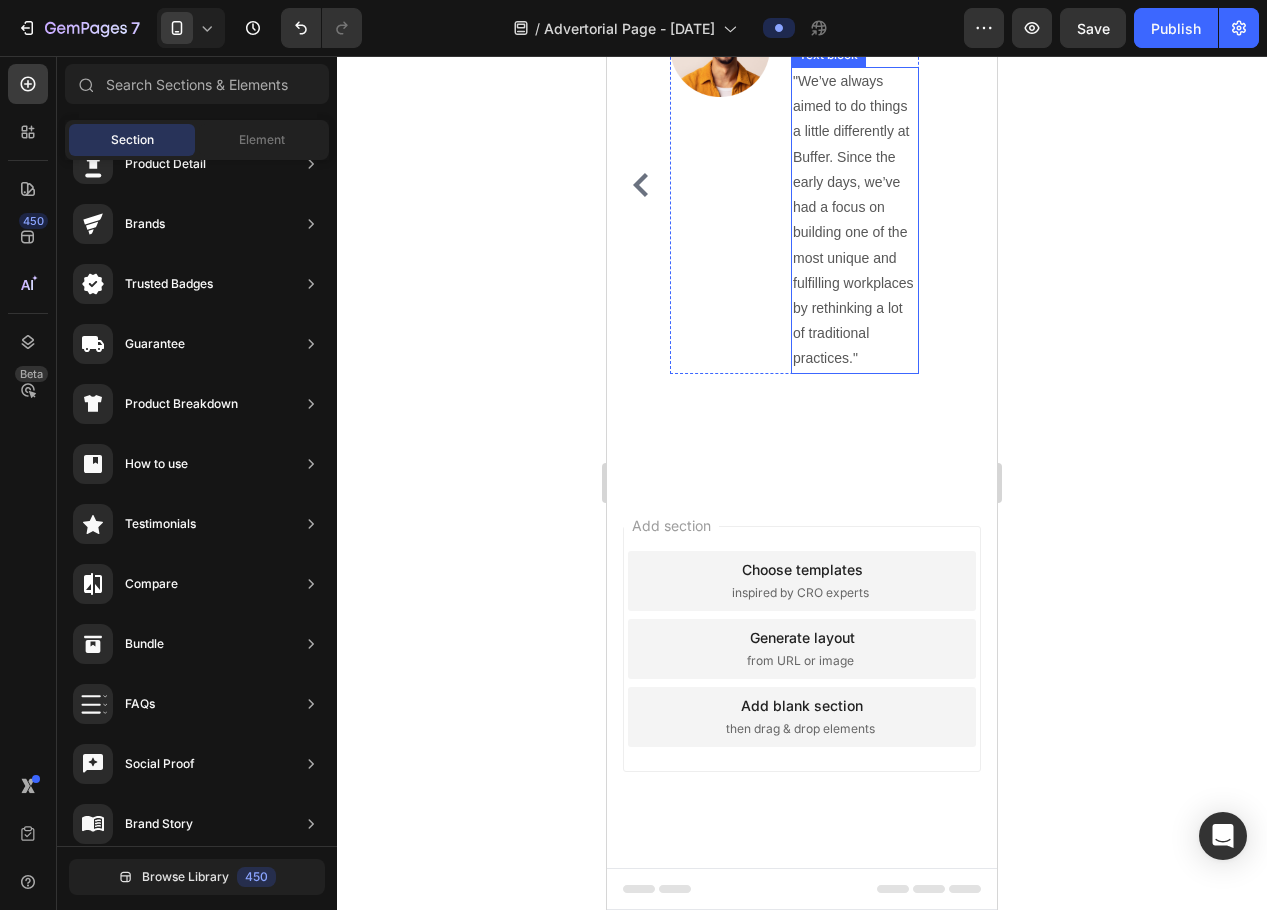scroll, scrollTop: 3309, scrollLeft: 0, axis: vertical 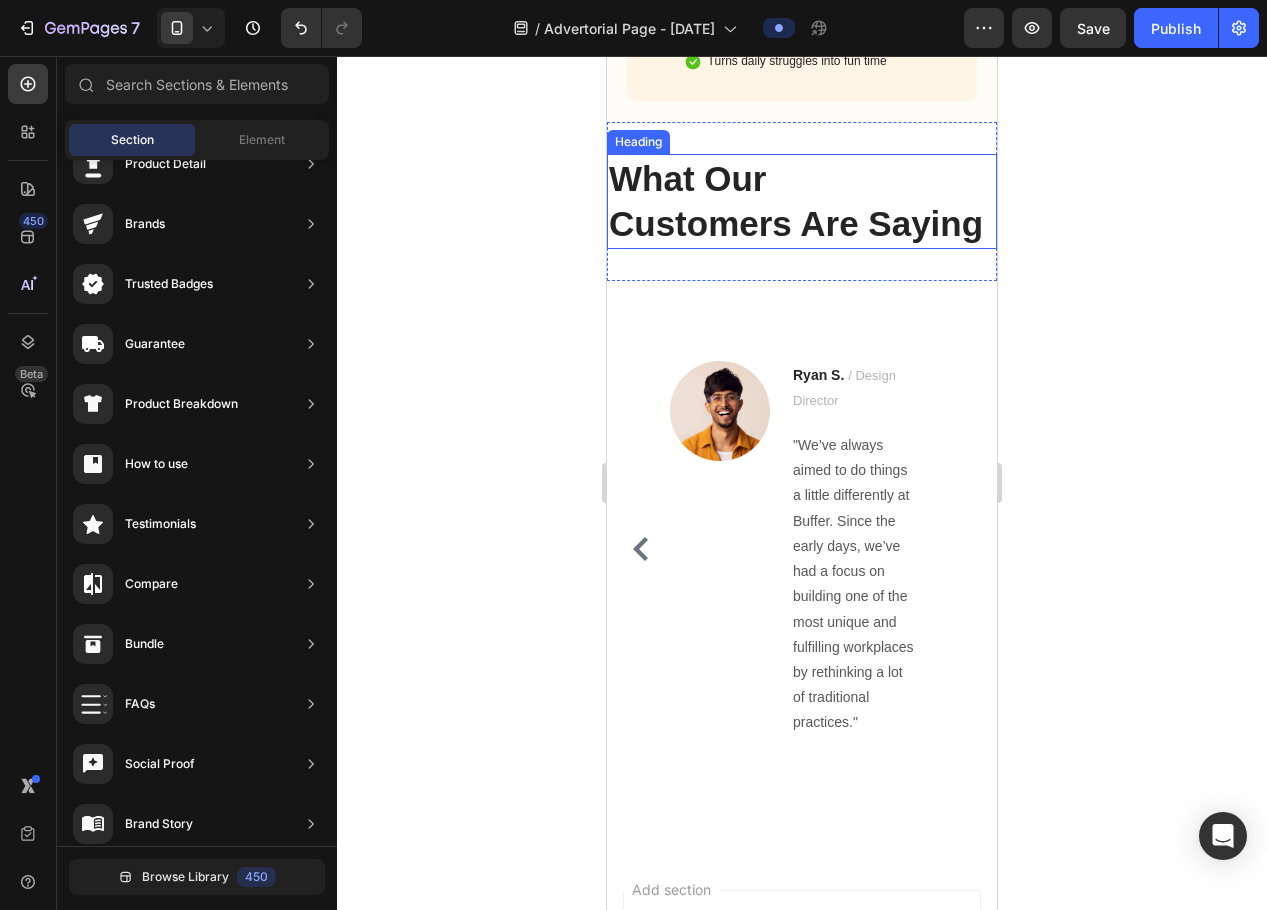 click on "What Our  Customers Are Saying" at bounding box center (802, 201) 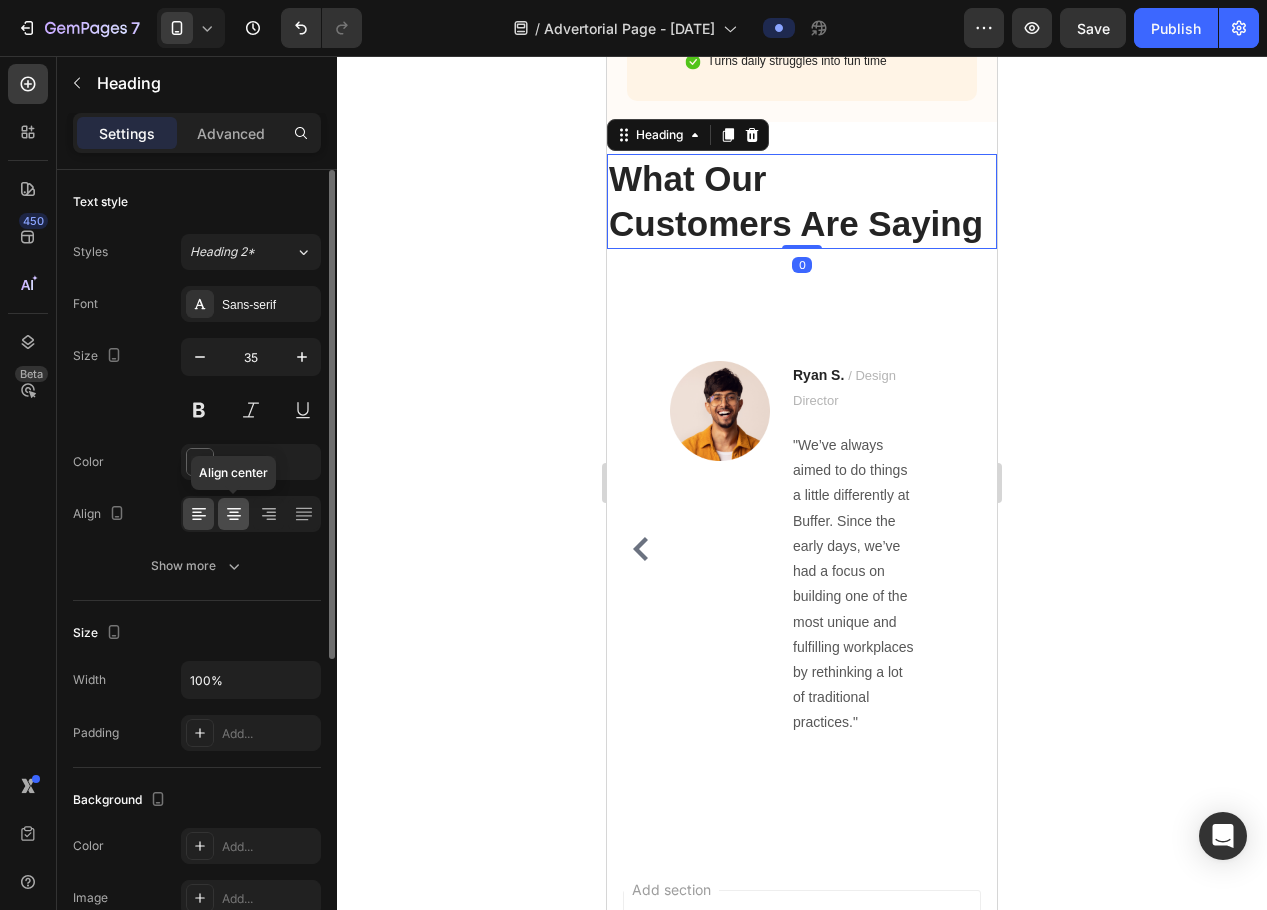 click 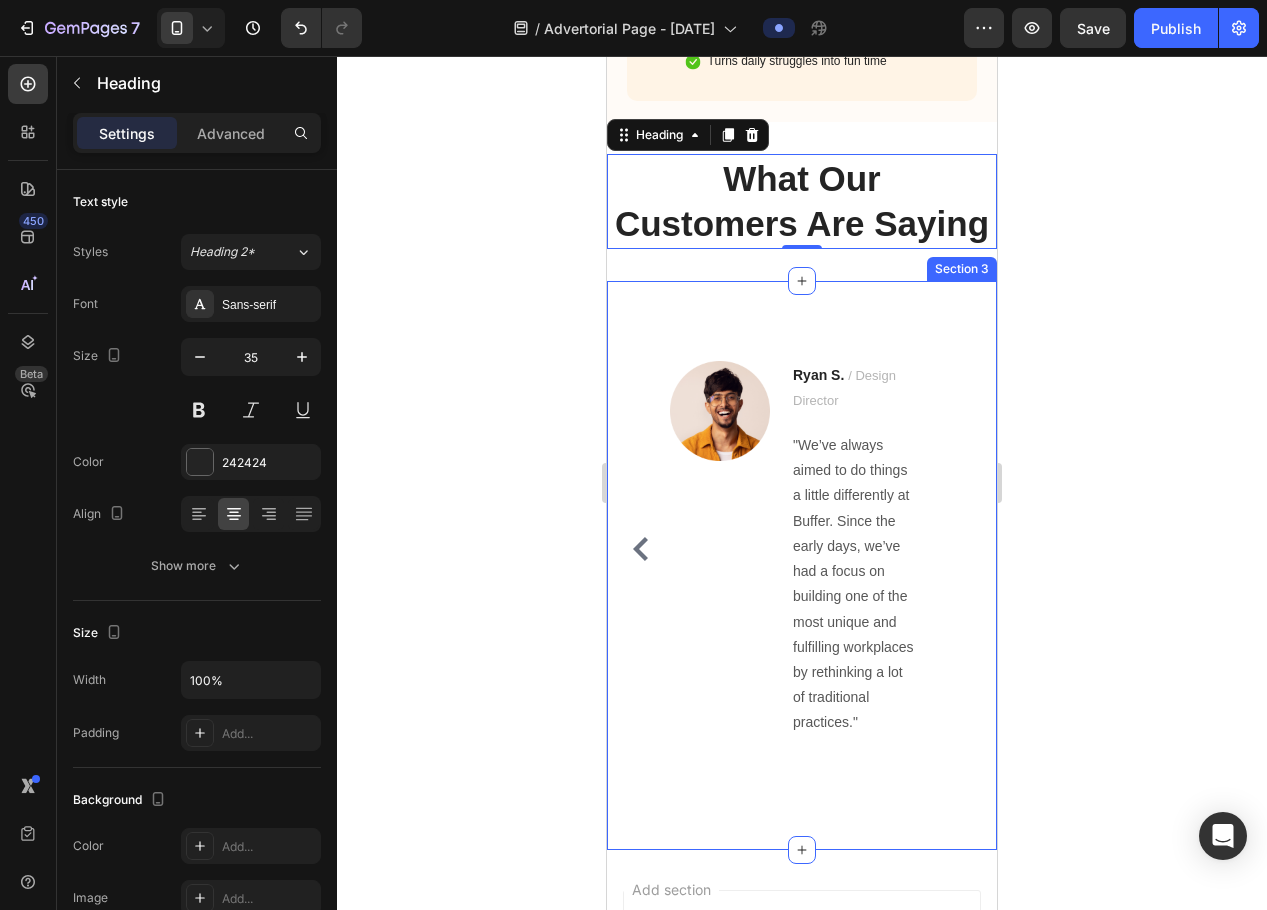 click on "Image Ryan S.   / Design Director Text block "We’ve always aimed to do things a little differently at Buffer. Since the early days, we’ve had a focus on building one of the most unique and fulfilling workplaces by rethinking a lot of traditional practices." Text block Row Image Ryan S.   / Design Director Text block "We’ve always aimed to do things a little differently at Buffer. Since the early days, we’ve had a focus on building one of the most unique and fulfilling workplaces by rethinking a lot of traditional practices." Text block Row Image Ryan S.   / Design Director Text block "We’ve always aimed to do things a little differently at Buffer. Since the early days, we’ve had a focus on building one of the most unique and fulfilling workplaces by rethinking a lot of traditional practices." Text block Row Image Ryan S.   / Design Director Text block Text block Row Carousel Row Section 3" at bounding box center [802, 565] 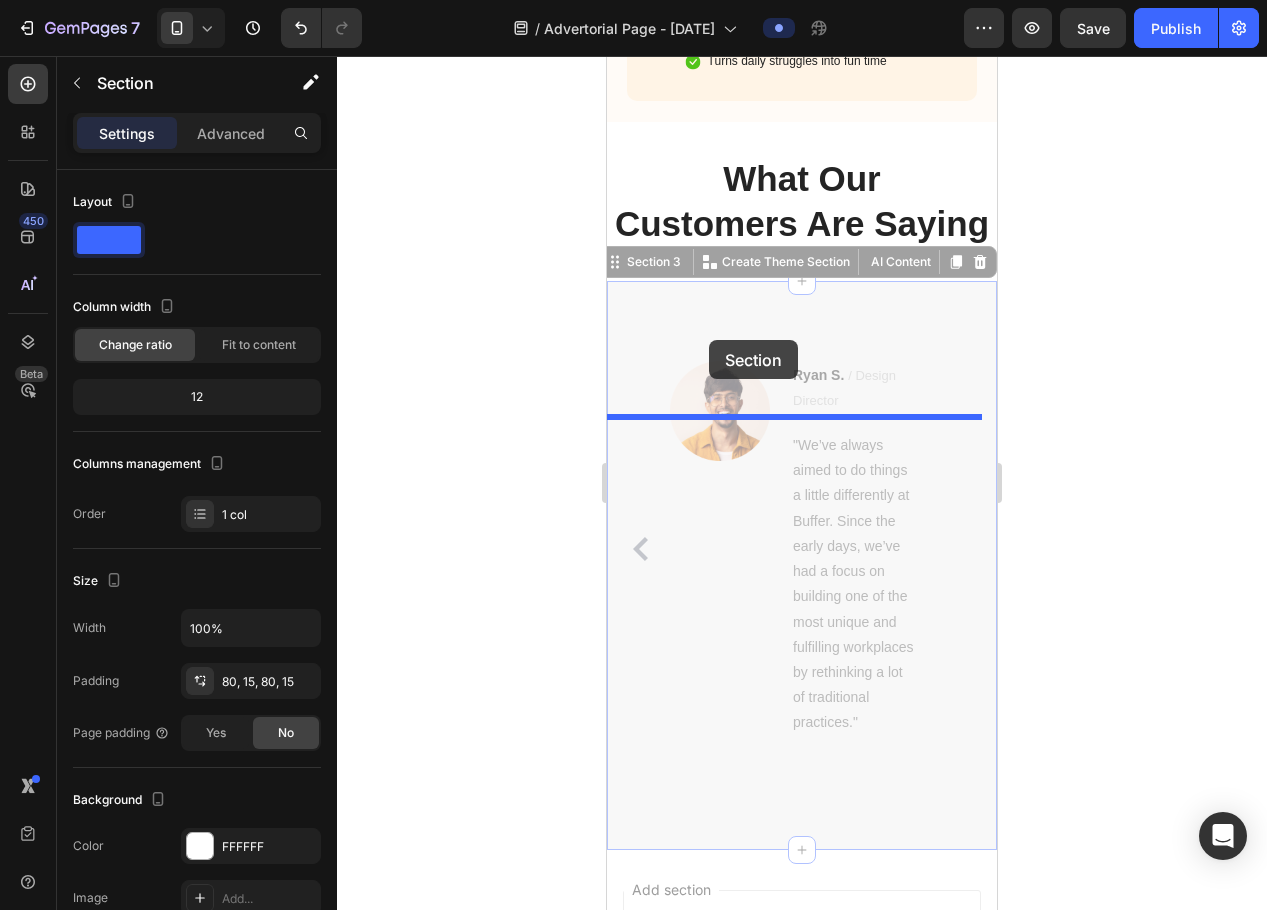 drag, startPoint x: 656, startPoint y: 401, endPoint x: 709, endPoint y: 340, distance: 80.80842 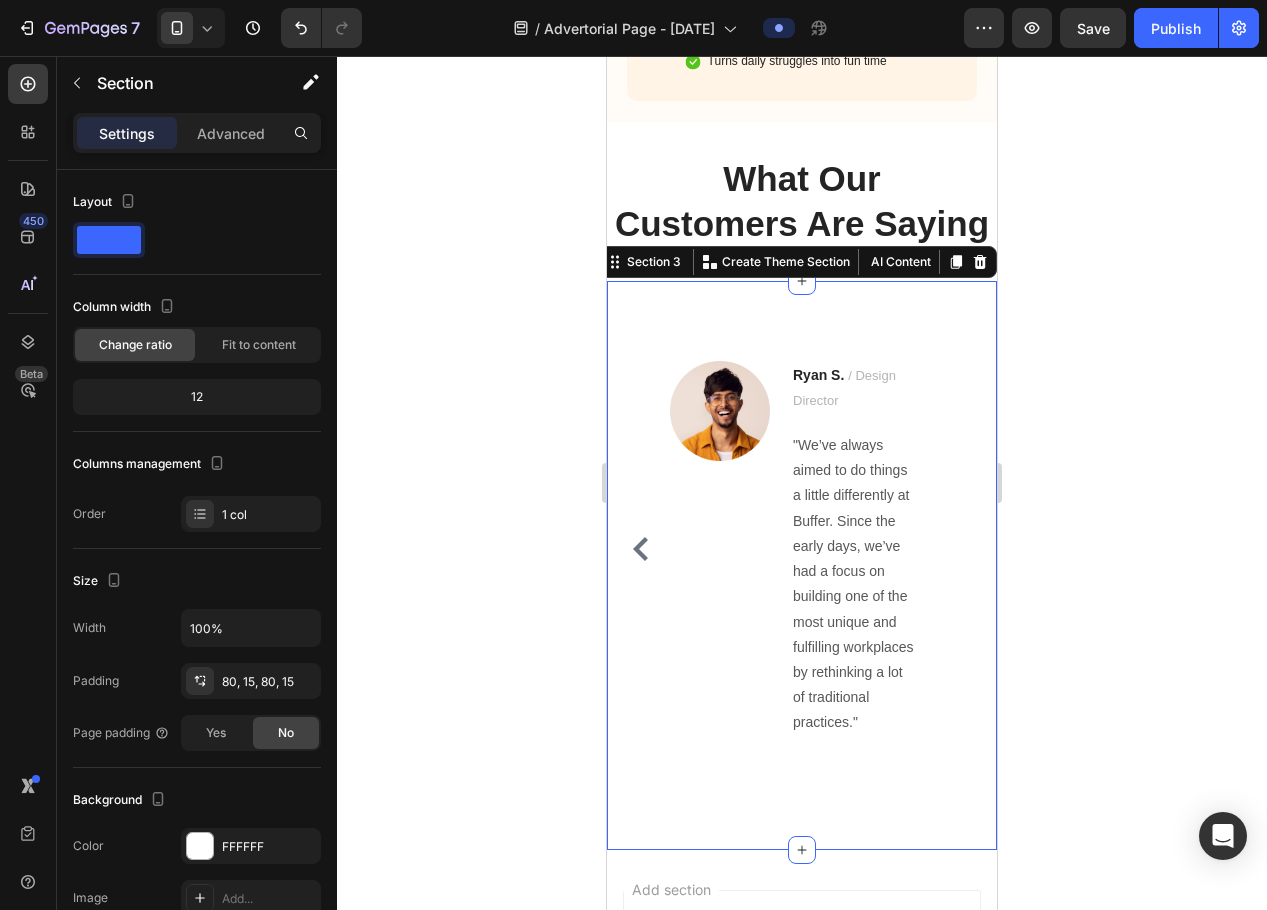 click 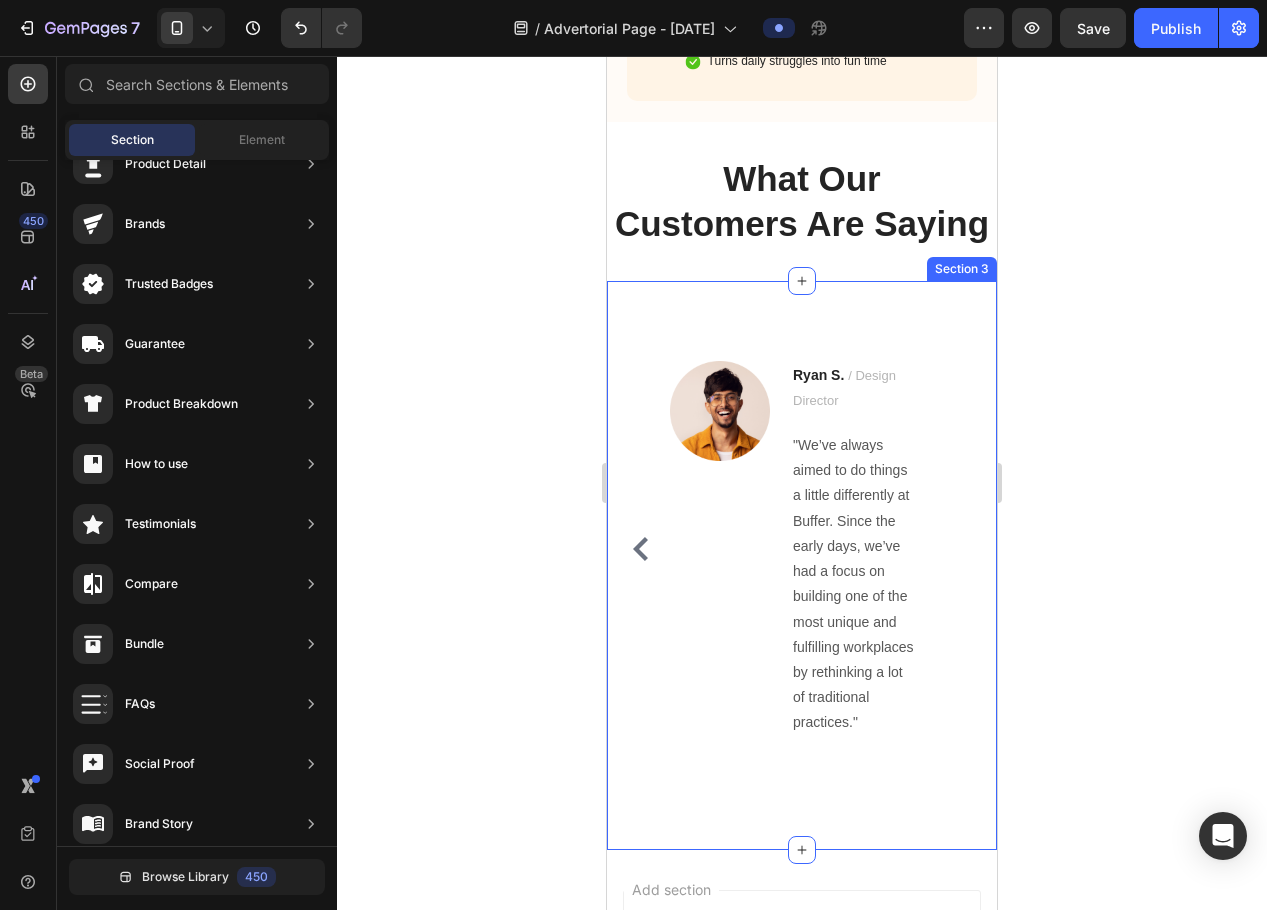 click on "Image Ryan S.   / Design Director Text block "We’ve always aimed to do things a little differently at Buffer. Since the early days, we’ve had a focus on building one of the most unique and fulfilling workplaces by rethinking a lot of traditional practices." Text block Row Image Ryan S.   / Design Director Text block "We’ve always aimed to do things a little differently at Buffer. Since the early days, we’ve had a focus on building one of the most unique and fulfilling workplaces by rethinking a lot of traditional practices." Text block Row Image Ryan S.   / Design Director Text block "We’ve always aimed to do things a little differently at Buffer. Since the early days, we’ve had a focus on building one of the most unique and fulfilling workplaces by rethinking a lot of traditional practices." Text block Row Image Ryan S.   / Design Director Text block Text block Row Carousel Row Section 3" at bounding box center (802, 565) 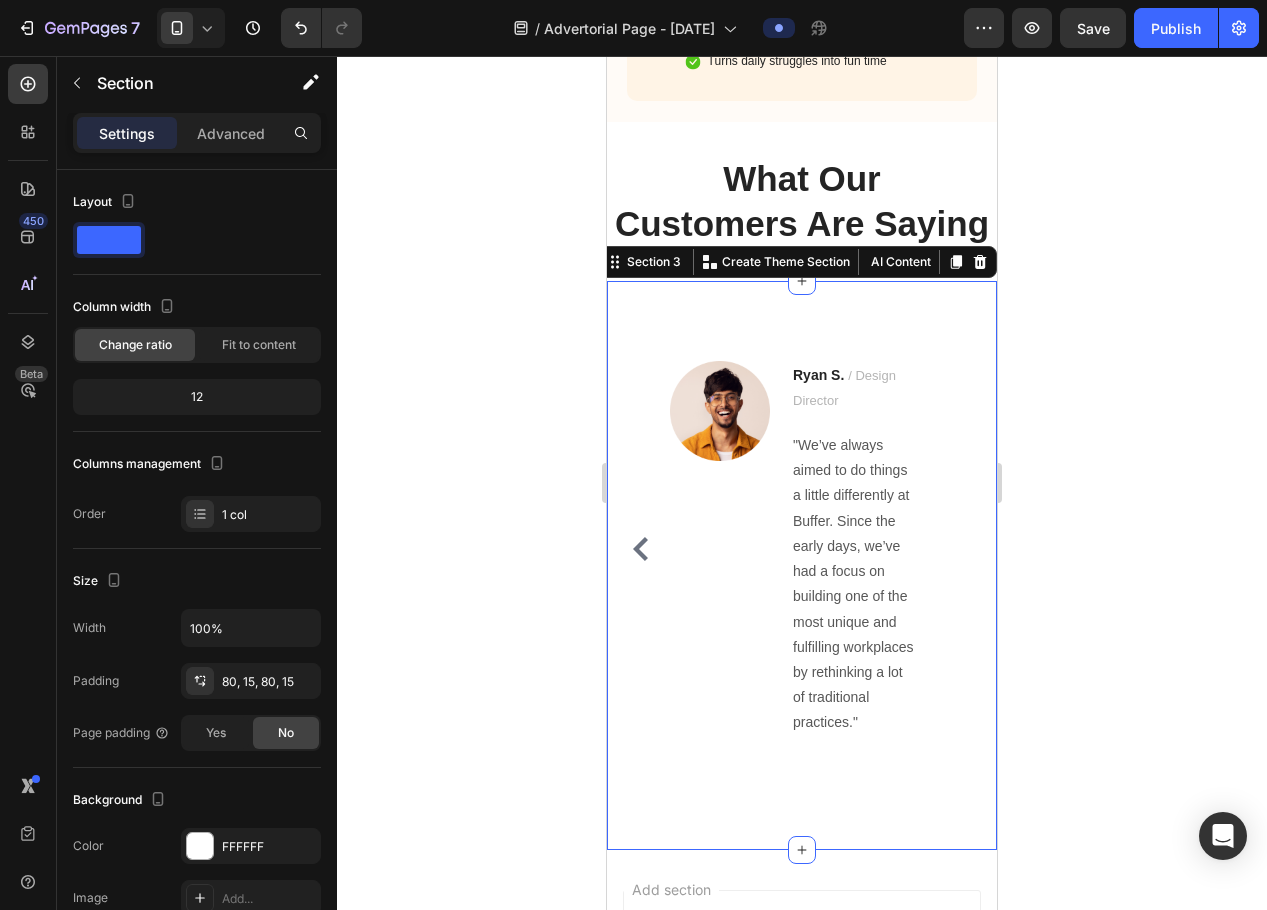 click 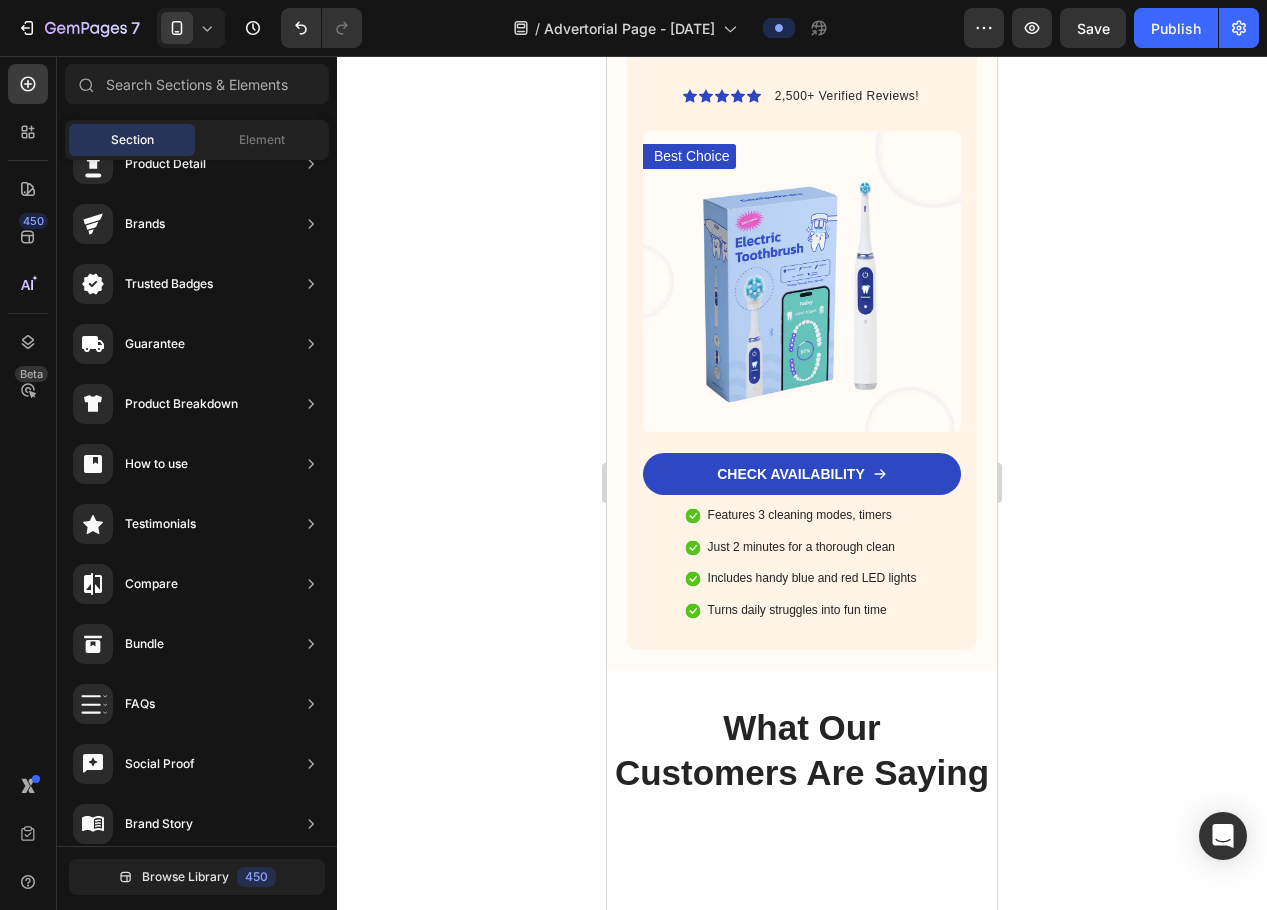 scroll, scrollTop: 2609, scrollLeft: 0, axis: vertical 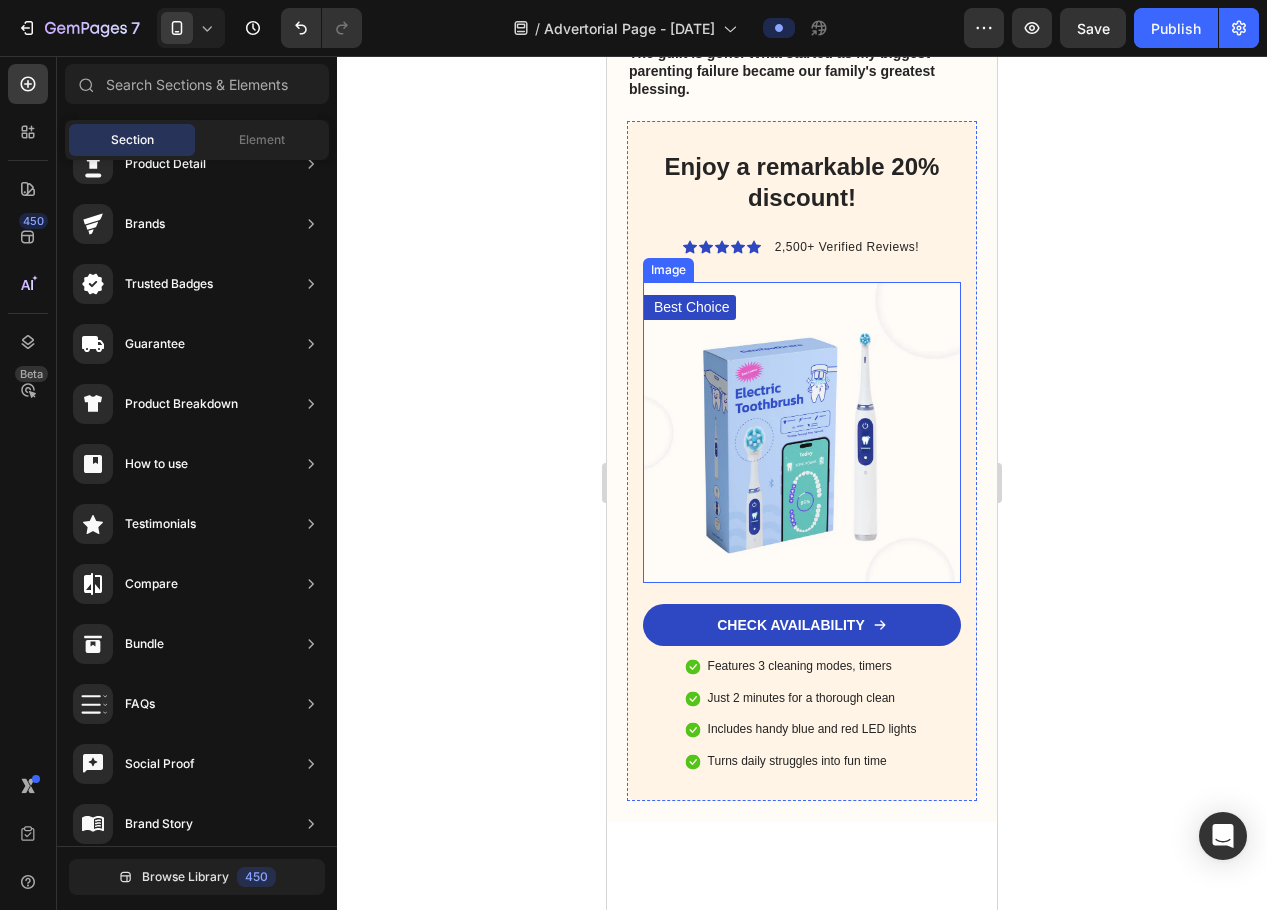 click at bounding box center [802, 432] 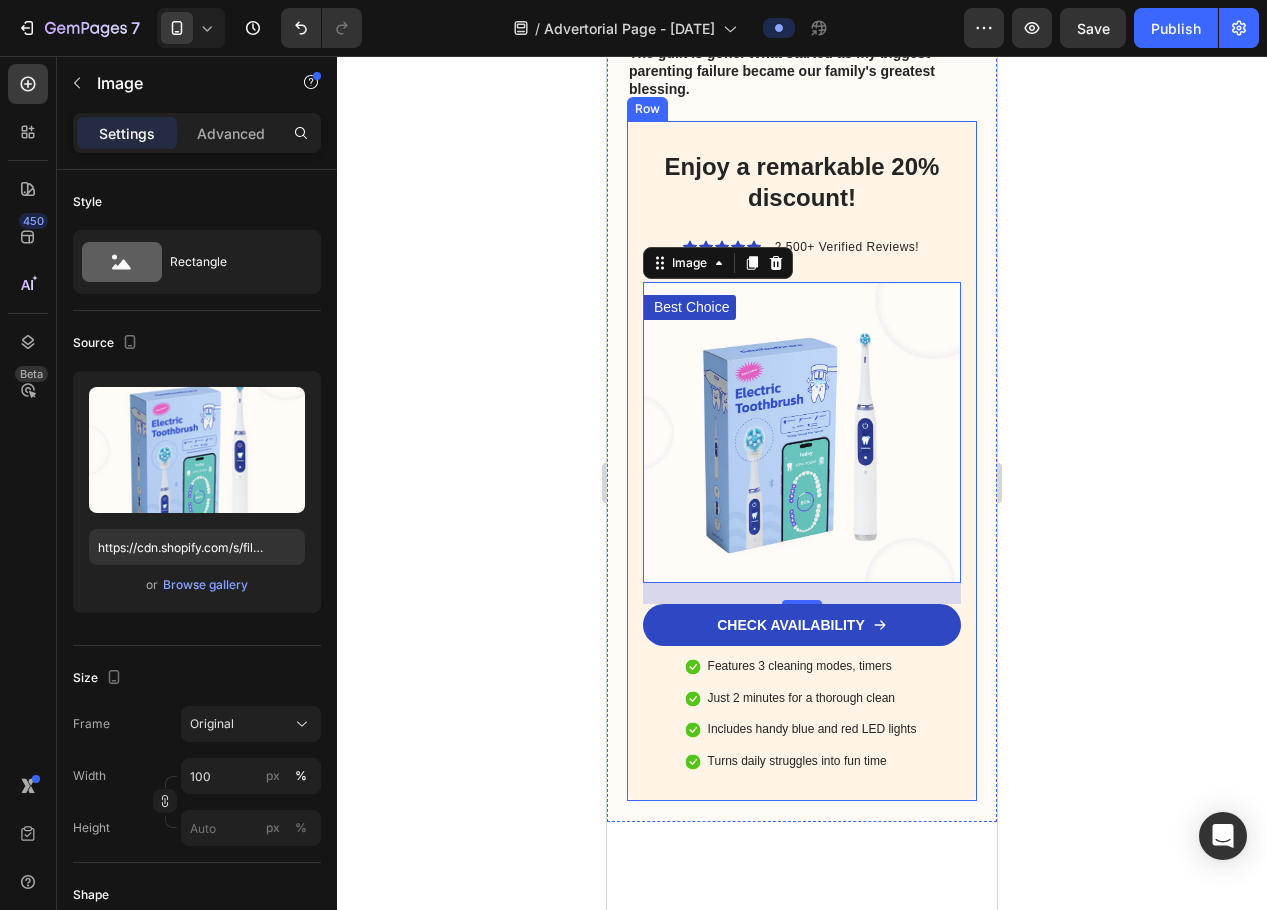 click on "Enjoy a remarkable 20% discount! Heading
Icon
Icon
Icon
Icon
Icon Icon List 2,500+ Verified Reviews! Text Block Row Best Choice Text Block Image   21
CHECK AVAILABILITY Button
Features 3 cleaning modes, timers
Just 2 minutes for a thorough clean
Includes handy blue and red LED lights
Turns daily struggles into fun time Item List" at bounding box center (802, 460) 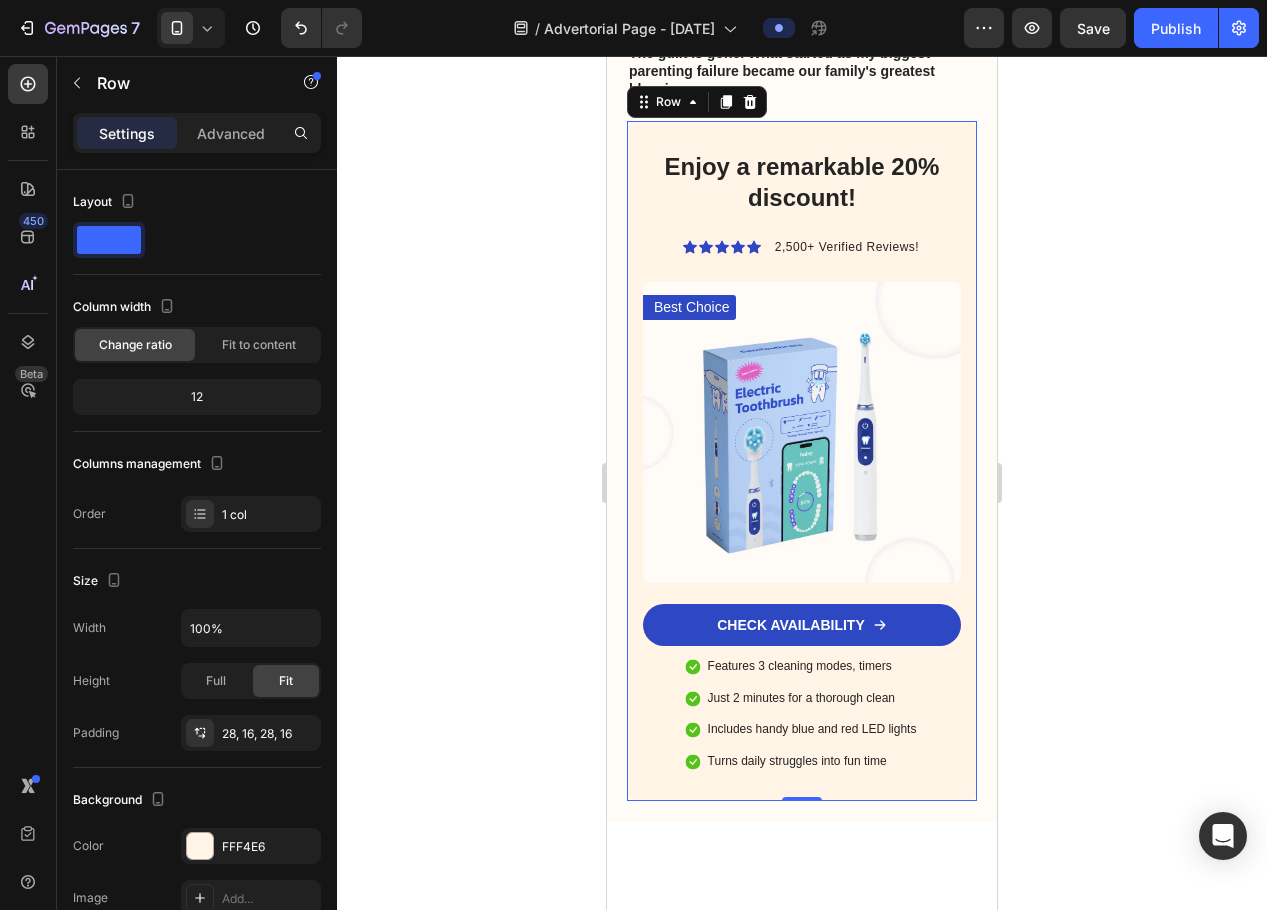 click 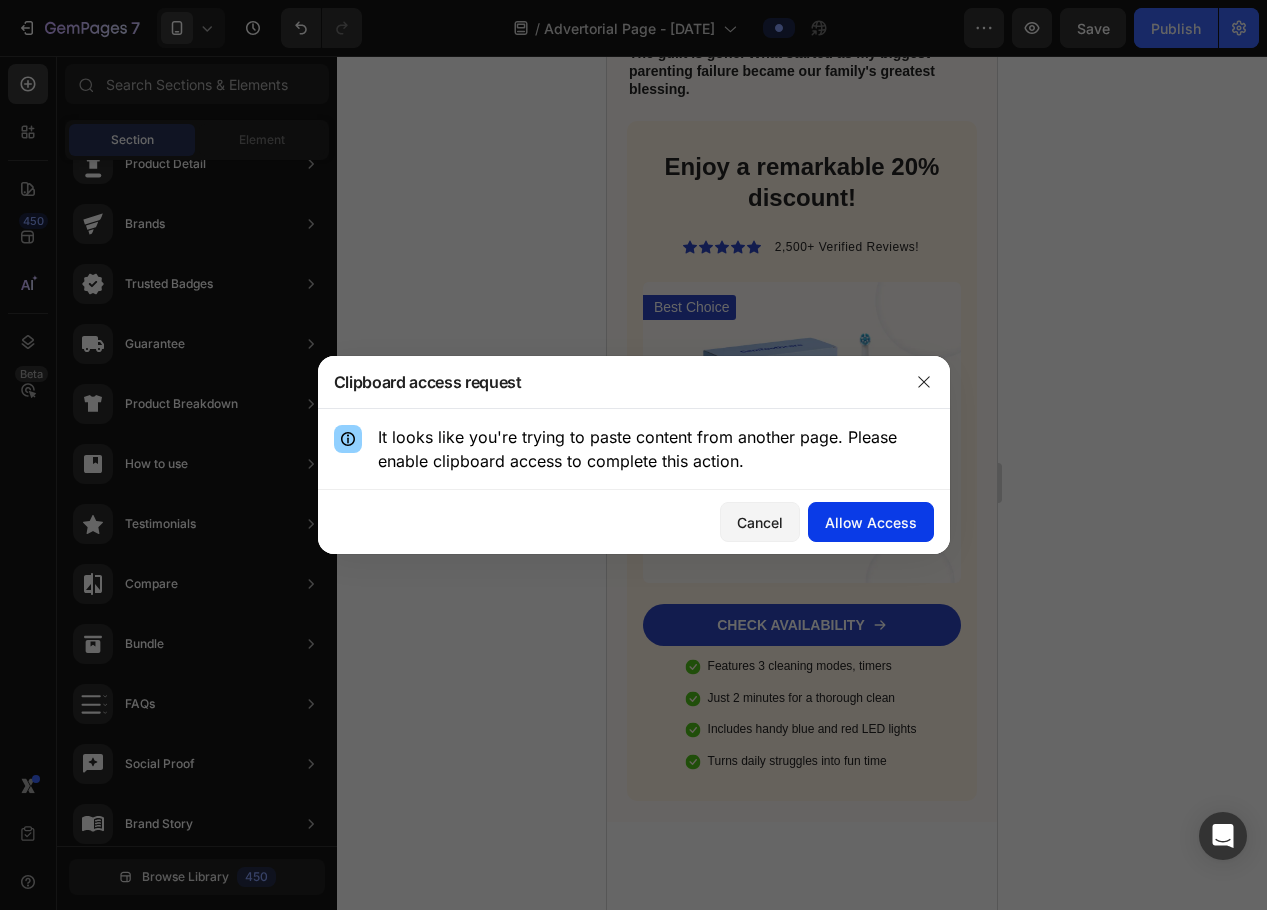 click on "Allow Access" at bounding box center [871, 522] 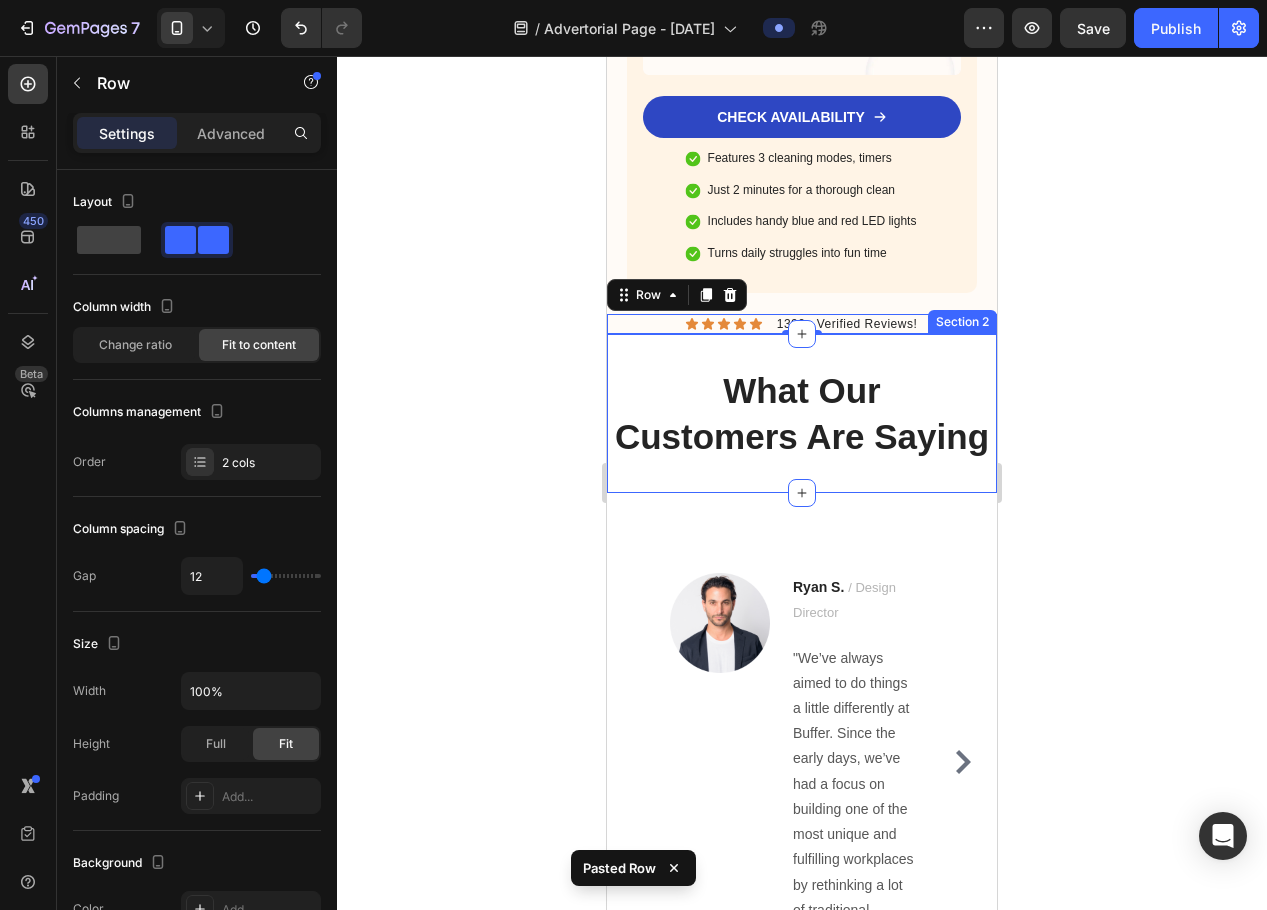 scroll, scrollTop: 2996, scrollLeft: 0, axis: vertical 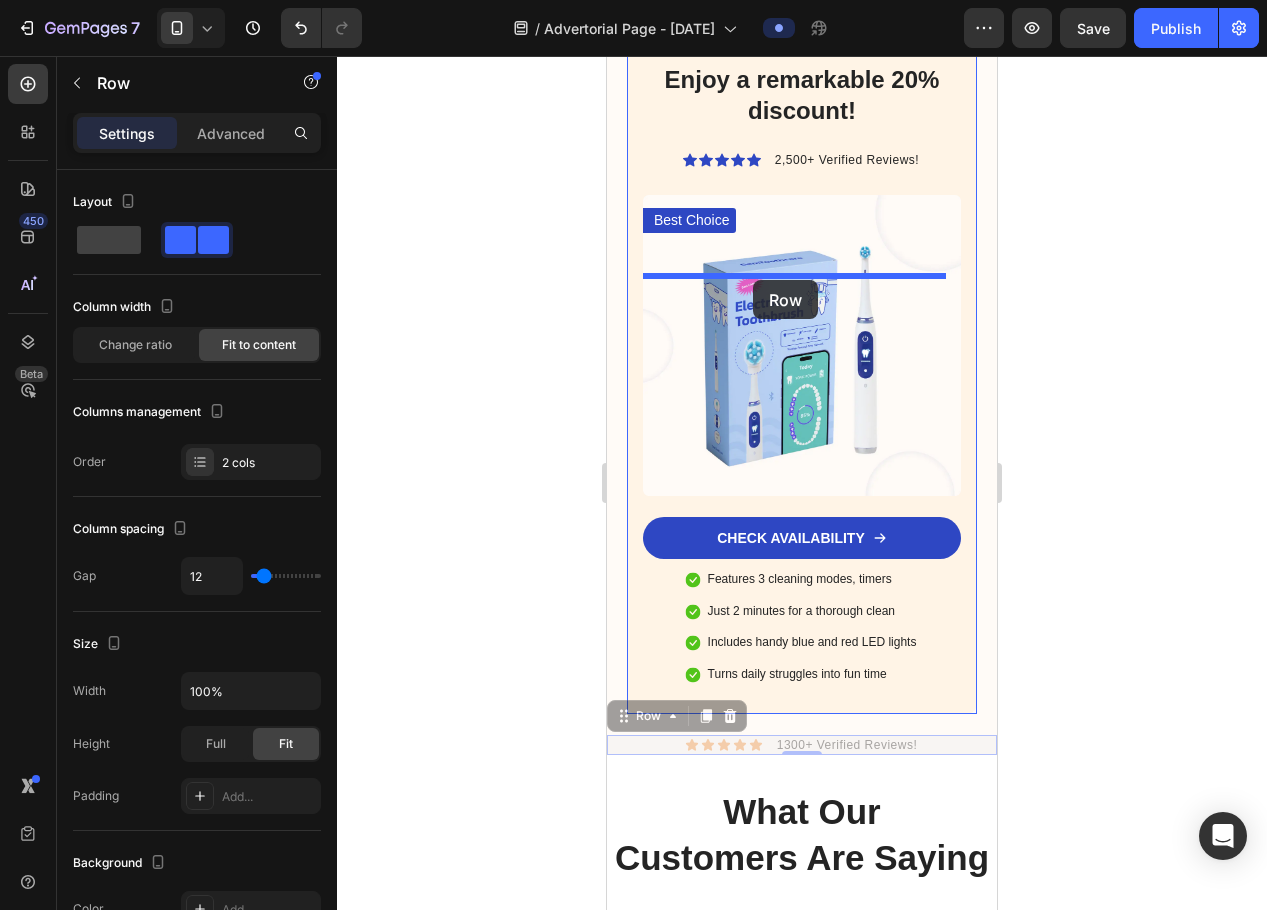 drag, startPoint x: 650, startPoint y: 504, endPoint x: 753, endPoint y: 280, distance: 246.54614 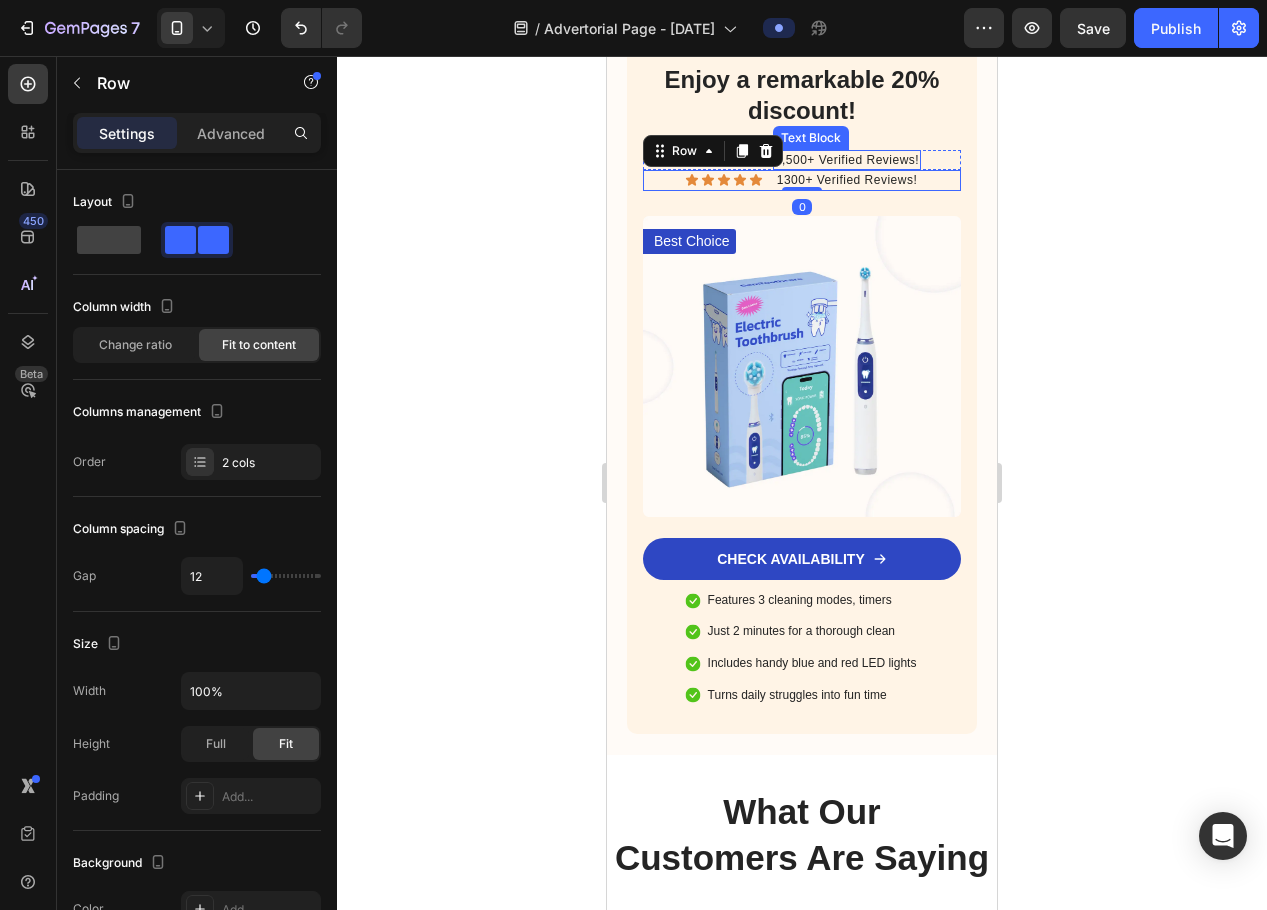 click on "2,500+ Verified Reviews!" at bounding box center (847, 160) 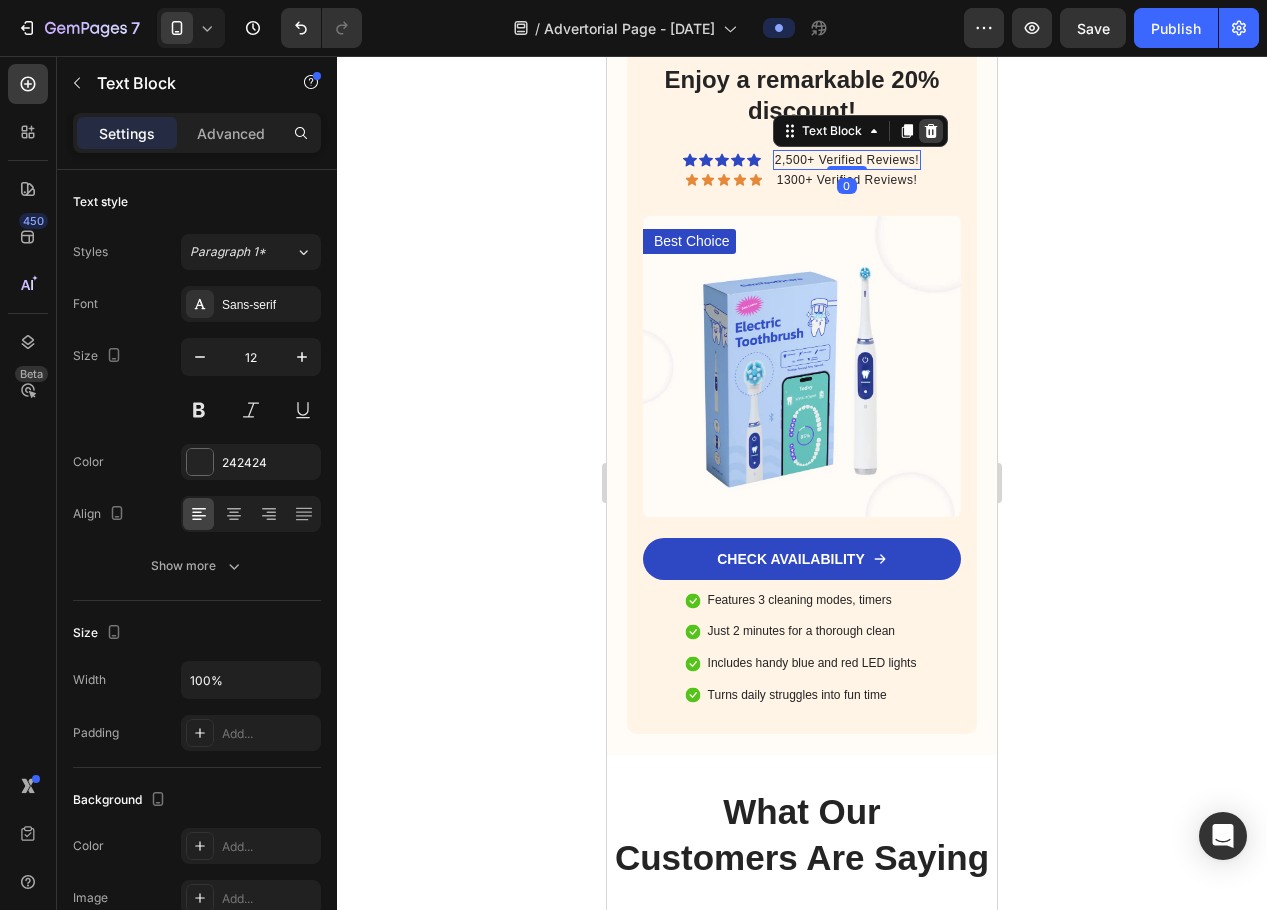 click 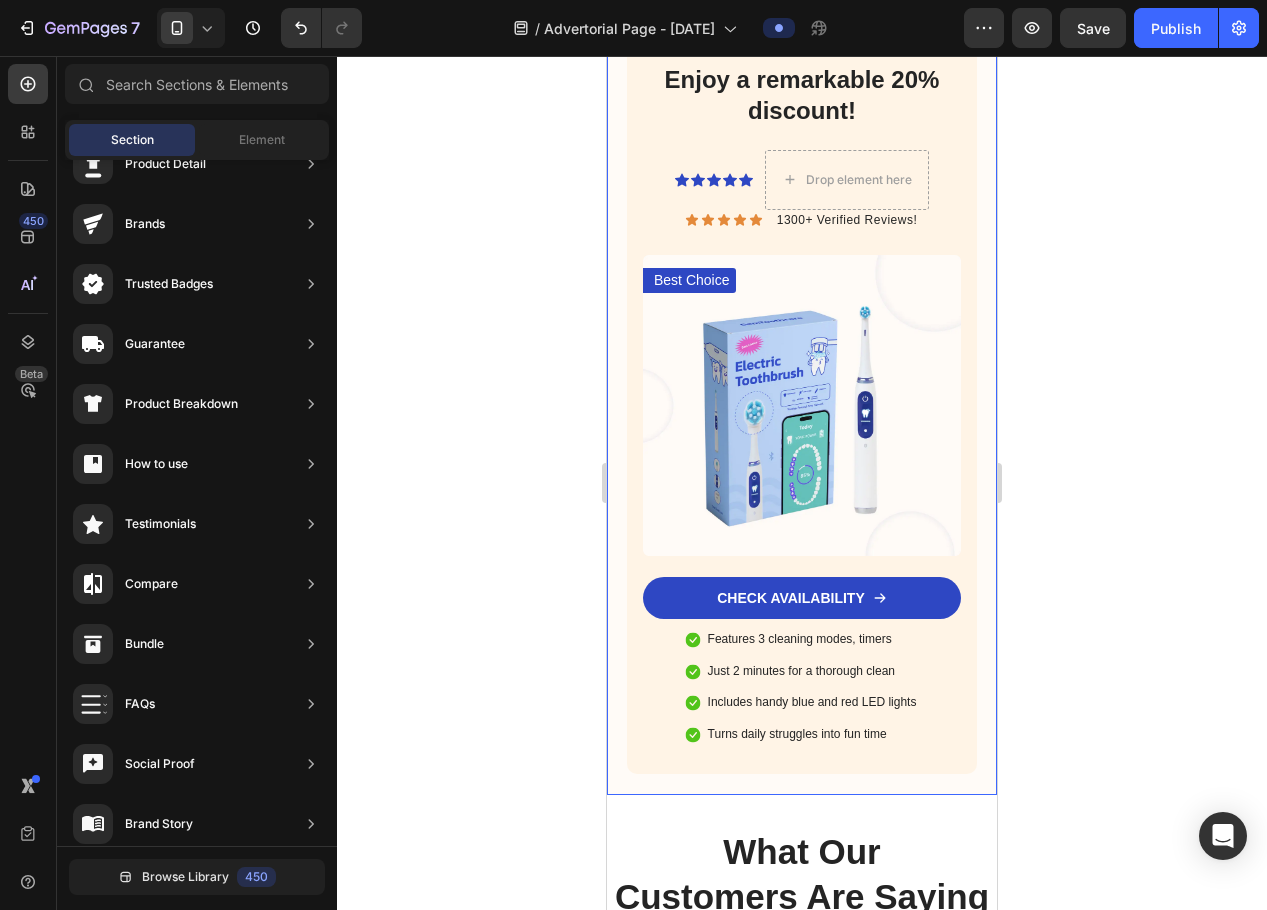 click 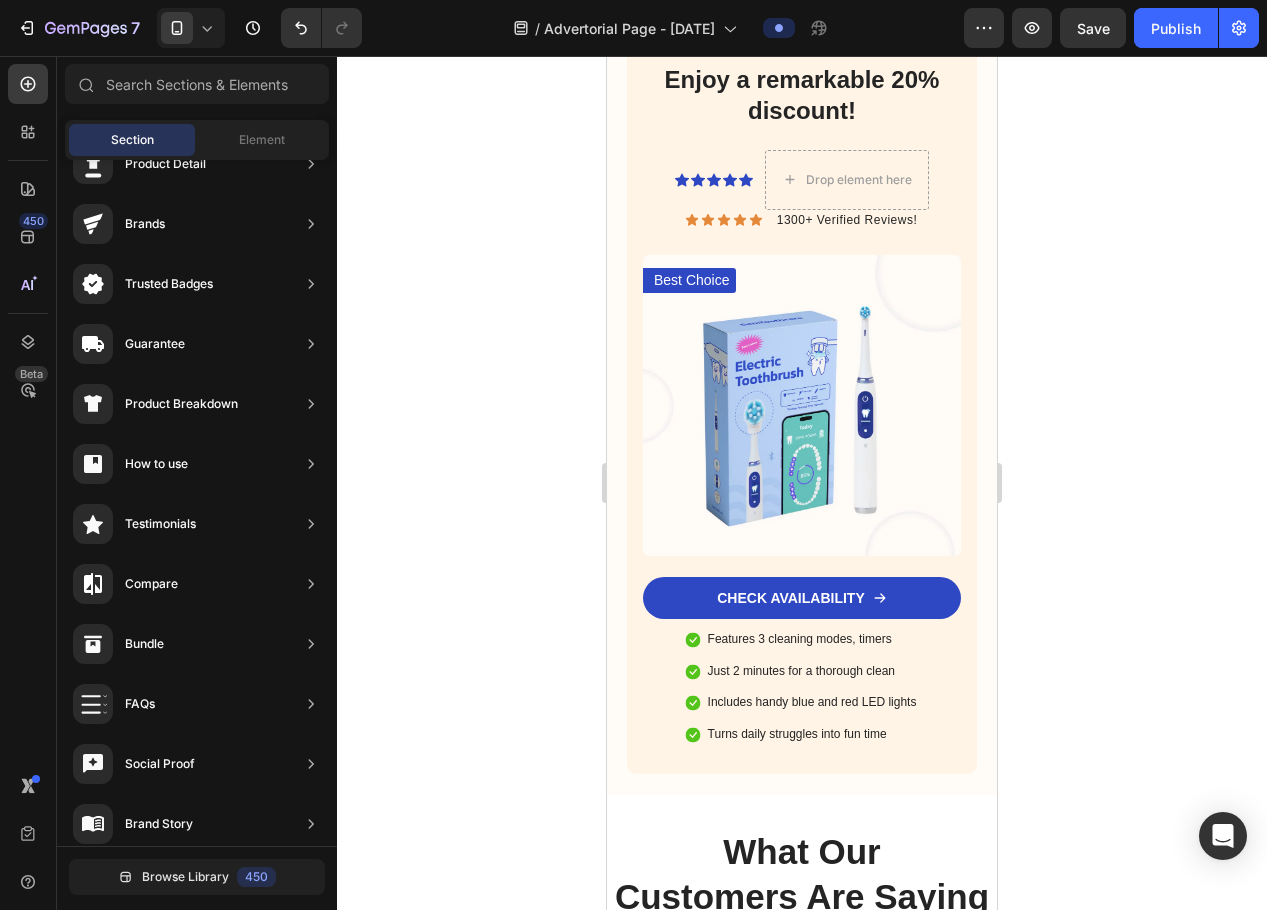 click 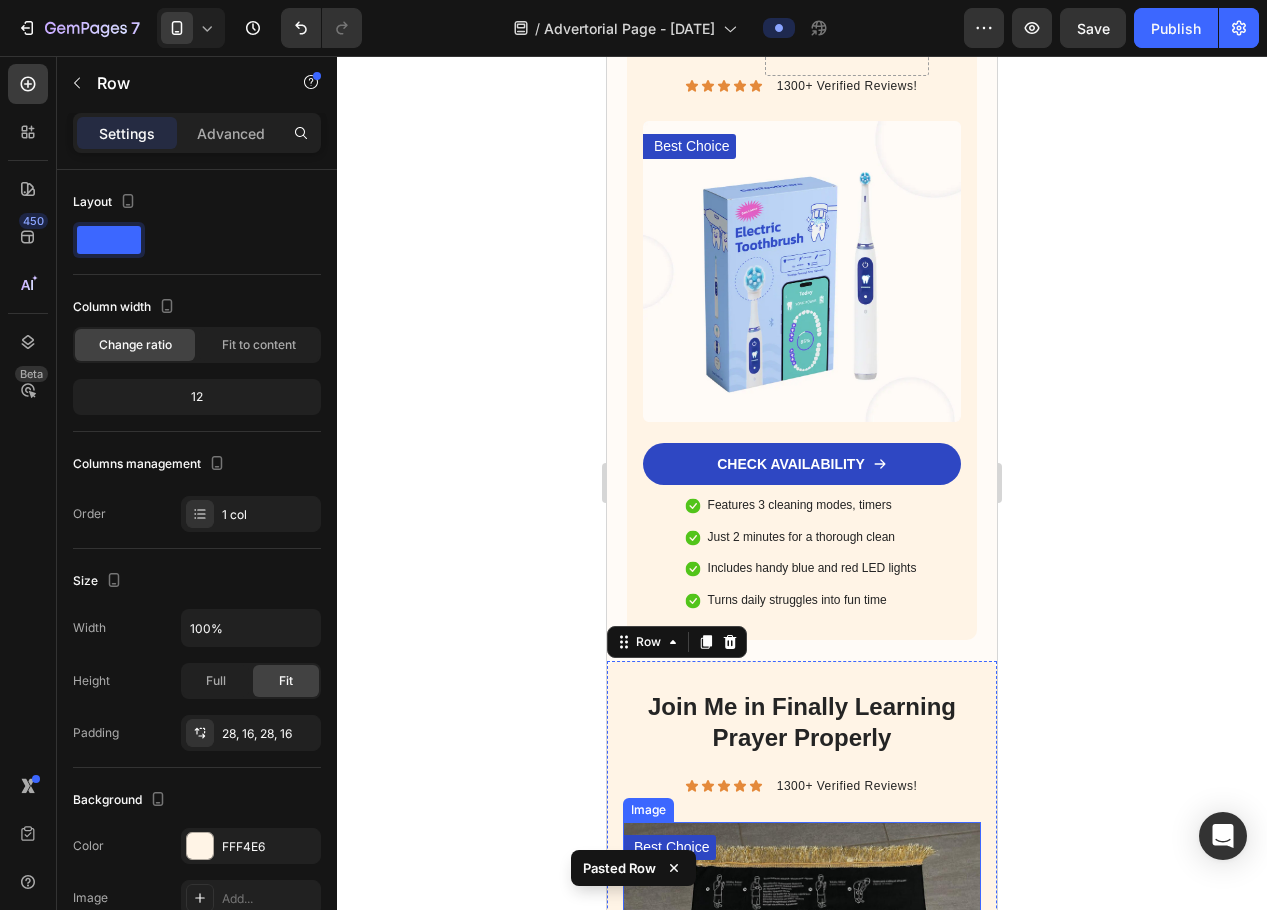 scroll, scrollTop: 2656, scrollLeft: 0, axis: vertical 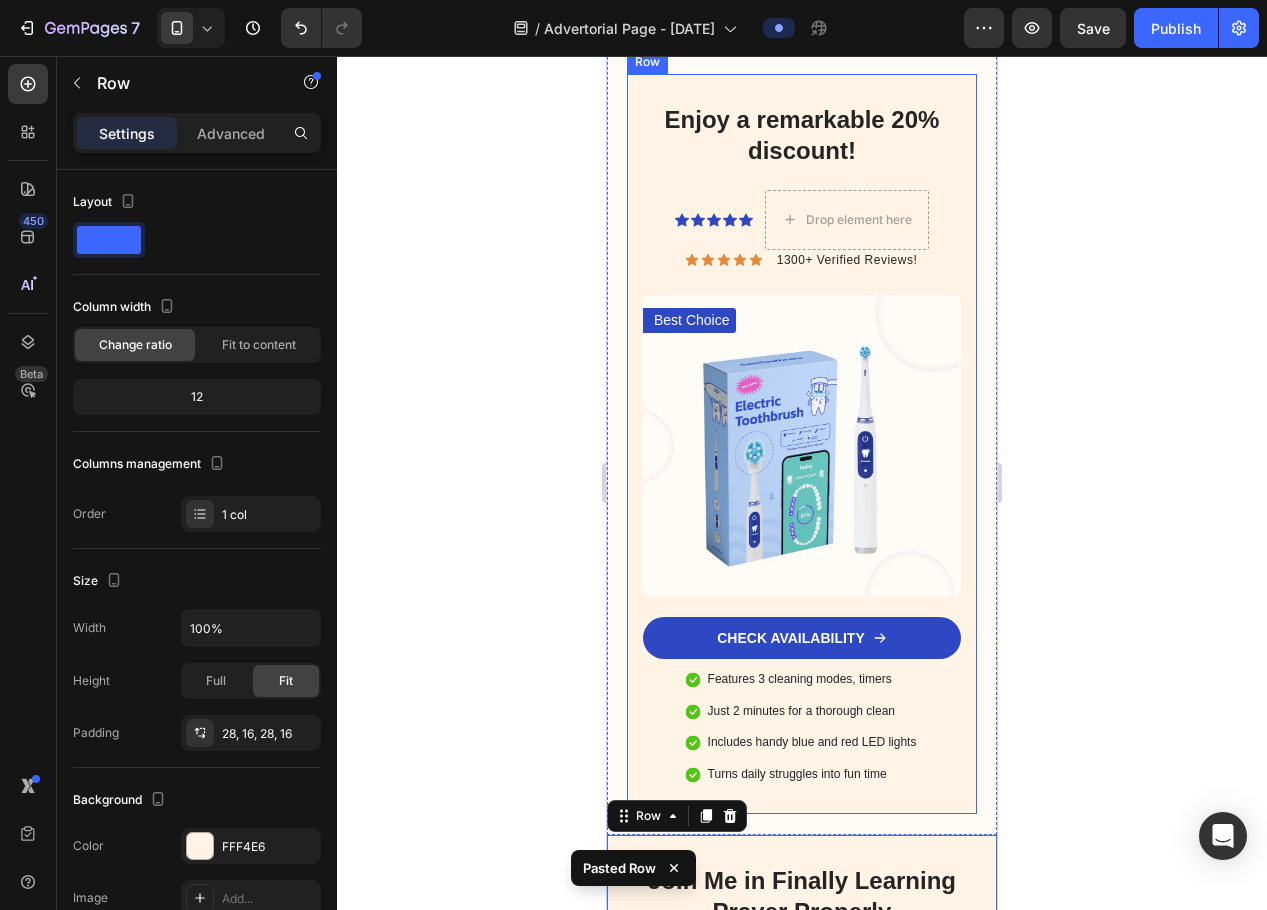 click on "Enjoy a remarkable 20% discount! Heading
Icon
Icon
Icon
Icon
Icon Icon List
Drop element here Row
Icon
Icon
Icon
Icon
Icon Icon List 1300+ Verified Reviews! Text Block Row Best Choice Text Block Image
CHECK AVAILABILITY Button
Features 3 cleaning modes, timers
Just 2 minutes for a thorough clean
Includes handy blue and red LED lights
Turns daily struggles into fun time Item List Row" at bounding box center (802, 443) 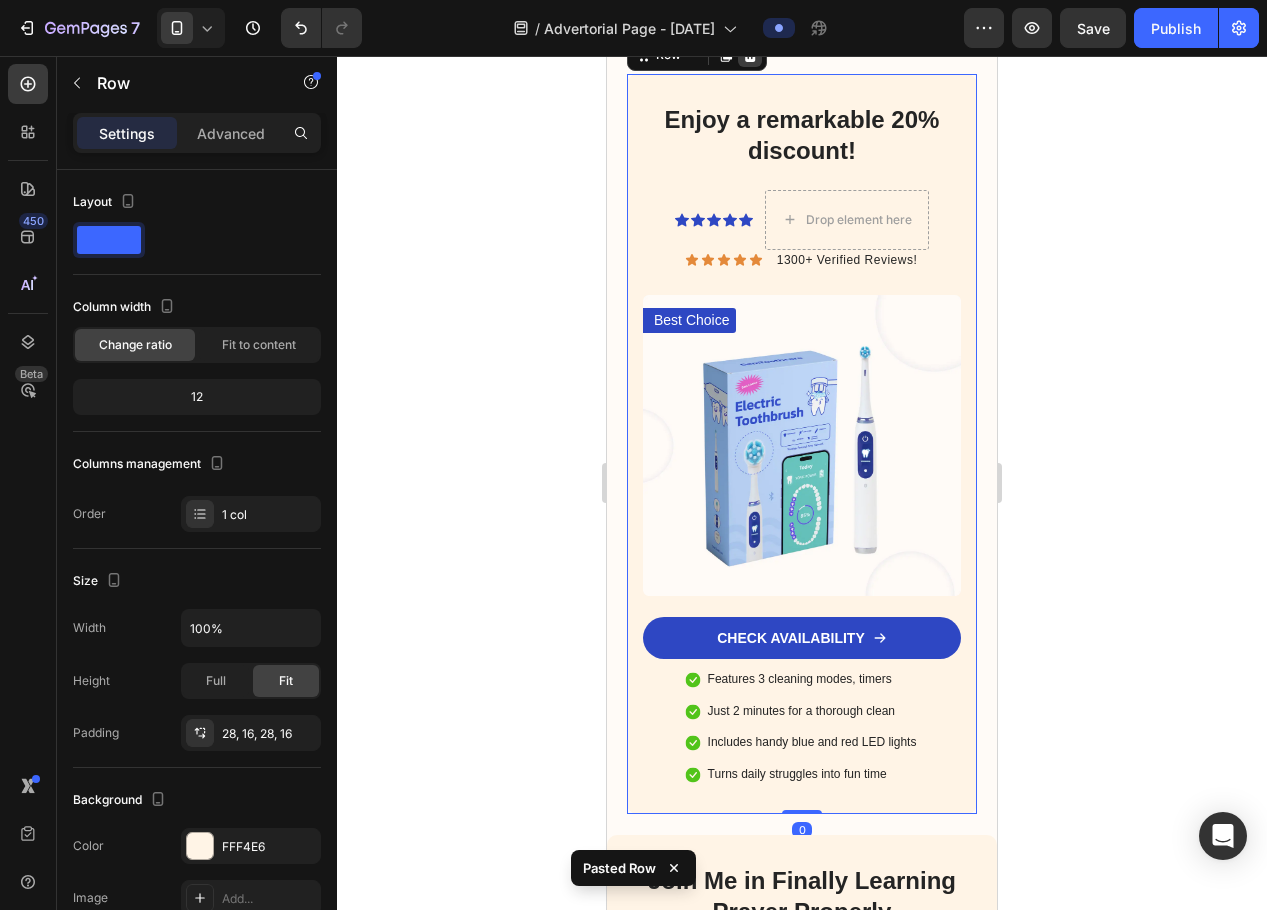 click 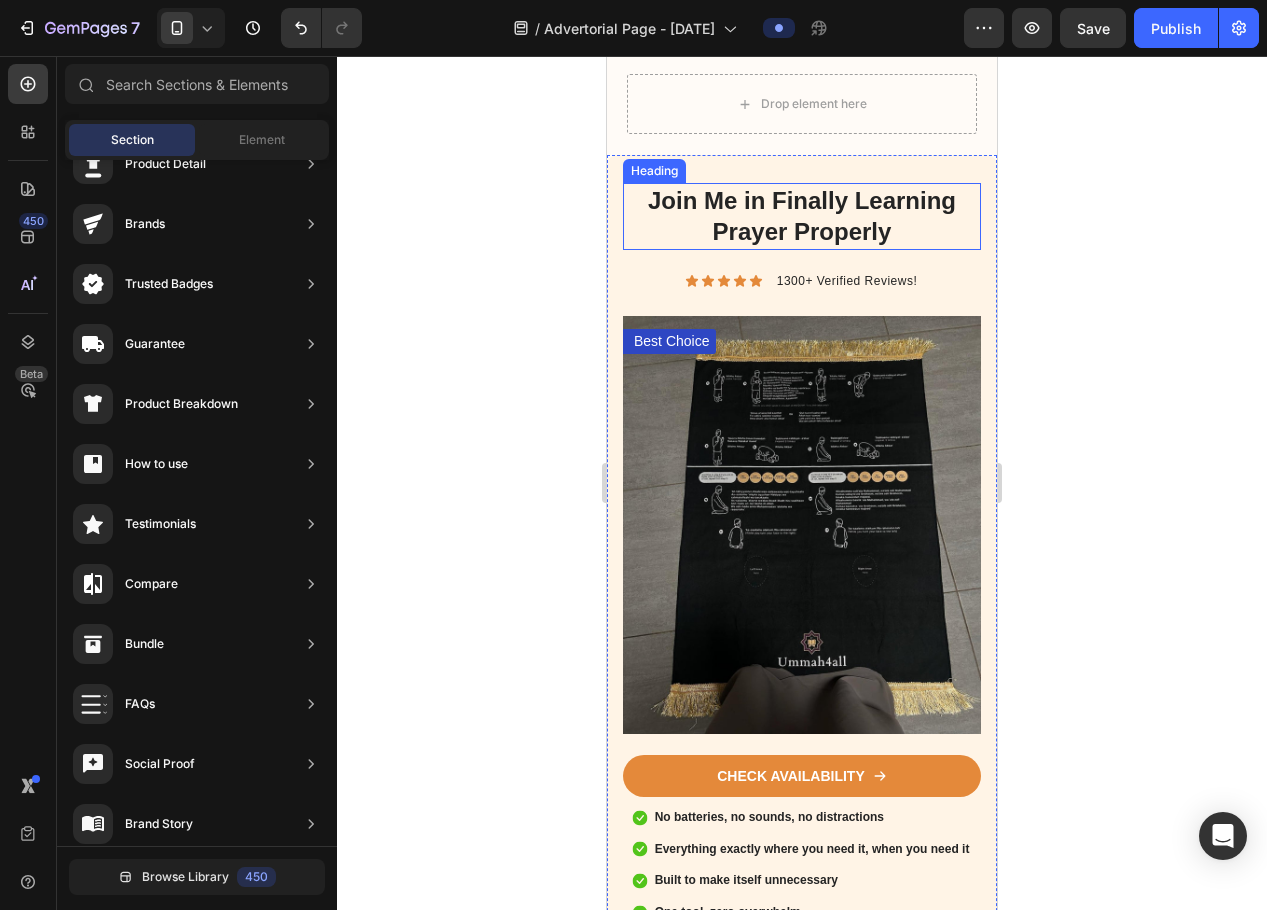 scroll, scrollTop: 2456, scrollLeft: 0, axis: vertical 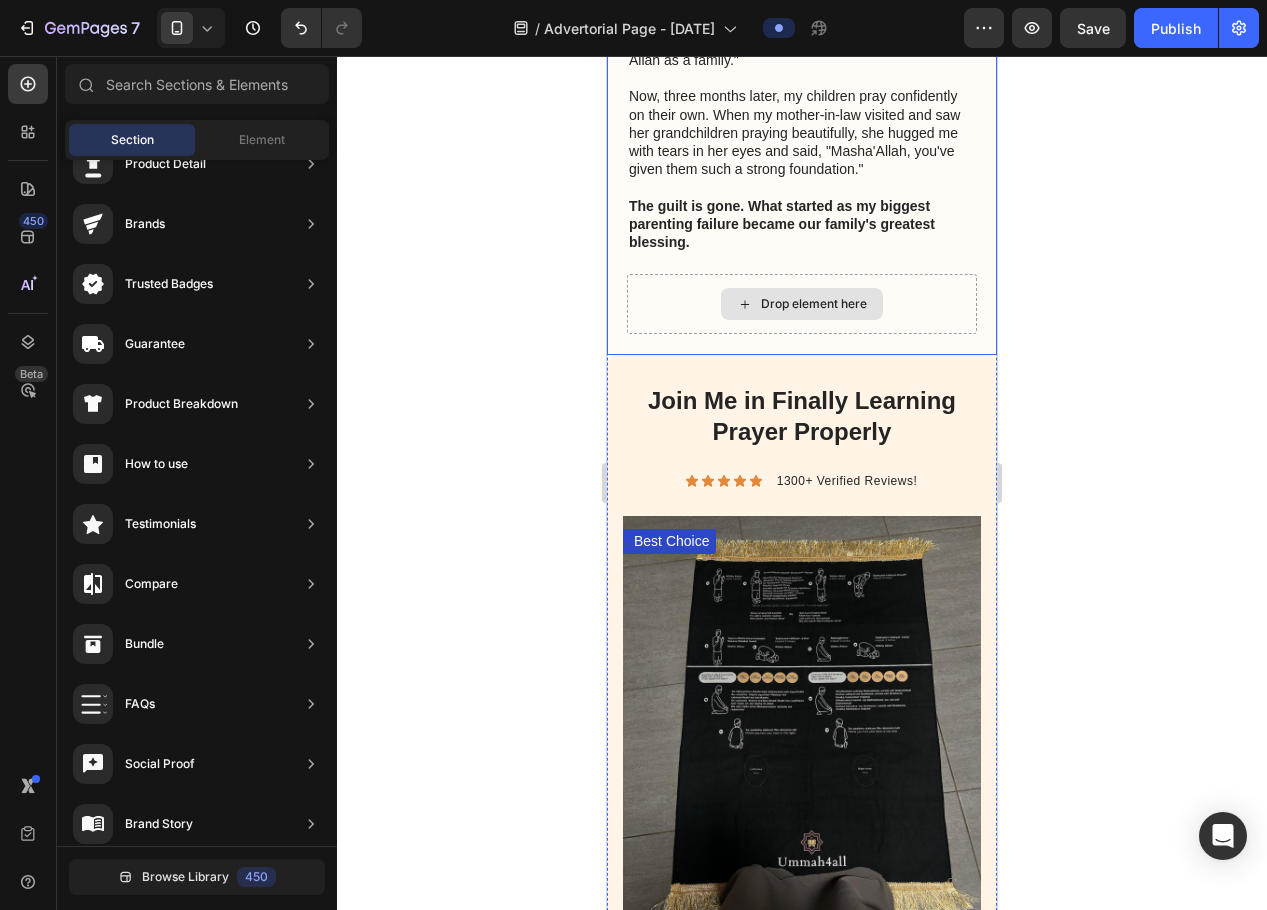 click on "Drop element here" at bounding box center [802, 304] 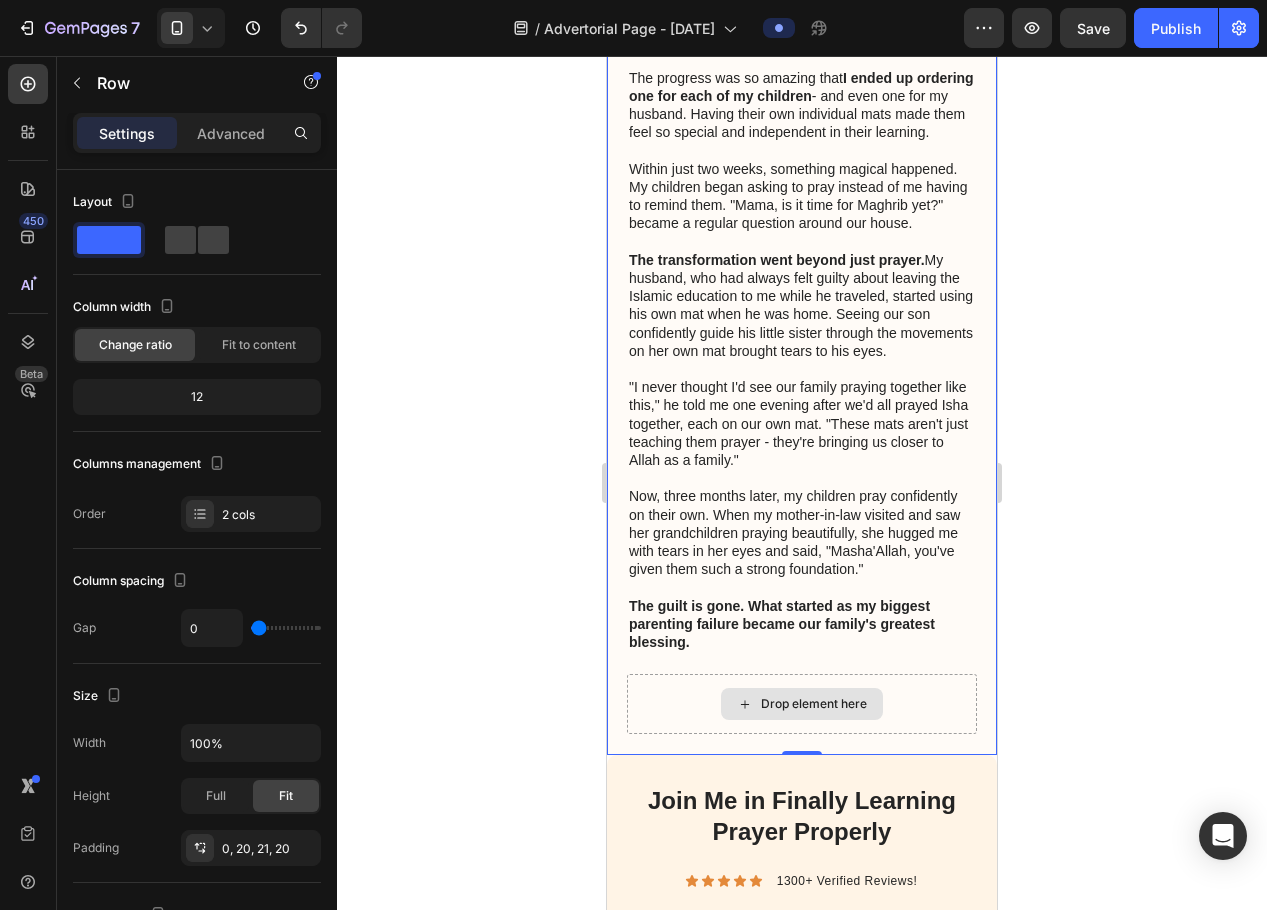 scroll, scrollTop: 1656, scrollLeft: 0, axis: vertical 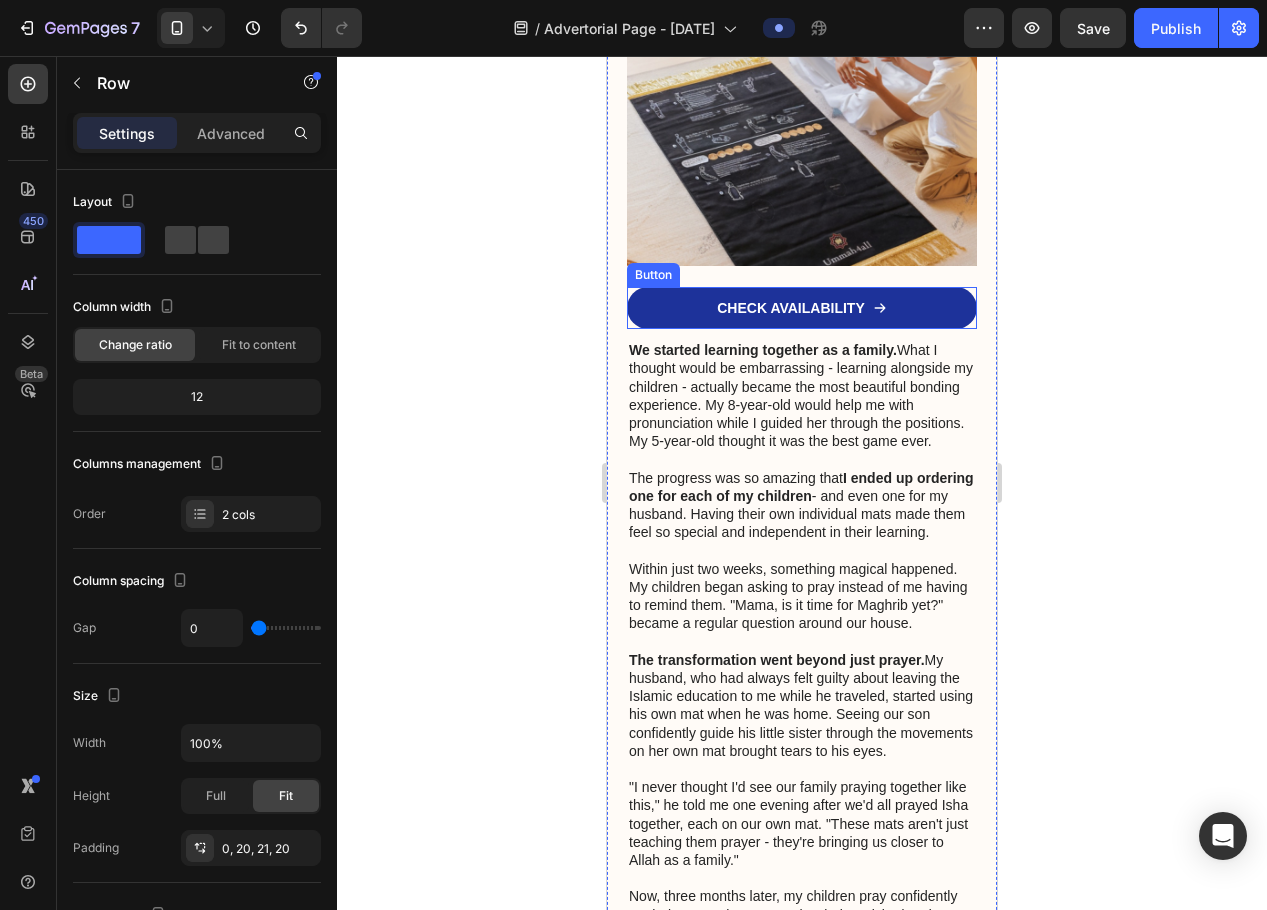 click on "CHECK AVAILABILITY" at bounding box center [802, 308] 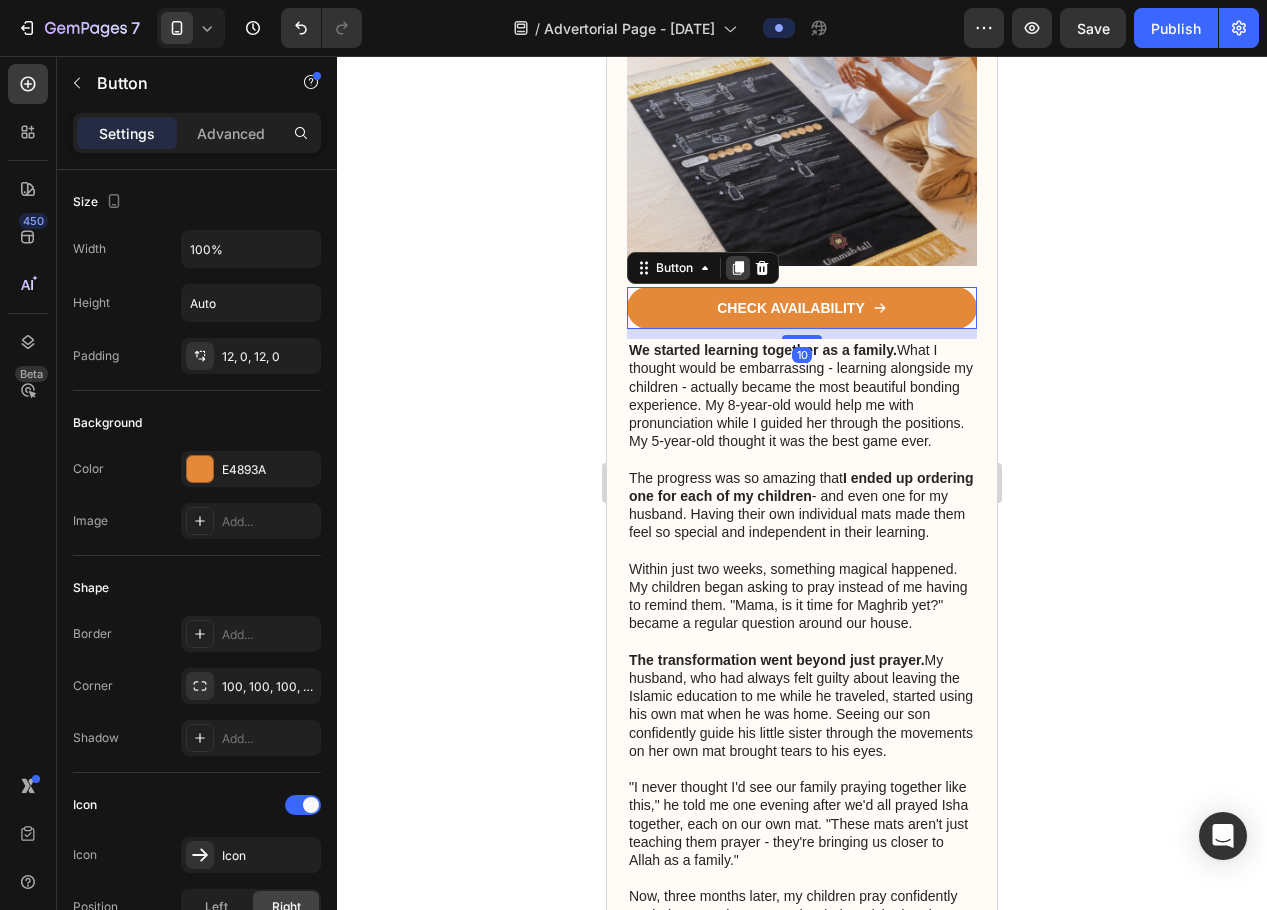 click 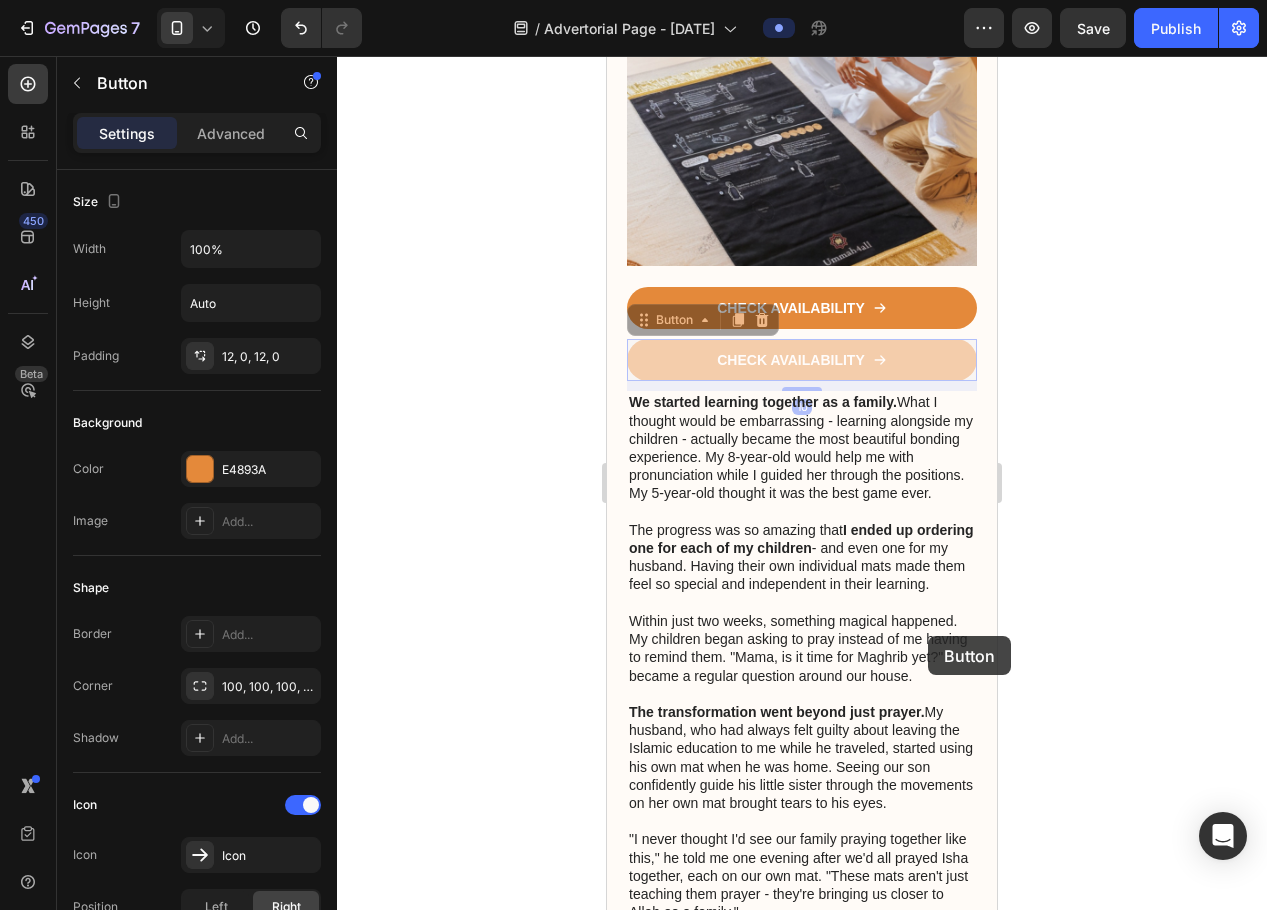 scroll, scrollTop: 2256, scrollLeft: 0, axis: vertical 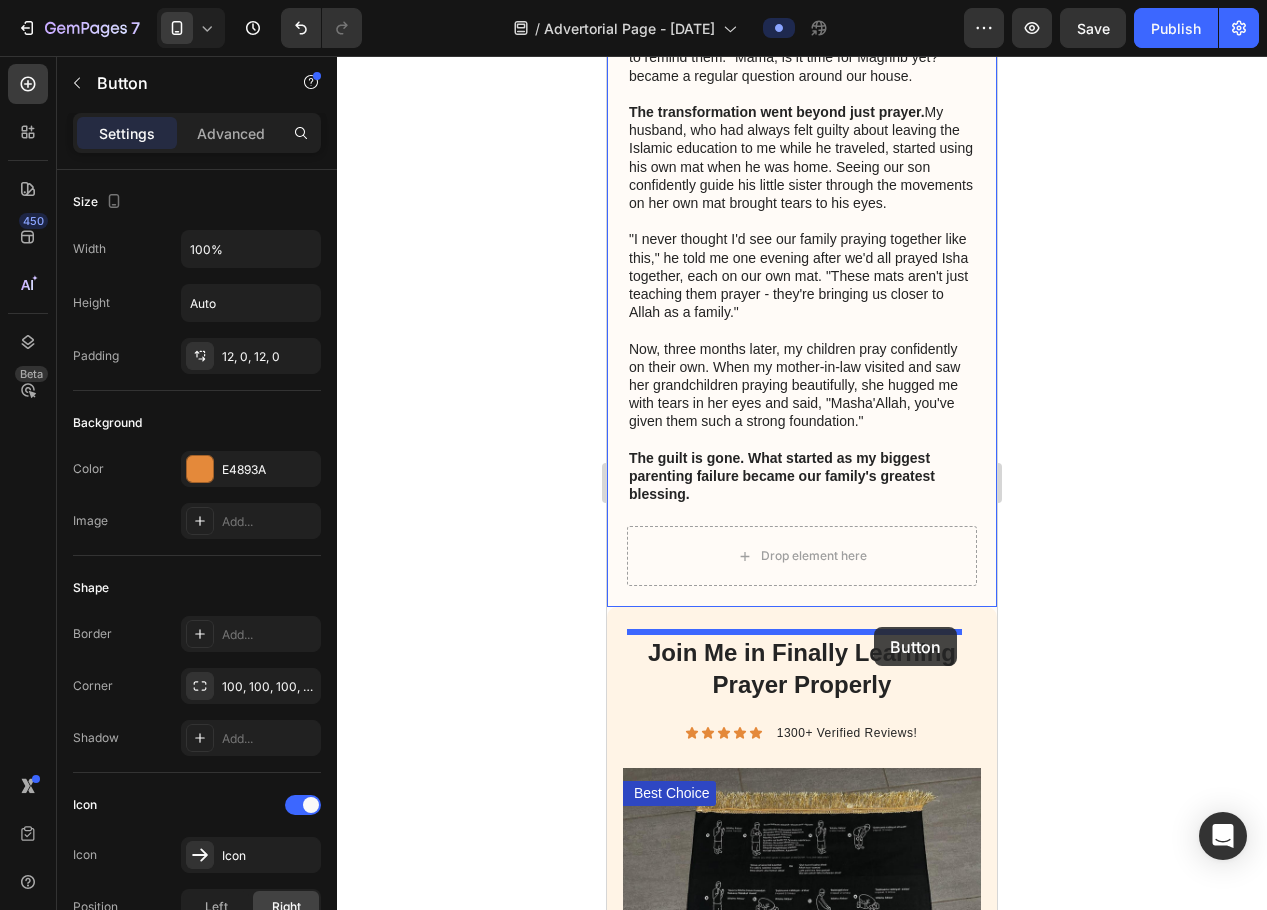 drag, startPoint x: 935, startPoint y: 388, endPoint x: 874, endPoint y: 627, distance: 246.66171 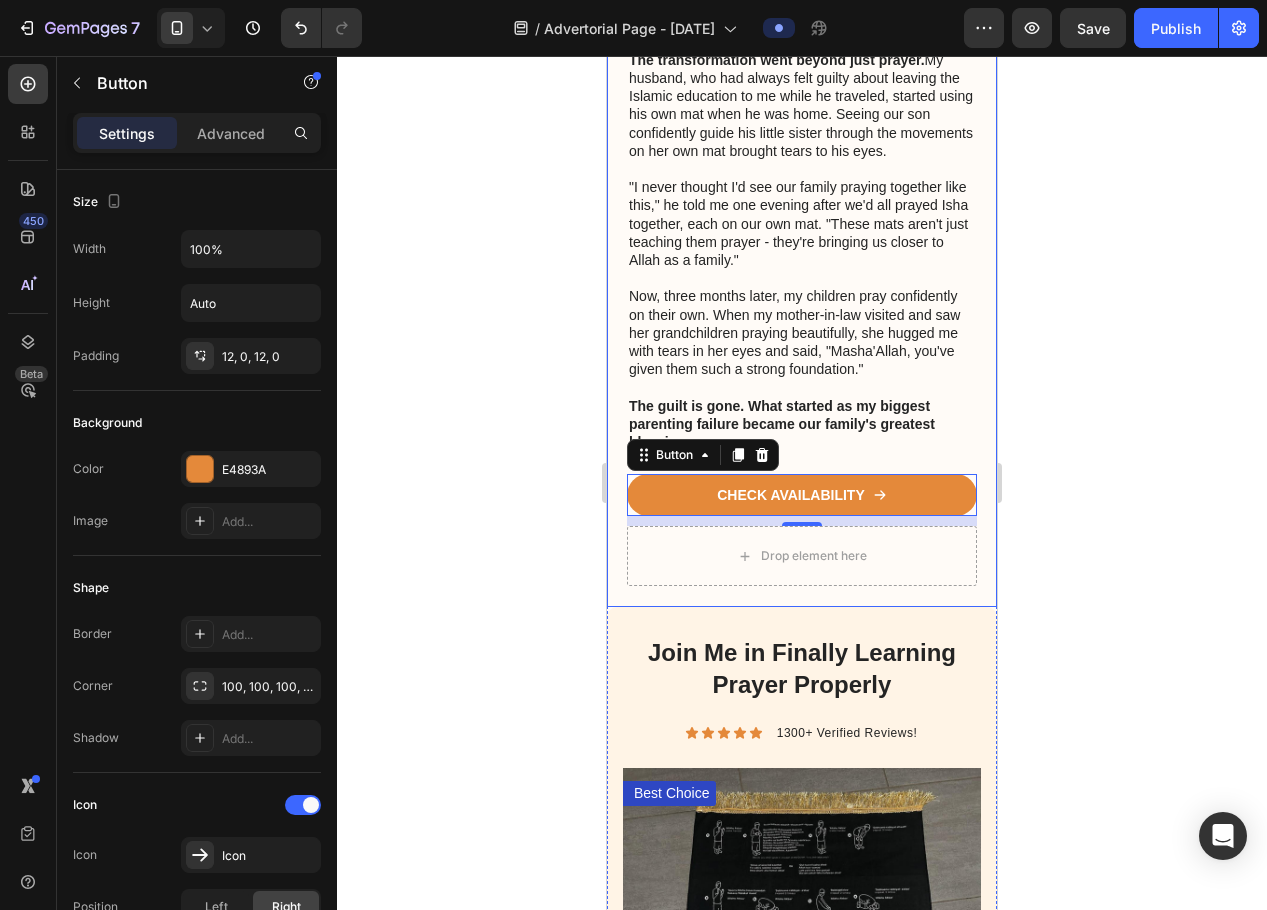 scroll, scrollTop: 2204, scrollLeft: 0, axis: vertical 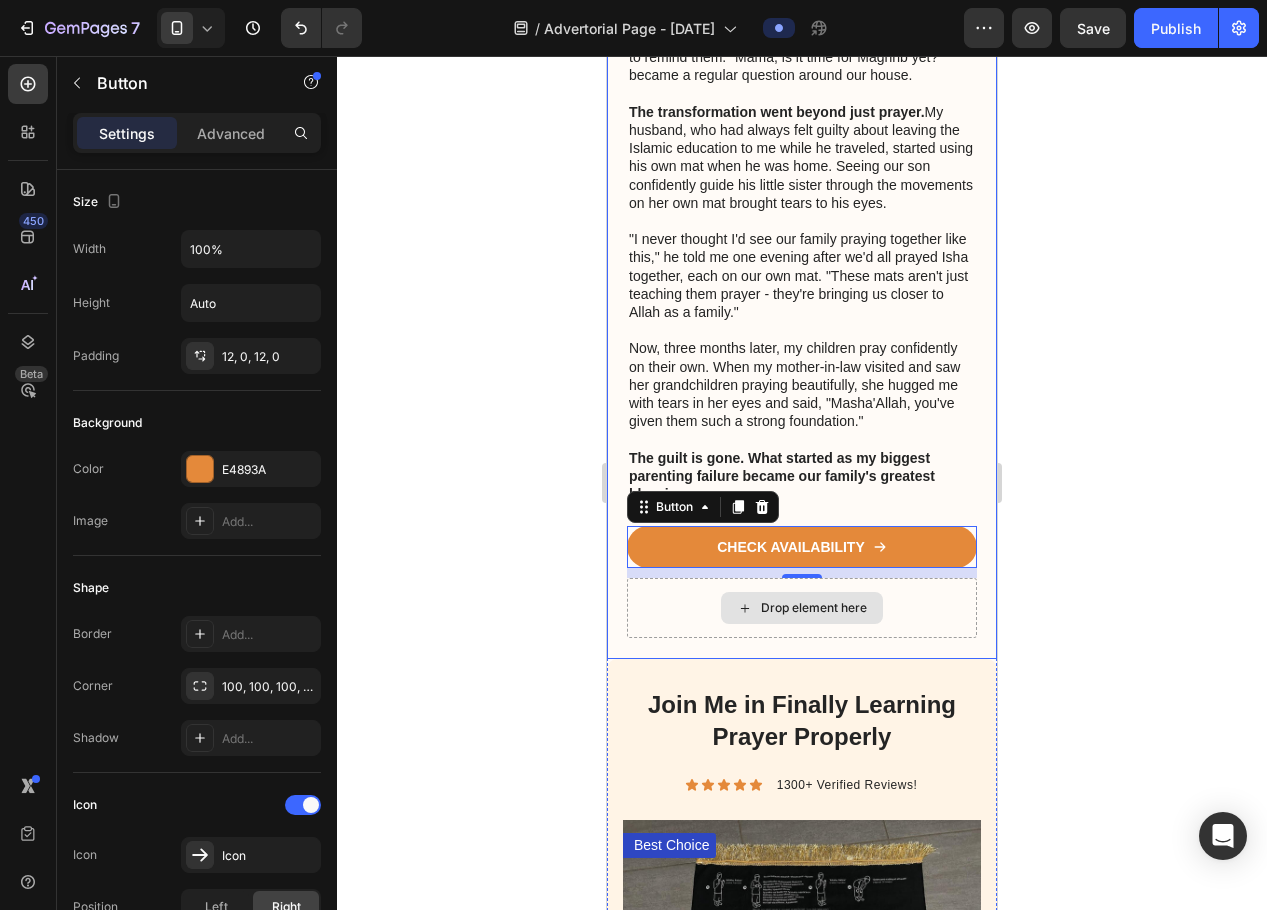click on "Drop element here" at bounding box center [802, 608] 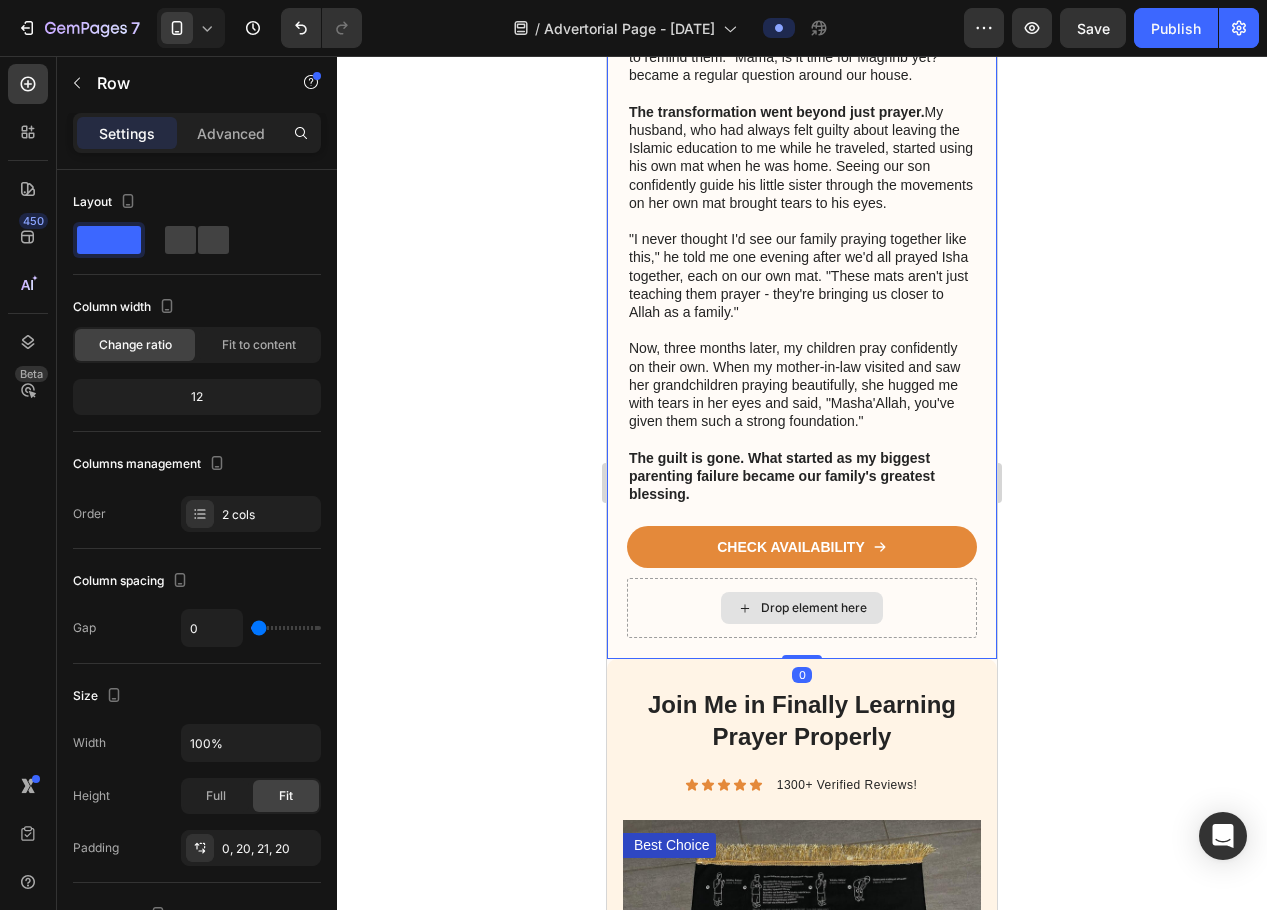 click on "Drop element here" at bounding box center (802, 608) 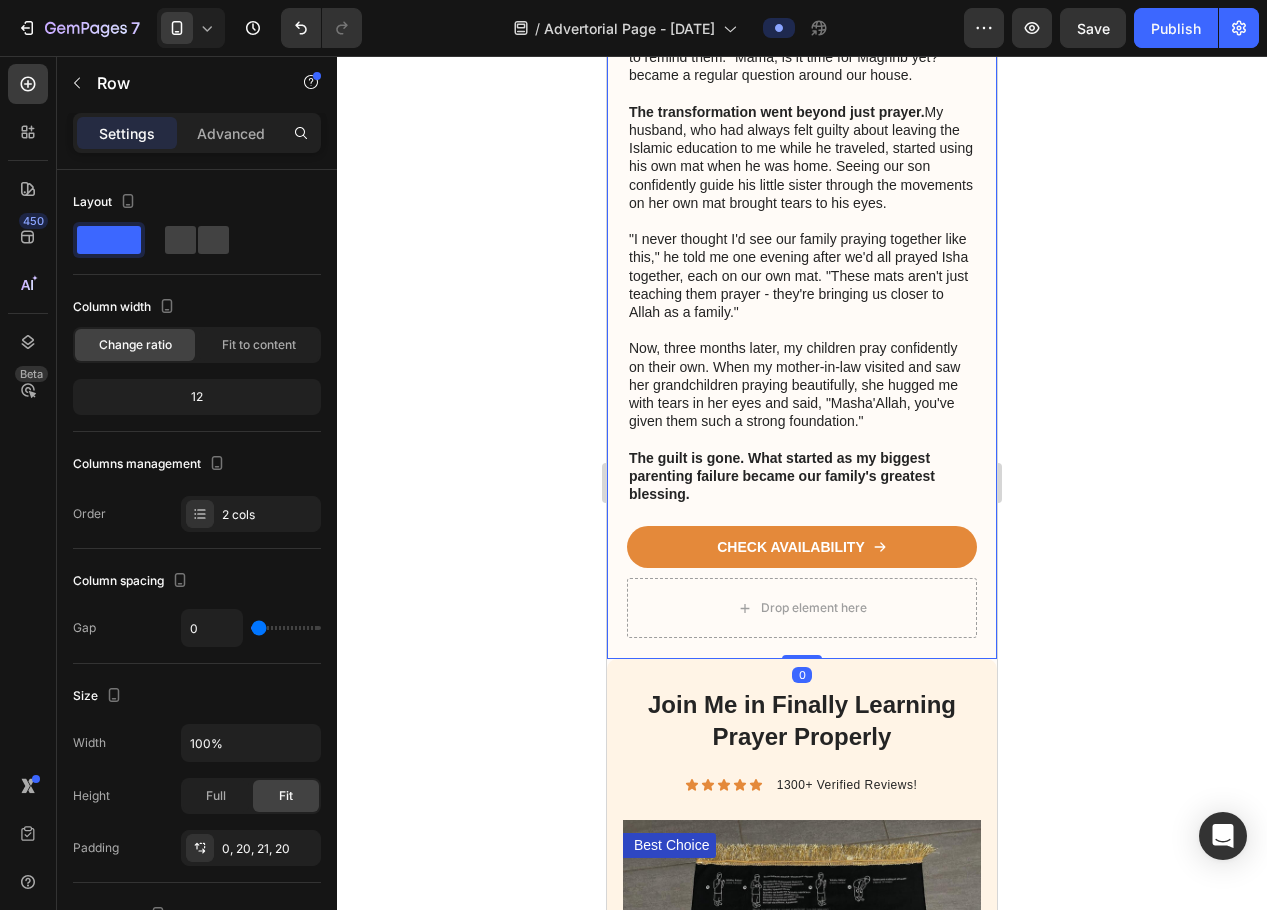 click 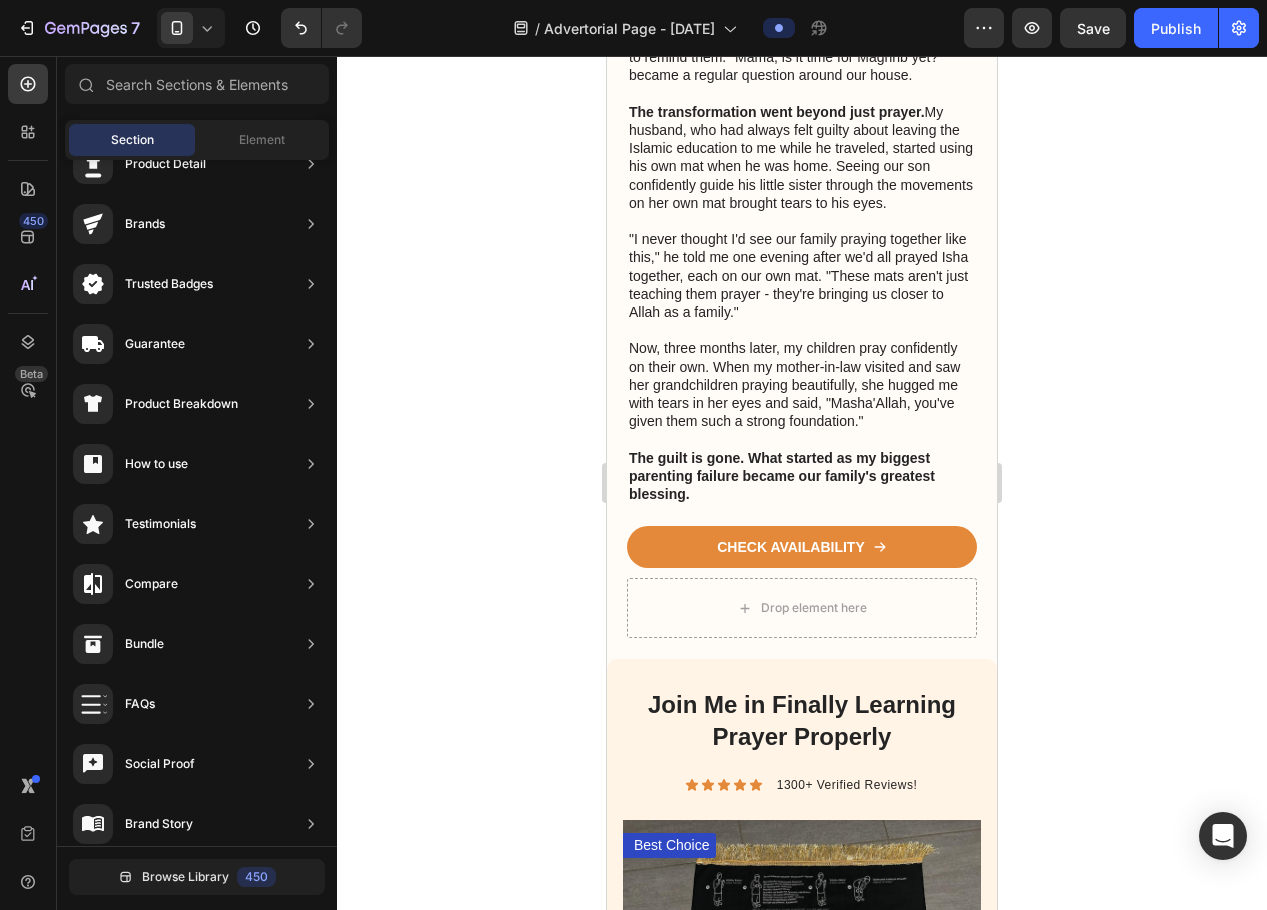 click on "Drop element here" at bounding box center [802, 608] 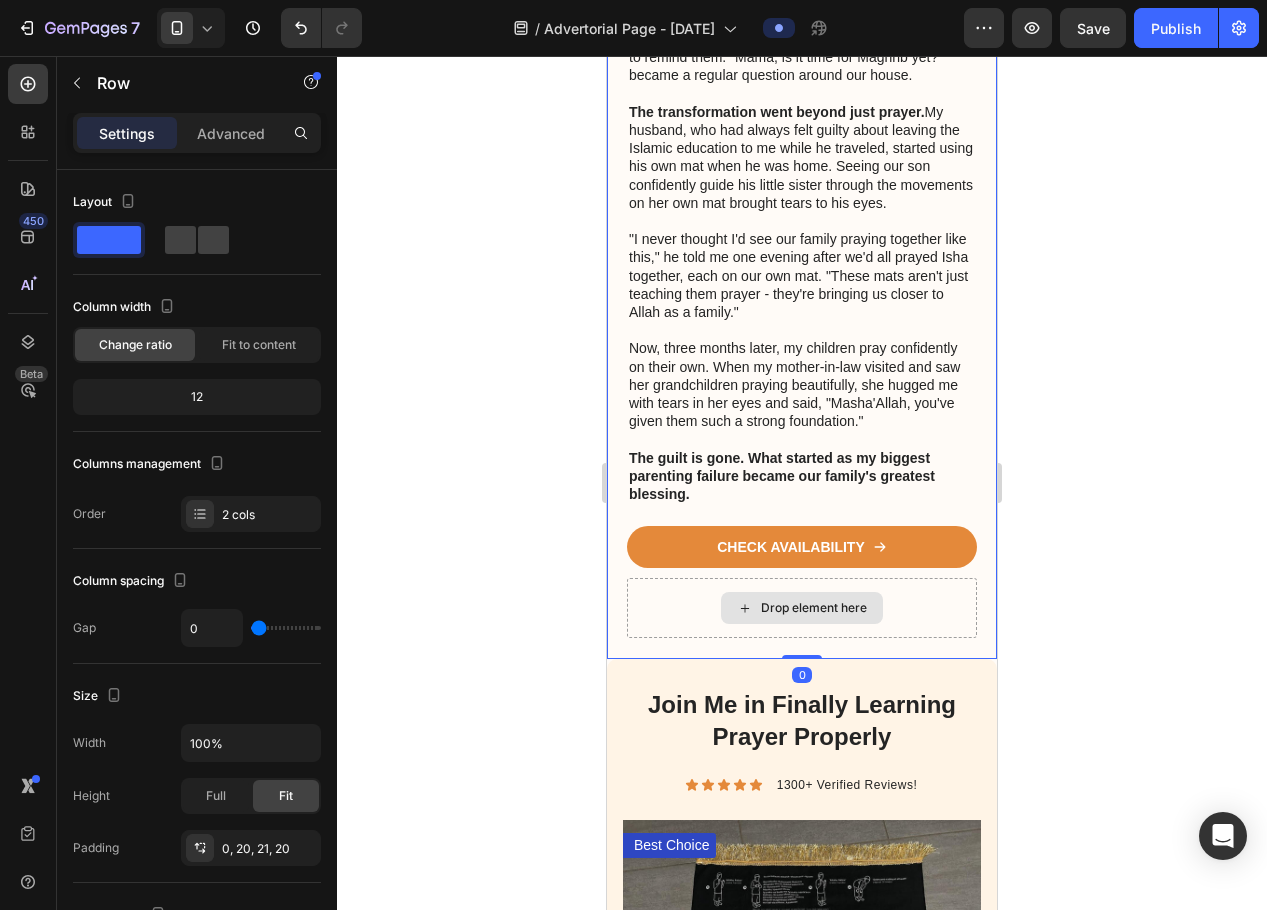 click on "Drop element here" at bounding box center [802, 608] 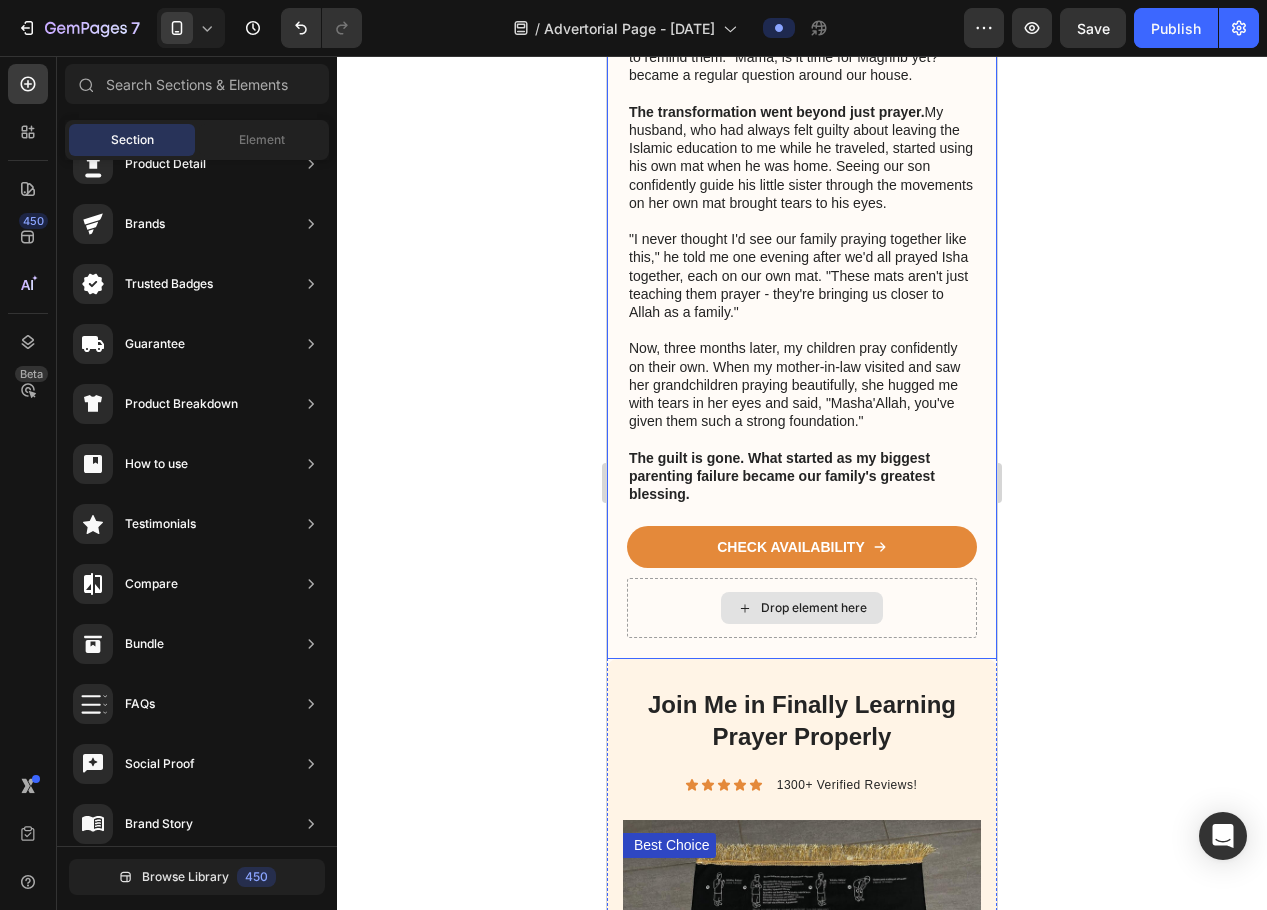 click on "Drop element here" at bounding box center (802, 608) 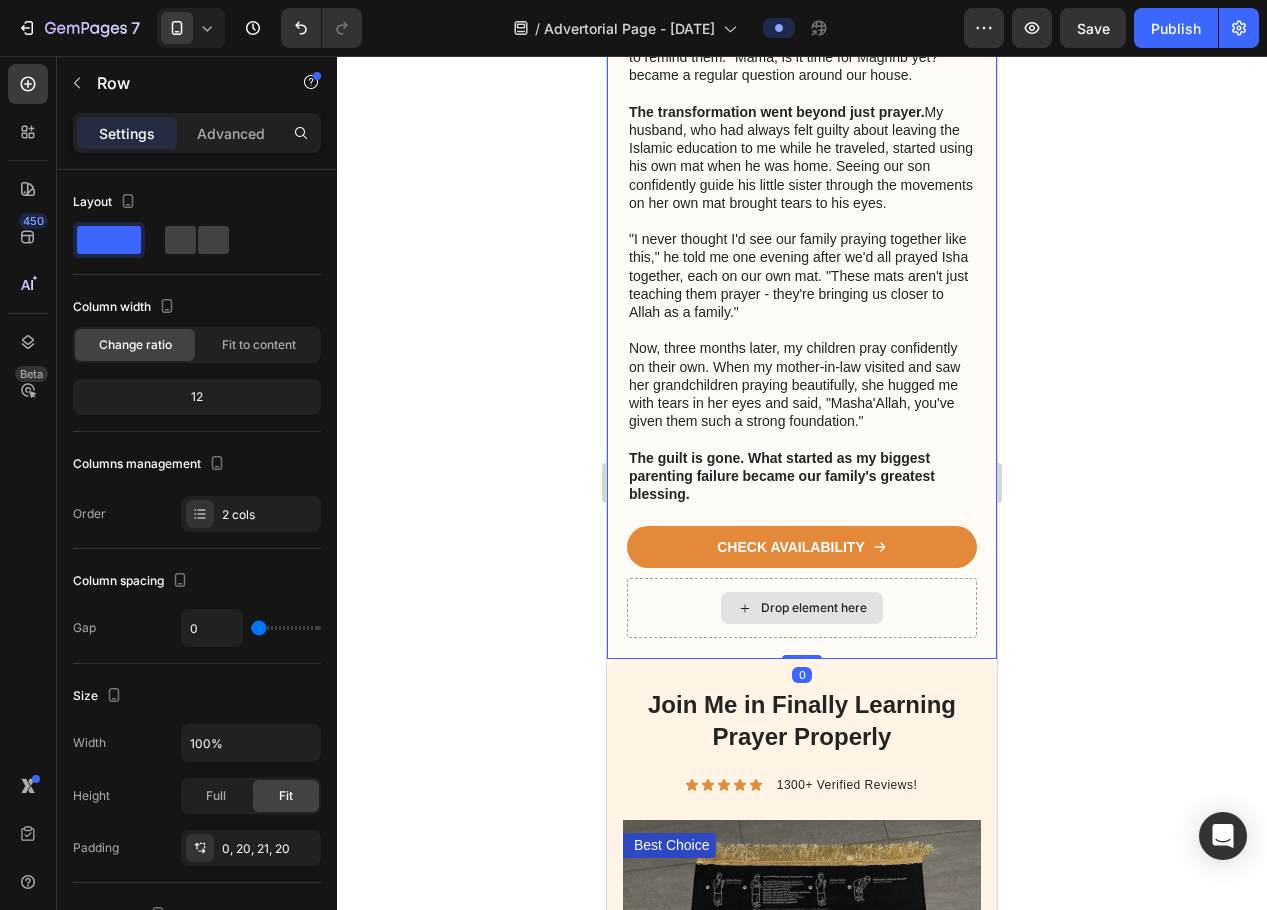 click on "Drop element here" at bounding box center [802, 608] 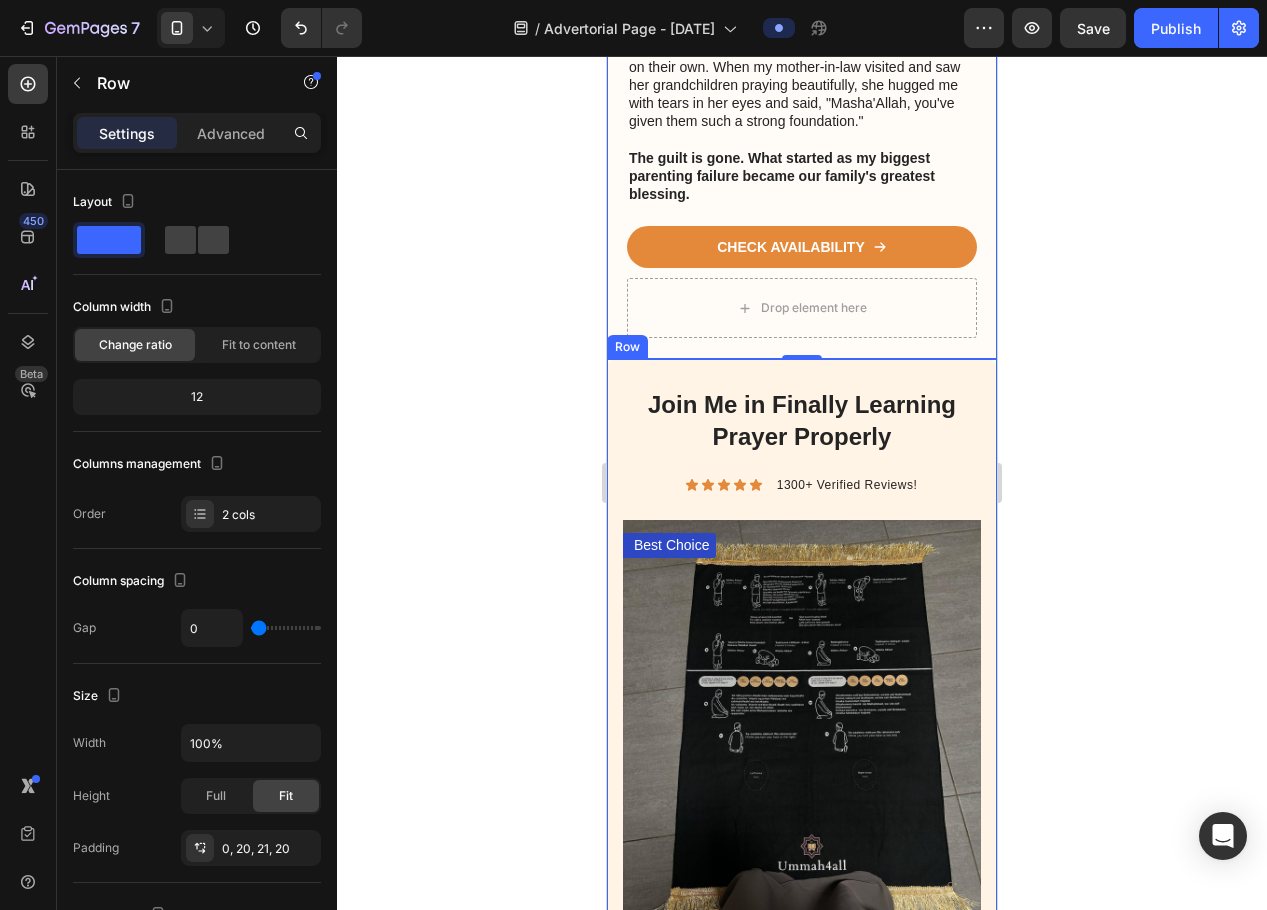click on "1300+ Verified Reviews!" at bounding box center [847, 485] 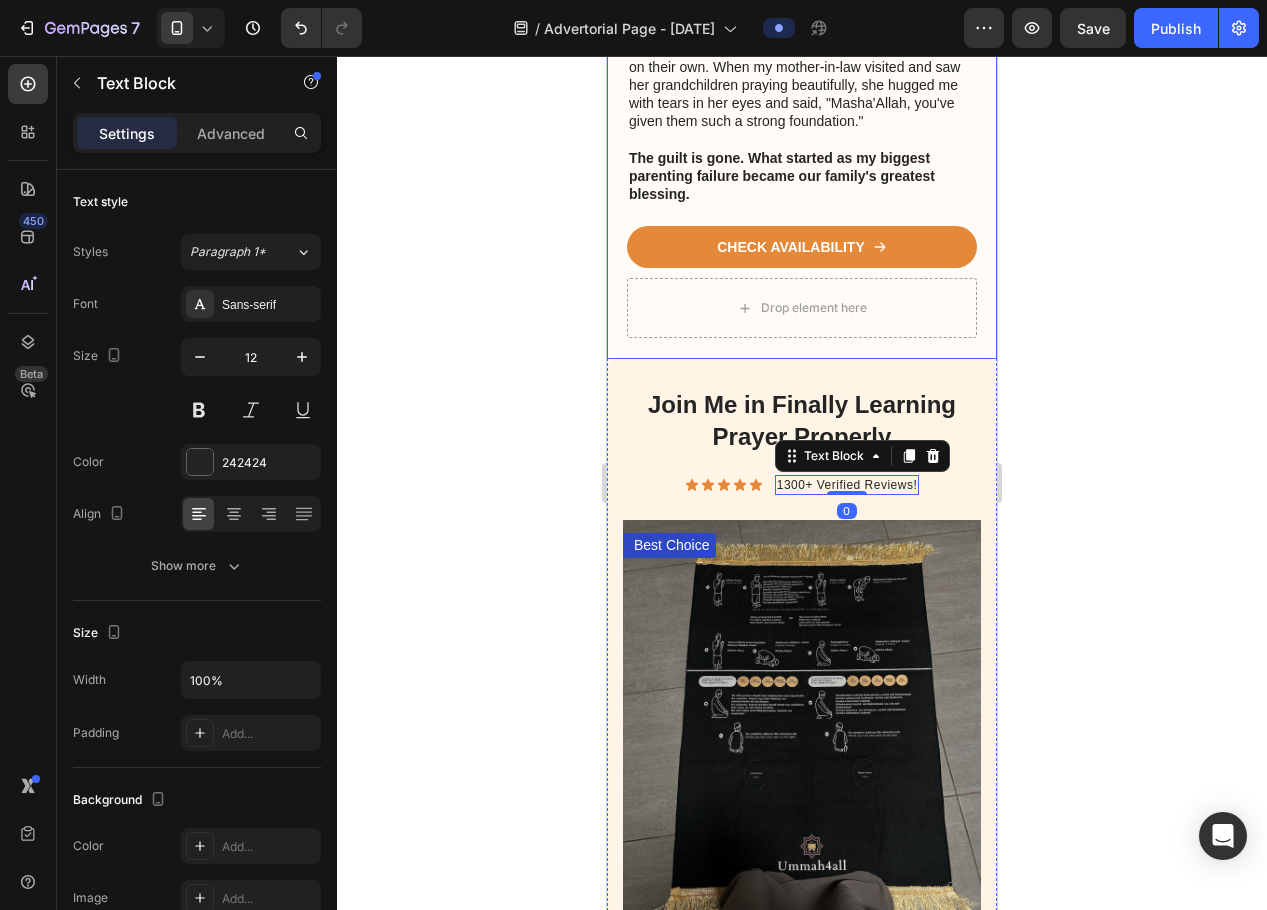 click on "Drop element here" at bounding box center [802, 308] 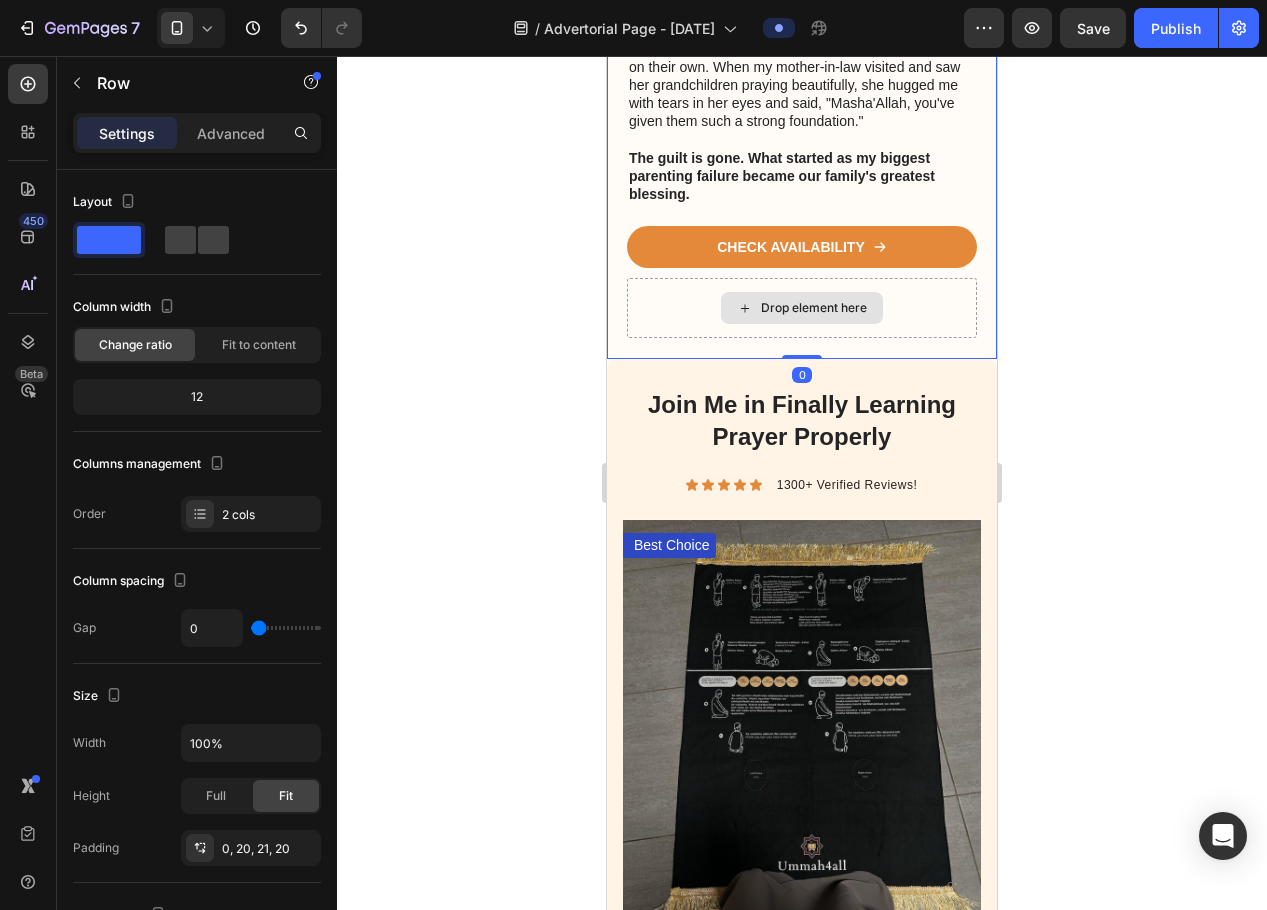 click on "Drop element here" at bounding box center [802, 308] 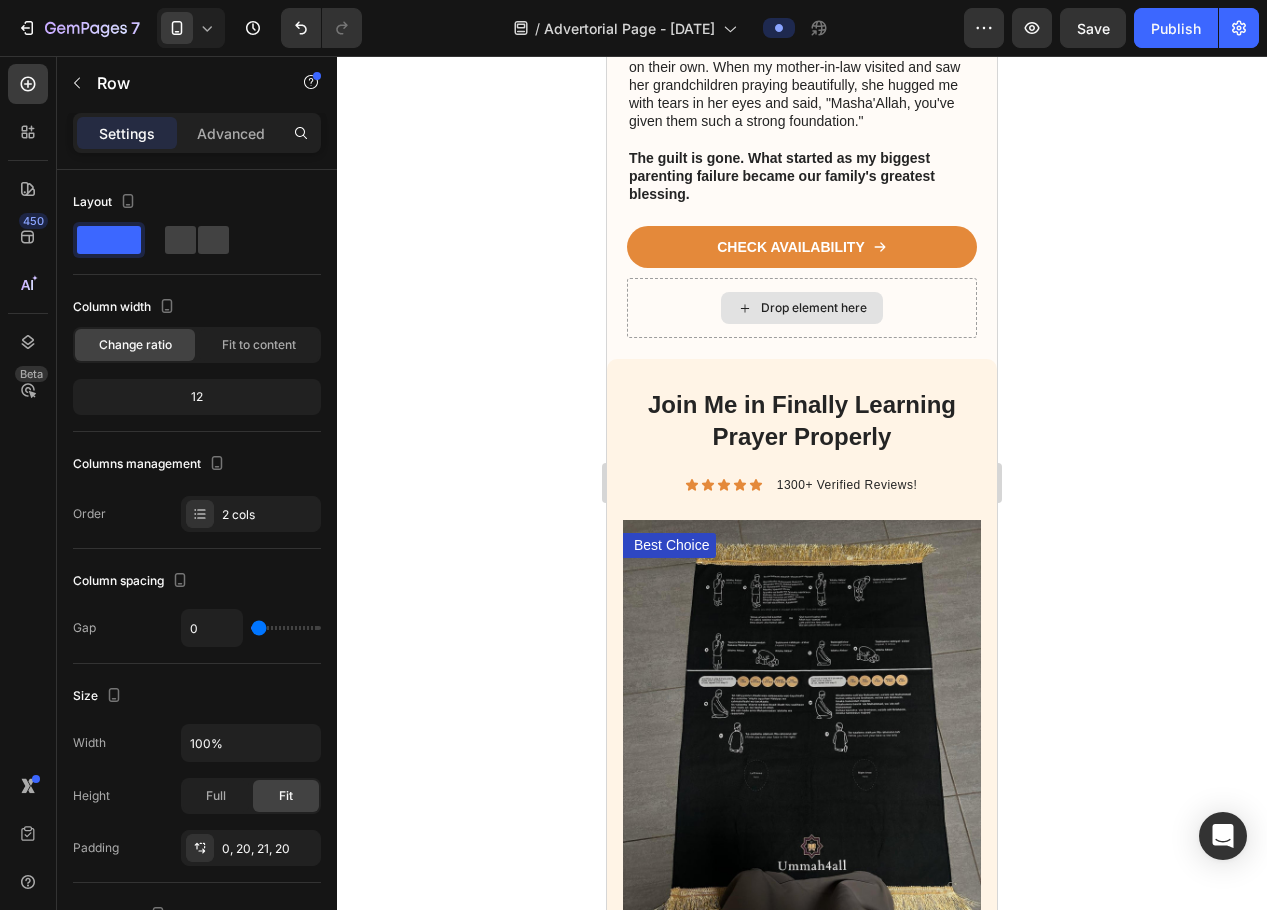 click on "Drop element here" at bounding box center [814, 308] 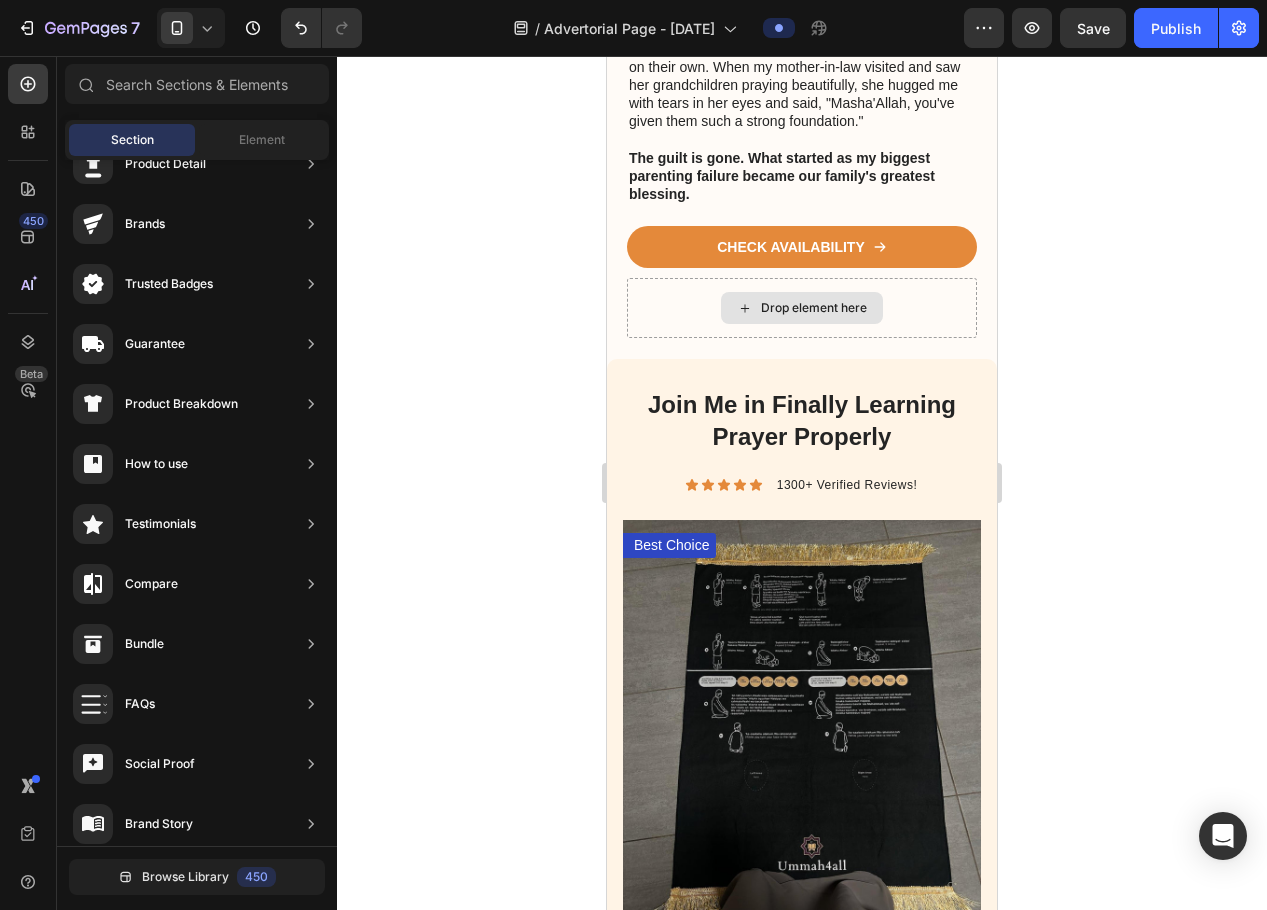 click on "Drop element here" at bounding box center [802, 308] 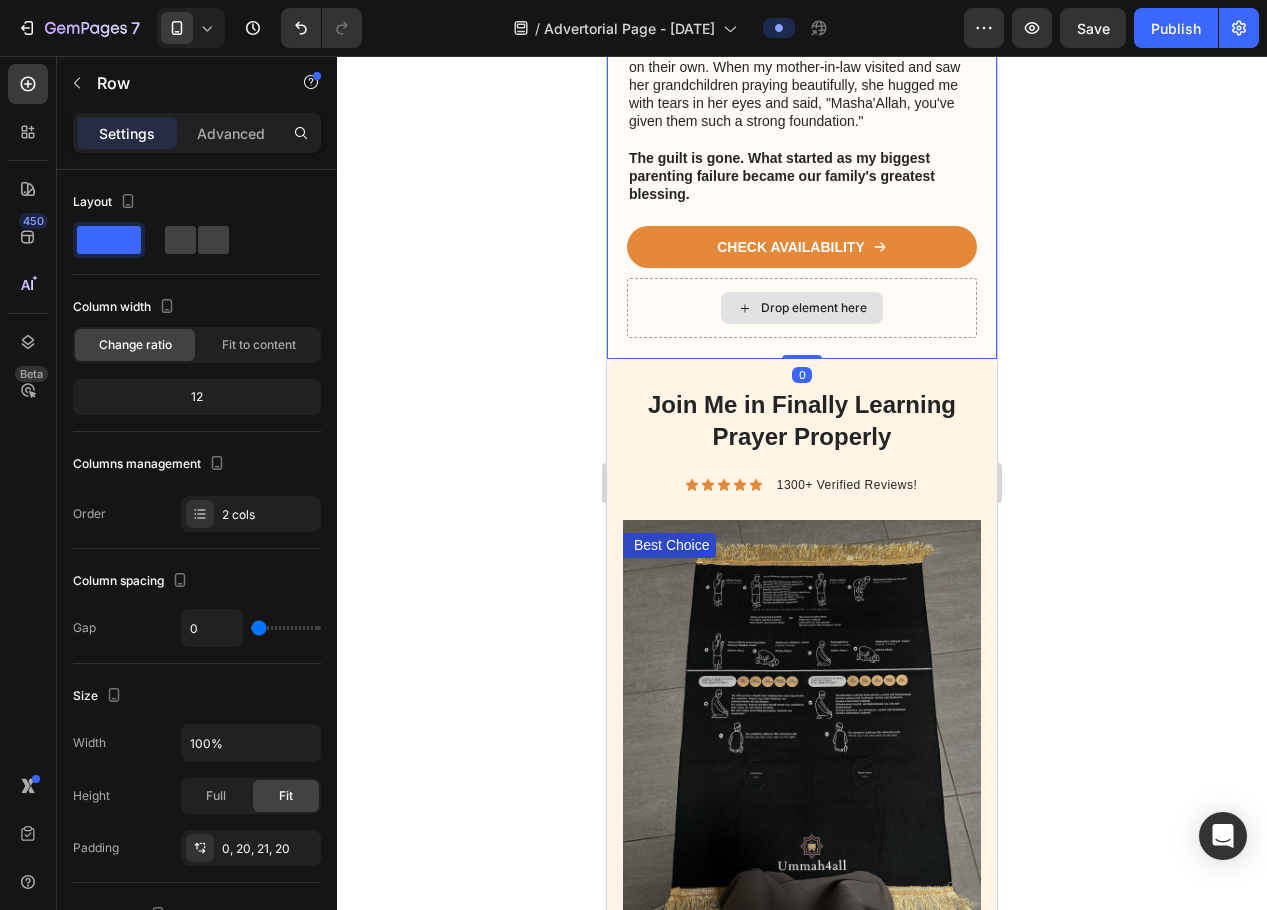 click on "Drop element here" at bounding box center (802, 308) 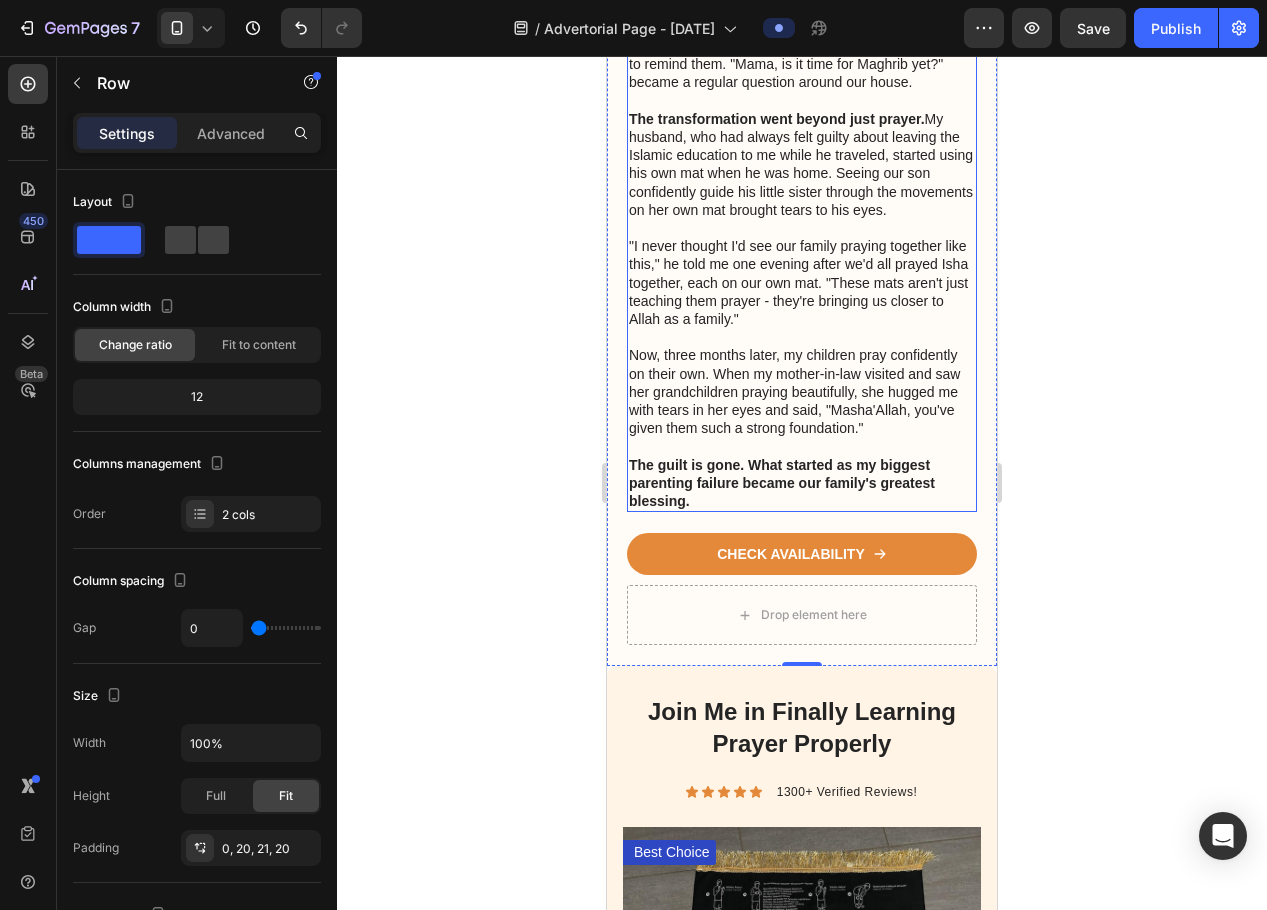 scroll, scrollTop: 2304, scrollLeft: 0, axis: vertical 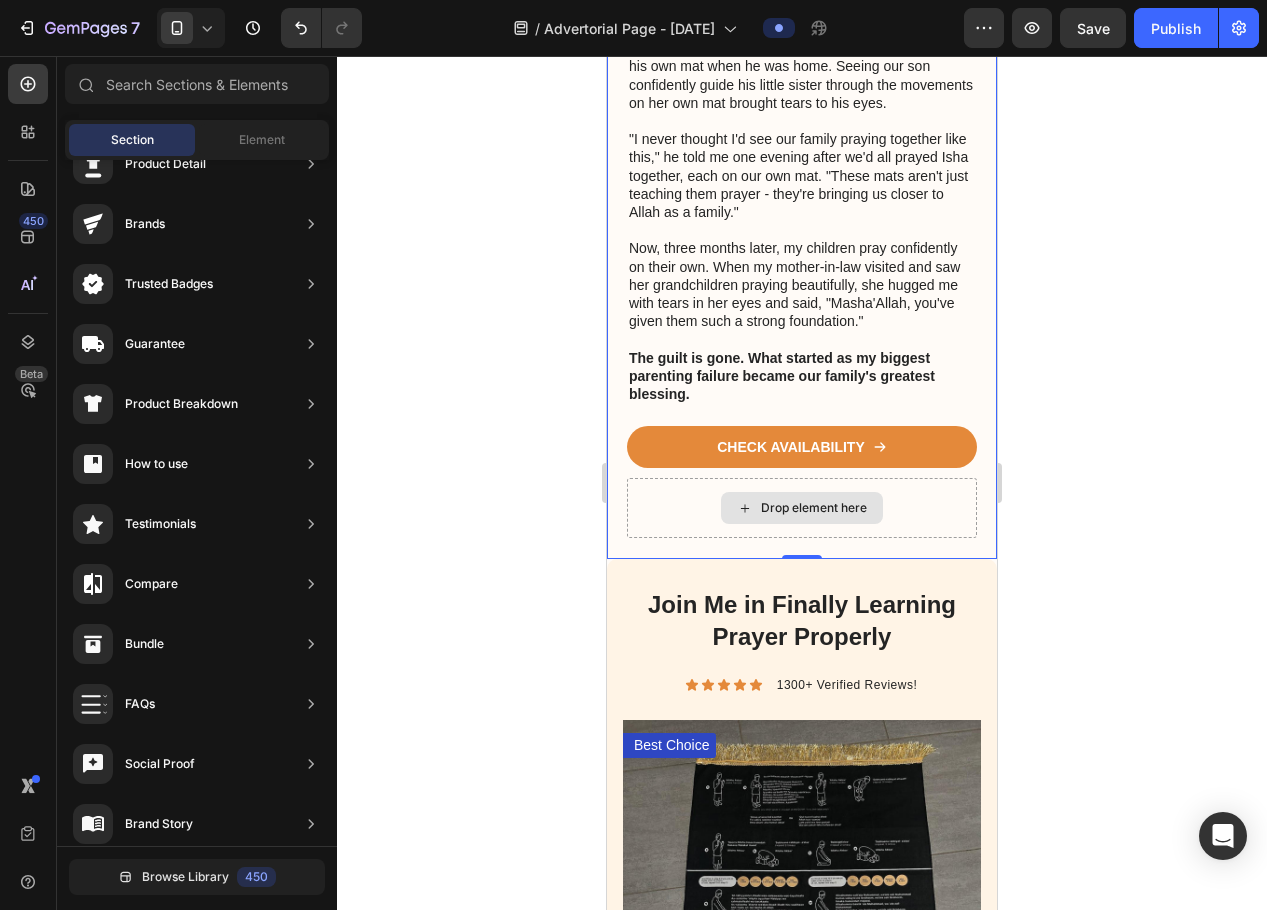 click on "Drop element here" at bounding box center [802, 508] 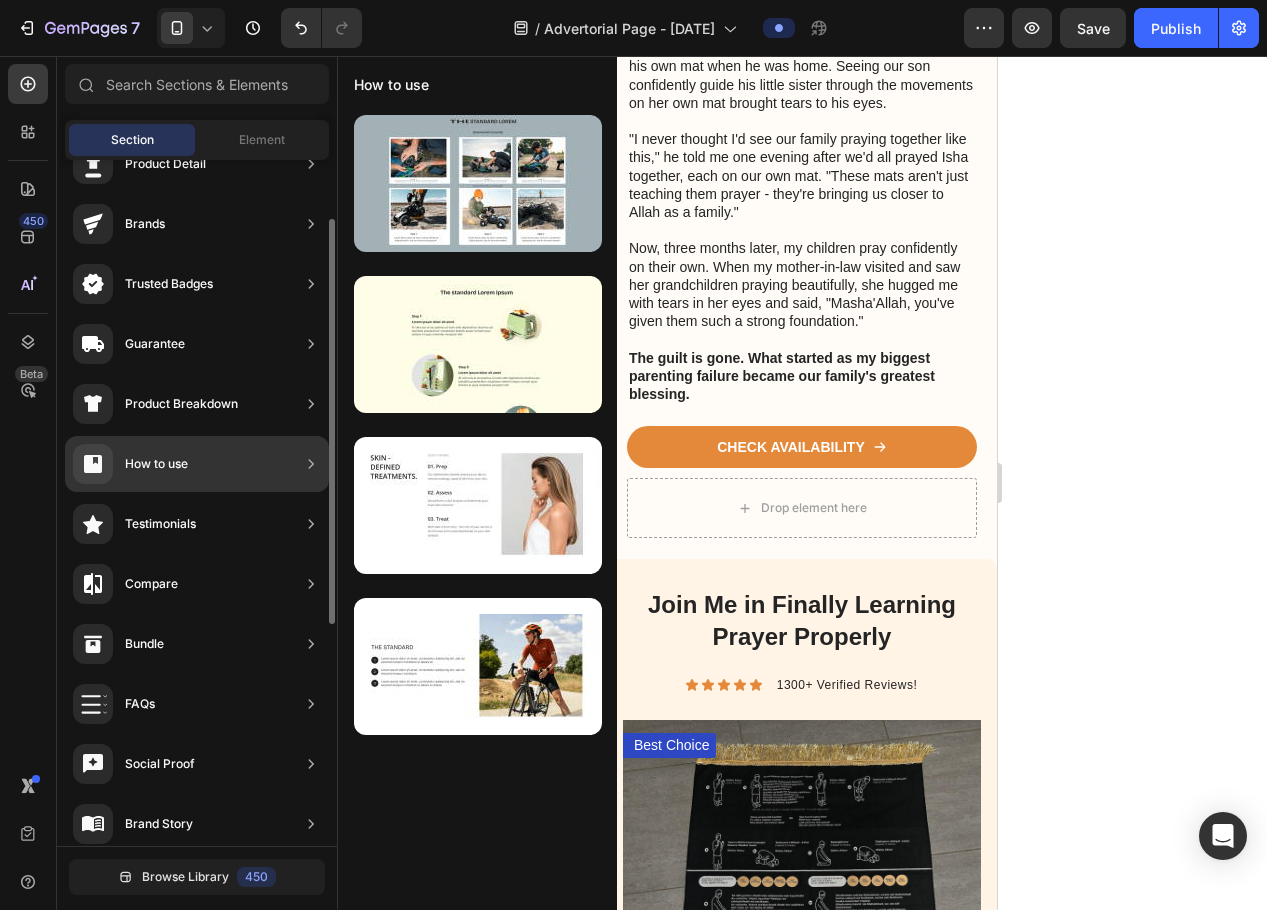 scroll, scrollTop: 0, scrollLeft: 0, axis: both 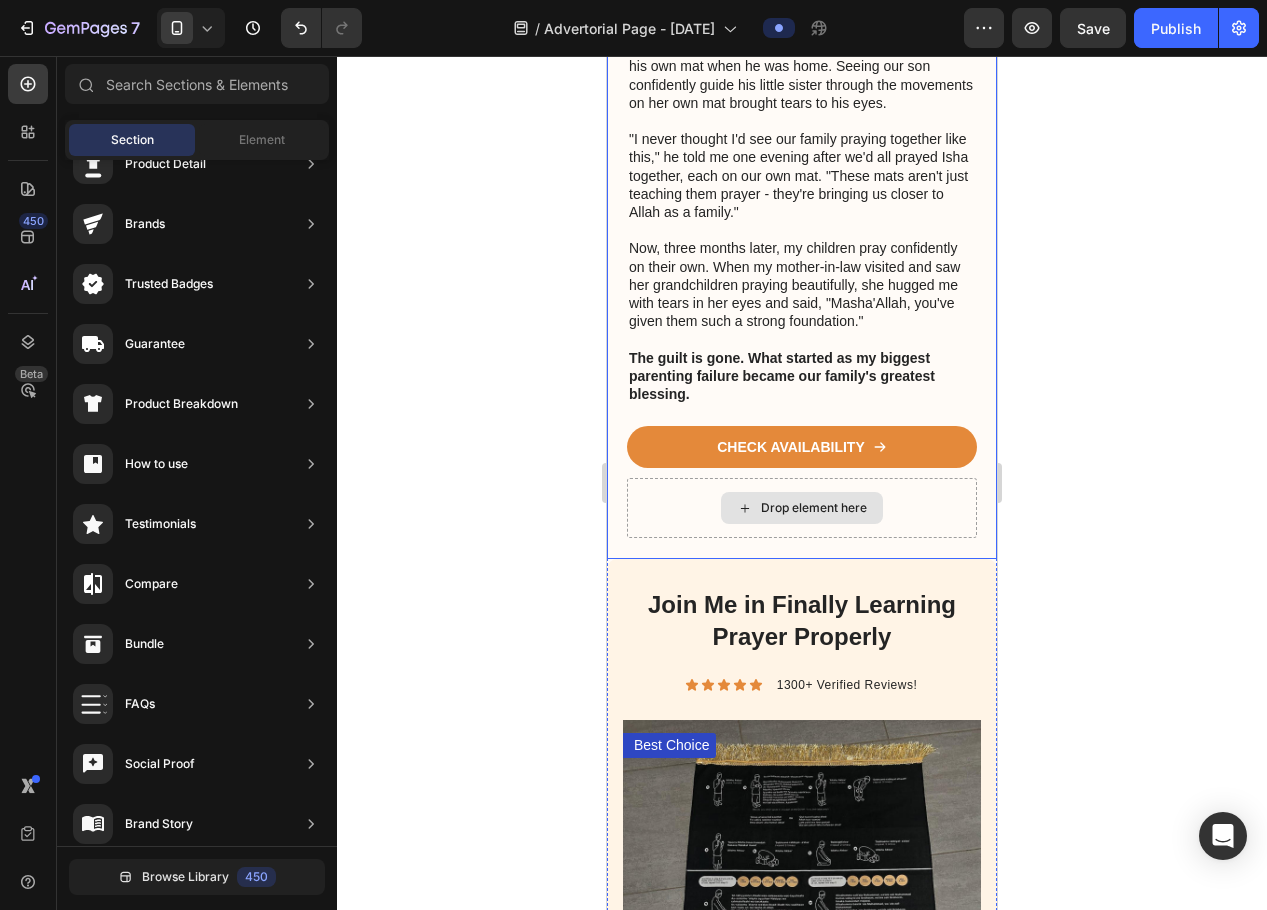drag, startPoint x: 814, startPoint y: 522, endPoint x: 783, endPoint y: 599, distance: 83.00603 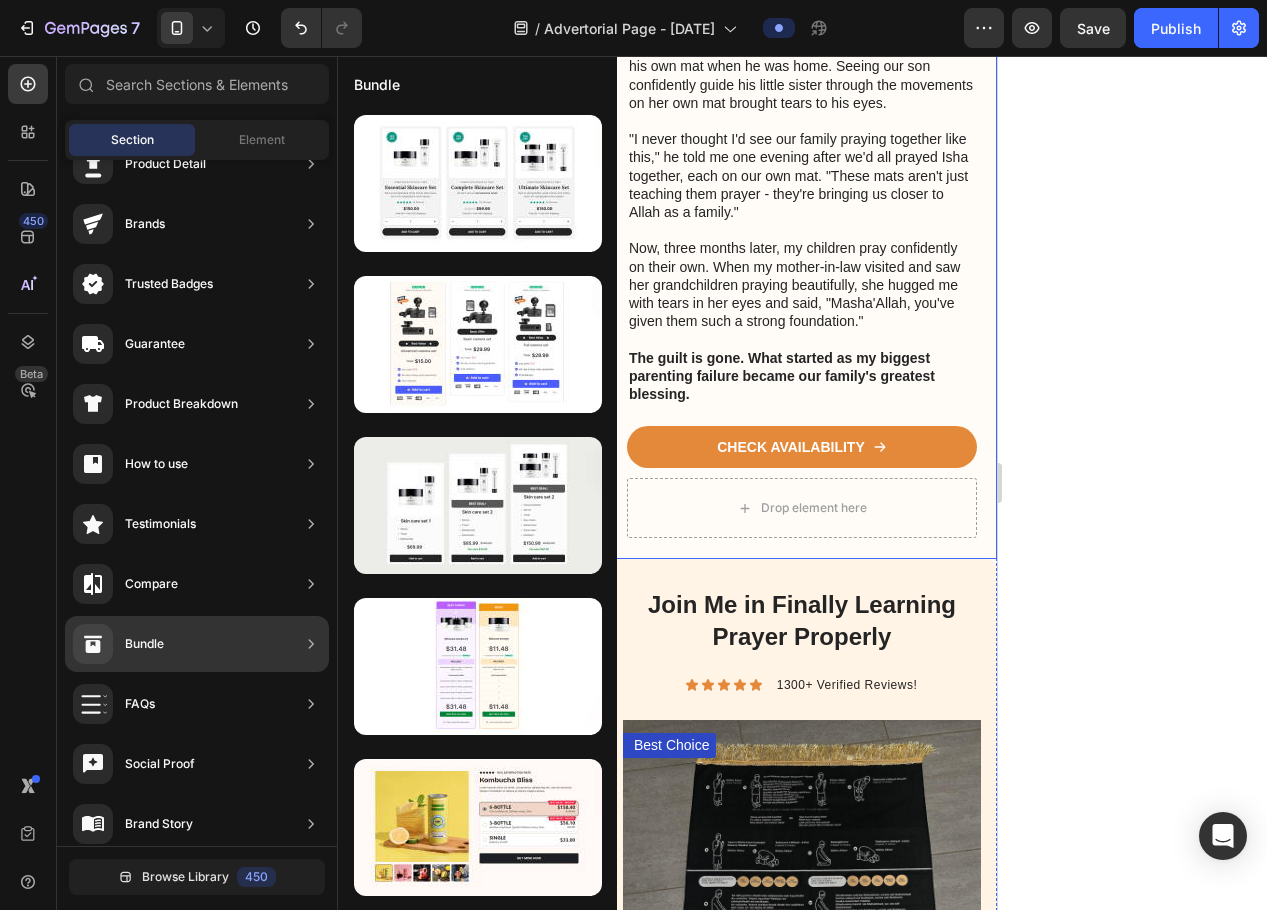 drag, startPoint x: 807, startPoint y: 641, endPoint x: 613, endPoint y: 576, distance: 204.59961 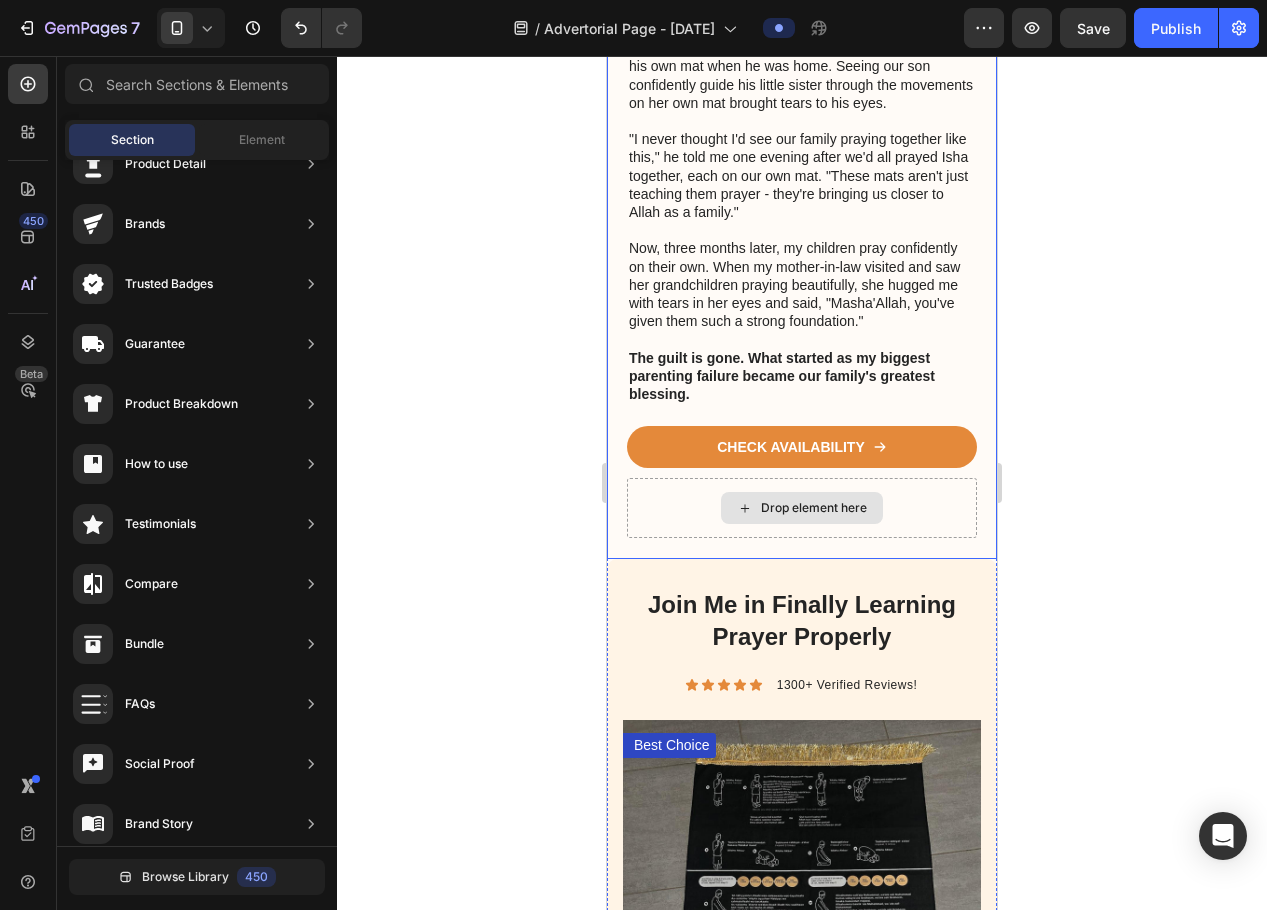drag, startPoint x: 805, startPoint y: 637, endPoint x: 717, endPoint y: 621, distance: 89.44272 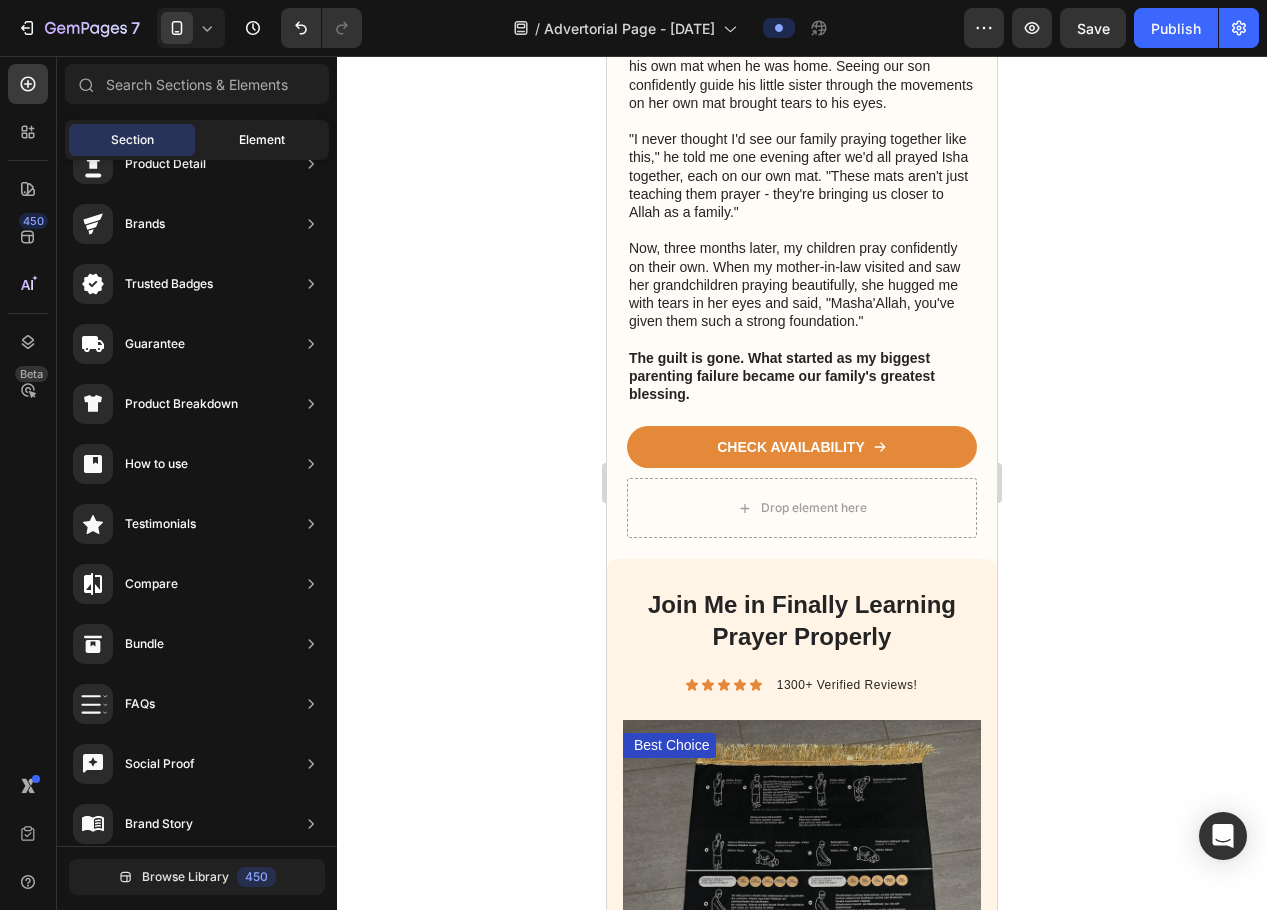 click on "Element" 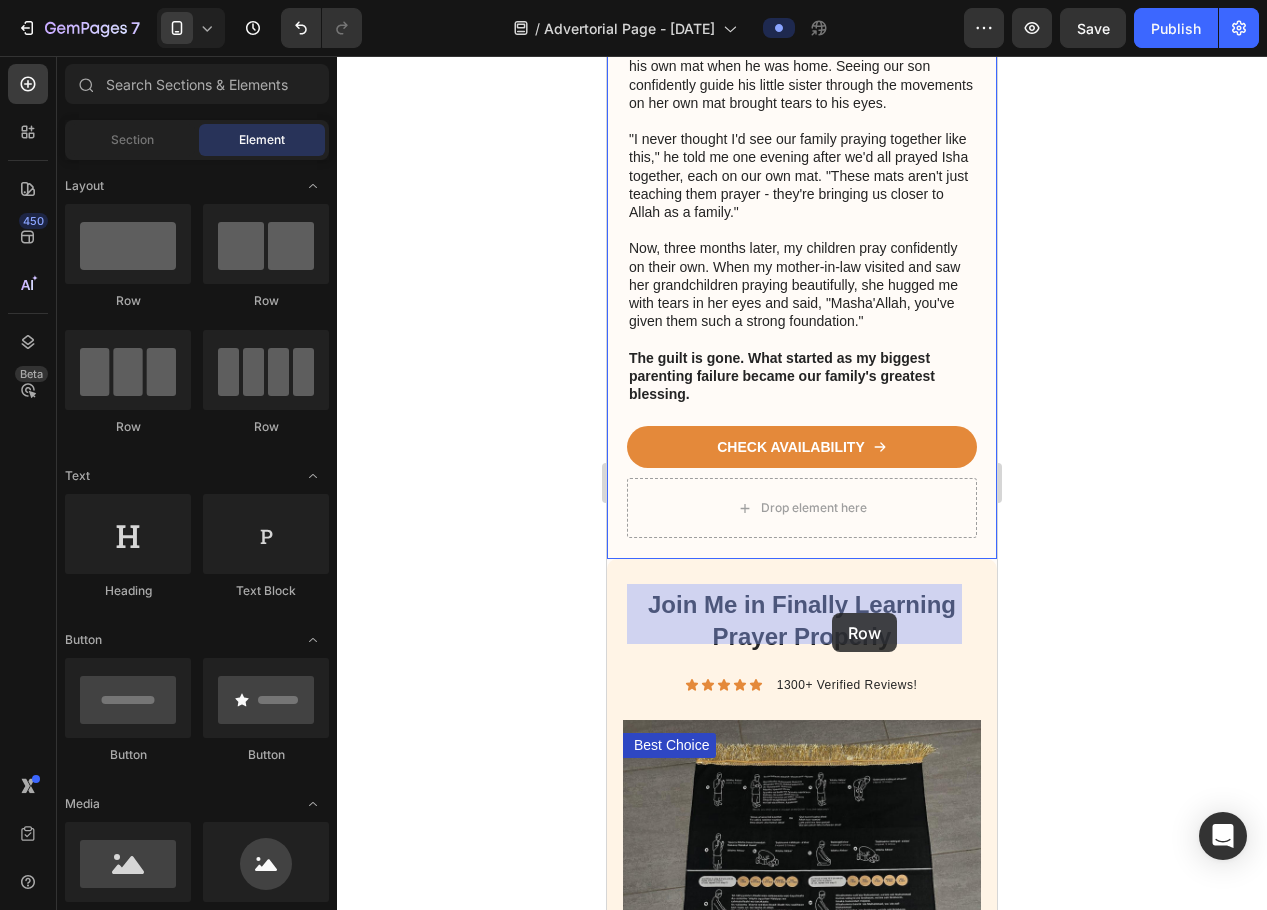 drag, startPoint x: 757, startPoint y: 335, endPoint x: 832, endPoint y: 613, distance: 287.93924 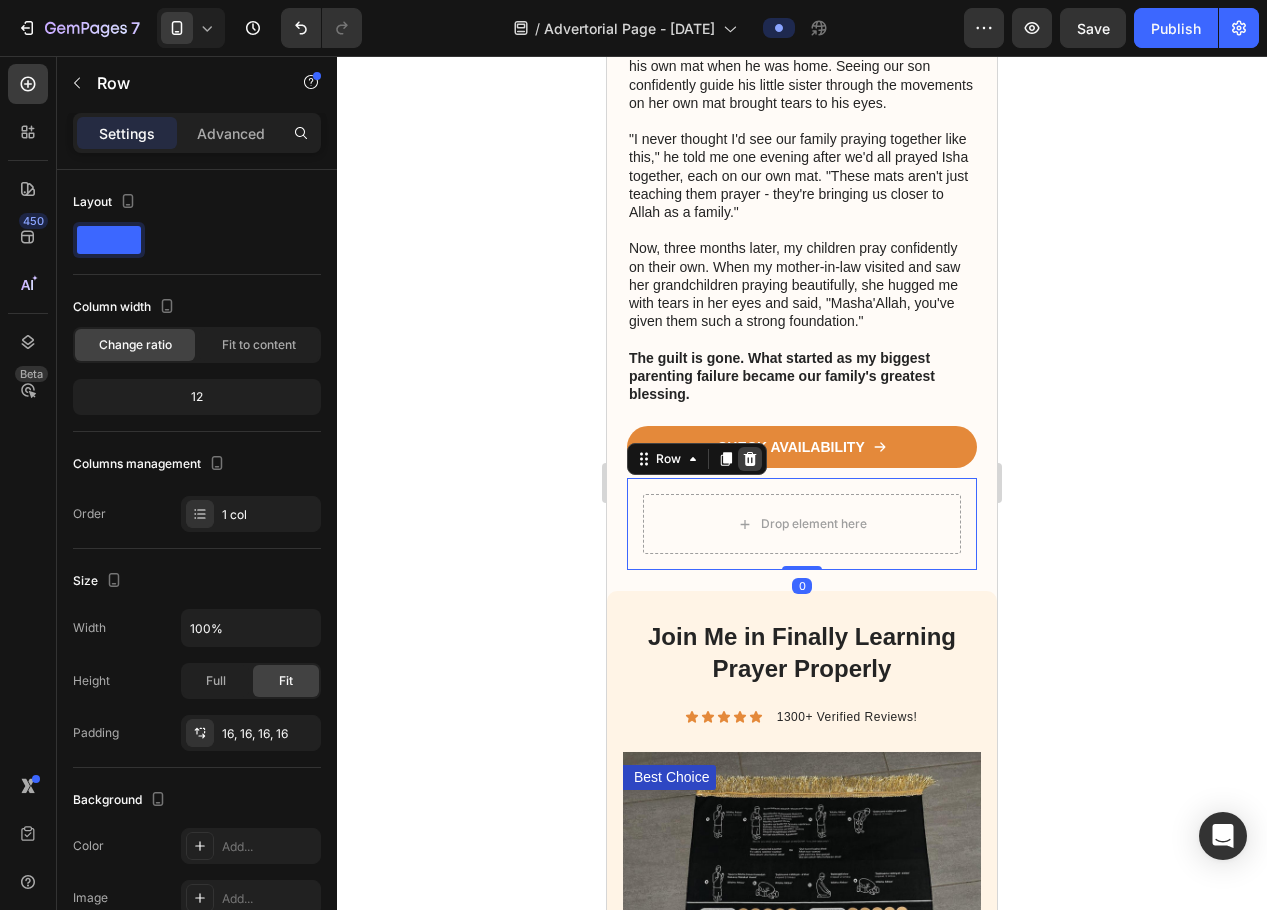 click 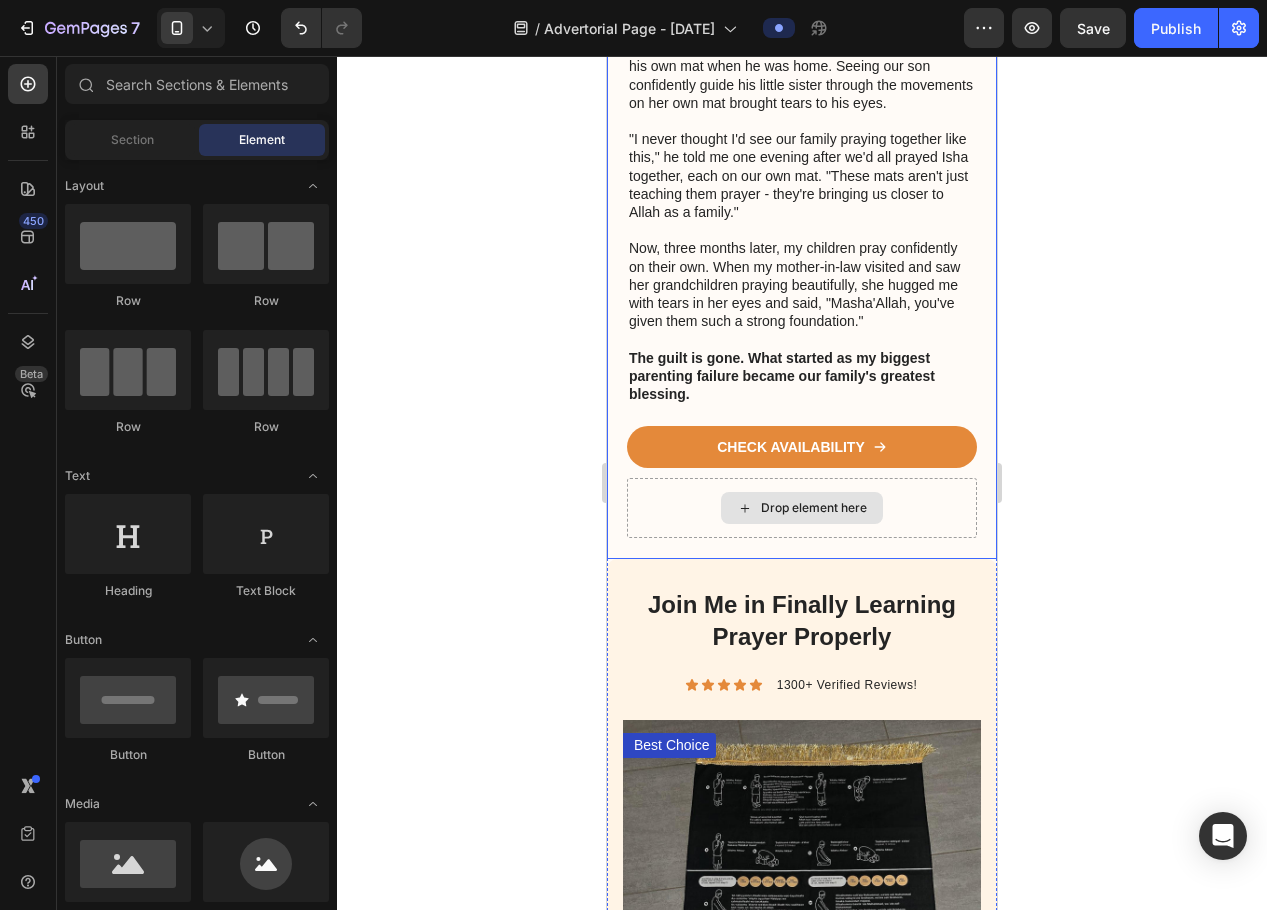 click on "Drop element here" at bounding box center [802, 508] 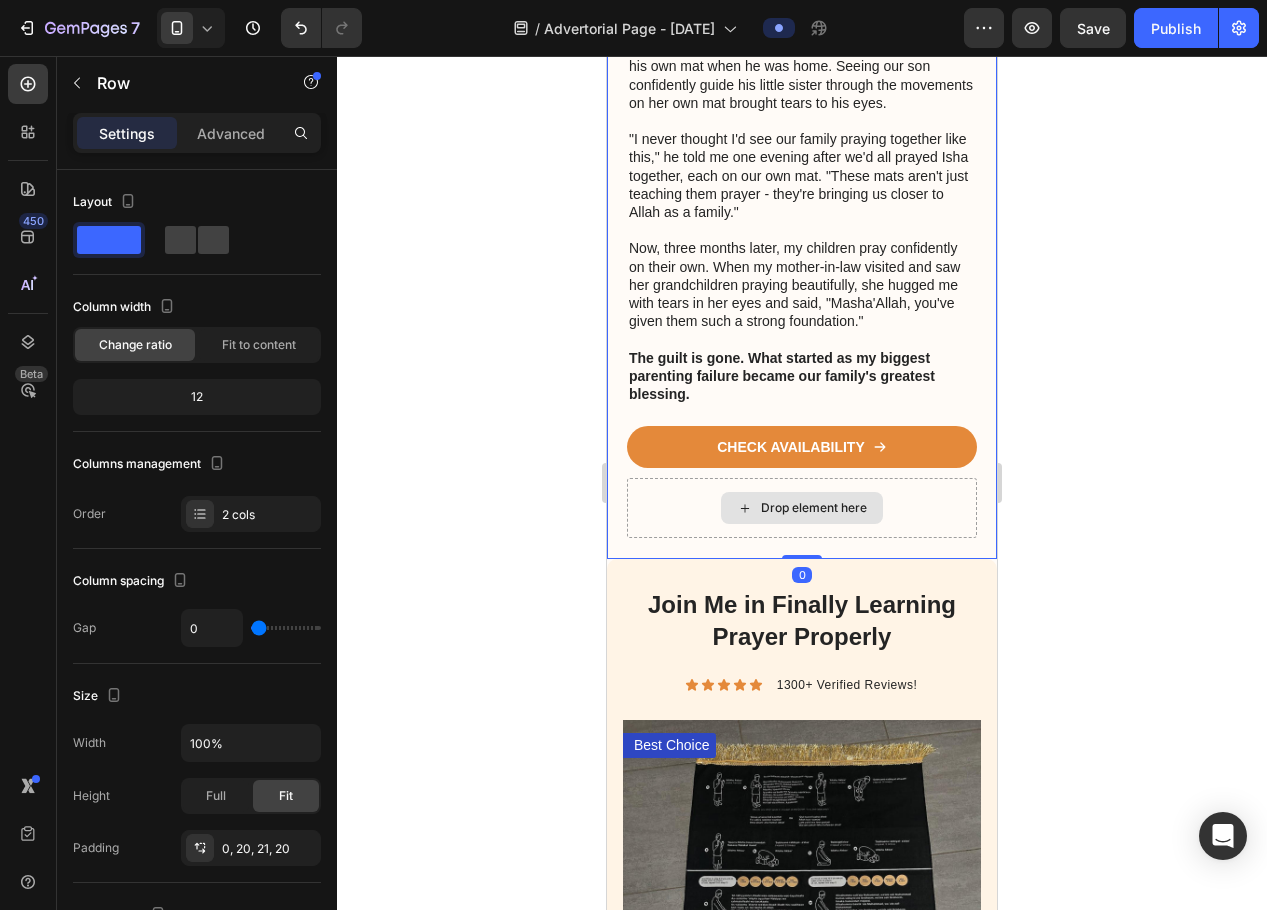 click on "Drop element here" at bounding box center [802, 508] 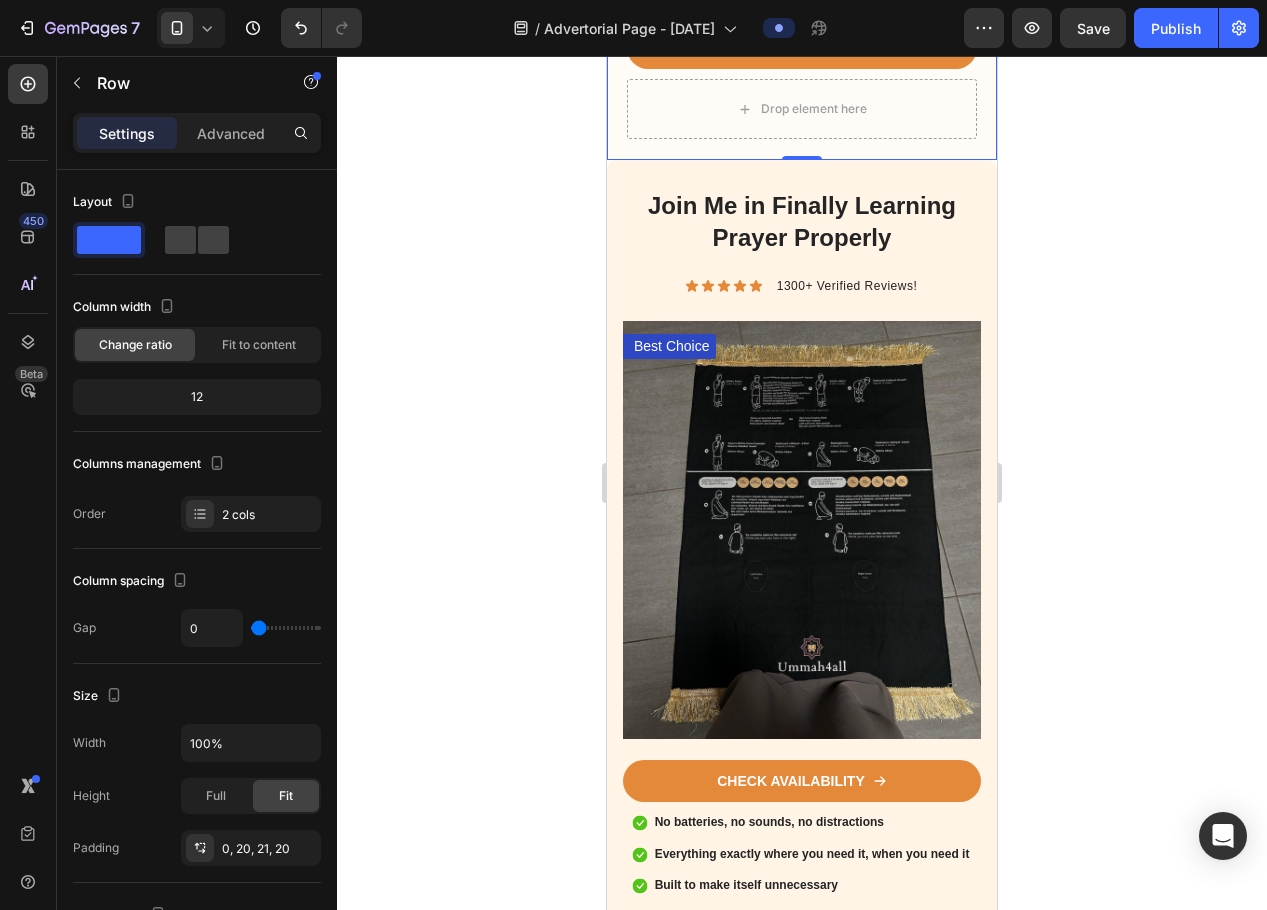scroll, scrollTop: 2704, scrollLeft: 0, axis: vertical 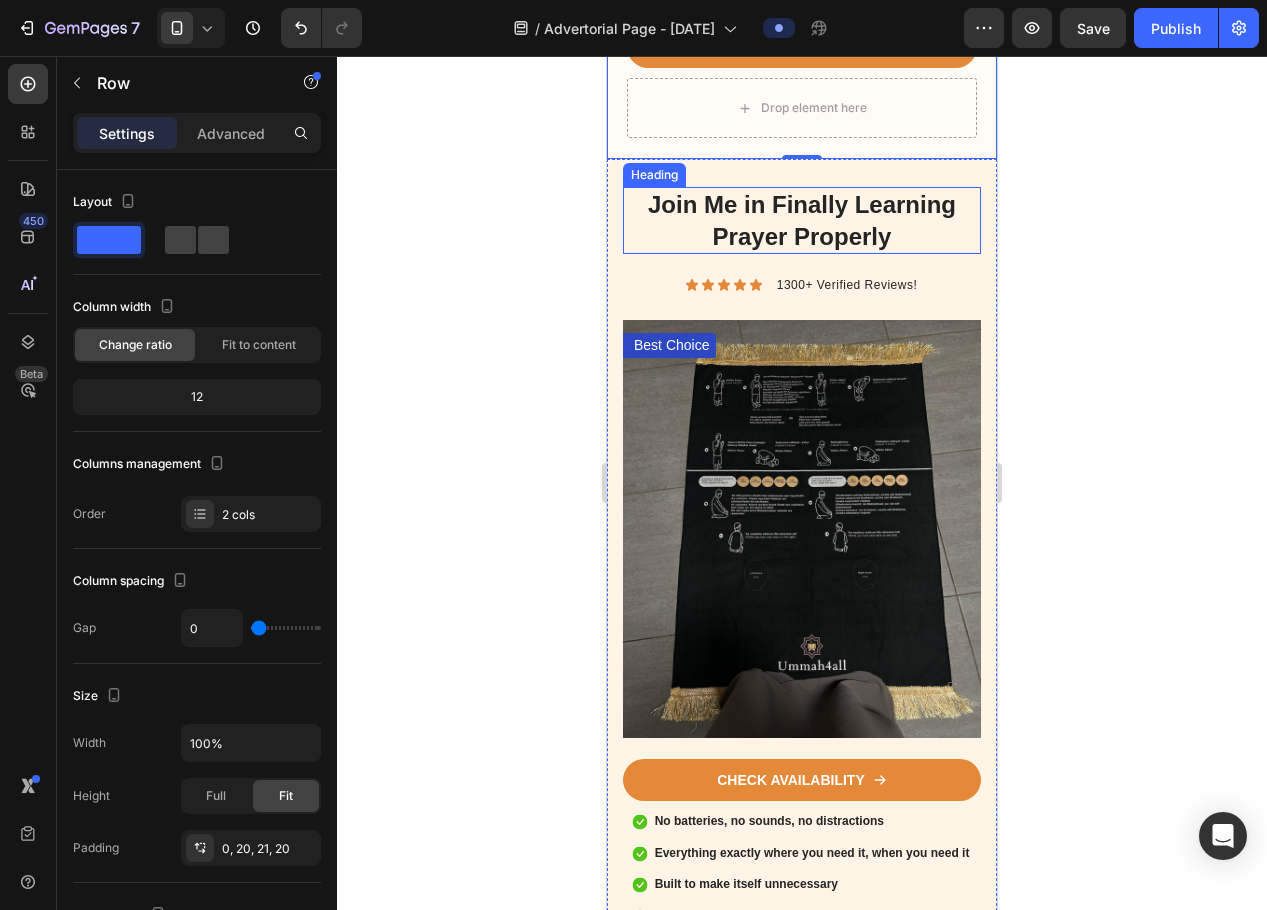 click on "Join Me in Finally Learning Prayer Properly" at bounding box center (802, 220) 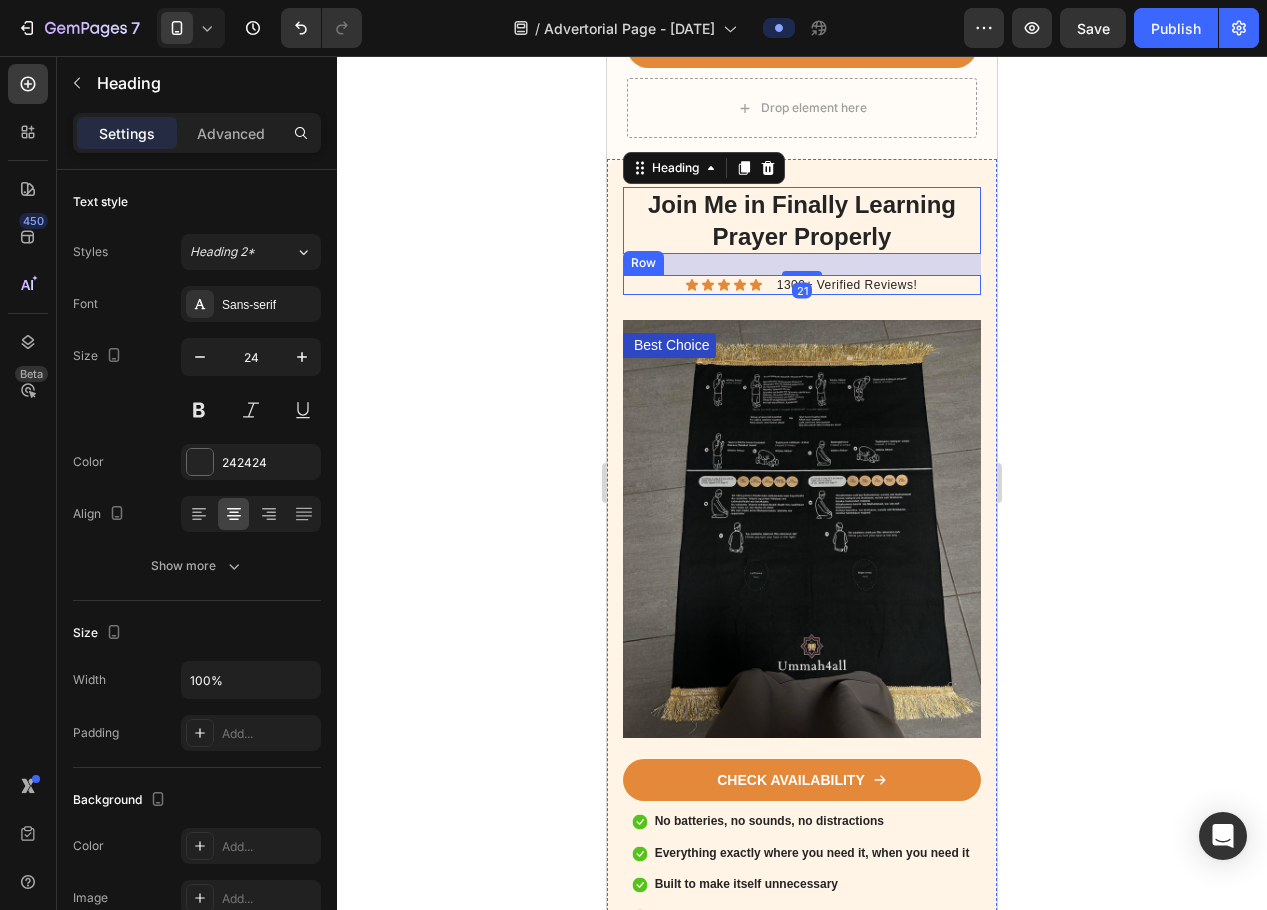 click 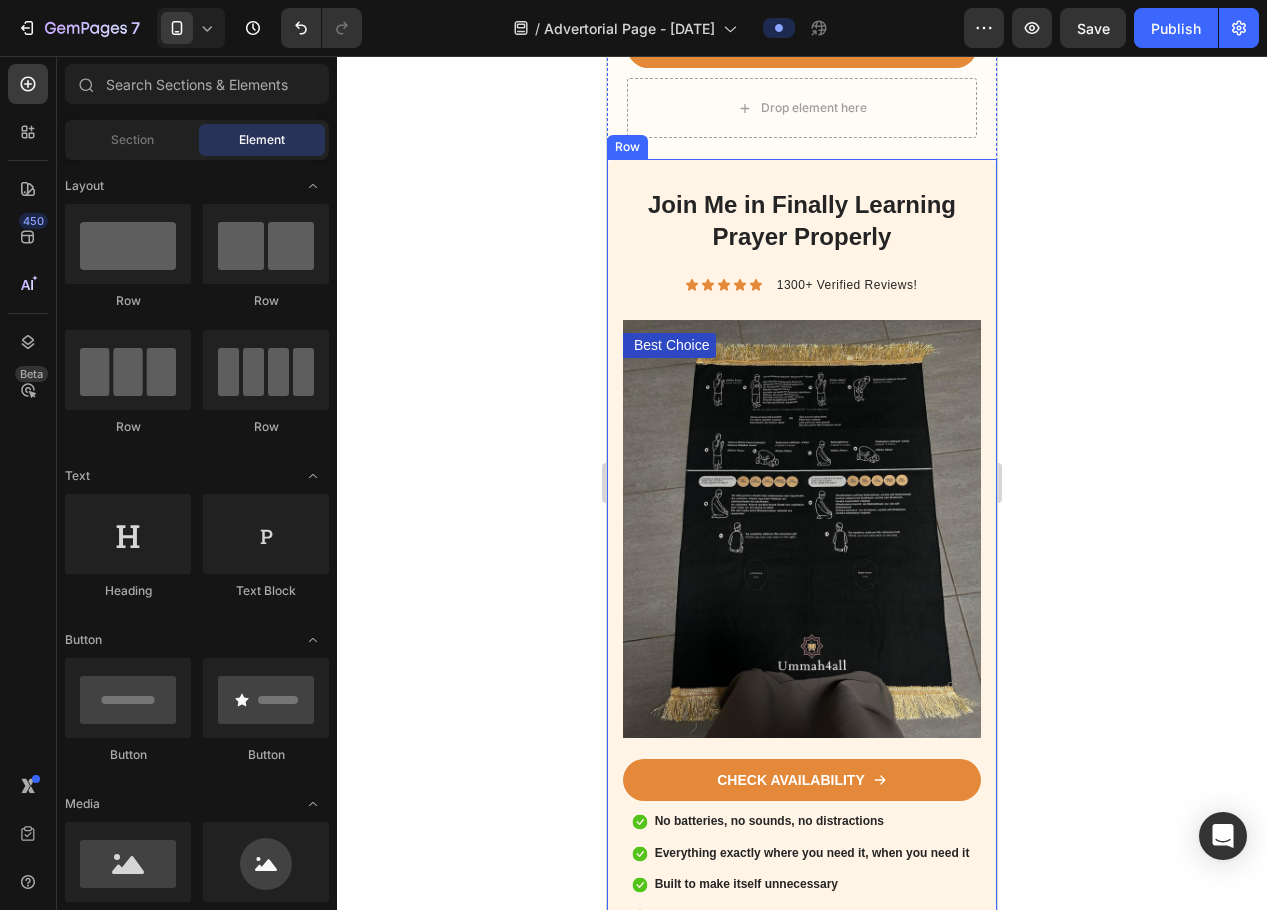 click on "Join Me in Finally Learning Prayer Properly Heading
Icon
Icon
Icon
Icon
Icon Icon List 1300+ Verified Reviews! Text Block Row Best Choice Text Block Image
CHECK AVAILABILITY Button
No batteries, no sounds, no distractions
Everything exactly where you need it, when you need it
Built to make itself unnecessary
One tool, zero overwhelm Item List Row" at bounding box center [802, 557] 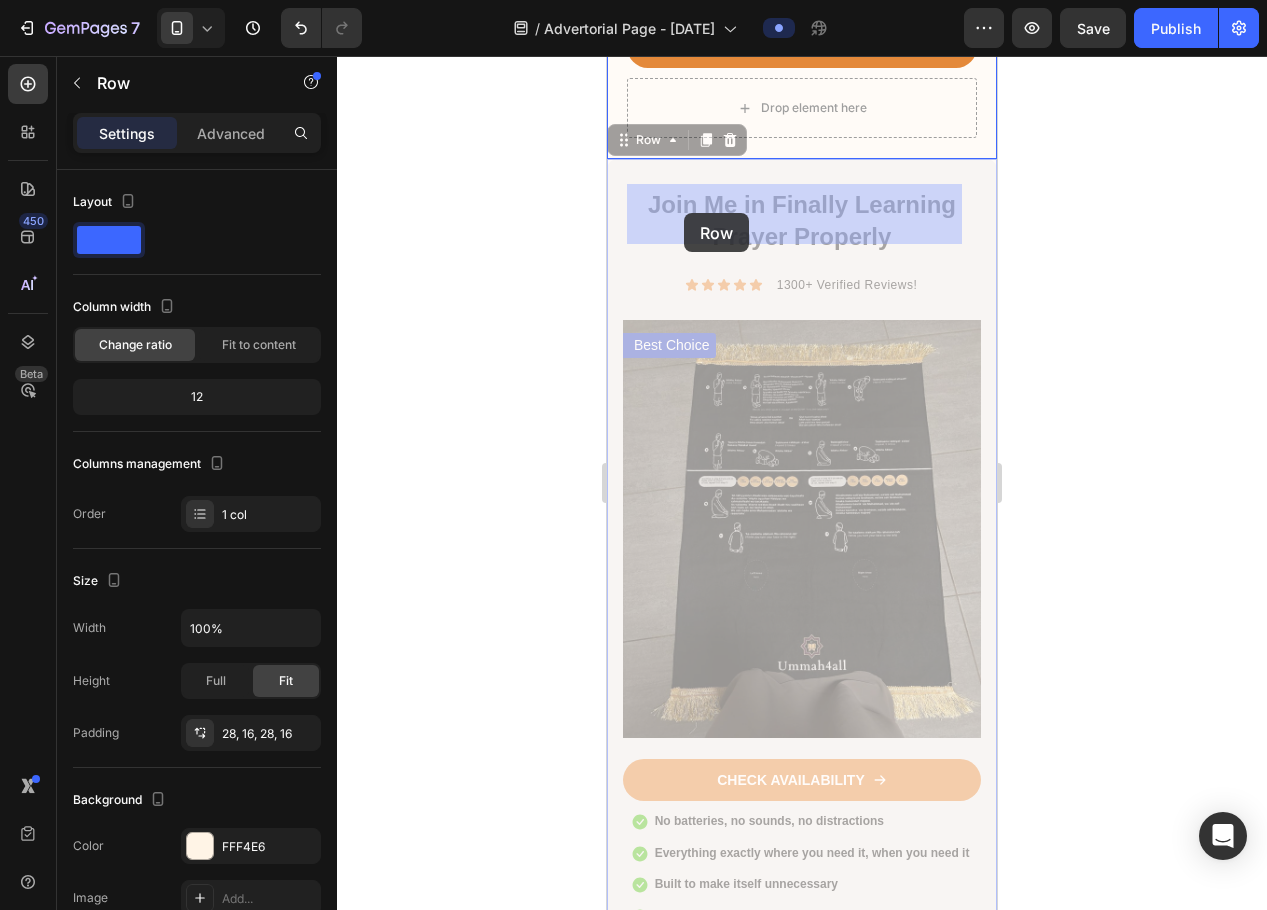 drag, startPoint x: 636, startPoint y: 244, endPoint x: 684, endPoint y: 213, distance: 57.14018 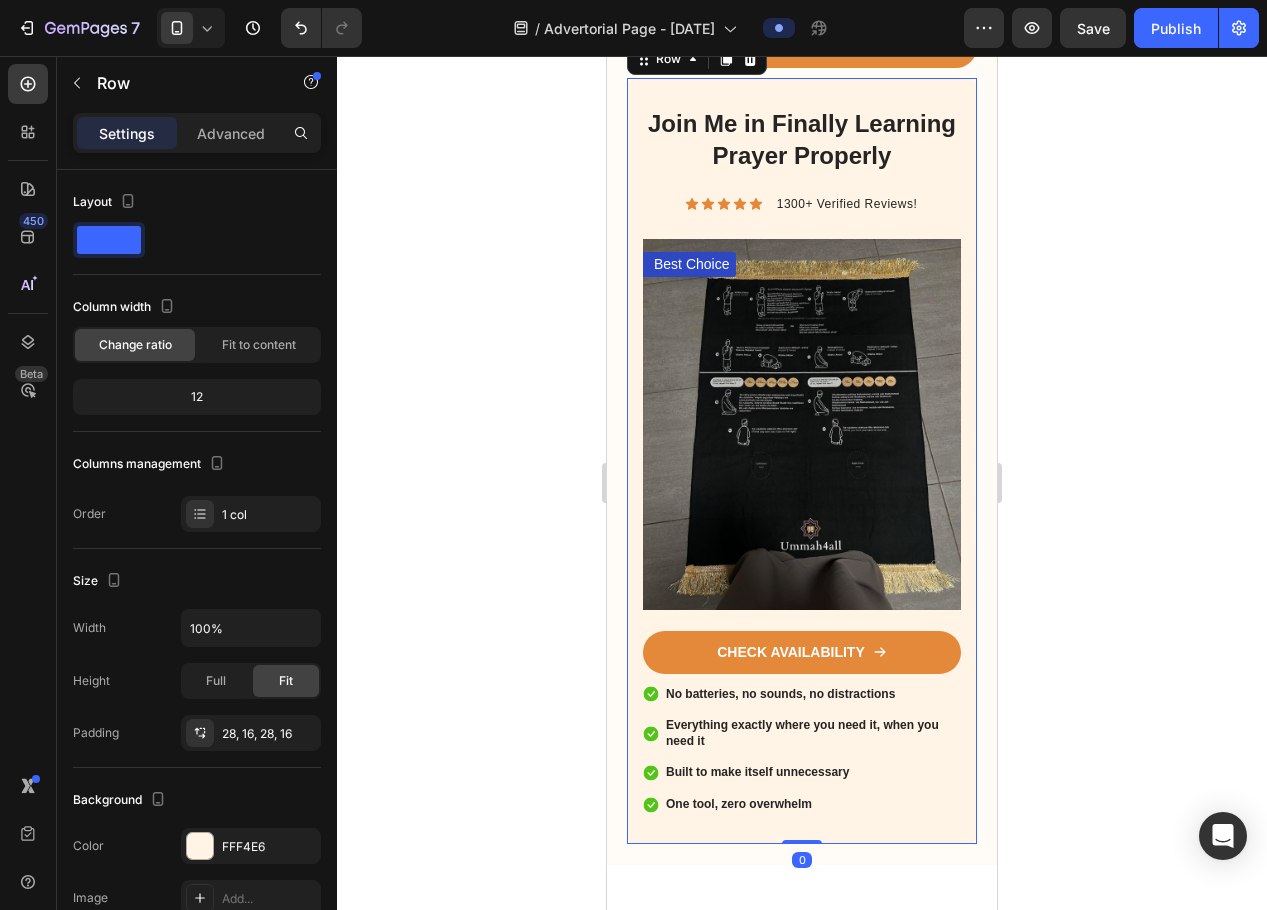 click 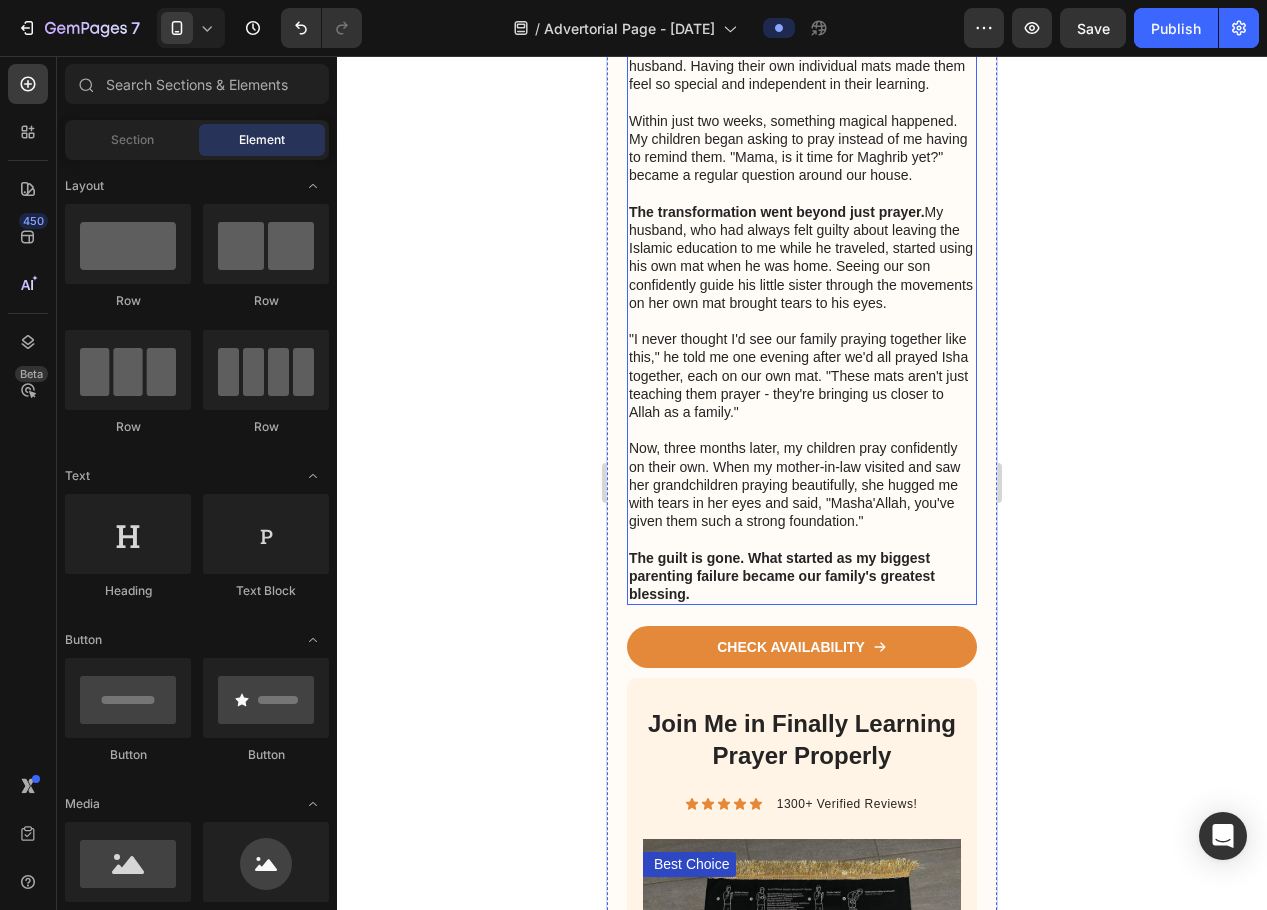 scroll, scrollTop: 2604, scrollLeft: 0, axis: vertical 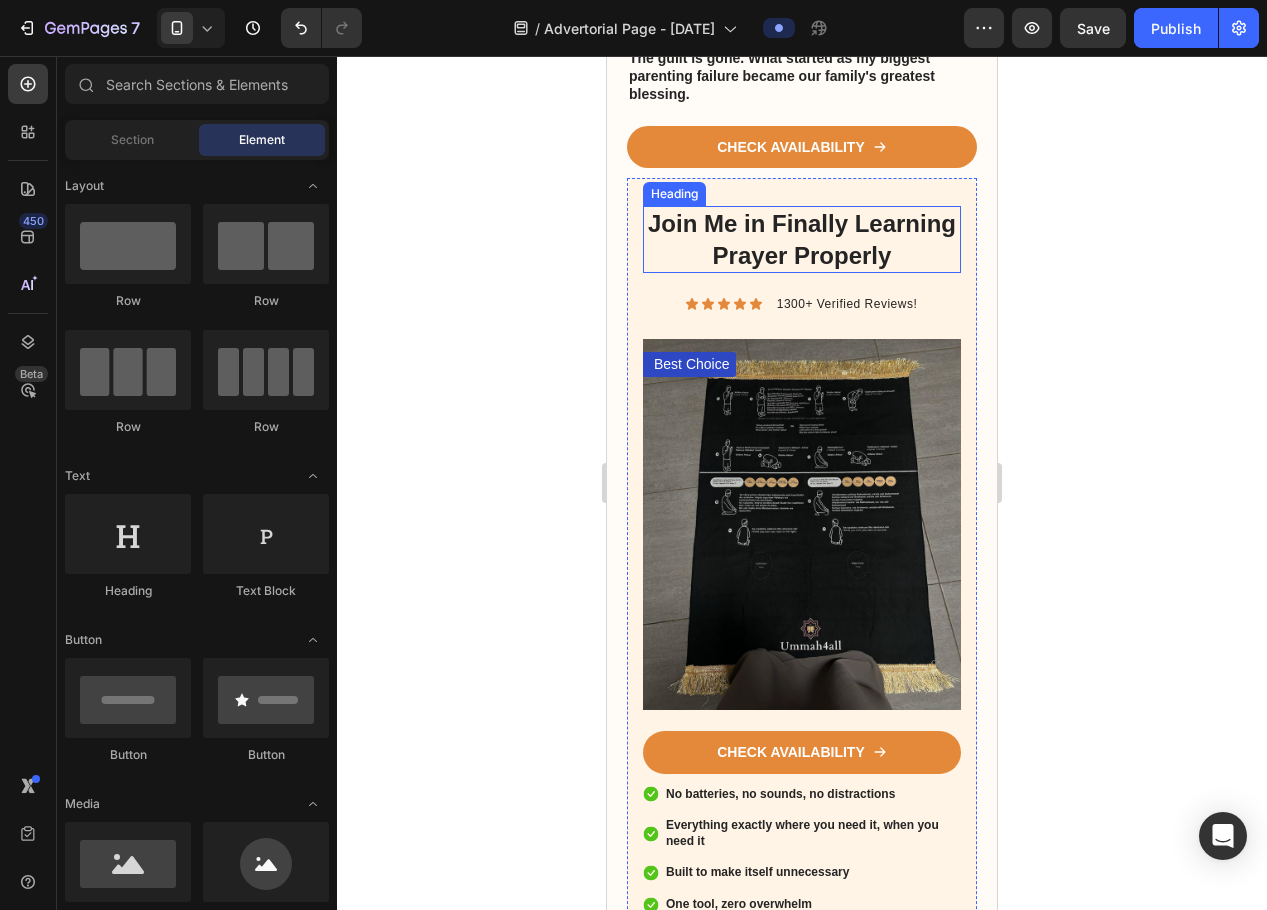 click on "Join Me in Finally Learning Prayer Properly" at bounding box center [802, 239] 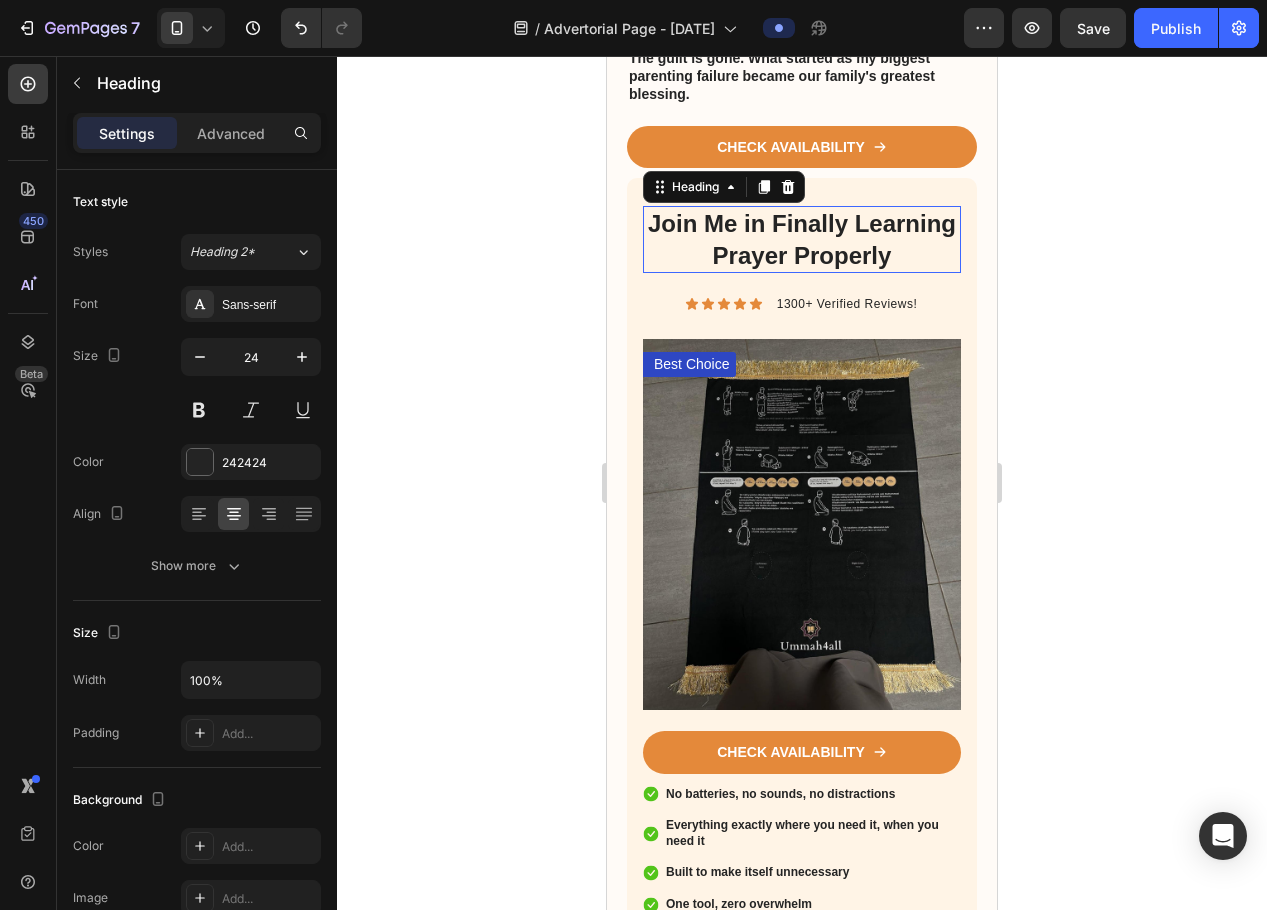 click on "Join Me in Finally Learning Prayer Properly" at bounding box center [802, 239] 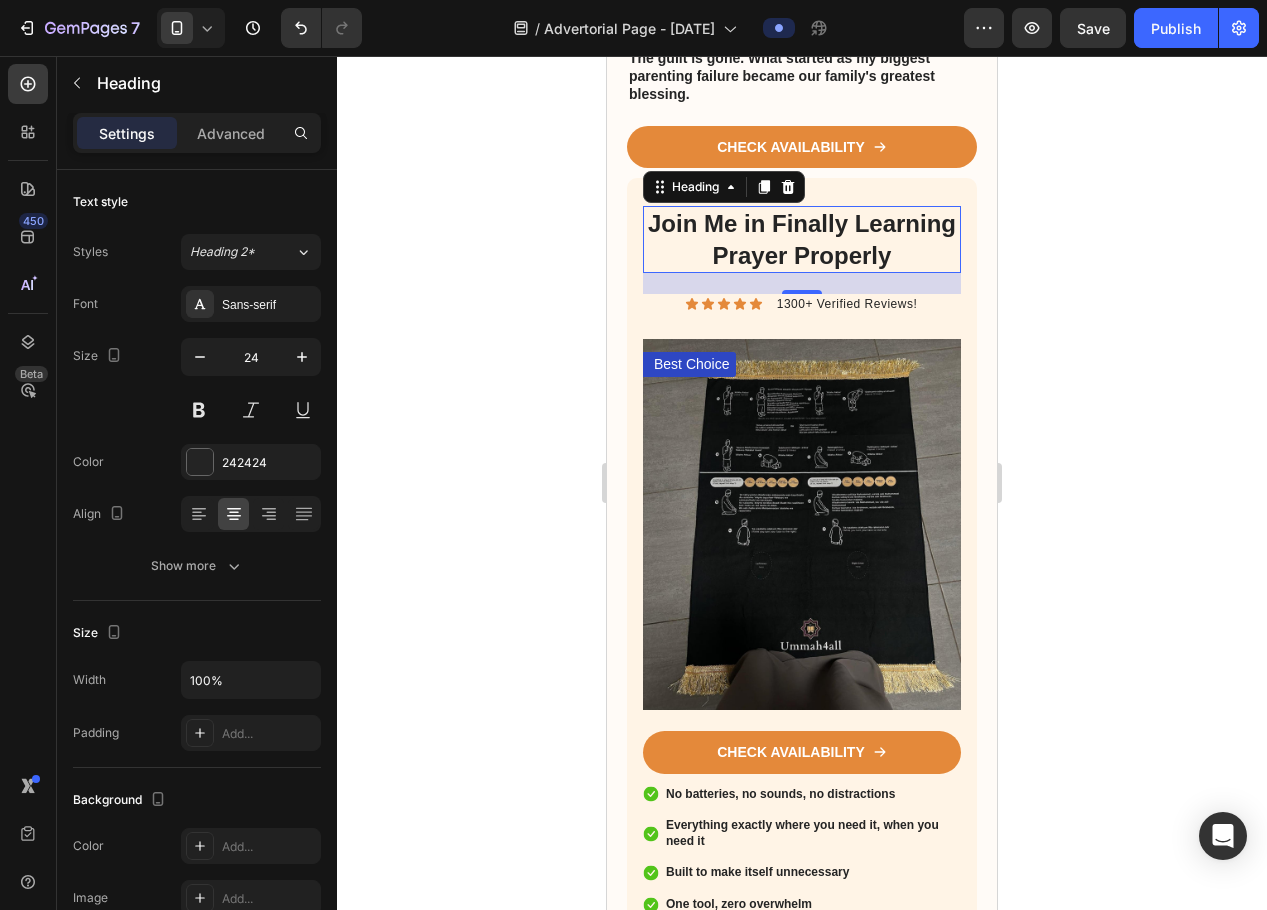 click on "Join Me in Finally Learning Prayer Properly" at bounding box center [802, 239] 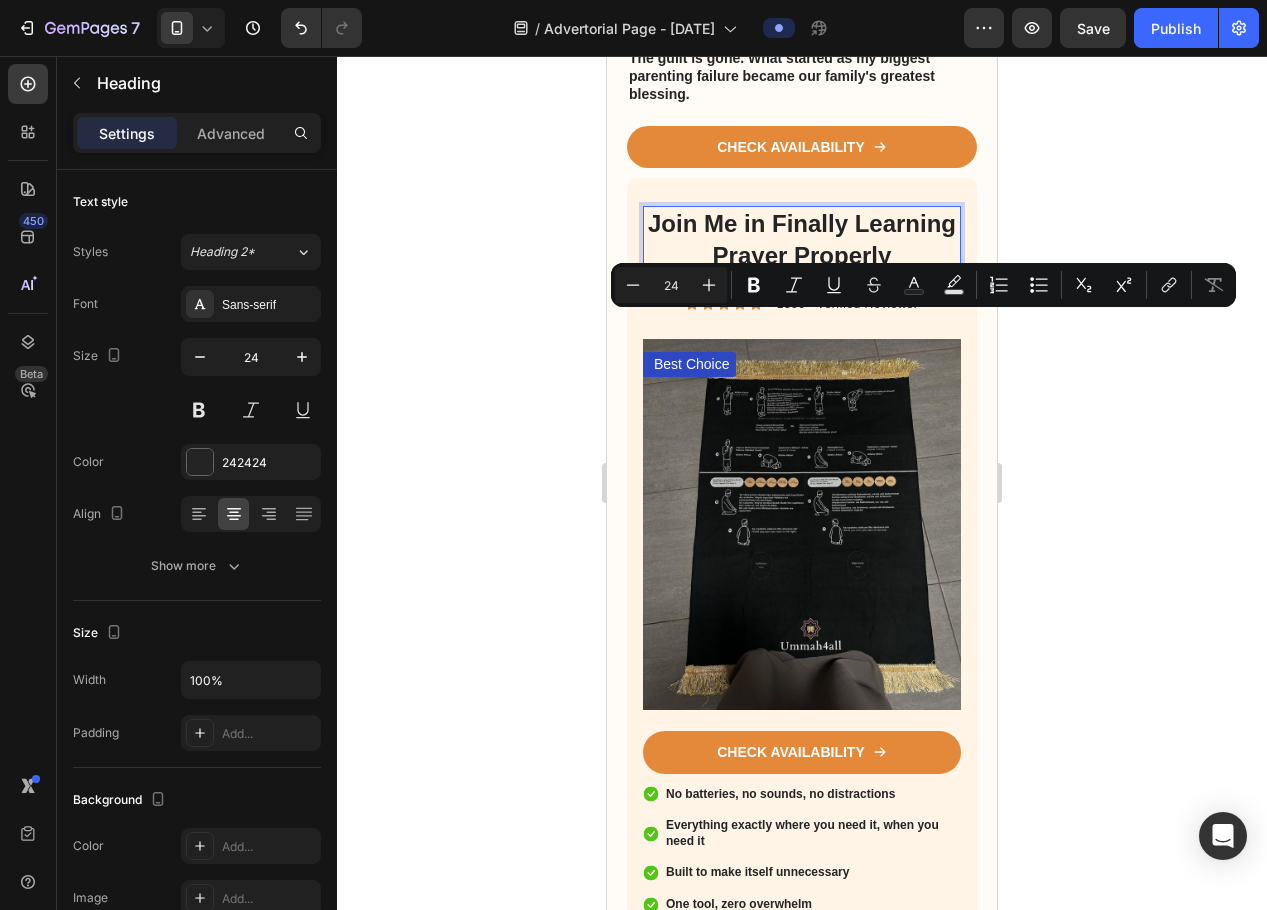 click on "Join Me in Finally Learning Prayer Properly" at bounding box center (802, 239) 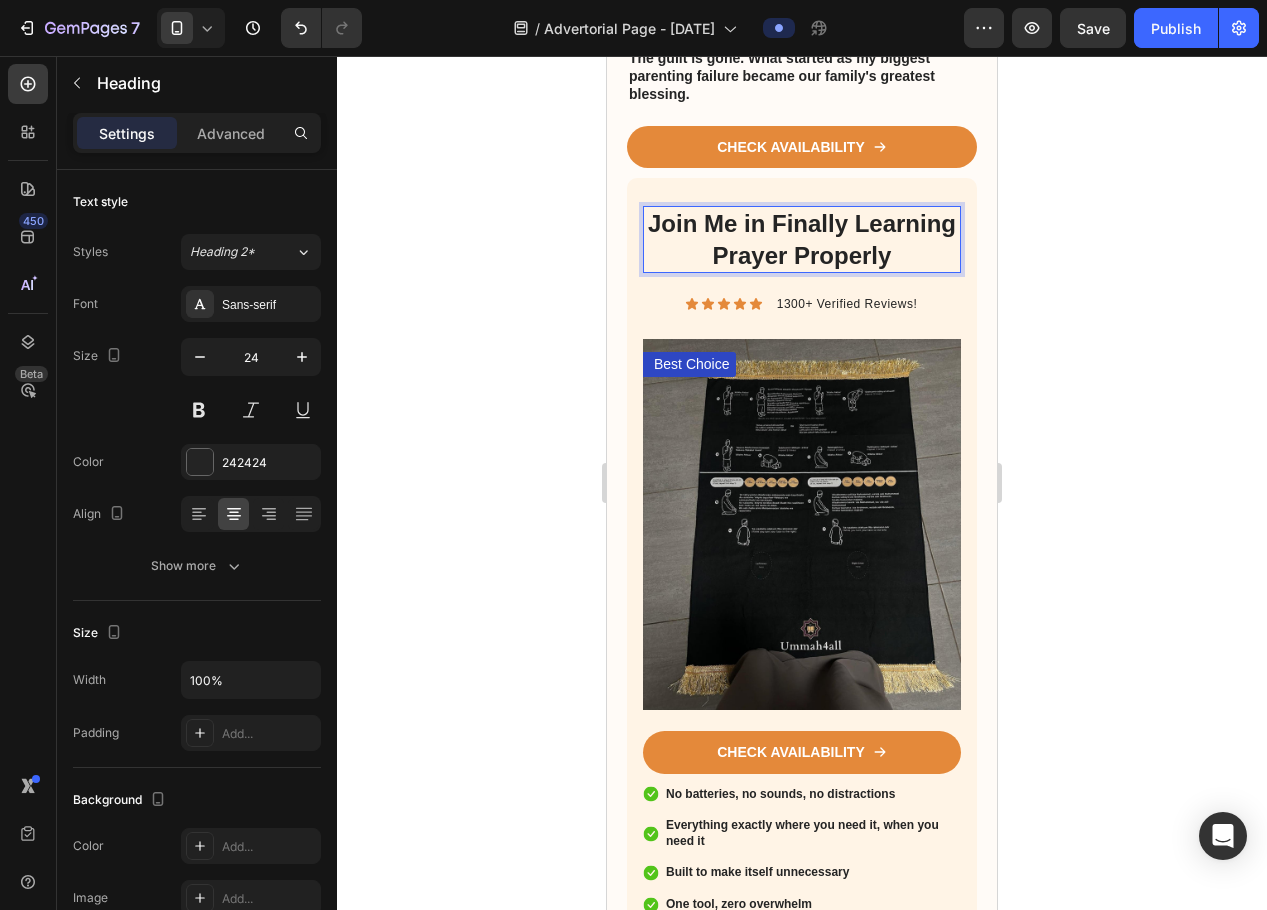 click on "Join Me in Finally Learning Prayer Properly" at bounding box center [802, 239] 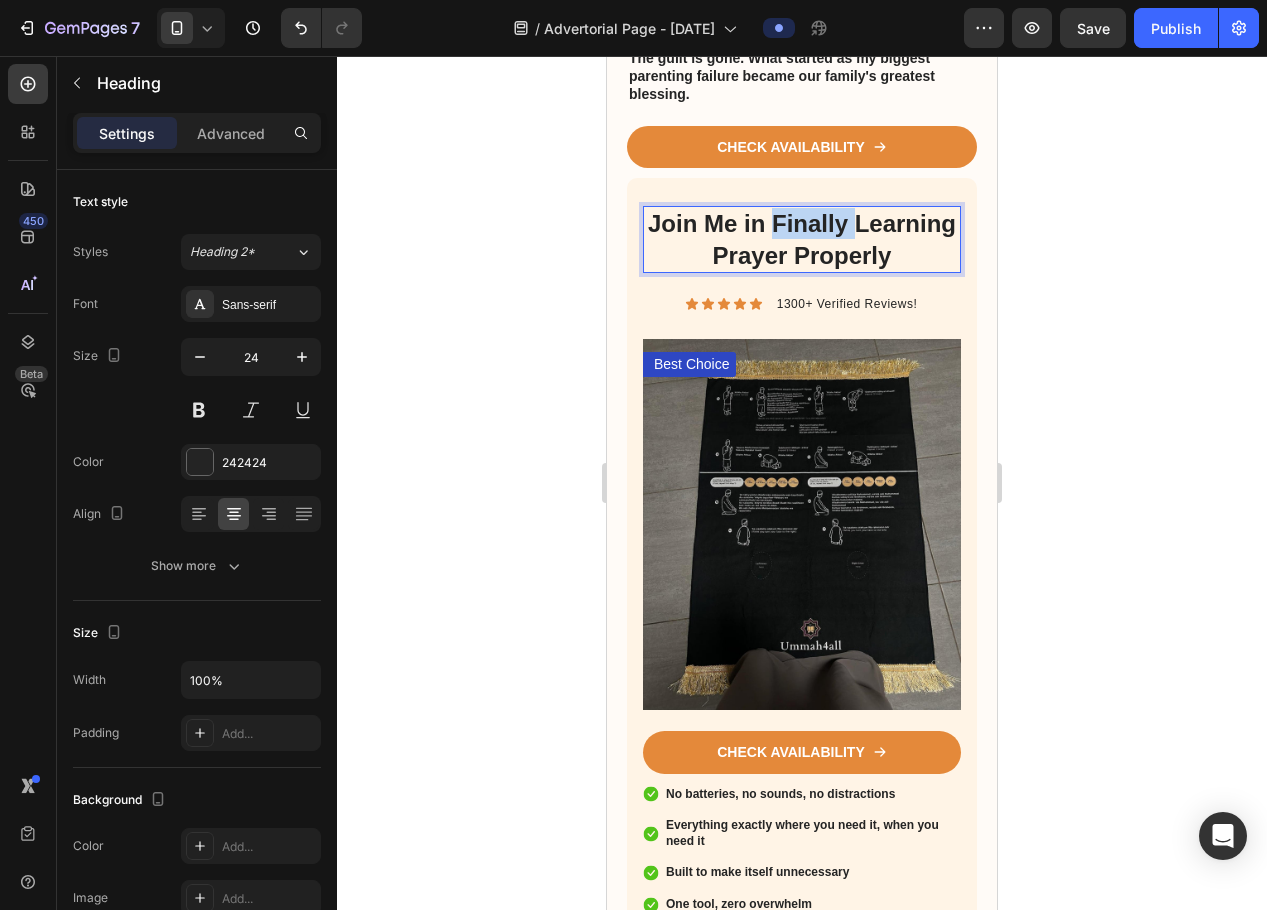 click on "Join Me in Finally Learning Prayer Properly" at bounding box center (802, 239) 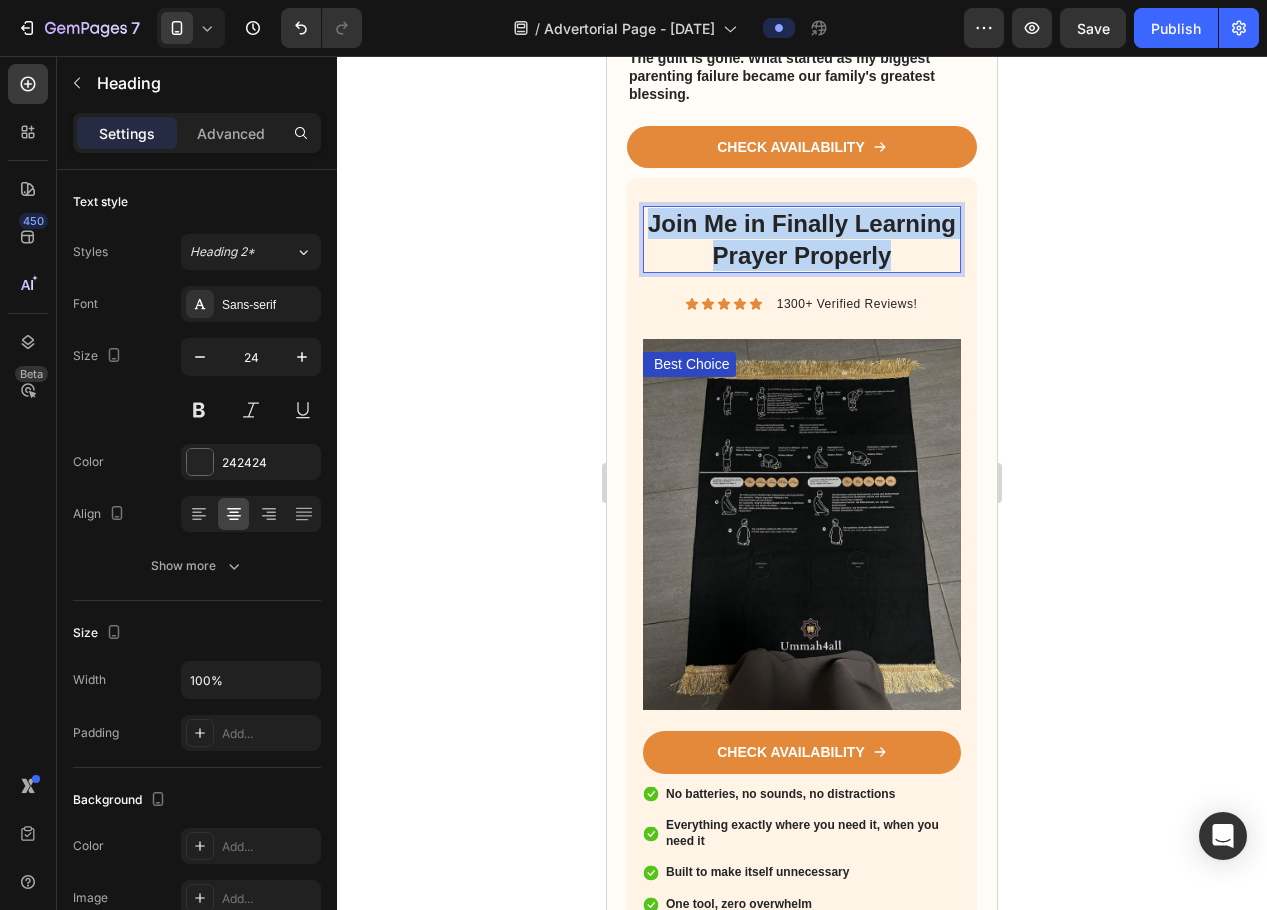 click on "Join Me in Finally Learning Prayer Properly" at bounding box center [802, 239] 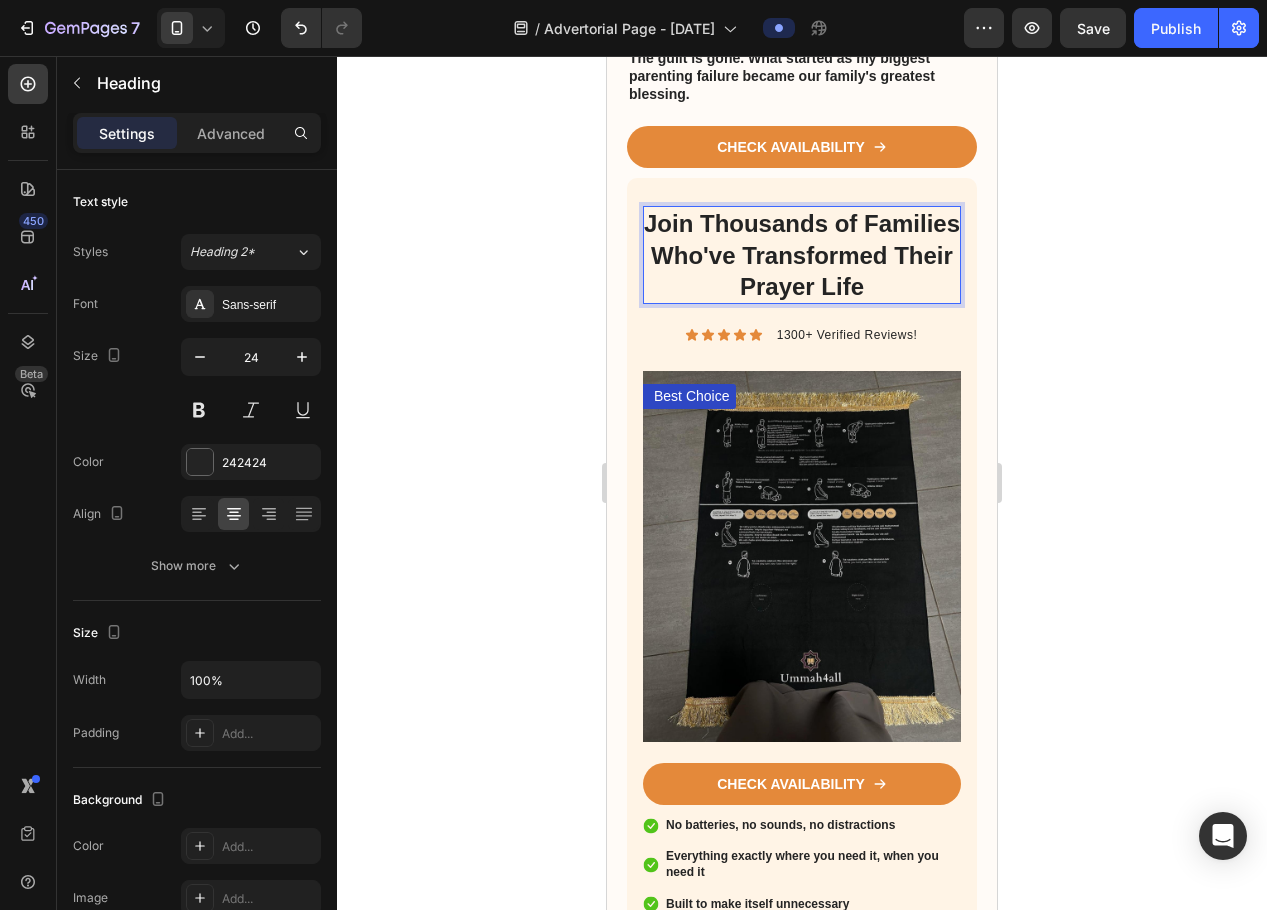 click 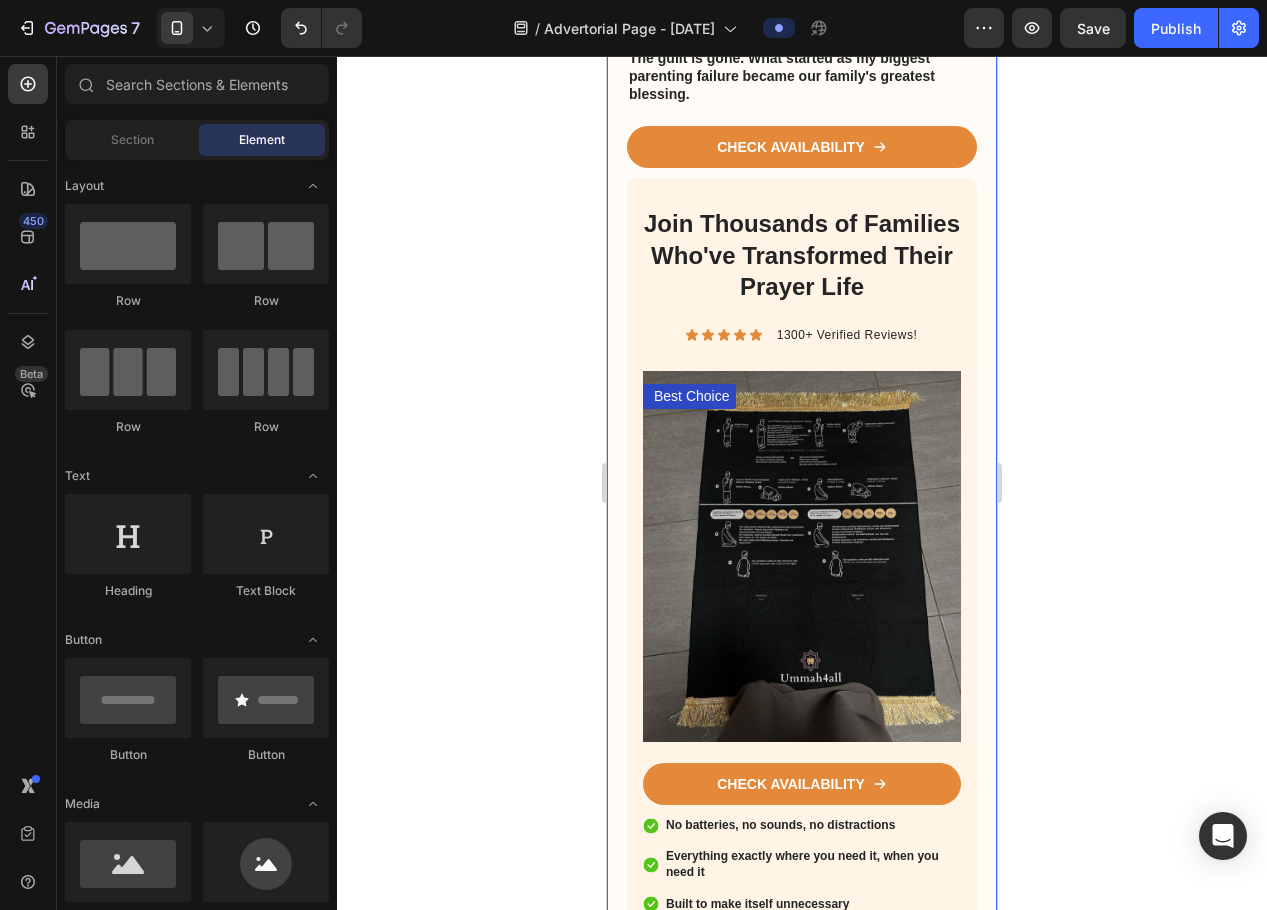 click on "Join Thousands of Families Who've Transformed Their Prayer Life" at bounding box center (802, 255) 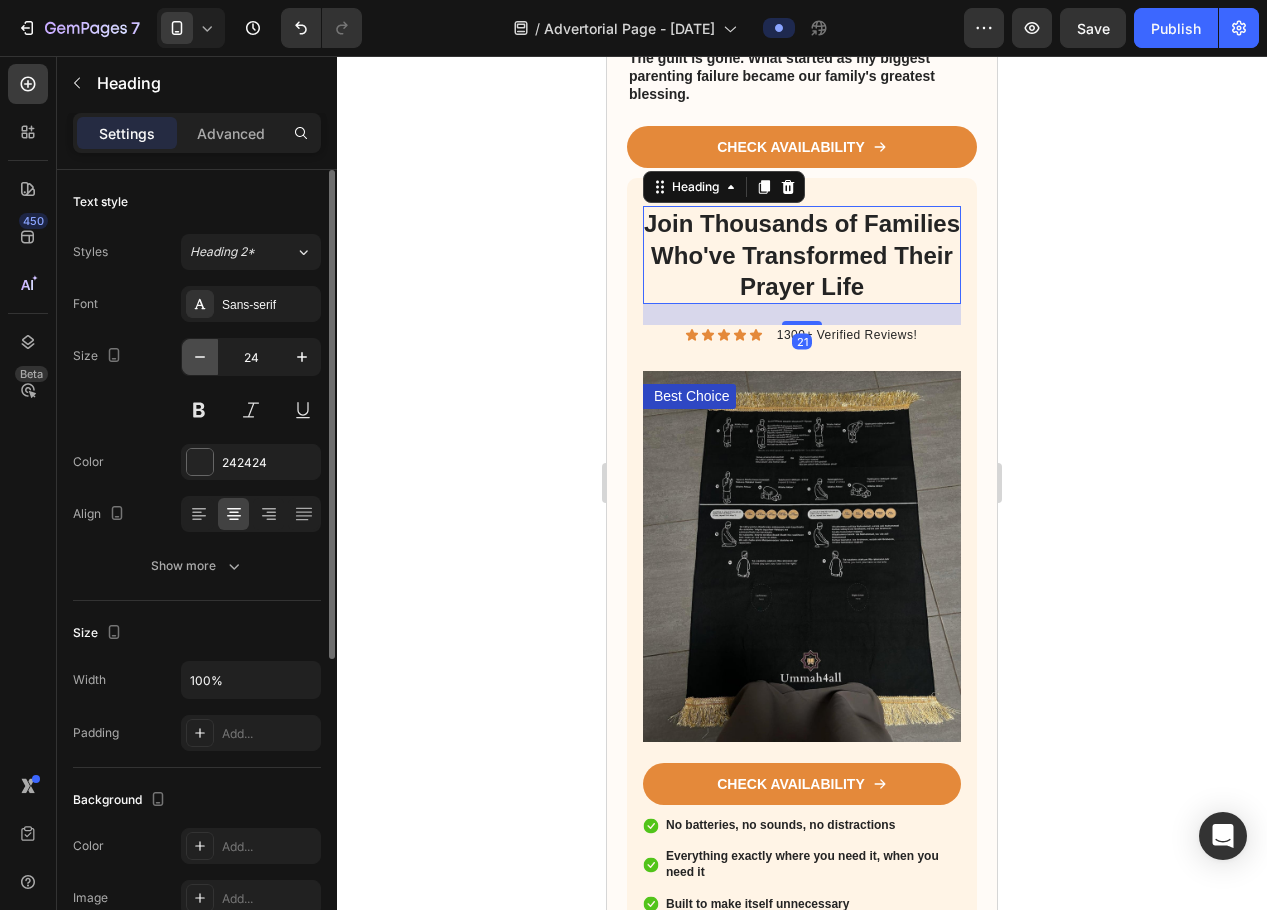 click 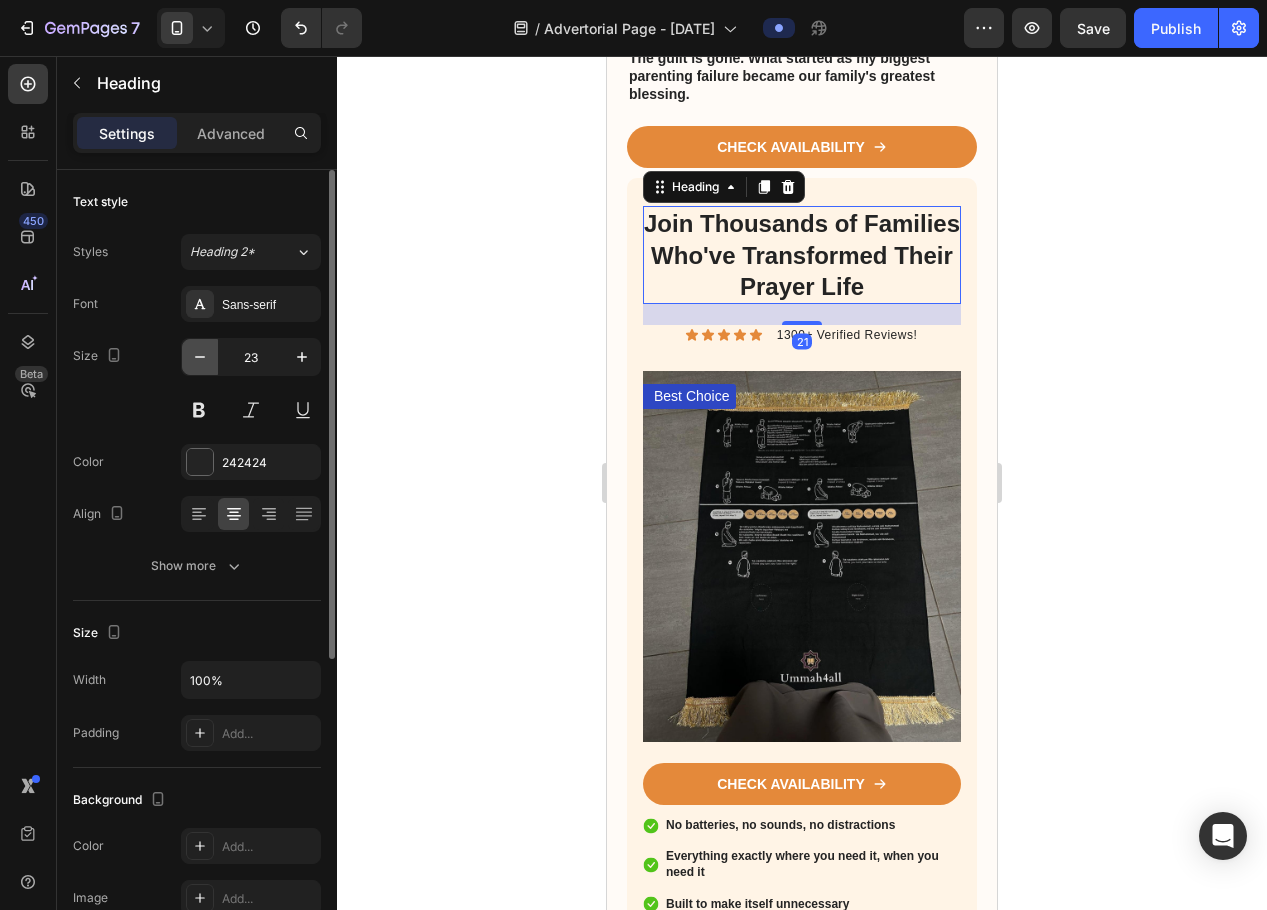 click 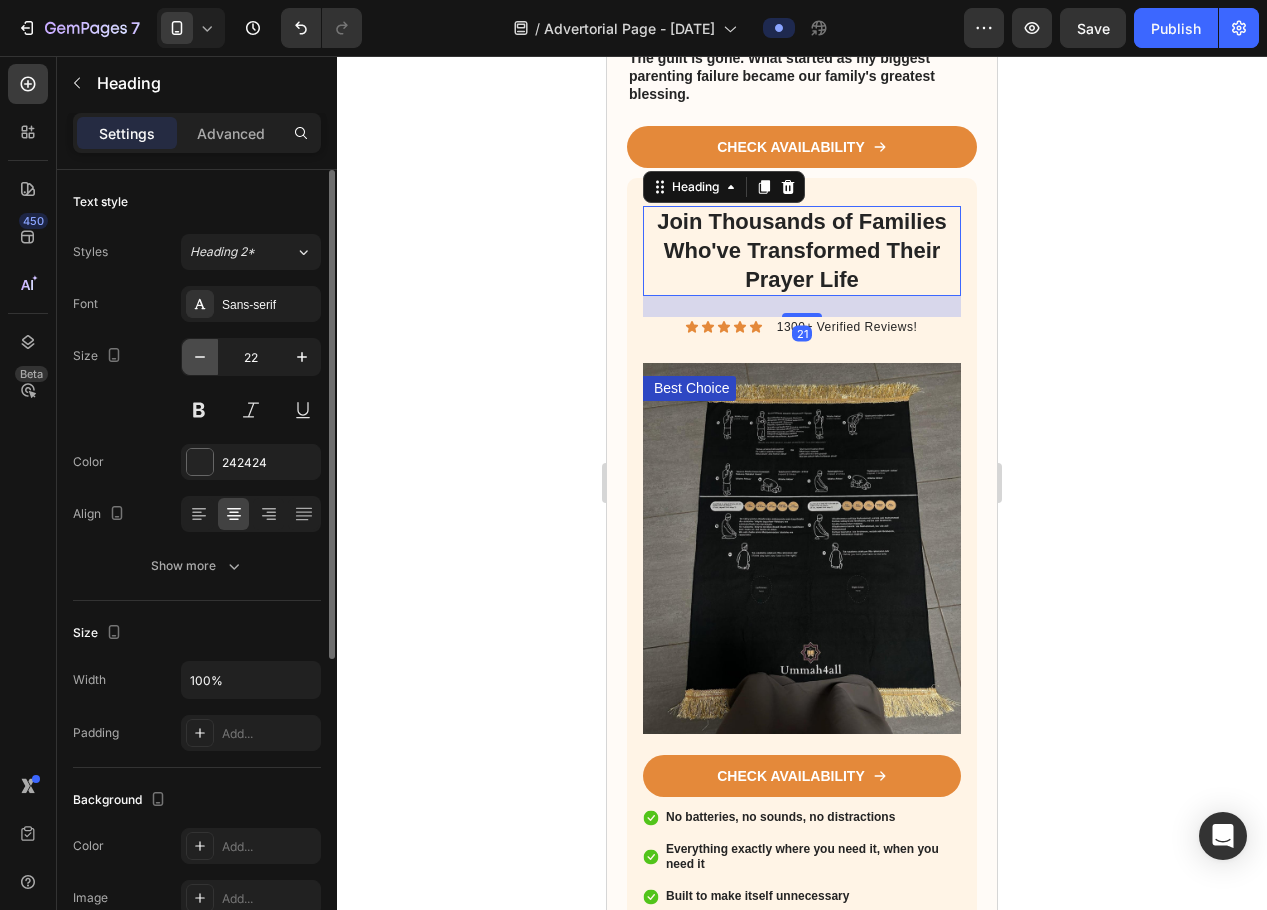 click 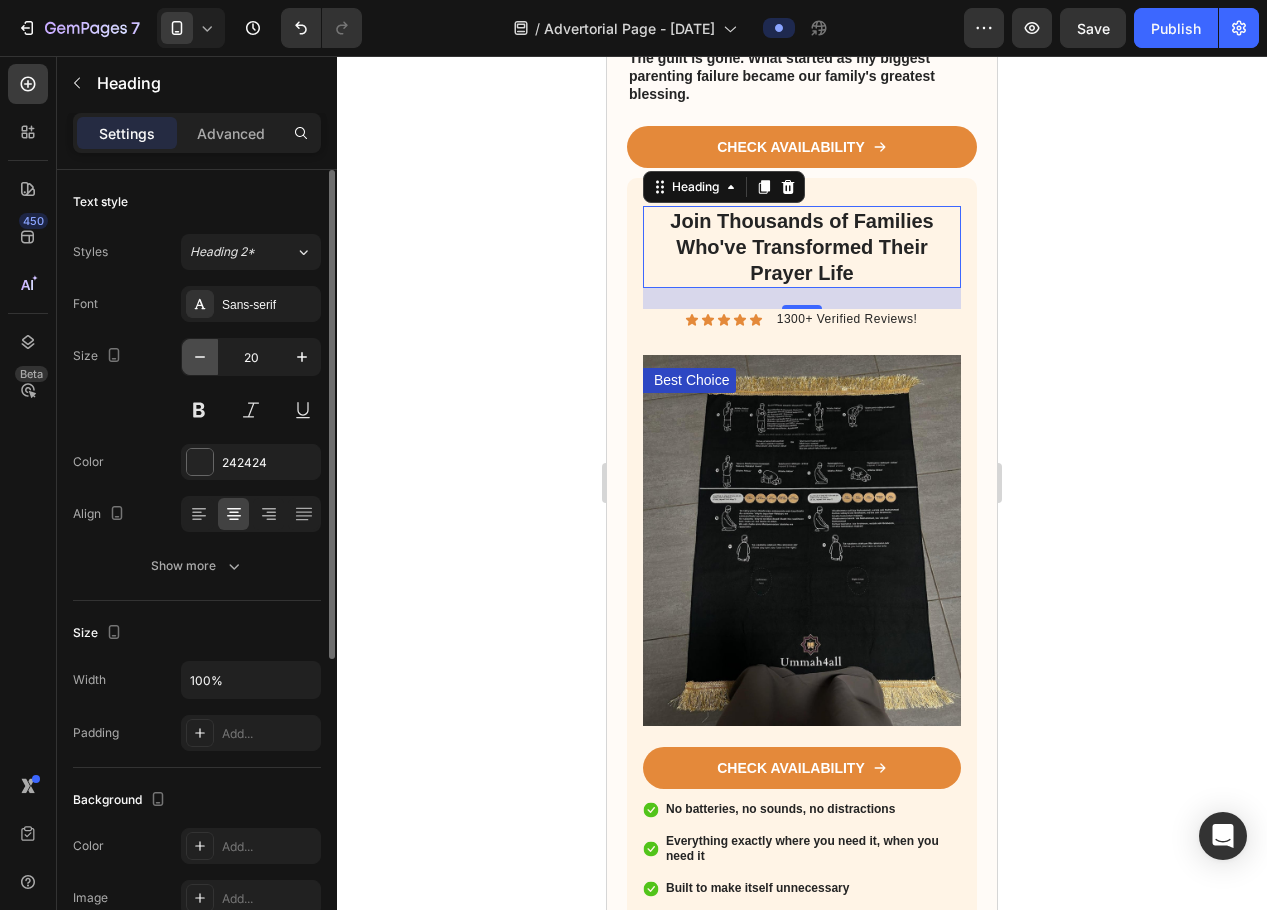click 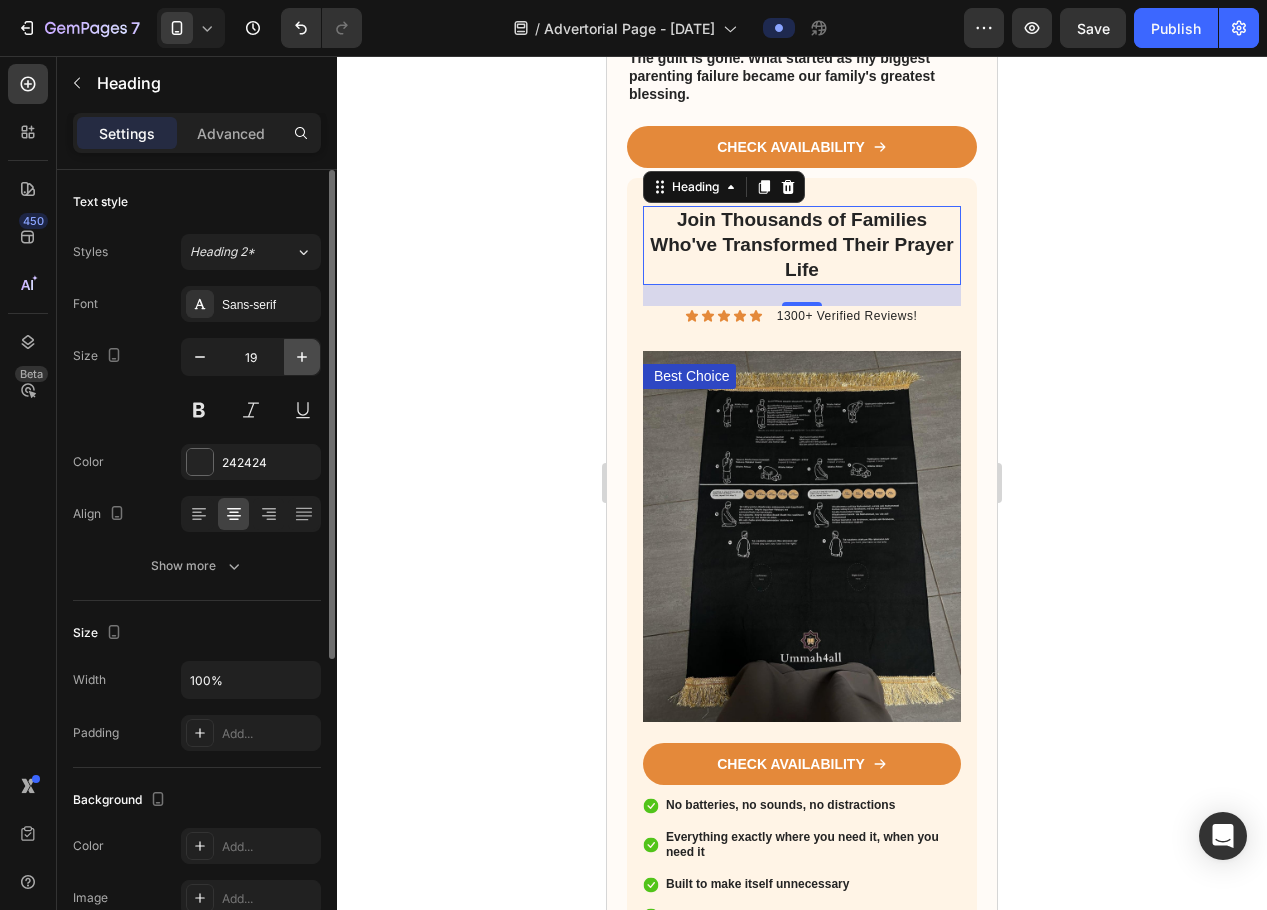 click 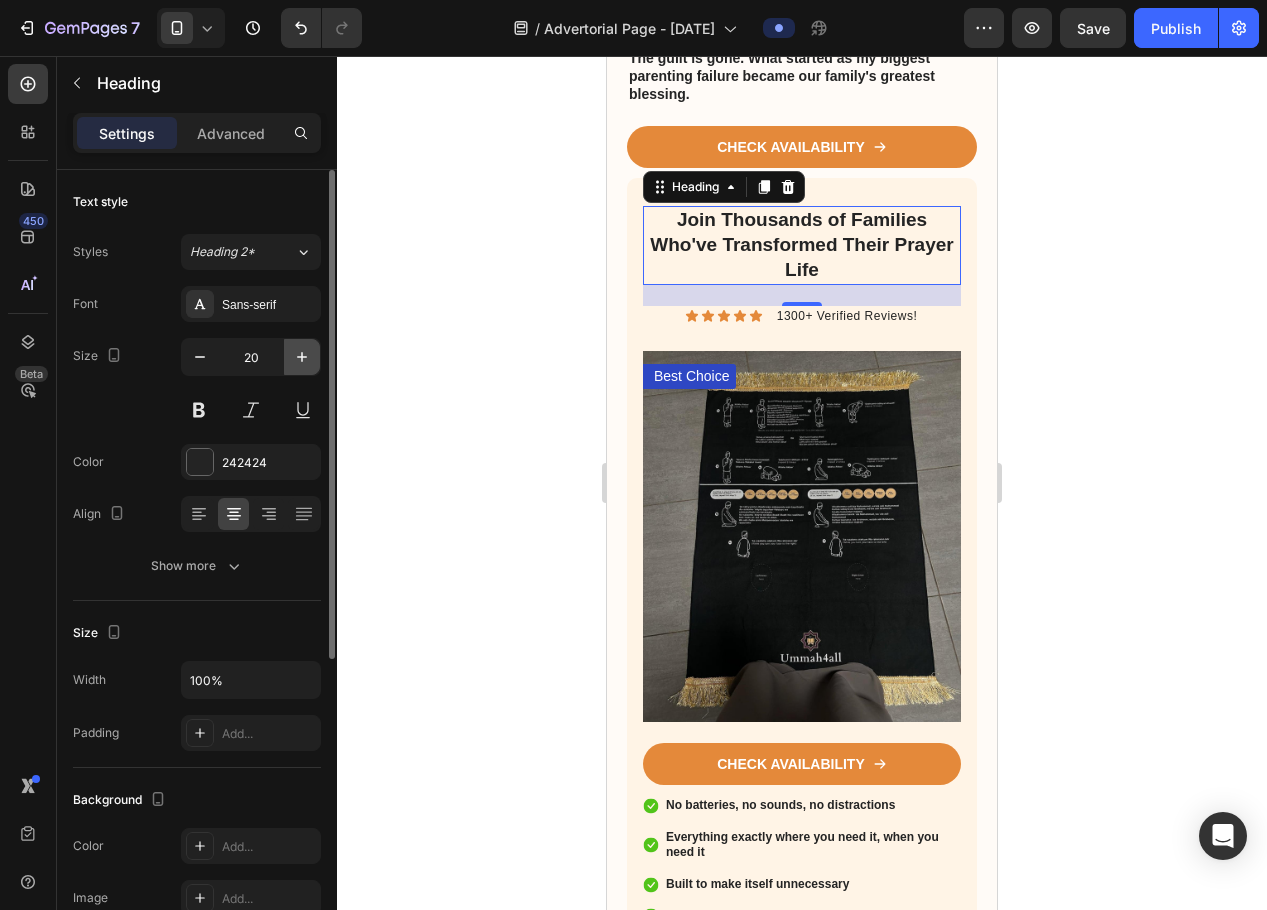 click 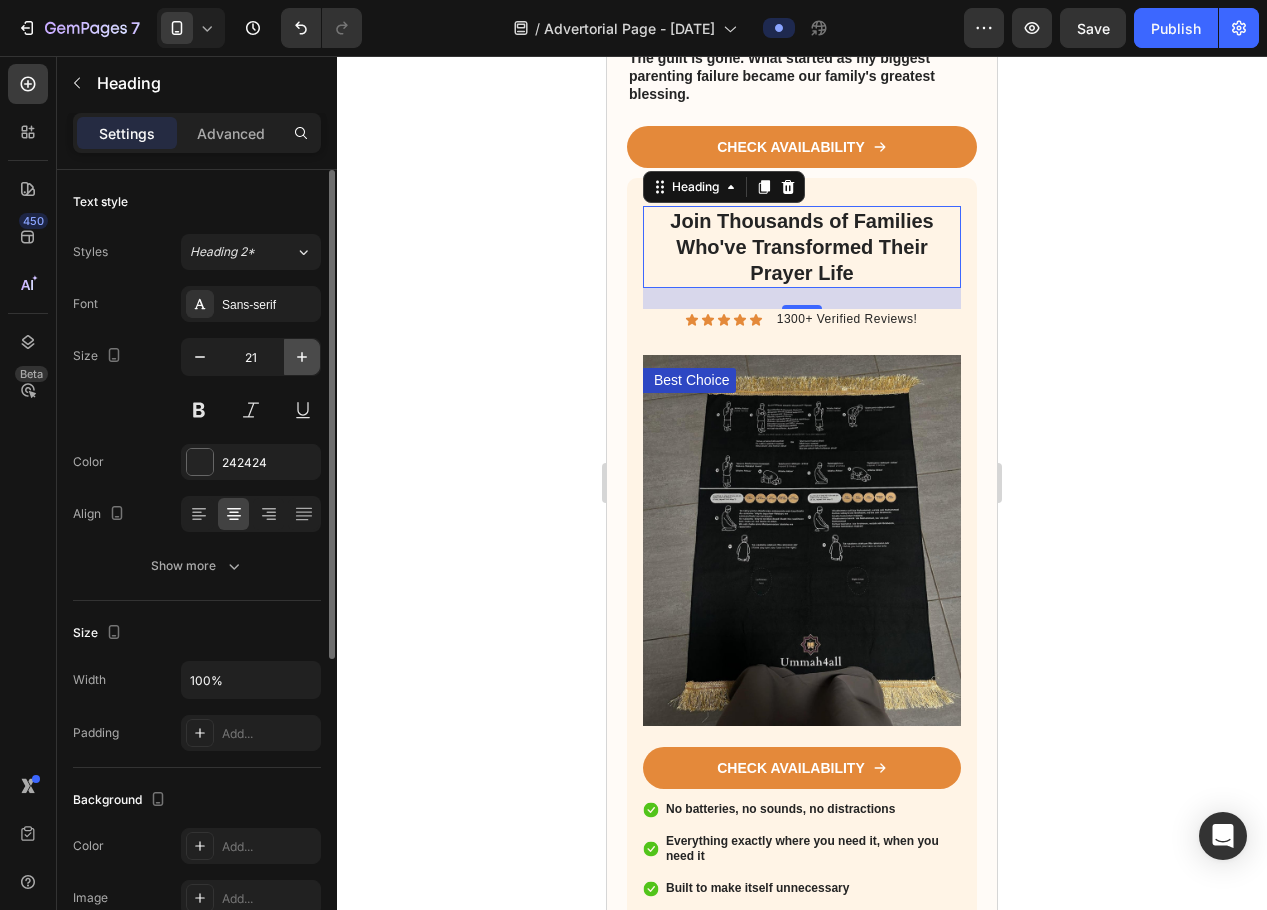 click 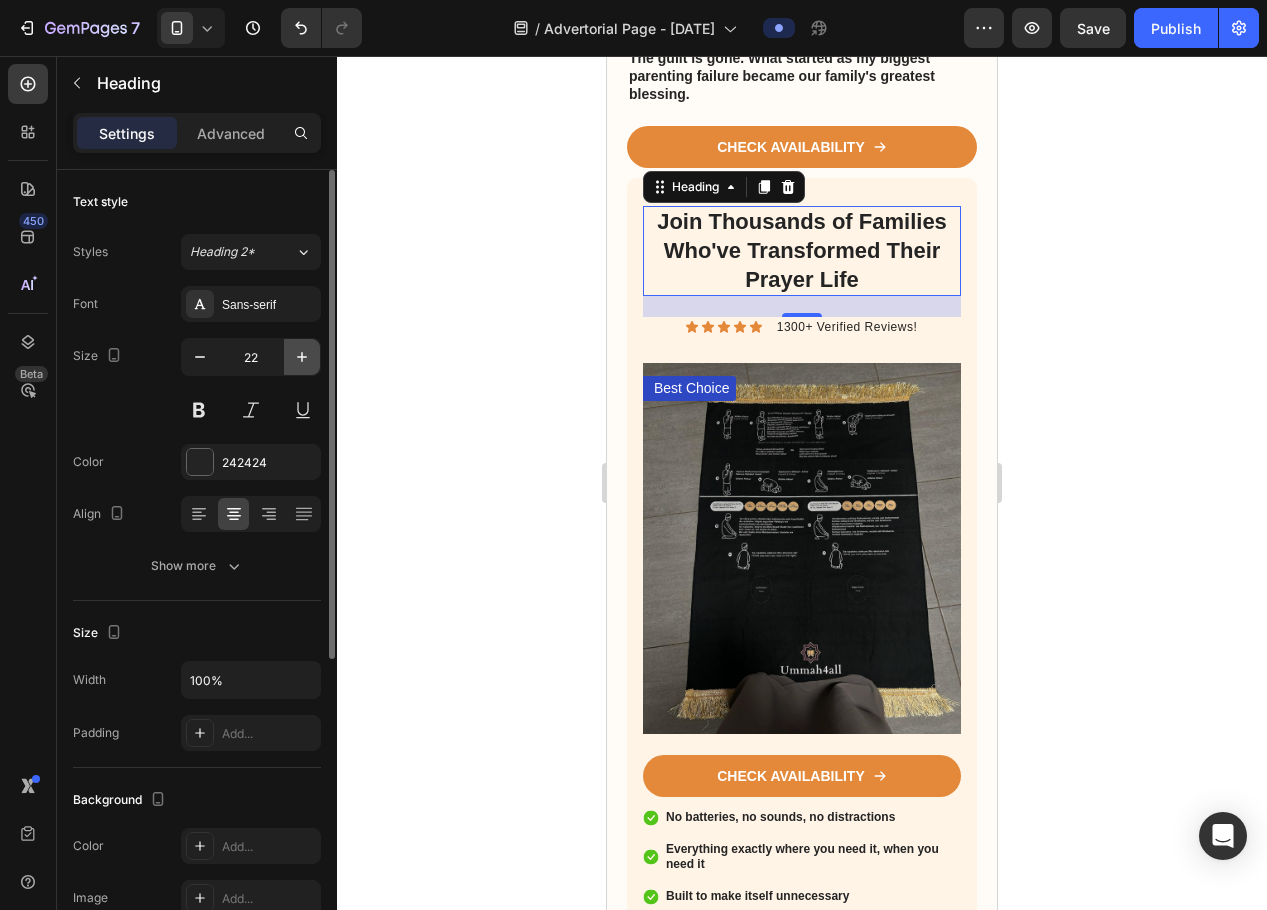 click 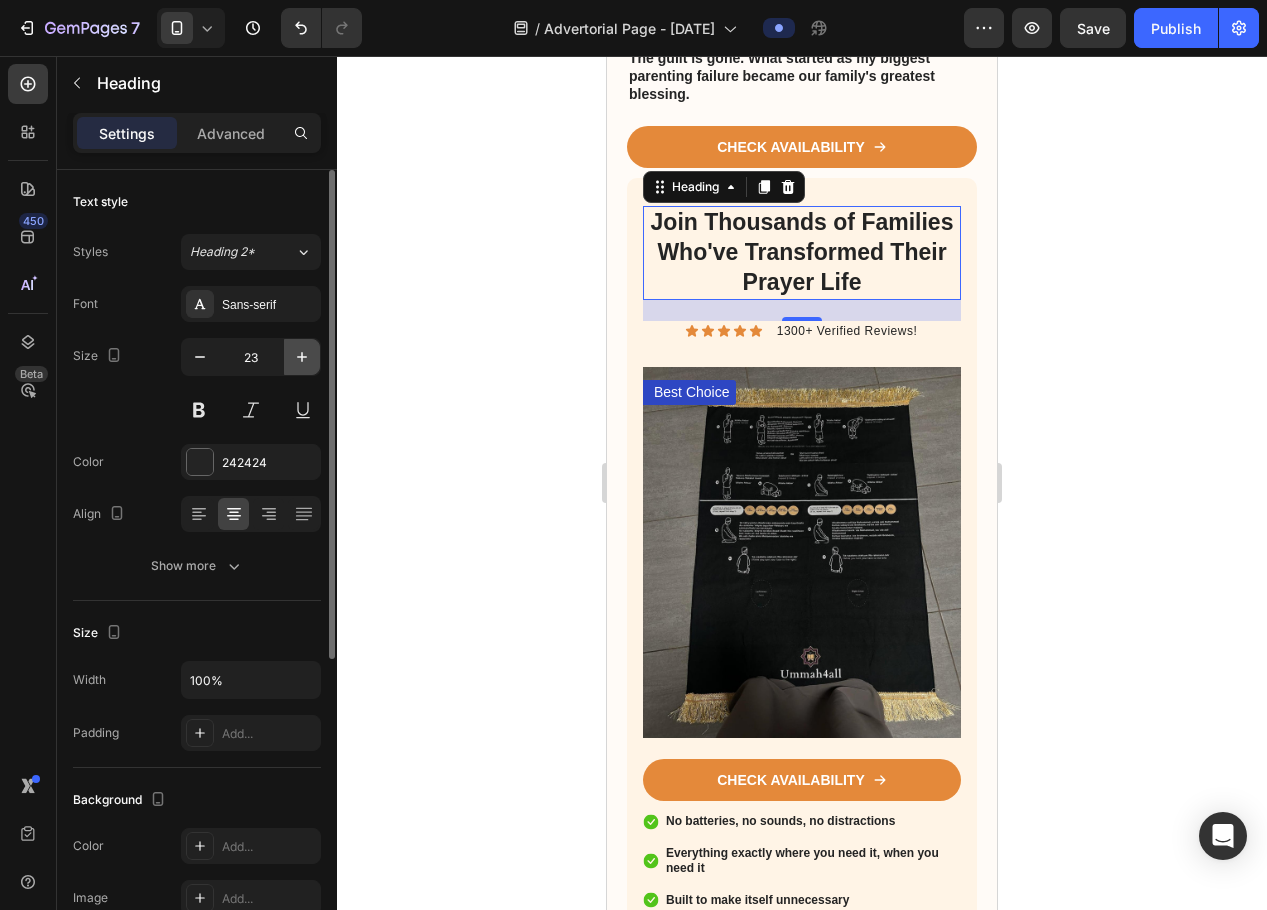 click 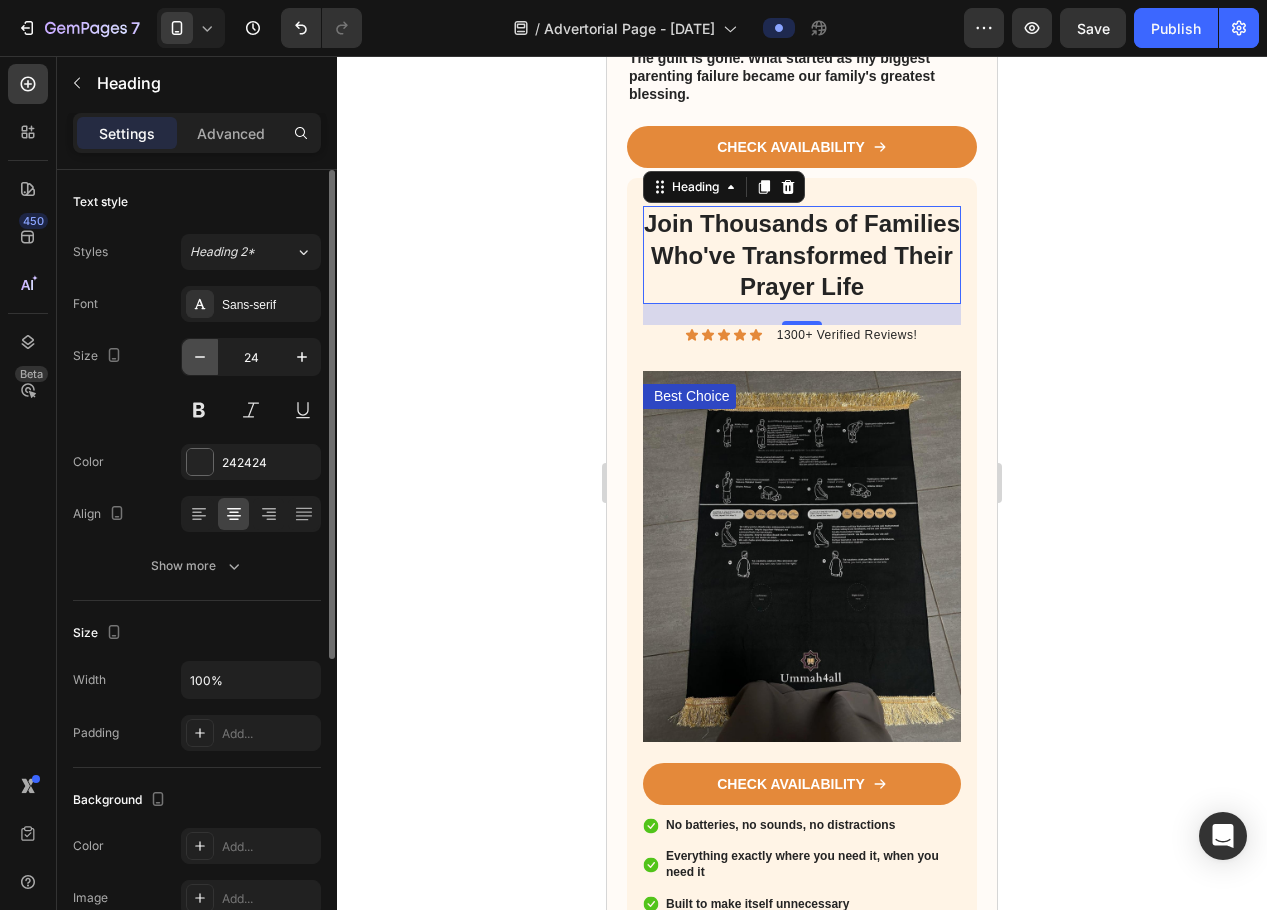 click 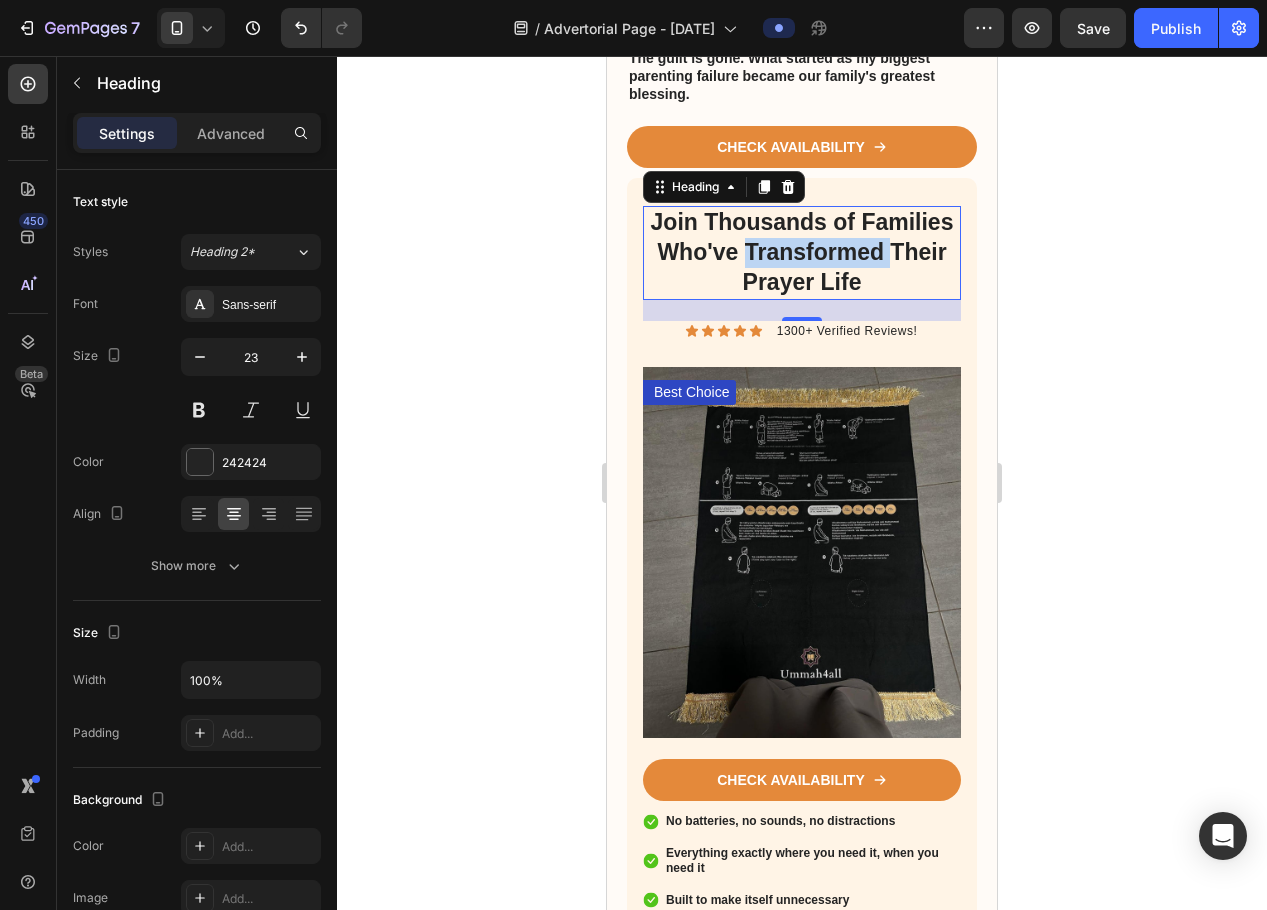 click on "Join Thousands of Families Who've Transformed Their Prayer Life" at bounding box center [802, 253] 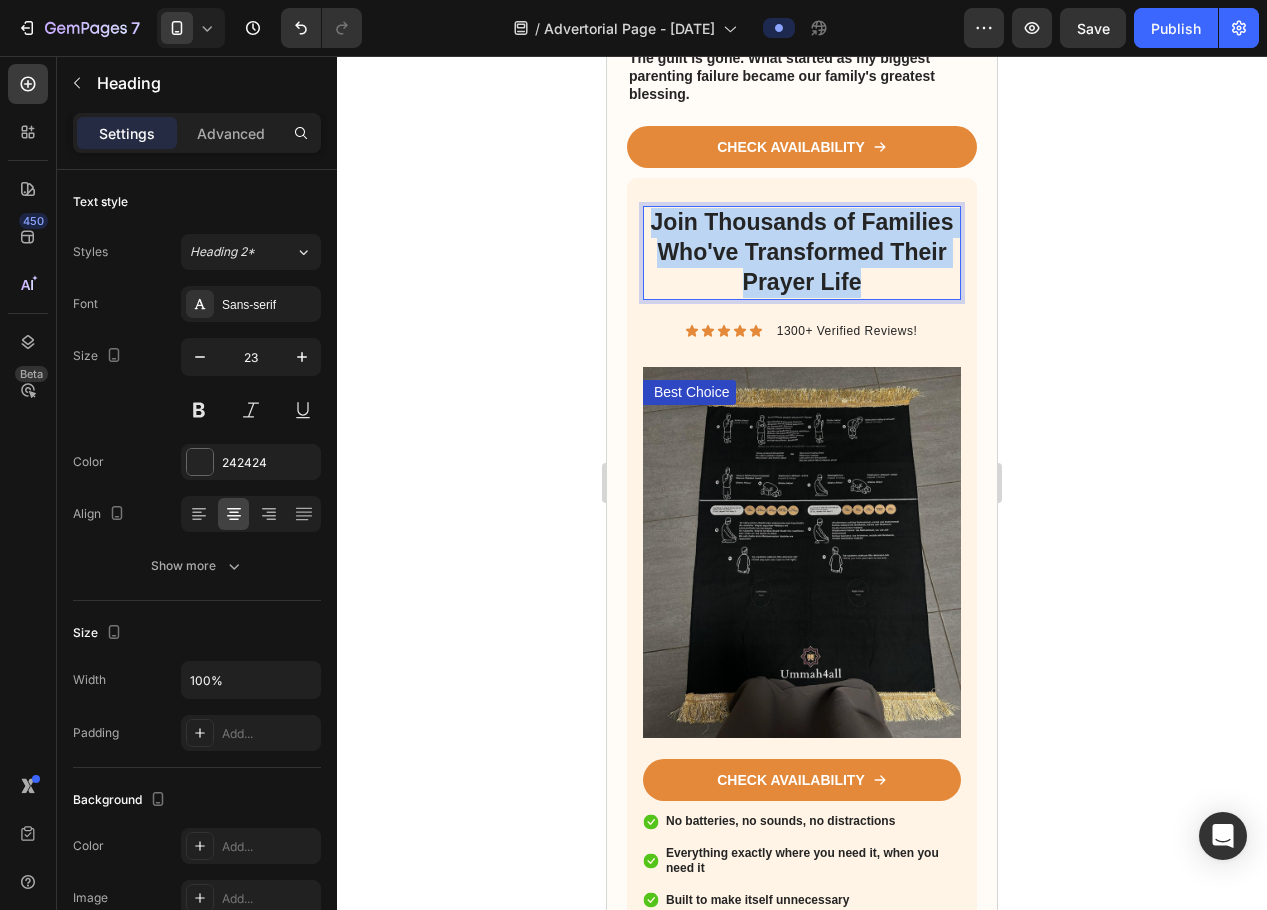 click on "Join Thousands of Families Who've Transformed Their Prayer Life" at bounding box center [802, 253] 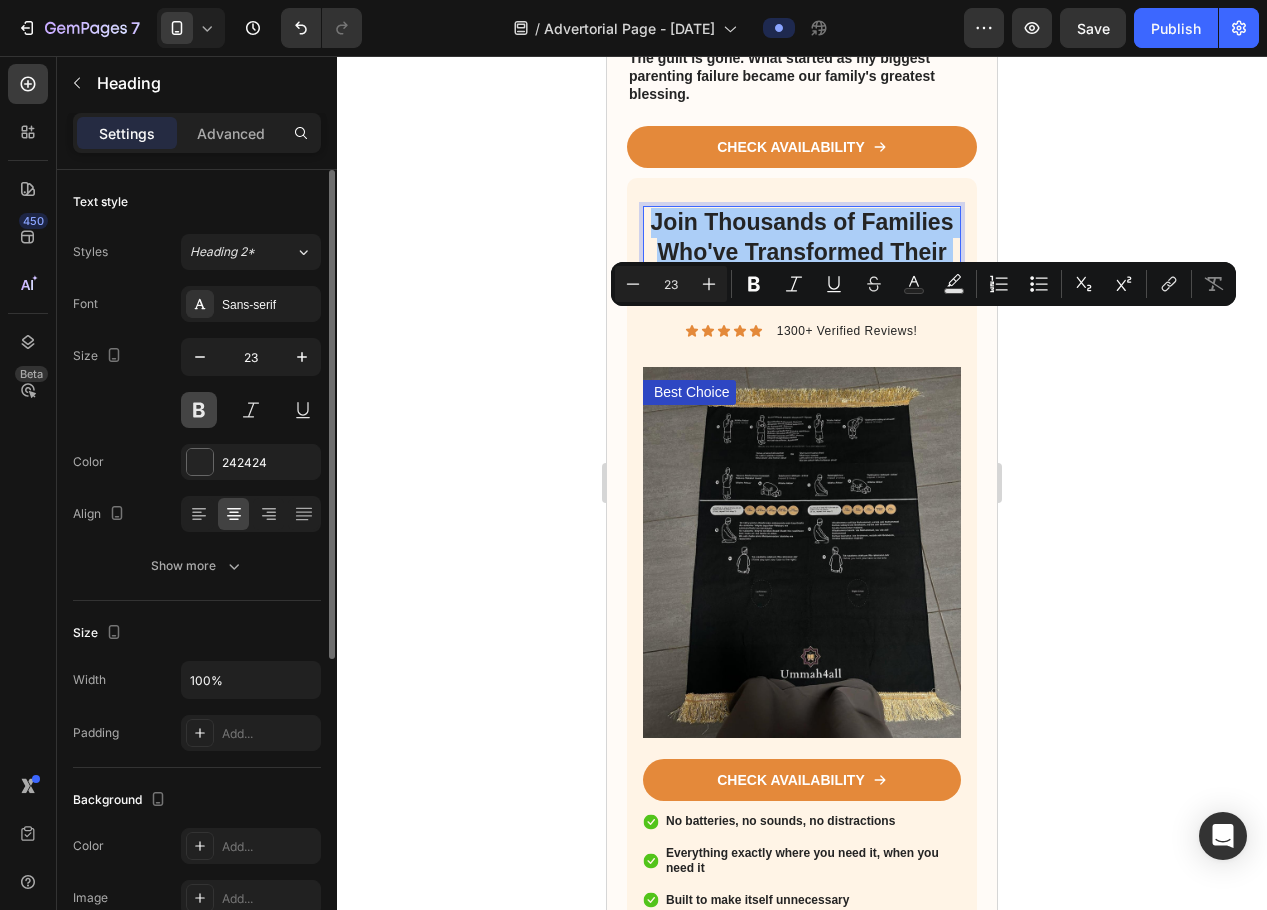 click at bounding box center (199, 410) 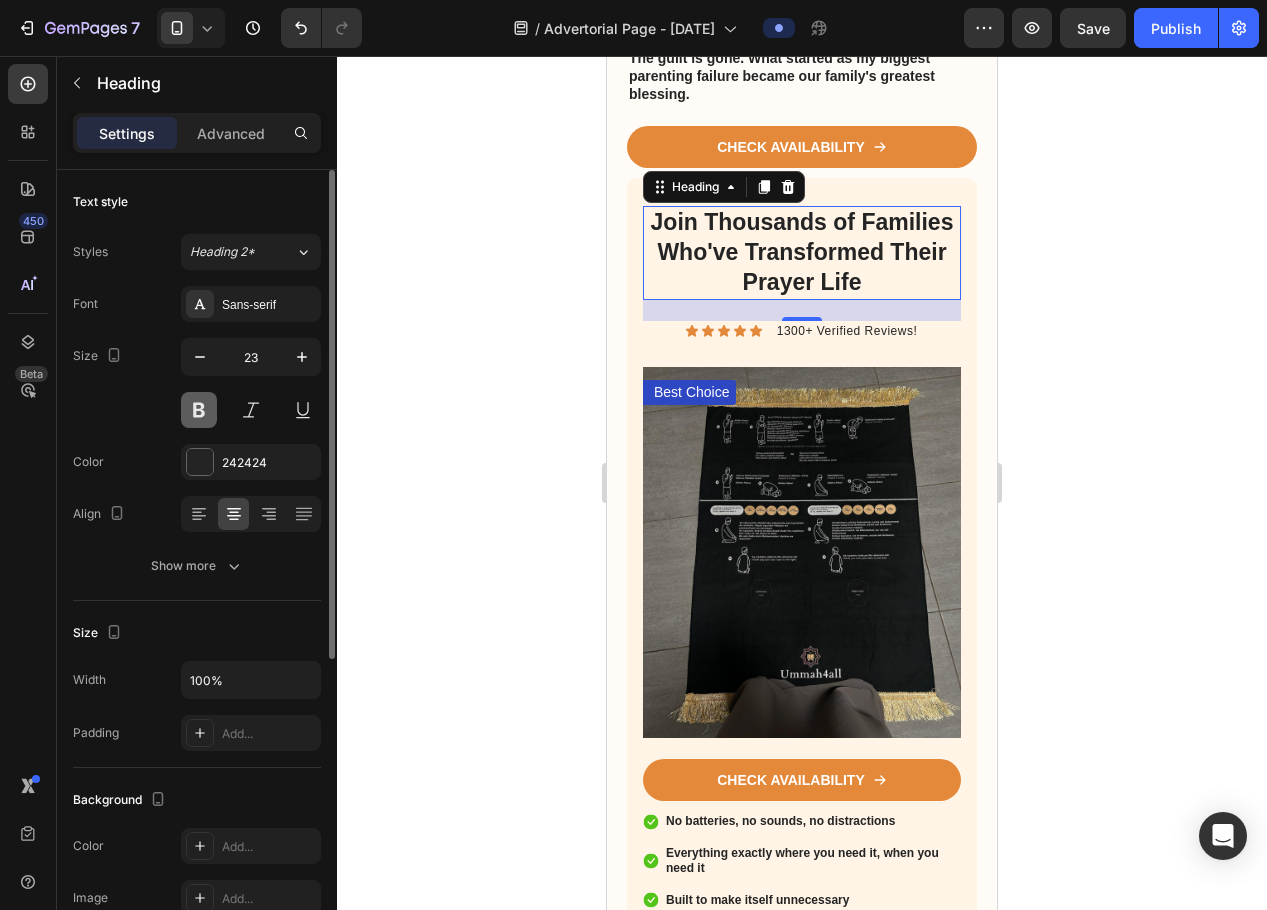 click at bounding box center (199, 410) 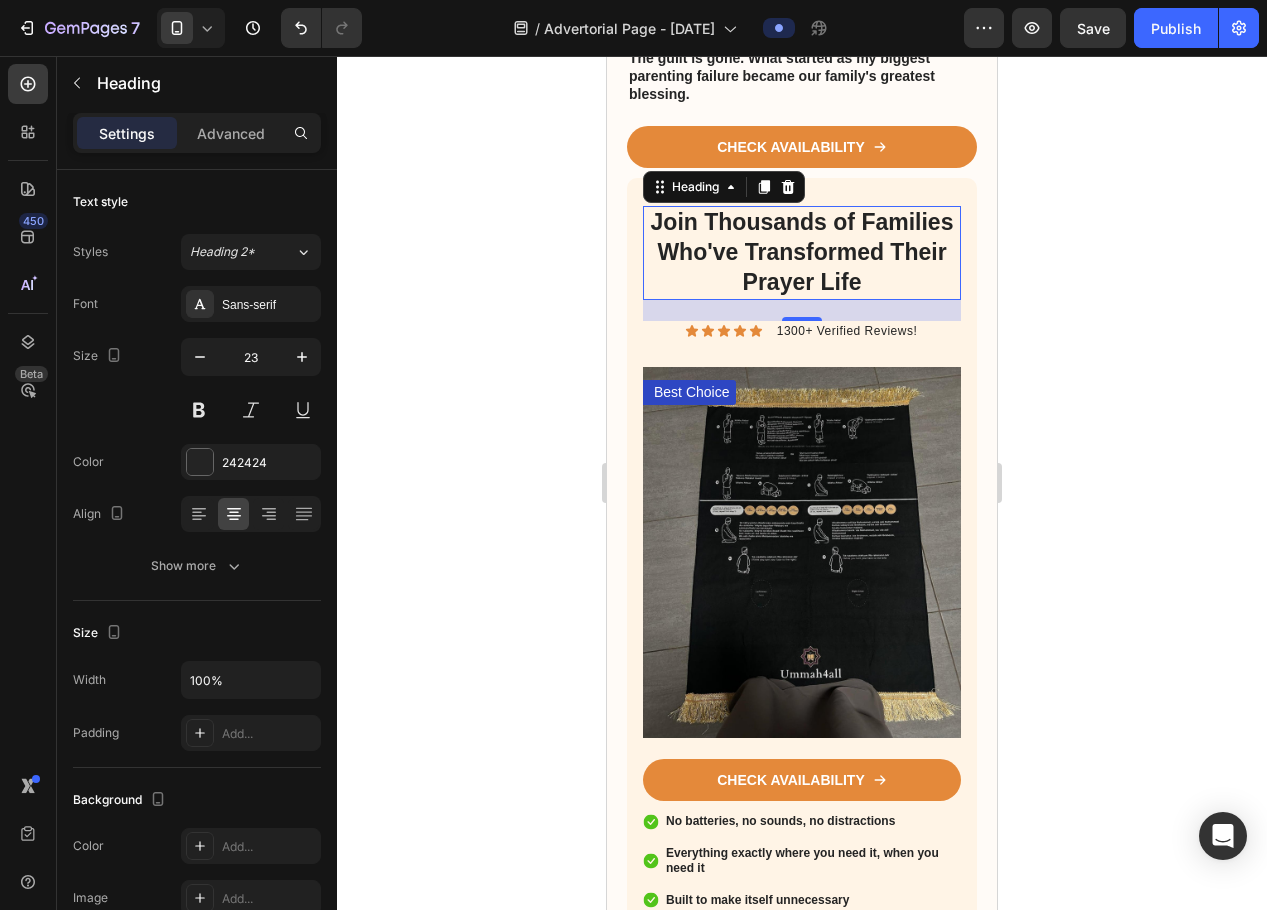 click 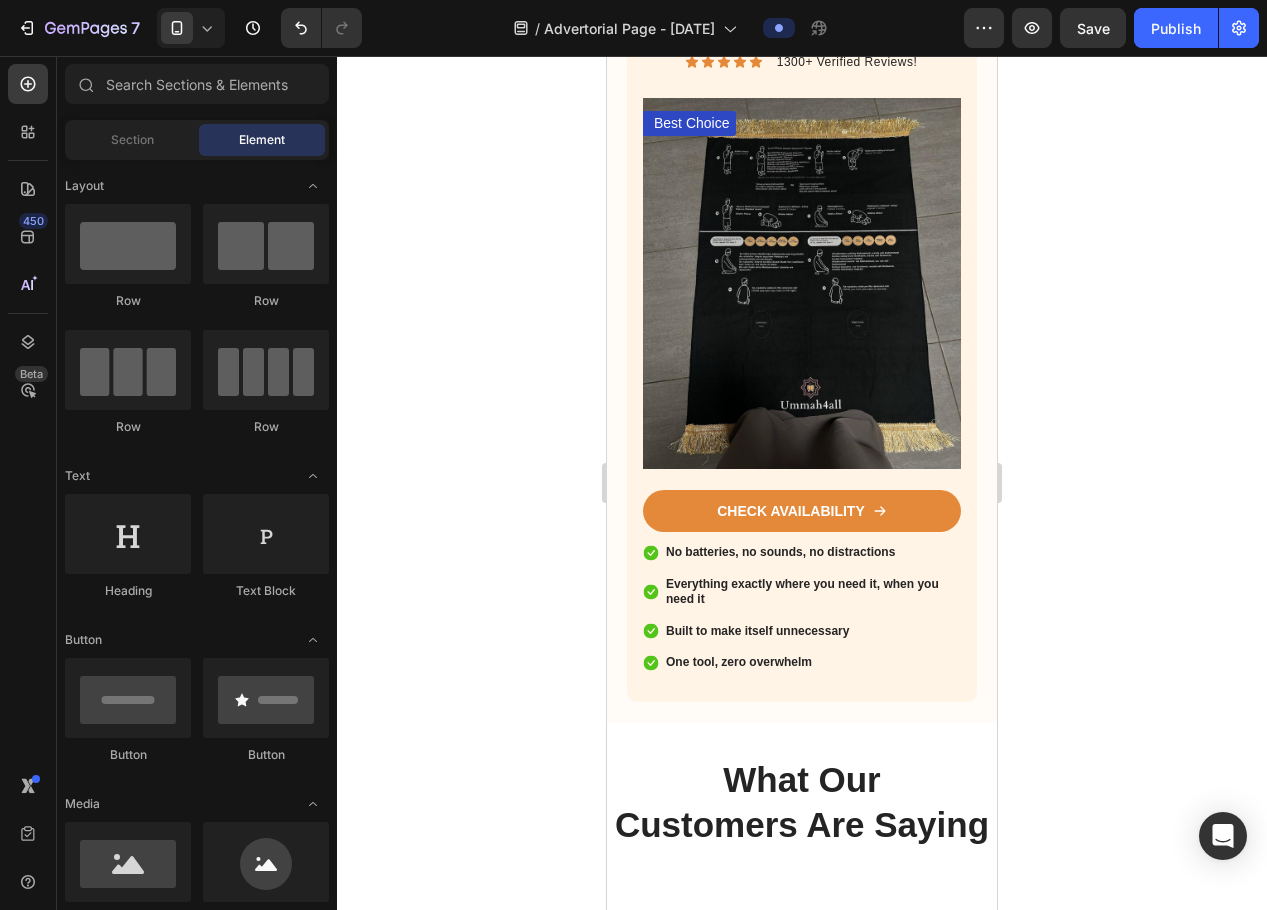 scroll, scrollTop: 3271, scrollLeft: 0, axis: vertical 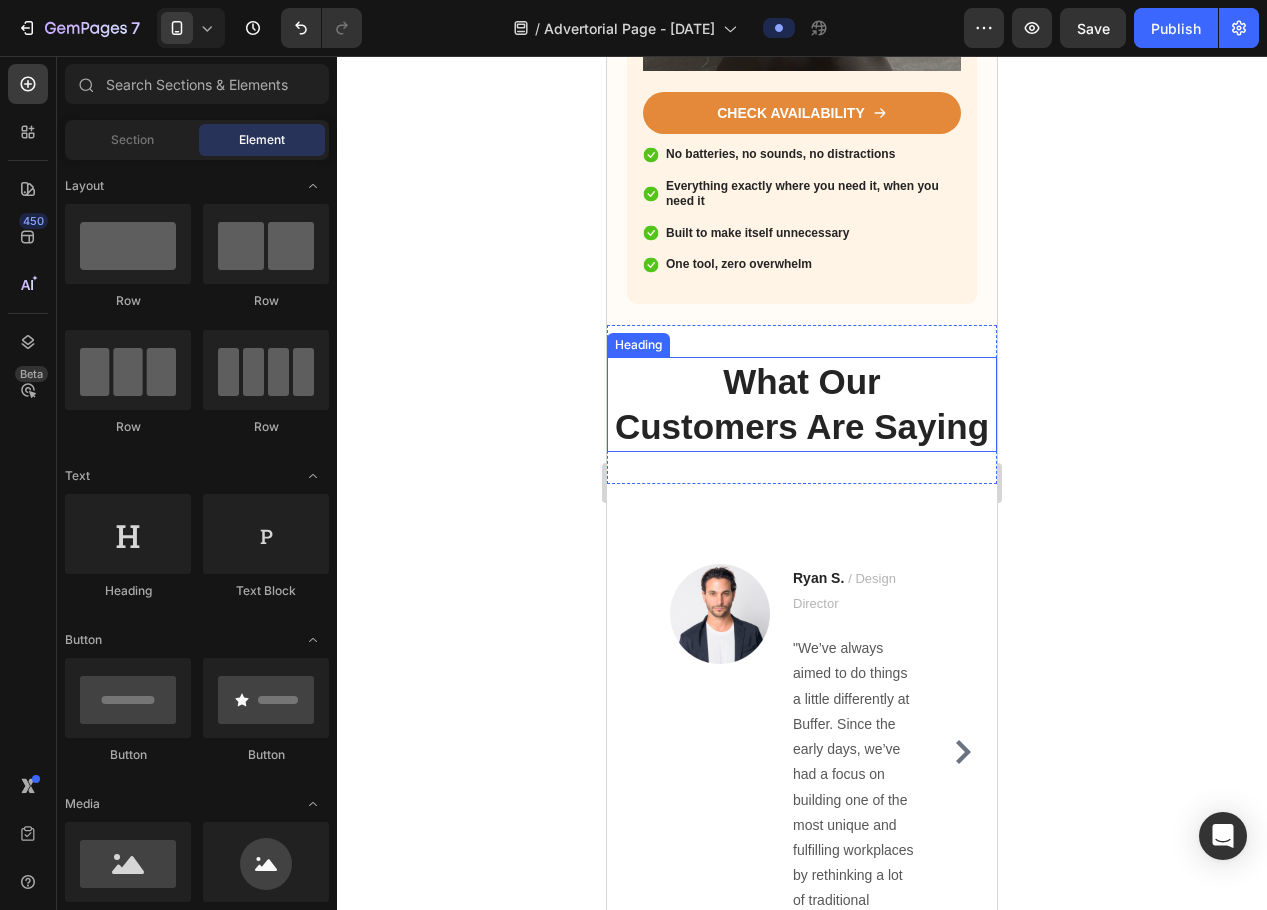click on "What Our  Customers Are Saying" at bounding box center [802, 404] 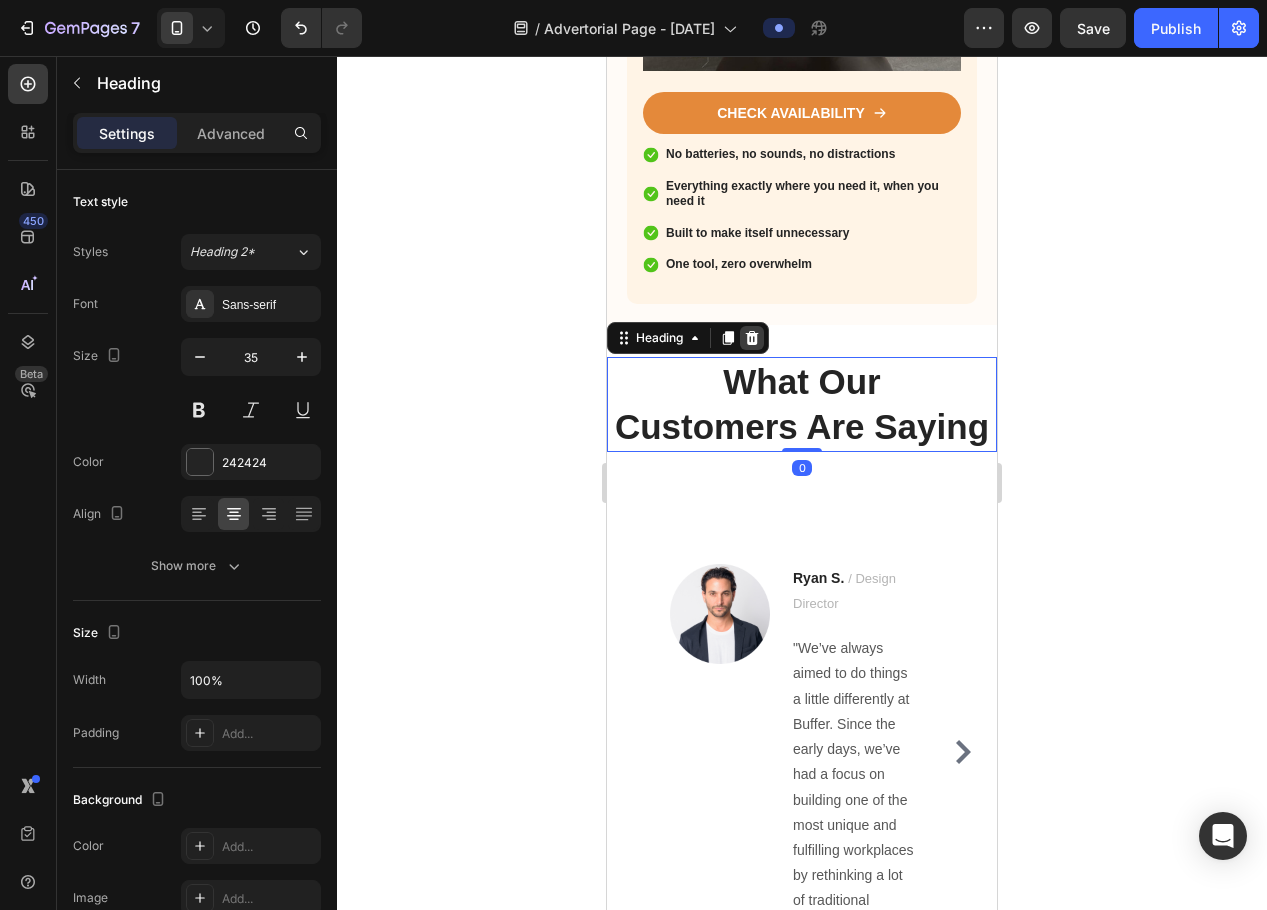 click 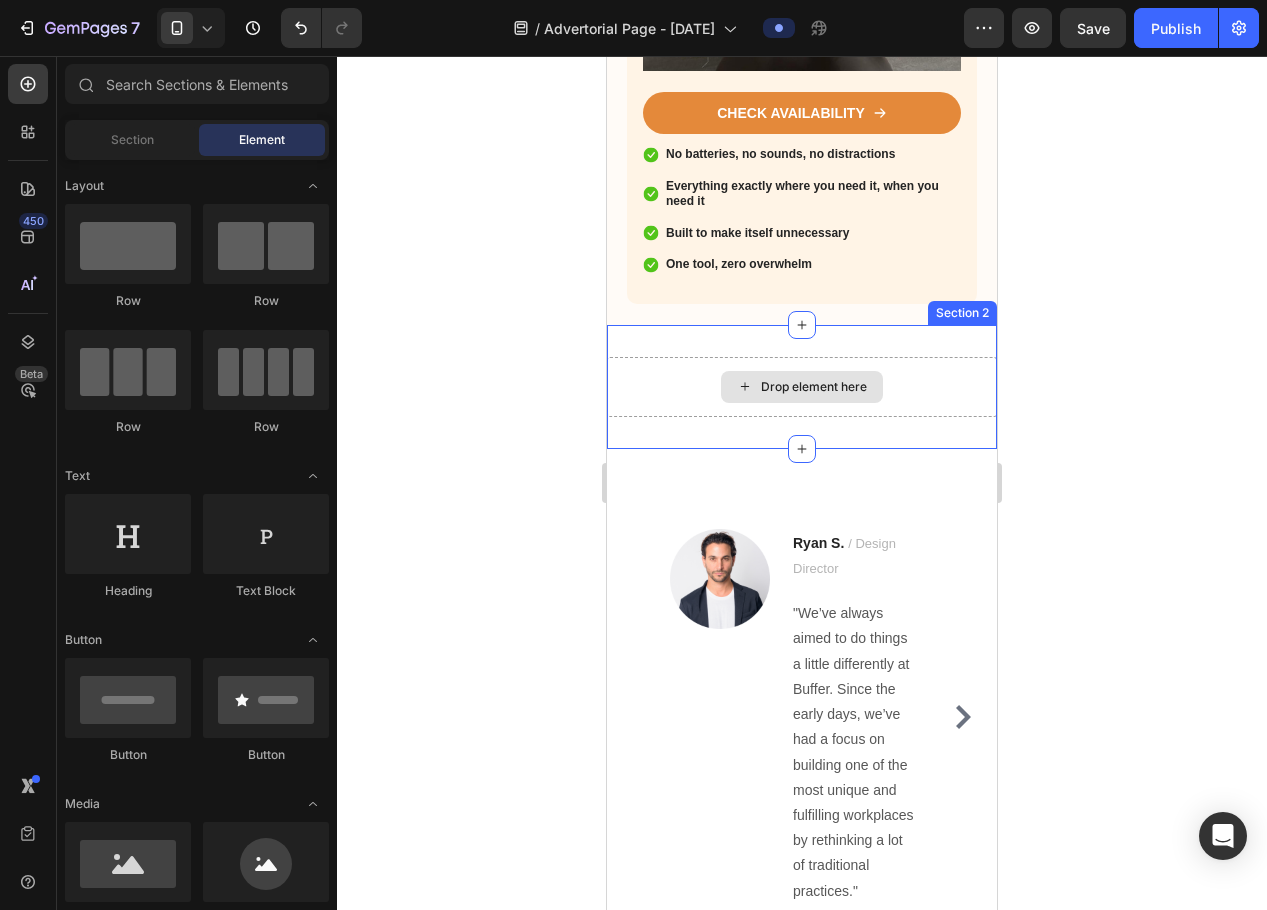 click on "Drop element here Section 2" at bounding box center [802, 387] 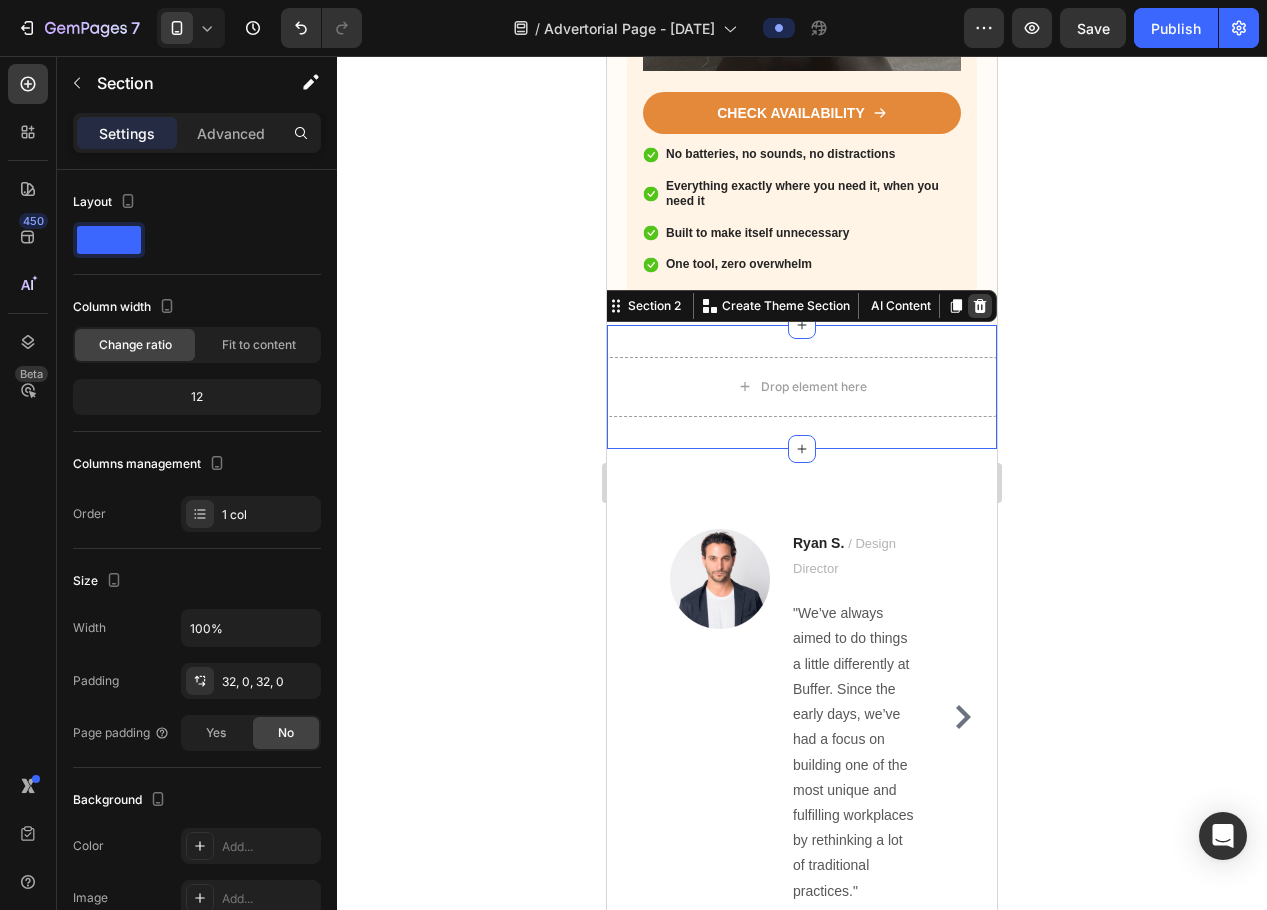 click 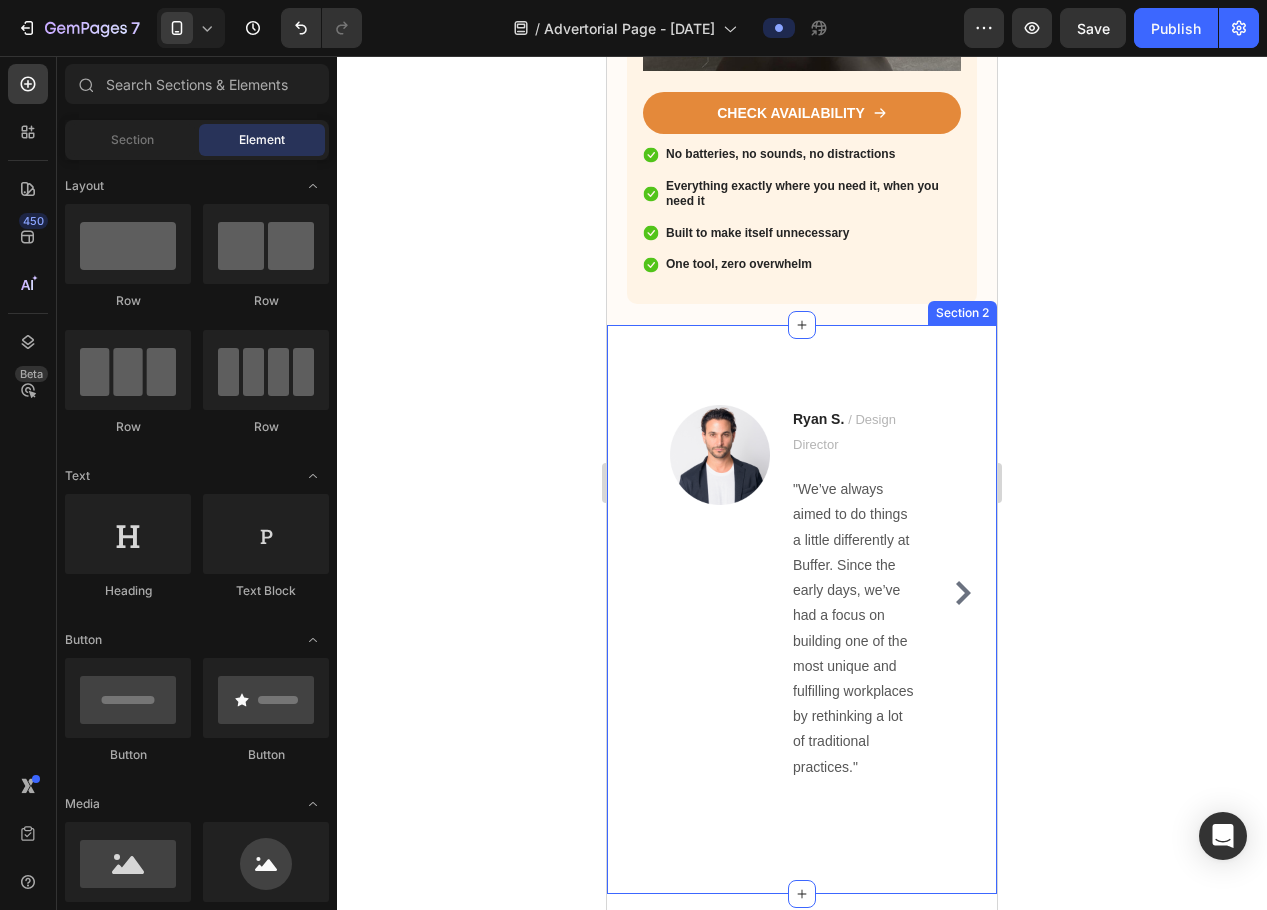 click on "Image Ryan S.   / Design Director Text block "We’ve always aimed to do things a little differently at Buffer. Since the early days, we’ve had a focus on building one of the most unique and fulfilling workplaces by rethinking a lot of traditional practices." Text block Row Image Ryan S.   / Design Director Text block "We’ve always aimed to do things a little differently at Buffer. Since the early days, we’ve had a focus on building one of the most unique and fulfilling workplaces by rethinking a lot of traditional practices." Text block Row Image Ryan S.   / Design Director Text block "We’ve always aimed to do things a little differently at Buffer. Since the early days, we’ve had a focus on building one of the most unique and fulfilling workplaces by rethinking a lot of traditional practices." Text block Row Image Ryan S.   / Design Director Text block Text block Row Carousel Row Section 2" at bounding box center [802, 609] 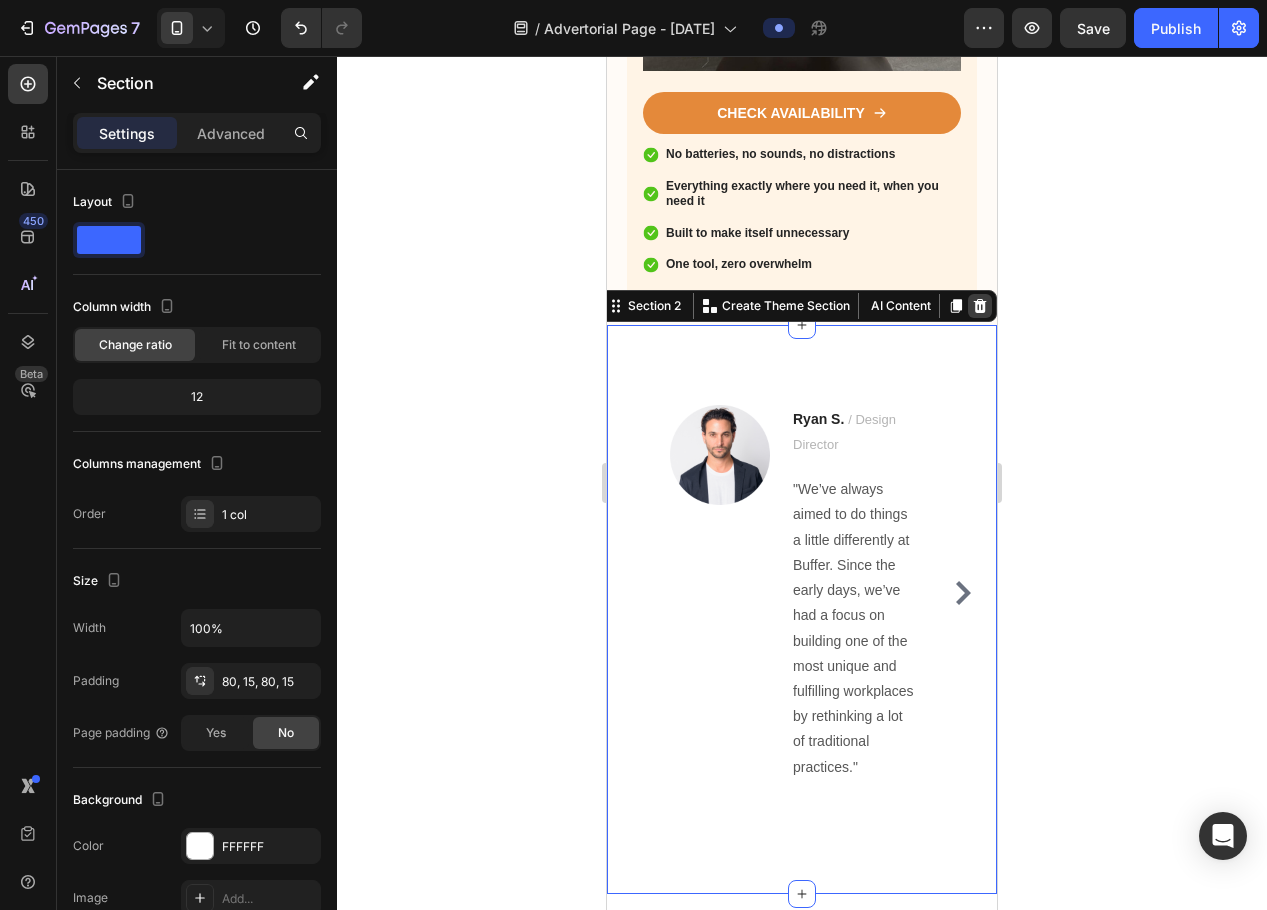 click 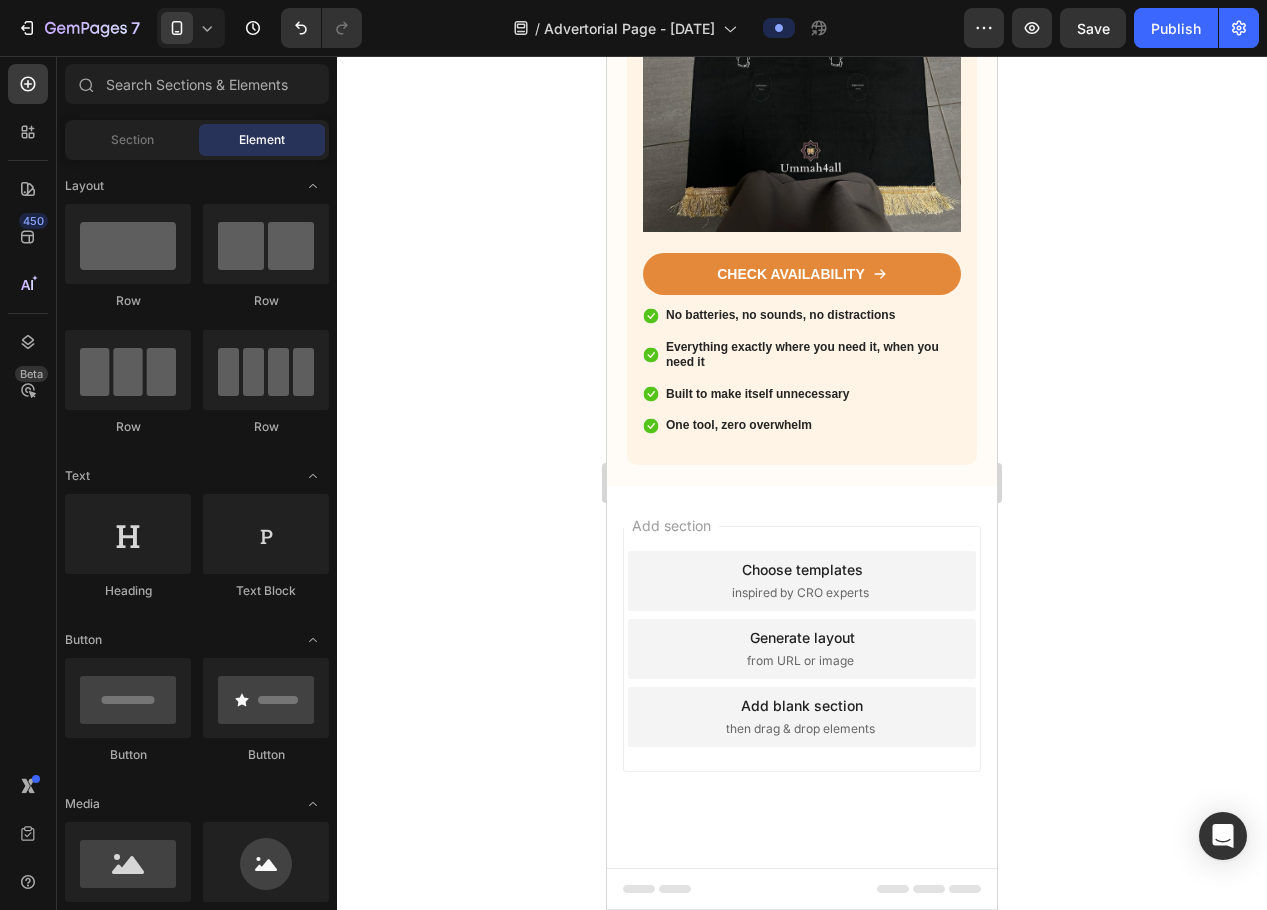 scroll, scrollTop: 3198, scrollLeft: 0, axis: vertical 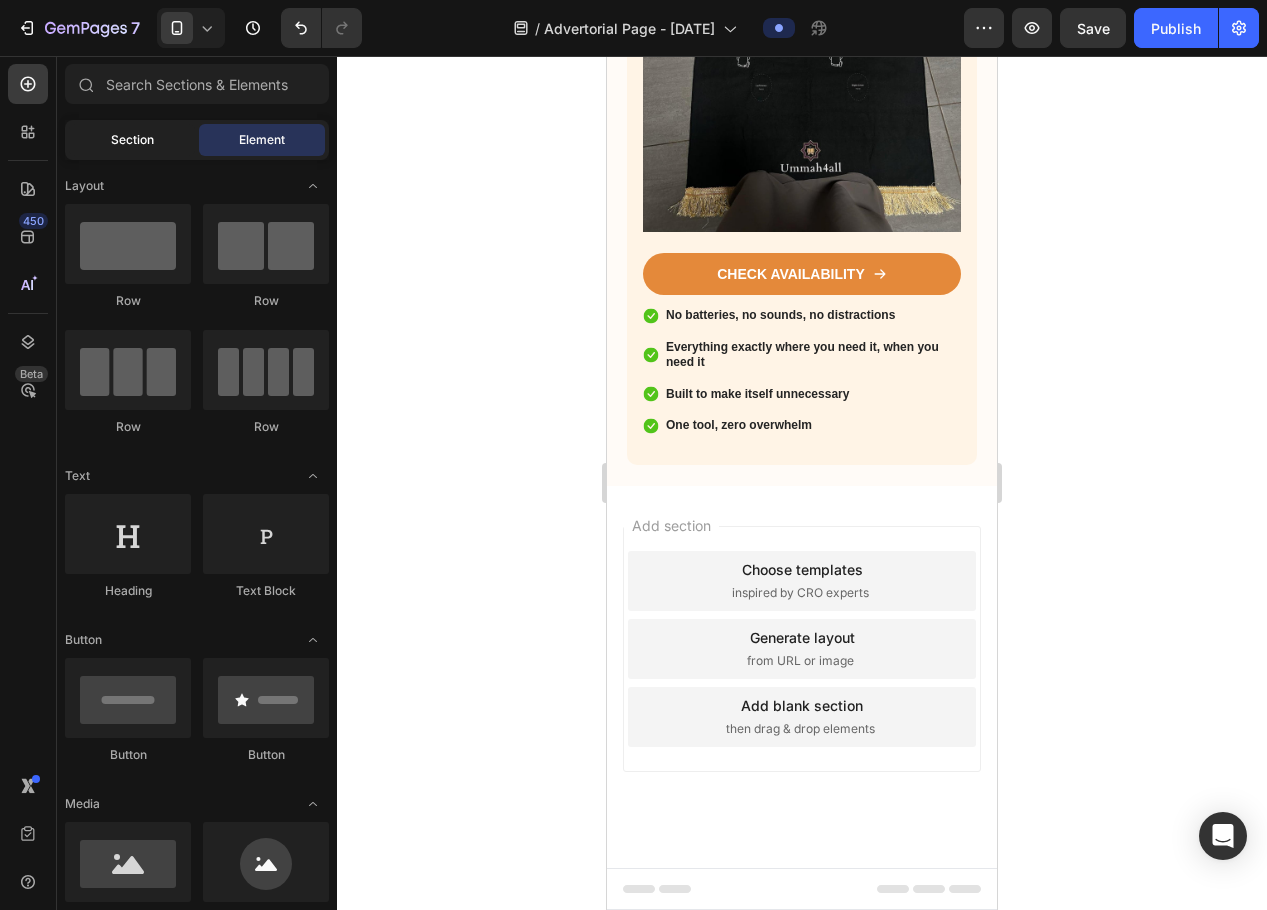click on "Section" at bounding box center (132, 140) 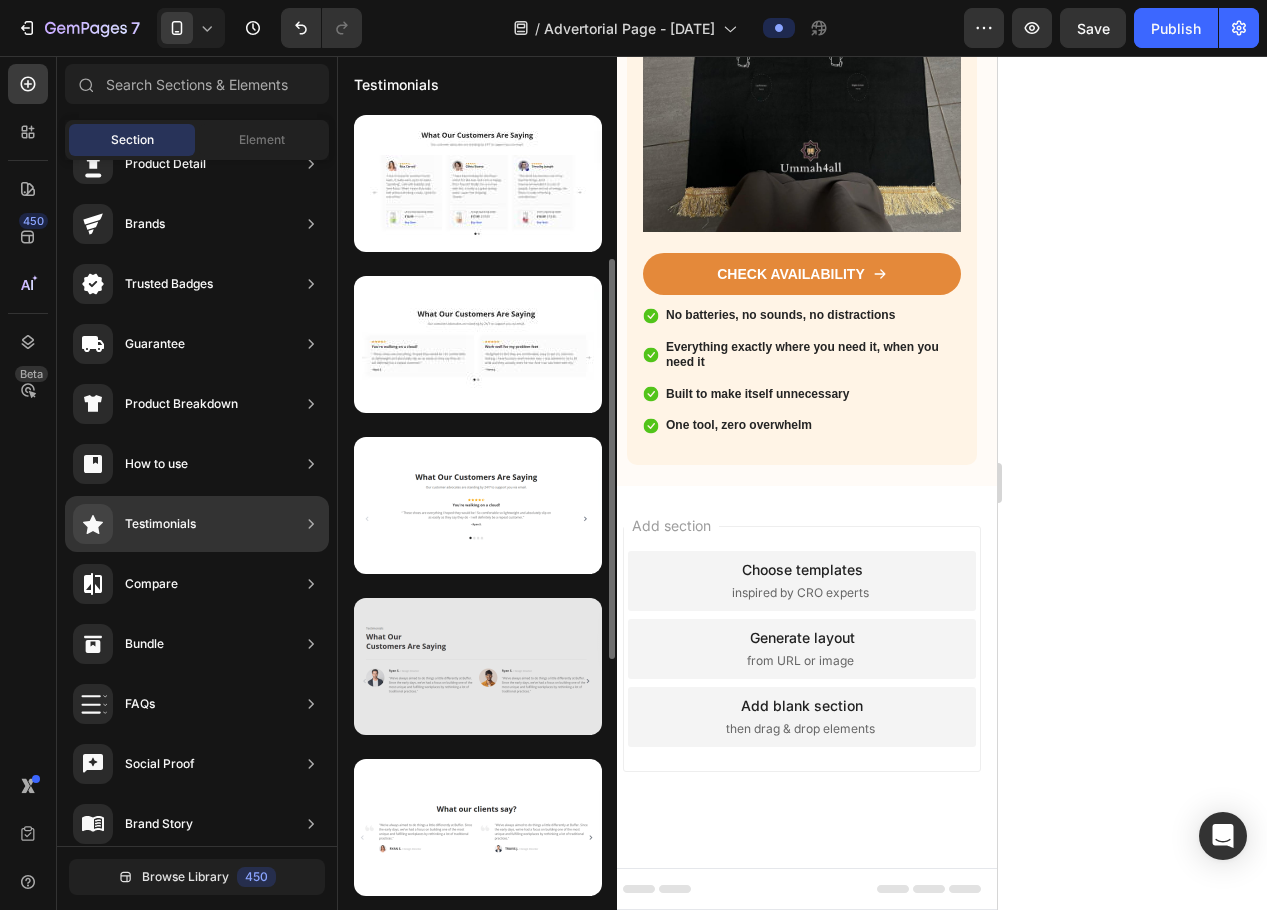 scroll, scrollTop: 100, scrollLeft: 0, axis: vertical 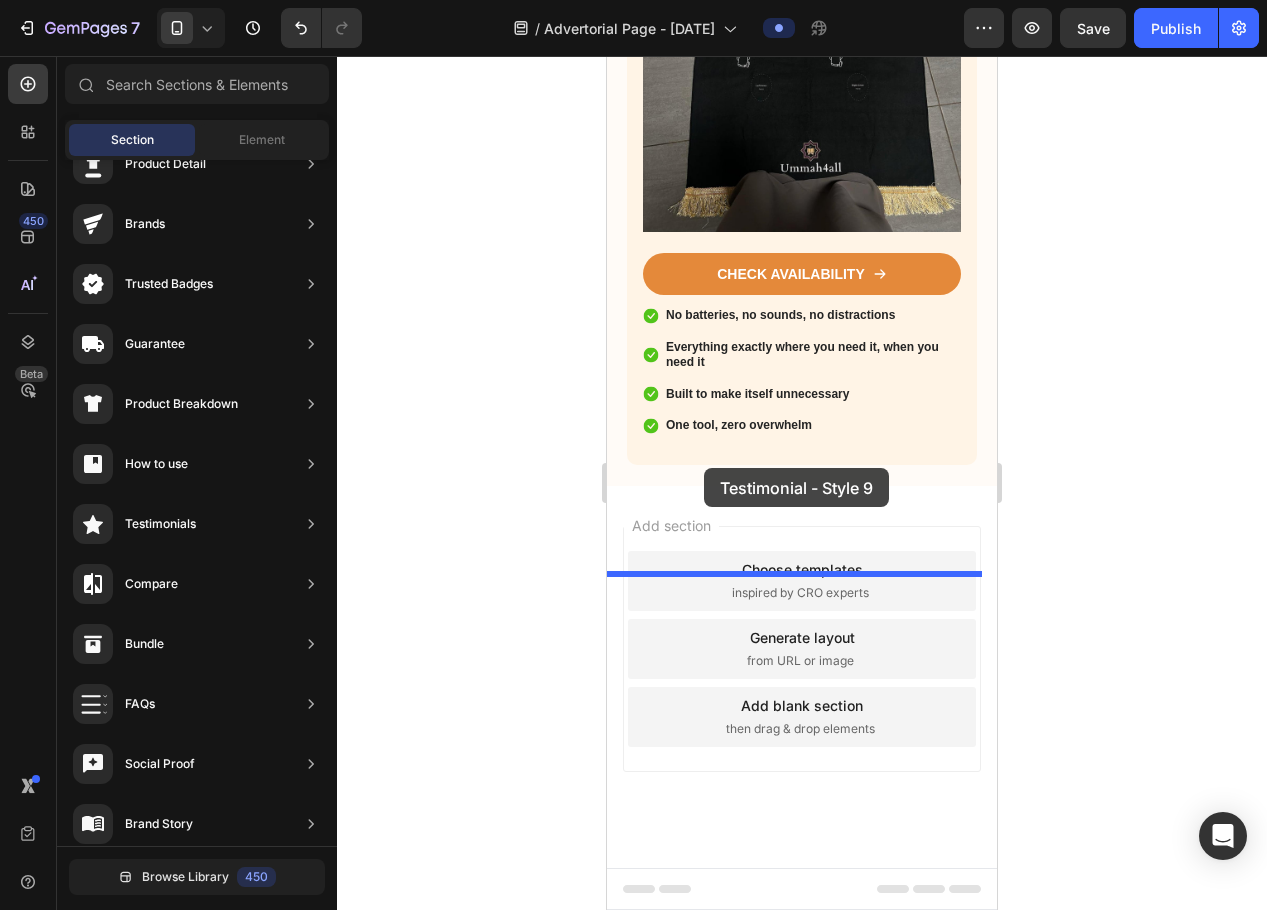 drag, startPoint x: 1079, startPoint y: 764, endPoint x: 704, endPoint y: 468, distance: 477.74576 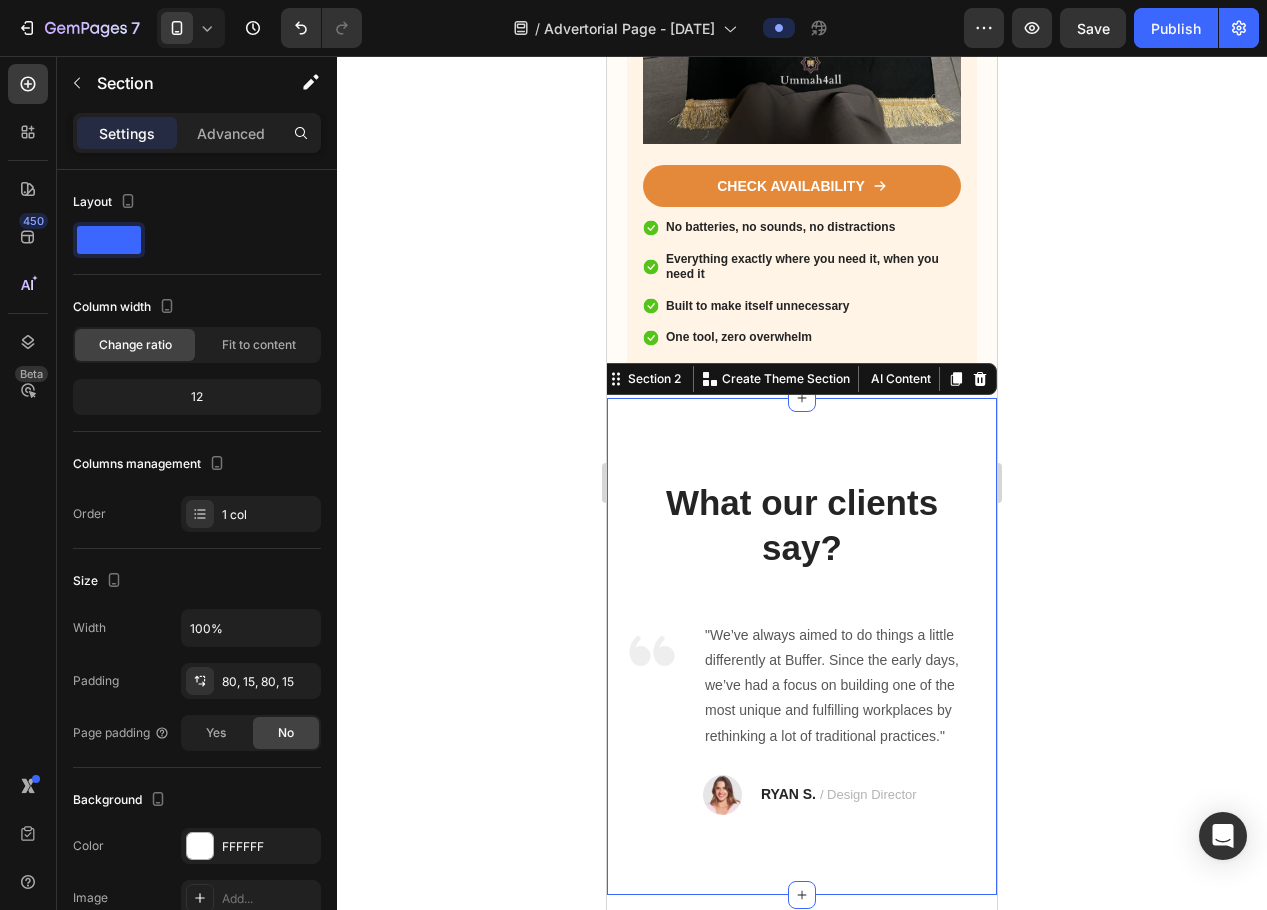 scroll, scrollTop: 3398, scrollLeft: 0, axis: vertical 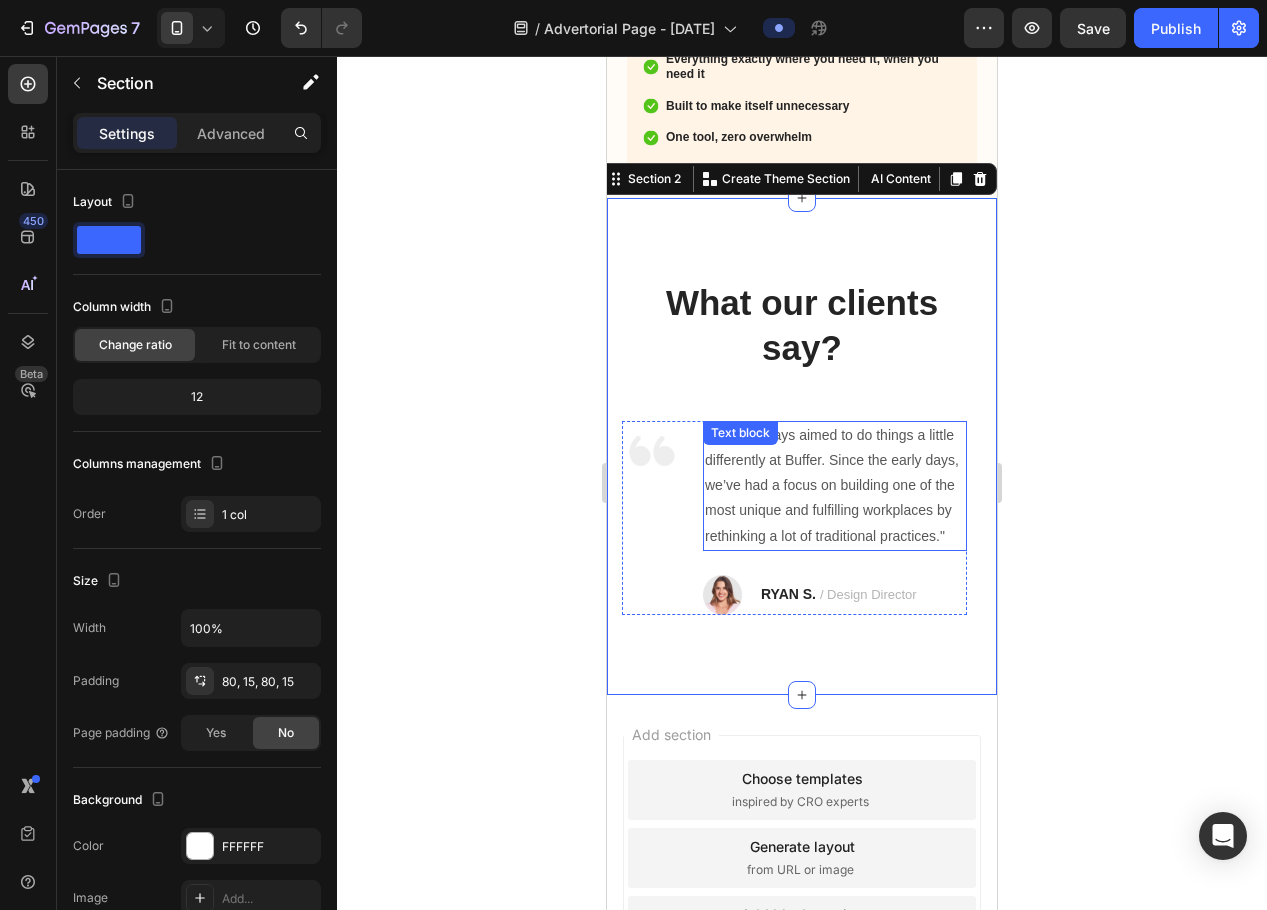 click on ""We’ve always aimed to do things a little differently at Buffer. Since the early days, we’ve had a focus on building one of the most unique and fulfilling workplaces by rethinking a lot of traditional practices."" at bounding box center (835, 486) 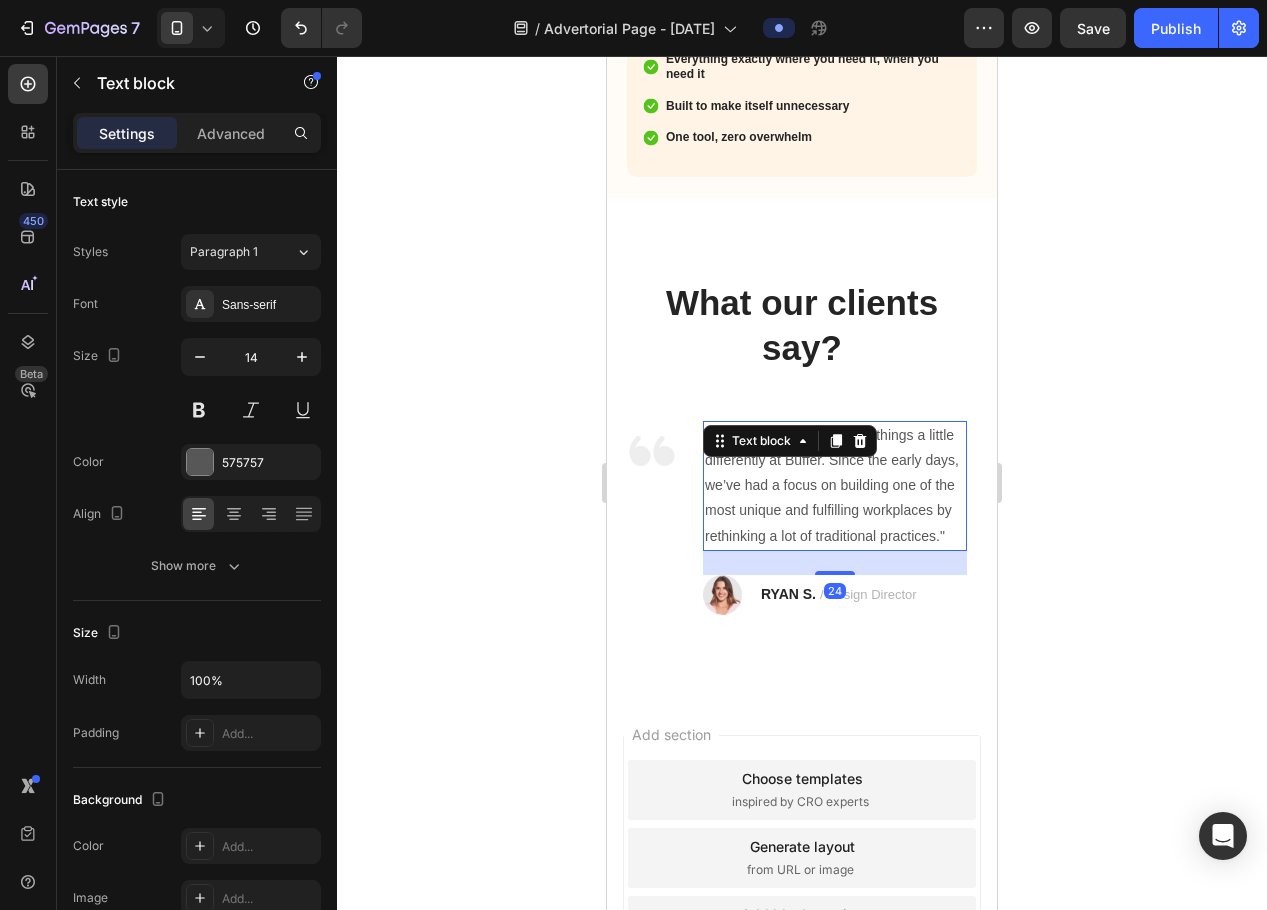 click 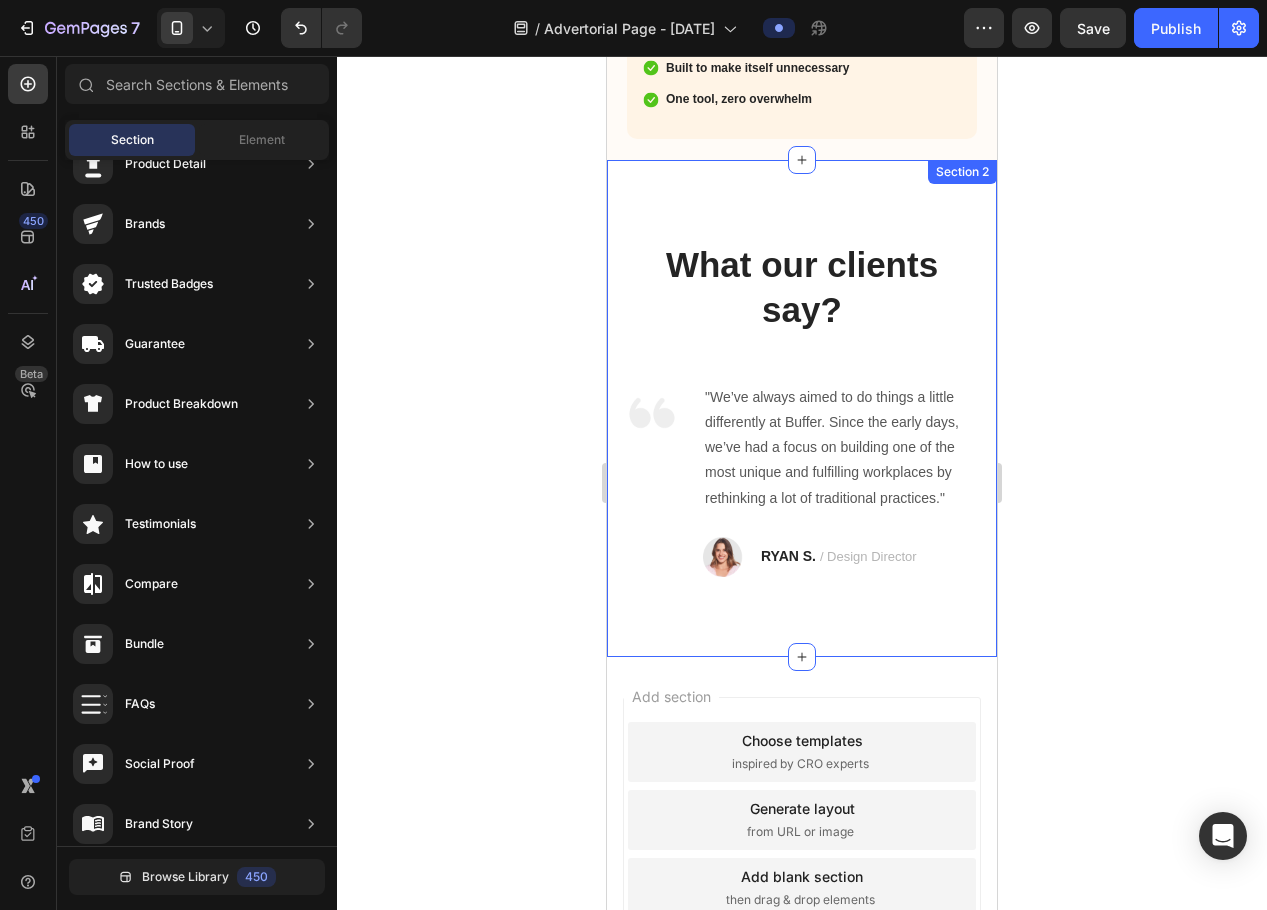 scroll, scrollTop: 3298, scrollLeft: 0, axis: vertical 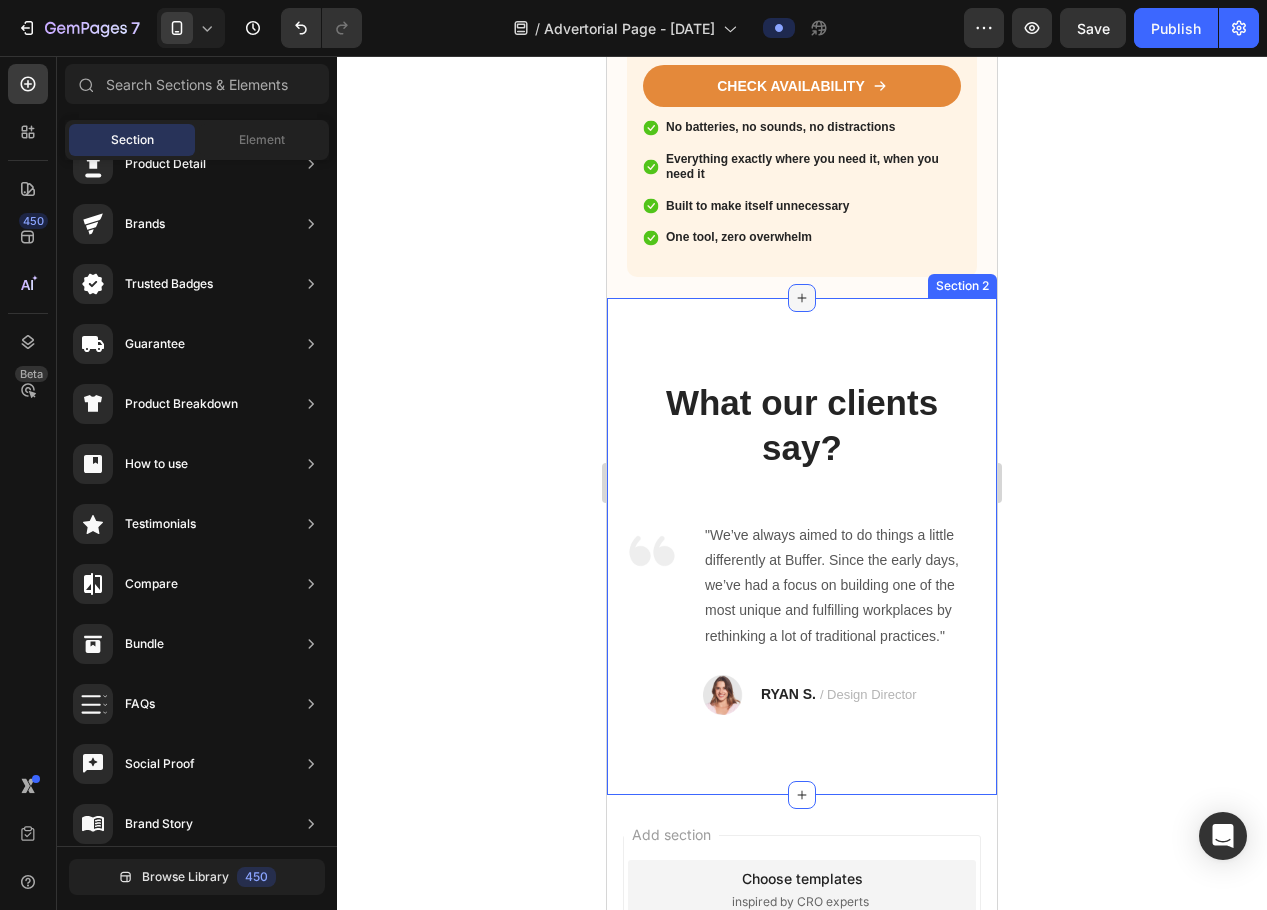 click 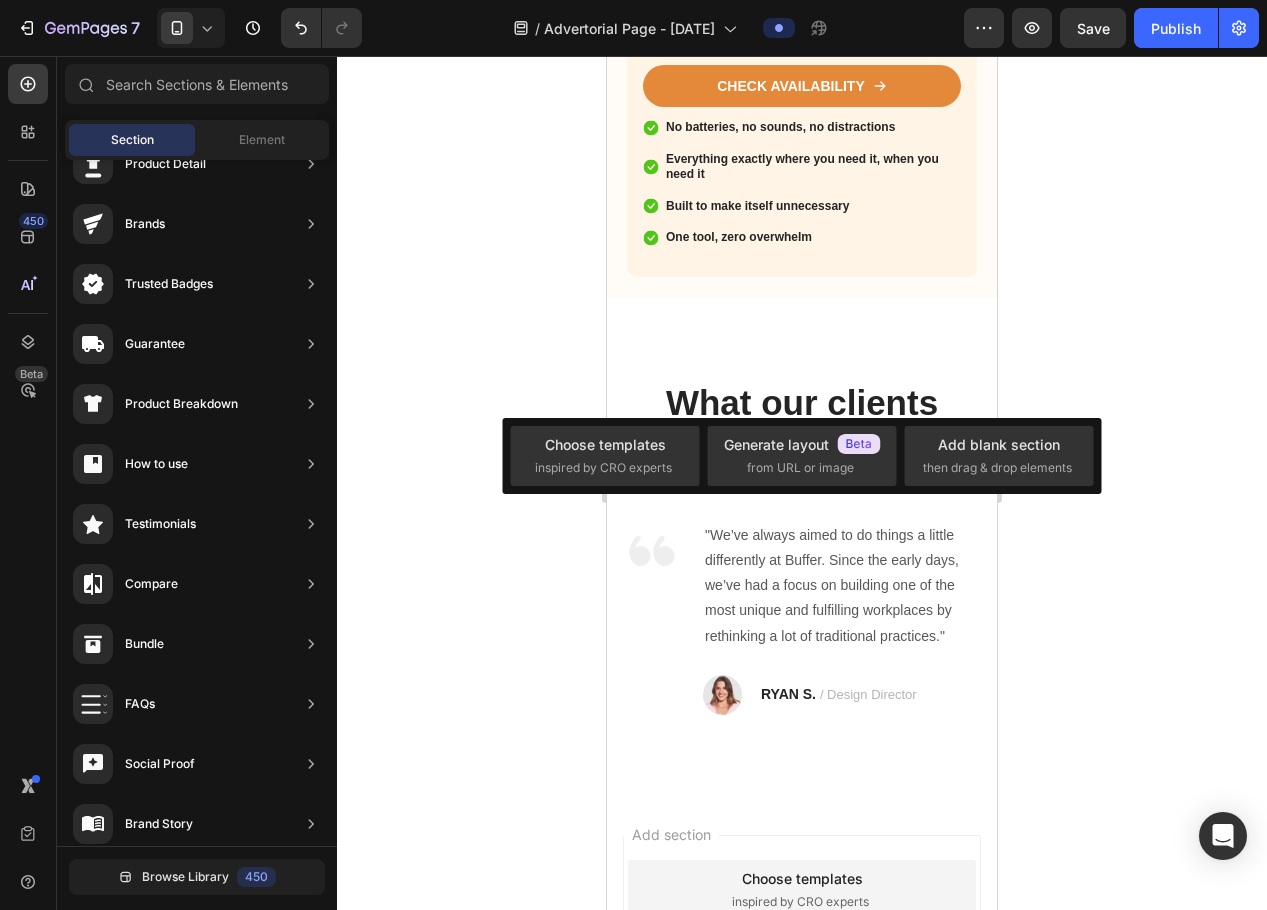 click 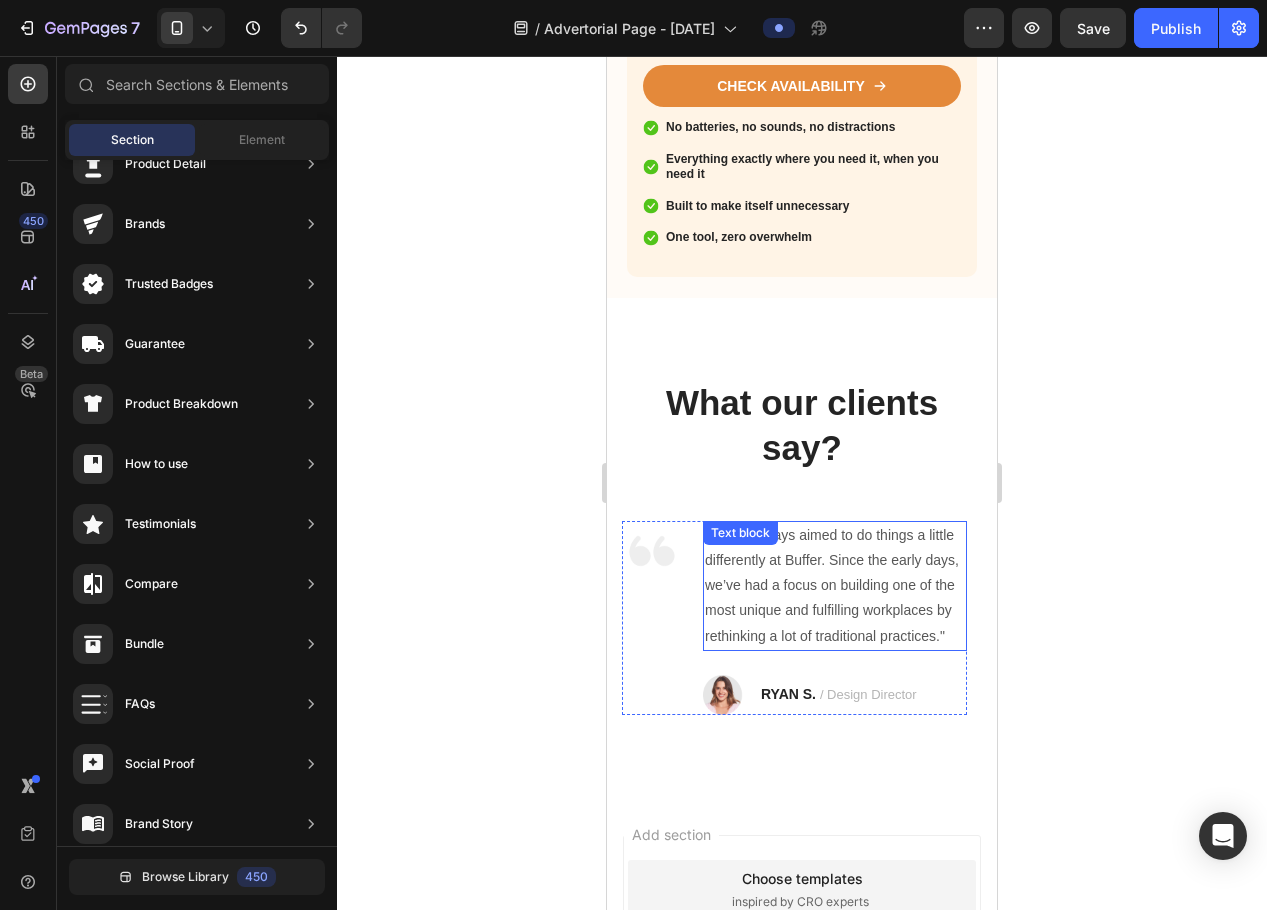 click on ""We’ve always aimed to do things a little differently at Buffer. Since the early days, we’ve had a focus on building one of the most unique and fulfilling workplaces by rethinking a lot of traditional practices."" at bounding box center [835, 586] 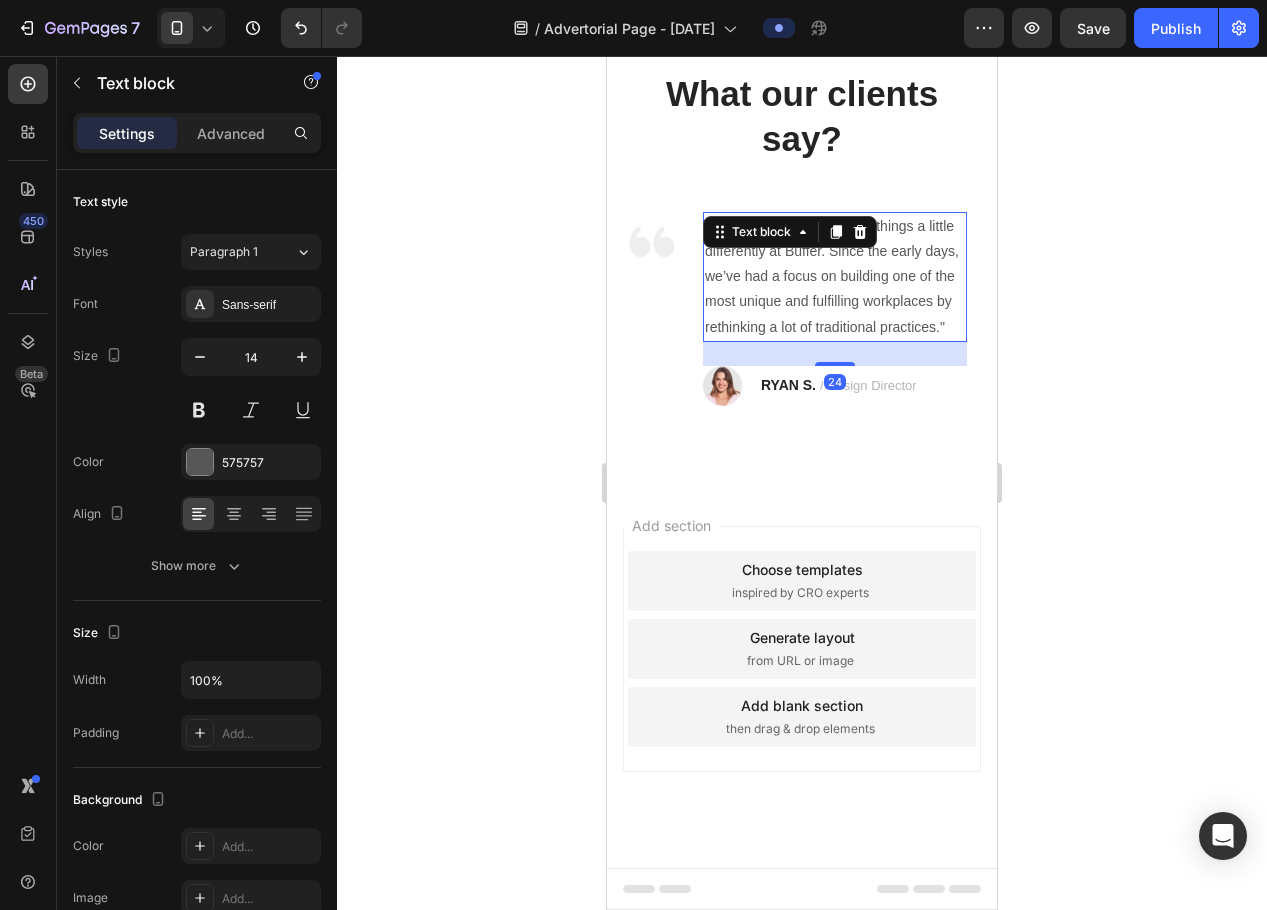 scroll, scrollTop: 3195, scrollLeft: 0, axis: vertical 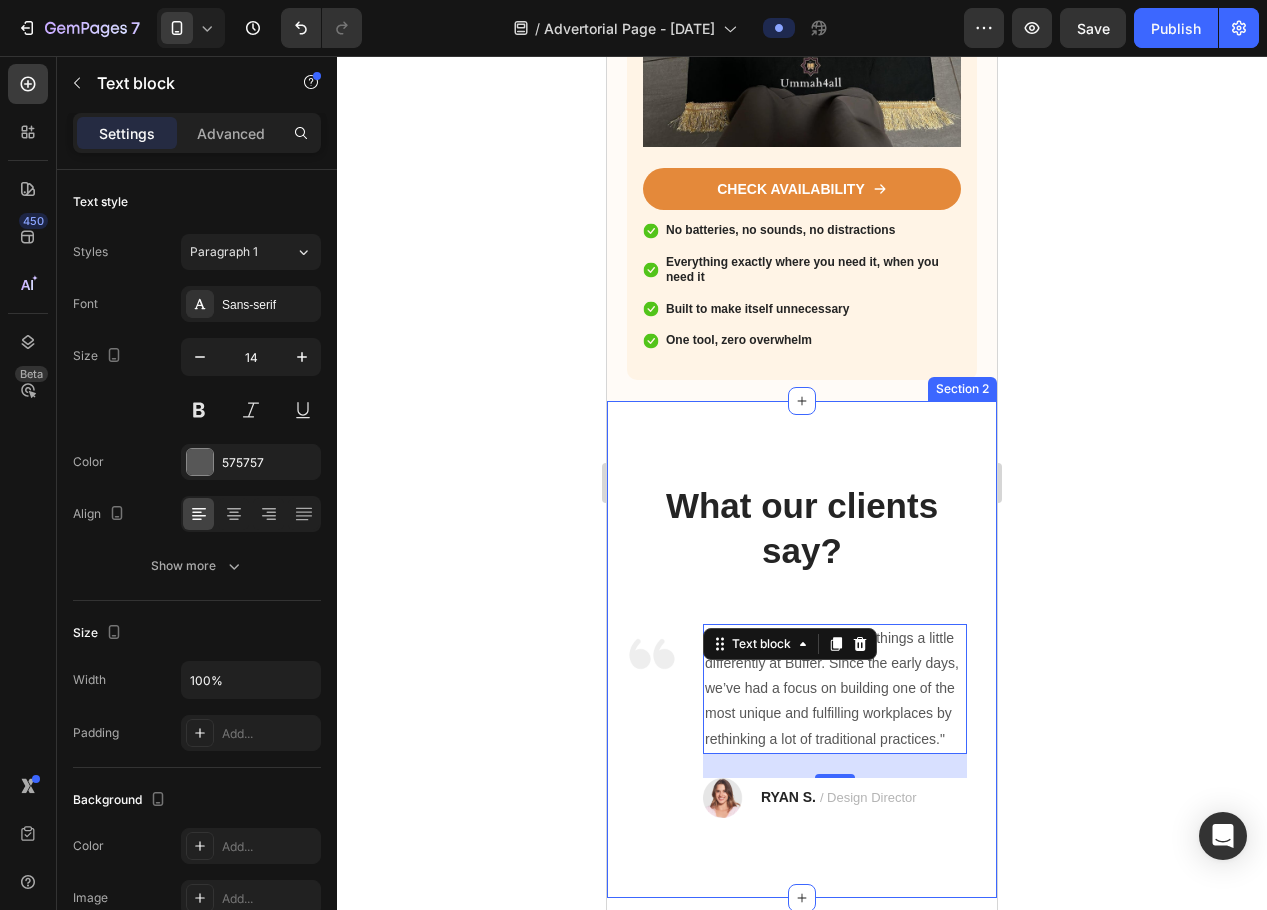 click on "What our clients say? Heading Image "We’ve always aimed to do things a little differently at Buffer. Since the early days, we’ve had a focus on building one of the most unique and fulfilling workplaces by rethinking a lot of traditional practices." Text block   24 Image RYAN S.   / Design Director Text block Row Row Image "We’ve always aimed to do things a little differently at Buffer. Since the early days, we’ve had a focus on building one of the most unique and fulfilling workplaces by rethinking a lot of traditional practices." Text block Image TRAVIS J.   / Design Director Text block Row Row Image "We’ve always aimed to do things a little differently at Buffer. Since the early days, we’ve had a focus on building one of the most unique and fulfilling workplaces by rethinking a lot of traditional practices." Text block Image RYAN S.   / Design Director Text block Row Row Image Text block Image TRAVIS J.   / Design Director Text block Row Row Carousel Row Section 2" at bounding box center (802, 649) 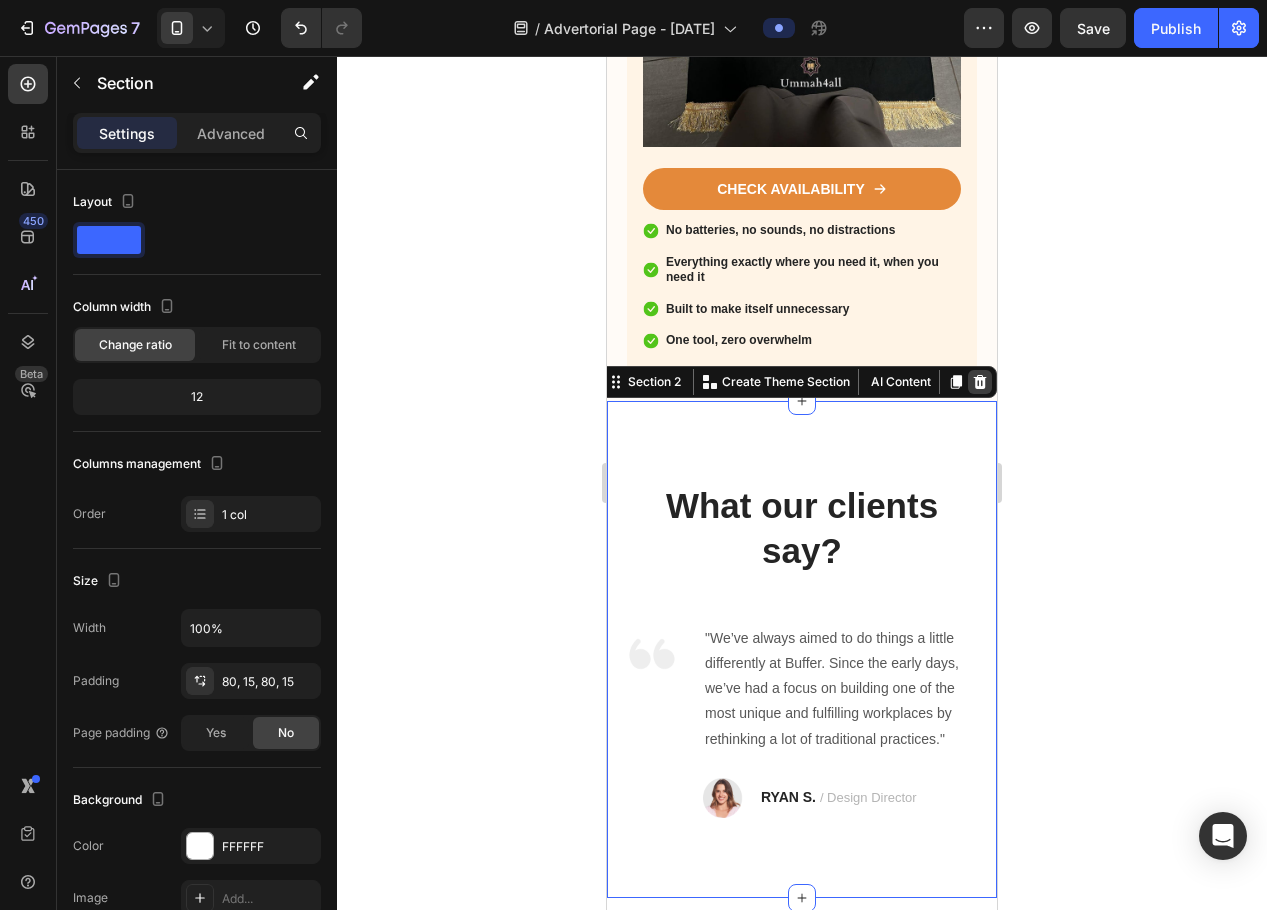 click 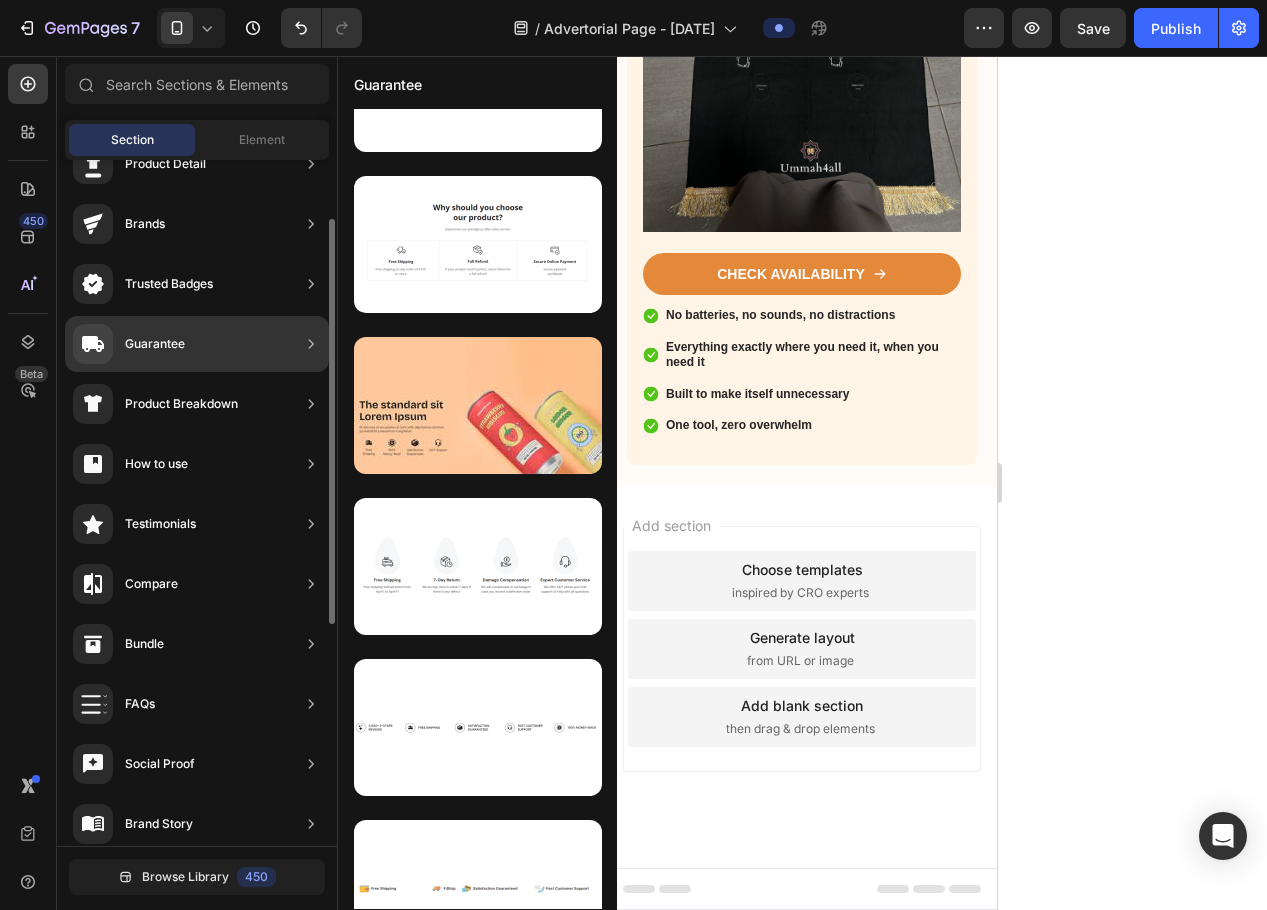 scroll, scrollTop: 0, scrollLeft: 0, axis: both 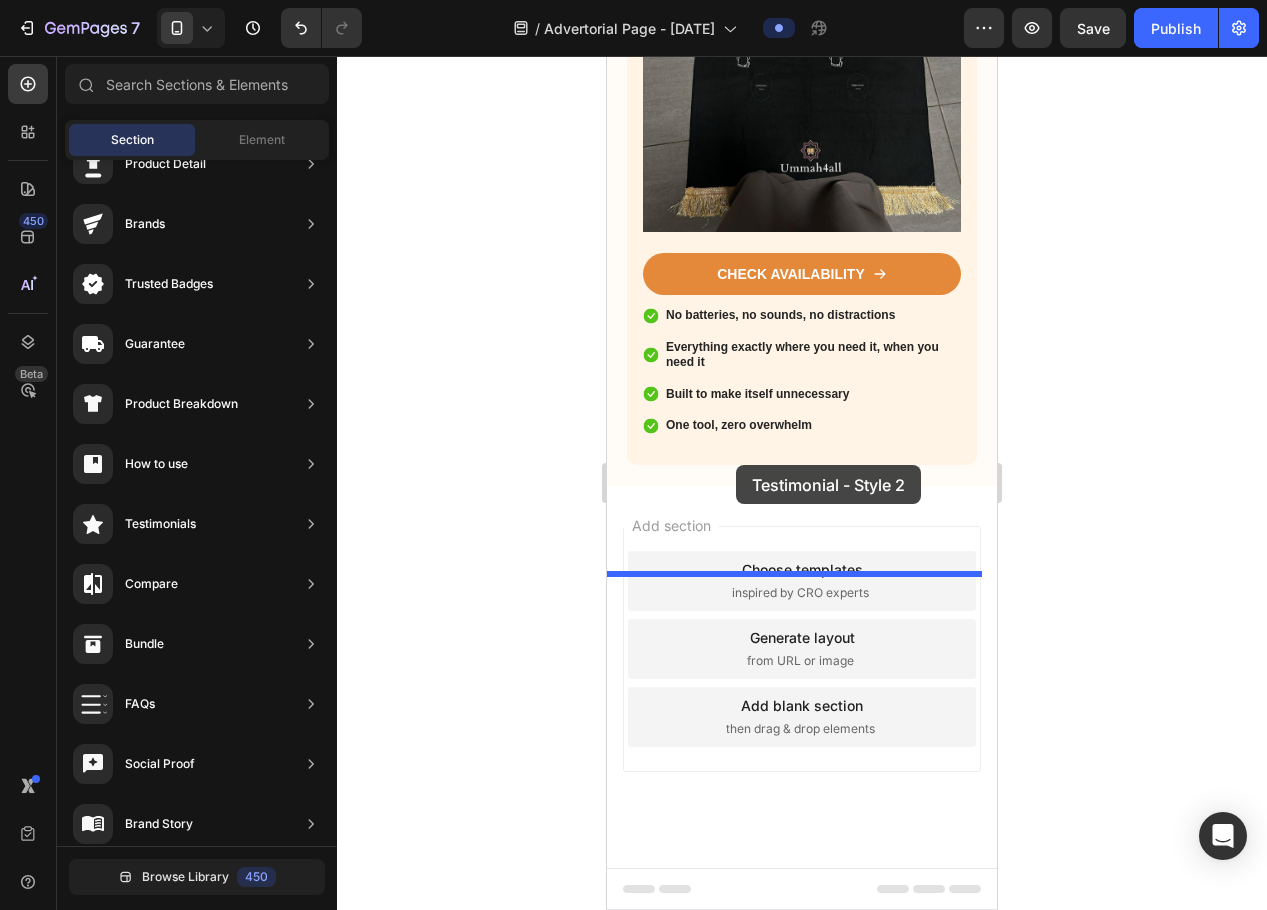 drag, startPoint x: 1072, startPoint y: 414, endPoint x: 736, endPoint y: 465, distance: 339.8485 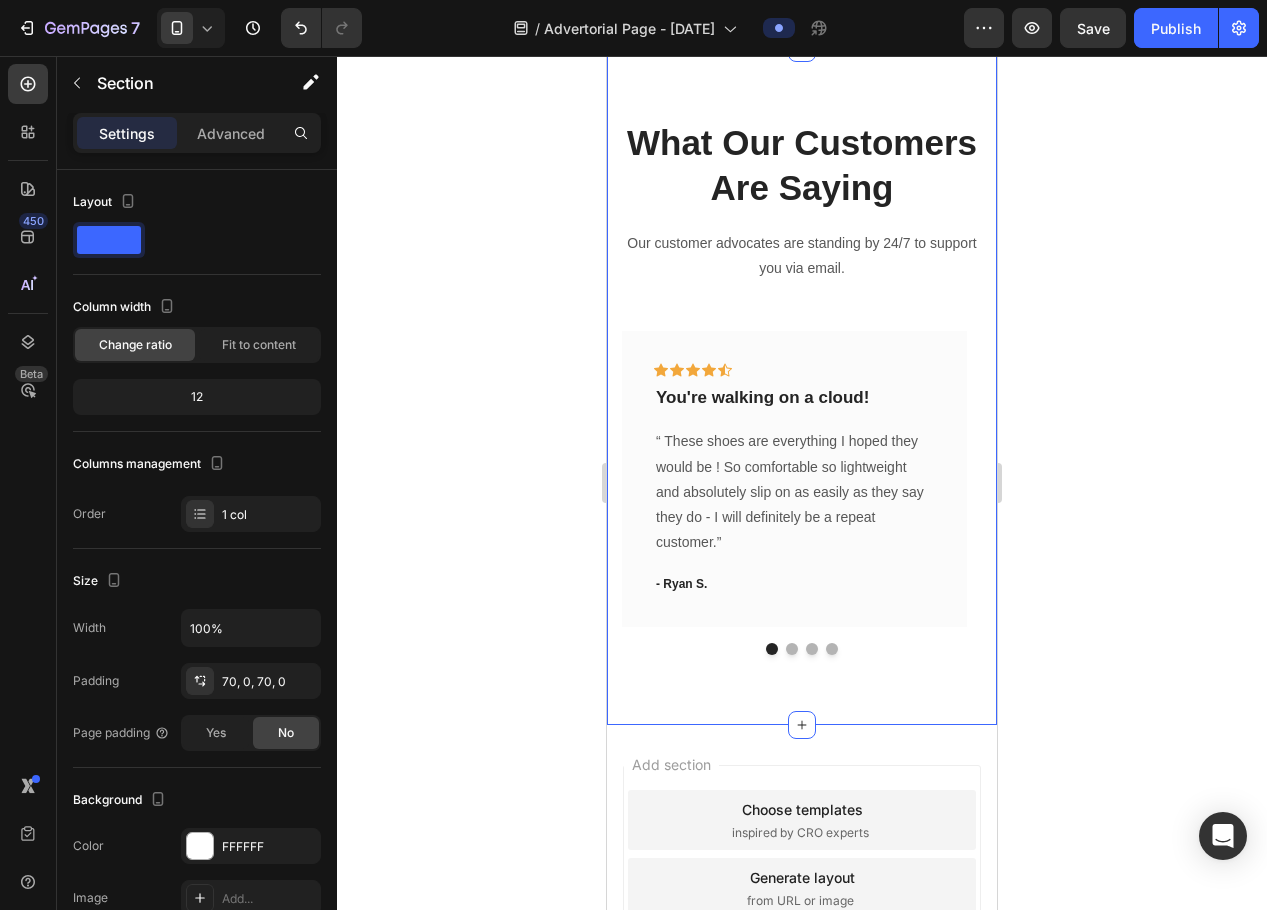 scroll, scrollTop: 3558, scrollLeft: 0, axis: vertical 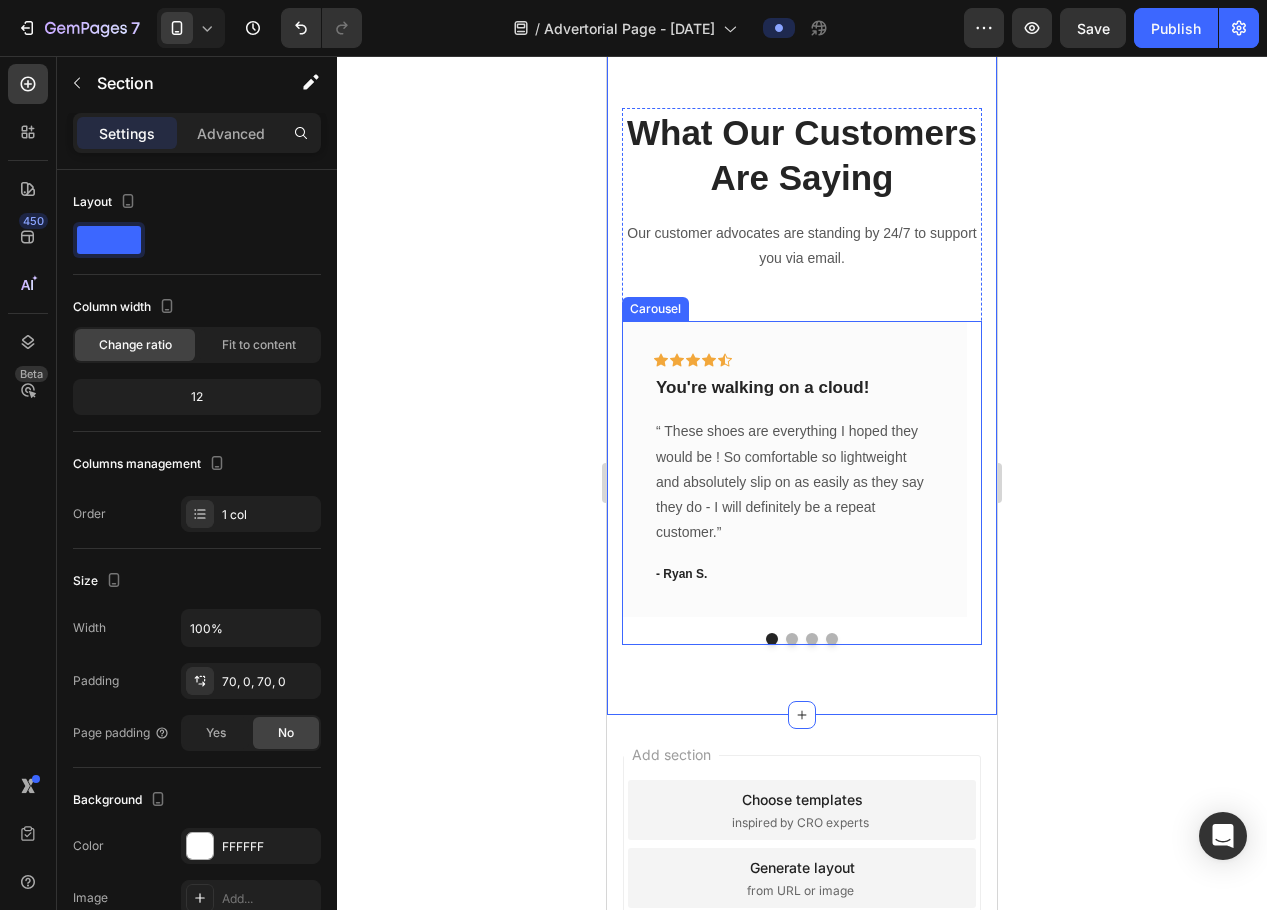 click at bounding box center [792, 639] 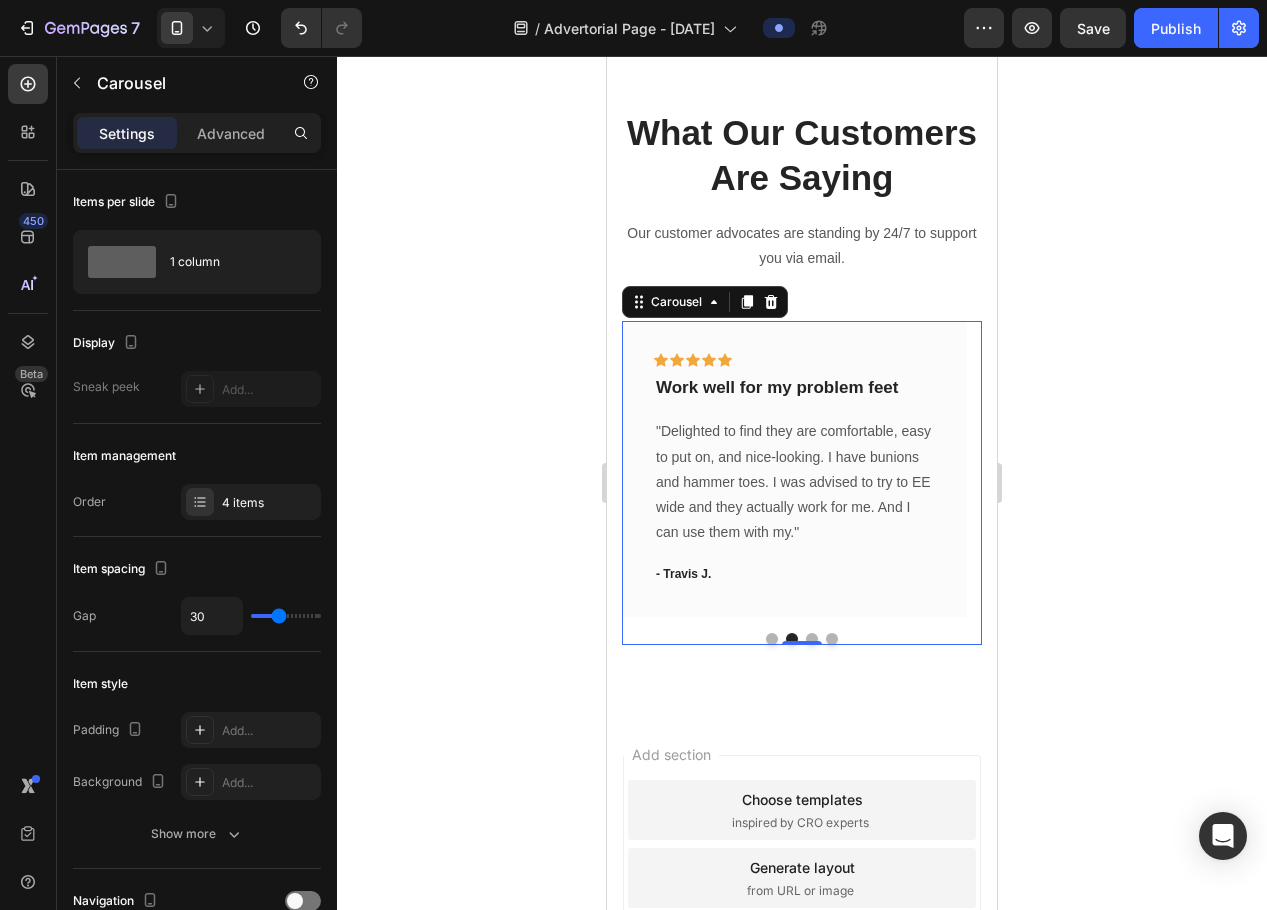 click at bounding box center [772, 639] 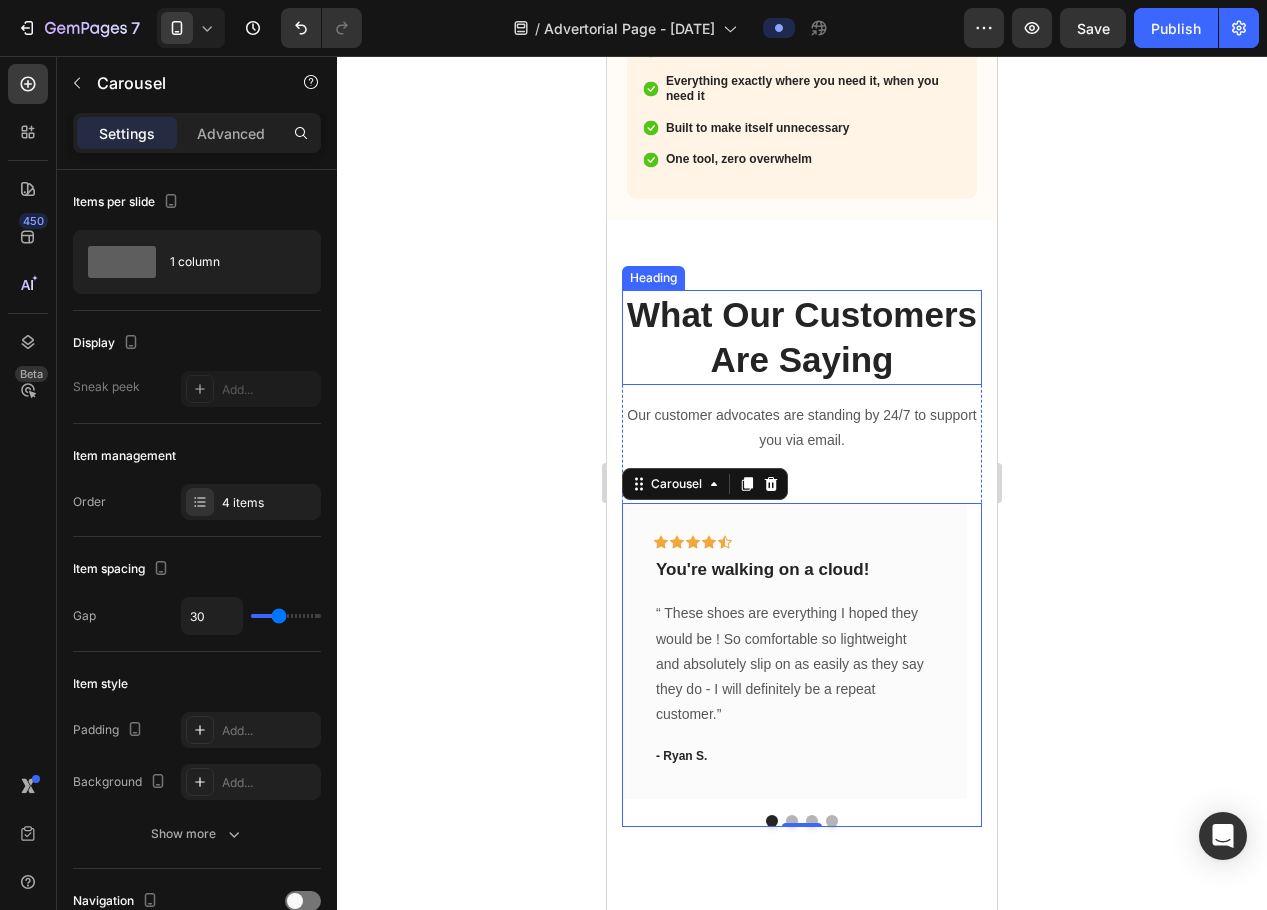 scroll, scrollTop: 3358, scrollLeft: 0, axis: vertical 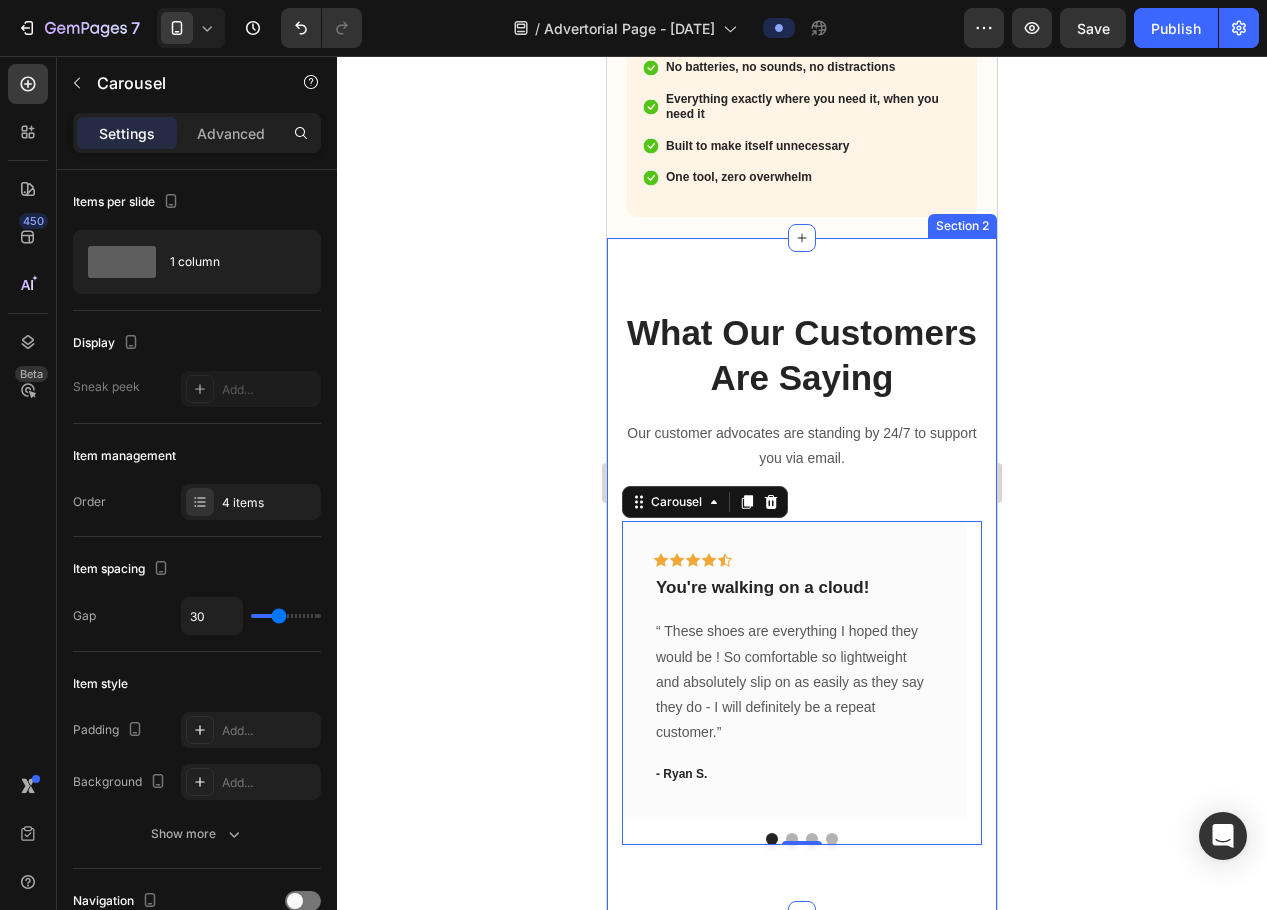 click 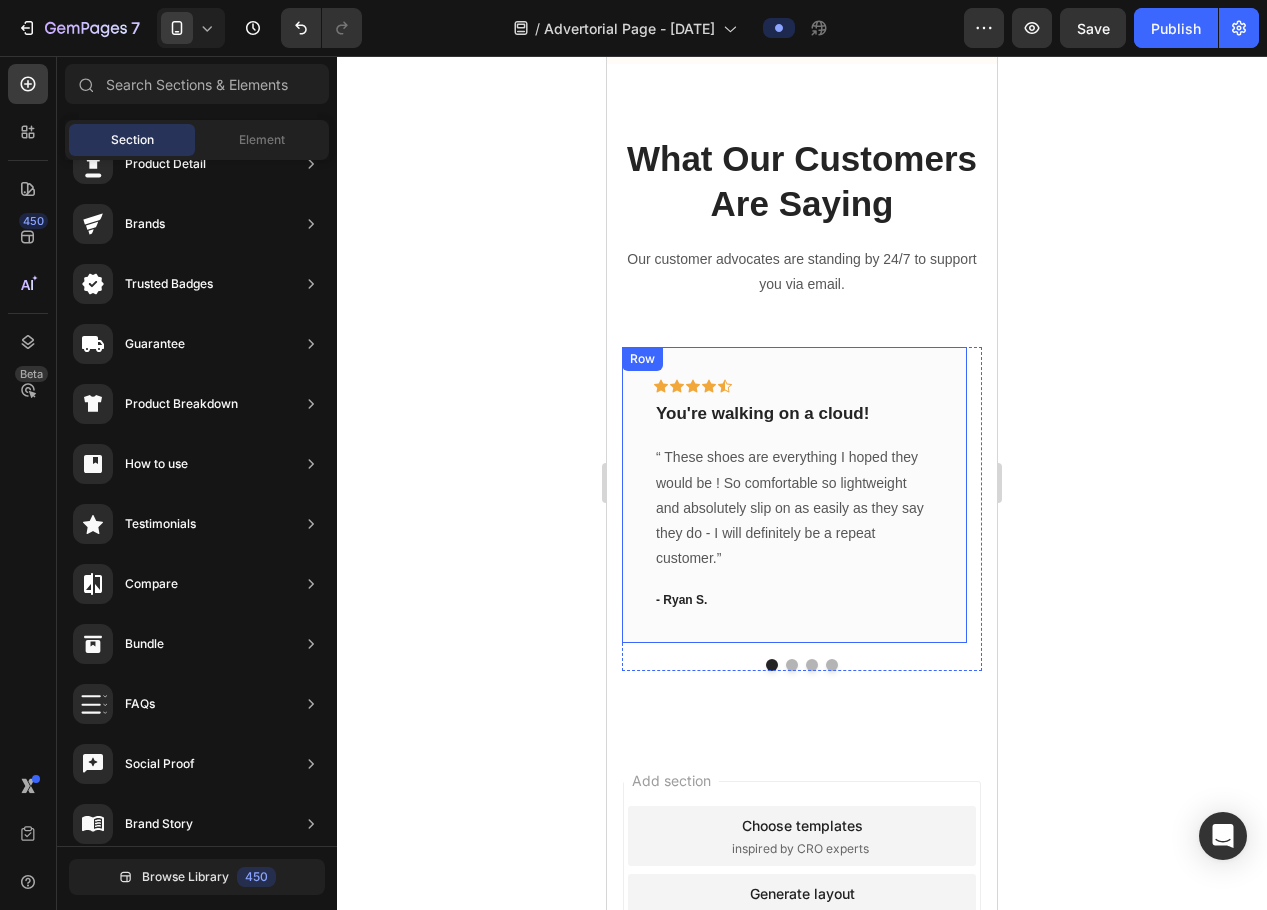scroll, scrollTop: 3658, scrollLeft: 0, axis: vertical 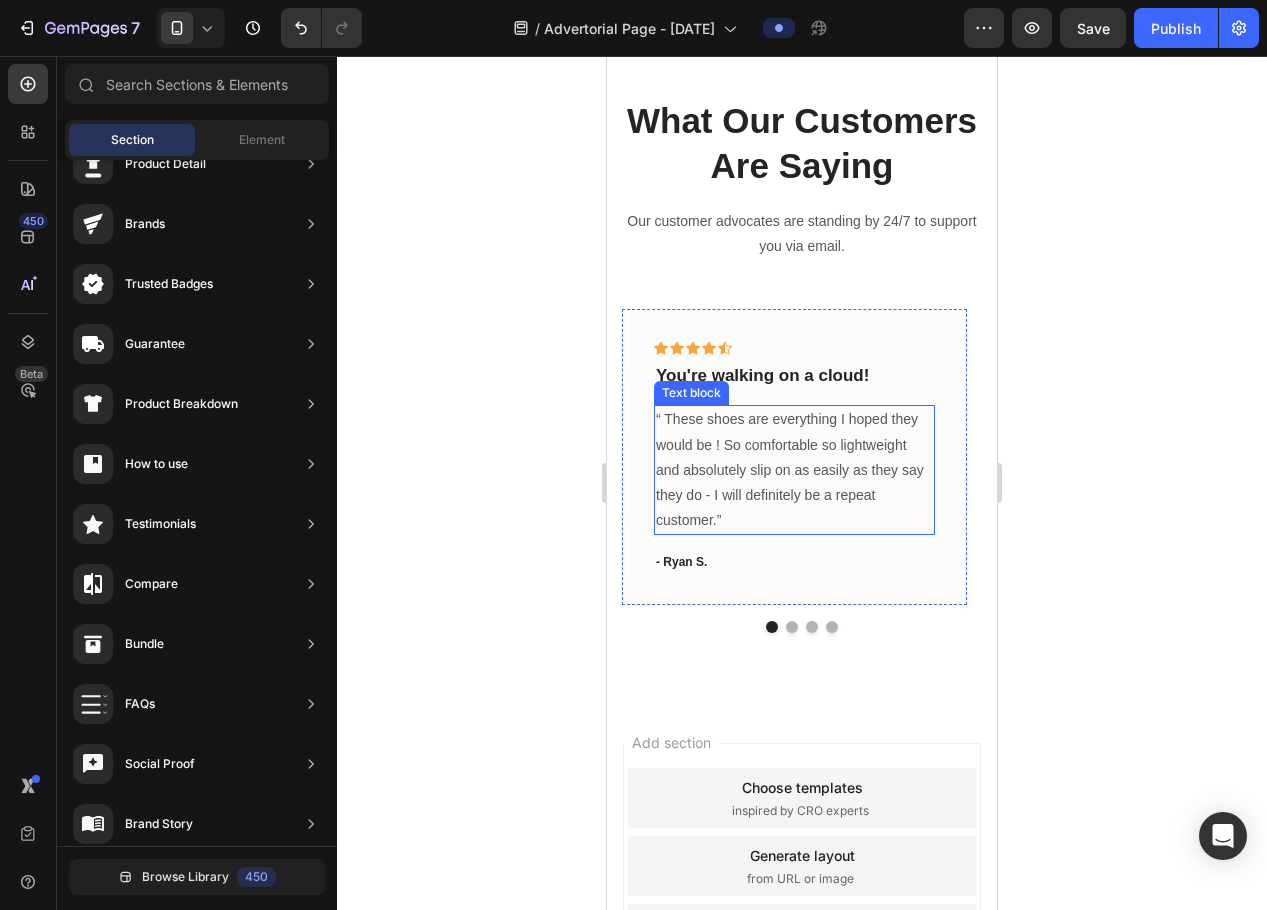 drag, startPoint x: 683, startPoint y: 529, endPoint x: 732, endPoint y: 518, distance: 50.219517 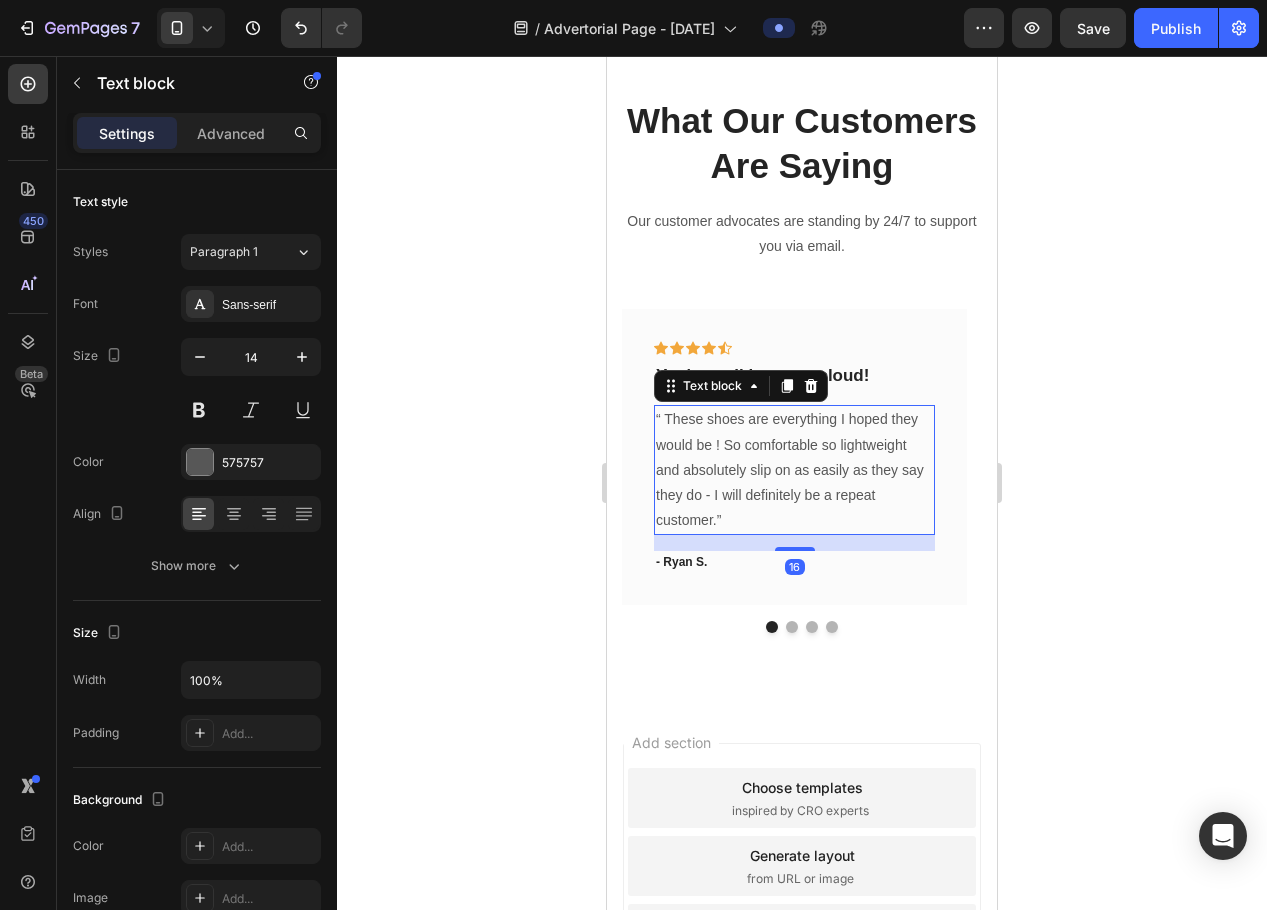 click on "“ These shoes are everything I hoped they would be ! So comfortable so lightweight and absolutely slip on as easily as they say they do - I will definitely be a repeat customer.”" at bounding box center [794, 470] 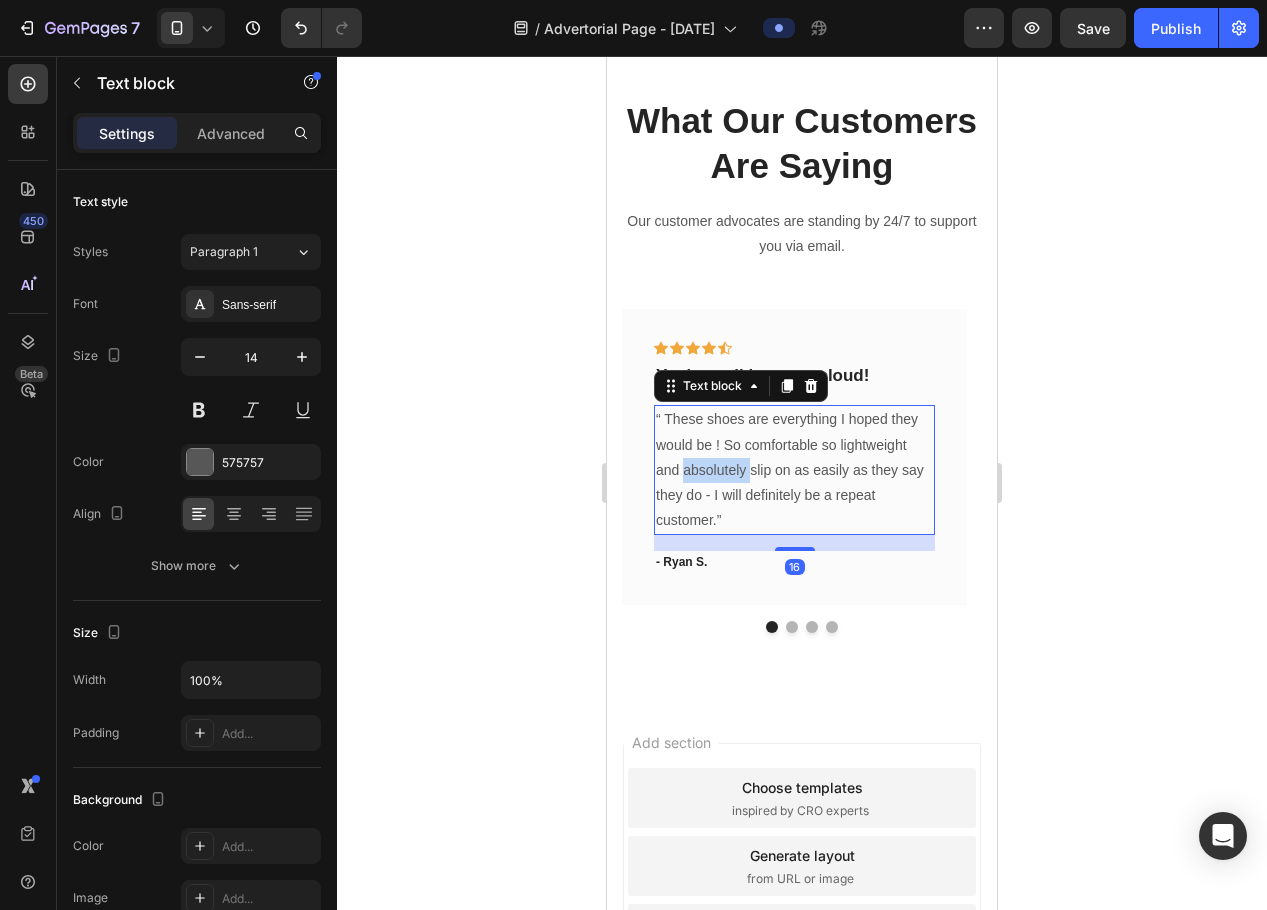 click on "“ These shoes are everything I hoped they would be ! So comfortable so lightweight and absolutely slip on as easily as they say they do - I will definitely be a repeat customer.”" at bounding box center [794, 470] 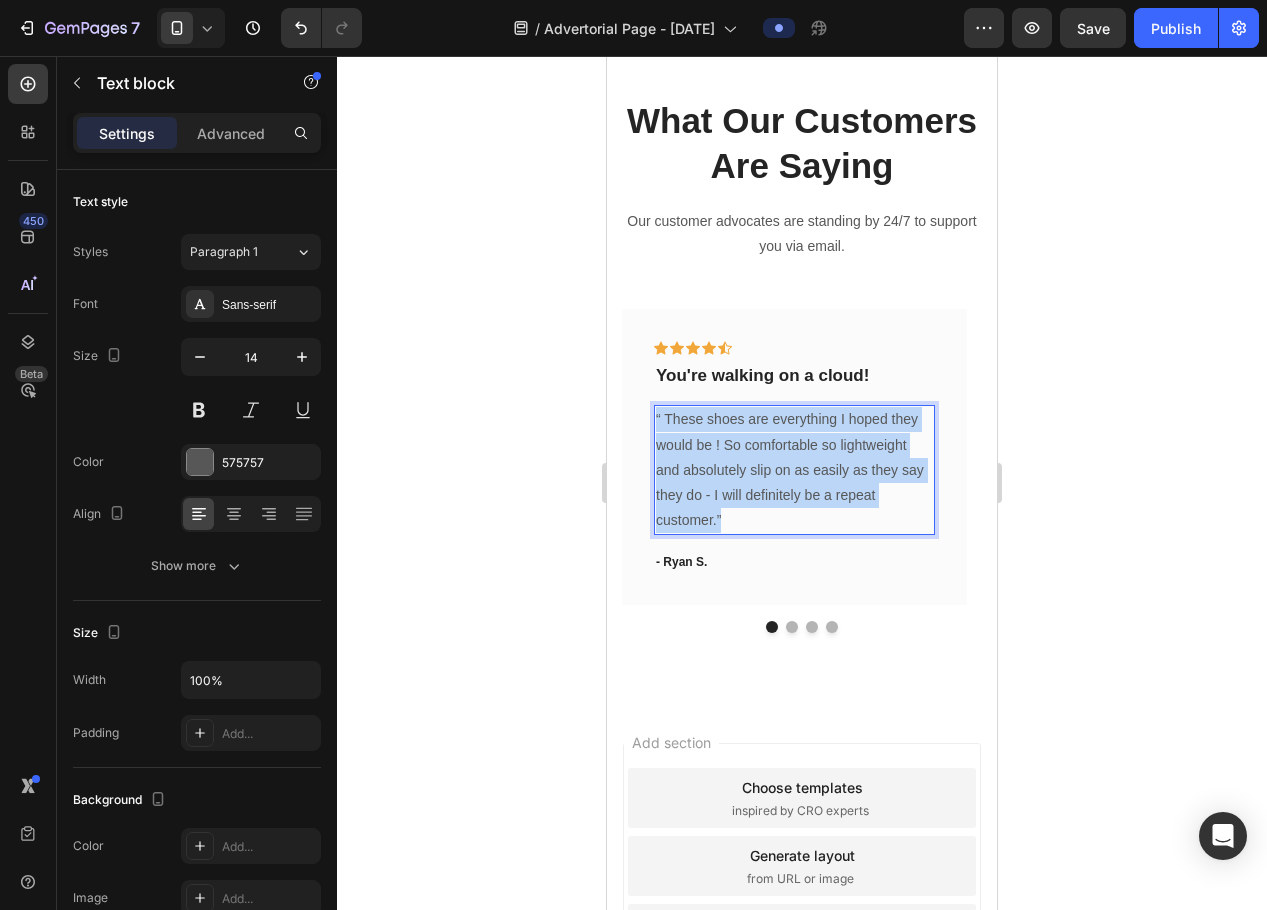 click on "“ These shoes are everything I hoped they would be ! So comfortable so lightweight and absolutely slip on as easily as they say they do - I will definitely be a repeat customer.”" at bounding box center [794, 470] 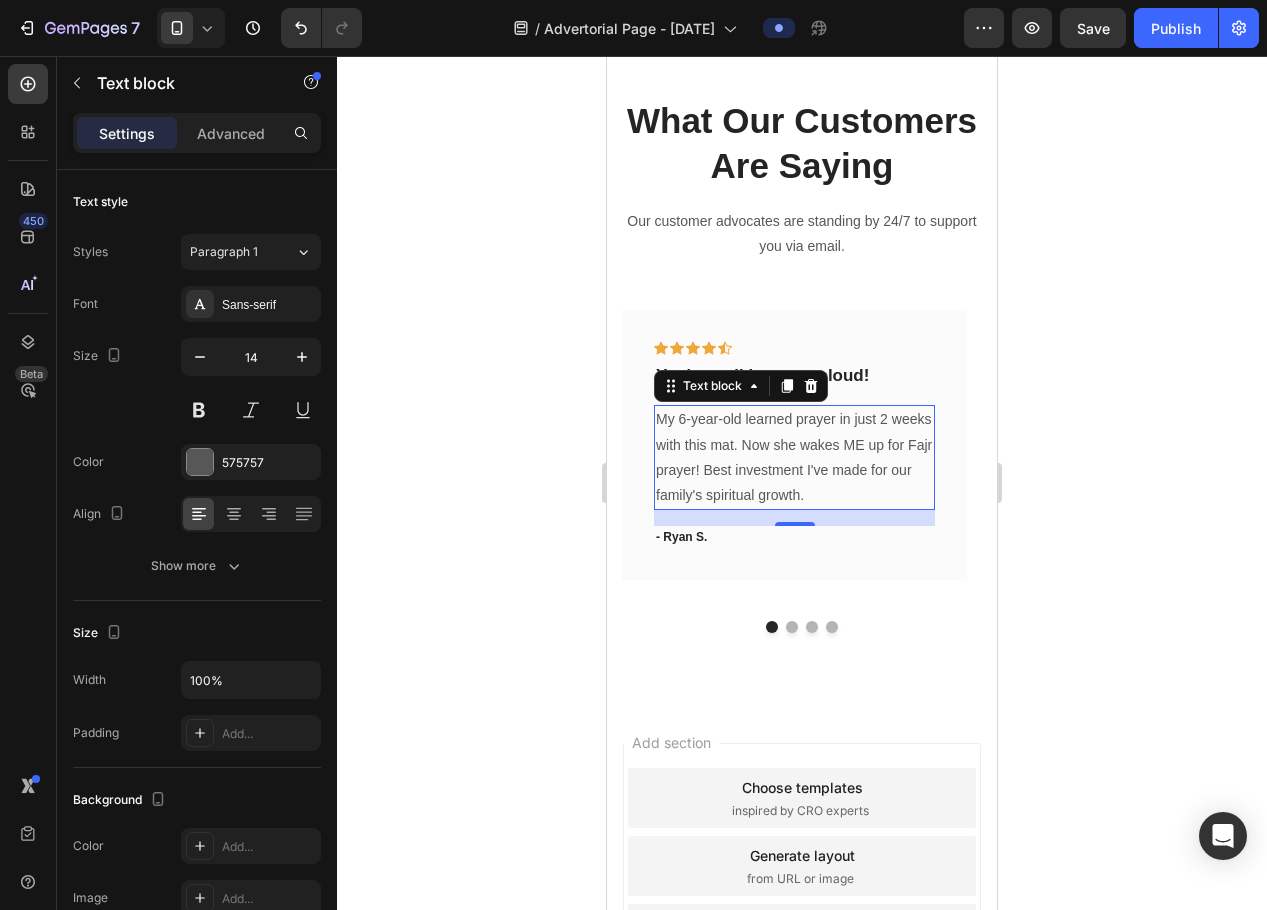 click on "My 6-year-old learned prayer in just 2 weeks with this mat. Now she wakes ME up for Fajr prayer! Best investment I've made for our family's spiritual growth." at bounding box center (794, 457) 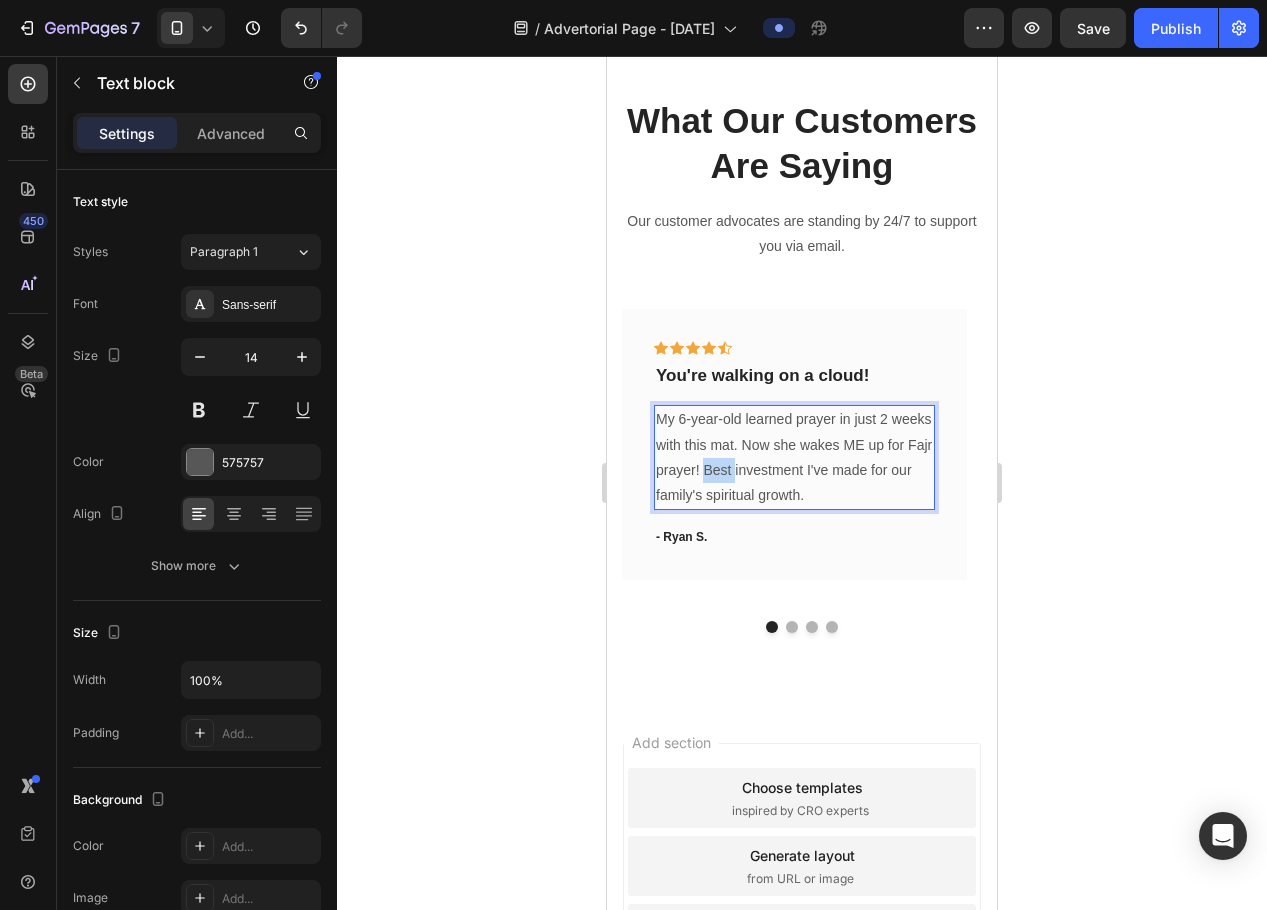 click on "My 6-year-old learned prayer in just 2 weeks with this mat. Now she wakes ME up for Fajr prayer! Best investment I've made for our family's spiritual growth." at bounding box center (794, 457) 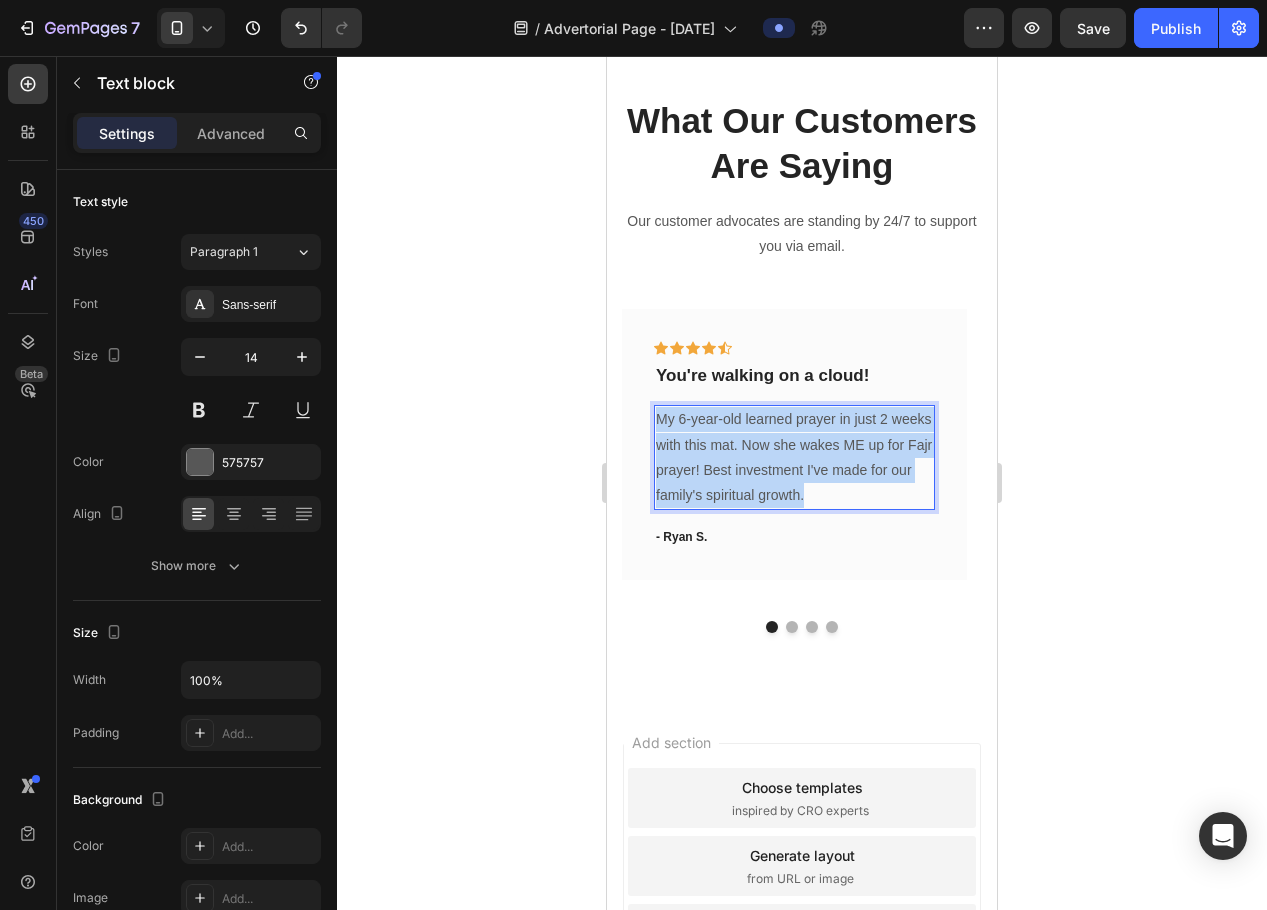click on "My 6-year-old learned prayer in just 2 weeks with this mat. Now she wakes ME up for Fajr prayer! Best investment I've made for our family's spiritual growth." at bounding box center (794, 457) 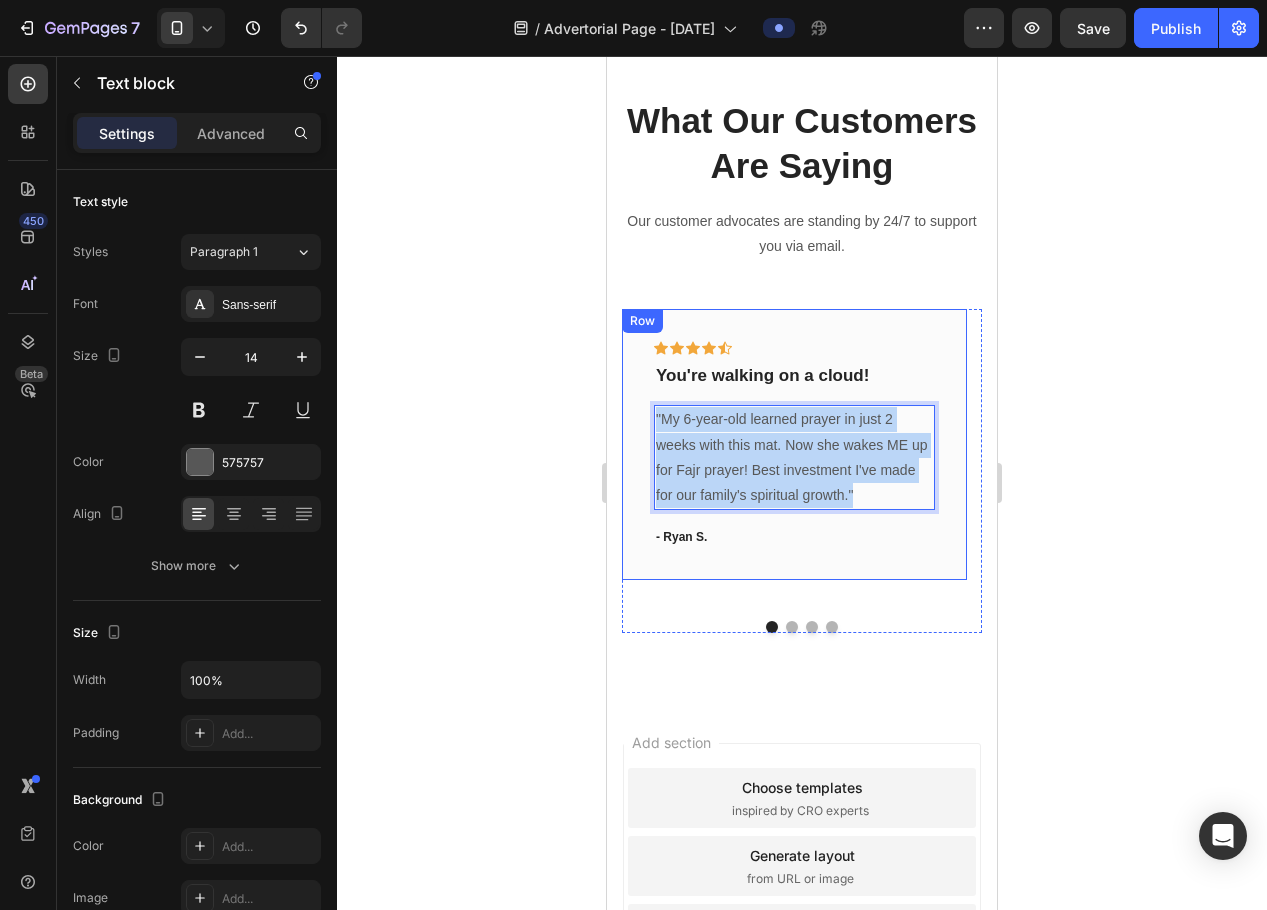 drag, startPoint x: 865, startPoint y: 536, endPoint x: 649, endPoint y: 461, distance: 228.65039 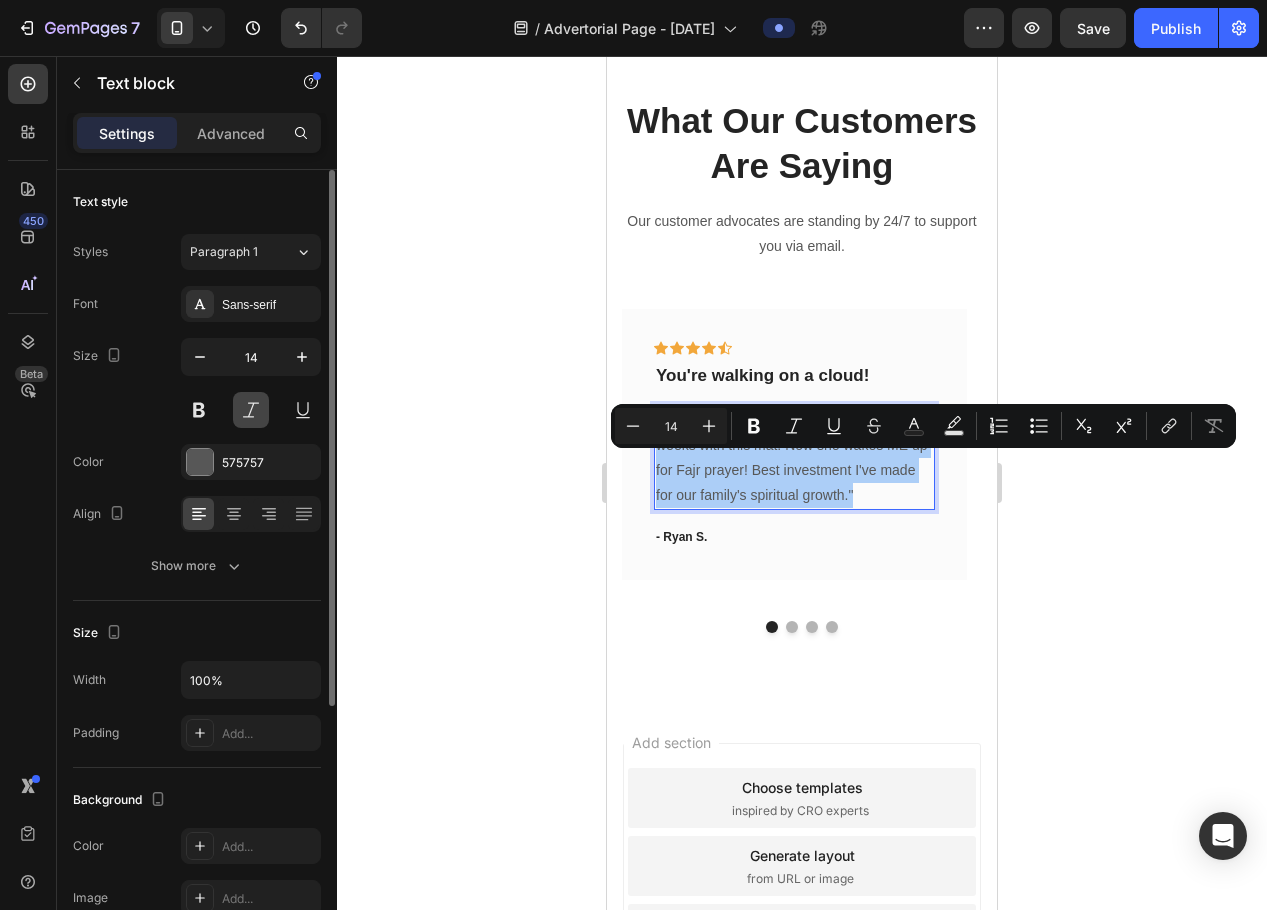 click at bounding box center (251, 410) 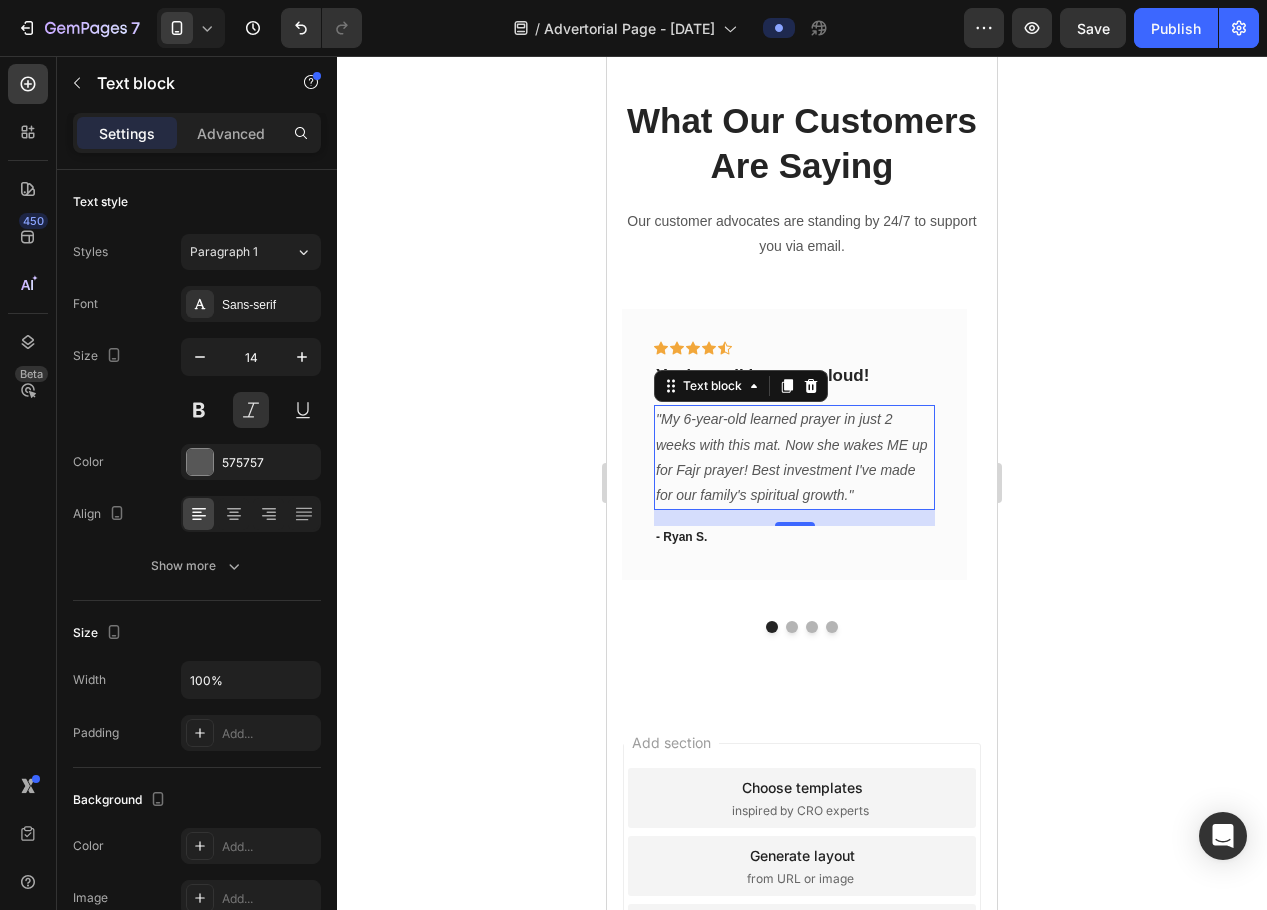 click on ""My 6-year-old learned prayer in just 2 weeks with this mat. Now she wakes ME up for Fajr prayer! Best investment I've made for our family's spiritual growth."" at bounding box center (794, 457) 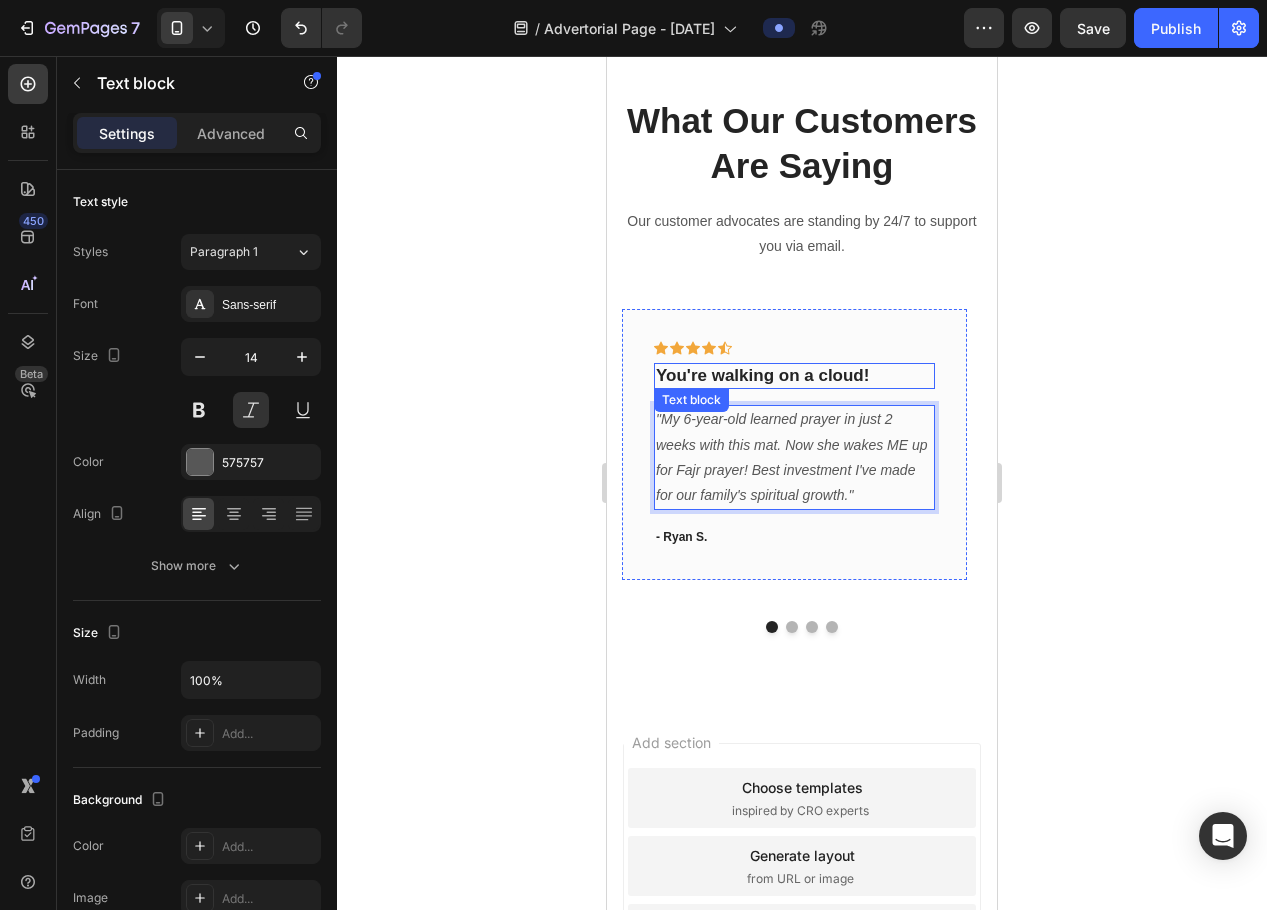 click on "You're walking on a cloud!" at bounding box center (794, 376) 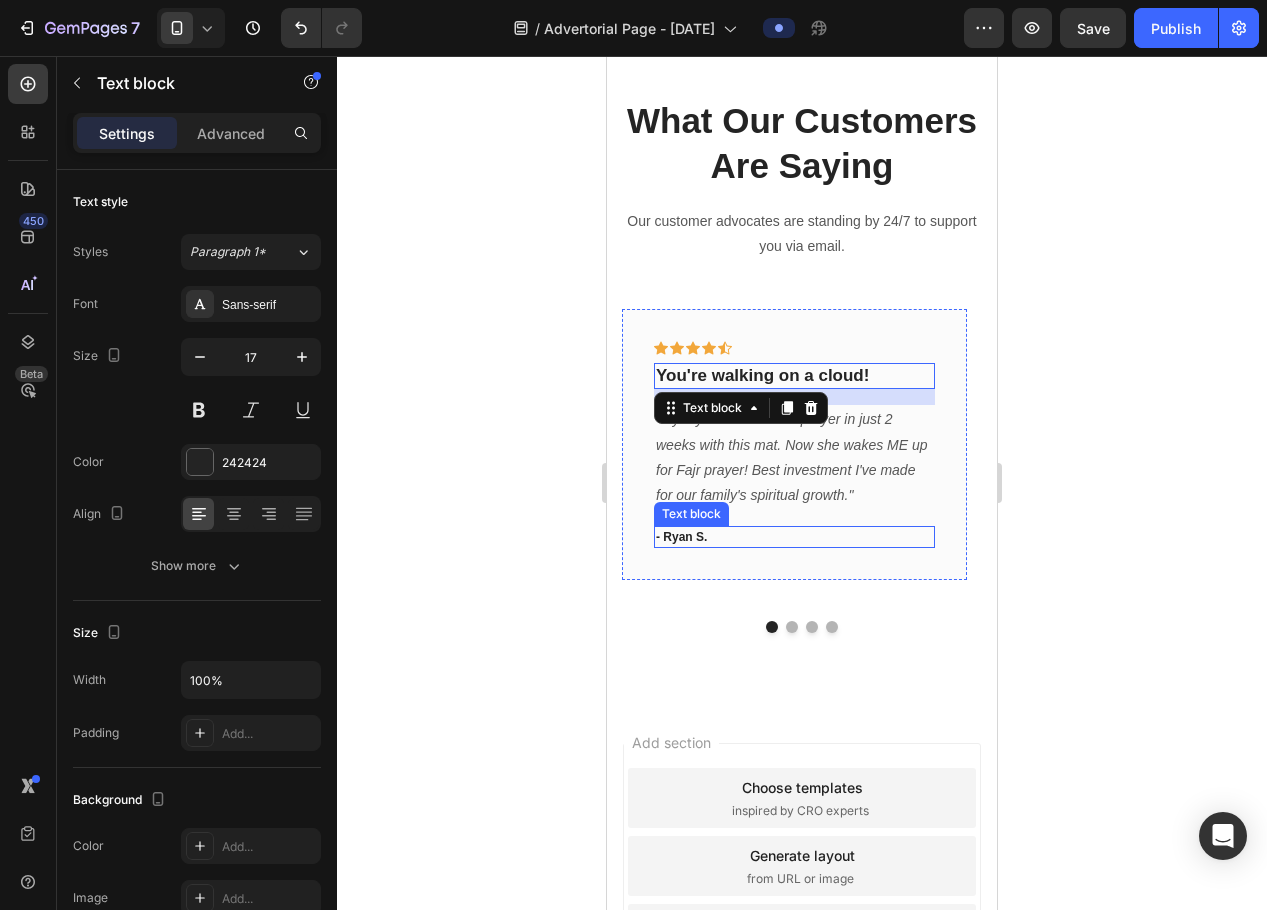 click on "- Ryan S." at bounding box center (794, 537) 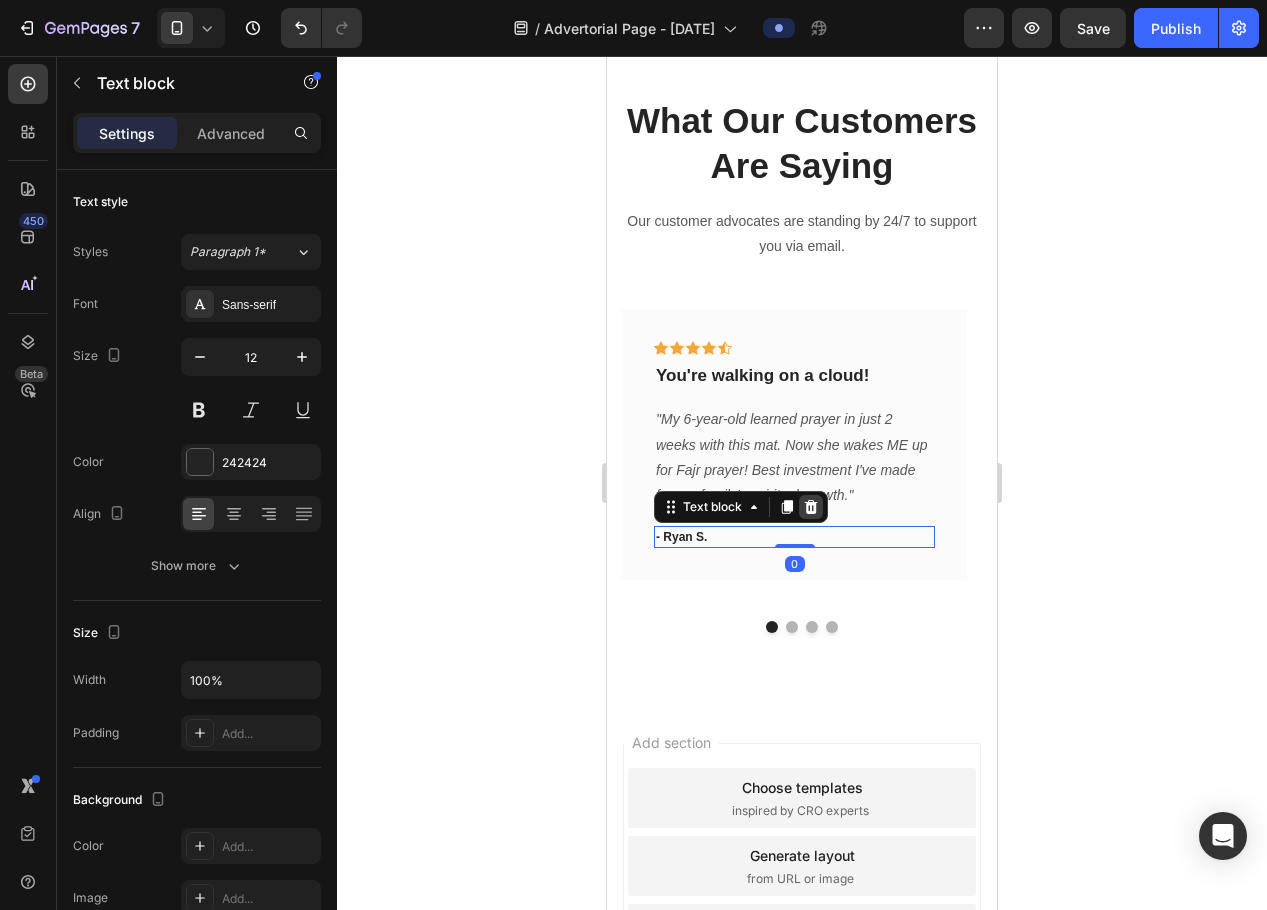 click 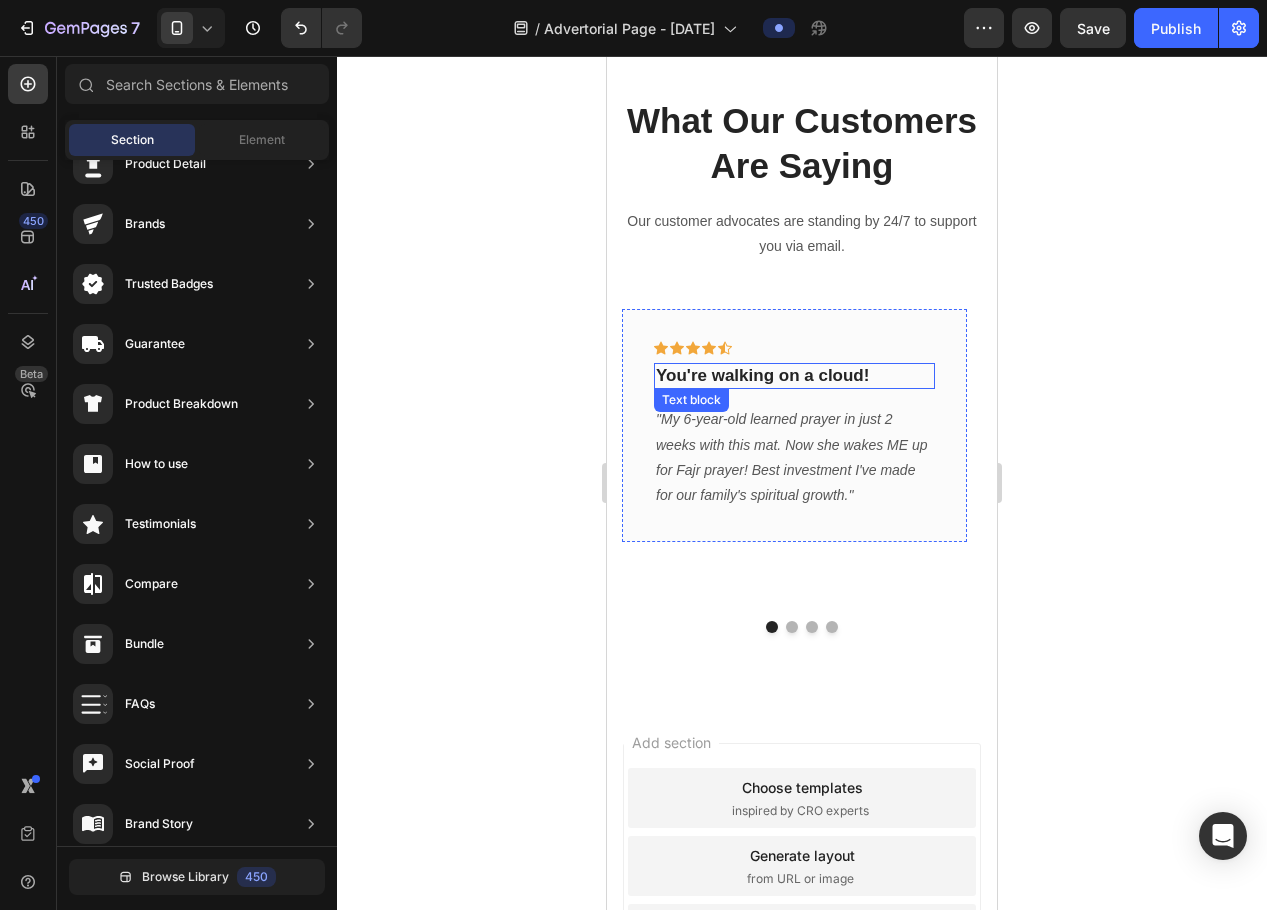 click on "You're walking on a cloud!" at bounding box center [794, 376] 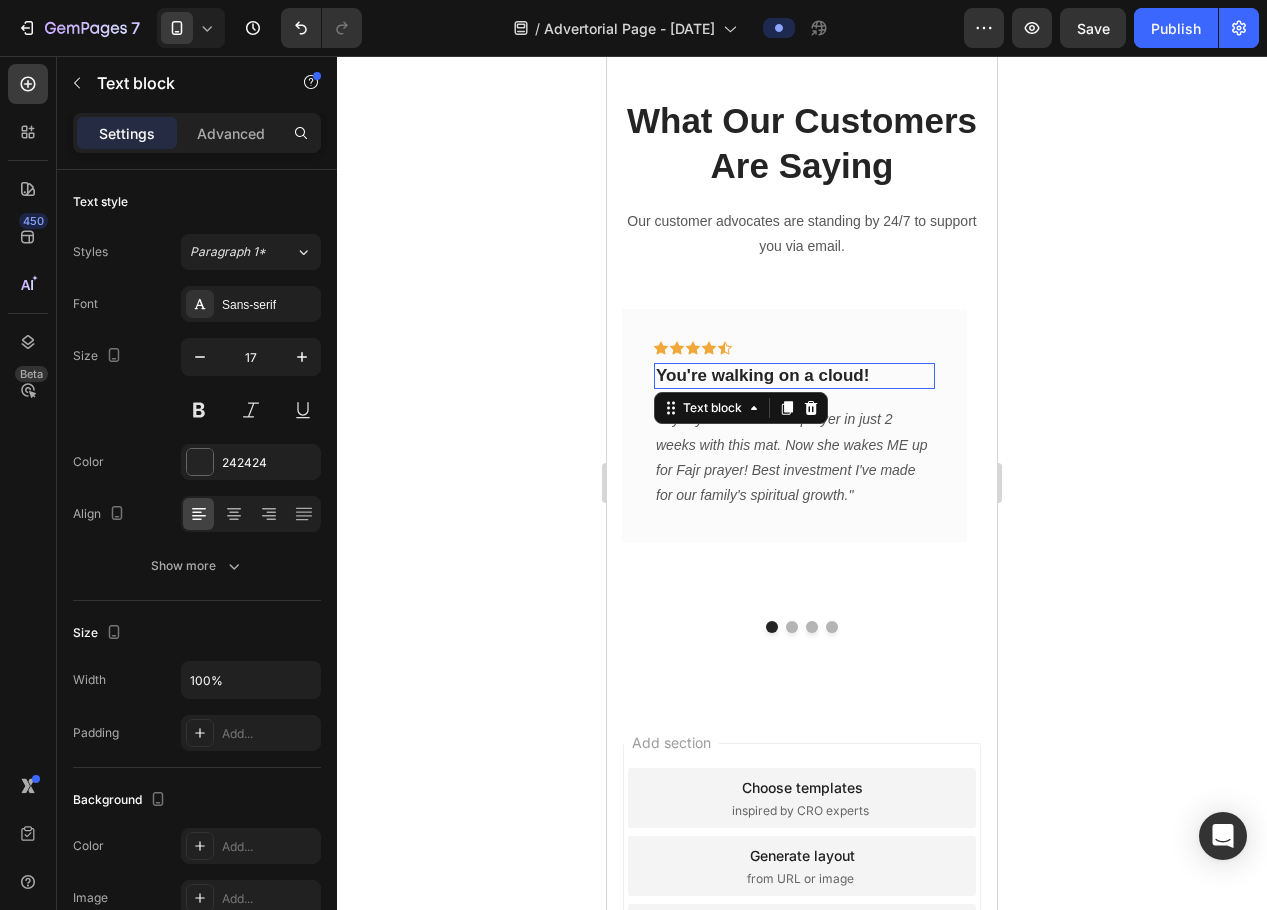 click on "You're walking on a cloud!" at bounding box center (794, 376) 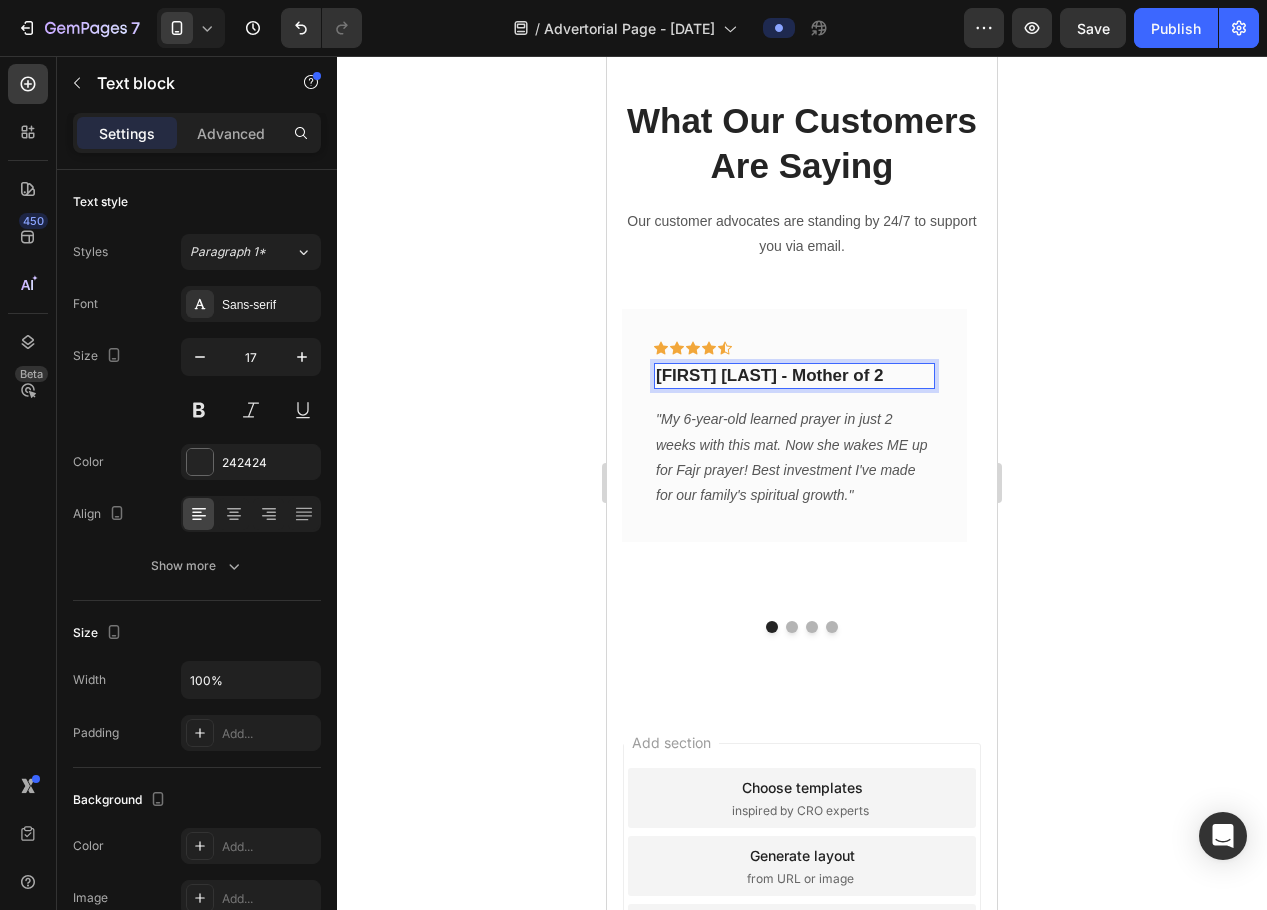 click 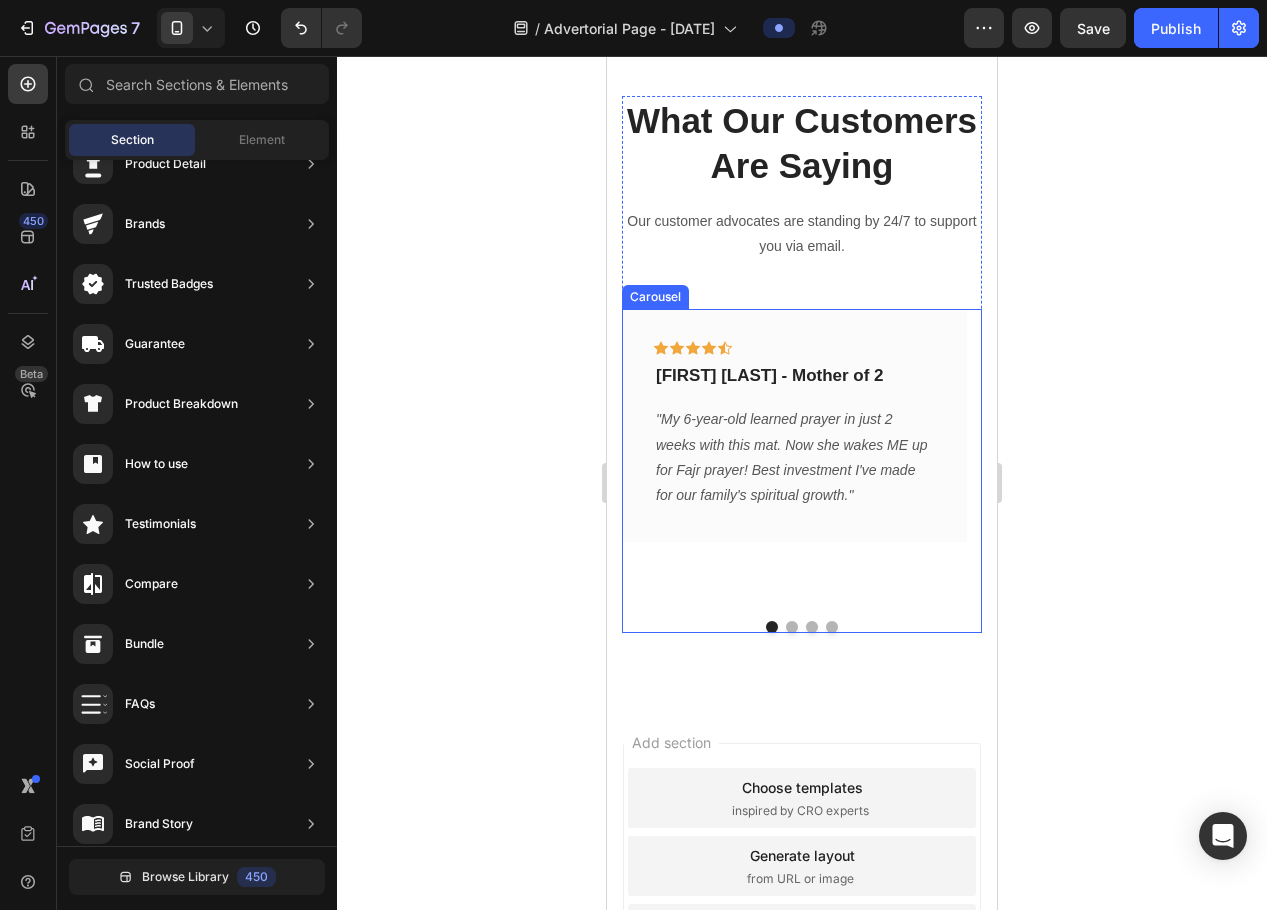 click at bounding box center (792, 627) 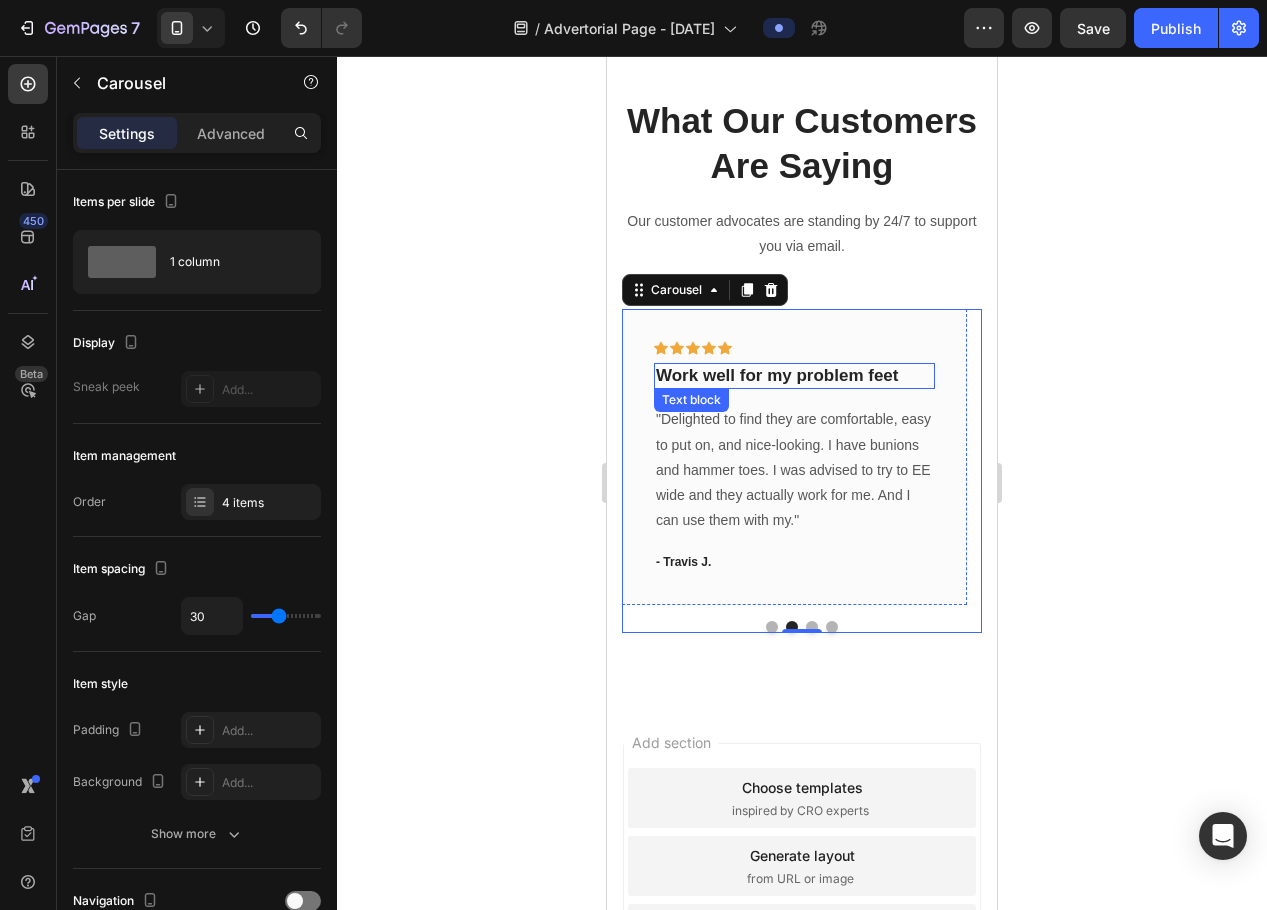 click on "Work well for my problem feet" at bounding box center [794, 376] 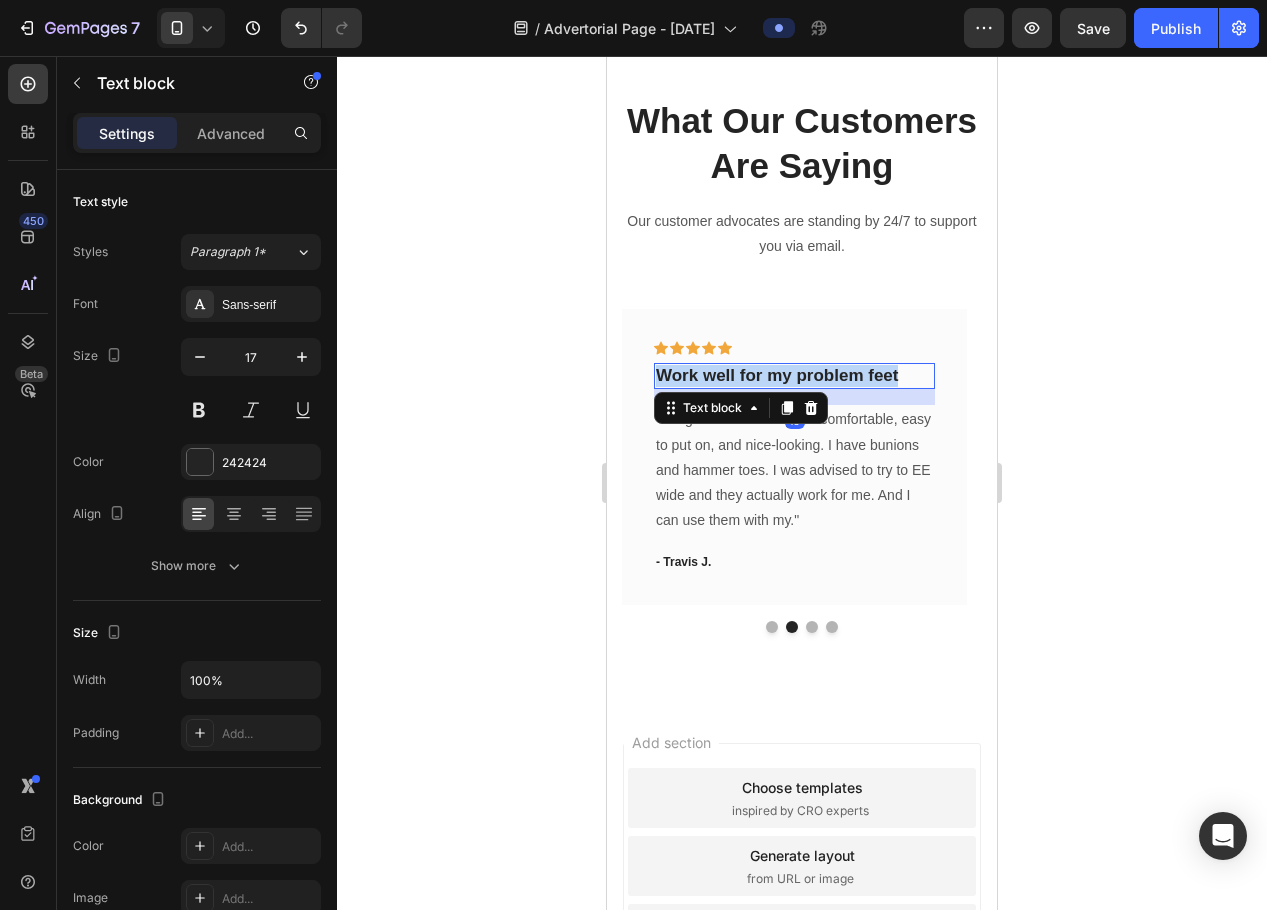 click on "Work well for my problem feet" at bounding box center (794, 376) 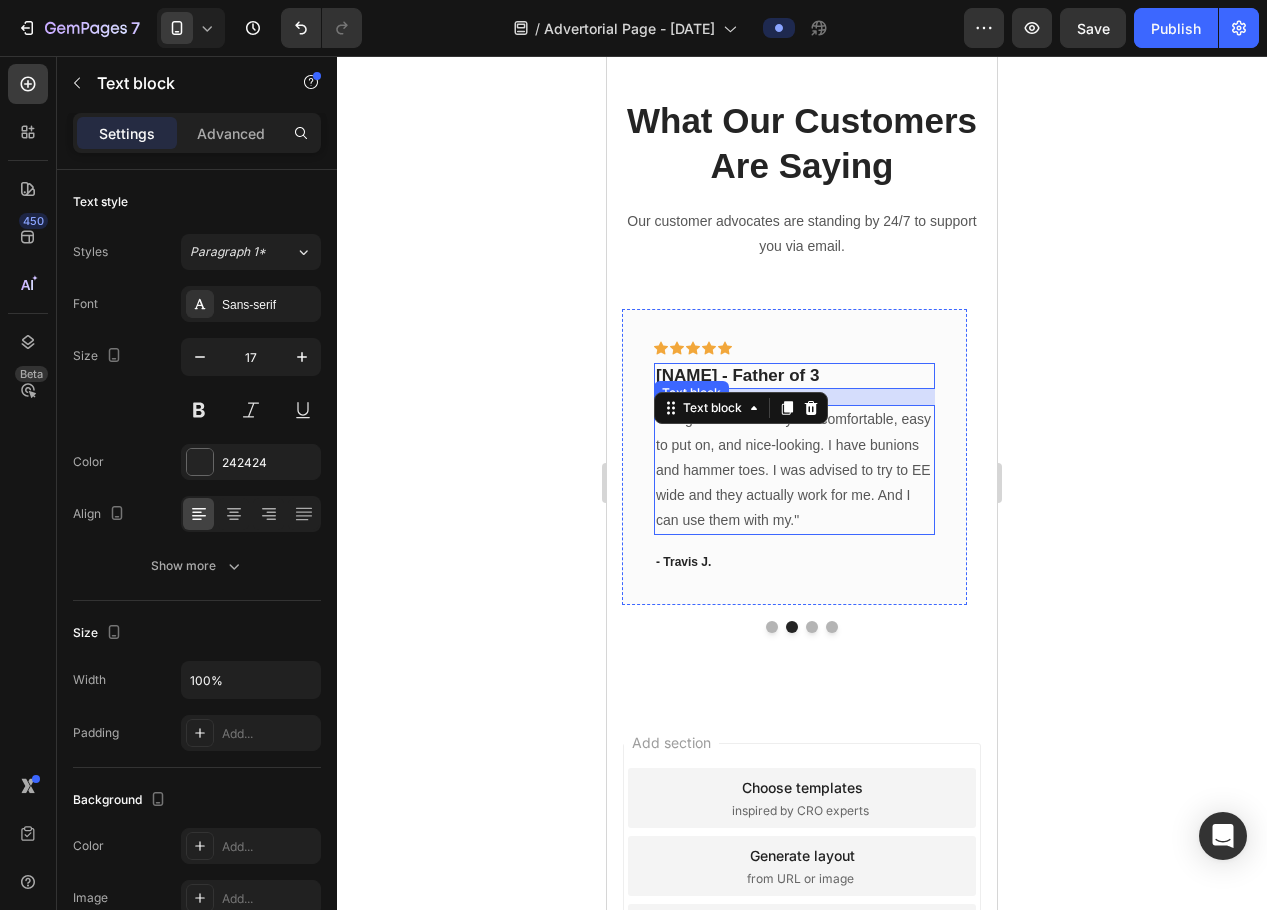 click on ""Delighted to find they are comfortable, easy to put on, and nice-looking. I have bunions and hammer toes. I was advised to try to EE wide and they actually work for me. And I can use them with my."" at bounding box center (794, 470) 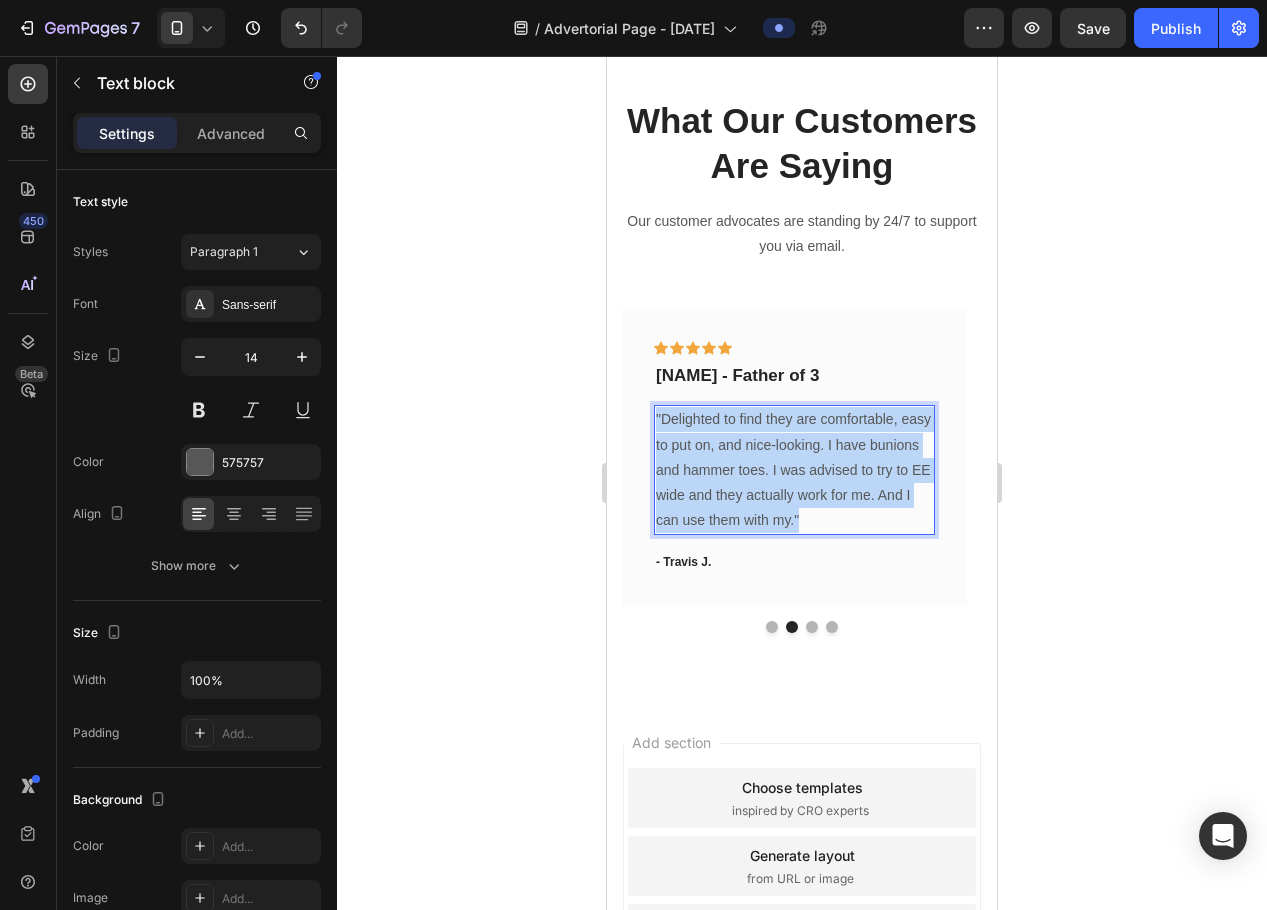 click on ""Delighted to find they are comfortable, easy to put on, and nice-looking. I have bunions and hammer toes. I was advised to try to EE wide and they actually work for me. And I can use them with my."" at bounding box center [794, 470] 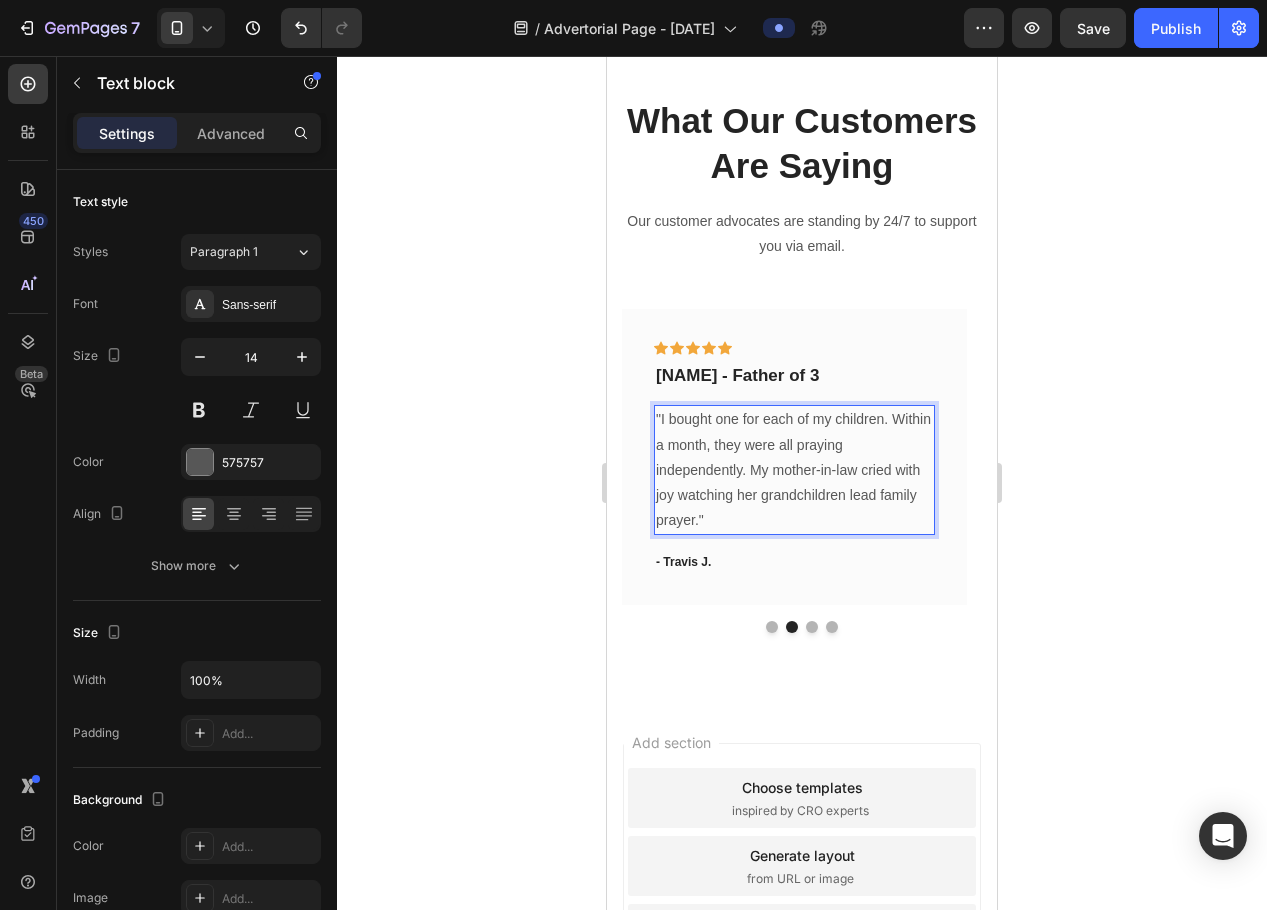 click on ""I bought one for each of my children. Within a month, they were all praying independently. My mother-in-law cried with joy watching her grandchildren lead family prayer."" at bounding box center (794, 470) 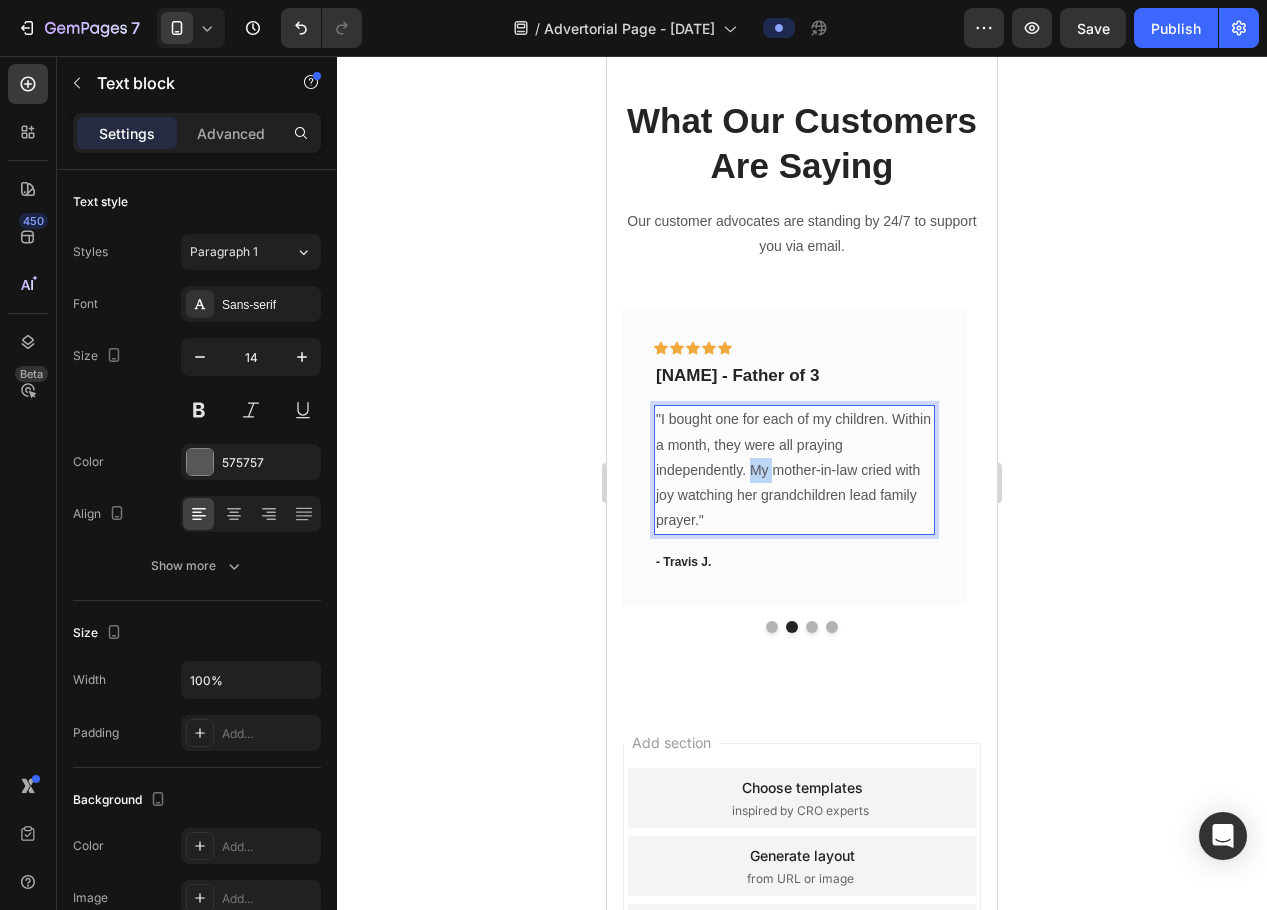 click on ""I bought one for each of my children. Within a month, they were all praying independently. My mother-in-law cried with joy watching her grandchildren lead family prayer."" at bounding box center [794, 470] 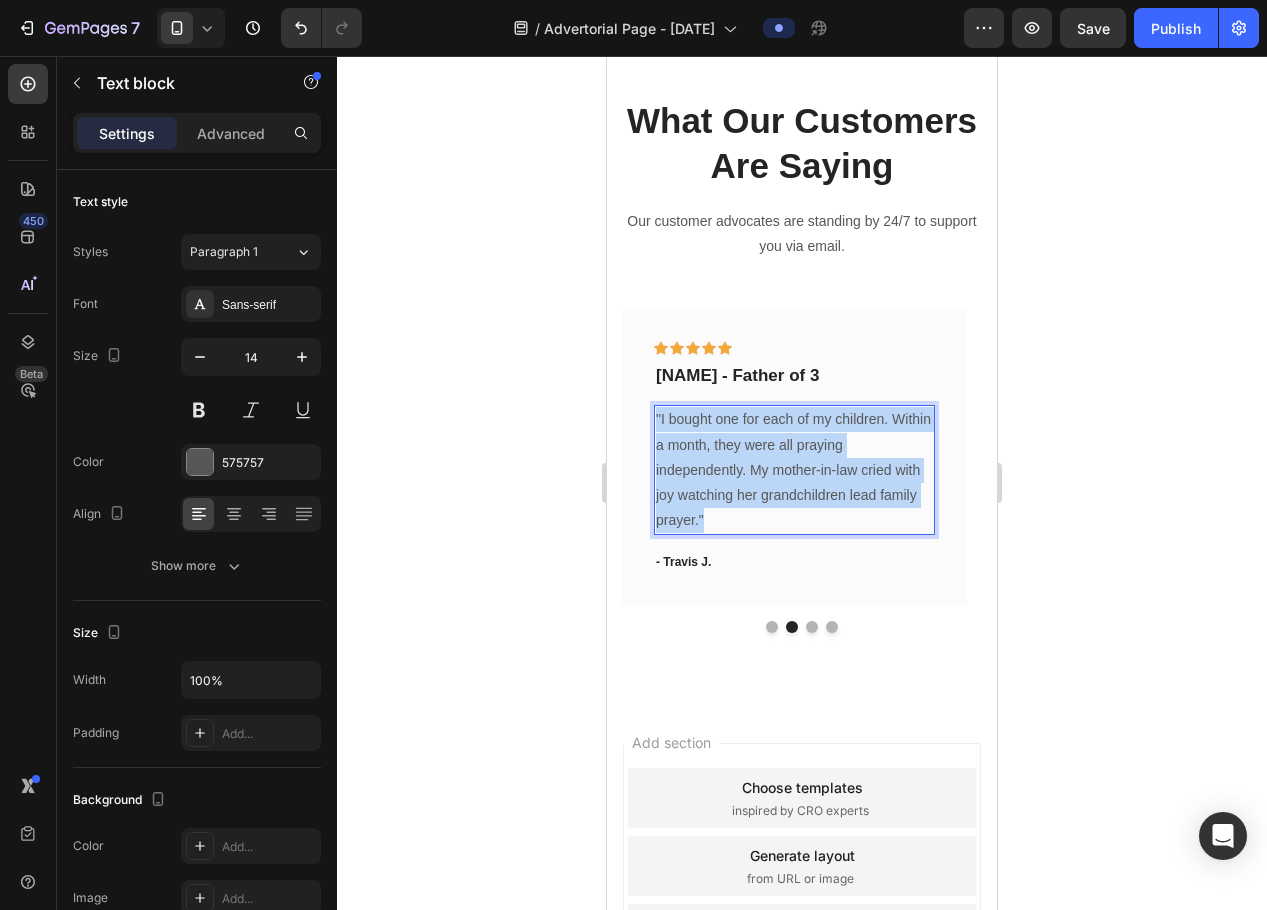 click on ""I bought one for each of my children. Within a month, they were all praying independently. My mother-in-law cried with joy watching her grandchildren lead family prayer."" at bounding box center [794, 470] 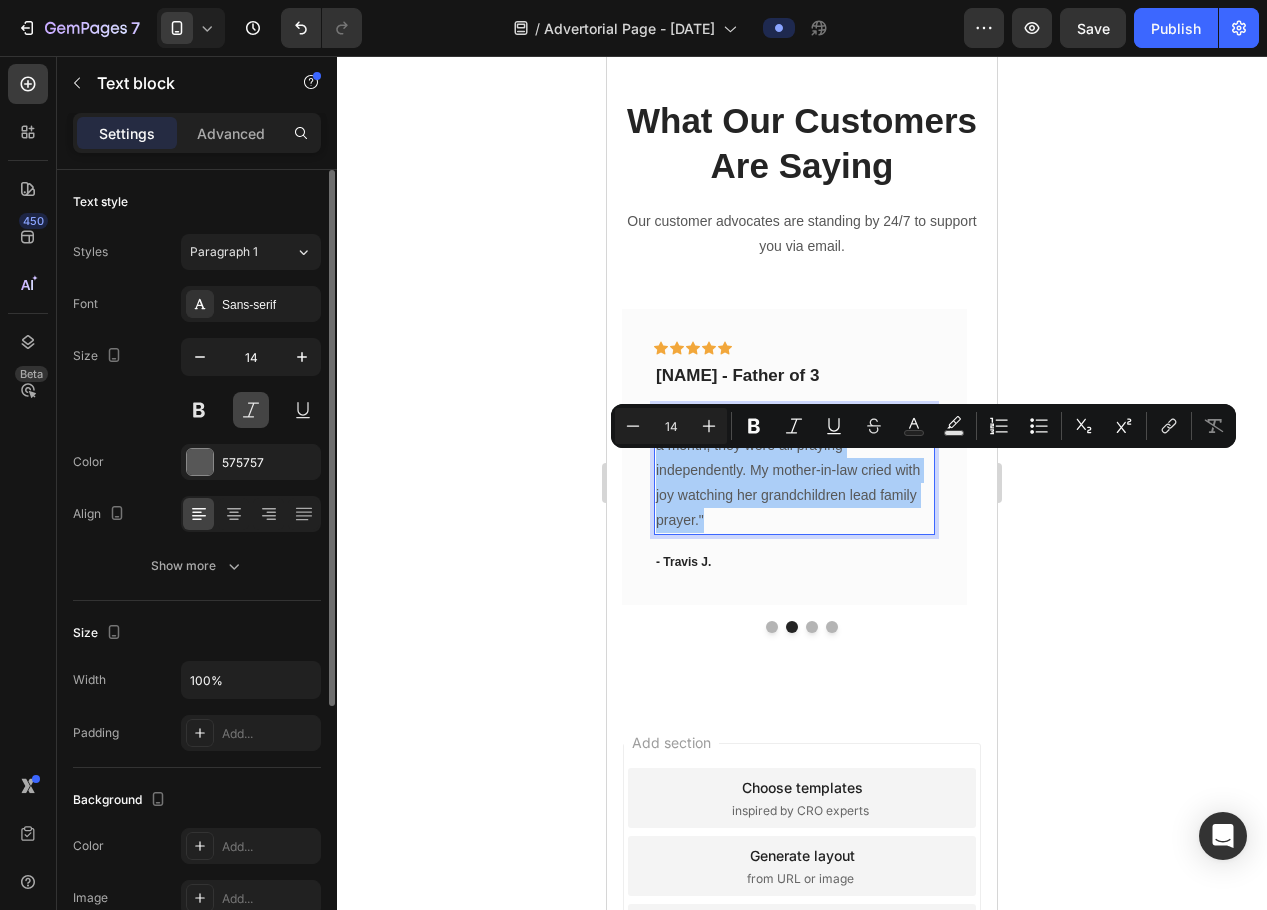 click at bounding box center (251, 410) 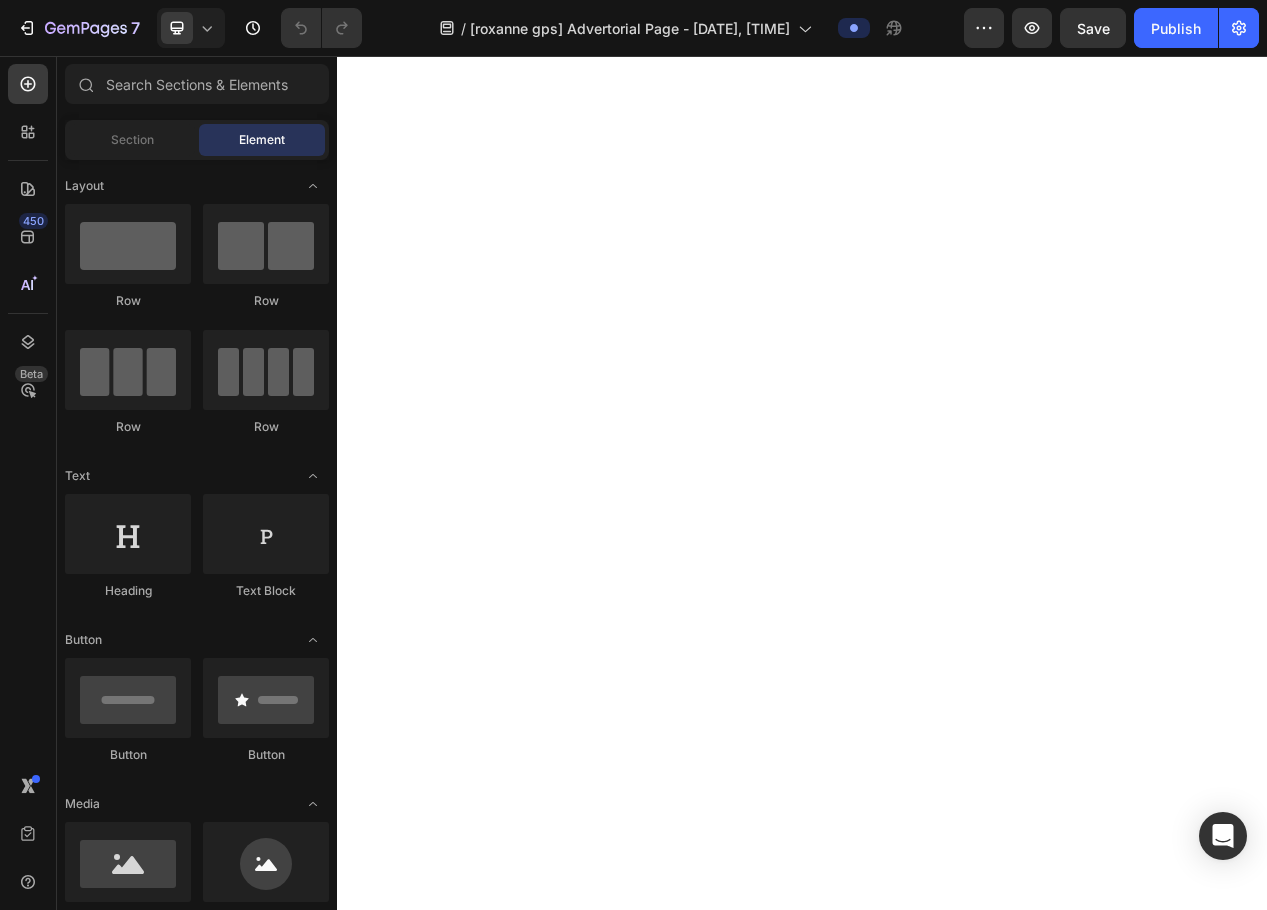 scroll, scrollTop: 0, scrollLeft: 0, axis: both 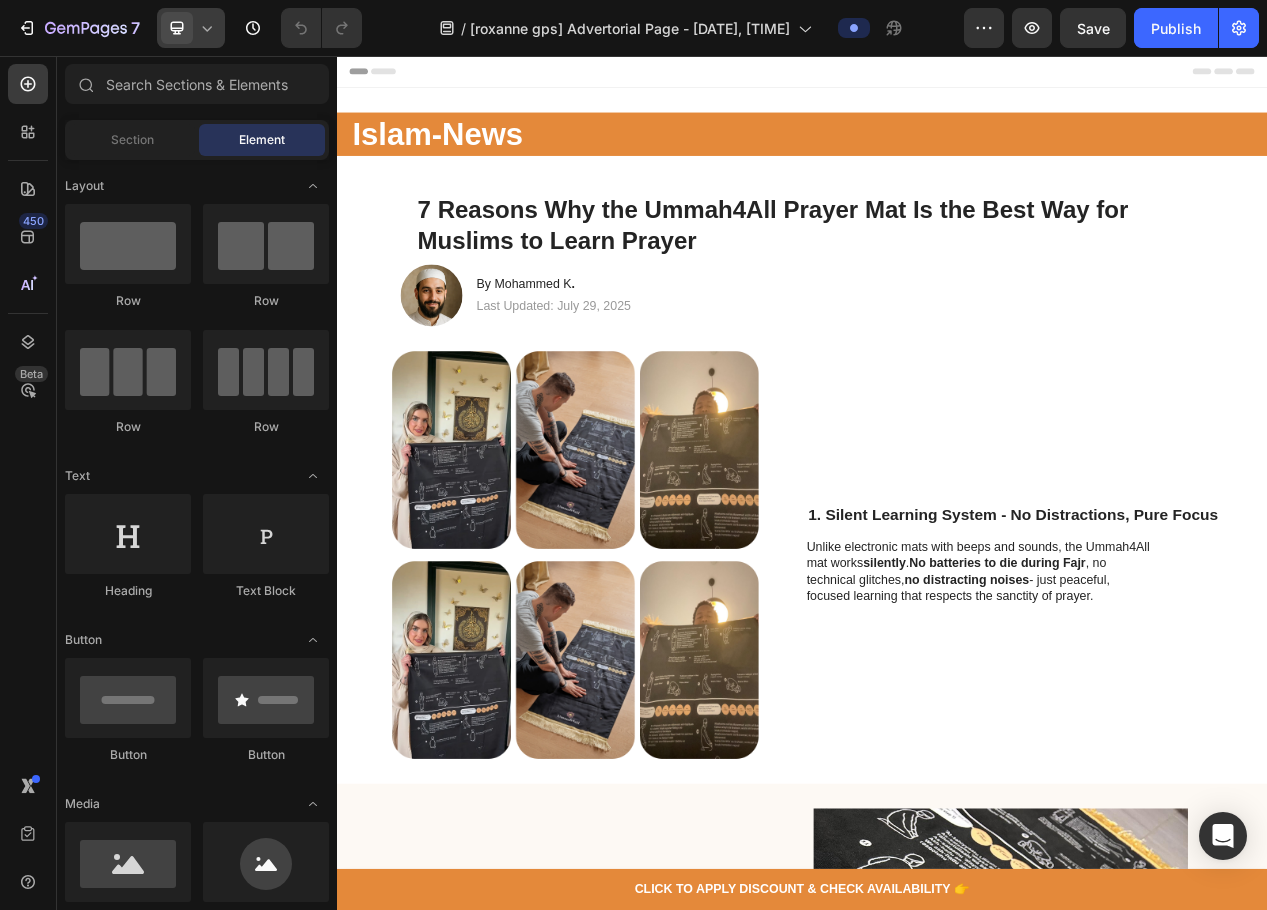 click 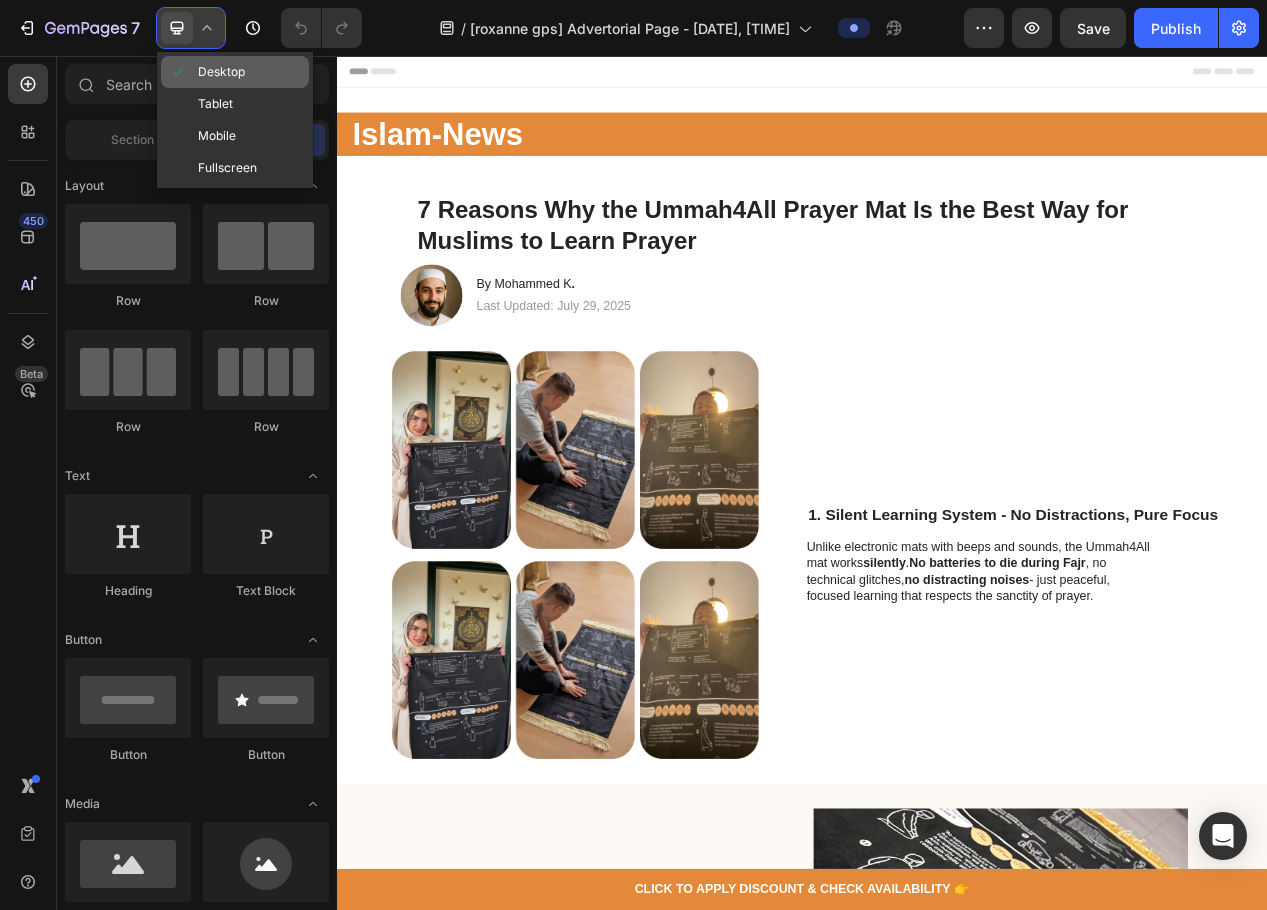 click on "Desktop" at bounding box center [221, 72] 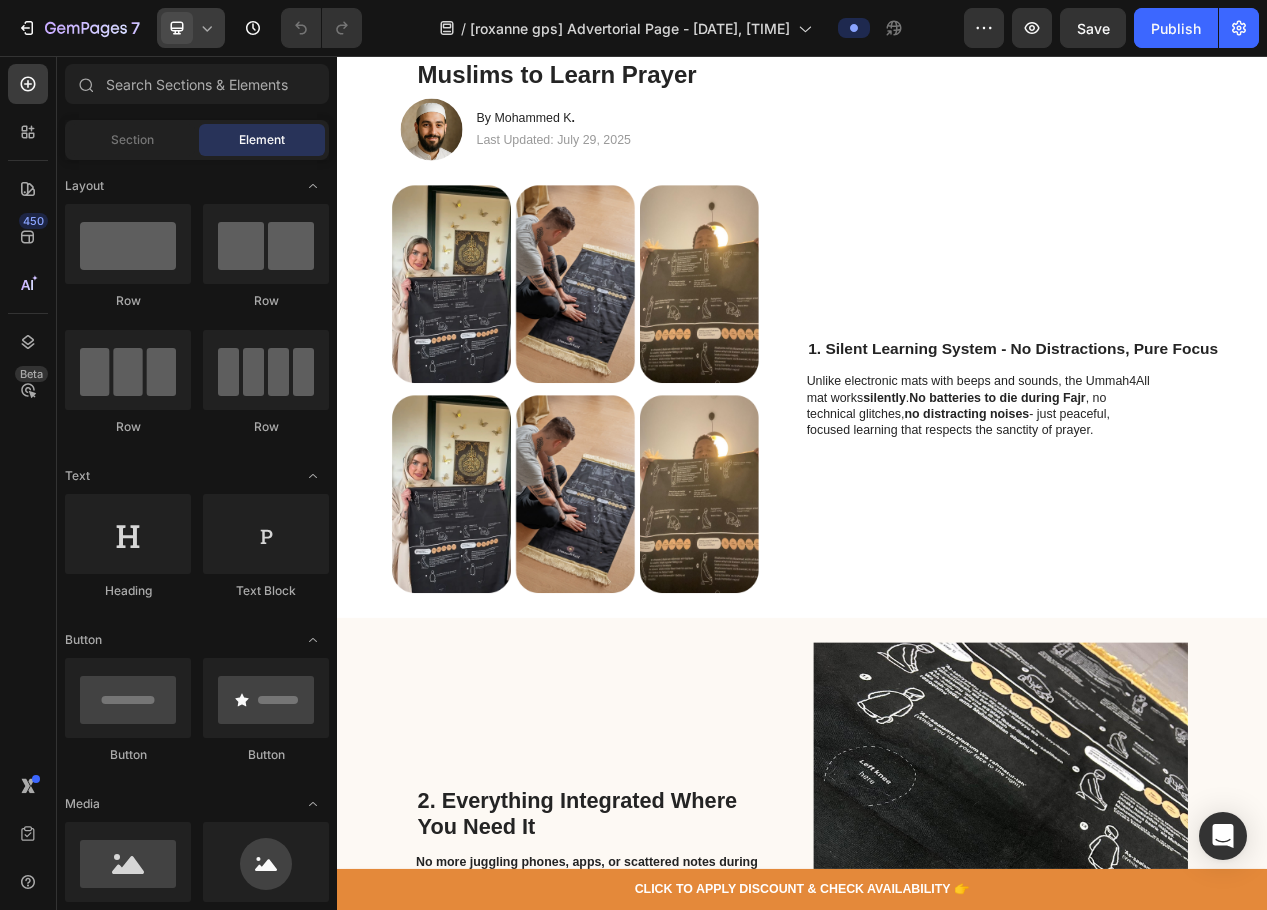 scroll, scrollTop: 0, scrollLeft: 0, axis: both 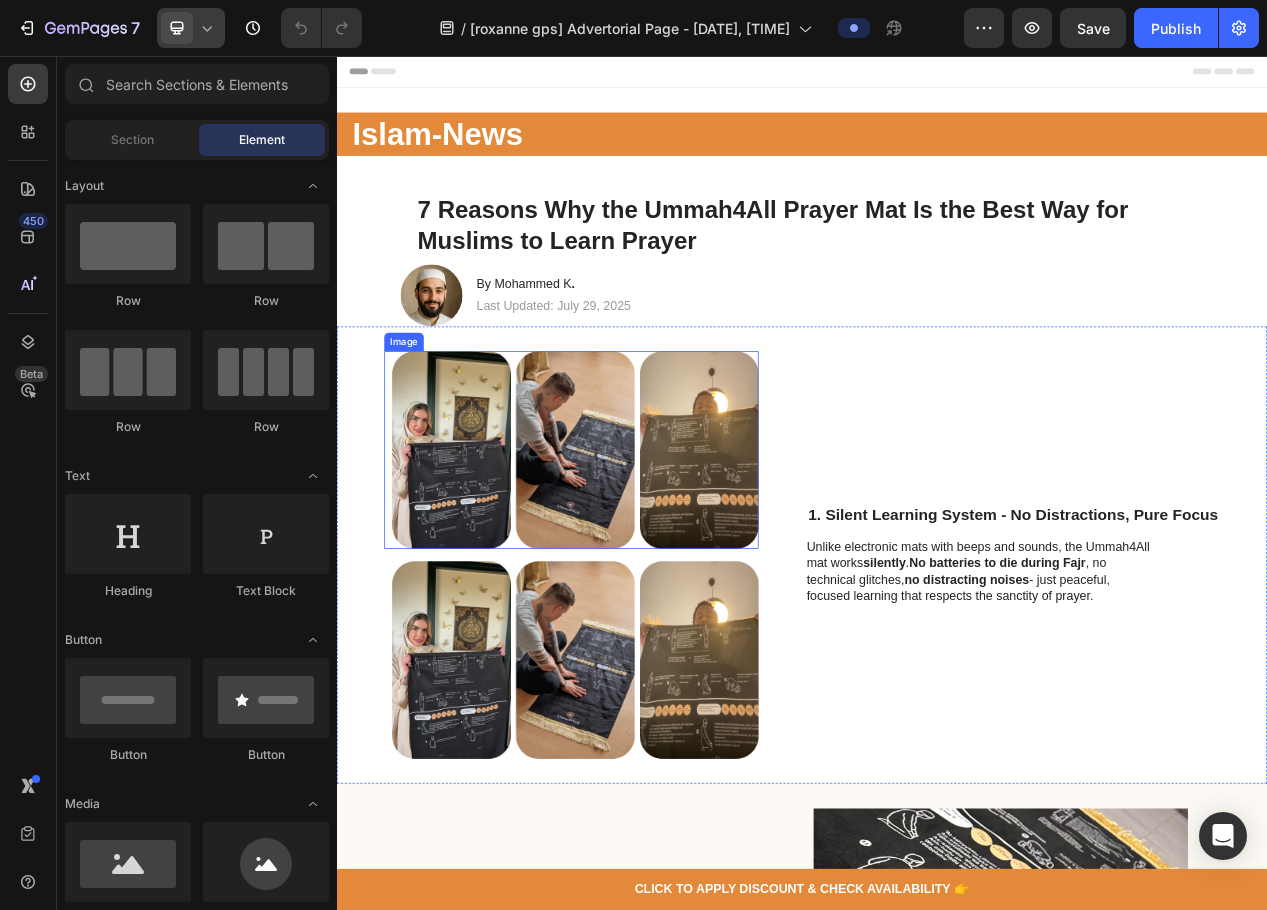 click at bounding box center [639, 564] 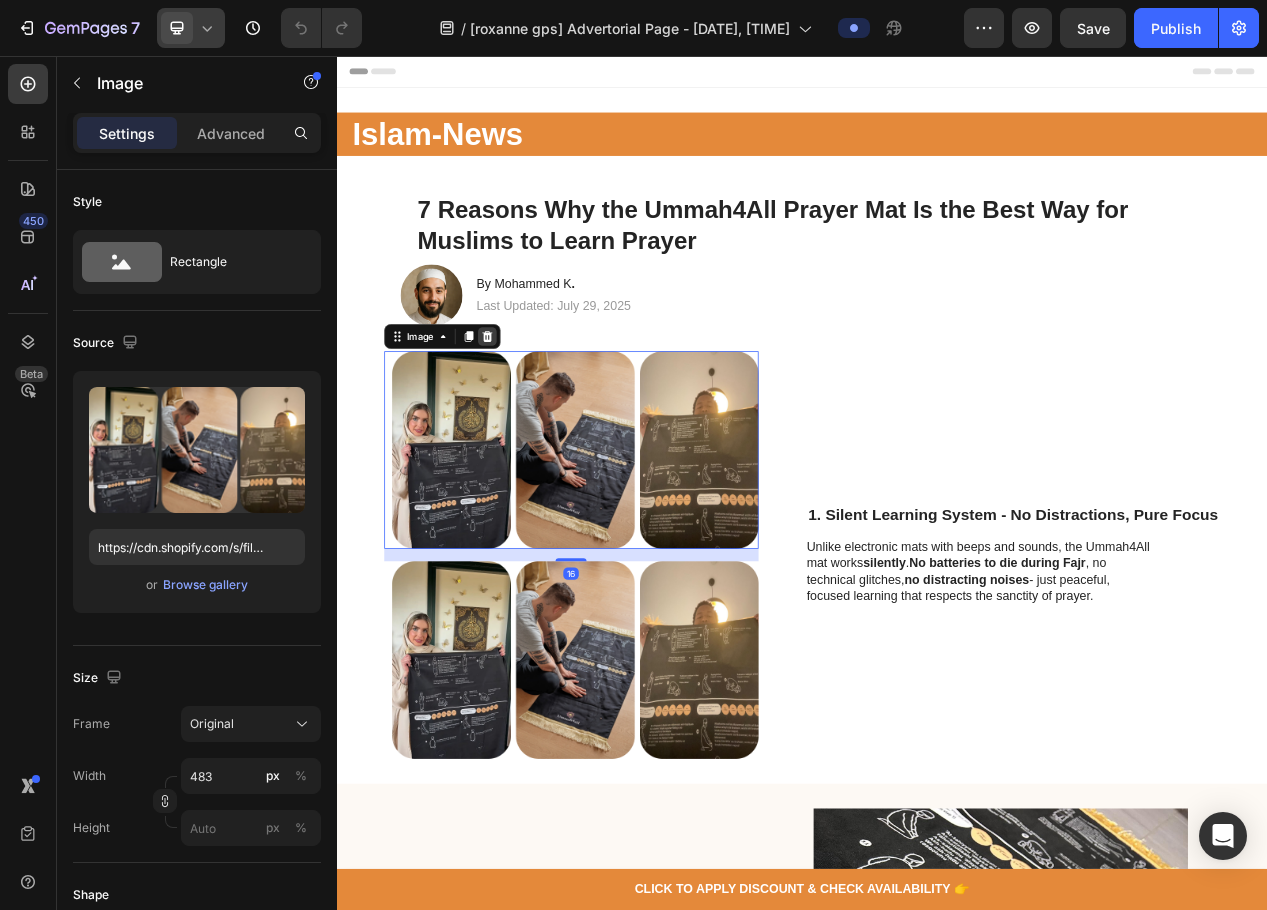 click 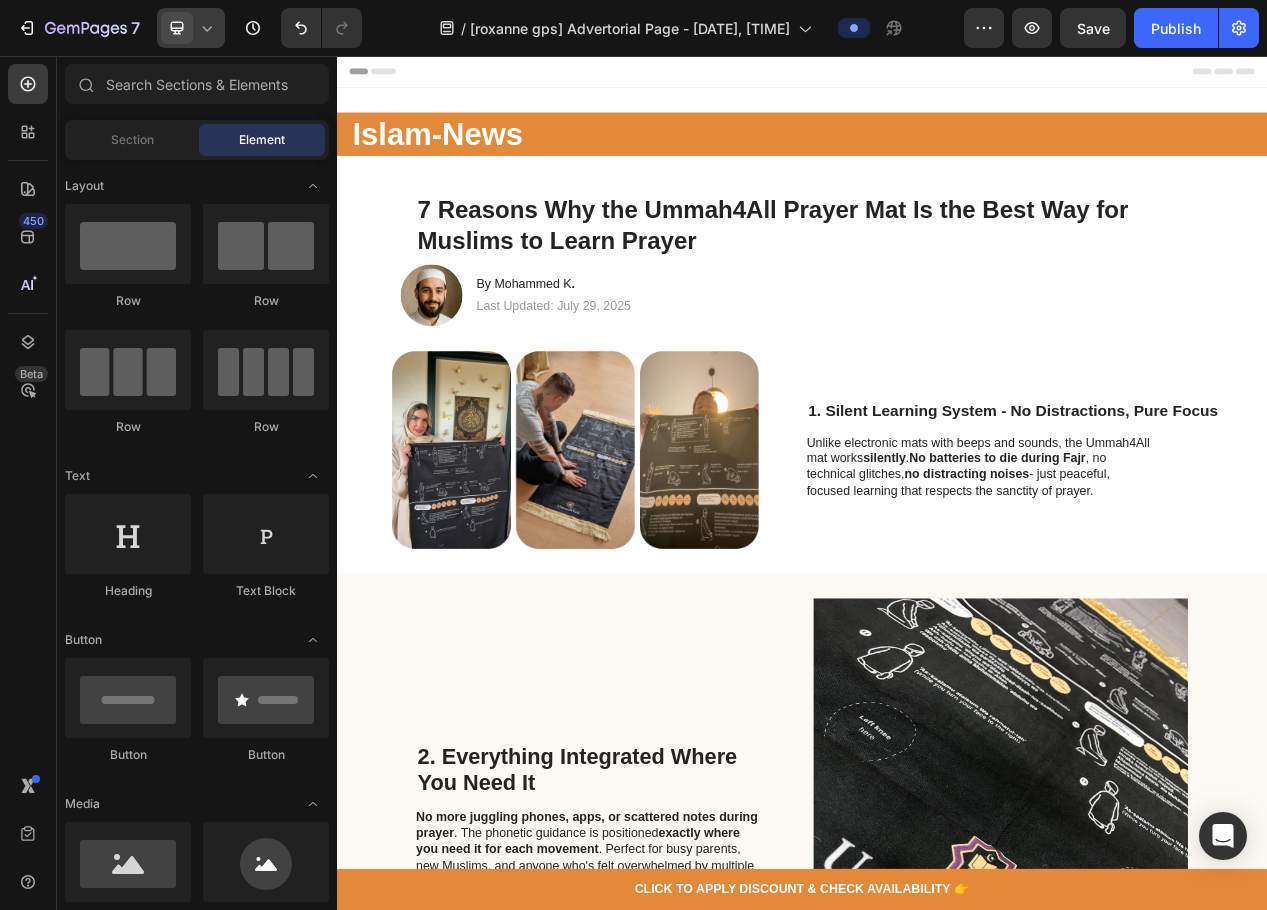 click at bounding box center [177, 28] 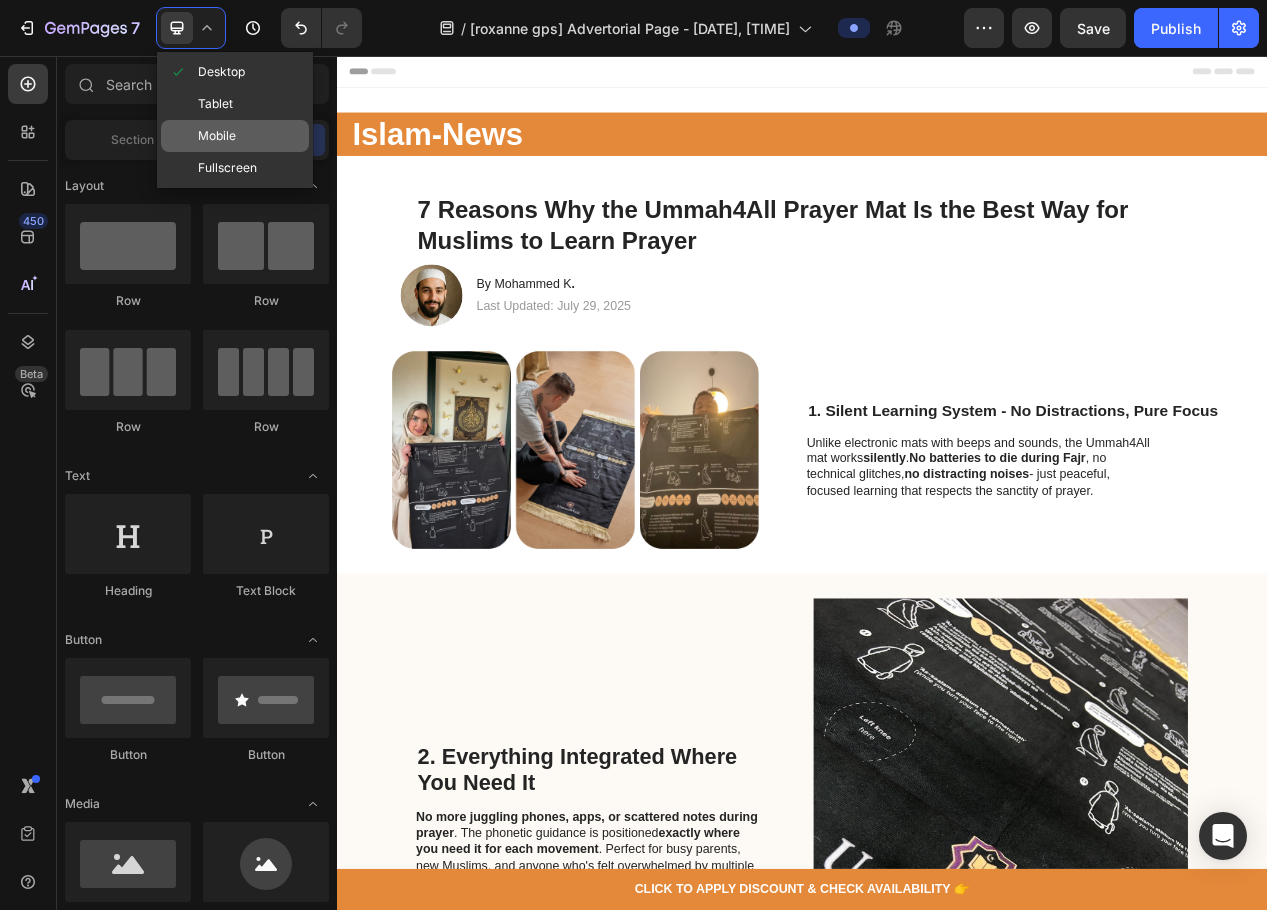 click on "Mobile" 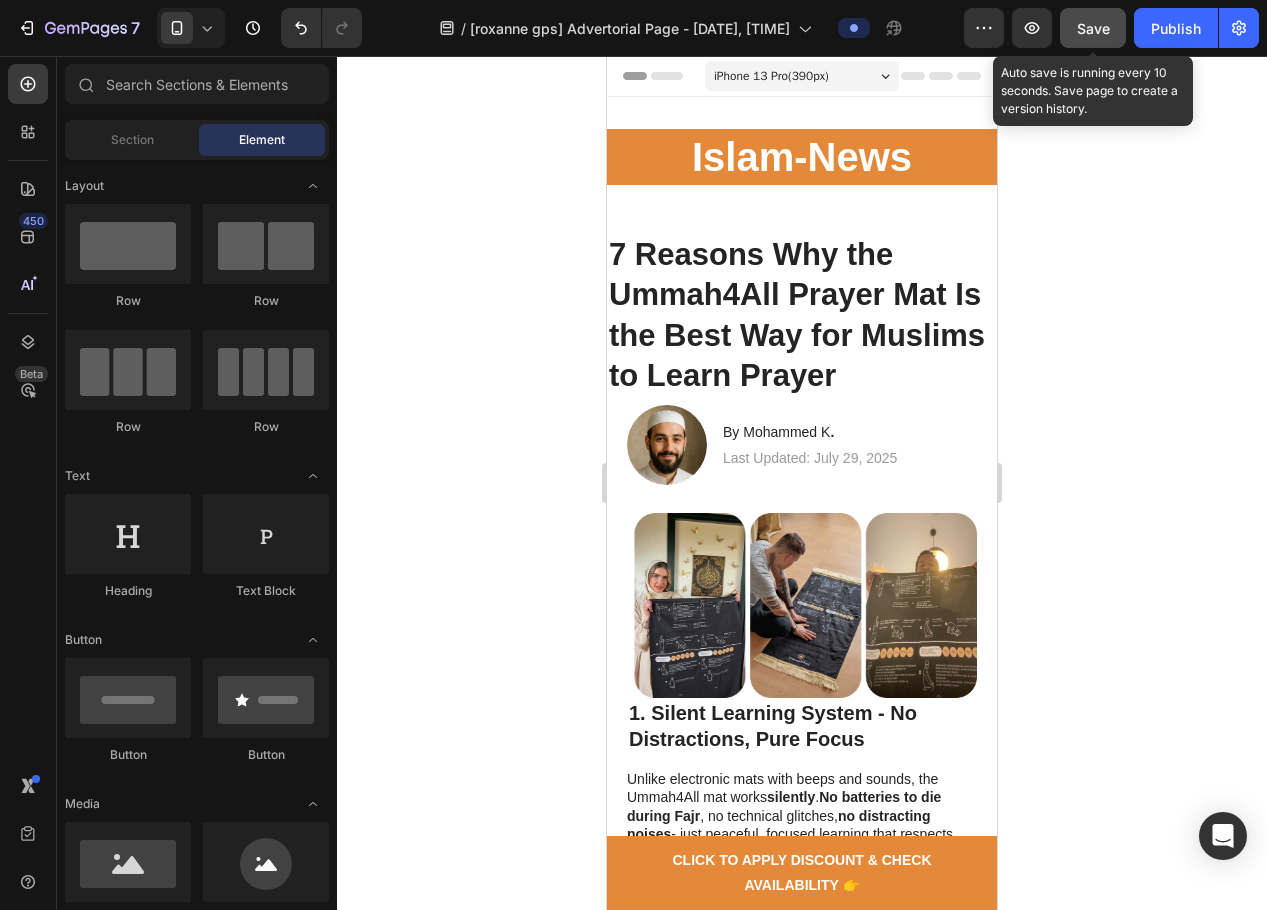 click on "Save" at bounding box center [1093, 28] 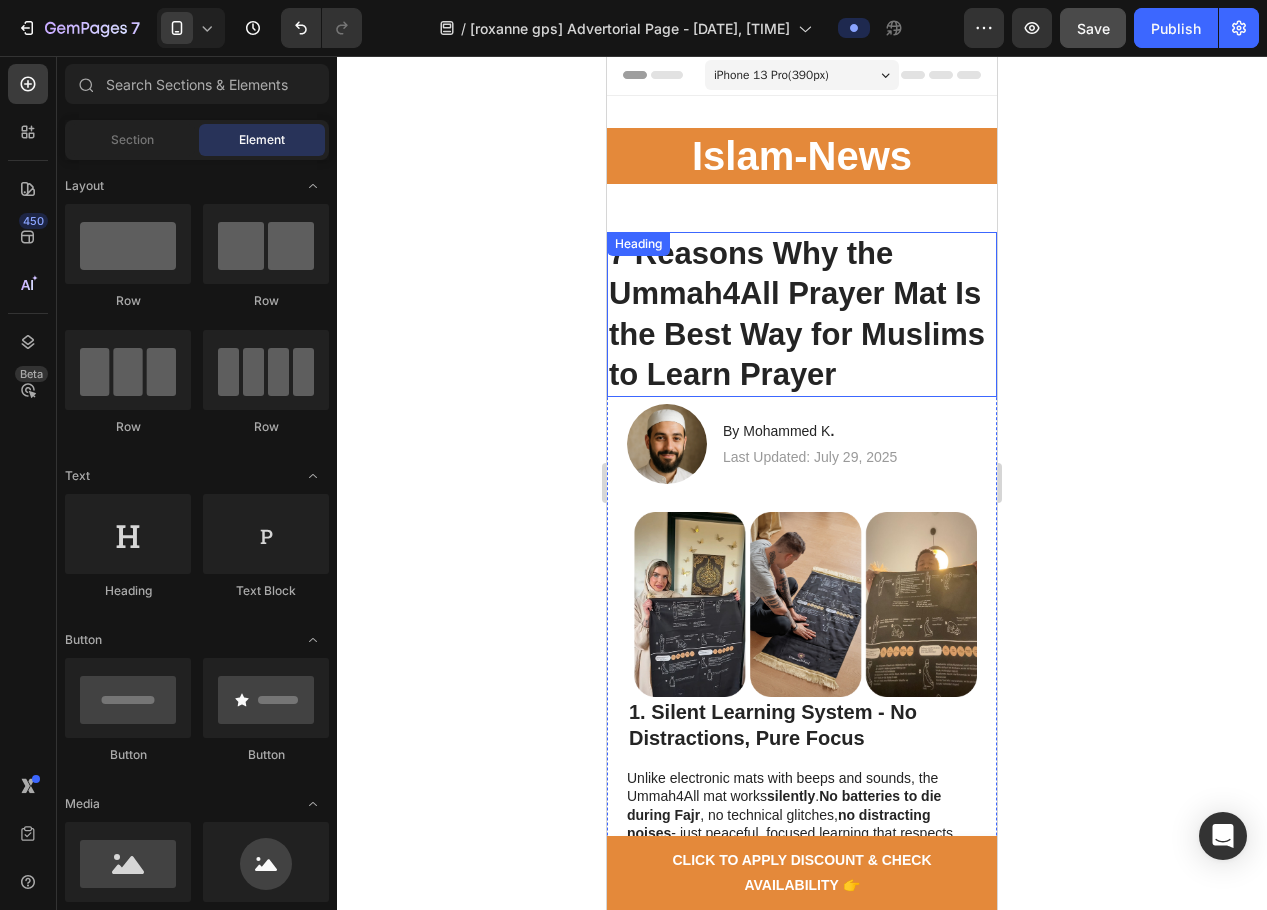 scroll, scrollTop: 0, scrollLeft: 0, axis: both 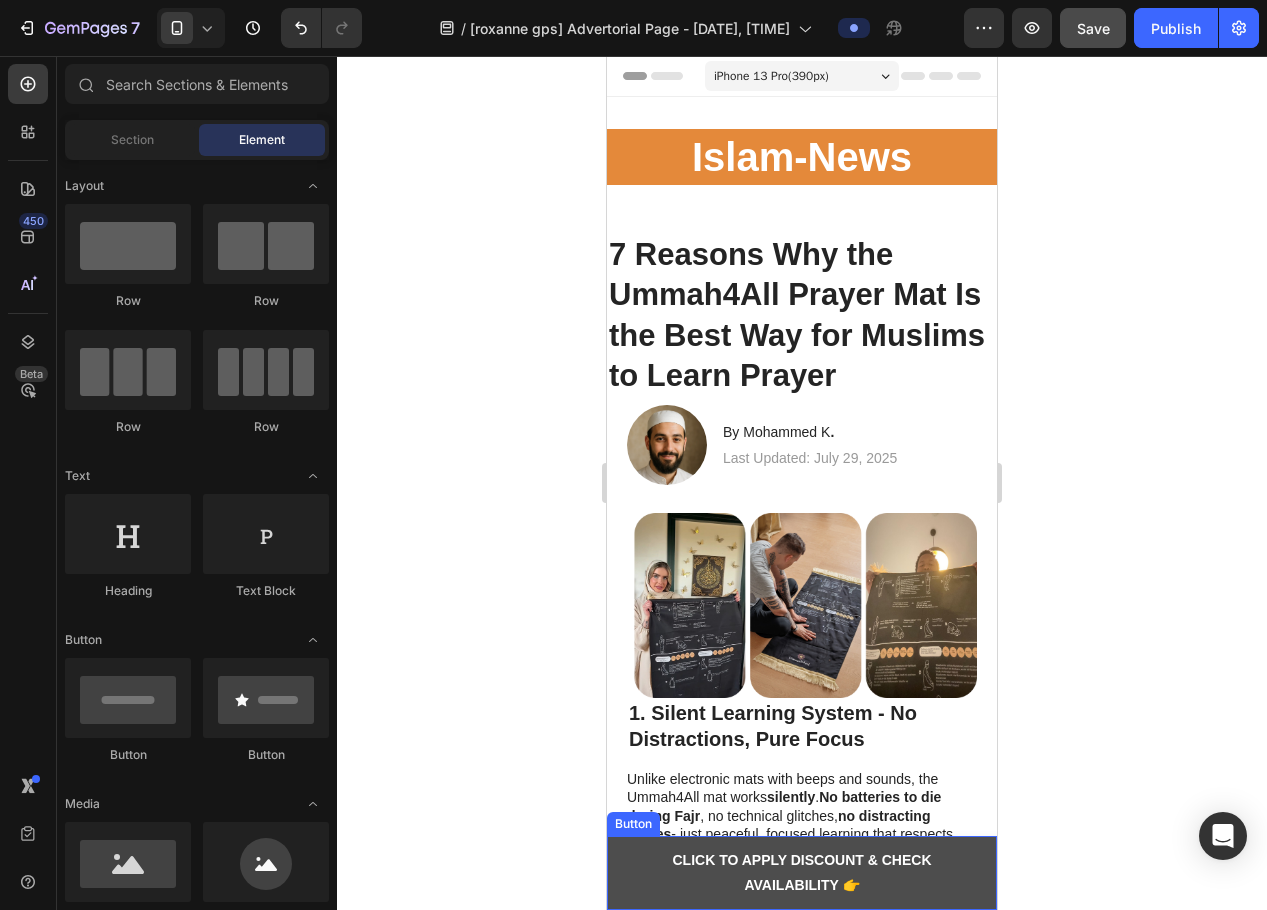 click on "CLICK TO APPLY DISCOUNT & CHECK AVAILABILITY 👉" at bounding box center (802, 873) 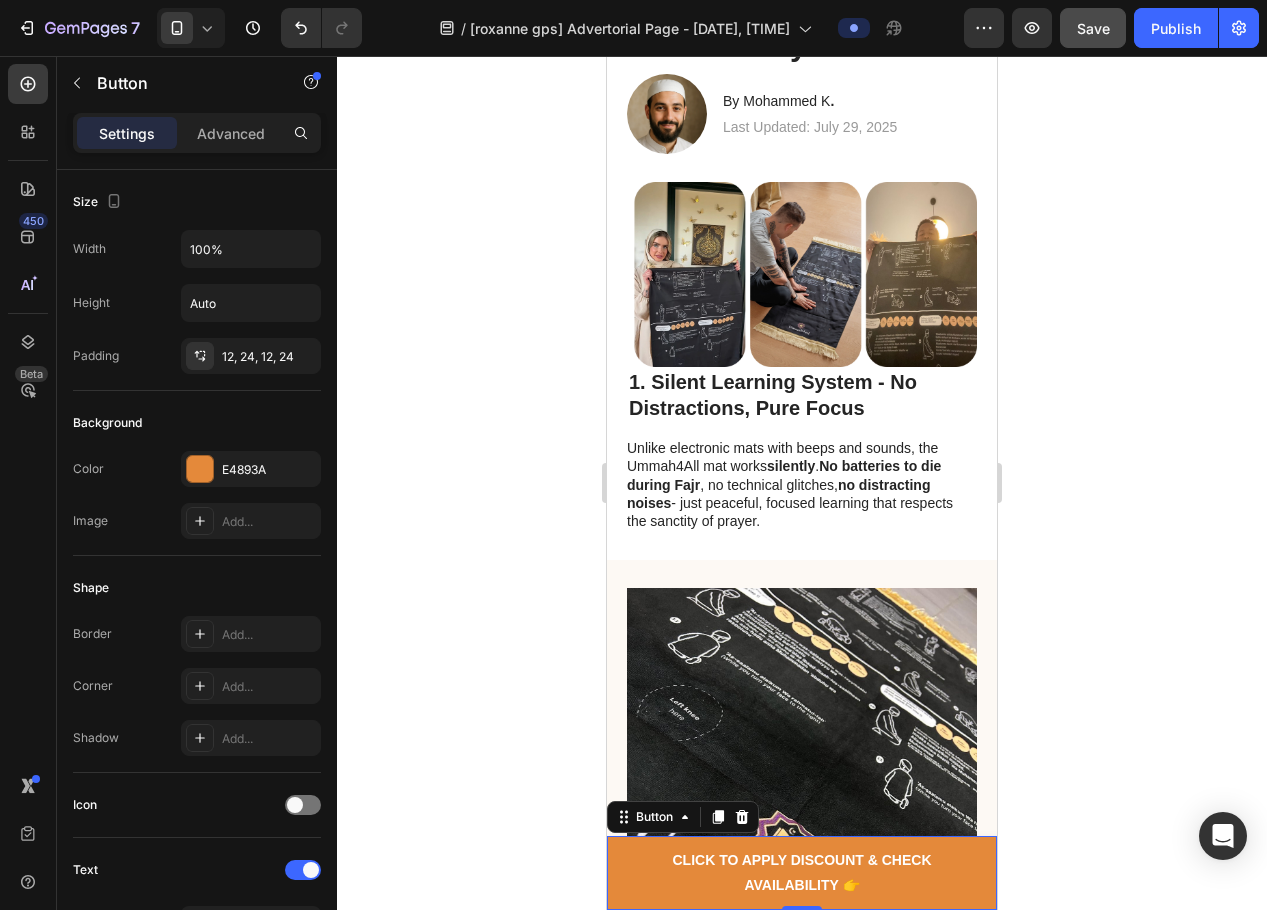 scroll, scrollTop: 0, scrollLeft: 0, axis: both 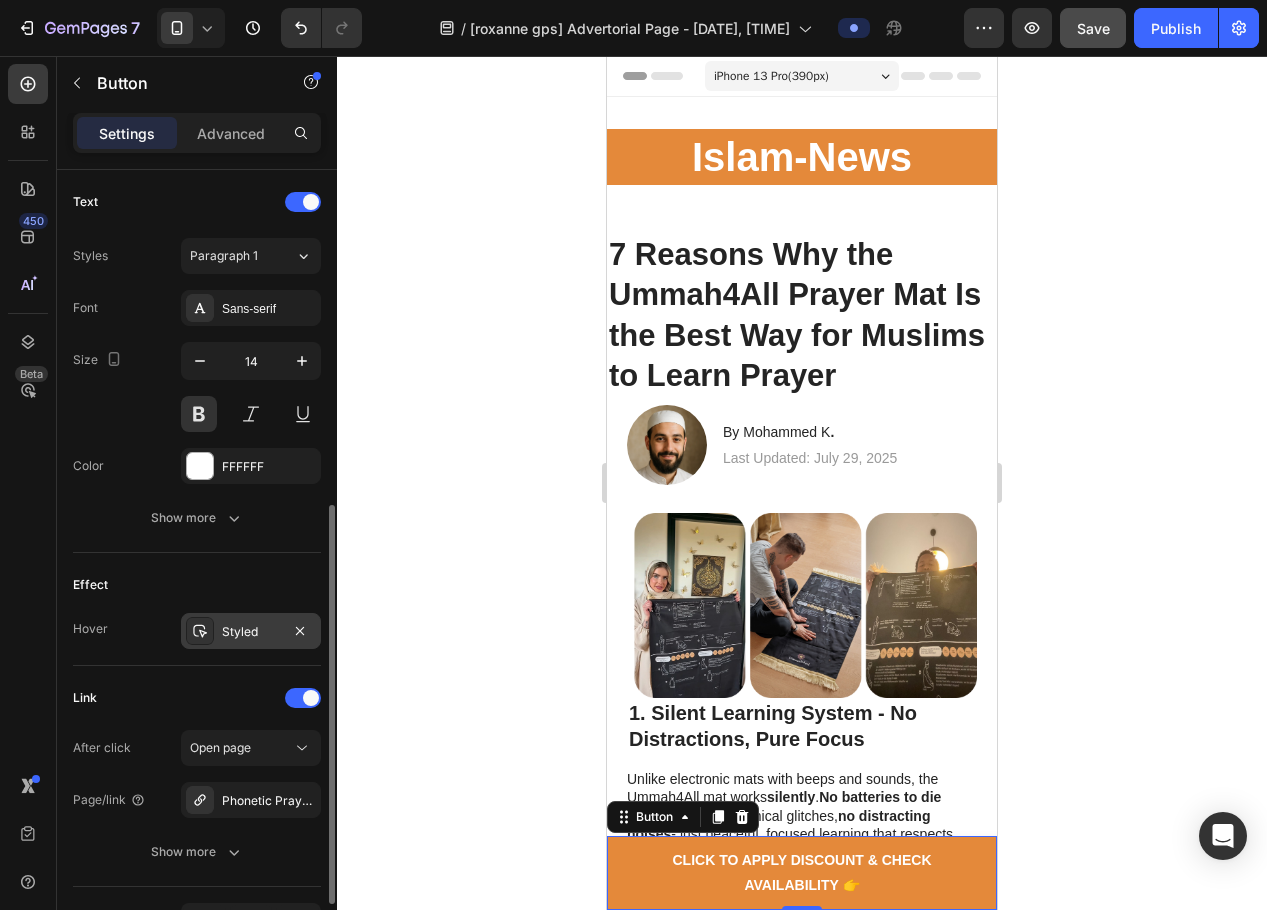 click on "Styled" at bounding box center (251, 632) 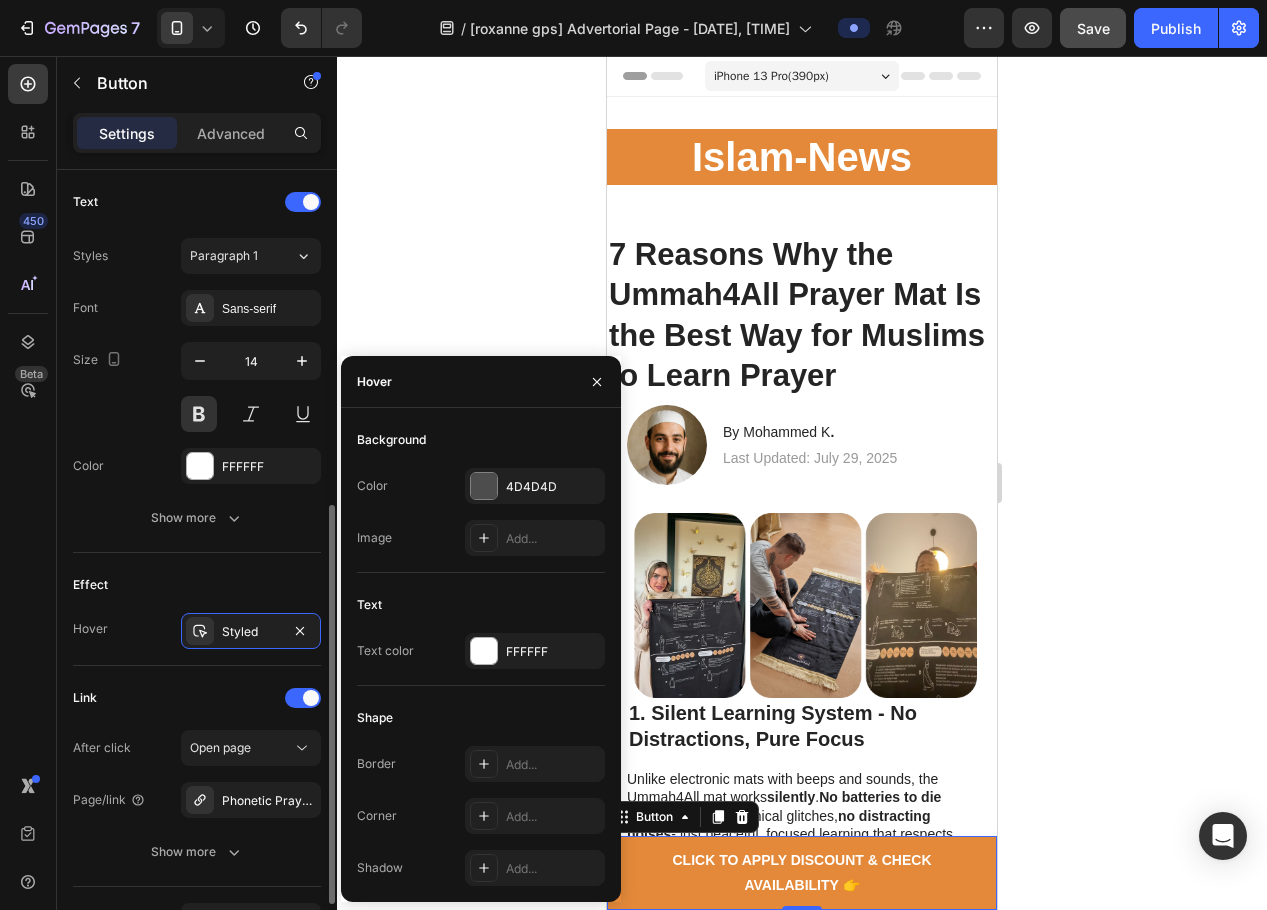 click on "Effect" at bounding box center [197, 585] 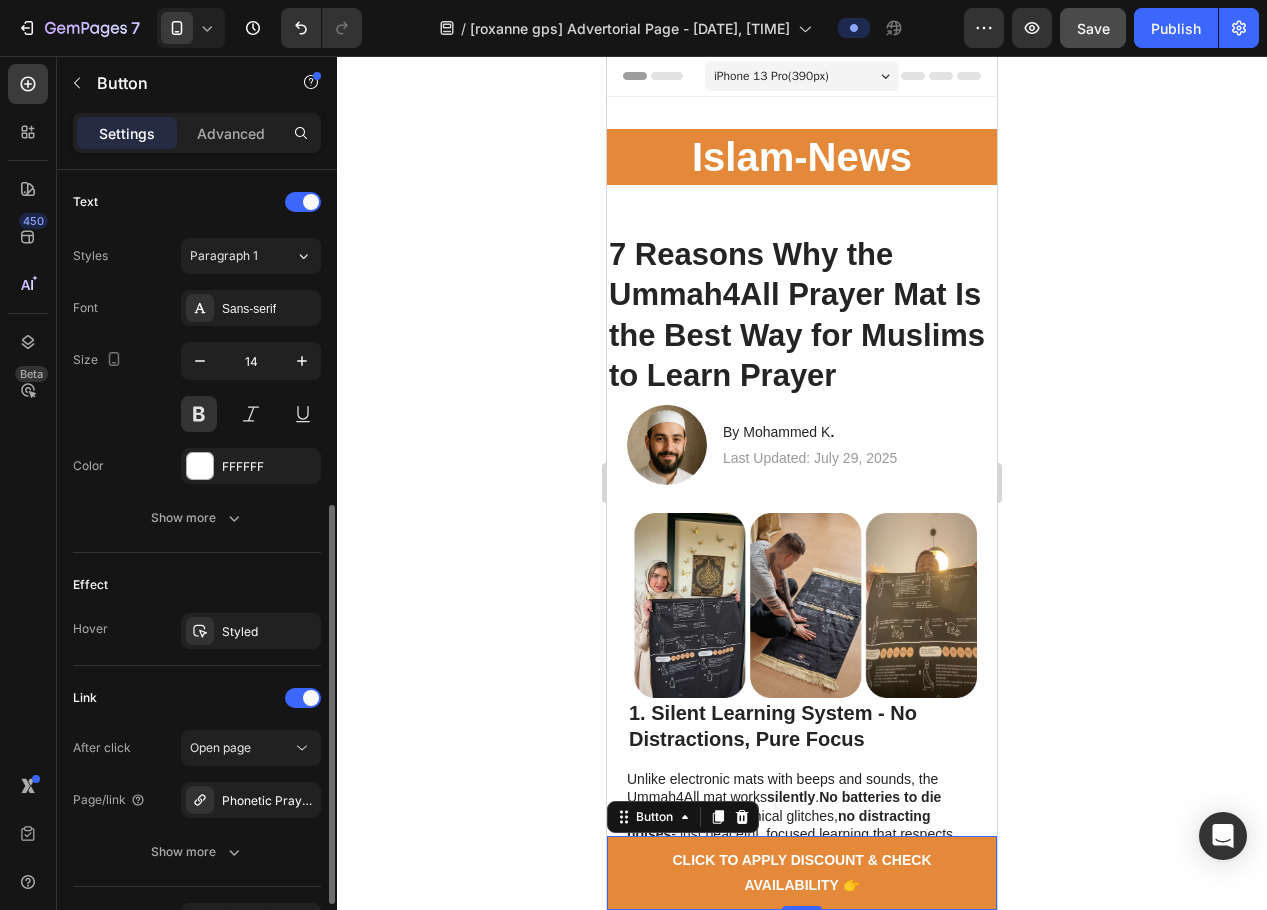 scroll, scrollTop: 268, scrollLeft: 0, axis: vertical 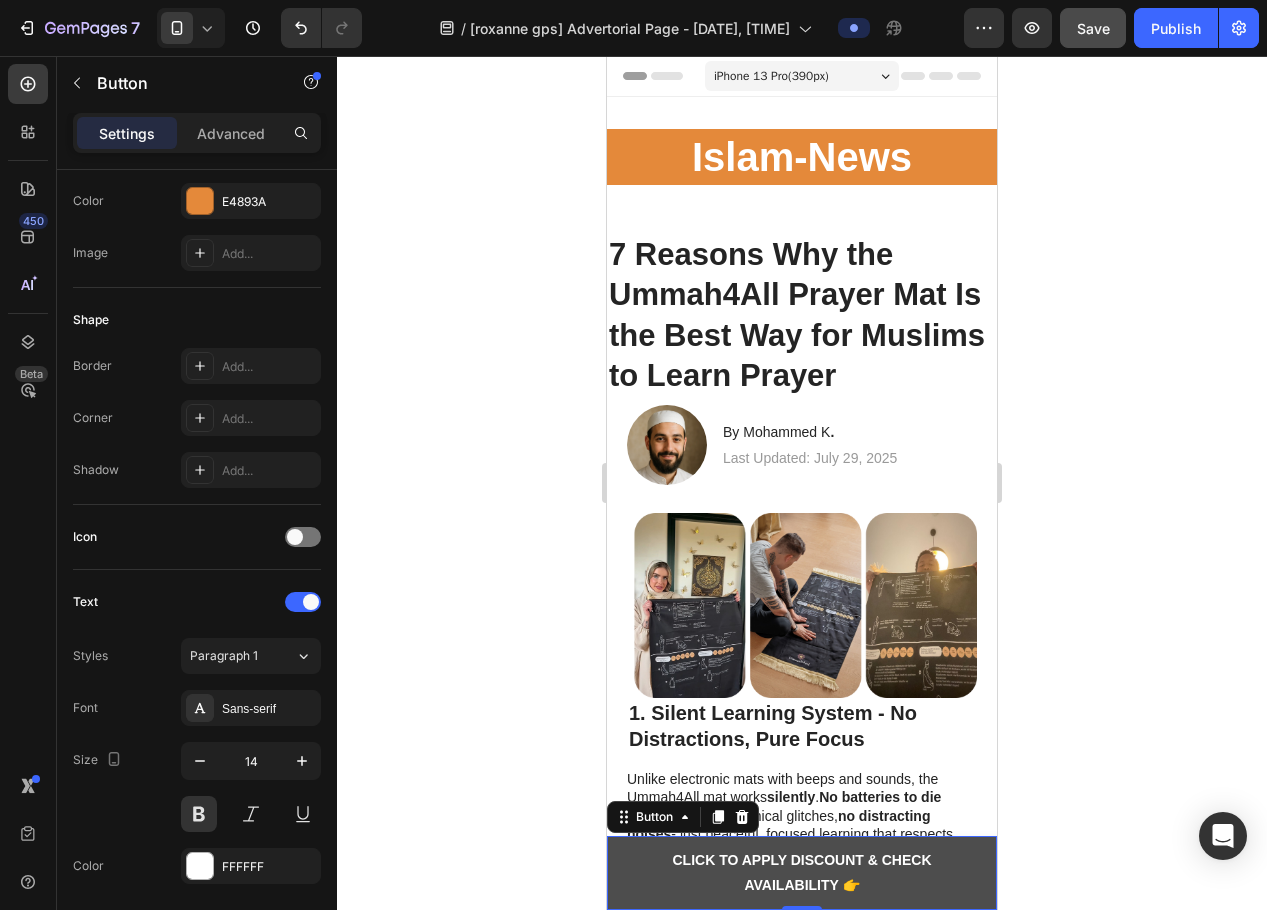 click on "CLICK TO APPLY DISCOUNT & CHECK AVAILABILITY 👉" at bounding box center [802, 873] 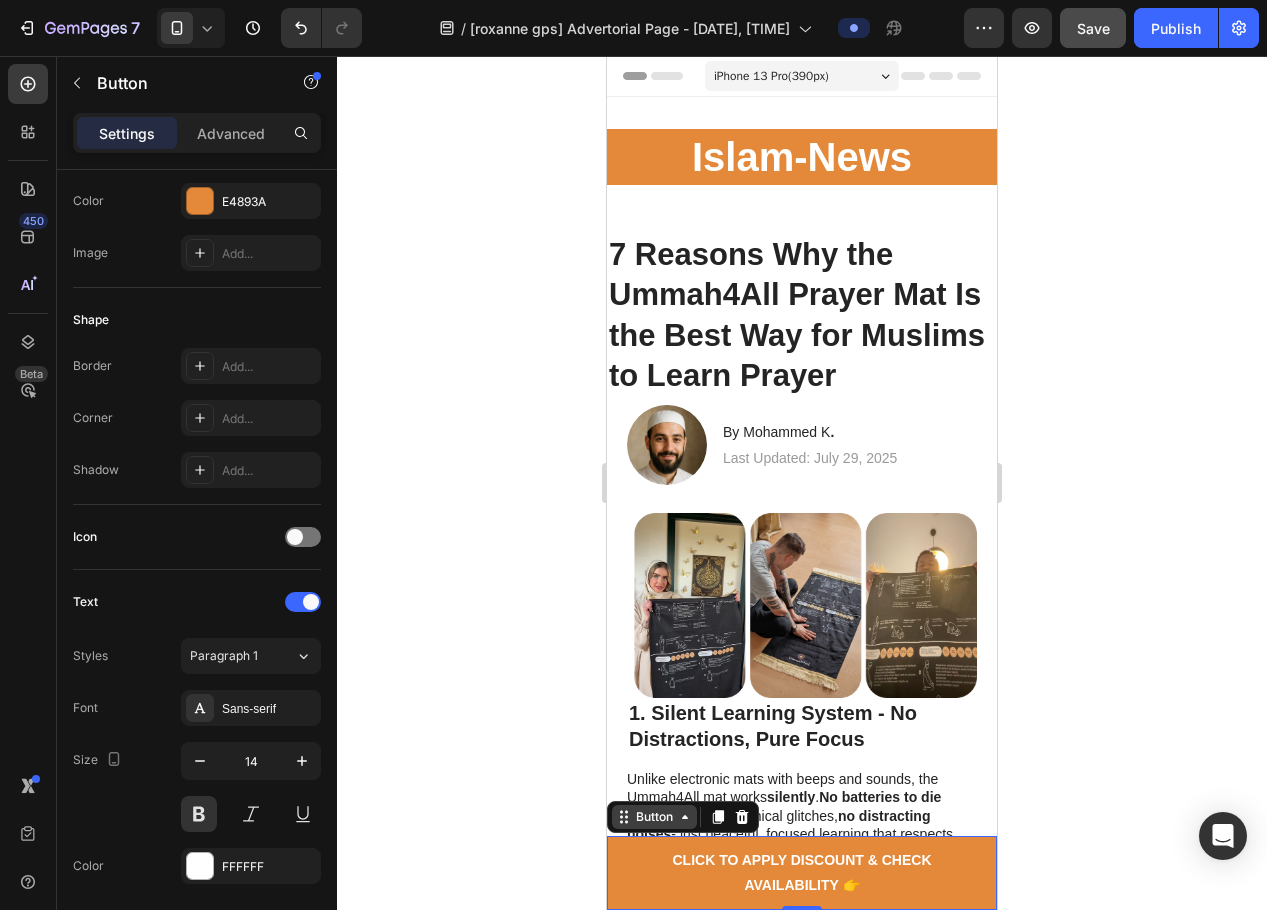 click on "Button" at bounding box center [654, 817] 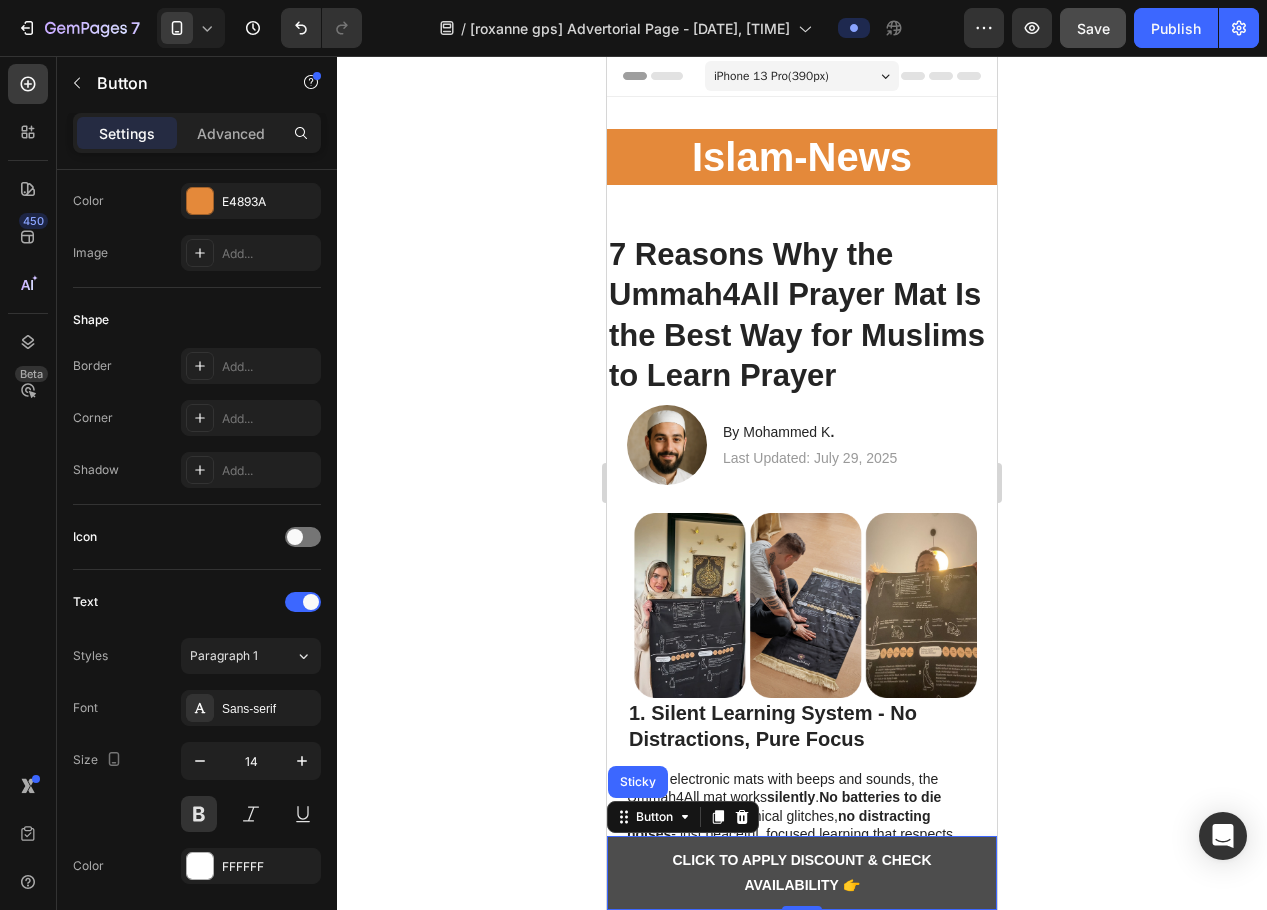 click on "CLICK TO APPLY DISCOUNT & CHECK AVAILABILITY 👉" at bounding box center (802, 873) 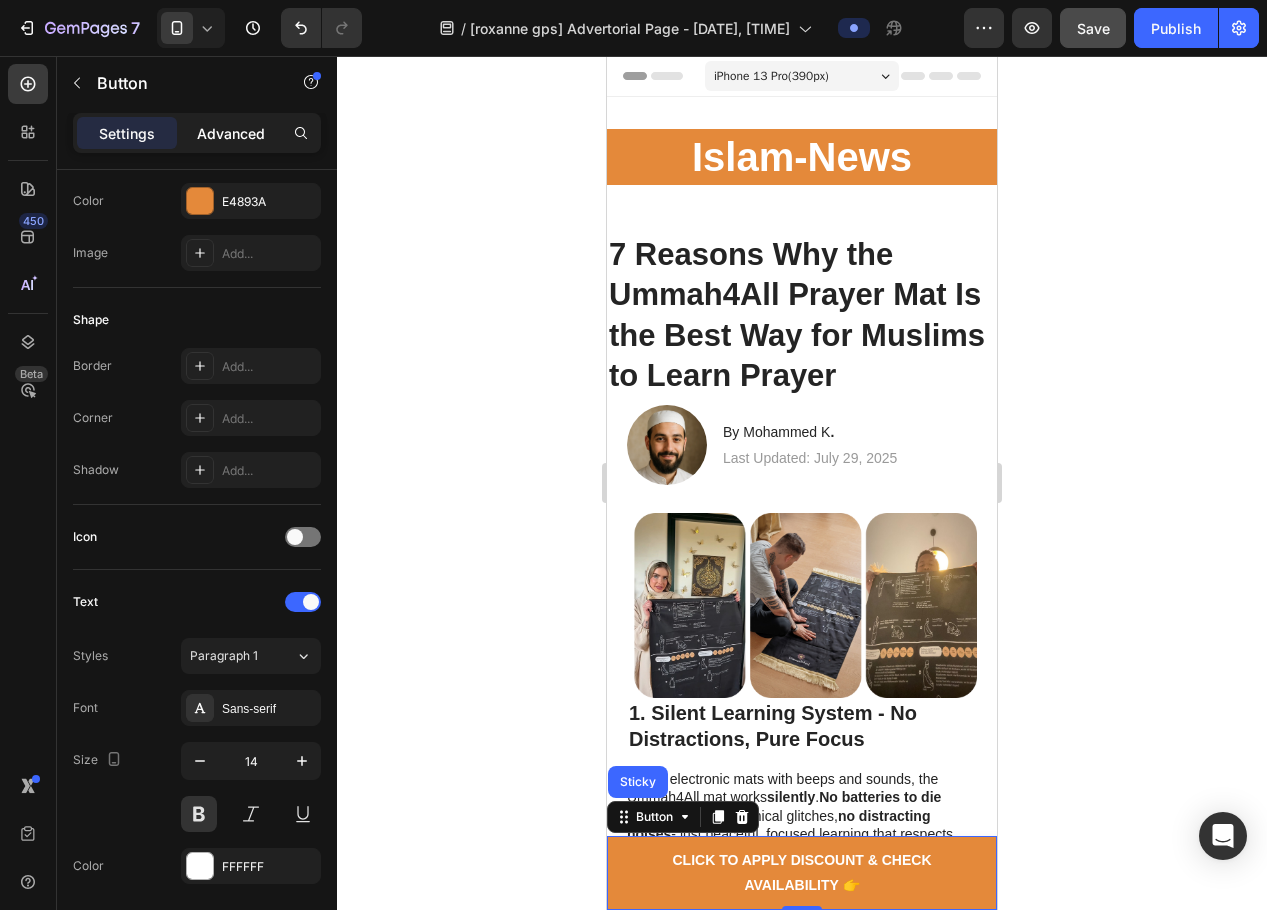 click on "Advanced" 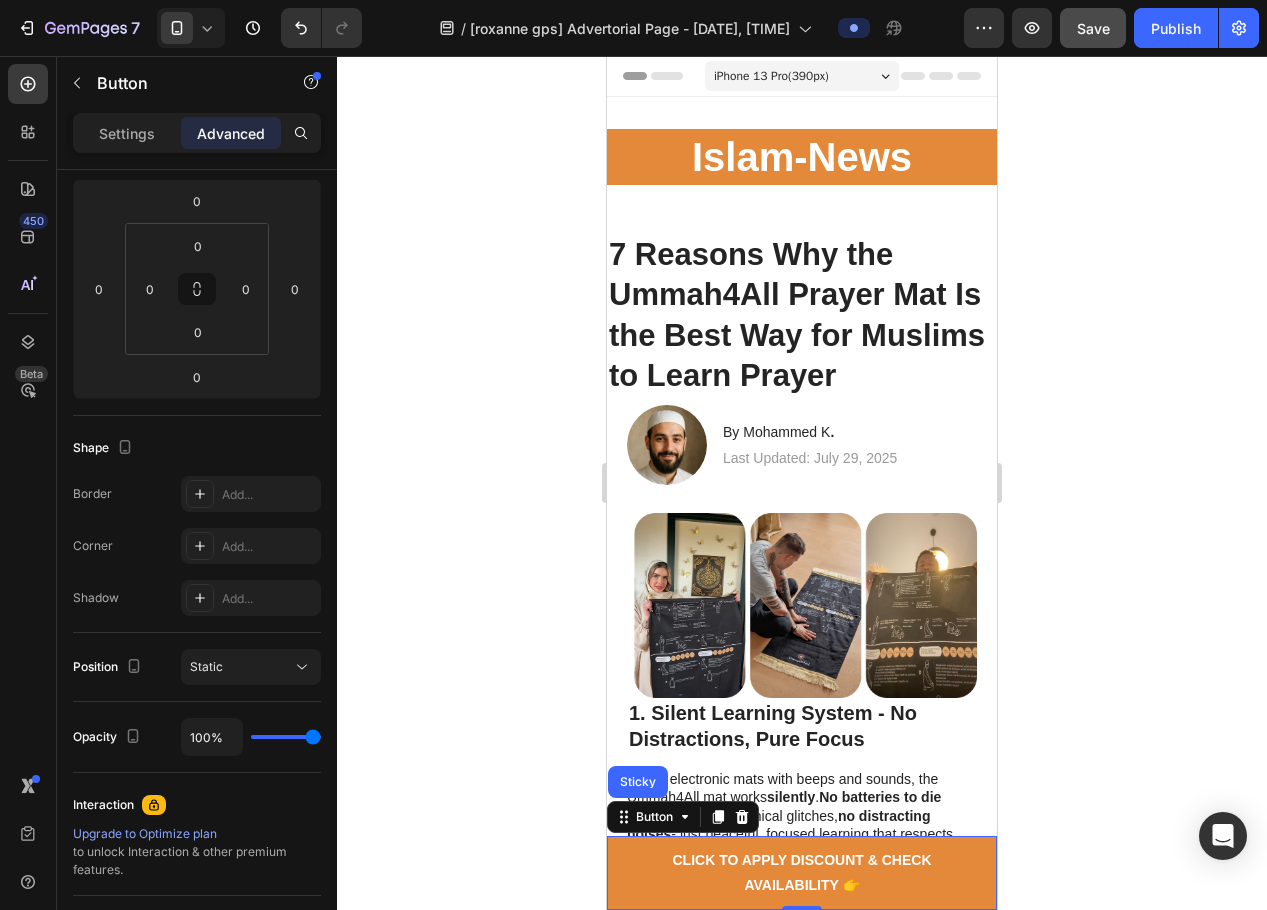 click 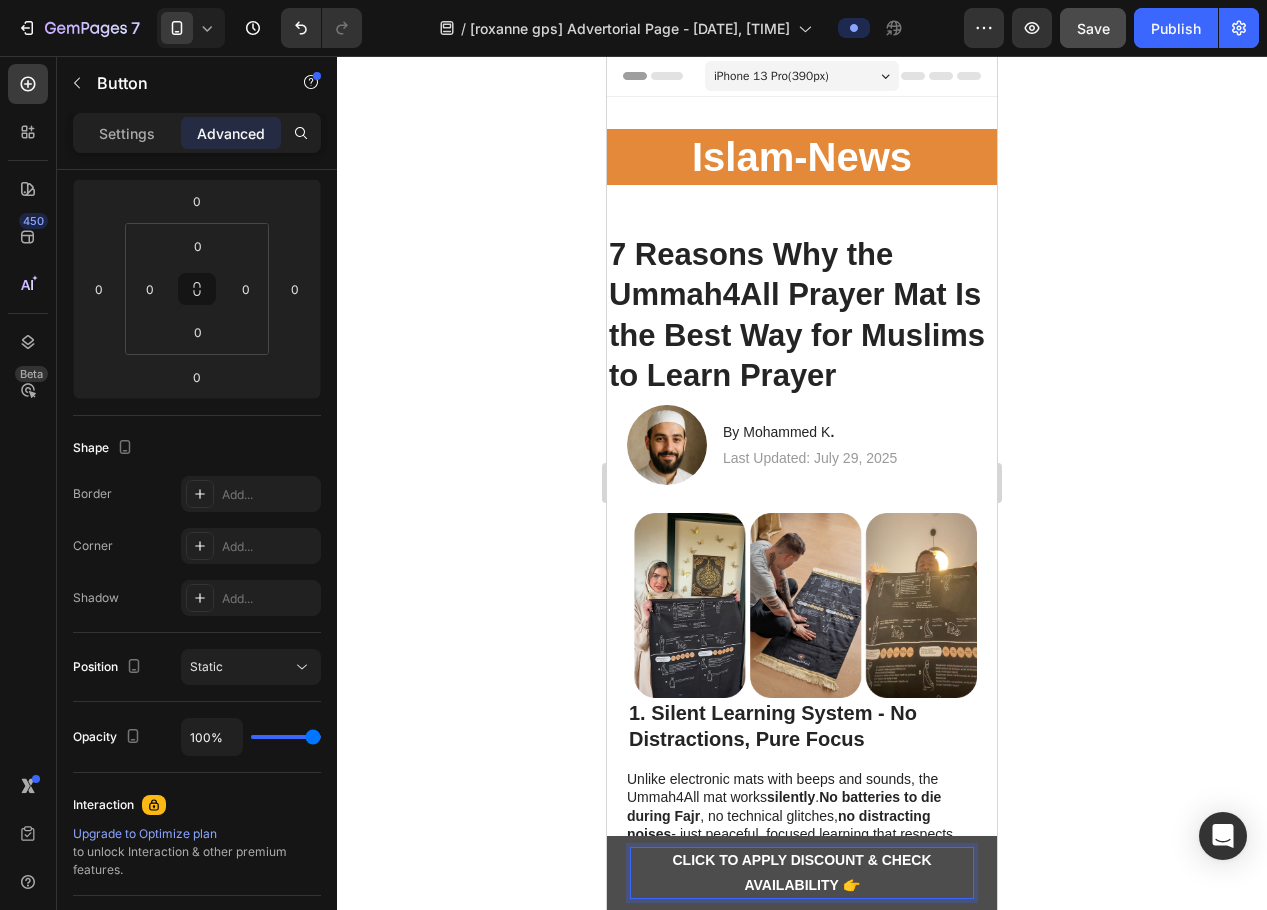 click on "CLICK TO APPLY DISCOUNT & CHECK AVAILABILITY 👉" at bounding box center [802, 873] 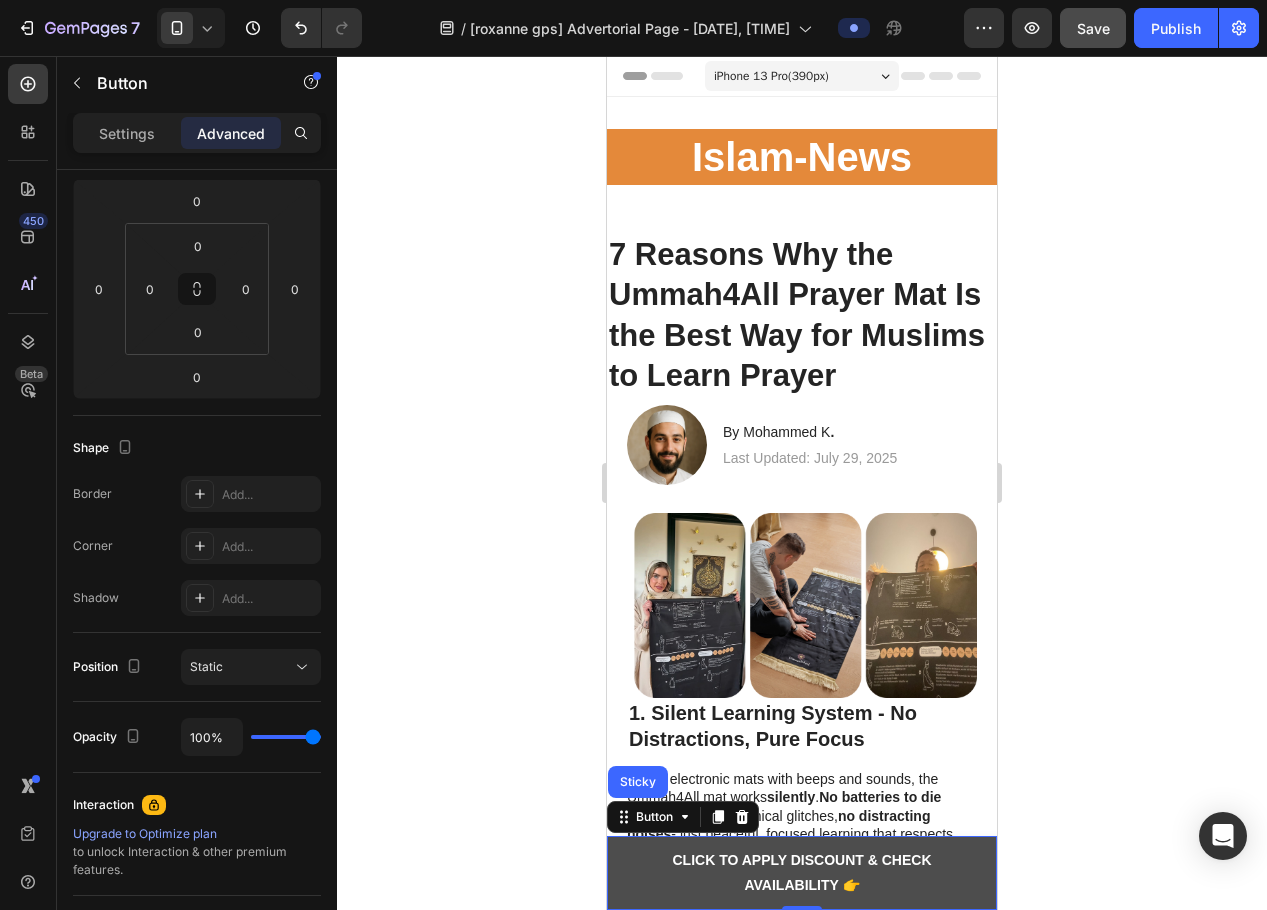 click on "CLICK TO APPLY DISCOUNT & CHECK AVAILABILITY 👉" at bounding box center (802, 873) 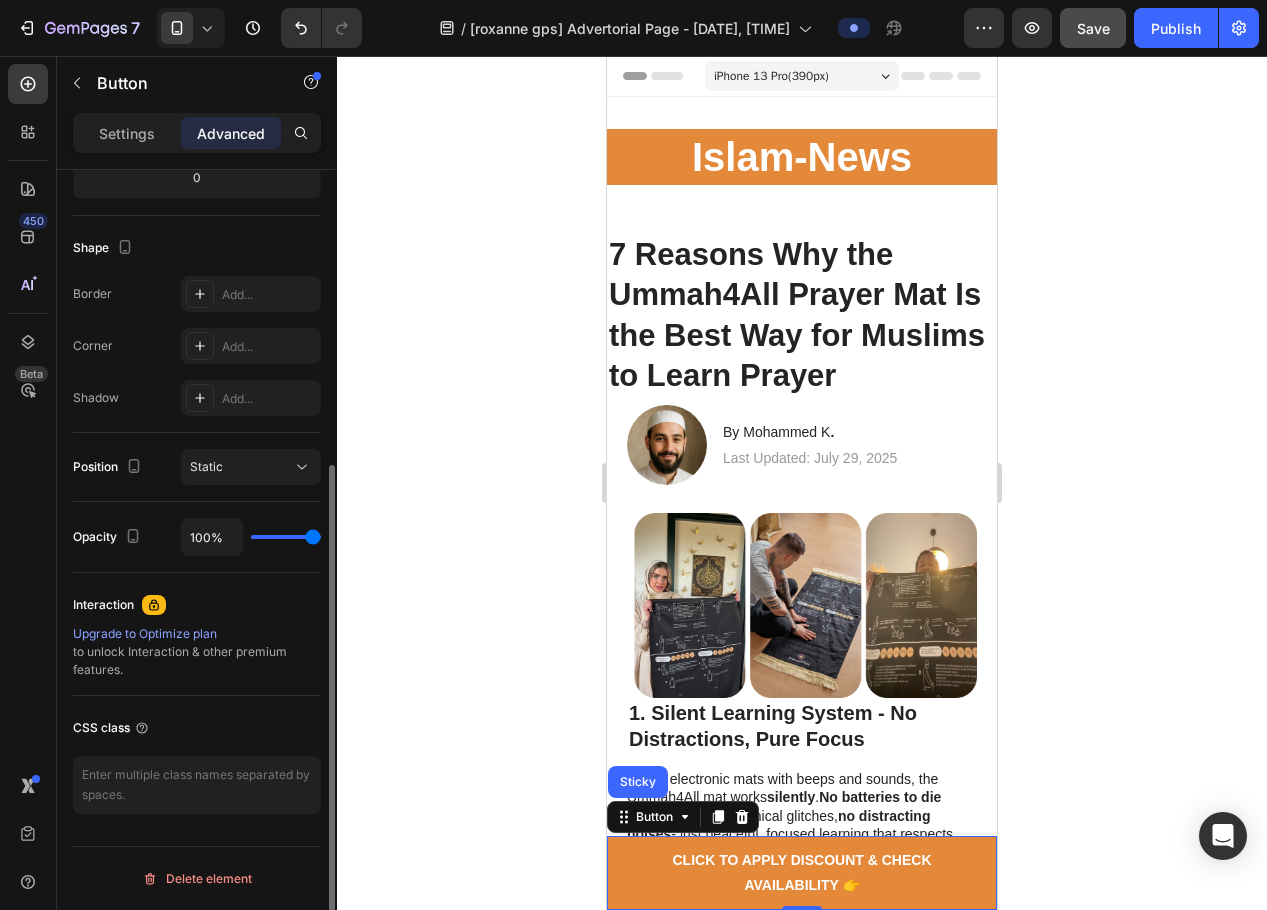 scroll, scrollTop: 0, scrollLeft: 0, axis: both 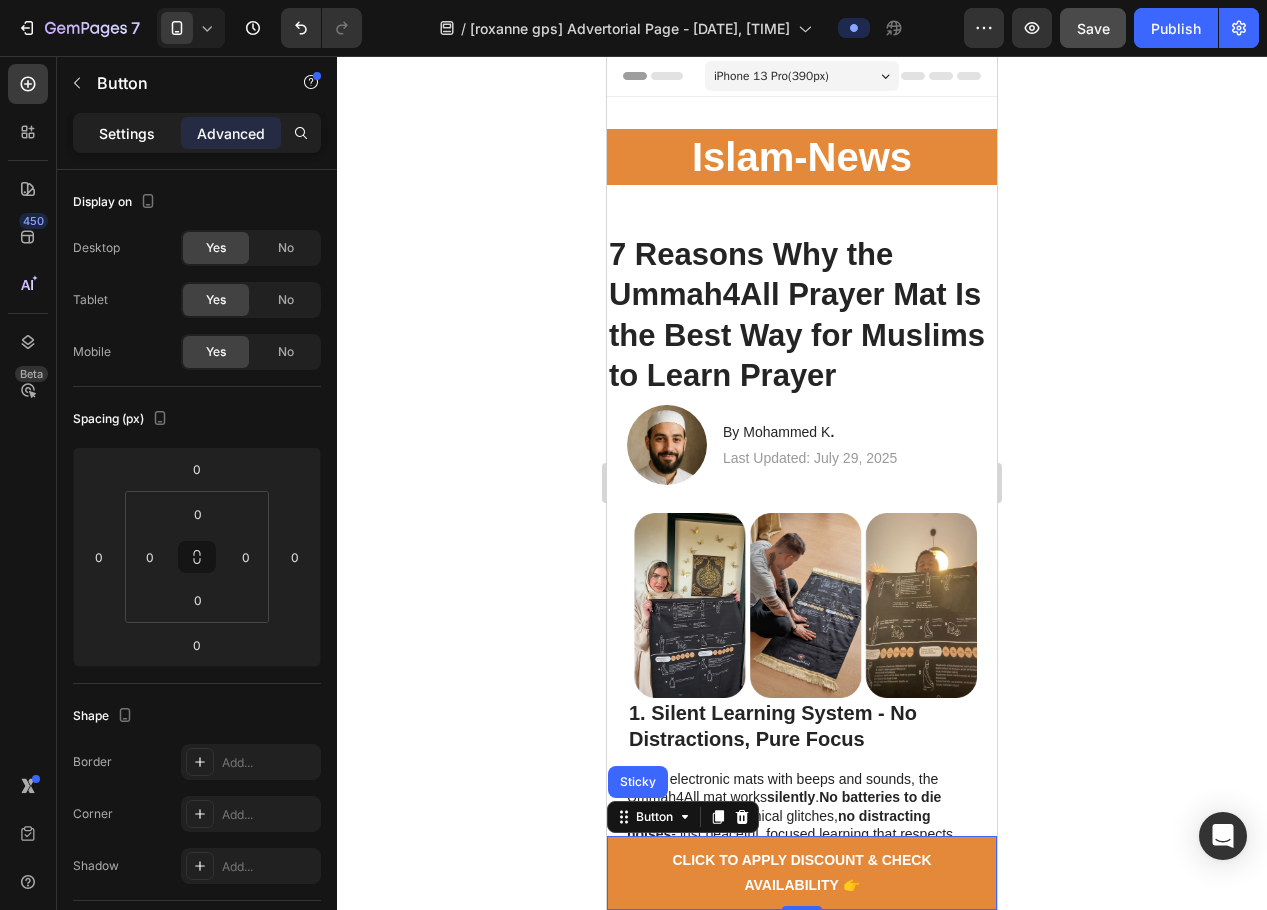 click on "Settings" at bounding box center (127, 133) 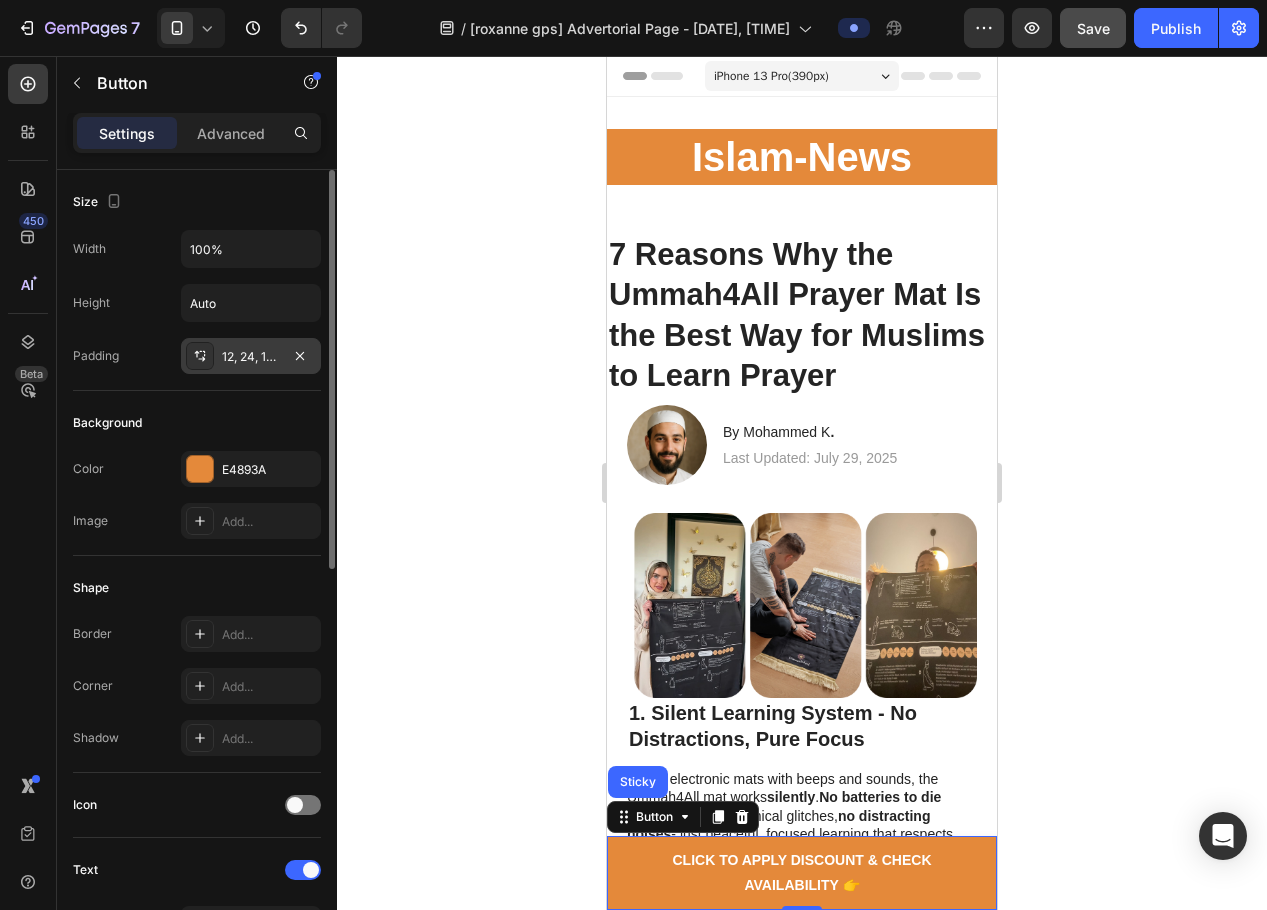 click on "12, 24, 12, 24" at bounding box center [251, 357] 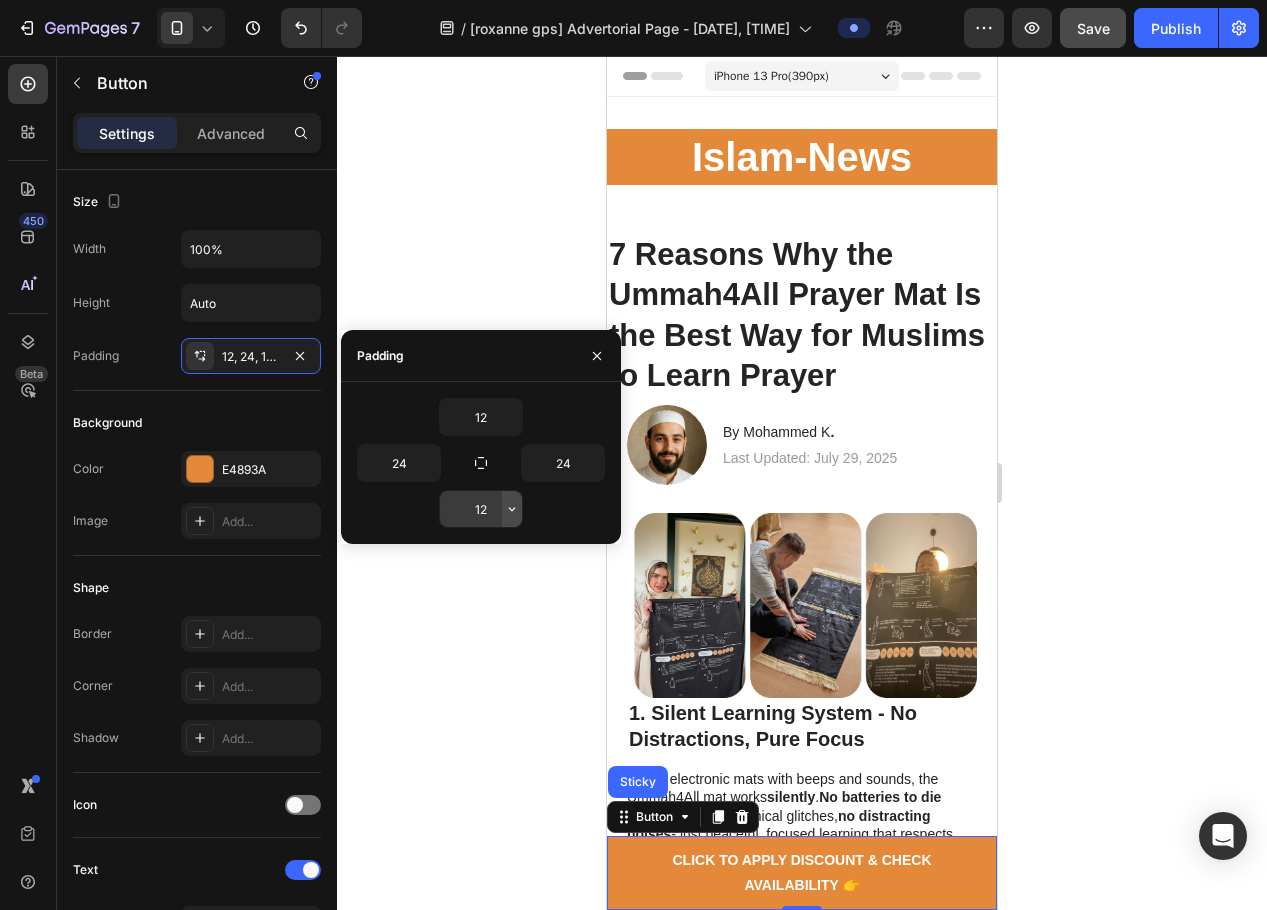click 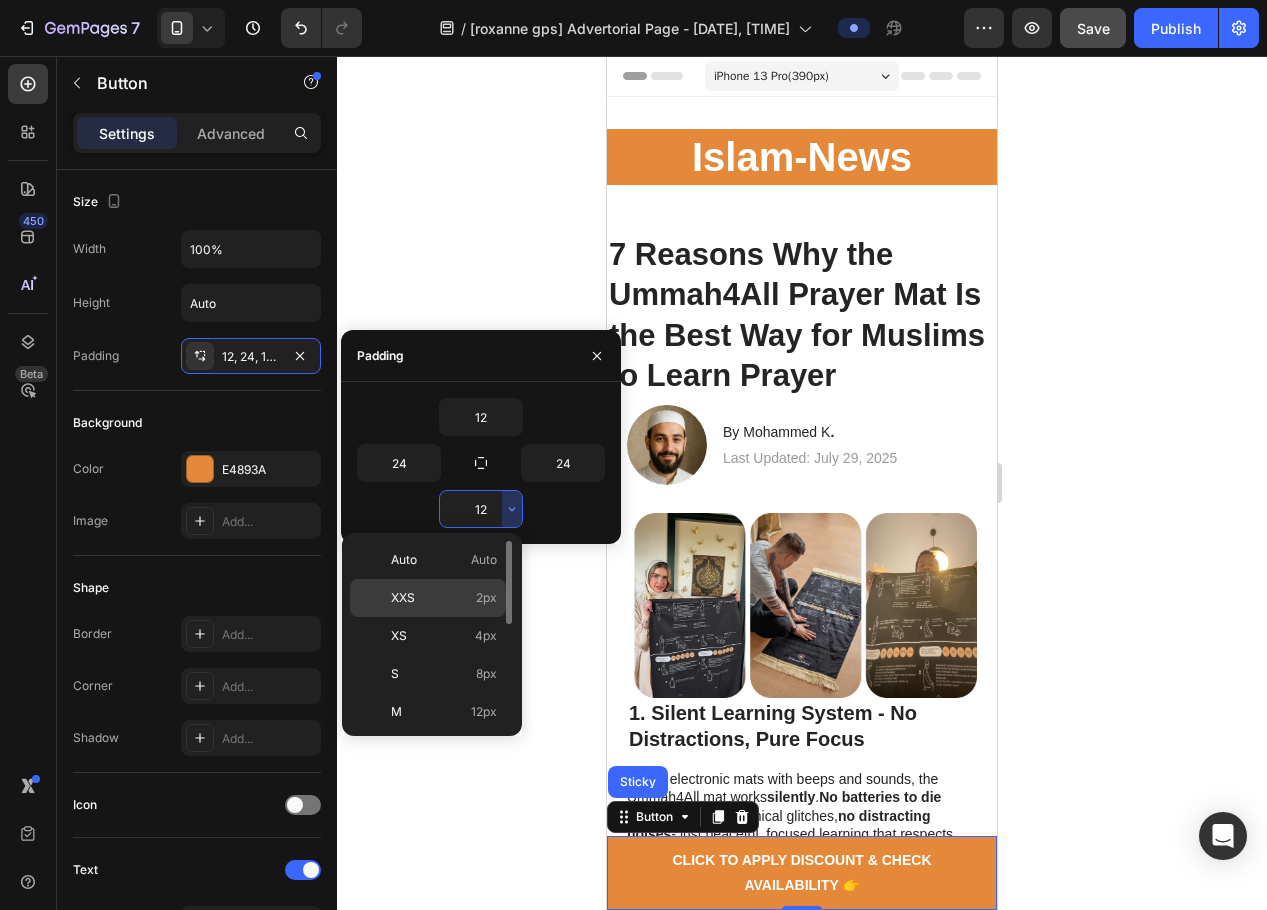 click on "XXS 2px" at bounding box center [444, 598] 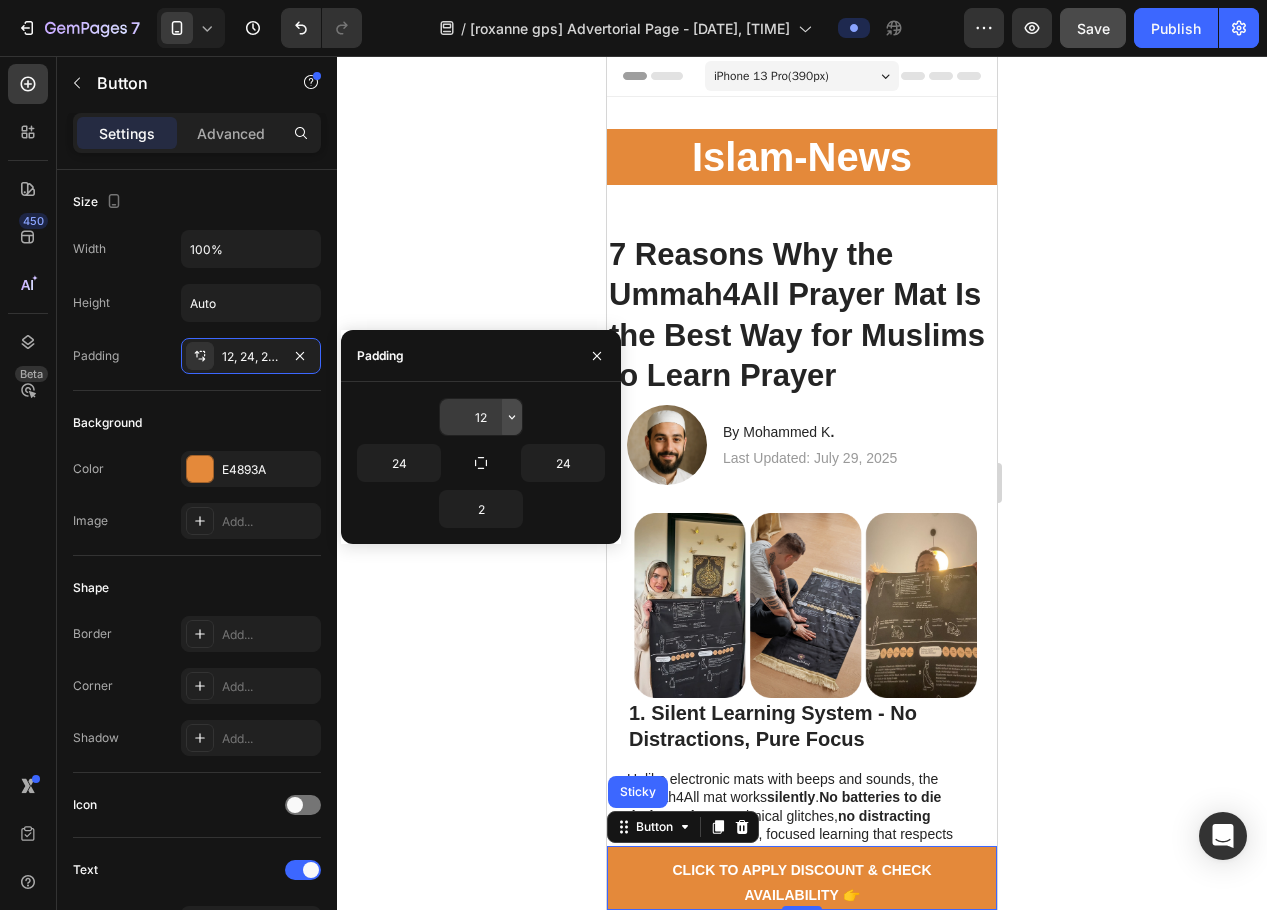 click 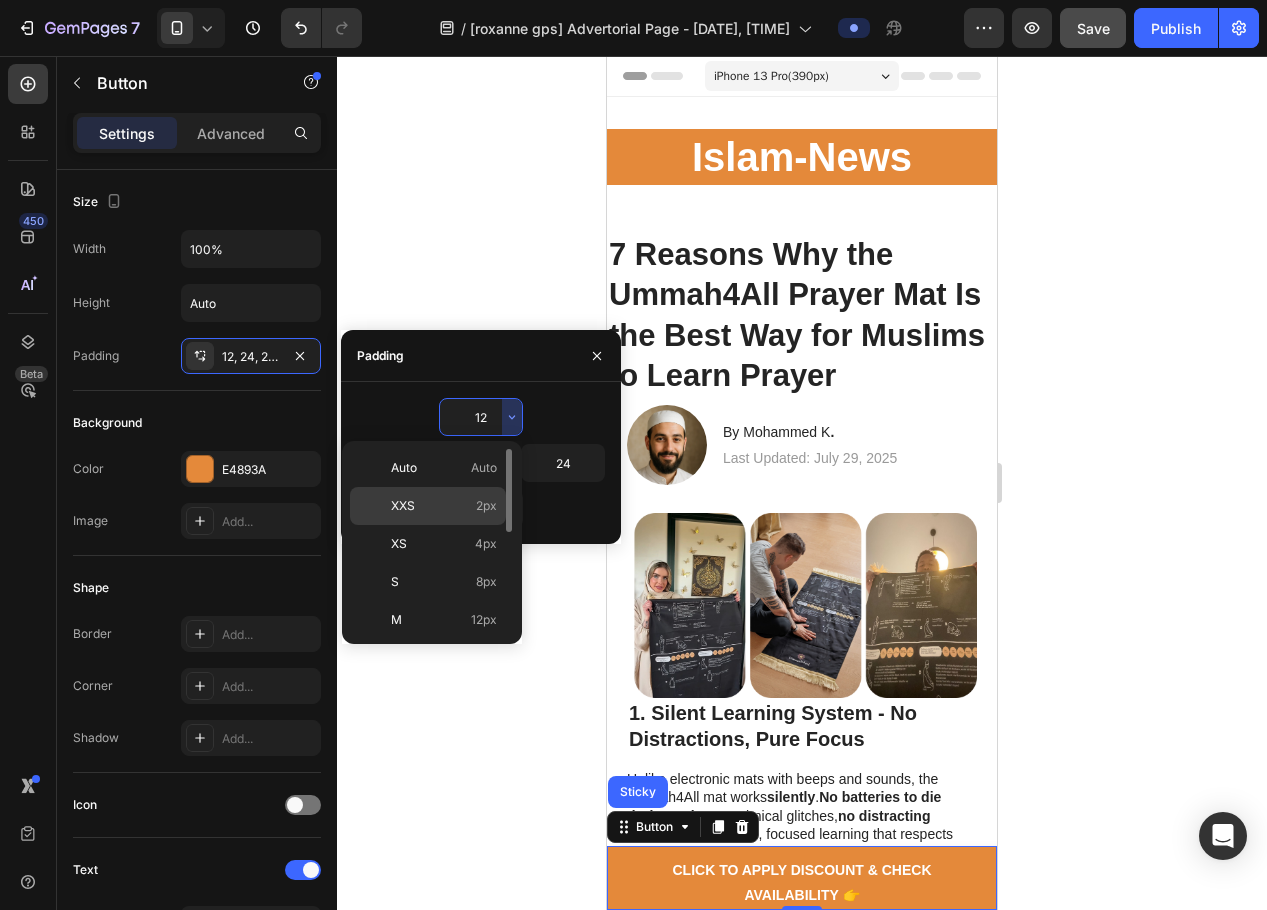 click on "2px" at bounding box center (486, 506) 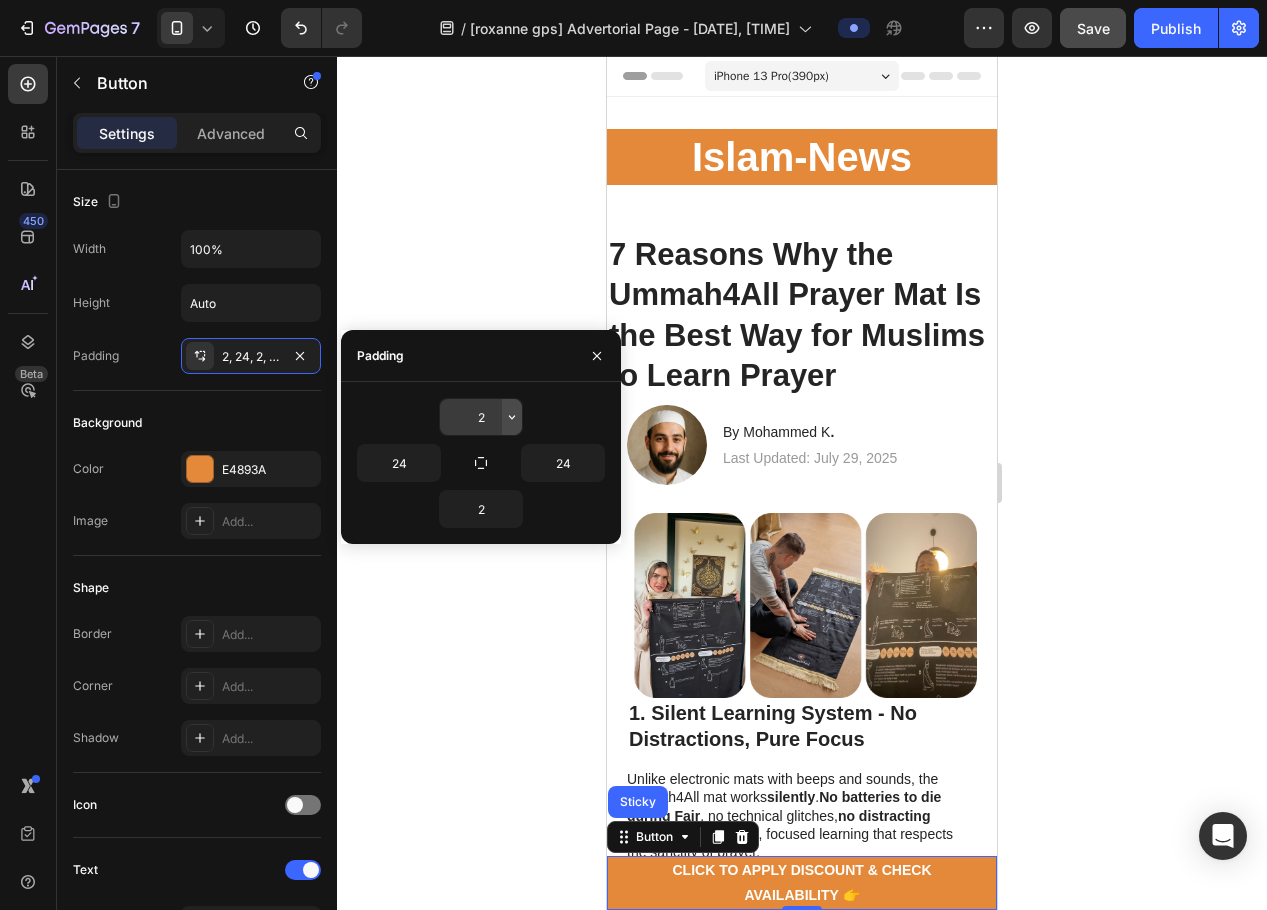 click 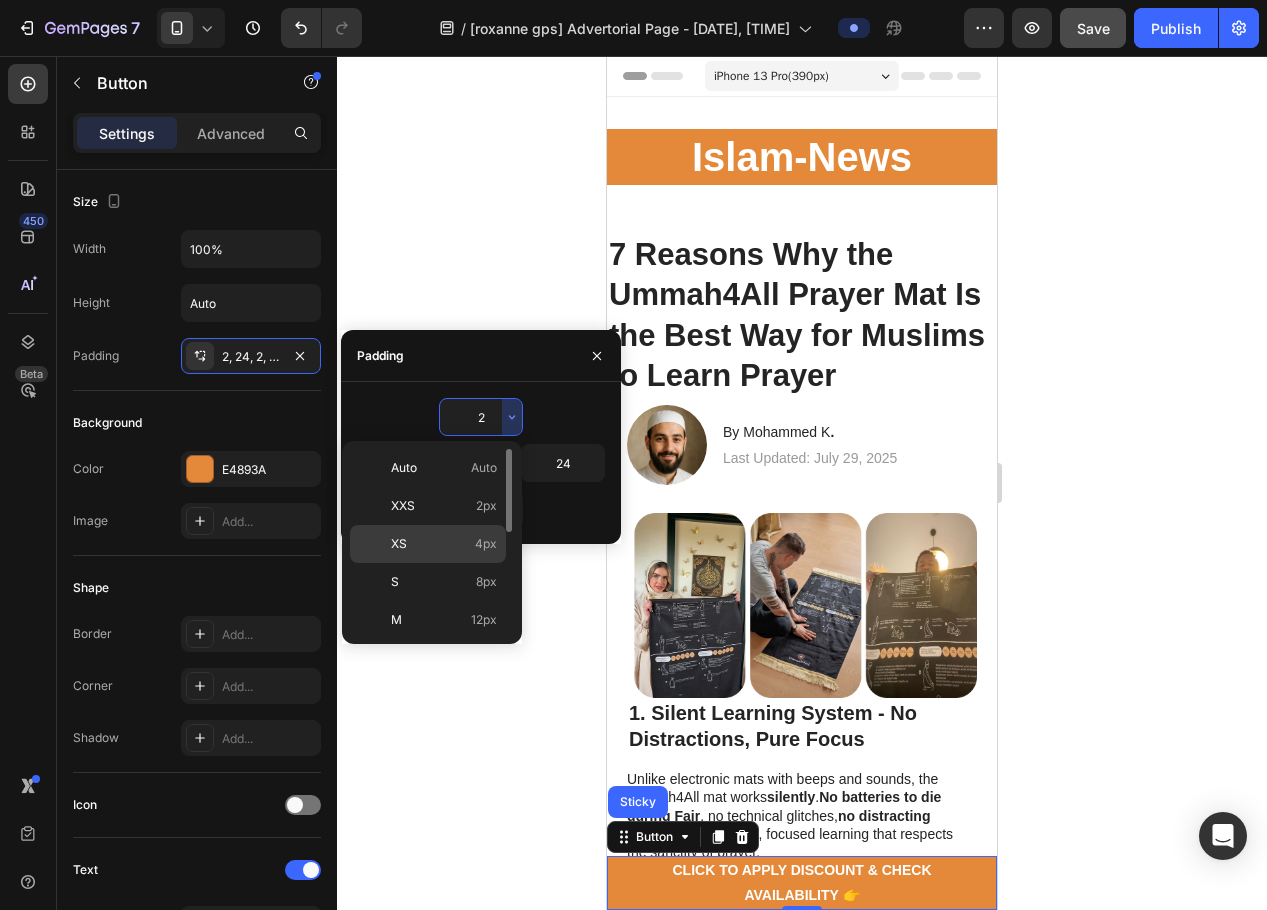 click on "4px" at bounding box center [486, 544] 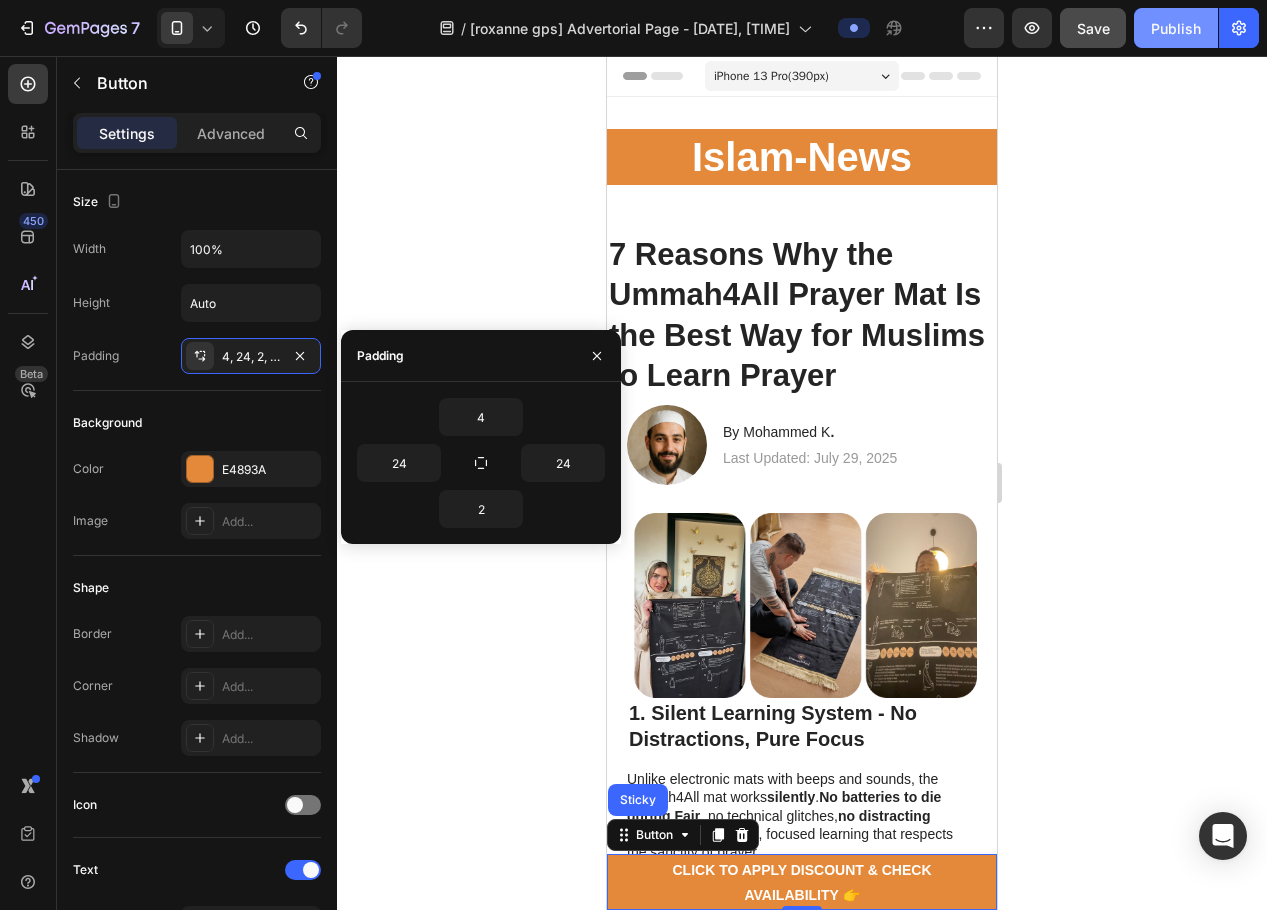 click on "Publish" at bounding box center [1176, 28] 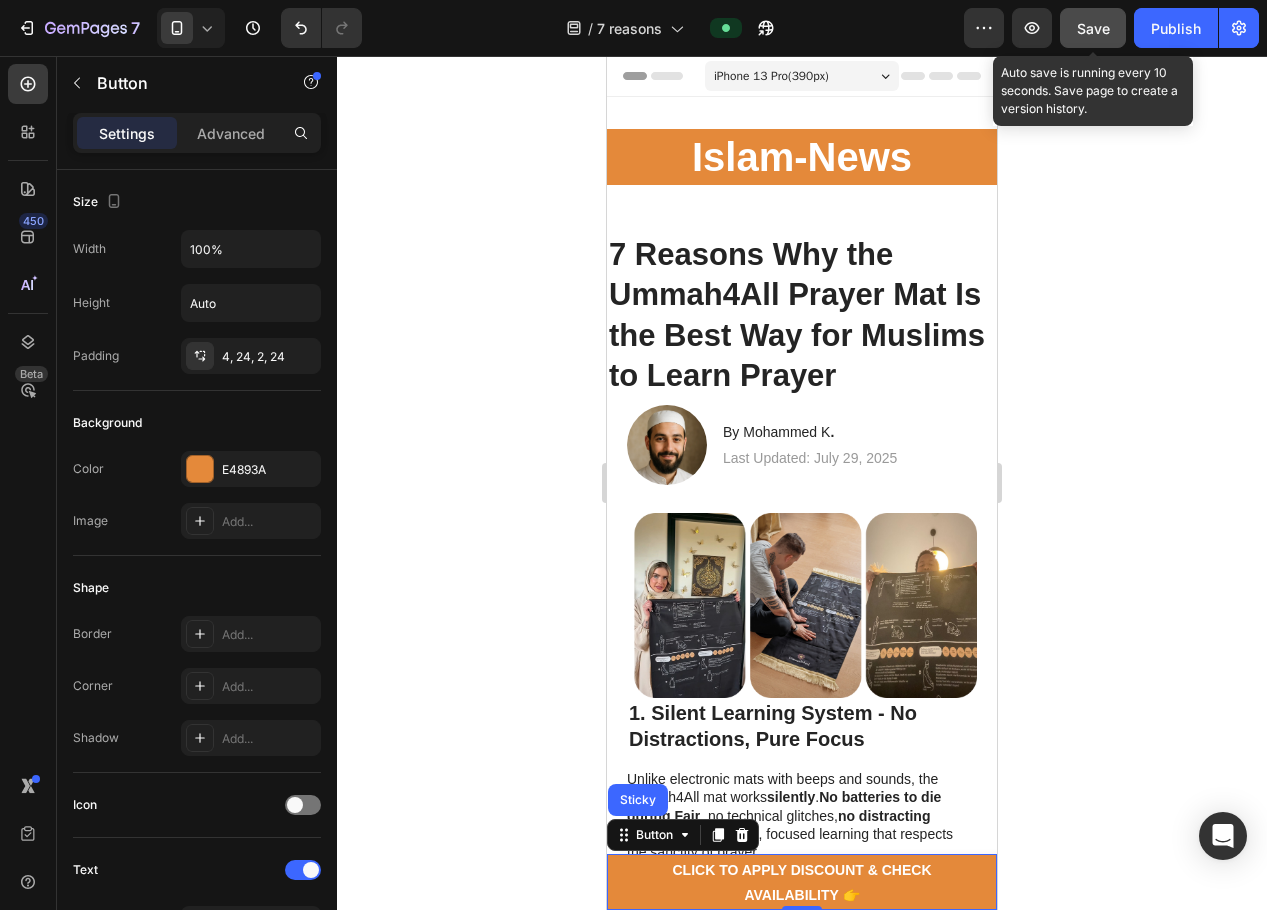 click on "Save" at bounding box center [1093, 28] 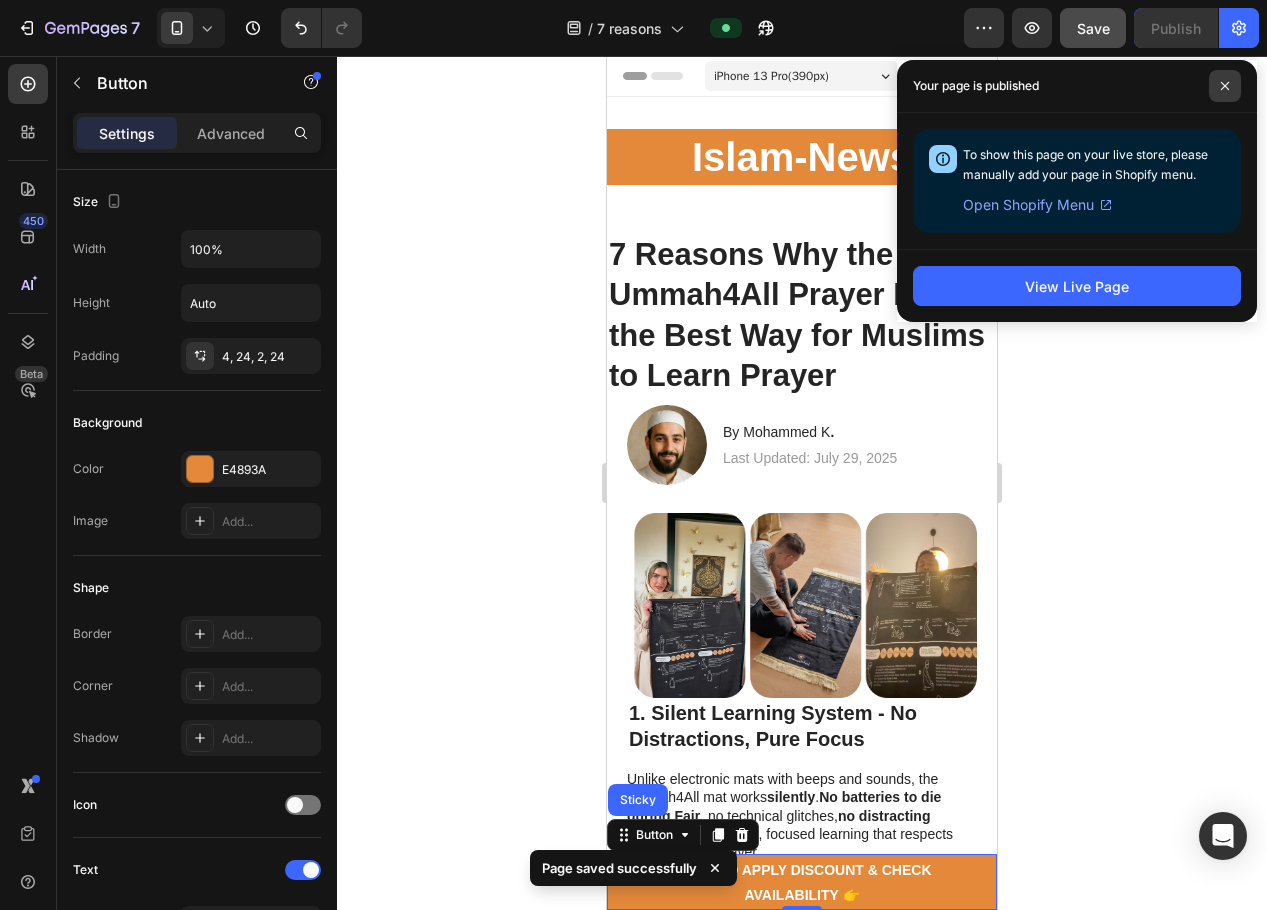 click at bounding box center (1225, 86) 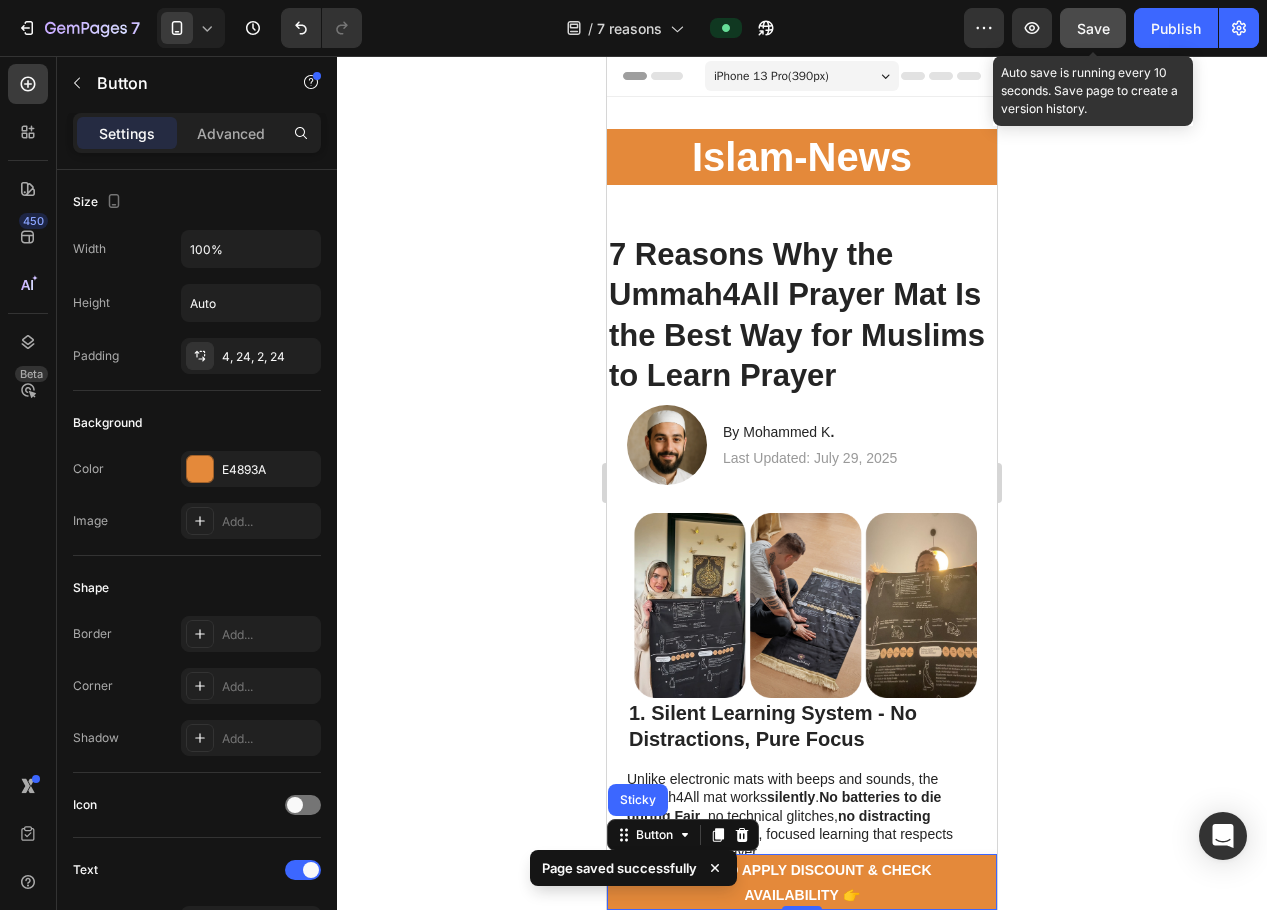 click on "Save" at bounding box center [1093, 28] 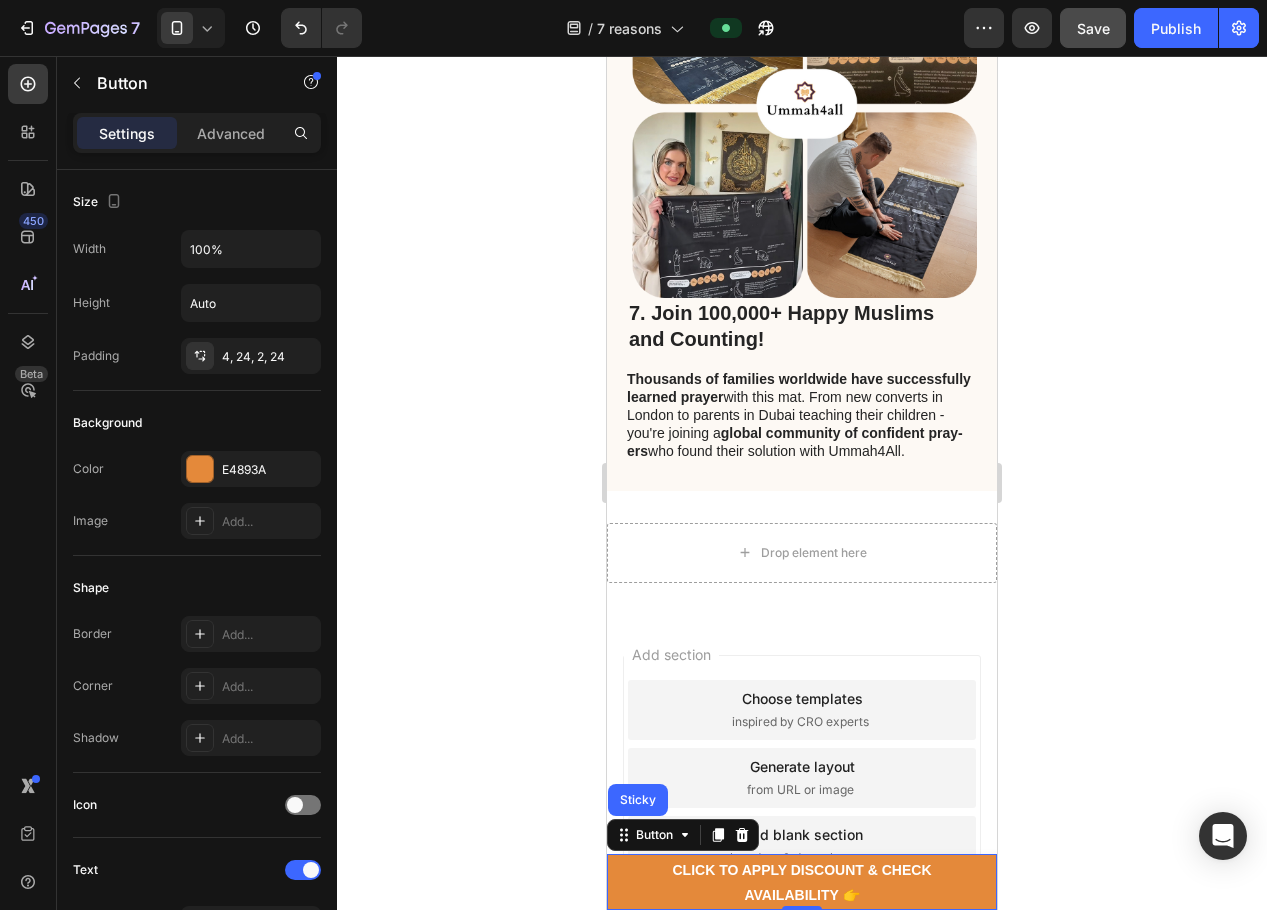 scroll, scrollTop: 3224, scrollLeft: 0, axis: vertical 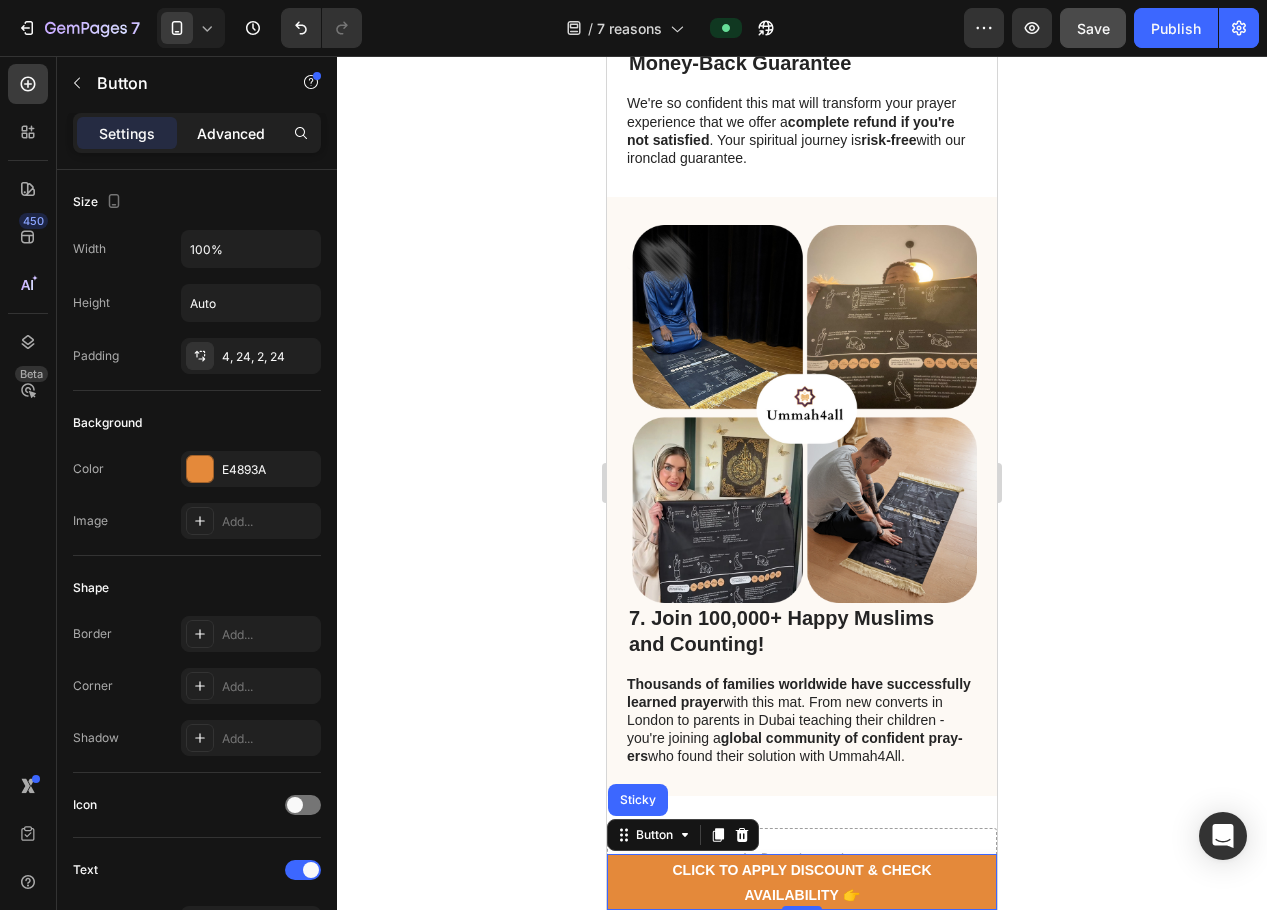 click on "Advanced" at bounding box center [231, 133] 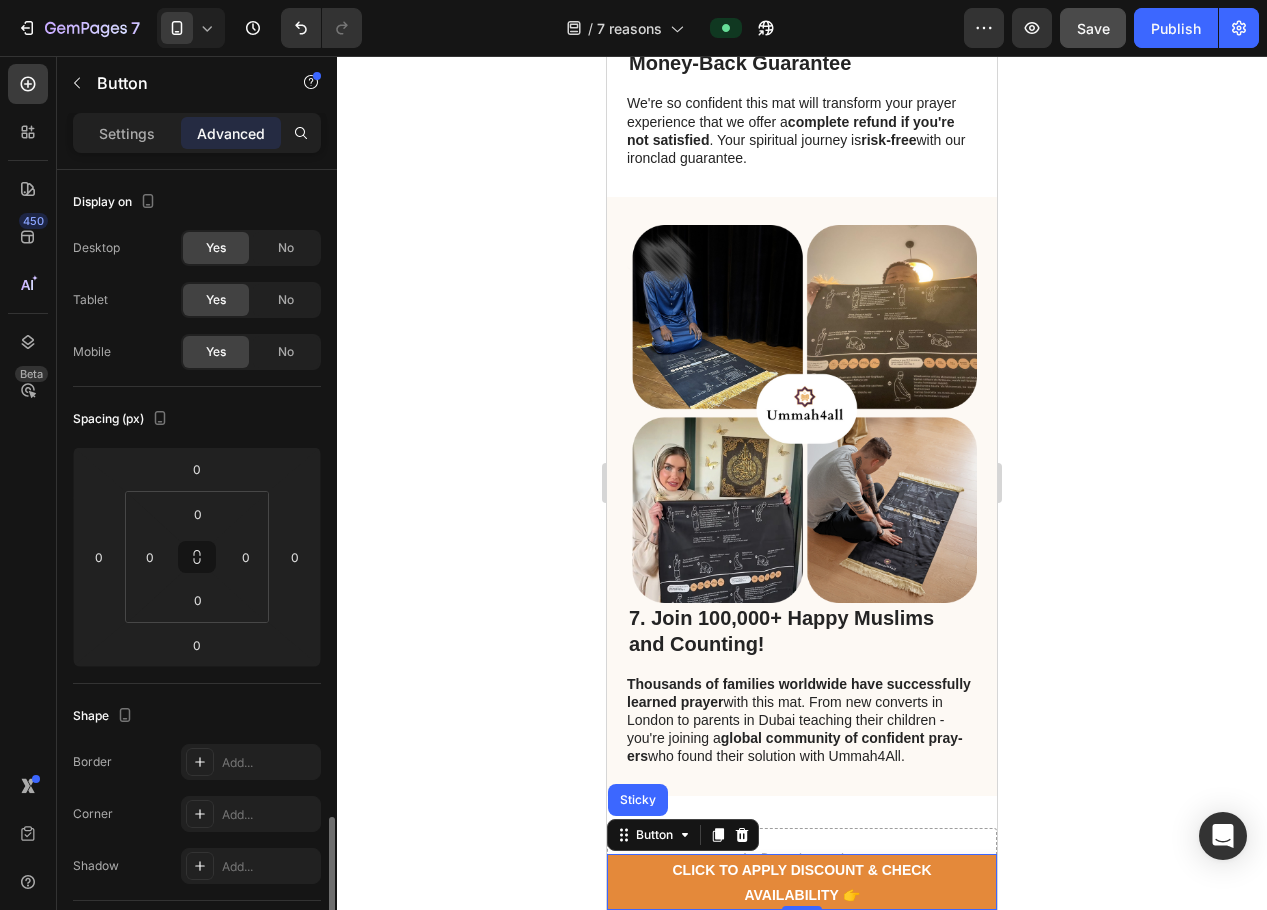 scroll, scrollTop: 468, scrollLeft: 0, axis: vertical 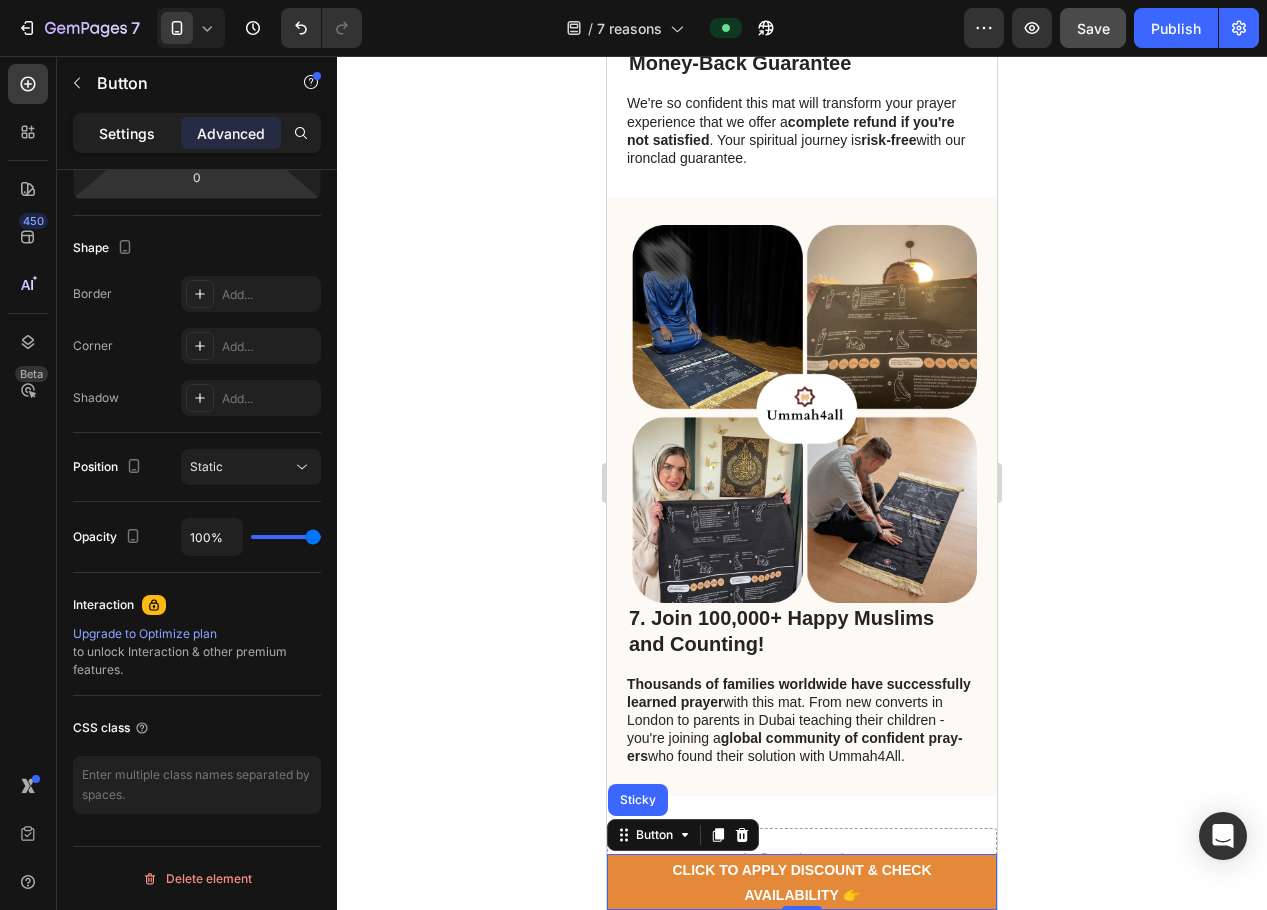 click on "Settings" at bounding box center [127, 133] 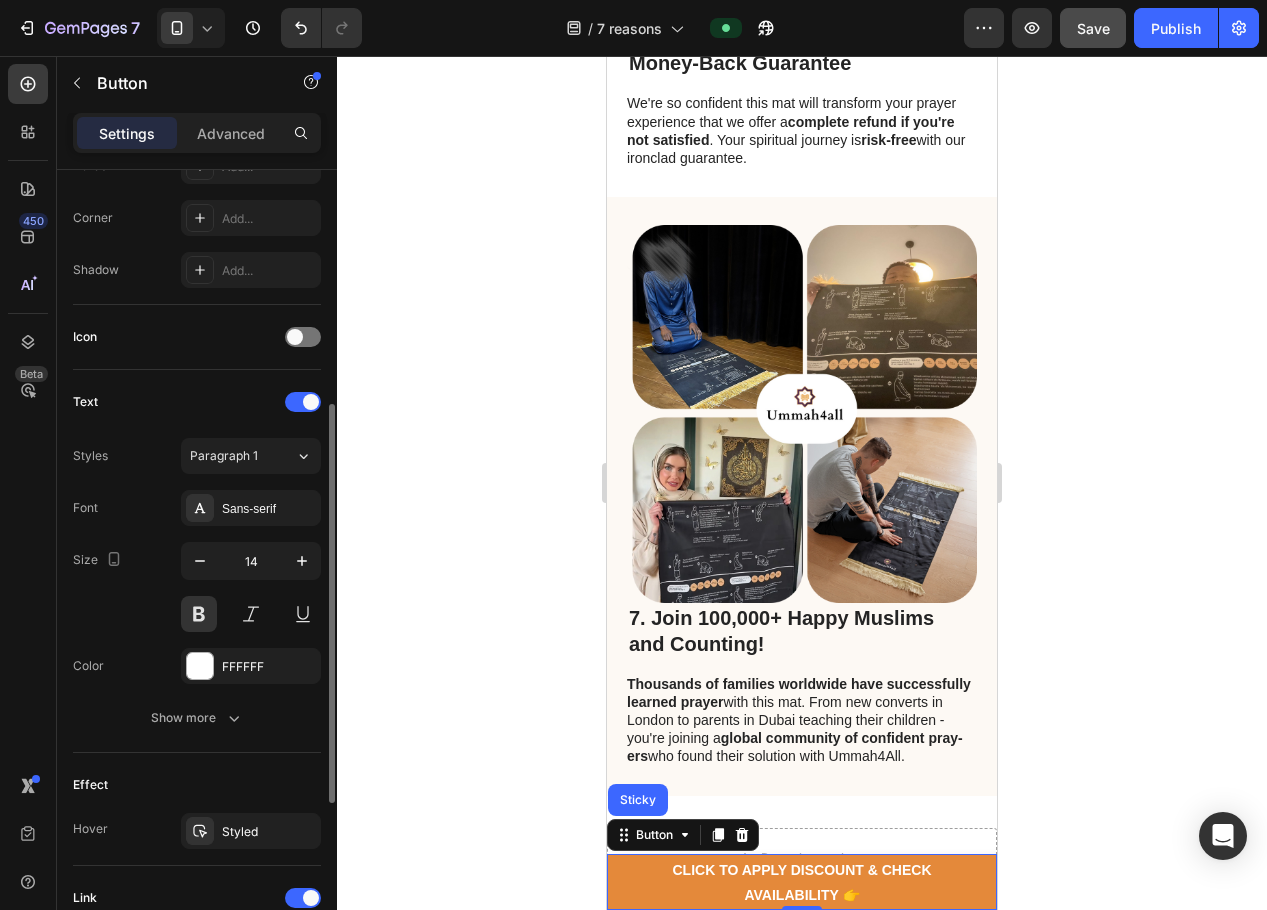 scroll, scrollTop: 793, scrollLeft: 0, axis: vertical 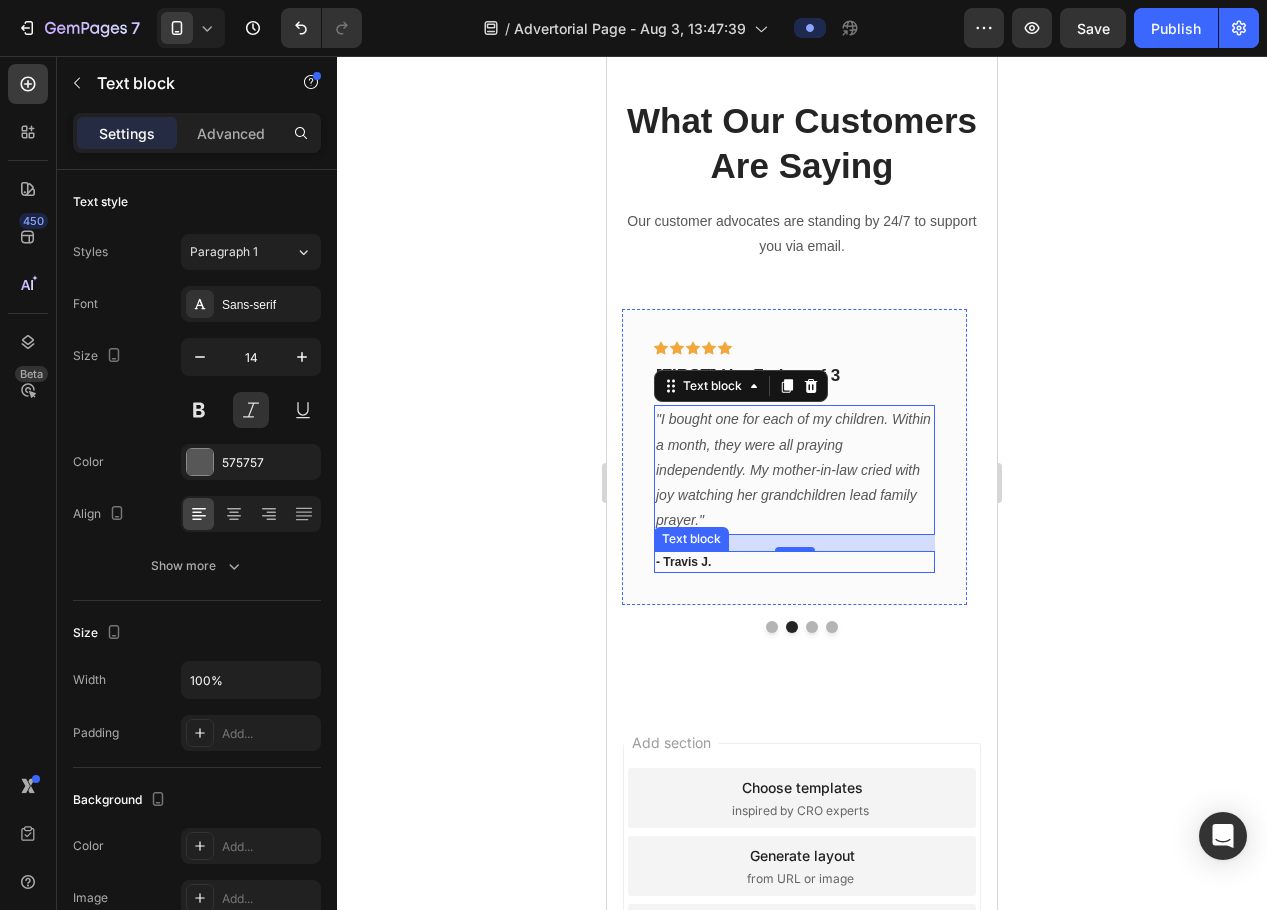 click on "- Travis J." at bounding box center [794, 562] 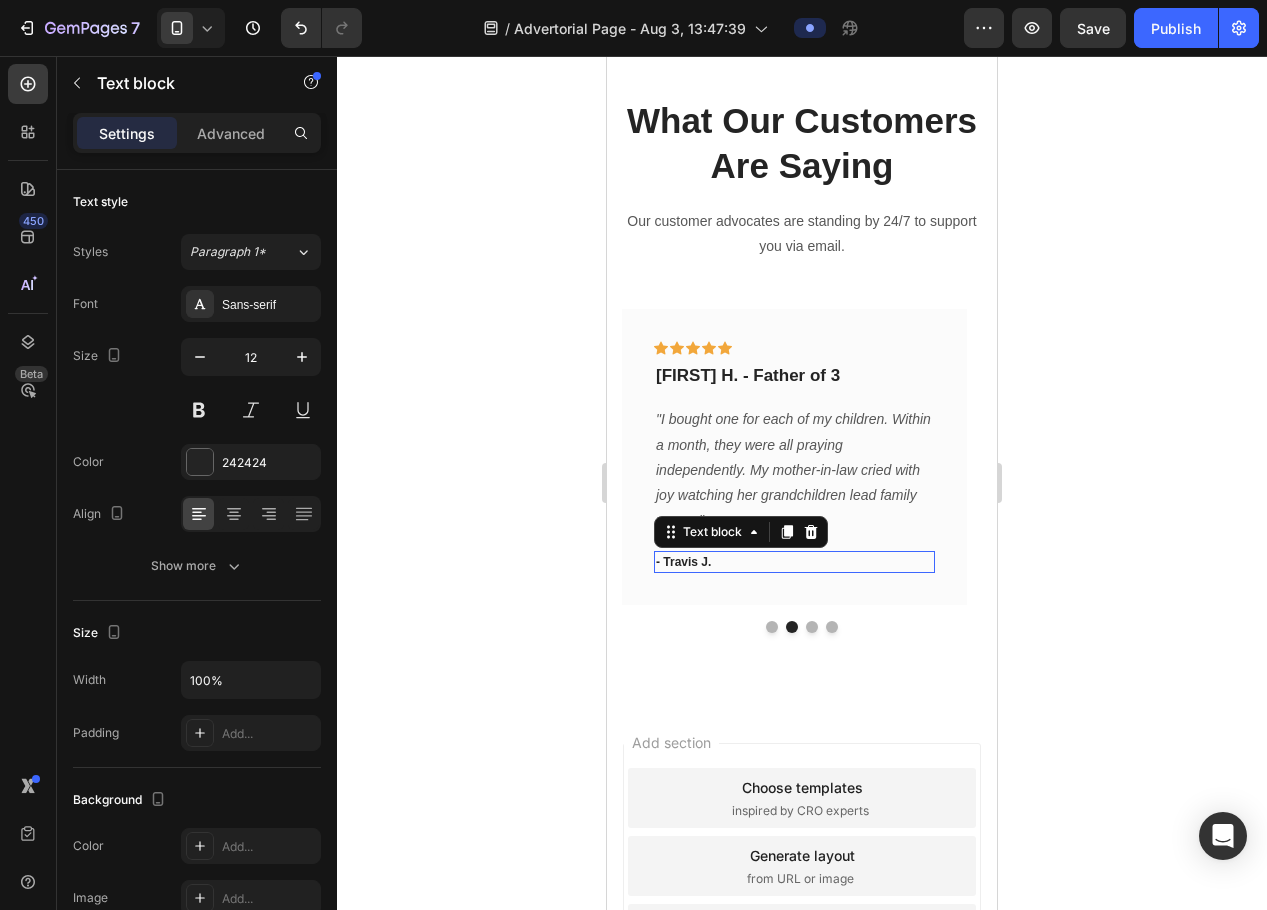 click on "- Travis J." at bounding box center [794, 562] 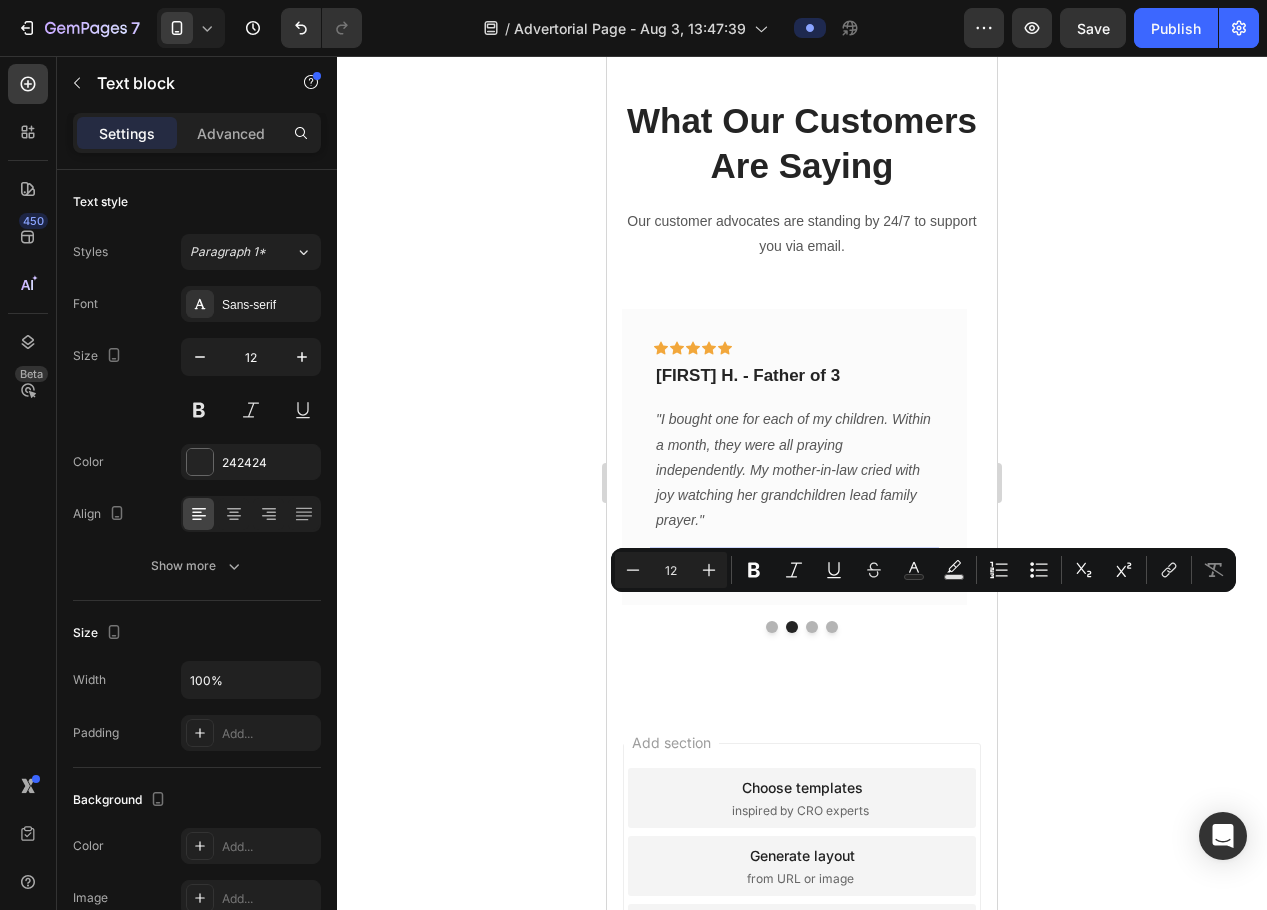 click on "- Travis J." at bounding box center (794, 562) 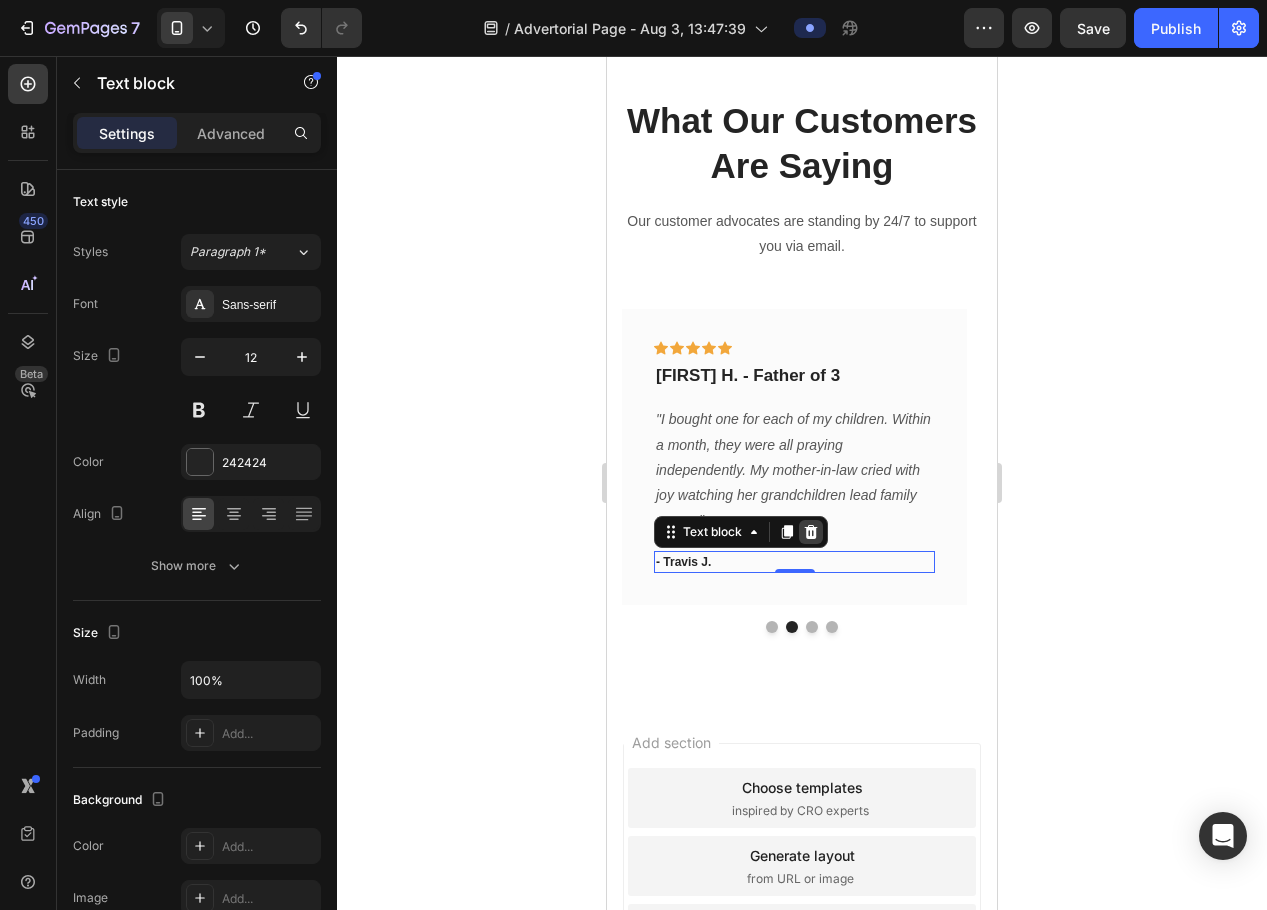 click 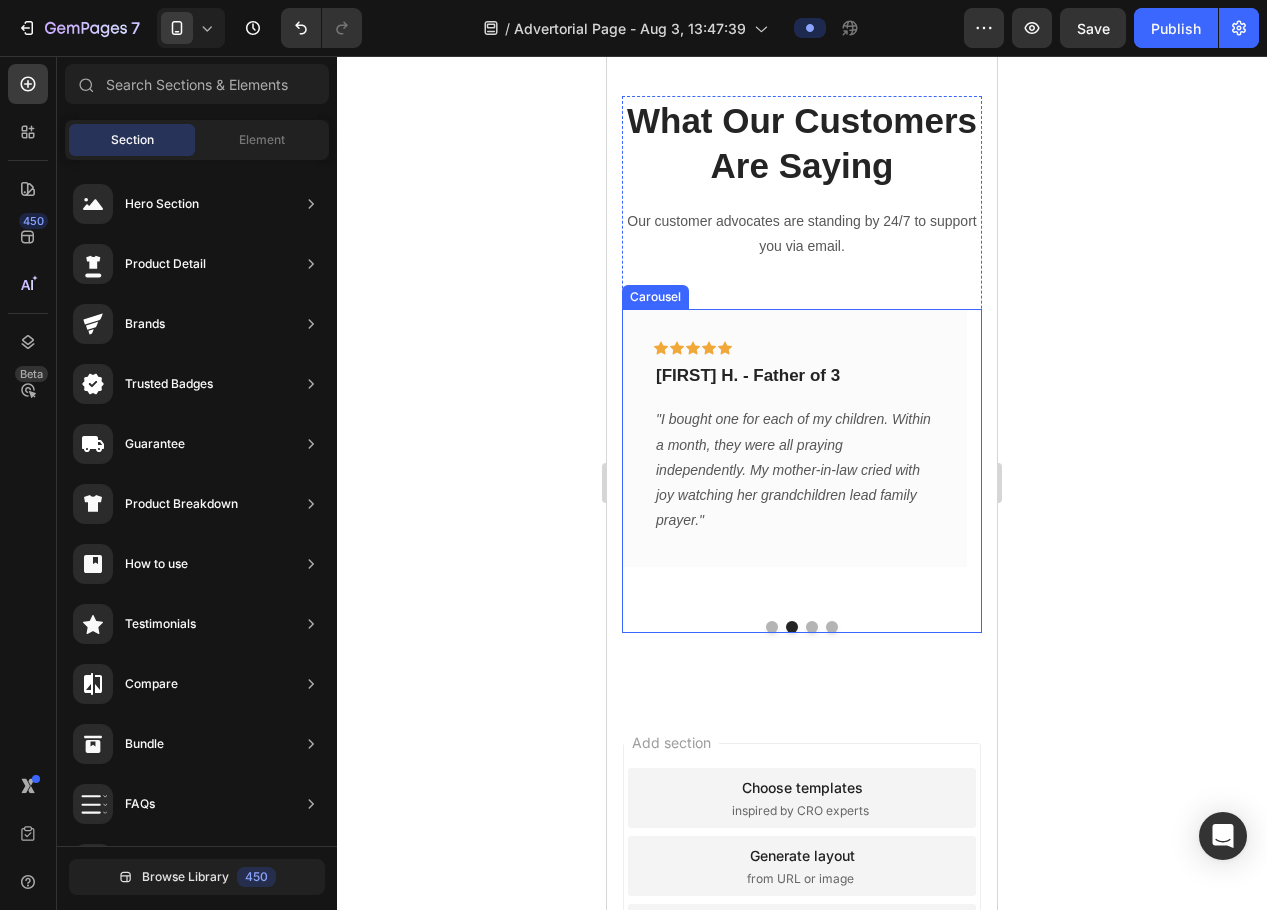 click at bounding box center [812, 627] 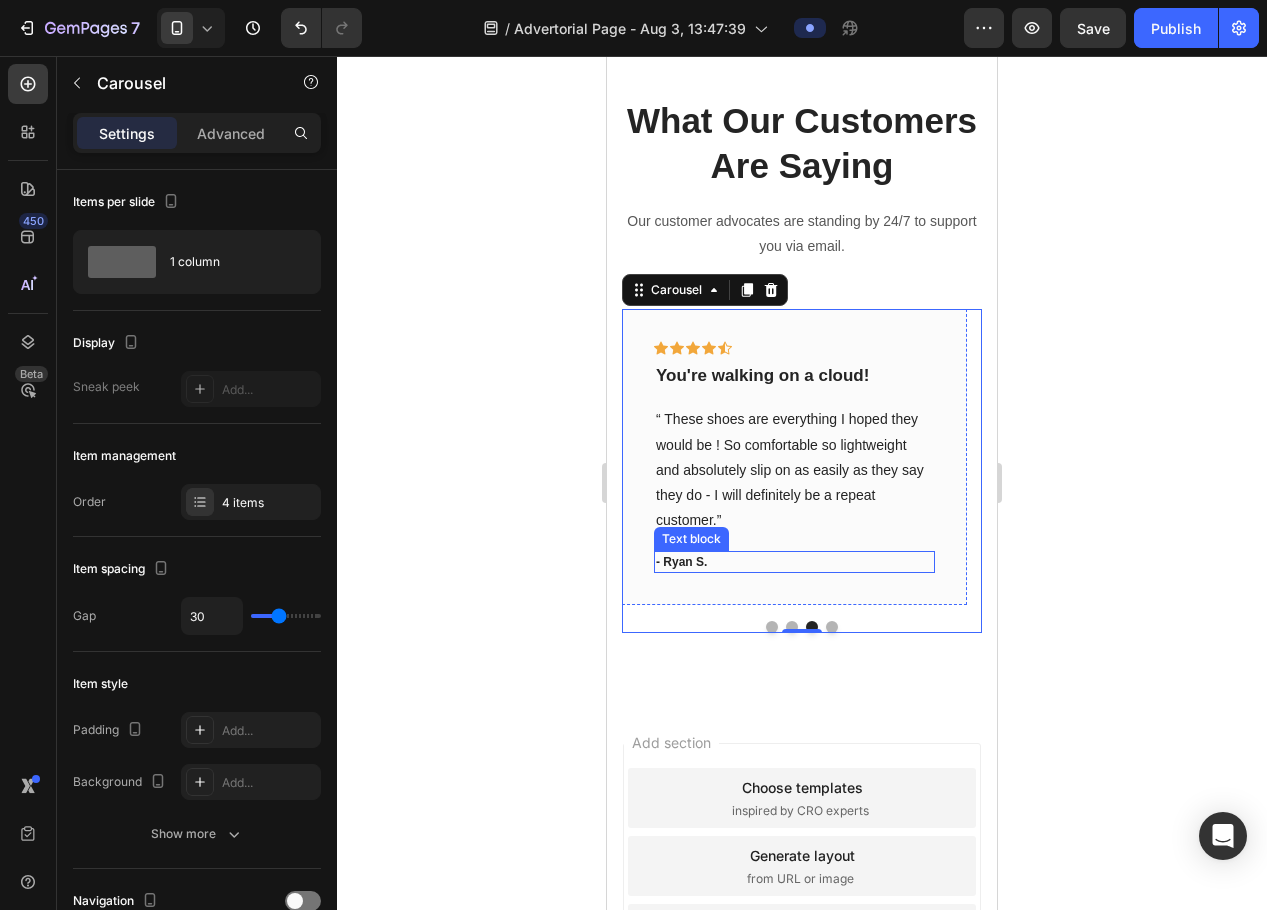 click on "- Ryan S." at bounding box center (794, 562) 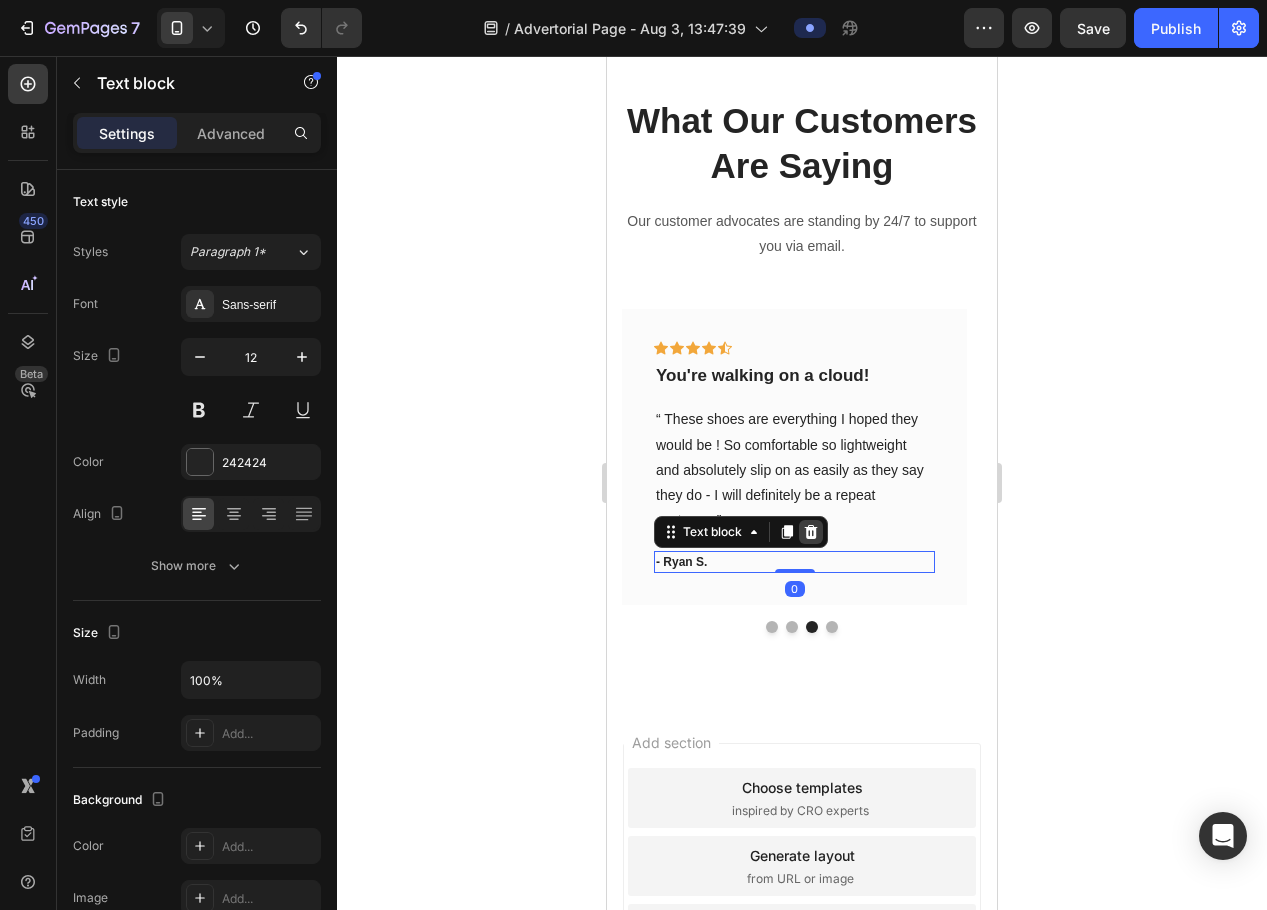 click 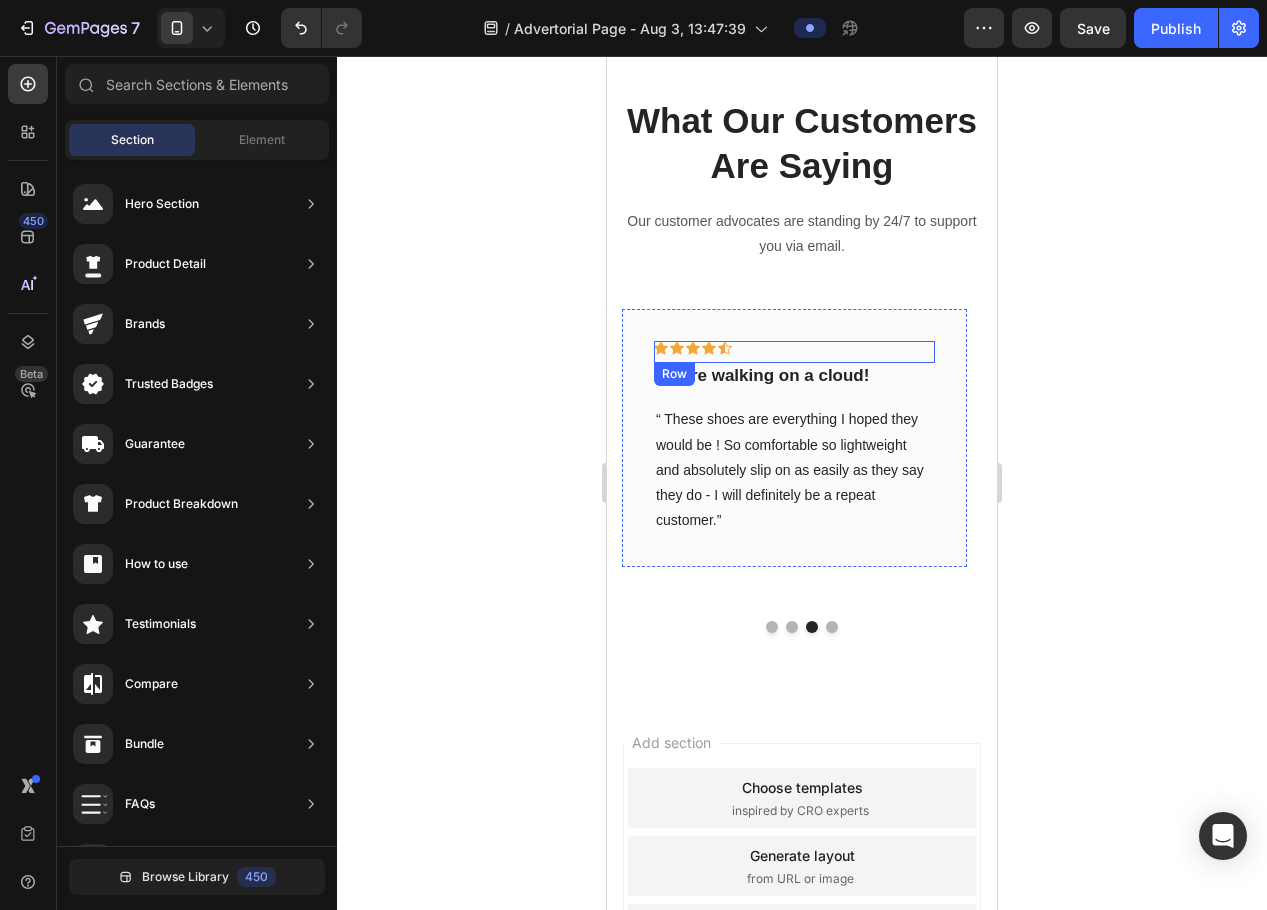 click on "Icon
Icon
Icon
Icon
Icon Row" at bounding box center (794, 352) 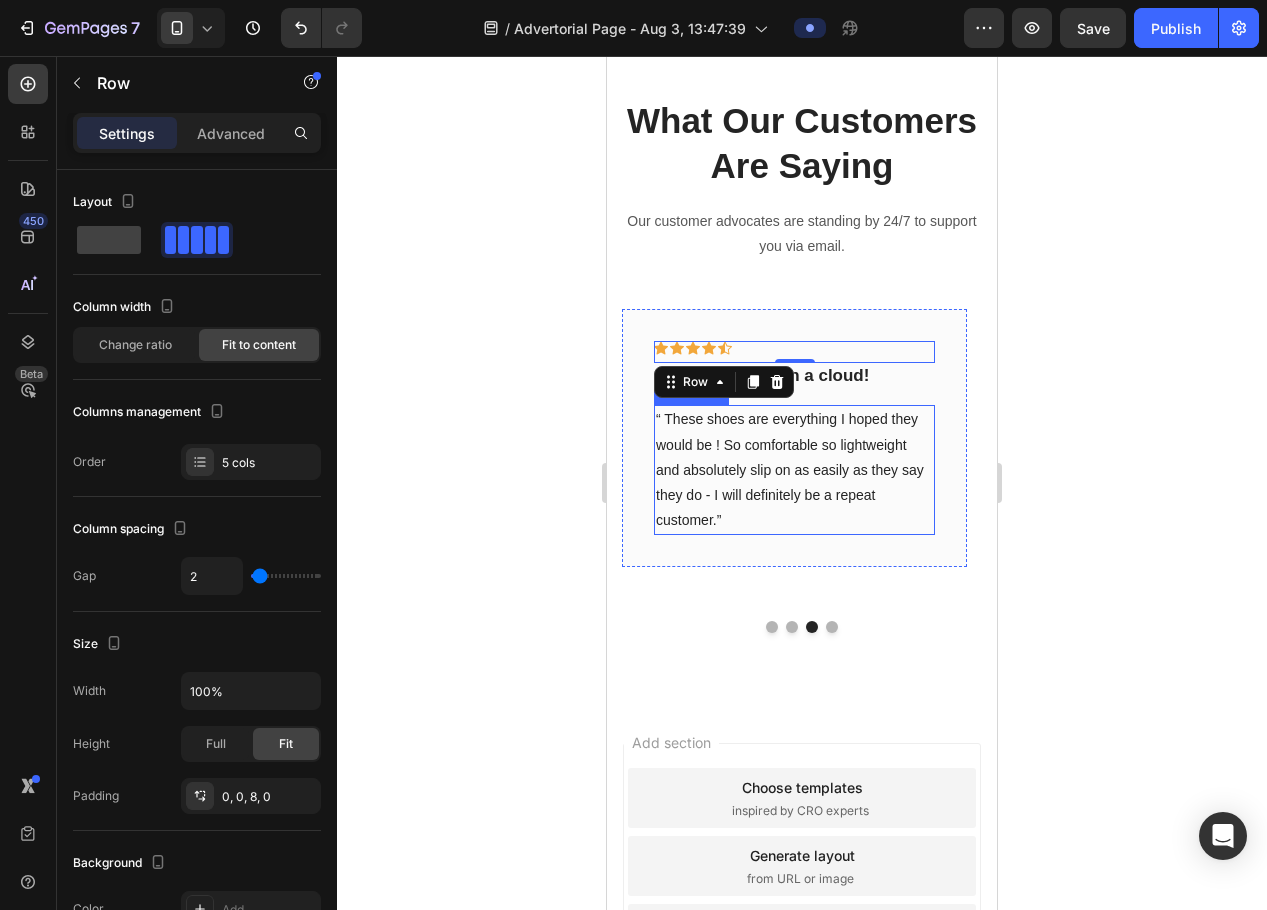 click on "“ These shoes are everything I hoped they would be ! So comfortable so lightweight and absolutely slip on as easily as they say they do - I will definitely be a repeat customer.”" at bounding box center [794, 470] 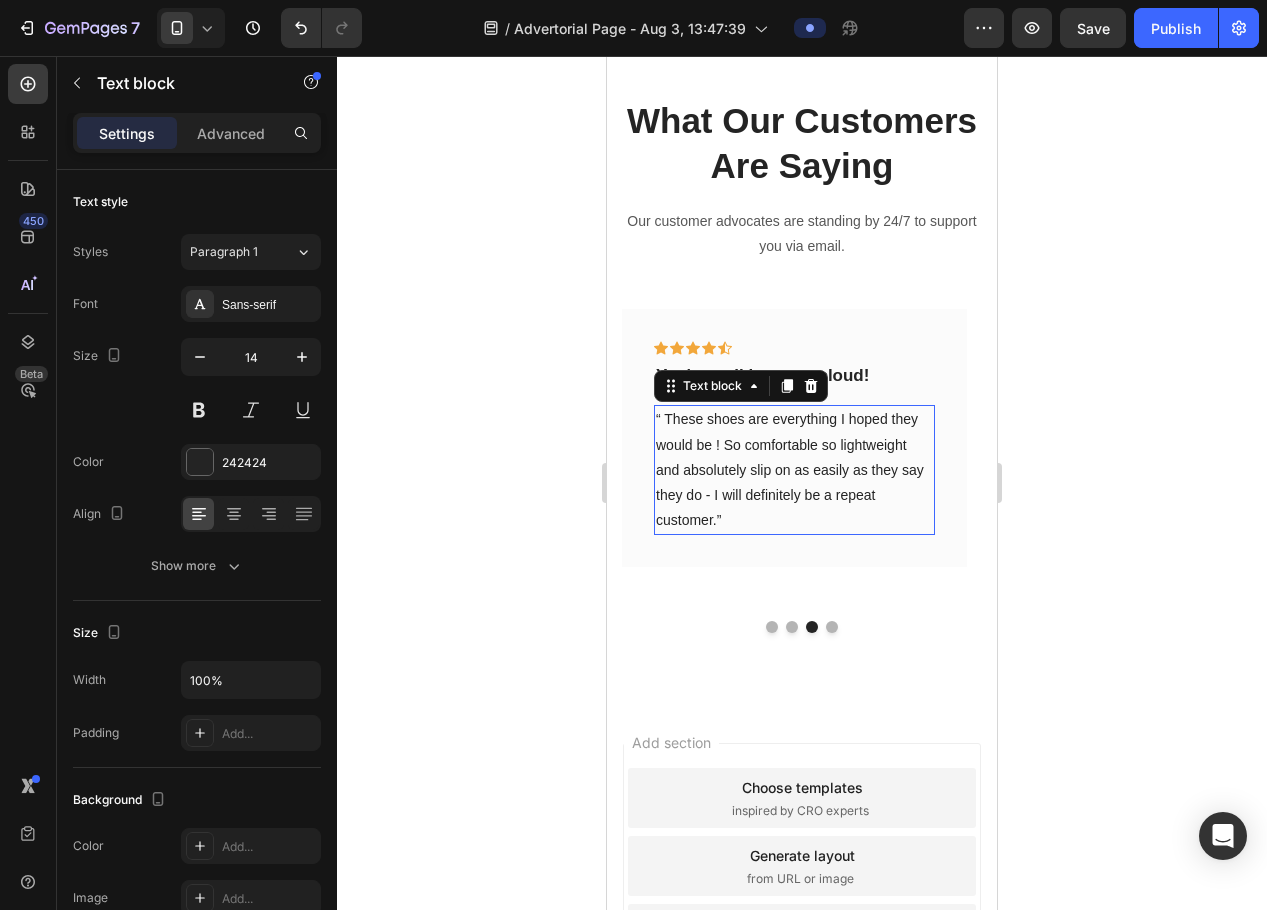 click on "“ These shoes are everything I hoped they would be ! So comfortable so lightweight and absolutely slip on as easily as they say they do - I will definitely be a repeat customer.”" at bounding box center (794, 470) 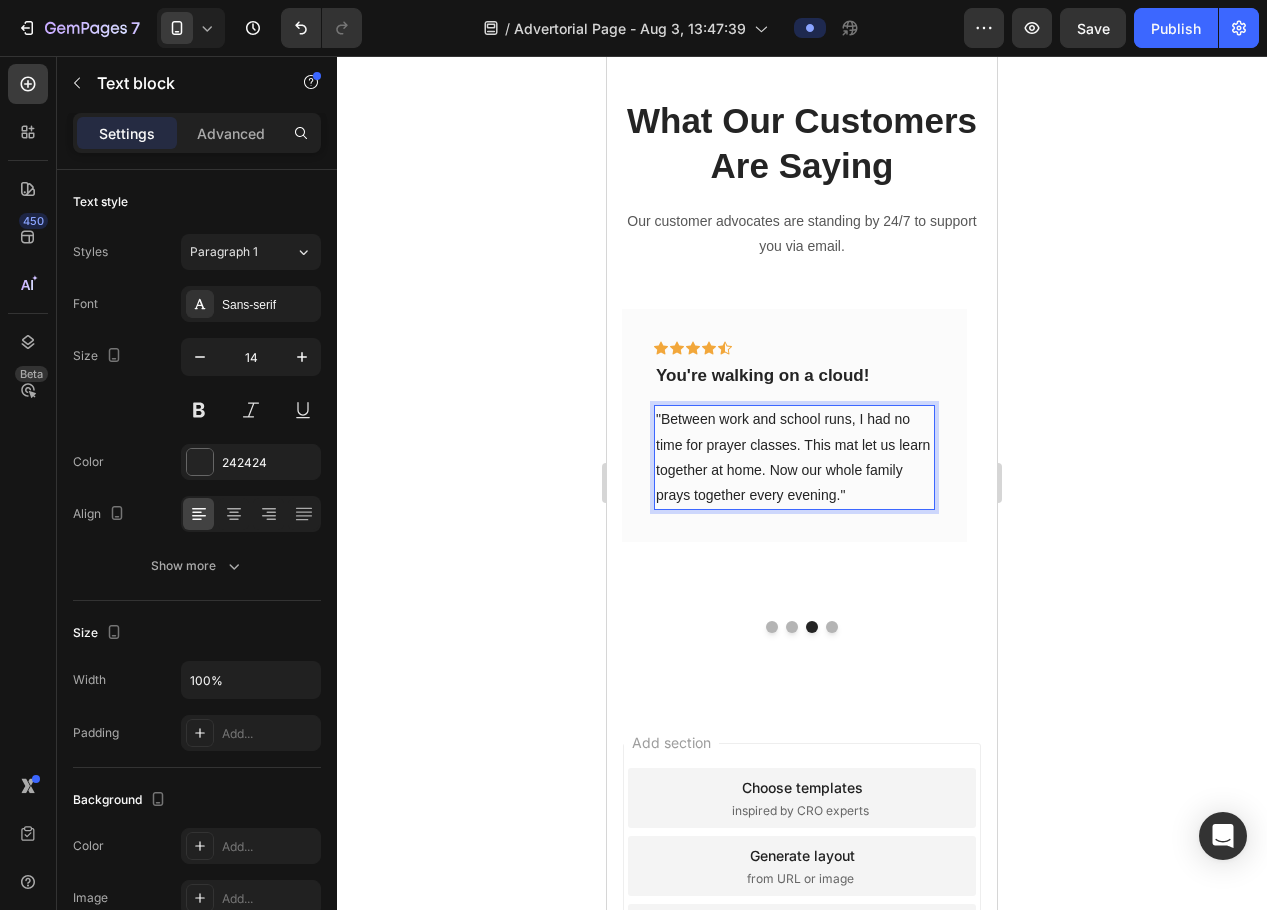 click on ""Between work and school runs, I had no time for prayer classes. This mat let us learn together at home. Now our whole family prays together every evening."" at bounding box center [794, 457] 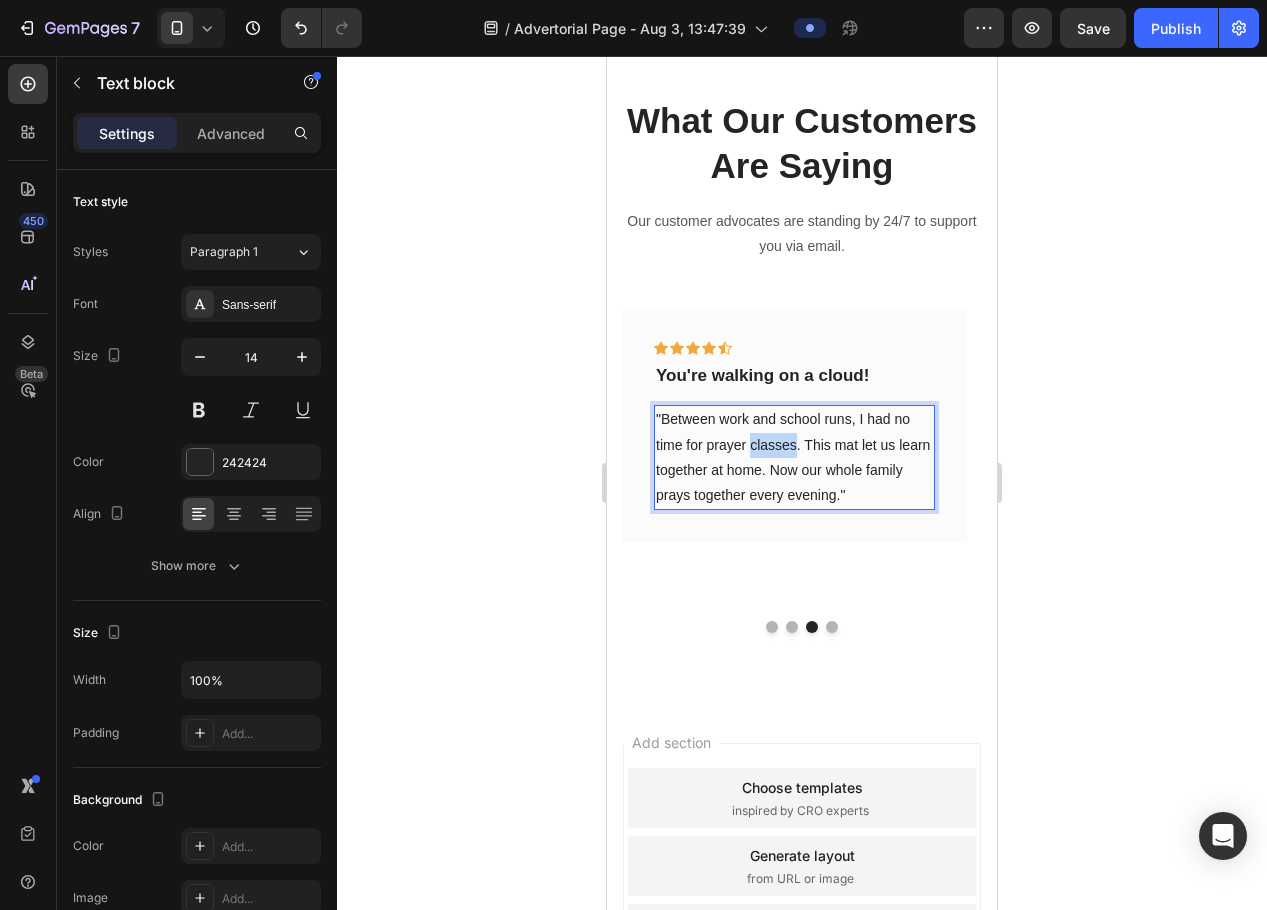 click on ""Between work and school runs, I had no time for prayer classes. This mat let us learn together at home. Now our whole family prays together every evening."" at bounding box center [794, 457] 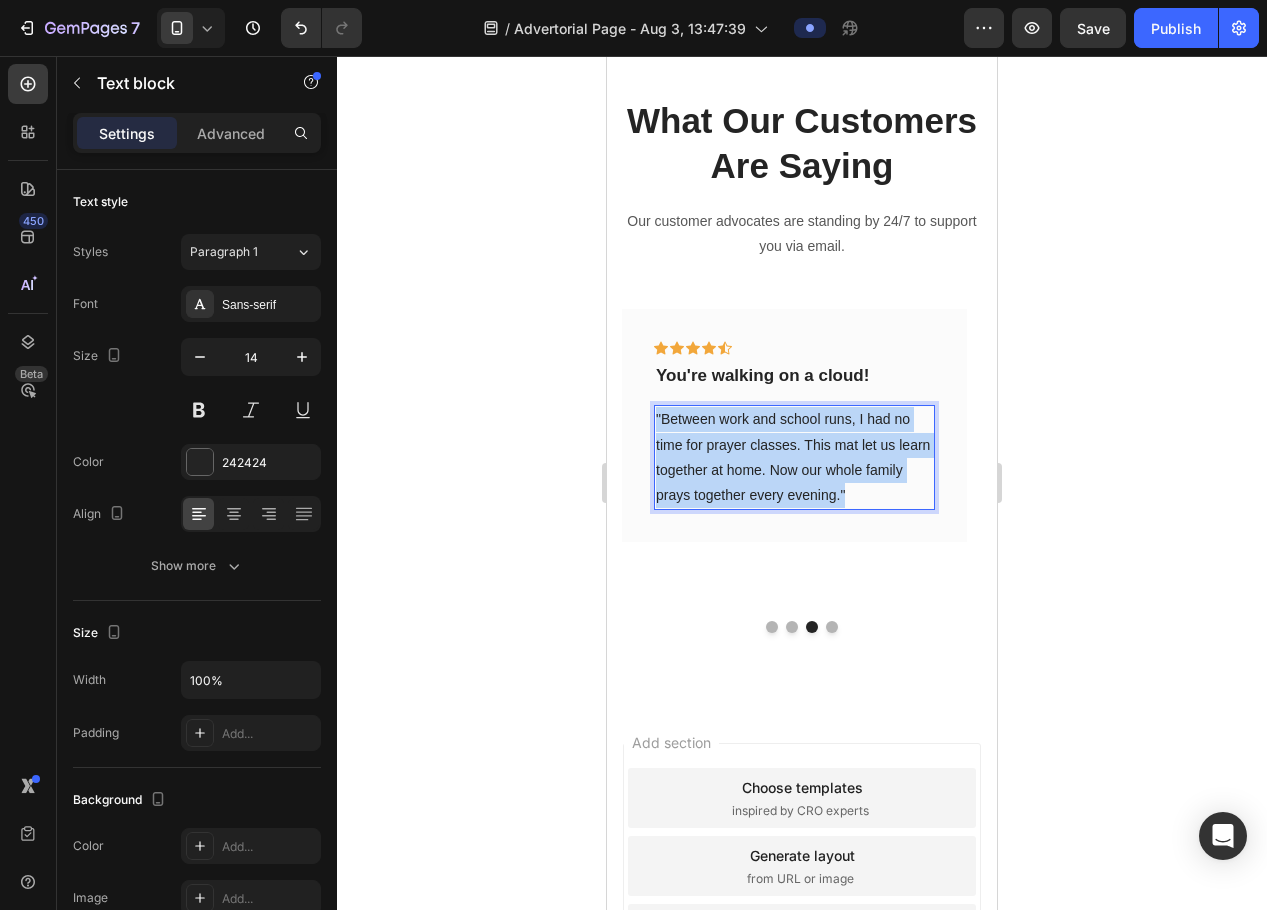 click on ""Between work and school runs, I had no time for prayer classes. This mat let us learn together at home. Now our whole family prays together every evening."" at bounding box center [794, 457] 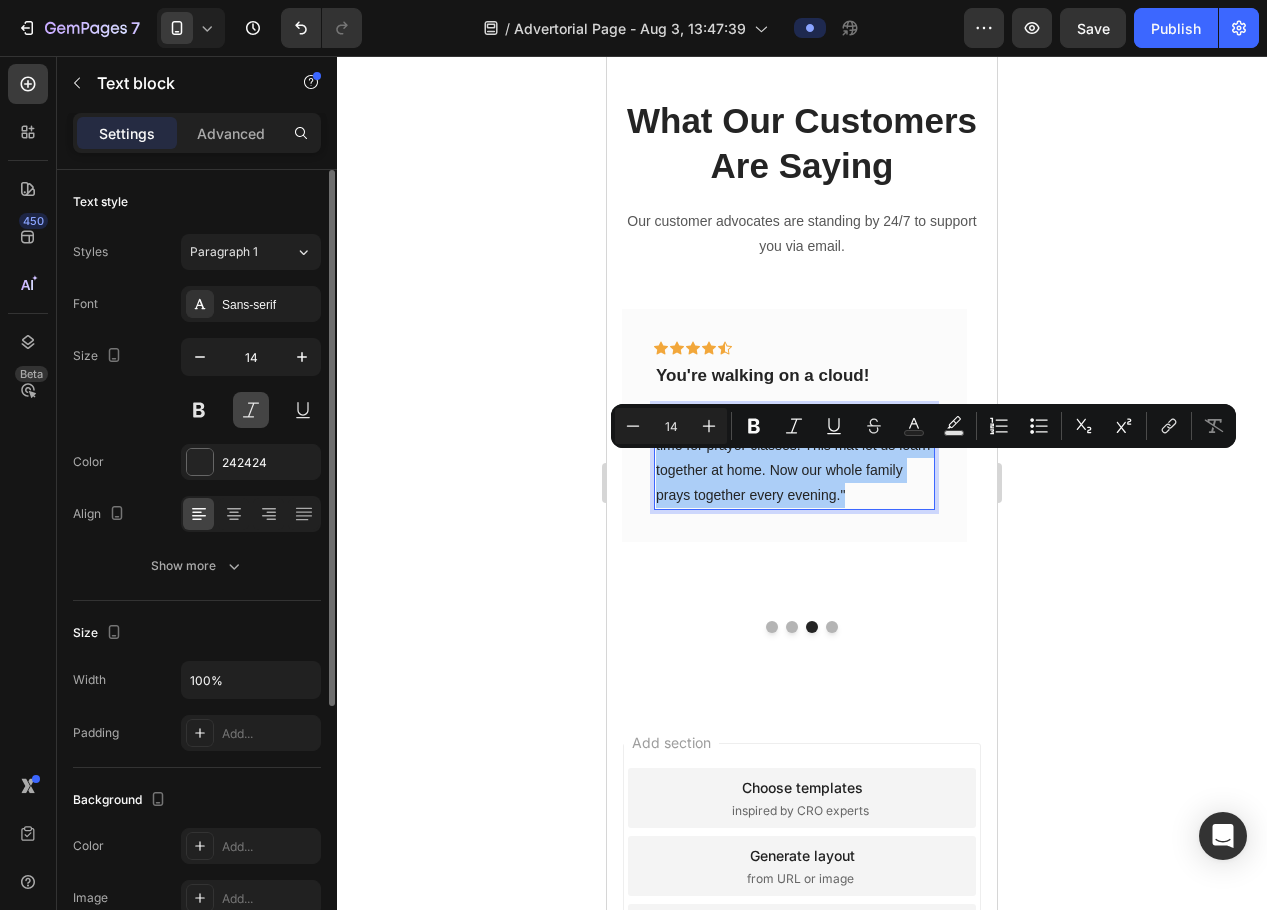 click at bounding box center (251, 410) 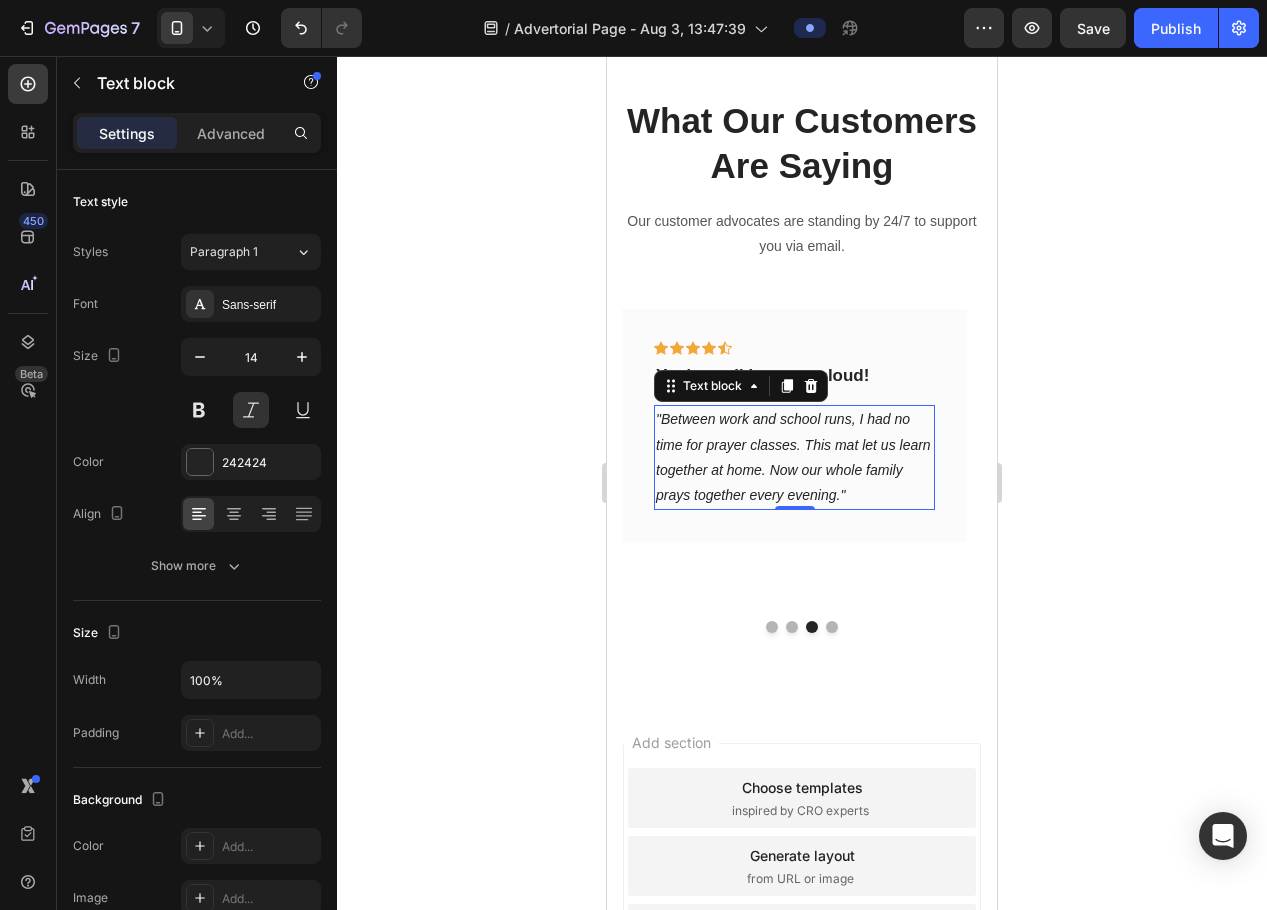 click on ""Between work and school runs, I had no time for prayer classes. This mat let us learn together at home. Now our whole family prays together every evening."" at bounding box center (794, 457) 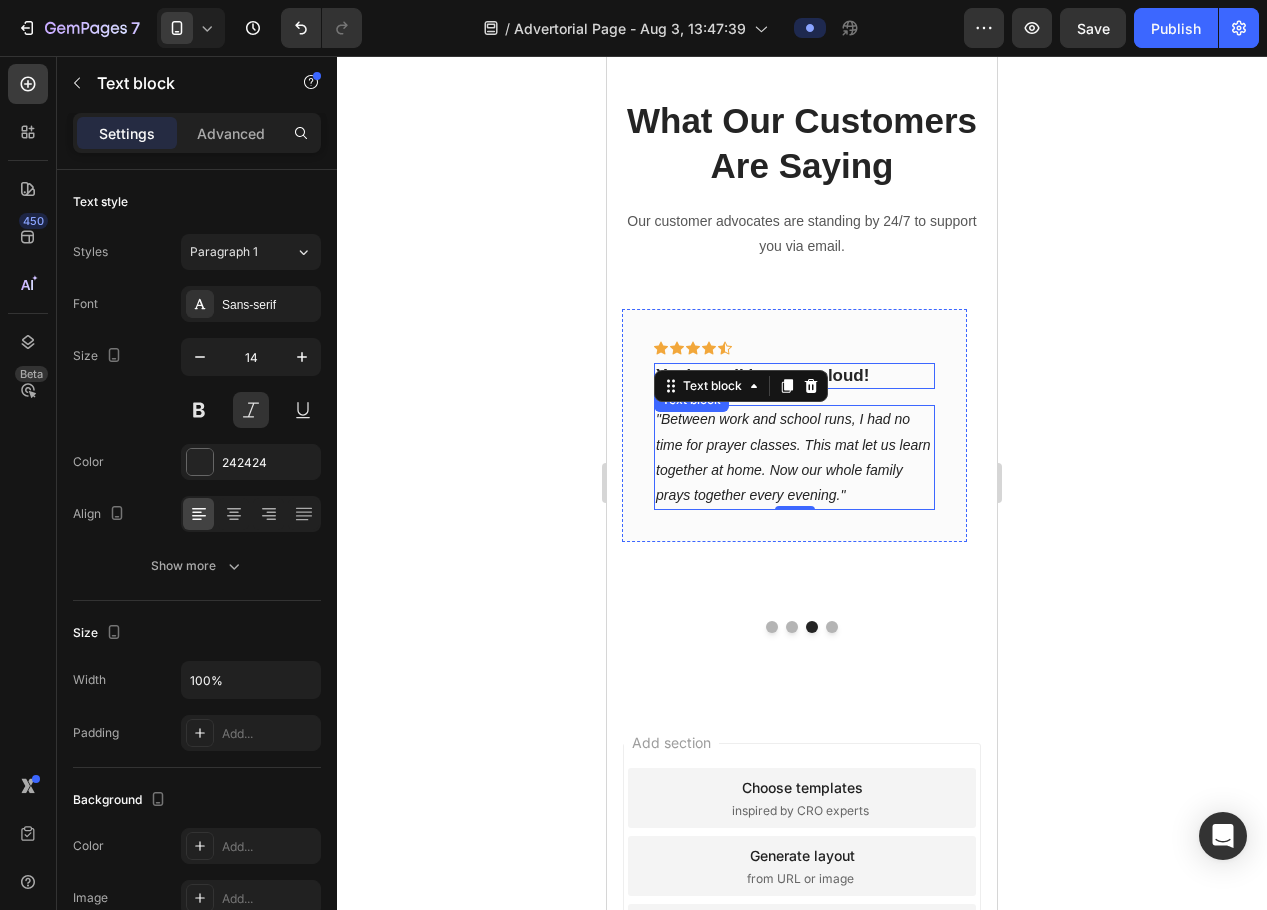 click on "You're walking on a cloud!" at bounding box center (794, 376) 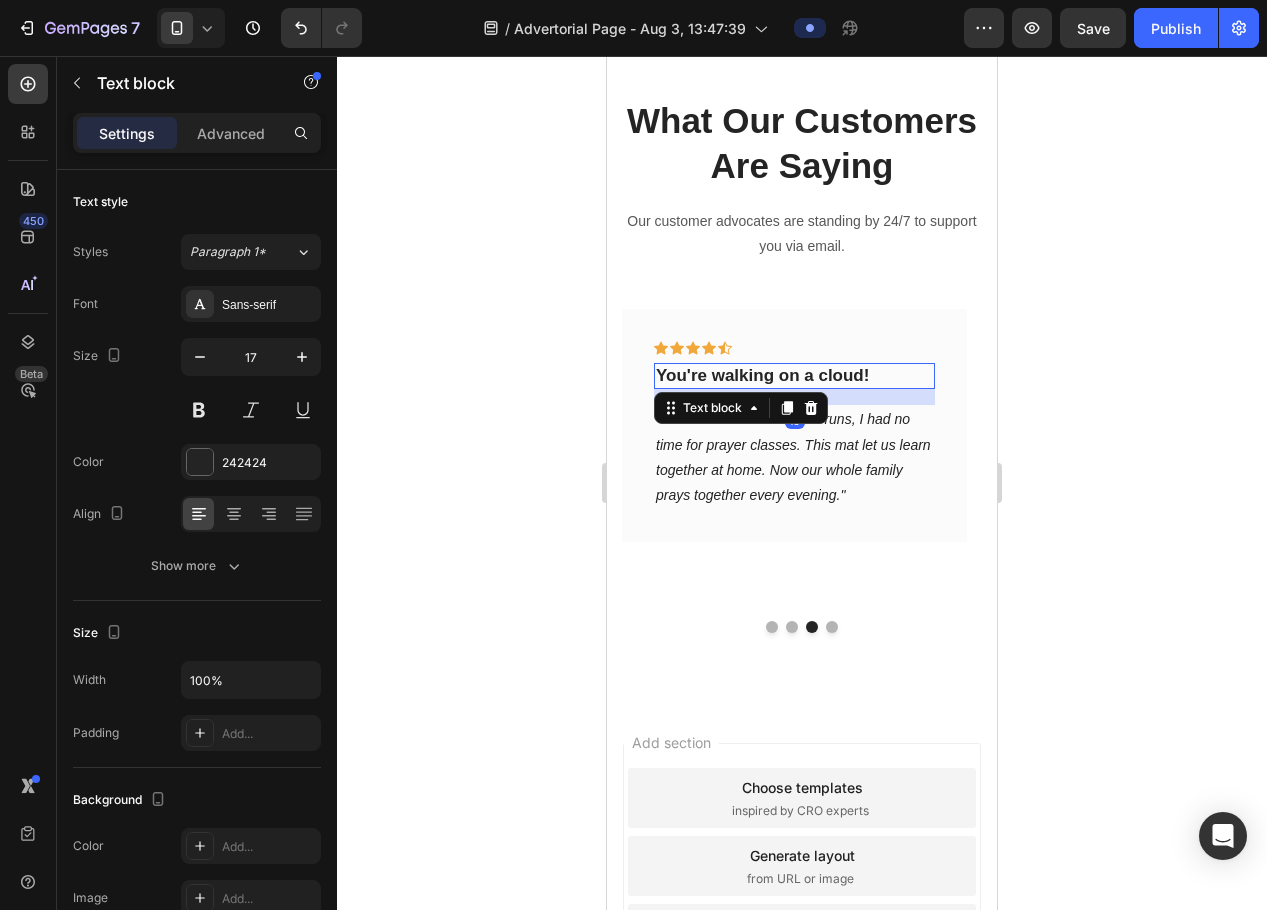 click on "You're walking on a cloud!" at bounding box center [794, 376] 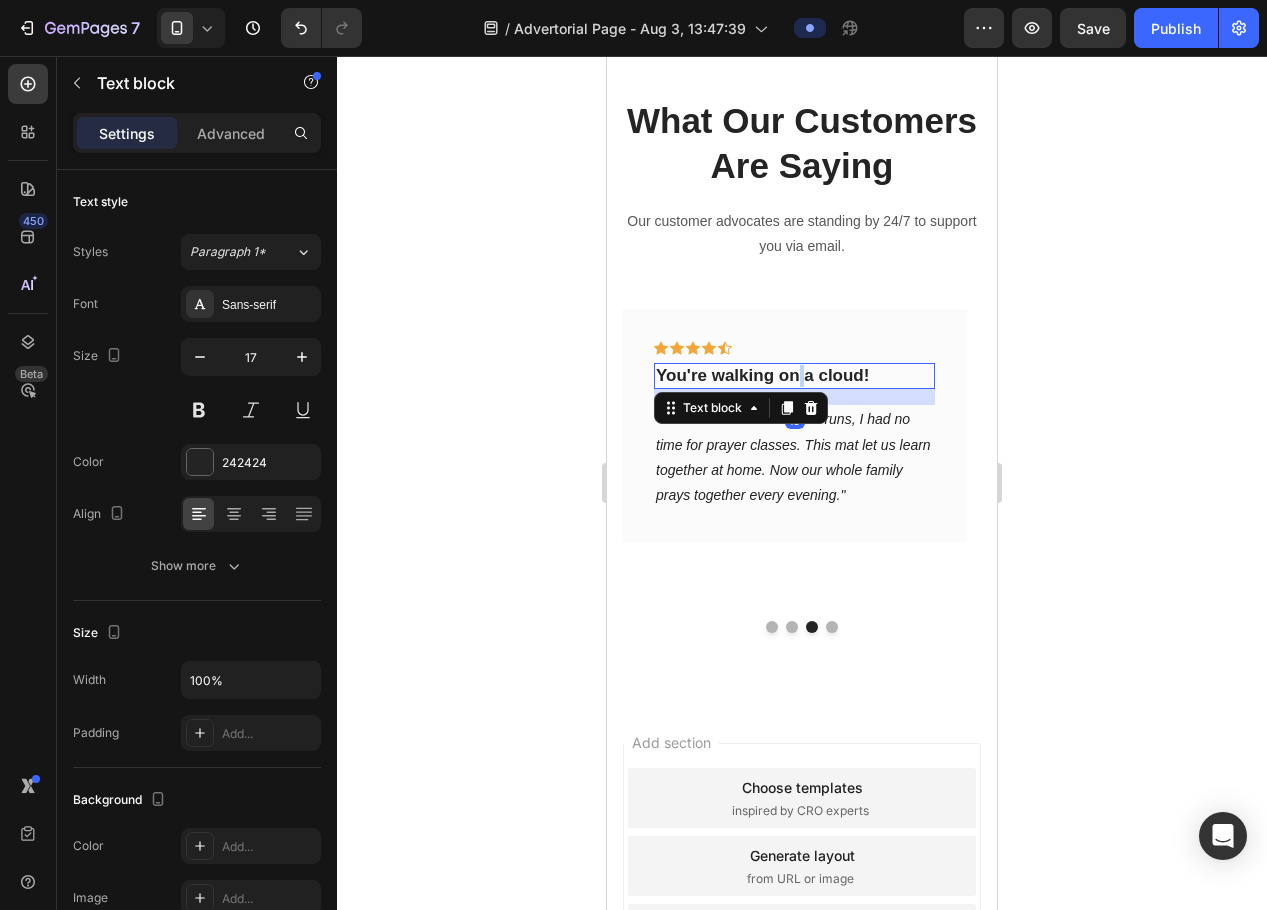 click on "You're walking on a cloud!" at bounding box center (794, 376) 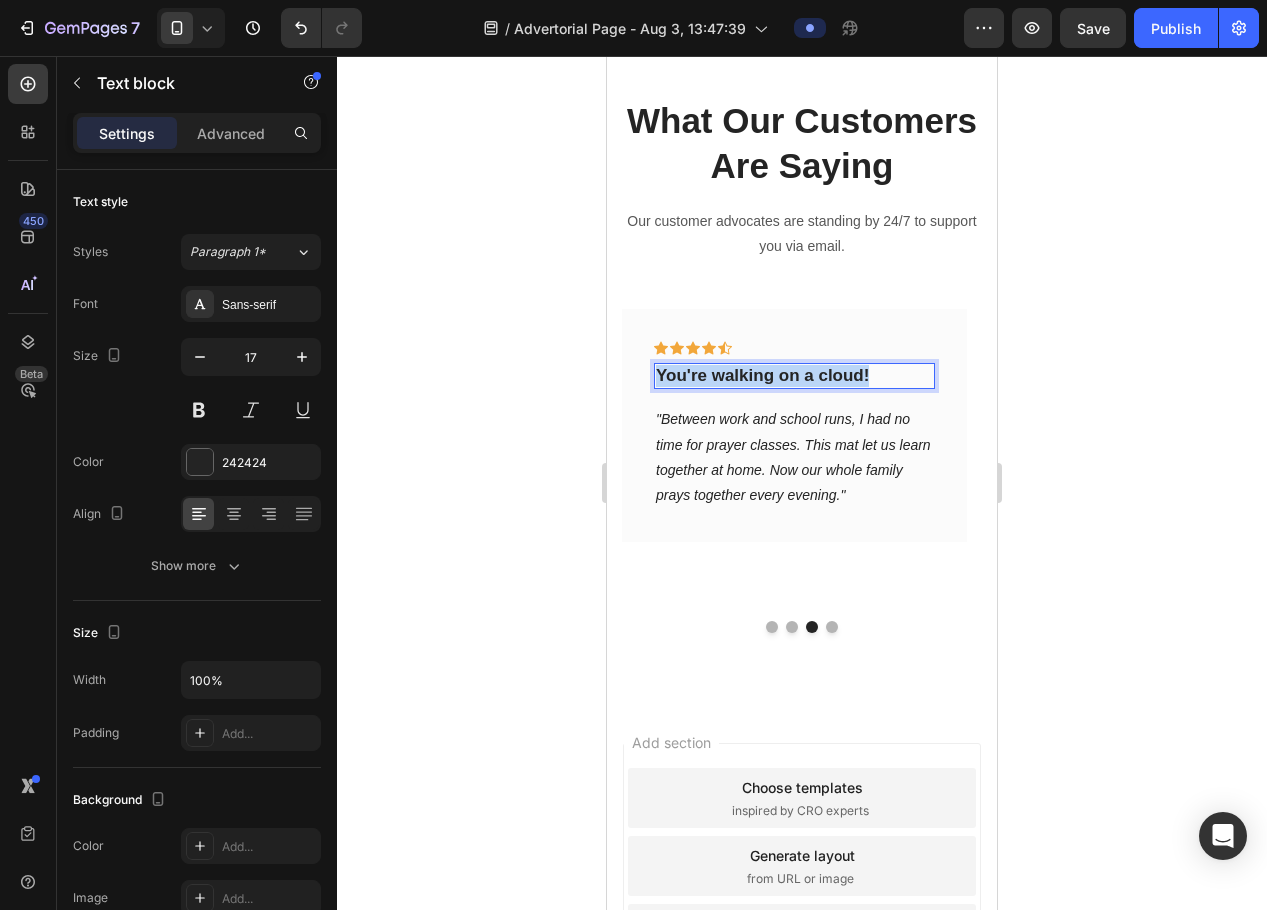 click on "You're walking on a cloud!" at bounding box center (794, 376) 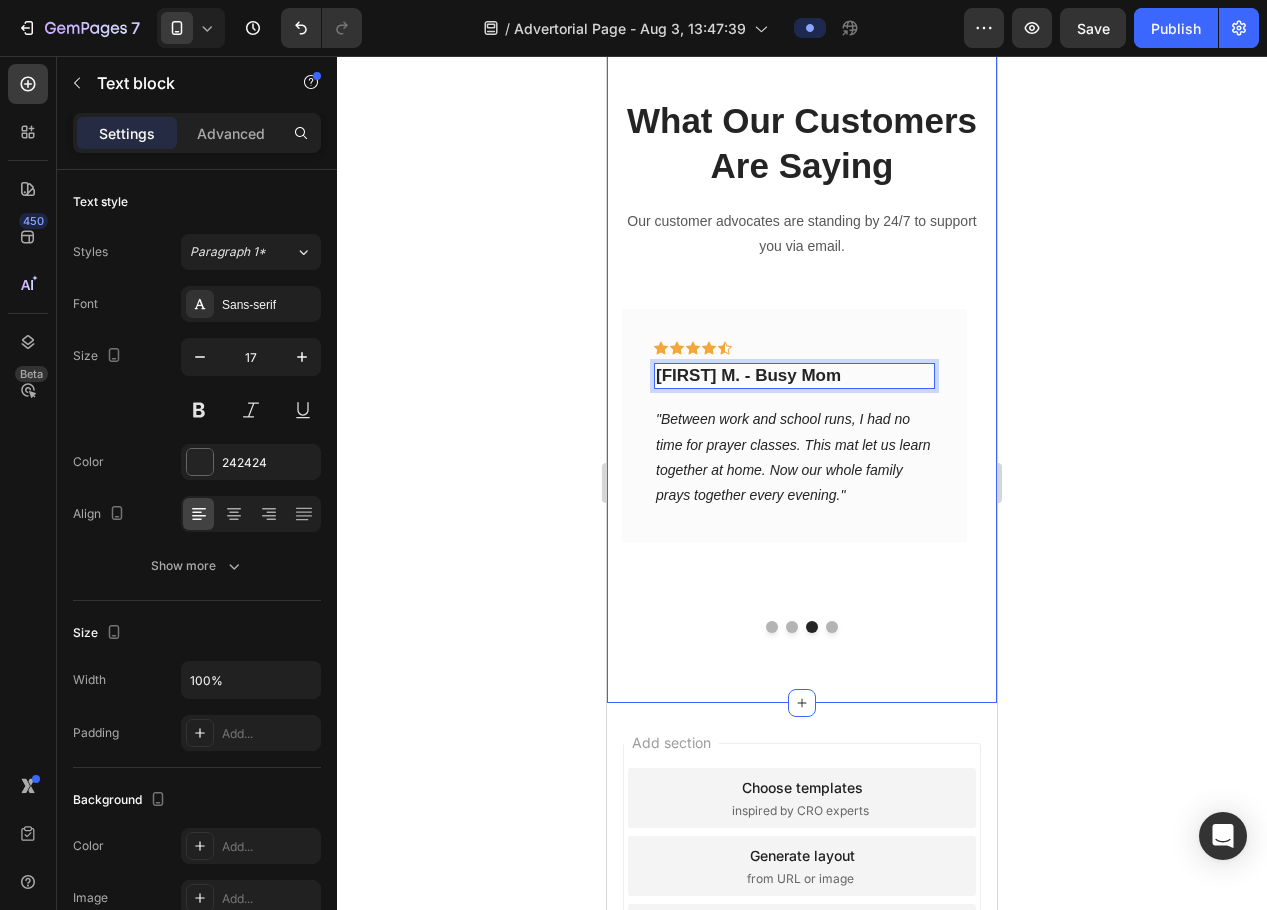 click 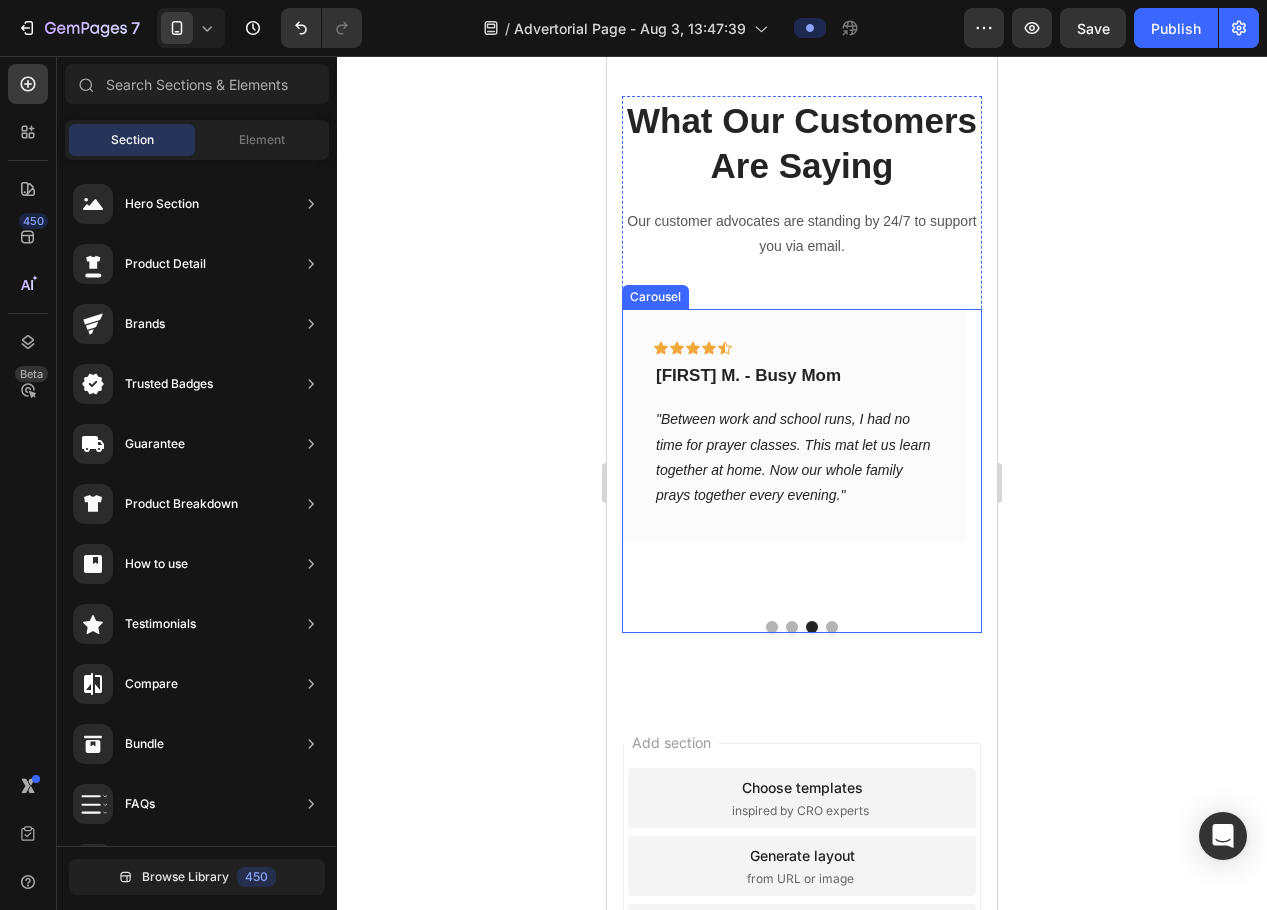 click at bounding box center (832, 627) 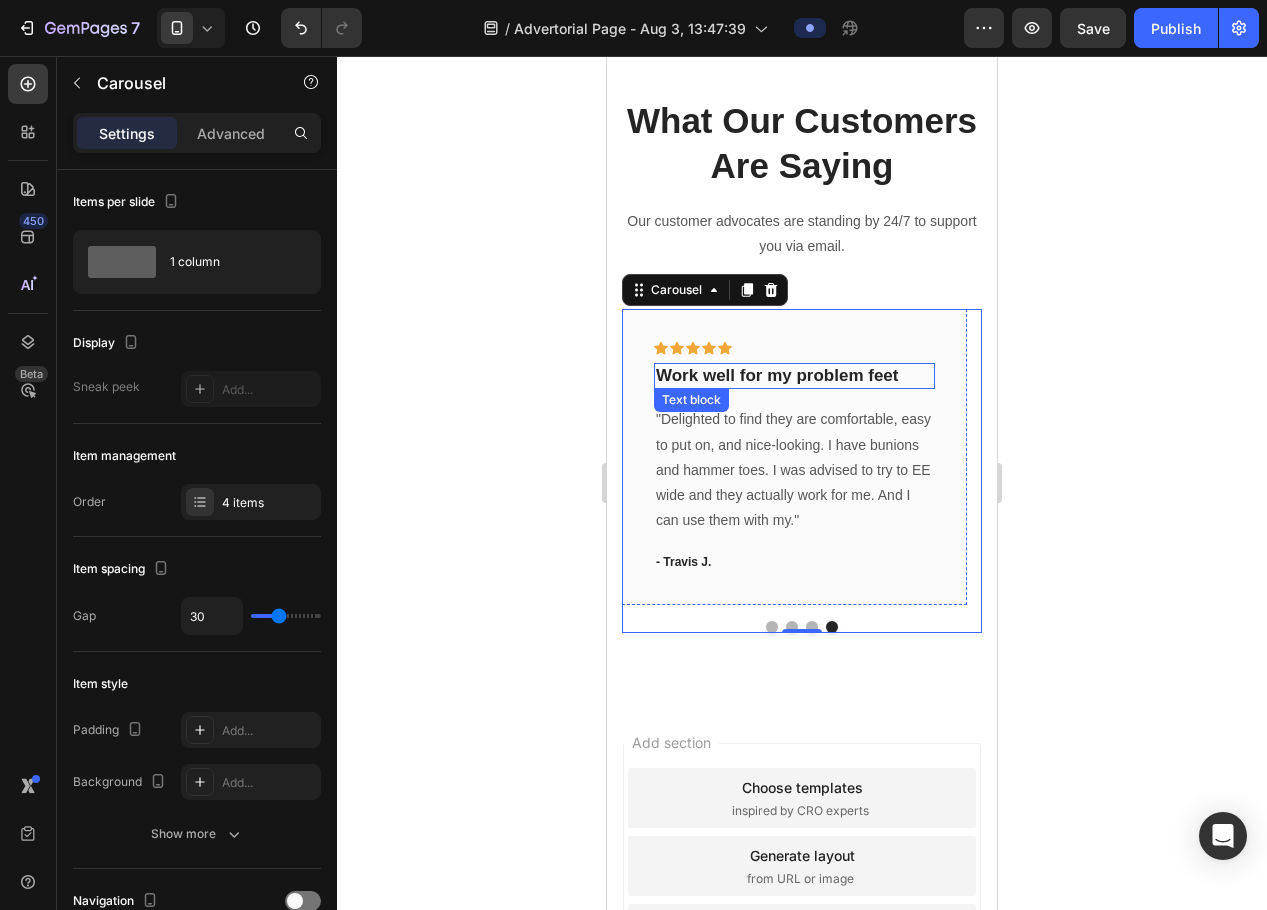 click on "Work well for my problem feet" at bounding box center [794, 376] 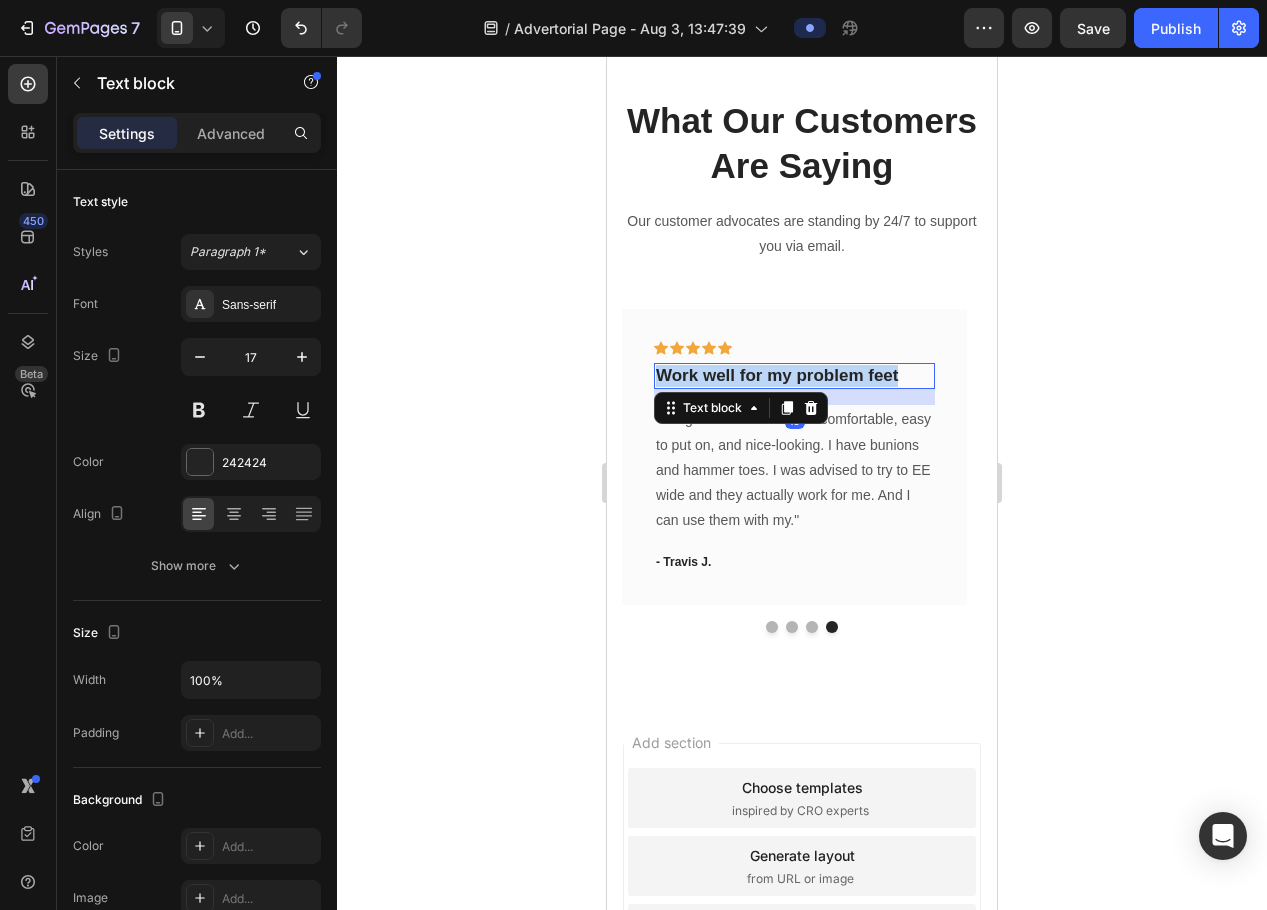 click on "Work well for my problem feet" at bounding box center (794, 376) 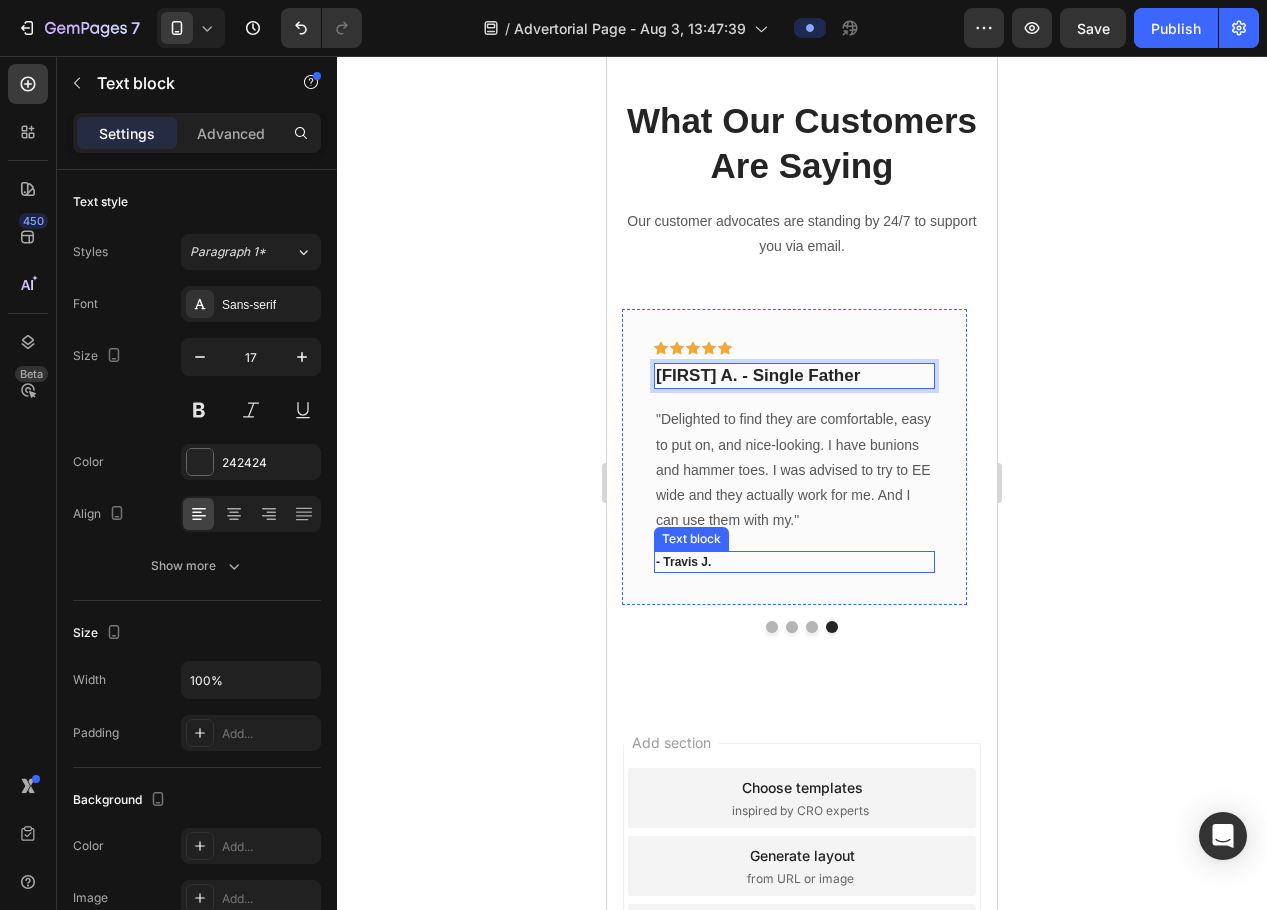 click on "- Travis J." at bounding box center [794, 562] 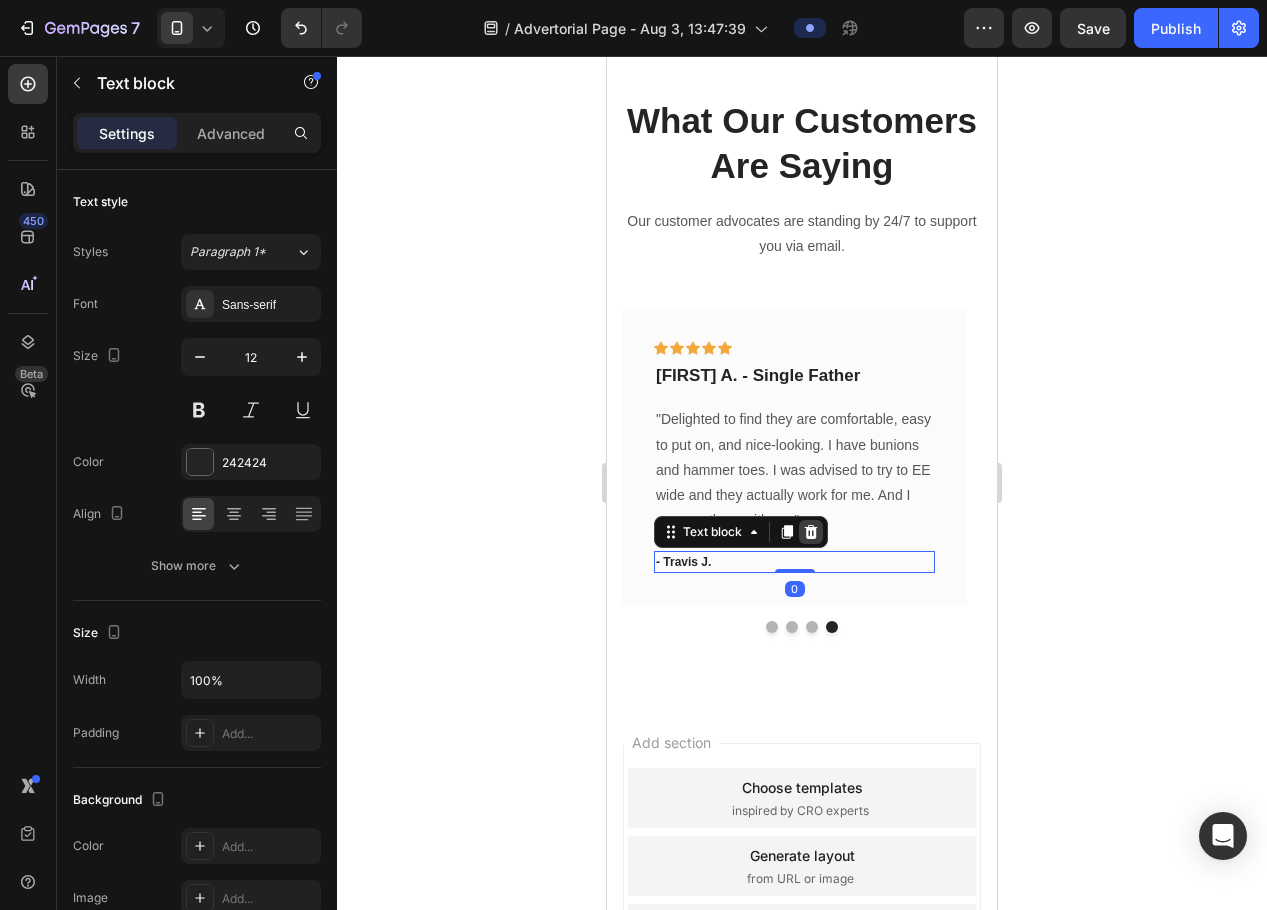 click 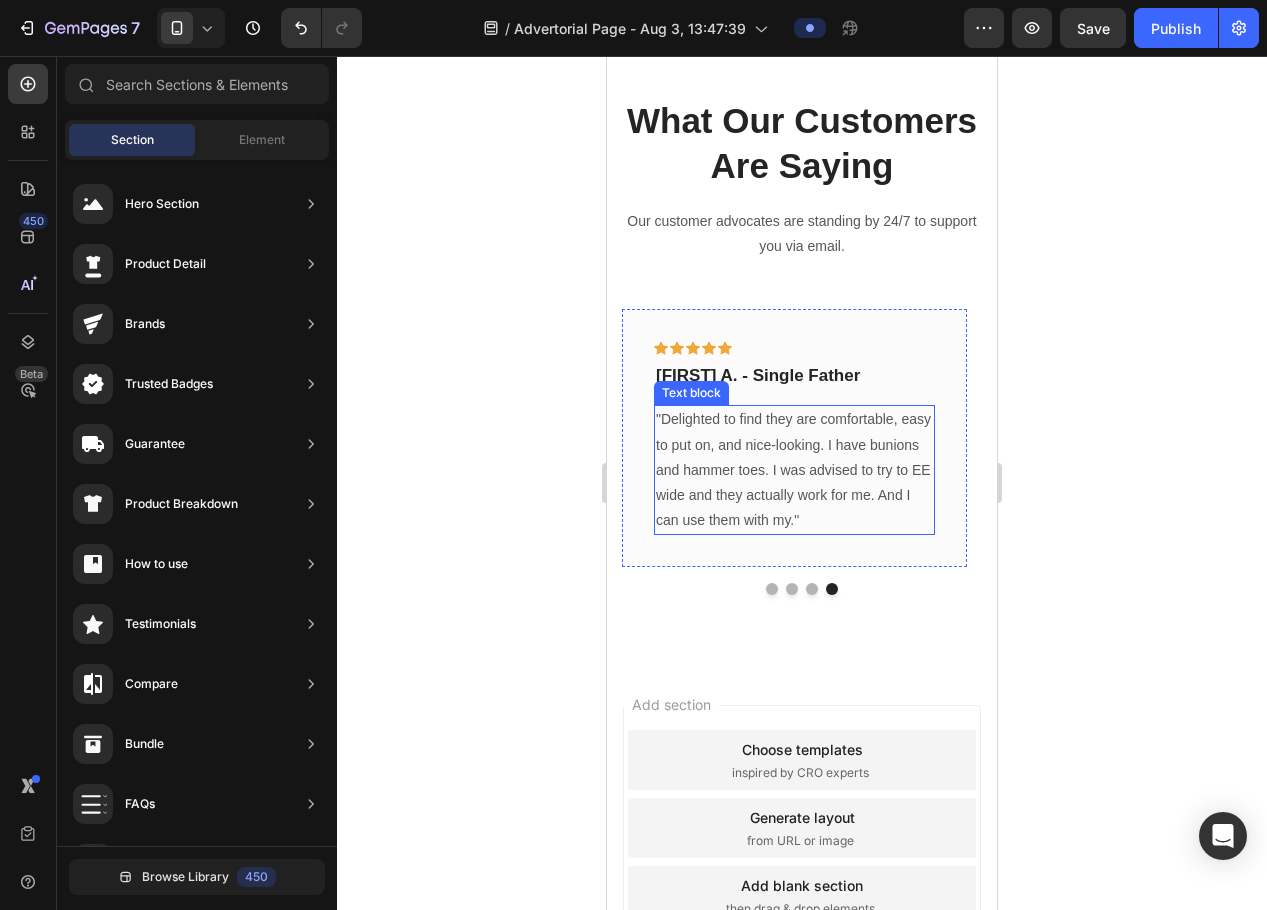 click on ""Delighted to find they are comfortable, easy to put on, and nice-looking. I have bunions and hammer toes. I was advised to try to EE wide and they actually work for me. And I can use them with my."" at bounding box center (794, 470) 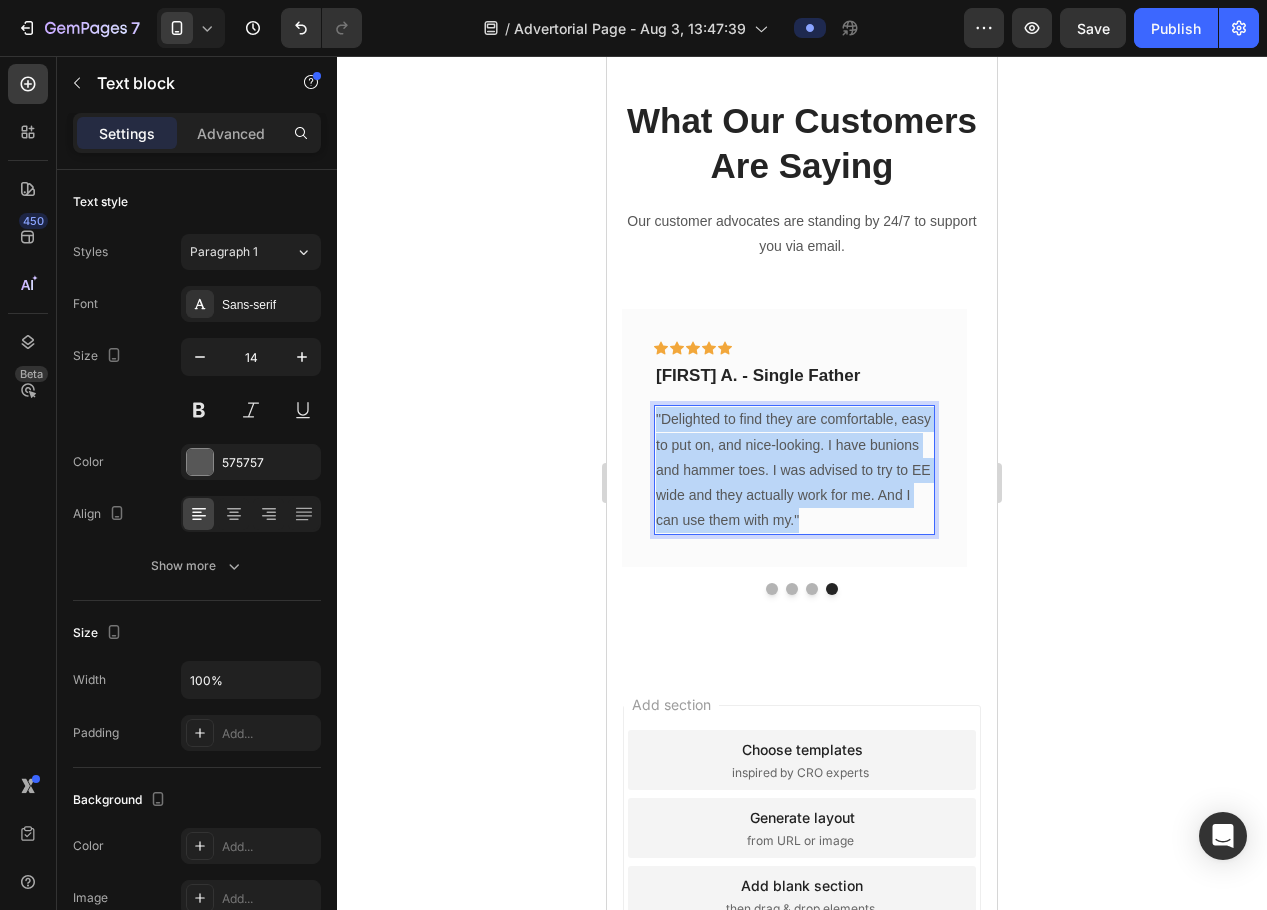 click on ""Delighted to find they are comfortable, easy to put on, and nice-looking. I have bunions and hammer toes. I was advised to try to EE wide and they actually work for me. And I can use them with my."" at bounding box center [794, 470] 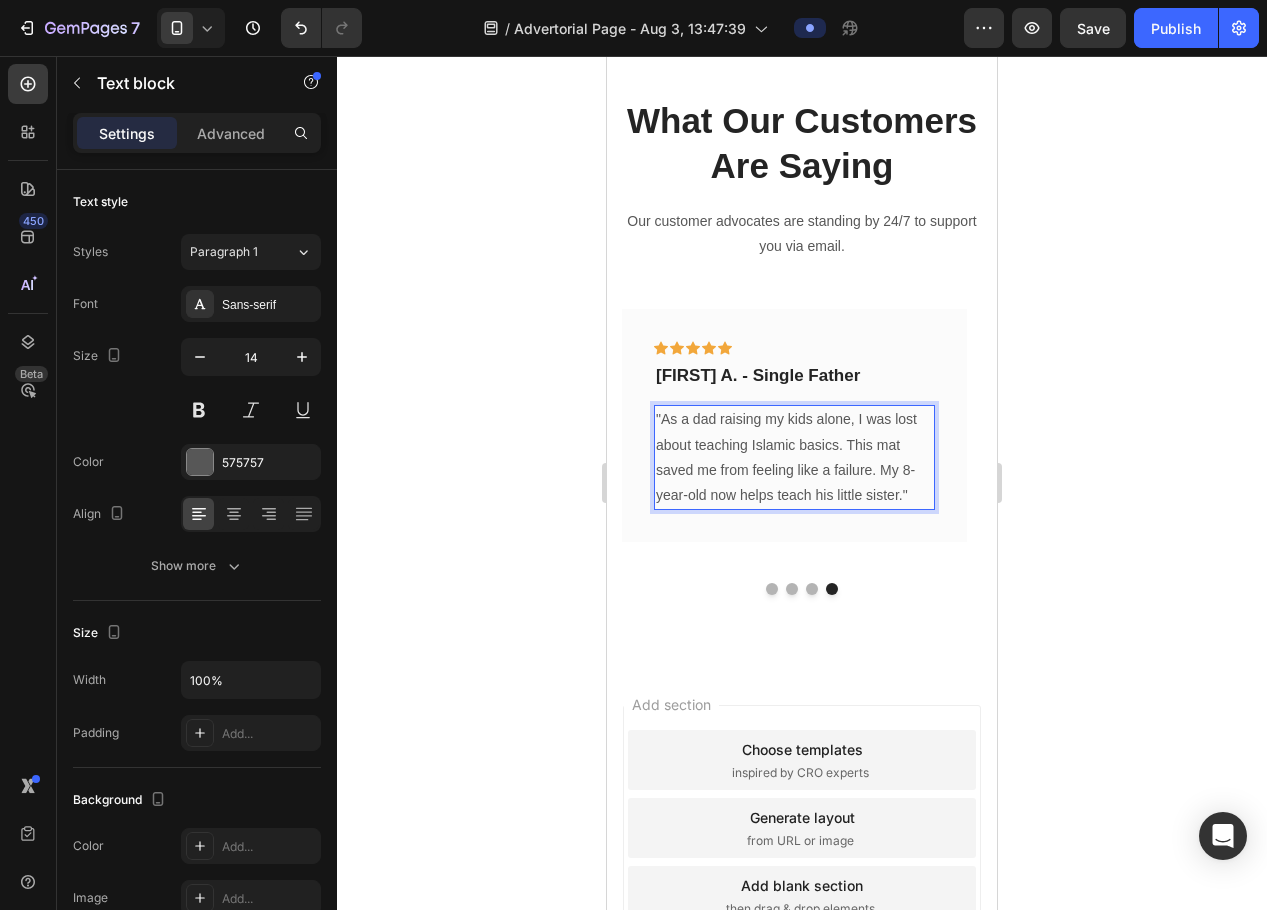 click on ""As a dad raising my kids alone, I was lost about teaching Islamic basics. This mat saved me from feeling like a failure. My 8-year-old now helps teach his little sister."" at bounding box center [794, 457] 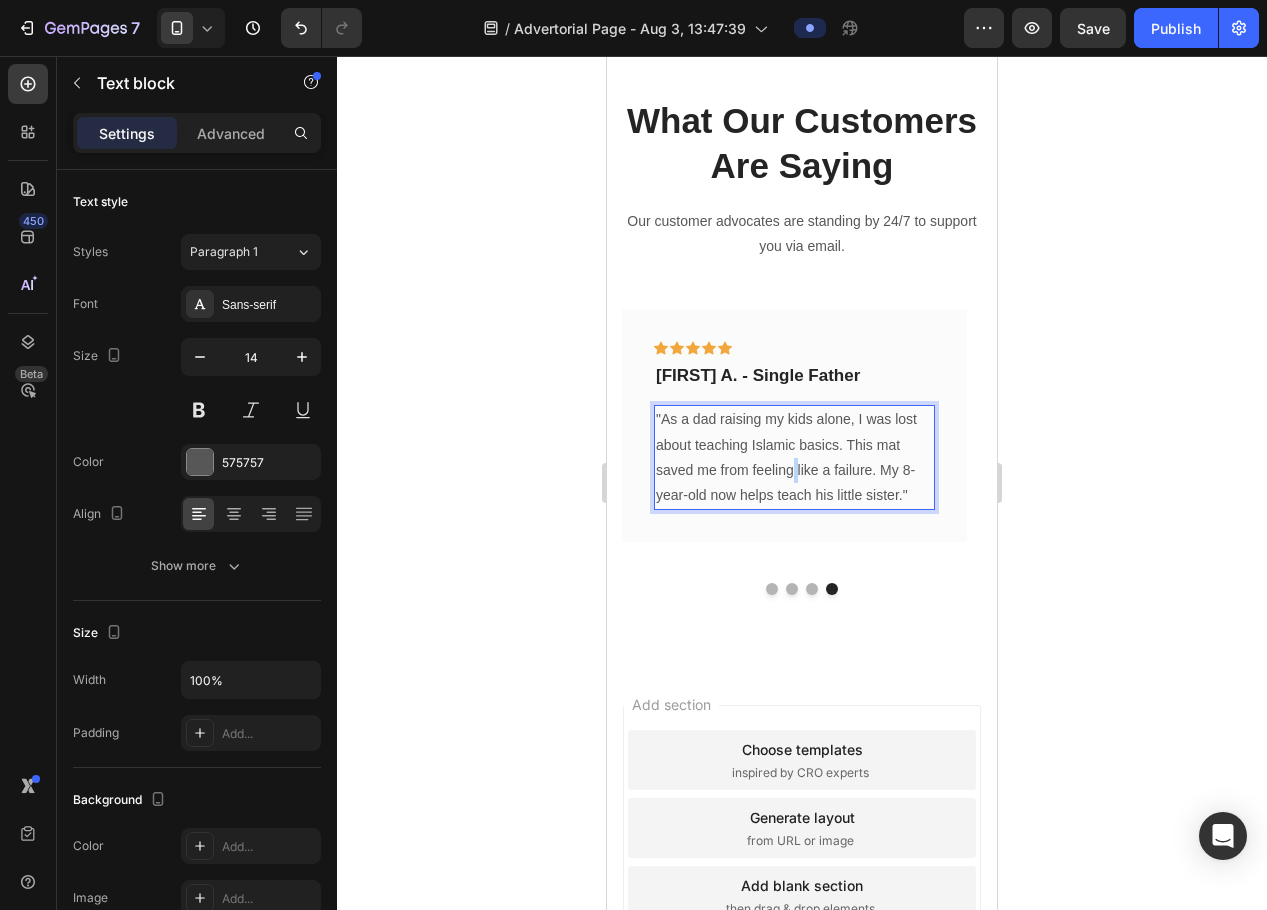click on ""As a dad raising my kids alone, I was lost about teaching Islamic basics. This mat saved me from feeling like a failure. My 8-year-old now helps teach his little sister."" at bounding box center (794, 457) 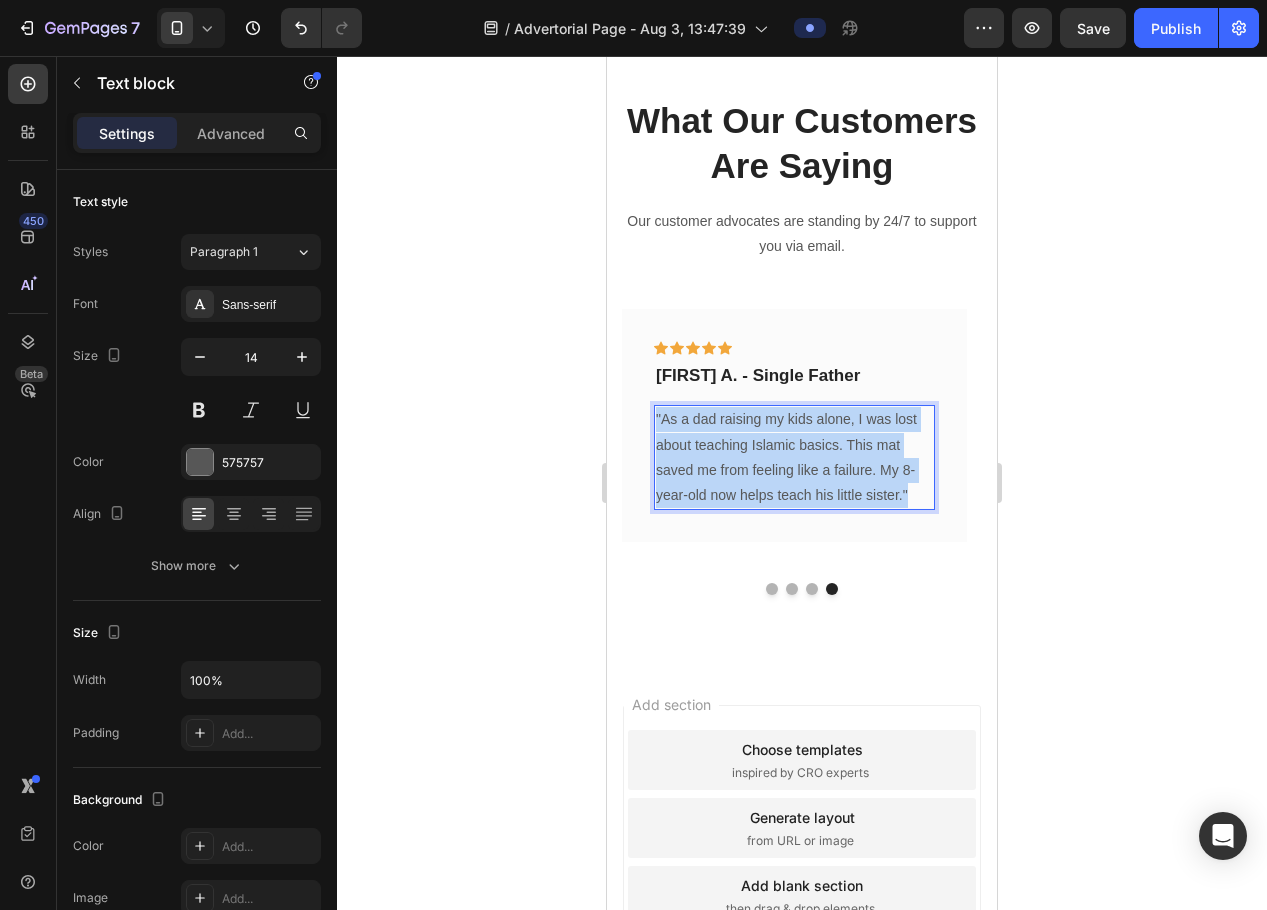 click on ""As a dad raising my kids alone, I was lost about teaching Islamic basics. This mat saved me from feeling like a failure. My 8-year-old now helps teach his little sister."" at bounding box center [794, 457] 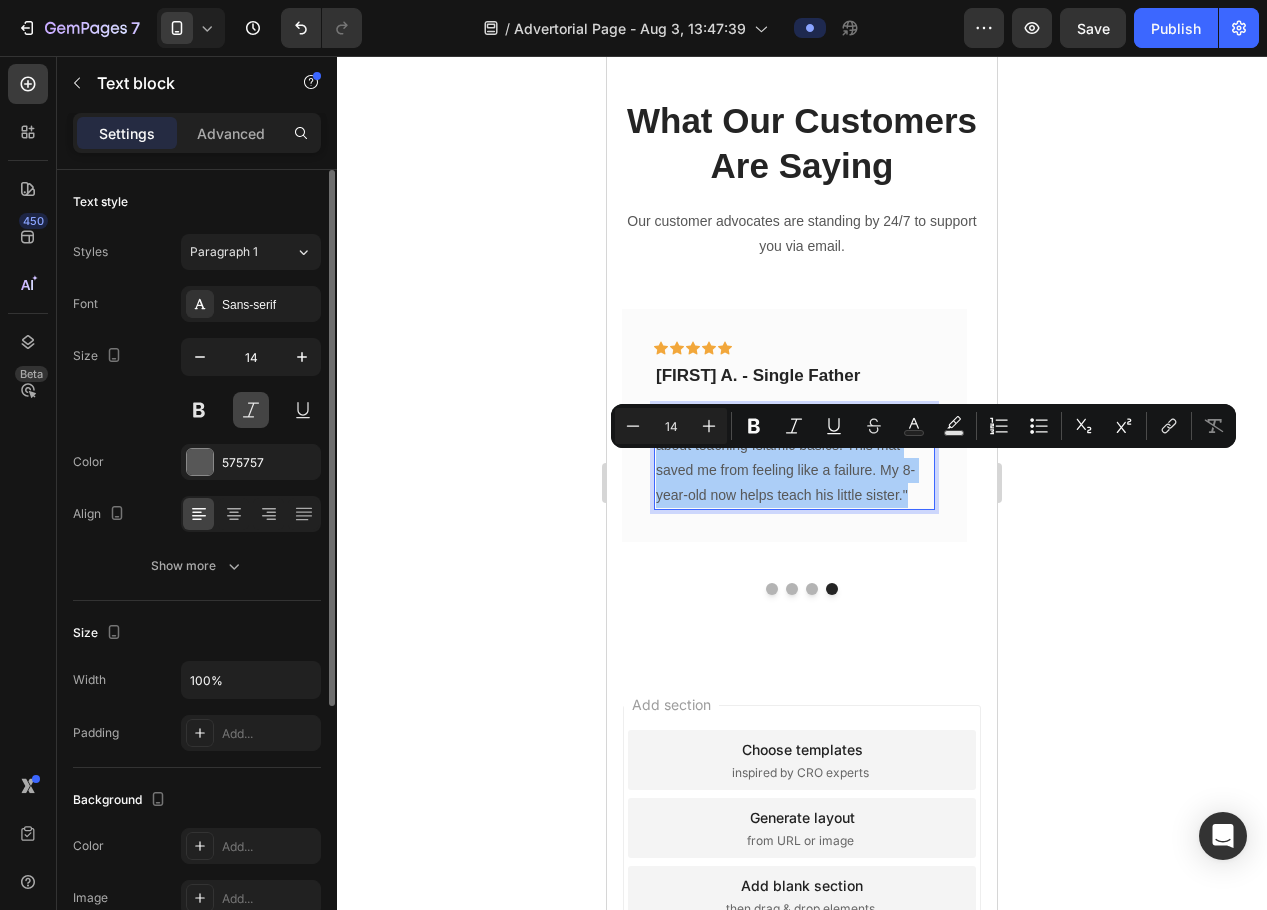 click at bounding box center (251, 410) 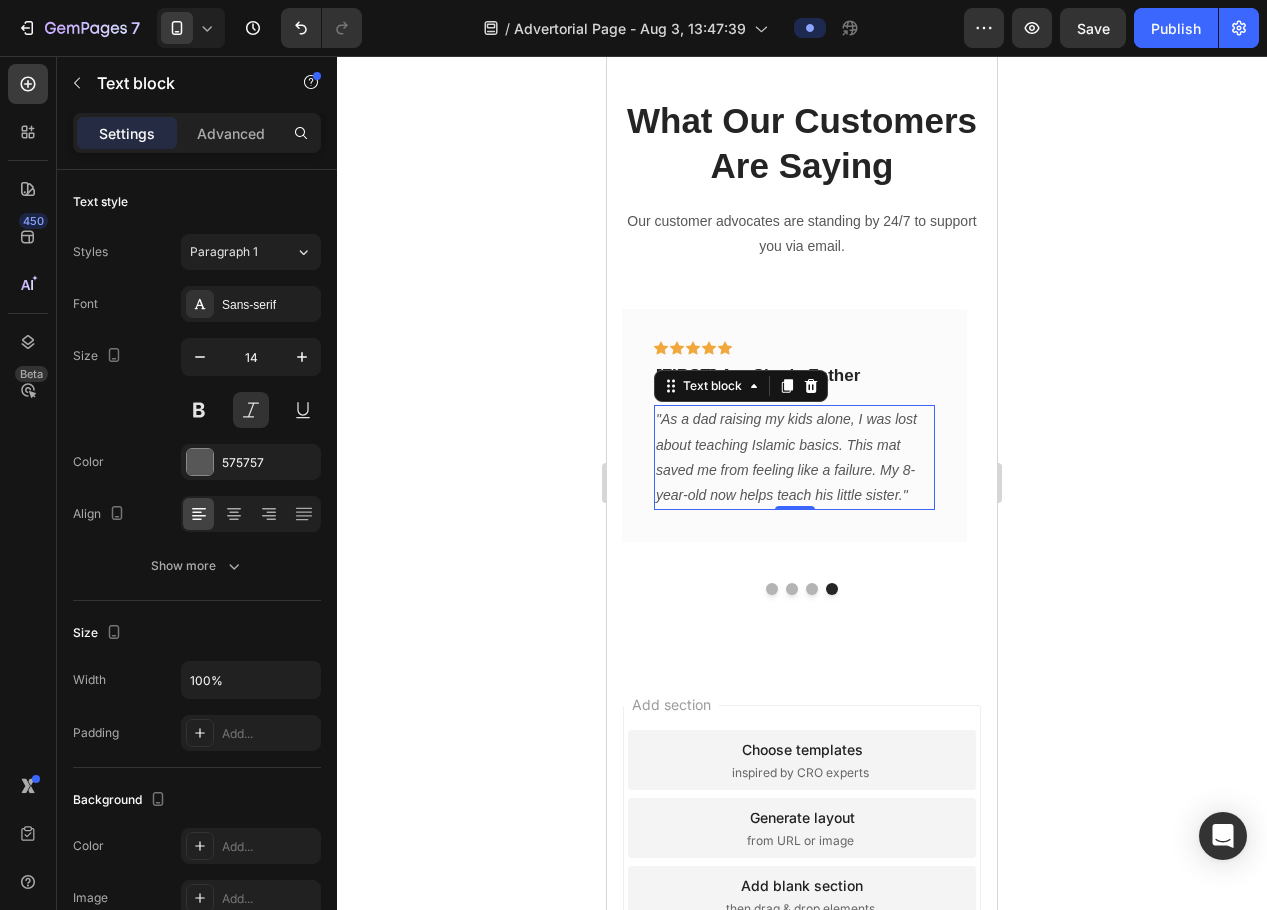 click 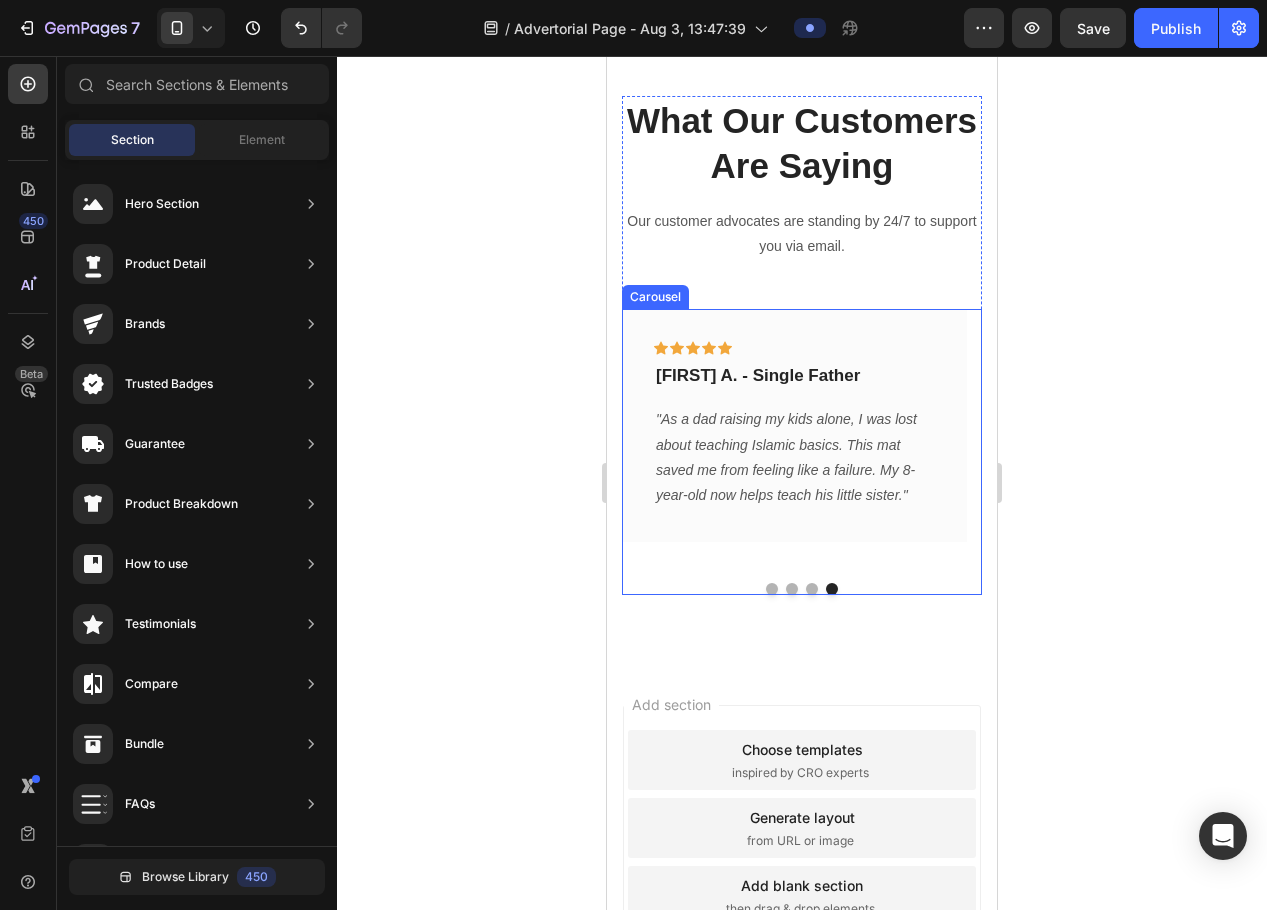 click at bounding box center (812, 589) 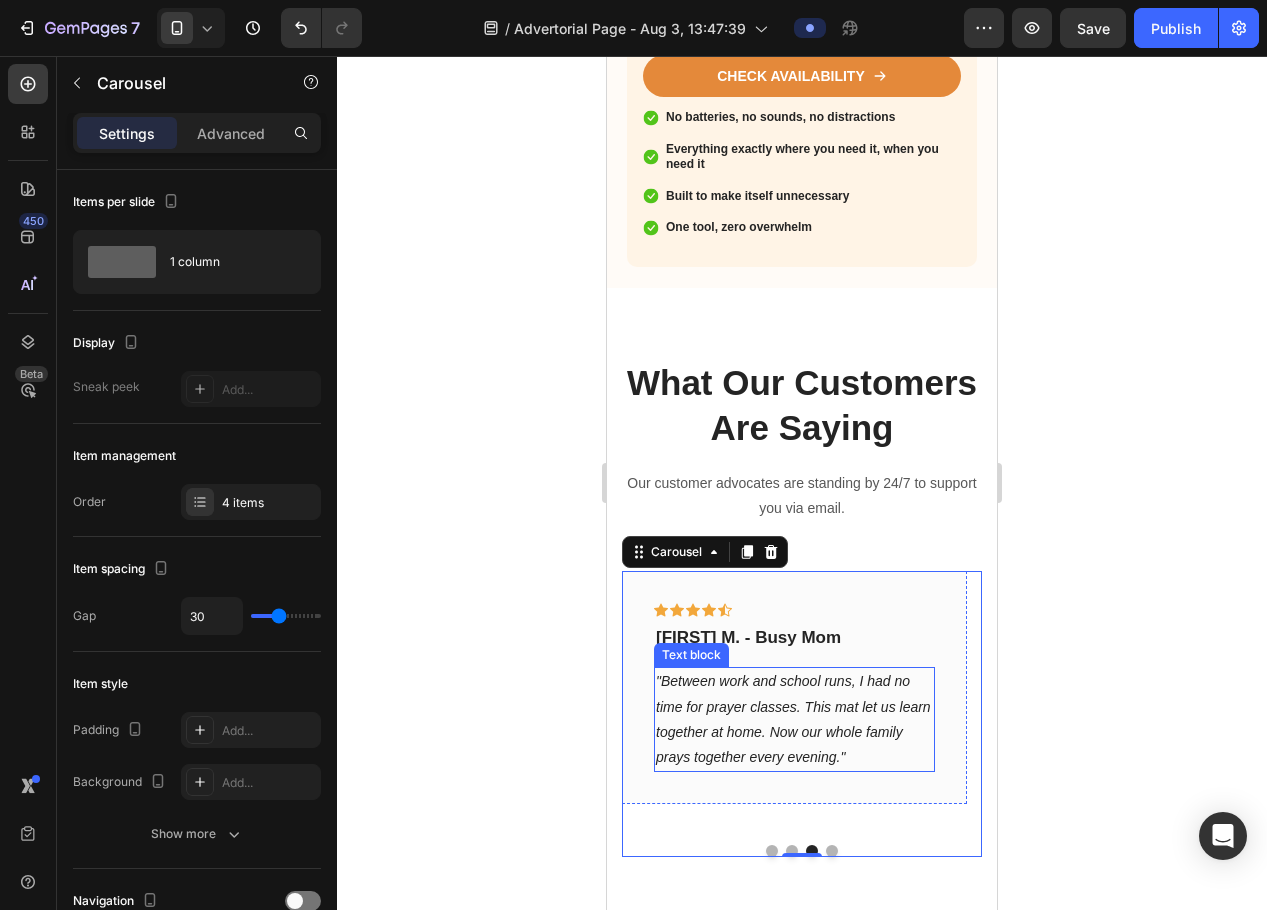 scroll, scrollTop: 3258, scrollLeft: 0, axis: vertical 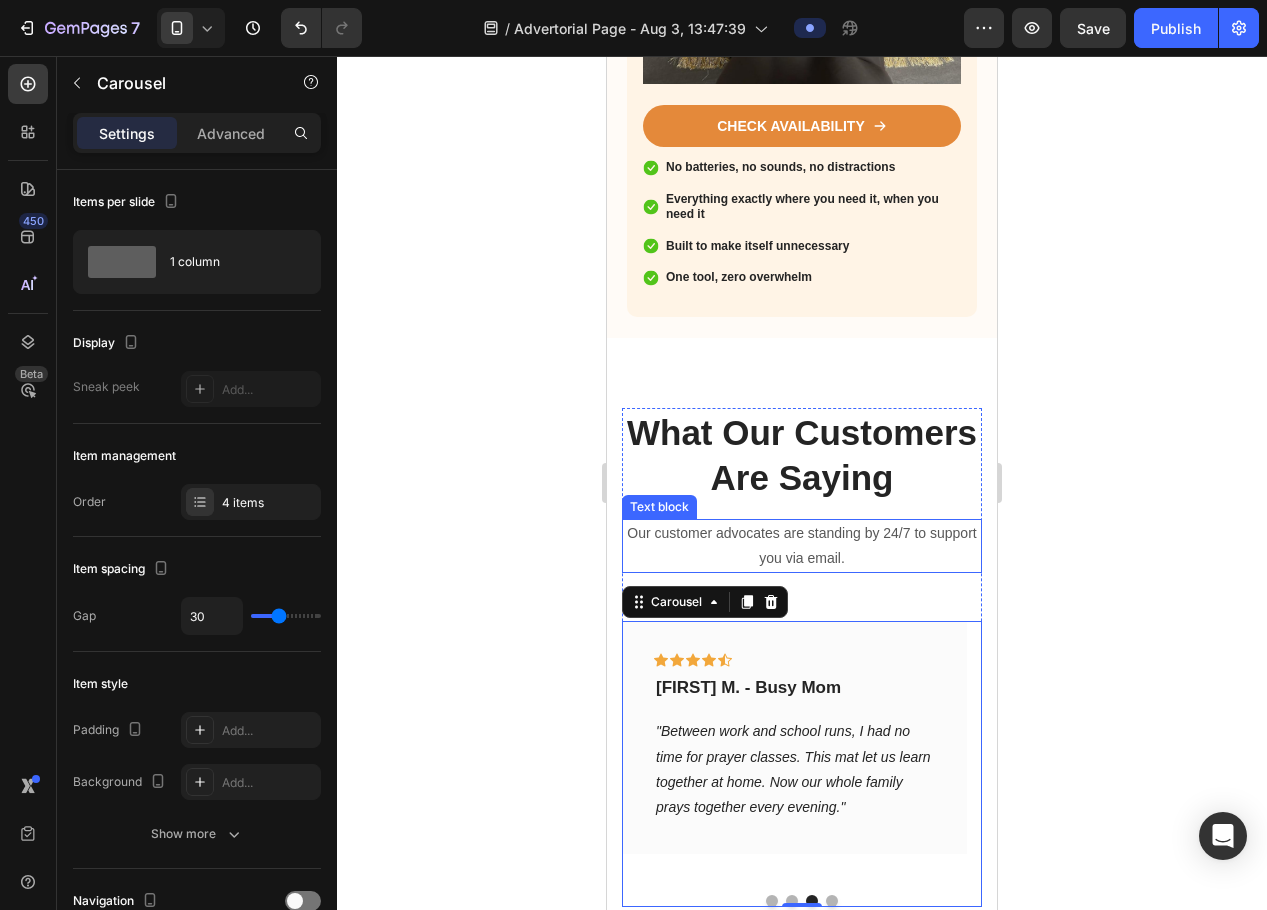 click on "Our customer advocates are standing by 24/7 to support you via email." at bounding box center [802, 546] 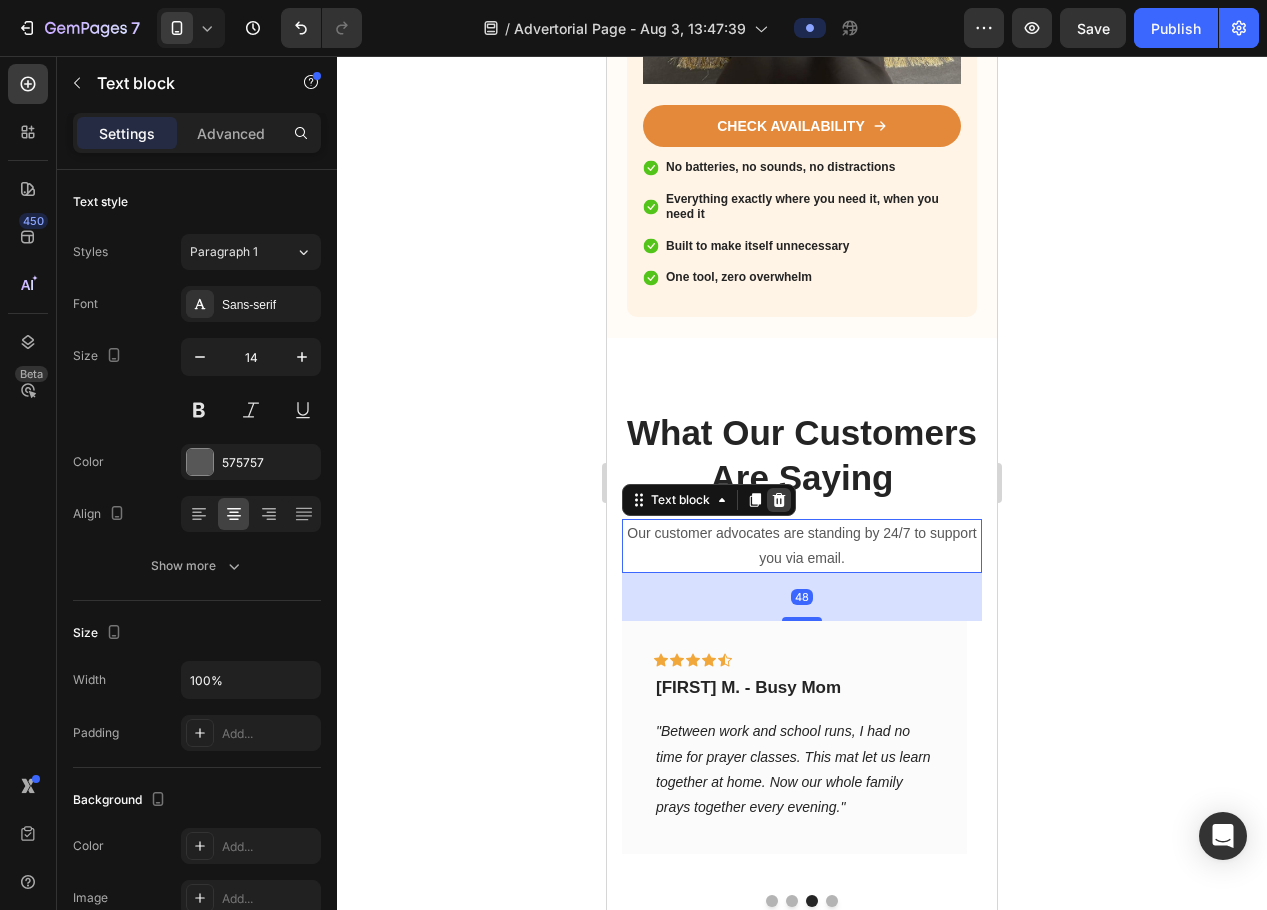 click 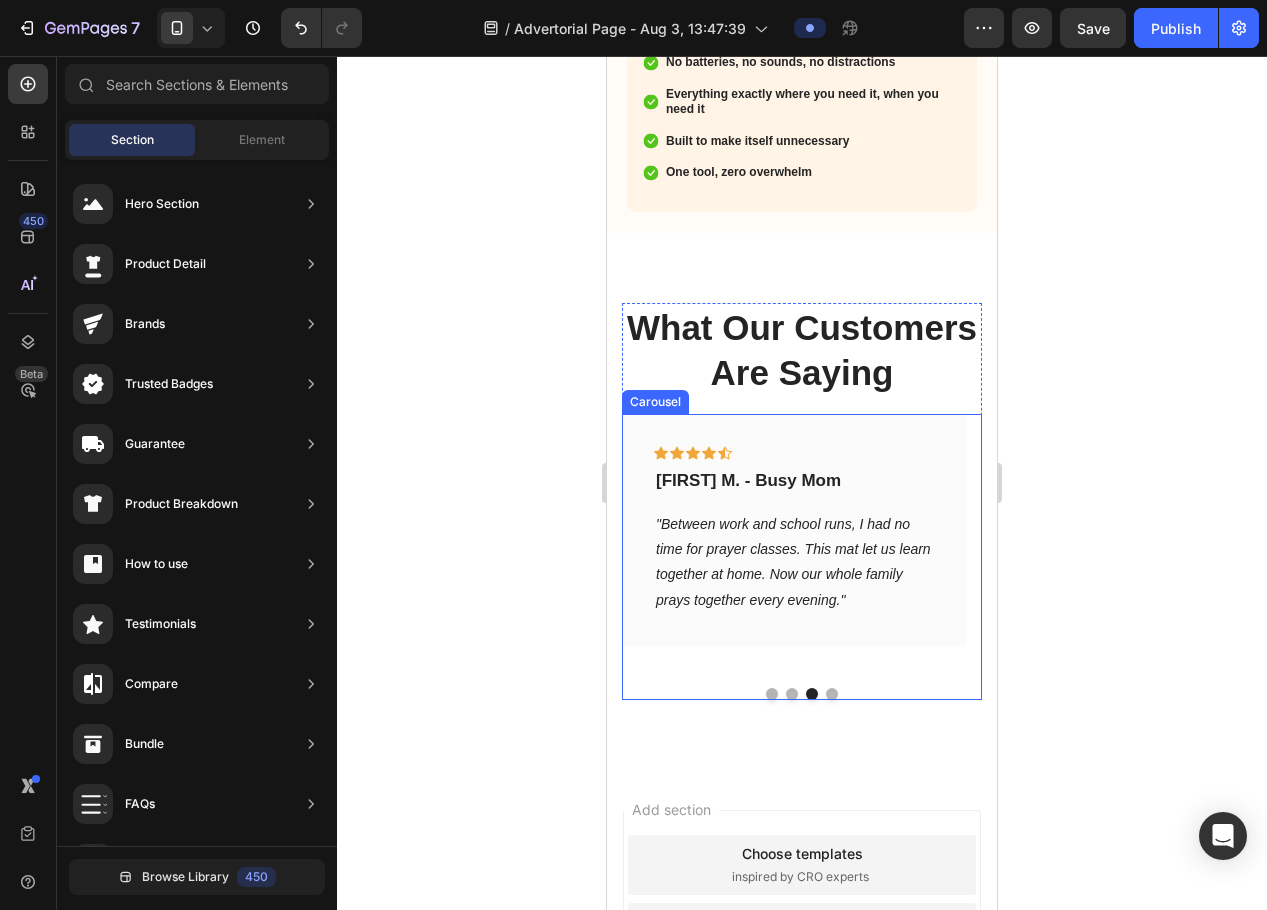 scroll, scrollTop: 3258, scrollLeft: 0, axis: vertical 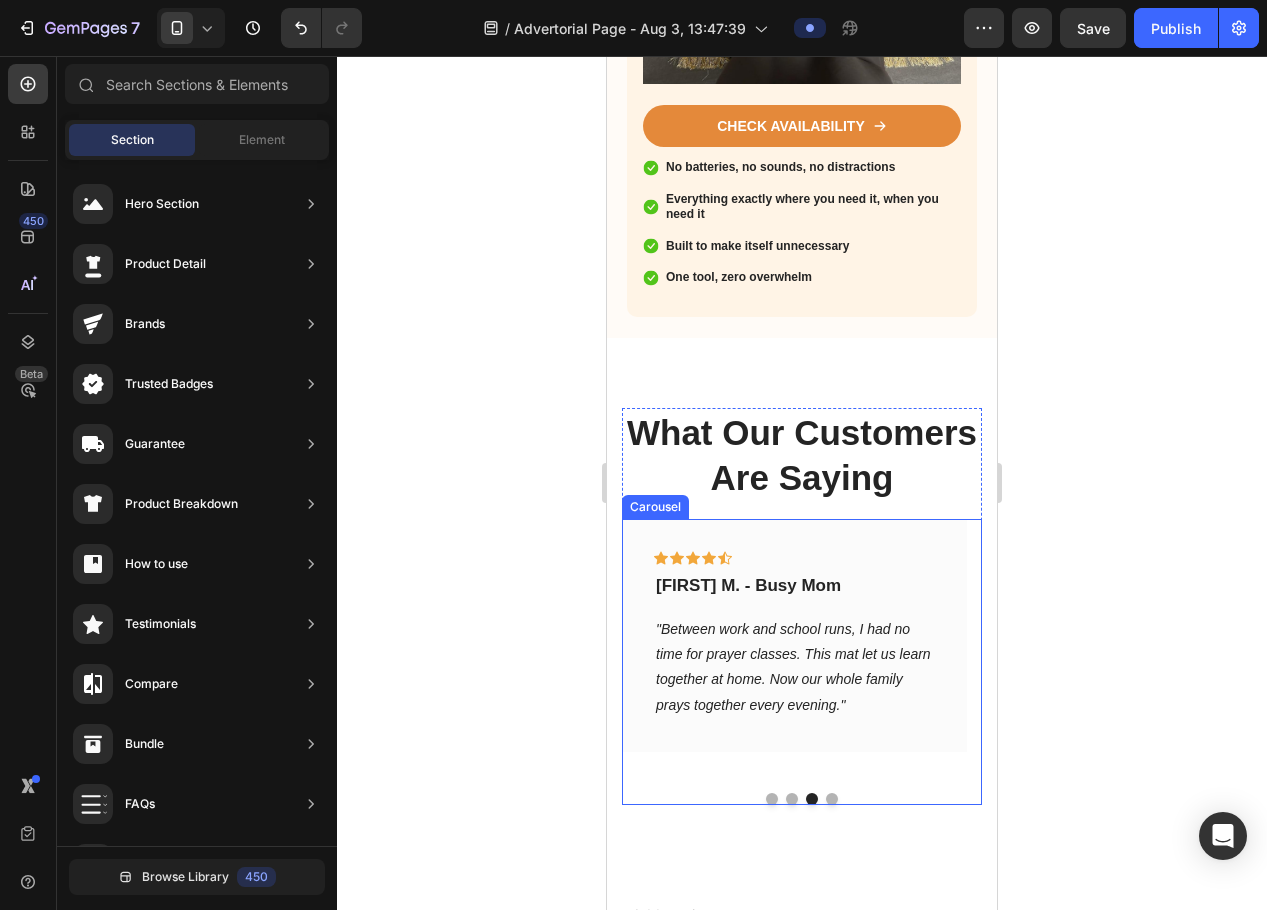 click on "What Our Customers Are Saying" at bounding box center [802, 455] 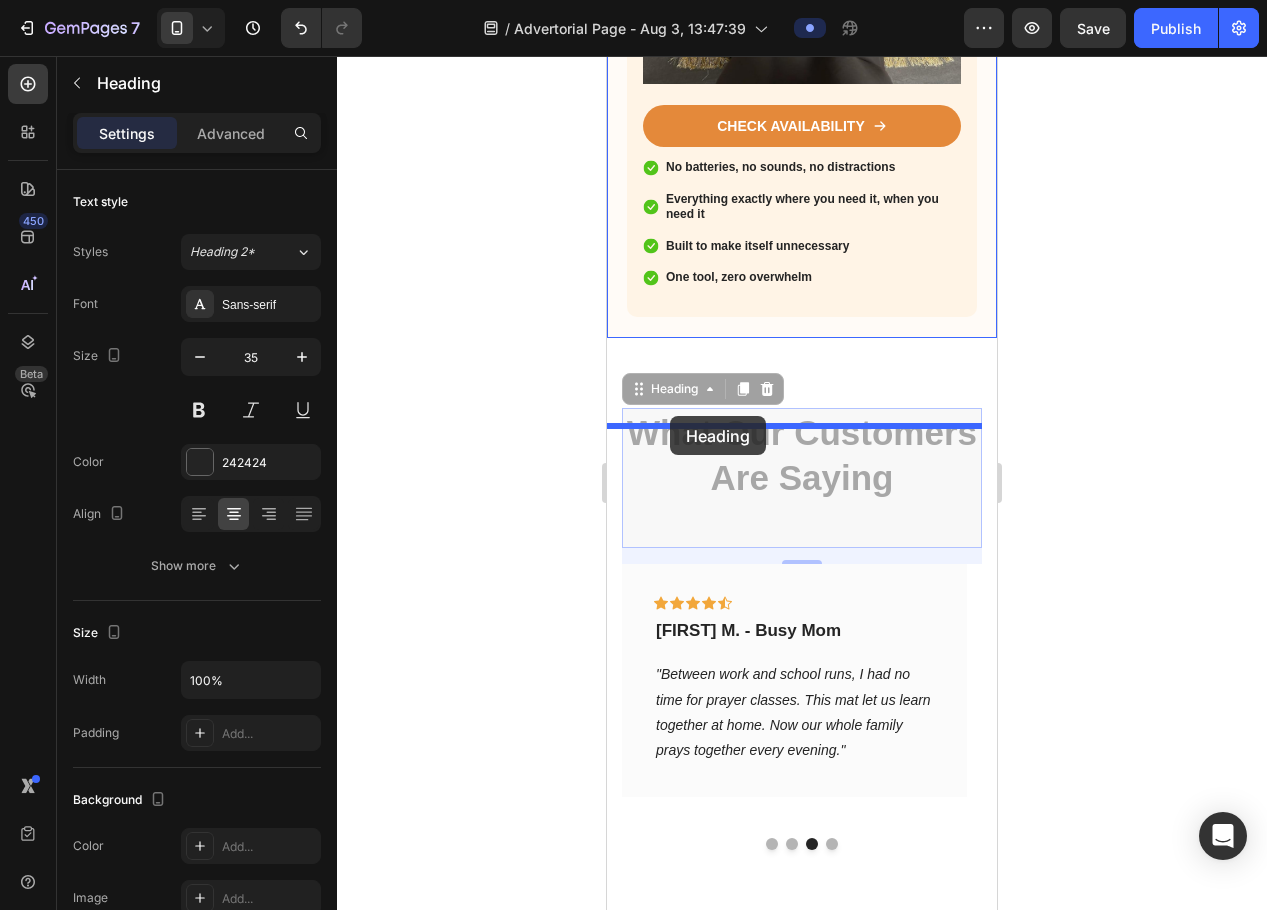 drag, startPoint x: 653, startPoint y: 479, endPoint x: 670, endPoint y: 416, distance: 65.25335 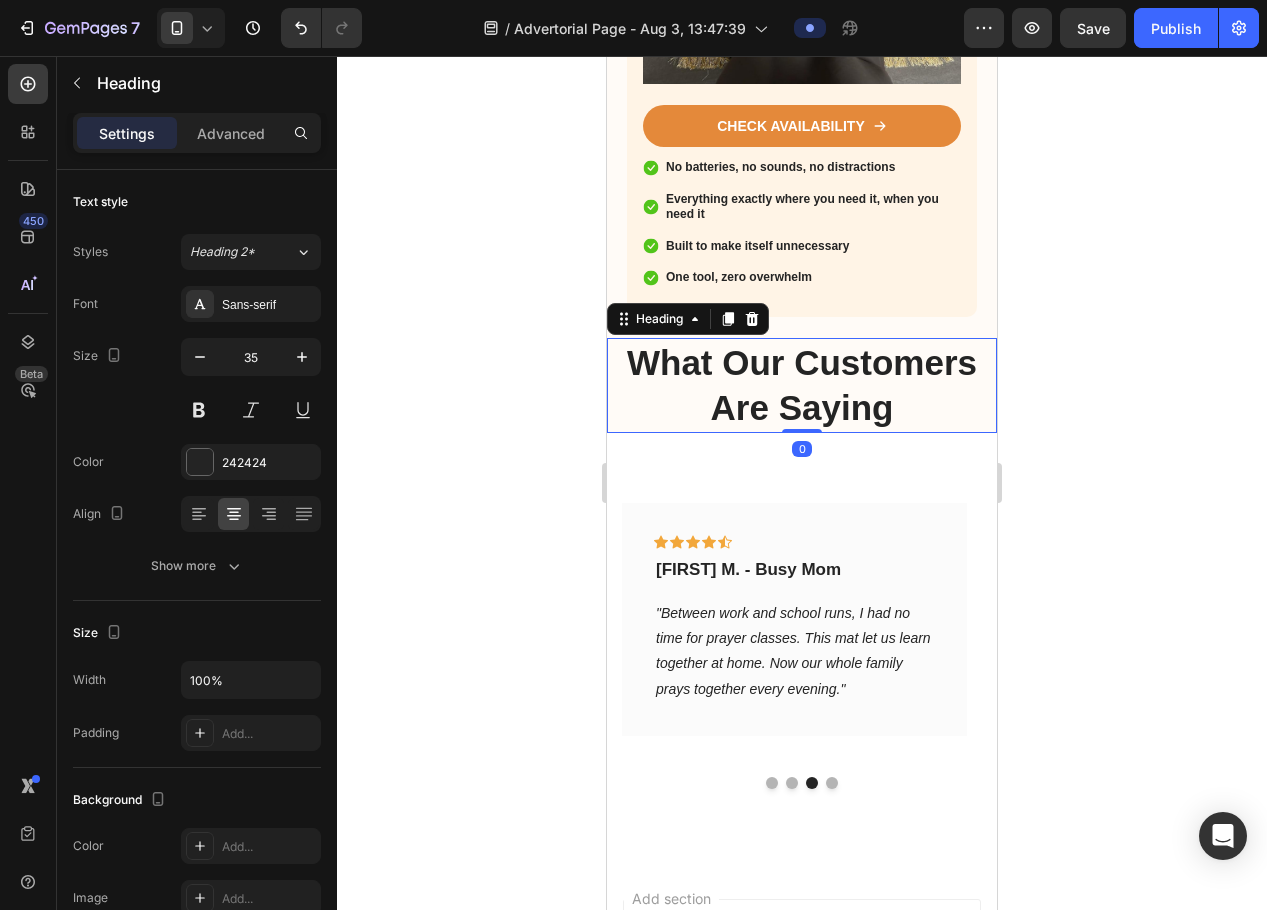 click 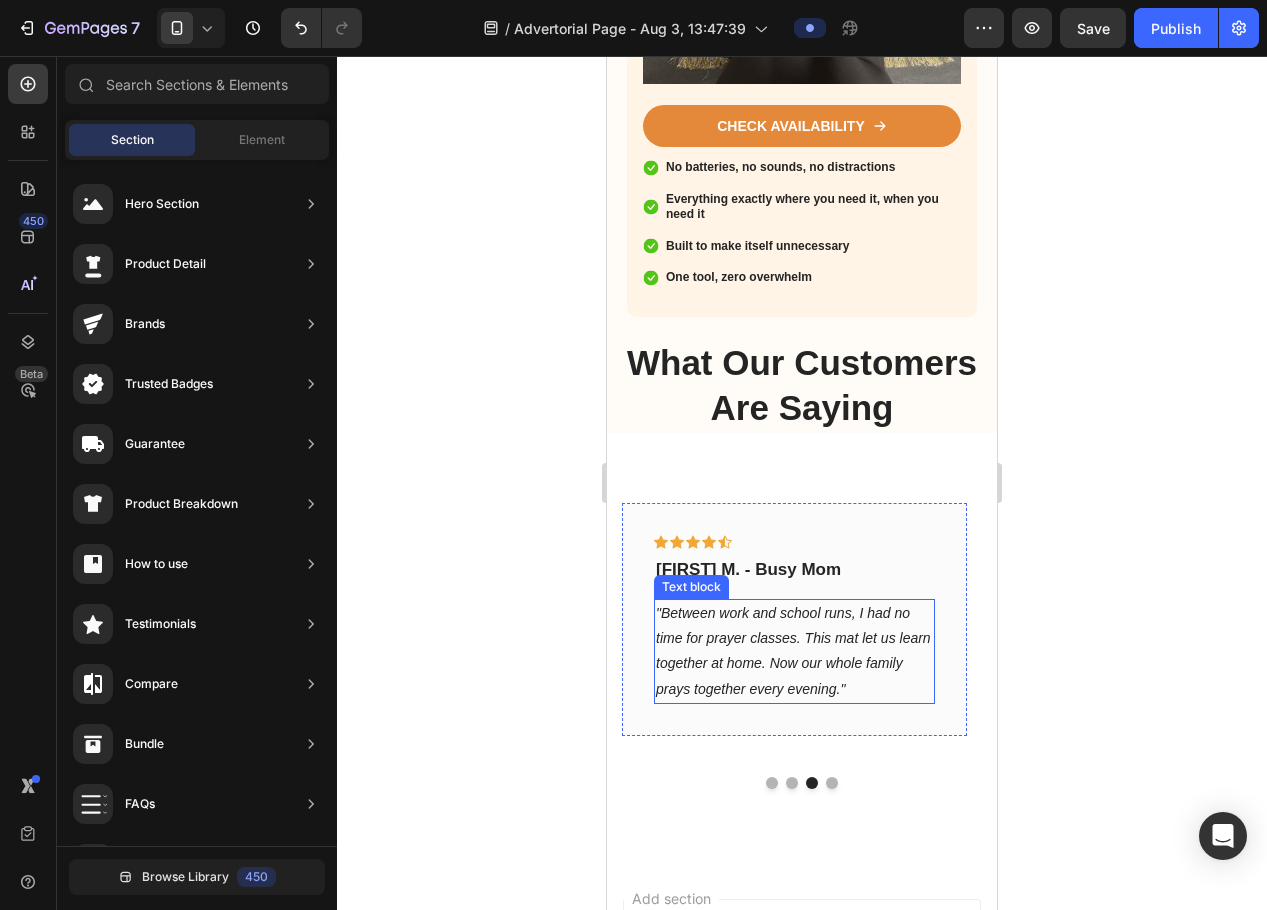 click on "Zahra M. - Busy Mom" at bounding box center (794, 570) 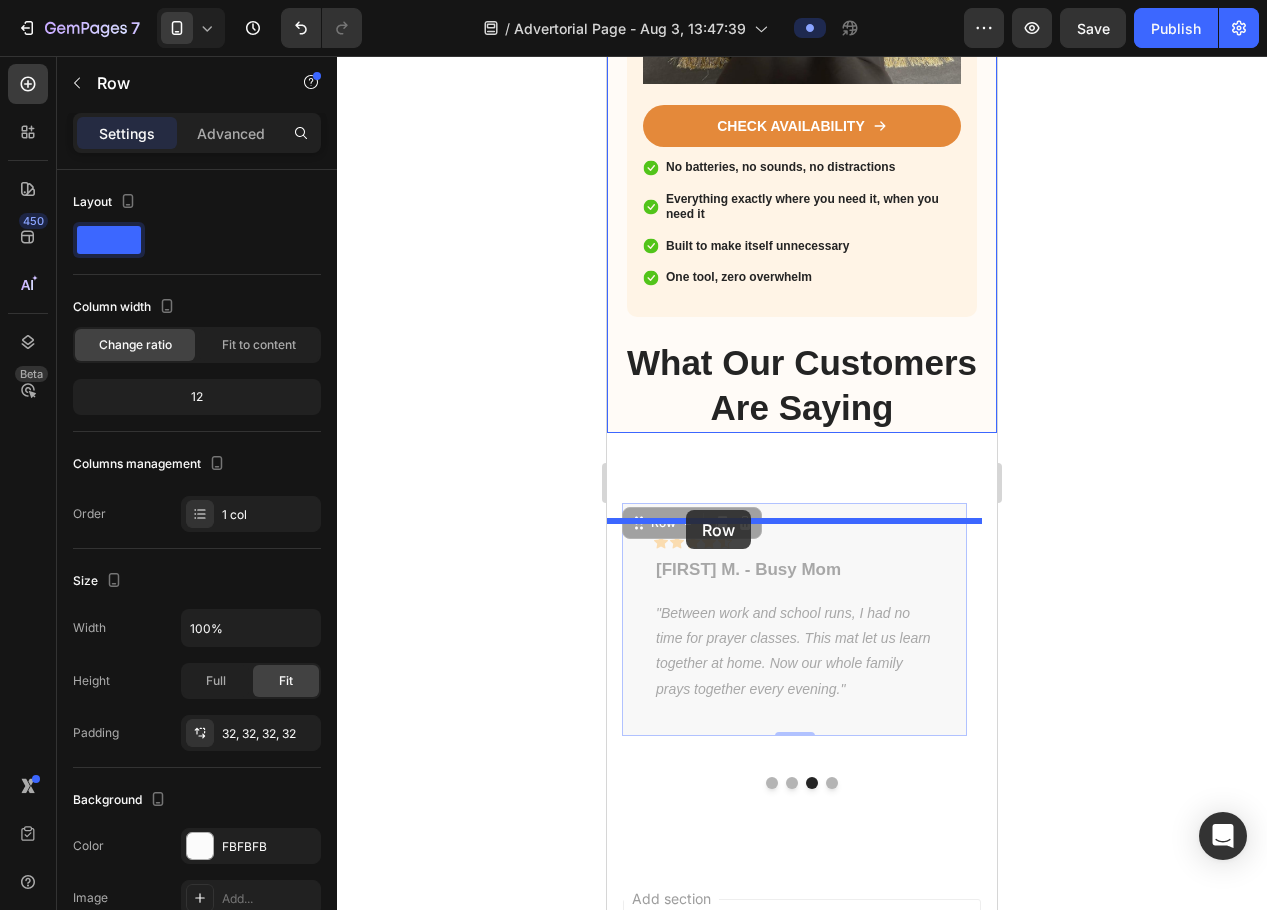 drag, startPoint x: 648, startPoint y: 584, endPoint x: 686, endPoint y: 510, distance: 83.18654 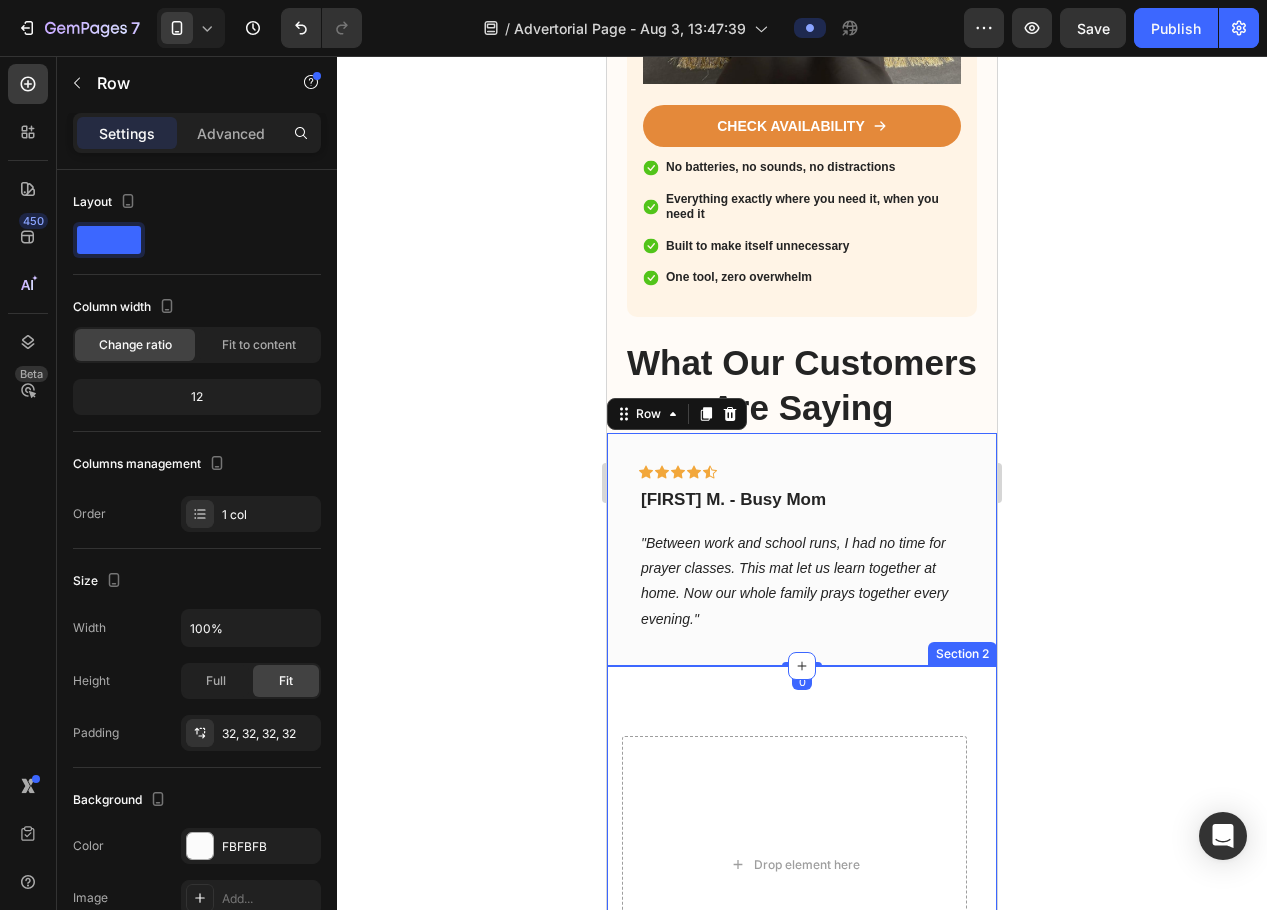 click on "Icon
Icon
Icon
Icon
Icon Row Amina K. - Mother of 2 Text block "My 6-year-old learned prayer in just 2 weeks with this mat. Now she wakes ME up for Fajr prayer! Best investment I've made for our family's spiritual growth." Text block Row
Icon
Icon
Icon
Icon
Icon Row Omar H. - Father of 3 Text block "I bought one for each of my children. Within a month, they were all praying independently. My mother-in-law cried with joy watching her grandchildren lead family prayer." Text block Row
Drop element here
Icon
Icon
Icon
Icon
Icon Row Yusuf A. - Single Father Text block "As a dad raising my kids alone, I was lost about teaching Islamic basics. This mat saved me from feeling like a failure. My 8-year-old now helps teach his little sister." Text block Row Carousel" at bounding box center (802, 879) 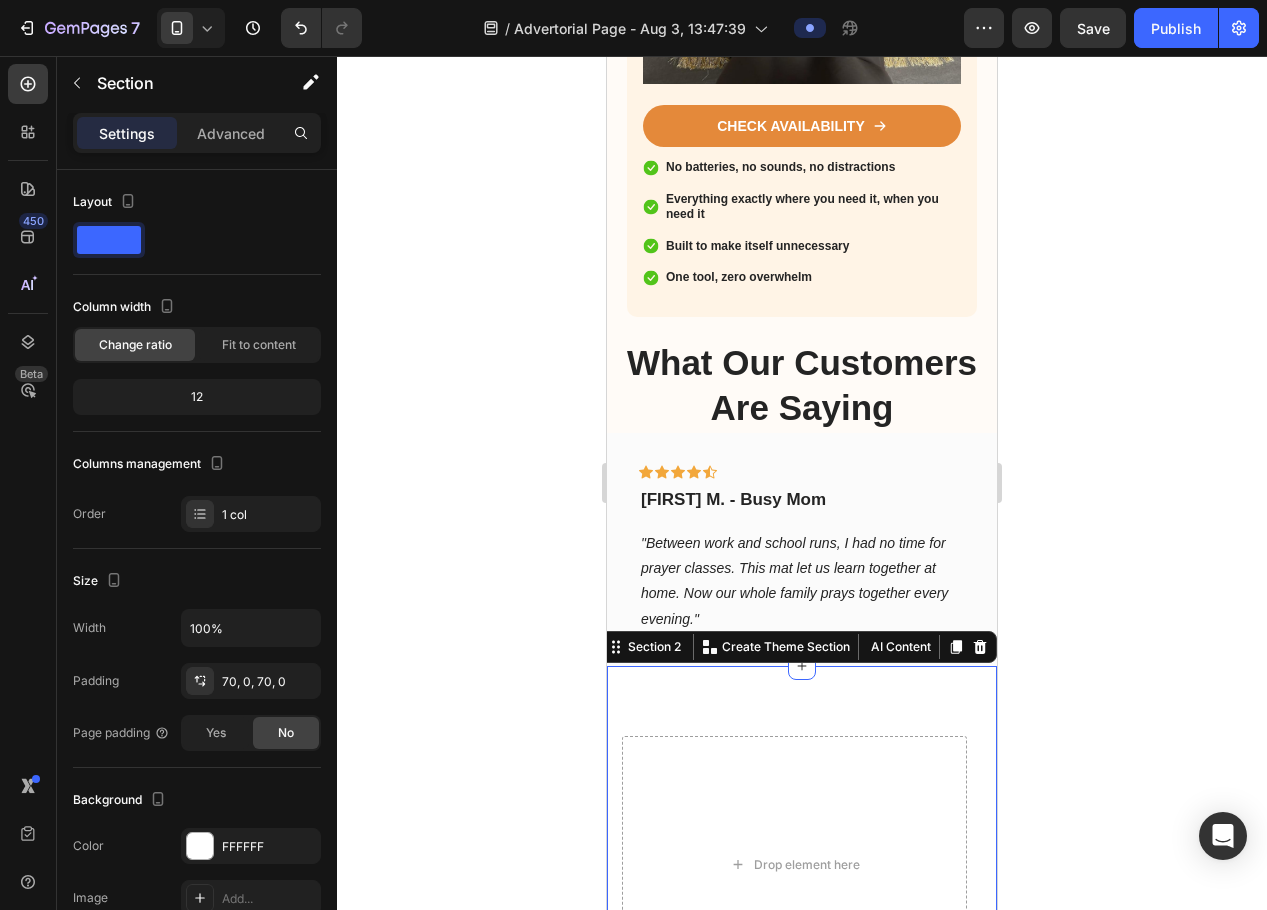 scroll, scrollTop: 3458, scrollLeft: 0, axis: vertical 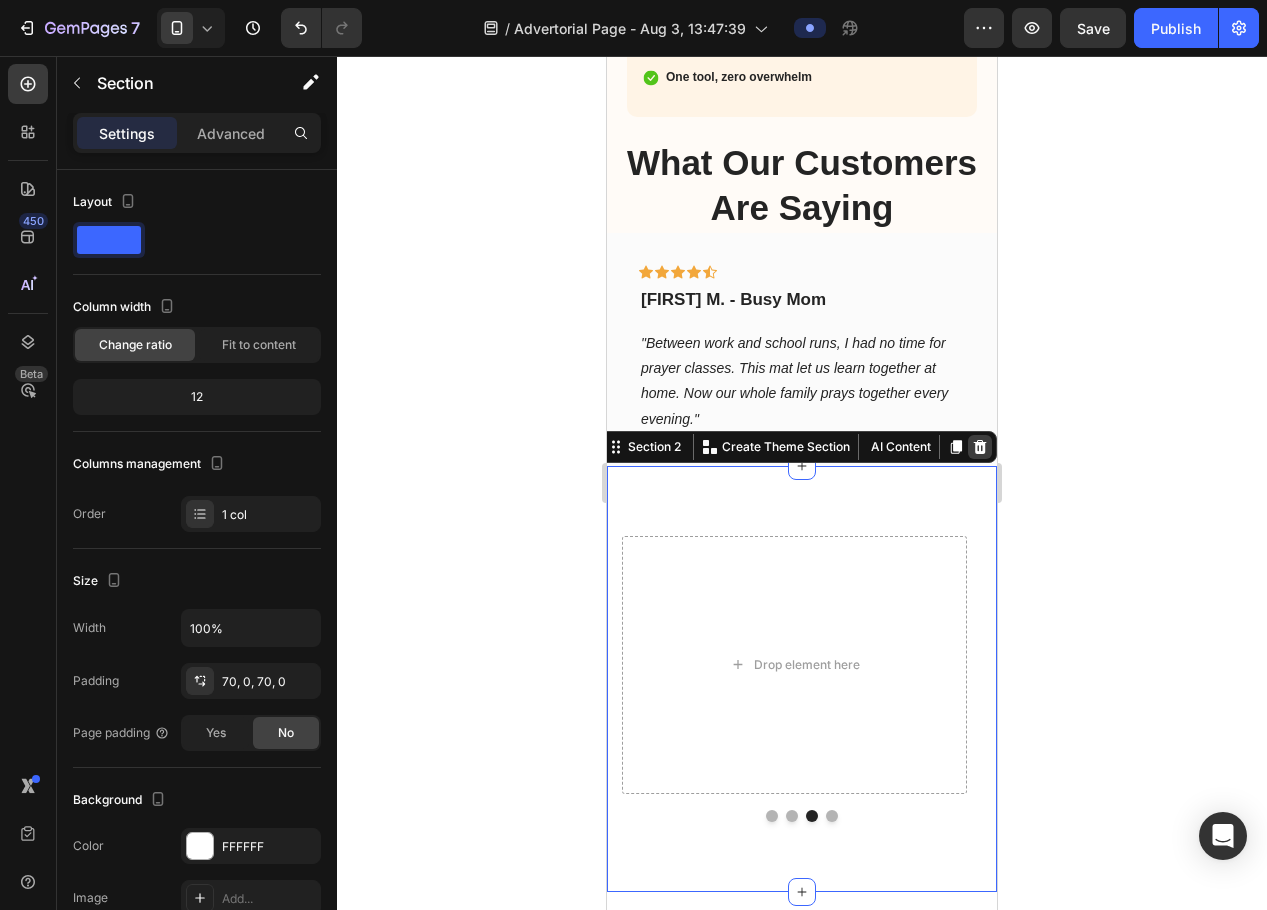 click 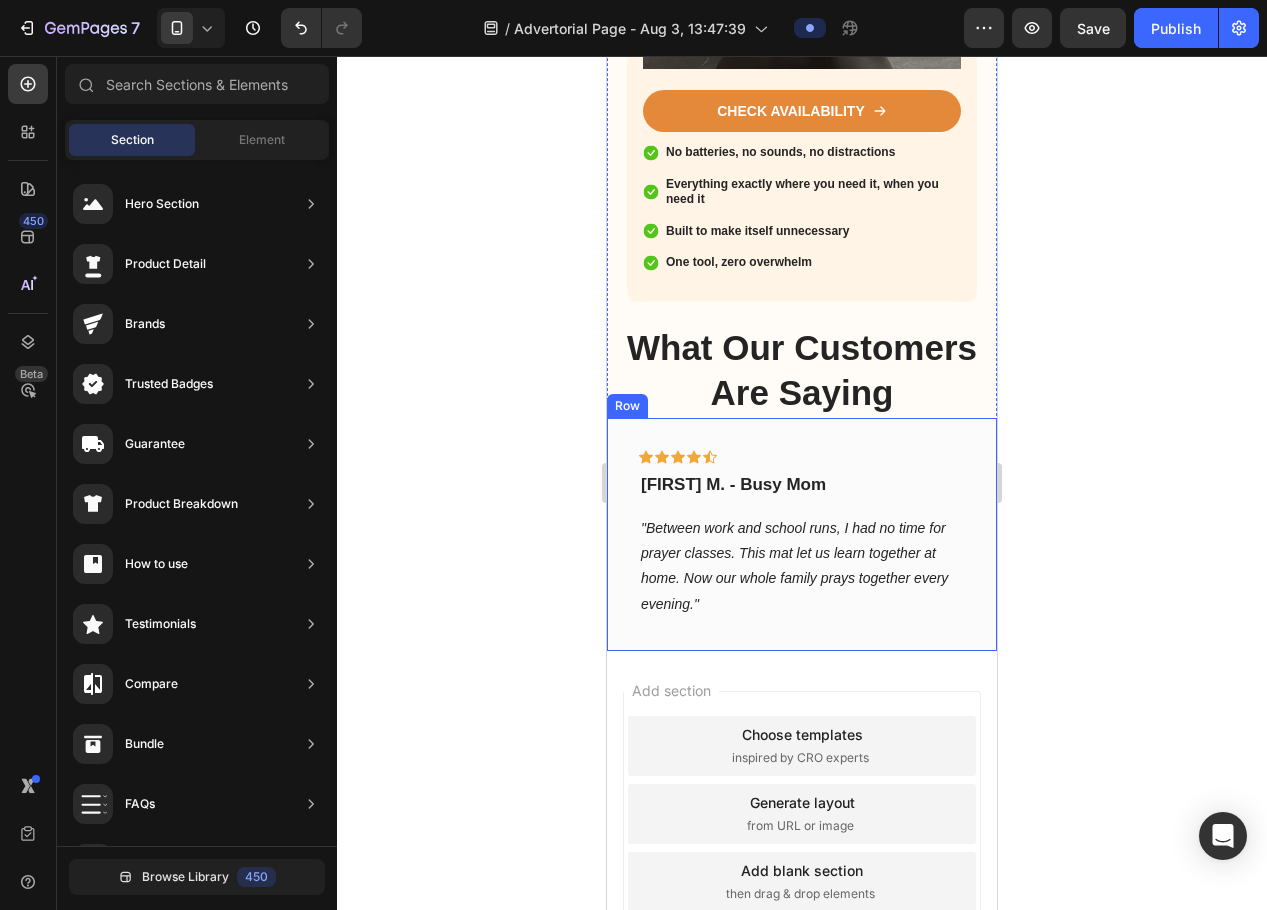 scroll, scrollTop: 3226, scrollLeft: 0, axis: vertical 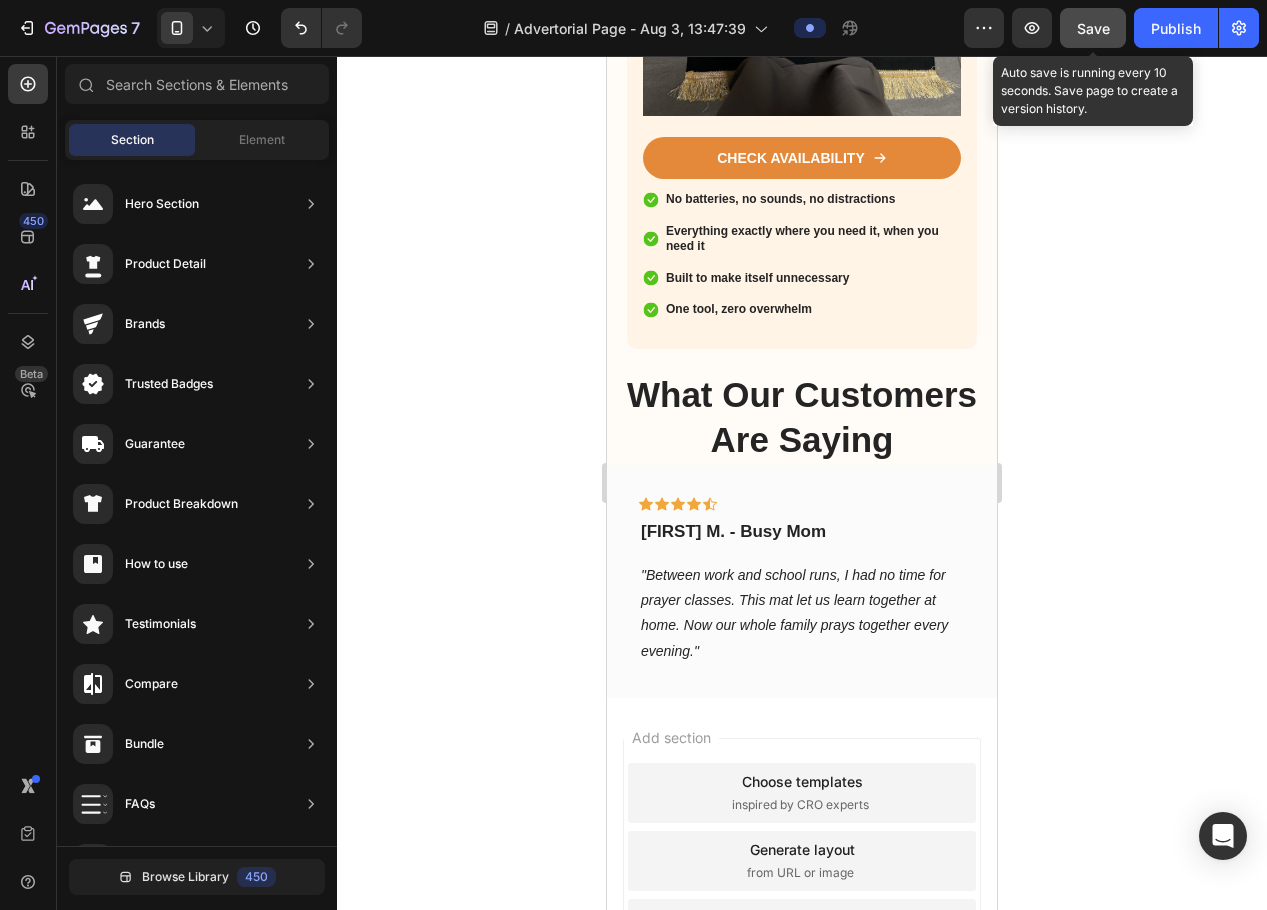 click on "Save" 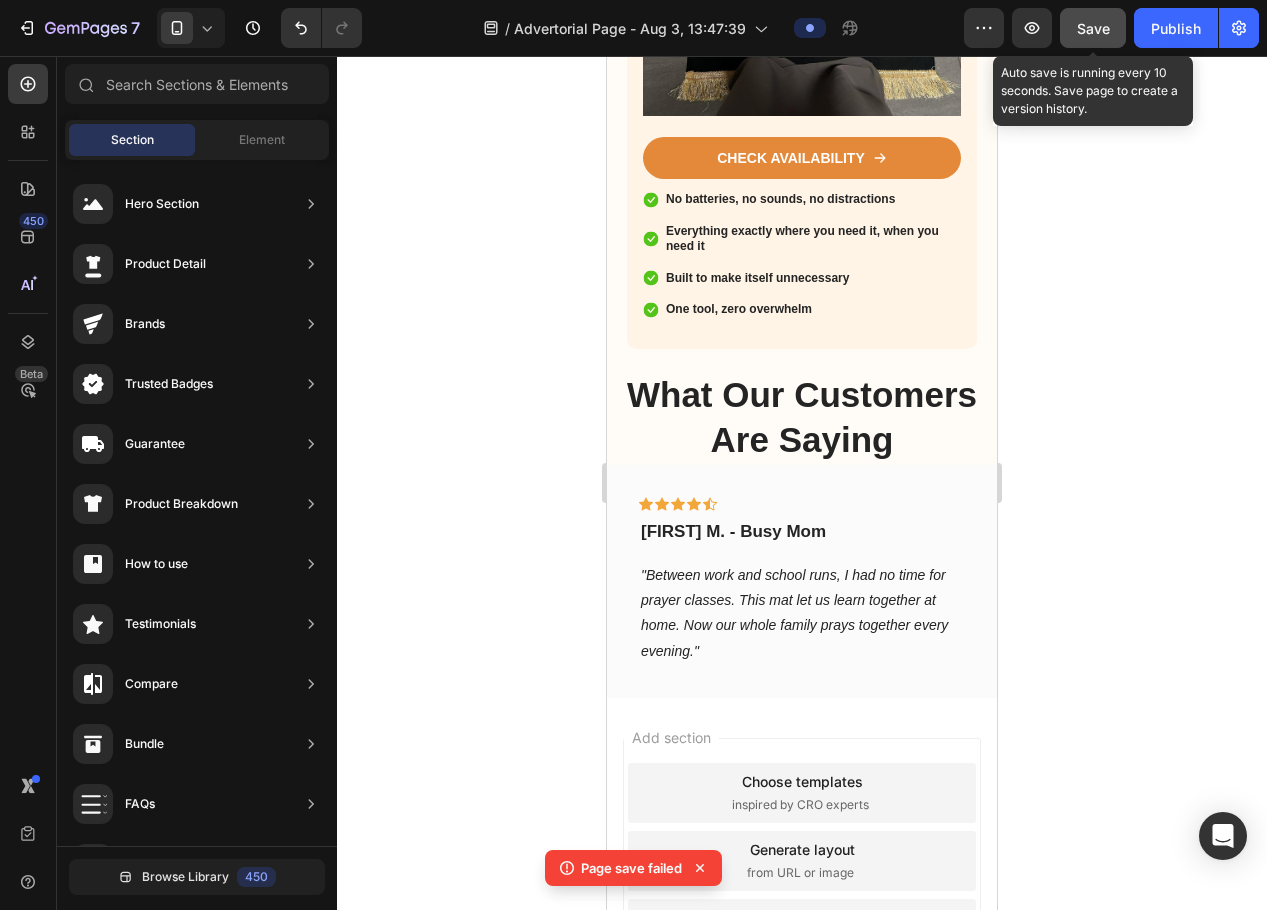 click on "Save" at bounding box center [1093, 28] 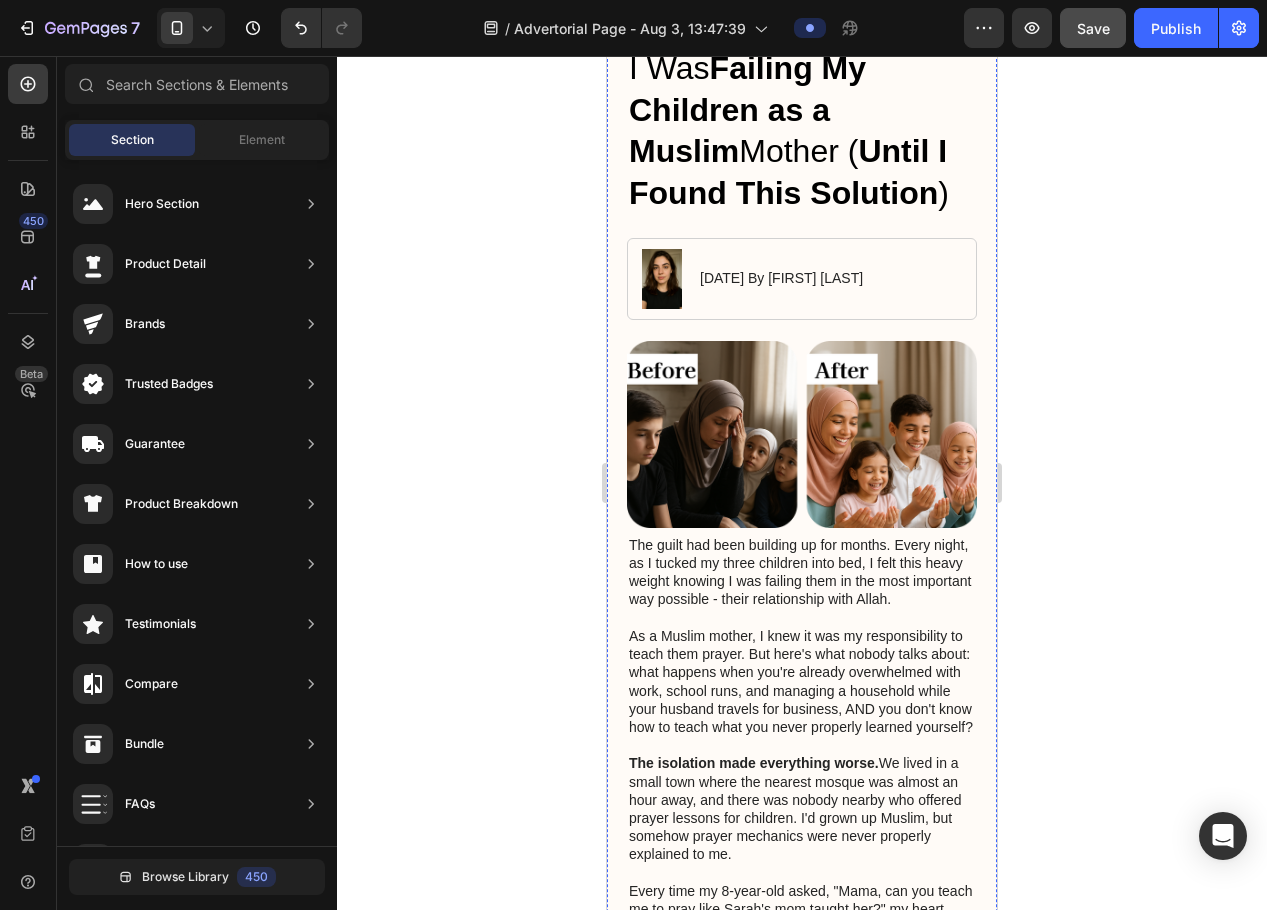 scroll, scrollTop: 0, scrollLeft: 0, axis: both 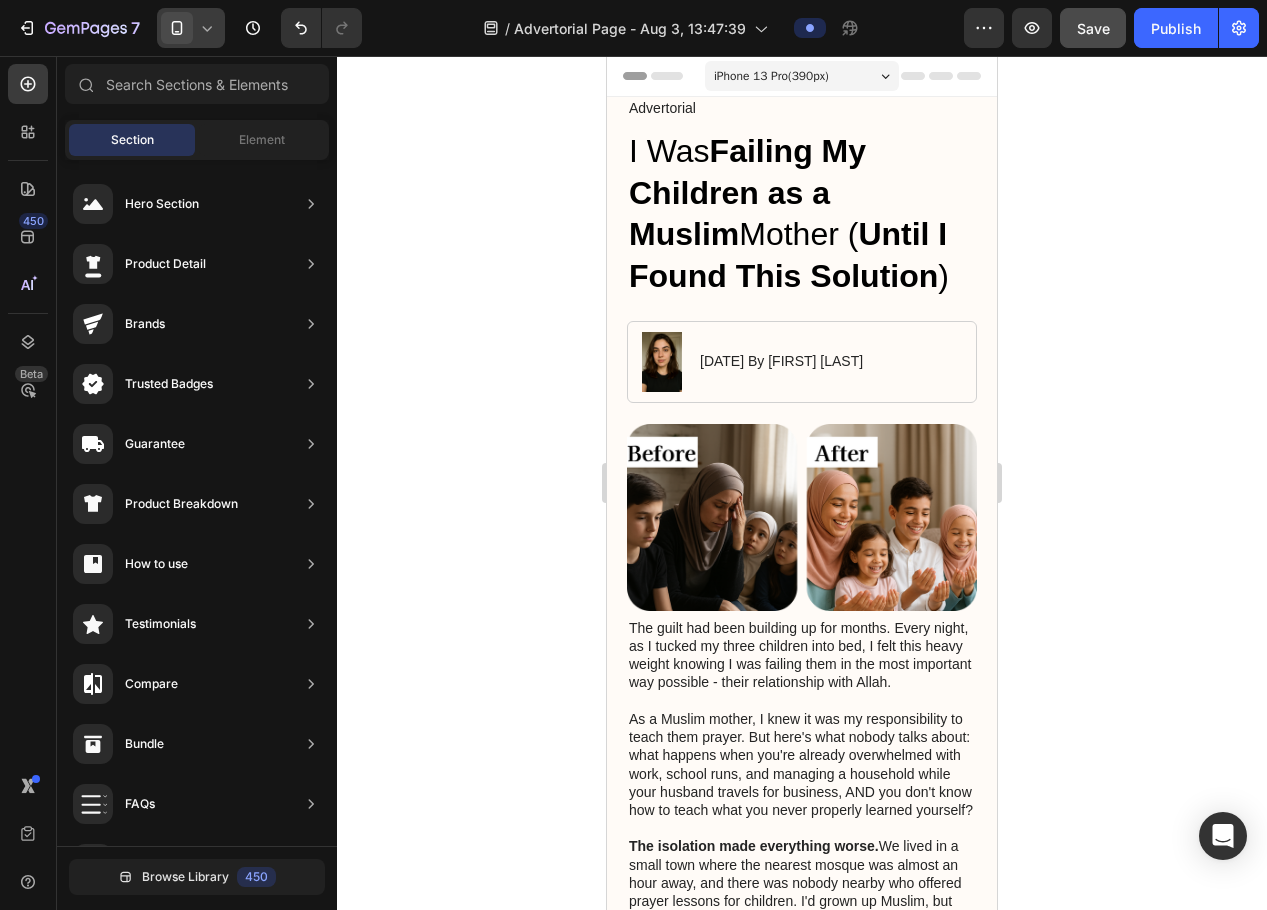 click 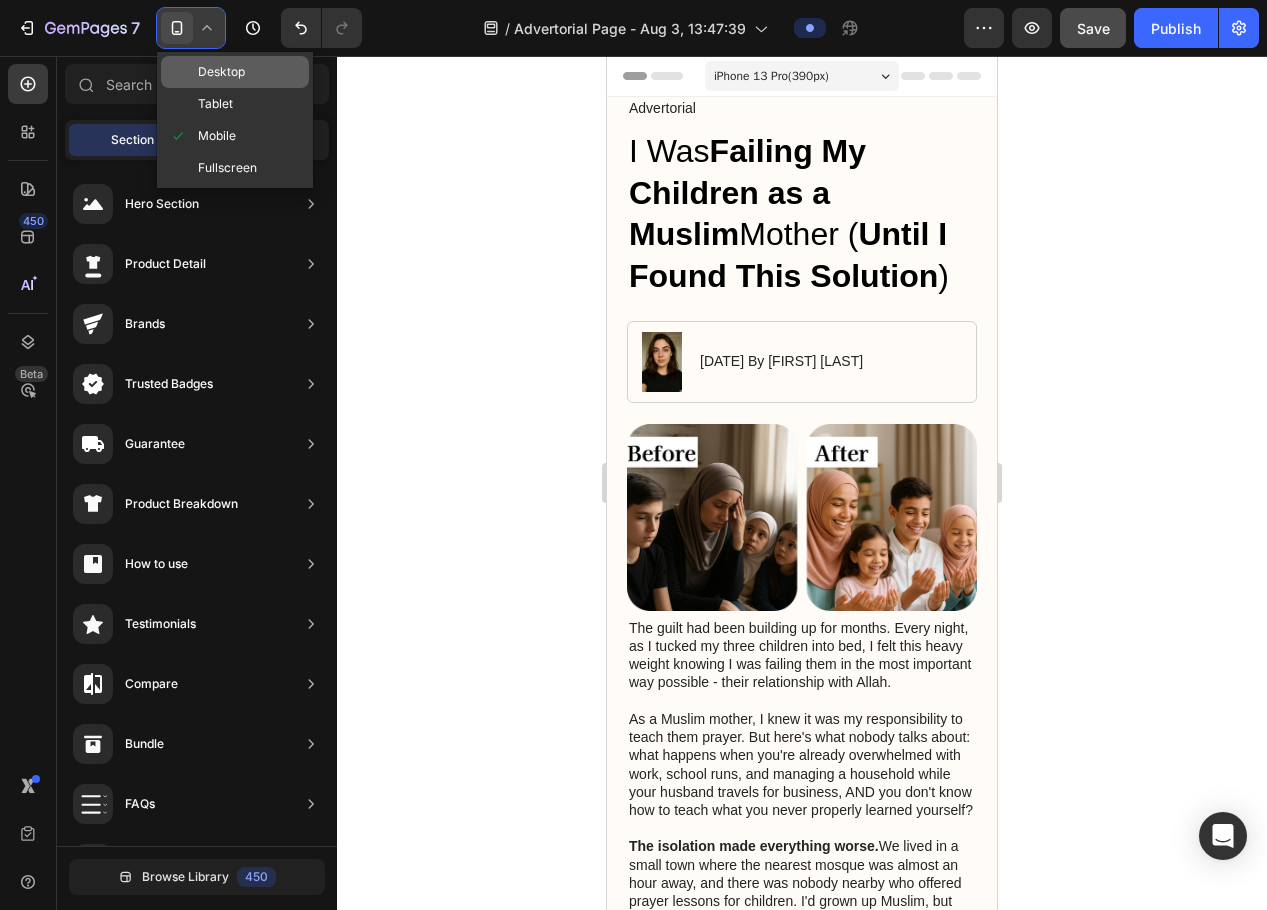 click on "Desktop" at bounding box center [221, 72] 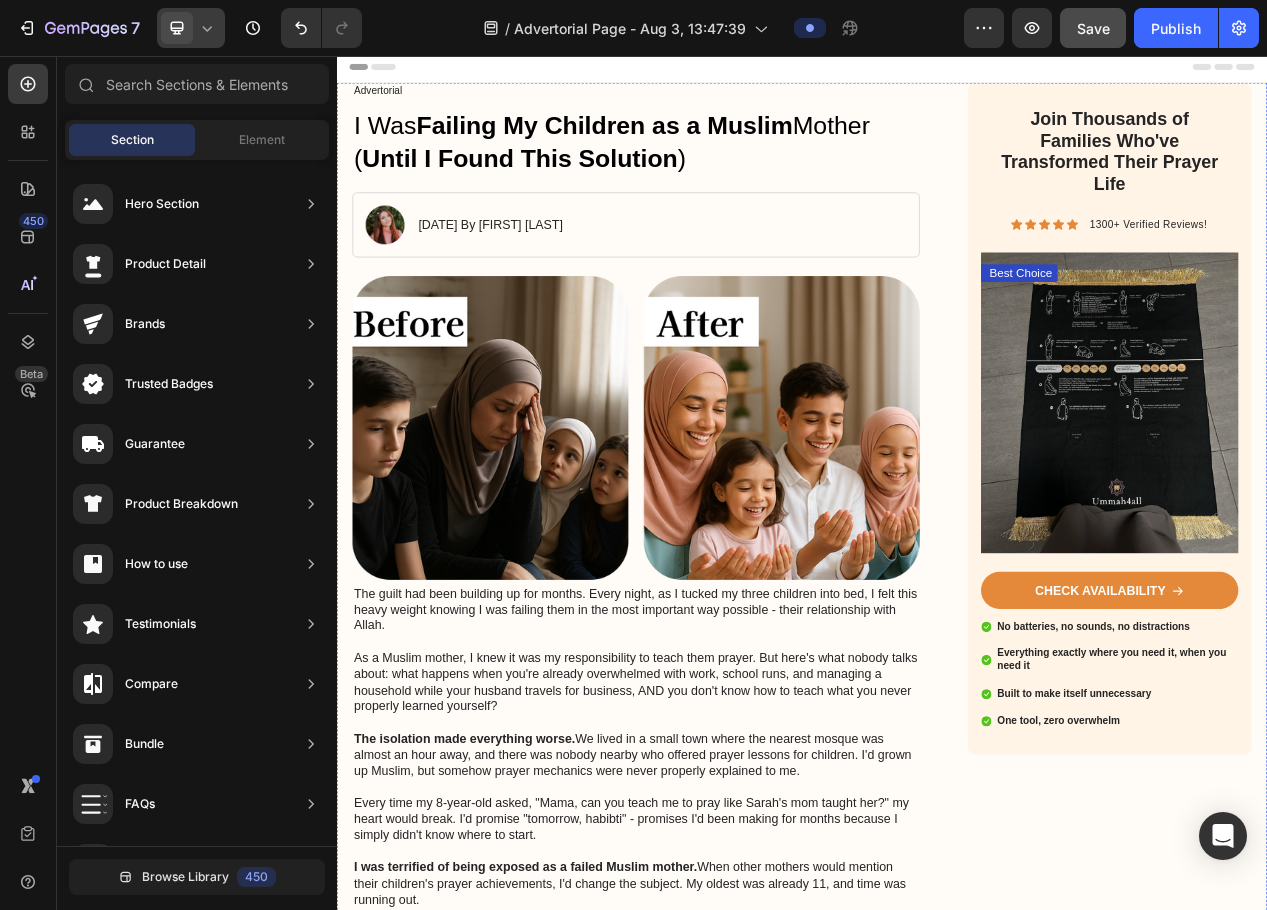scroll, scrollTop: 0, scrollLeft: 0, axis: both 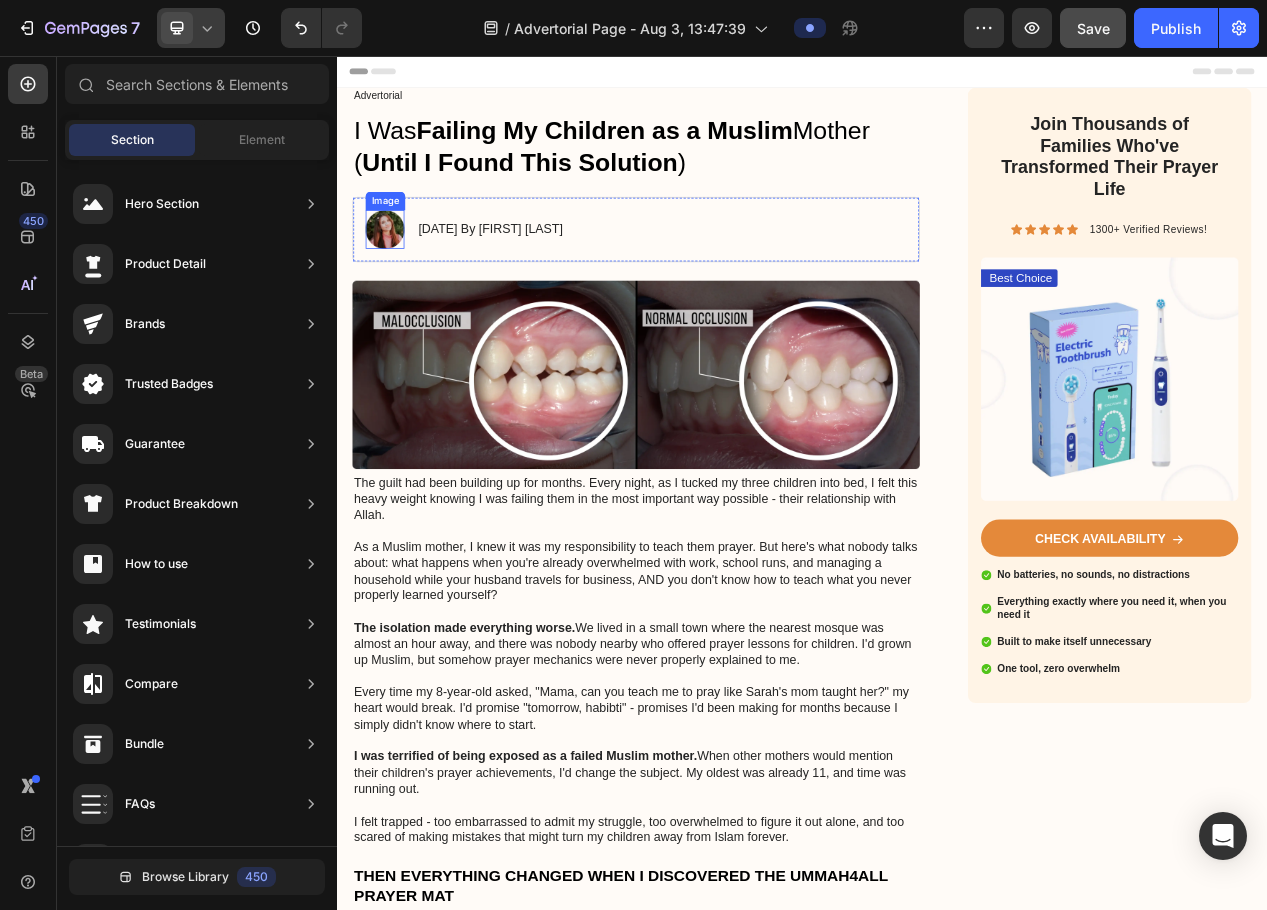 click at bounding box center [399, 280] 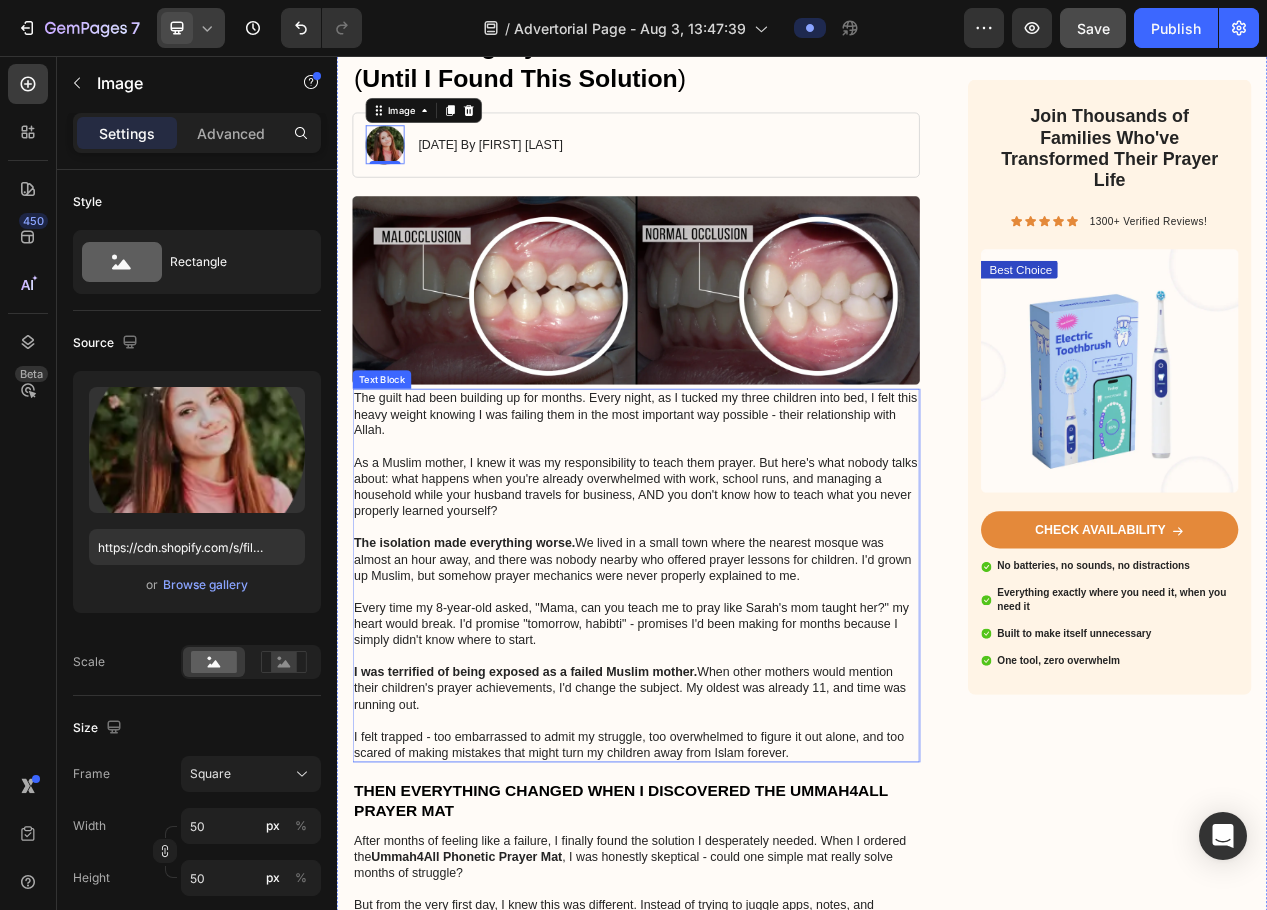 scroll, scrollTop: 0, scrollLeft: 0, axis: both 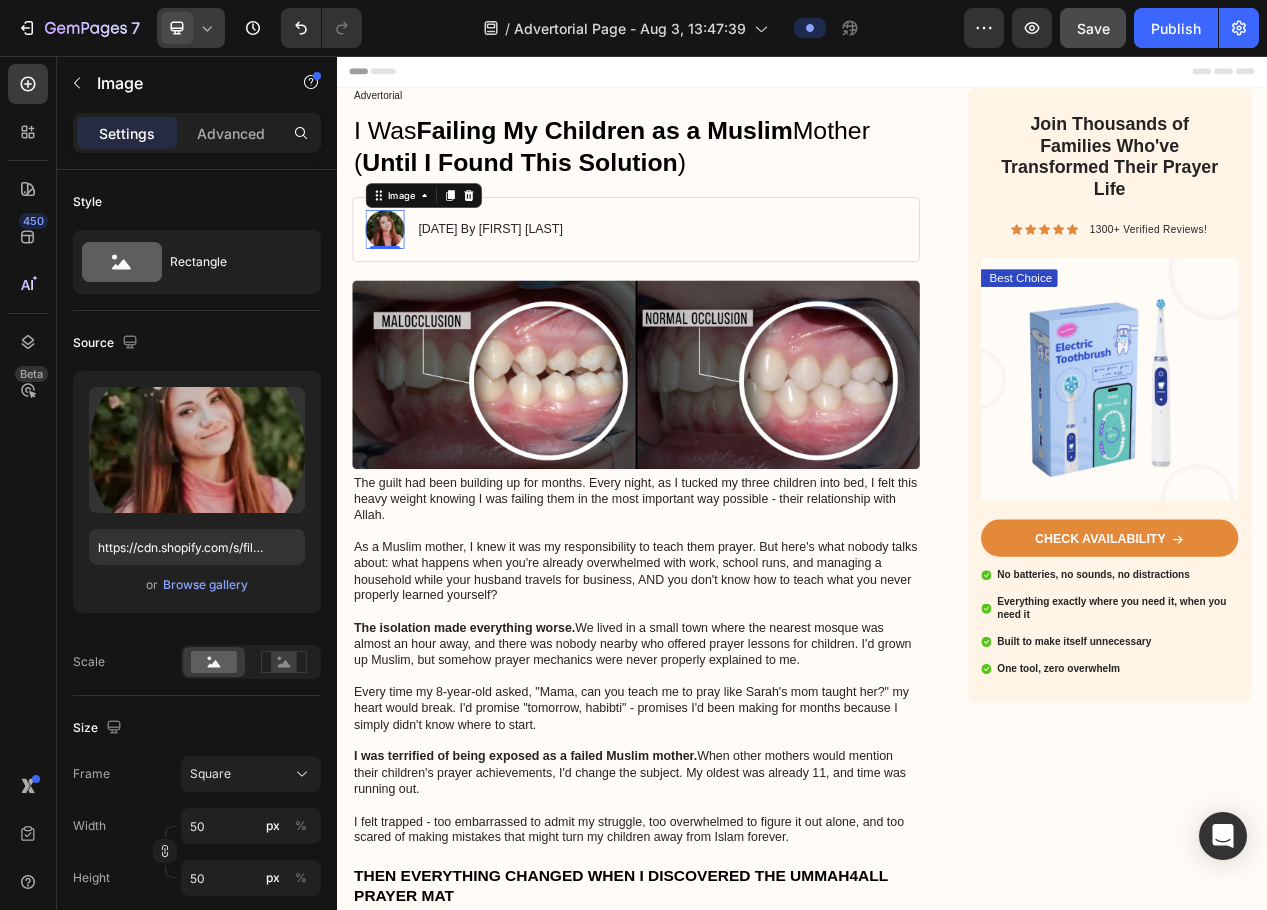 click at bounding box center [177, 28] 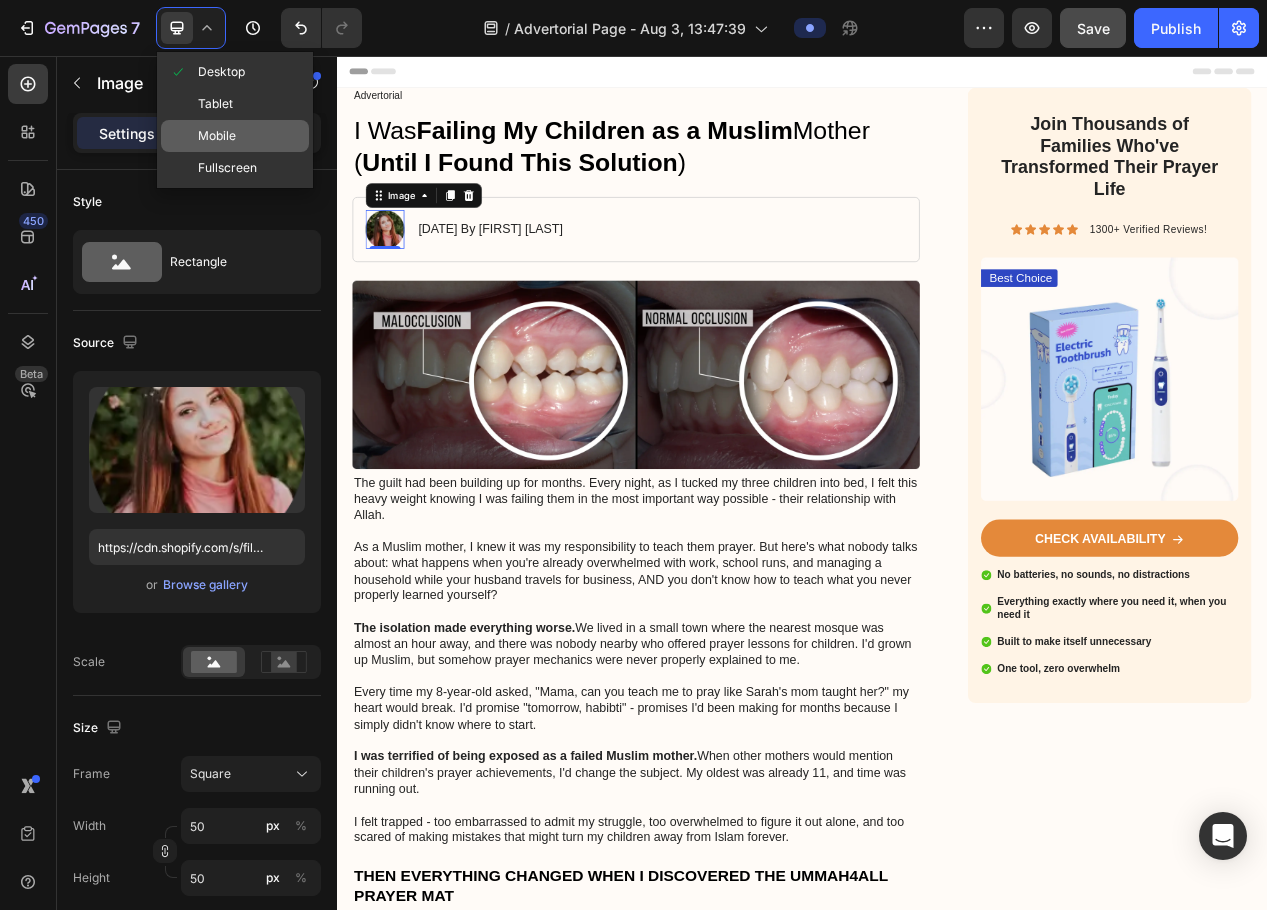 click on "Mobile" 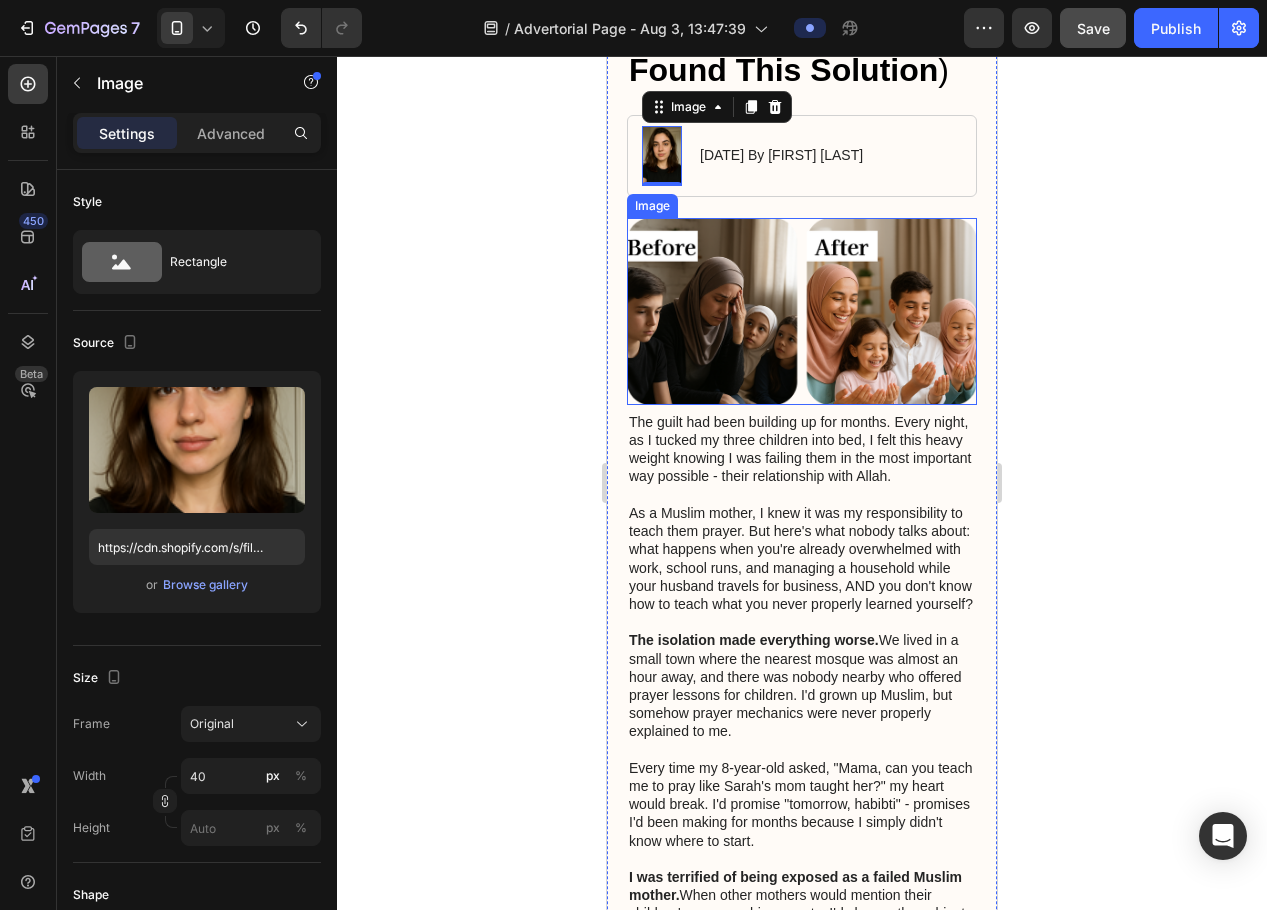 scroll, scrollTop: 0, scrollLeft: 0, axis: both 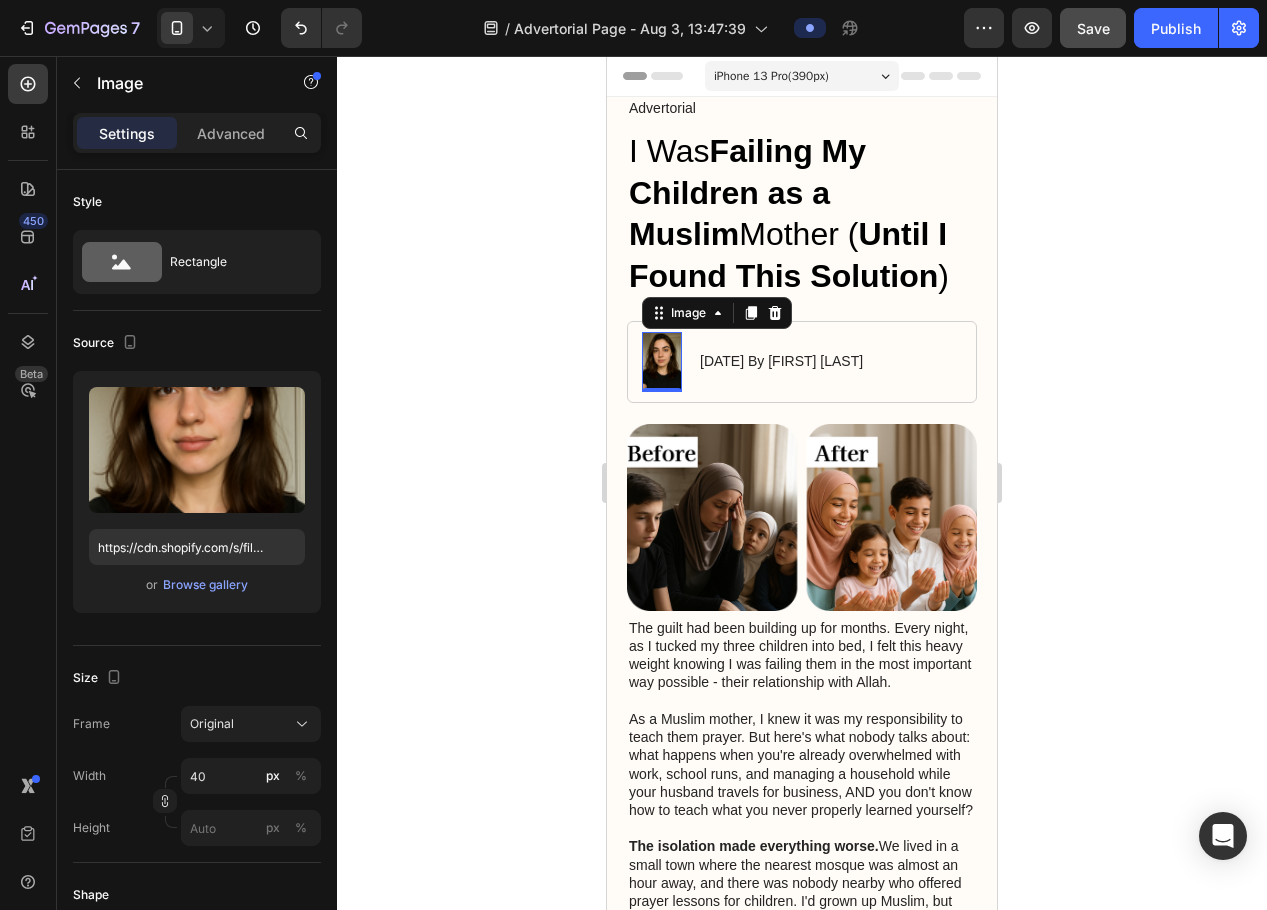 click 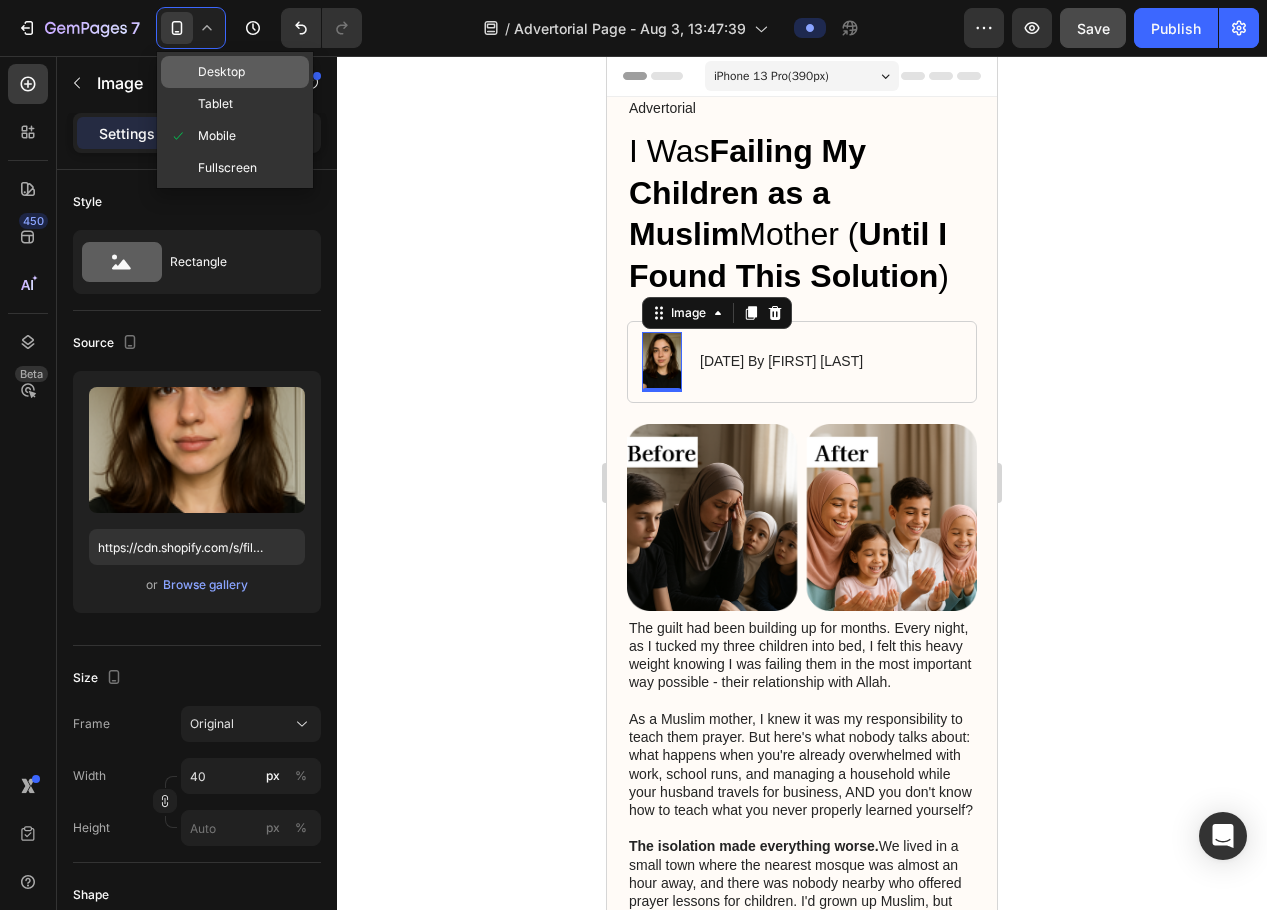 click on "Desktop" at bounding box center (221, 72) 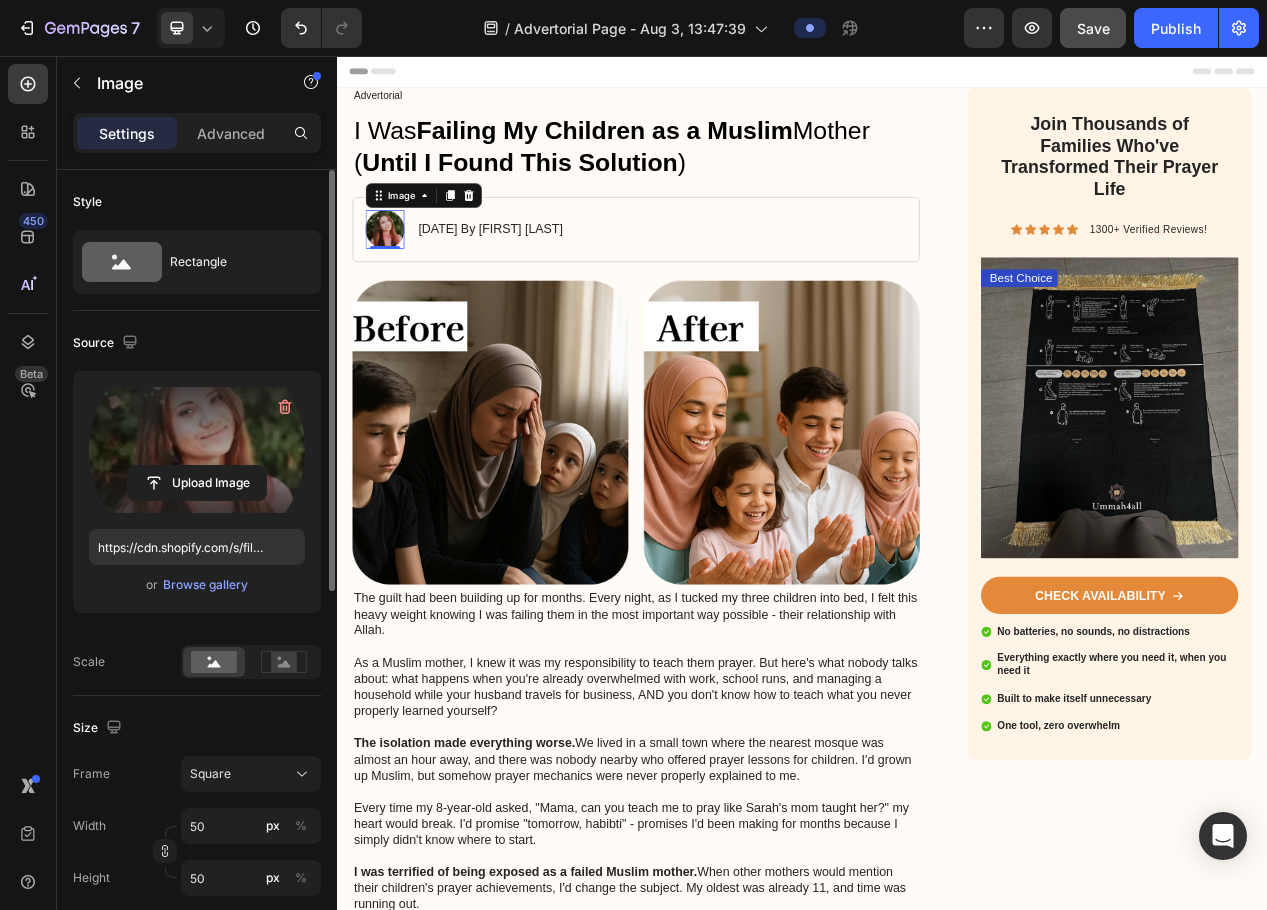 scroll, scrollTop: 129, scrollLeft: 0, axis: vertical 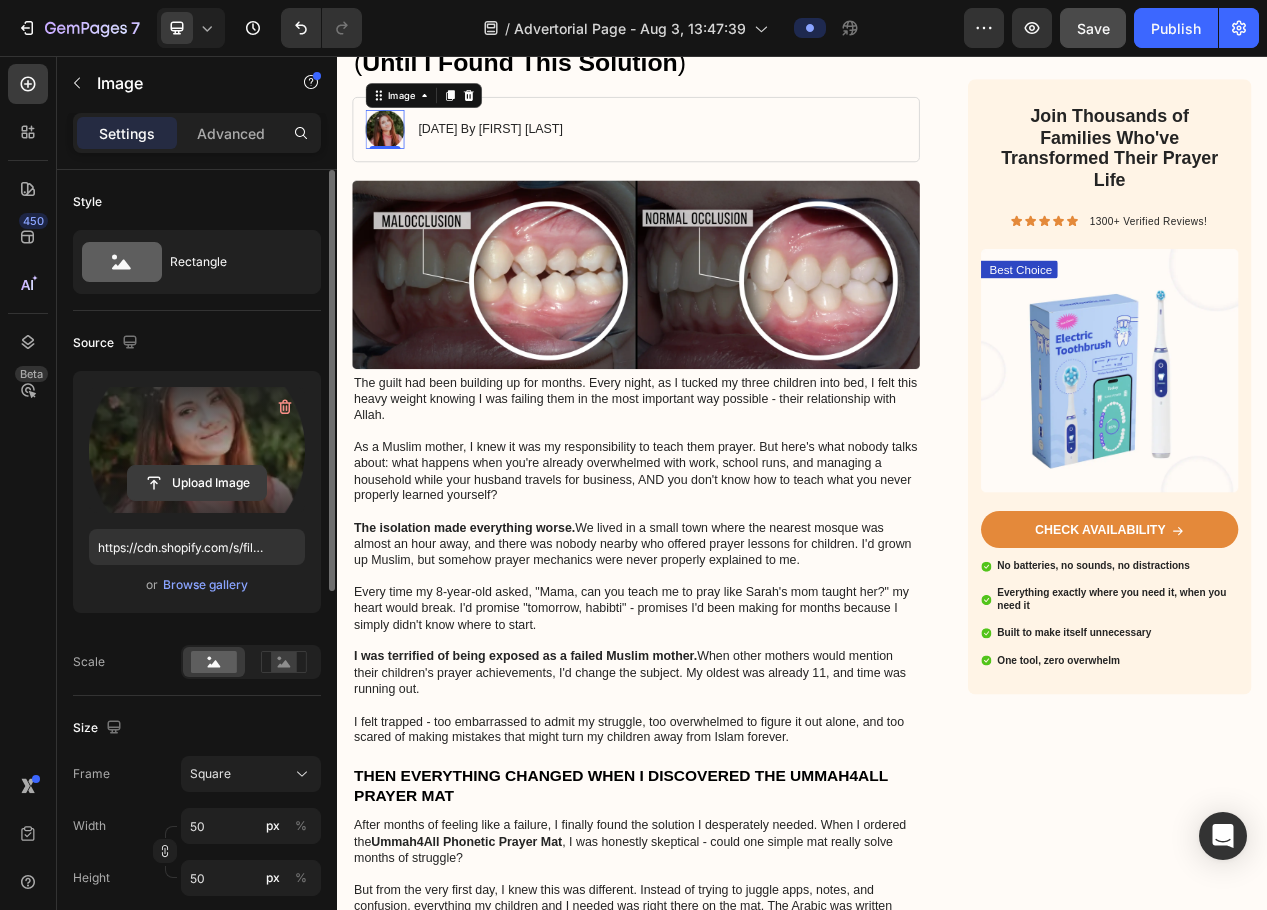 click 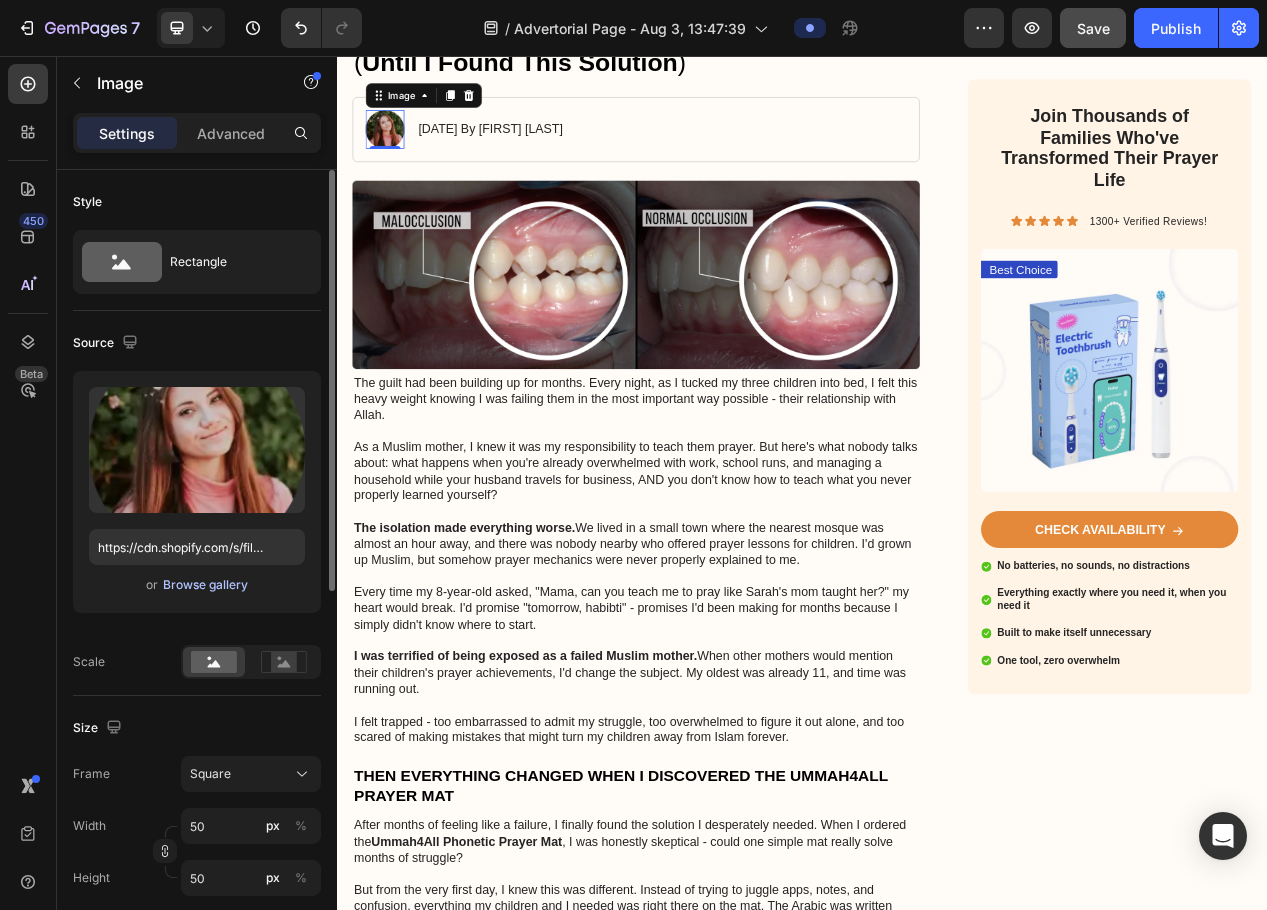 click on "Browse gallery" at bounding box center [205, 585] 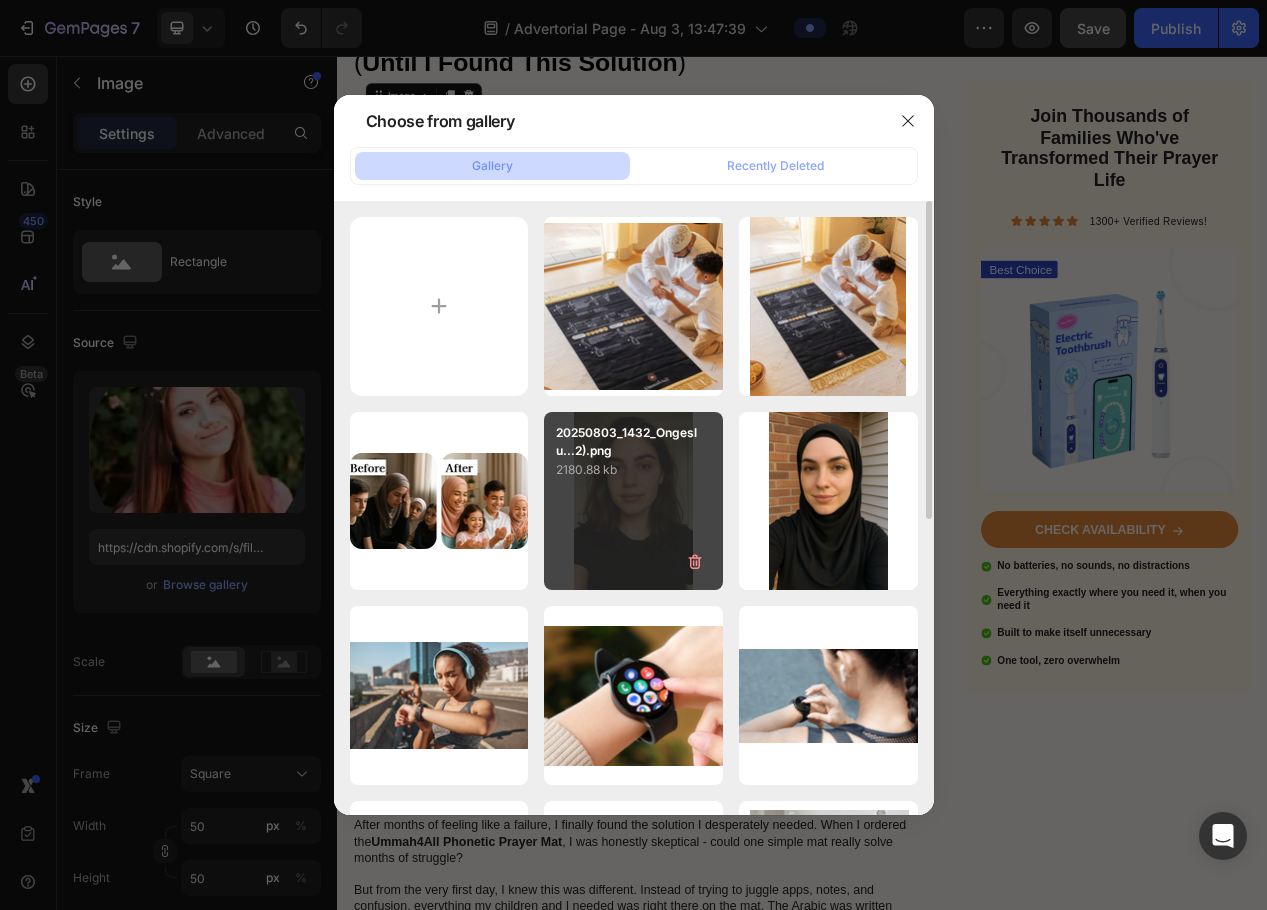 click on "2180.88 kb" at bounding box center [633, 470] 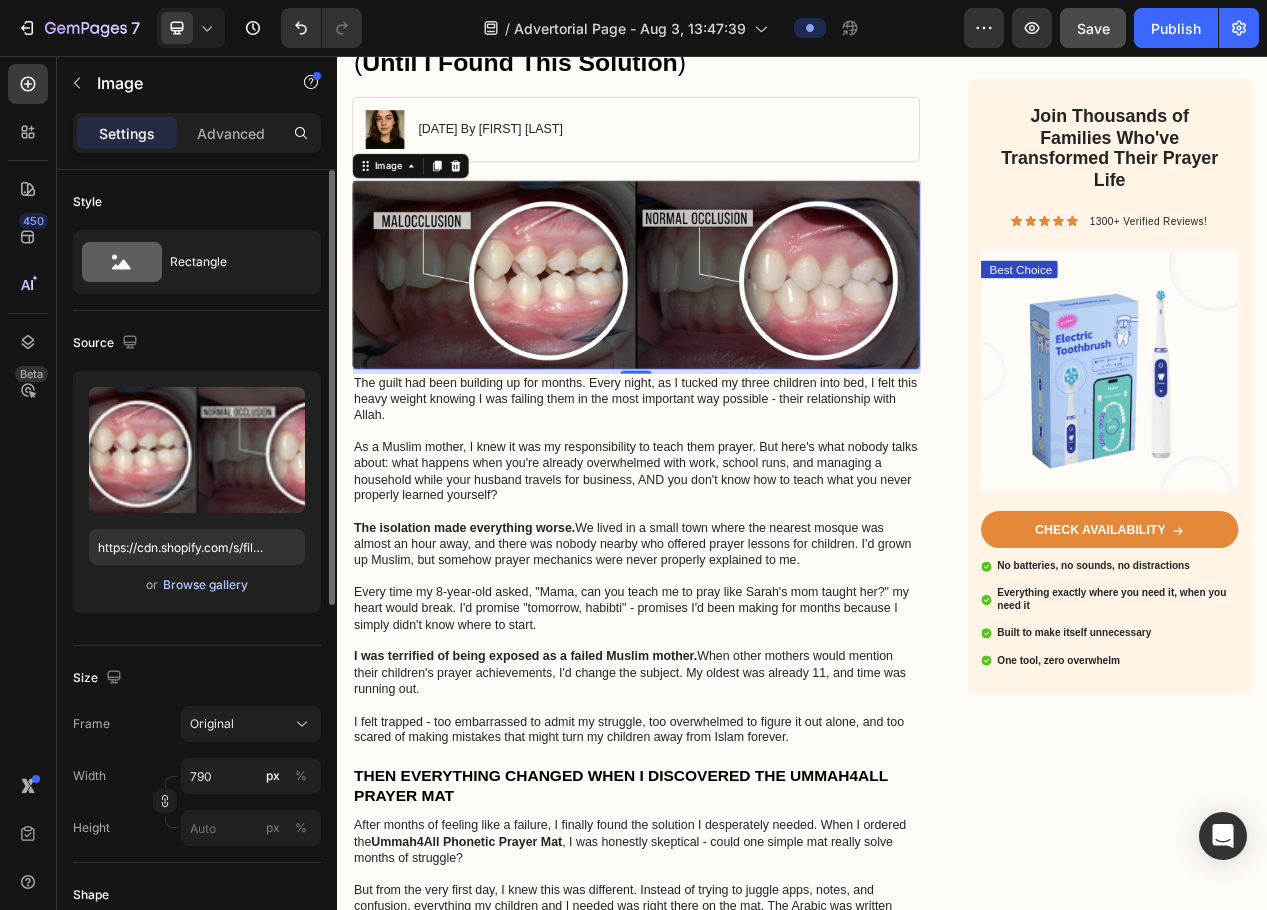 click on "Browse gallery" at bounding box center [205, 585] 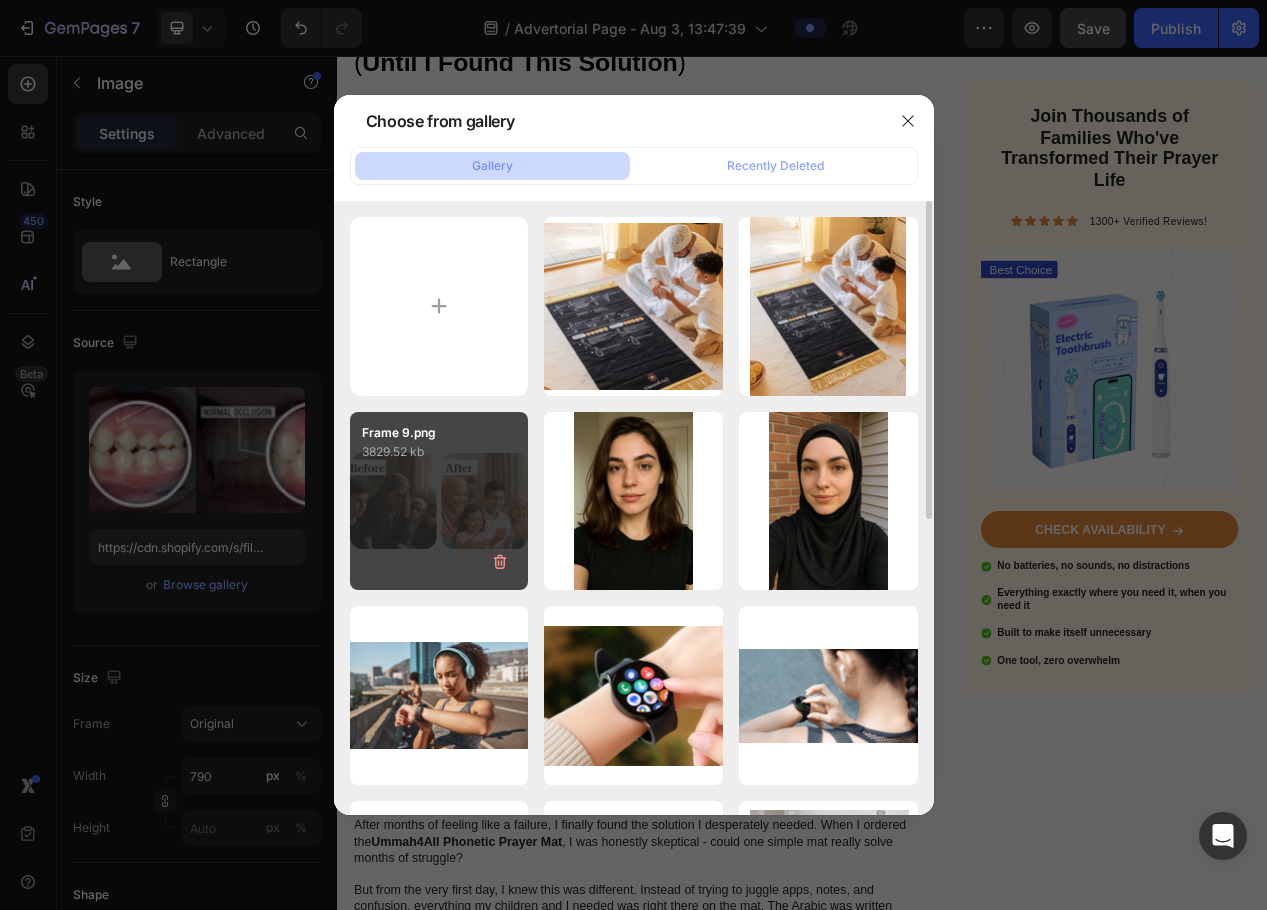 click on "Frame 9.png 3829.52 kb" at bounding box center (439, 501) 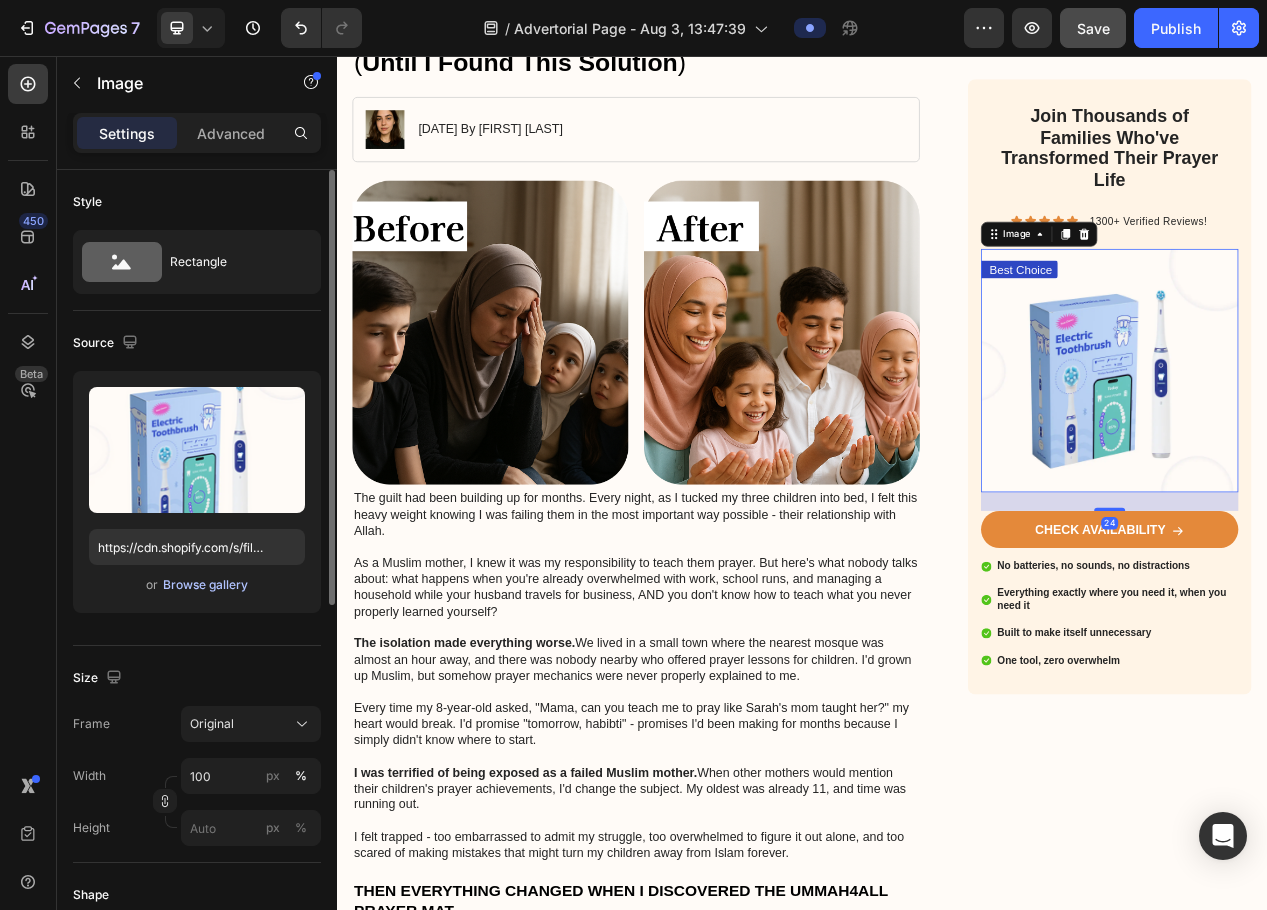 click on "Browse gallery" at bounding box center [205, 585] 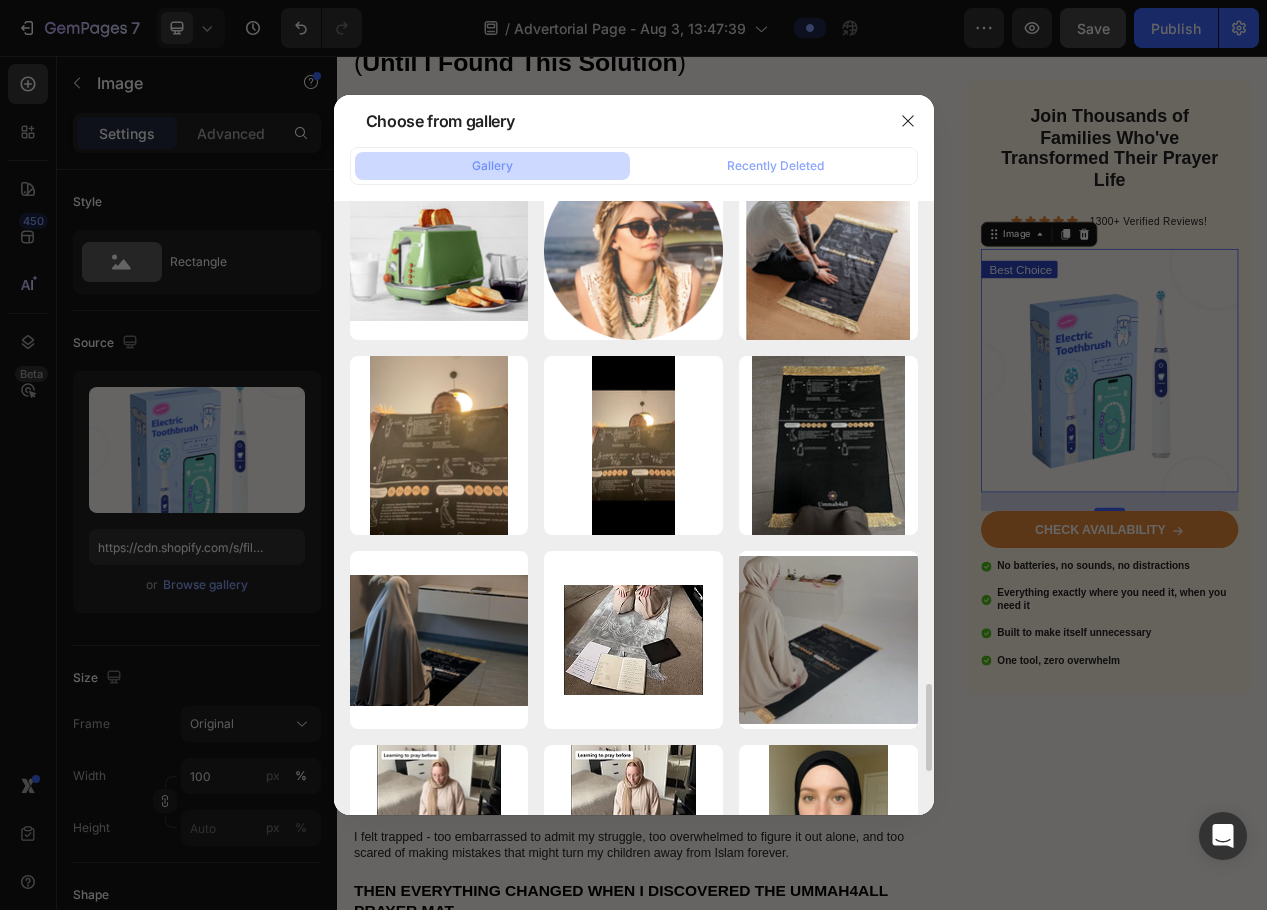scroll, scrollTop: 3367, scrollLeft: 0, axis: vertical 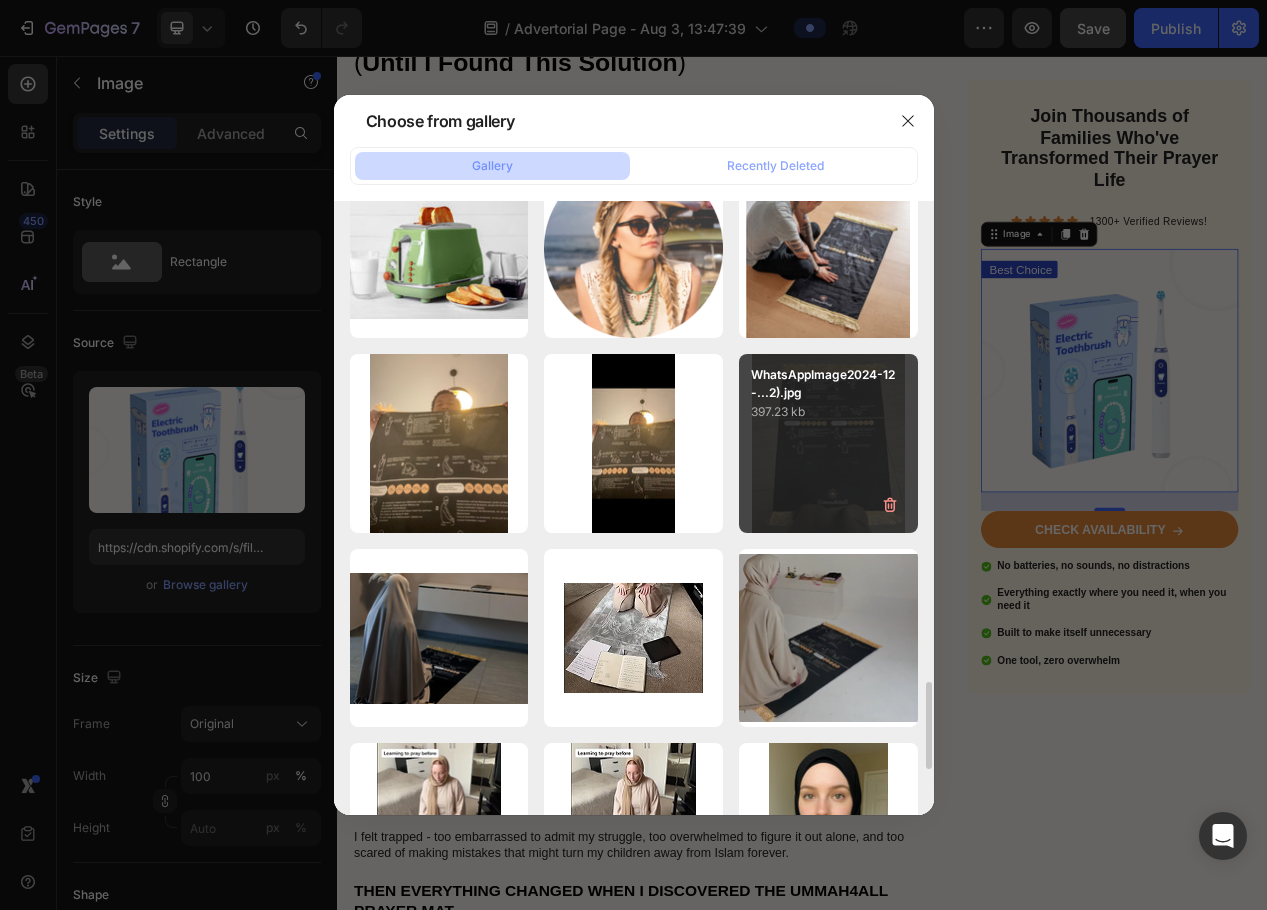 click on "WhatsAppImage2024-12-...2).jpg 397.23 kb" at bounding box center [828, 443] 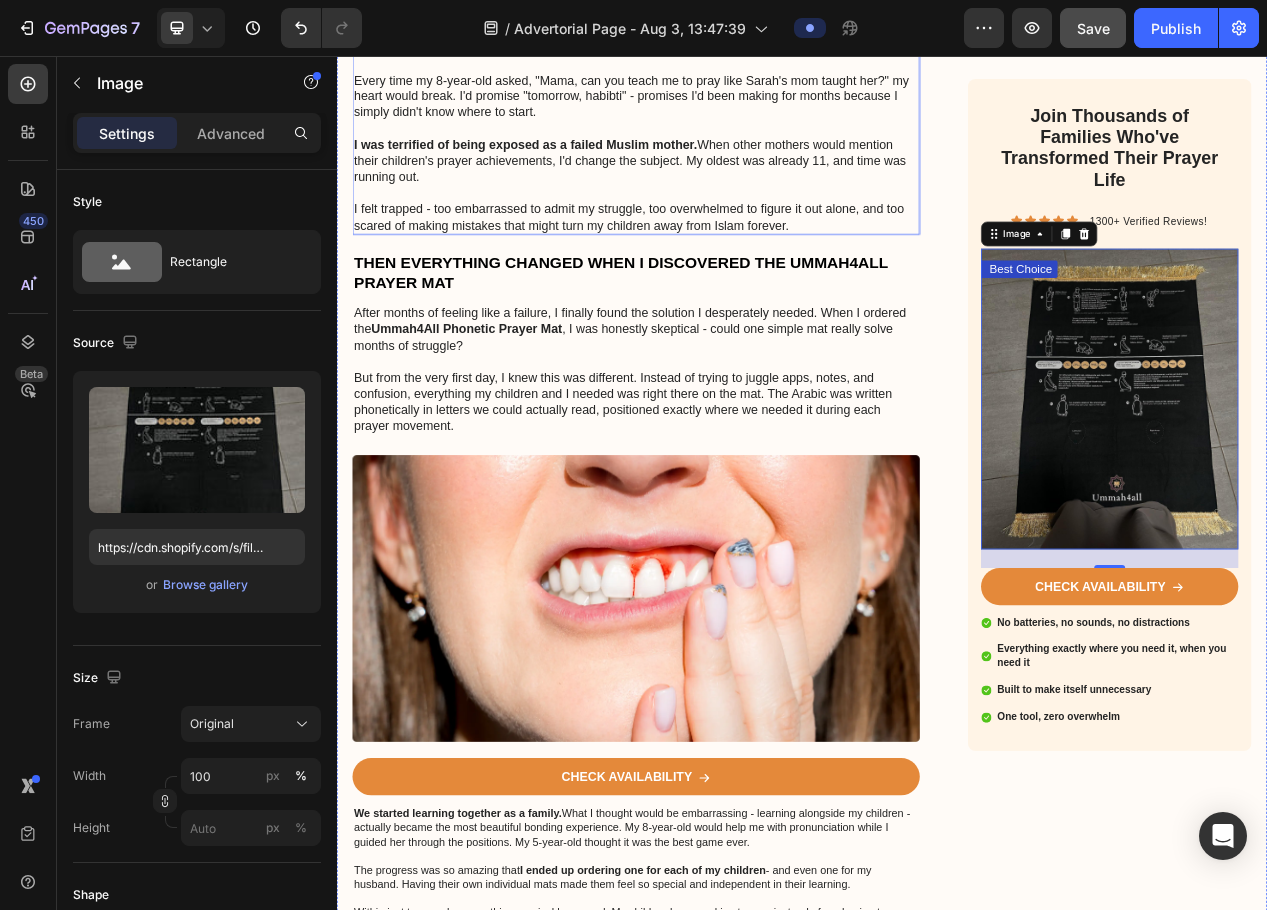 scroll, scrollTop: 952, scrollLeft: 0, axis: vertical 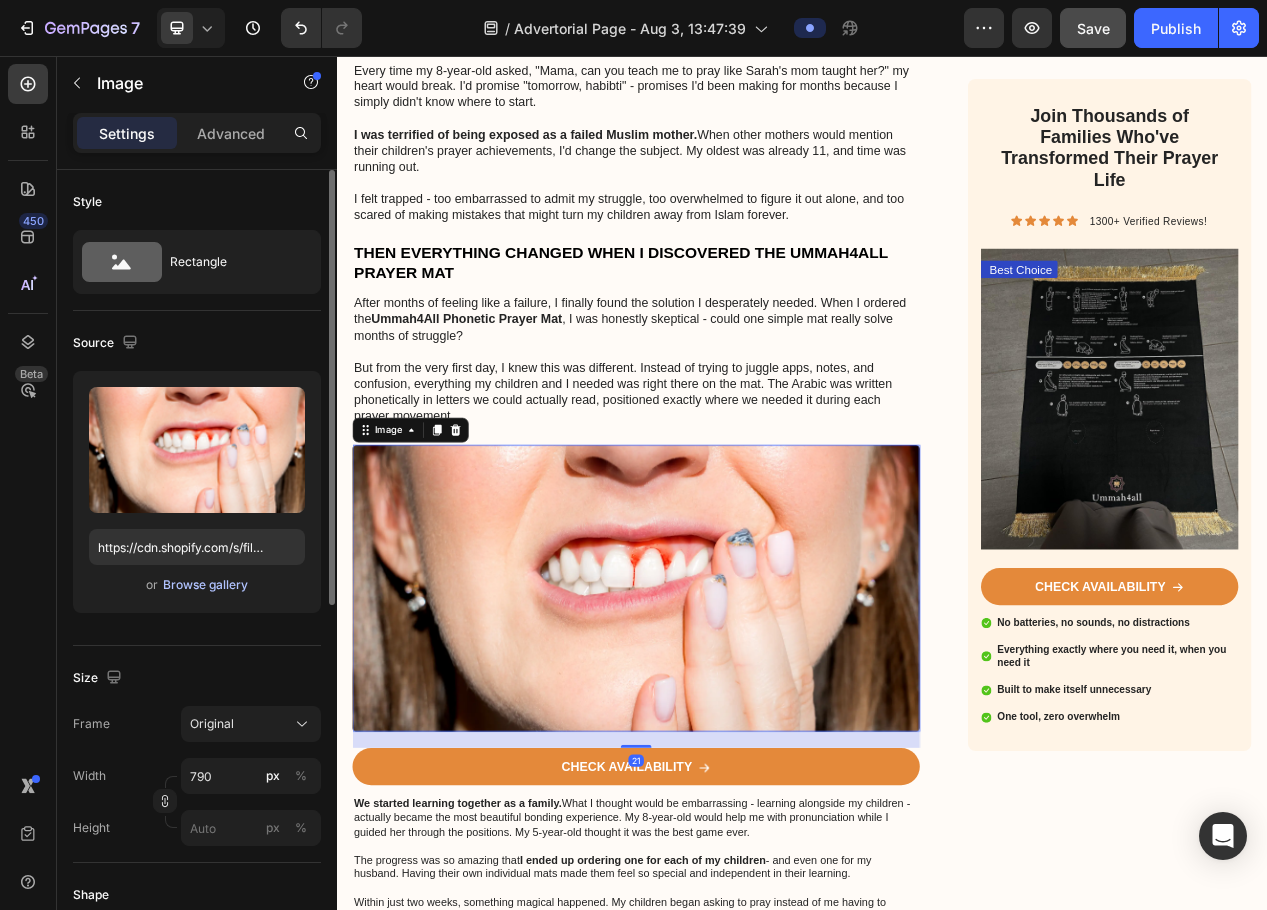 click on "Browse gallery" at bounding box center (205, 585) 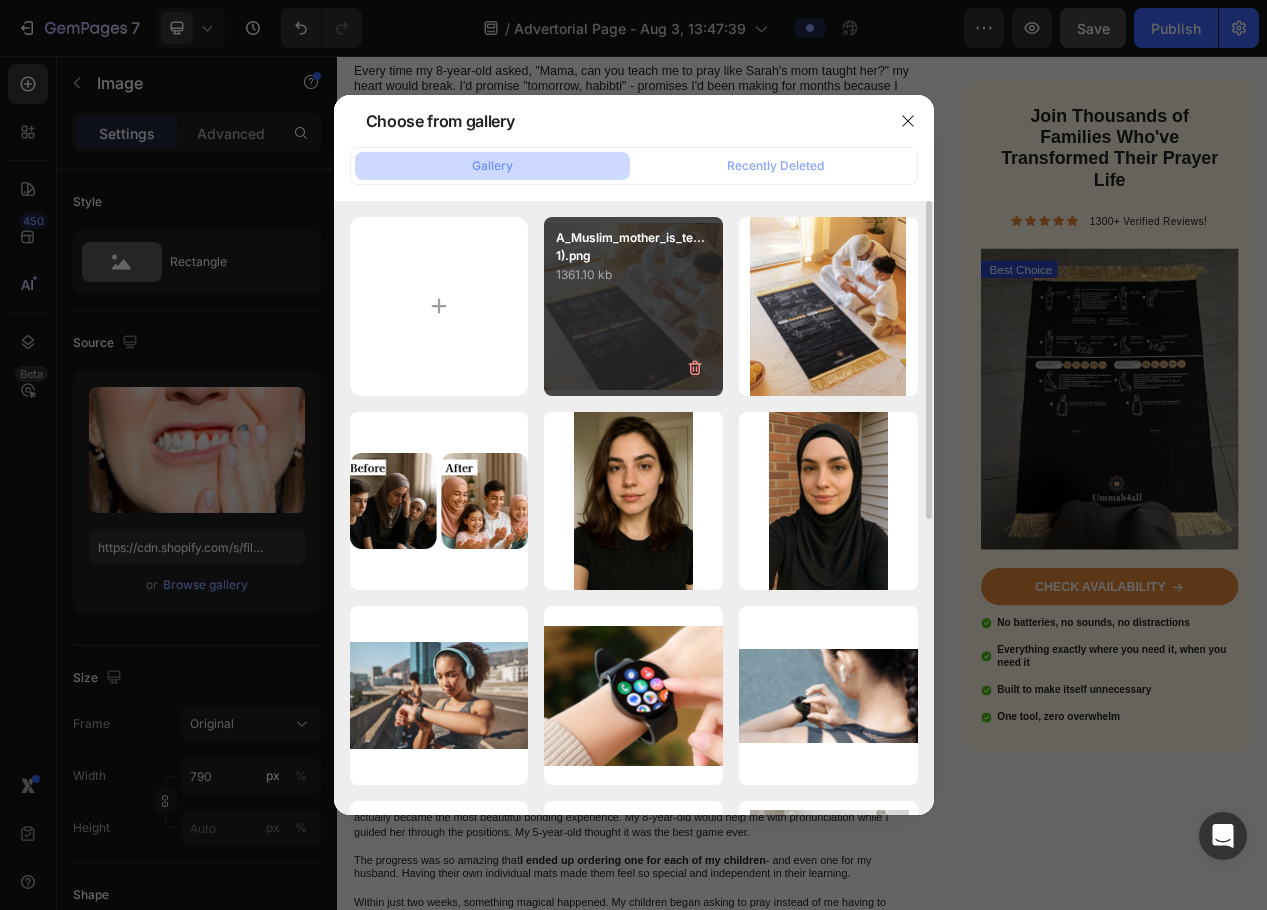click on "A_Muslim_mother_is_te...1).png 1361.10 kb" at bounding box center [633, 306] 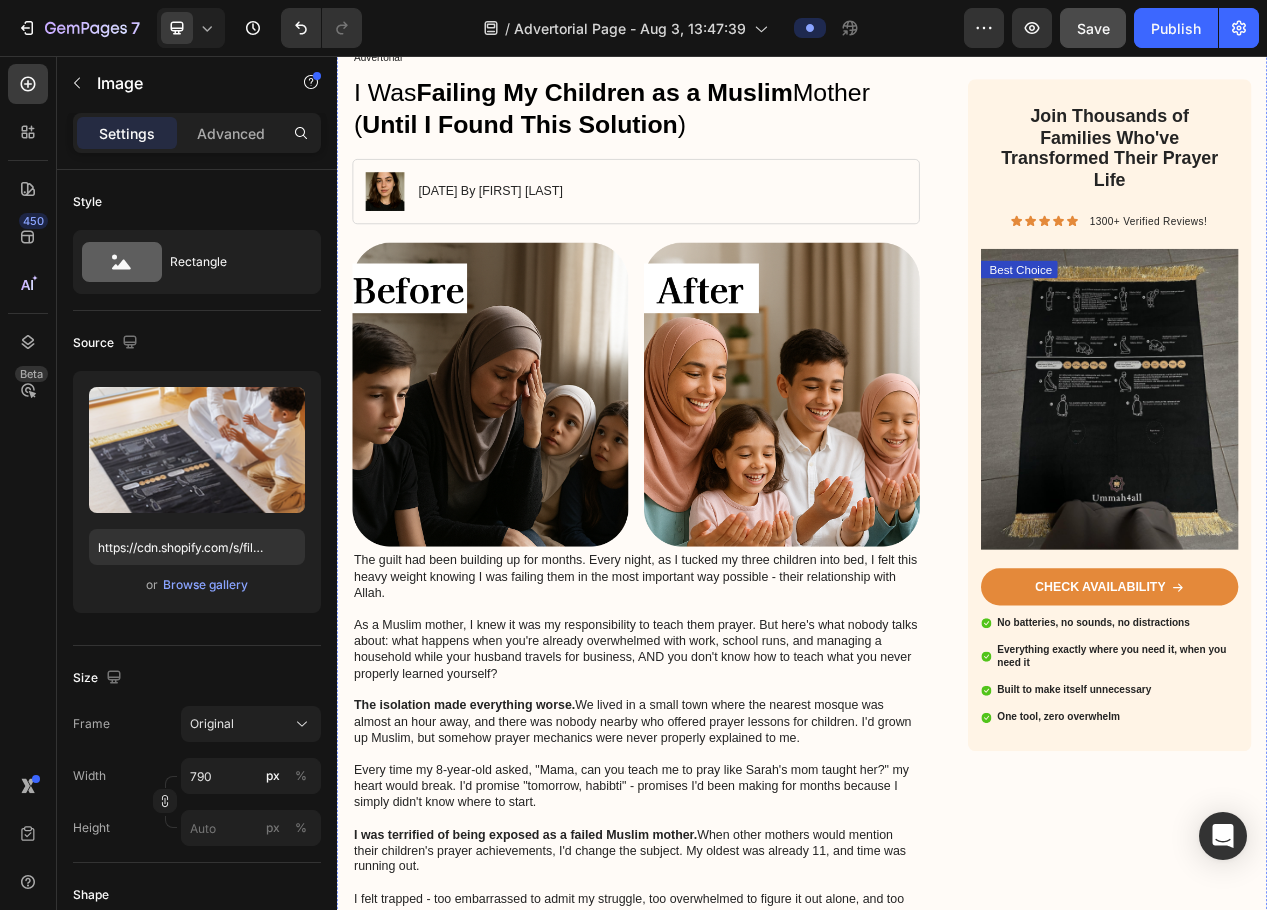 scroll, scrollTop: 0, scrollLeft: 0, axis: both 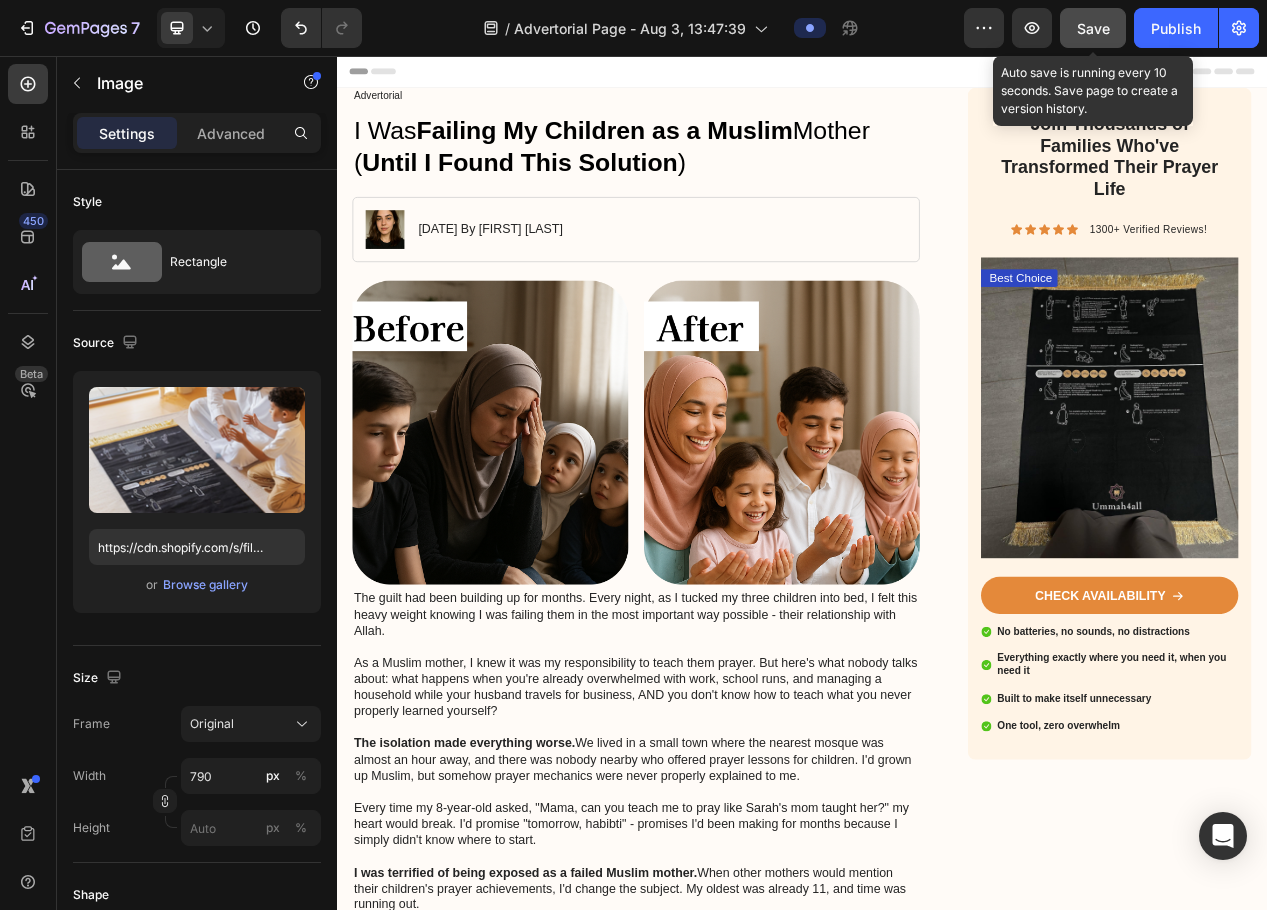 click on "Save" 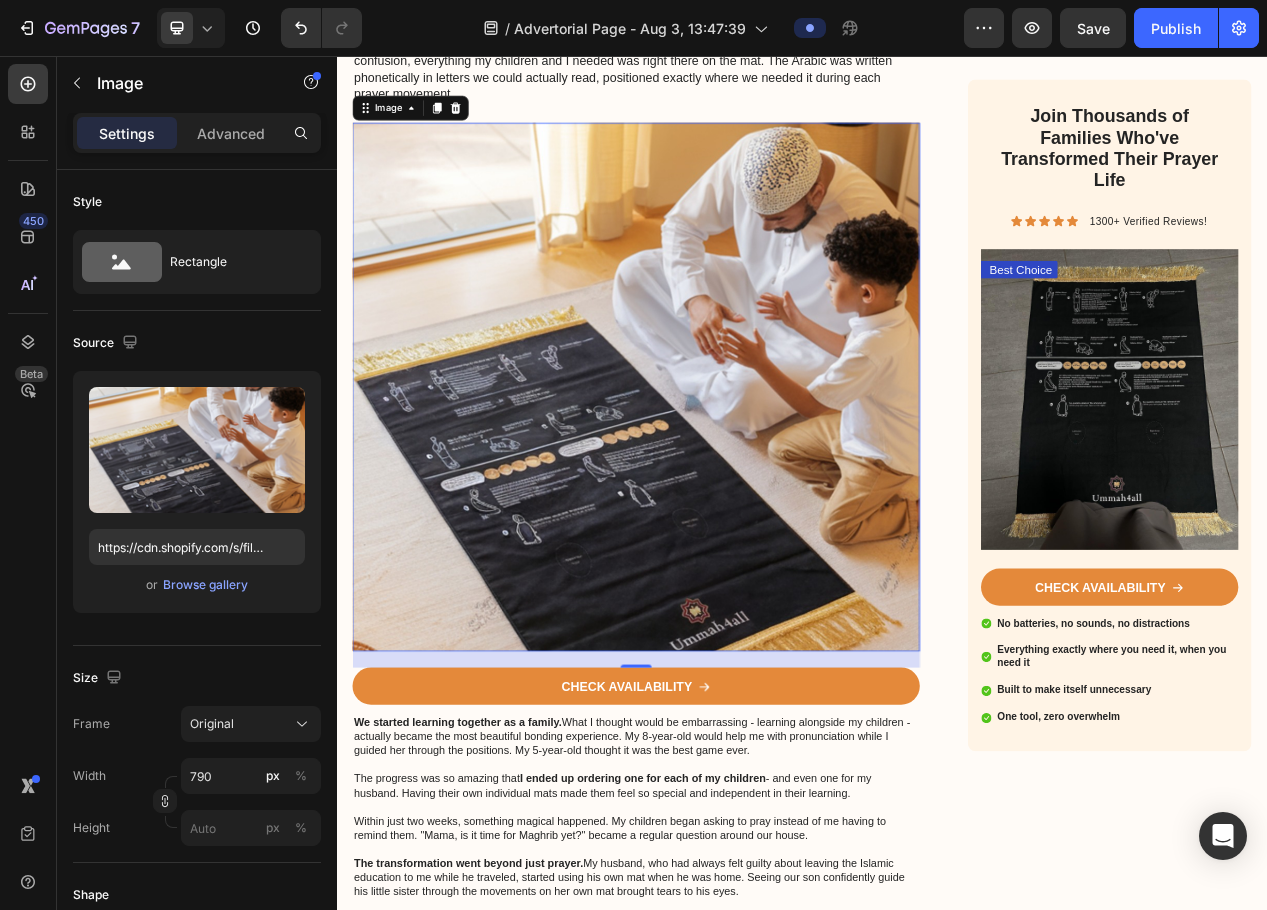 scroll, scrollTop: 1500, scrollLeft: 0, axis: vertical 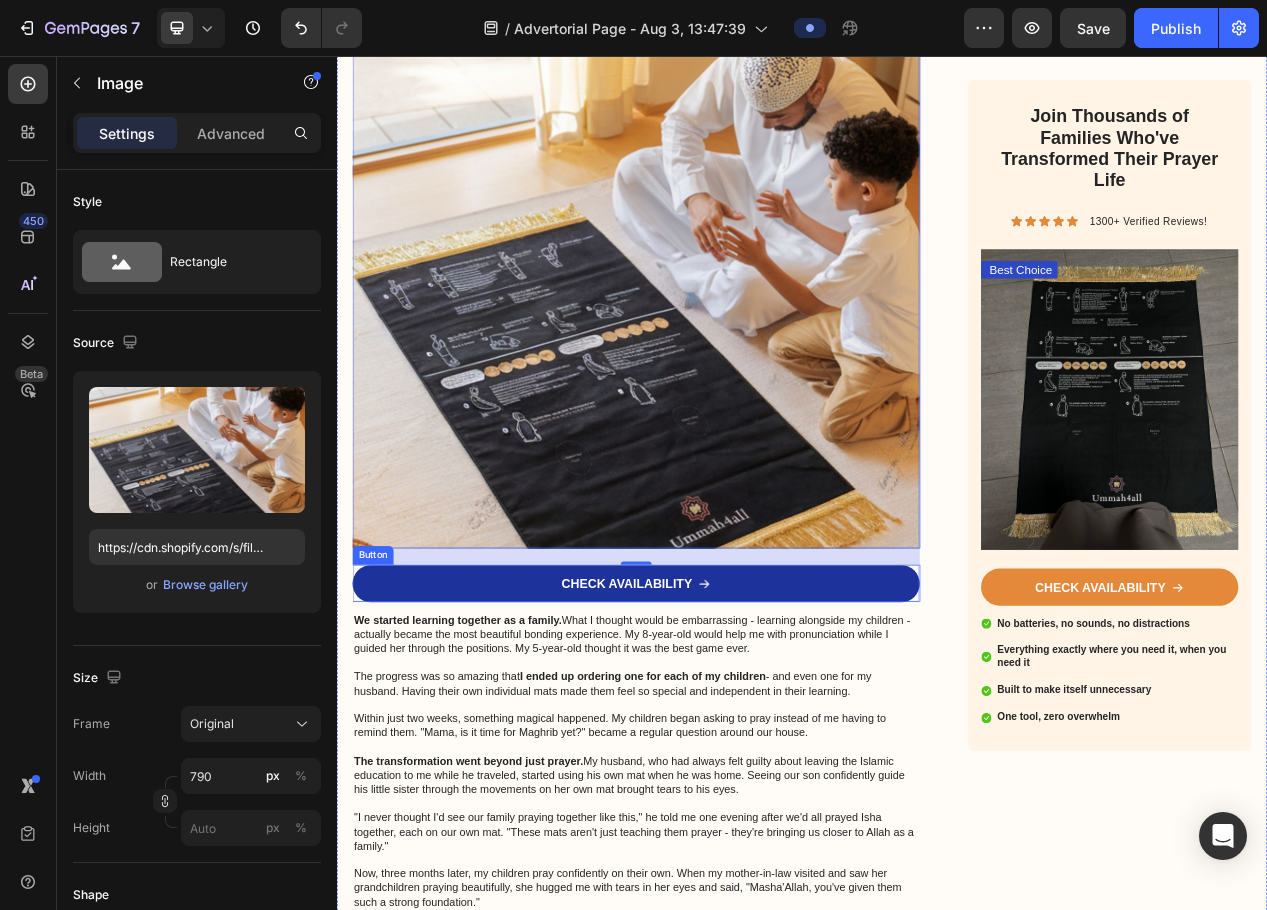 click on "CHECK AVAILABILITY" at bounding box center [723, 737] 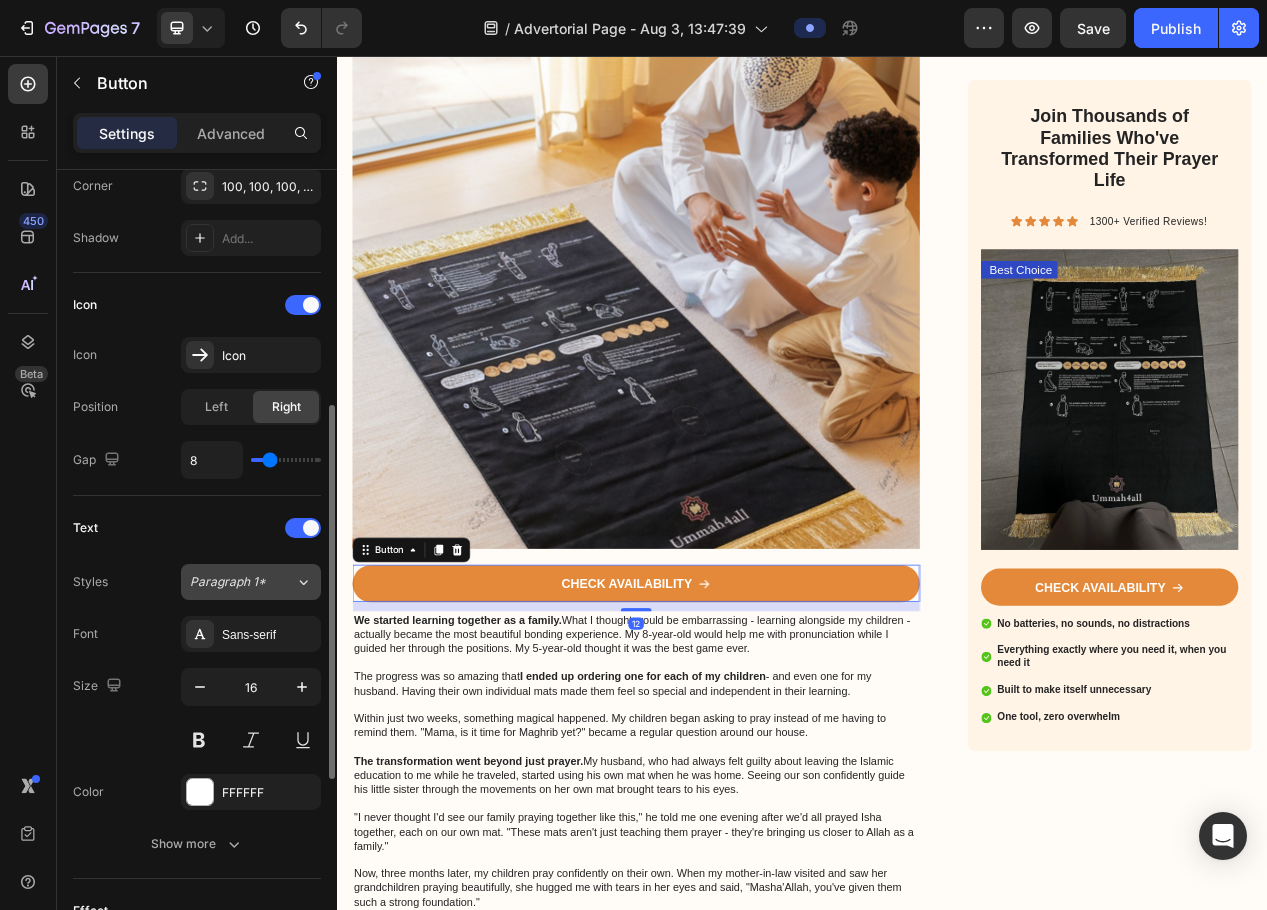 scroll, scrollTop: 899, scrollLeft: 0, axis: vertical 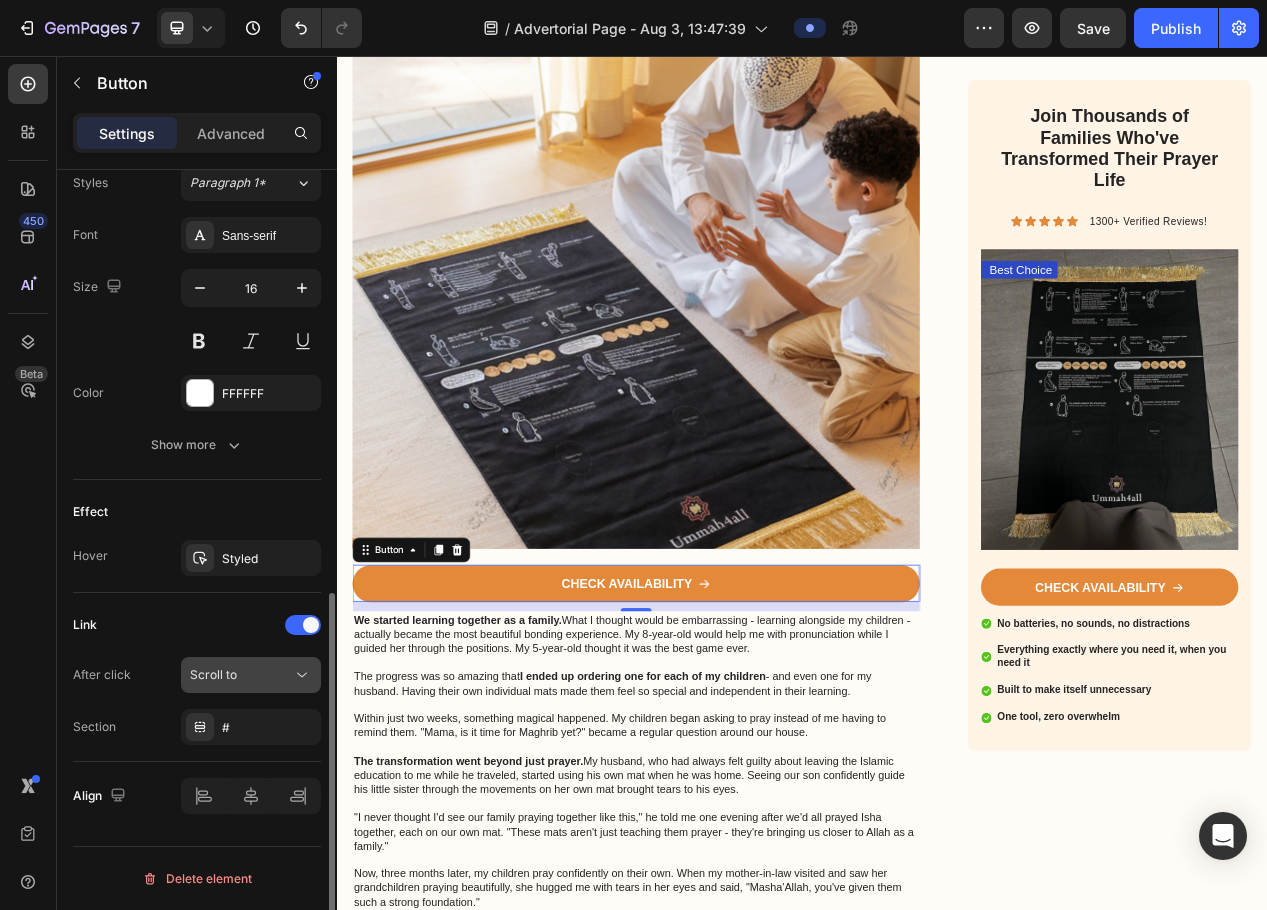 click on "Scroll to" 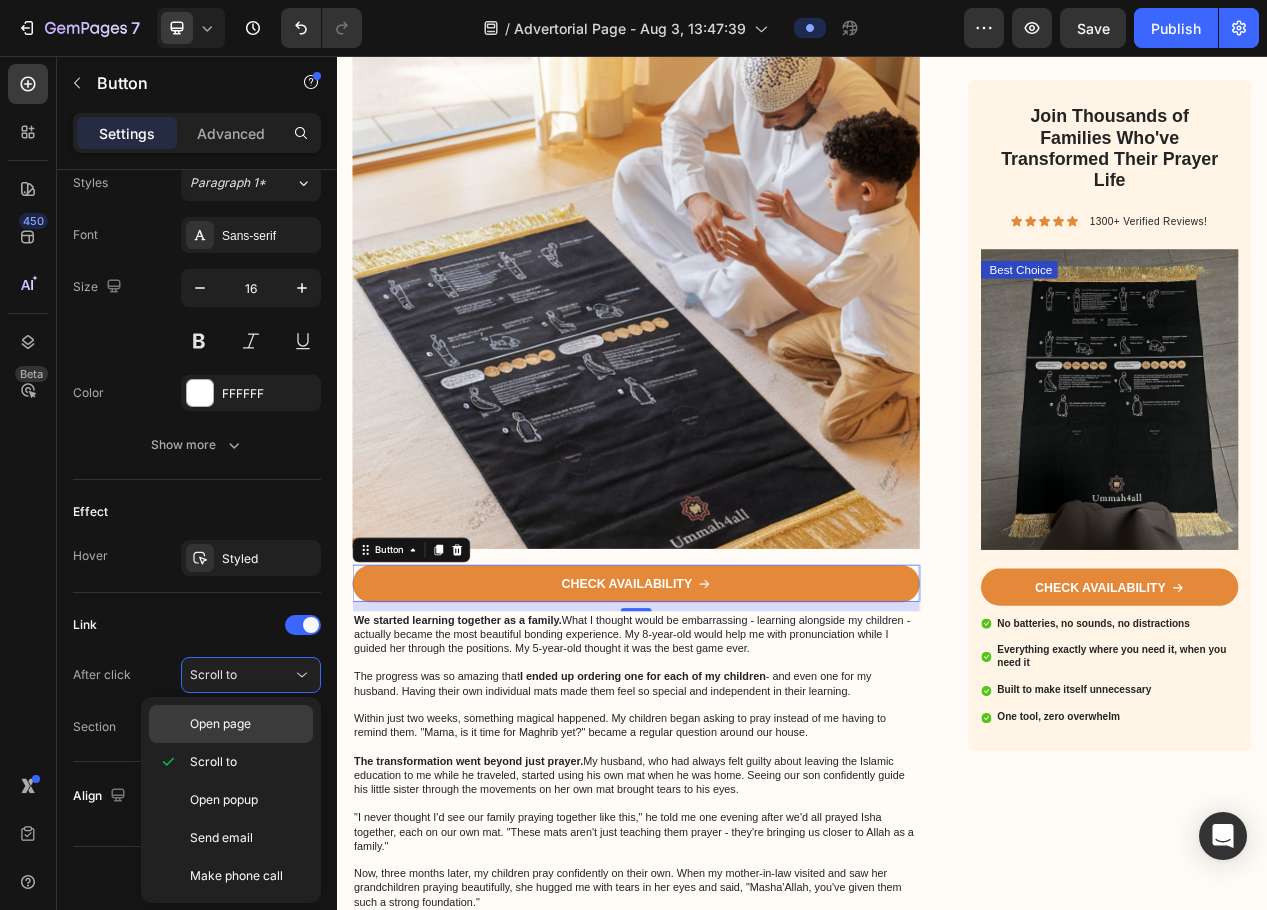 click on "Open page" at bounding box center [220, 724] 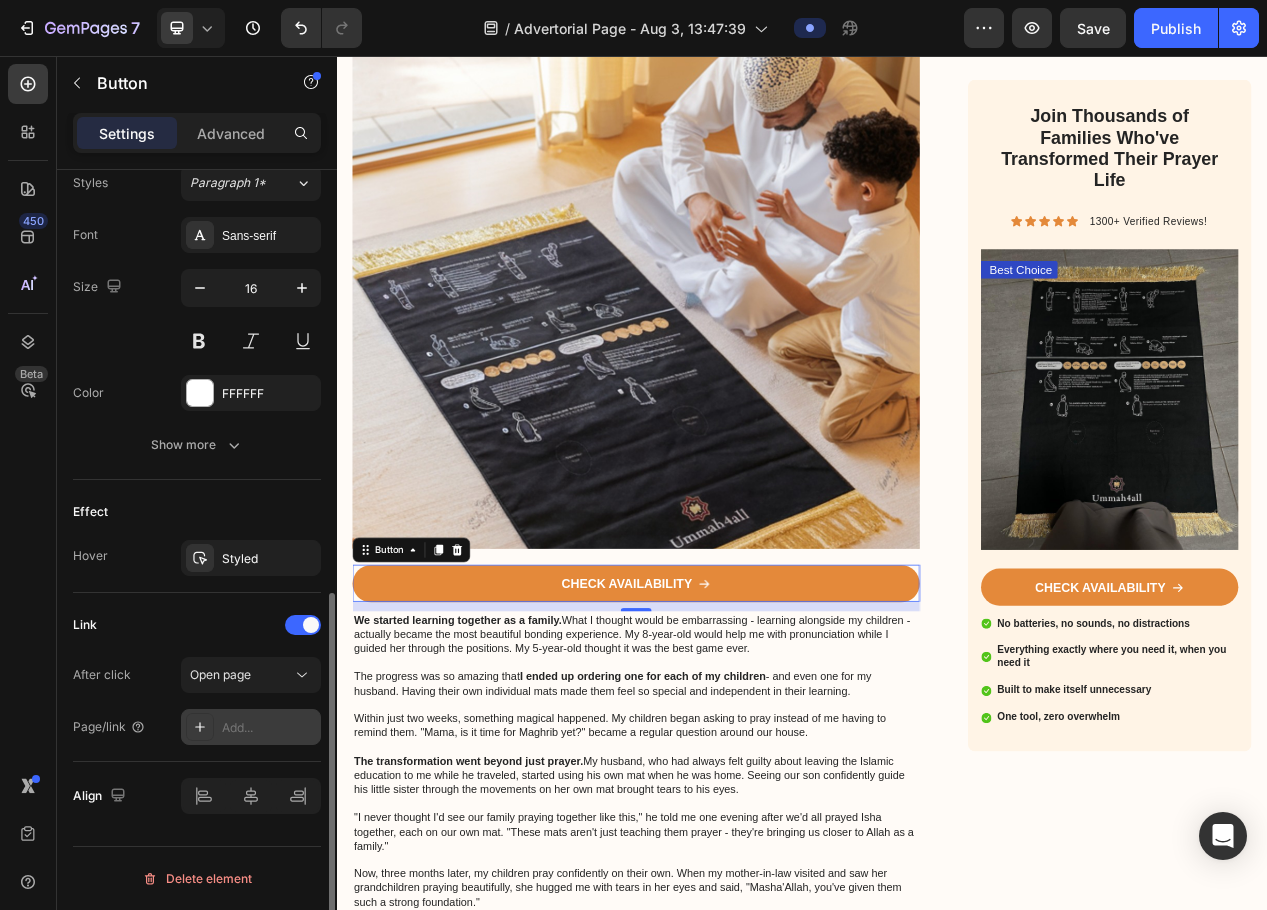 click on "Add..." at bounding box center (269, 728) 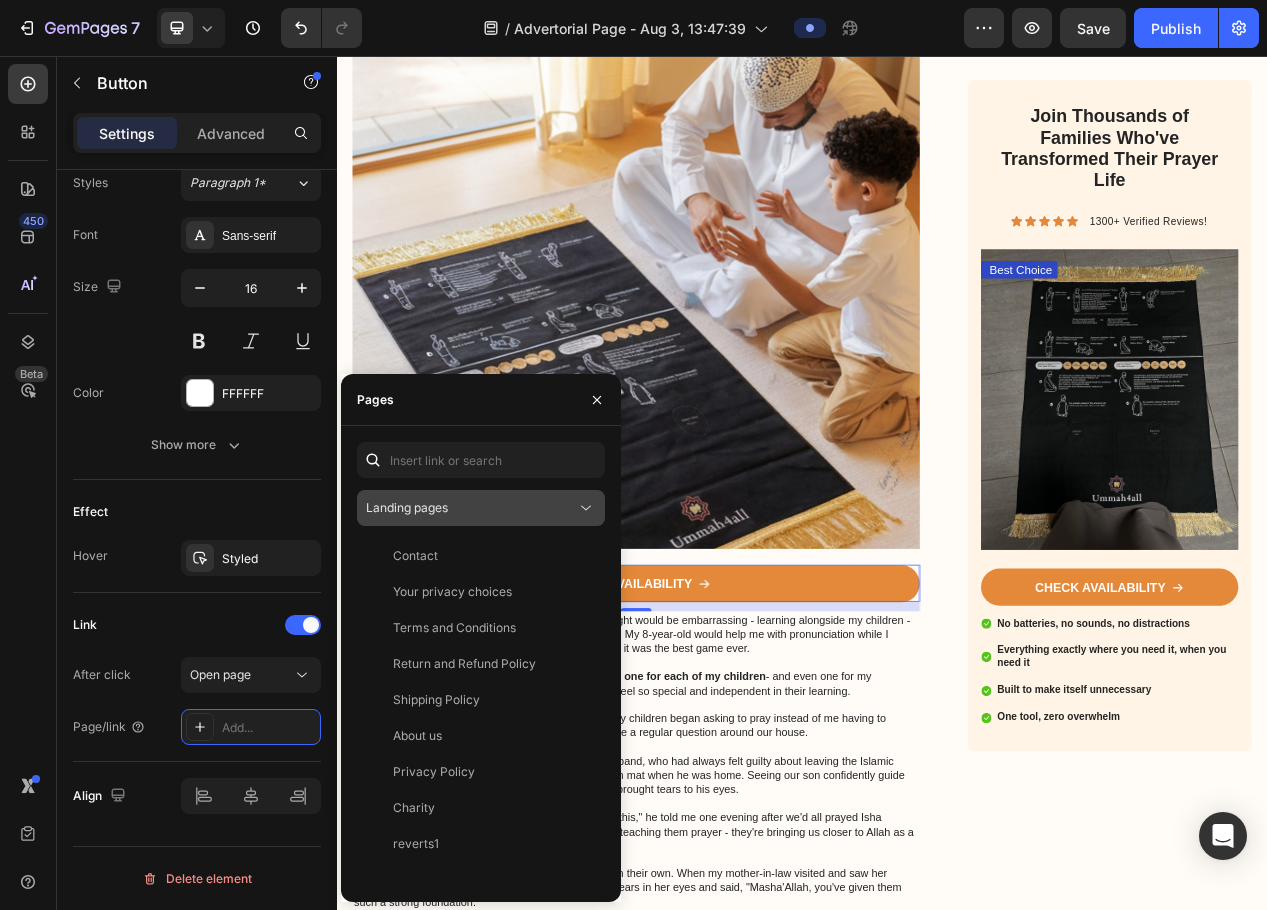 click on "Landing pages" at bounding box center (471, 508) 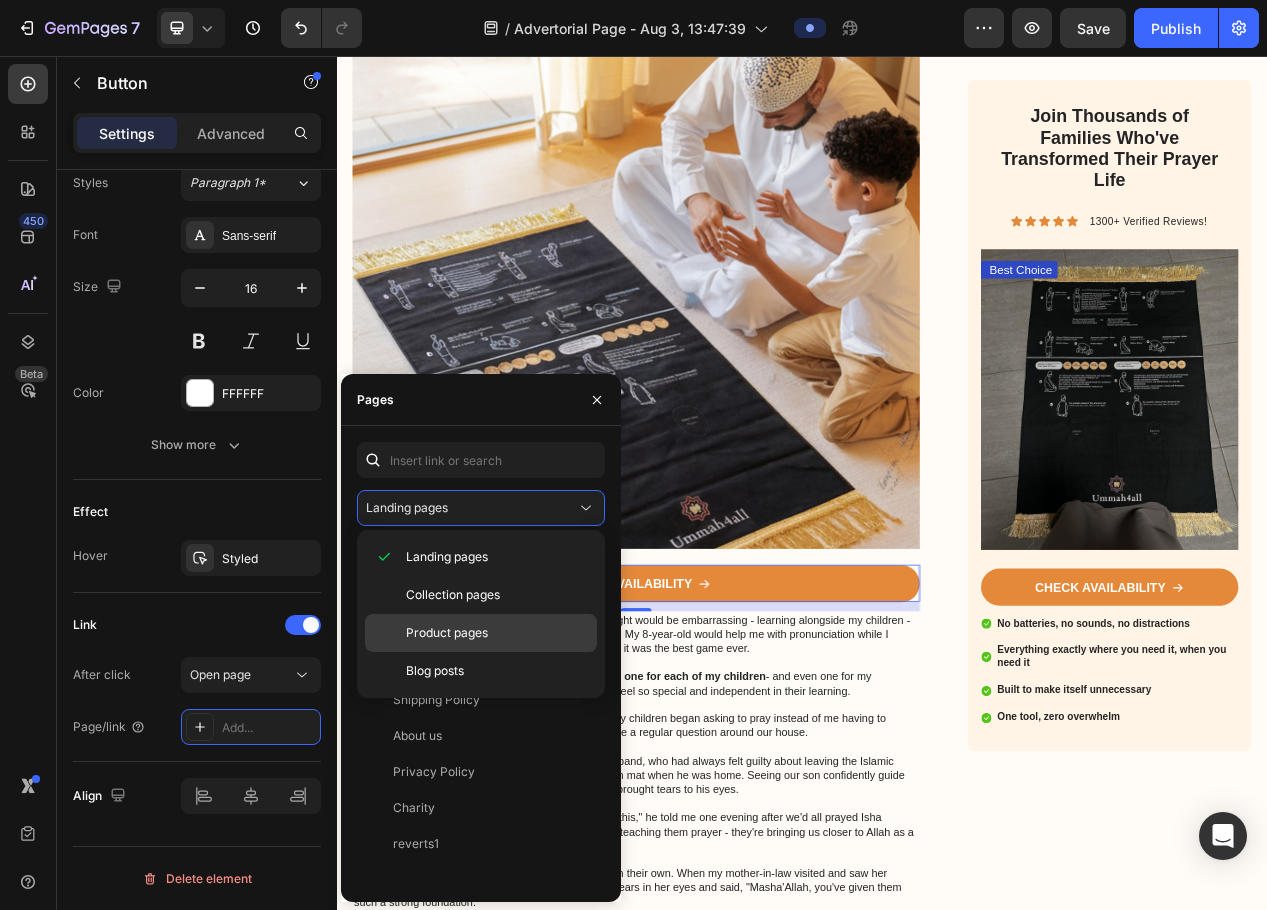 click on "Product pages" 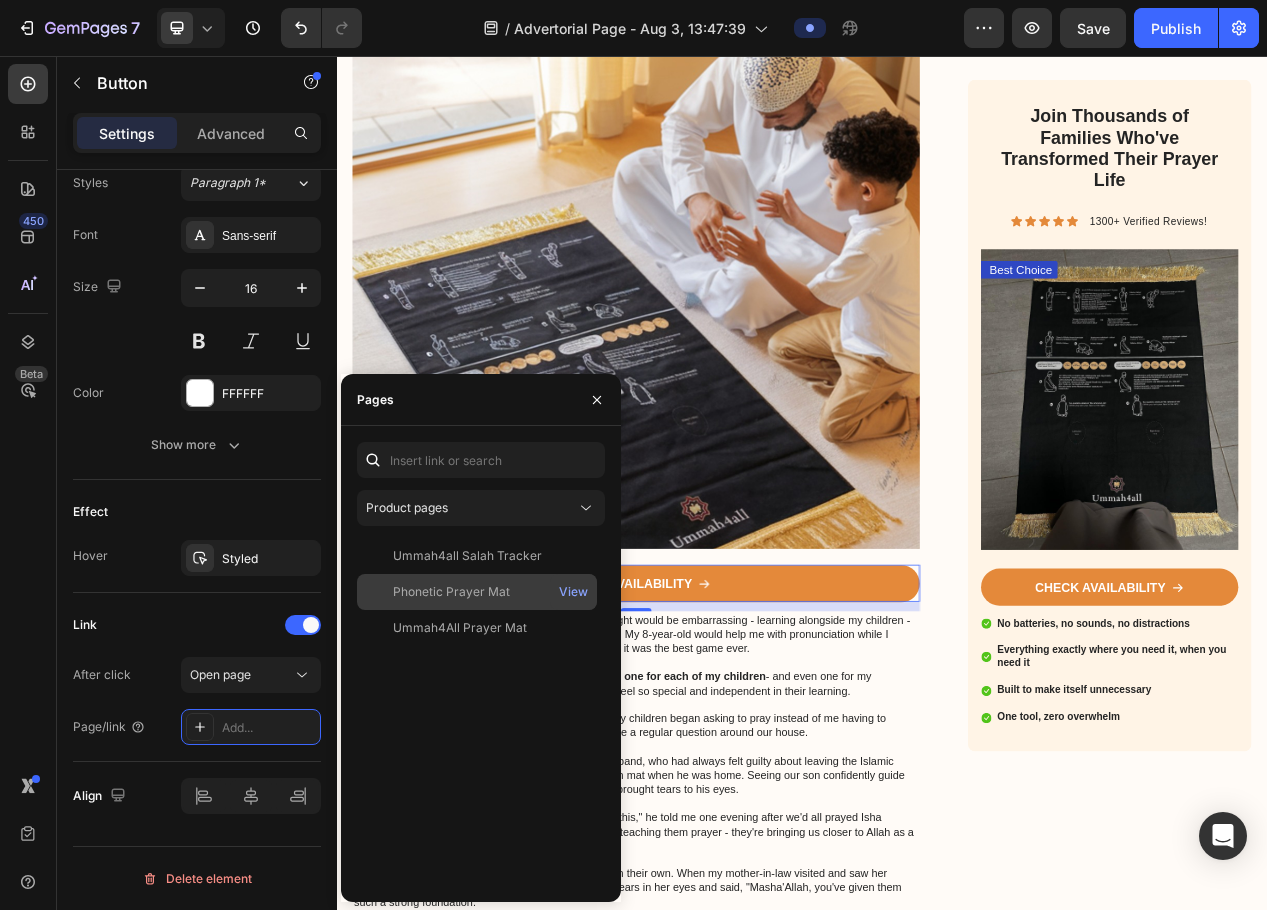 click on "Phonetic Prayer Mat" 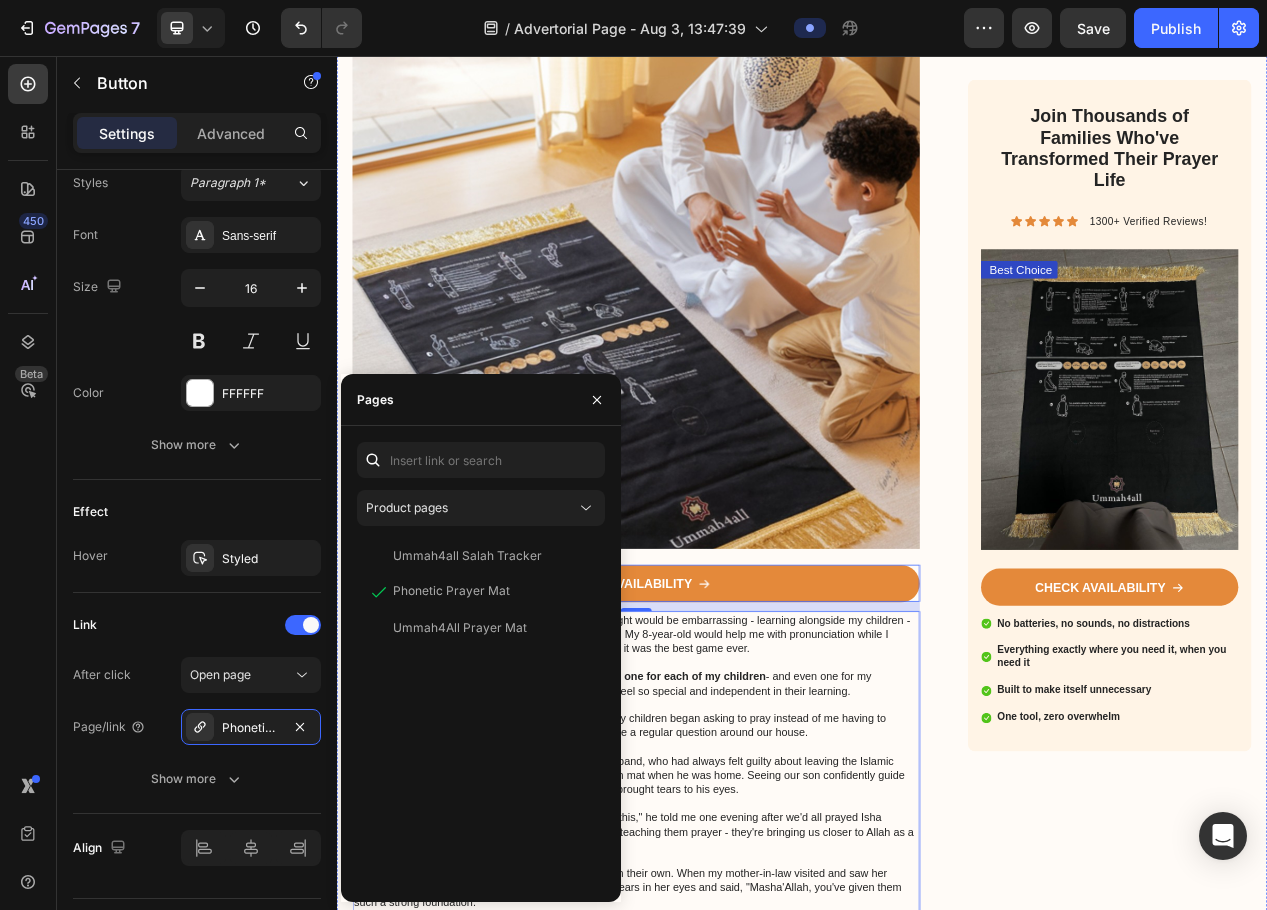 click on "The progress was so amazing that  I ended up ordering one for each of my children  - and even one for my husband. Having their own individual mats made them feel so special and independent in their learning." at bounding box center (723, 865) 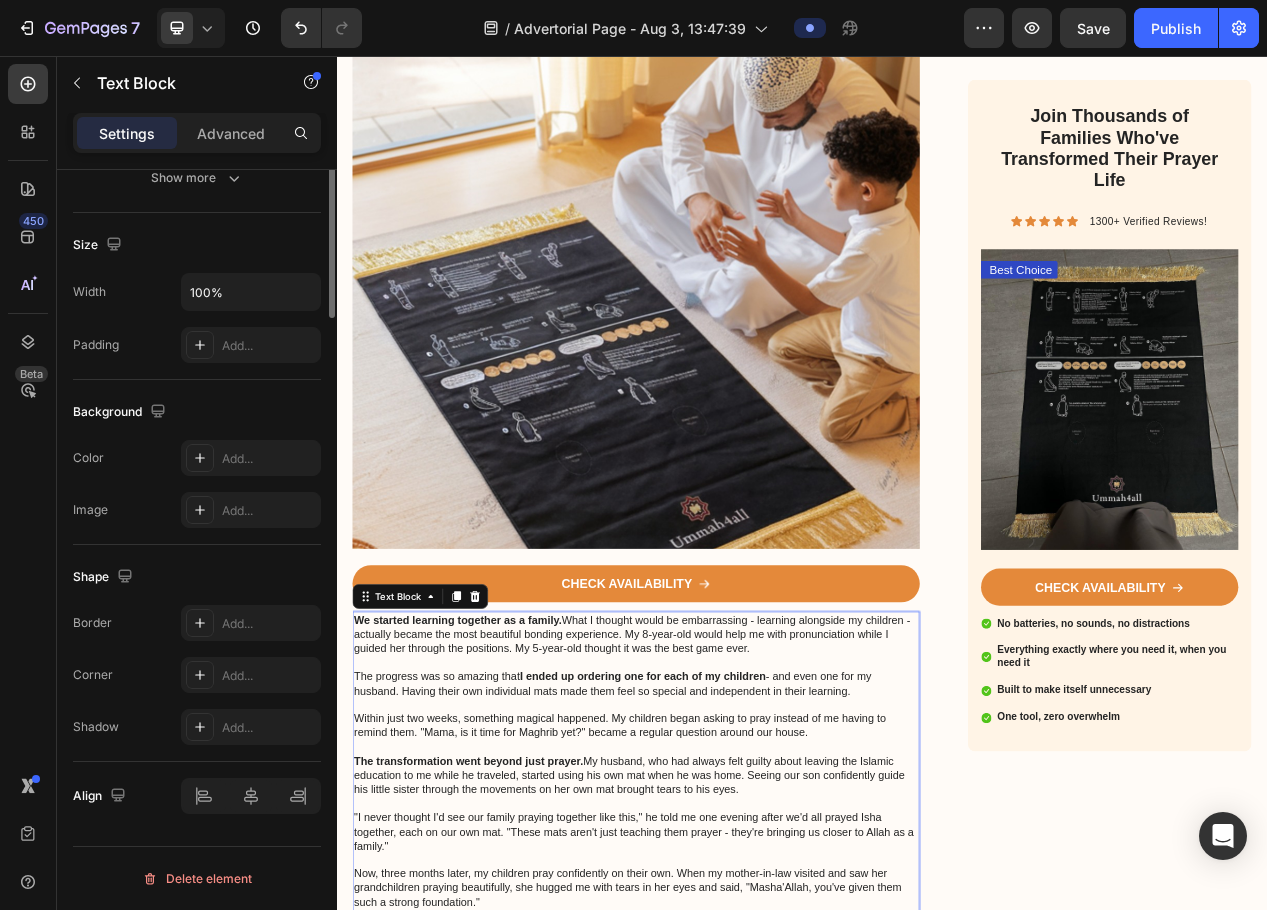 scroll, scrollTop: 0, scrollLeft: 0, axis: both 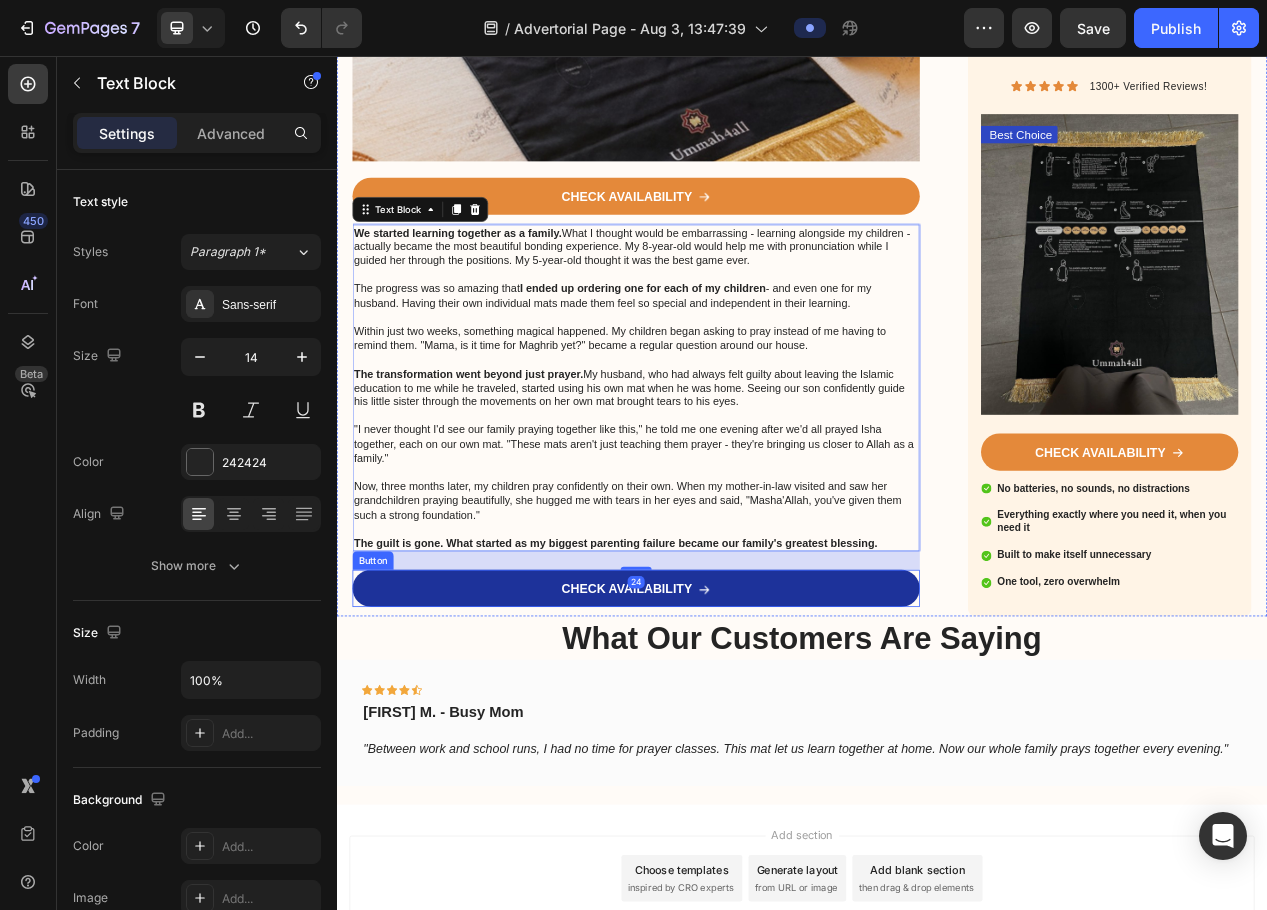 click on "CHECK AVAILABILITY" at bounding box center (723, 743) 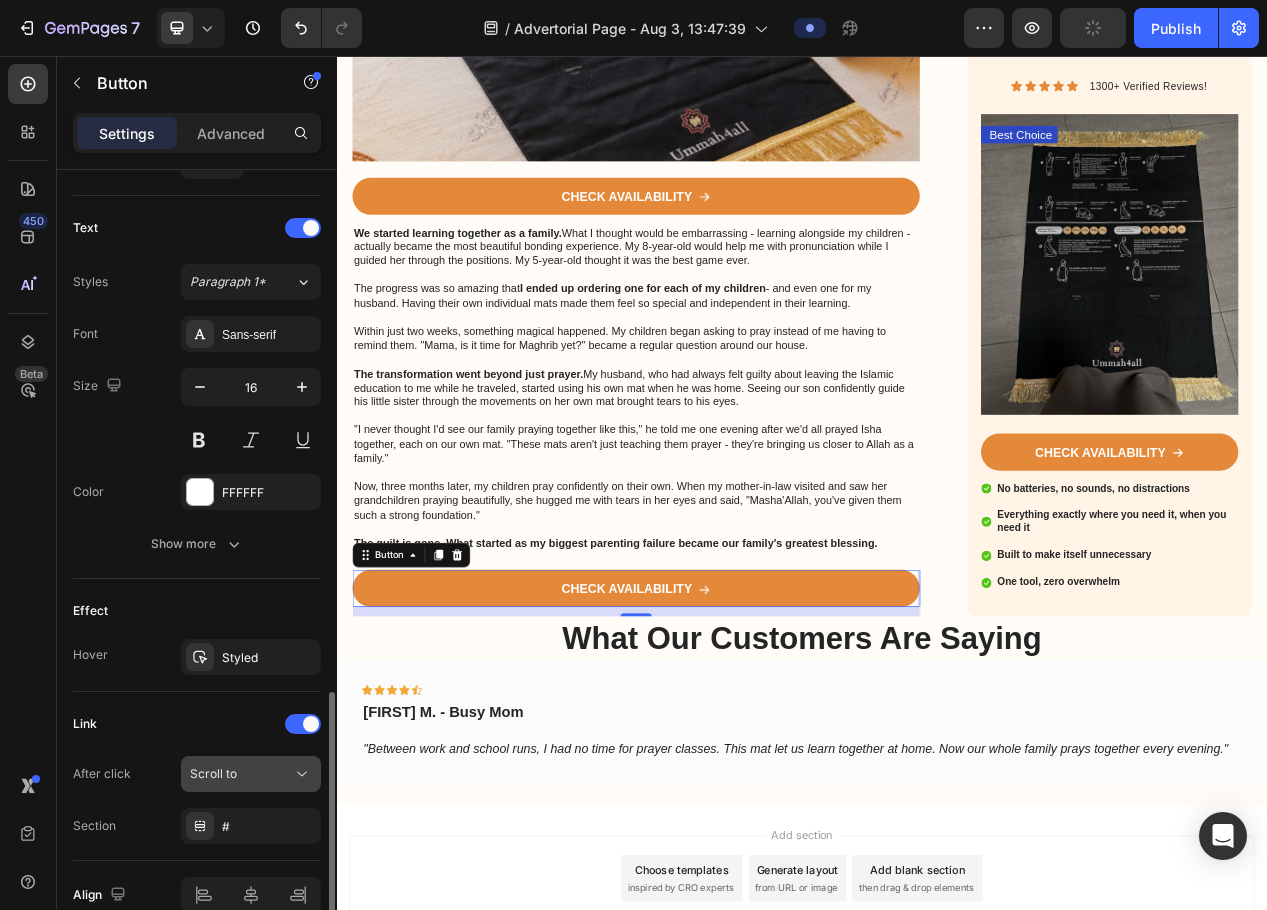 scroll, scrollTop: 899, scrollLeft: 0, axis: vertical 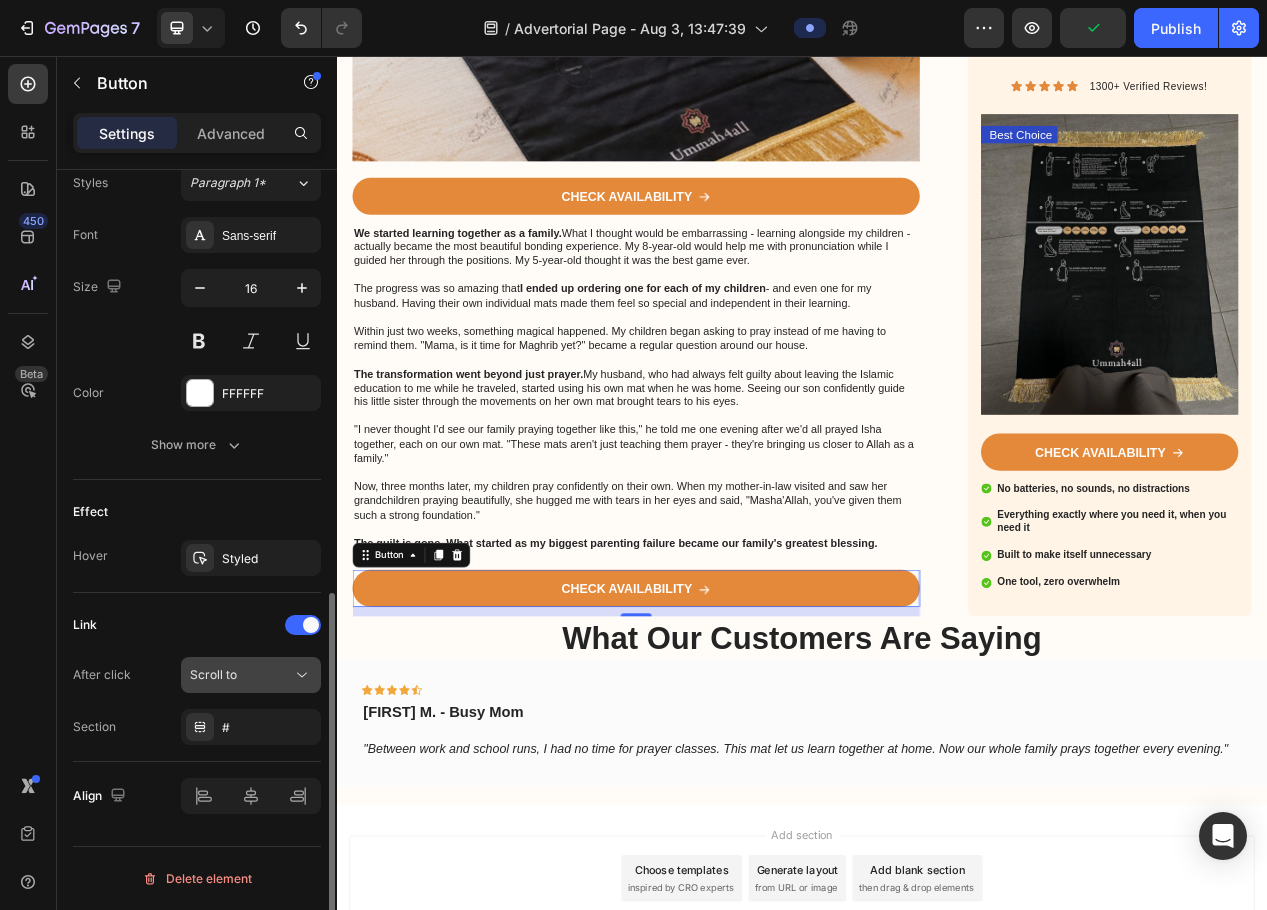click on "Scroll to" at bounding box center [241, 675] 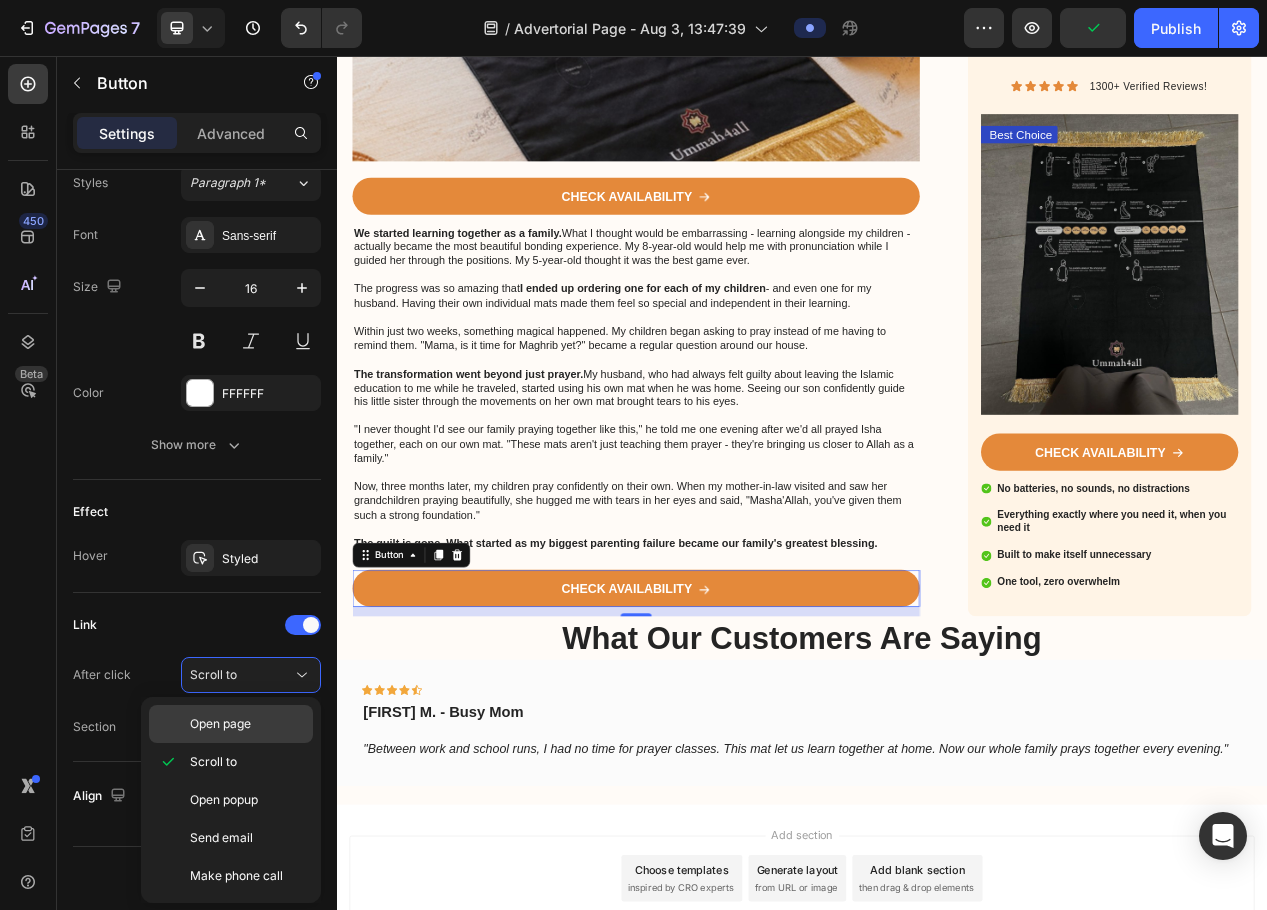 click on "Open page" at bounding box center [247, 724] 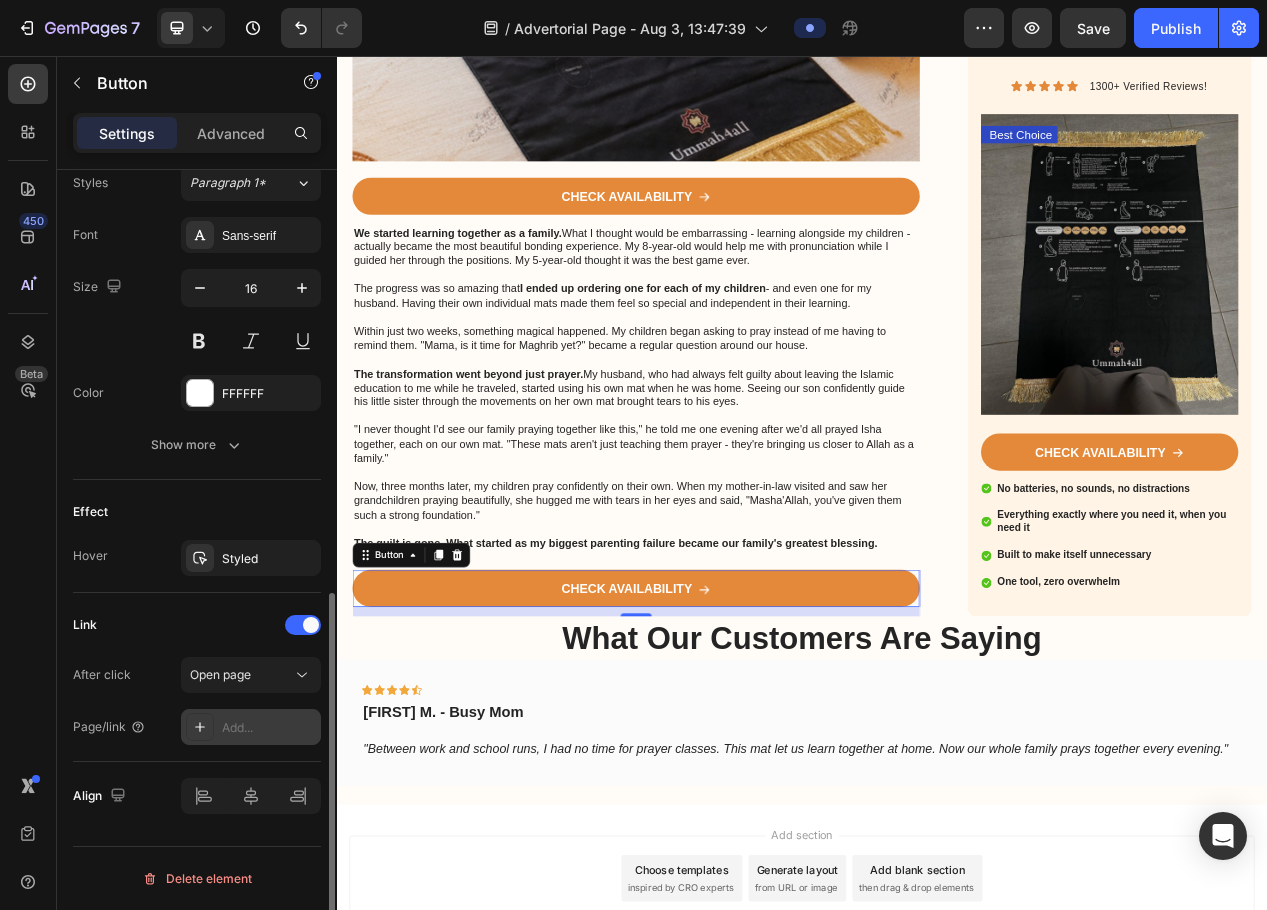 click on "Add..." at bounding box center (269, 728) 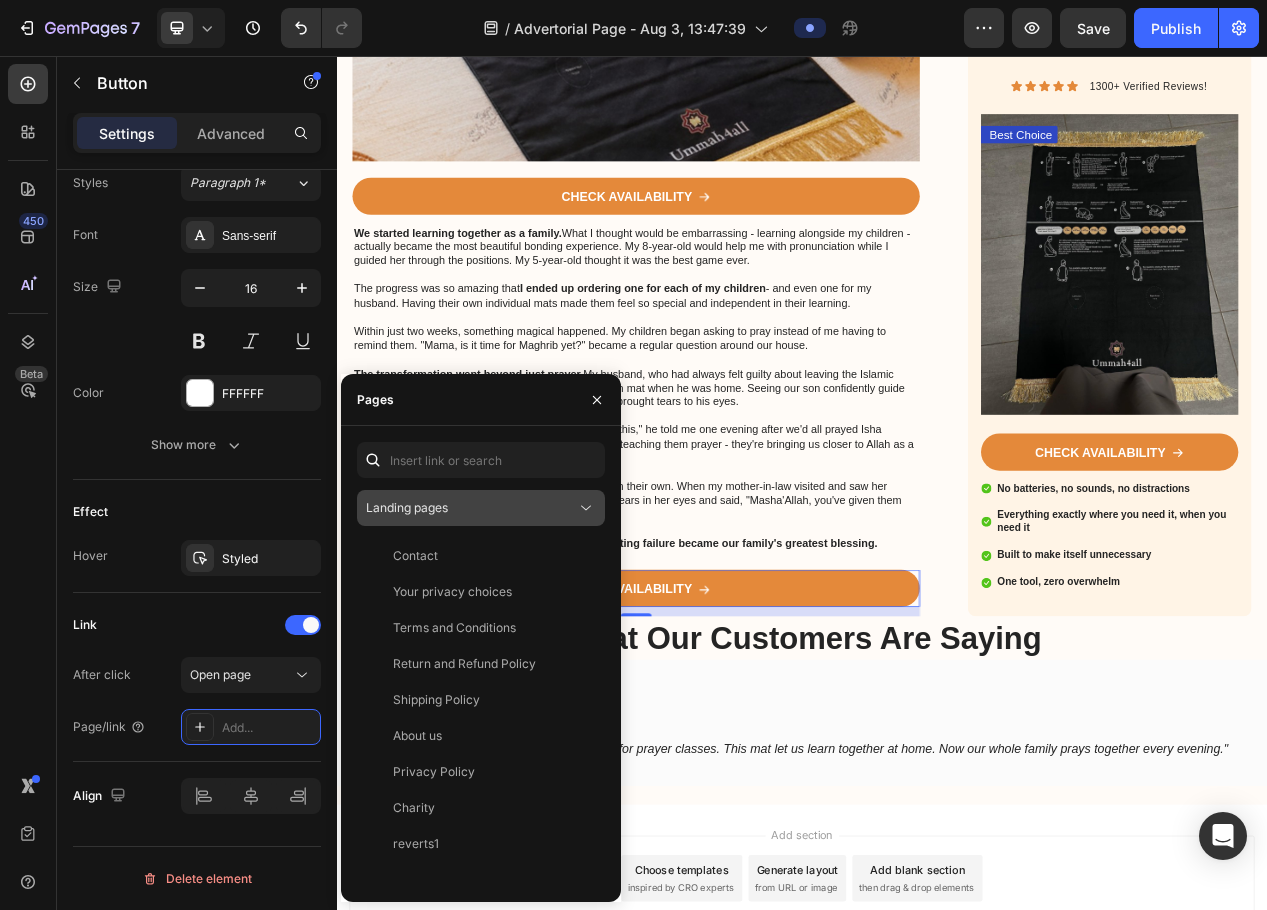 click on "Landing pages" at bounding box center [471, 508] 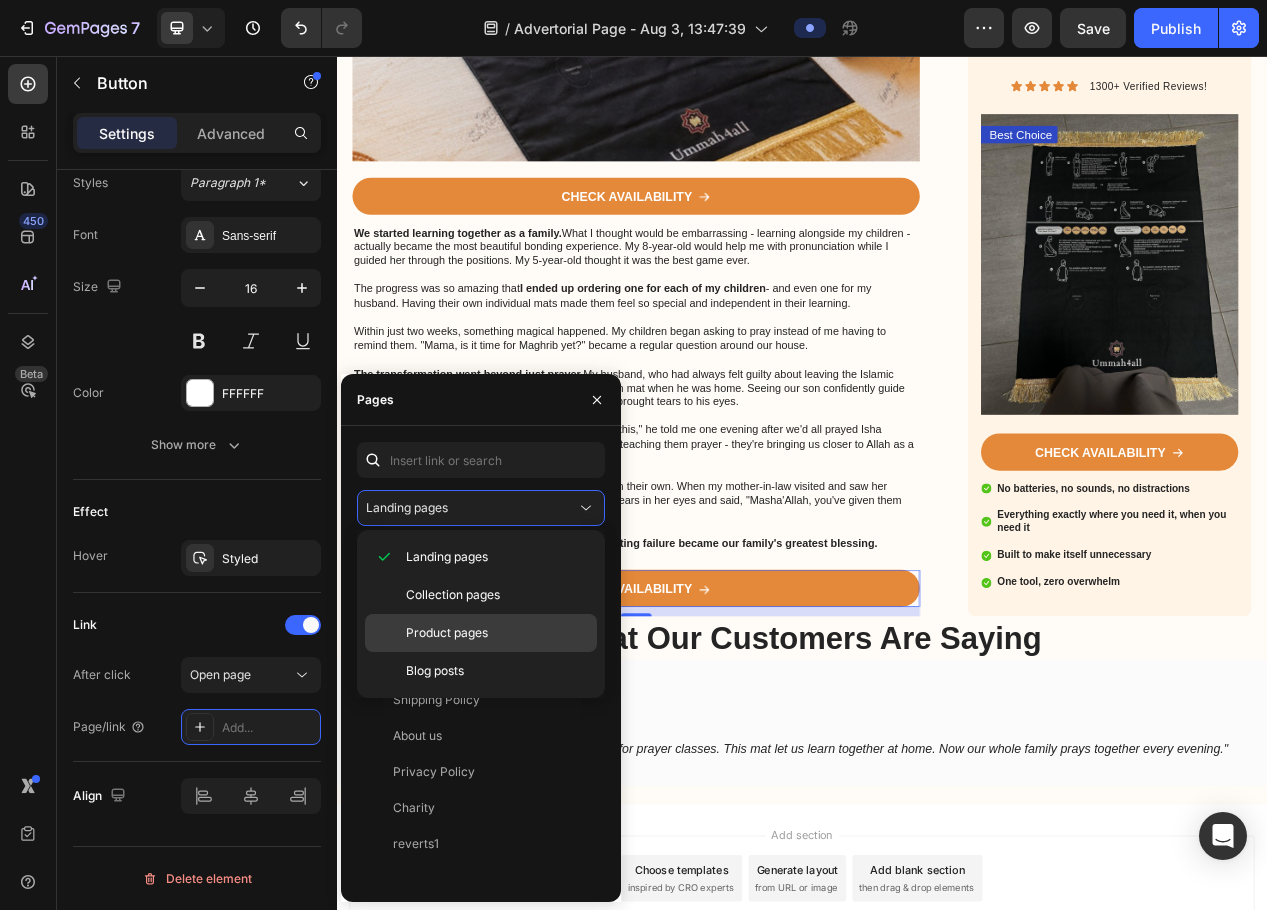 click on "Product pages" 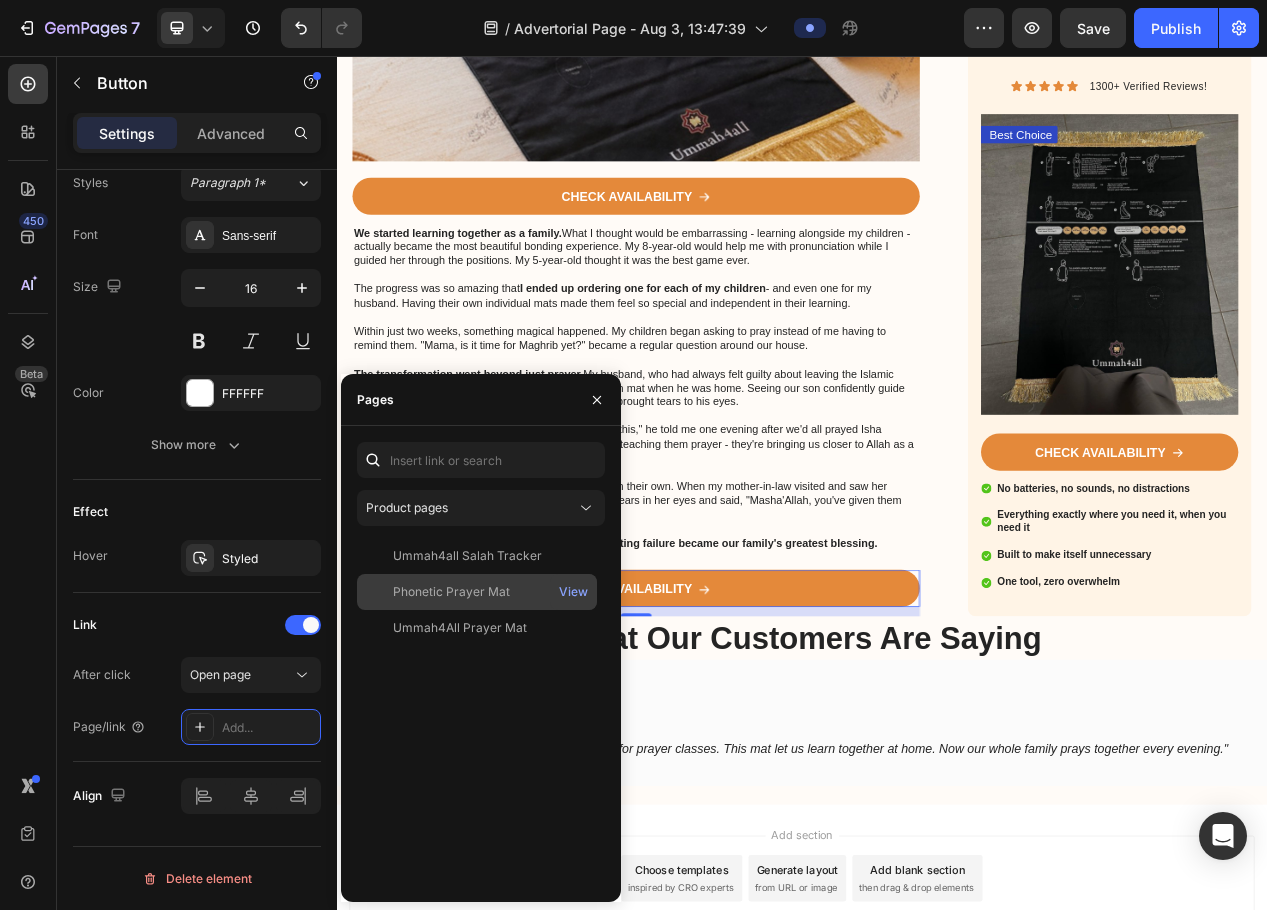 click on "Phonetic Prayer Mat" 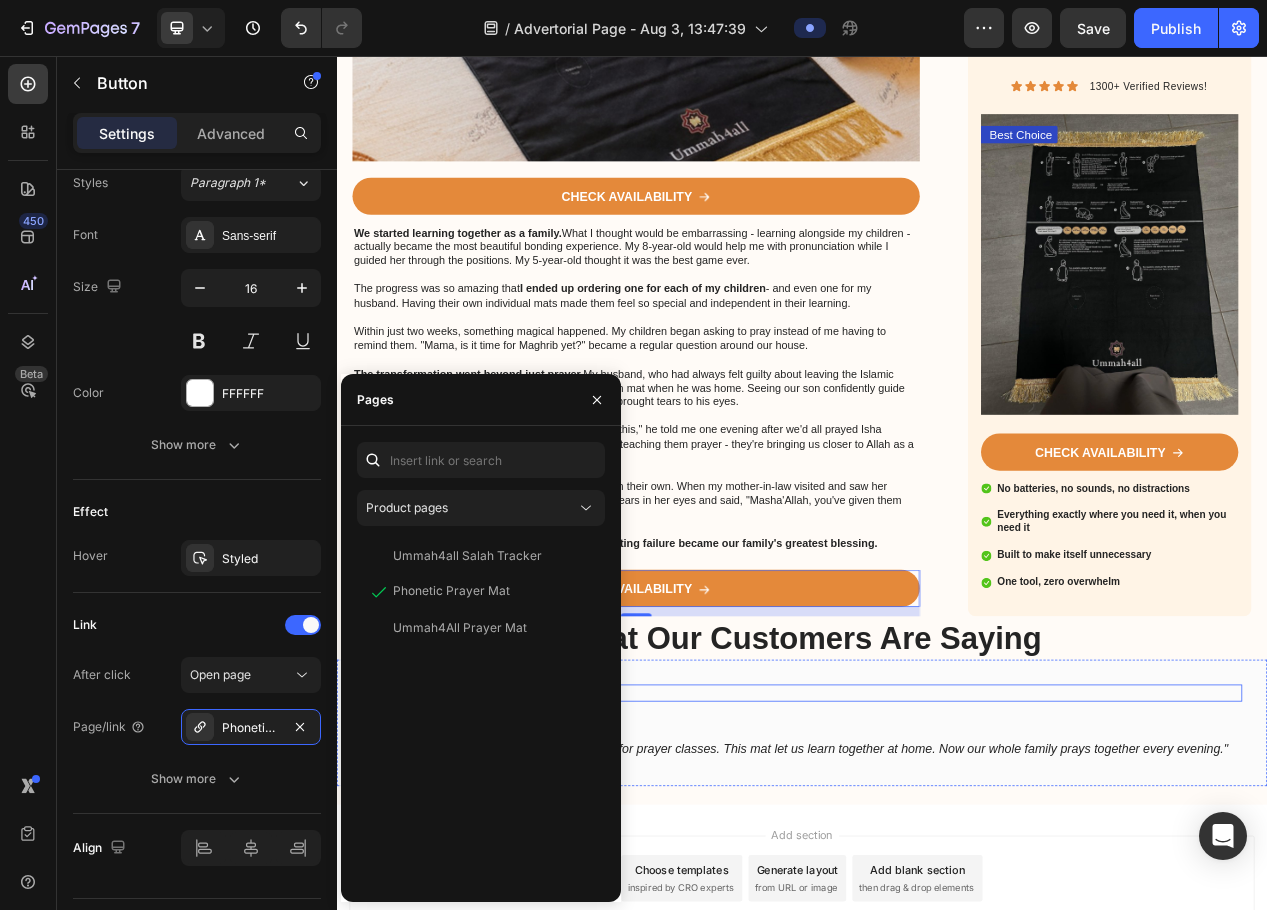 click on "Icon
Icon
Icon
Icon
Icon Row" at bounding box center [937, 878] 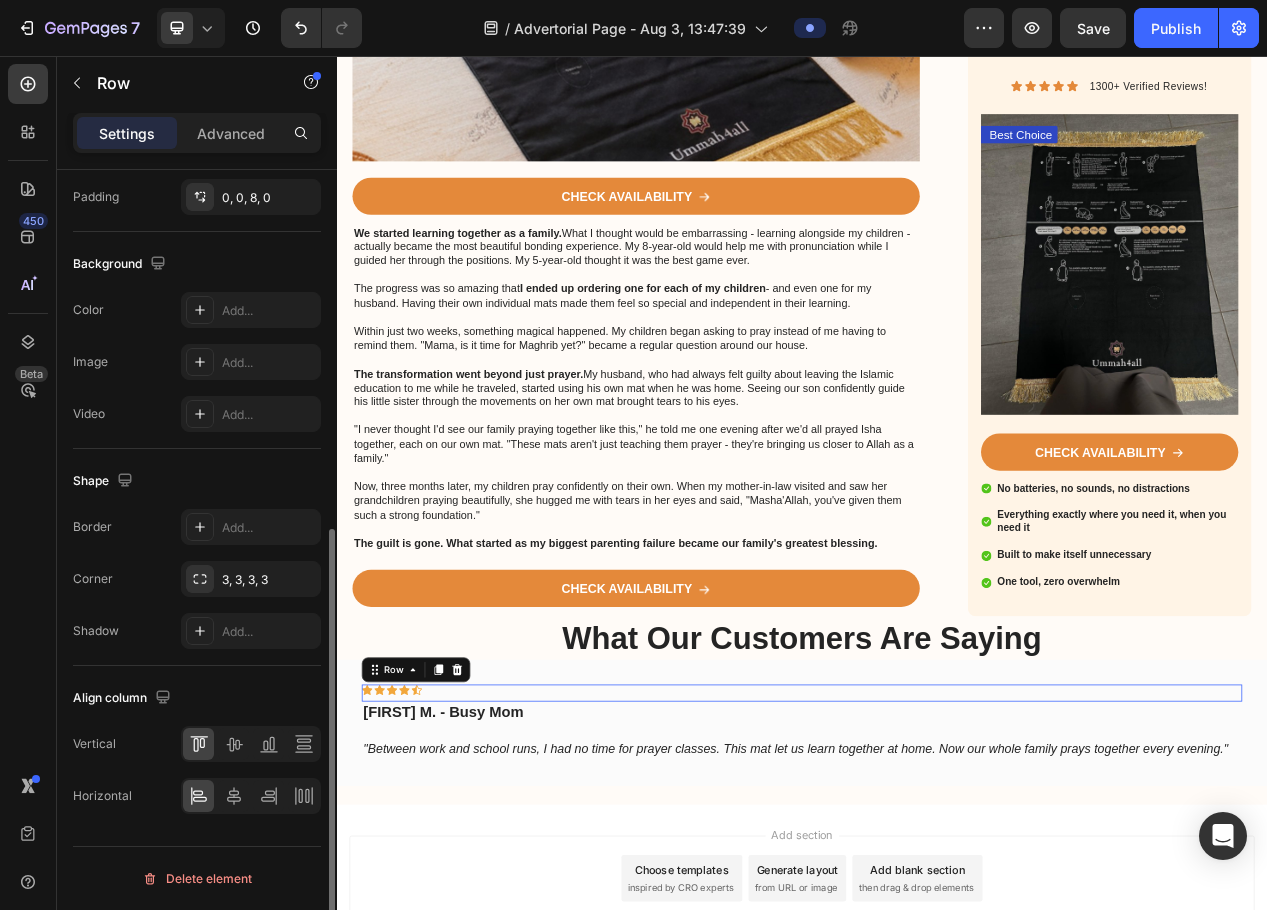 scroll, scrollTop: 0, scrollLeft: 0, axis: both 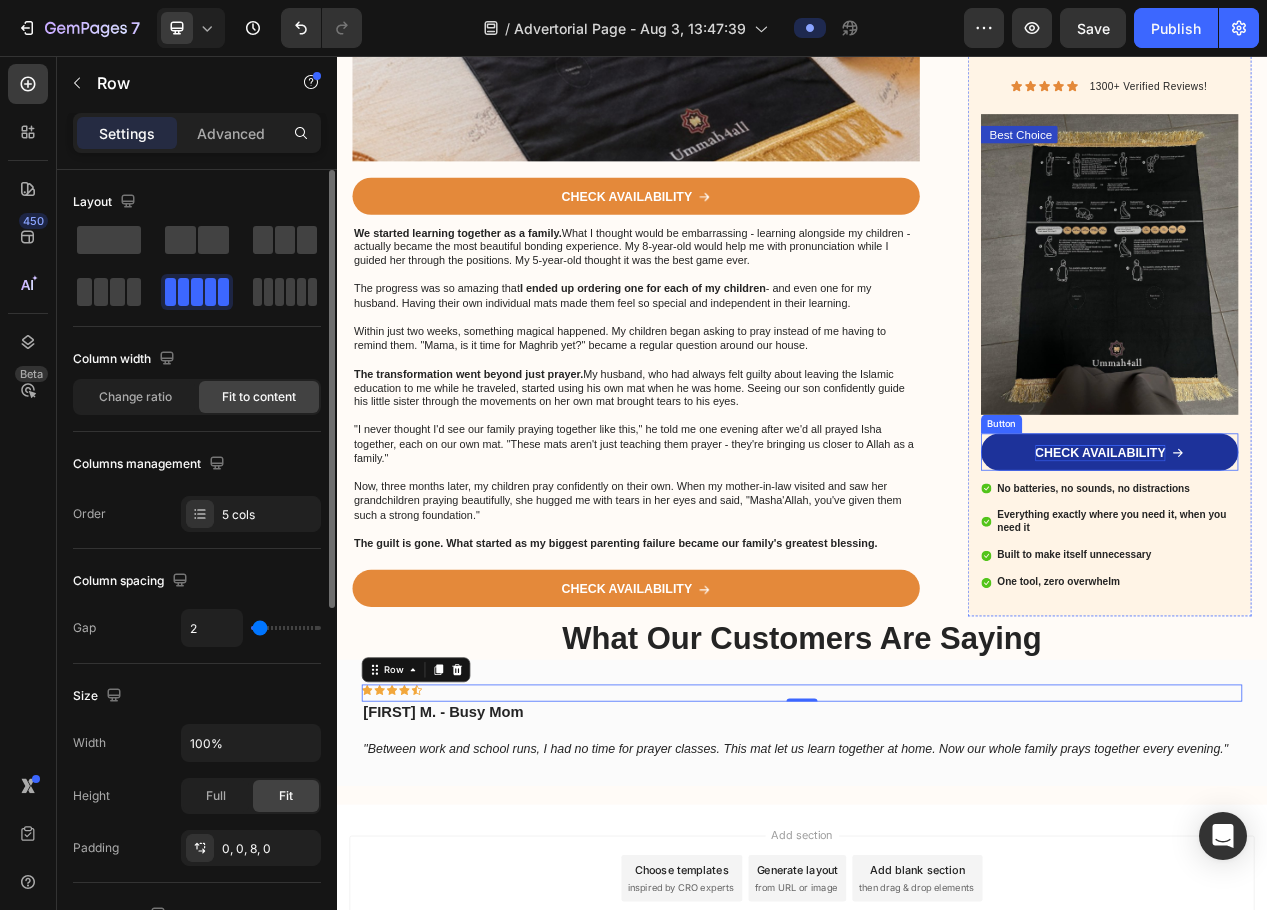 click on "CHECK AVAILABILITY" at bounding box center [1322, 568] 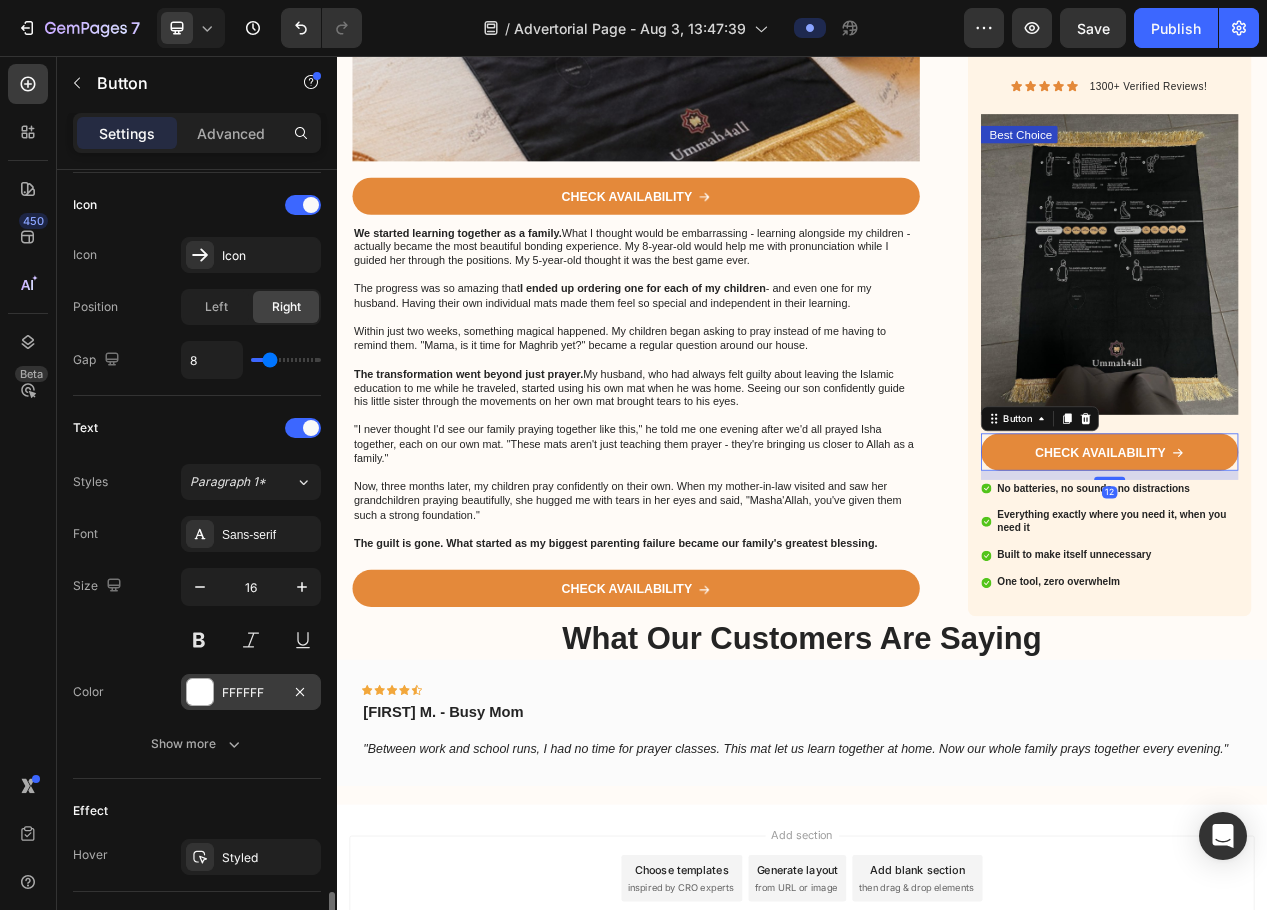 scroll, scrollTop: 899, scrollLeft: 0, axis: vertical 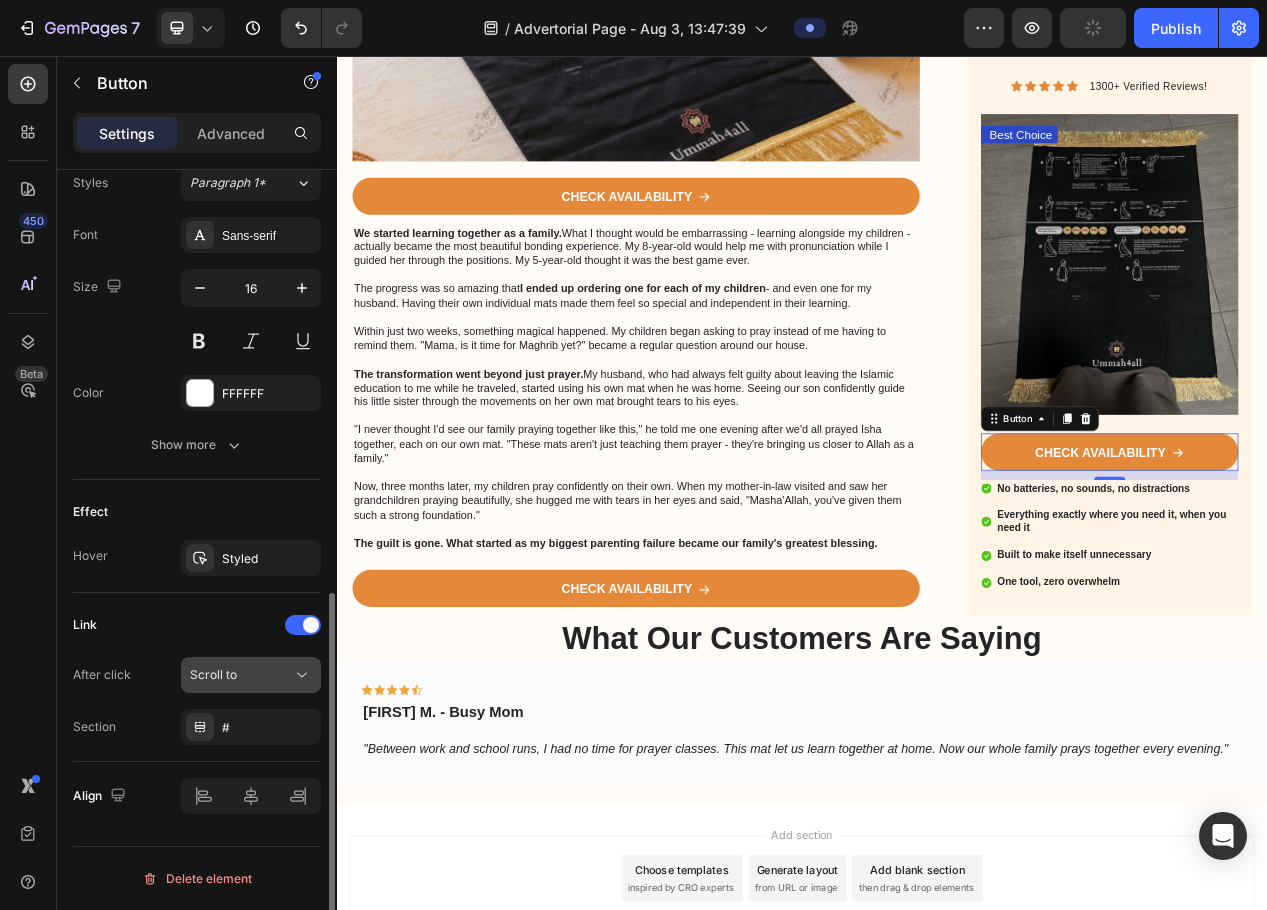 click on "Scroll to" 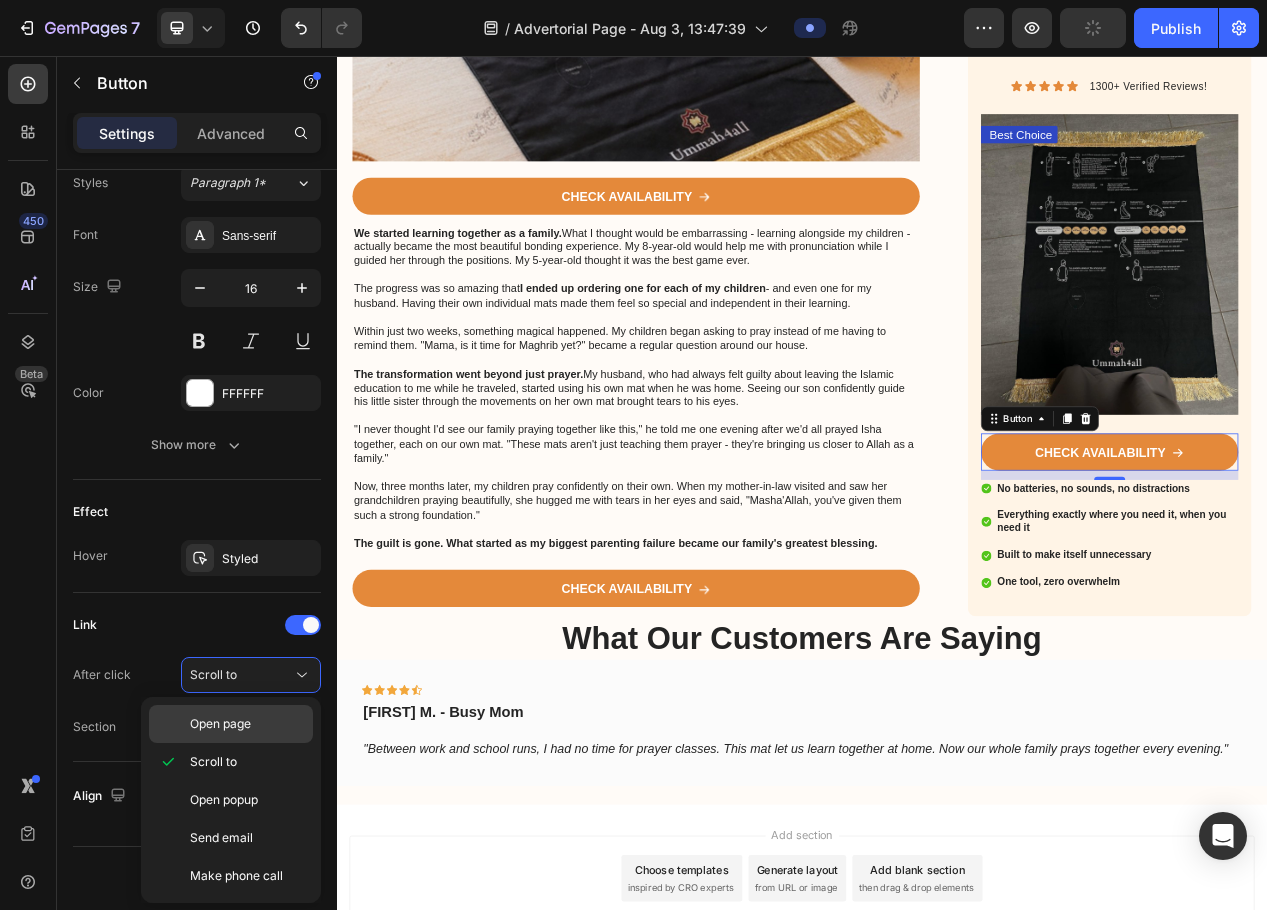 click on "Open page" at bounding box center [247, 724] 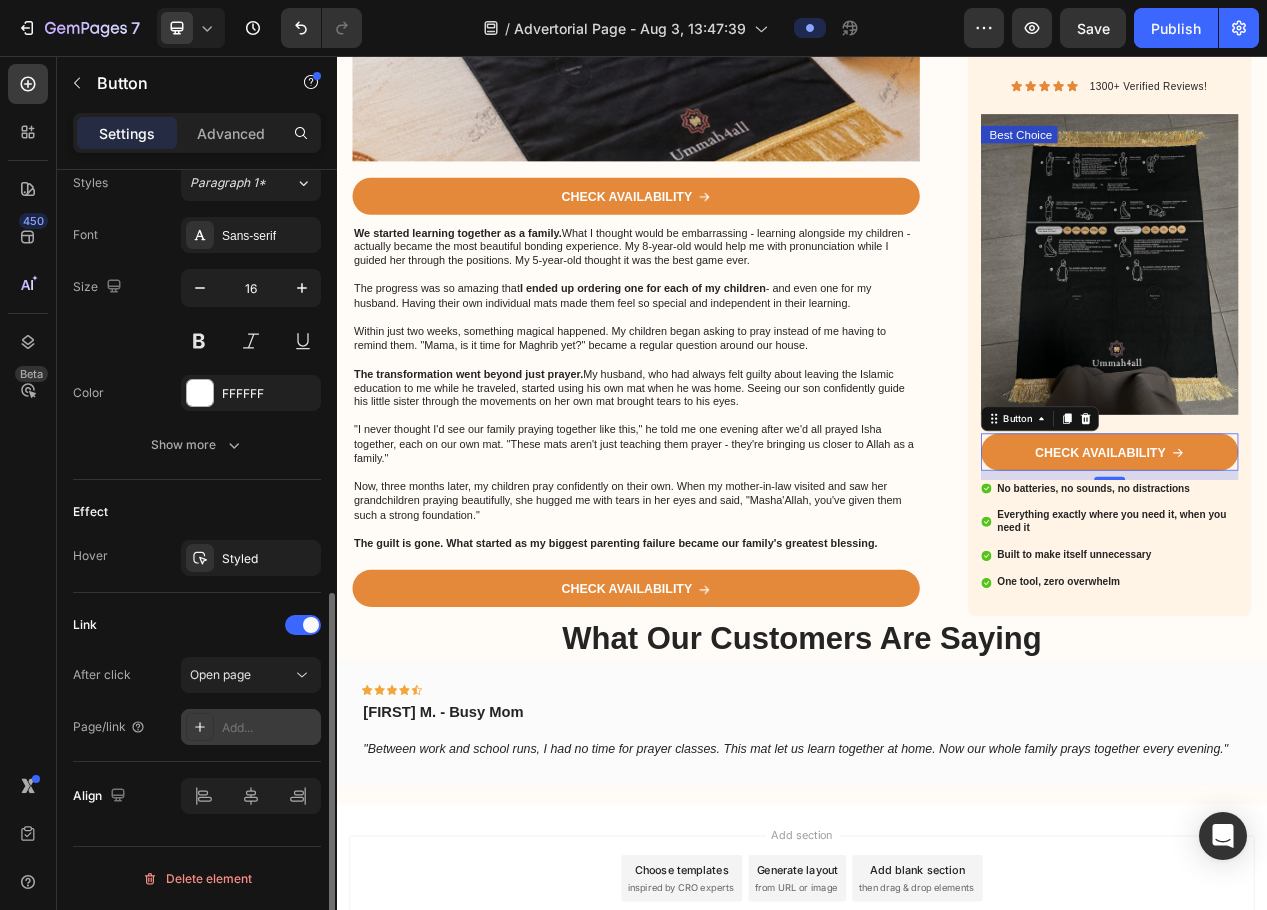 click on "Add..." at bounding box center (269, 728) 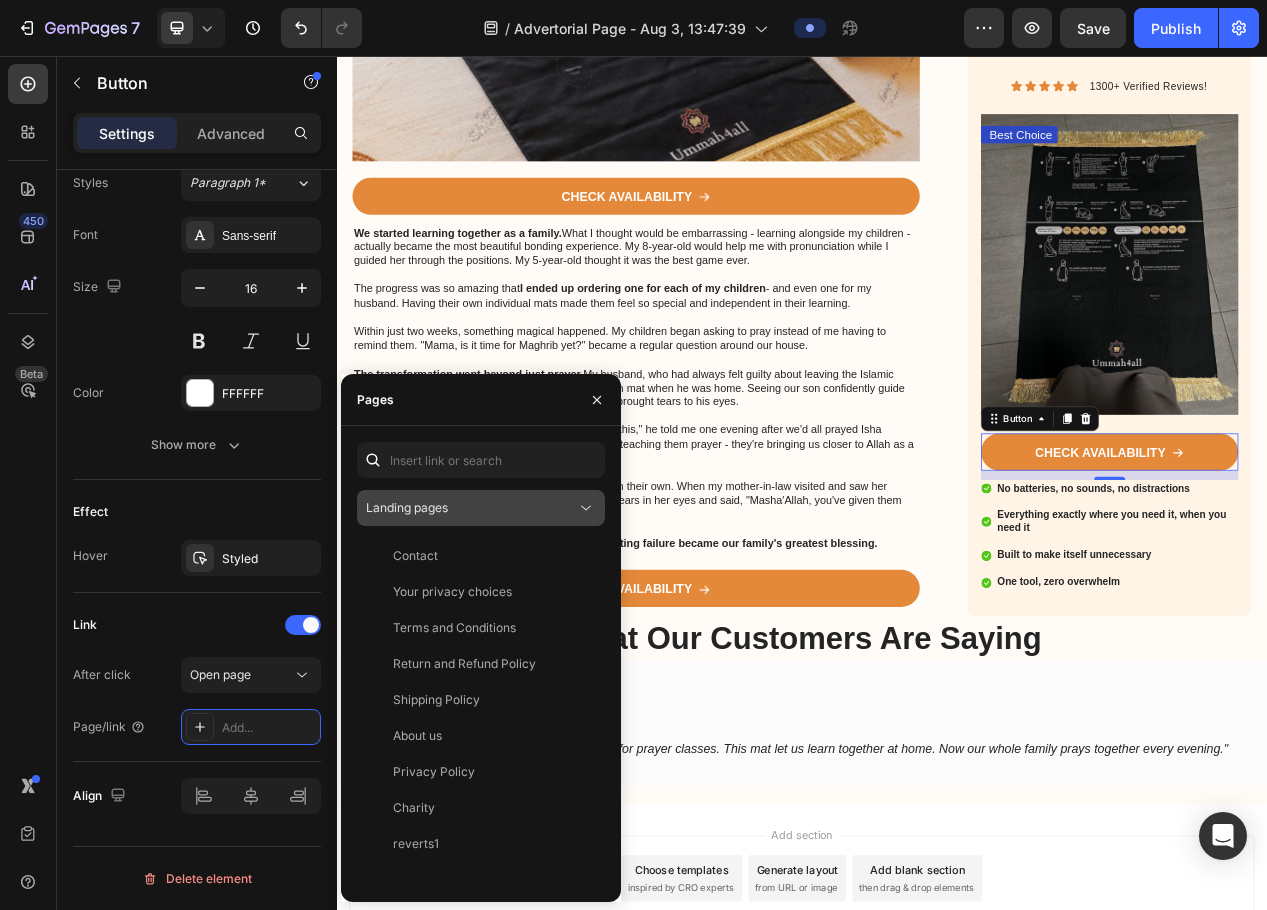 click on "Landing pages" 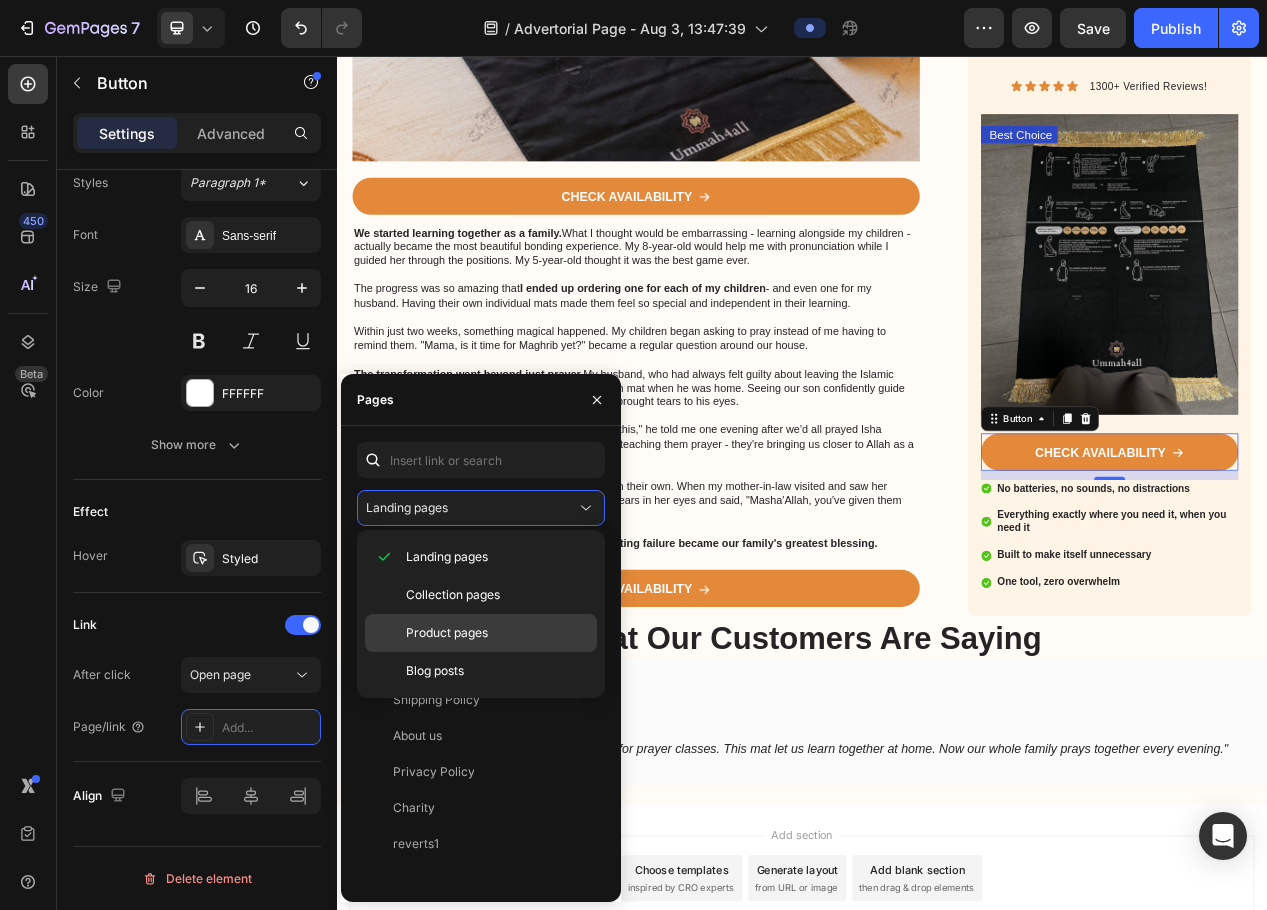 click on "Product pages" at bounding box center [447, 633] 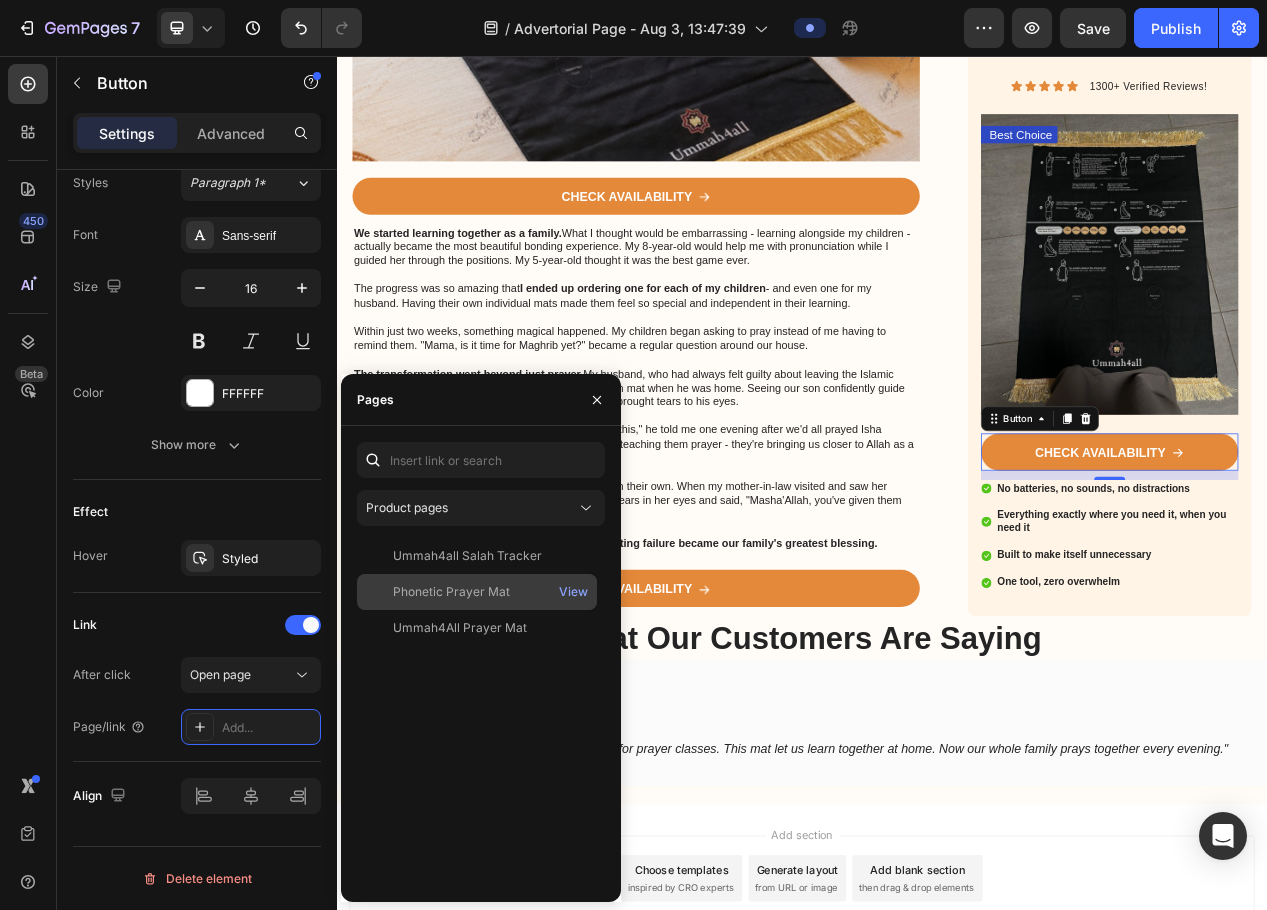 click on "Phonetic Prayer Mat" 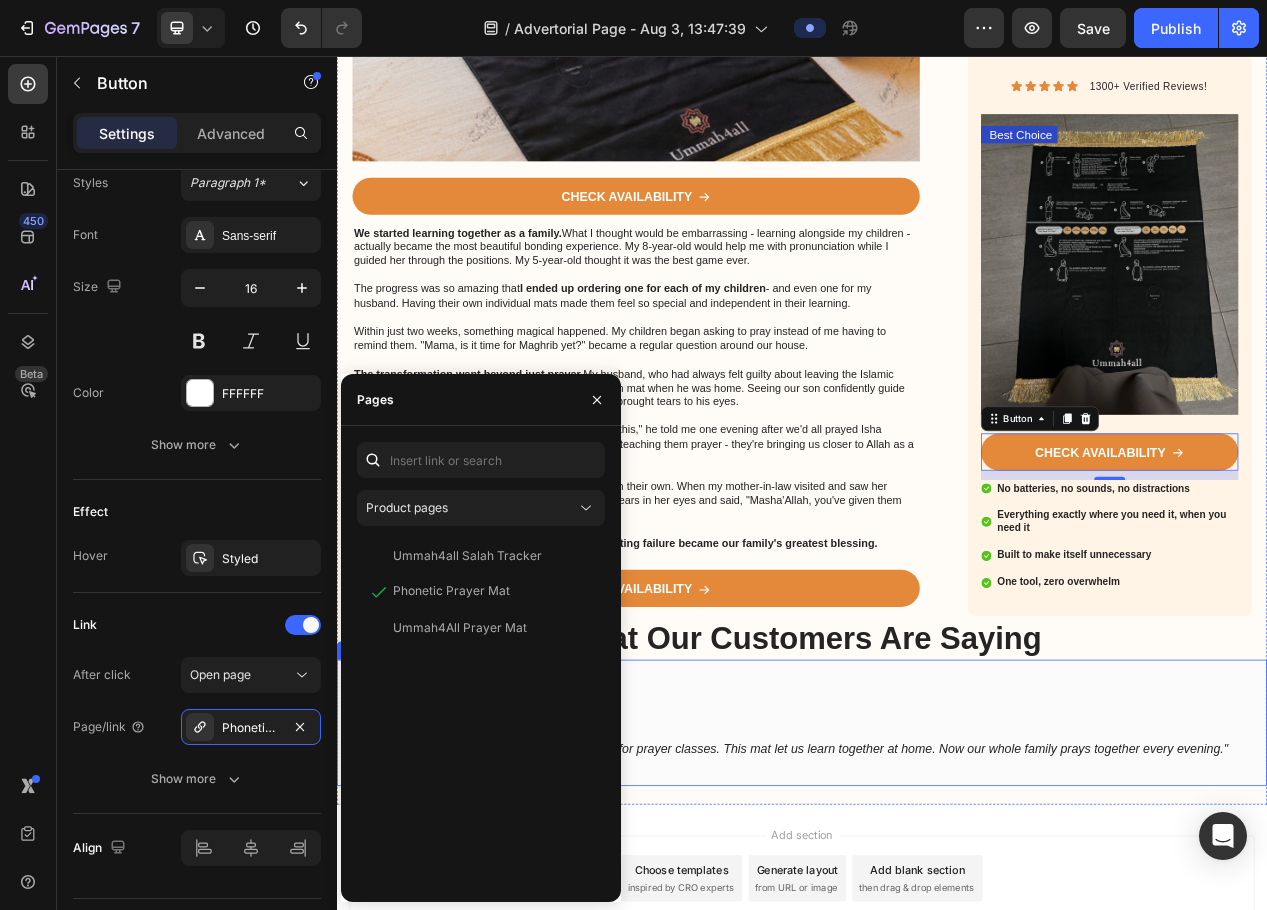 click on "Icon
Icon
Icon
Icon
Icon Row Zahra M. - Busy Mom Text block "Between work and school runs, I had no time for prayer classes. This mat let us learn together at home. Now our whole family prays together every evening." Text block Row" at bounding box center [937, 917] 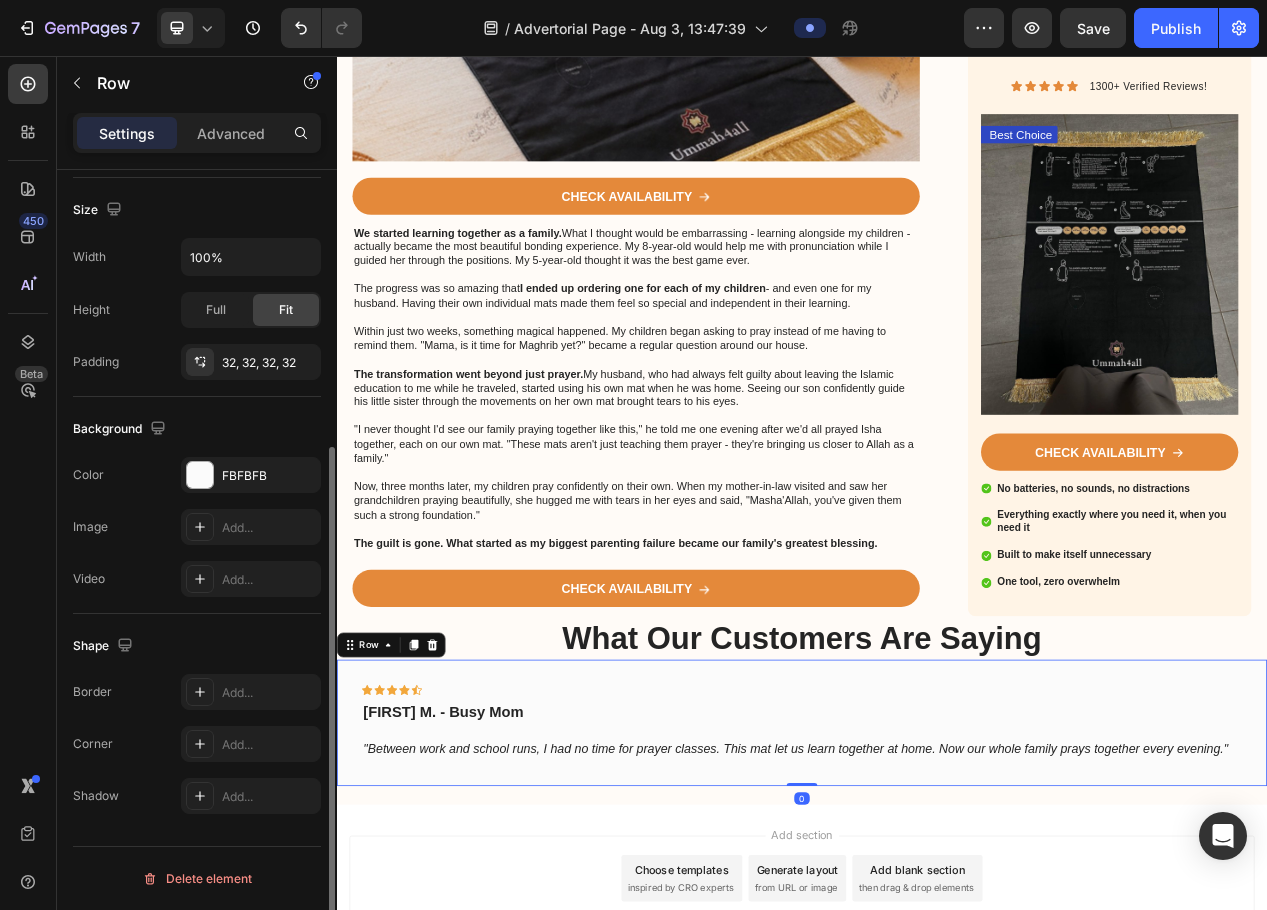 scroll, scrollTop: 0, scrollLeft: 0, axis: both 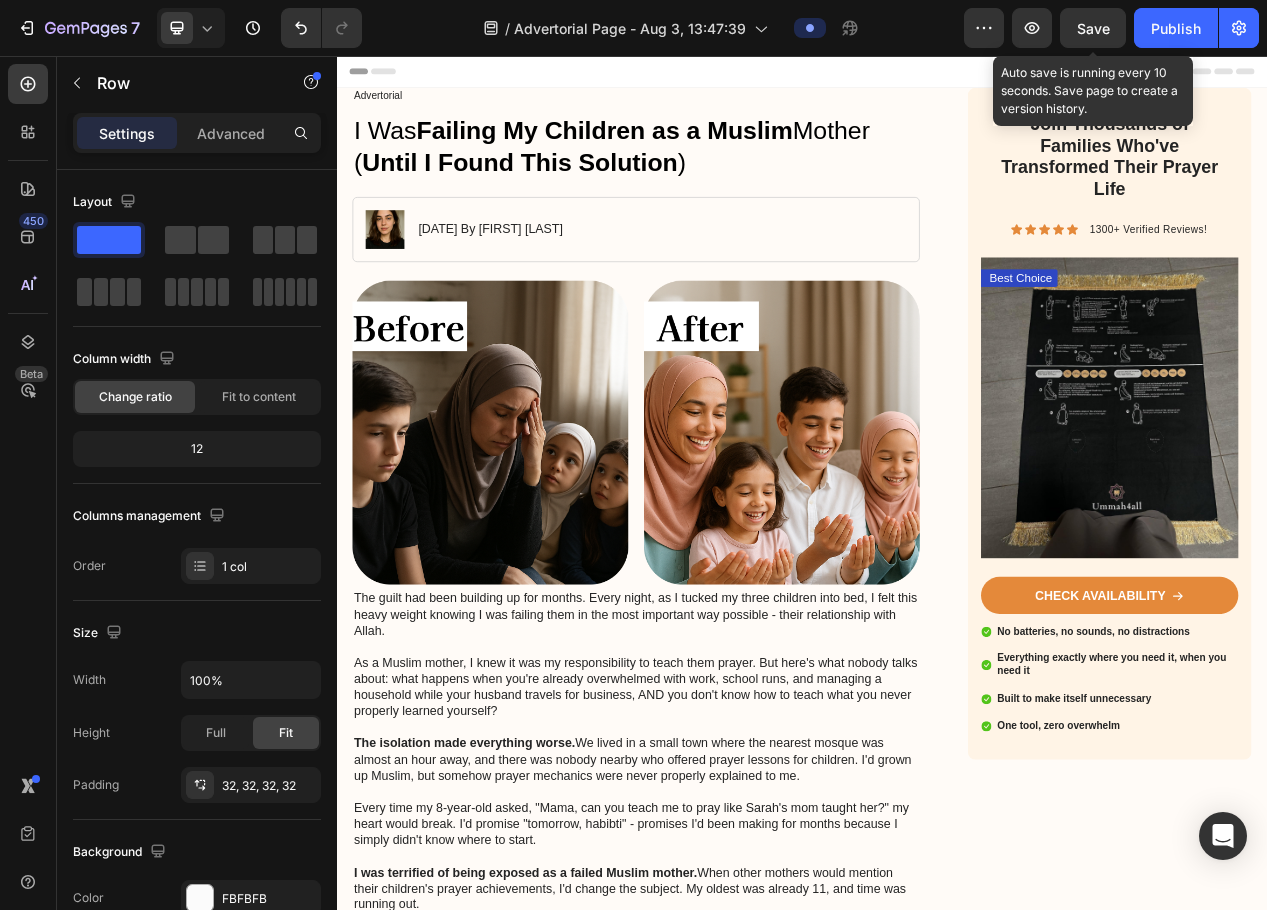 click on "Save" at bounding box center [1093, 28] 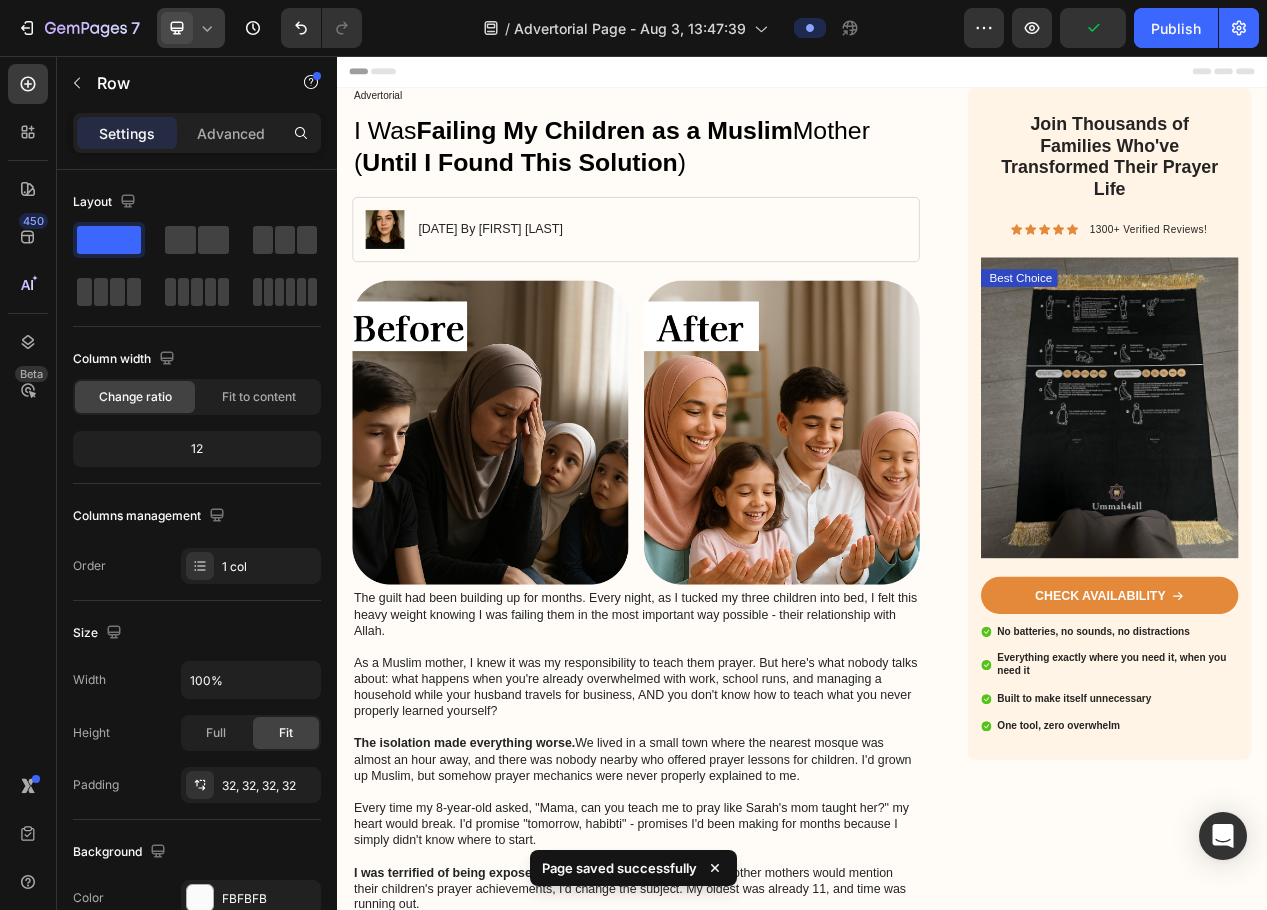 click 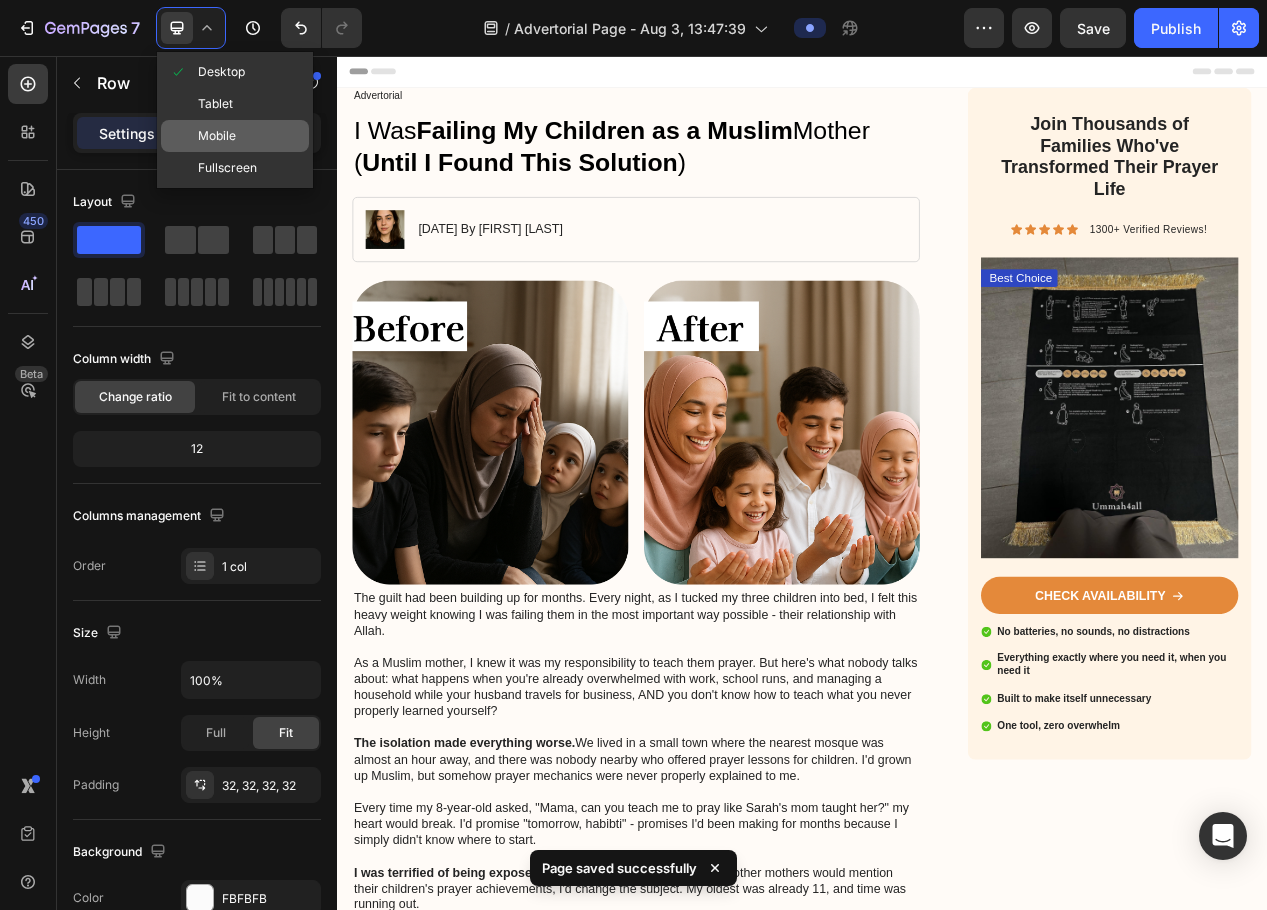 click on "Mobile" 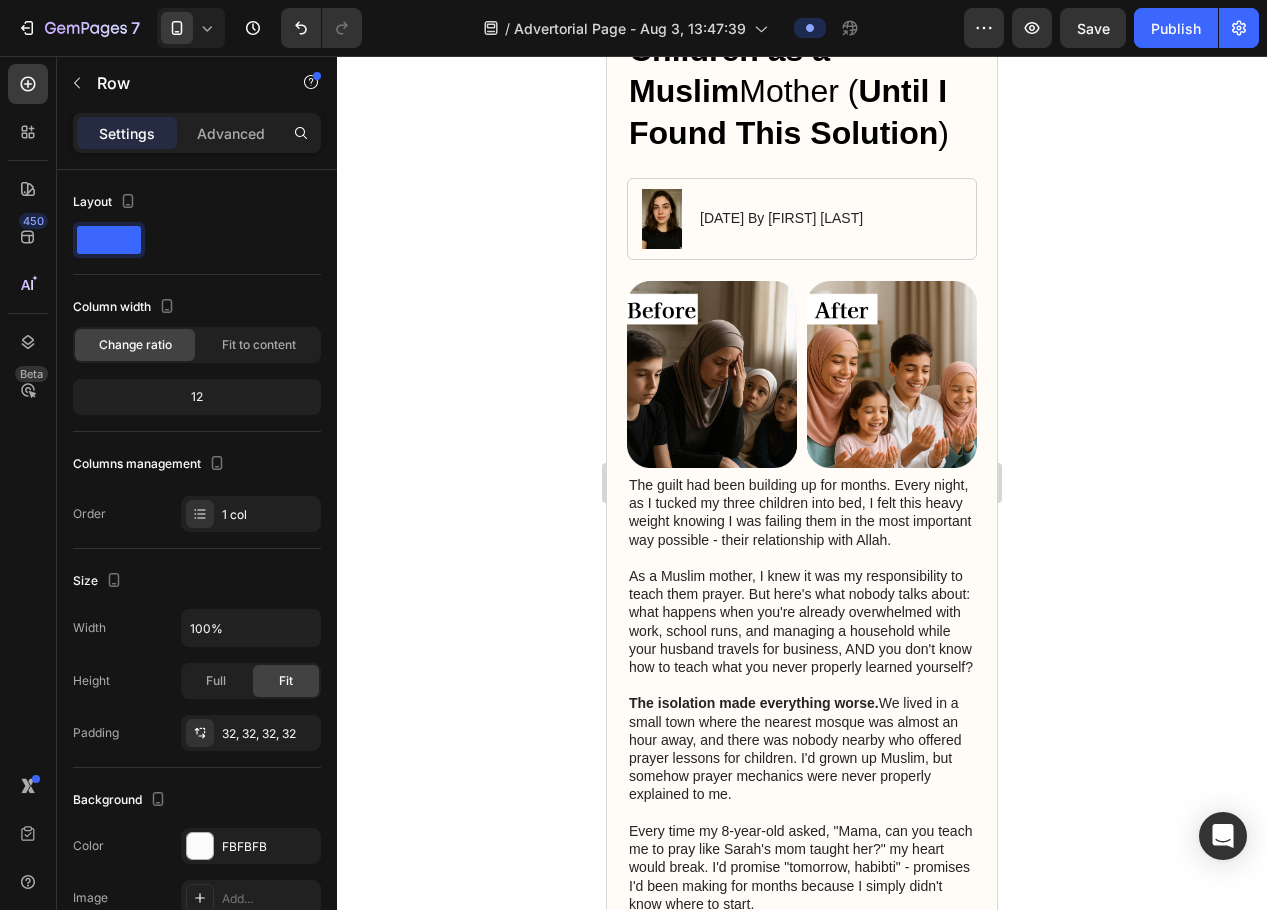 scroll, scrollTop: 0, scrollLeft: 0, axis: both 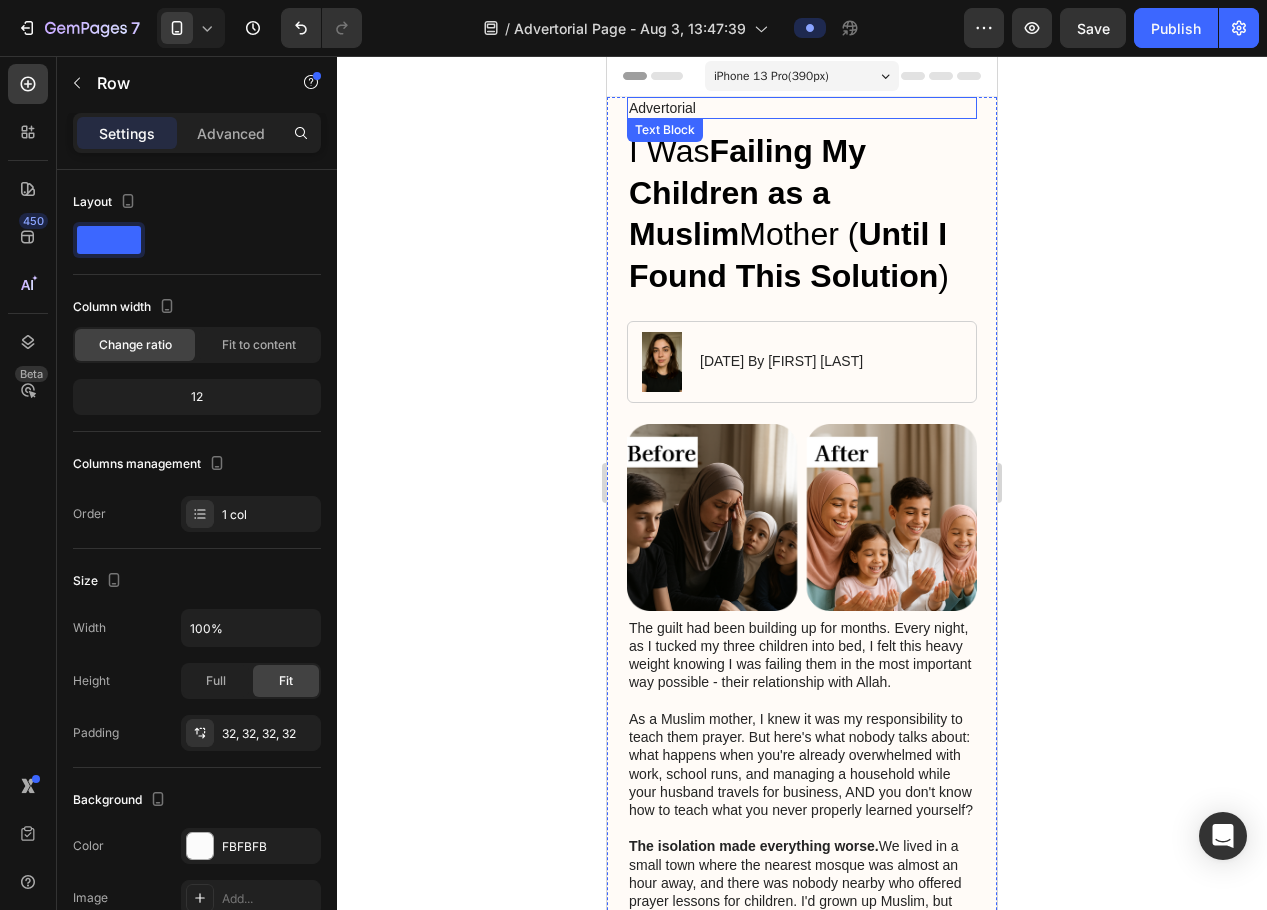click on "Advertorial" at bounding box center [802, 108] 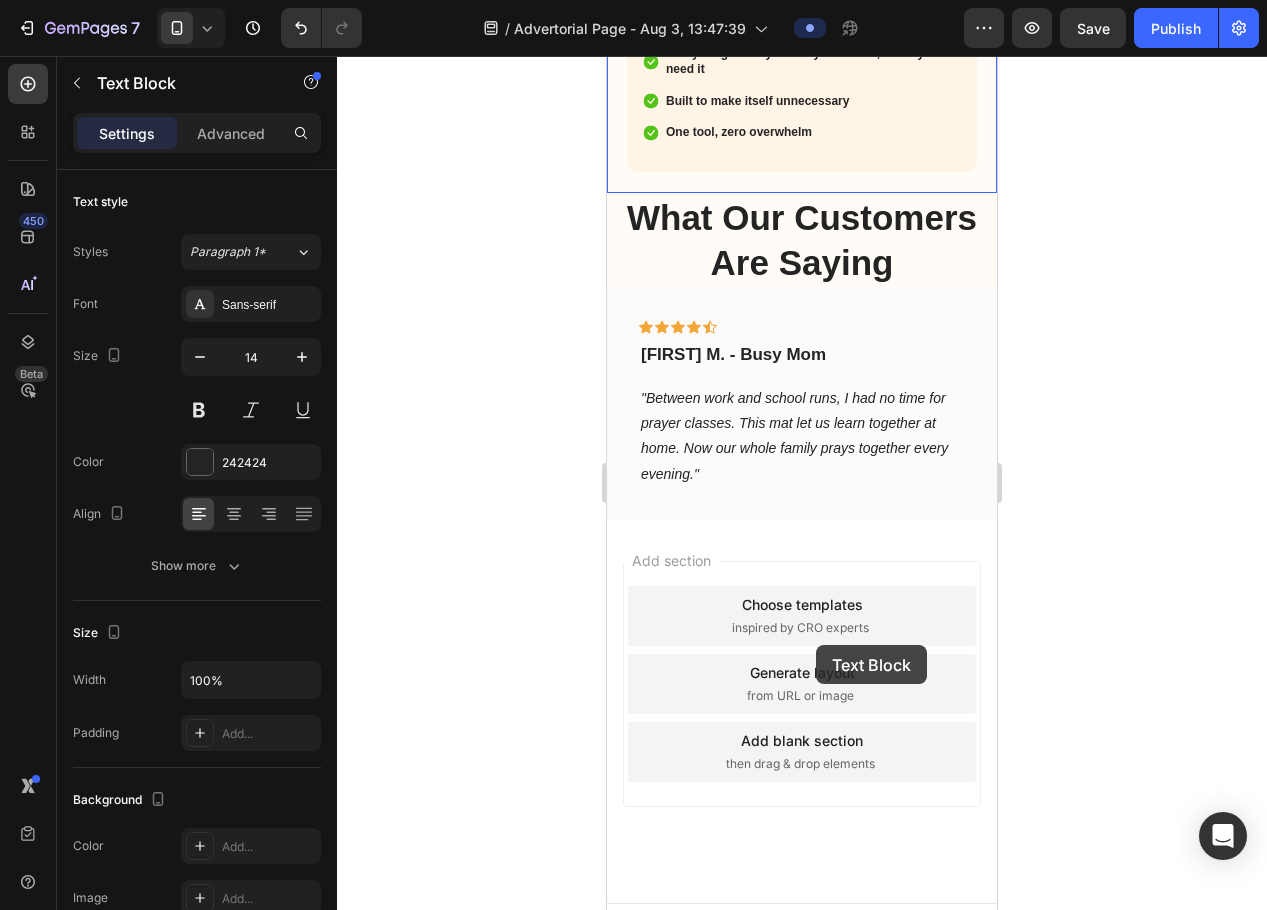 scroll, scrollTop: 3526, scrollLeft: 0, axis: vertical 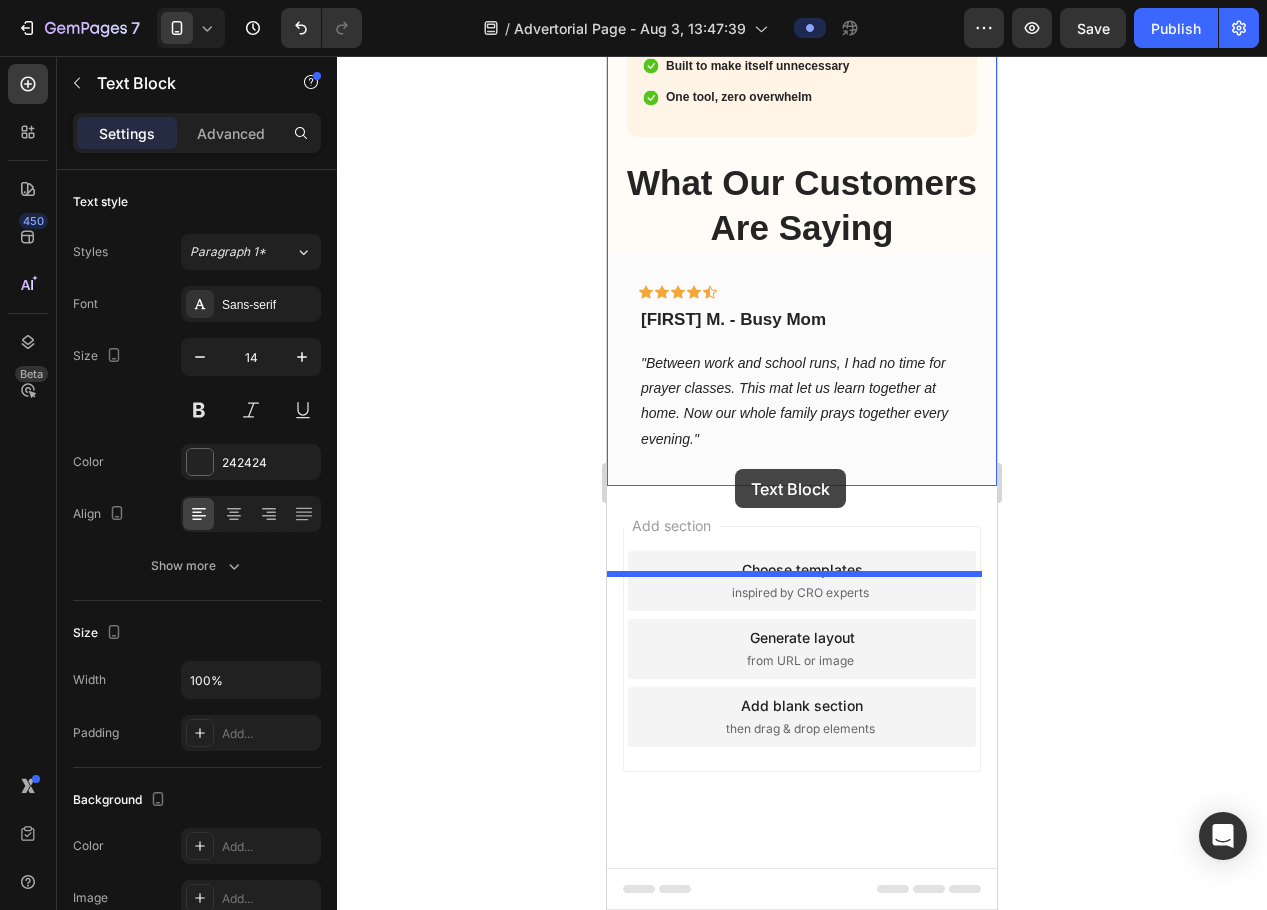 drag, startPoint x: 693, startPoint y: 142, endPoint x: 734, endPoint y: 469, distance: 329.5603 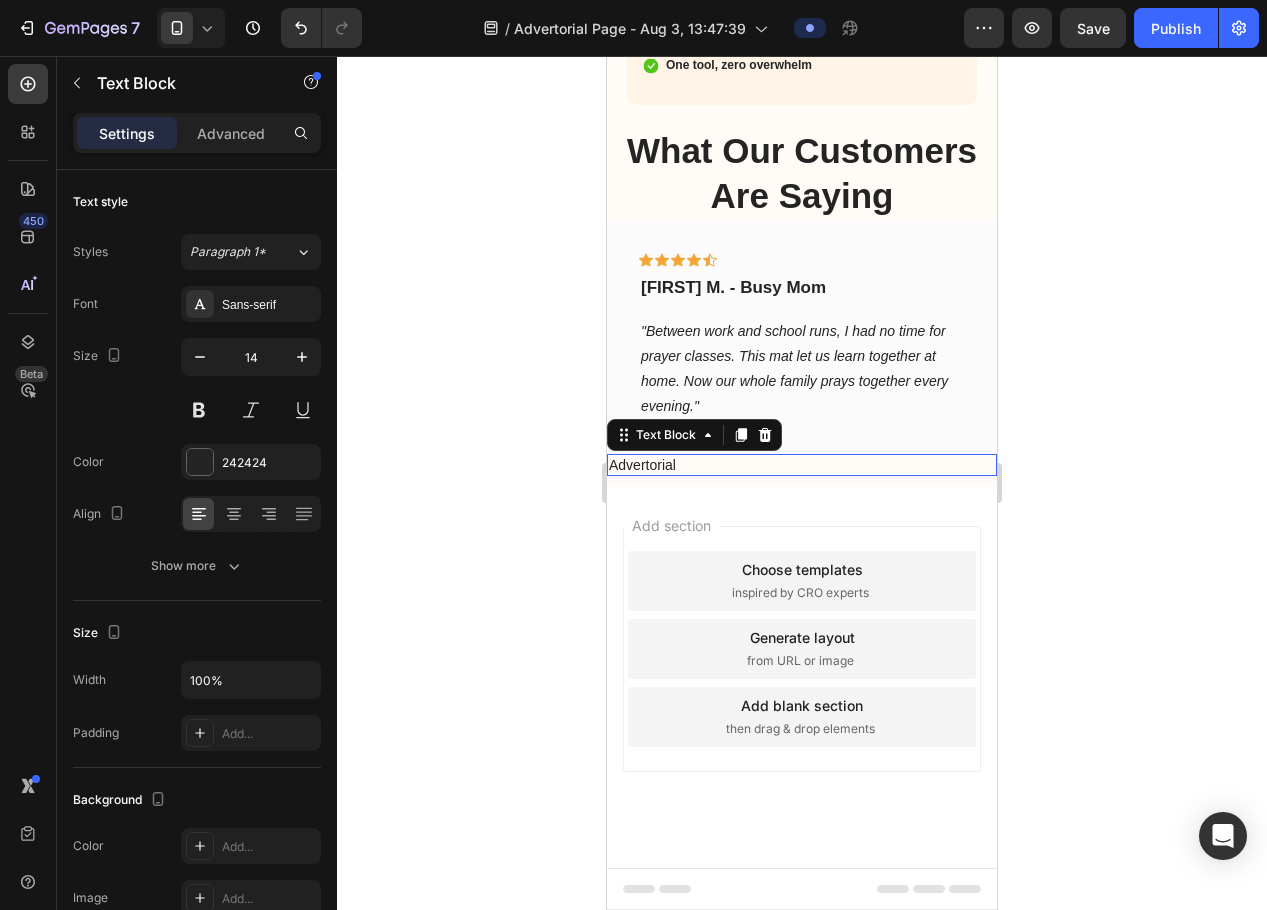 scroll, scrollTop: 3494, scrollLeft: 0, axis: vertical 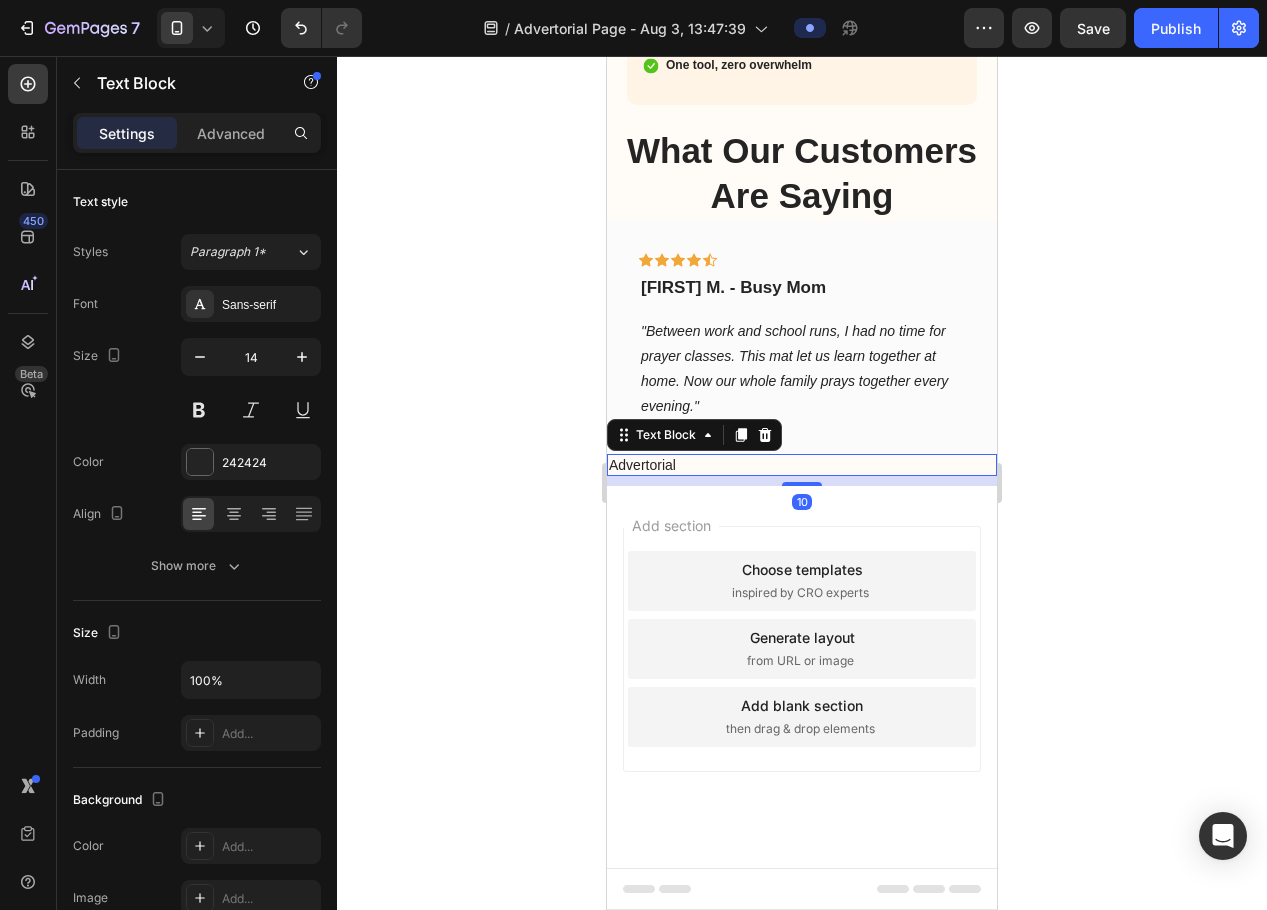 click 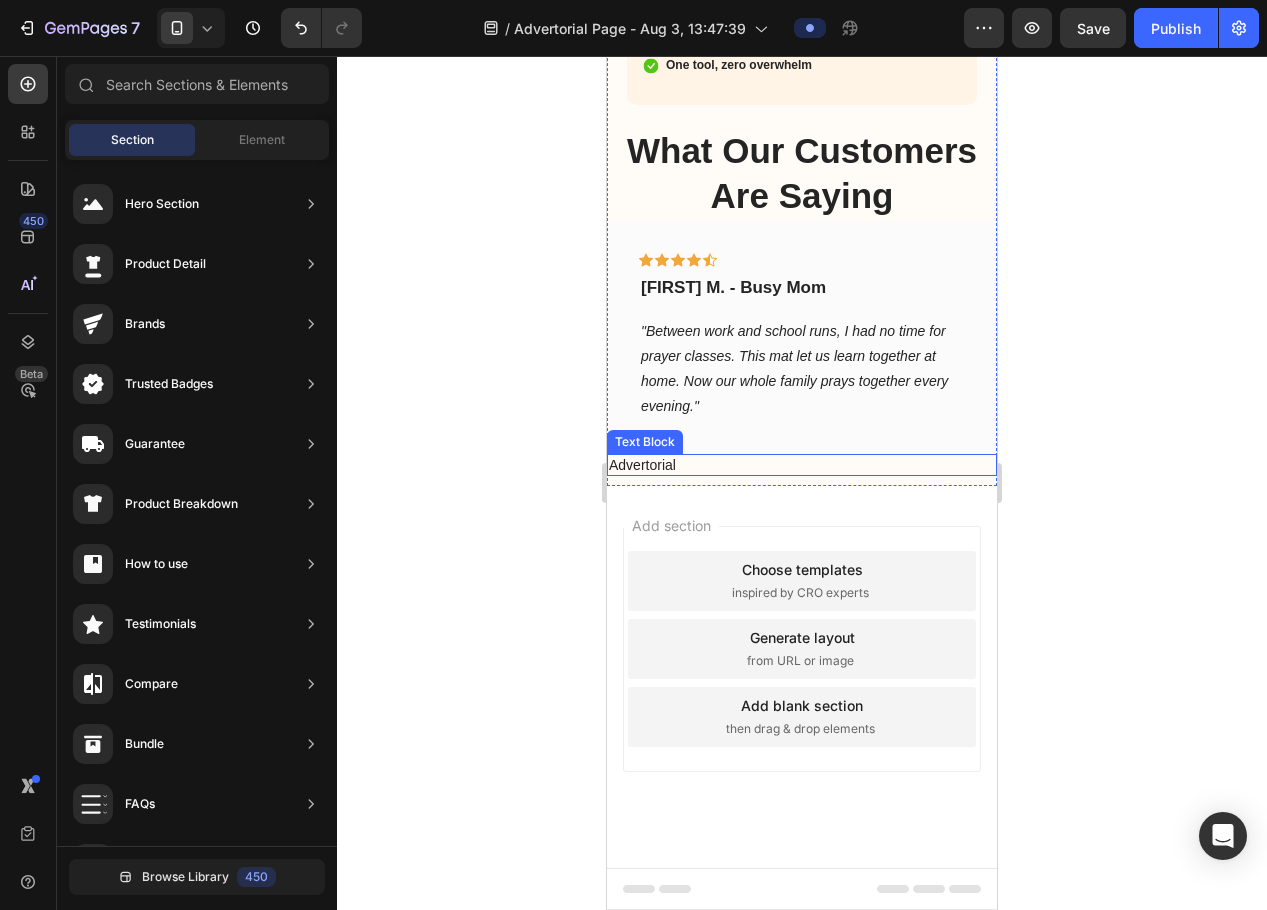 click on "Advertorial" at bounding box center [802, 465] 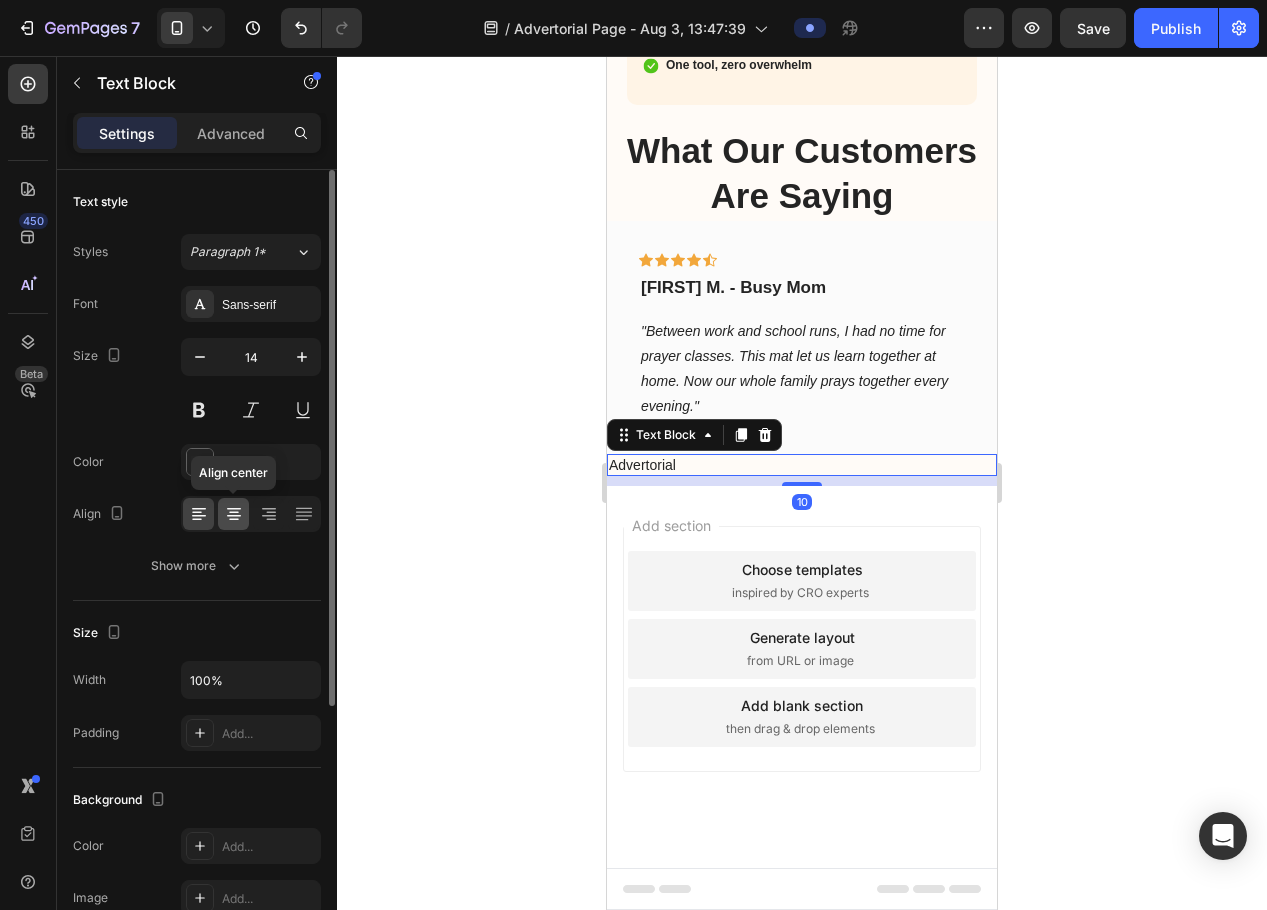 click 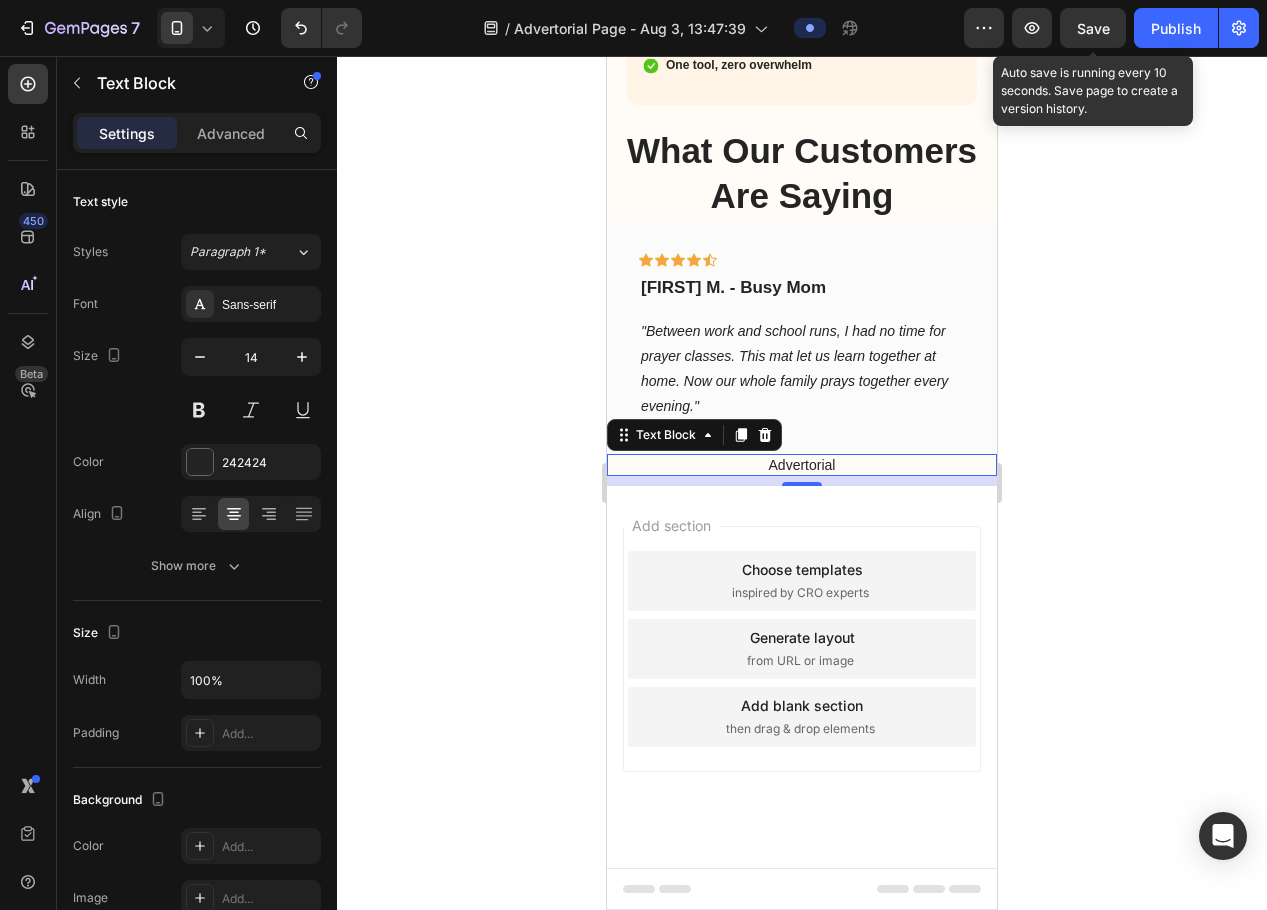 click on "Save" 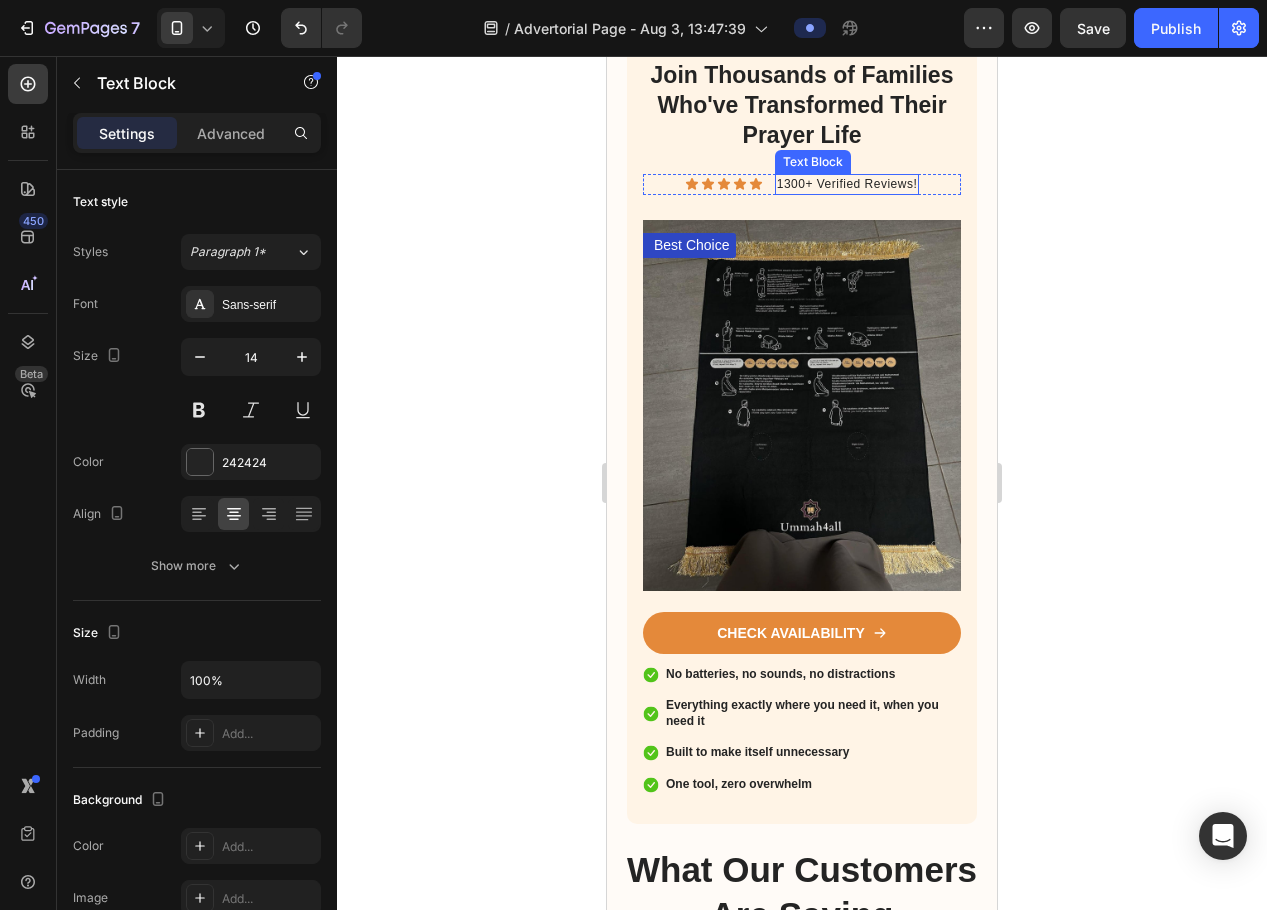 scroll, scrollTop: 2894, scrollLeft: 0, axis: vertical 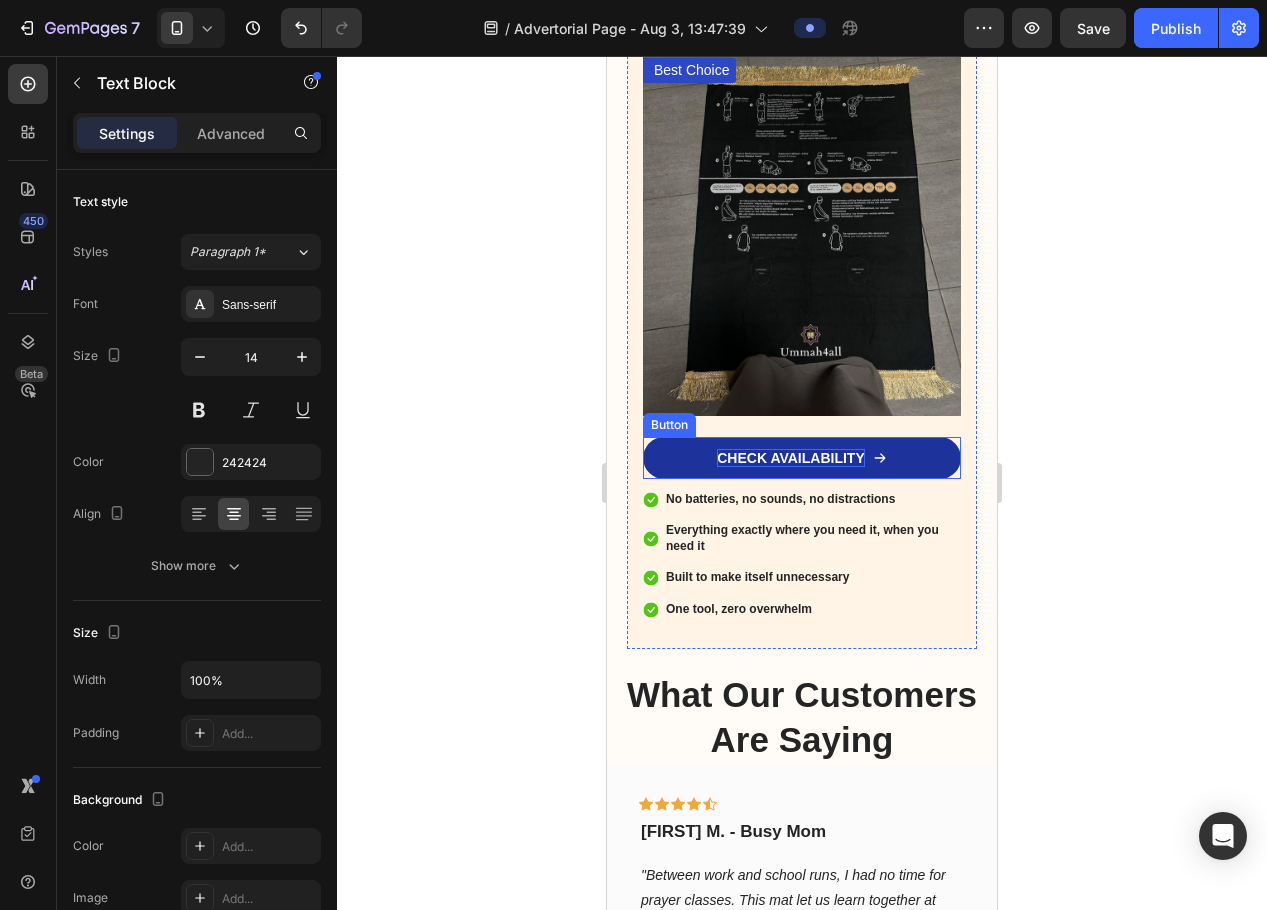 click on "CHECK AVAILABILITY" at bounding box center [791, 458] 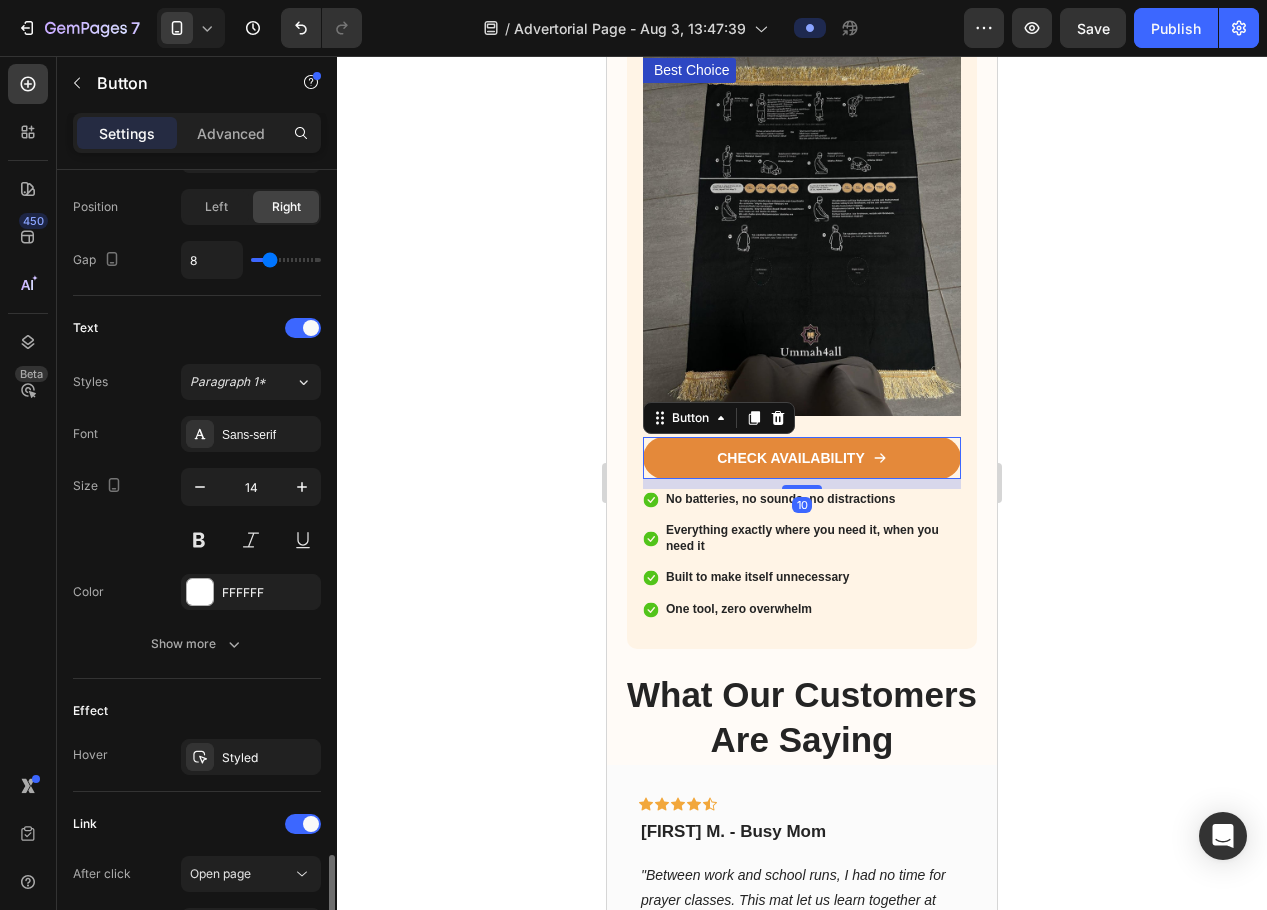 scroll, scrollTop: 951, scrollLeft: 0, axis: vertical 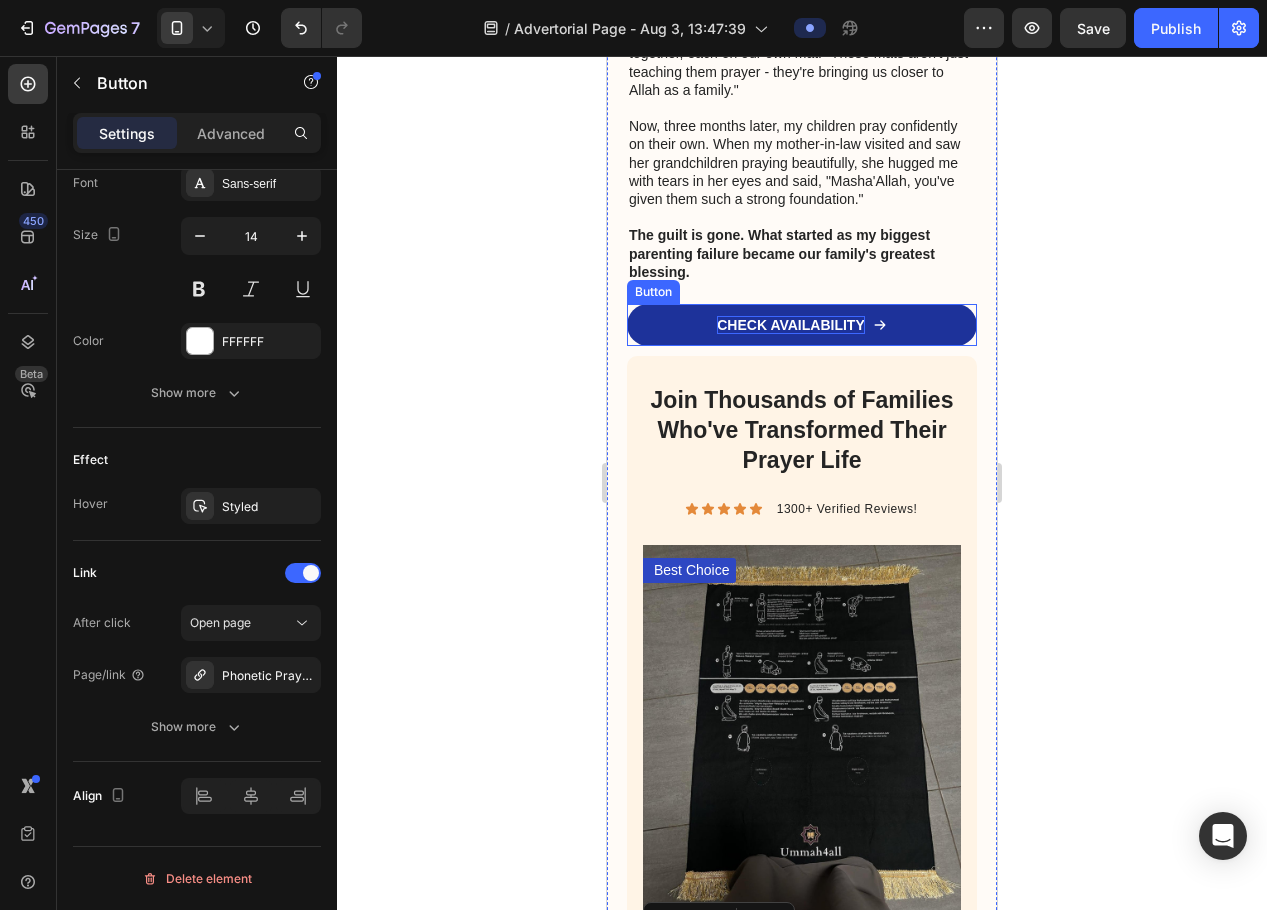 click on "CHECK AVAILABILITY" at bounding box center [791, 325] 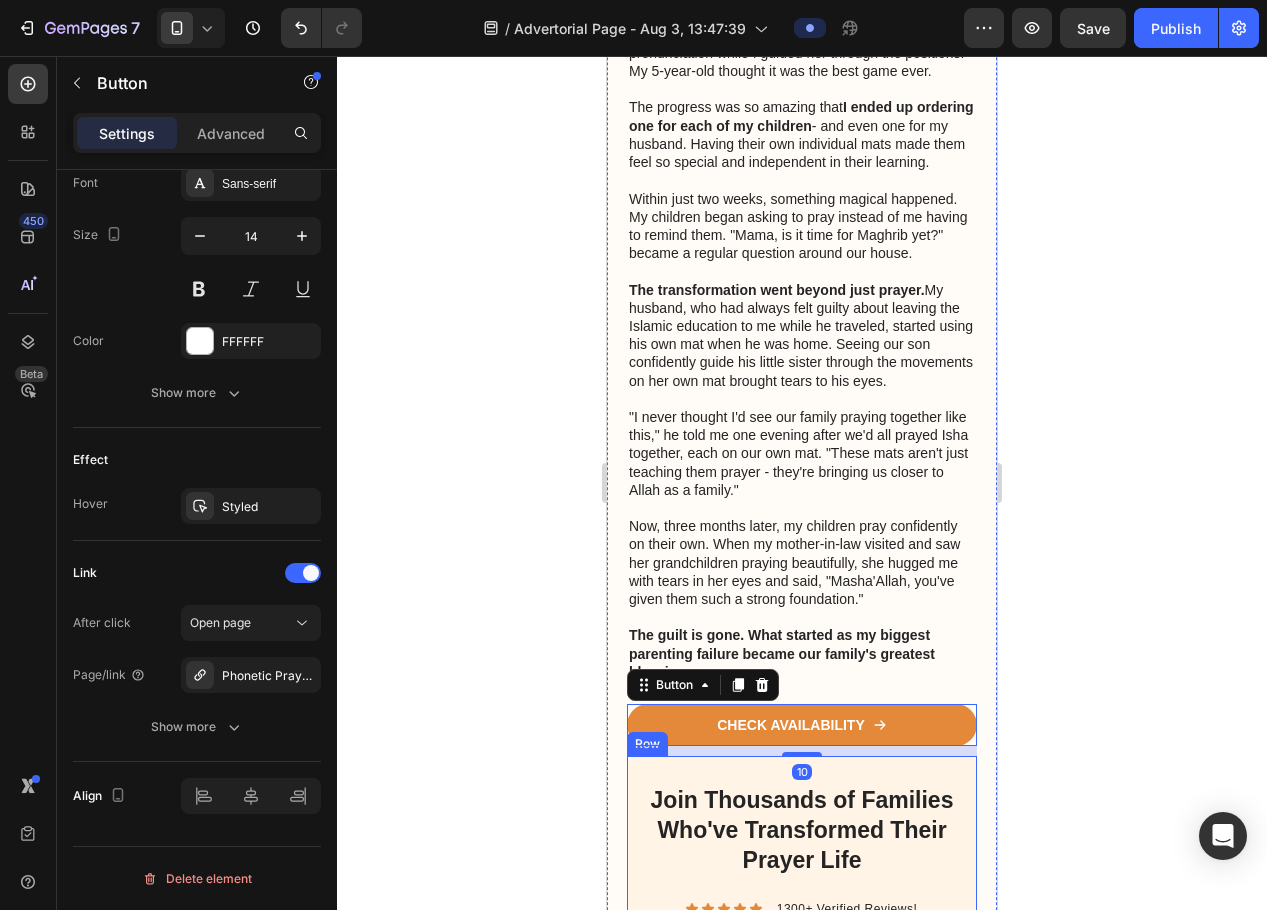 scroll, scrollTop: 1494, scrollLeft: 0, axis: vertical 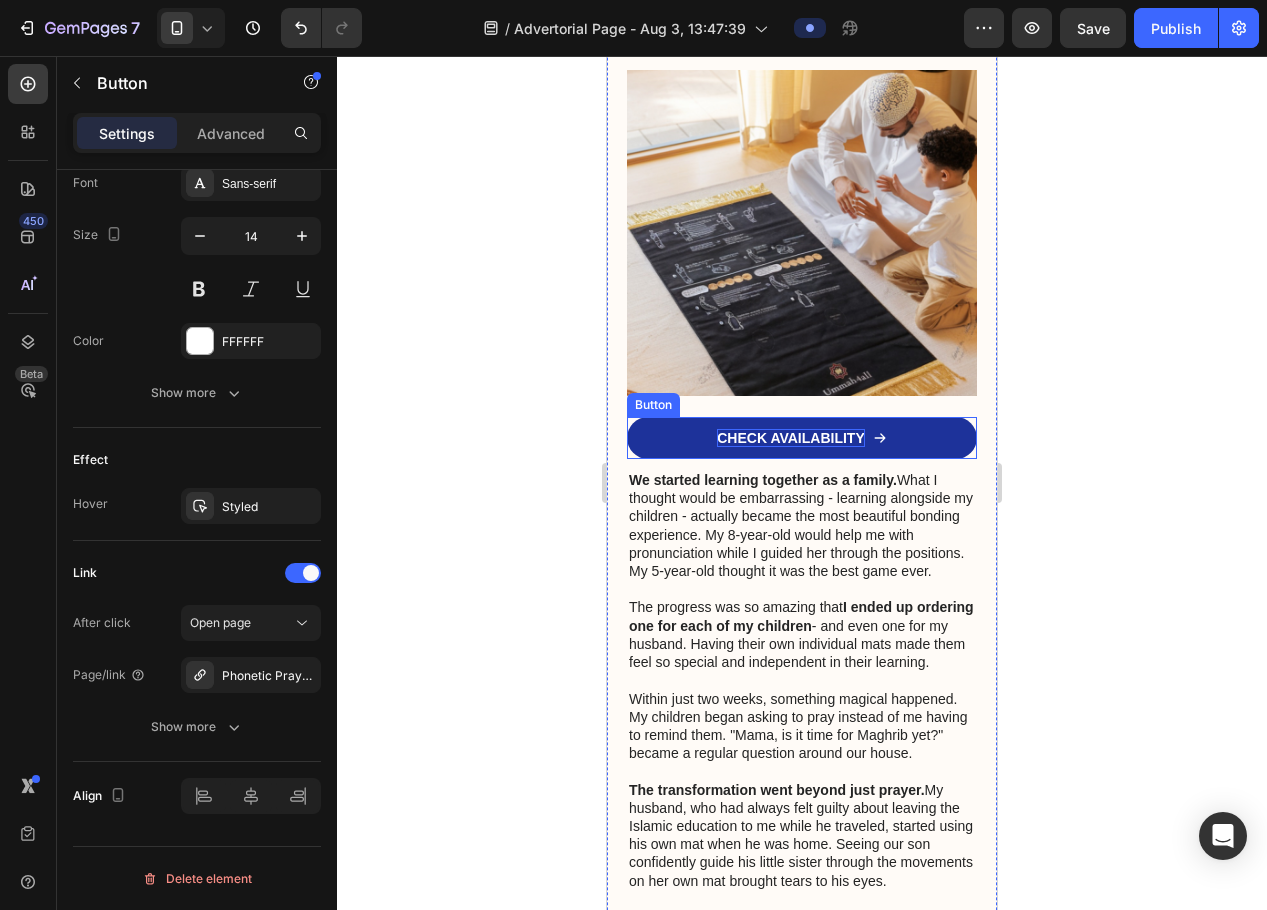 click on "CHECK AVAILABILITY" at bounding box center (791, 438) 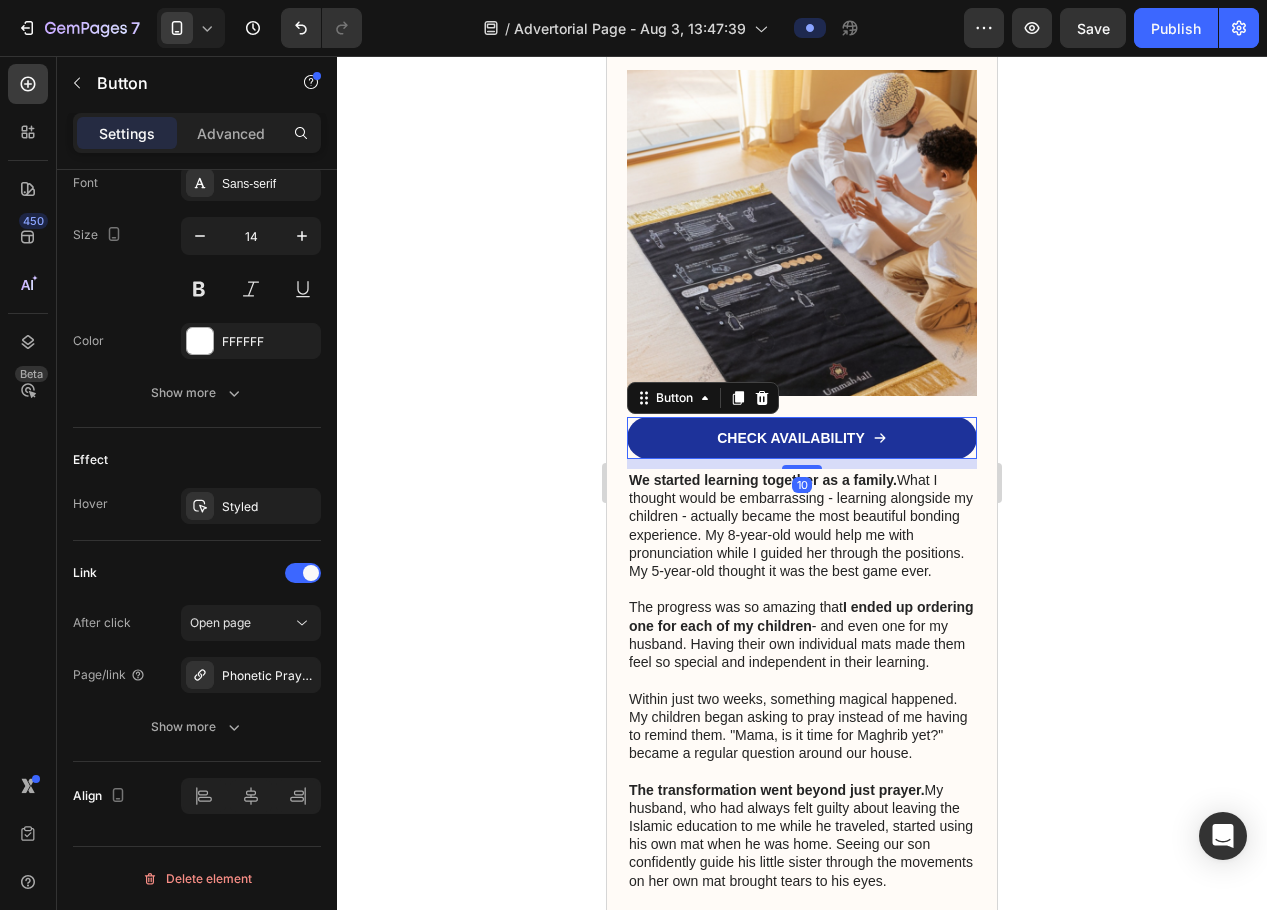 click on "CHECK AVAILABILITY" at bounding box center [802, 438] 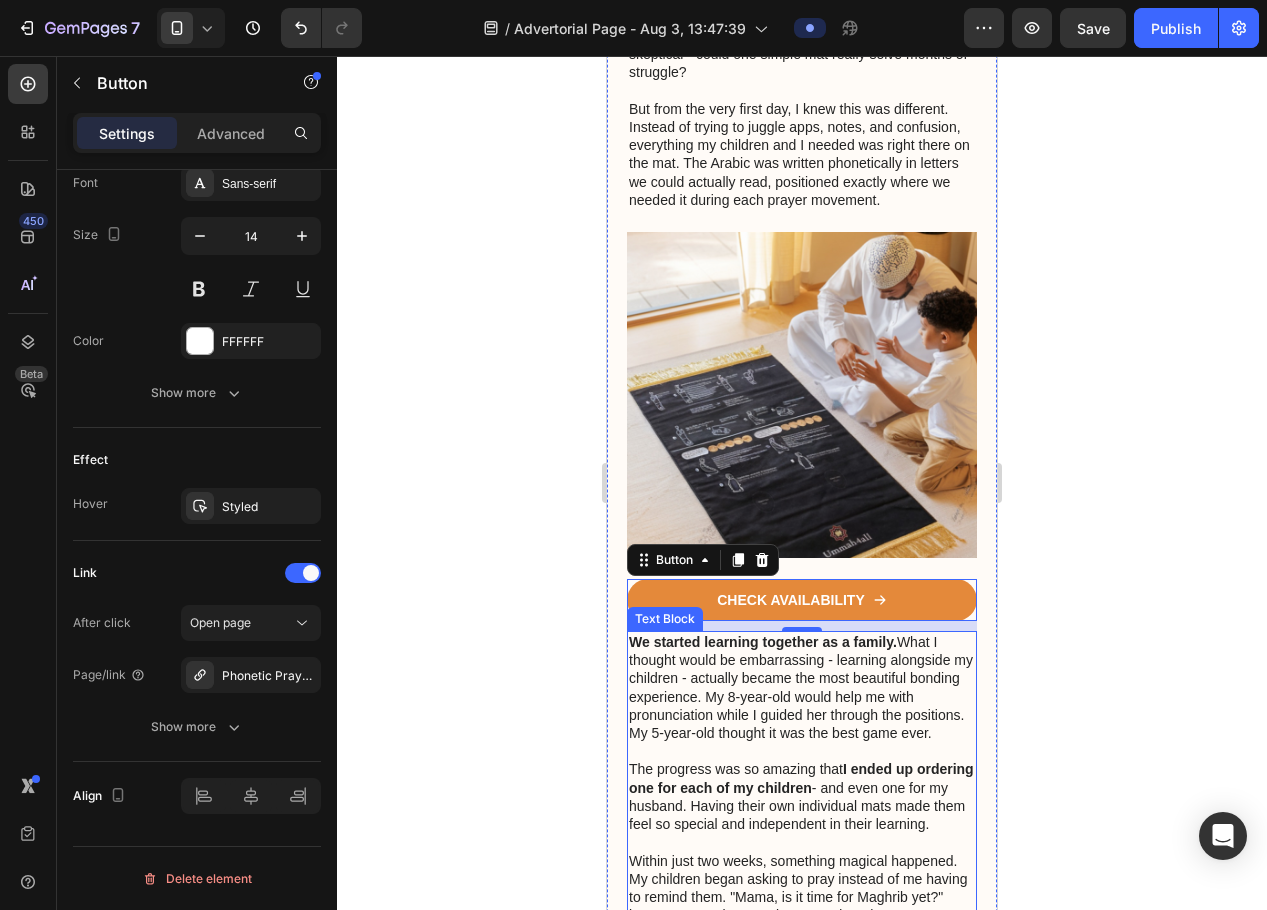 scroll, scrollTop: 1194, scrollLeft: 0, axis: vertical 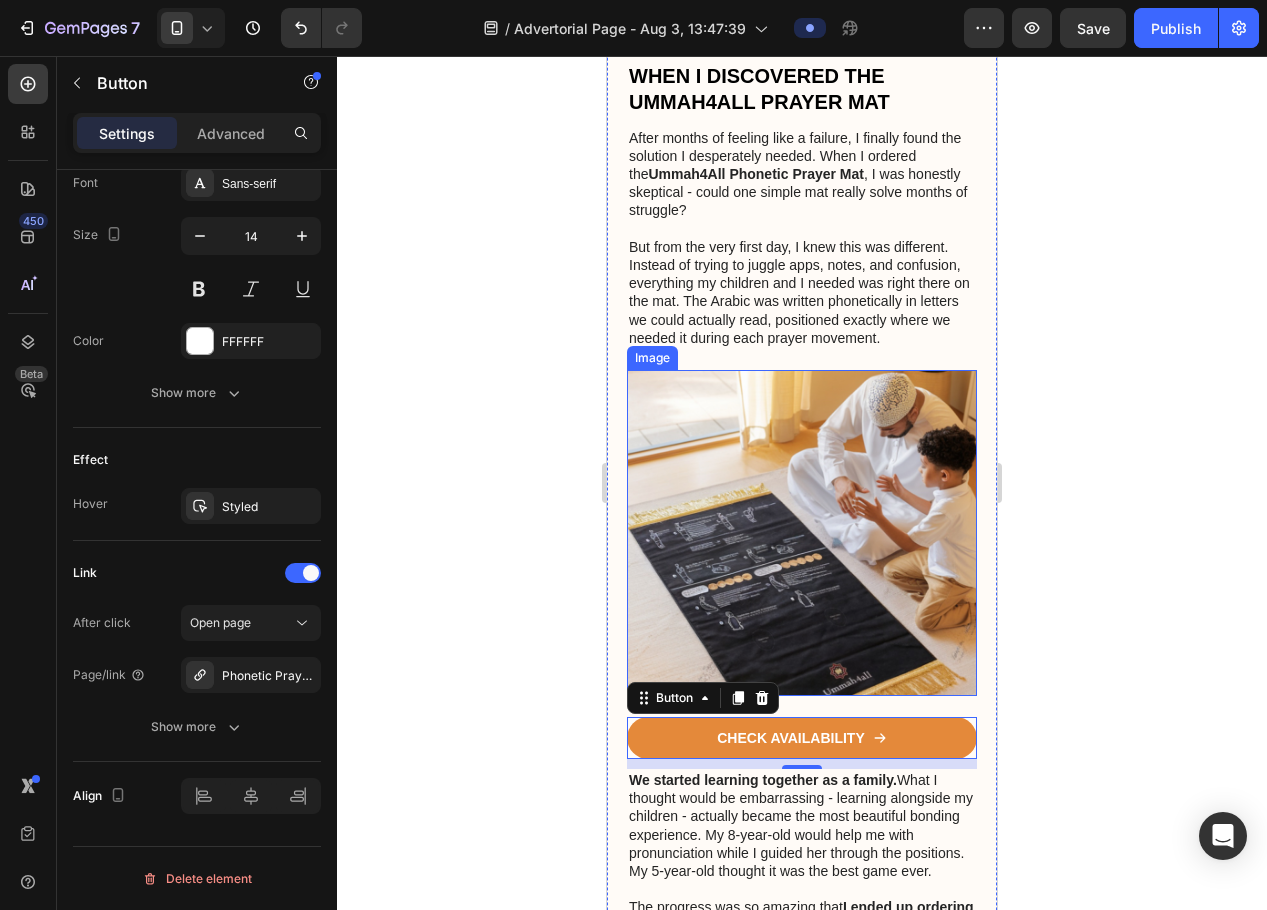 click at bounding box center [802, 533] 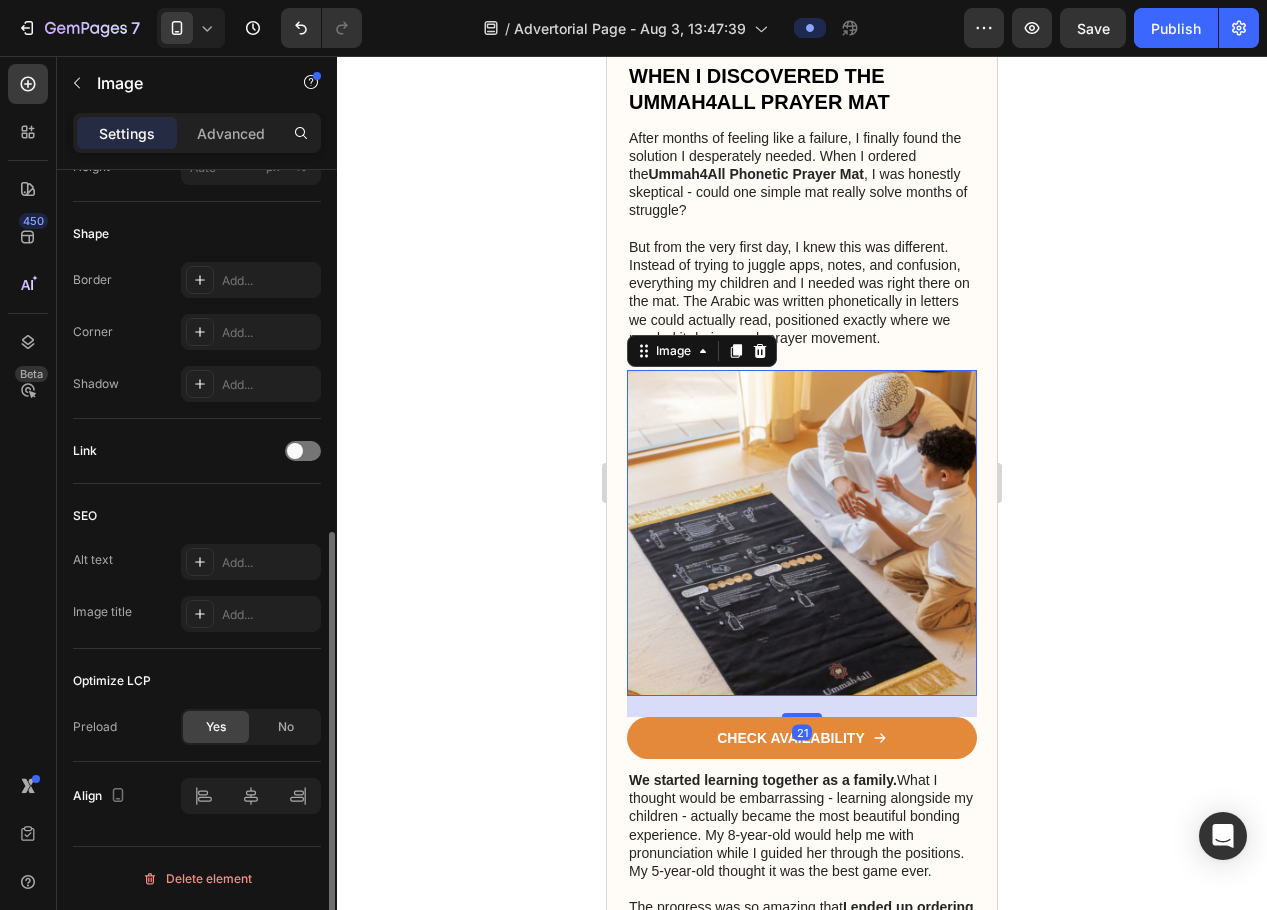 scroll, scrollTop: 0, scrollLeft: 0, axis: both 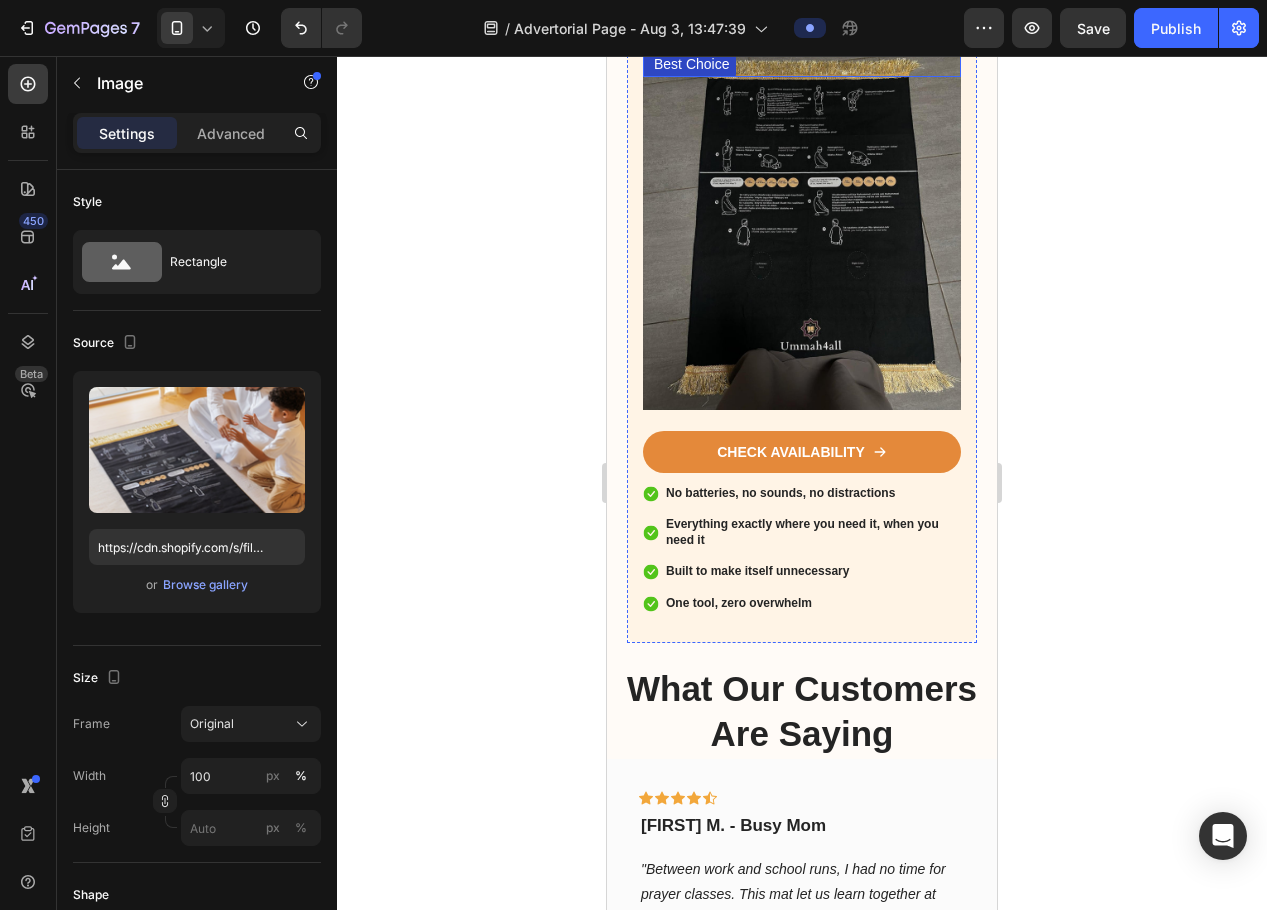 click on "Best Choice" at bounding box center [691, 64] 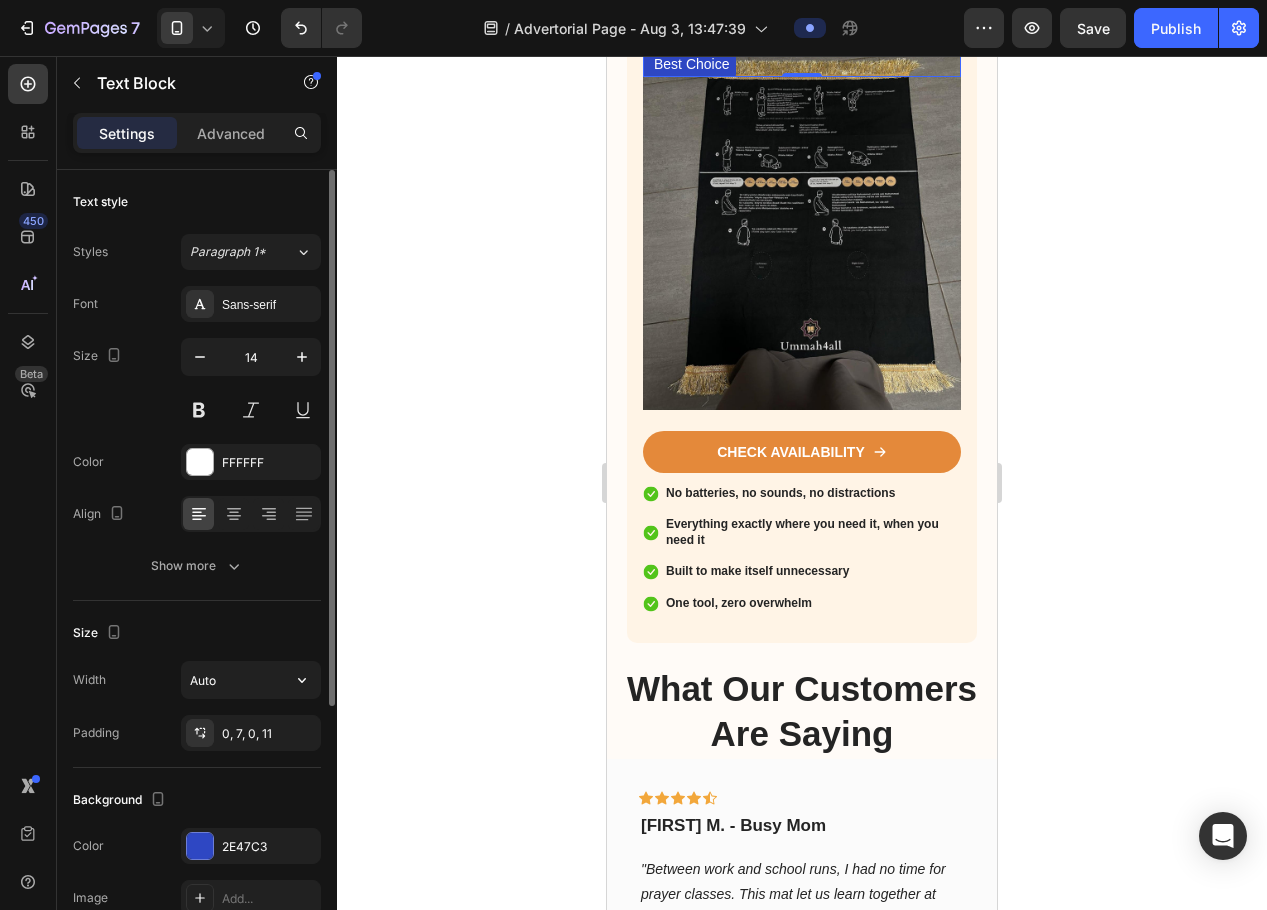 scroll, scrollTop: 200, scrollLeft: 0, axis: vertical 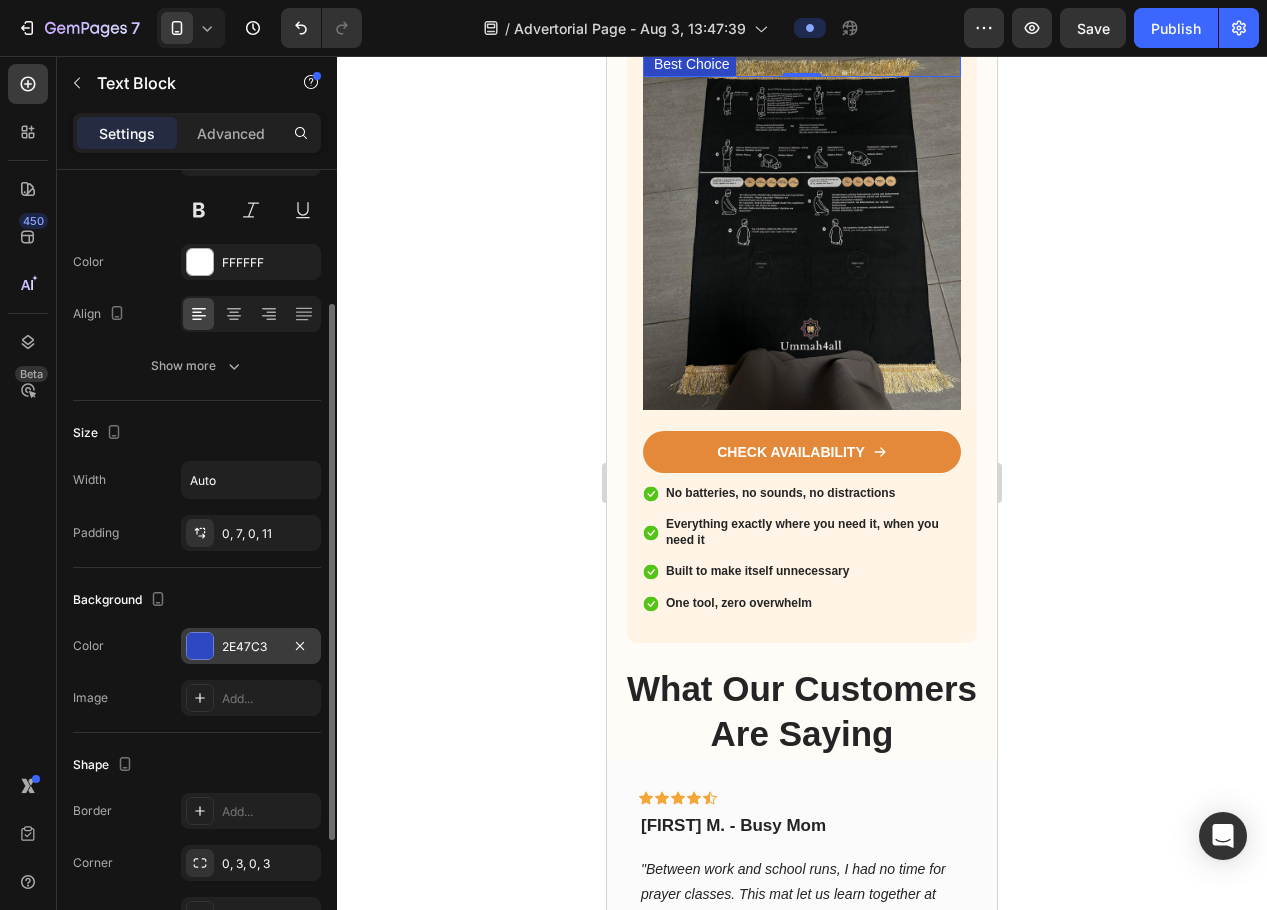 click at bounding box center (200, 646) 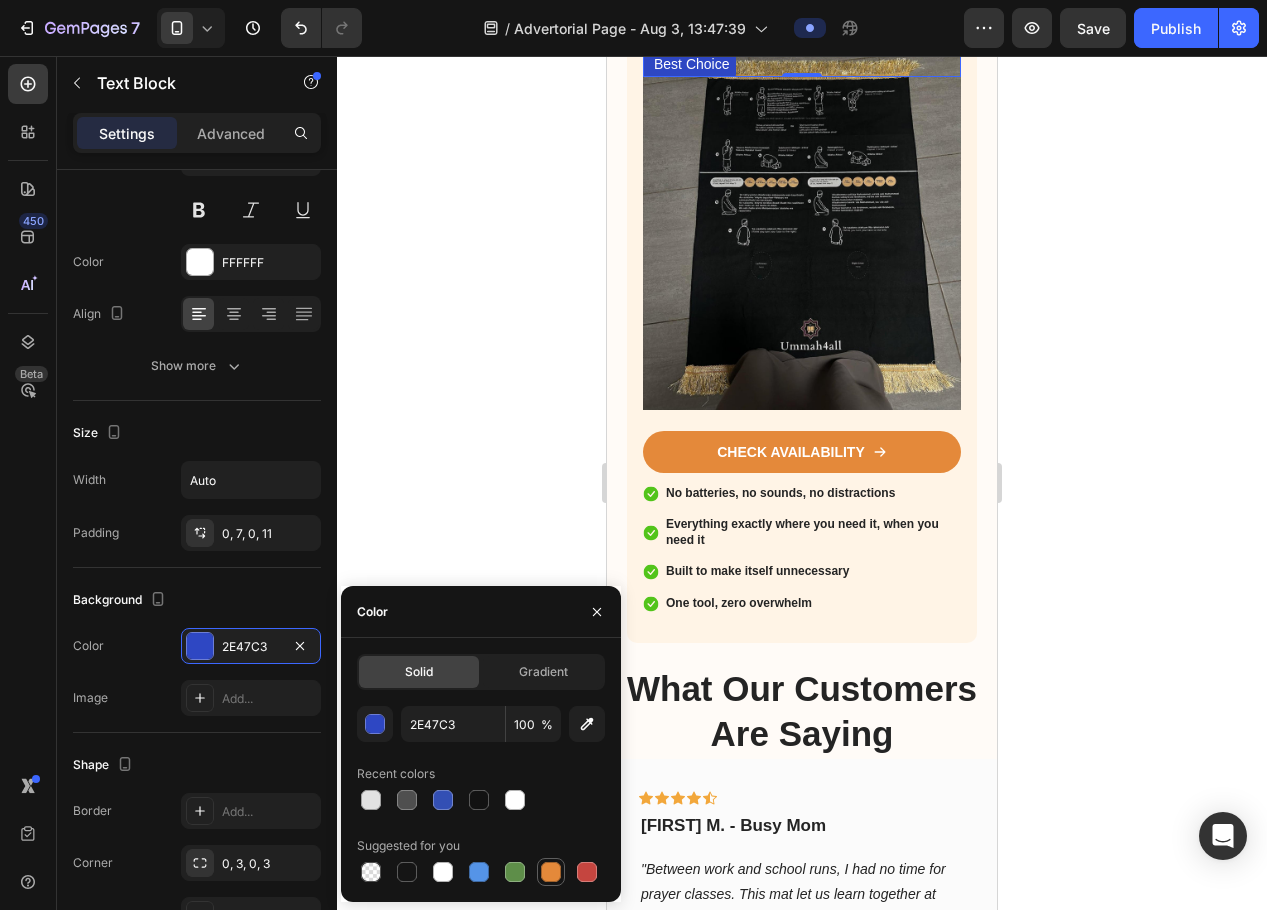 click at bounding box center (551, 872) 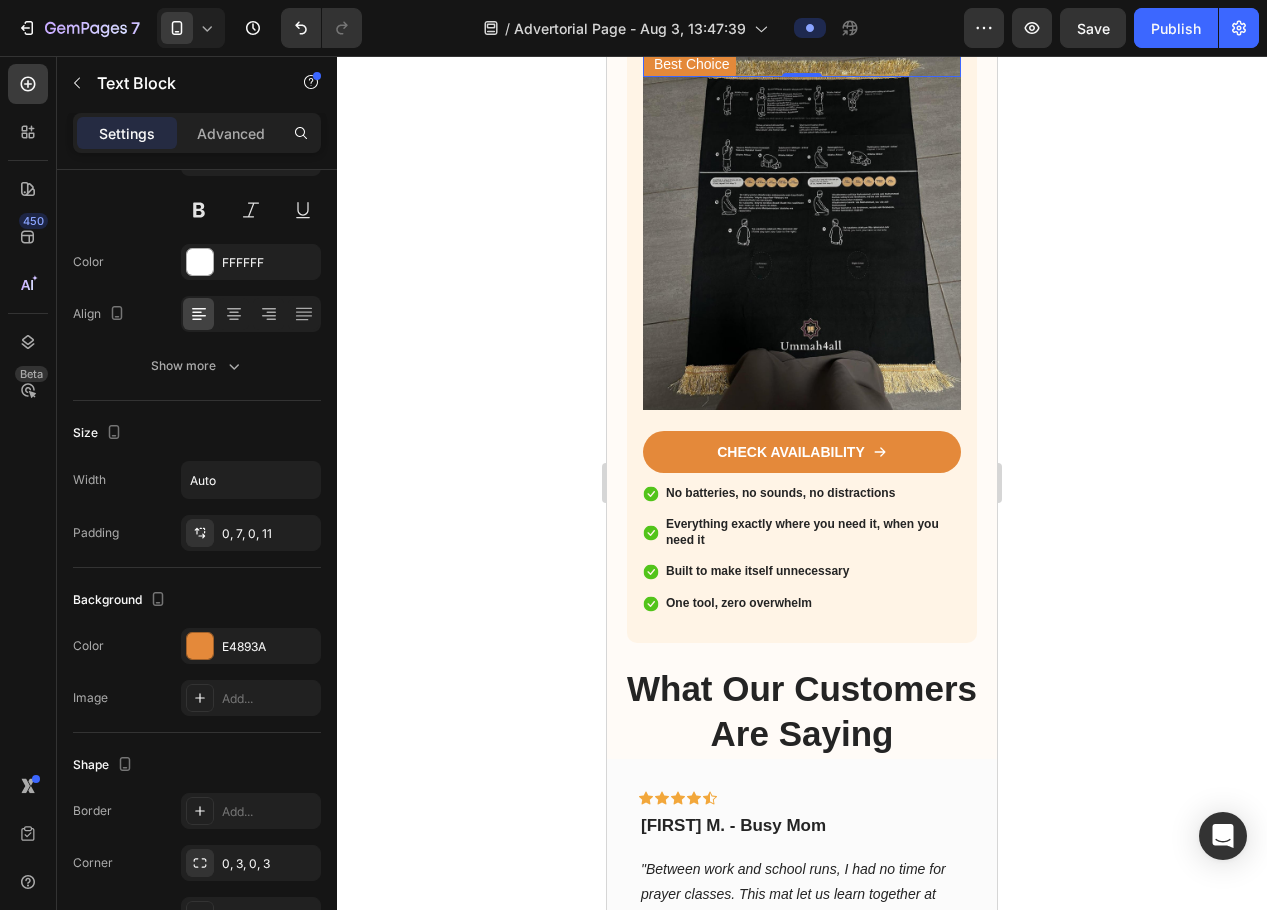 click 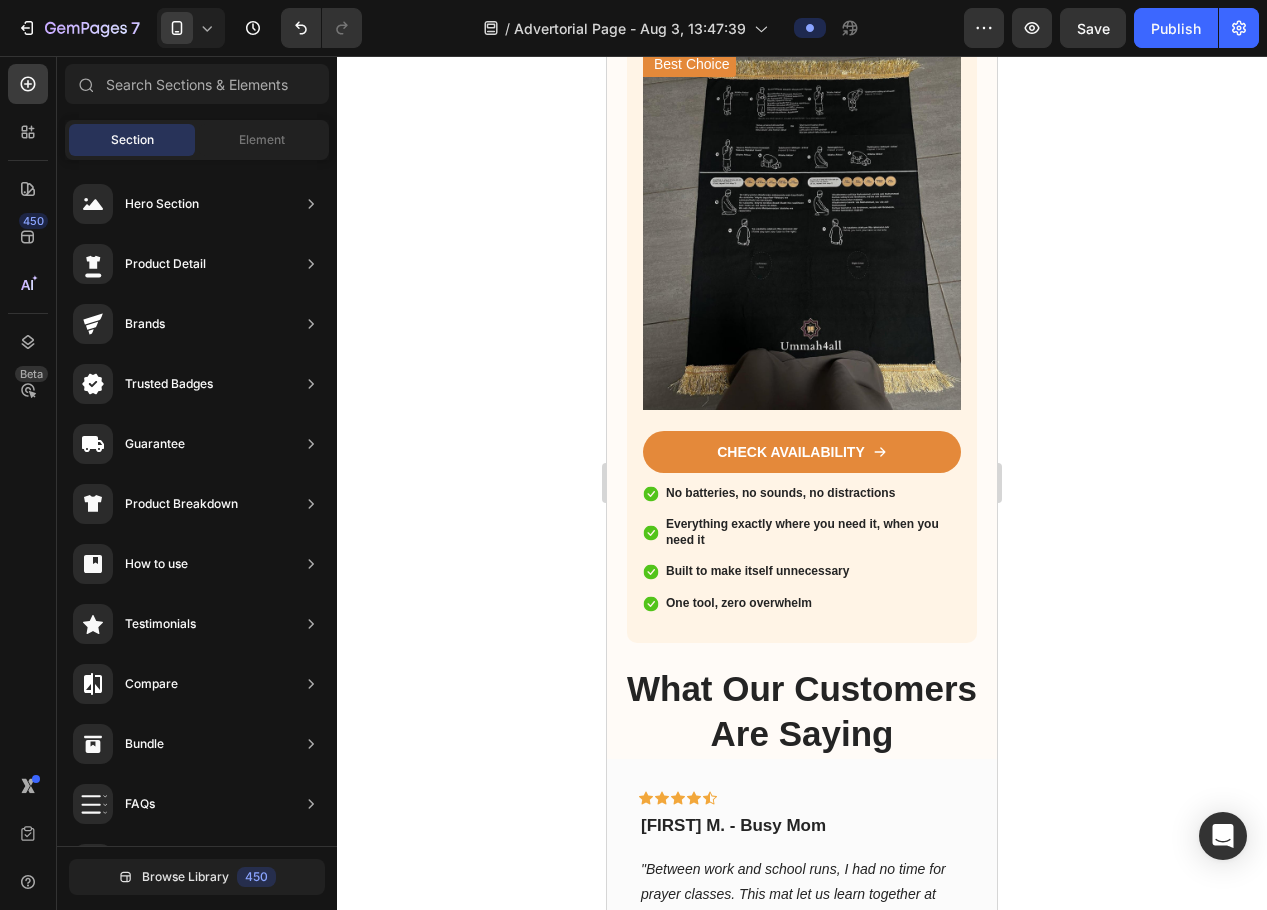 click 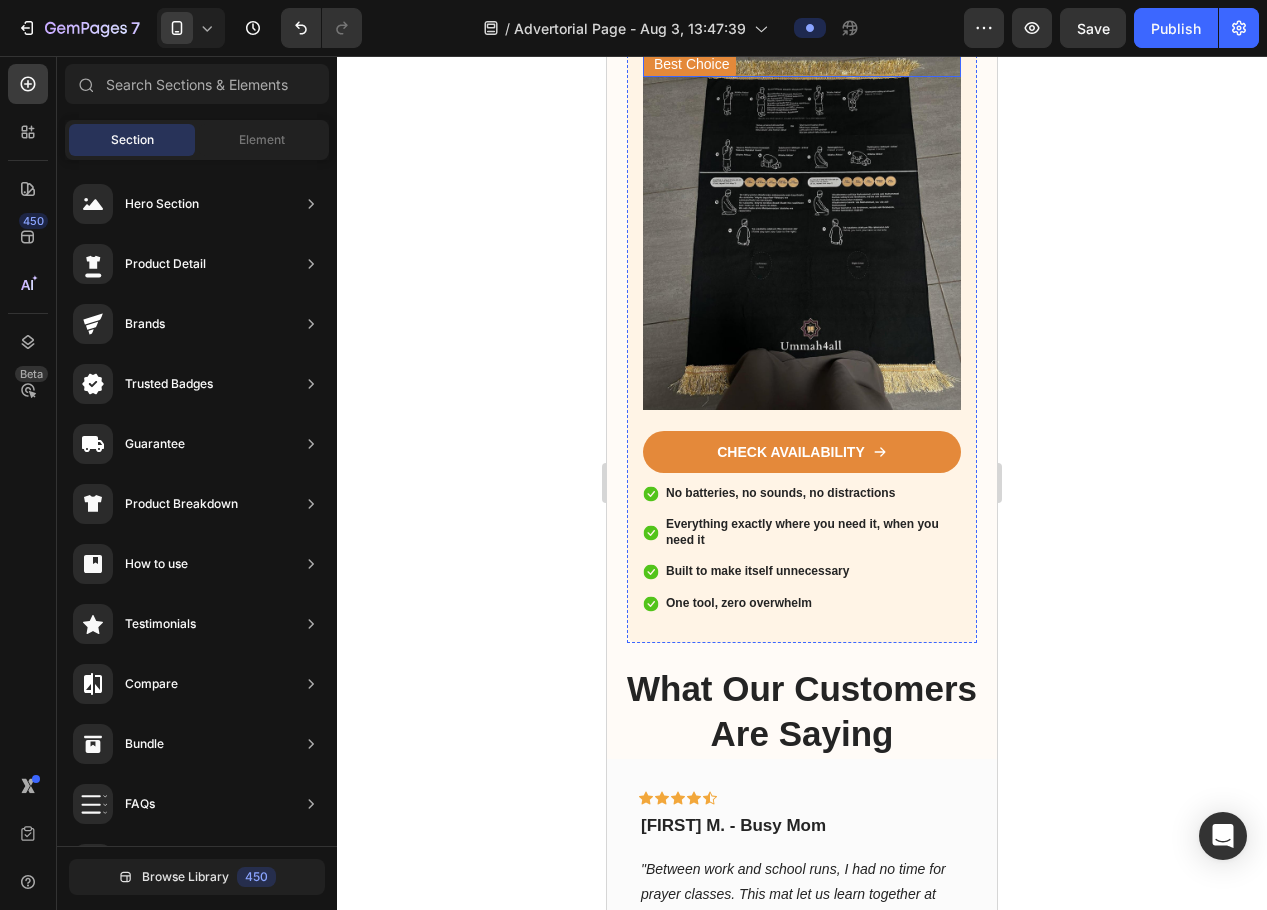 click on "Best Choice" at bounding box center [691, 64] 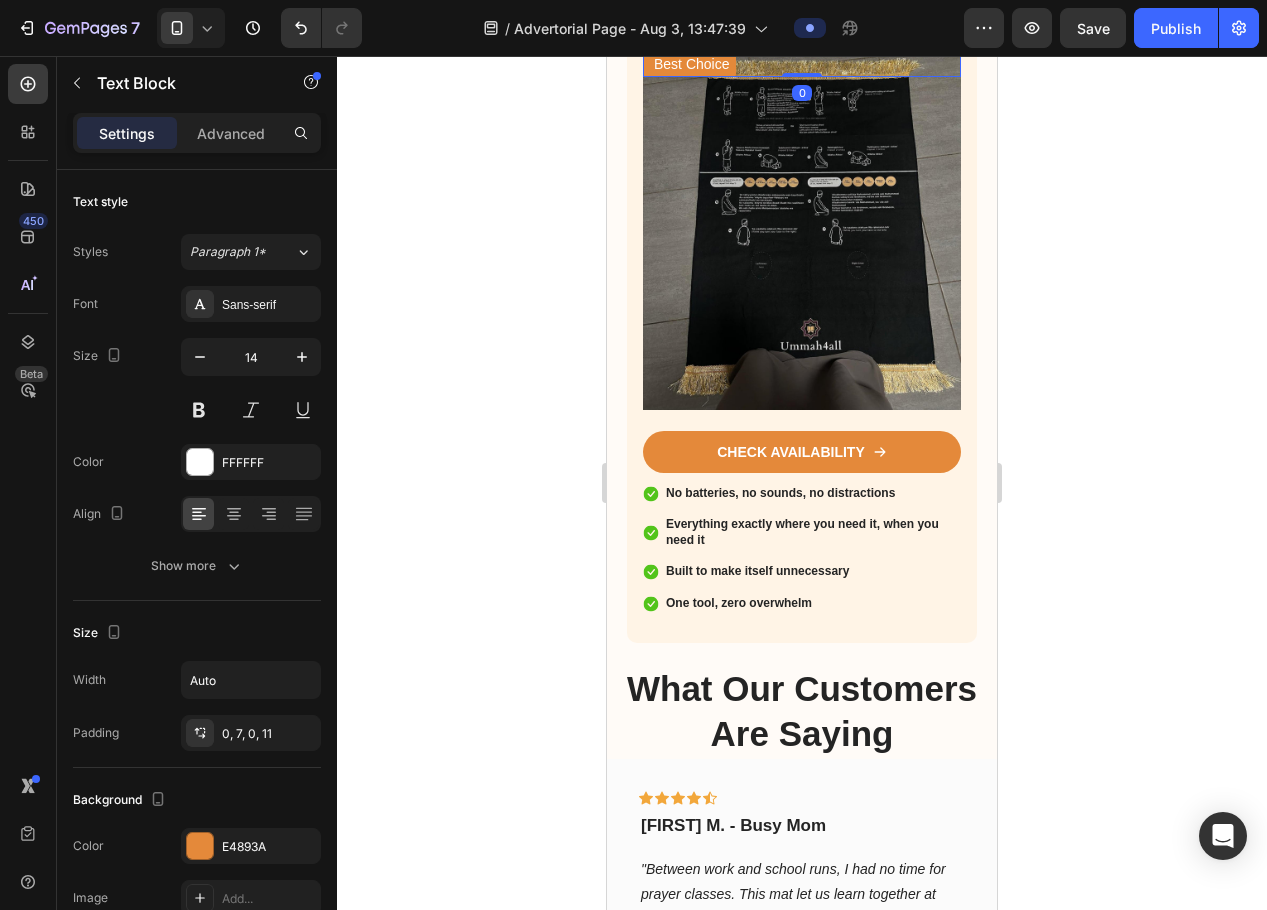 click 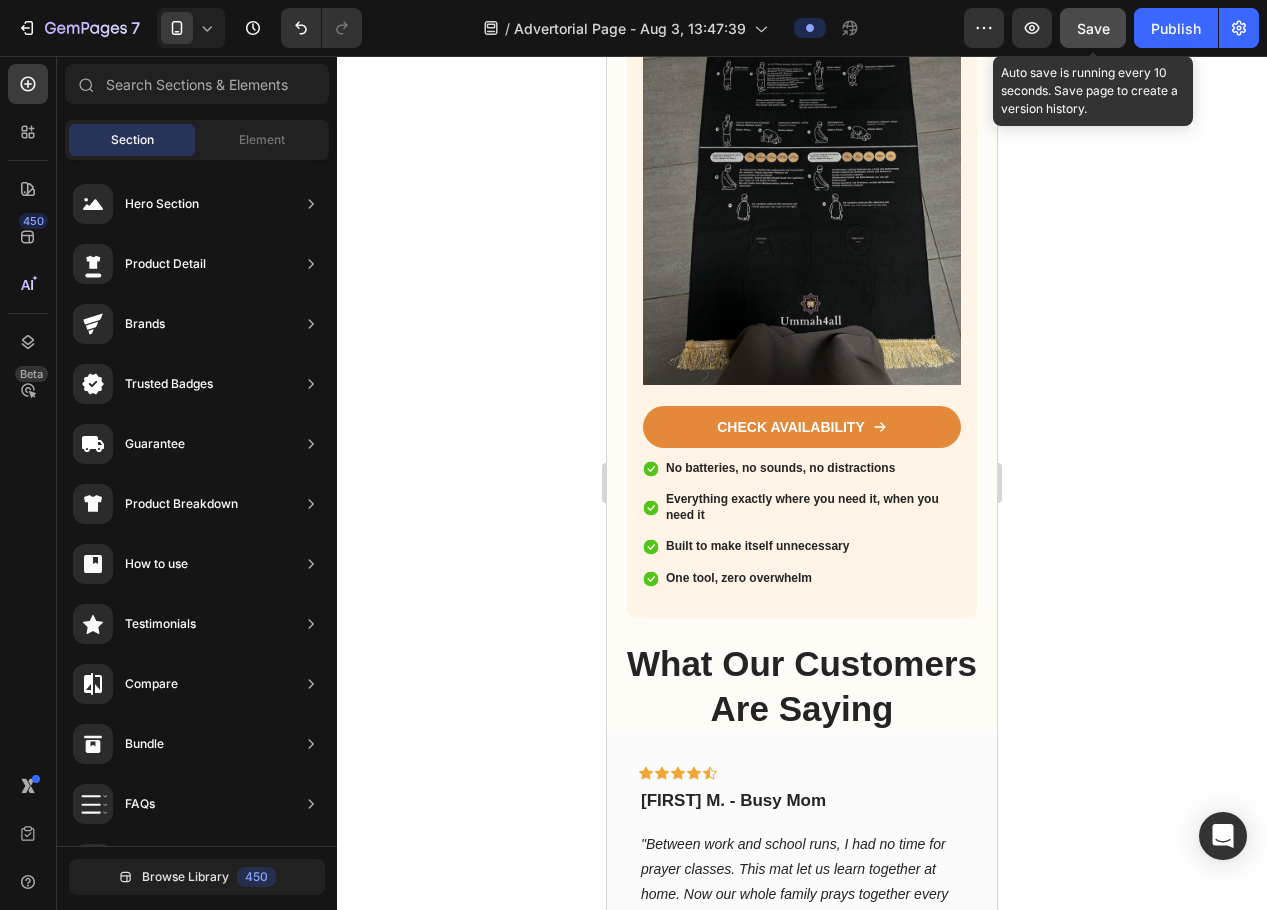 click on "Save" 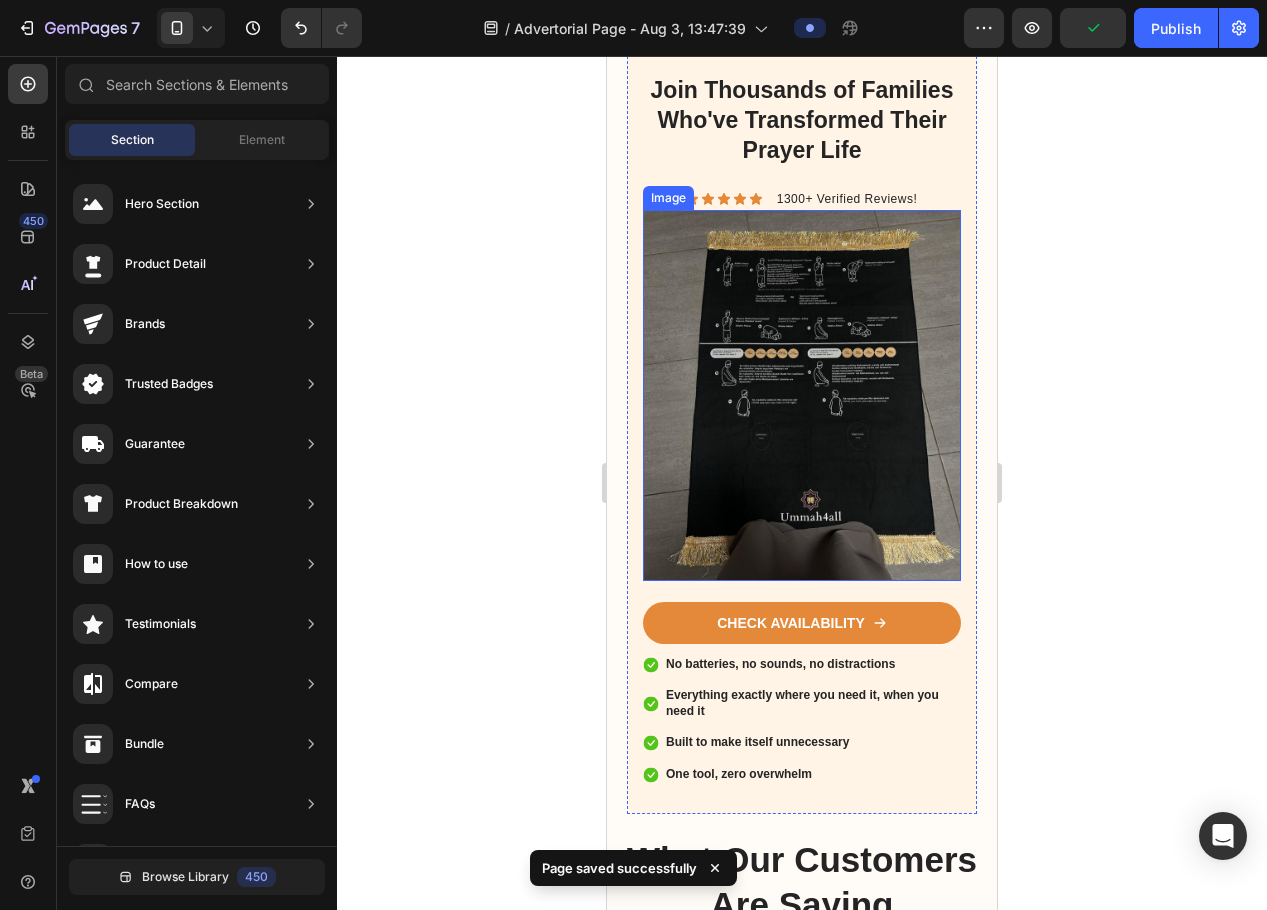 scroll, scrollTop: 2700, scrollLeft: 0, axis: vertical 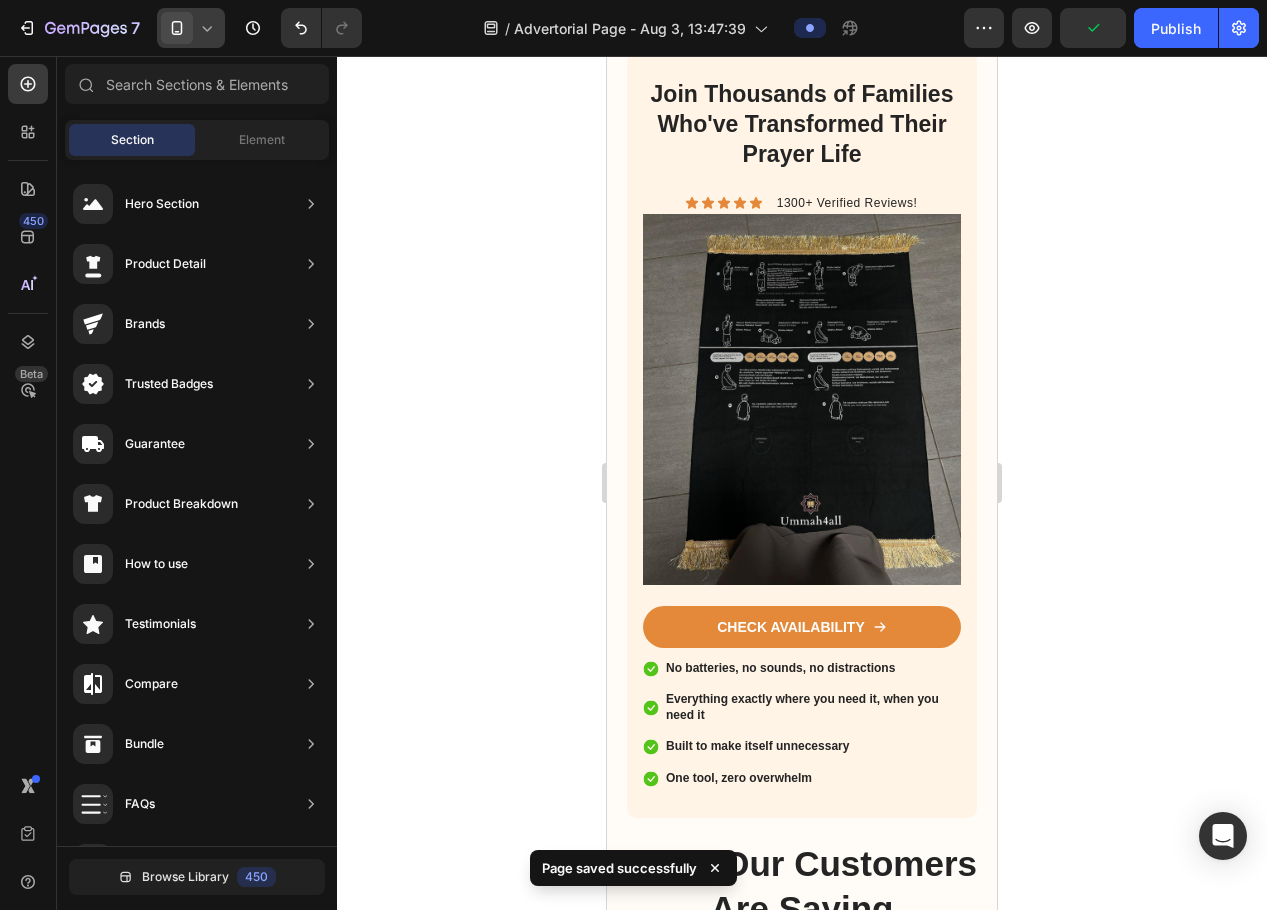 click 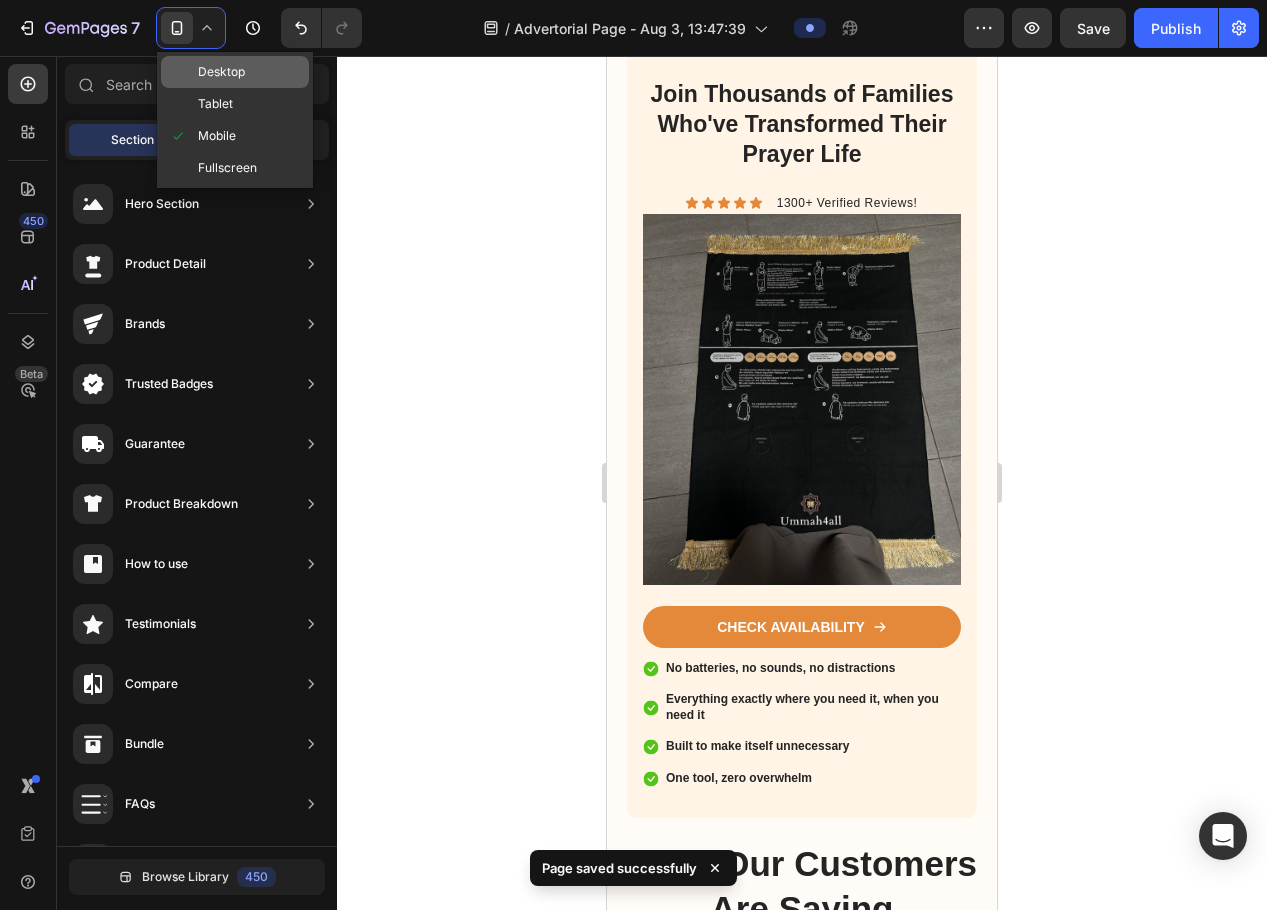 click on "Desktop" at bounding box center (221, 72) 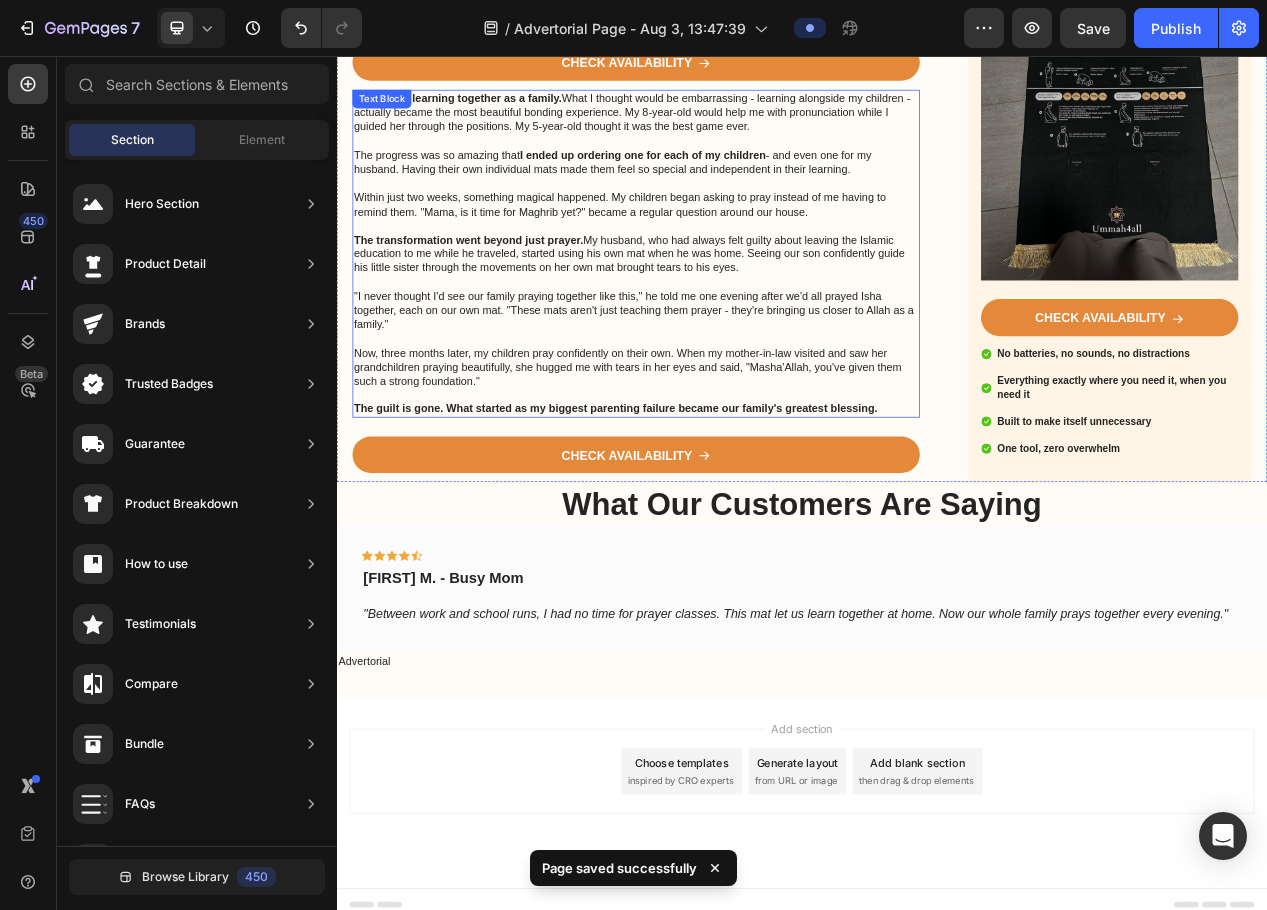 scroll, scrollTop: 1939, scrollLeft: 0, axis: vertical 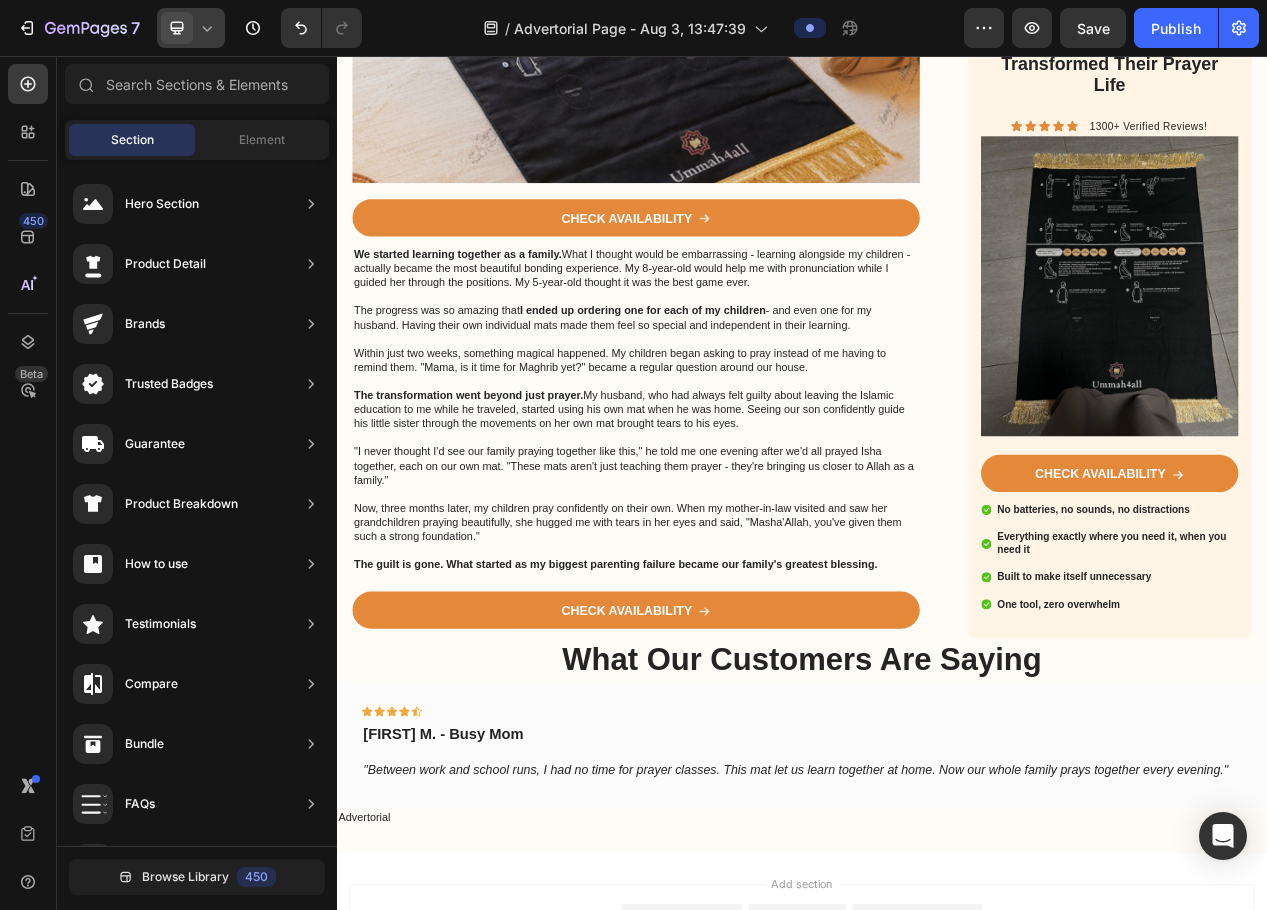 click 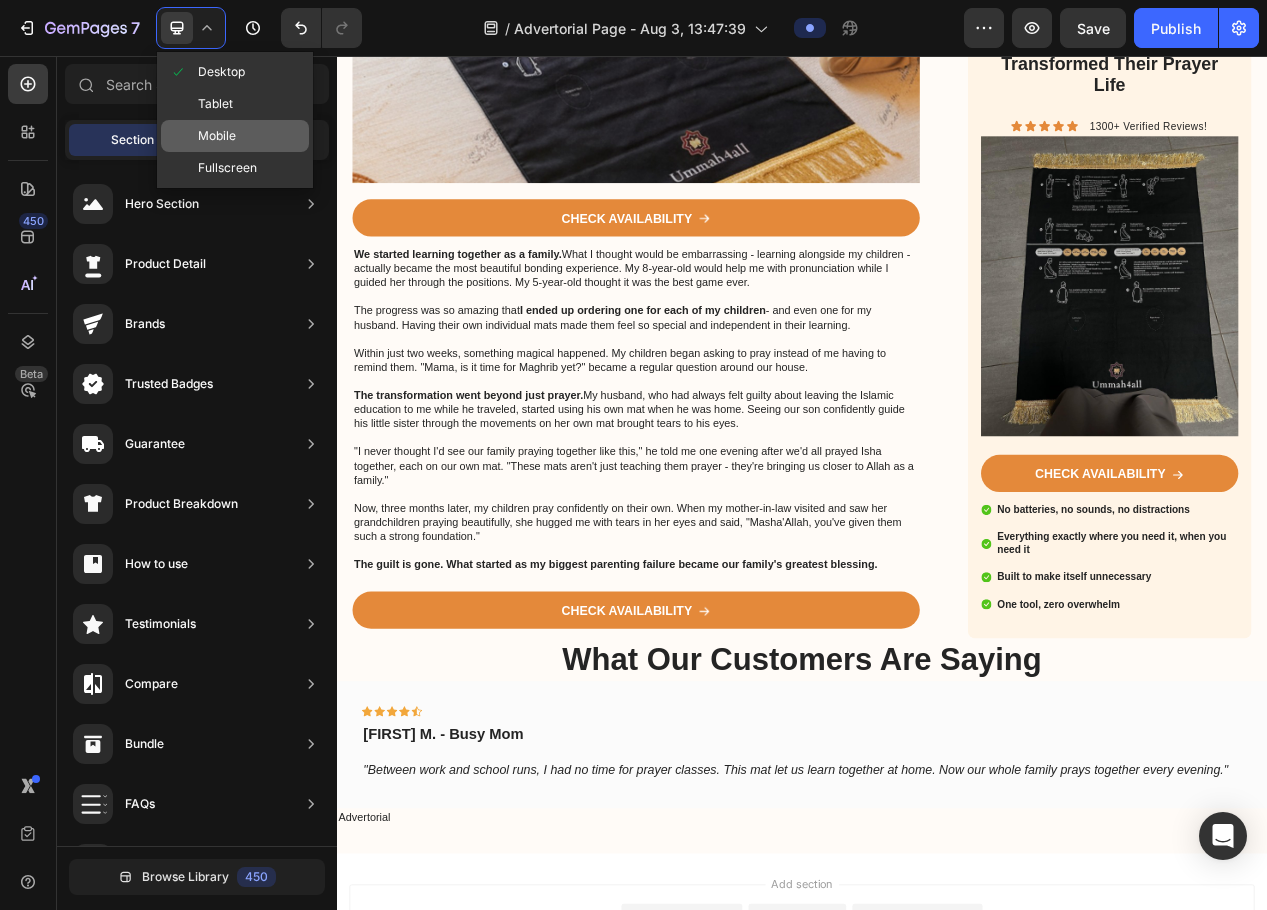 click on "Mobile" 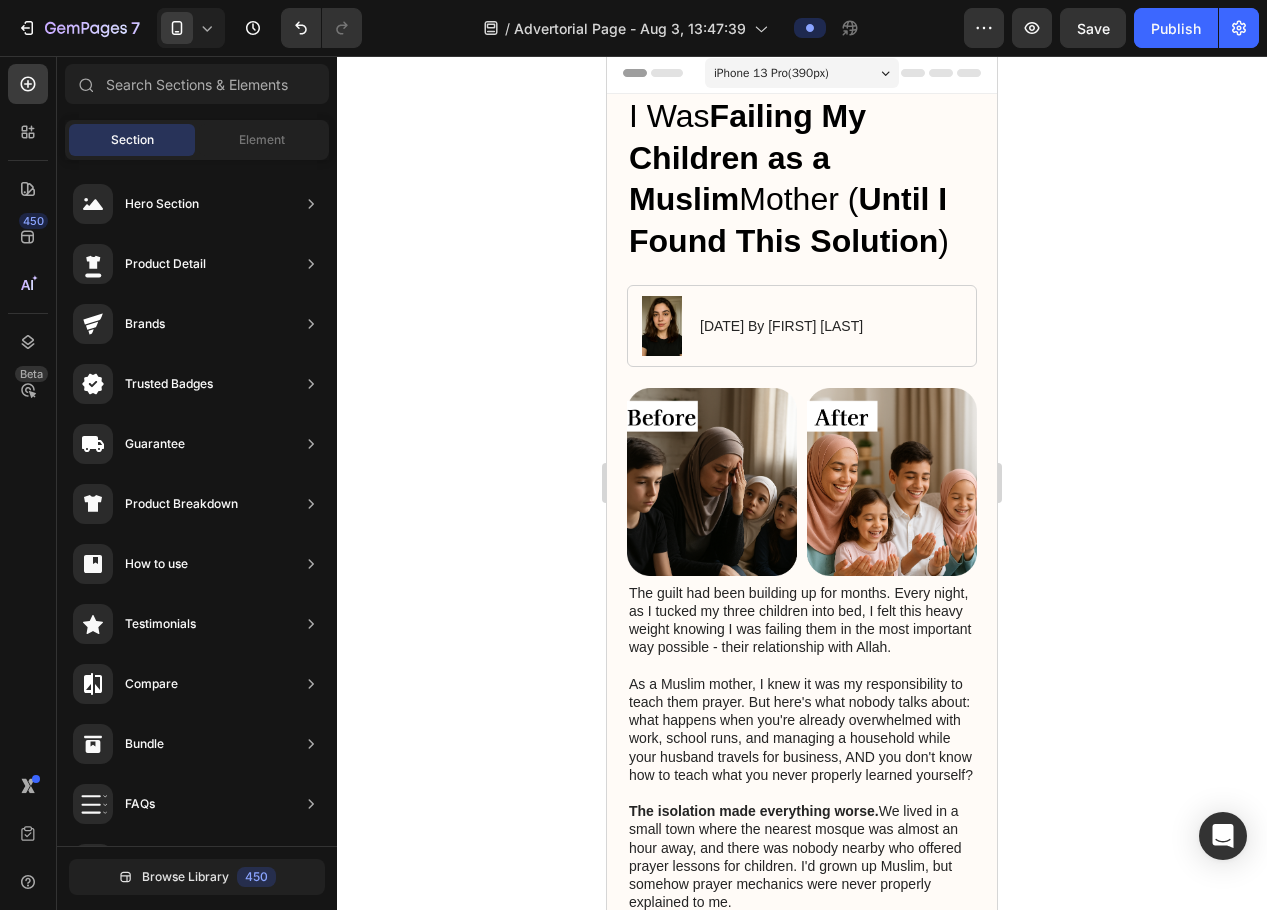scroll, scrollTop: 0, scrollLeft: 0, axis: both 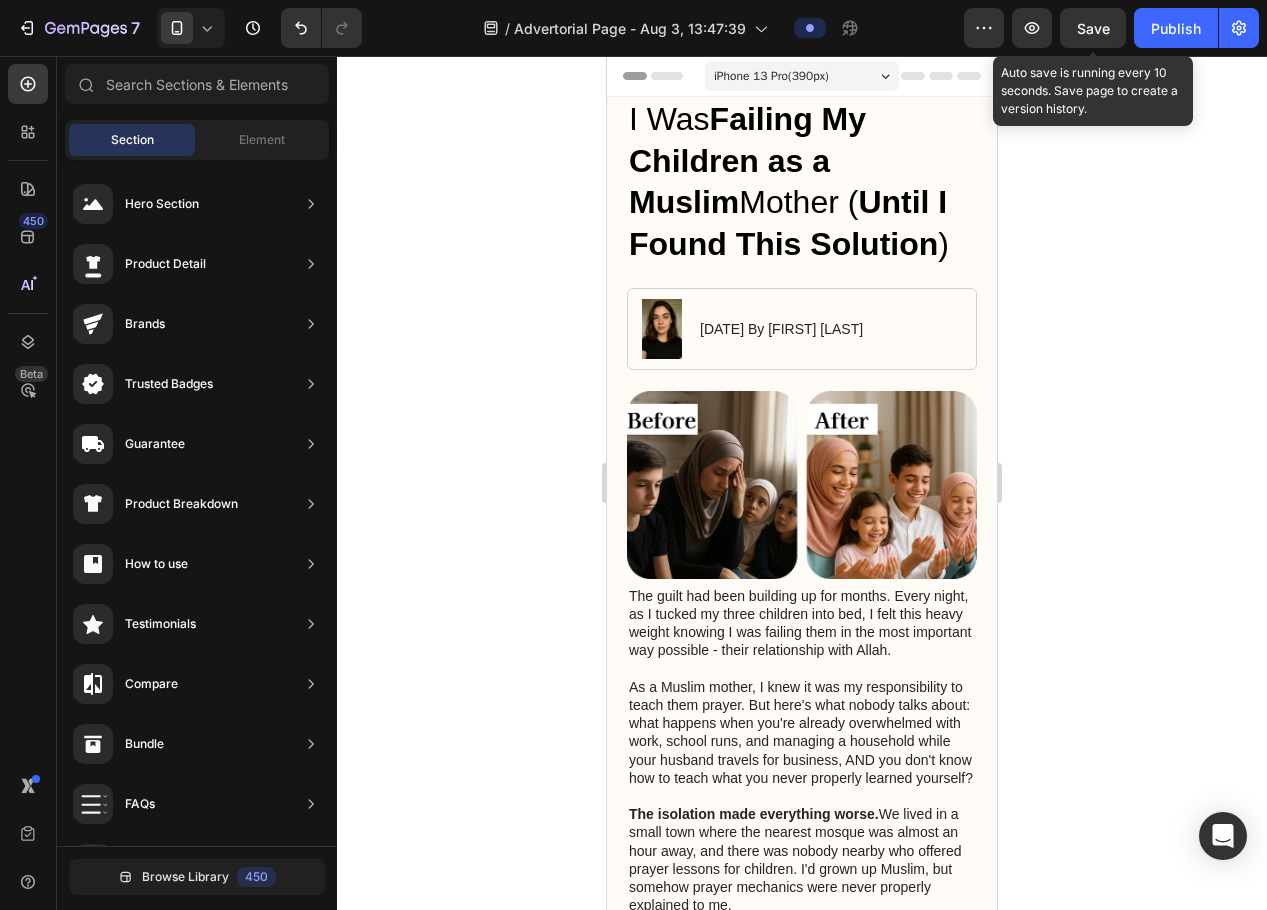 click on "Save" at bounding box center [1093, 28] 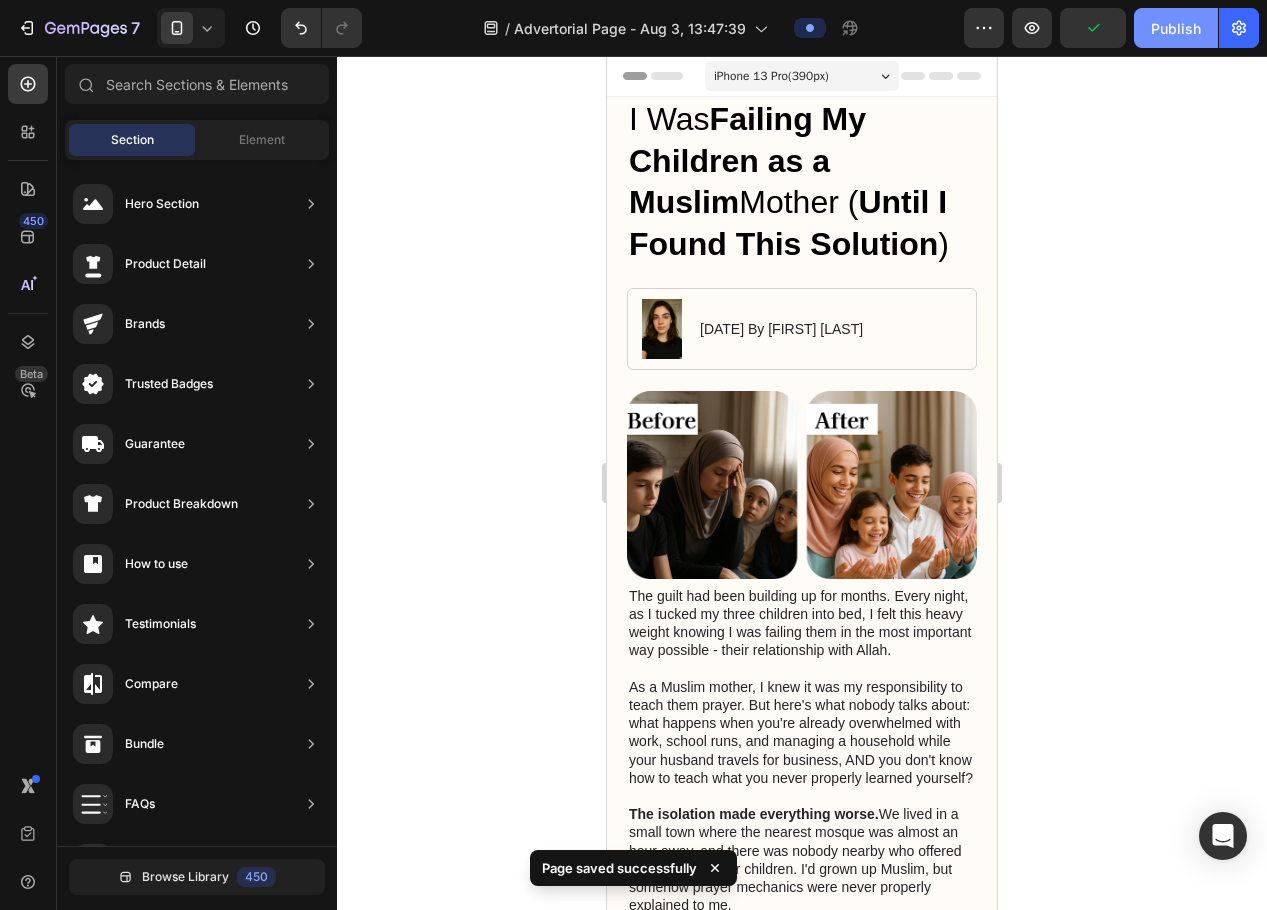 click on "Publish" at bounding box center (1176, 28) 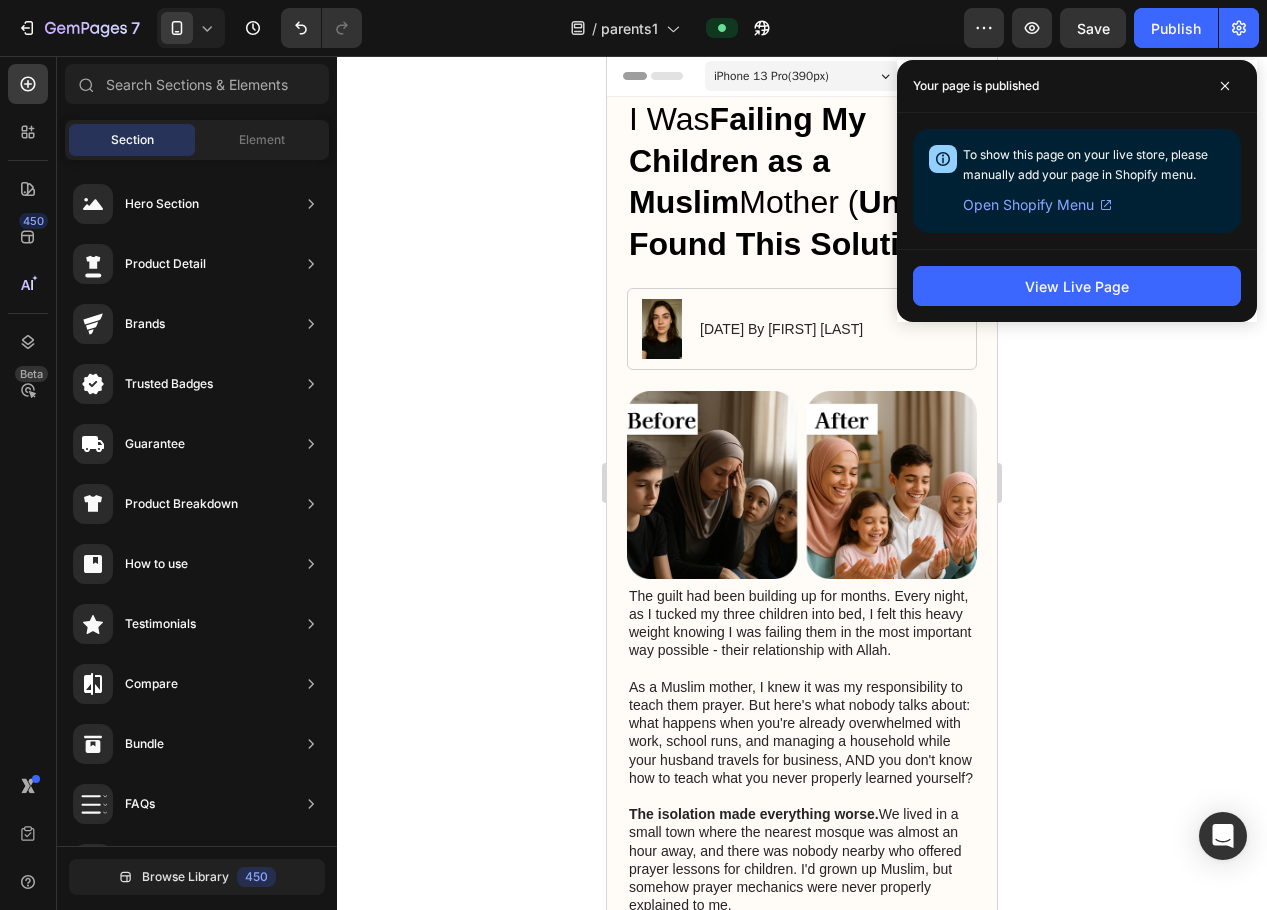 click 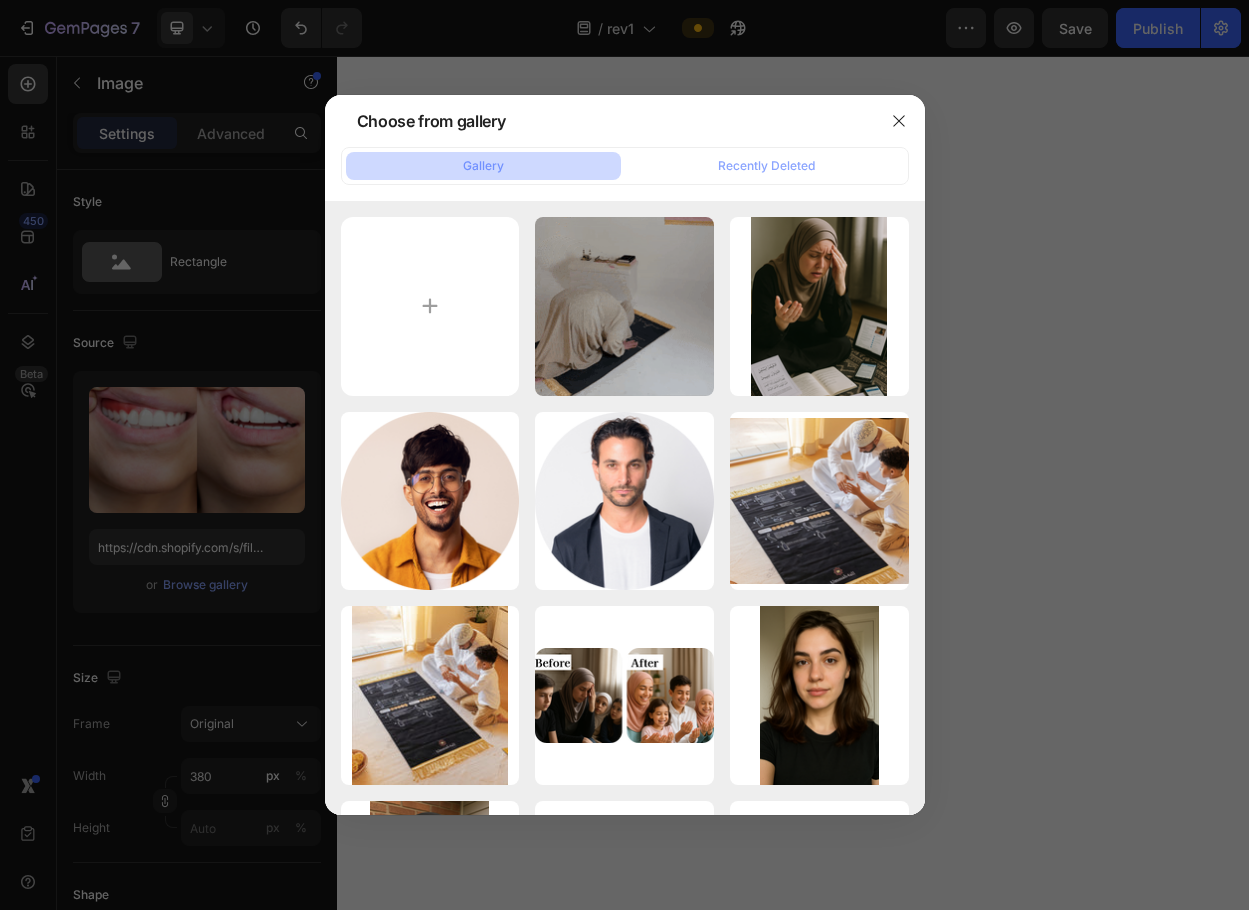 scroll, scrollTop: 0, scrollLeft: 0, axis: both 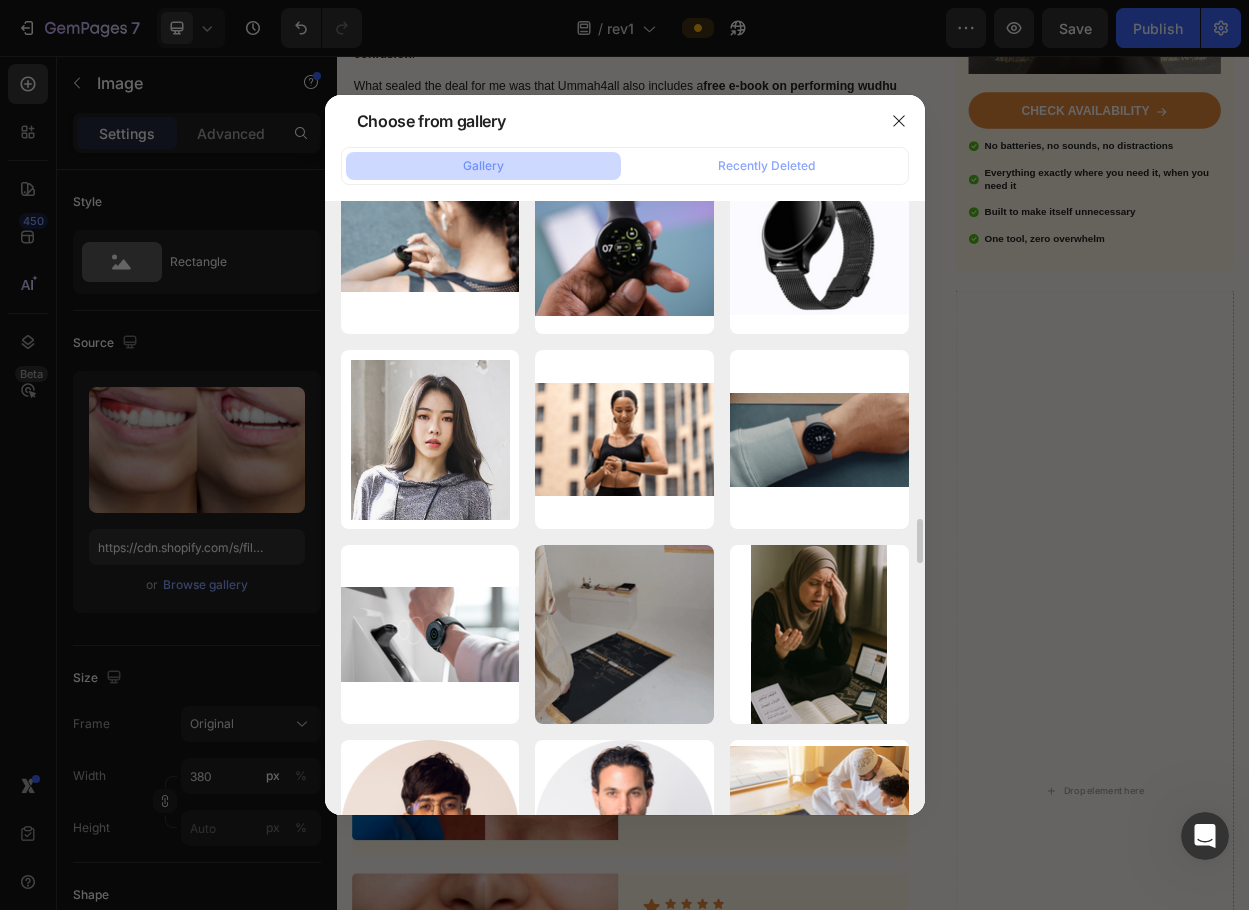 click at bounding box center (624, 455) 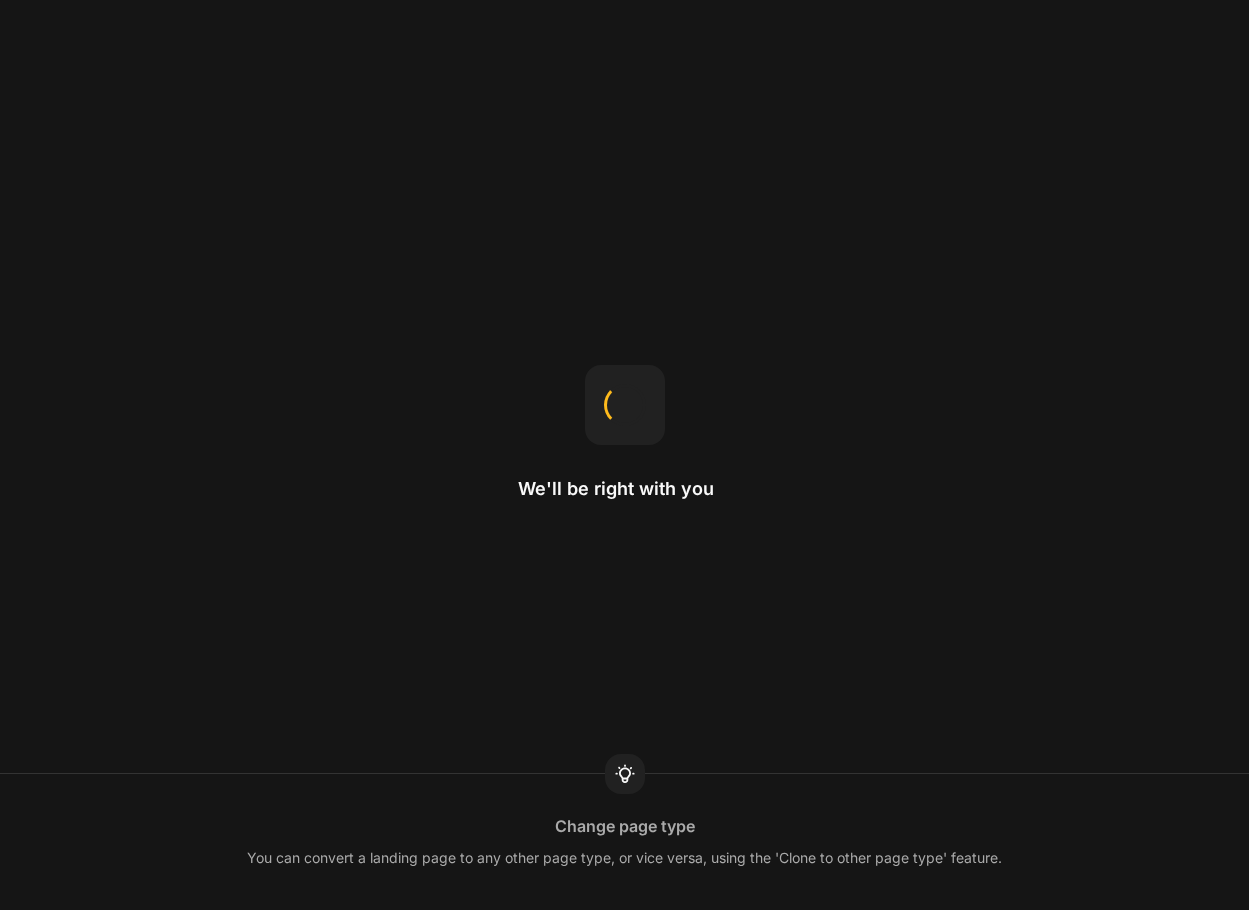scroll, scrollTop: 0, scrollLeft: 0, axis: both 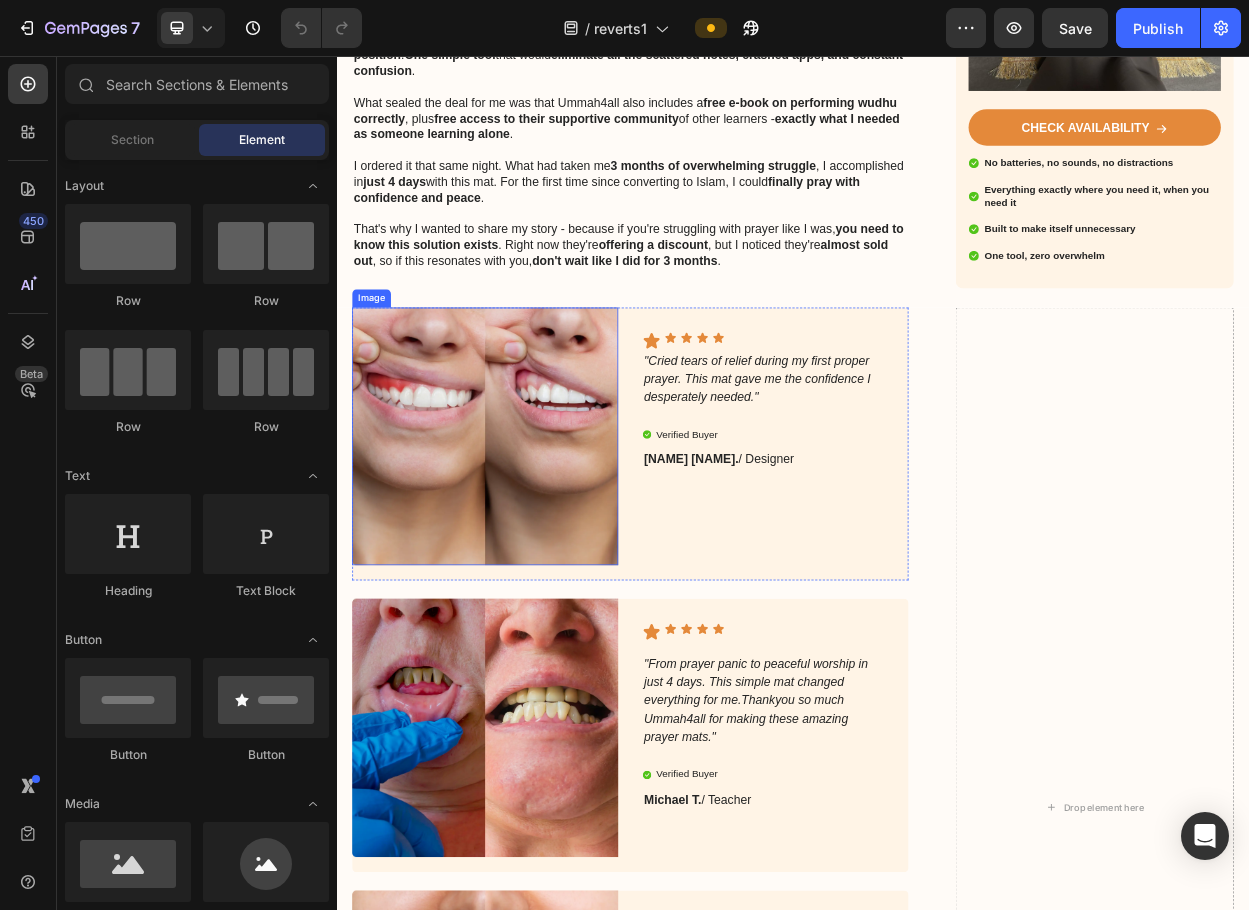 click at bounding box center [532, 557] 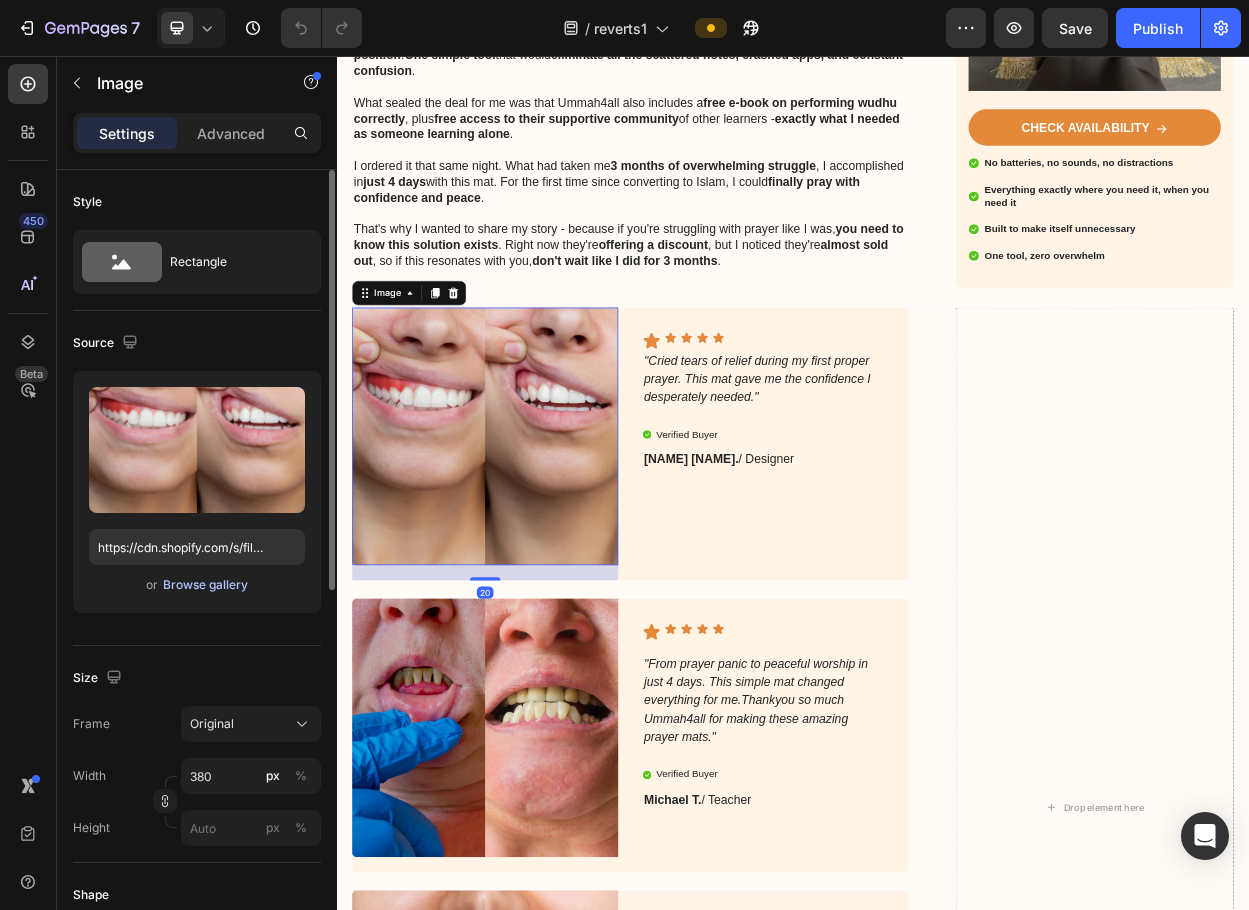 click on "Browse gallery" at bounding box center (205, 585) 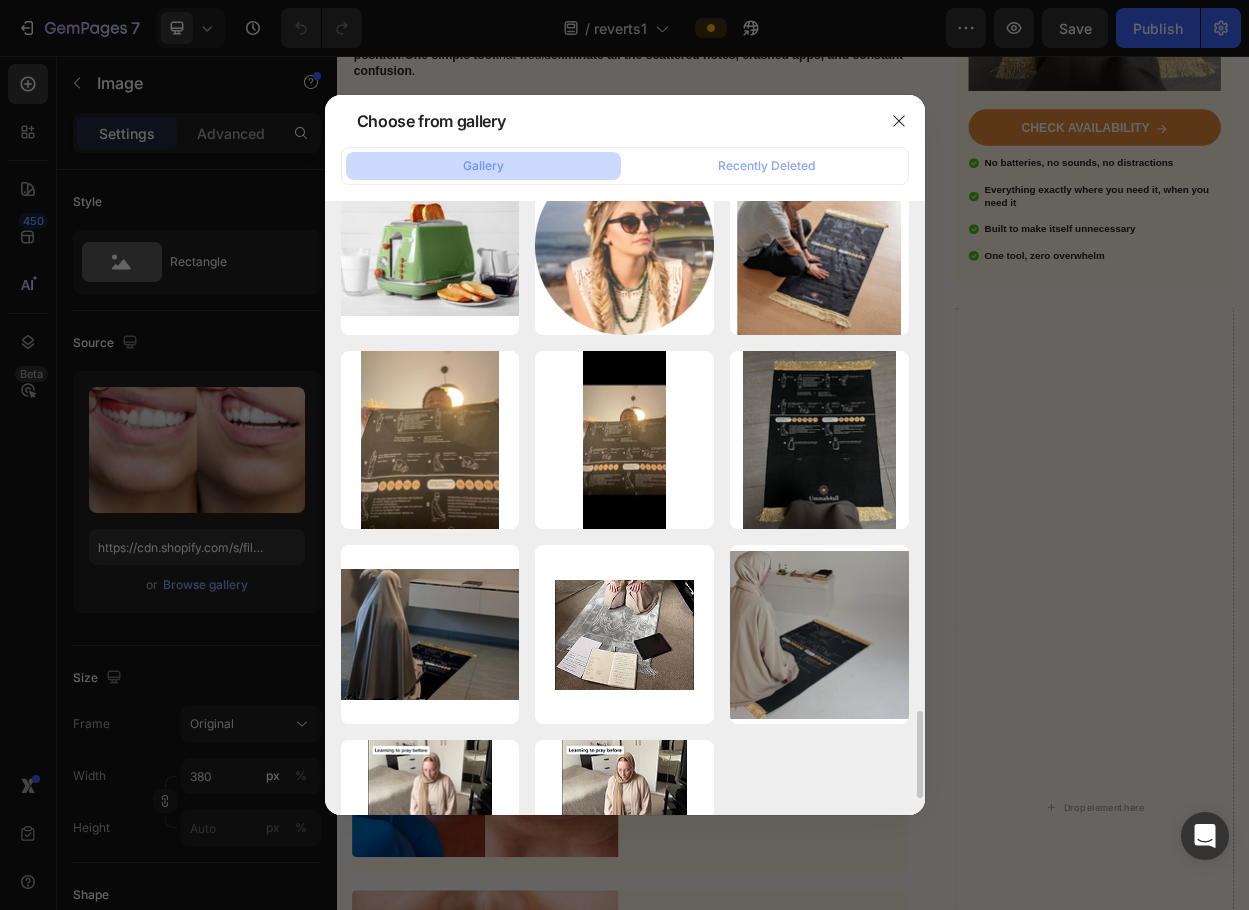 scroll, scrollTop: 3566, scrollLeft: 0, axis: vertical 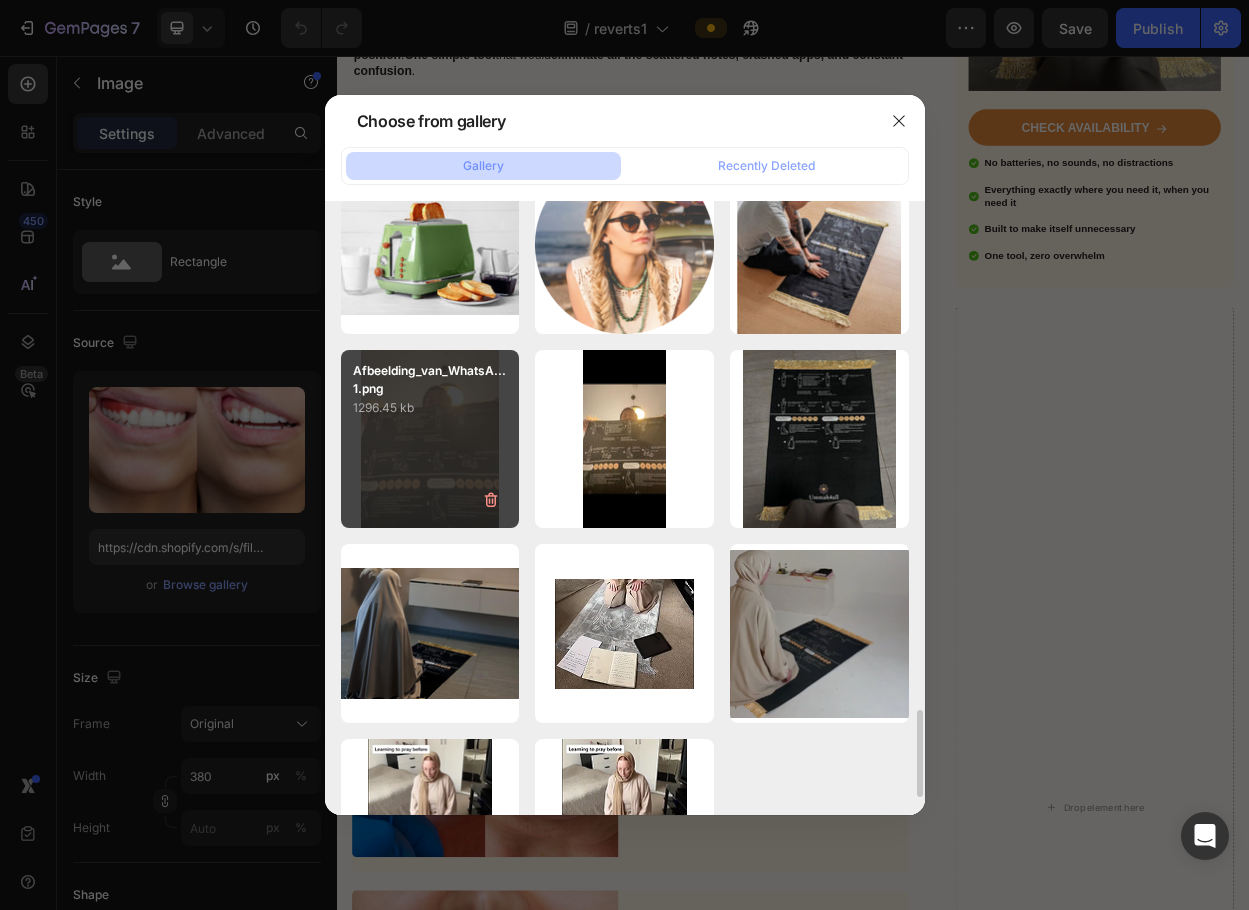 click on "Afbeelding_van_WhatsA... 1.png 1296.45 kb" at bounding box center [430, 439] 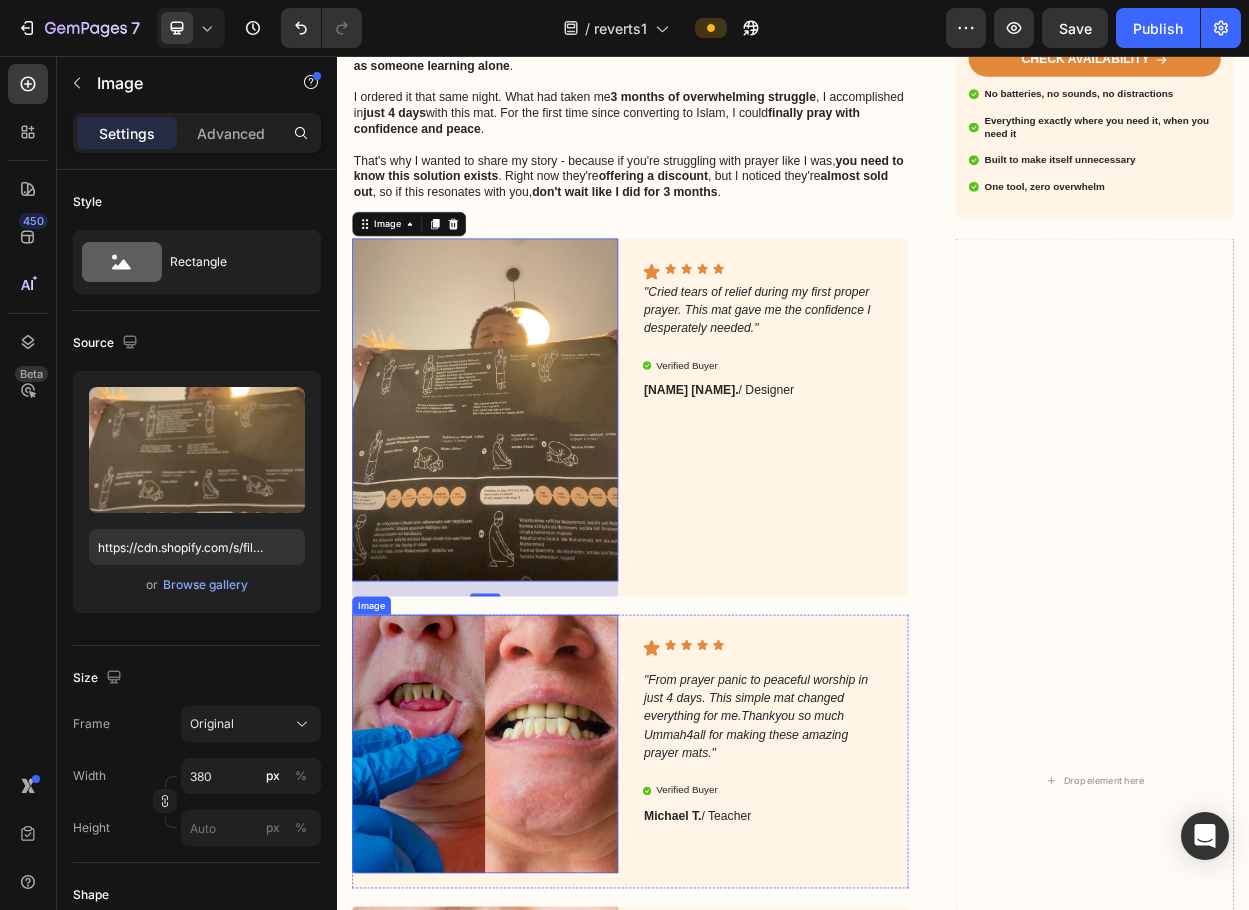 scroll, scrollTop: 4104, scrollLeft: 0, axis: vertical 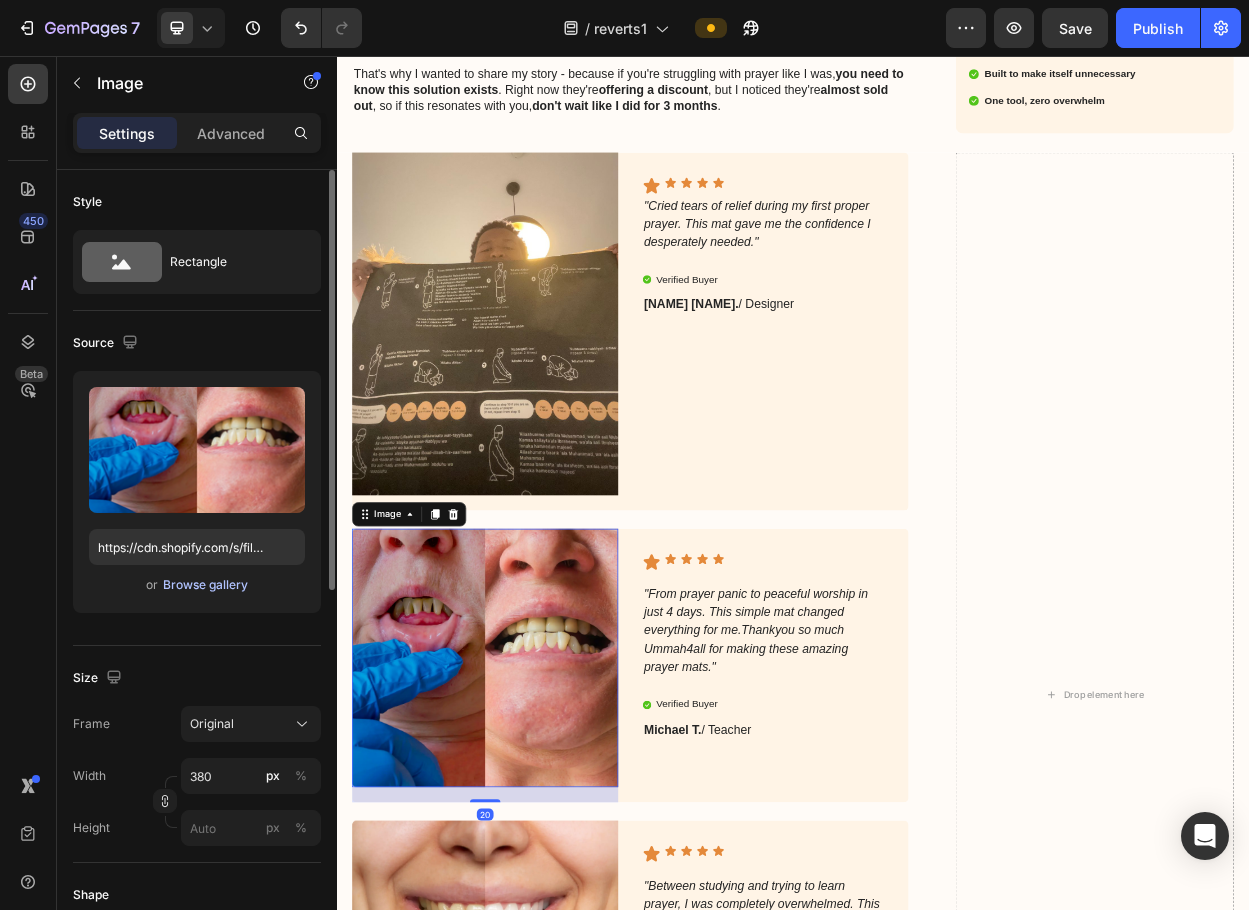 click on "Browse gallery" at bounding box center (205, 585) 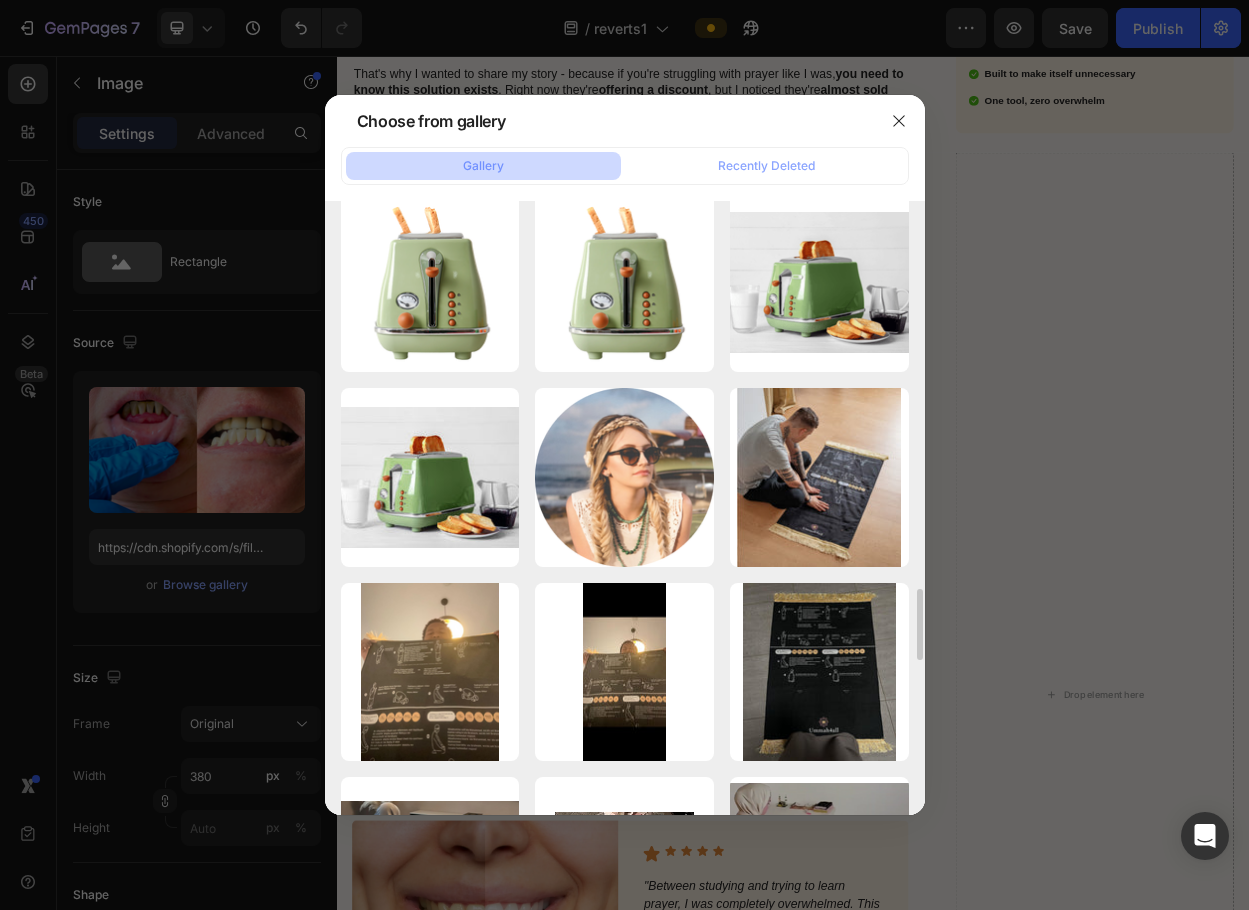 scroll, scrollTop: 3333, scrollLeft: 0, axis: vertical 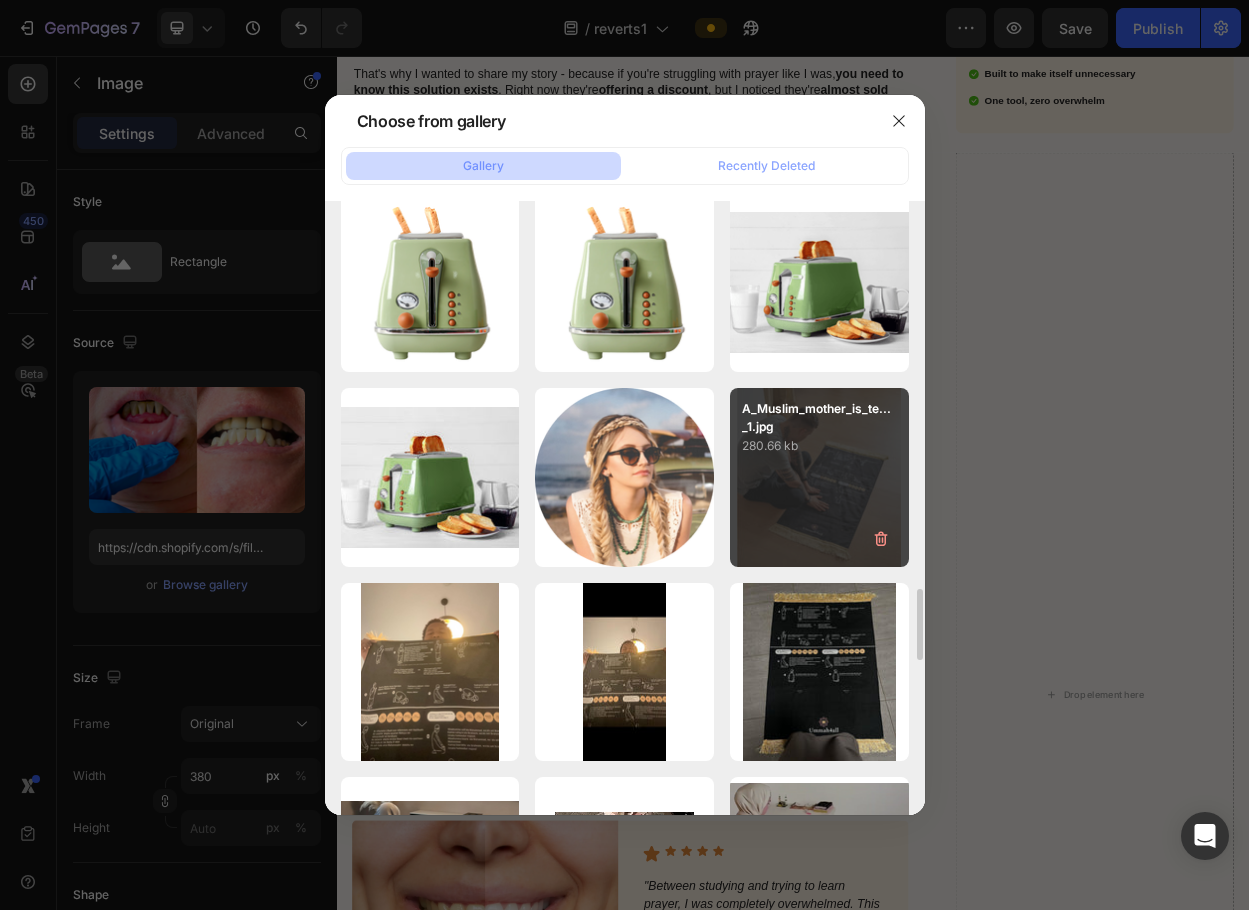 click on "A_Muslim_mother_is_te..._1.jpg 280.66 kb" at bounding box center (819, 477) 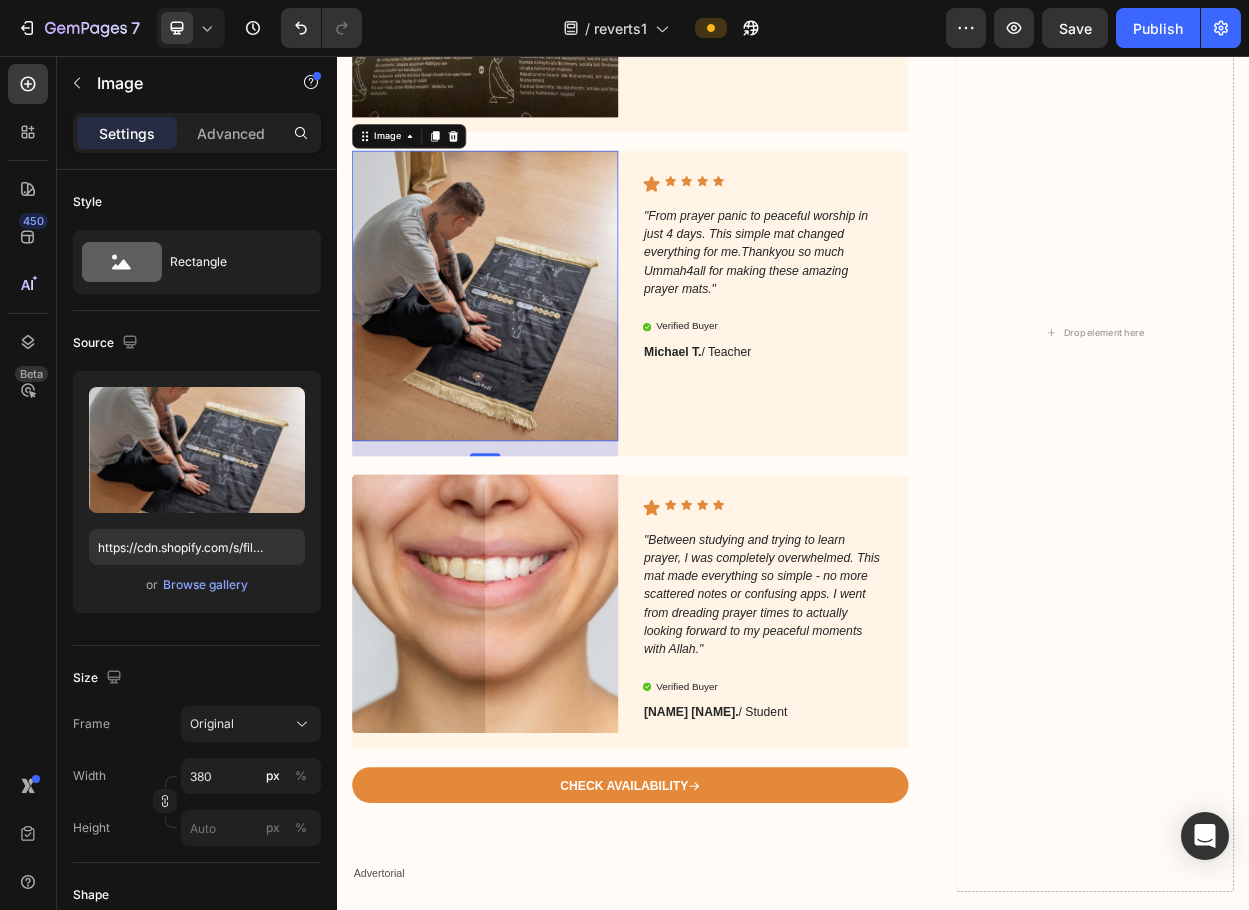 scroll, scrollTop: 4594, scrollLeft: 0, axis: vertical 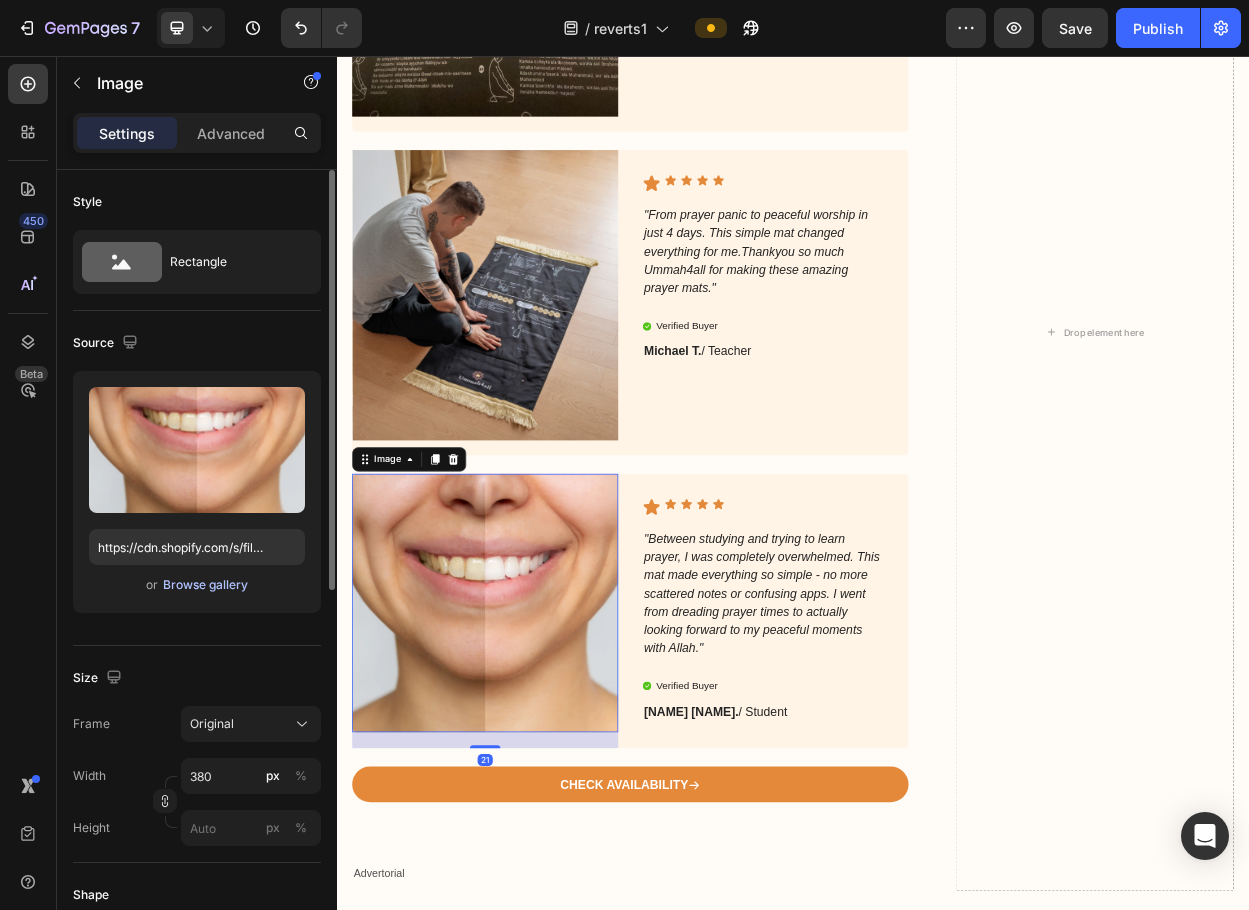 click on "Browse gallery" at bounding box center (205, 585) 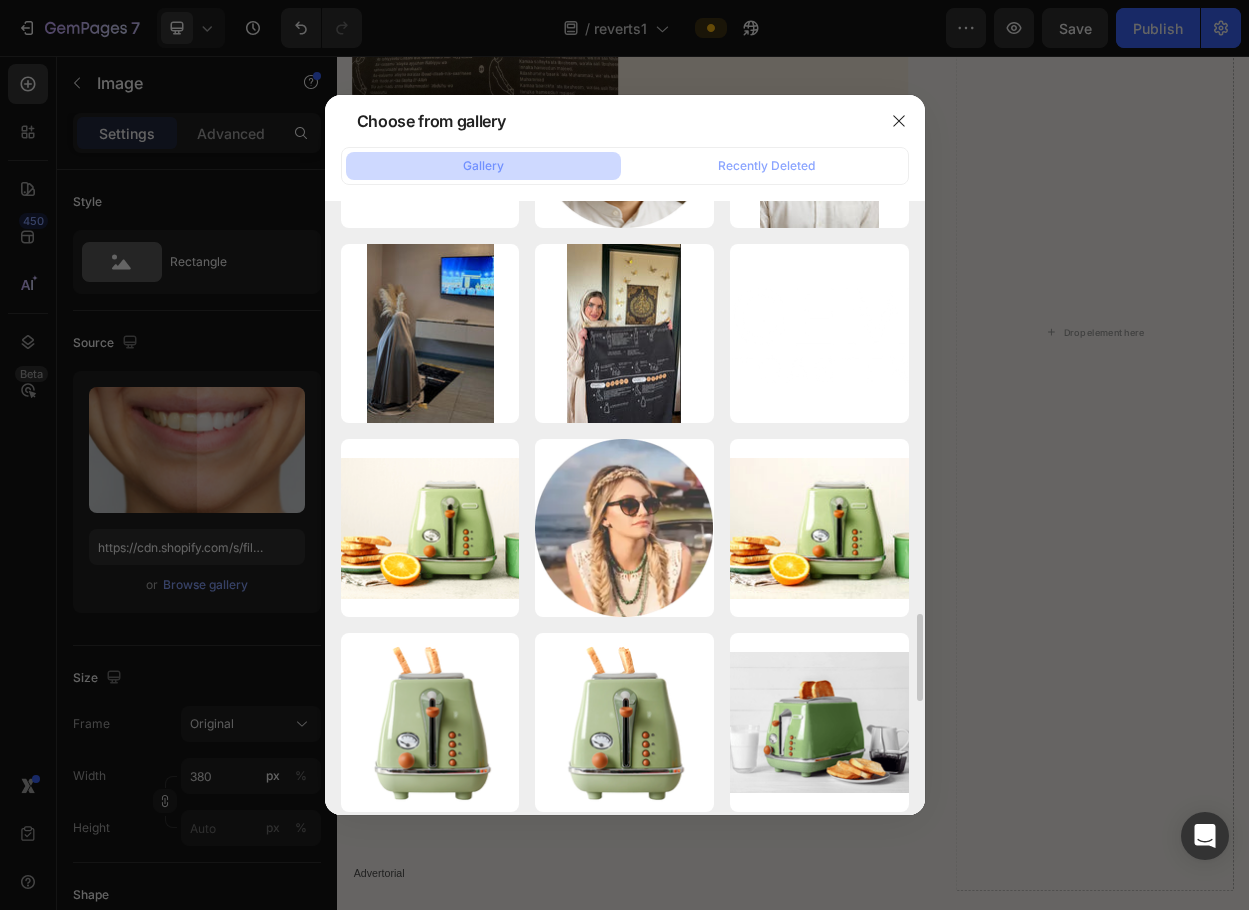 scroll, scrollTop: 2894, scrollLeft: 0, axis: vertical 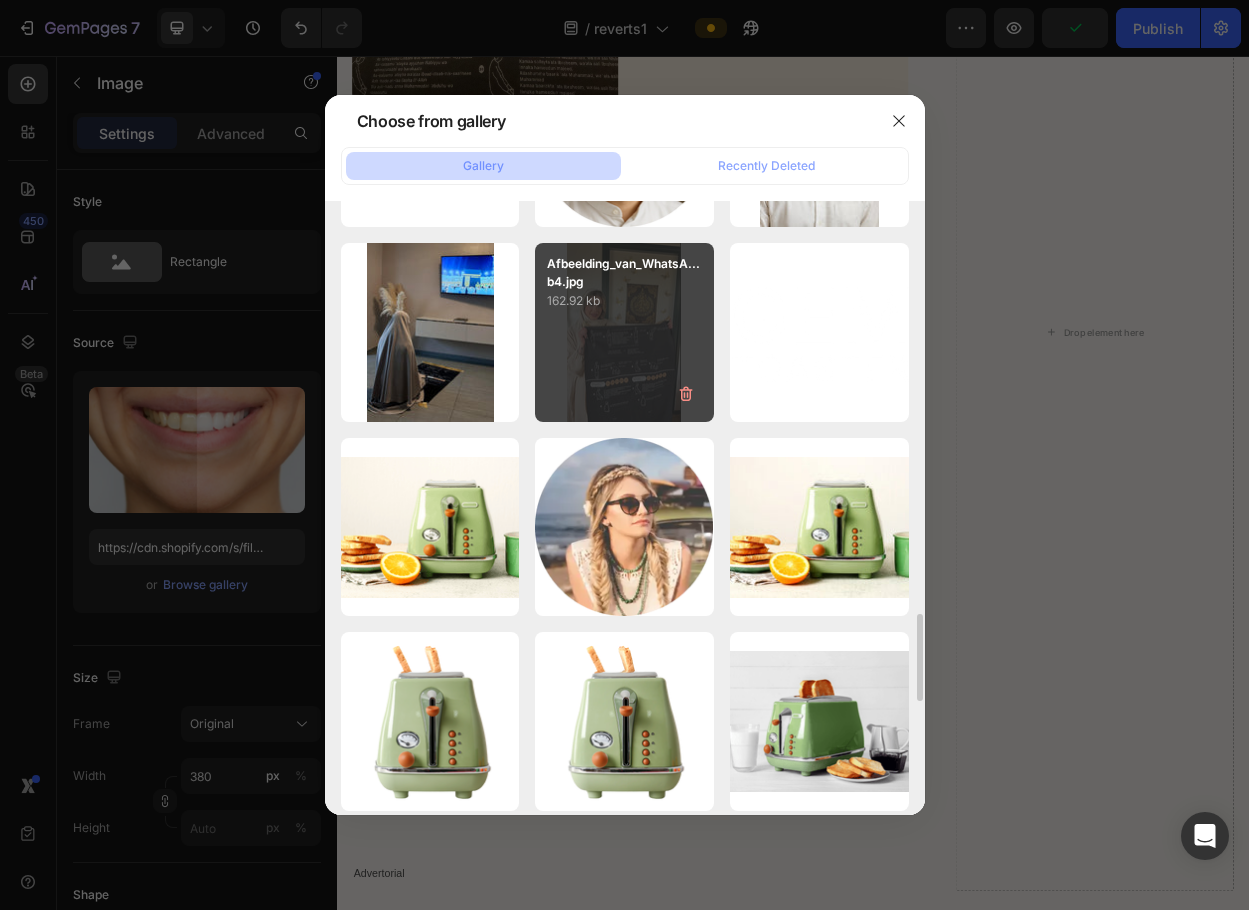 click on "Afbeelding_van_WhatsA...b4.jpg 162.92 kb" at bounding box center [624, 332] 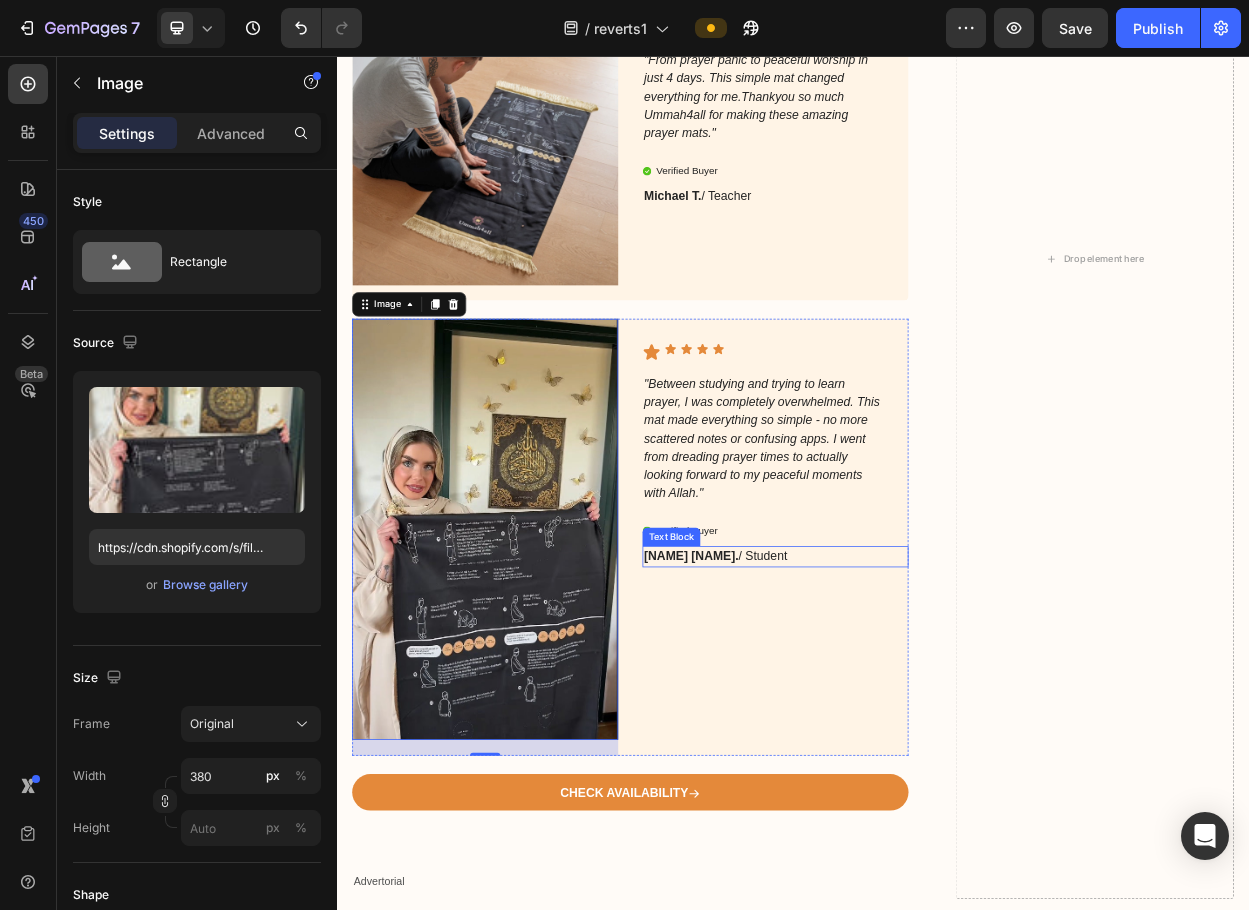 scroll, scrollTop: 4799, scrollLeft: 0, axis: vertical 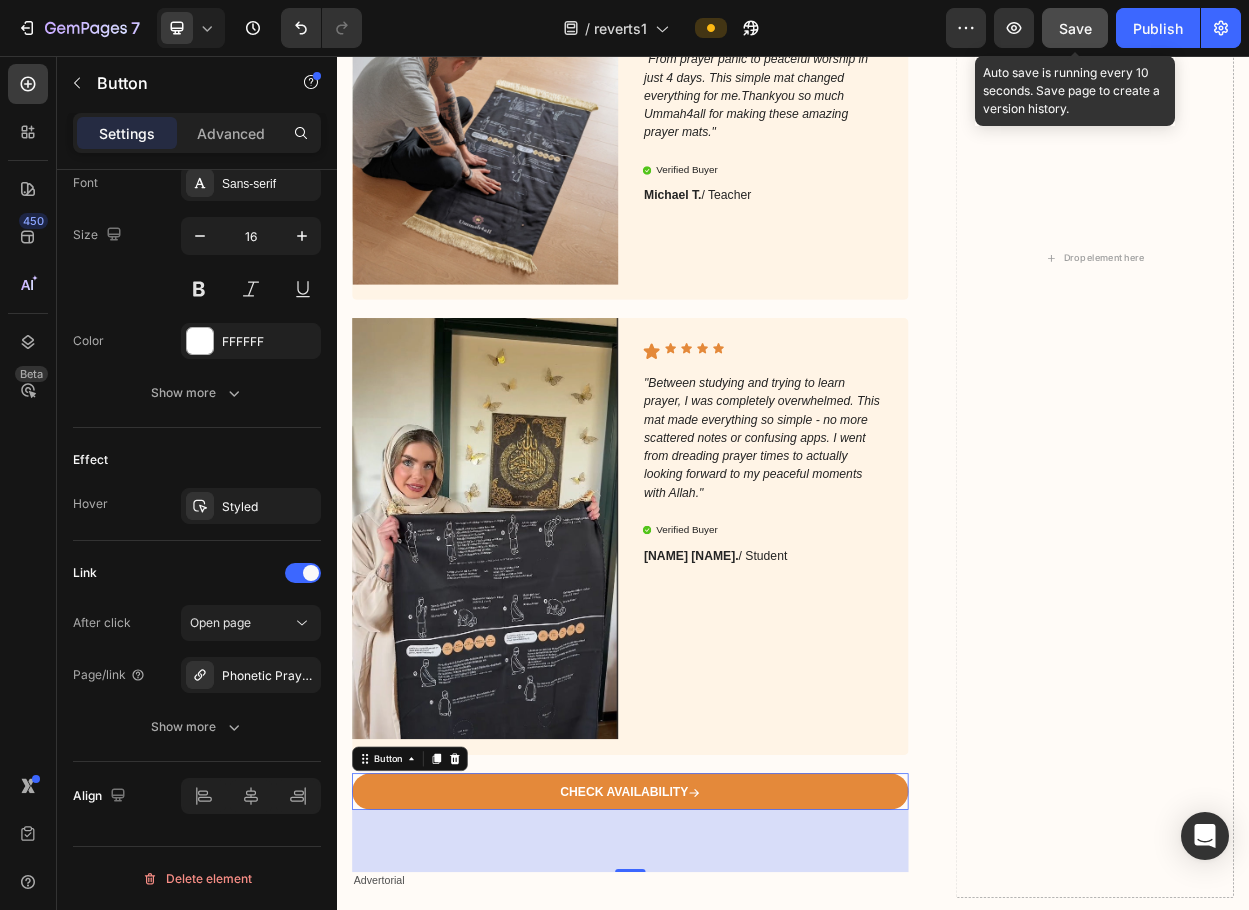 click on "Save" at bounding box center [1075, 28] 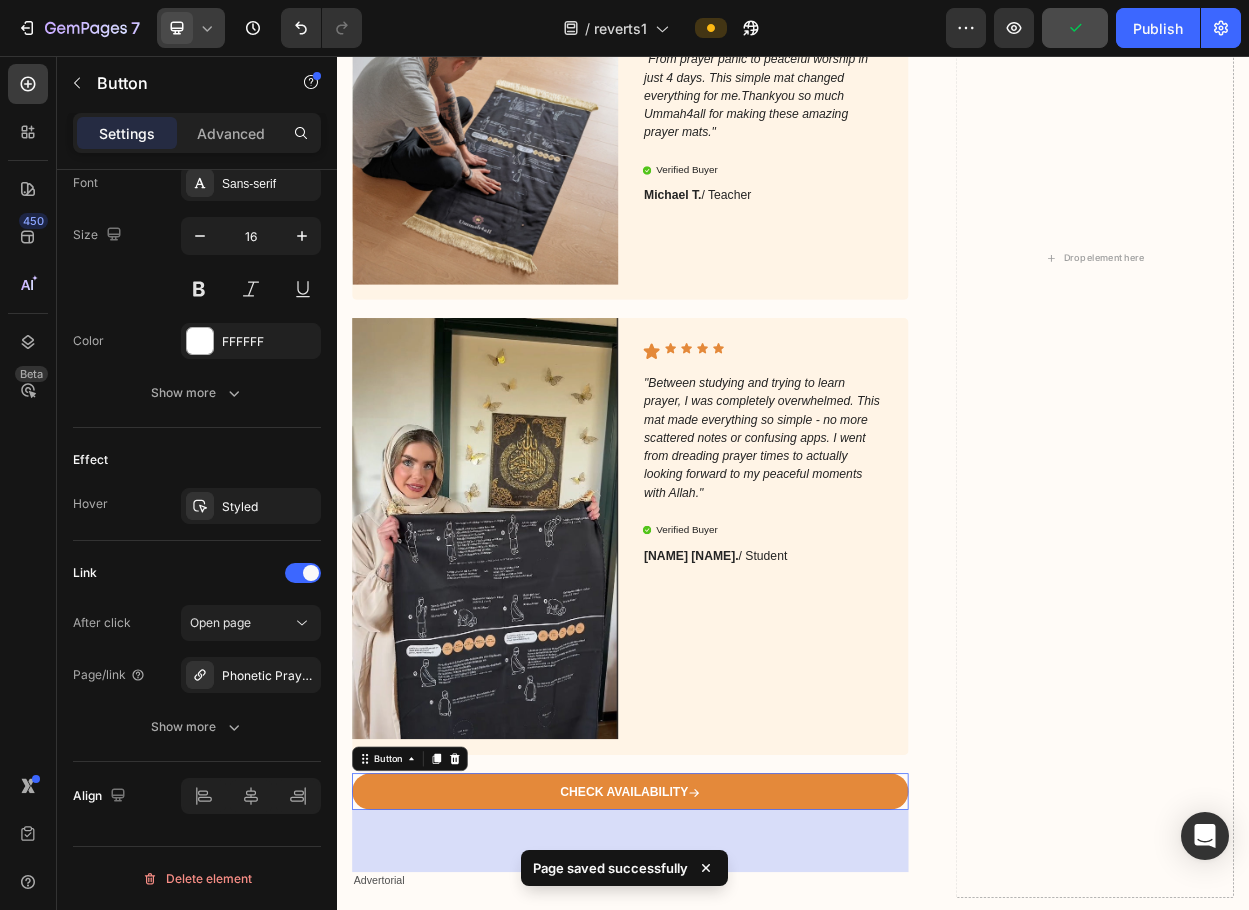 click 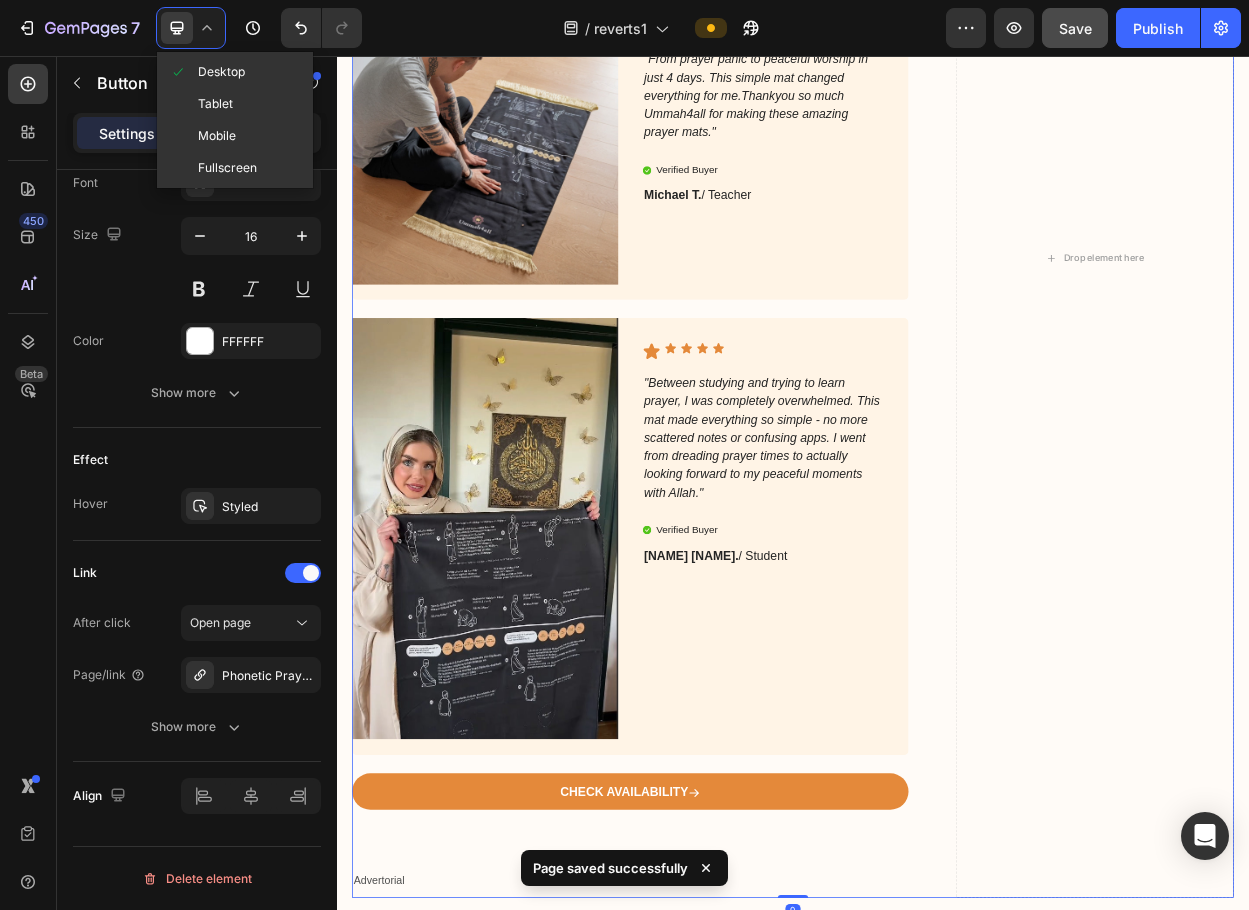 scroll, scrollTop: 0, scrollLeft: 0, axis: both 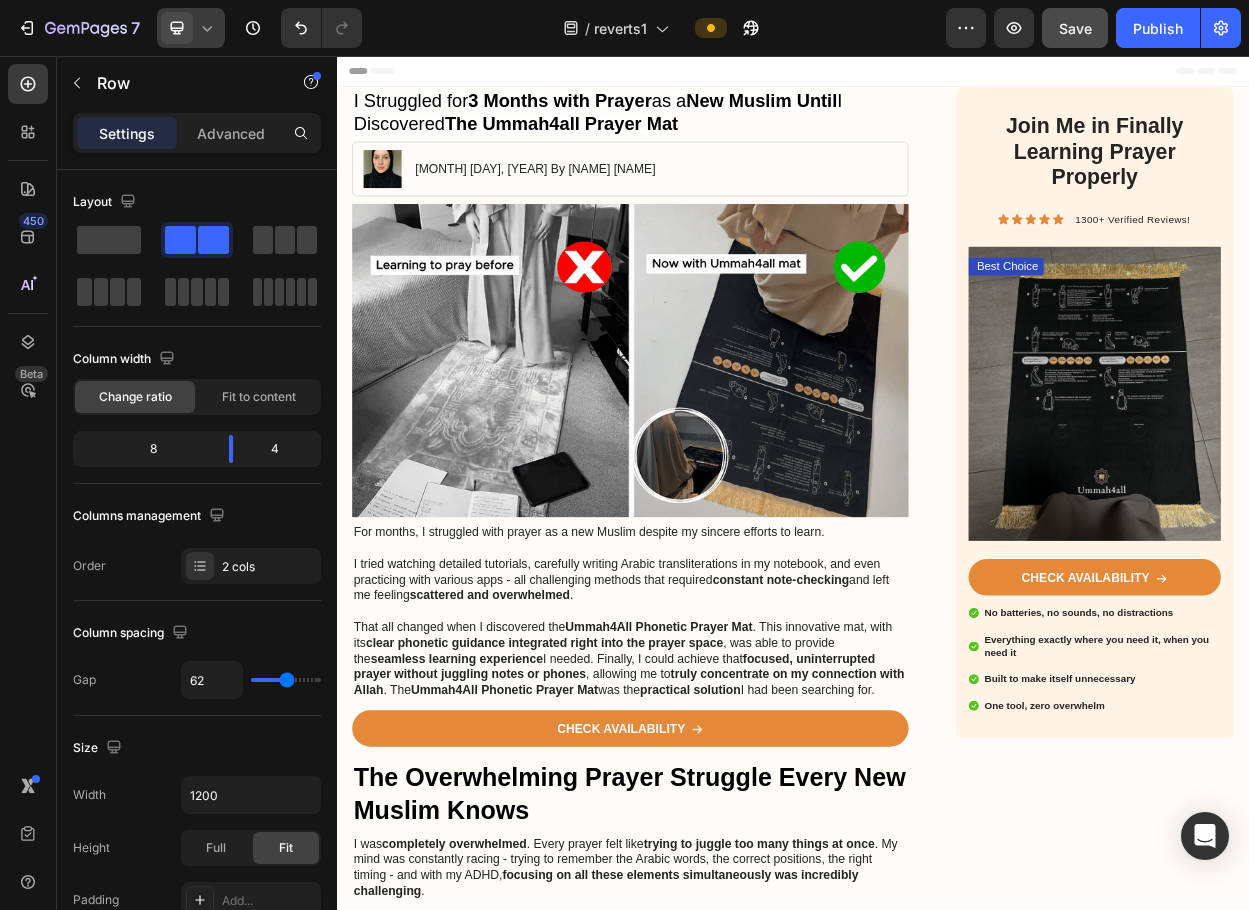 click 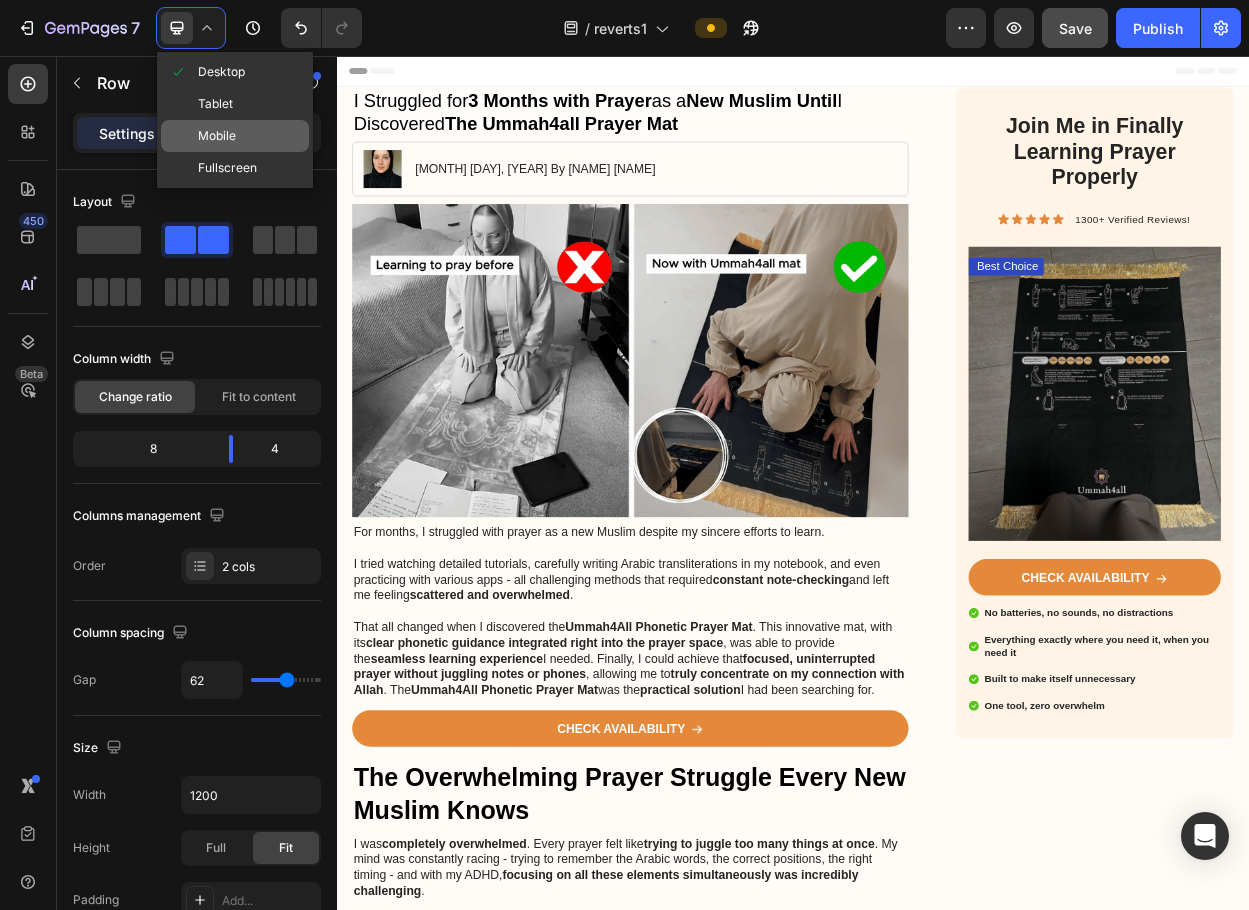 click on "Mobile" at bounding box center [217, 136] 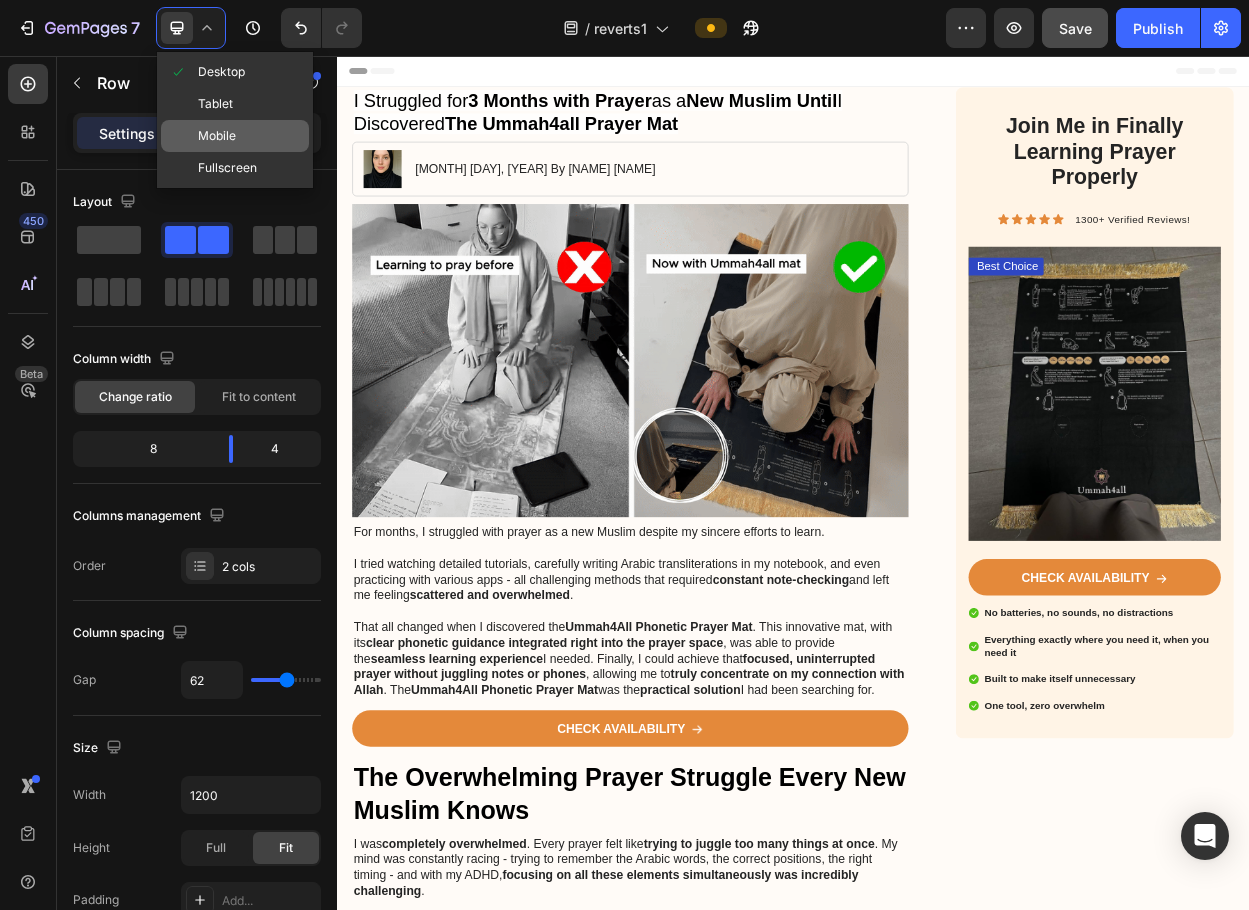 type on "0" 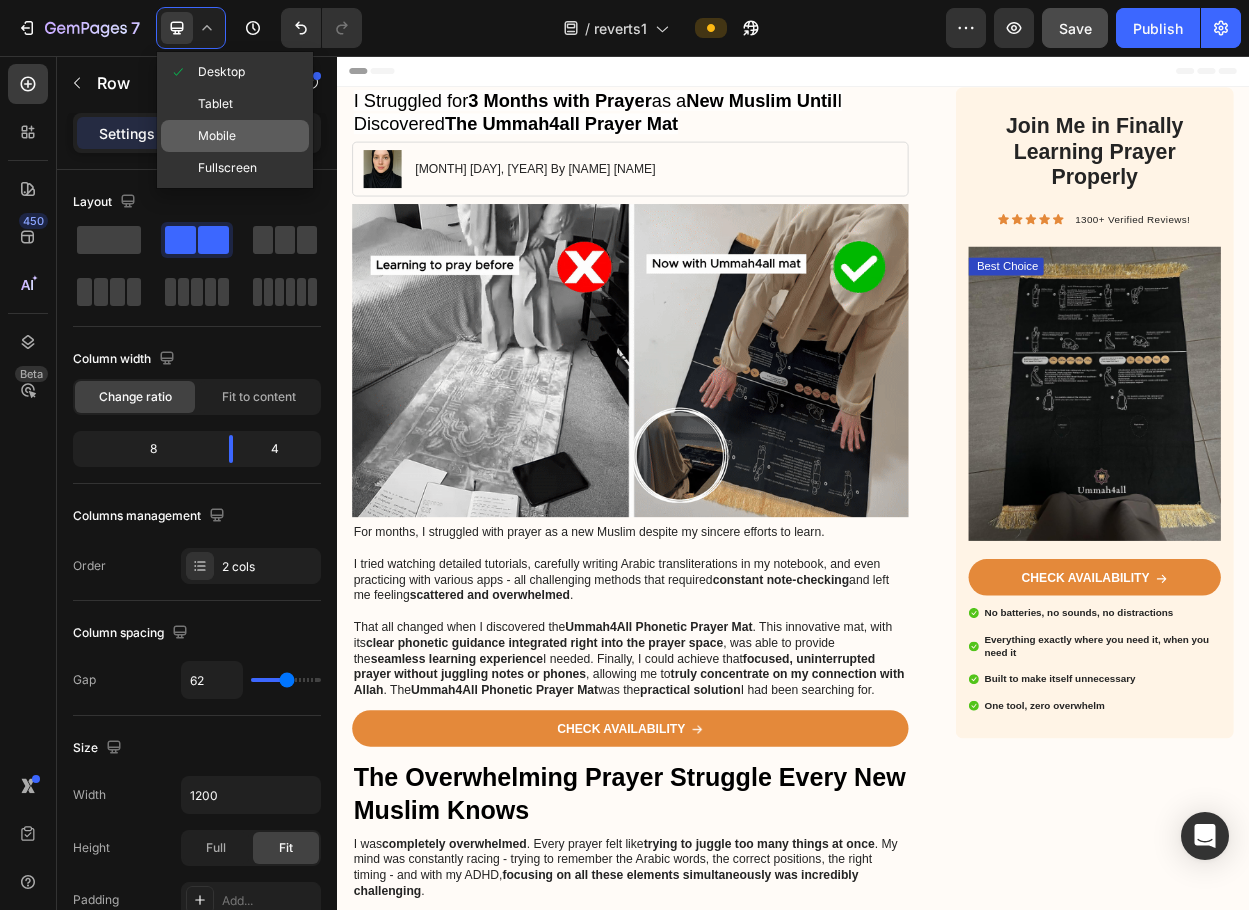 type on "0" 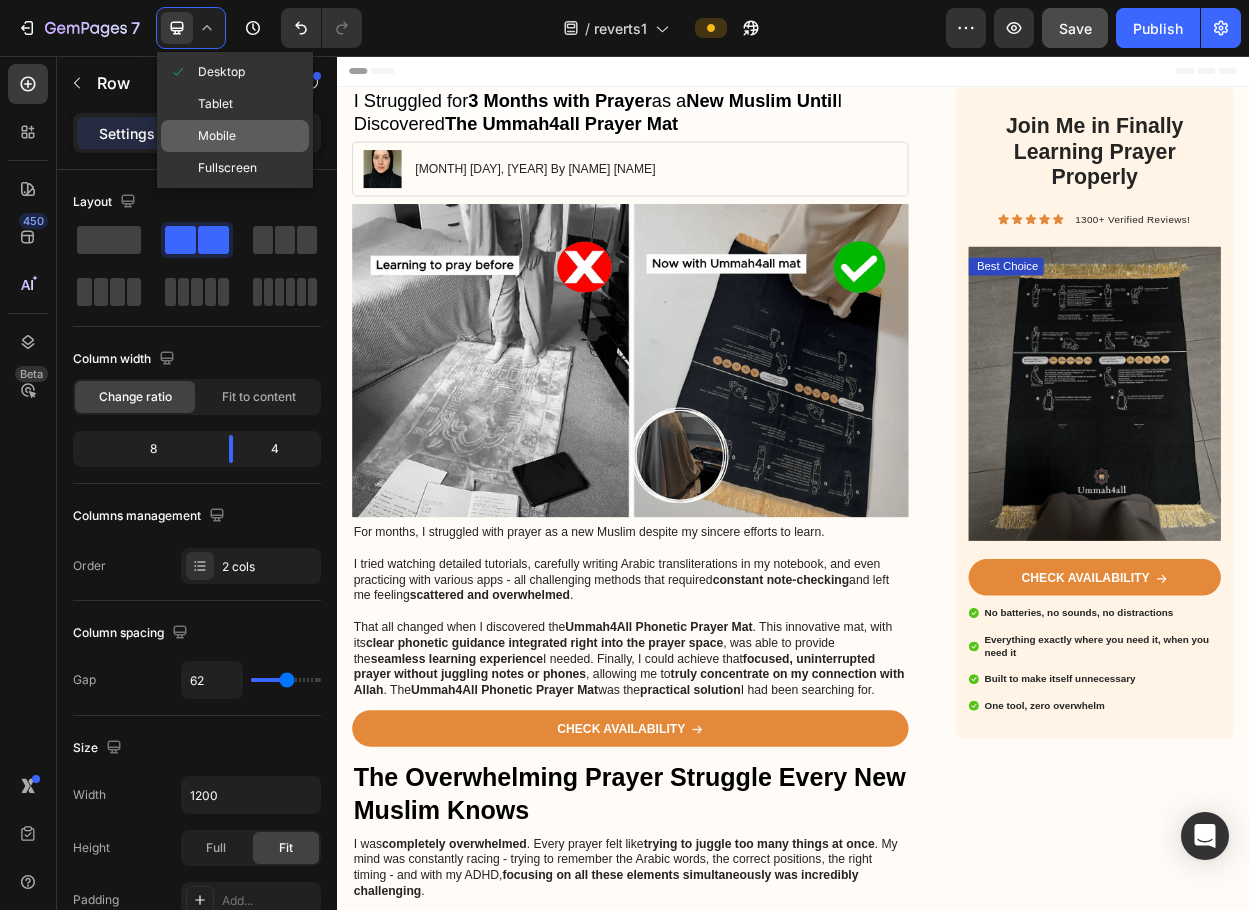 type on "100%" 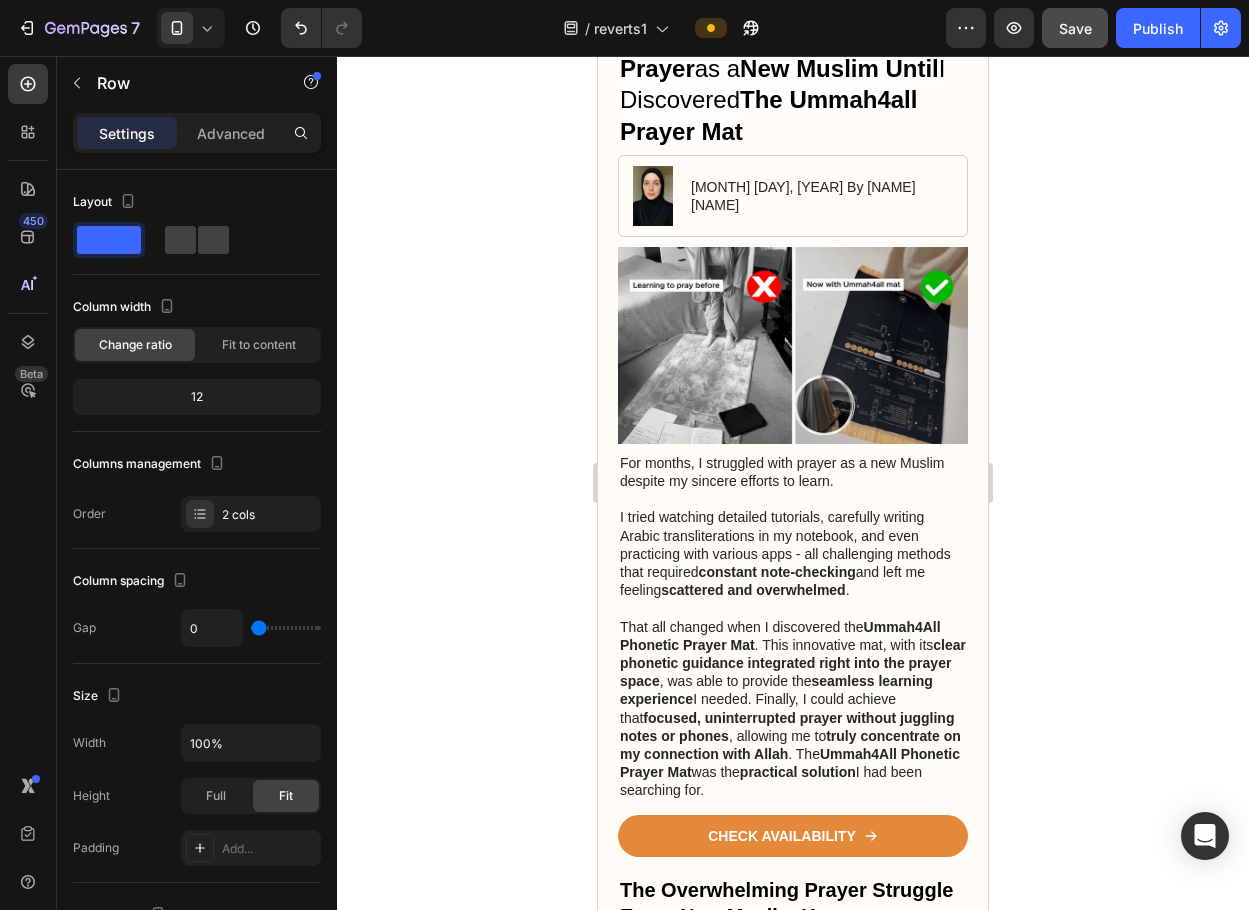 scroll, scrollTop: 0, scrollLeft: 0, axis: both 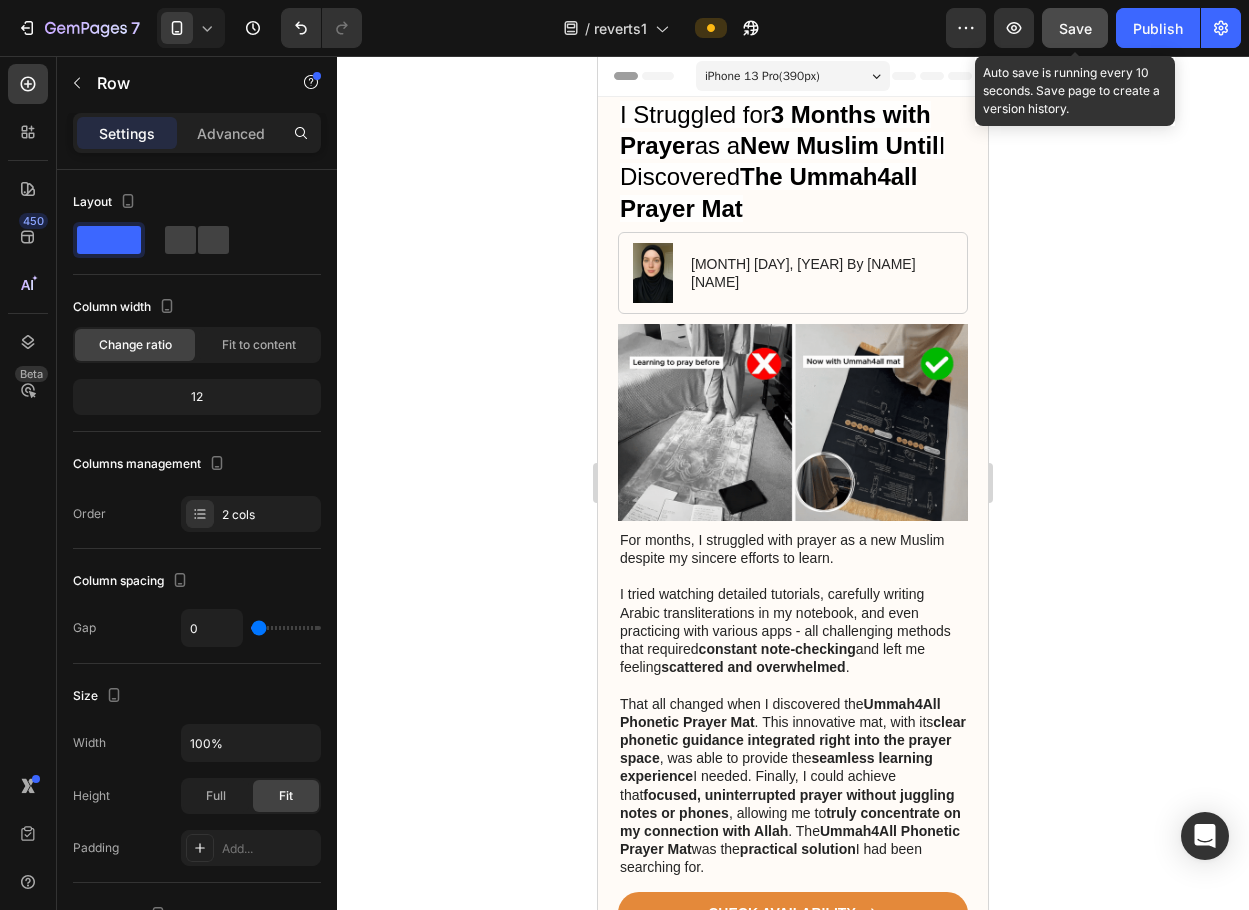 click on "Save" at bounding box center (1075, 28) 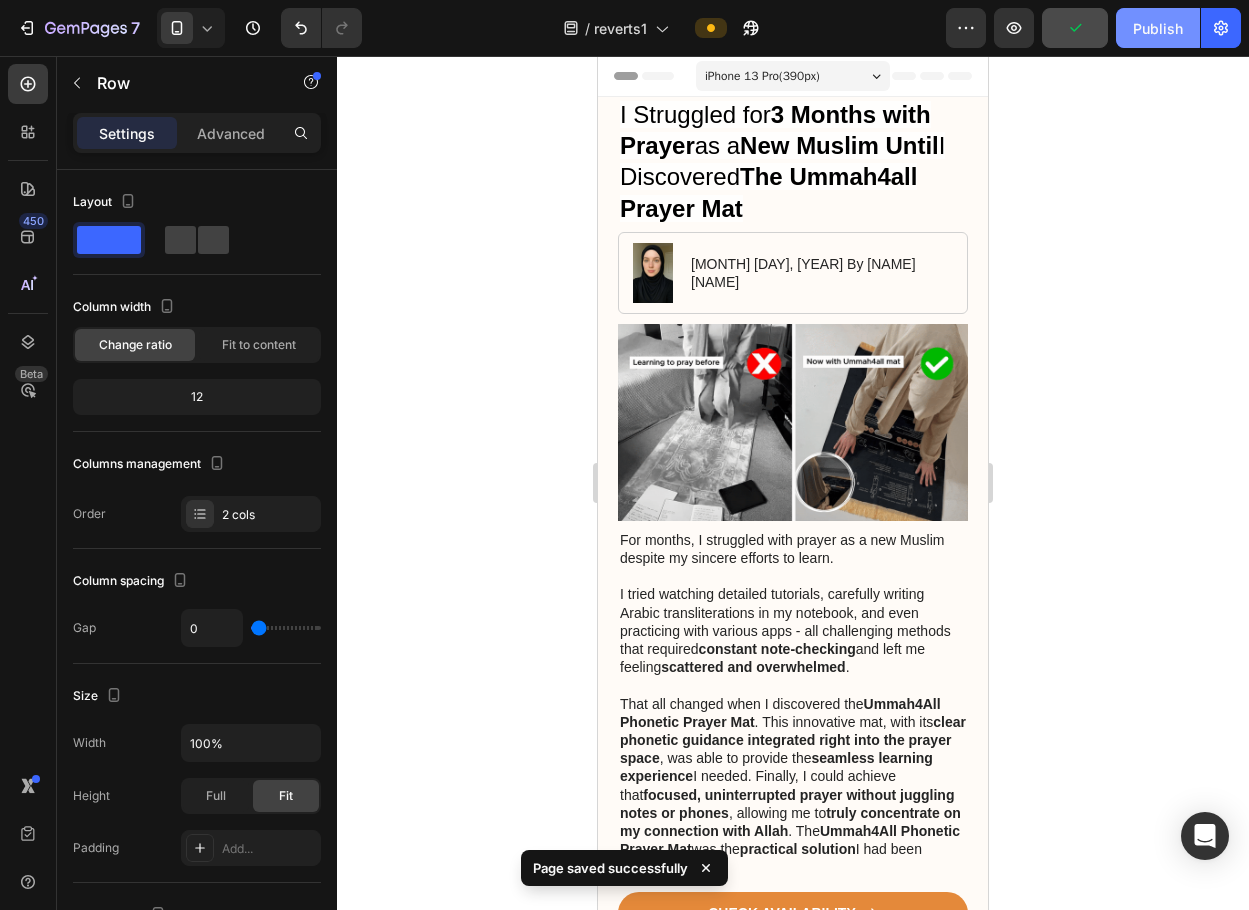 click on "Publish" 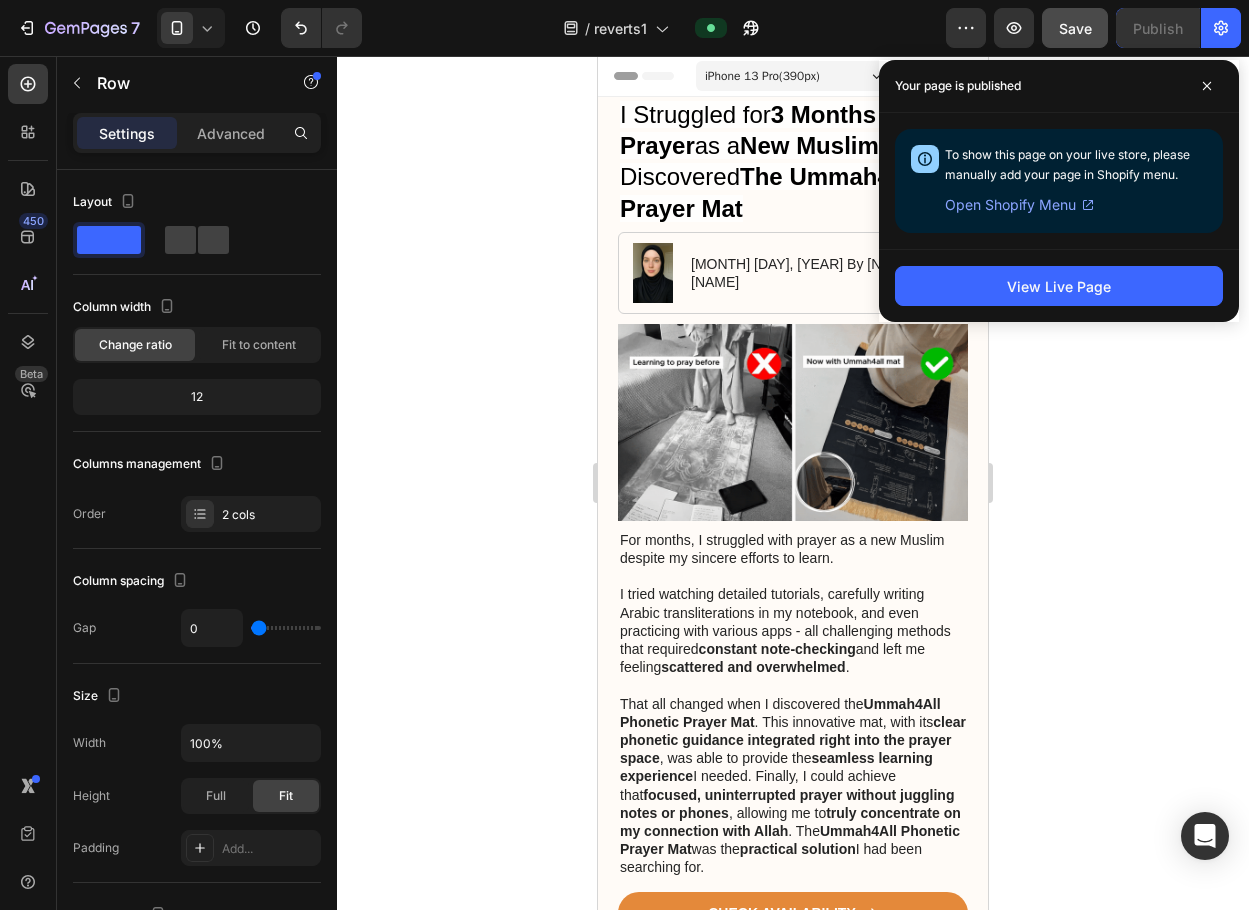 click 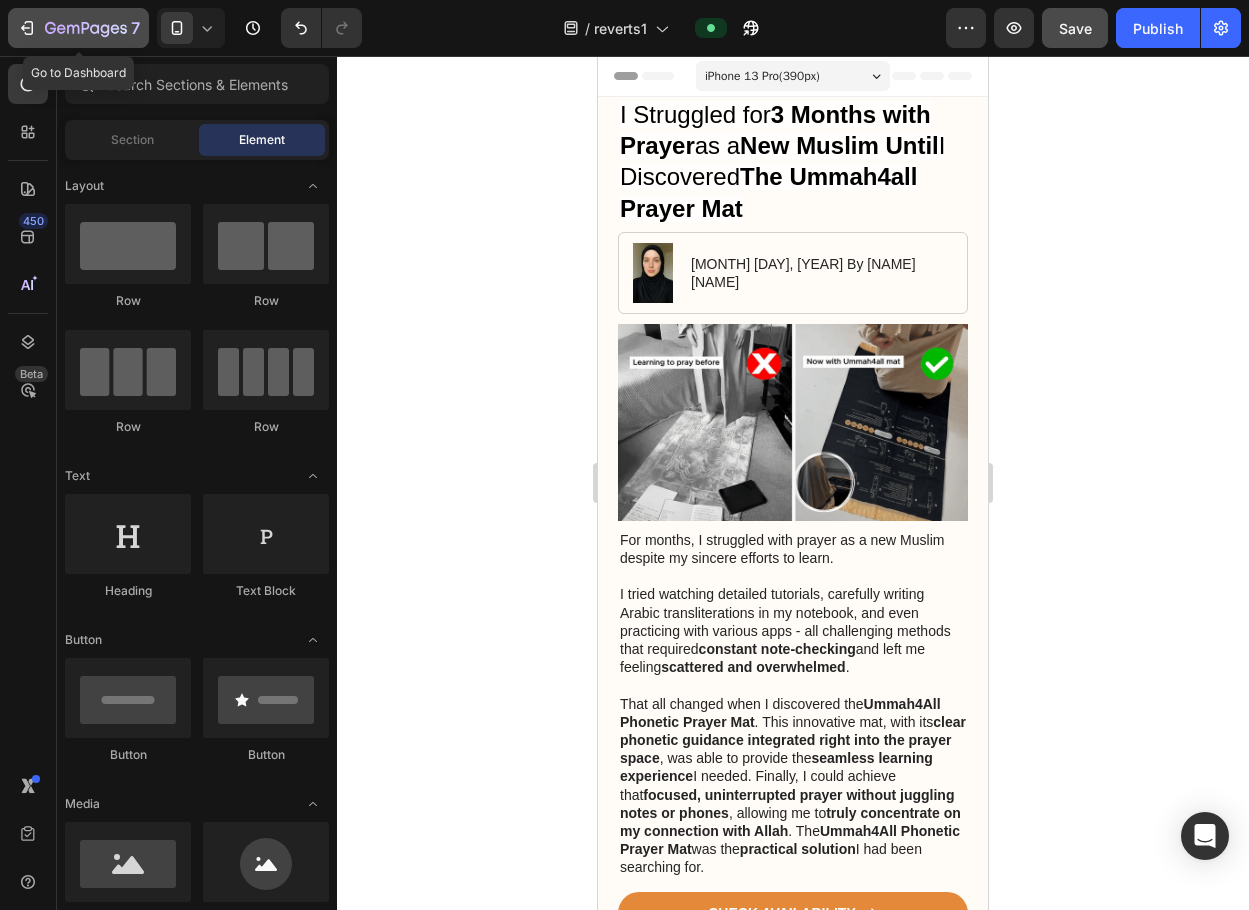 click on "7" at bounding box center (78, 28) 